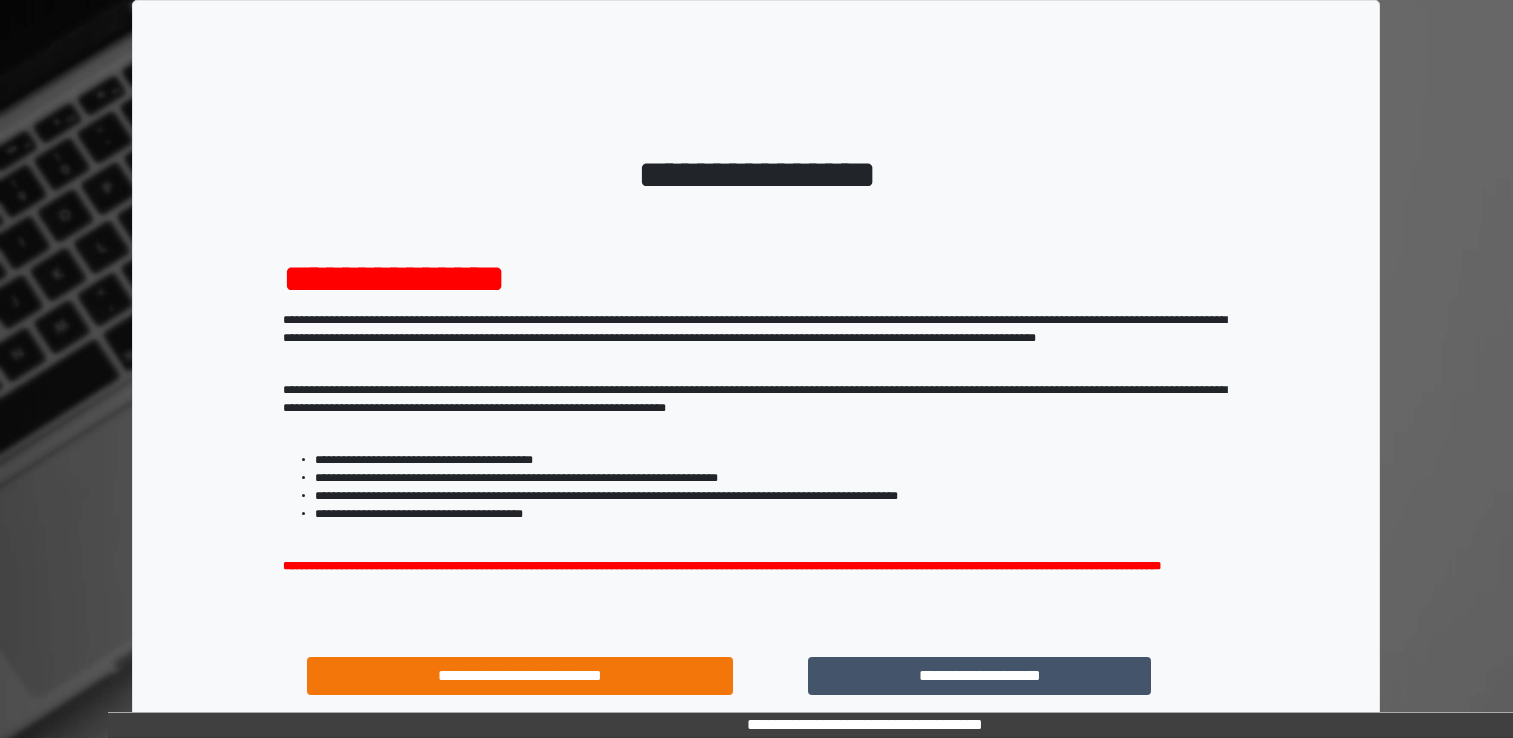 scroll, scrollTop: 0, scrollLeft: 0, axis: both 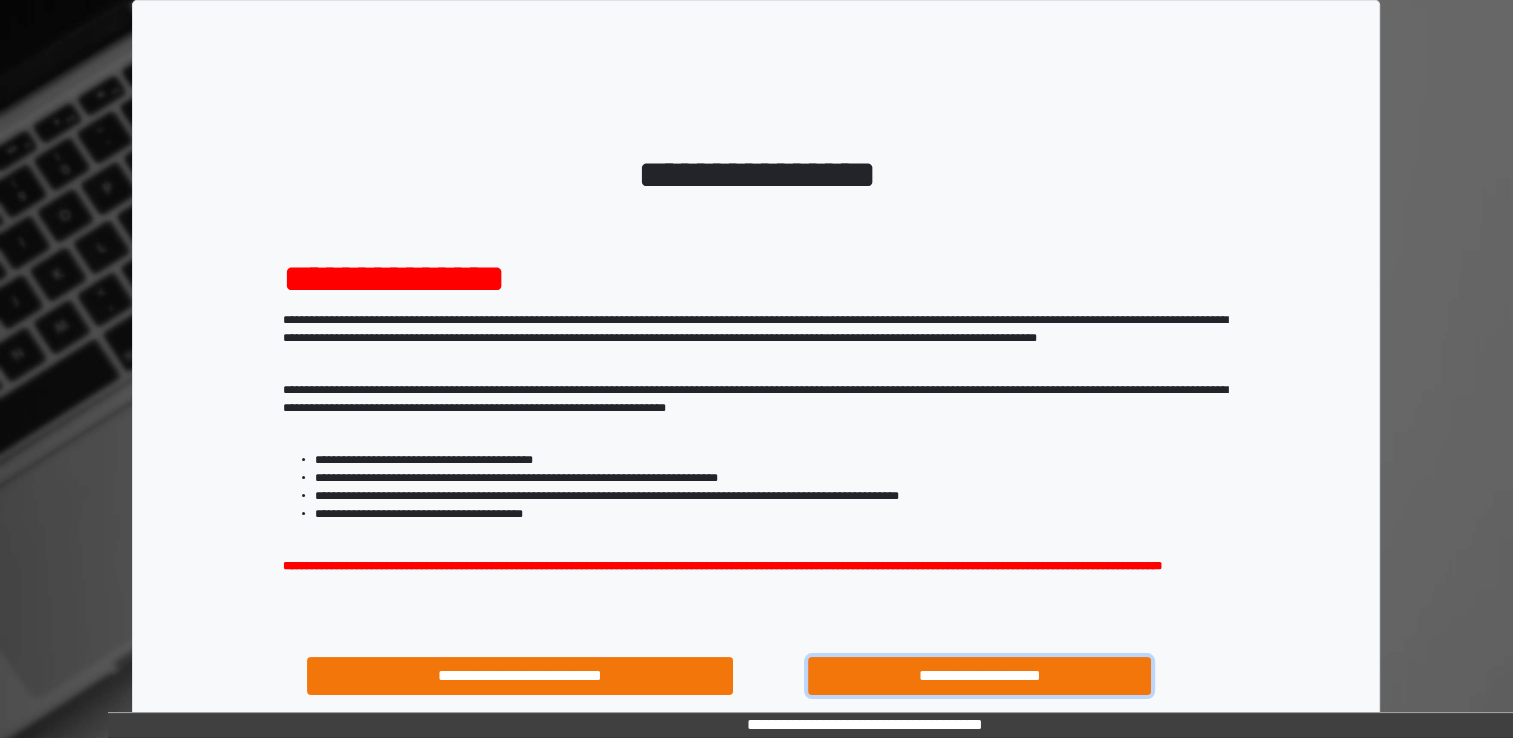 click on "**********" at bounding box center (980, 676) 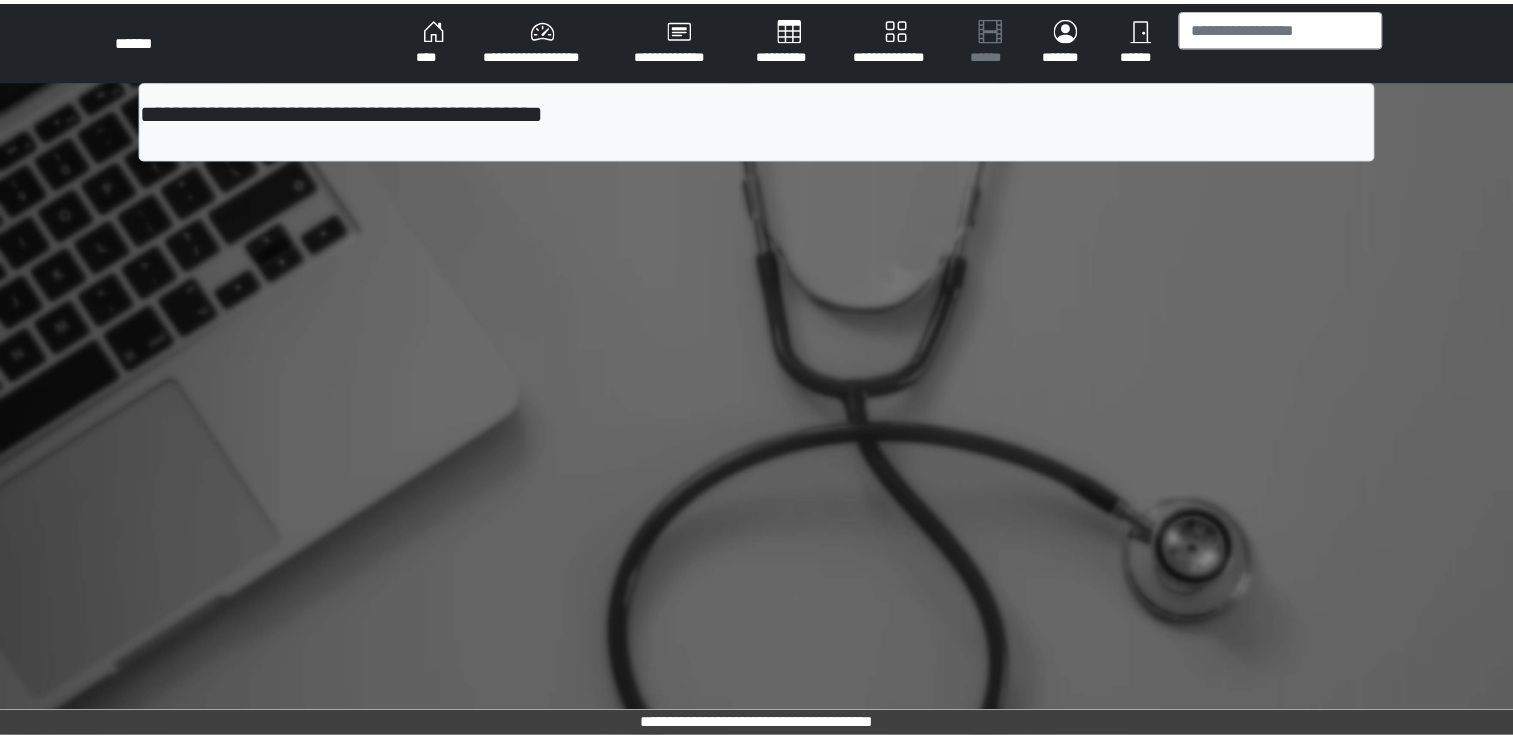 scroll, scrollTop: 0, scrollLeft: 0, axis: both 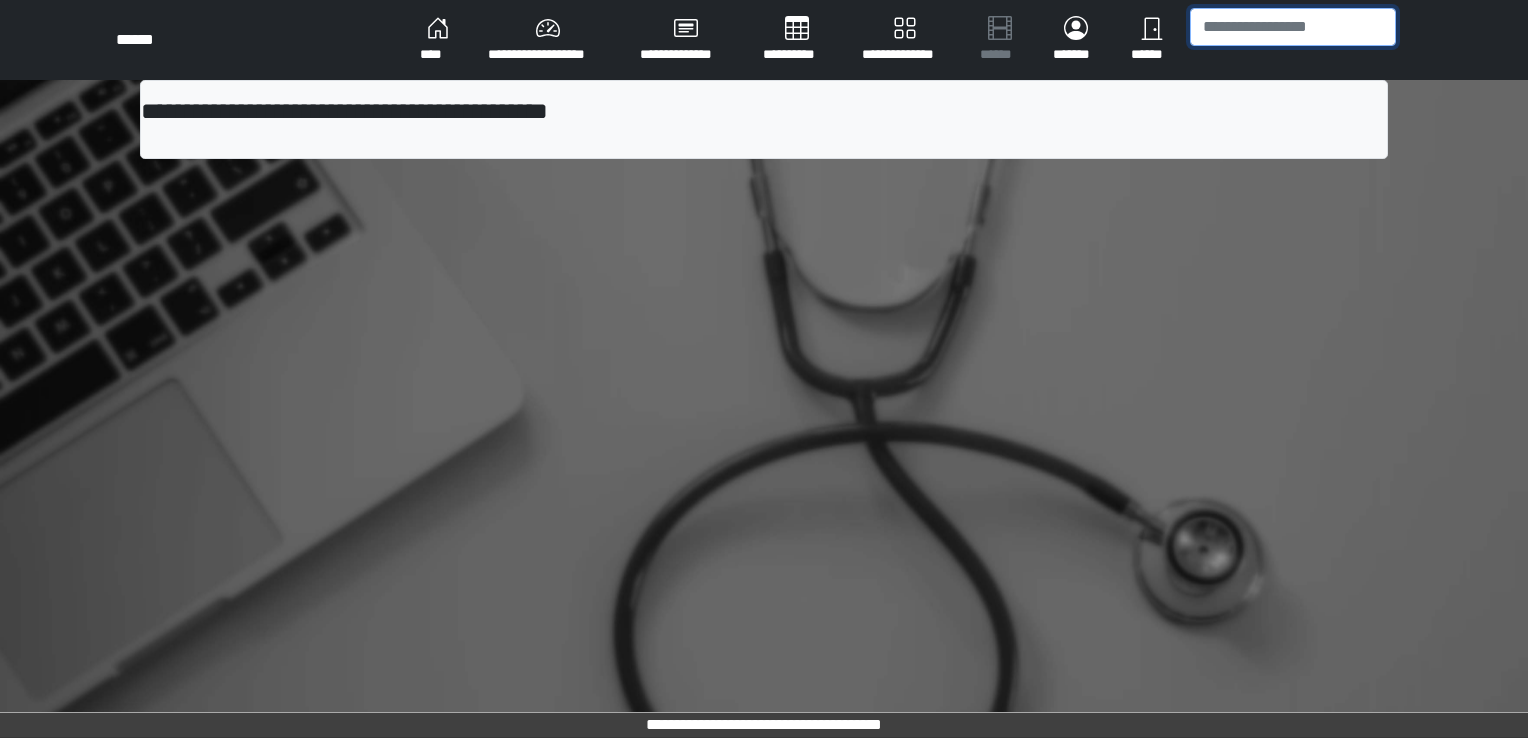 click at bounding box center (1293, 27) 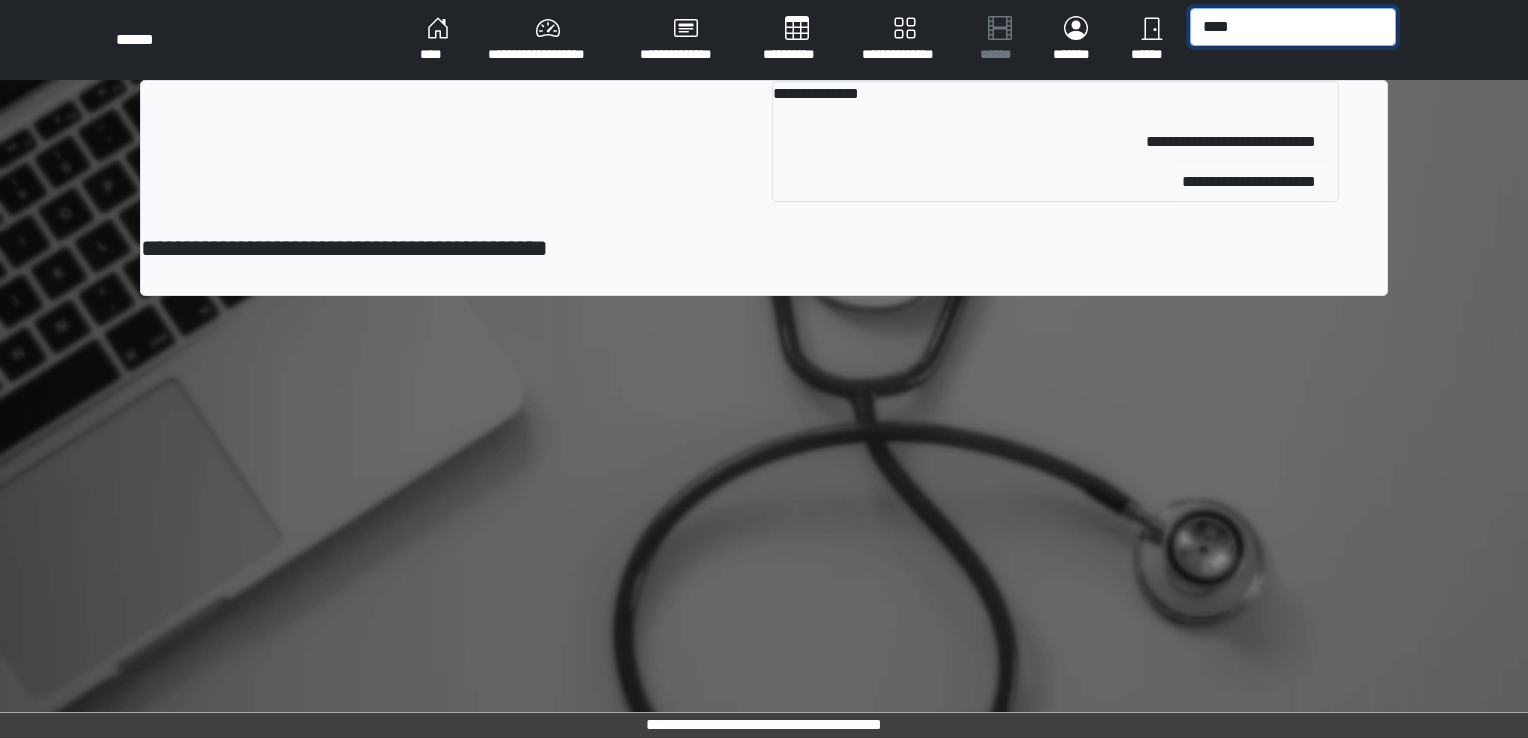 type on "****" 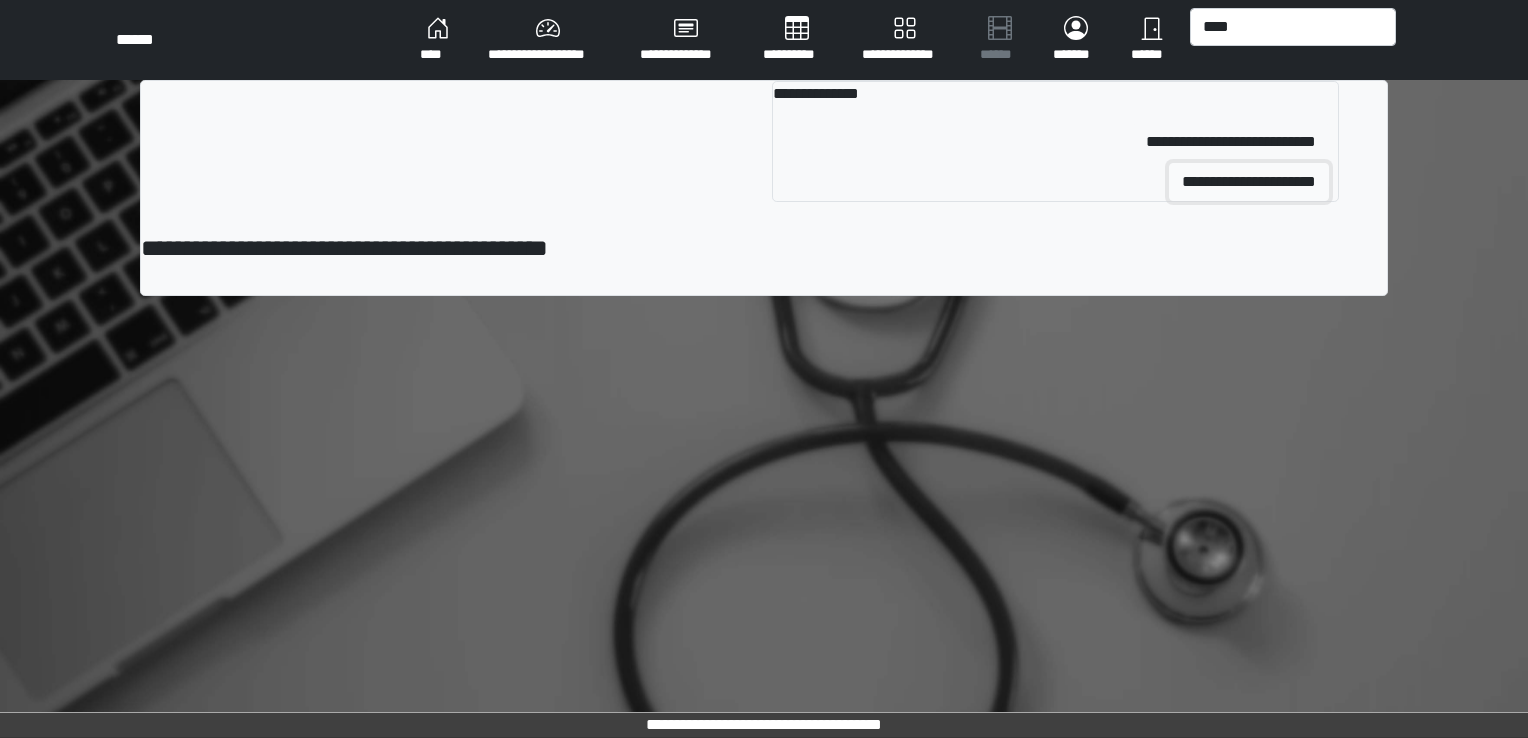 click on "**********" at bounding box center (1249, 182) 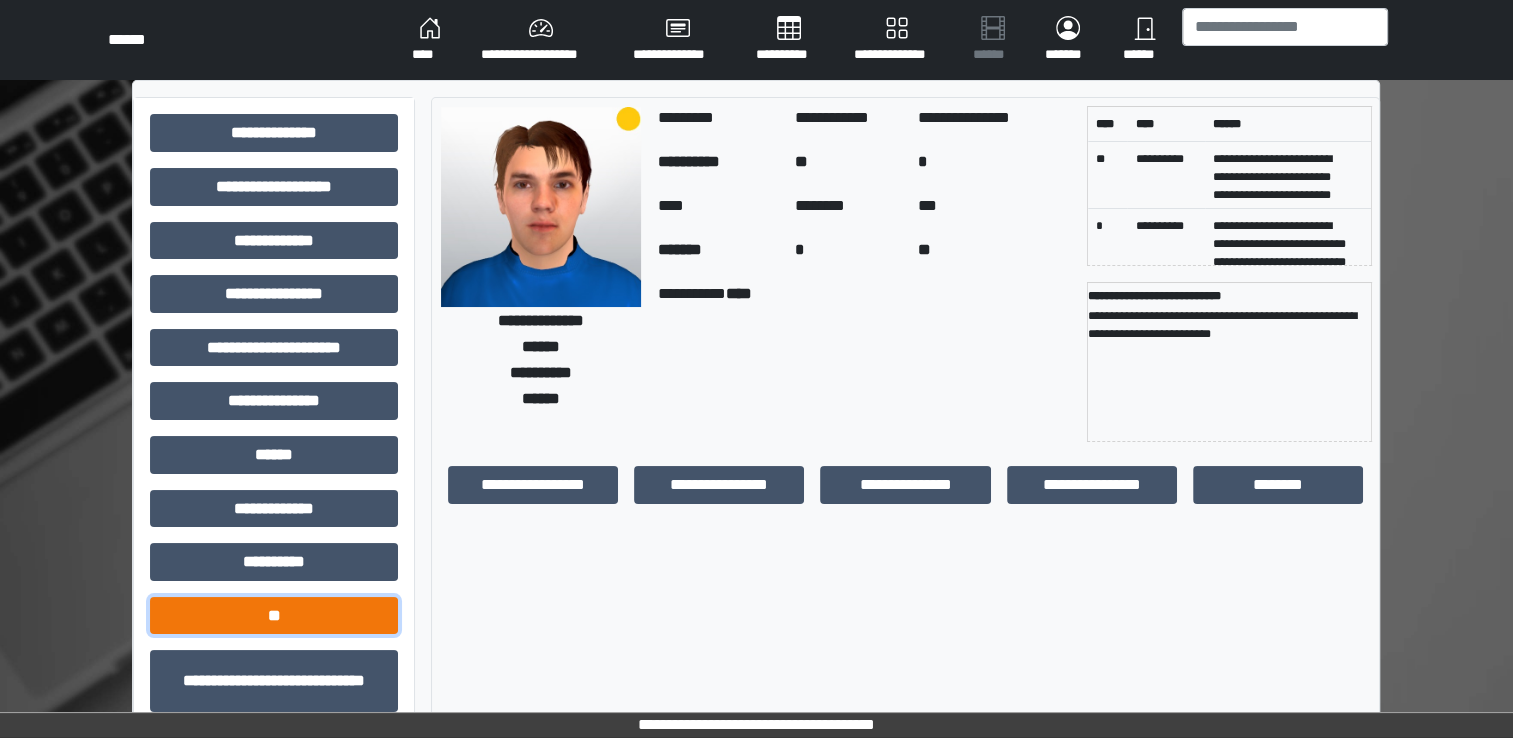 click on "**" at bounding box center [274, 616] 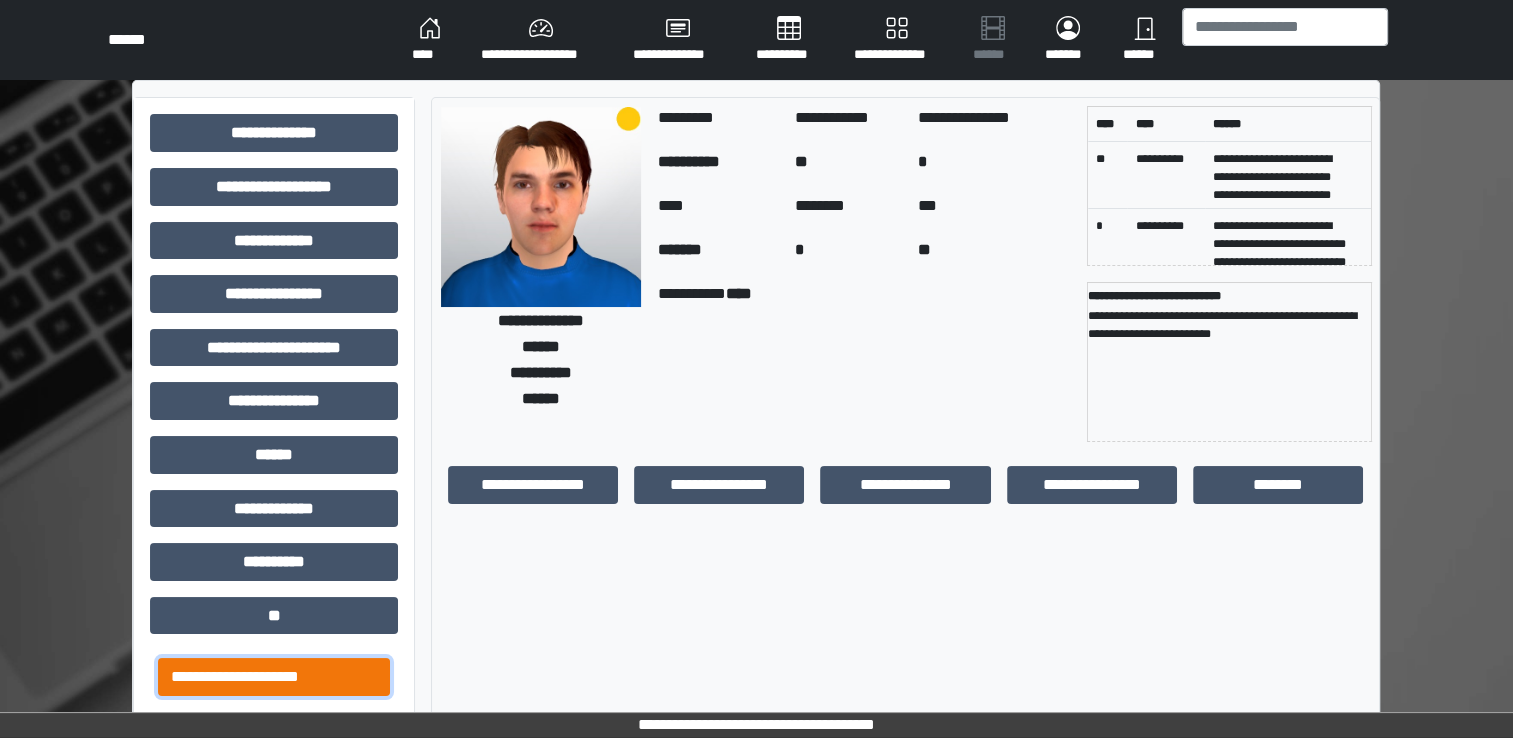 click on "**********" at bounding box center [274, 677] 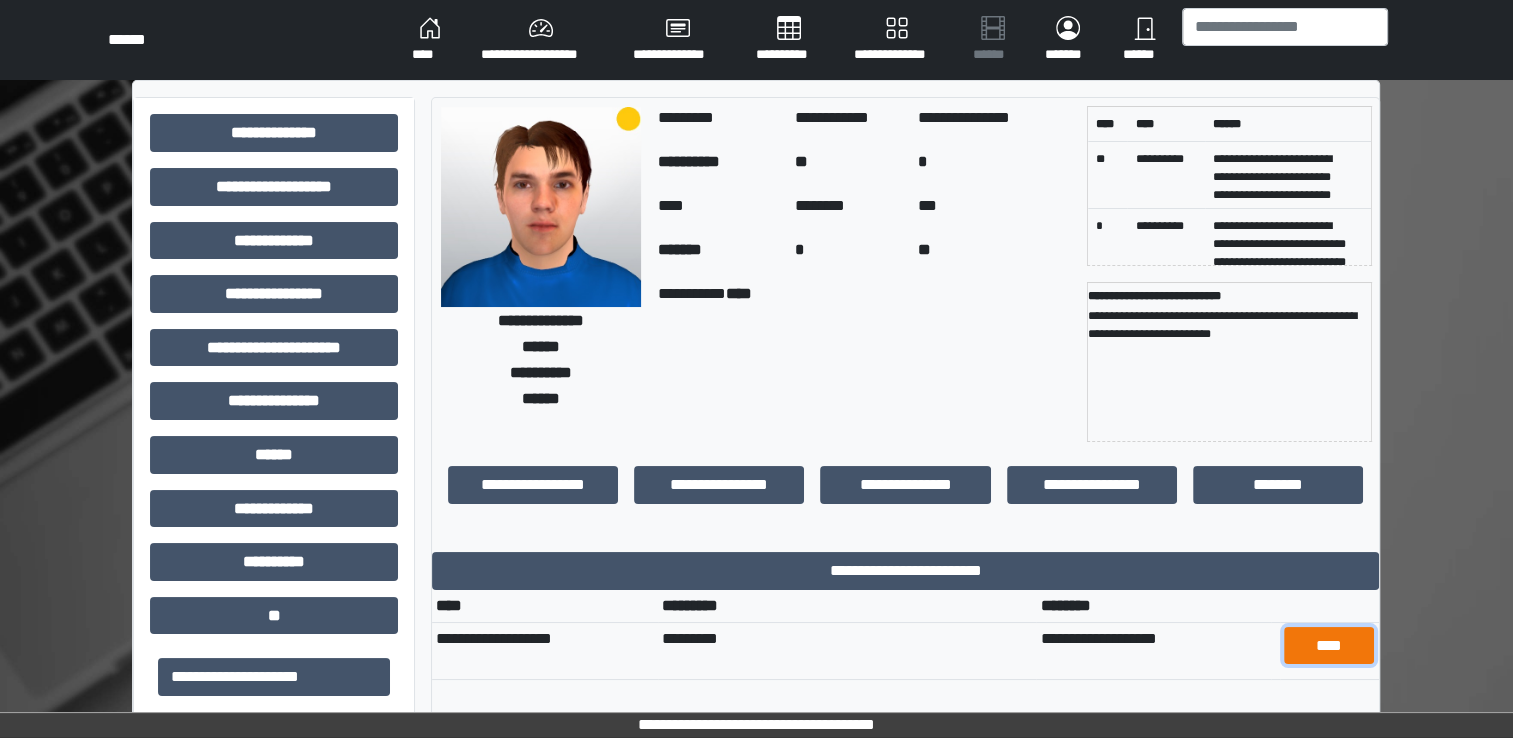 click on "****" at bounding box center (1329, 646) 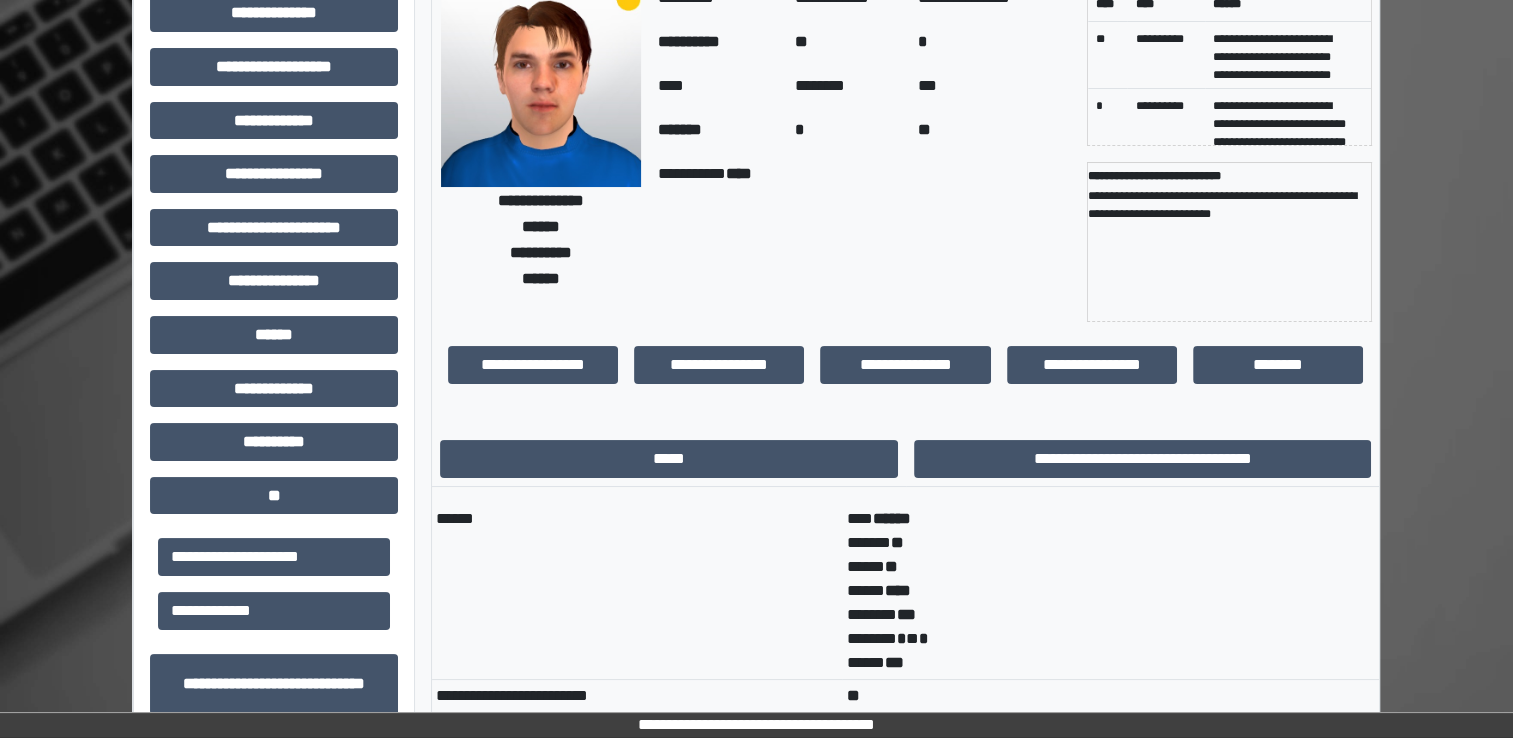 scroll, scrollTop: 0, scrollLeft: 0, axis: both 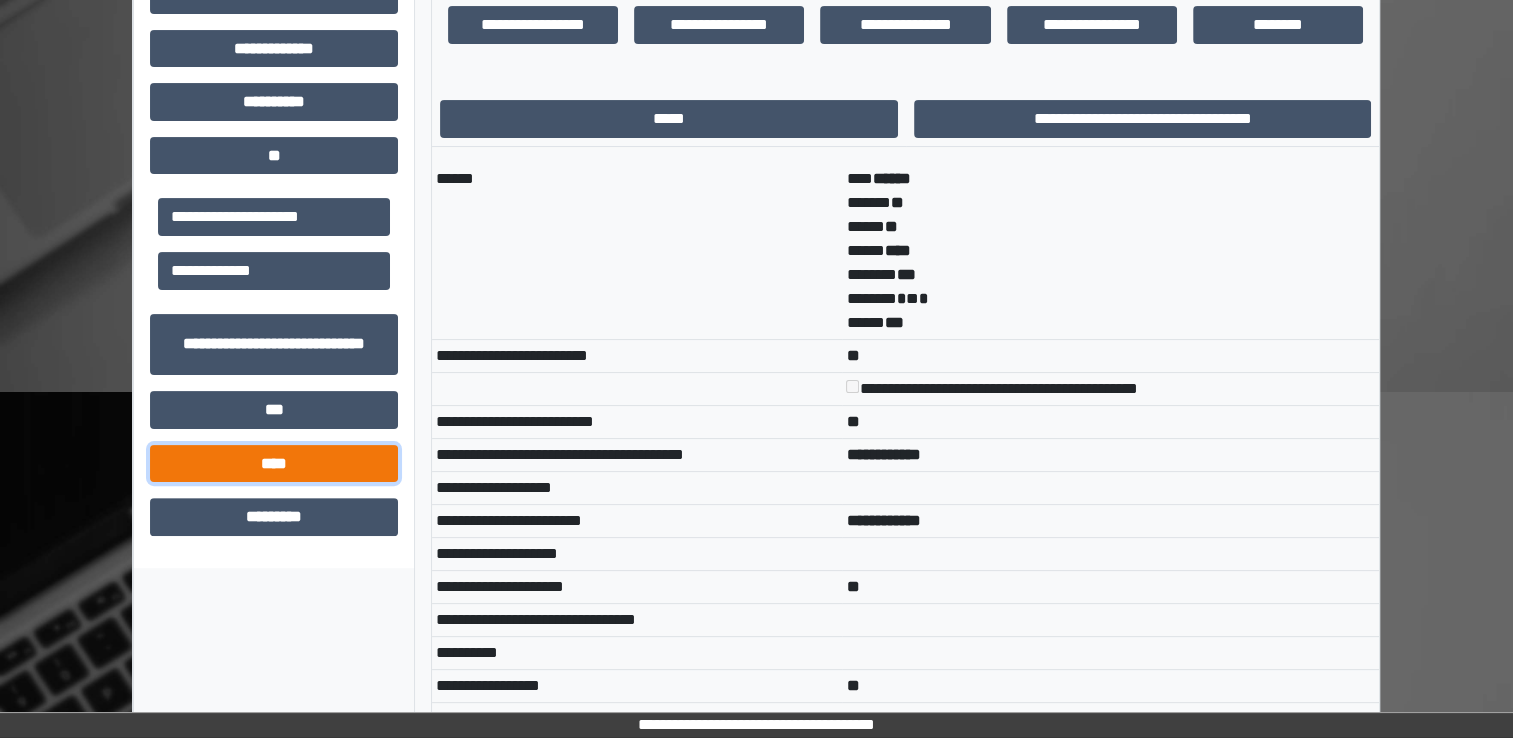 click on "****" at bounding box center (274, 464) 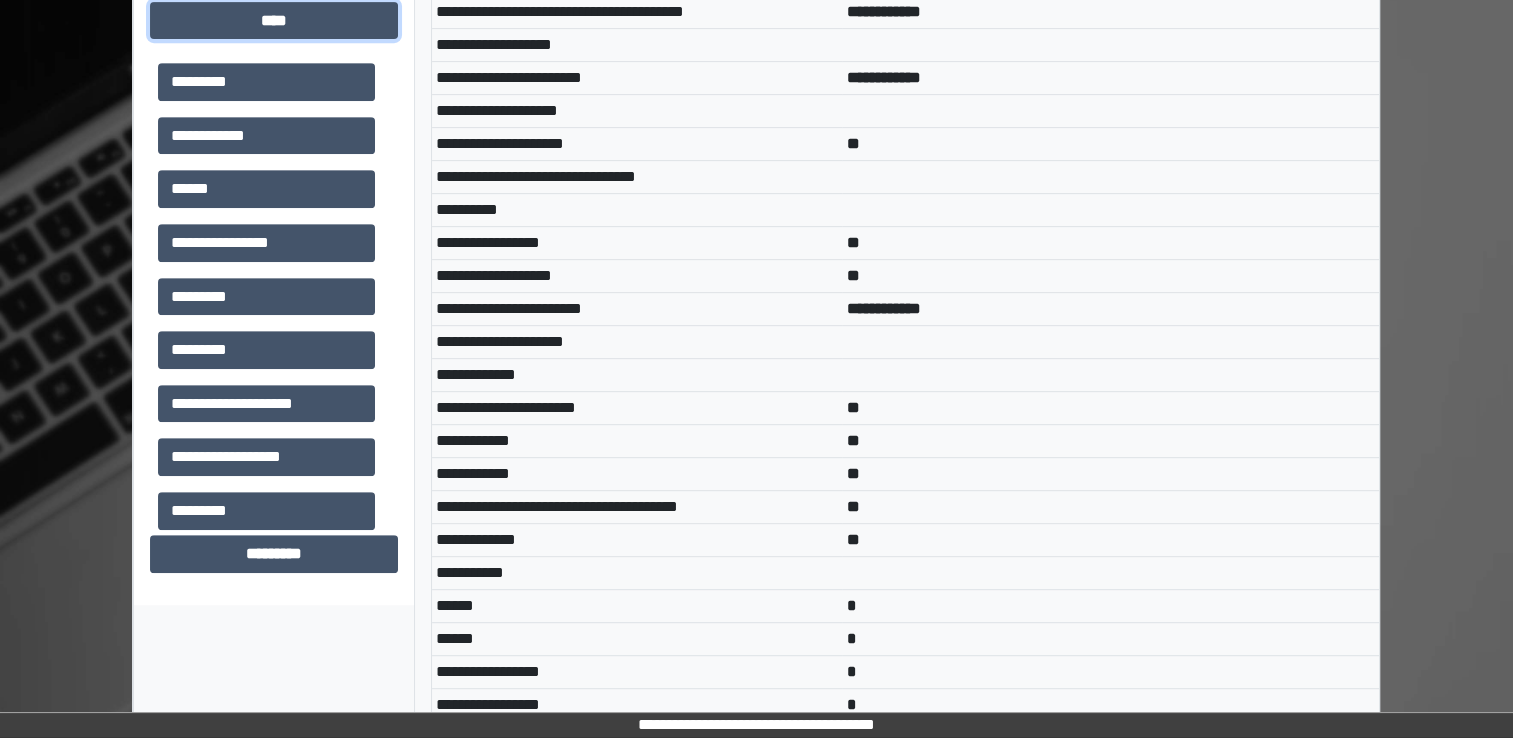scroll, scrollTop: 920, scrollLeft: 0, axis: vertical 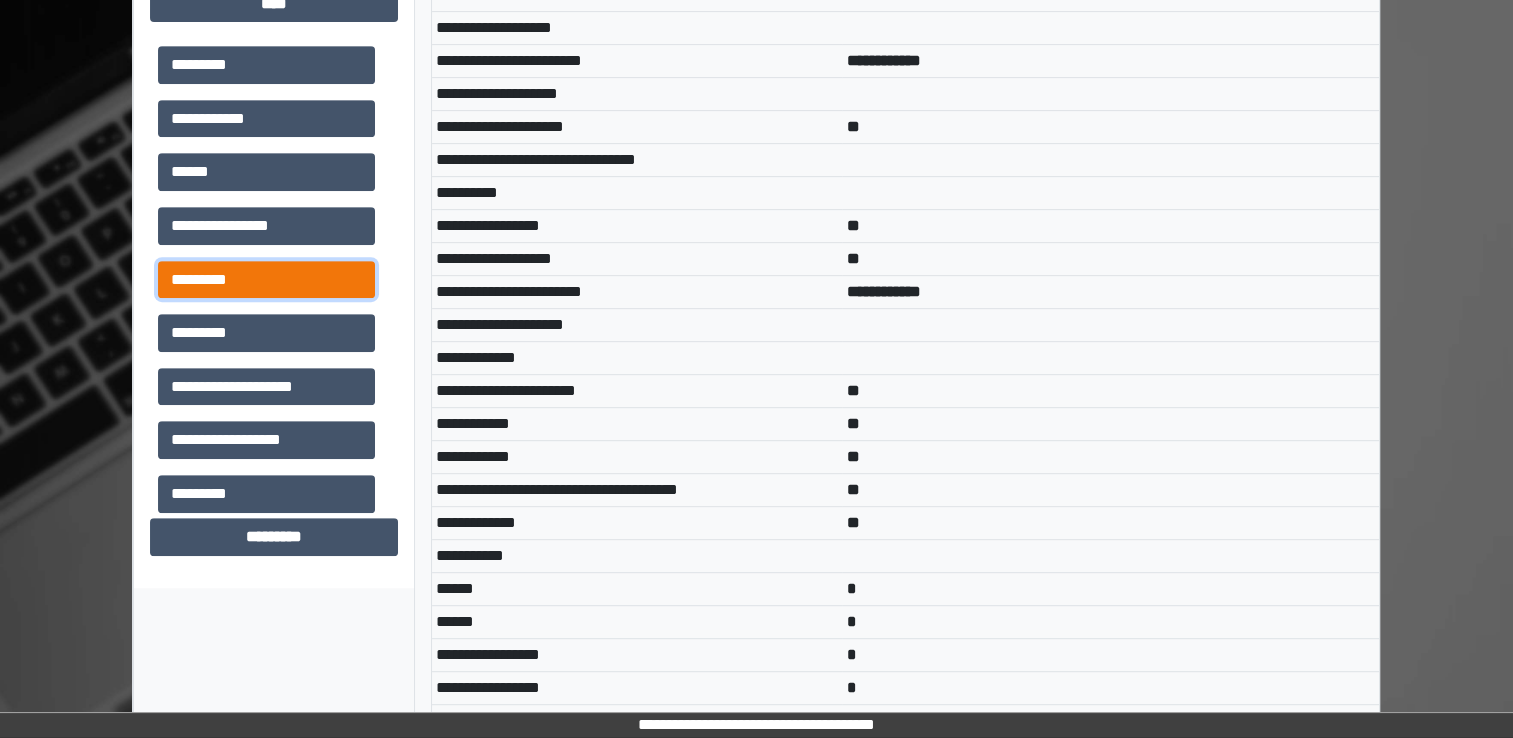 click on "*********" at bounding box center (266, 280) 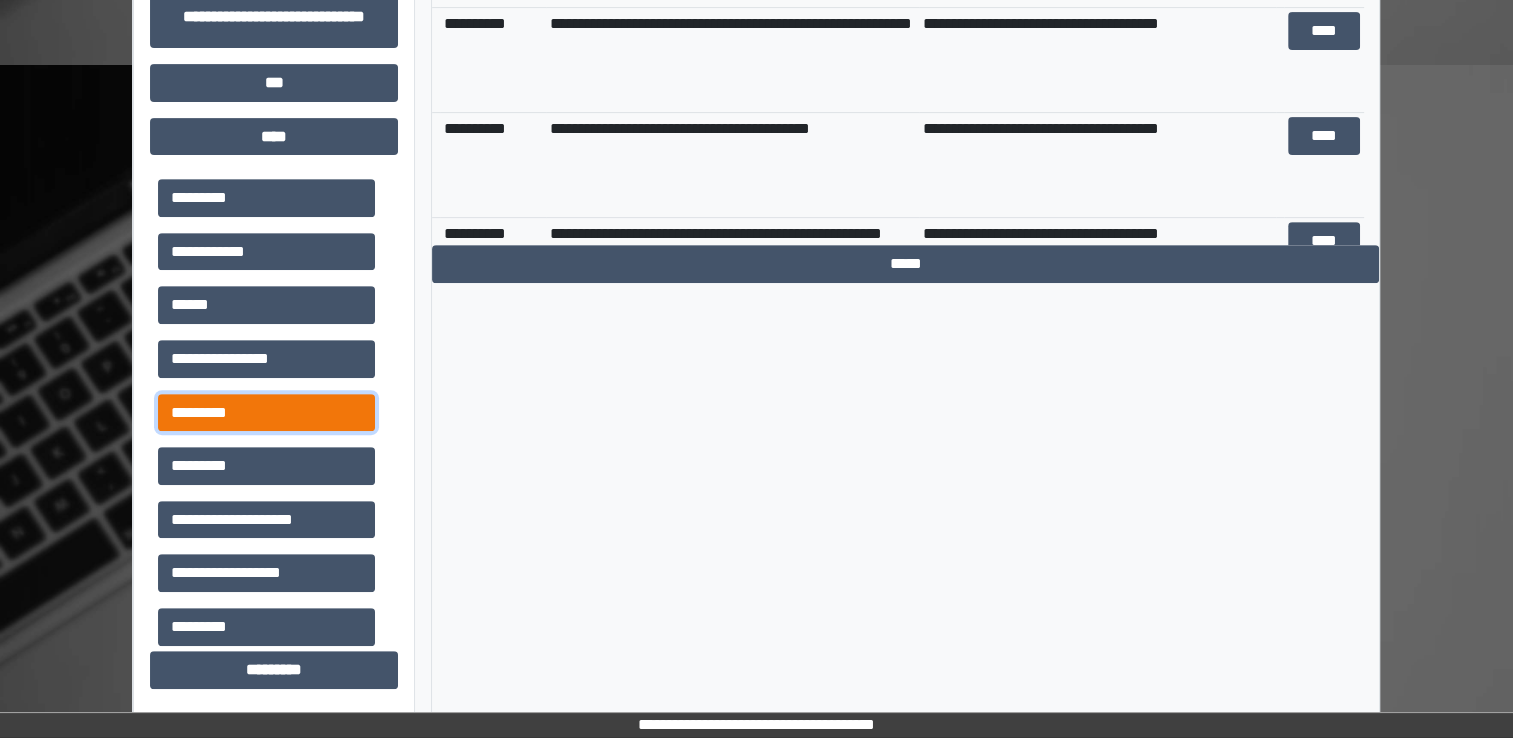 scroll, scrollTop: 787, scrollLeft: 0, axis: vertical 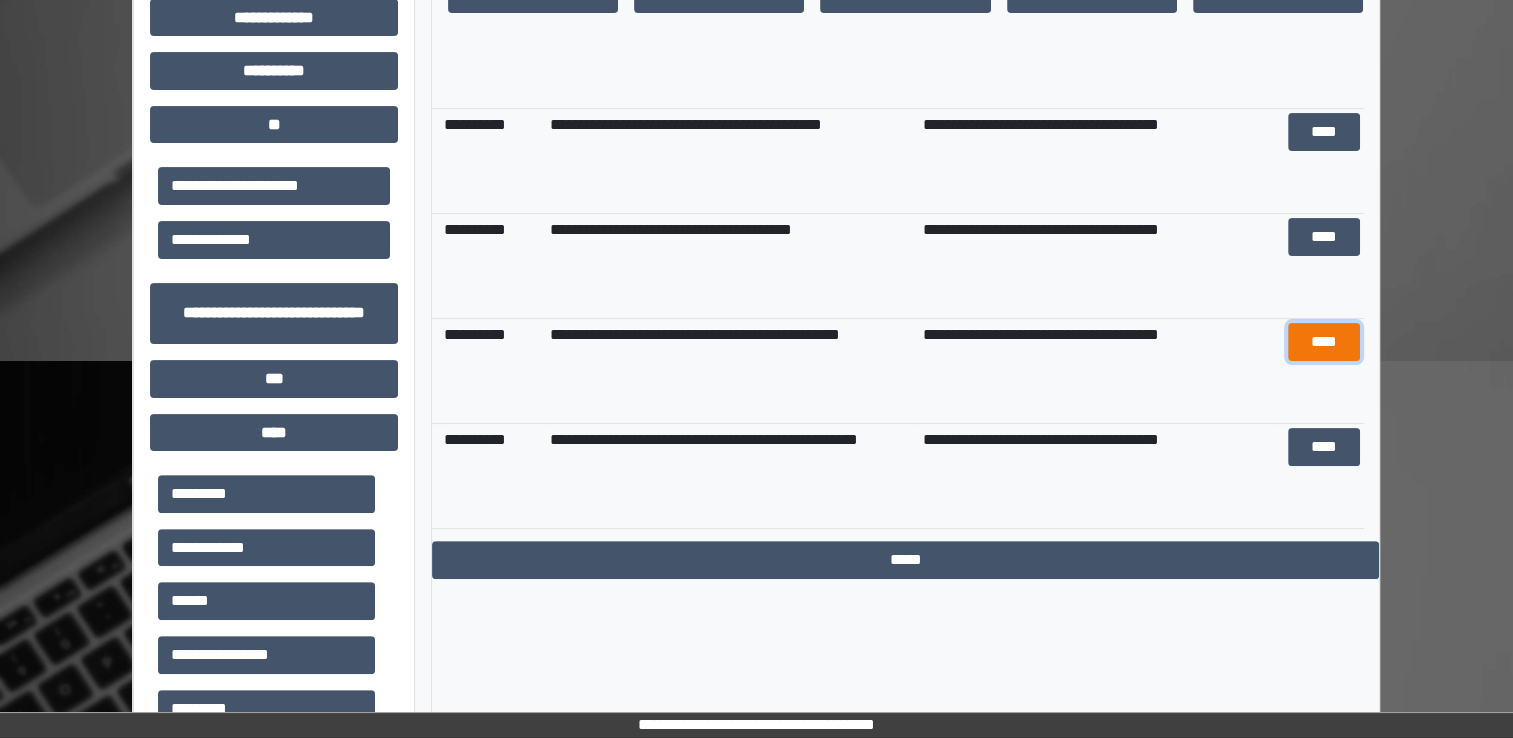 click on "****" at bounding box center (1323, 342) 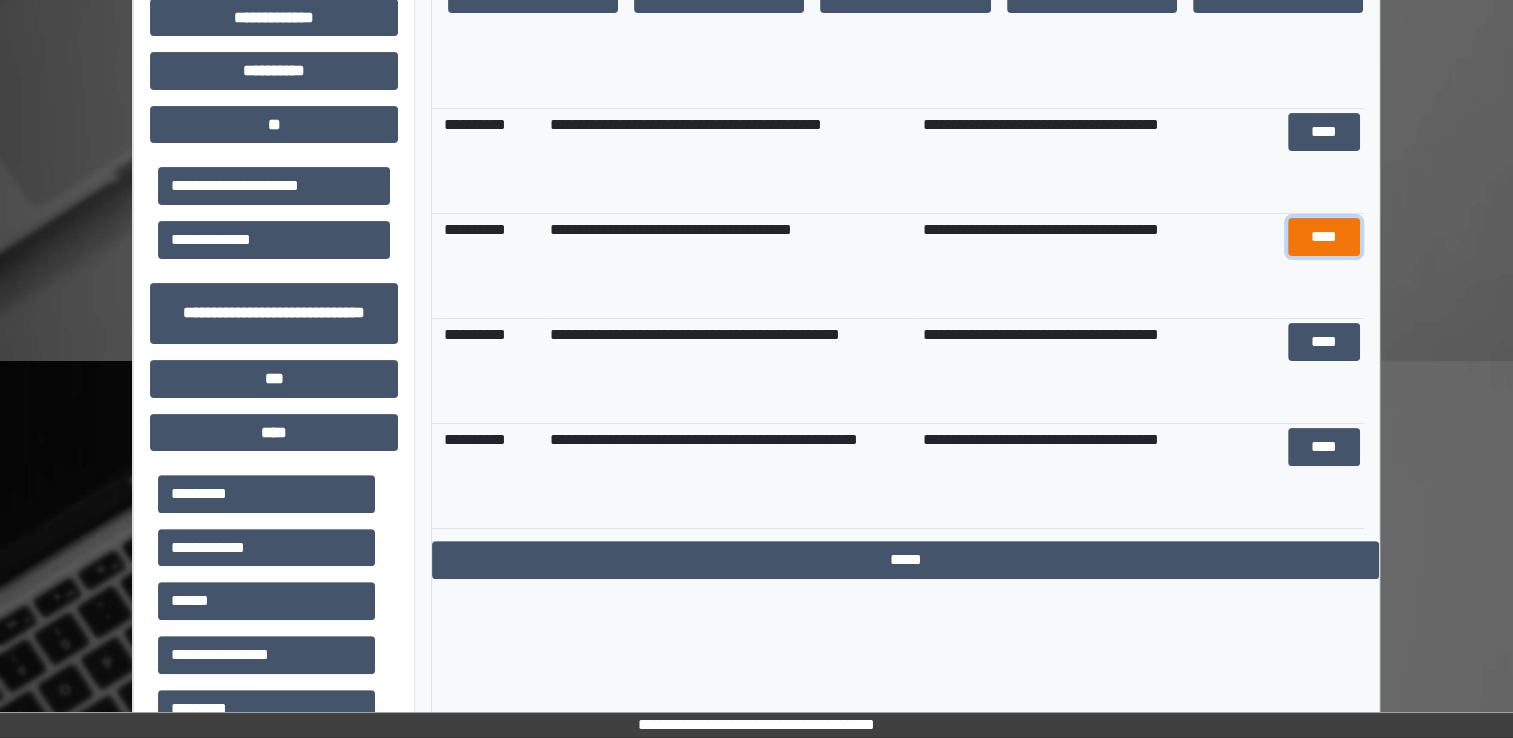 click on "****" at bounding box center (1323, 237) 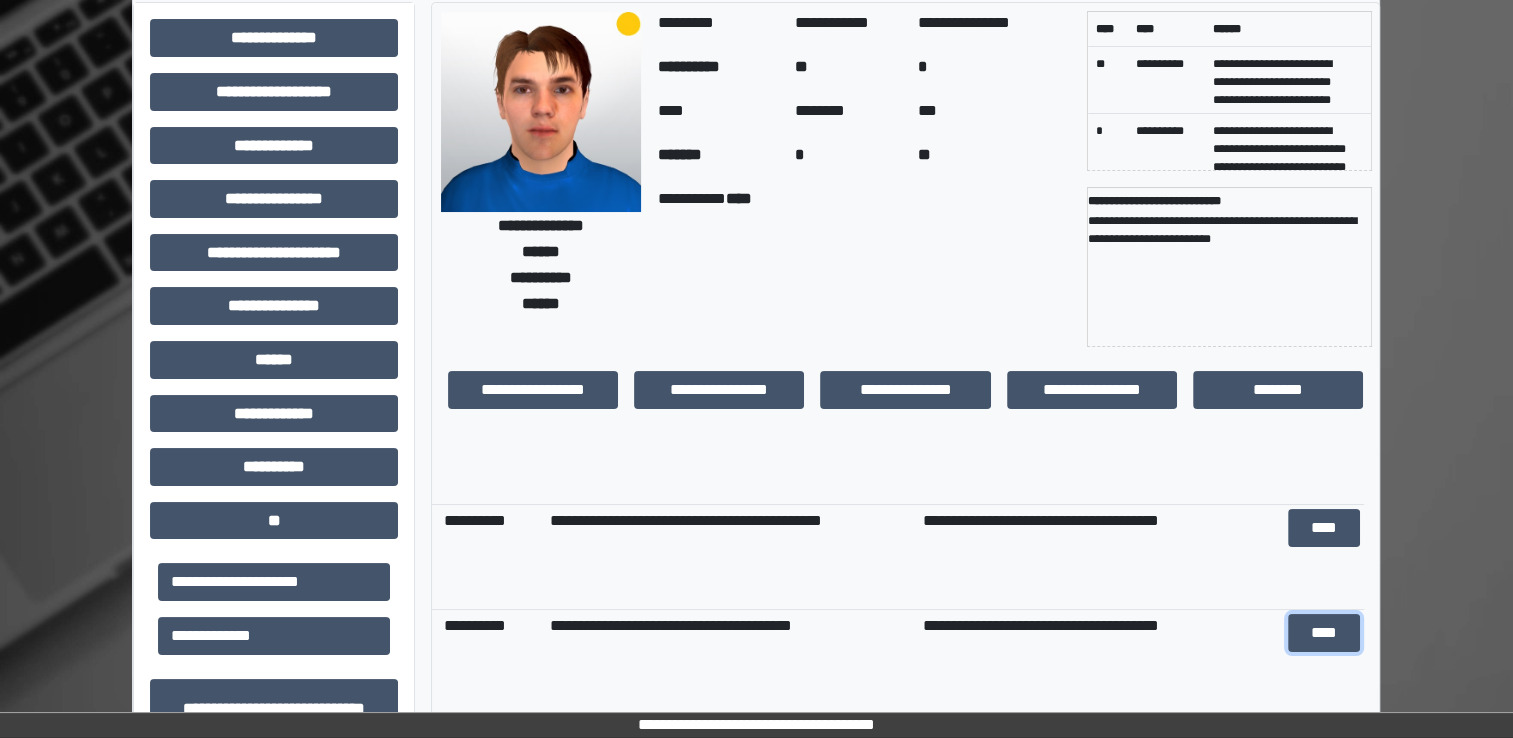 scroll, scrollTop: 50, scrollLeft: 0, axis: vertical 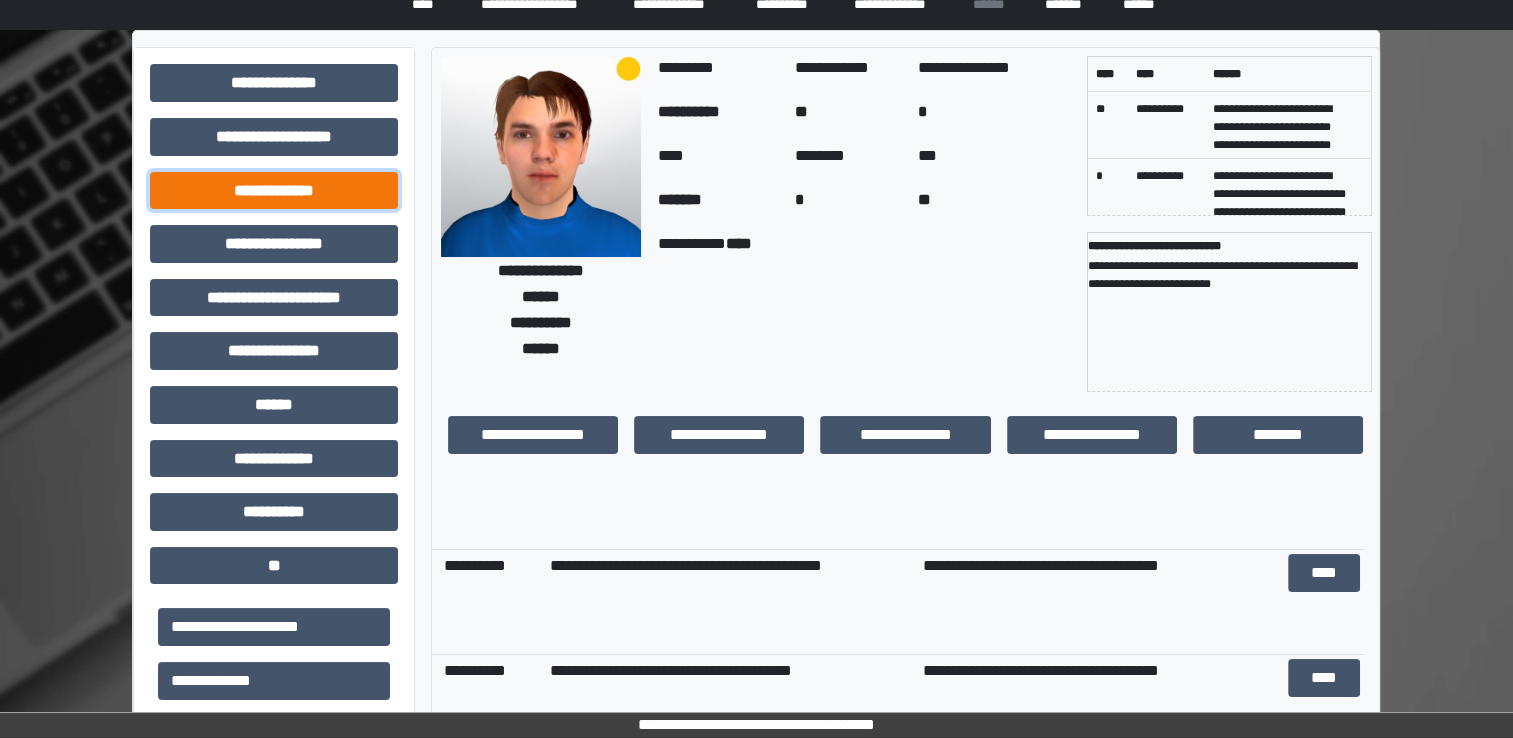click on "**********" at bounding box center (274, 191) 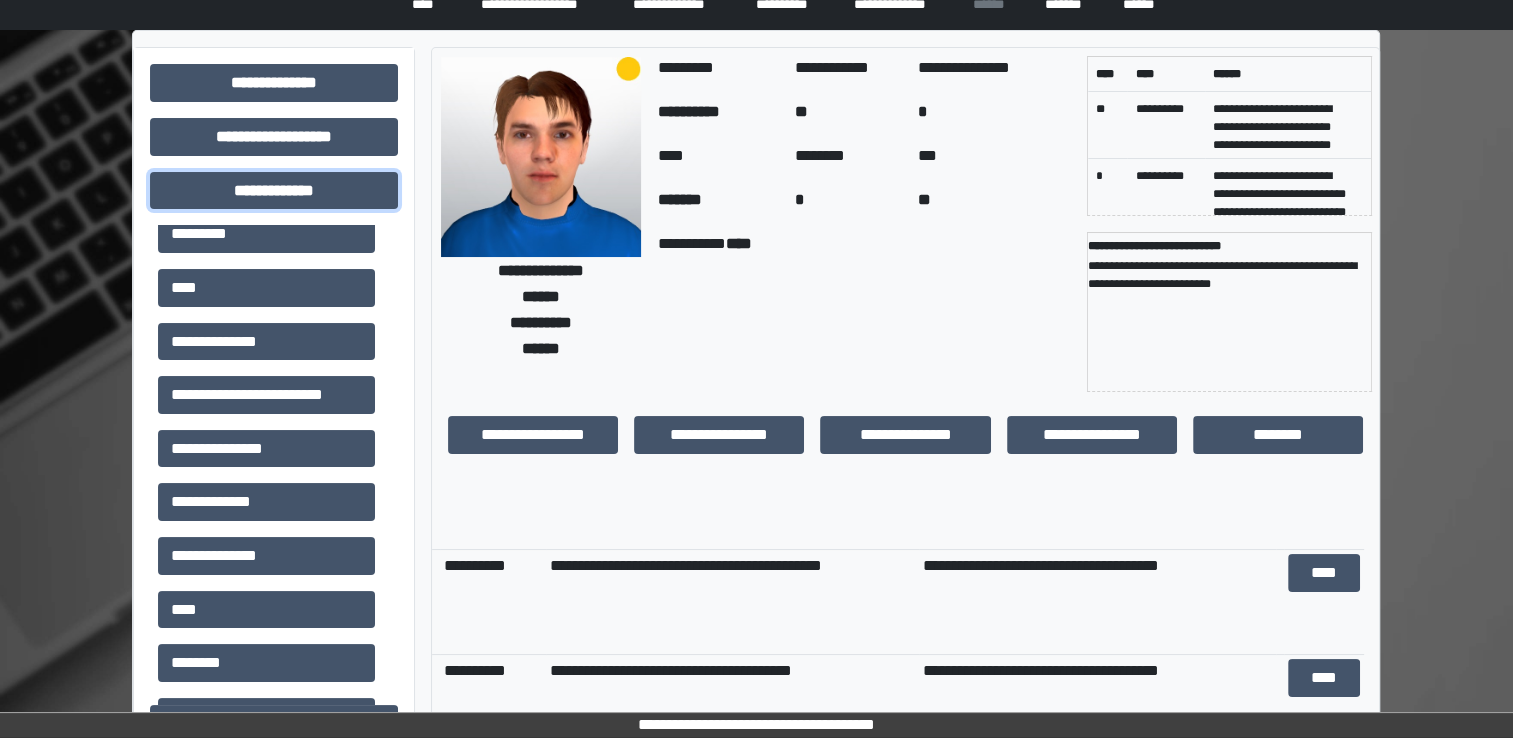 scroll, scrollTop: 797, scrollLeft: 0, axis: vertical 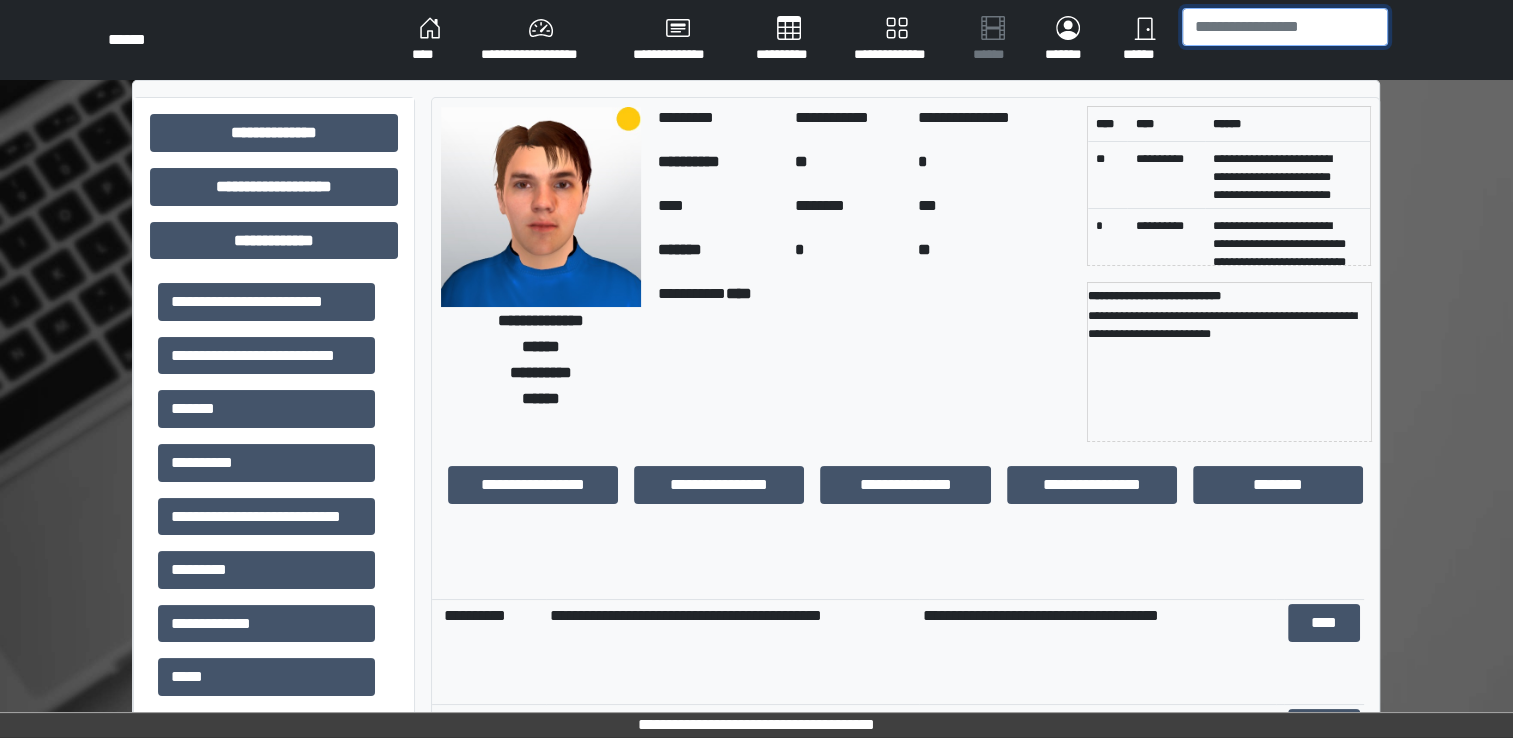 click at bounding box center (1285, 27) 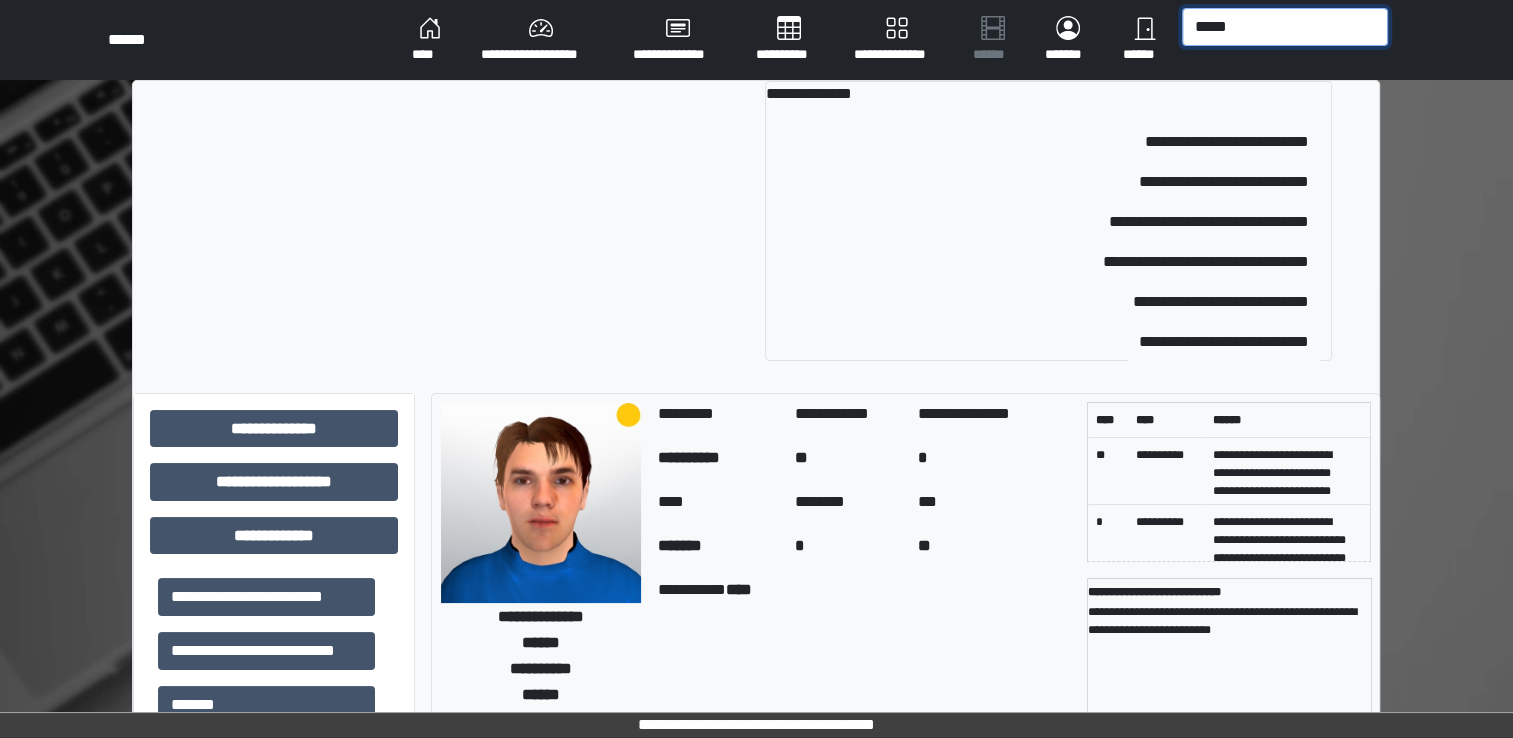 type on "*****" 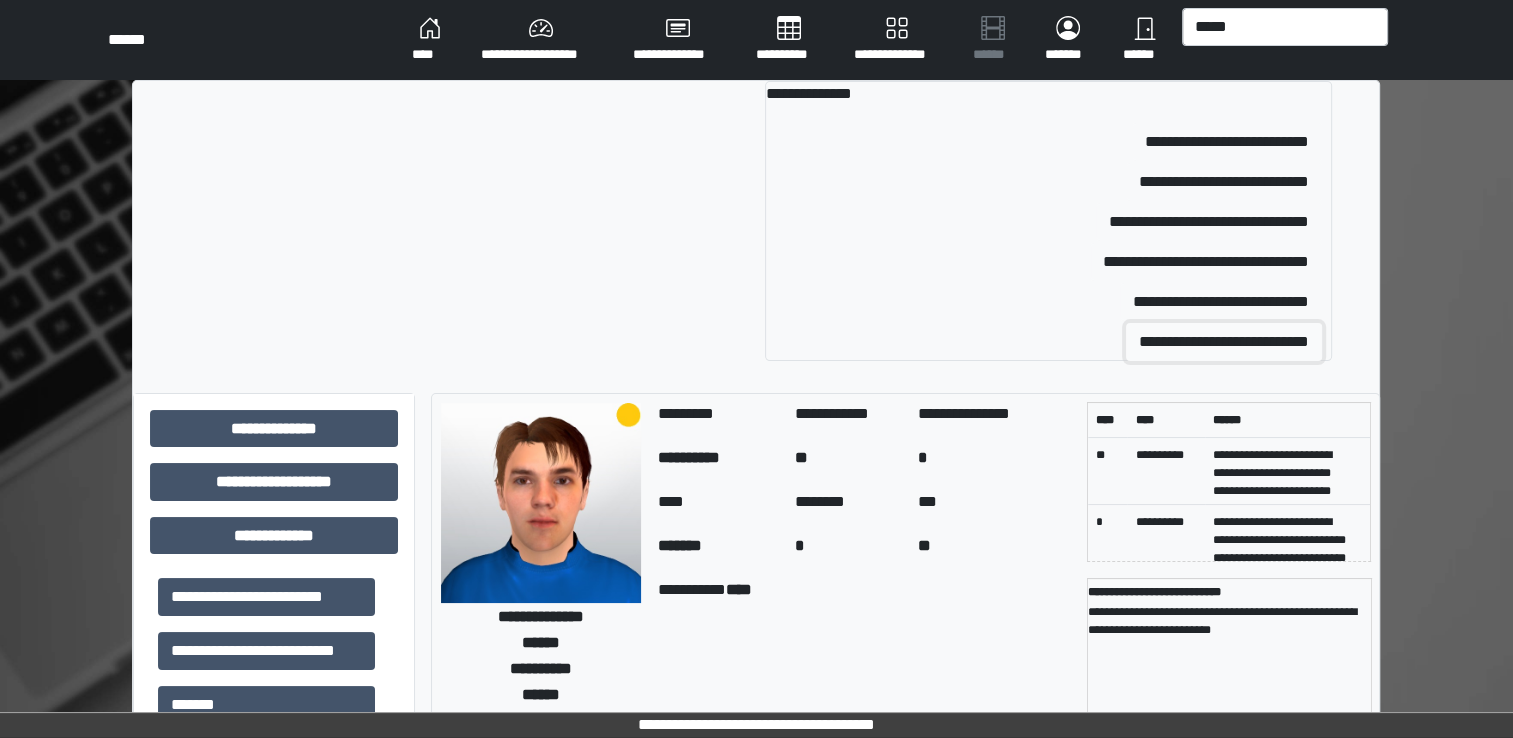 click on "**********" at bounding box center (1224, 342) 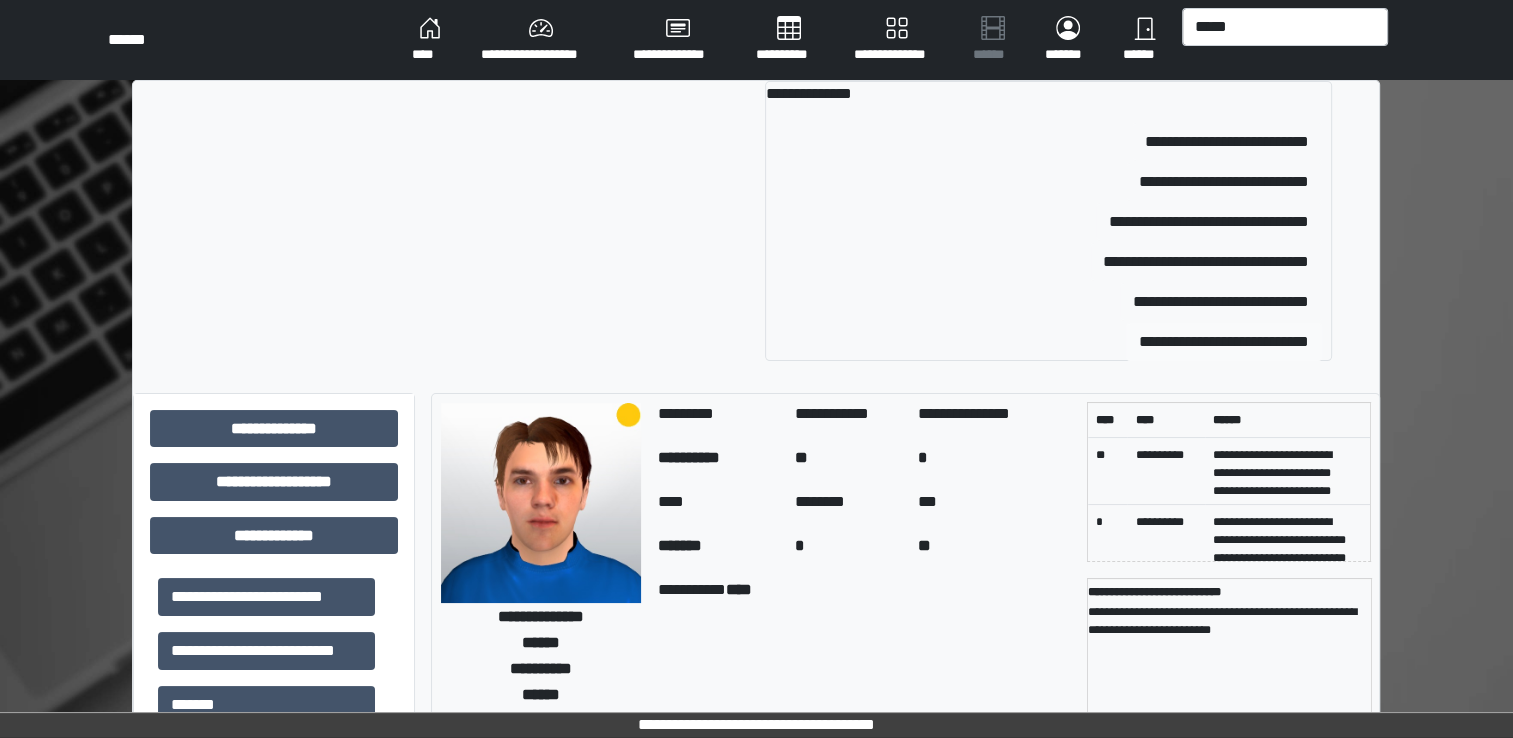 type 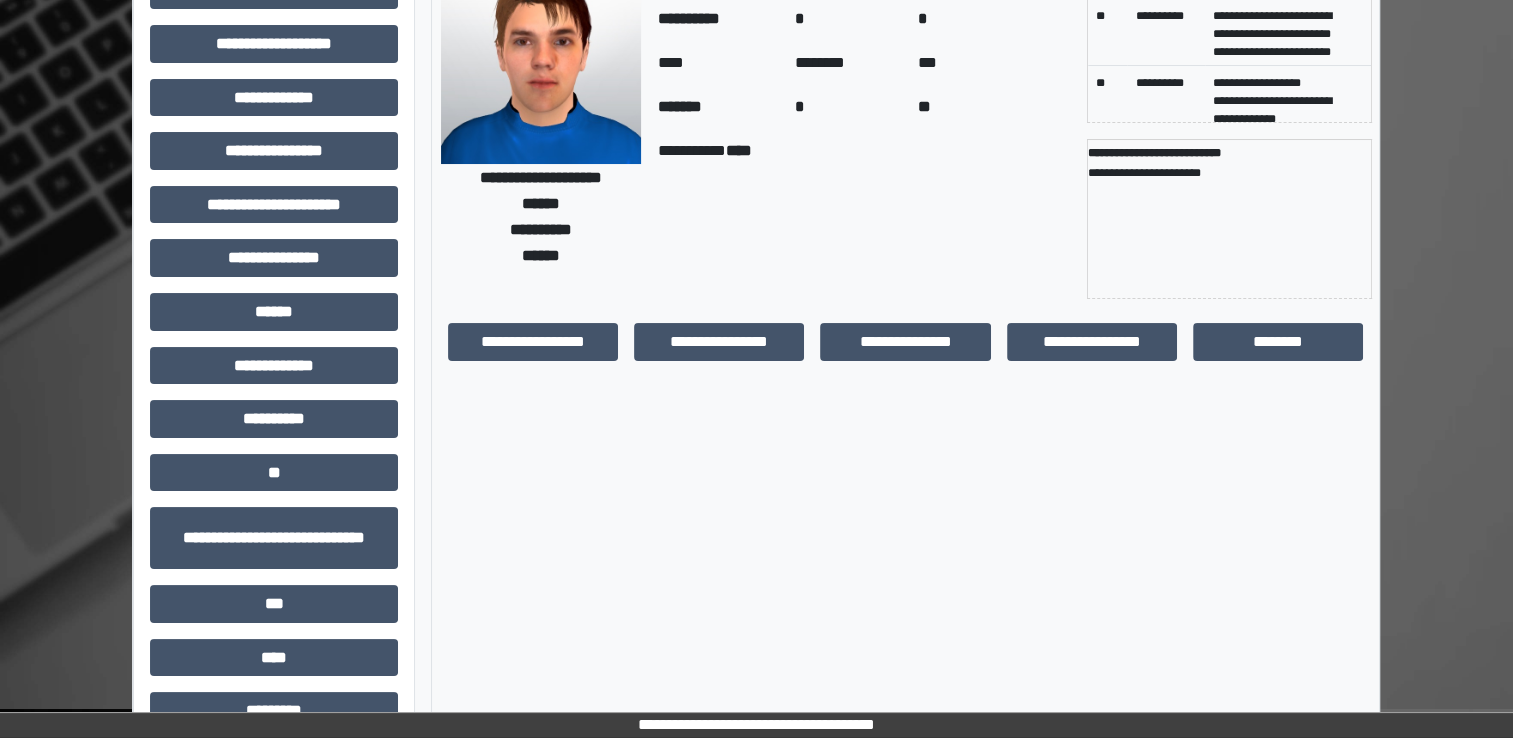 scroll, scrollTop: 144, scrollLeft: 0, axis: vertical 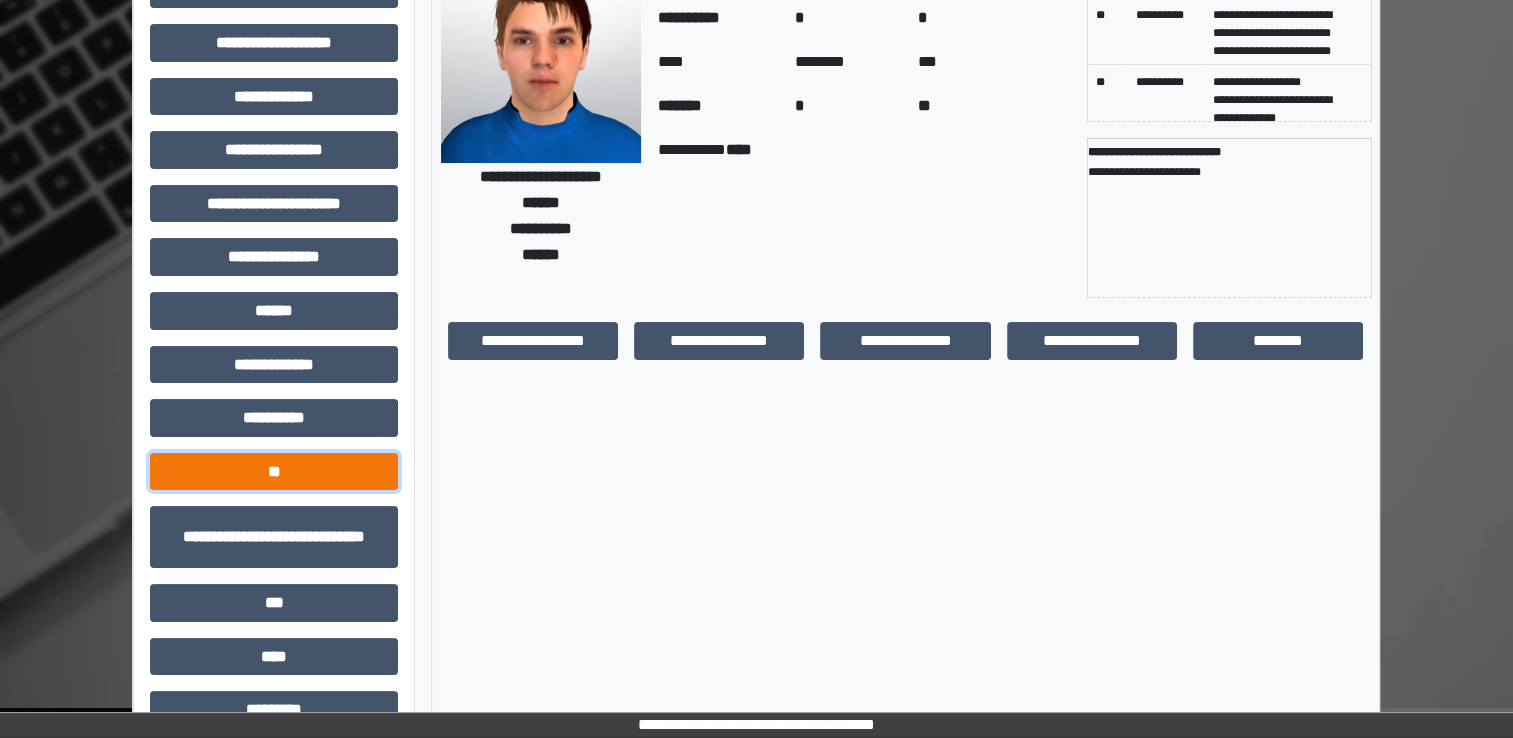 click on "**" at bounding box center [274, 472] 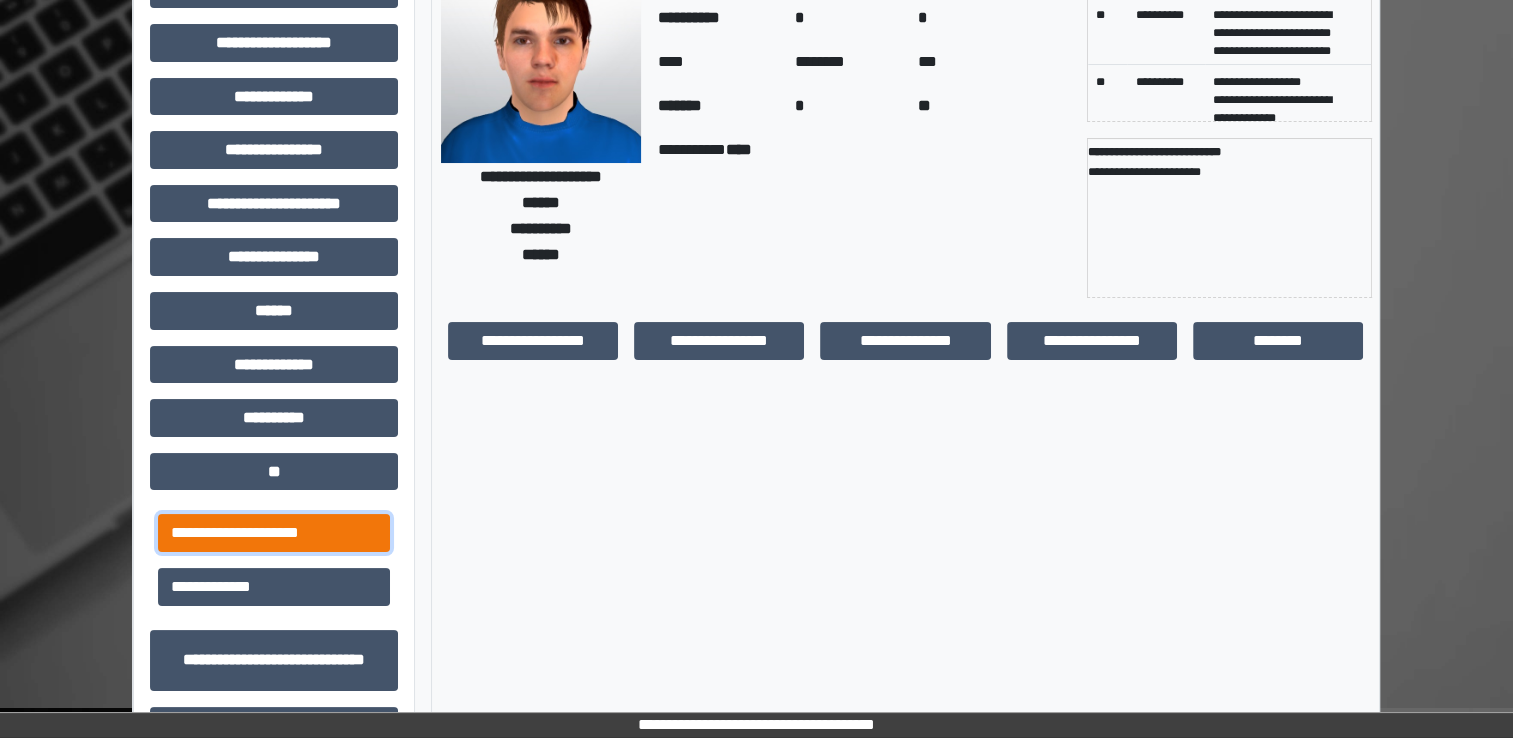 click on "**********" at bounding box center (274, 533) 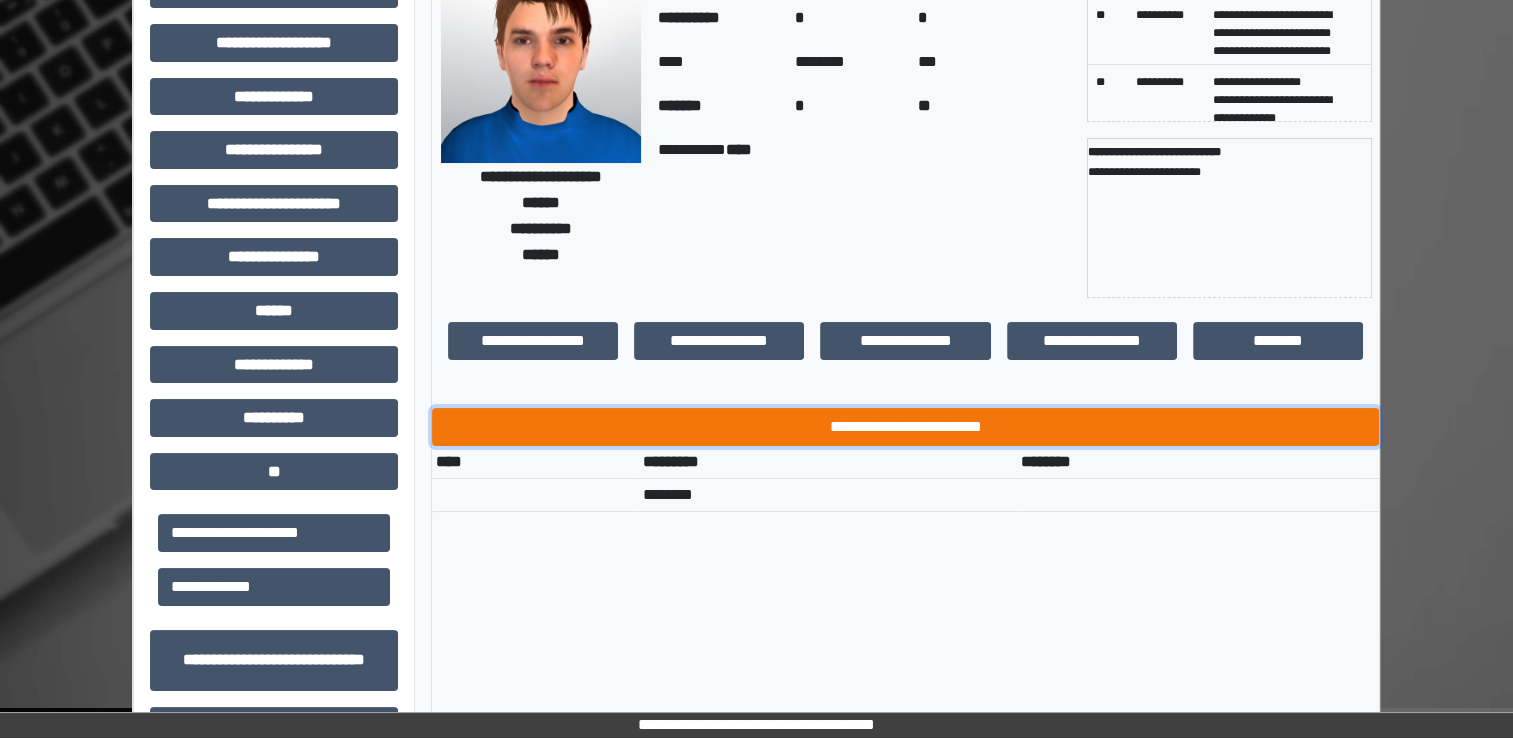 click on "**********" at bounding box center (905, 427) 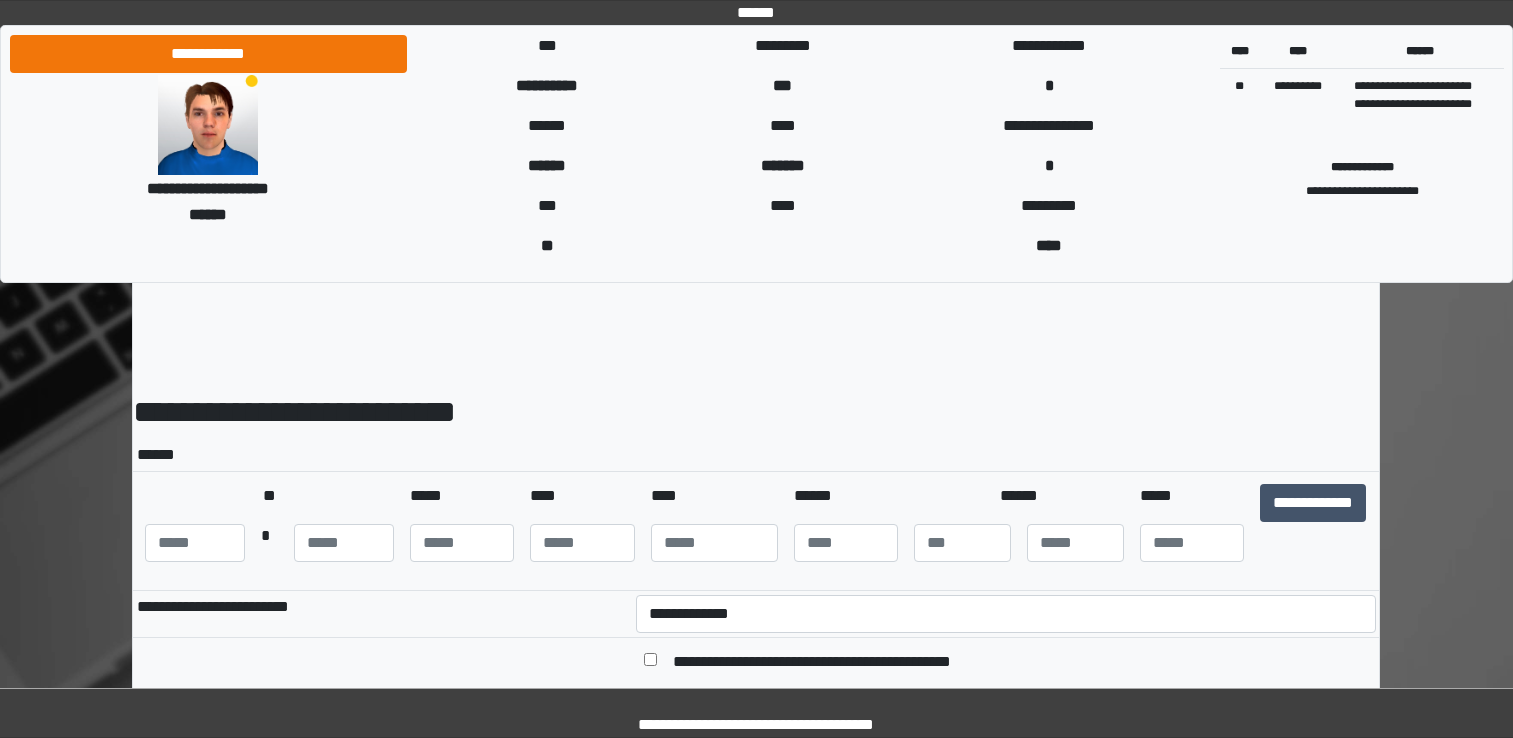 scroll, scrollTop: 0, scrollLeft: 0, axis: both 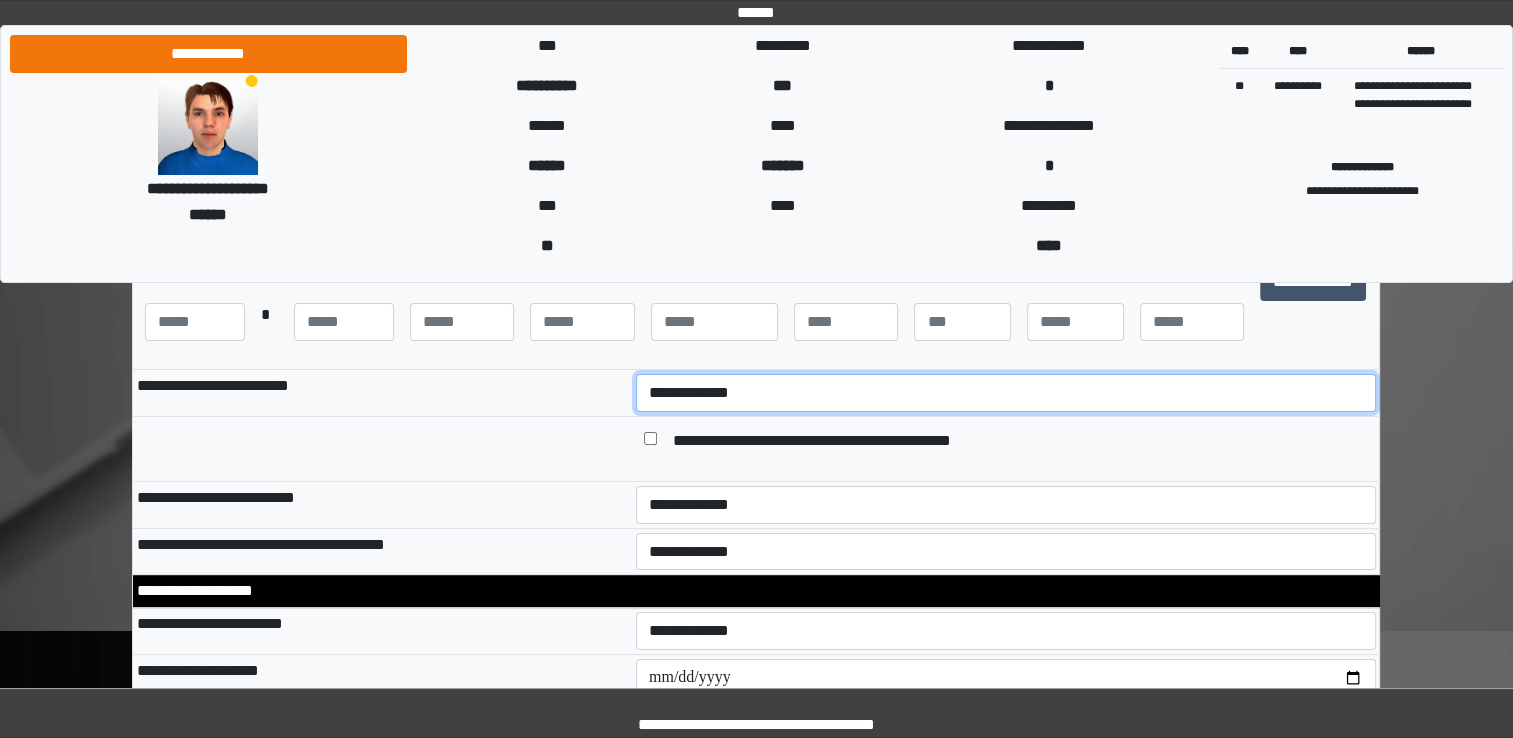 click on "**********" at bounding box center [1006, 393] 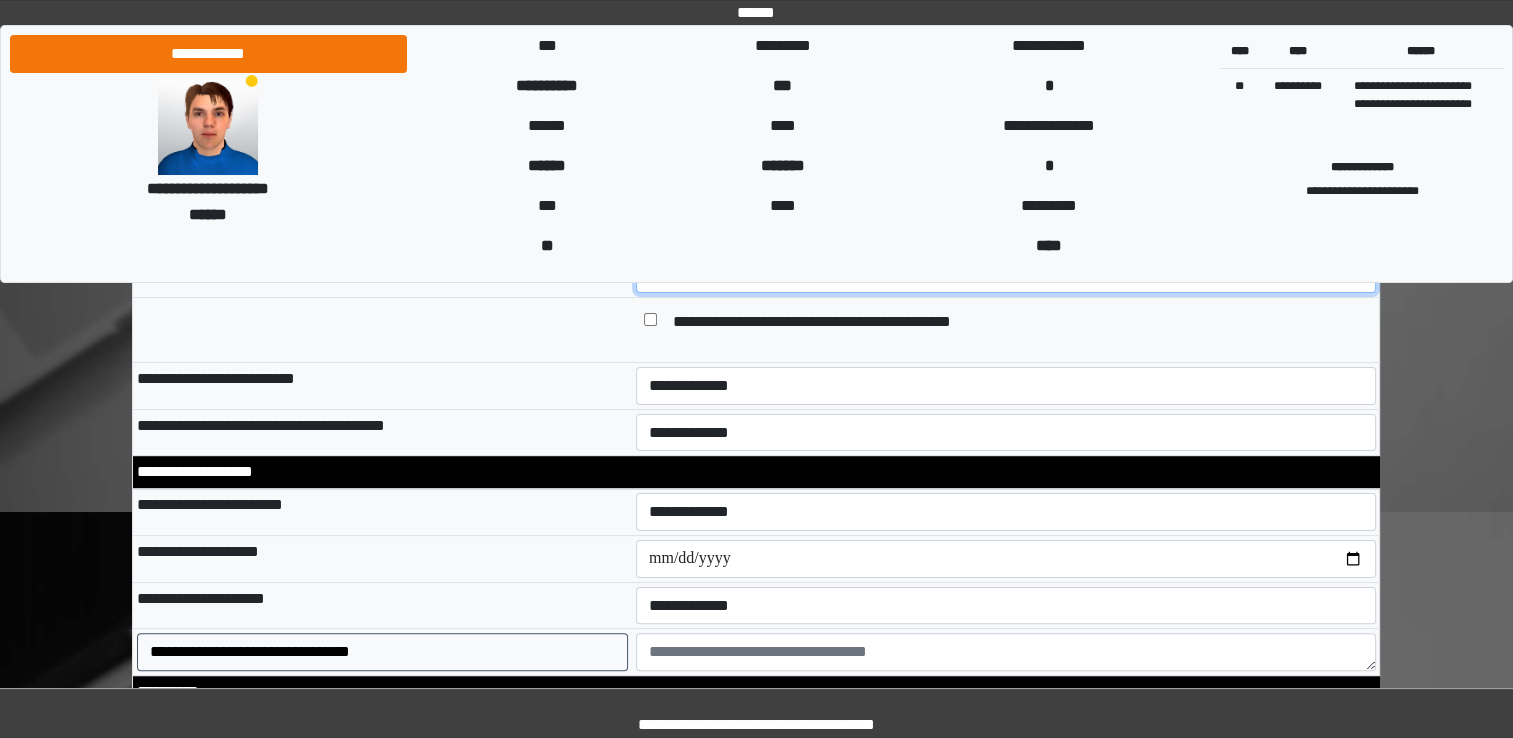 scroll, scrollTop: 341, scrollLeft: 0, axis: vertical 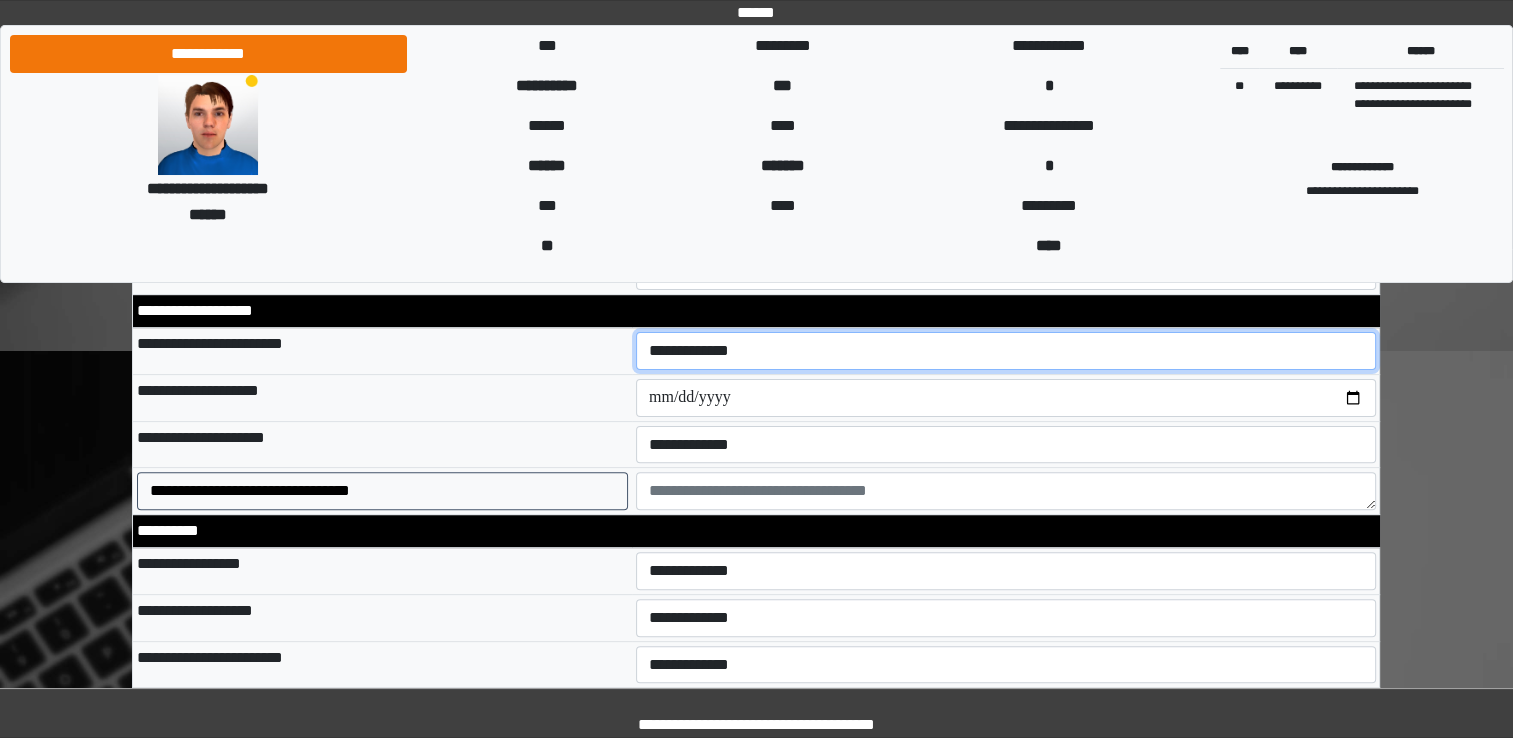 click on "**********" at bounding box center (1006, 351) 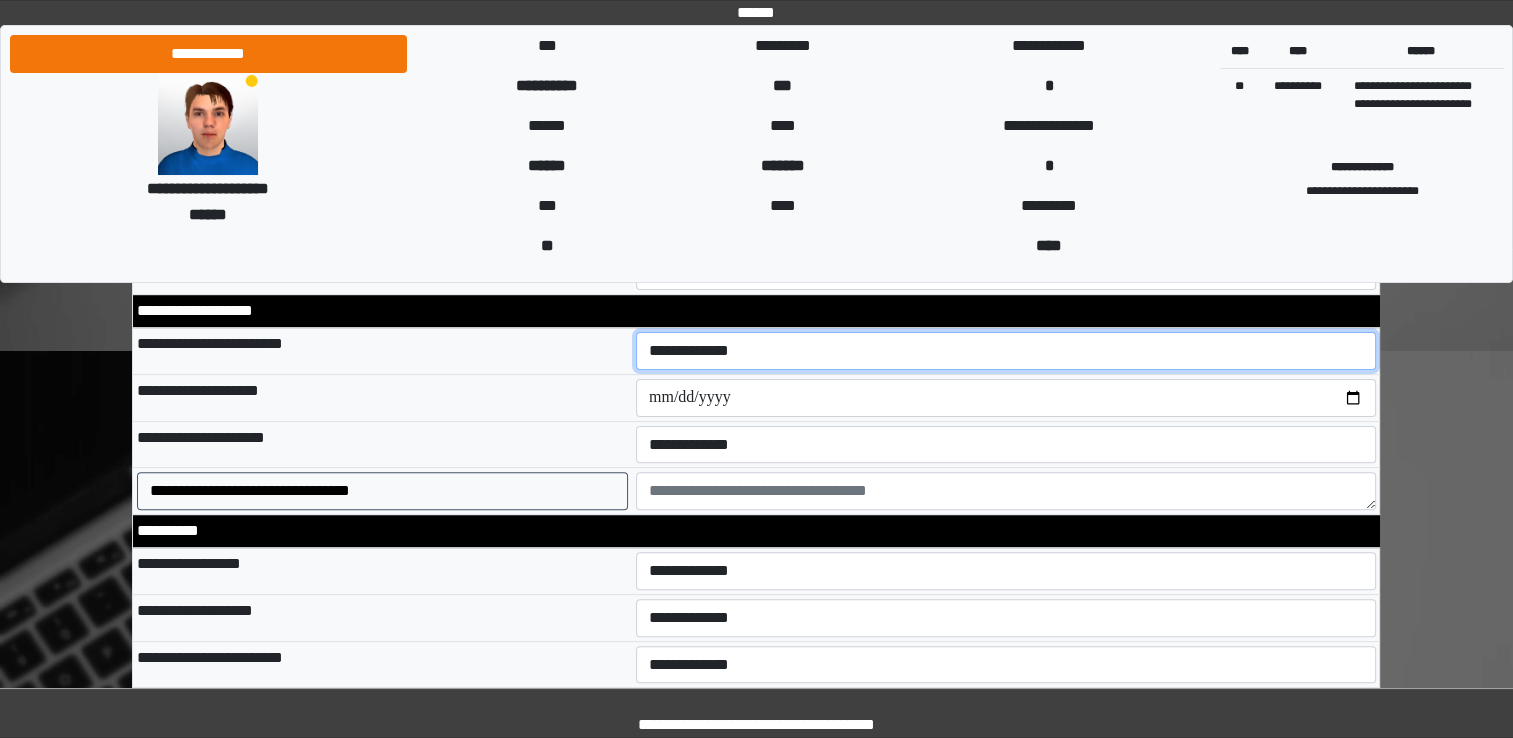 select on "*" 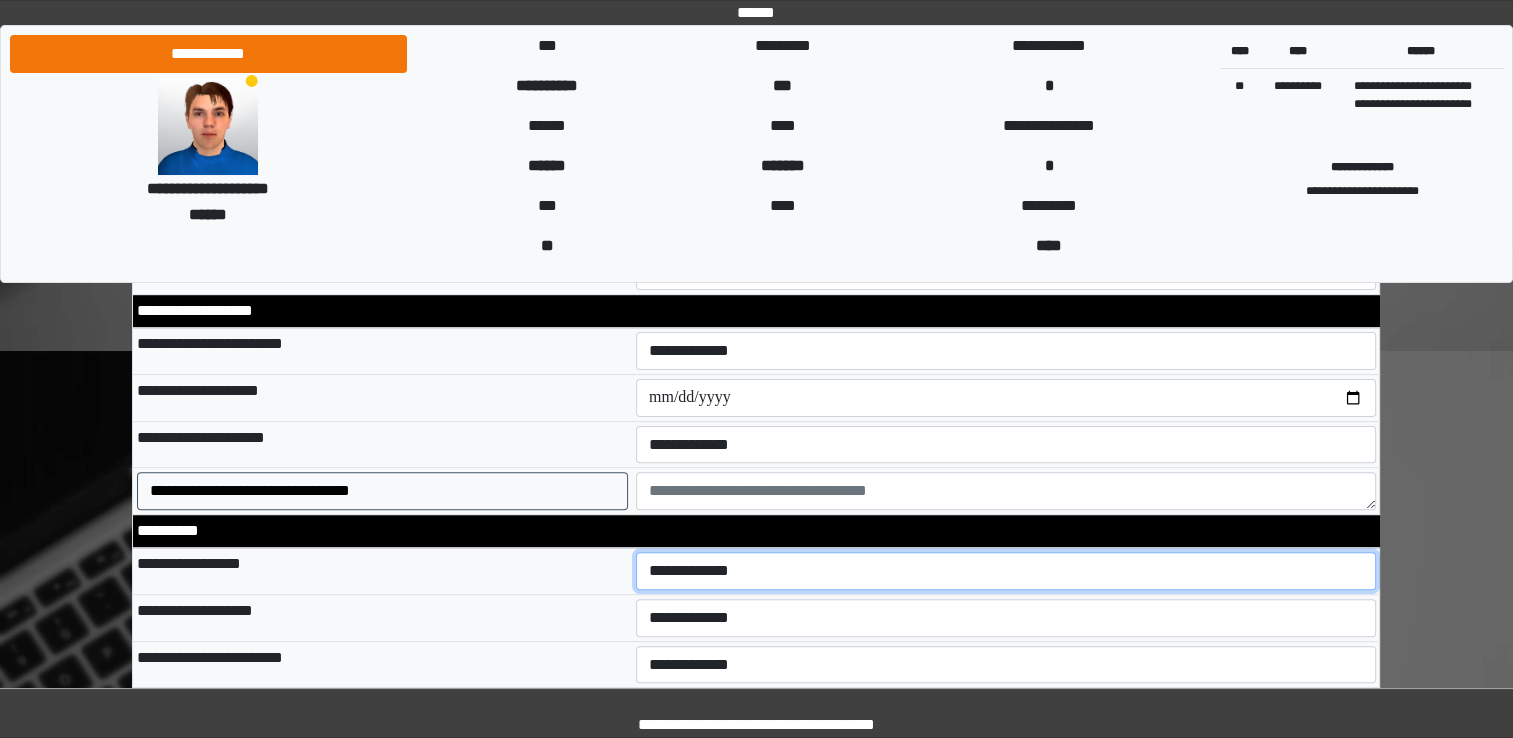 click on "**********" at bounding box center [1006, 571] 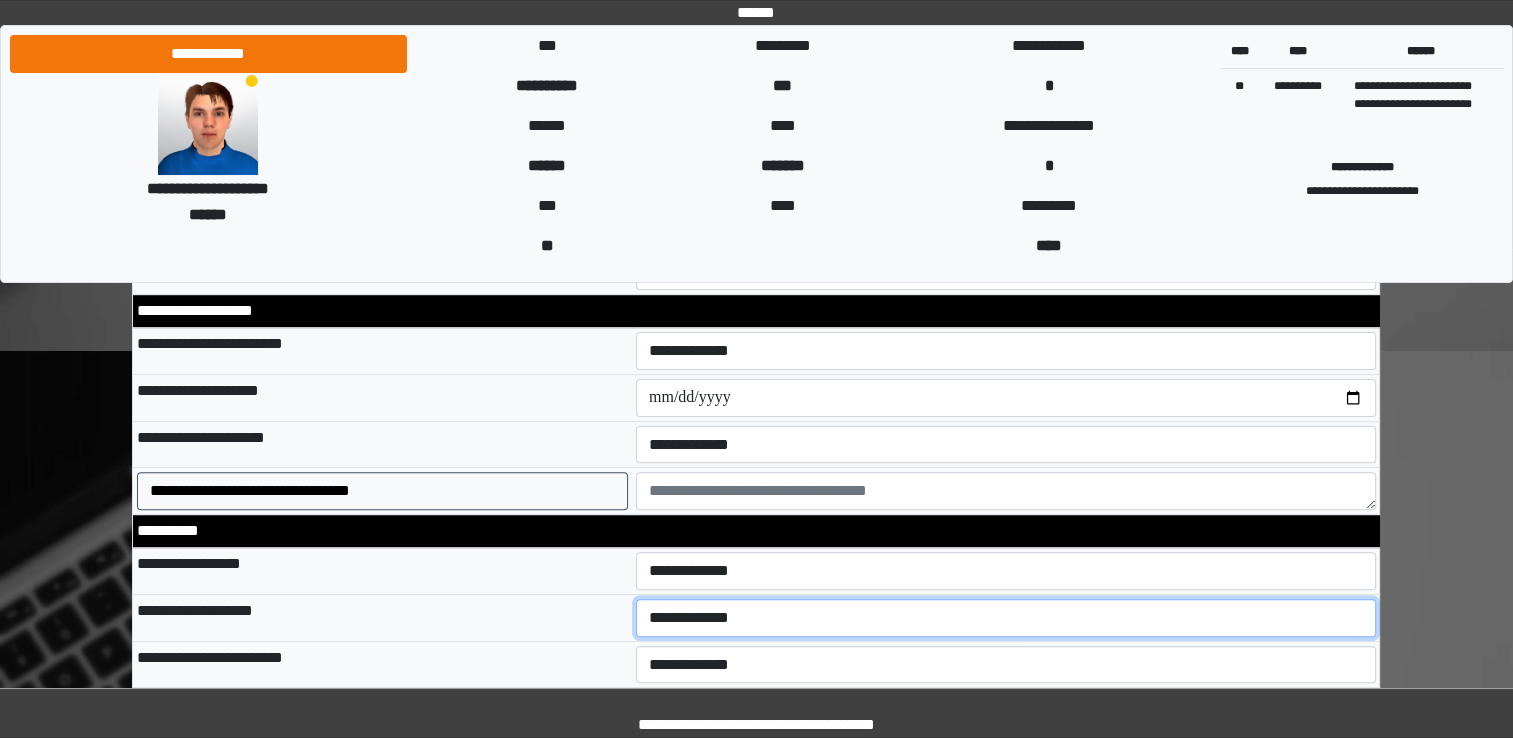 click on "**********" at bounding box center [1006, 618] 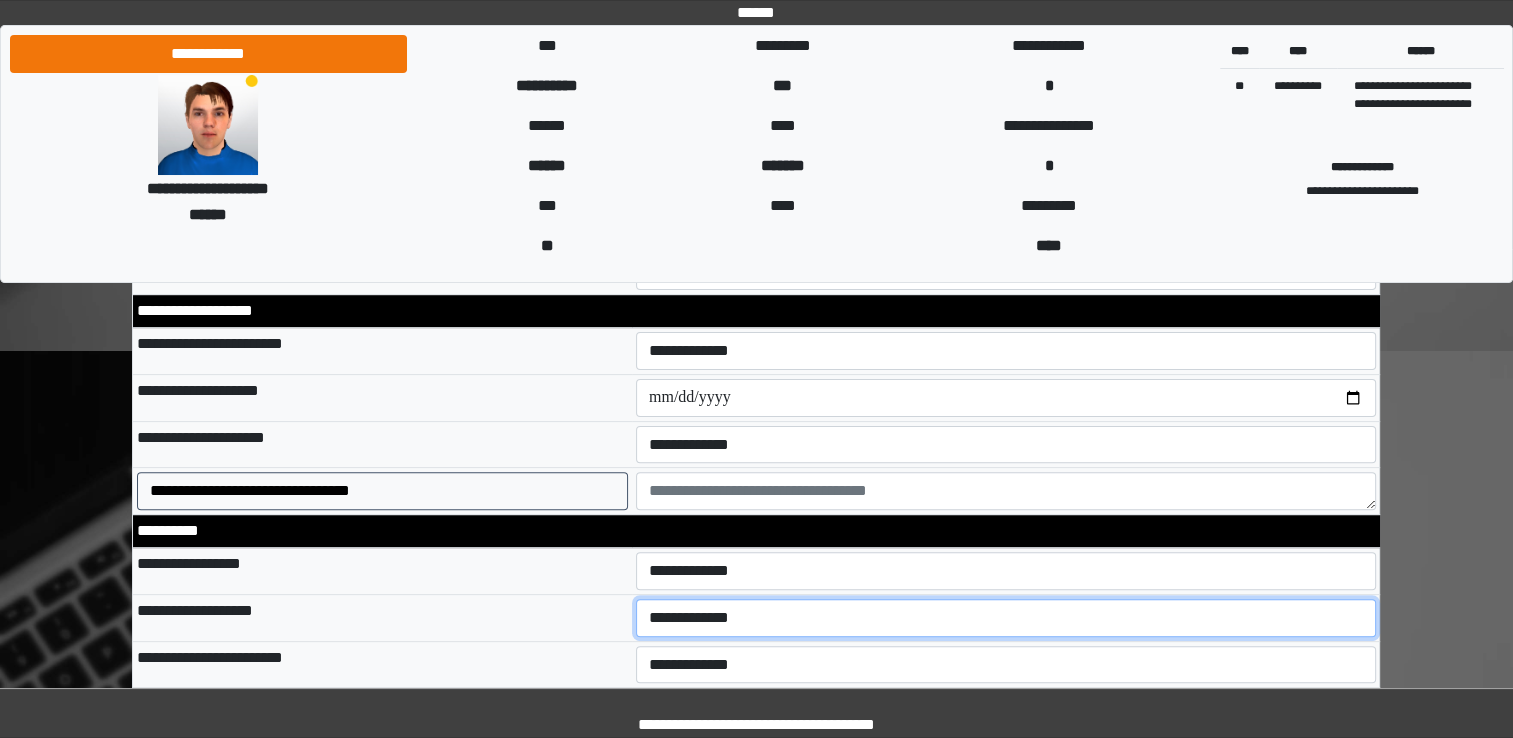 select on "*" 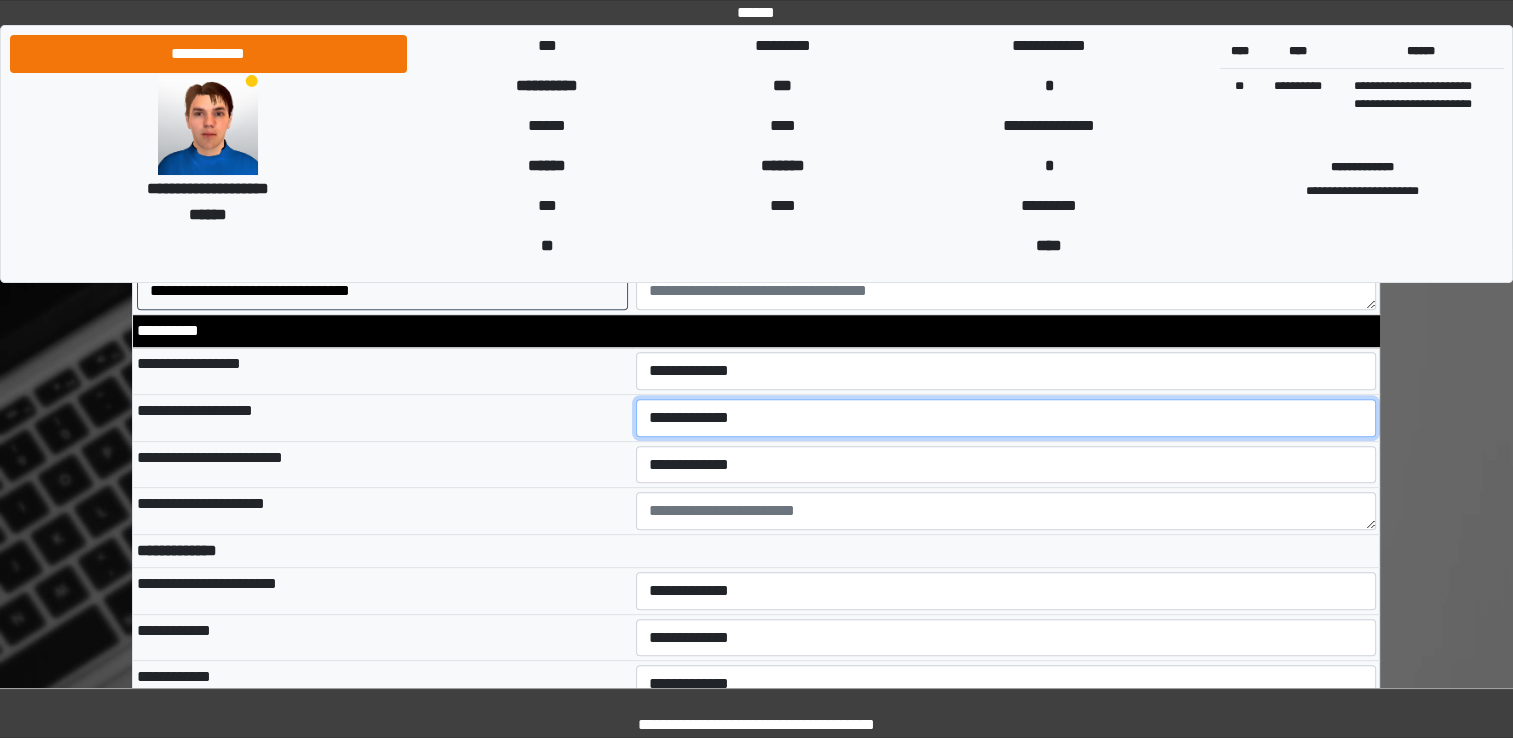 scroll, scrollTop: 741, scrollLeft: 0, axis: vertical 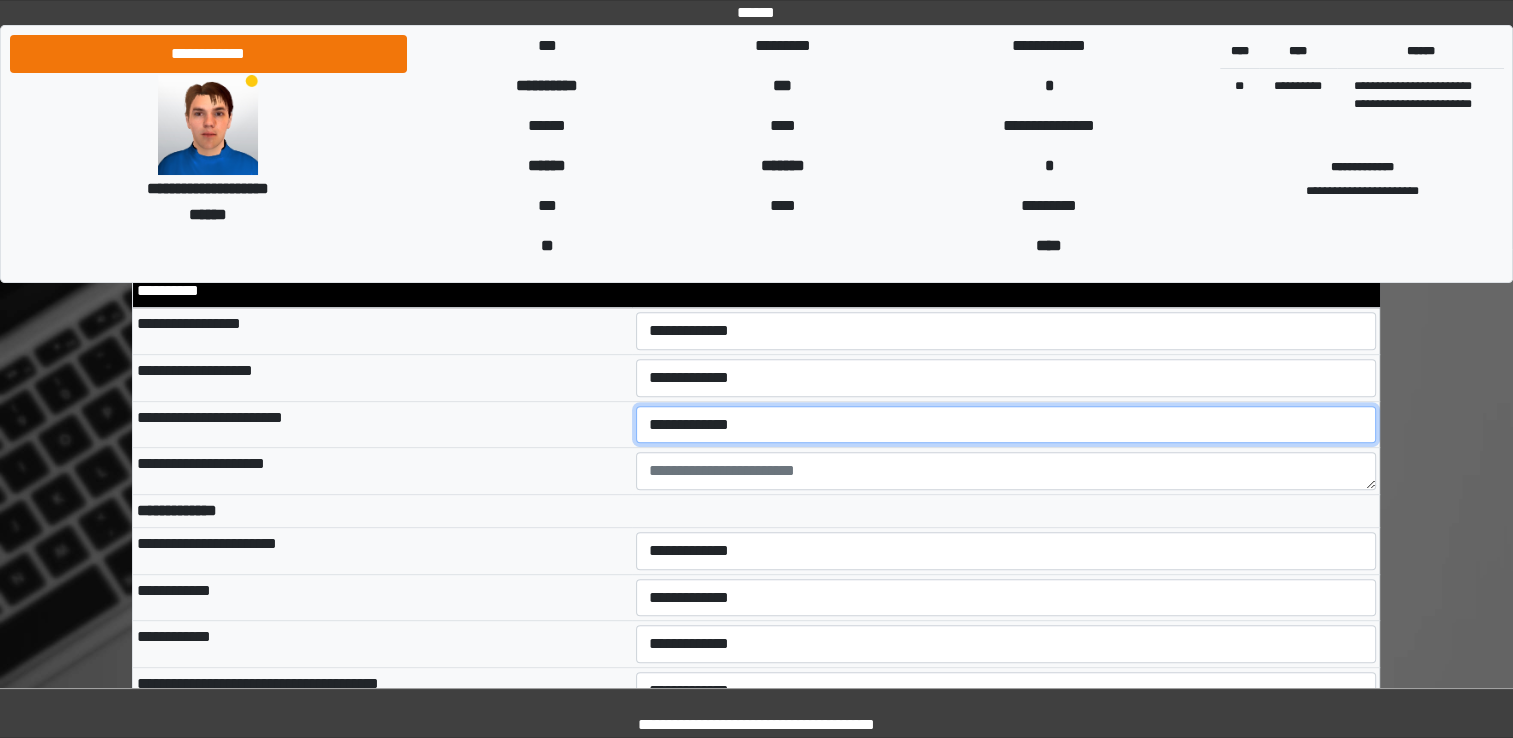 click on "**********" at bounding box center [1006, 425] 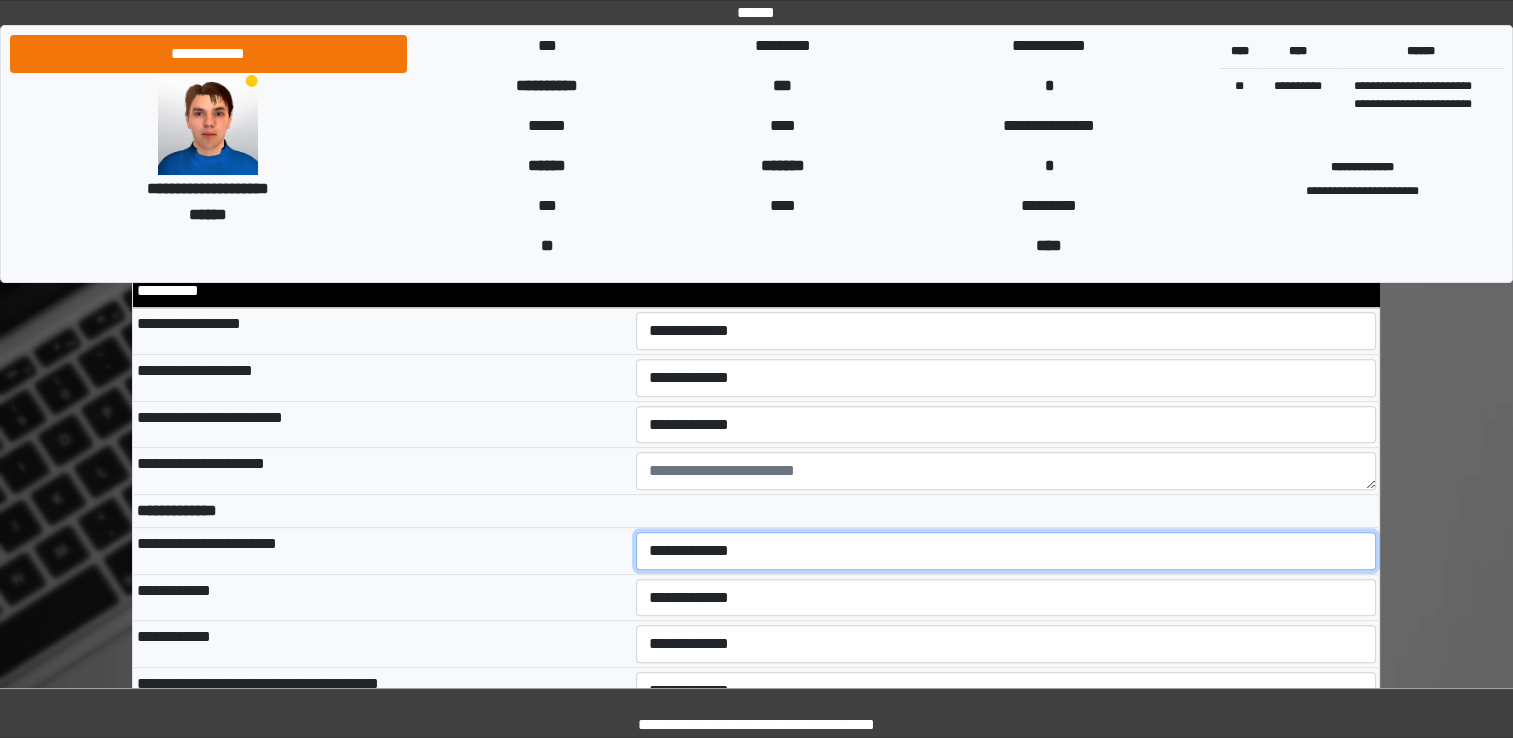 click on "**********" at bounding box center (1006, 551) 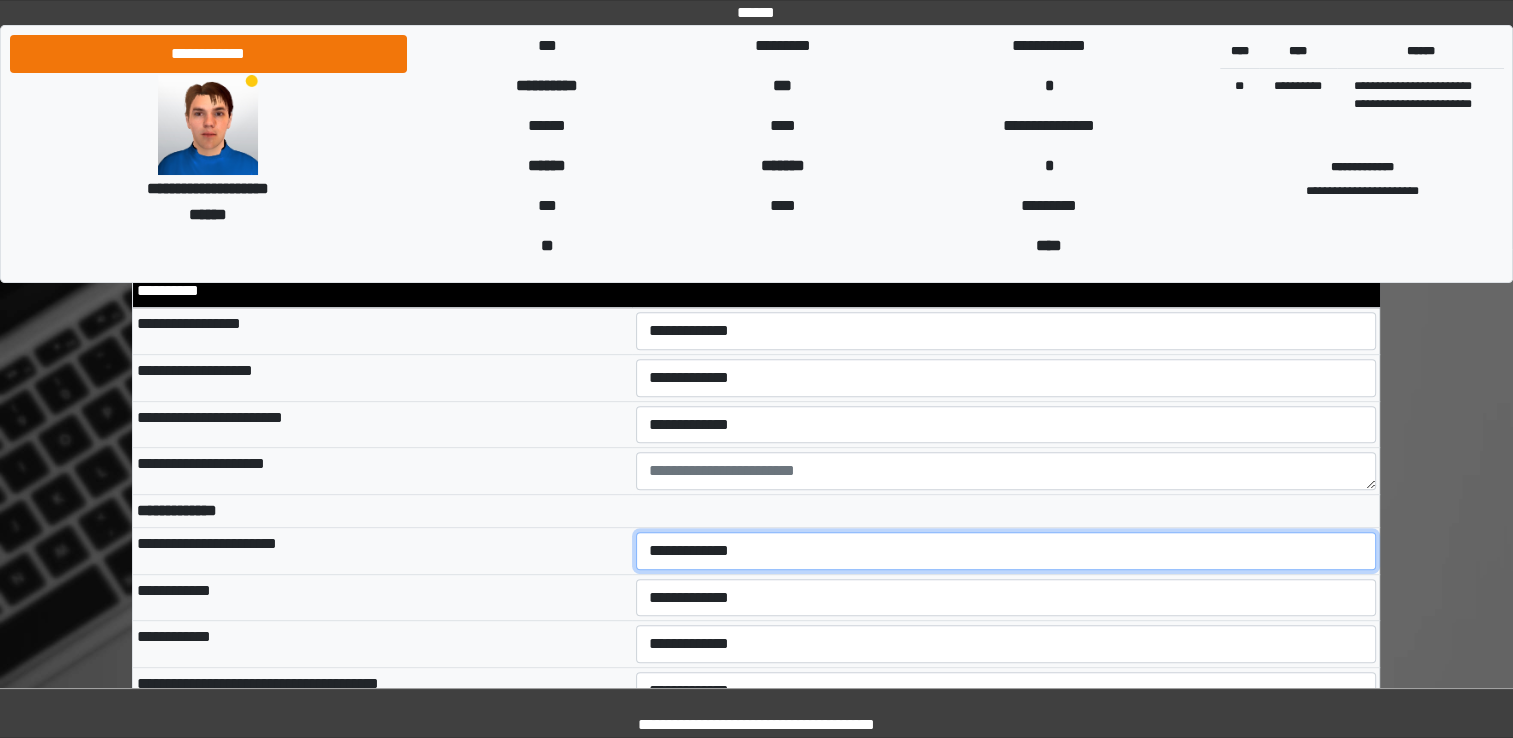 select on "*" 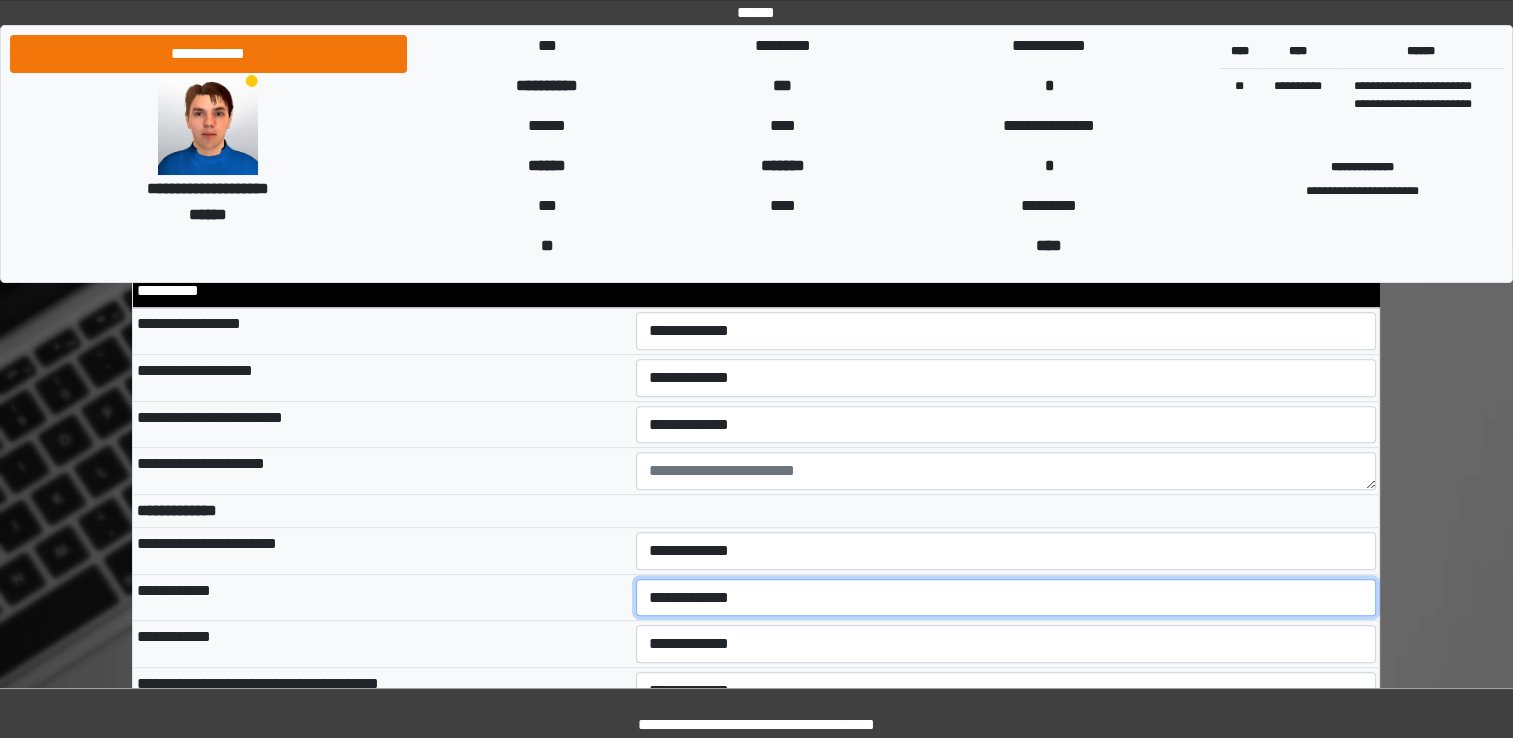 click on "**********" at bounding box center [1006, 598] 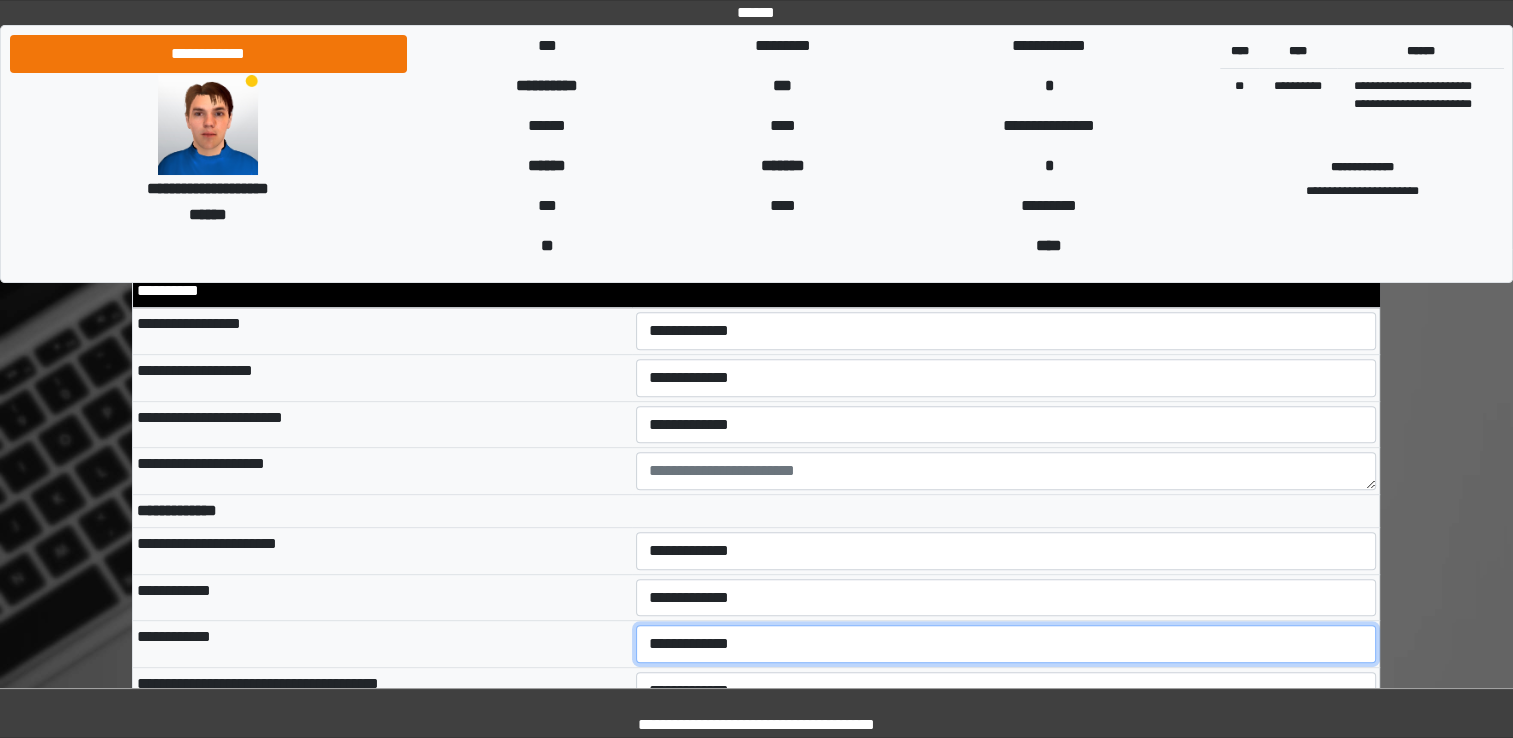 click on "**********" at bounding box center (1006, 644) 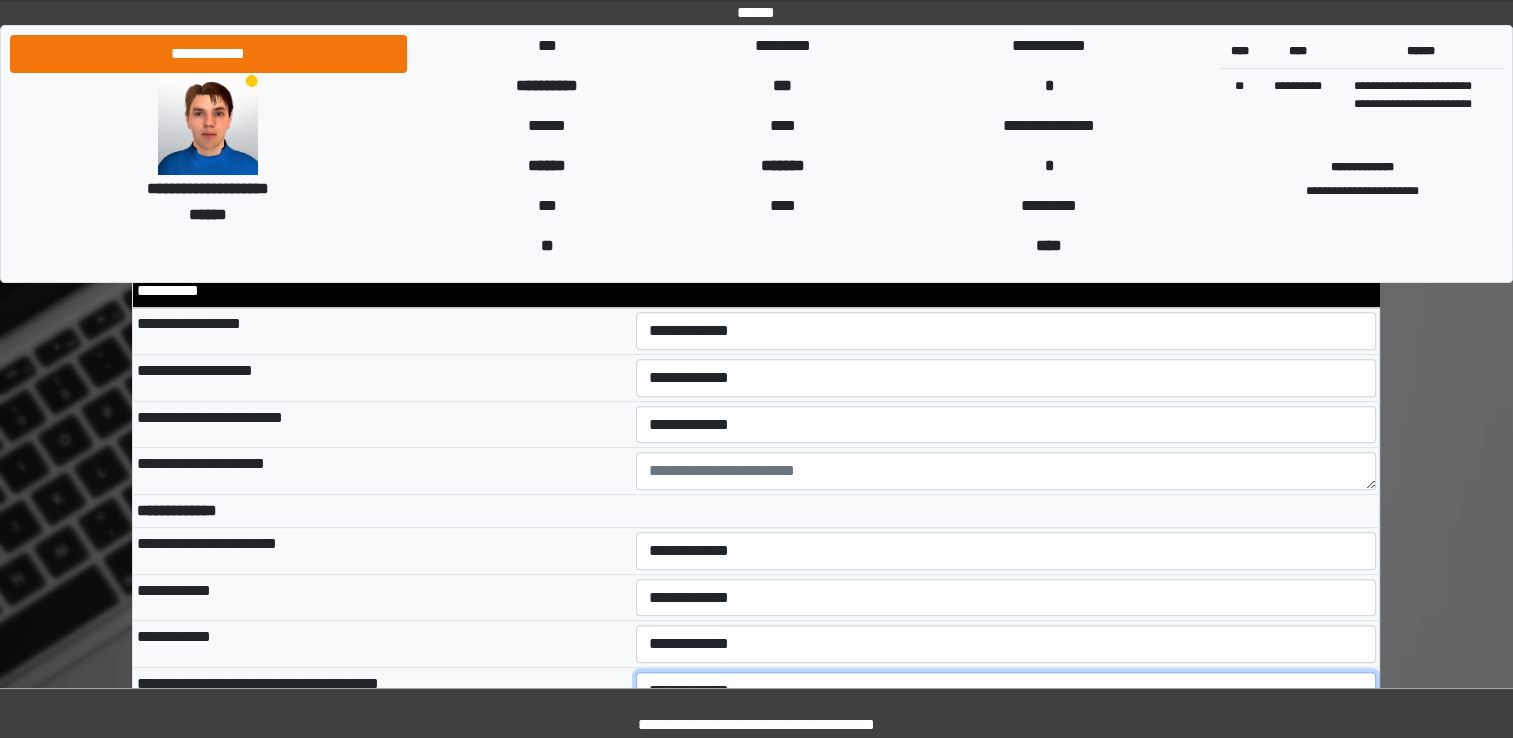 click on "**********" at bounding box center [1006, 691] 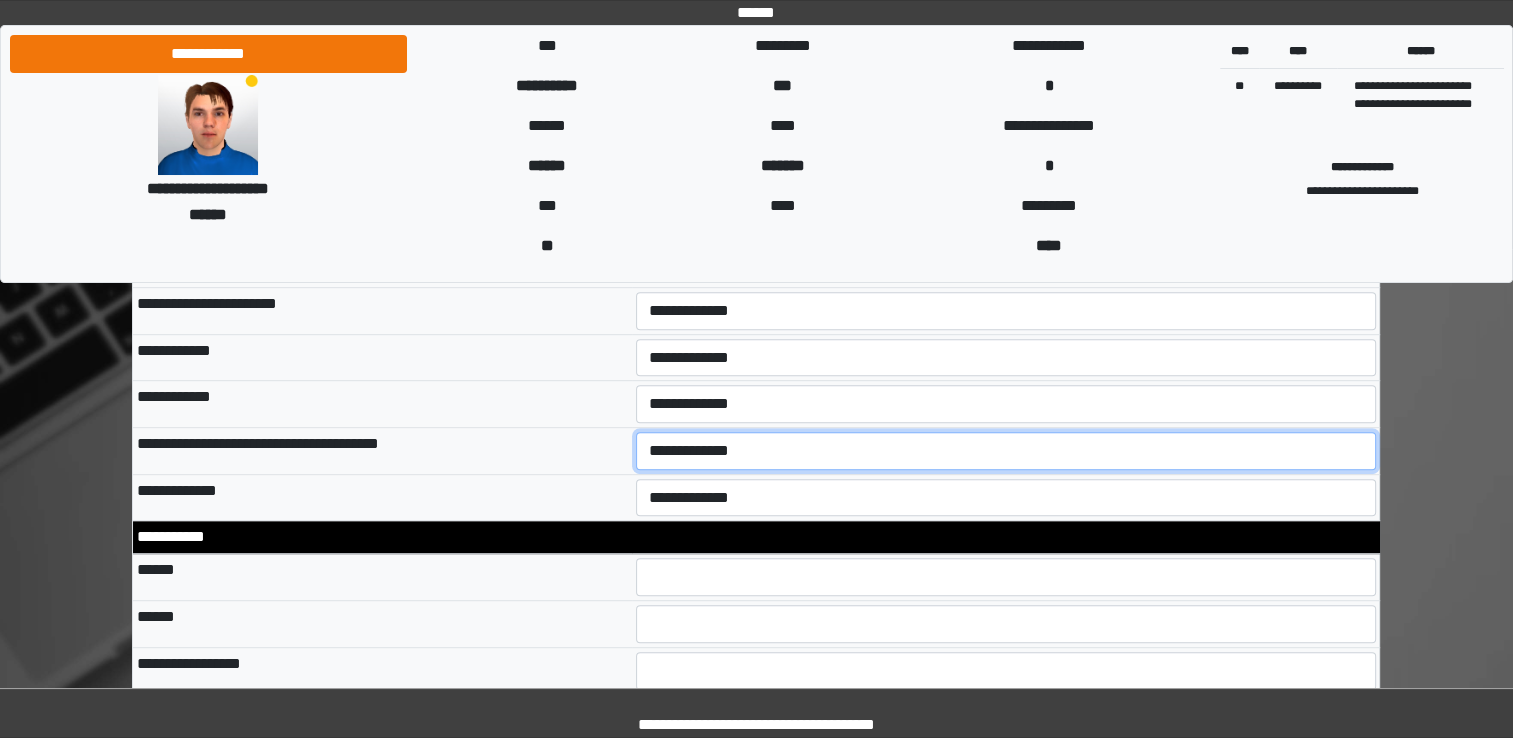 scroll, scrollTop: 1021, scrollLeft: 0, axis: vertical 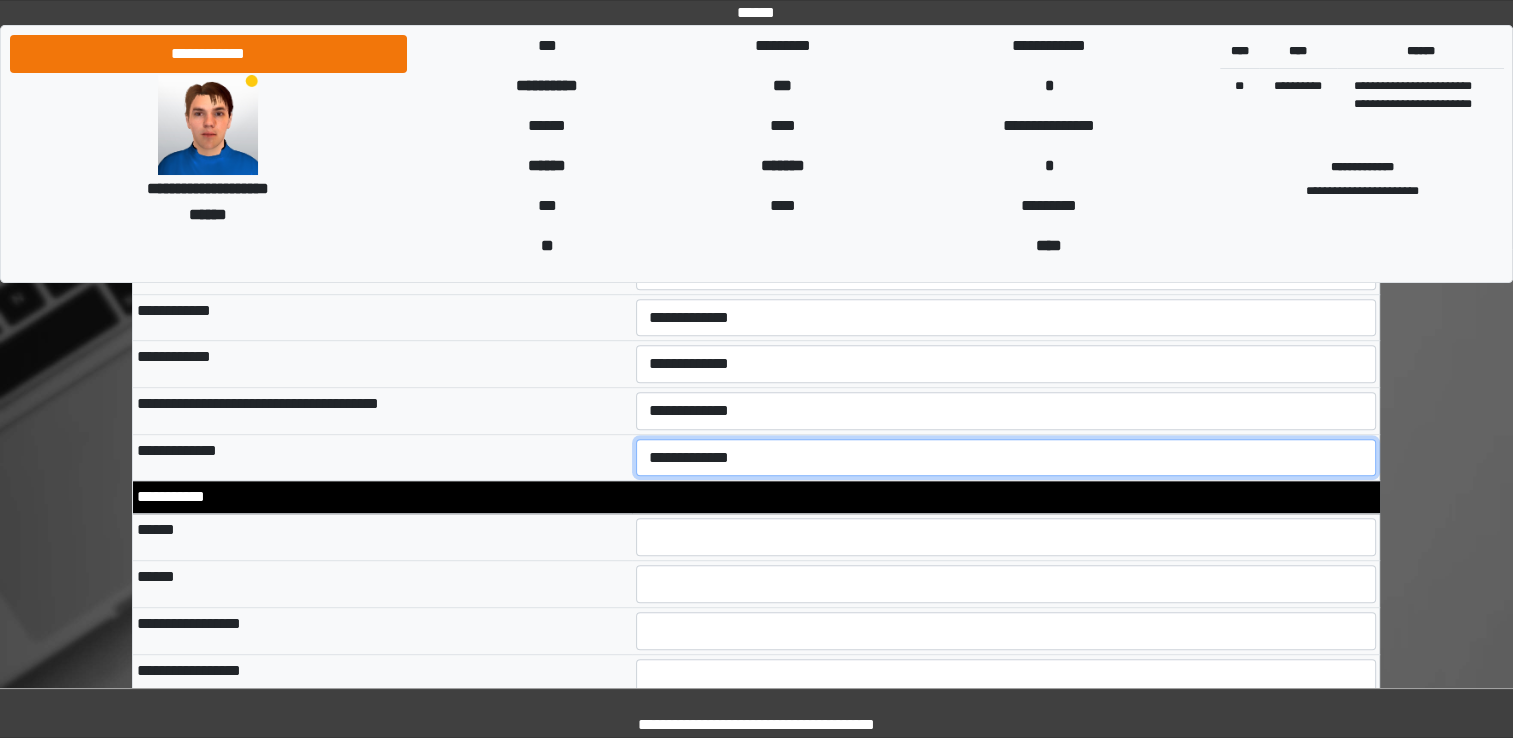 click on "**********" at bounding box center [1006, 458] 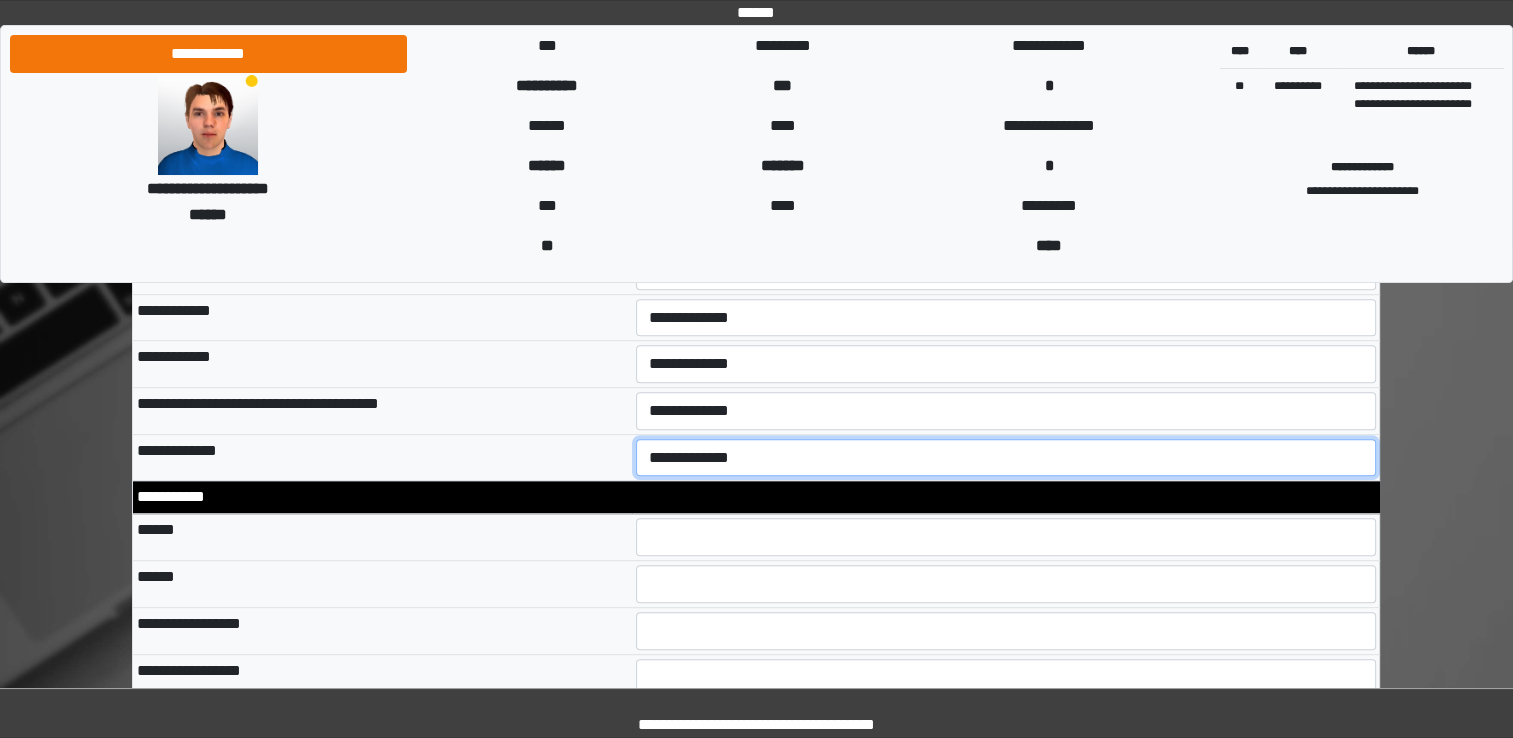 select on "*" 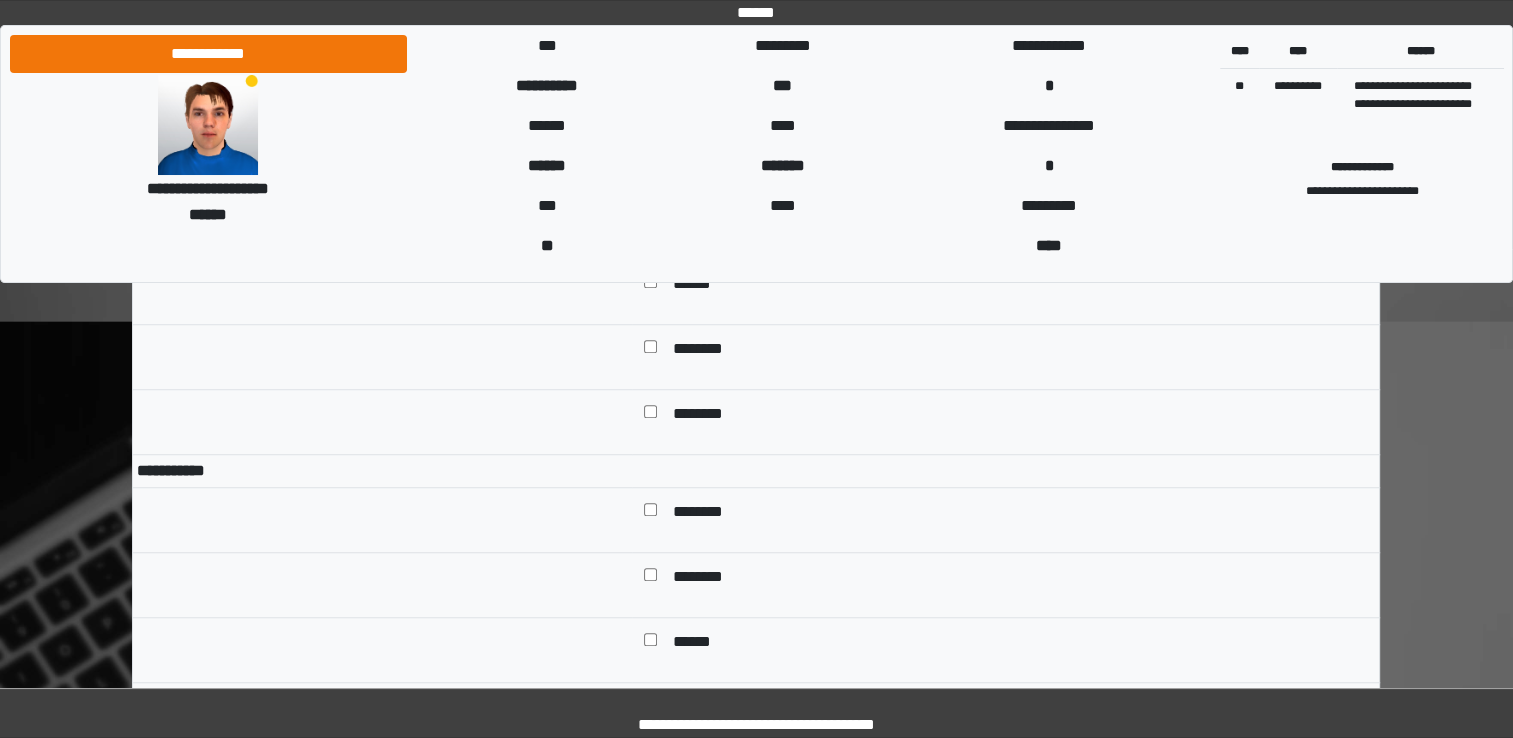 scroll, scrollTop: 1501, scrollLeft: 0, axis: vertical 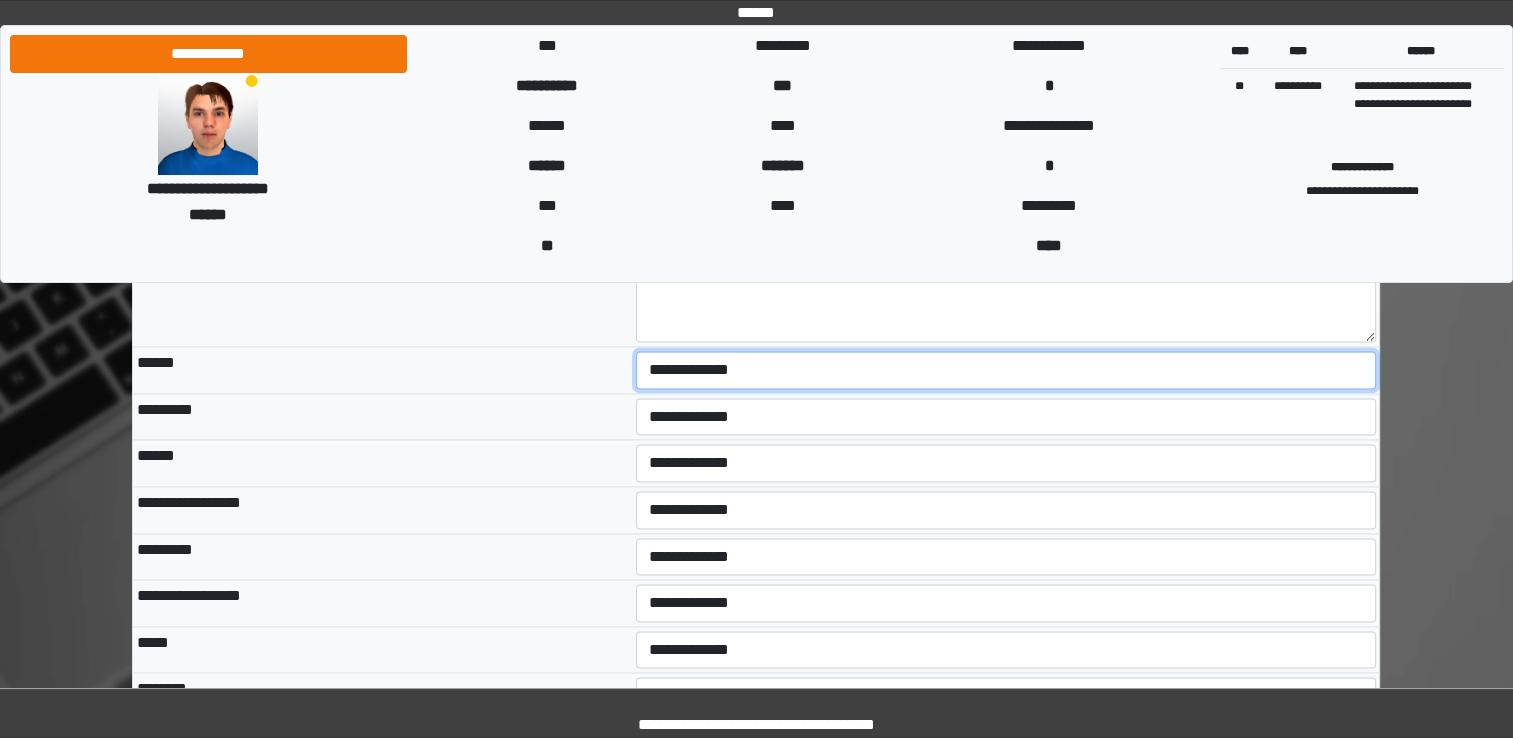 click on "**********" at bounding box center (1006, 370) 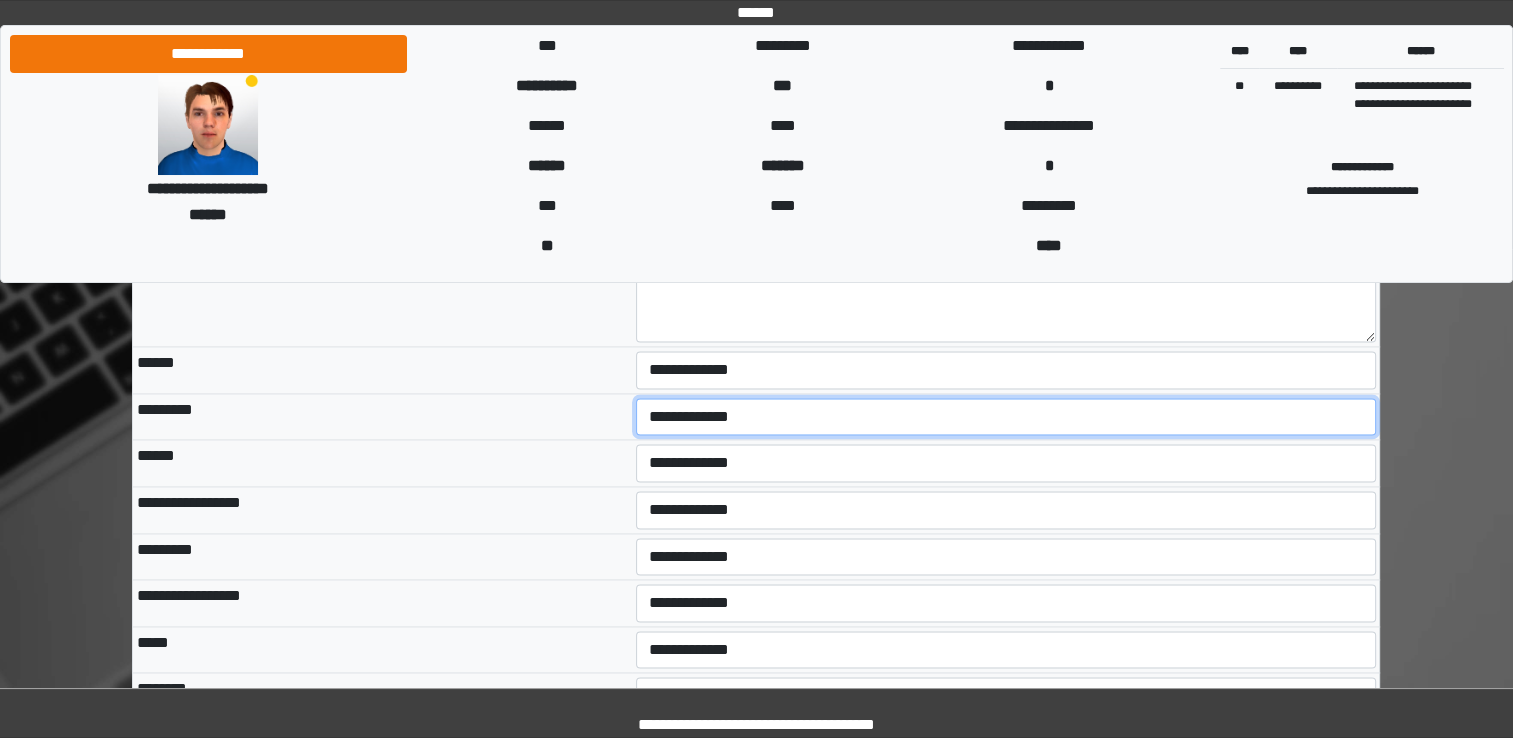 click on "**********" at bounding box center [1006, 417] 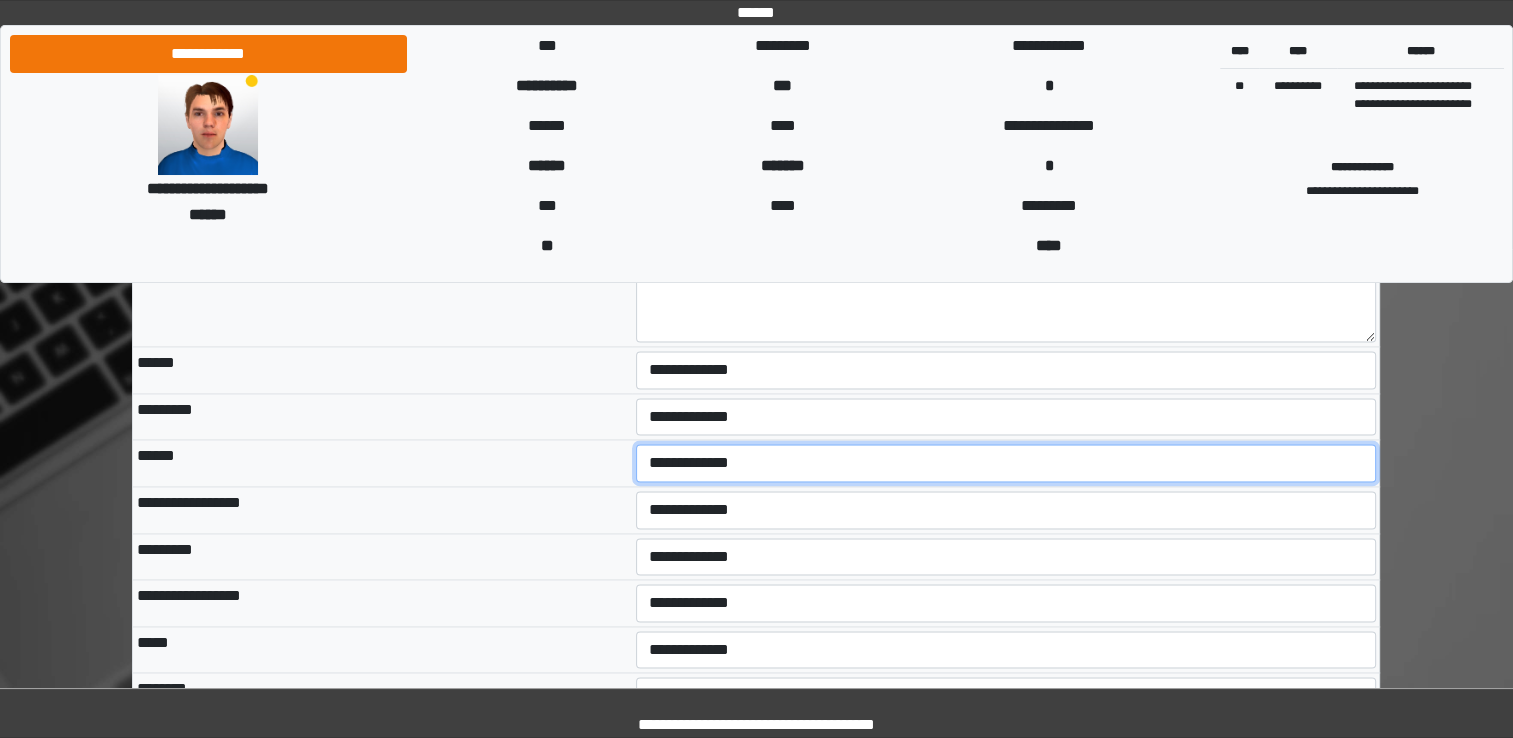 click on "**********" at bounding box center [1006, 463] 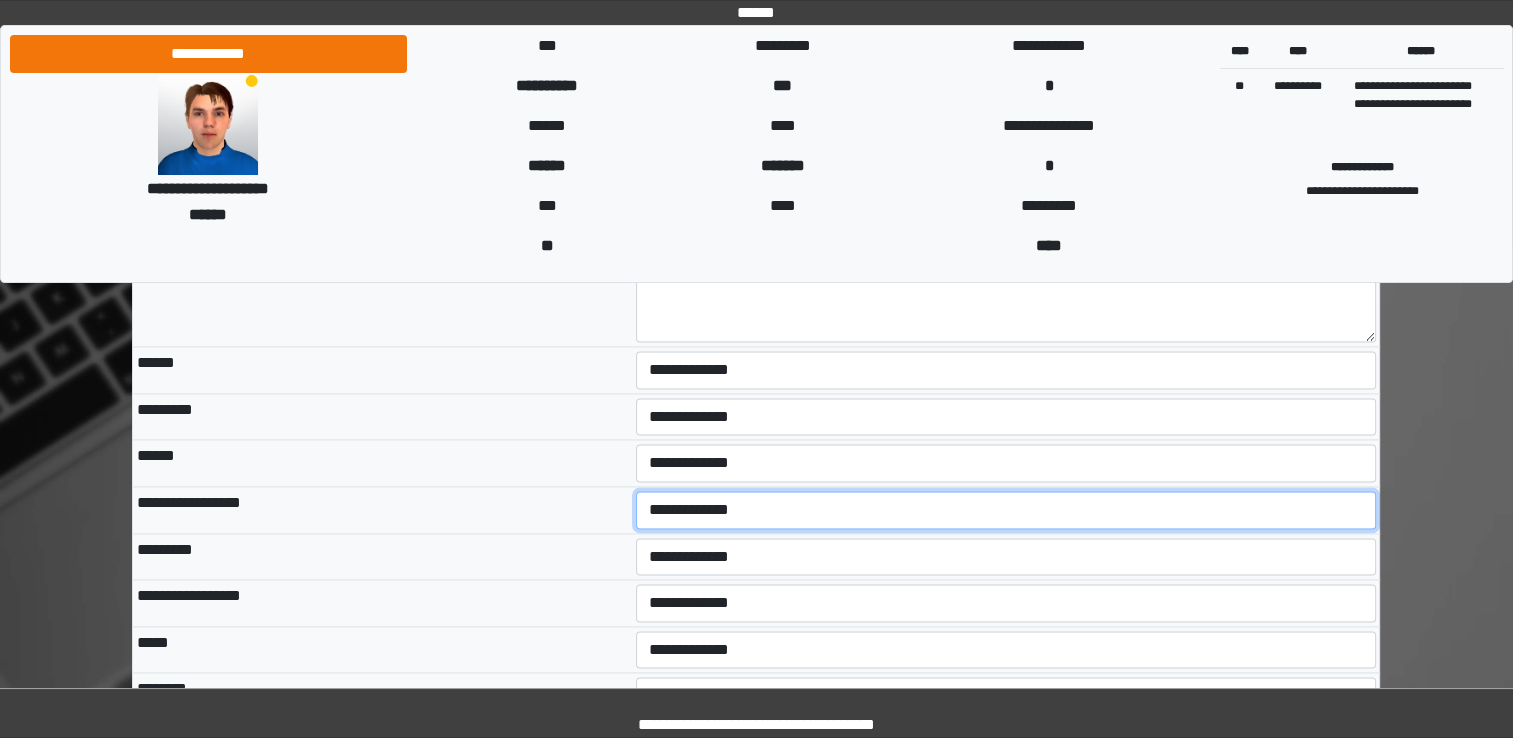 click on "**********" at bounding box center (1006, 510) 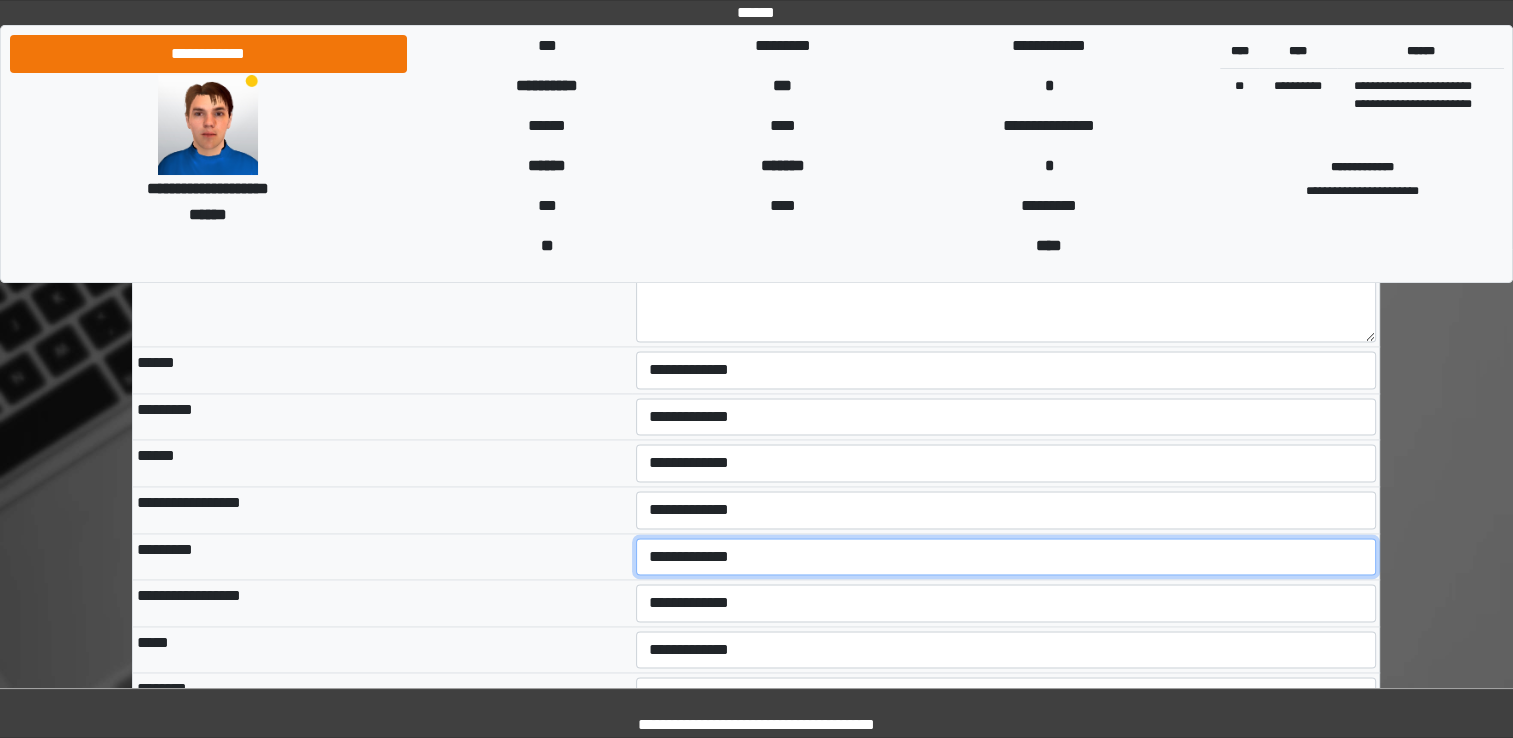 click on "**********" at bounding box center (1006, 557) 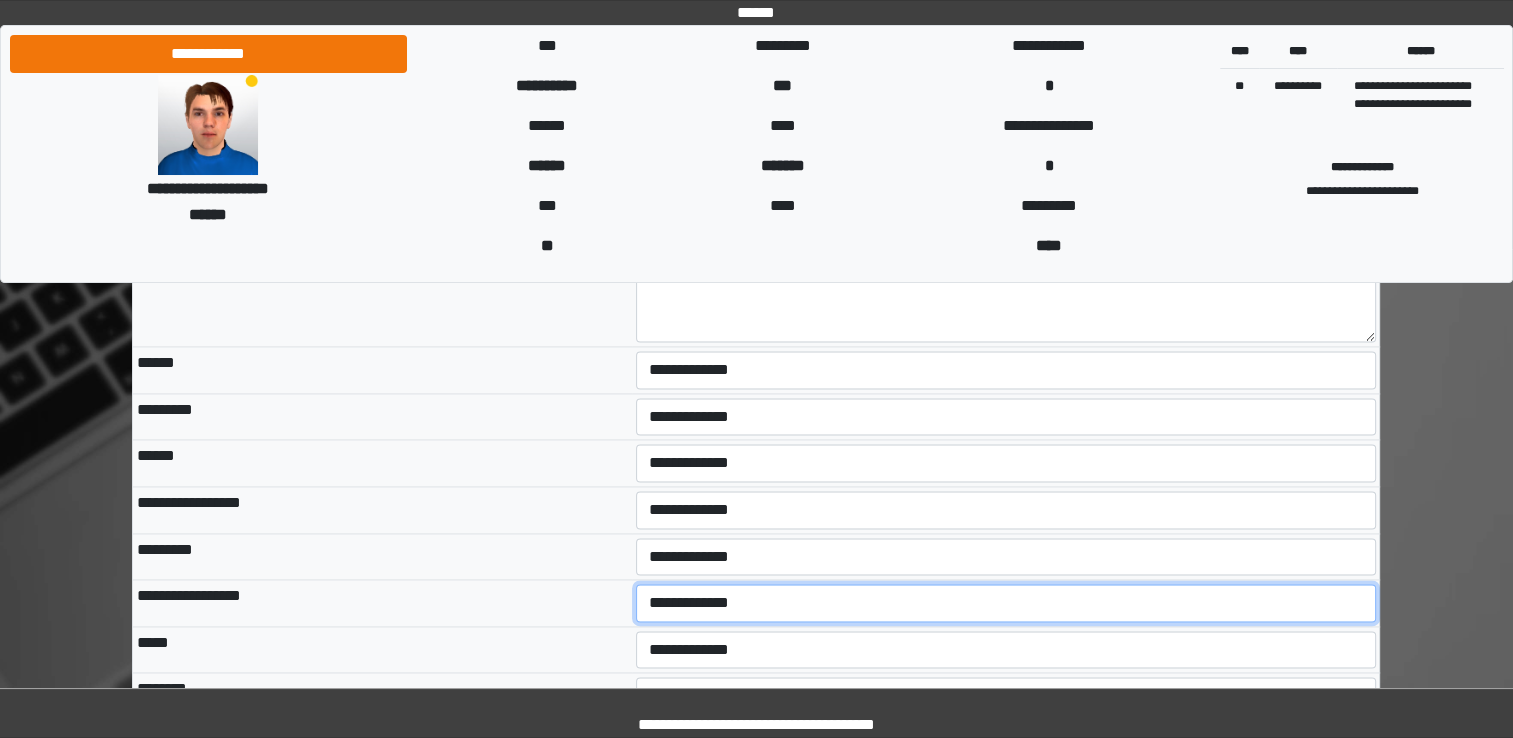 click on "**********" at bounding box center (1006, 603) 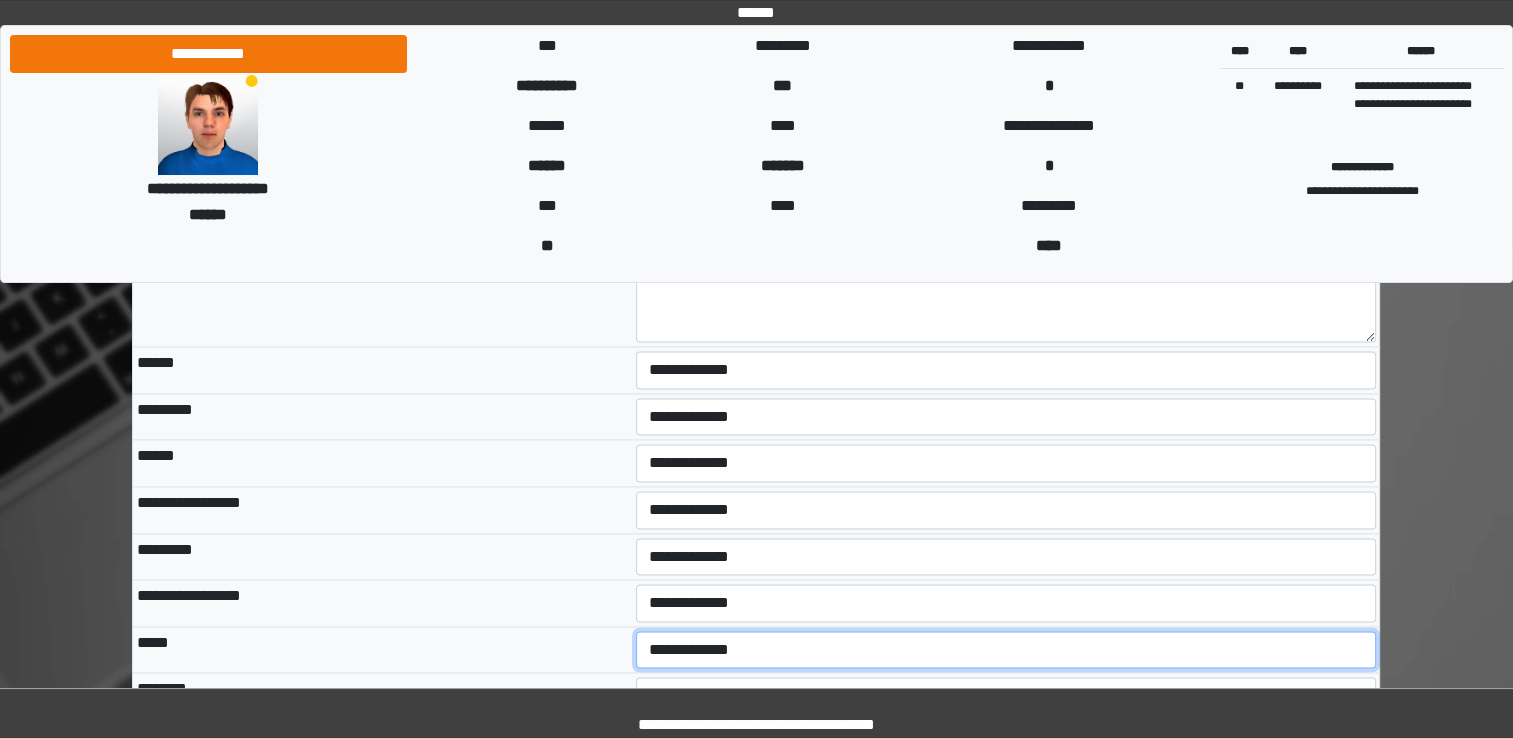 click on "**********" at bounding box center [1006, 650] 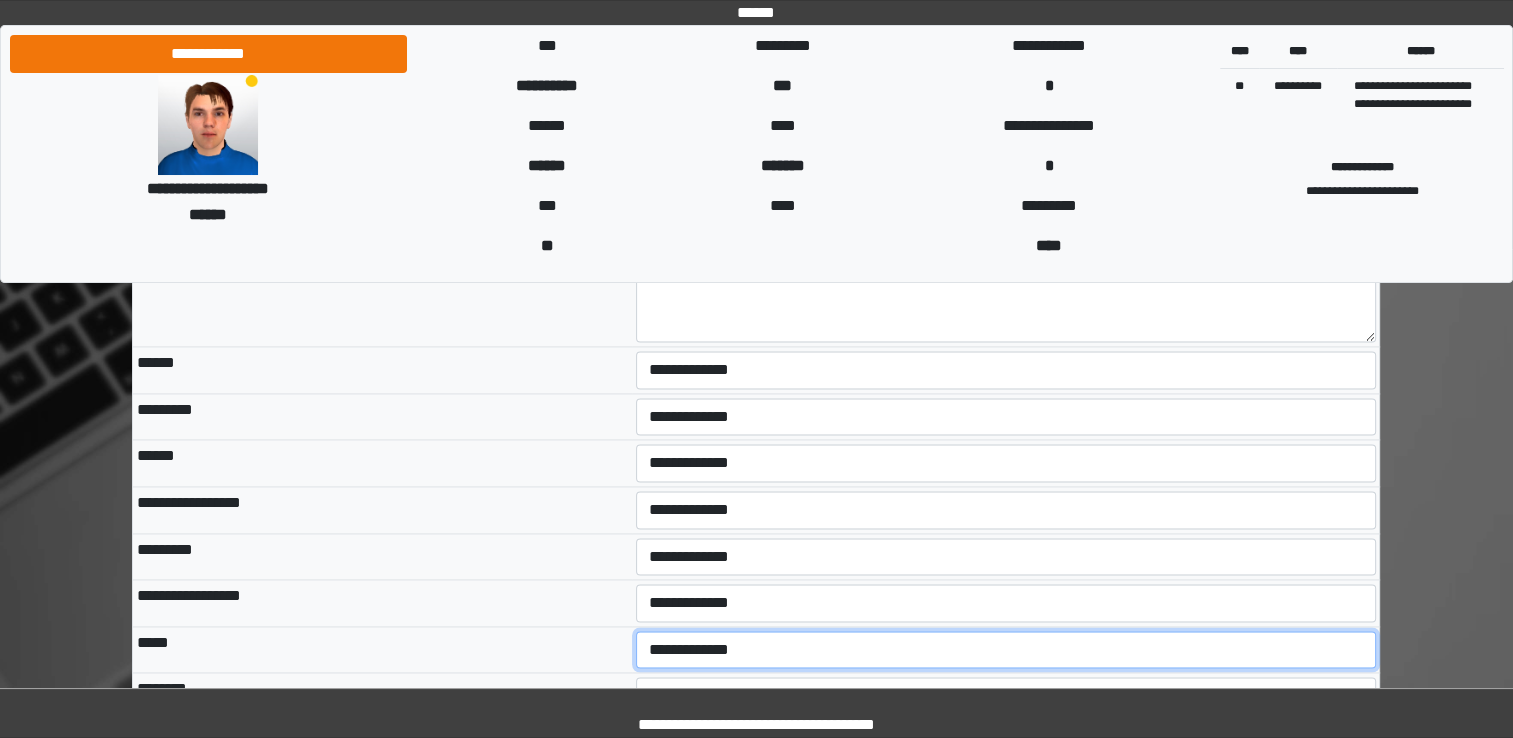 select on "*" 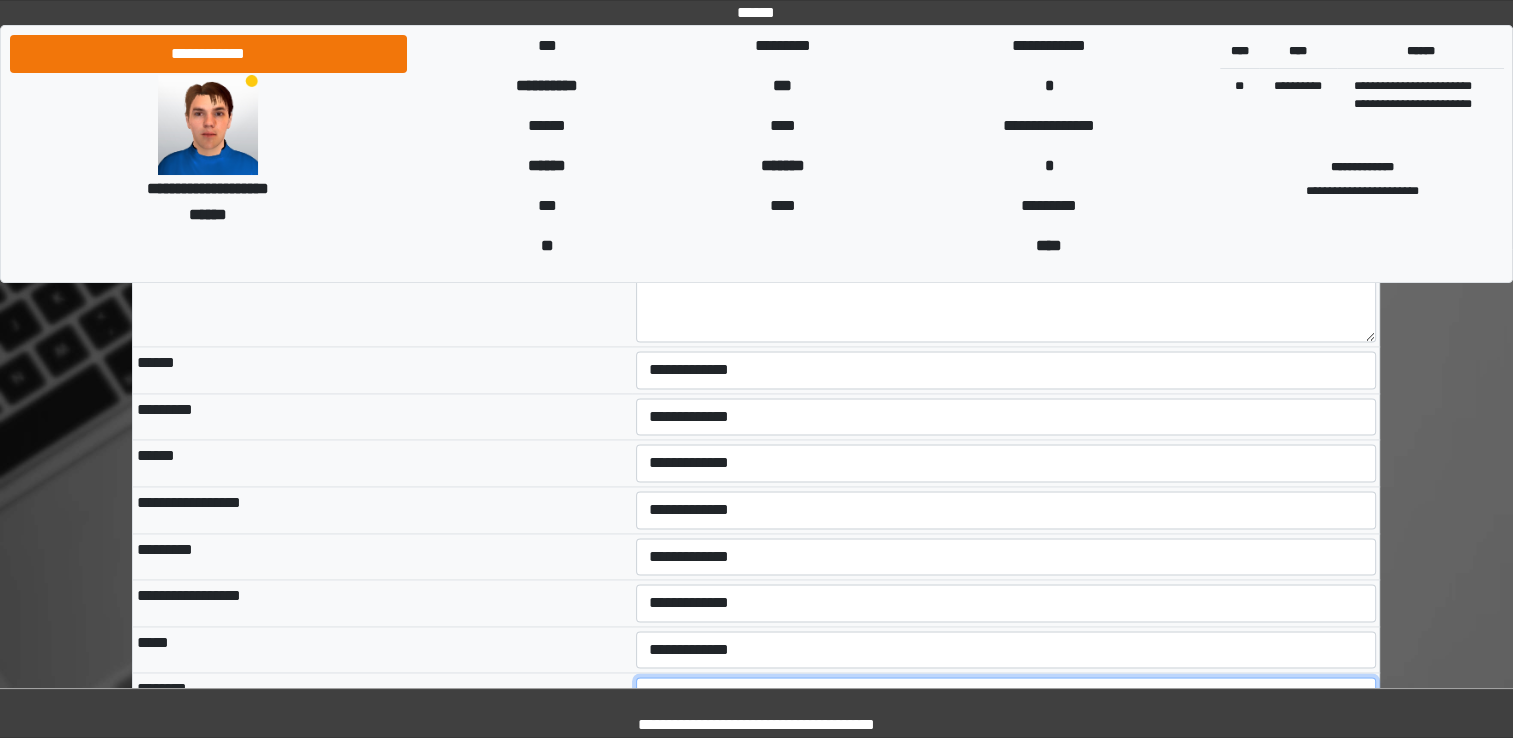 click on "**********" at bounding box center [1006, 696] 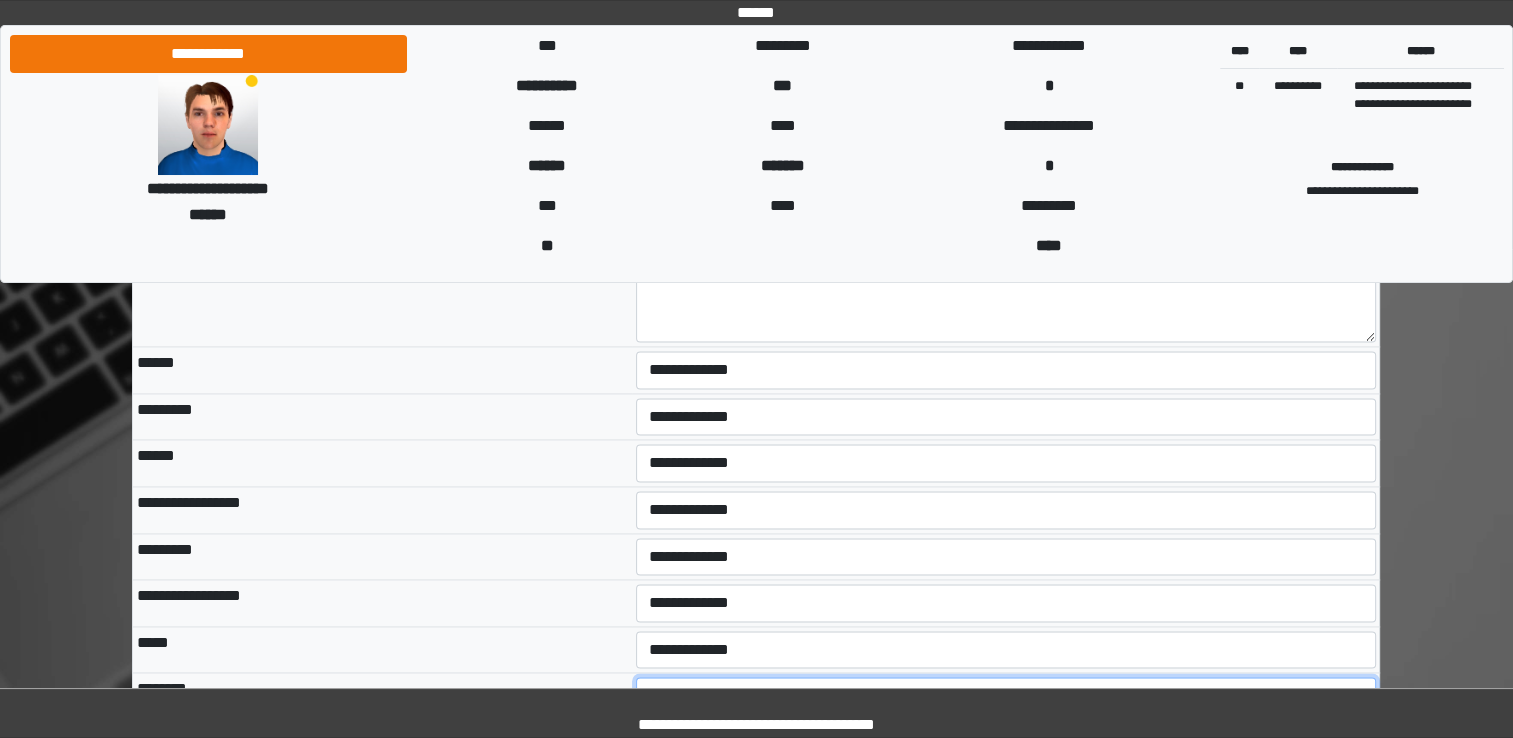 select on "*" 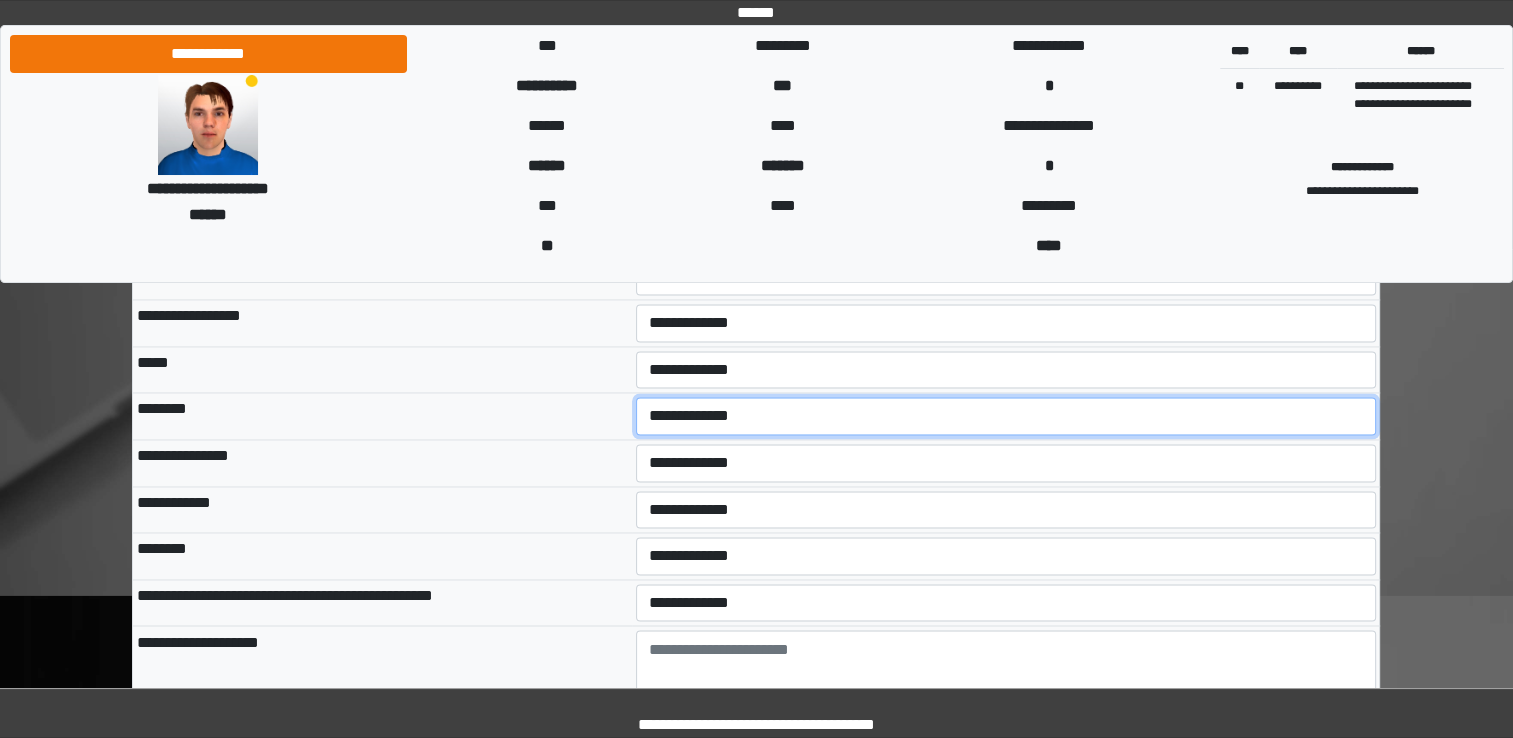 scroll, scrollTop: 3207, scrollLeft: 0, axis: vertical 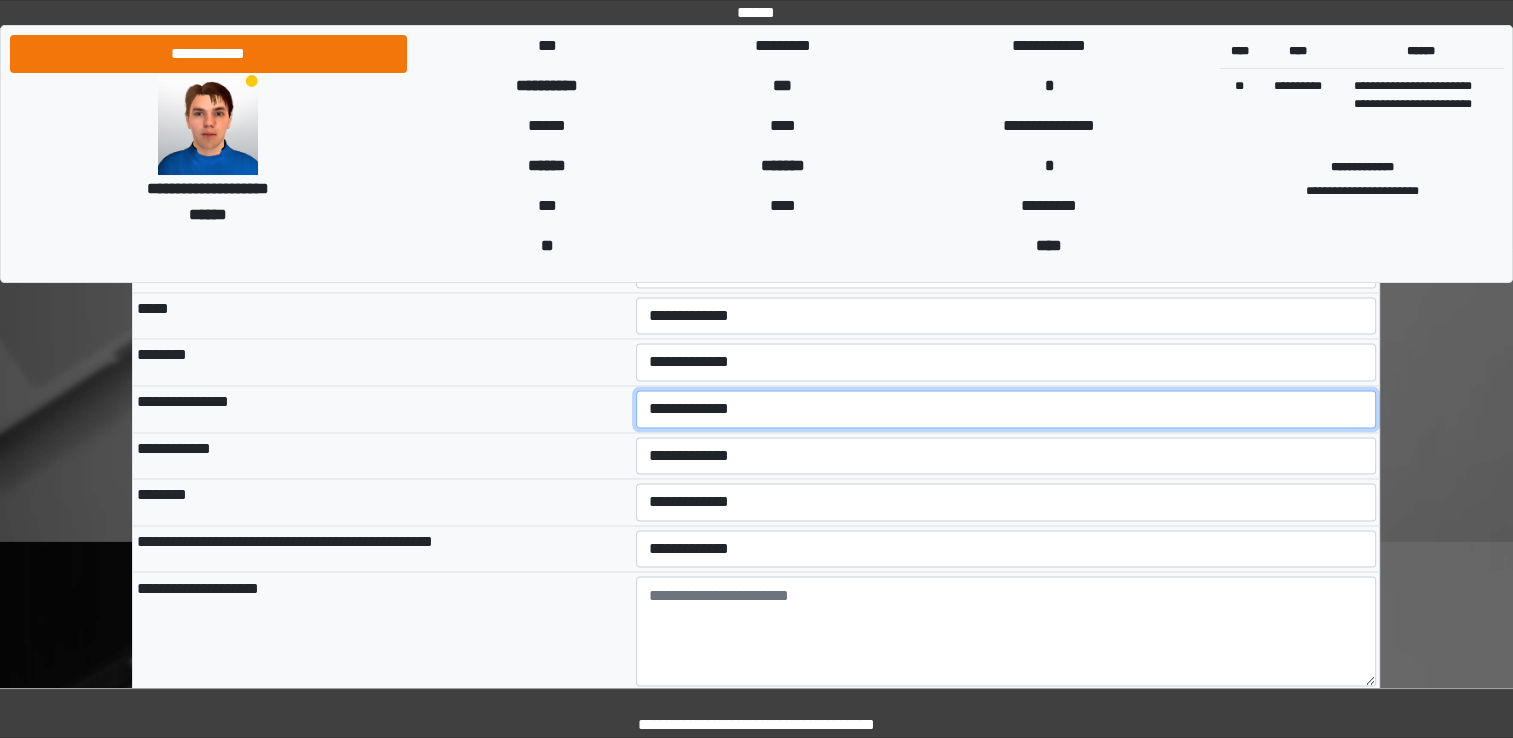 click on "**********" at bounding box center [1006, 409] 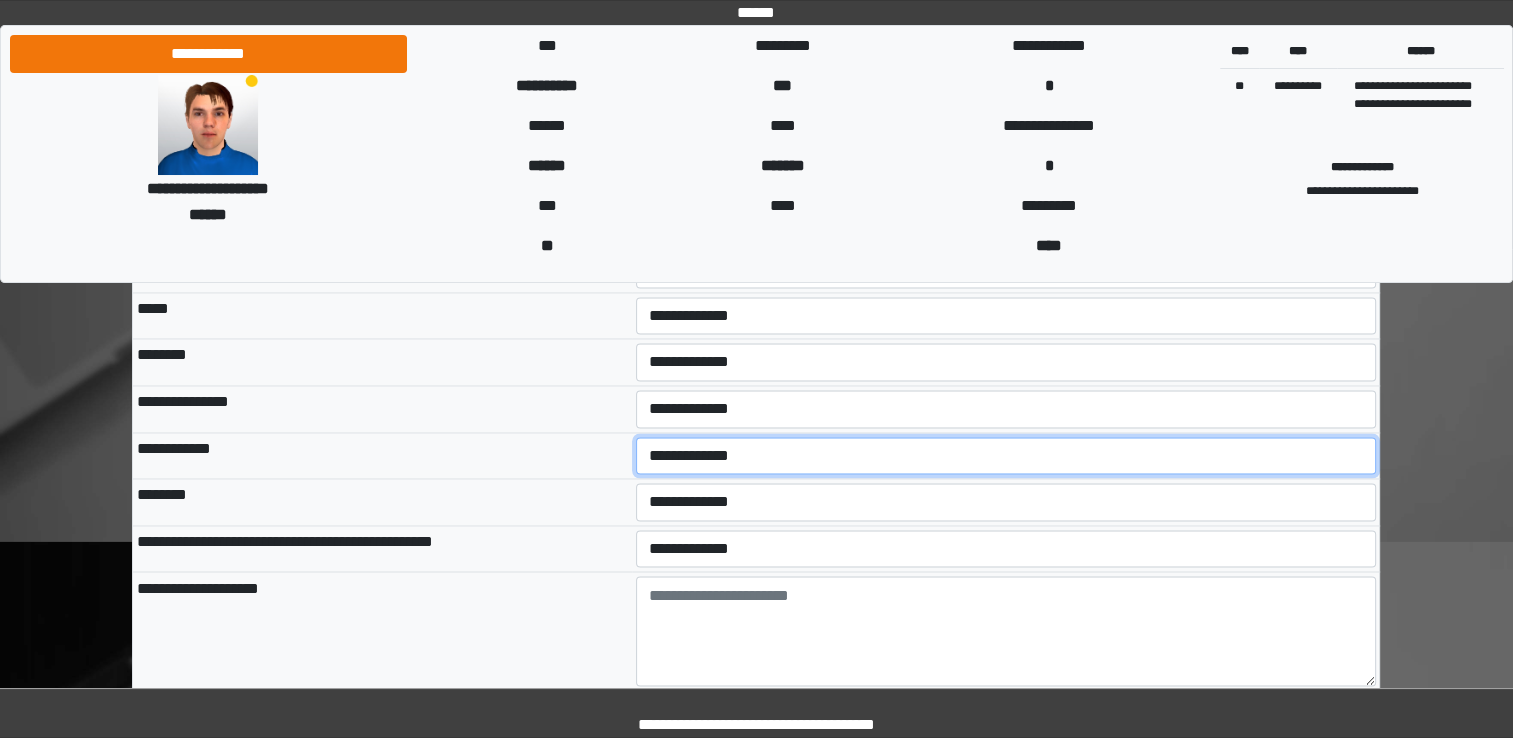 click on "**********" at bounding box center (1006, 456) 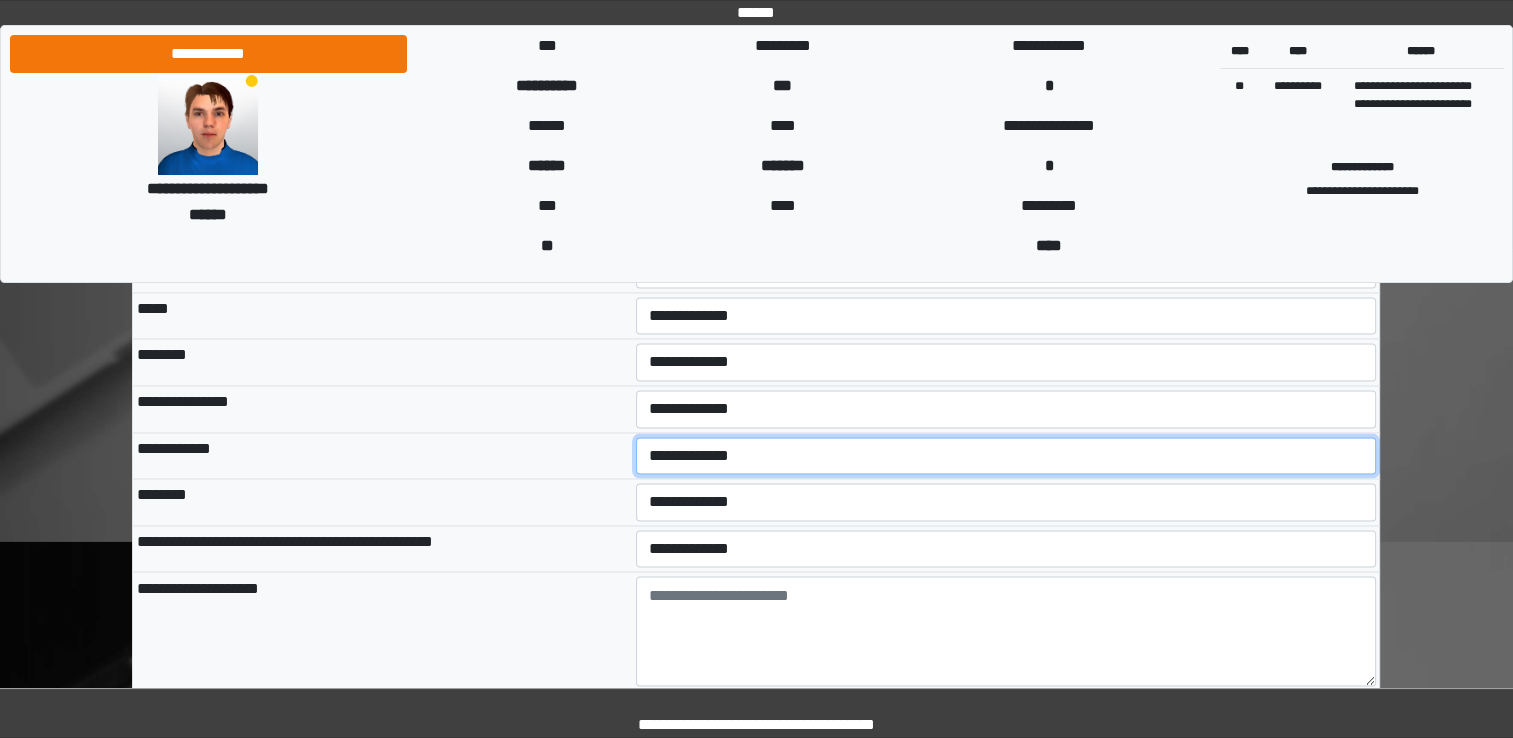 select on "*" 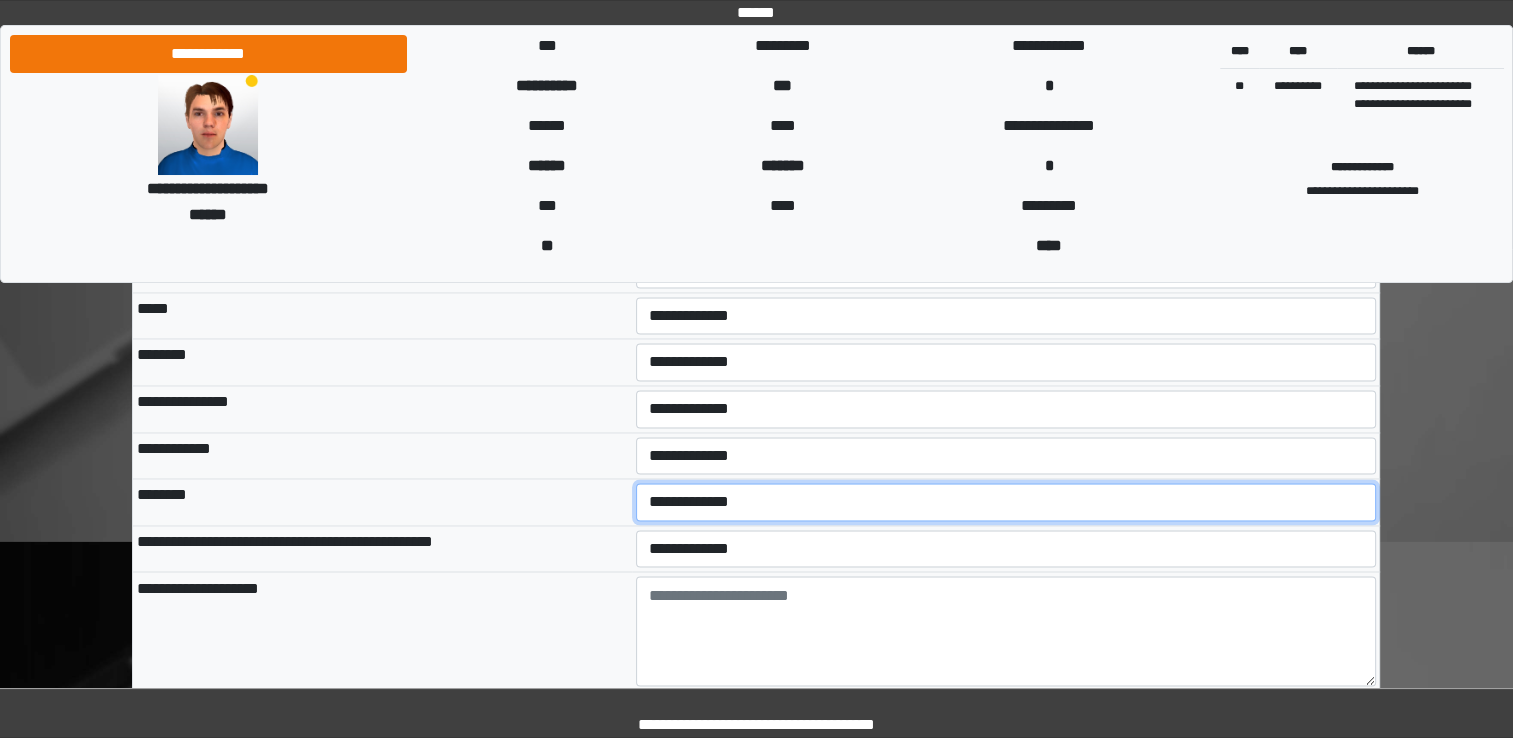 click on "**********" at bounding box center (1006, 502) 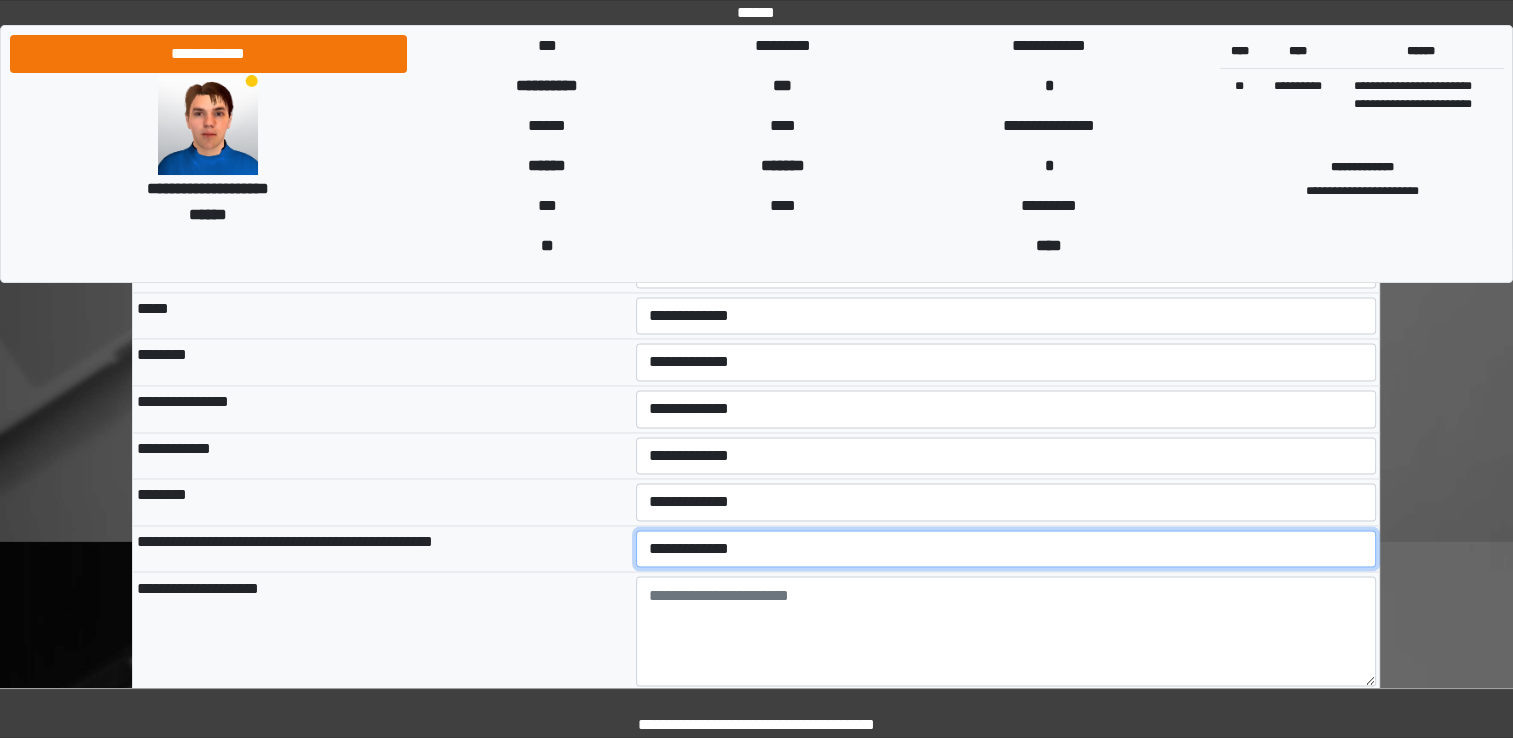 click on "**********" at bounding box center [1006, 549] 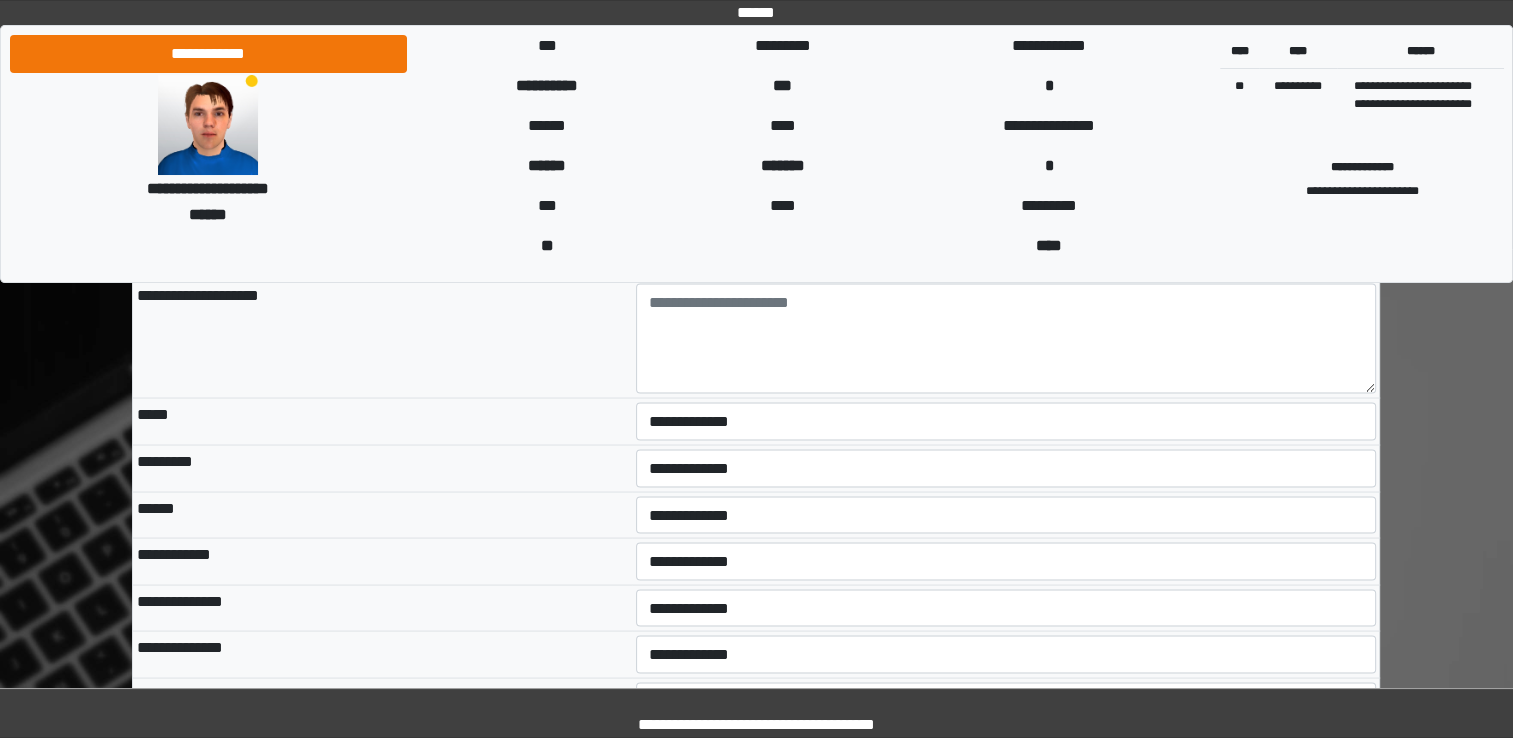 scroll, scrollTop: 3553, scrollLeft: 0, axis: vertical 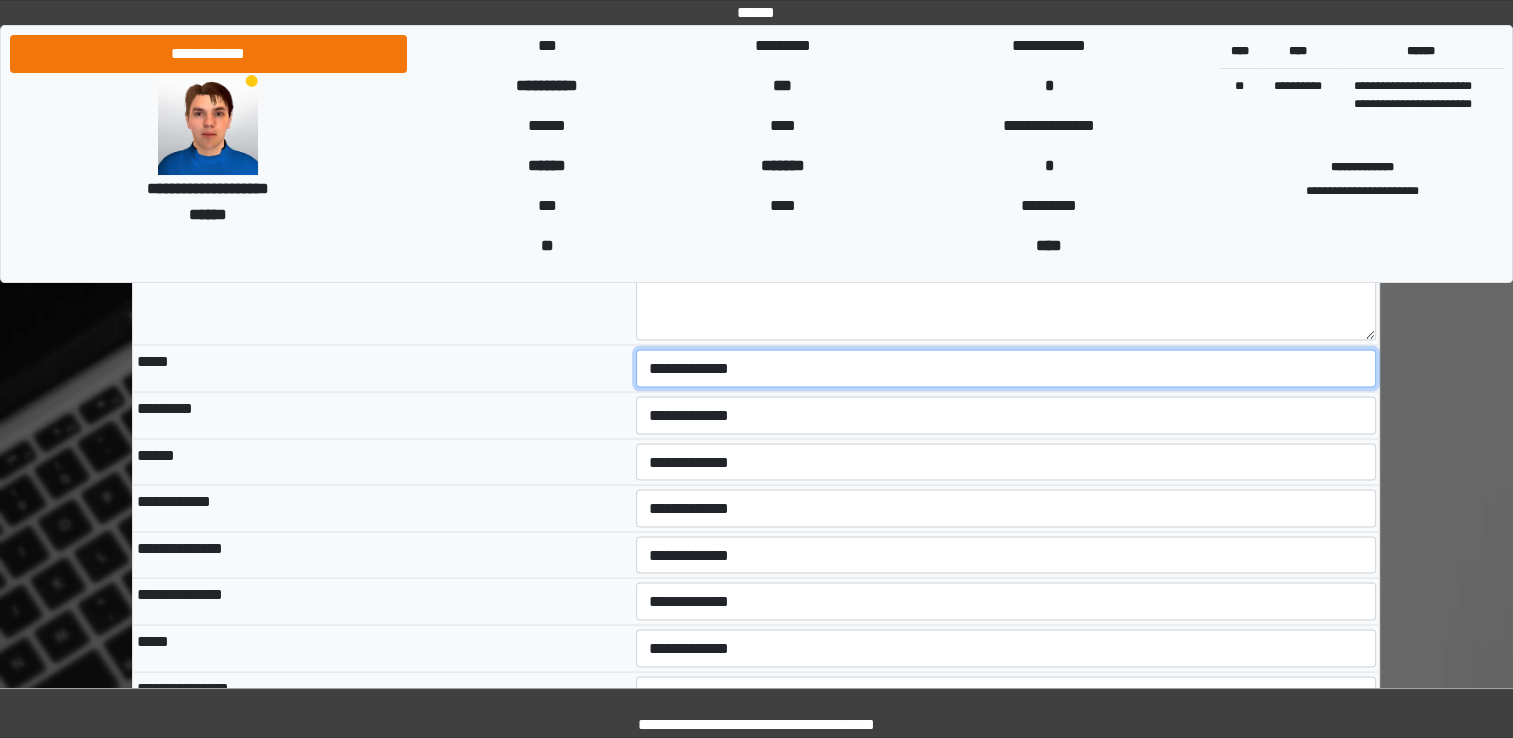 click on "**********" at bounding box center (1006, 368) 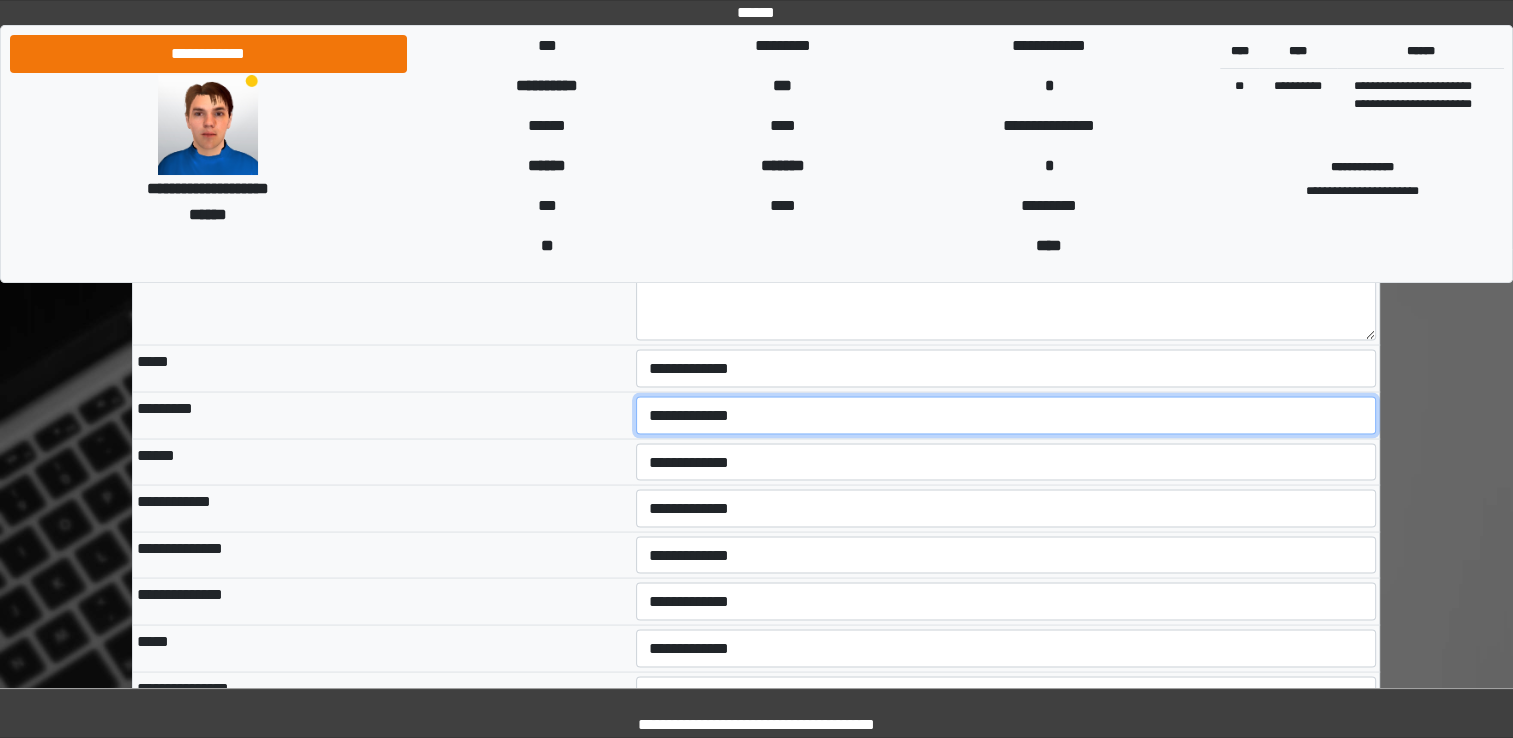 click on "**********" at bounding box center (1006, 415) 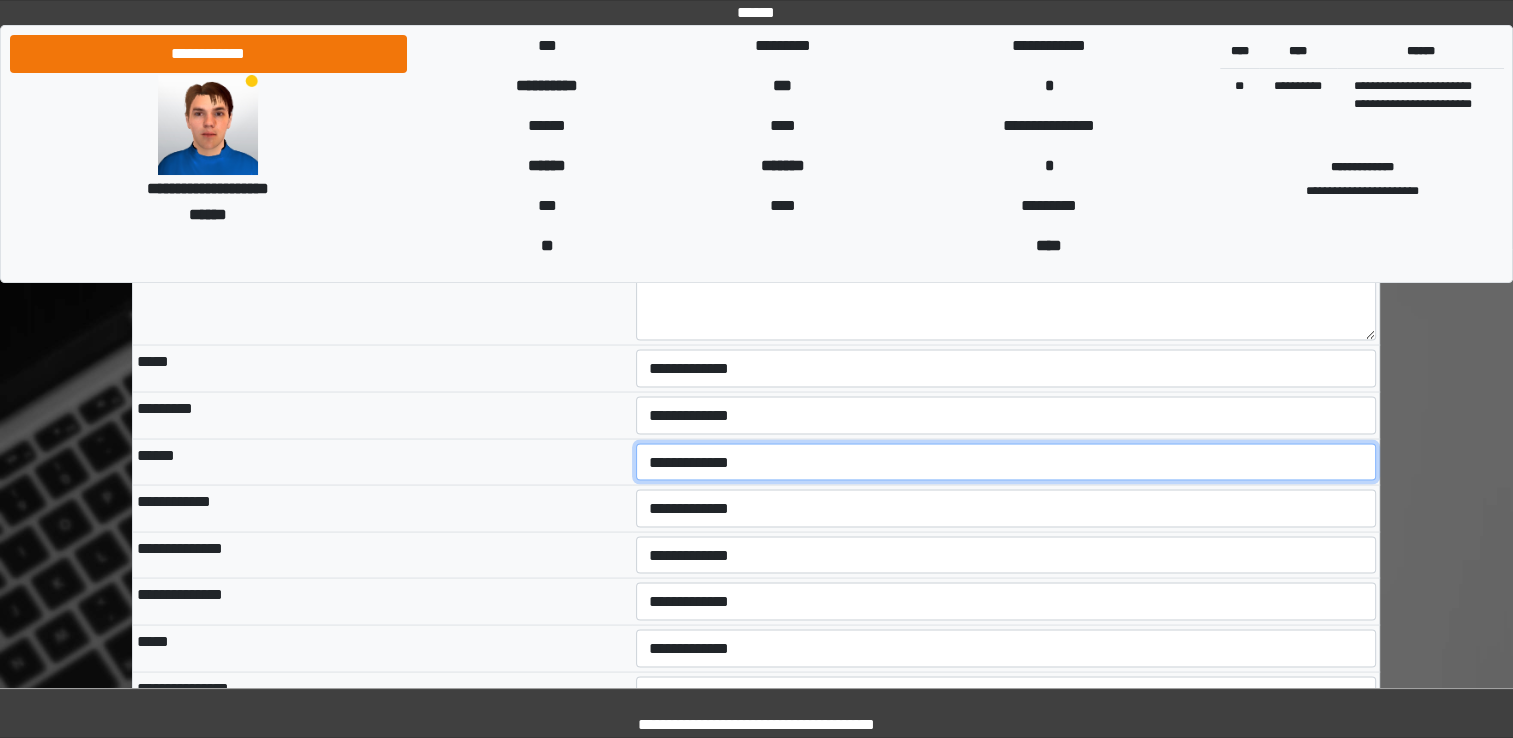 click on "**********" at bounding box center (1006, 462) 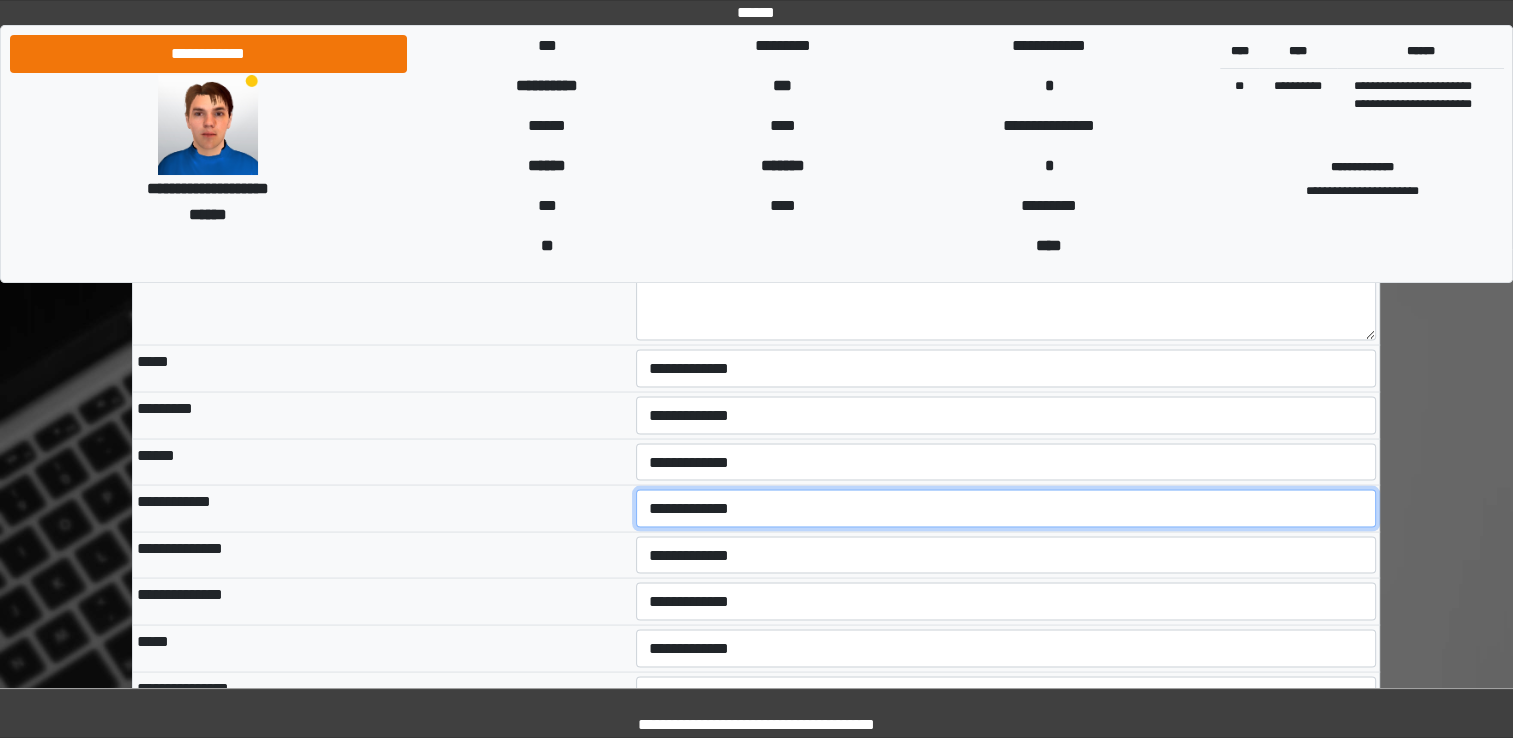 click on "**********" at bounding box center [1006, 508] 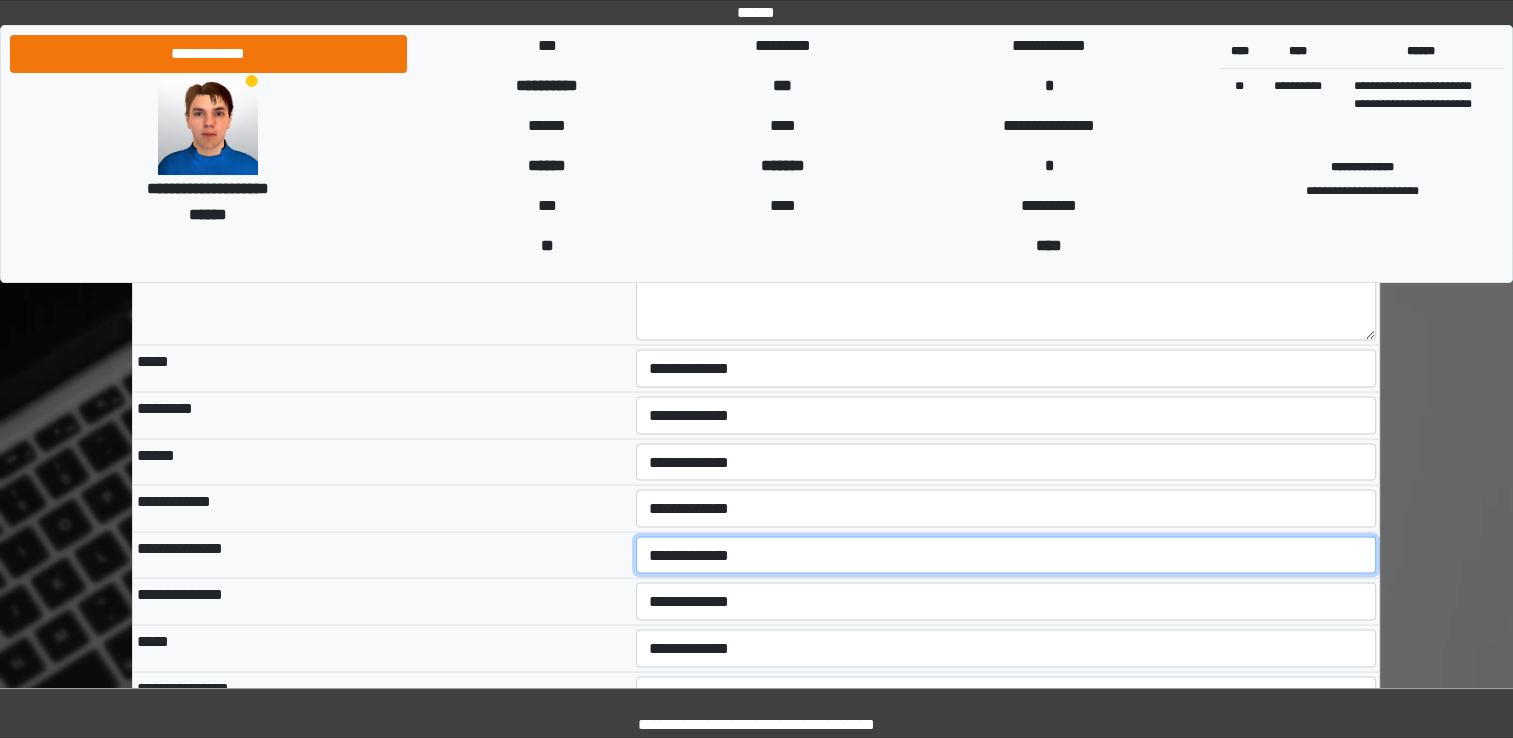 click on "**********" at bounding box center [1006, 555] 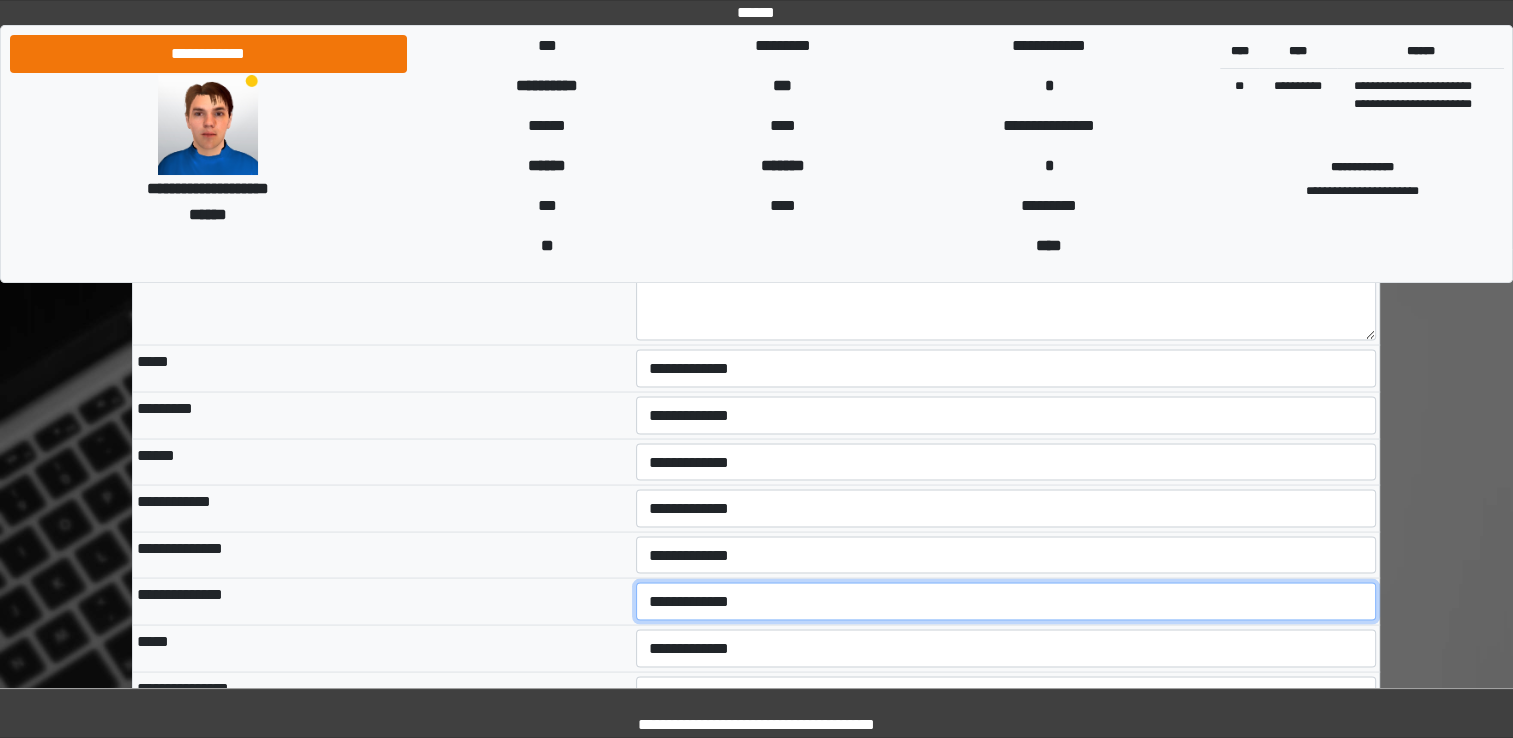click on "**********" at bounding box center (1006, 601) 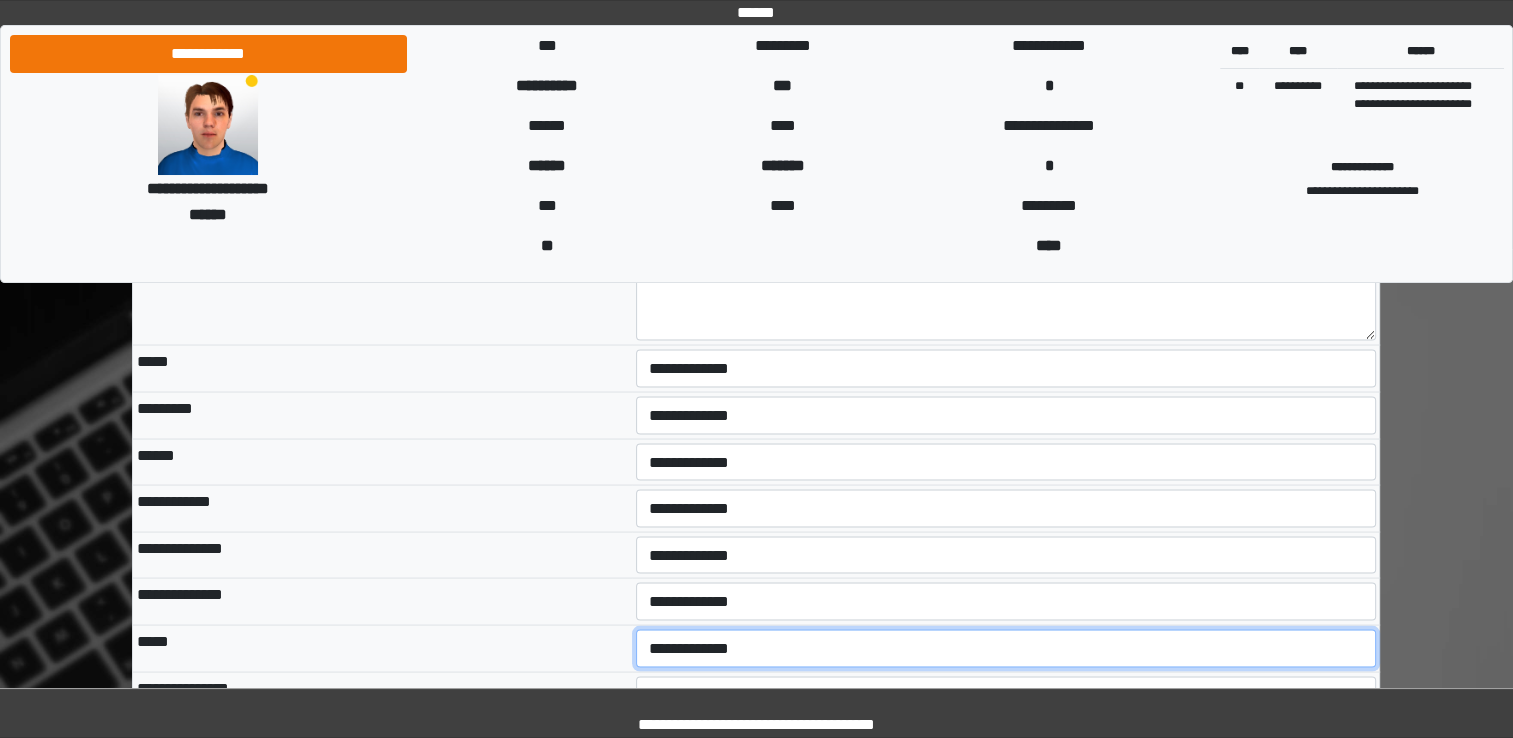 click on "**********" at bounding box center [1006, 648] 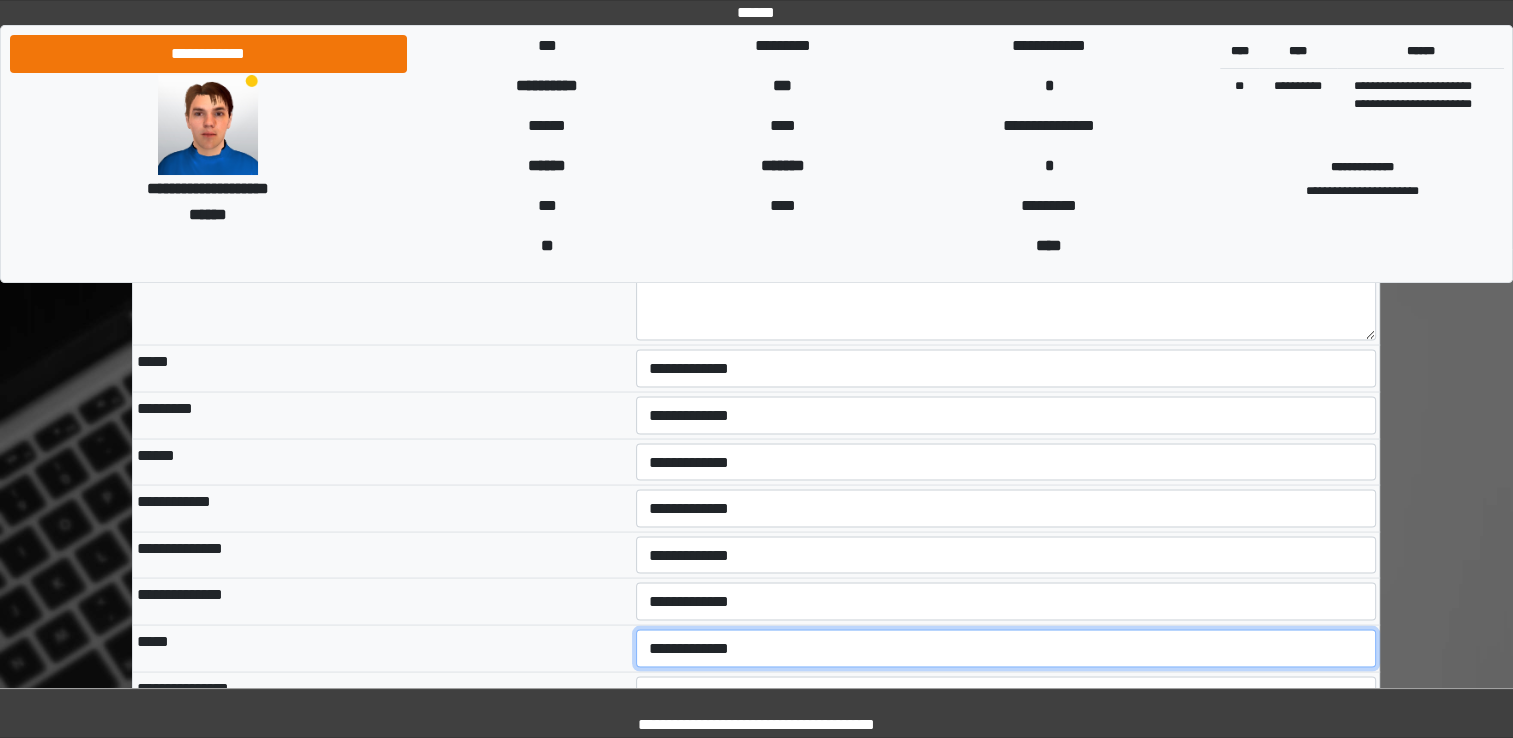 select on "*" 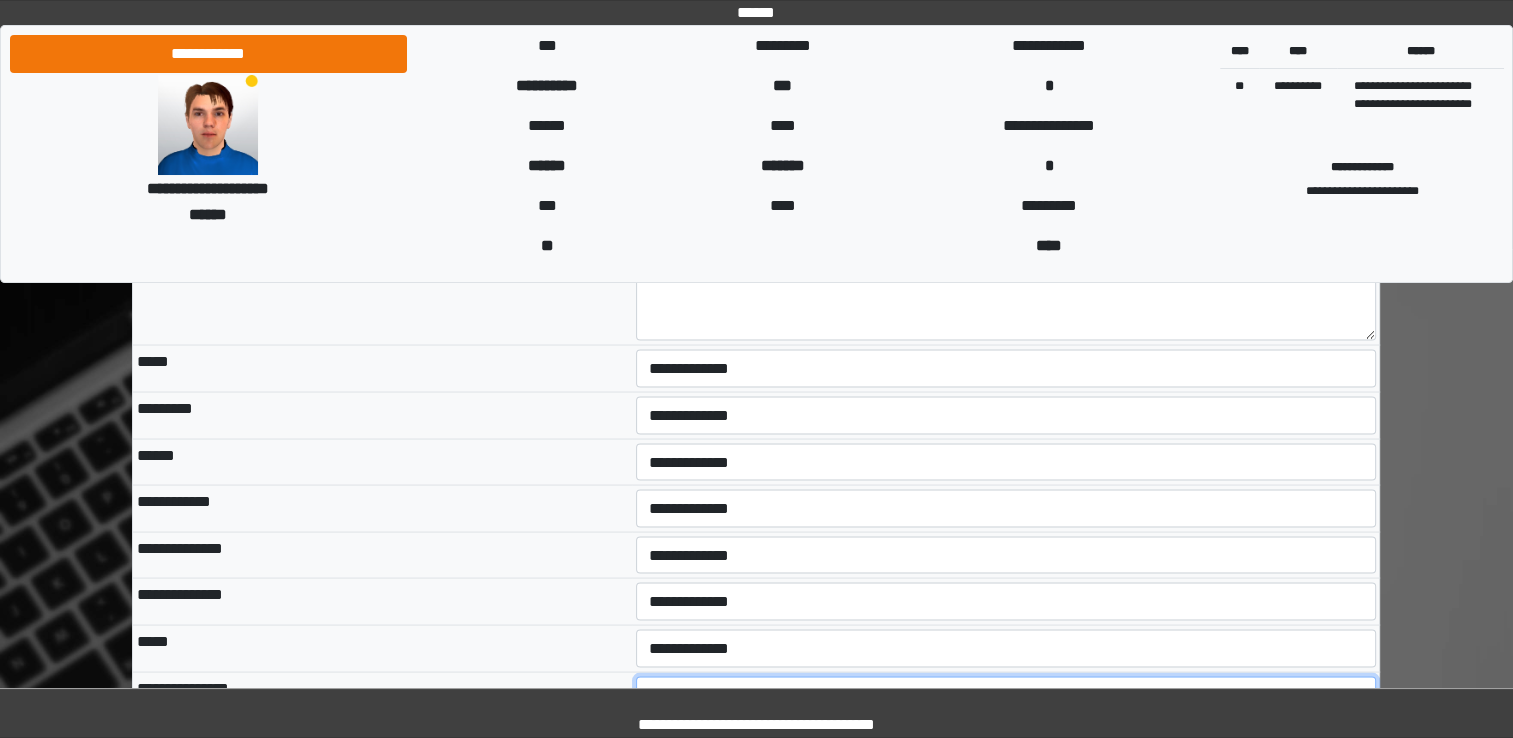 click on "**********" at bounding box center (1006, 695) 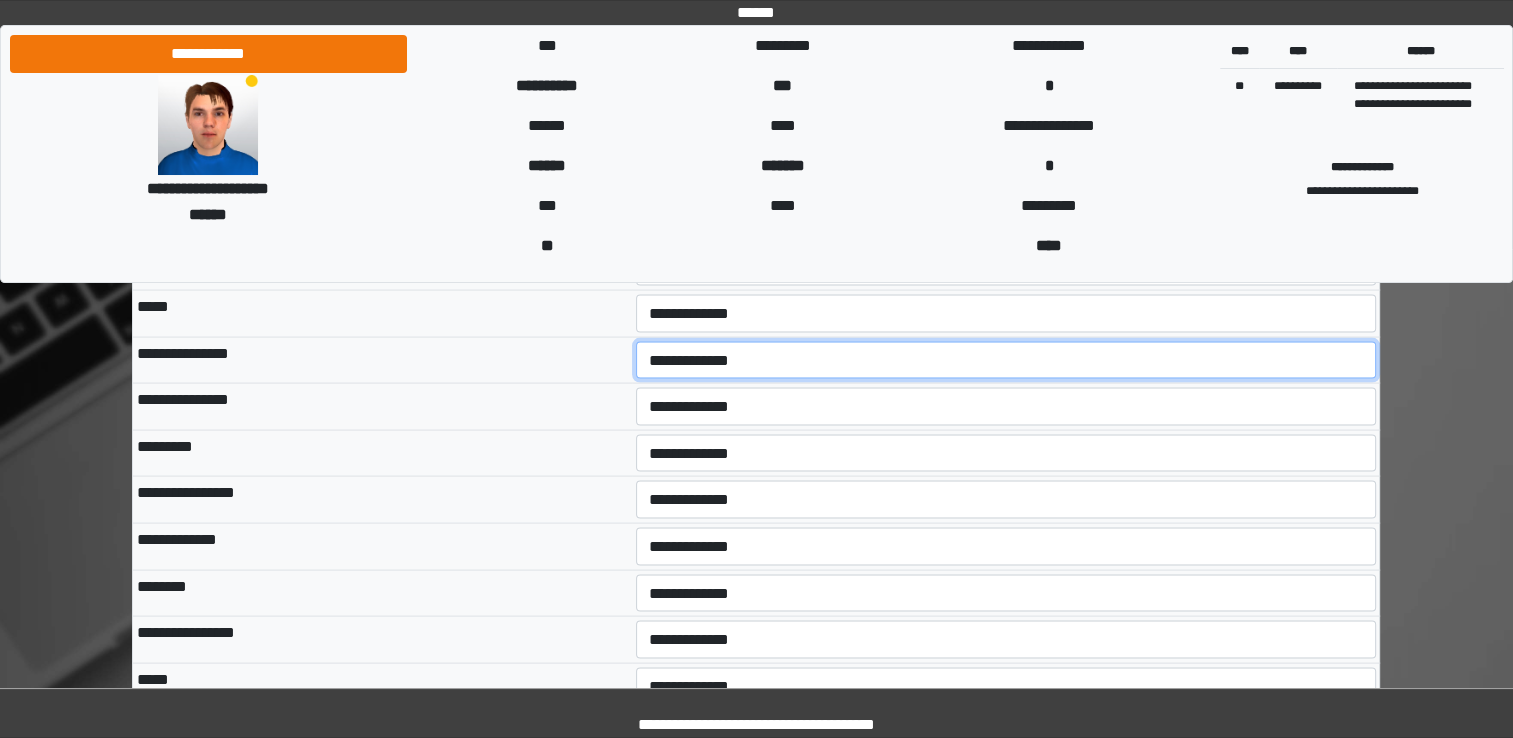 scroll, scrollTop: 3913, scrollLeft: 0, axis: vertical 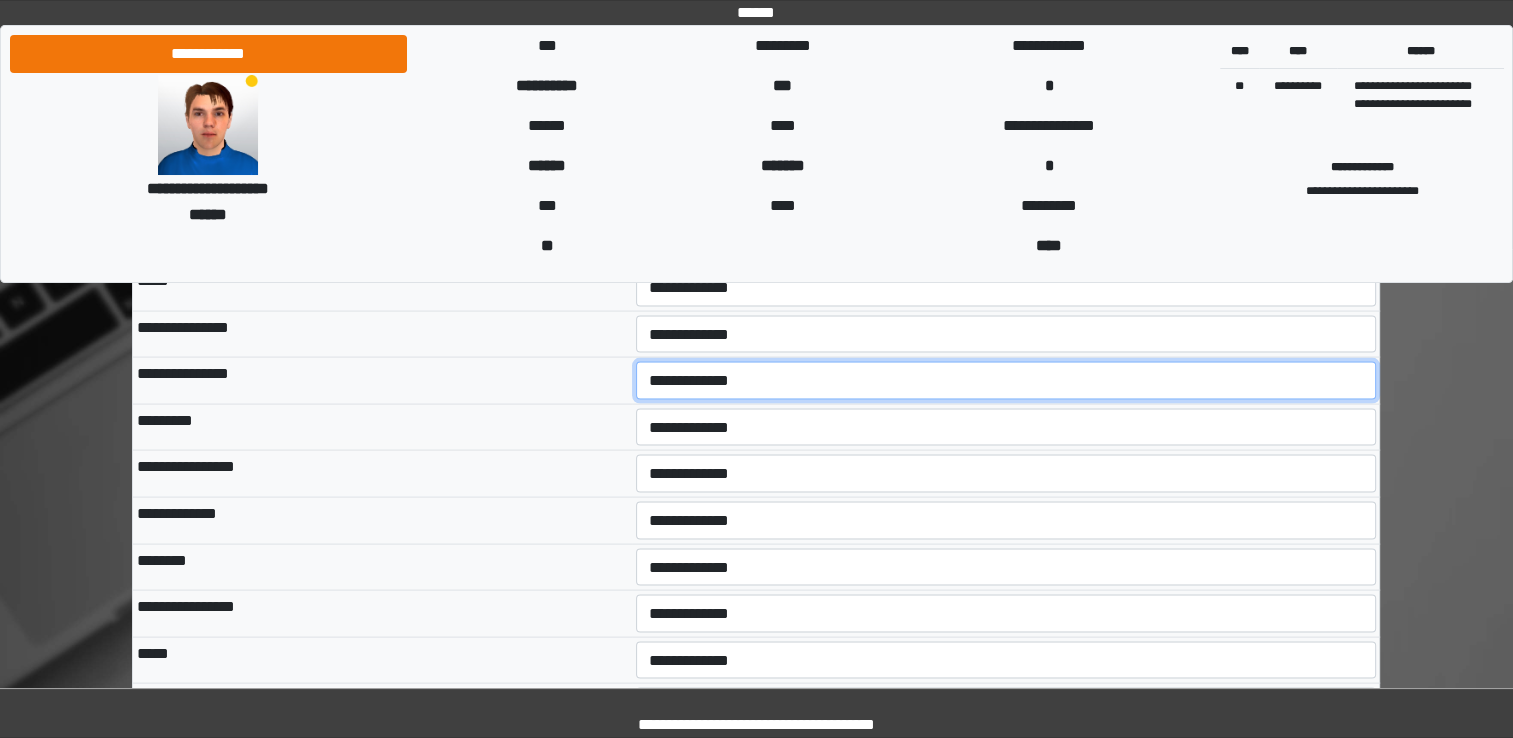 click on "**********" at bounding box center [1006, 381] 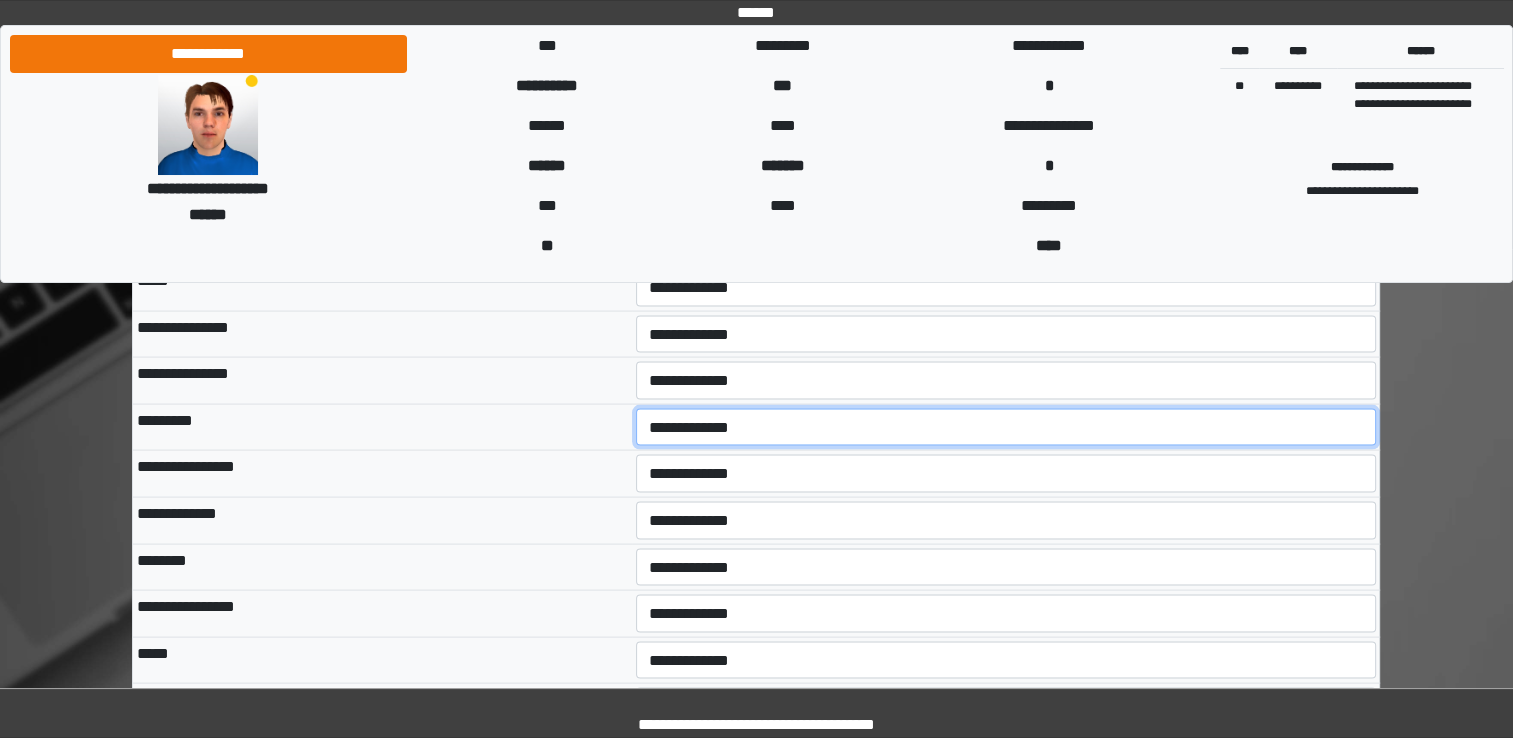 click on "**********" at bounding box center (1006, 428) 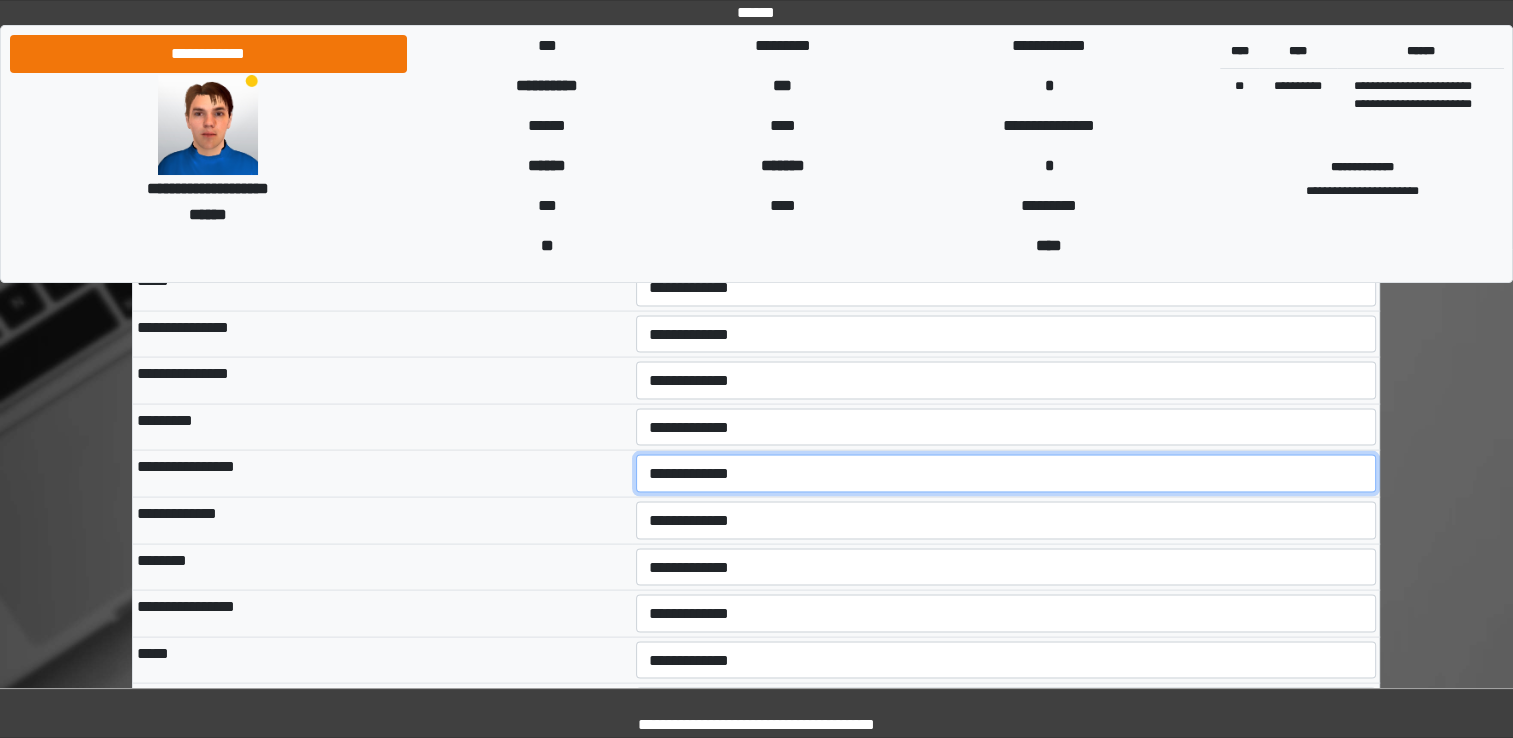 click on "**********" at bounding box center (1006, 474) 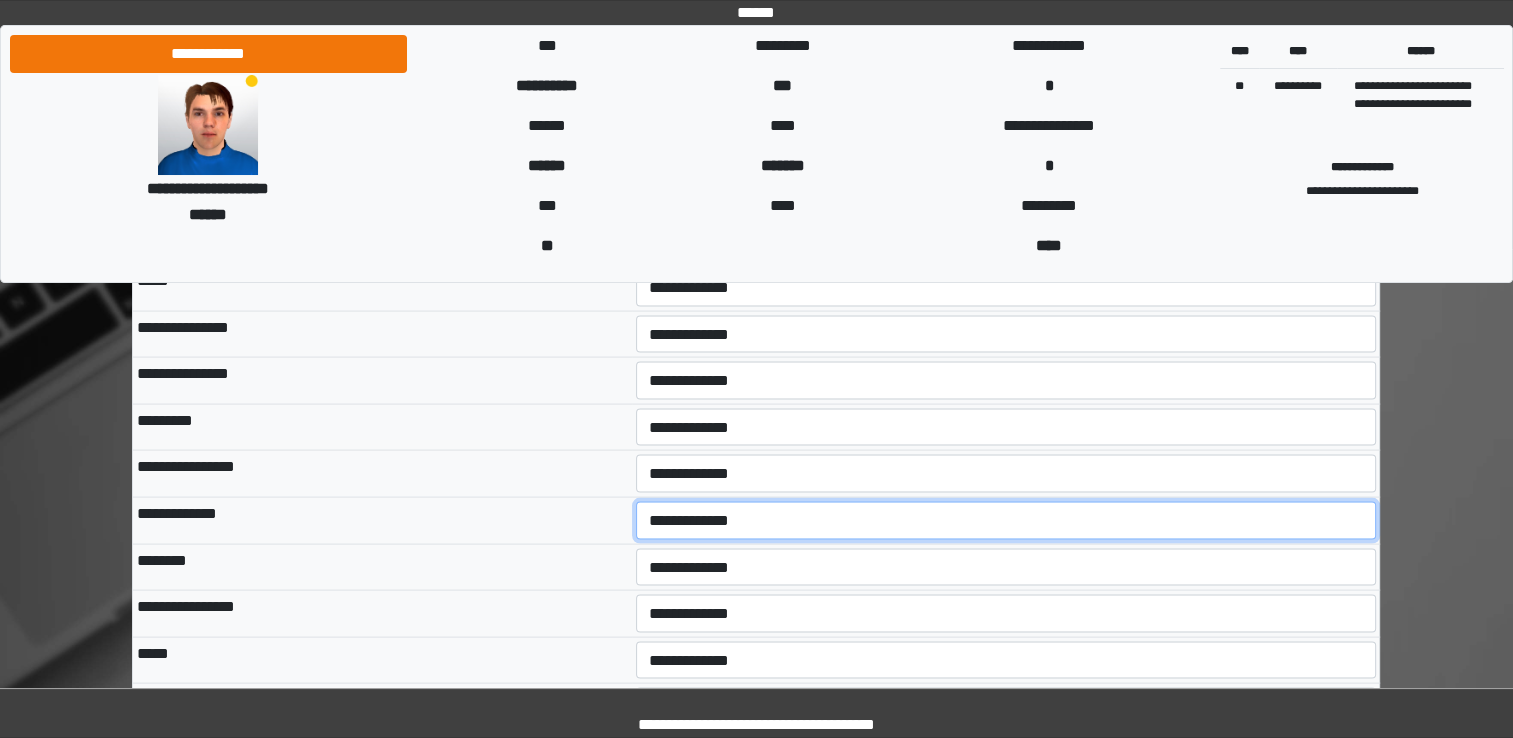 click on "**********" at bounding box center [1006, 521] 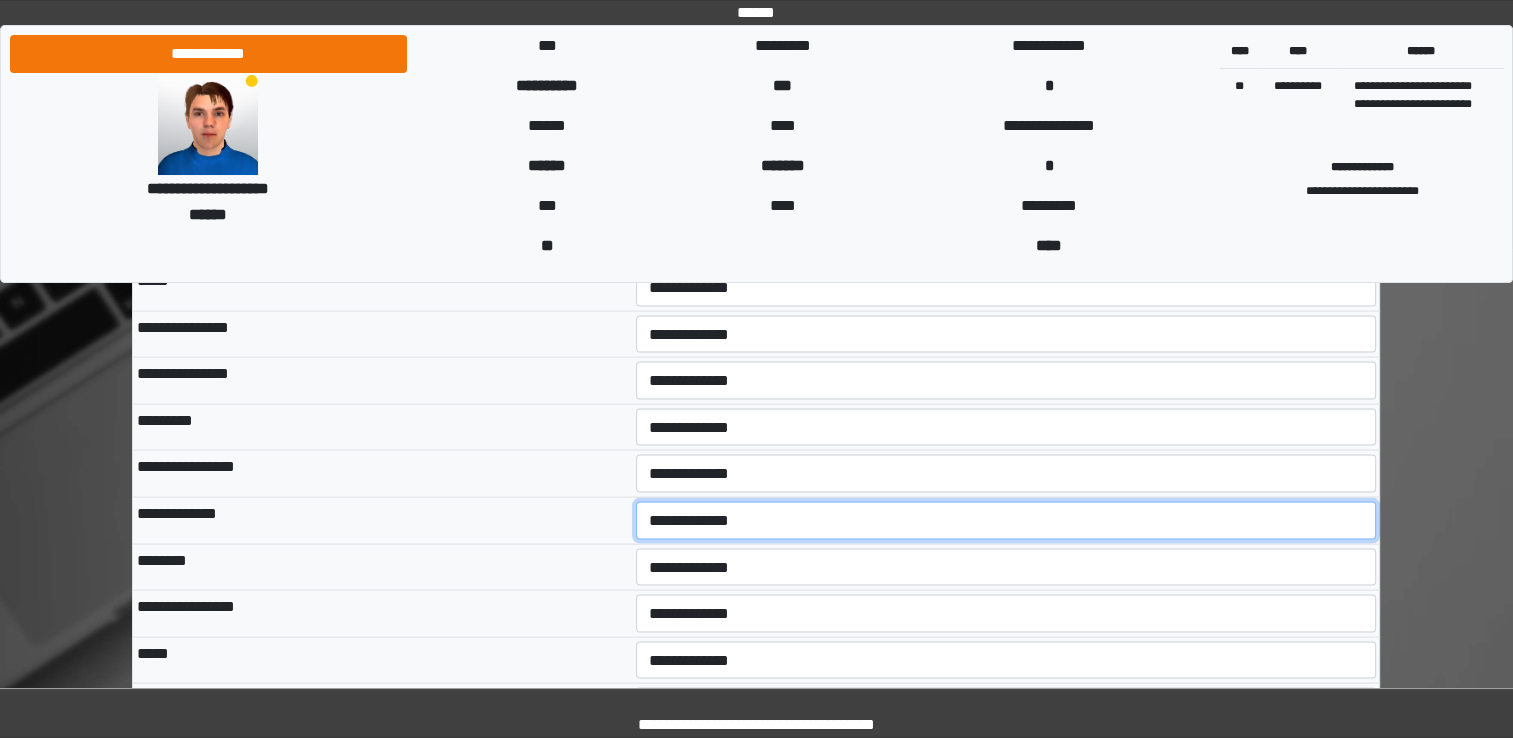 select on "*" 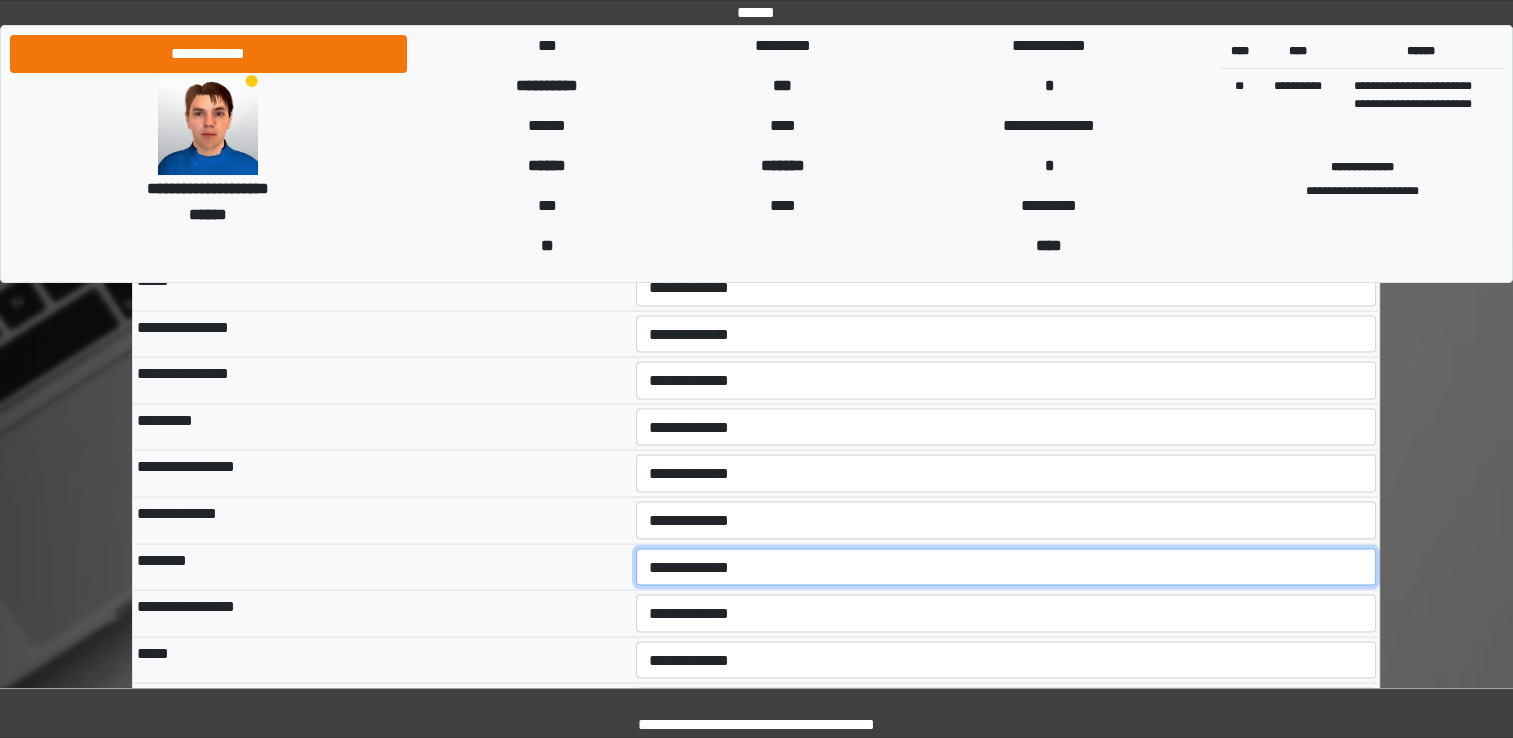 click on "**********" at bounding box center (1006, 568) 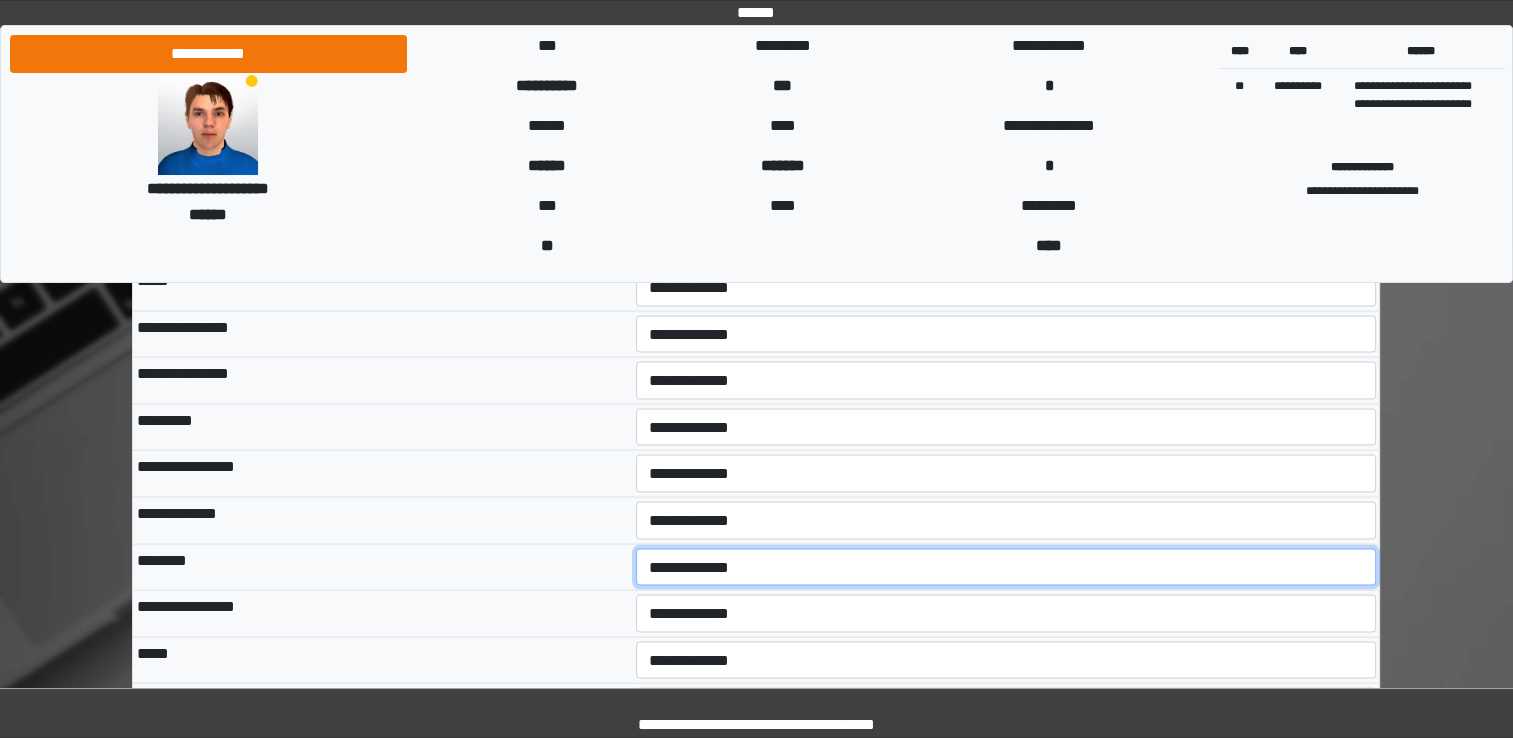 select on "*" 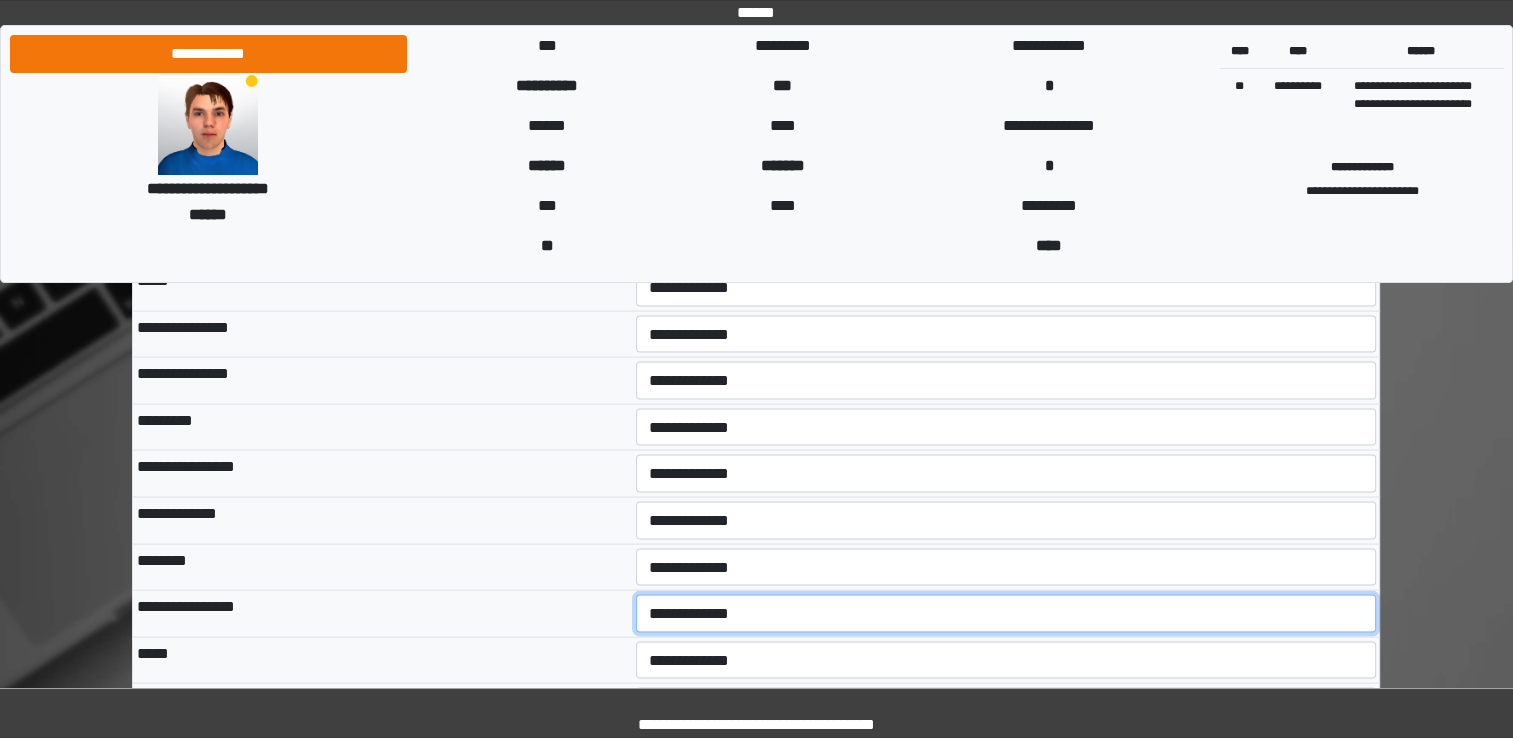 click on "**********" at bounding box center [1006, 614] 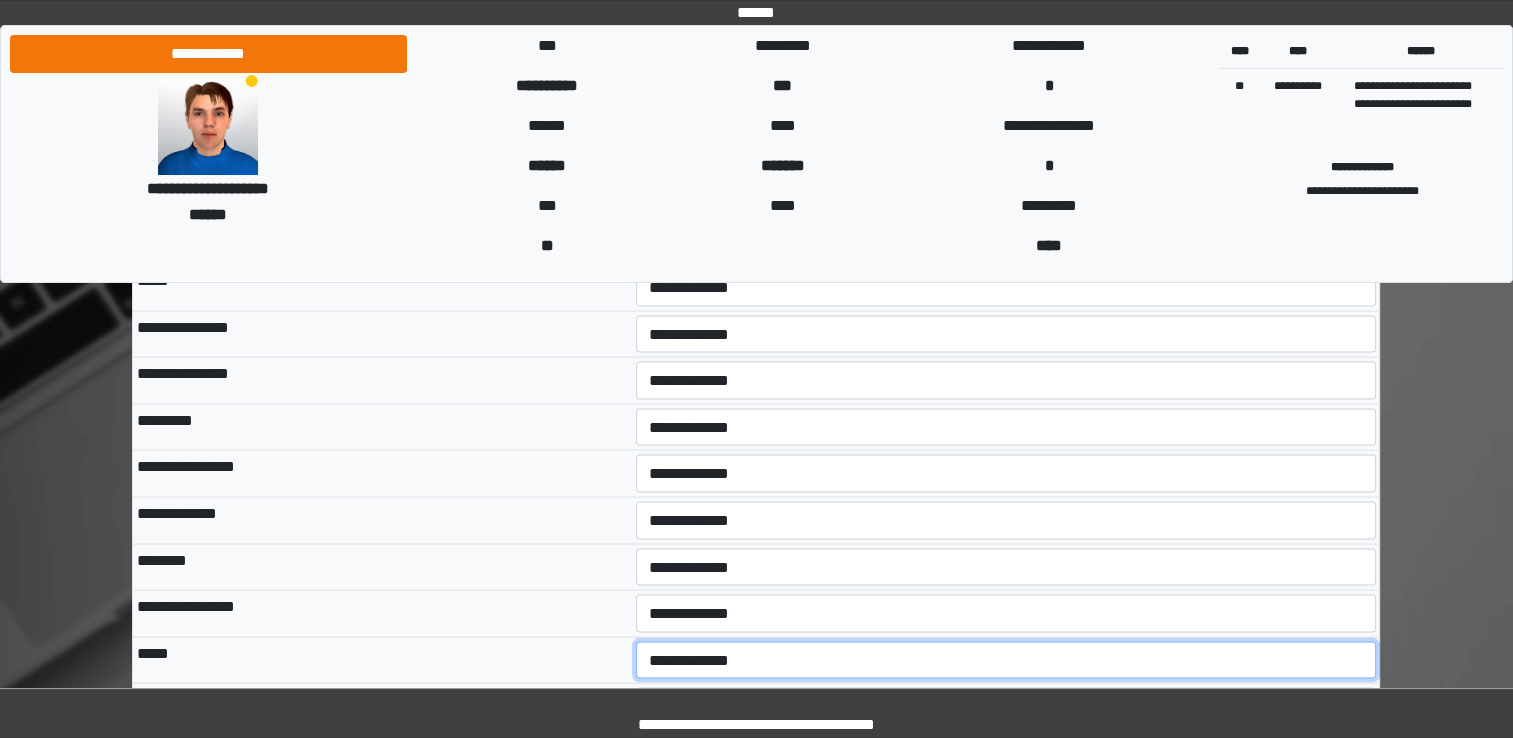 click on "**********" at bounding box center (1006, 661) 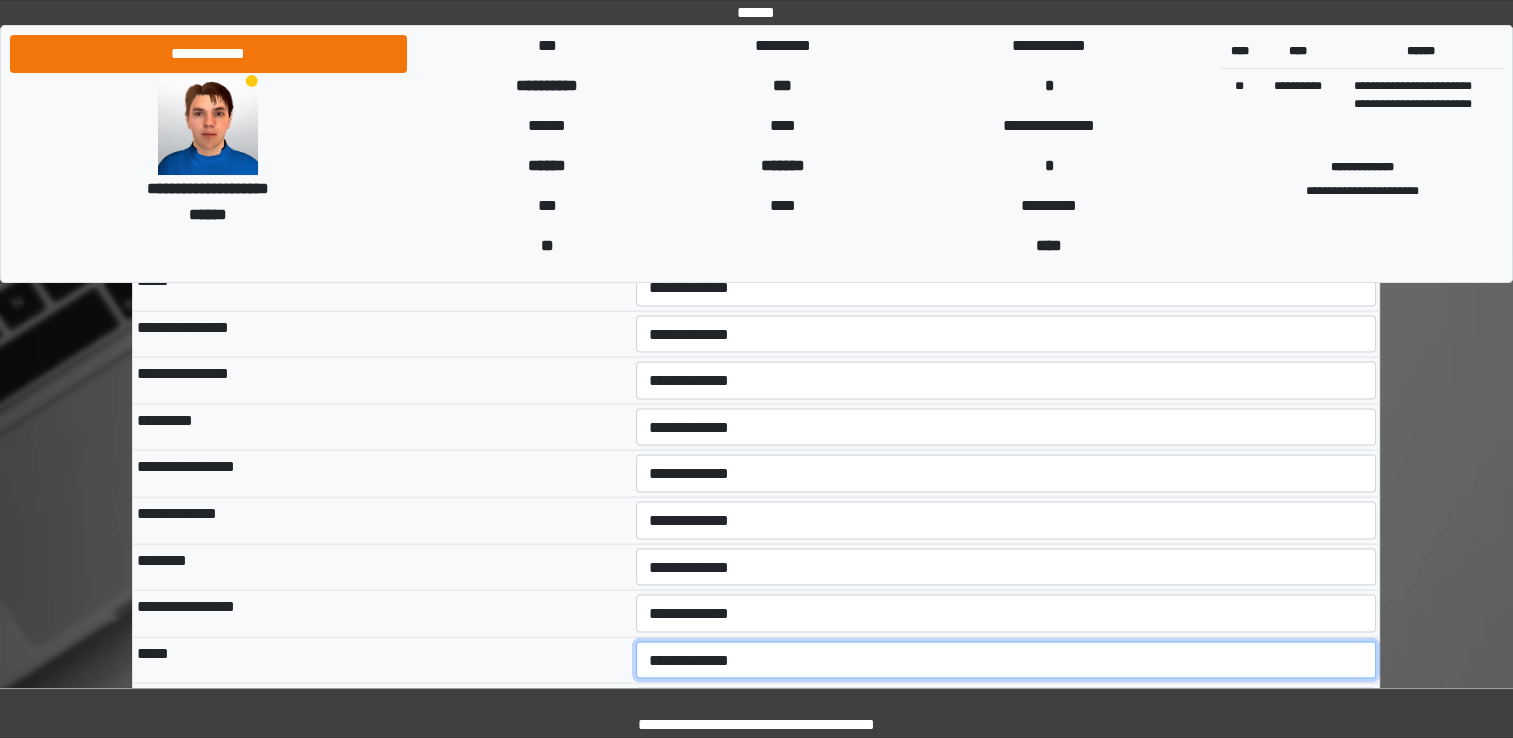 select on "*" 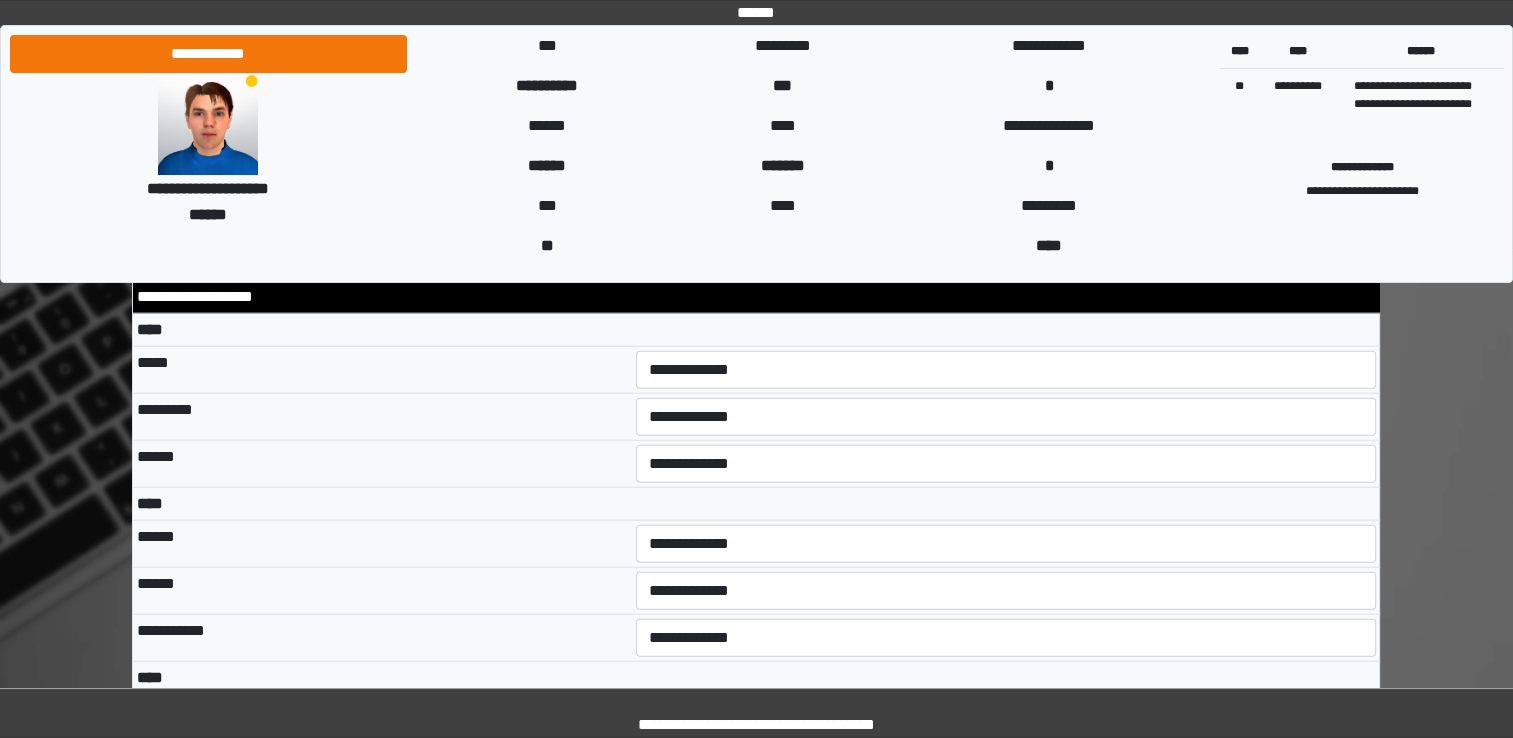 scroll, scrollTop: 4713, scrollLeft: 0, axis: vertical 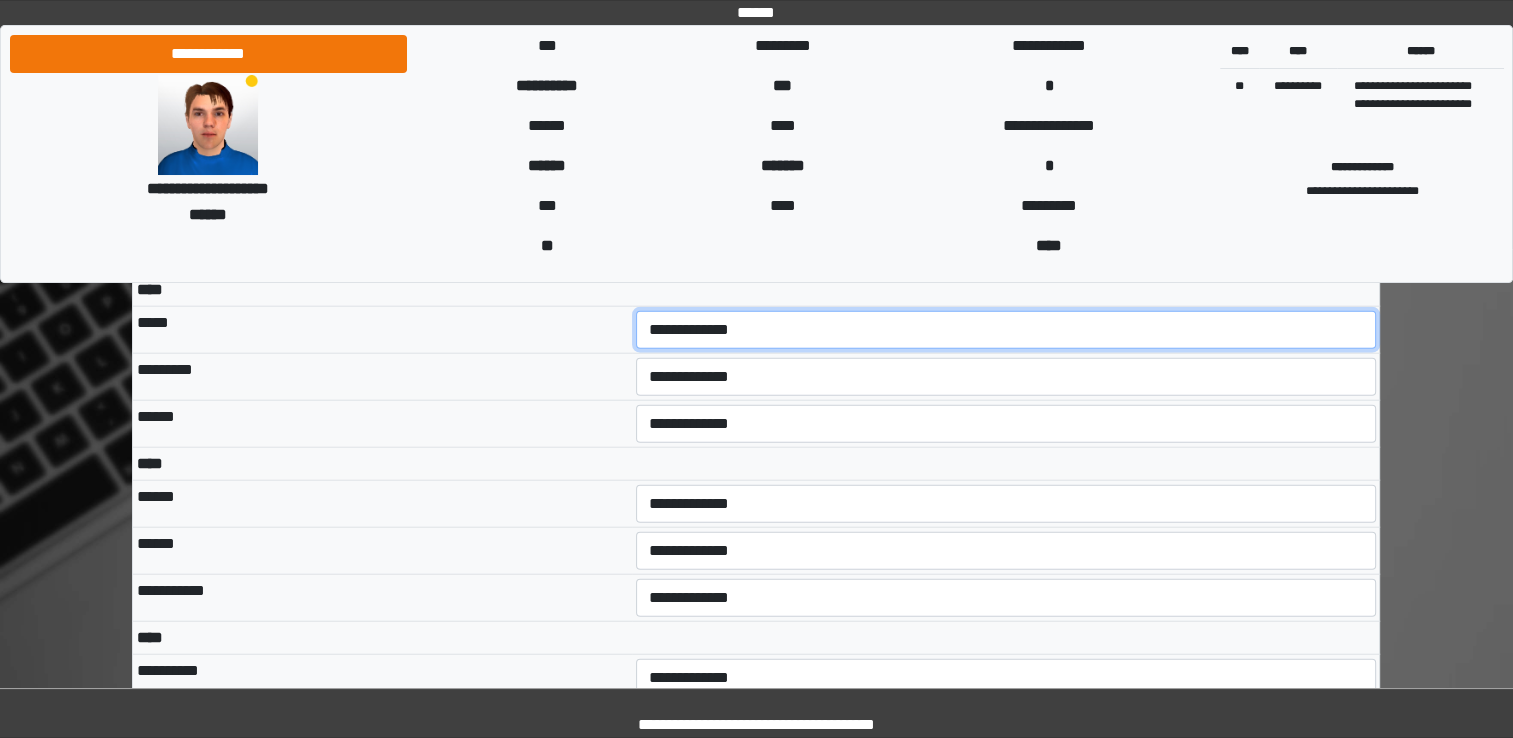 click on "**********" at bounding box center (1006, 330) 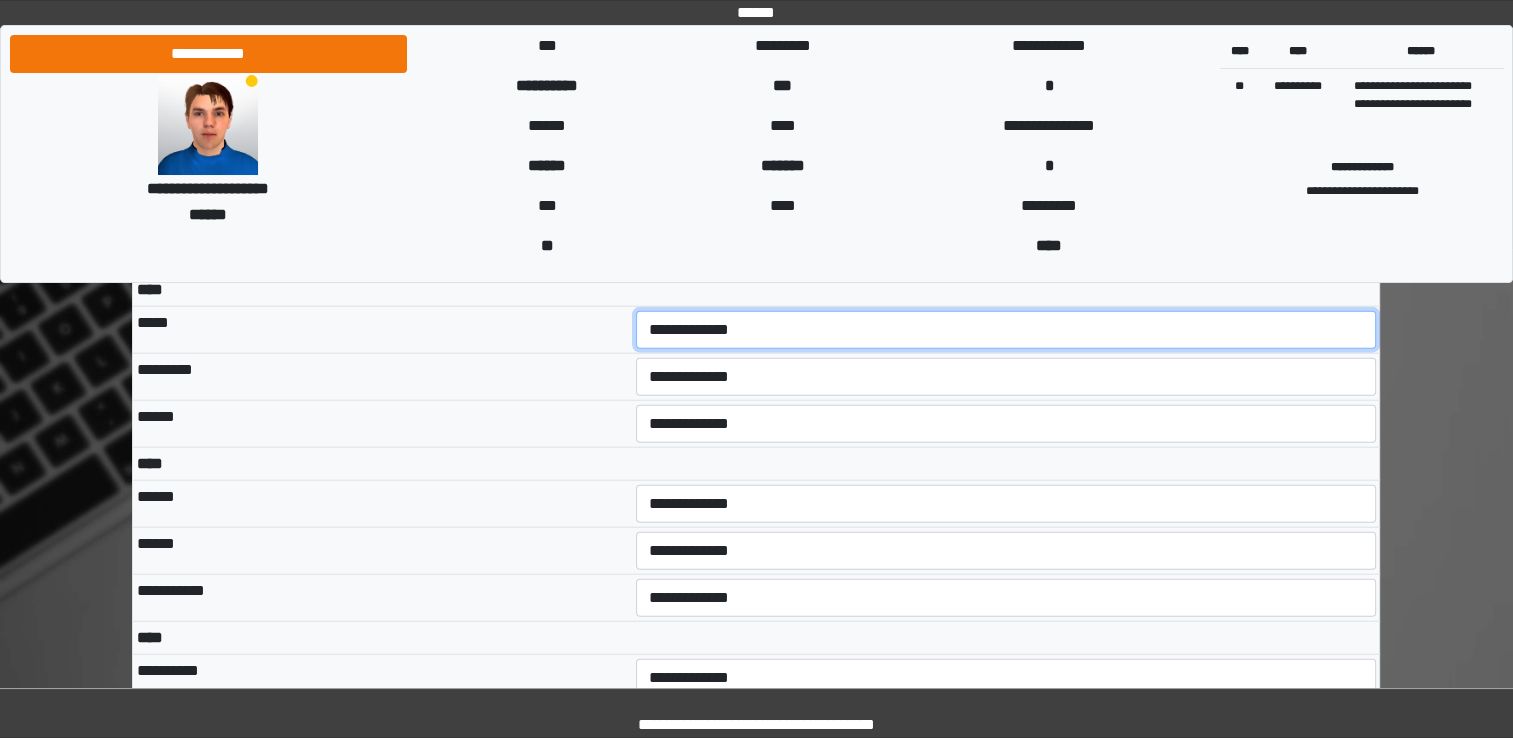select on "***" 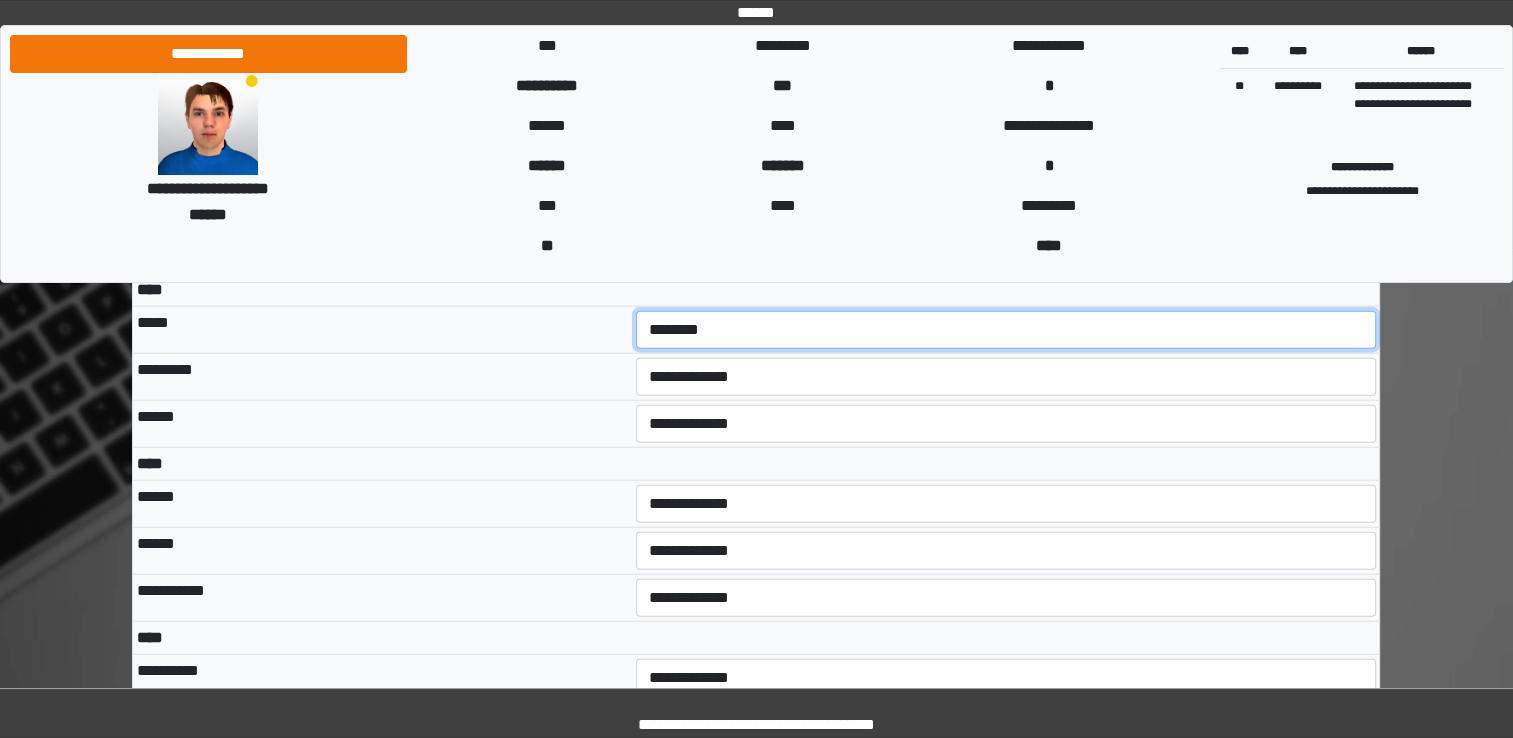 click on "**********" at bounding box center (1006, 330) 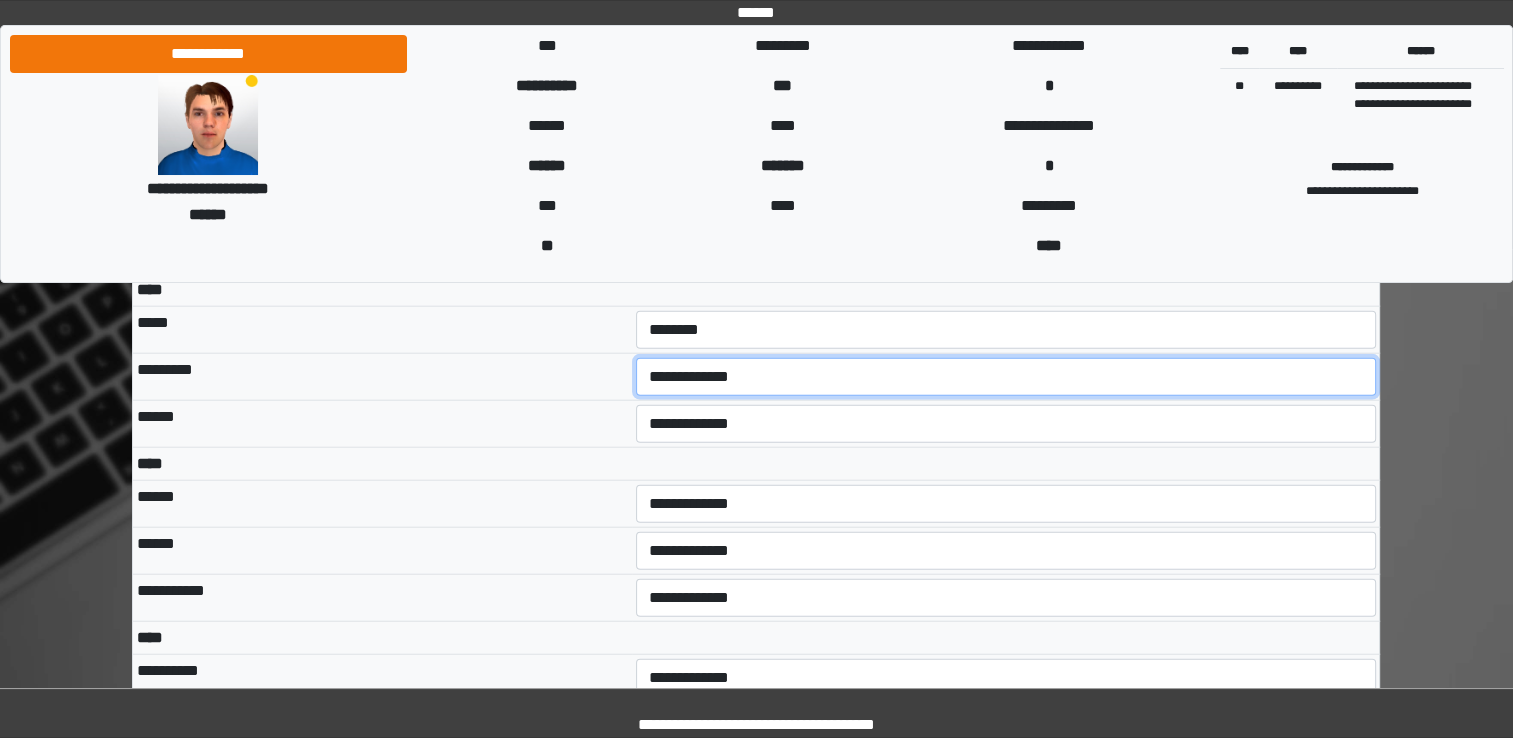 click on "**********" at bounding box center [1006, 377] 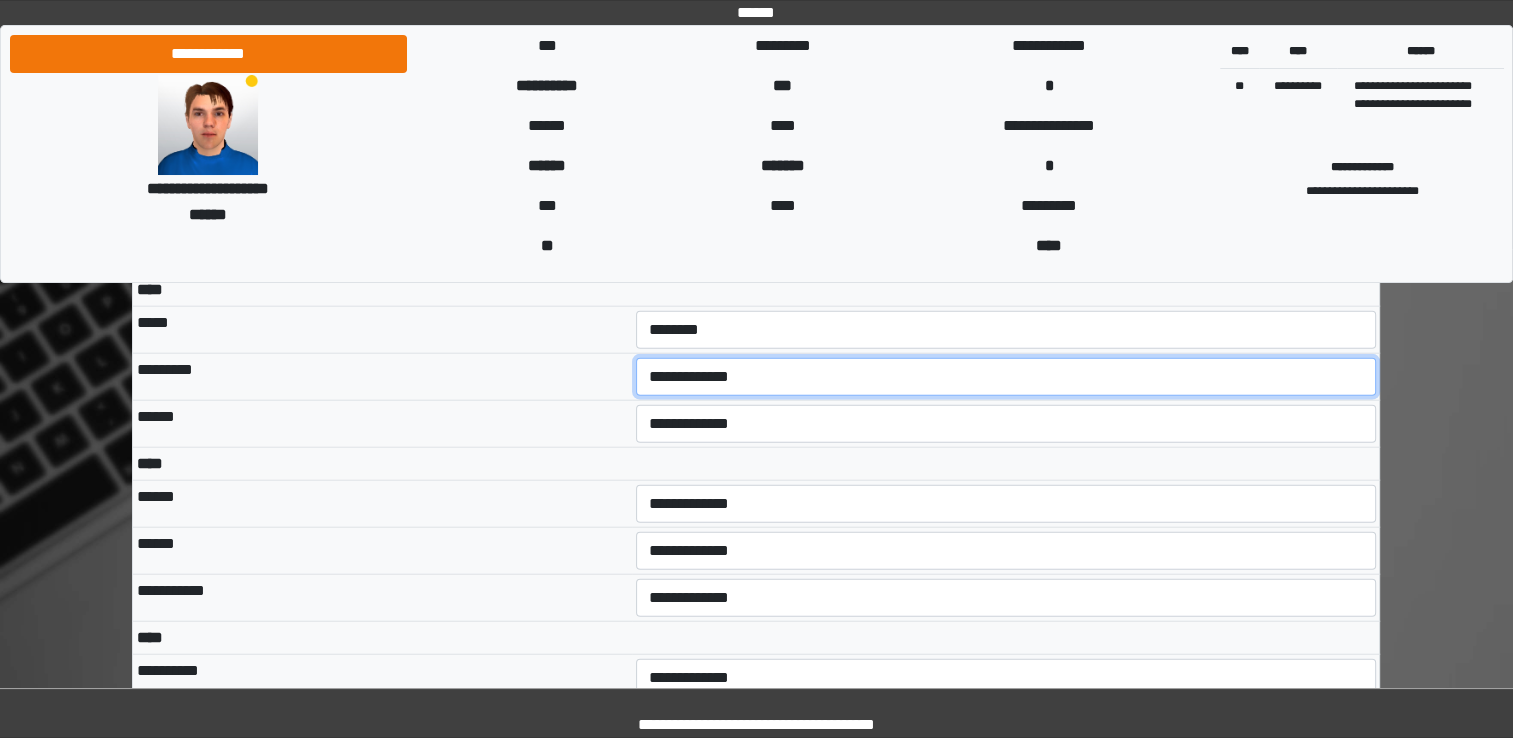select on "***" 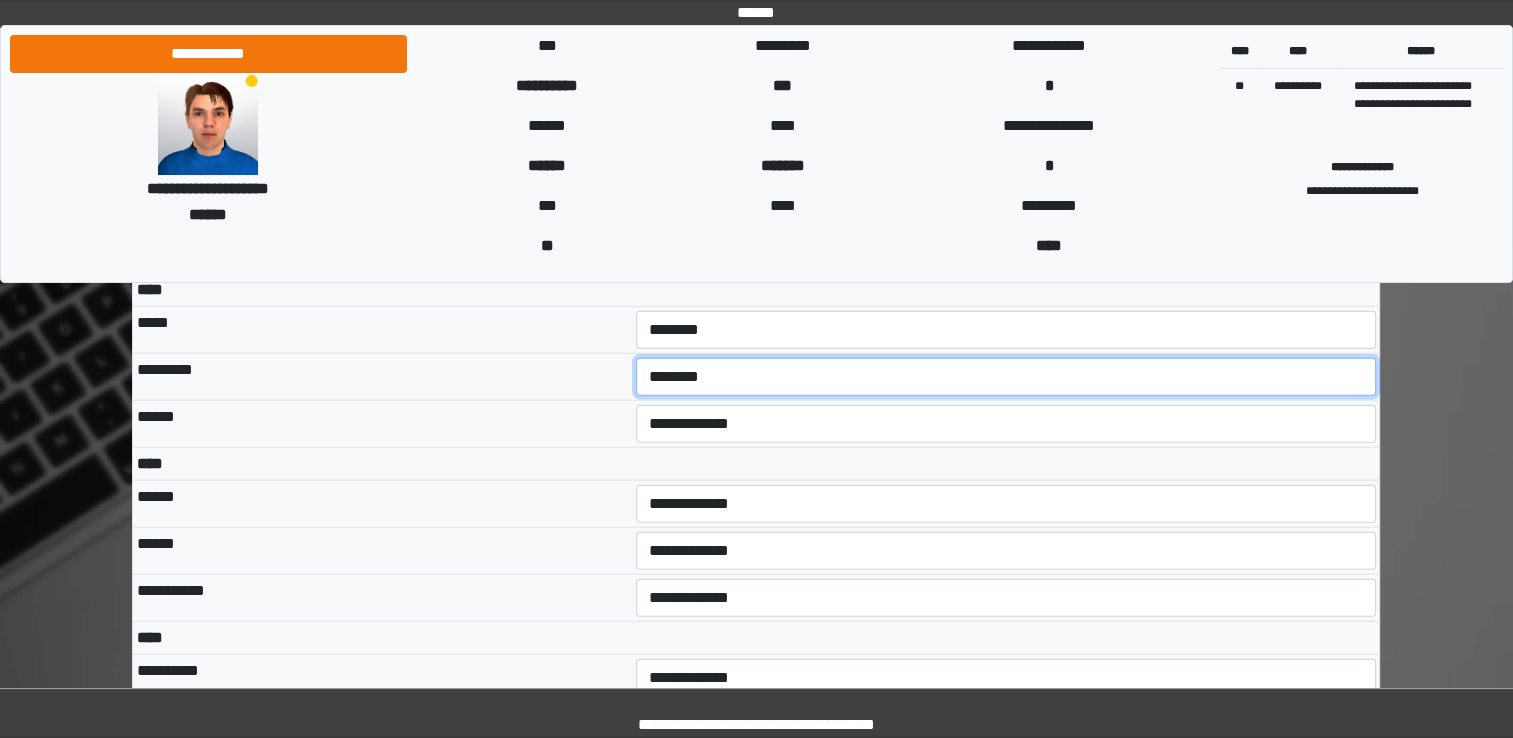 click on "**********" at bounding box center [1006, 377] 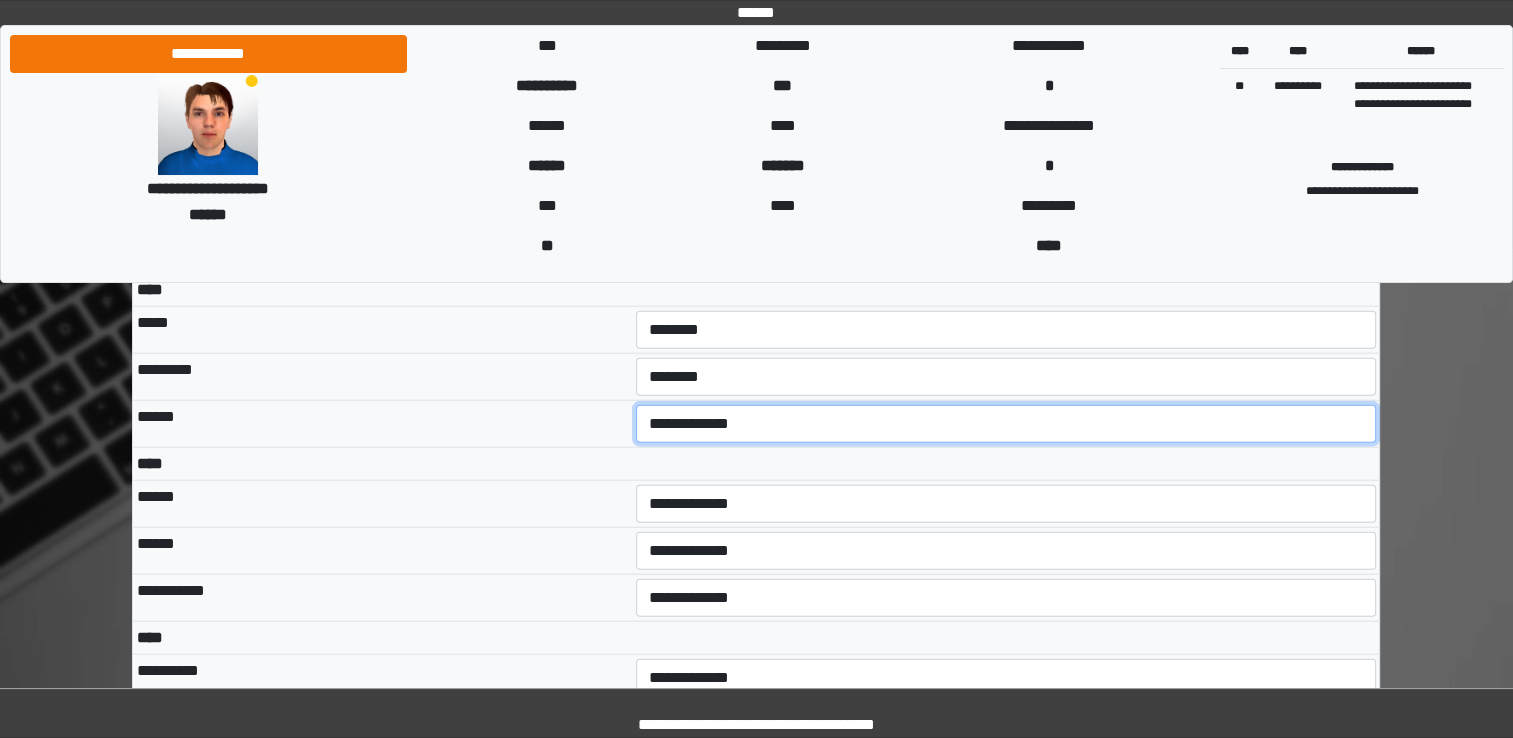 click on "**********" at bounding box center (1006, 424) 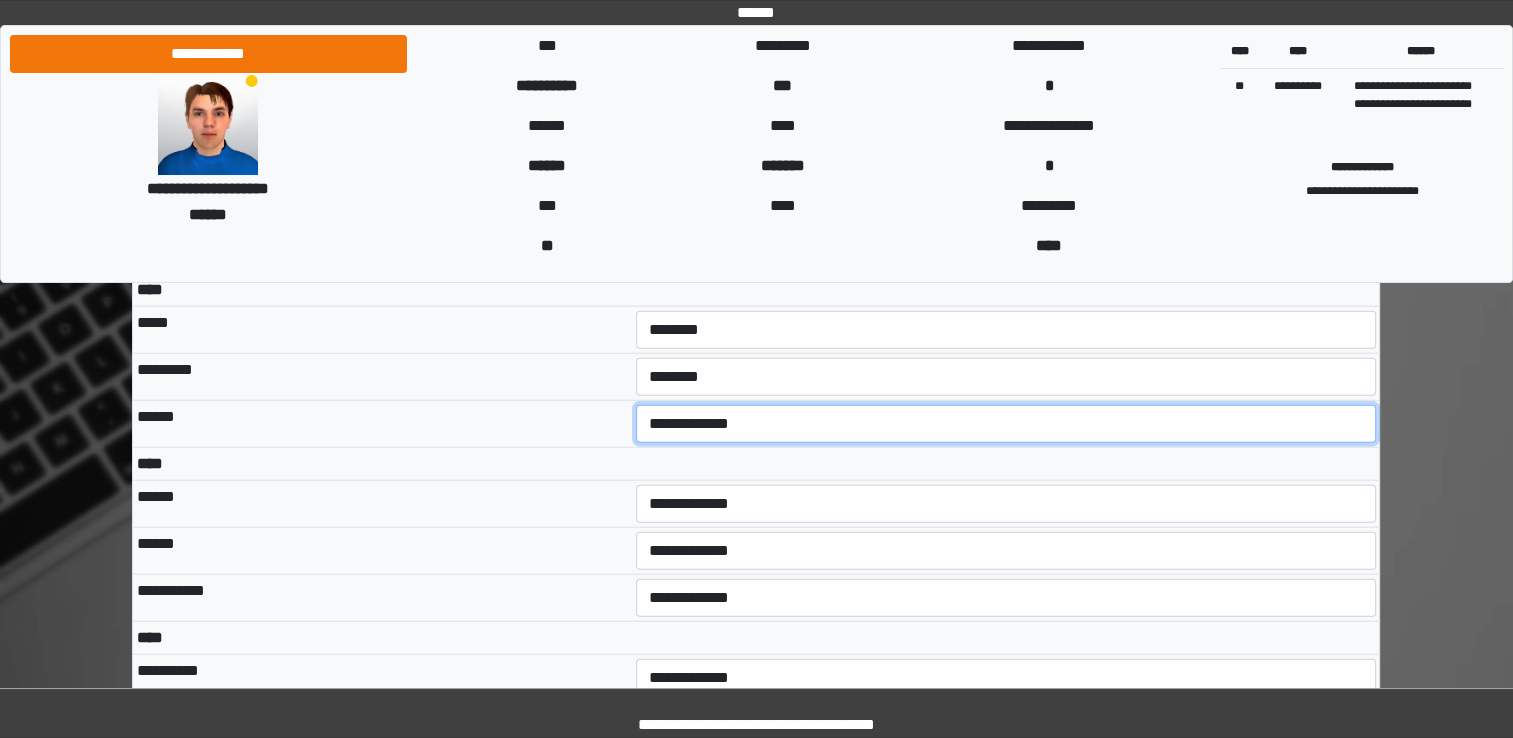 select on "***" 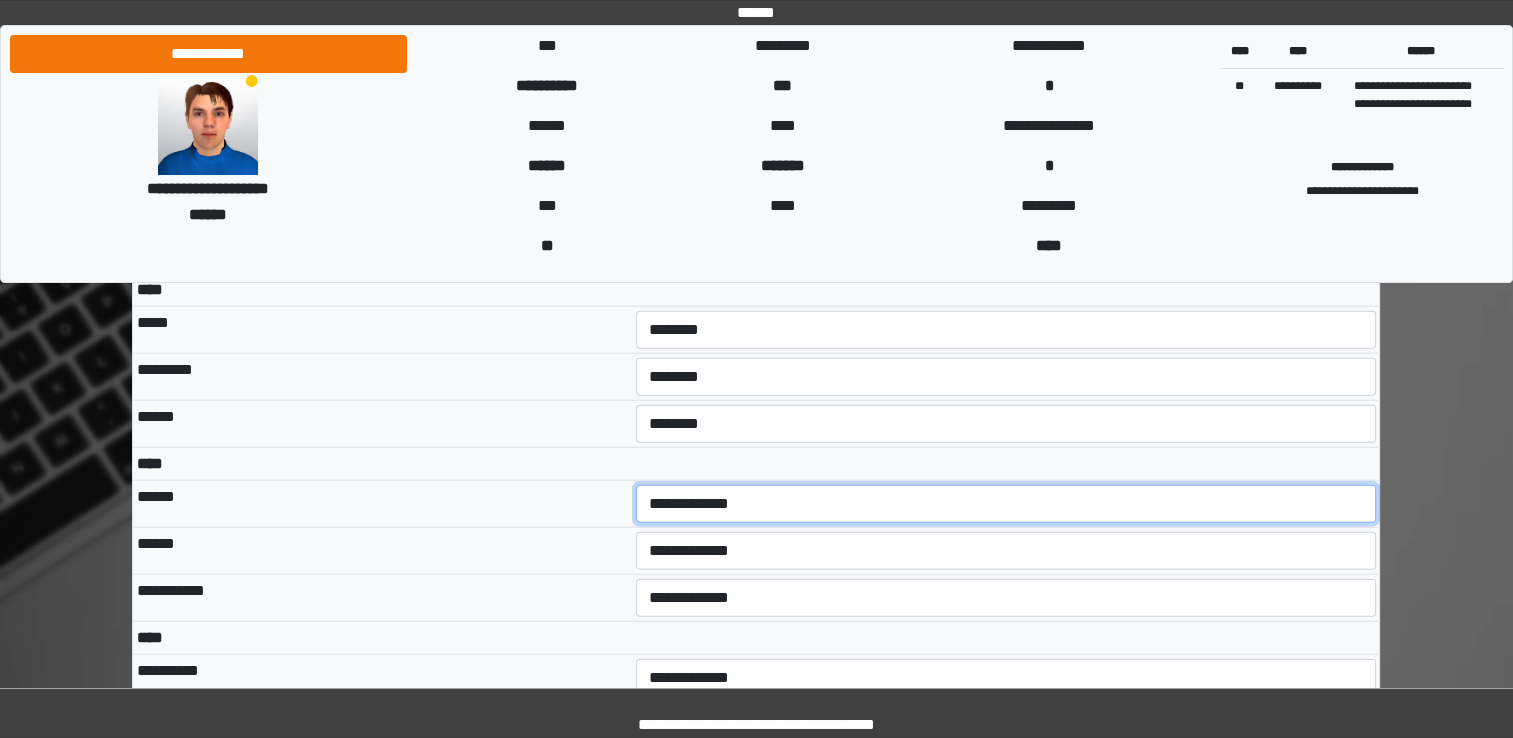 click on "**********" at bounding box center [1006, 504] 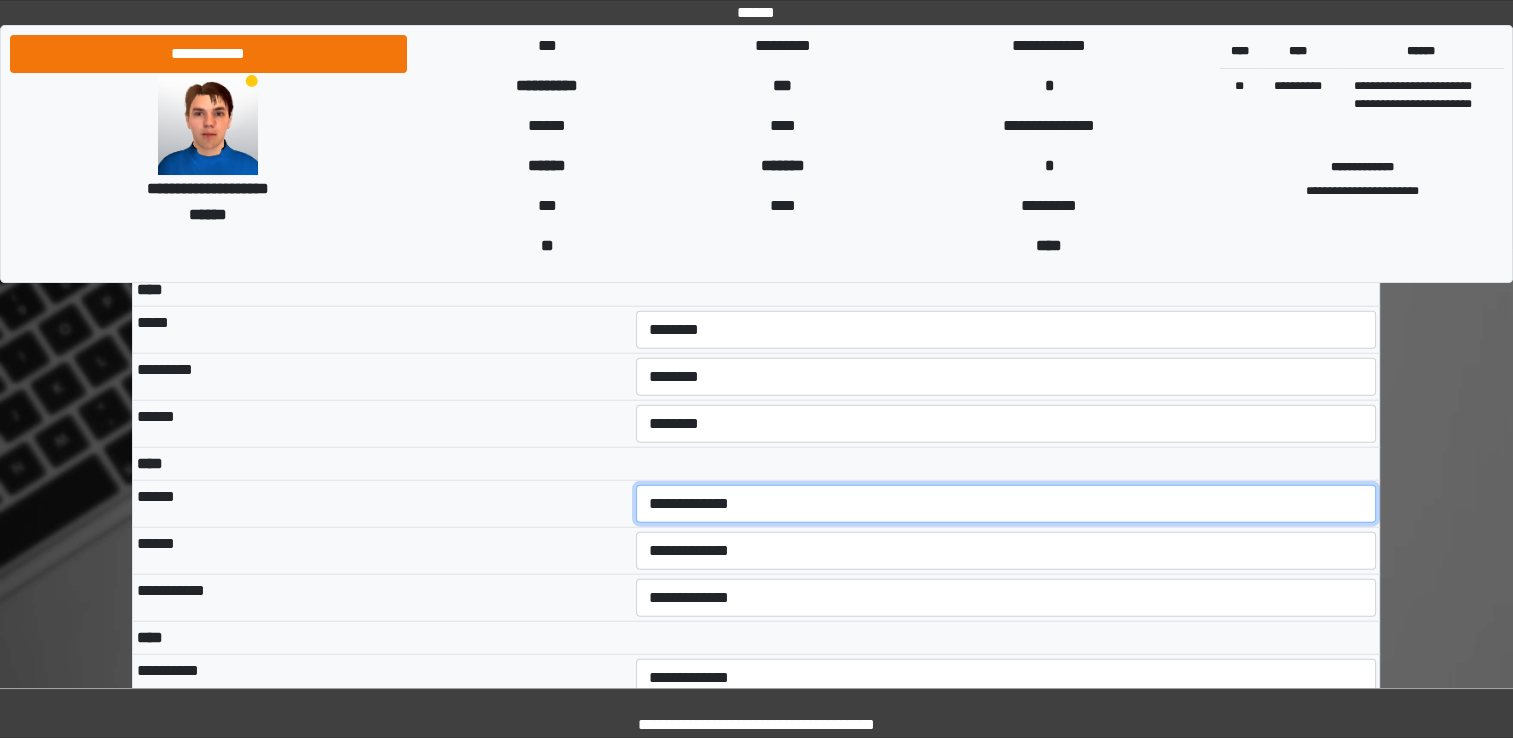 select on "***" 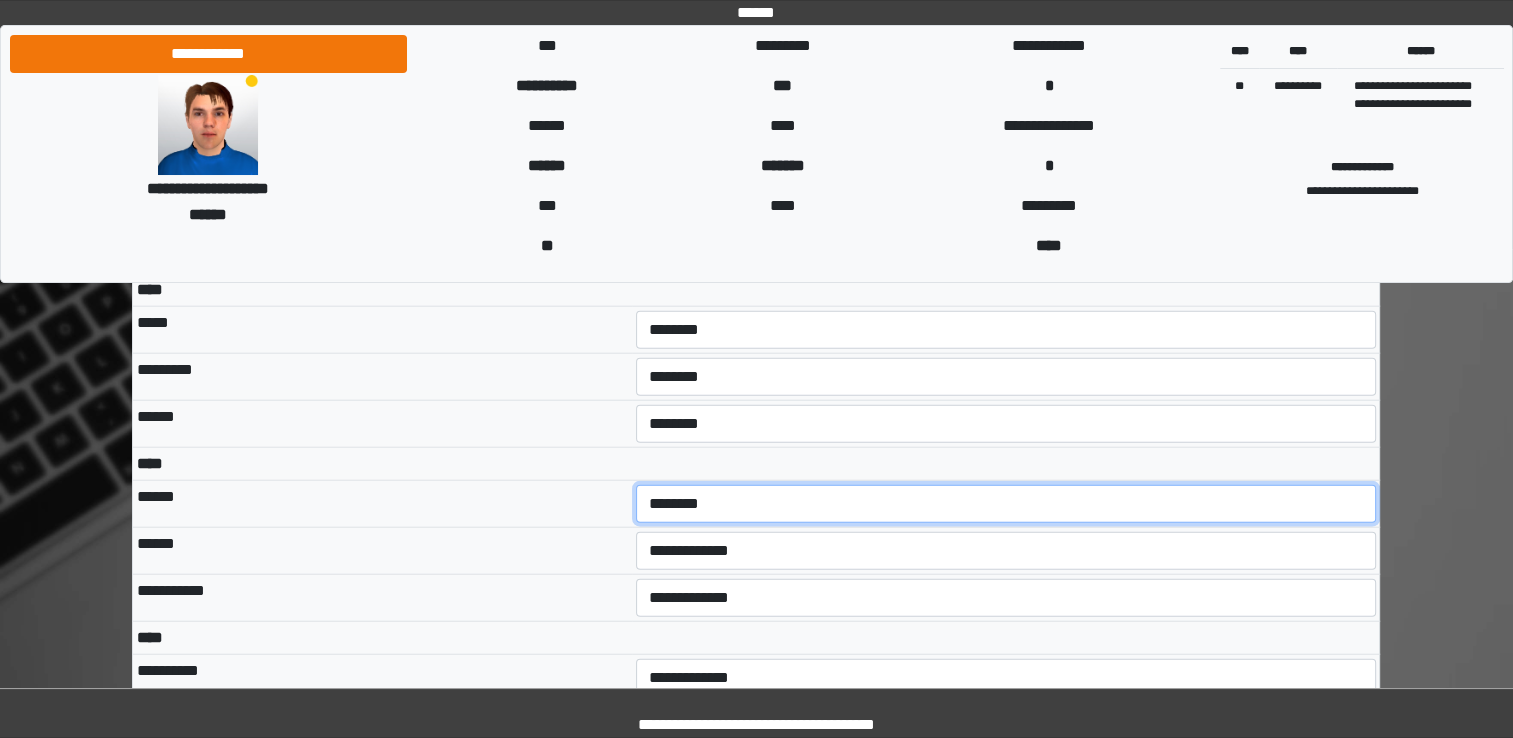 click on "**********" at bounding box center (1006, 504) 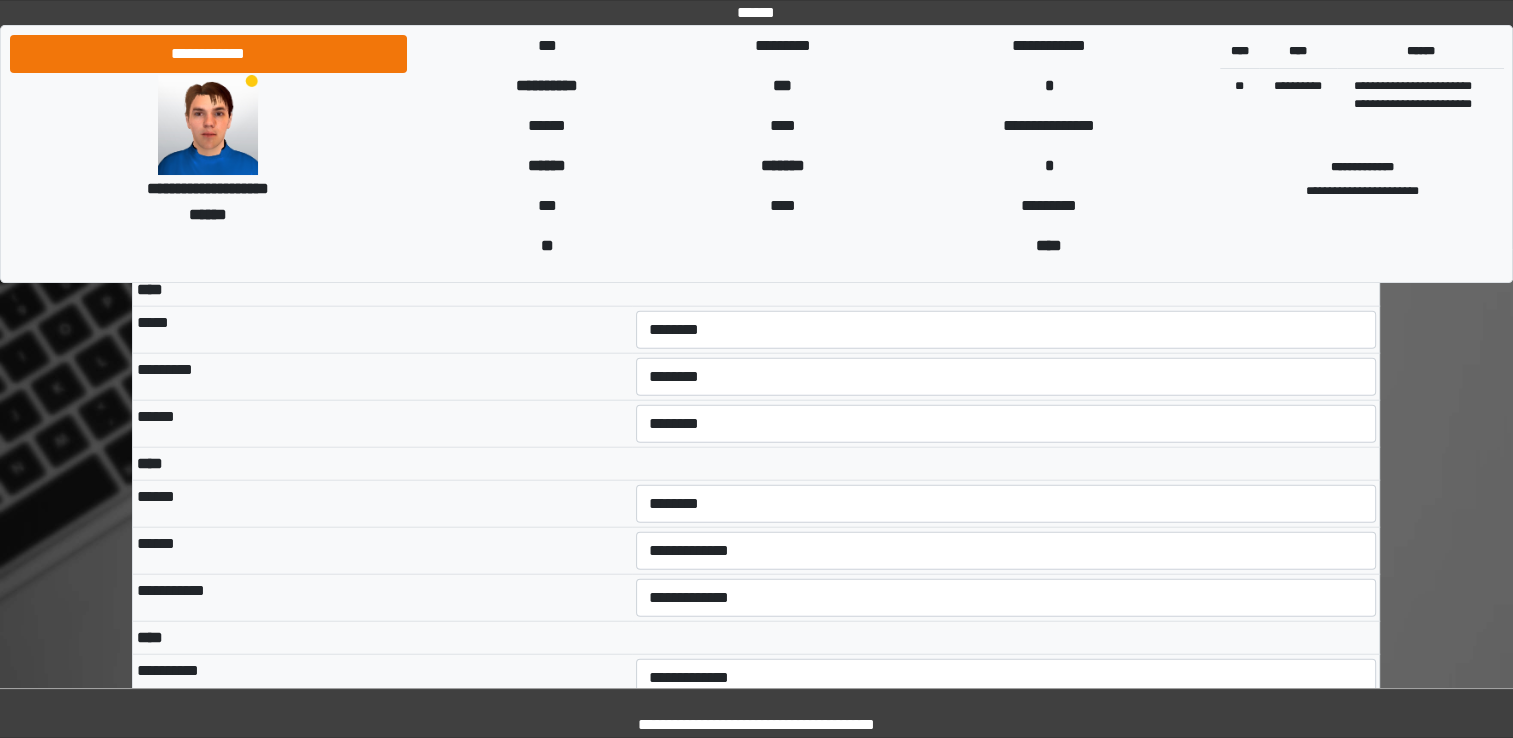click on "**********" at bounding box center (1006, 551) 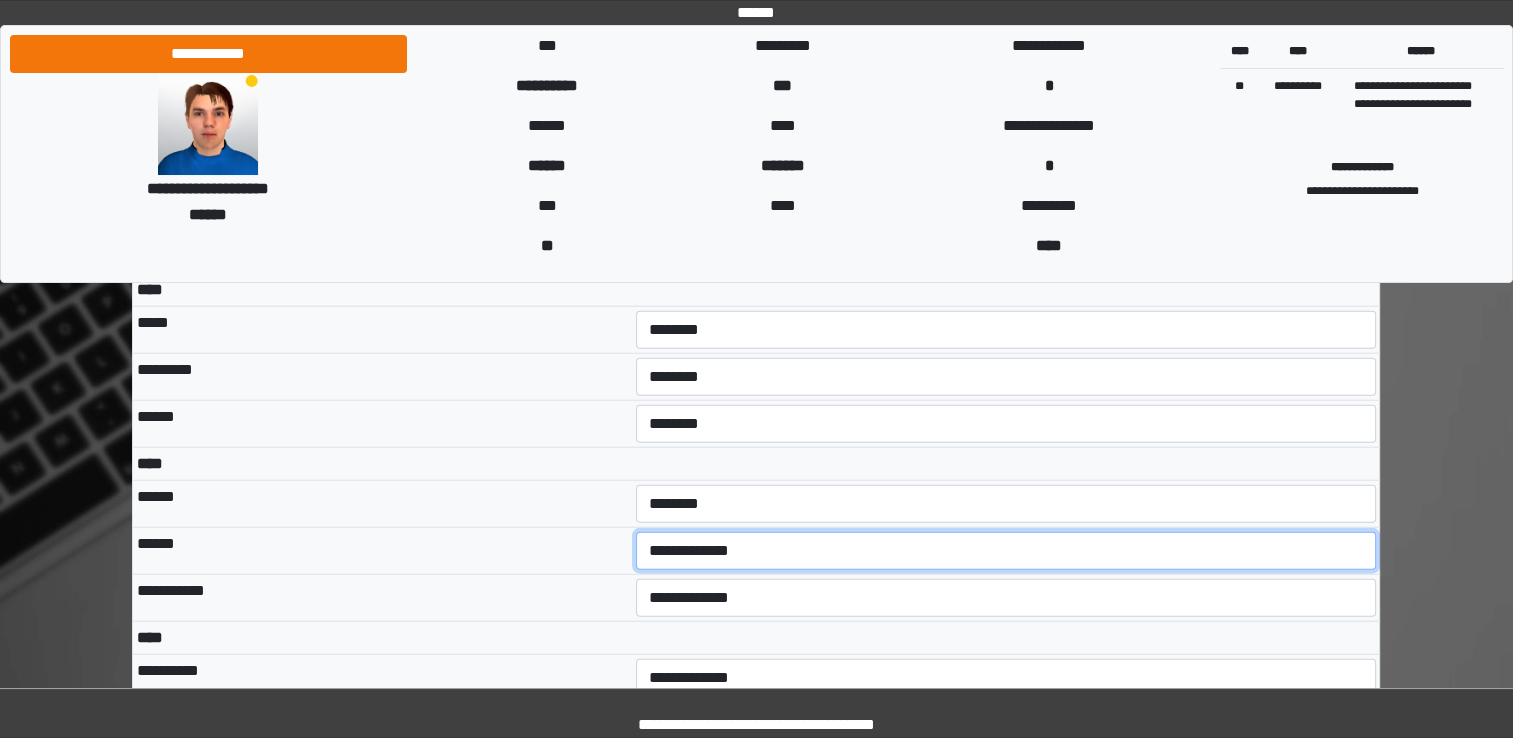 click on "**********" at bounding box center (1006, 551) 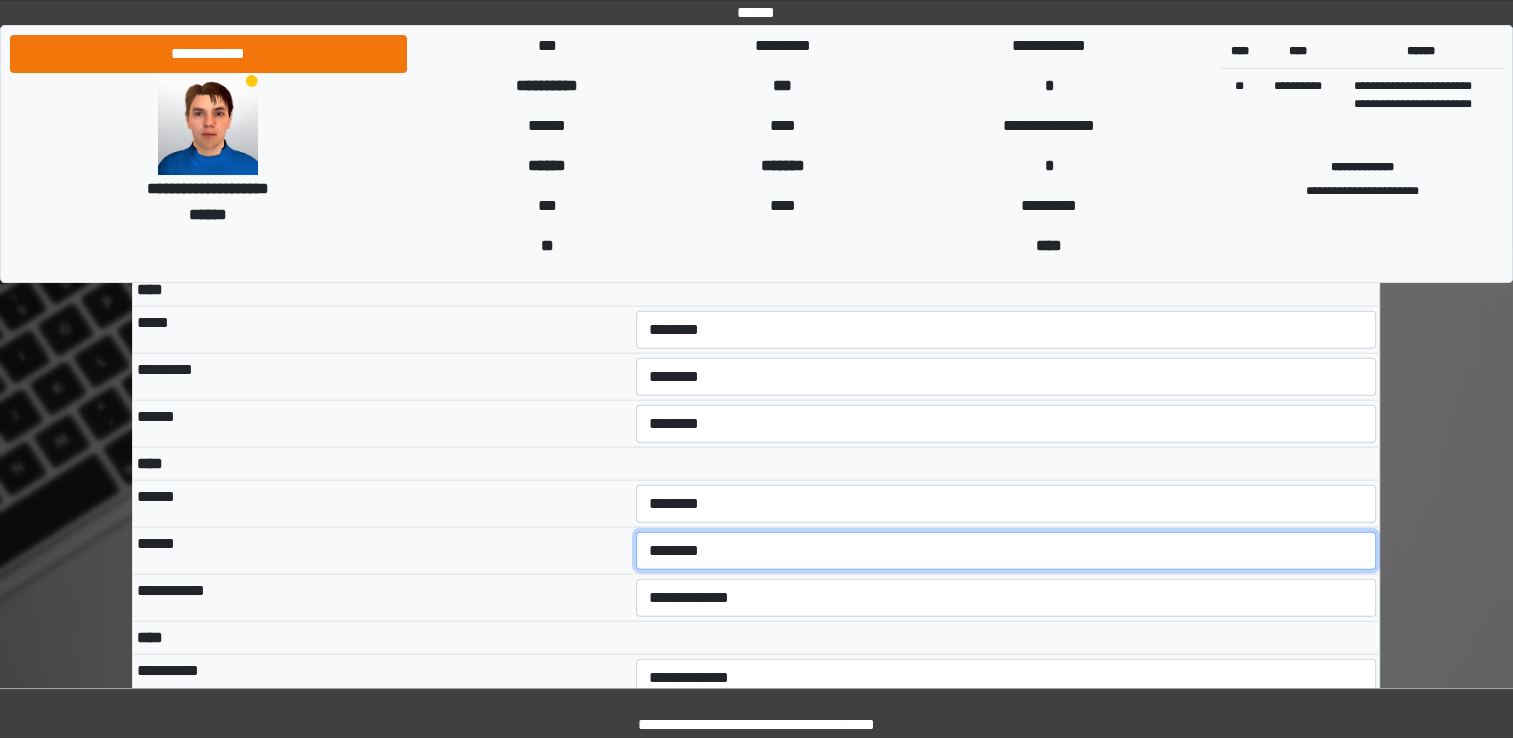 click on "**********" at bounding box center [1006, 551] 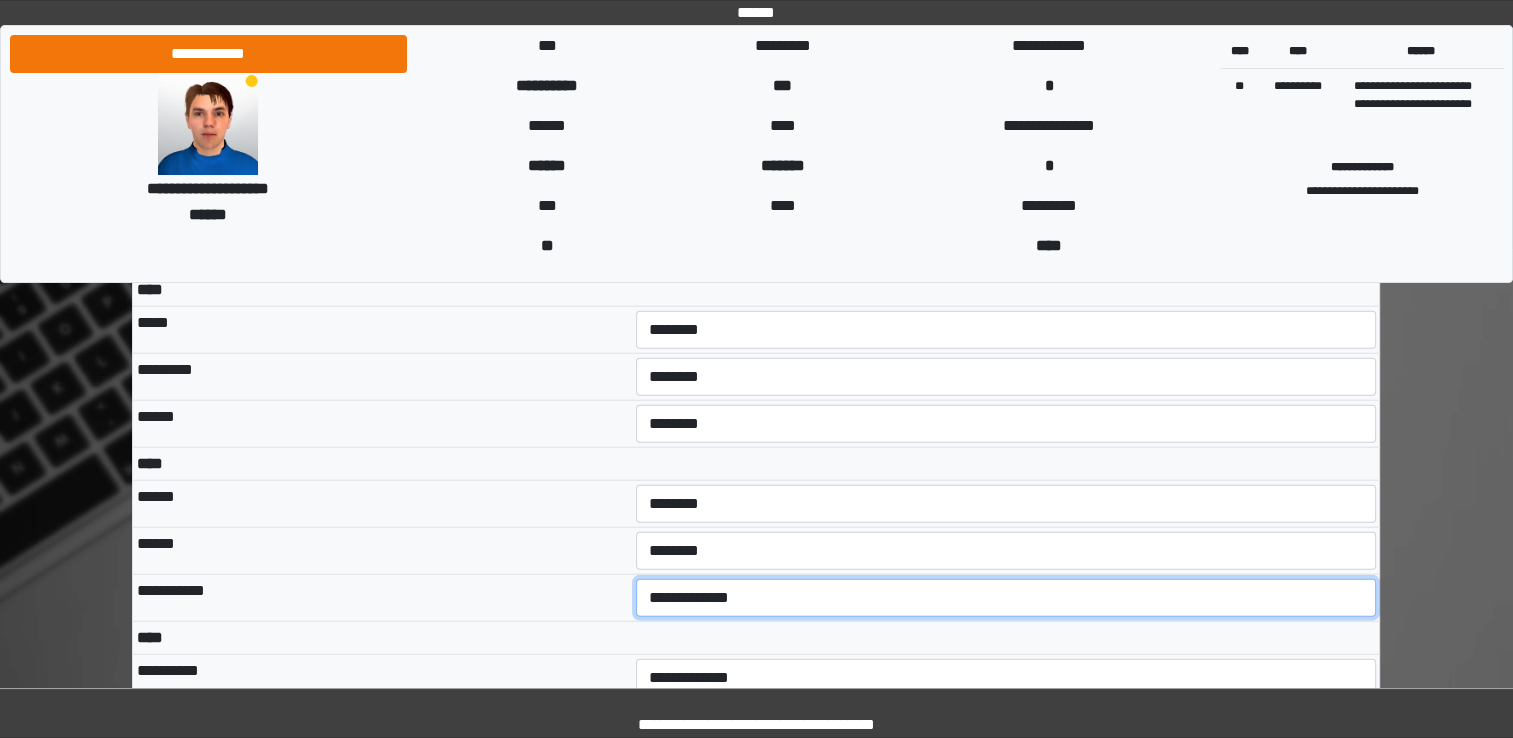 click on "**********" at bounding box center (1006, 598) 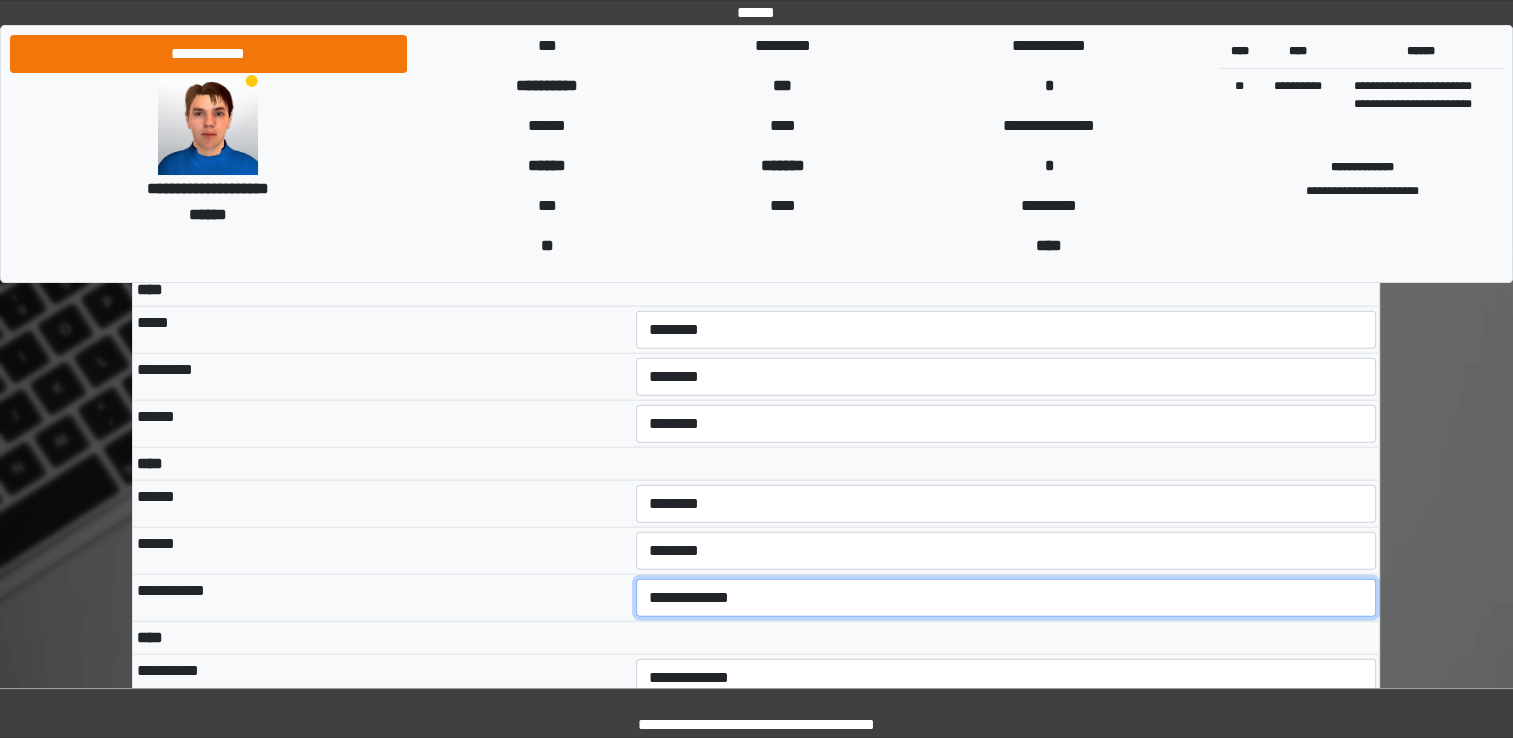 select on "***" 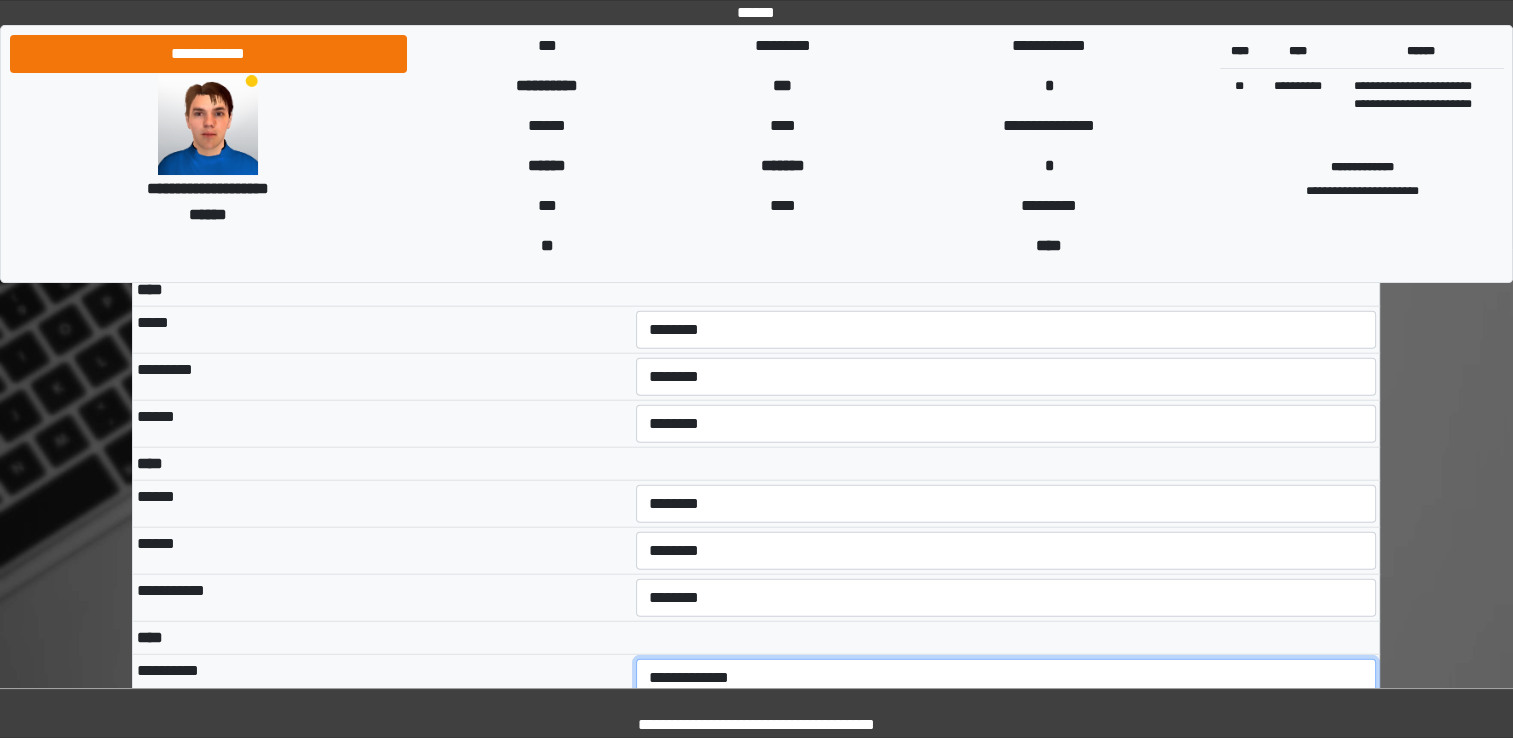 click on "**********" at bounding box center [1006, 678] 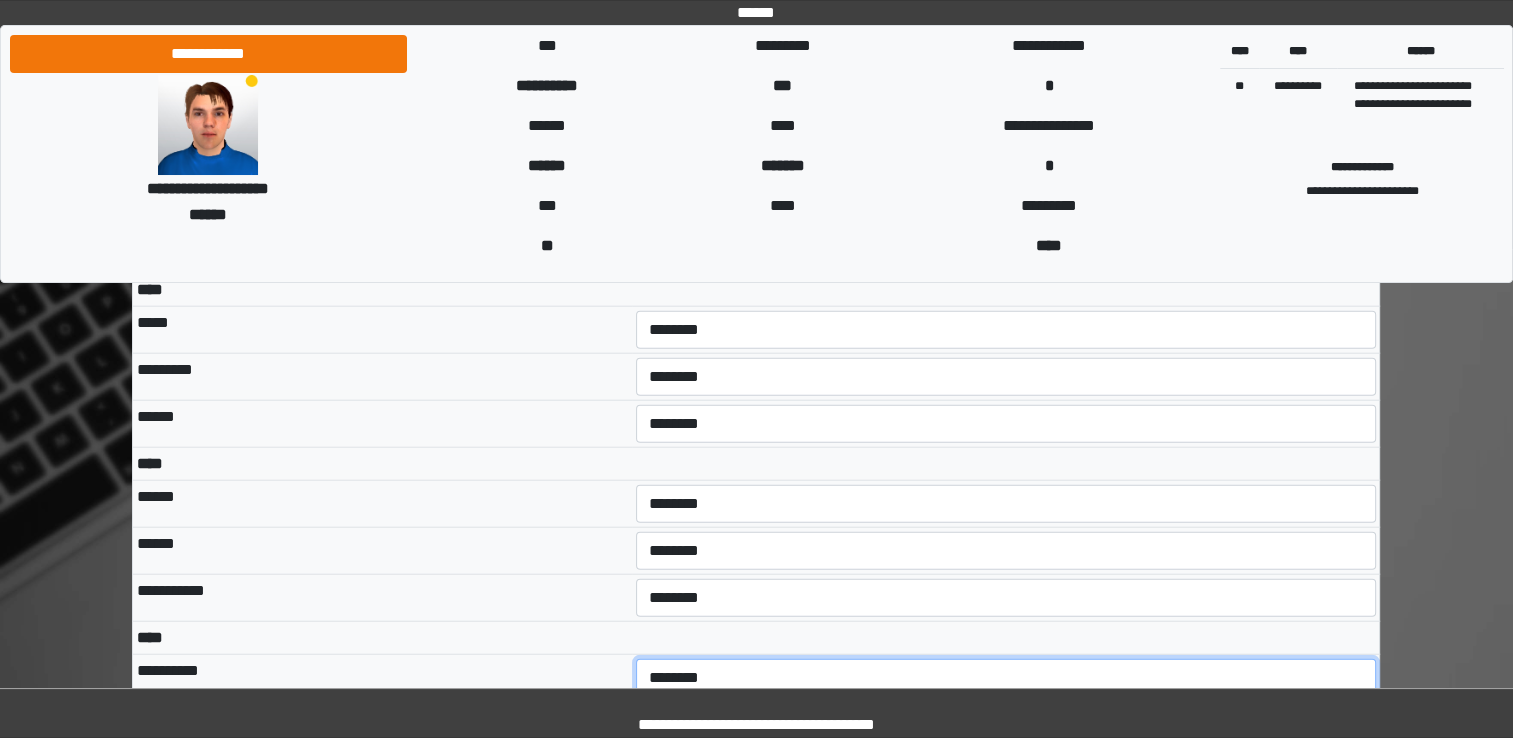 click on "**********" at bounding box center (1006, 678) 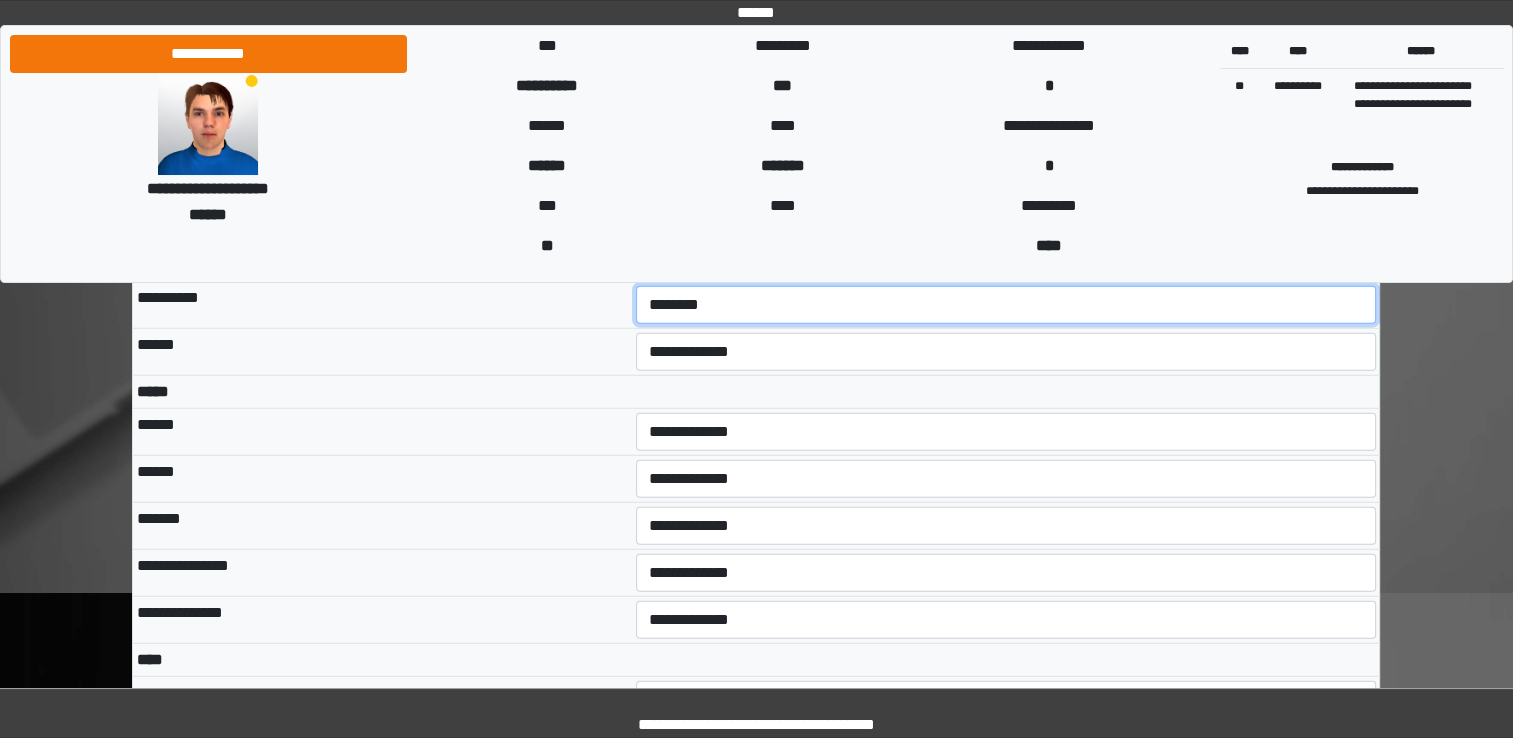 scroll, scrollTop: 5126, scrollLeft: 0, axis: vertical 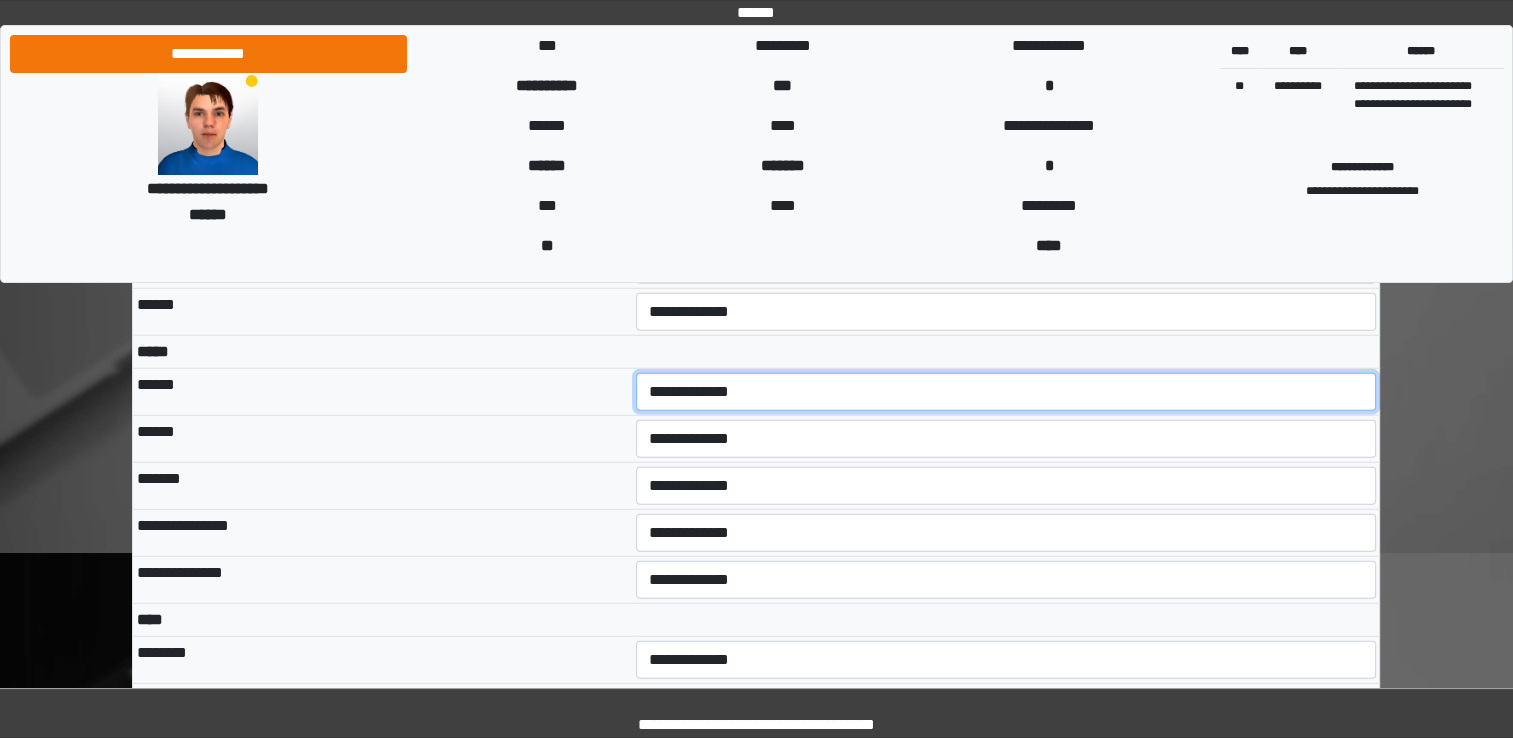 click on "**********" at bounding box center (1006, 392) 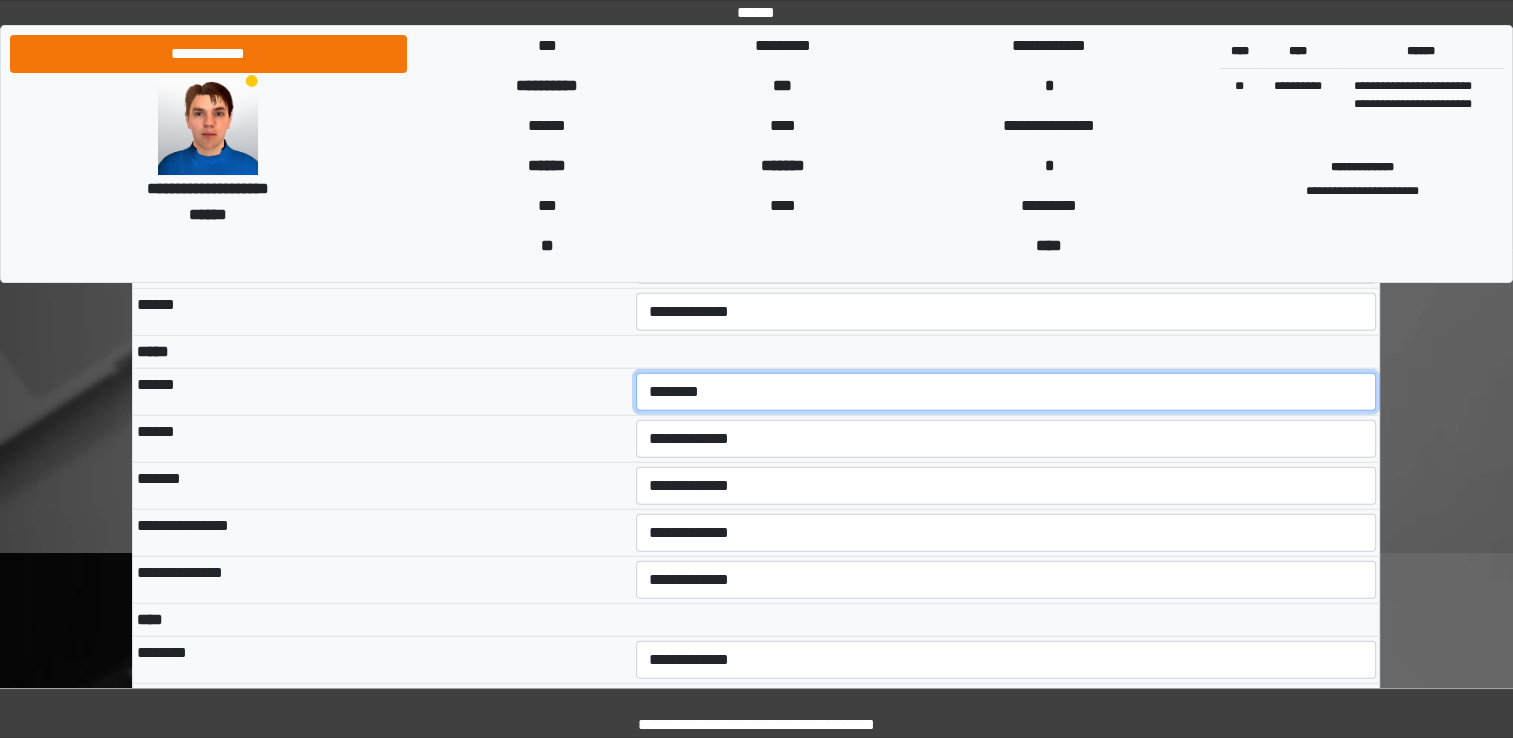 click on "**********" at bounding box center (1006, 392) 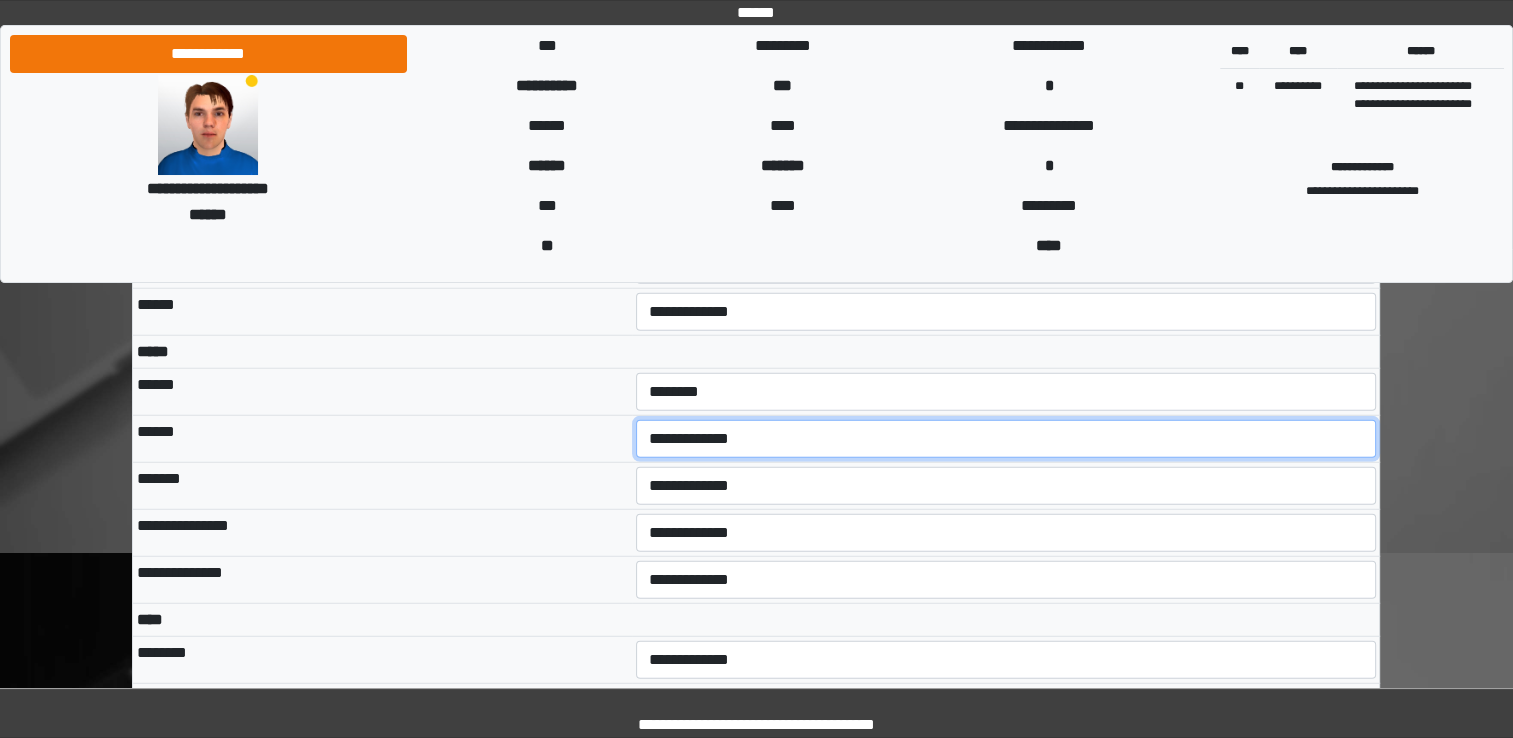 click on "**********" at bounding box center (1006, 439) 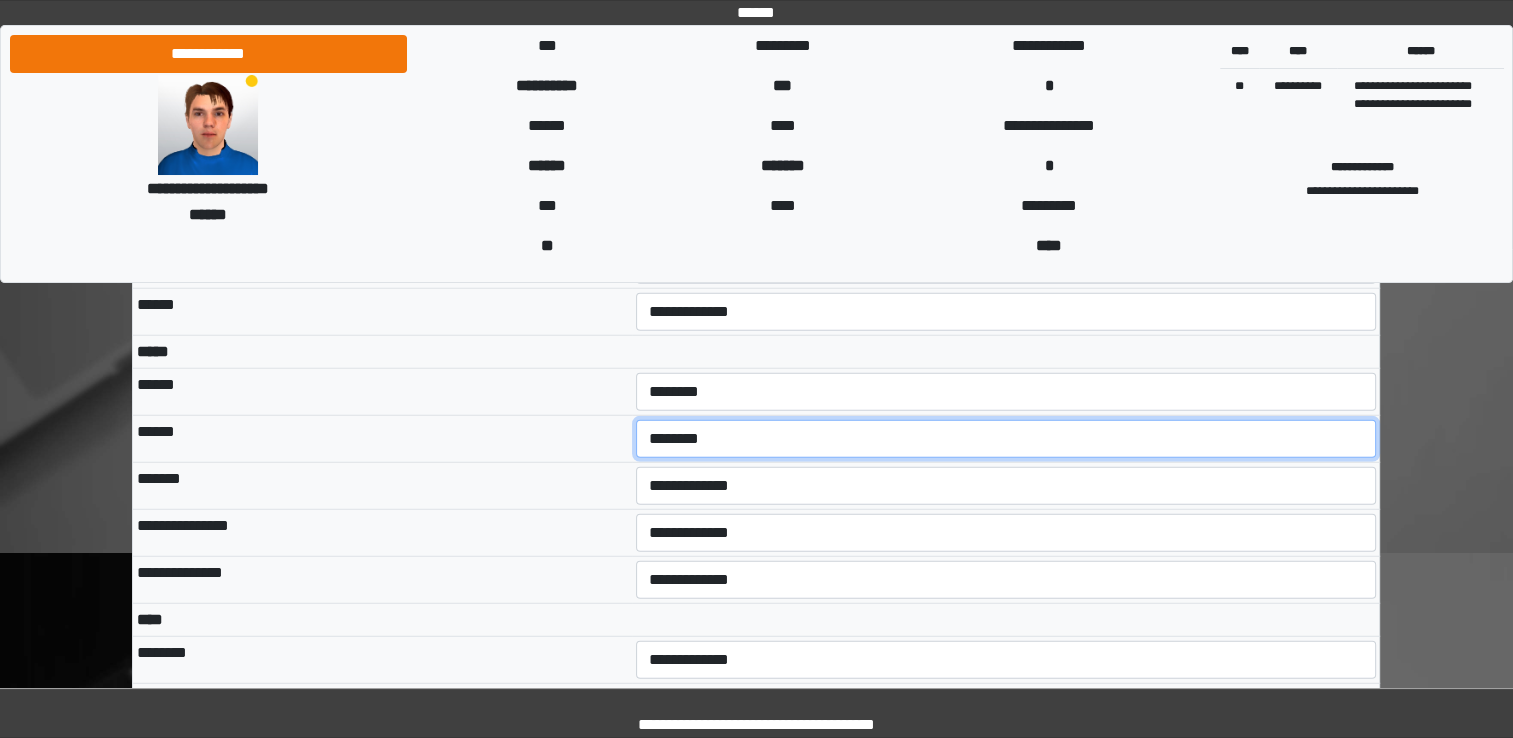 click on "**********" at bounding box center [1006, 439] 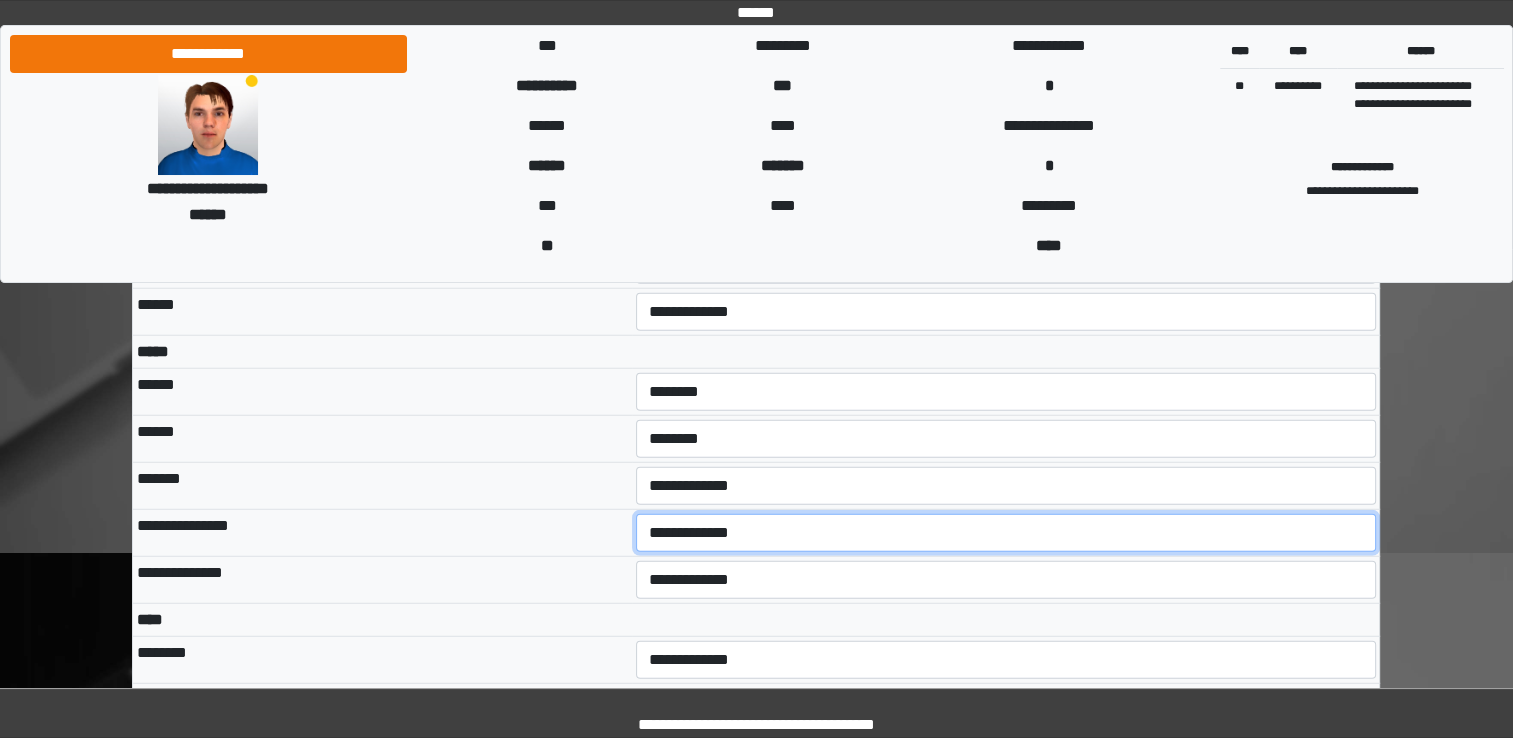 click on "**********" at bounding box center [1006, 533] 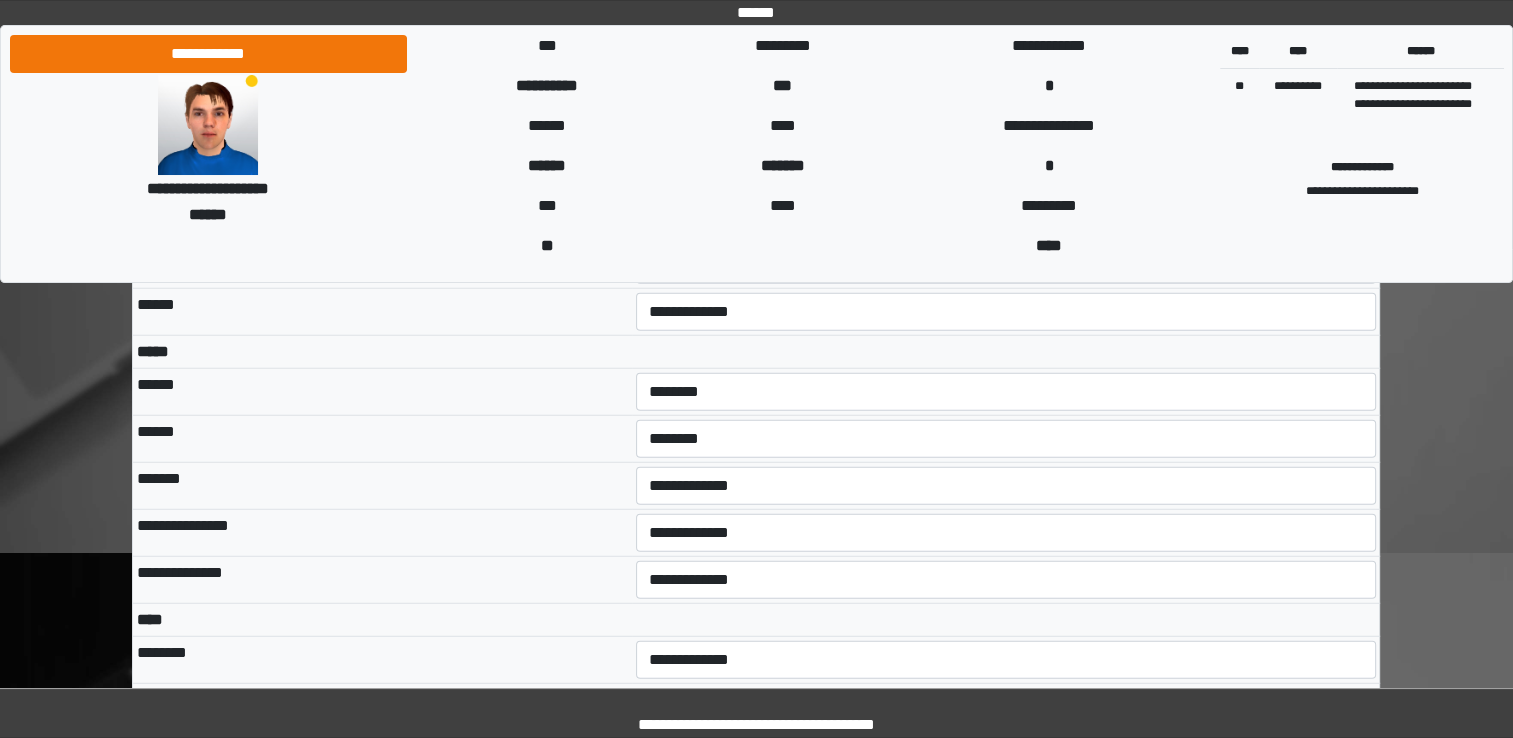 click on "**********" at bounding box center [382, 580] 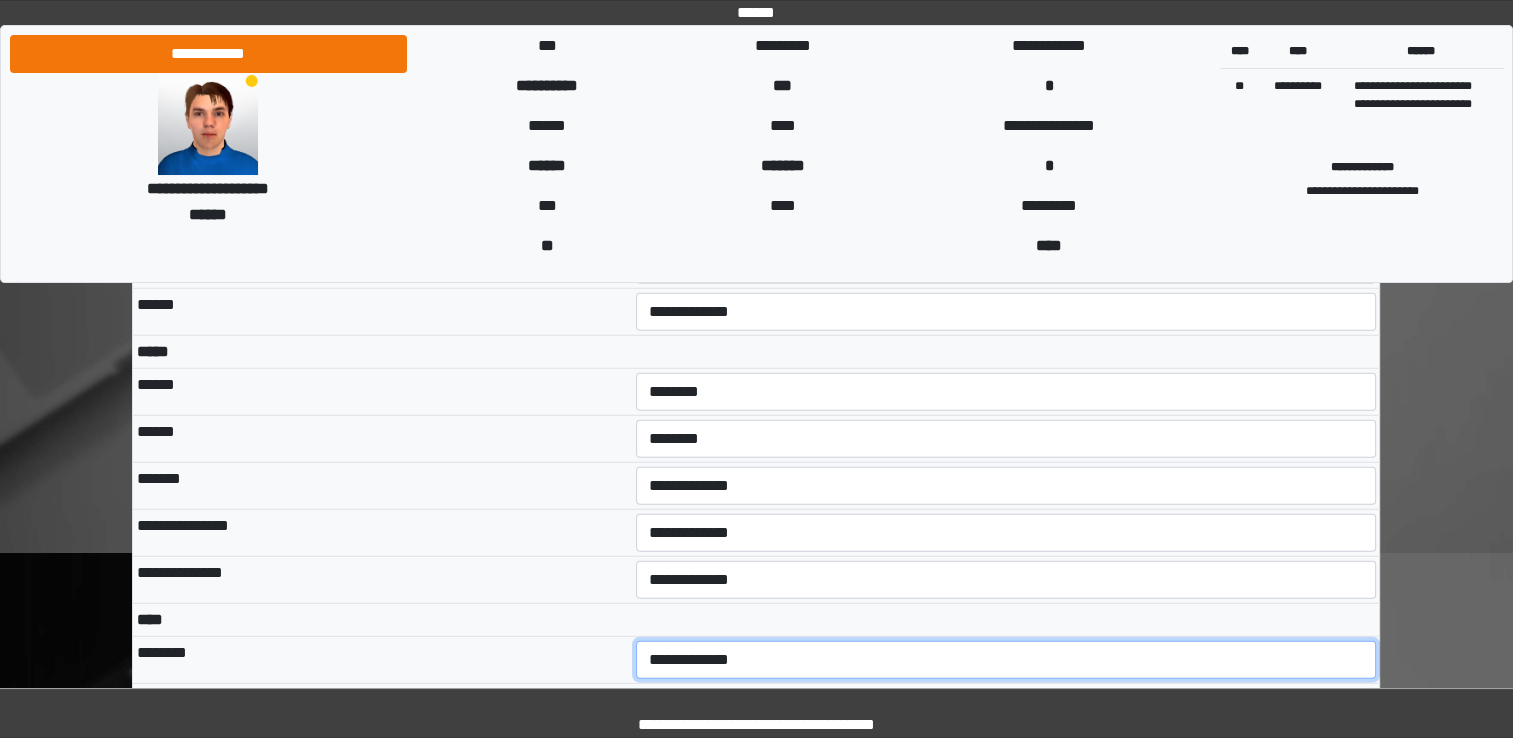 click on "**********" at bounding box center (1006, 660) 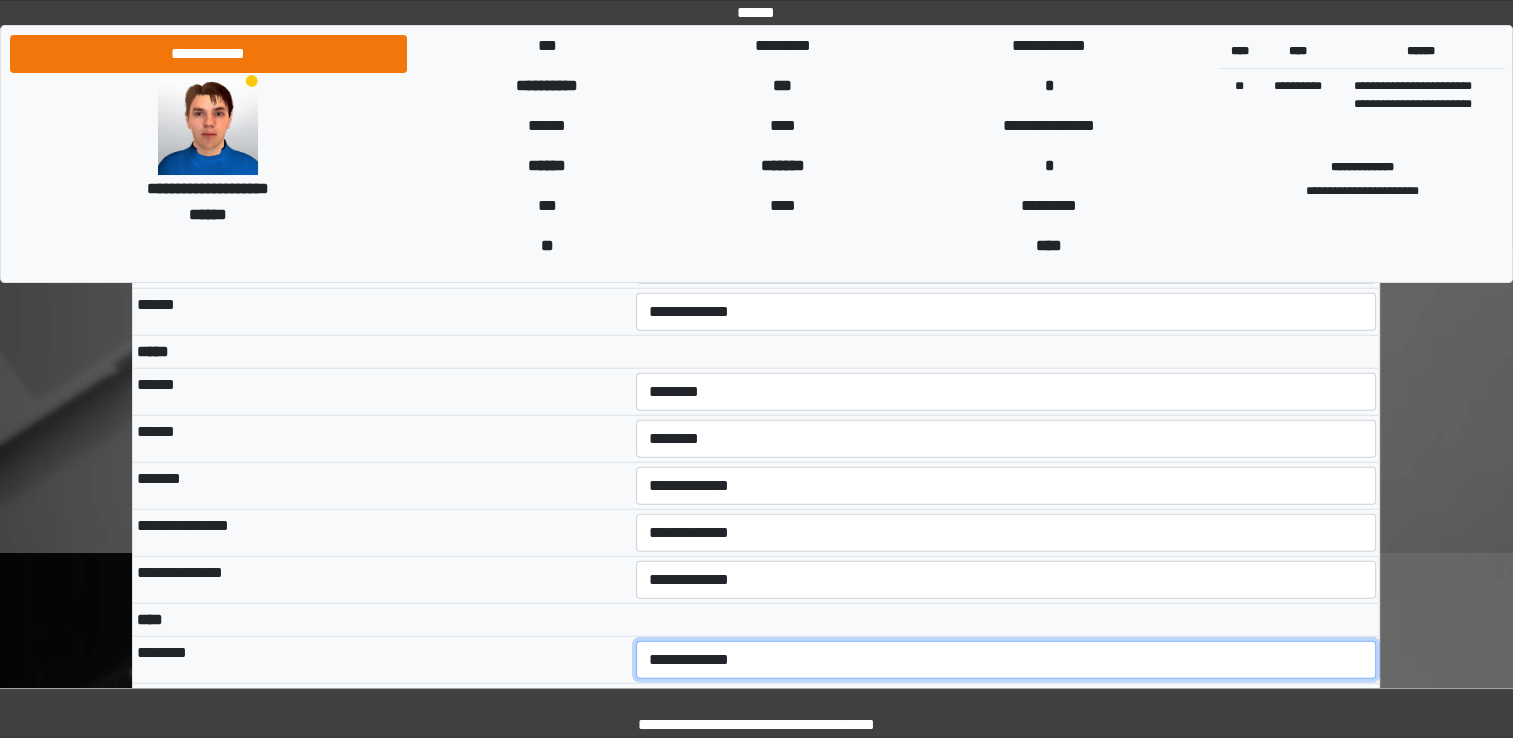 select on "*" 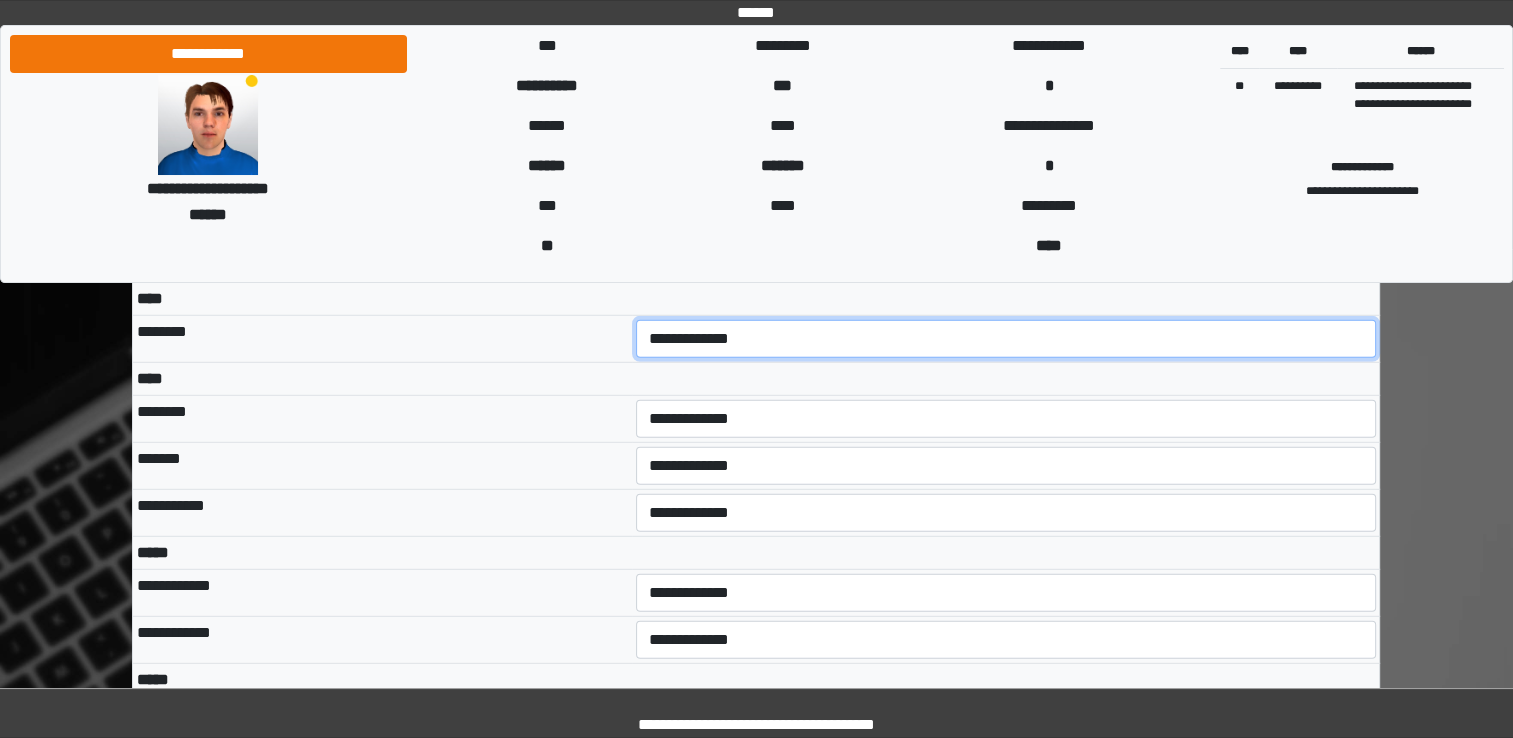 scroll, scrollTop: 5500, scrollLeft: 0, axis: vertical 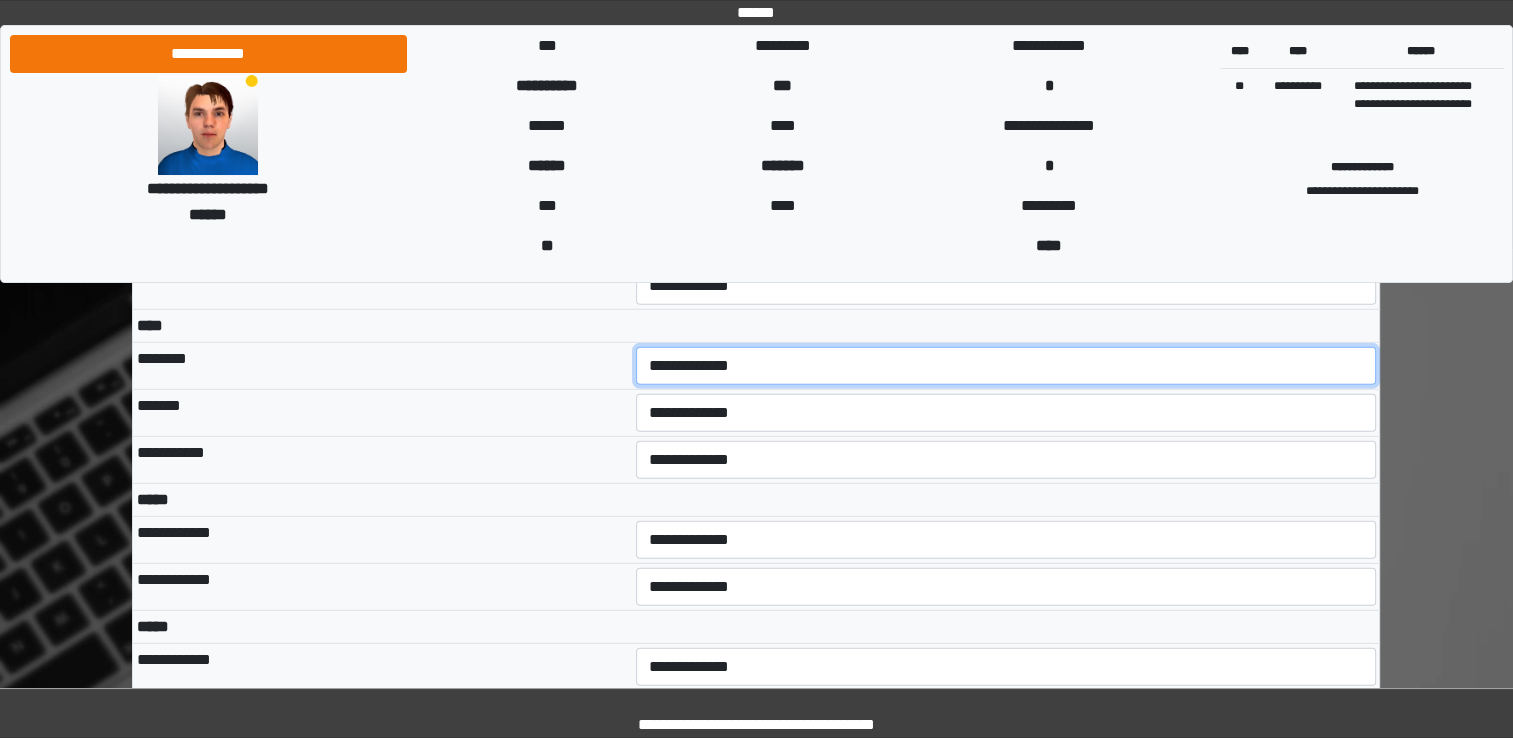 click on "**********" at bounding box center [1006, 366] 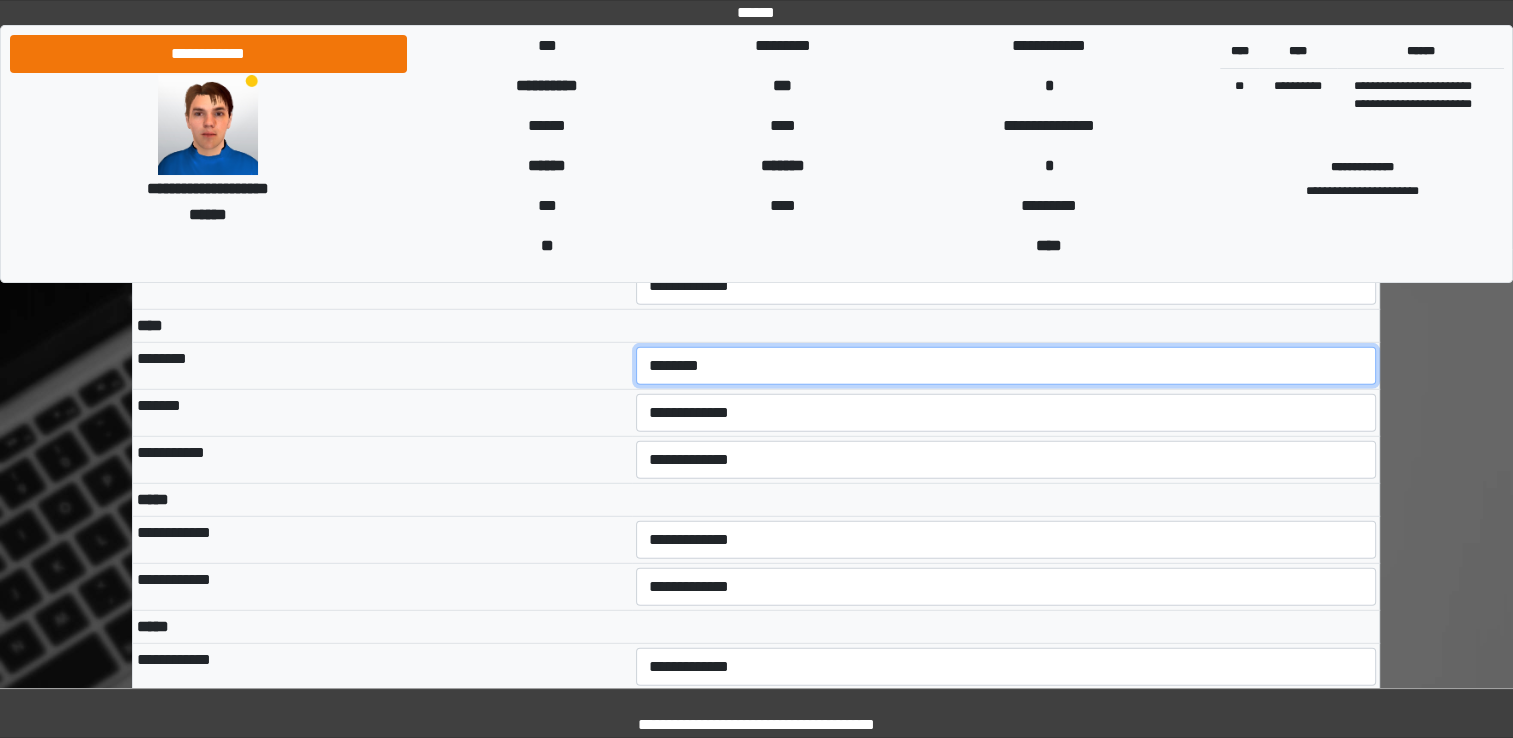 click on "**********" at bounding box center [1006, 366] 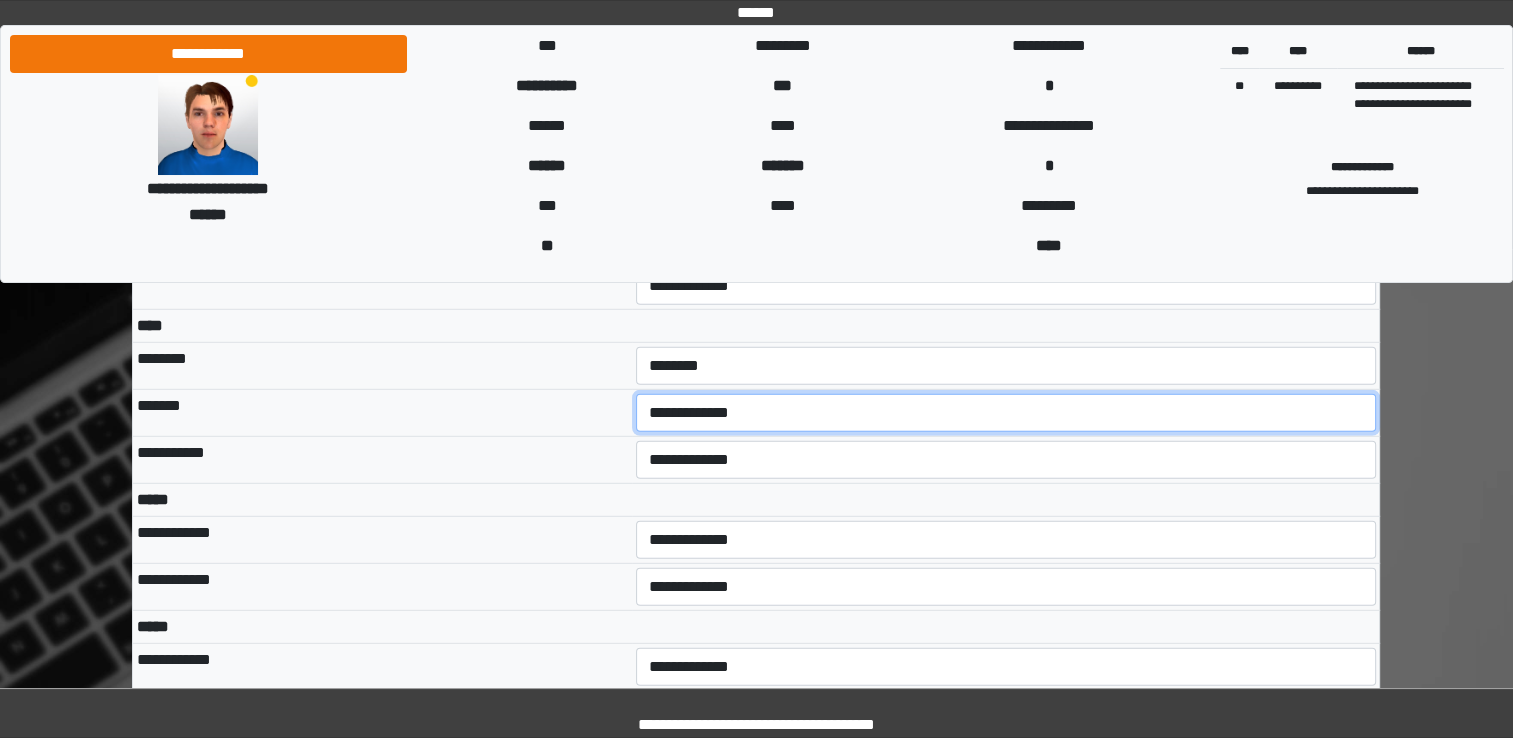 click on "**********" at bounding box center [1006, 413] 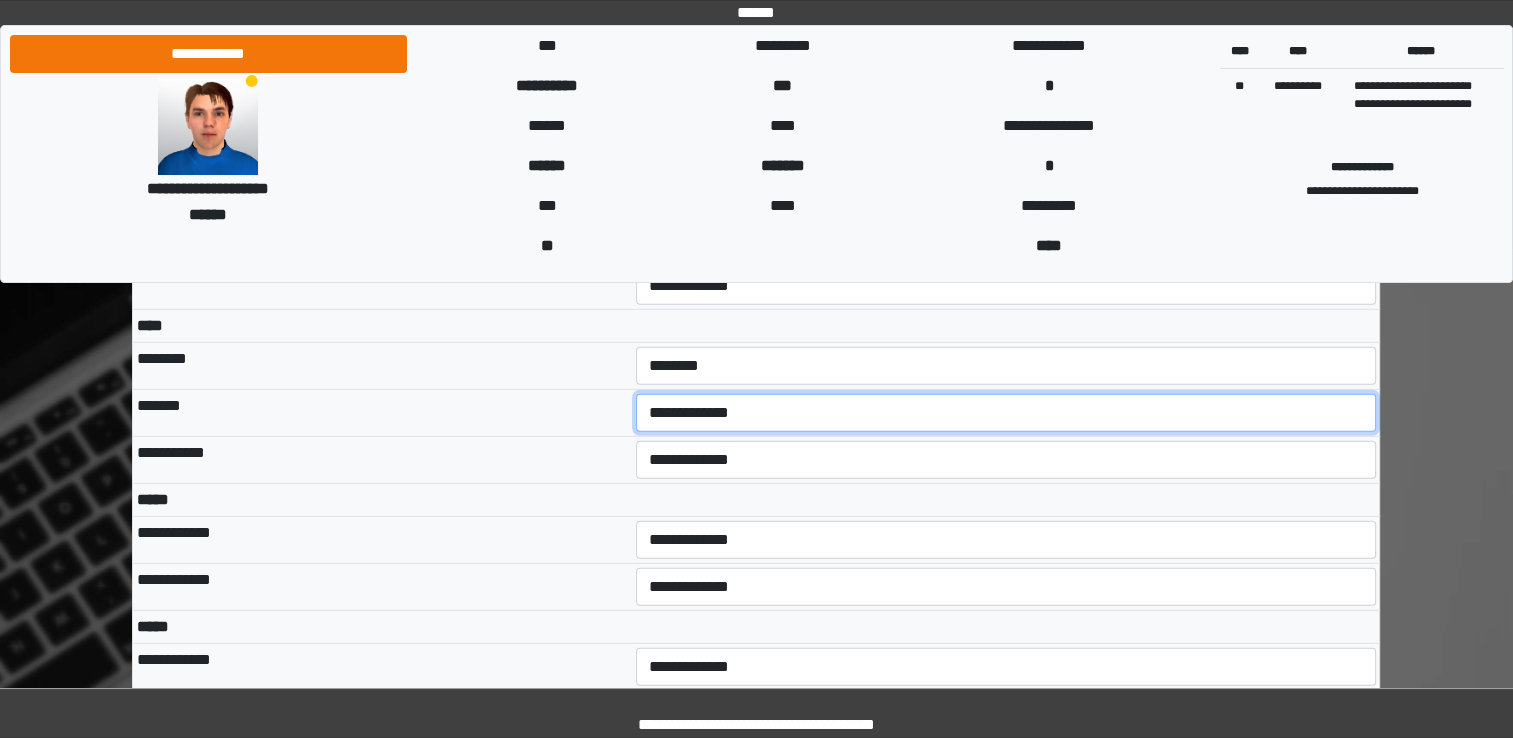 select on "***" 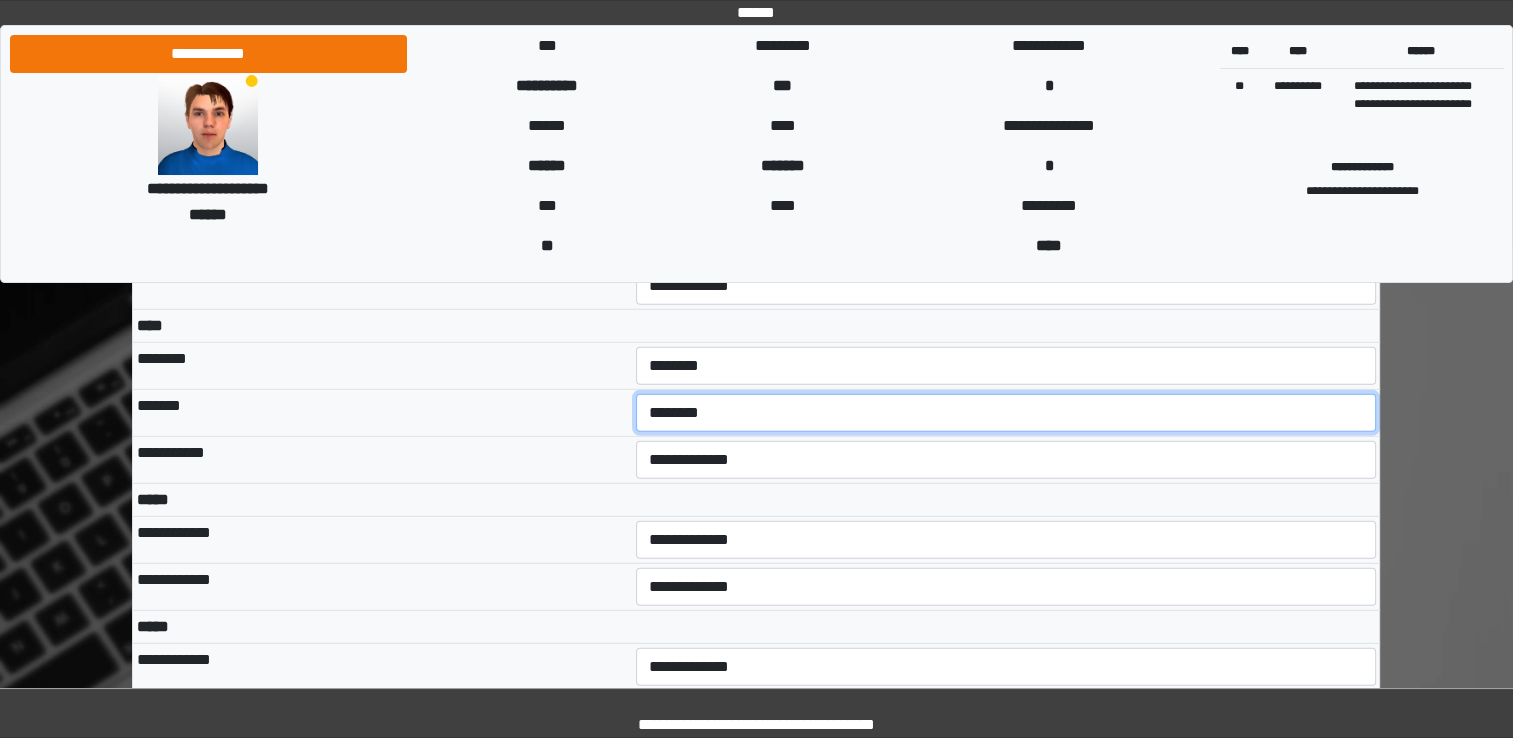 click on "**********" at bounding box center [1006, 413] 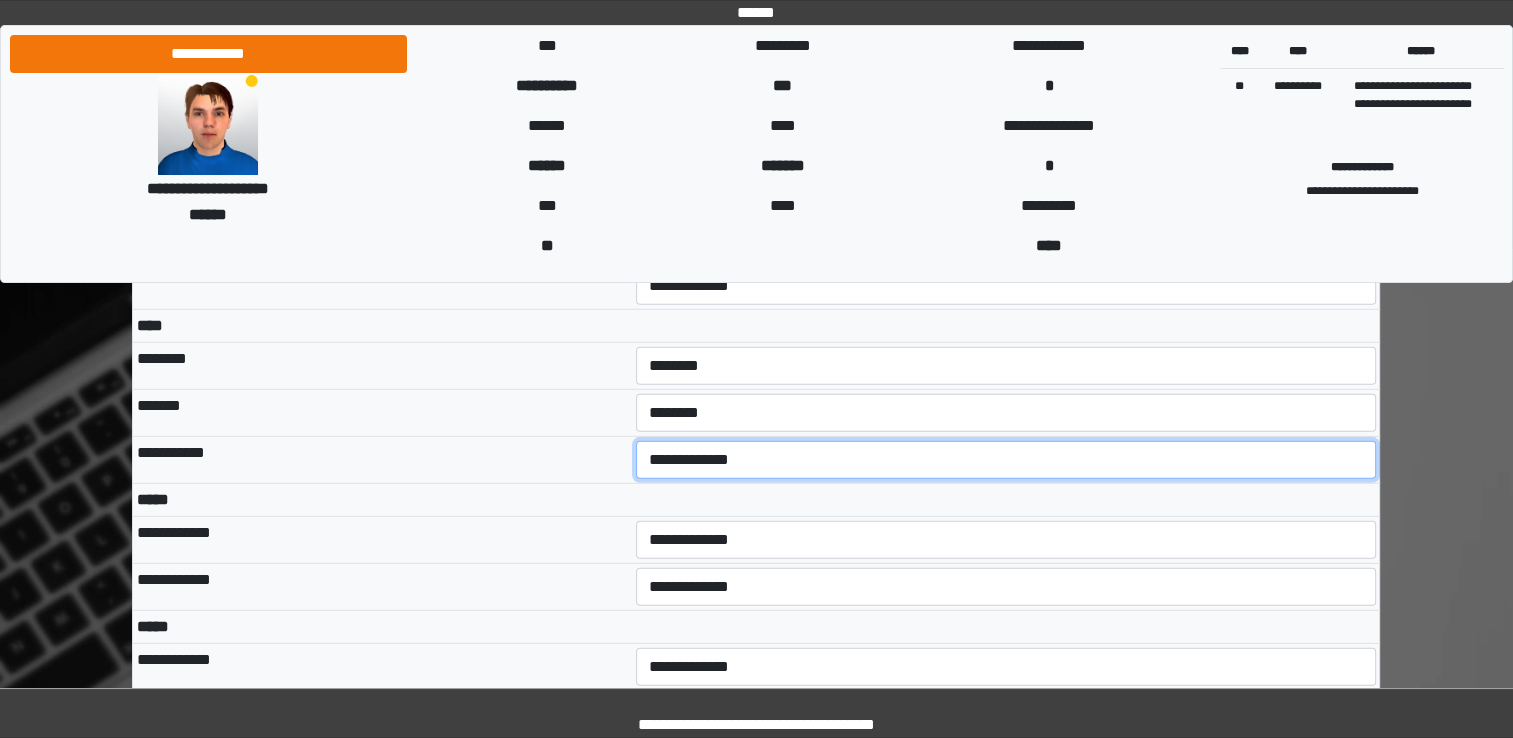 click on "**********" at bounding box center [1006, 460] 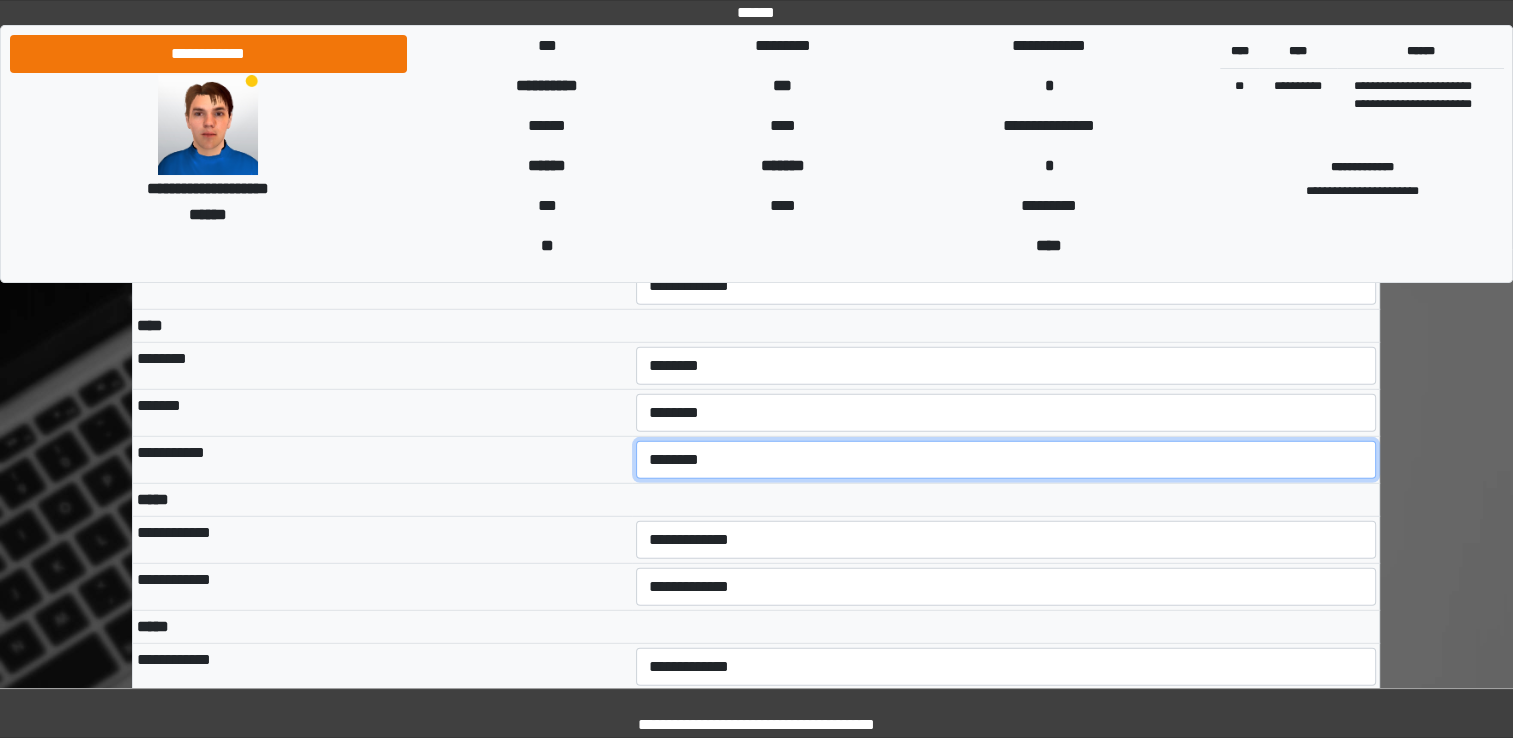 click on "**********" at bounding box center (1006, 460) 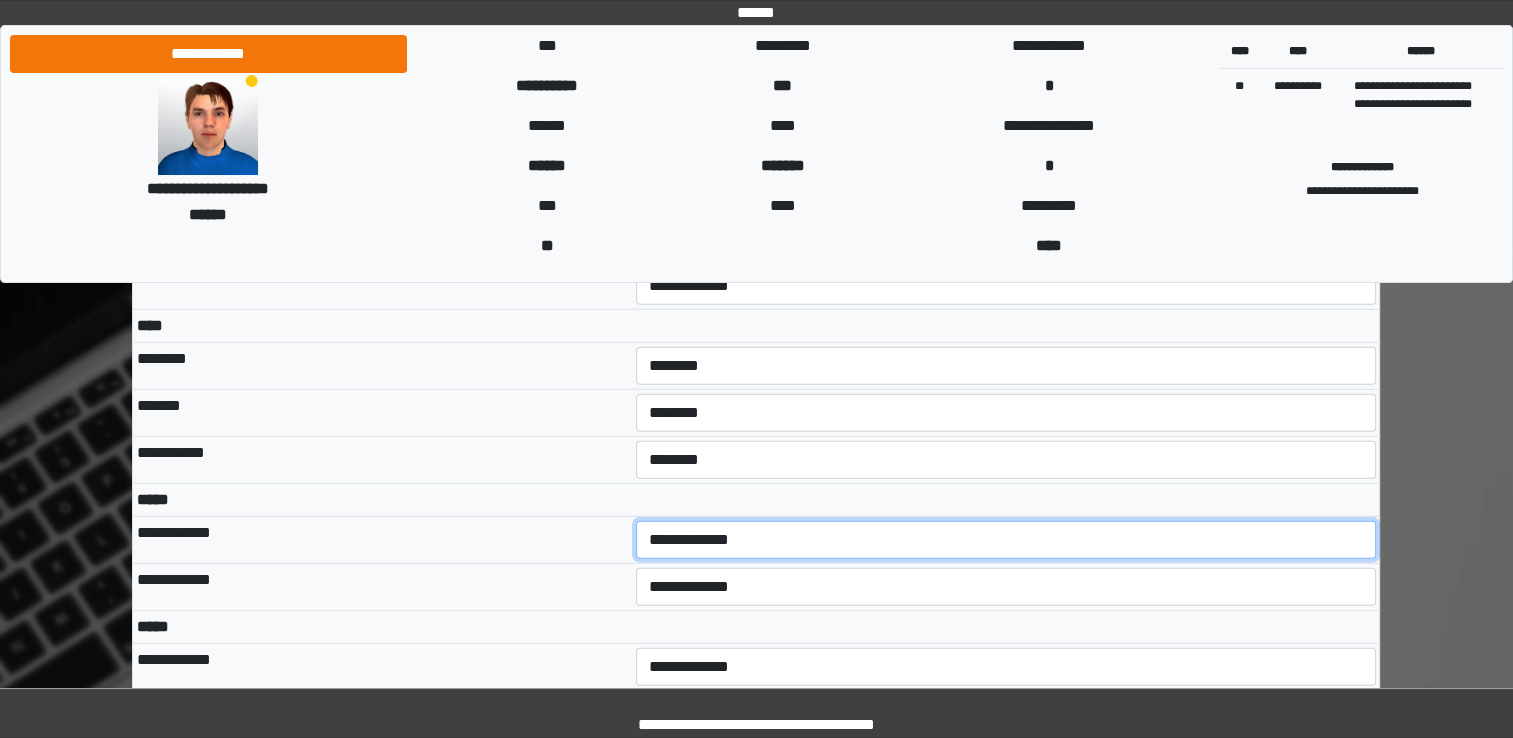 click on "**********" at bounding box center [1006, 540] 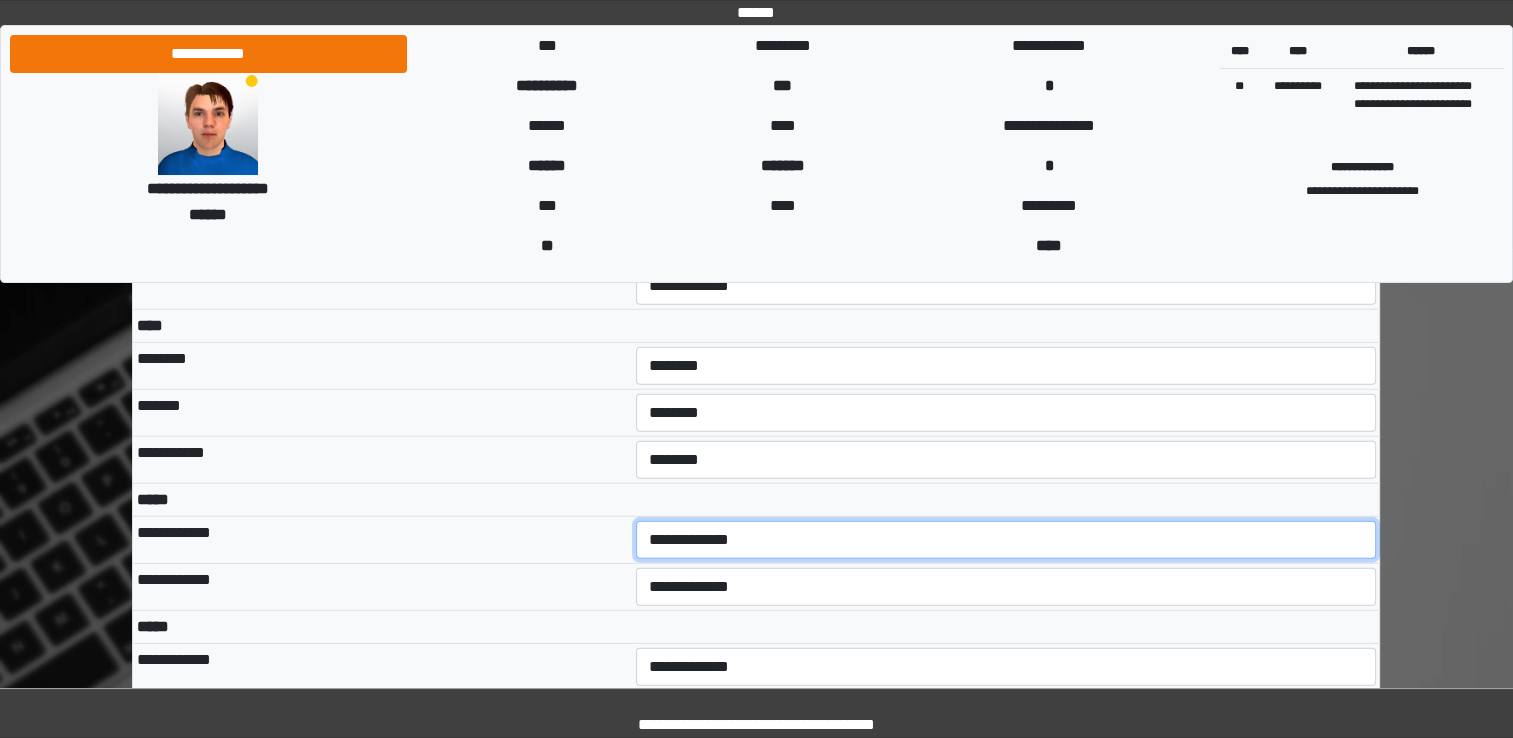 select on "***" 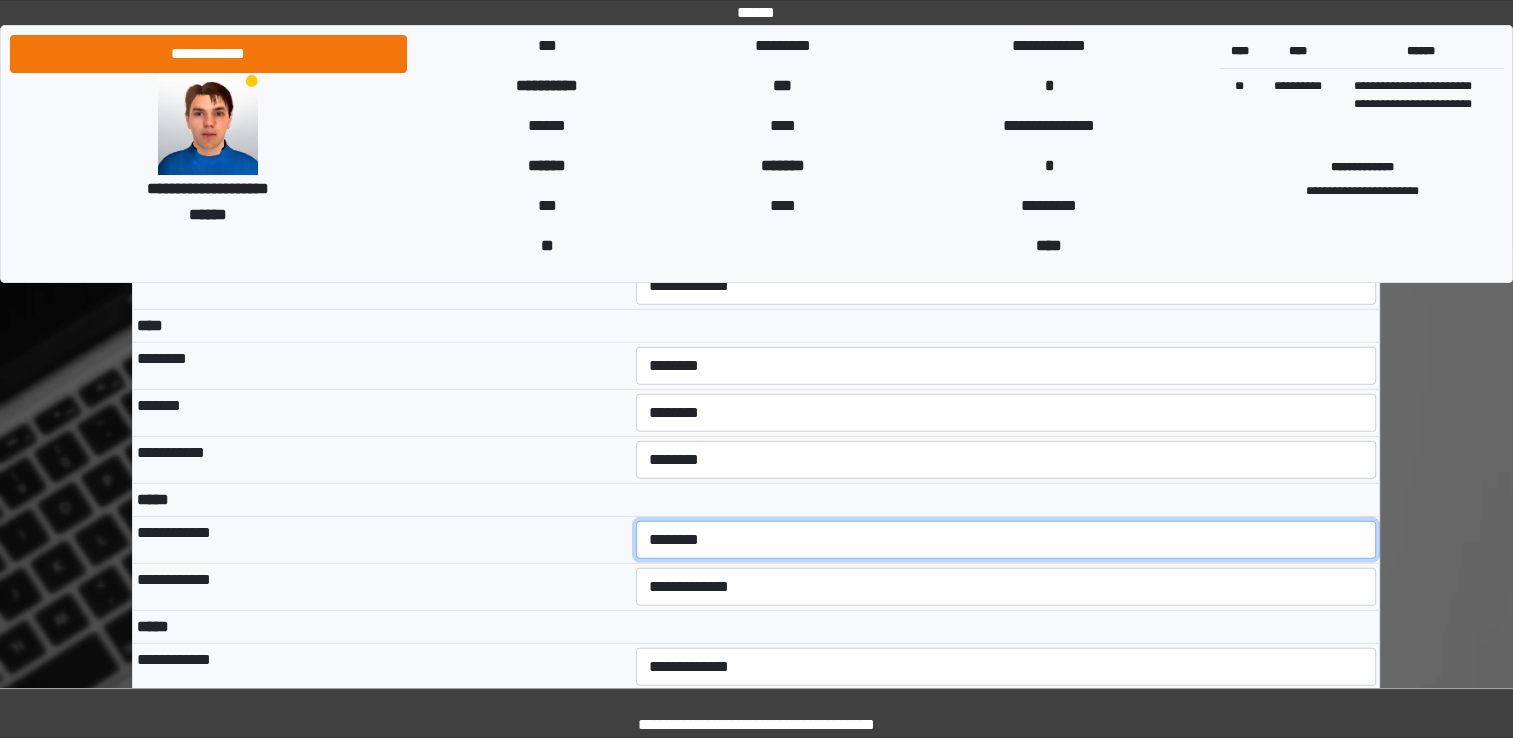 click on "**********" at bounding box center (1006, 540) 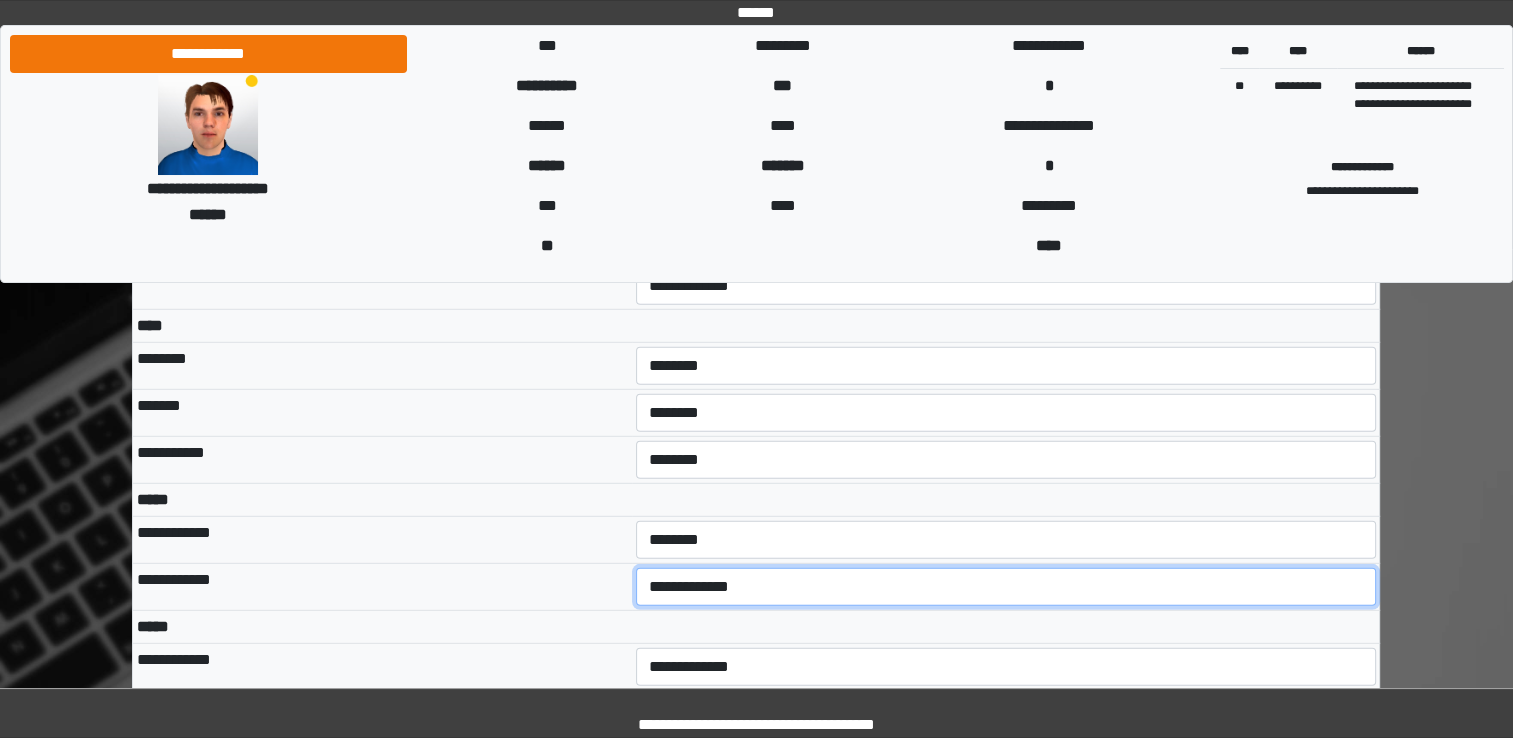 click on "**********" at bounding box center (1006, 587) 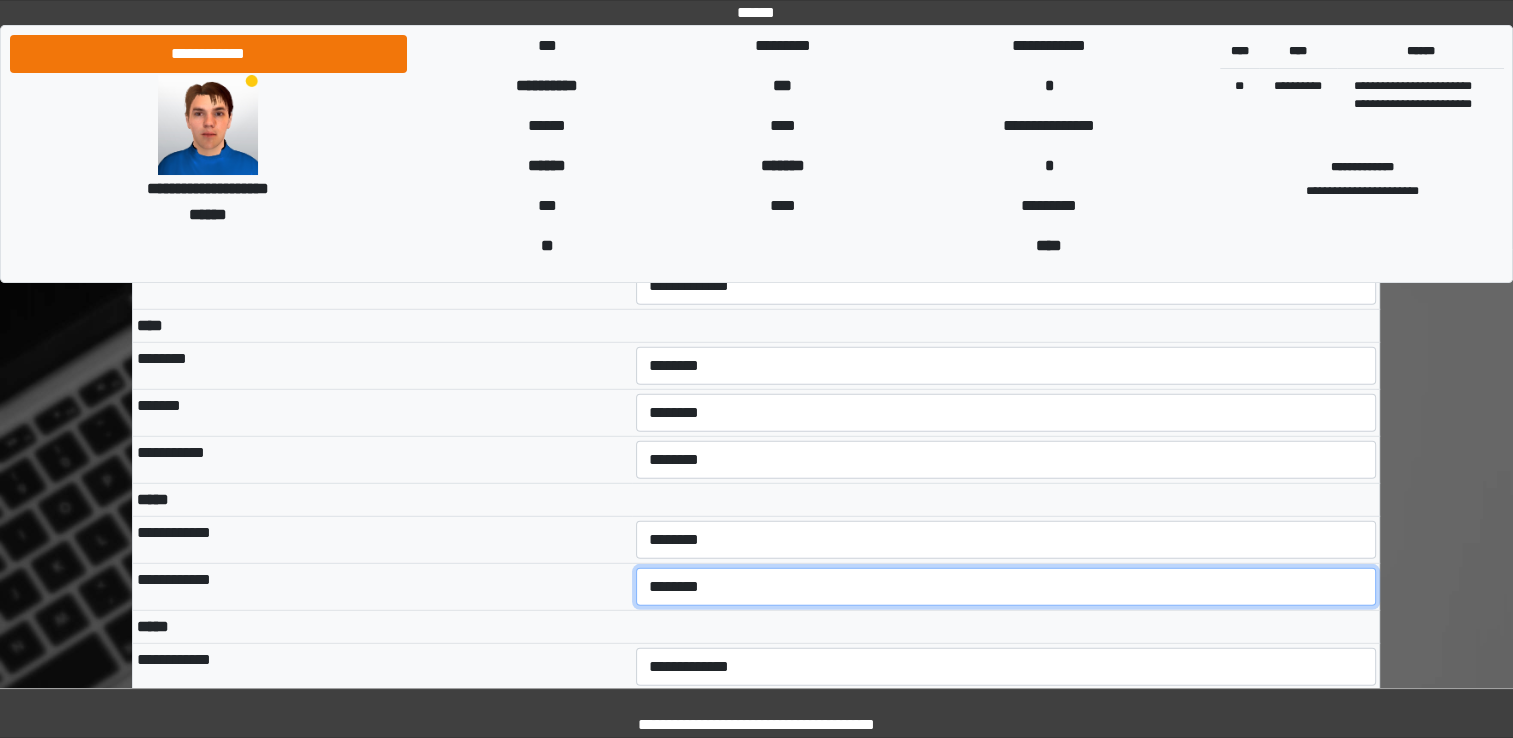 click on "**********" at bounding box center (1006, 587) 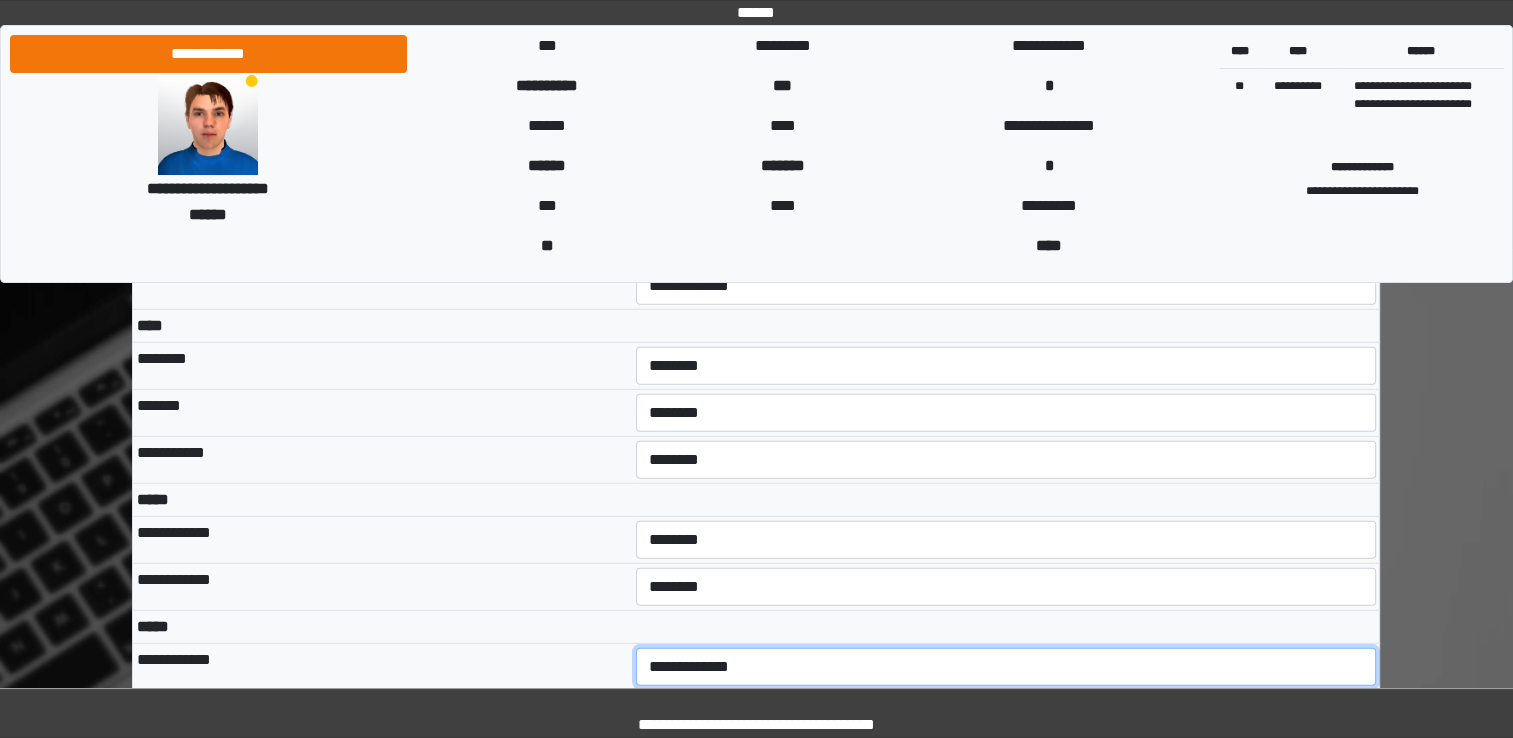 click on "**********" at bounding box center (1006, 667) 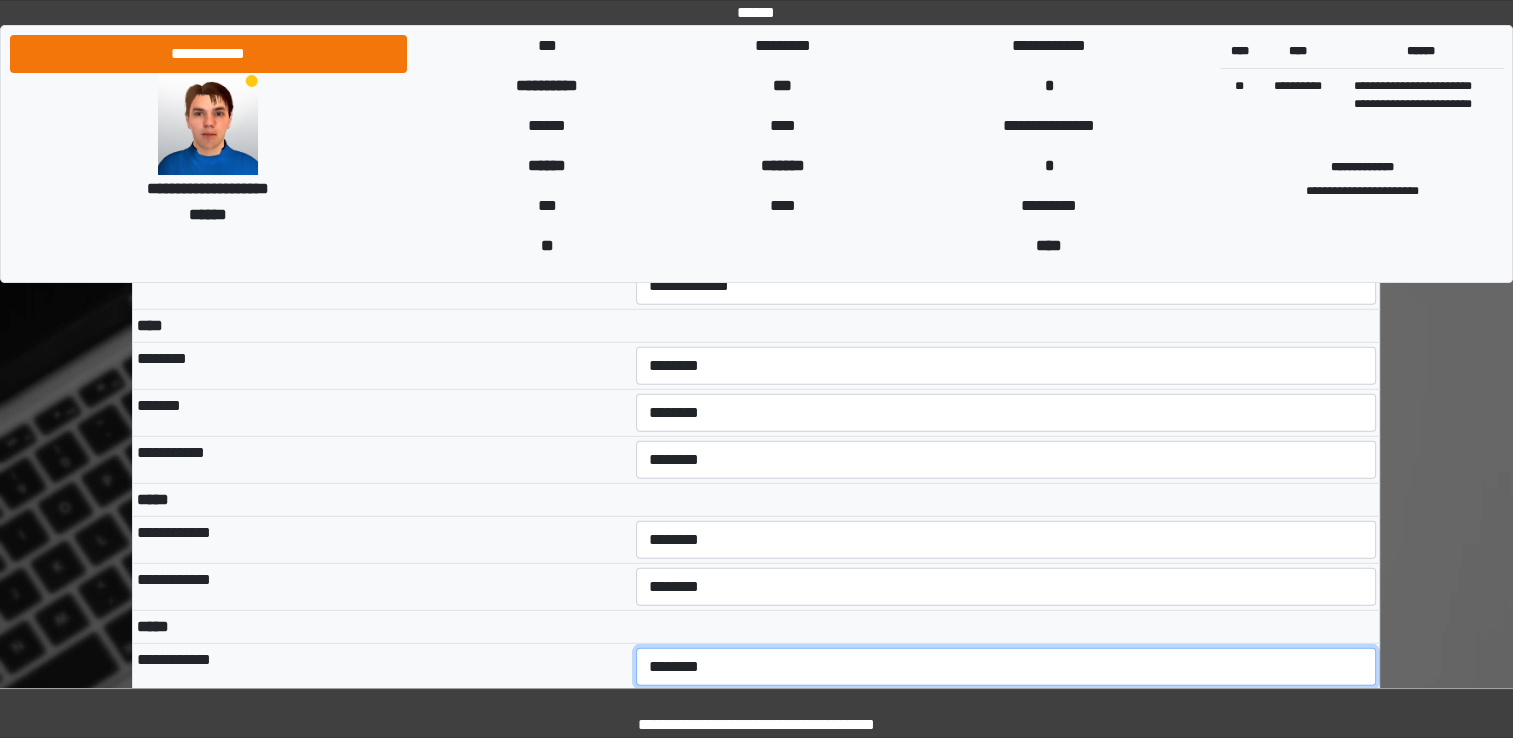 click on "**********" at bounding box center [1006, 667] 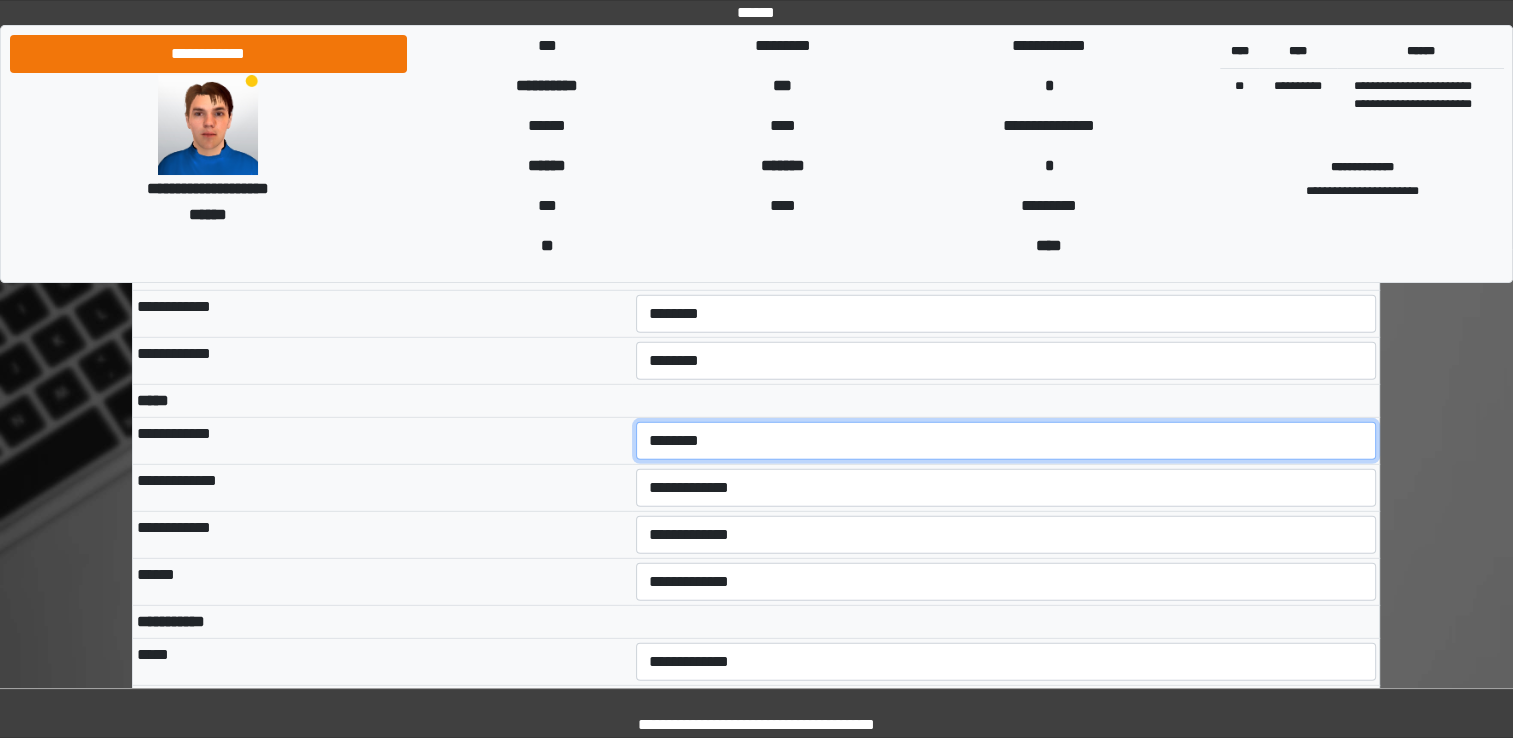 scroll, scrollTop: 5792, scrollLeft: 0, axis: vertical 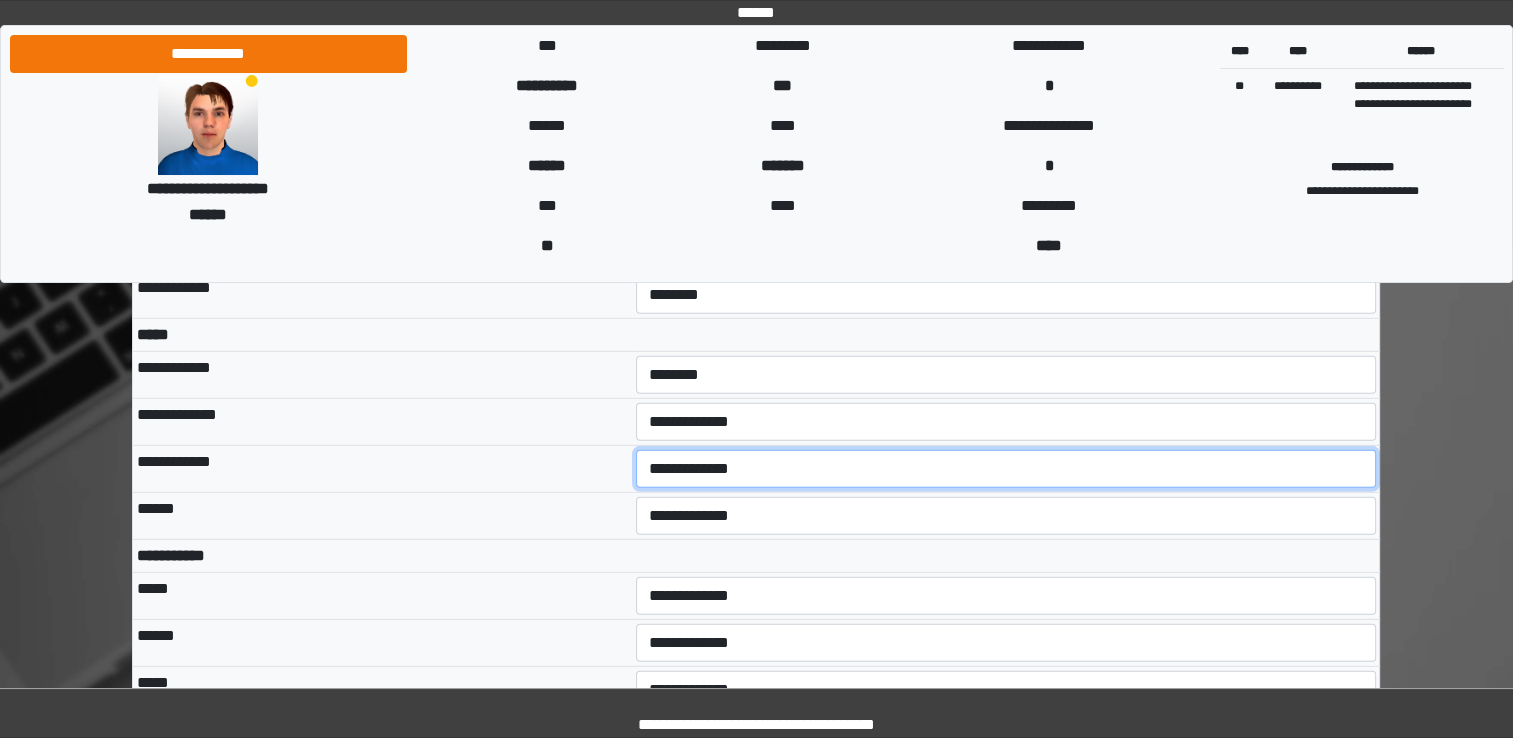 click on "**********" at bounding box center (1006, 469) 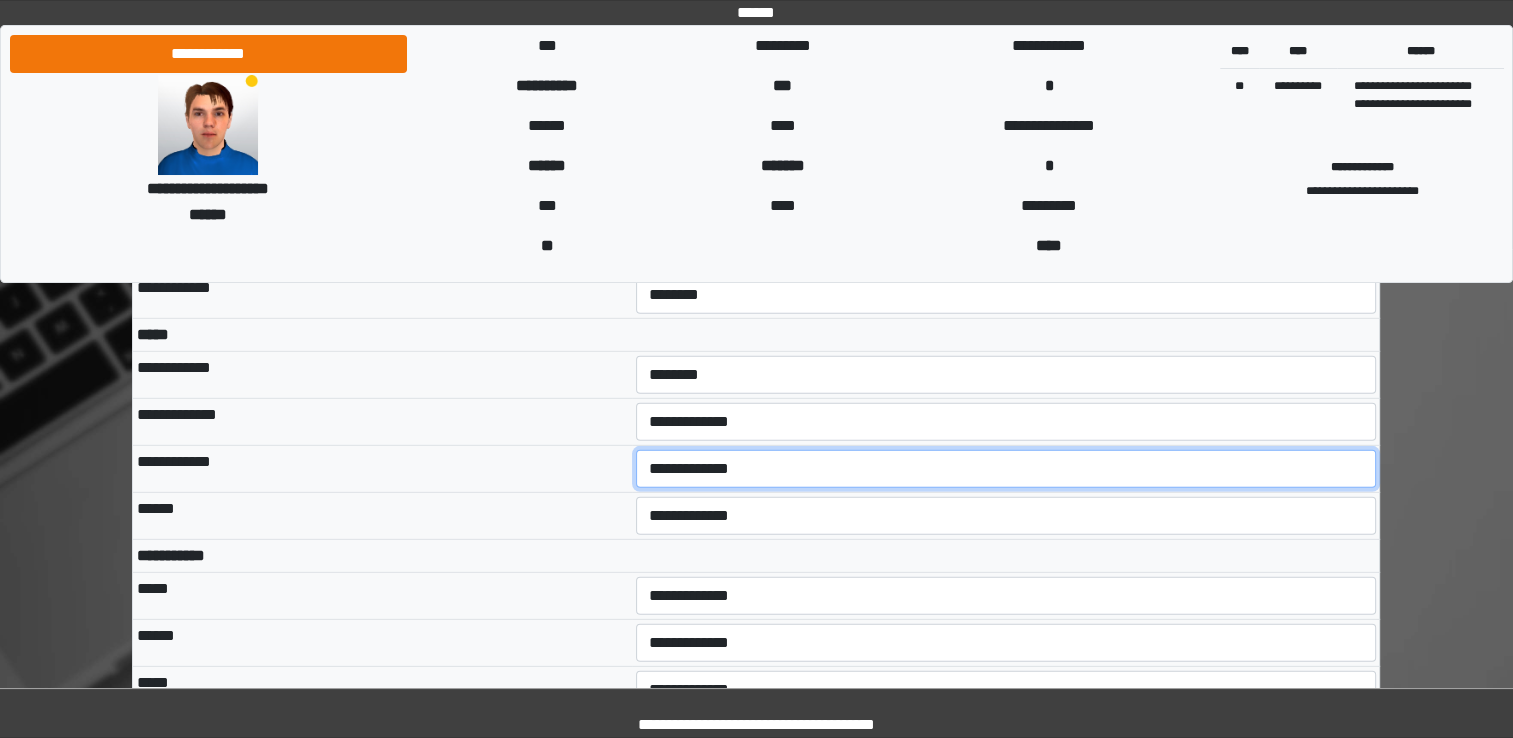 select on "***" 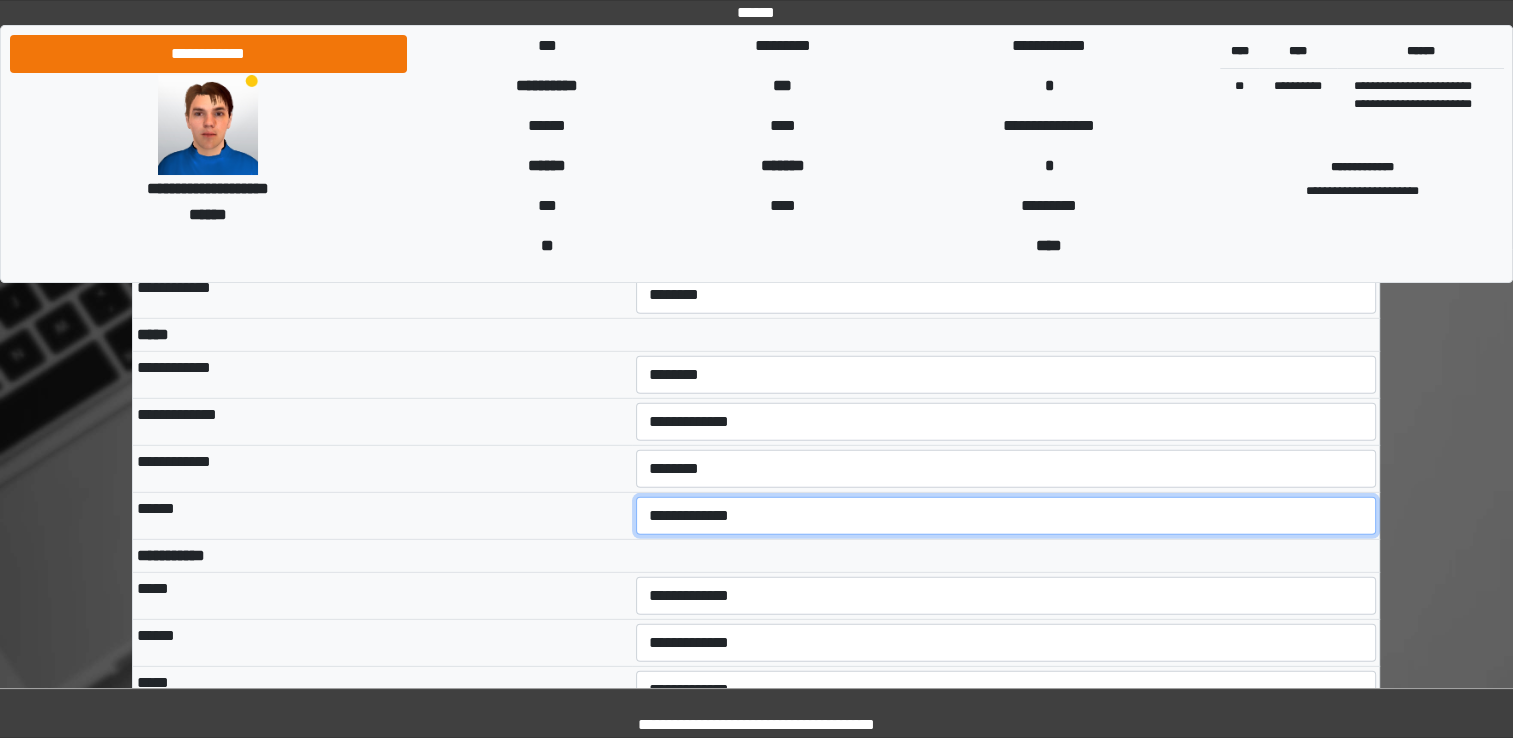 click on "**********" at bounding box center (1006, 516) 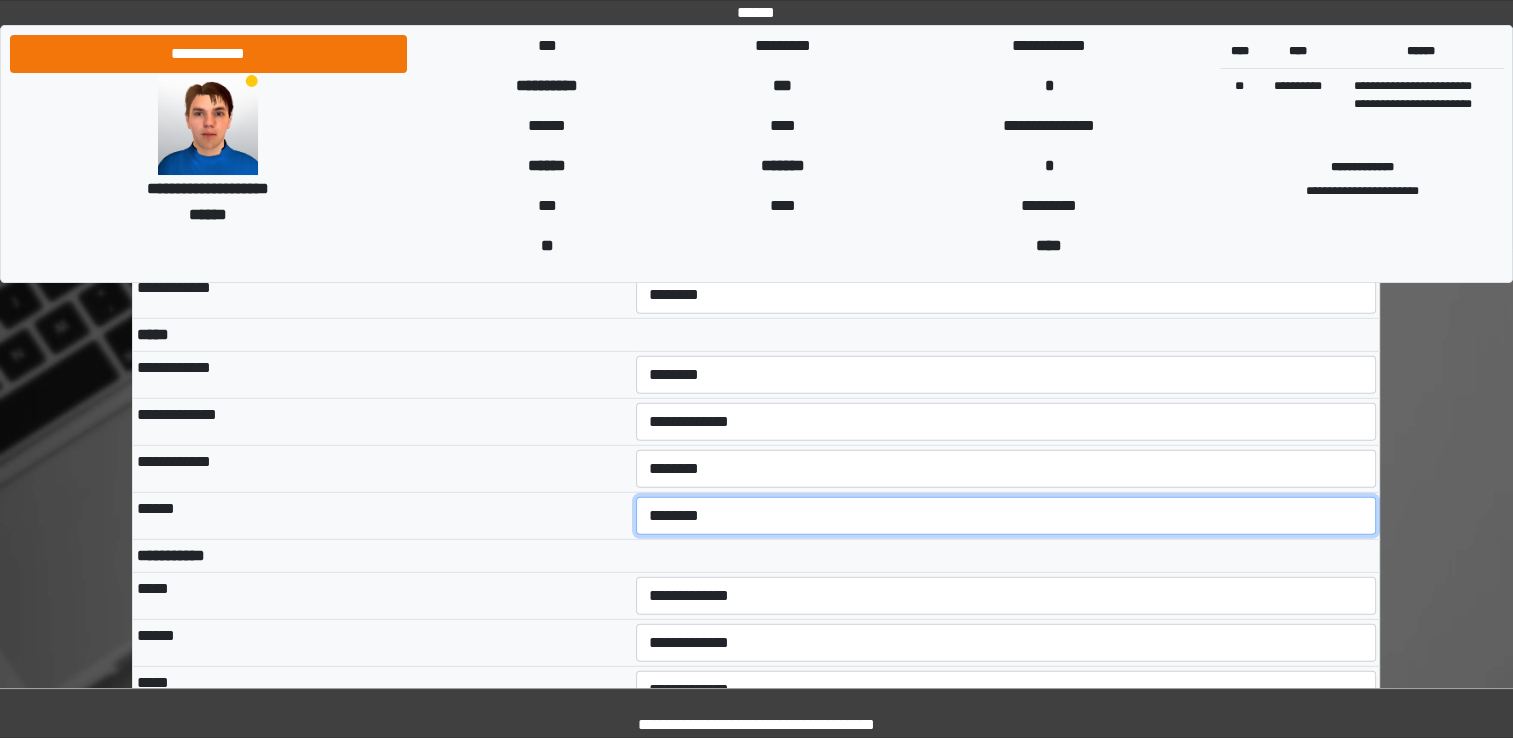 click on "**********" at bounding box center (1006, 516) 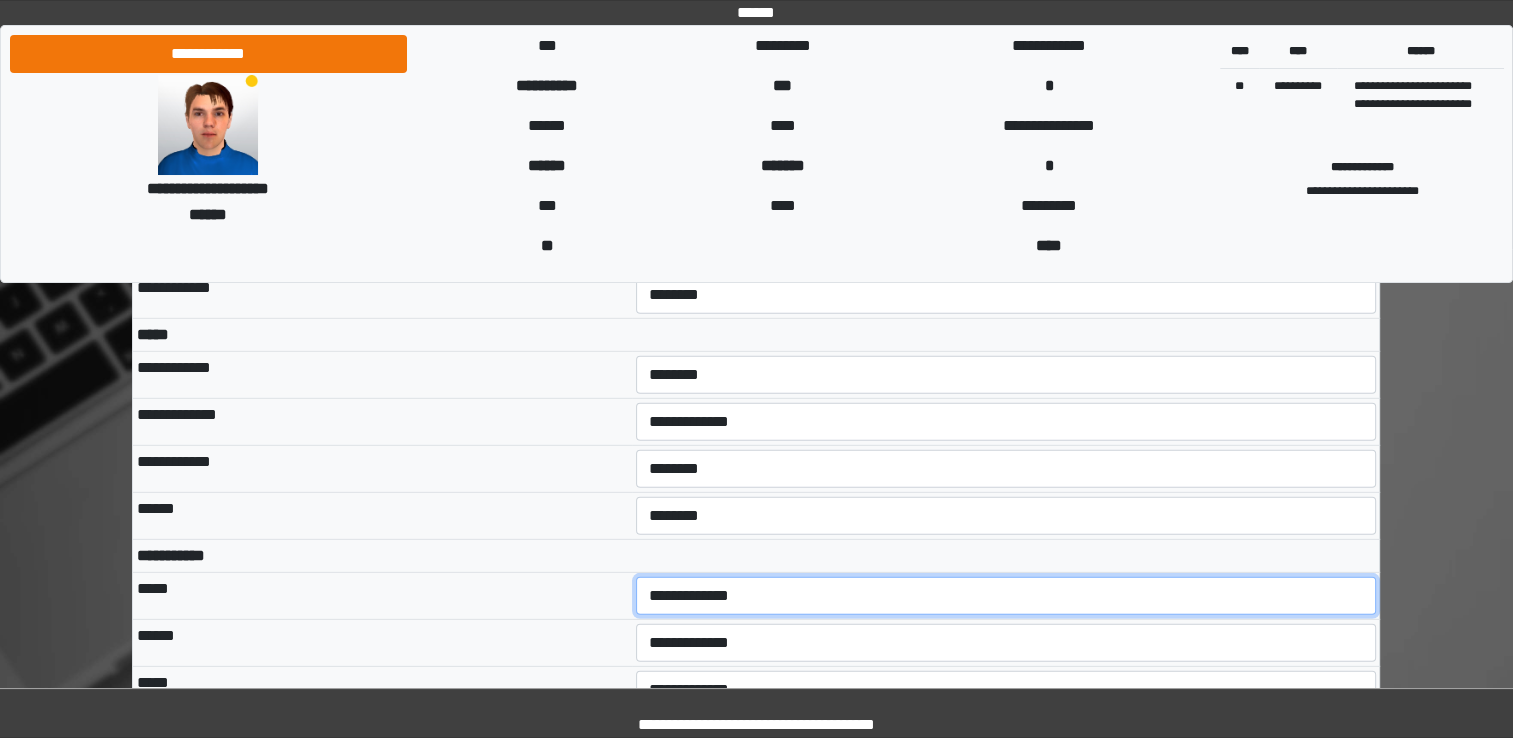 click on "**********" at bounding box center [1006, 596] 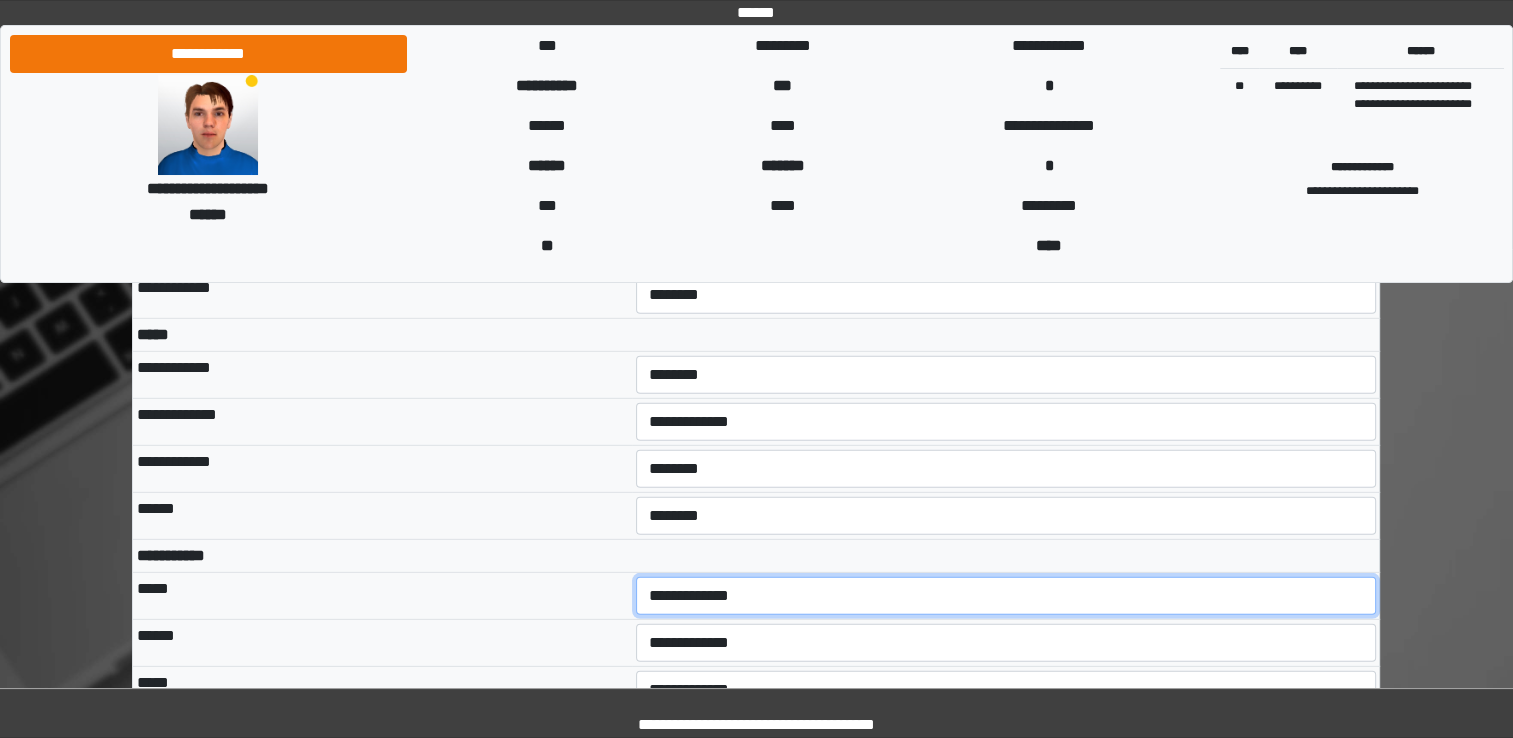 select on "*" 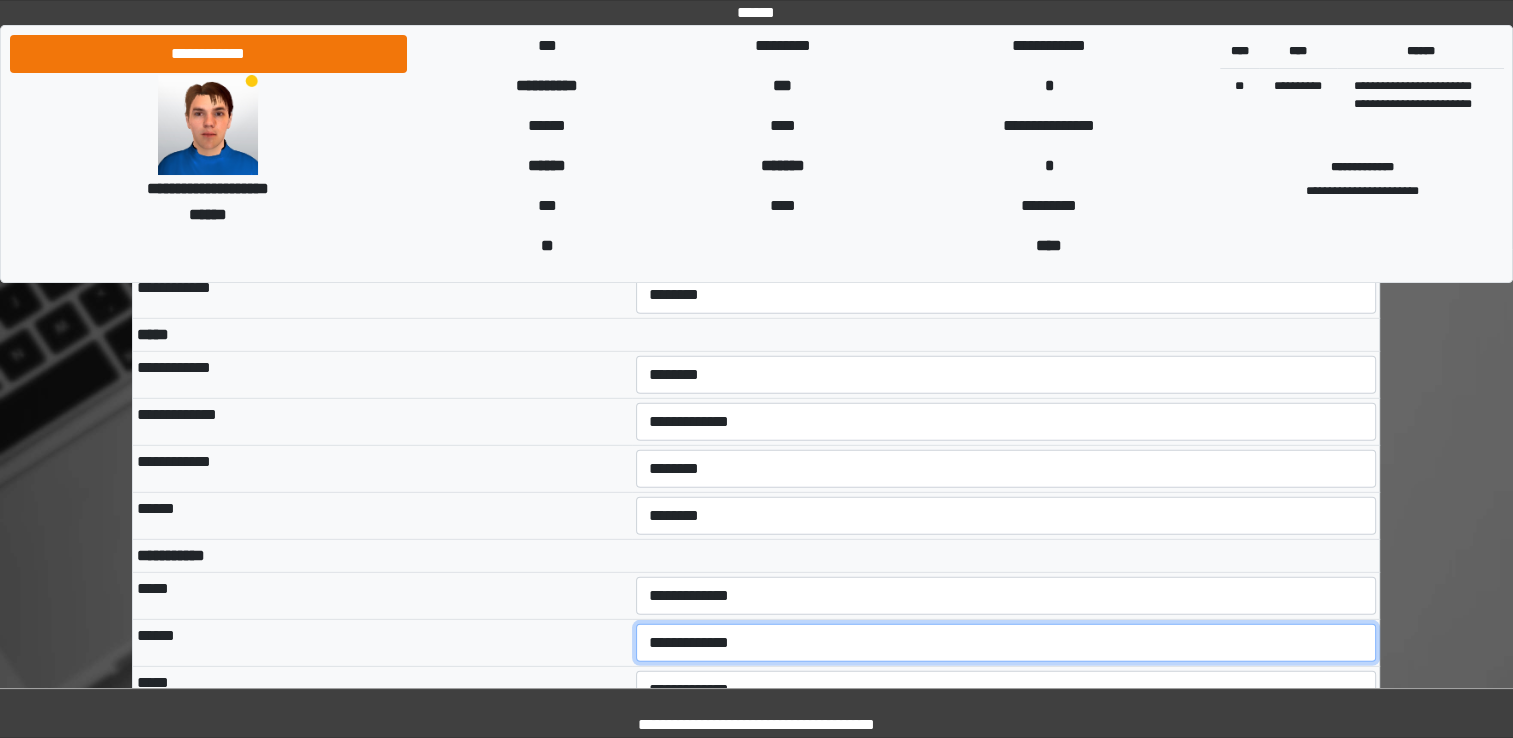 click on "**********" at bounding box center (1006, 643) 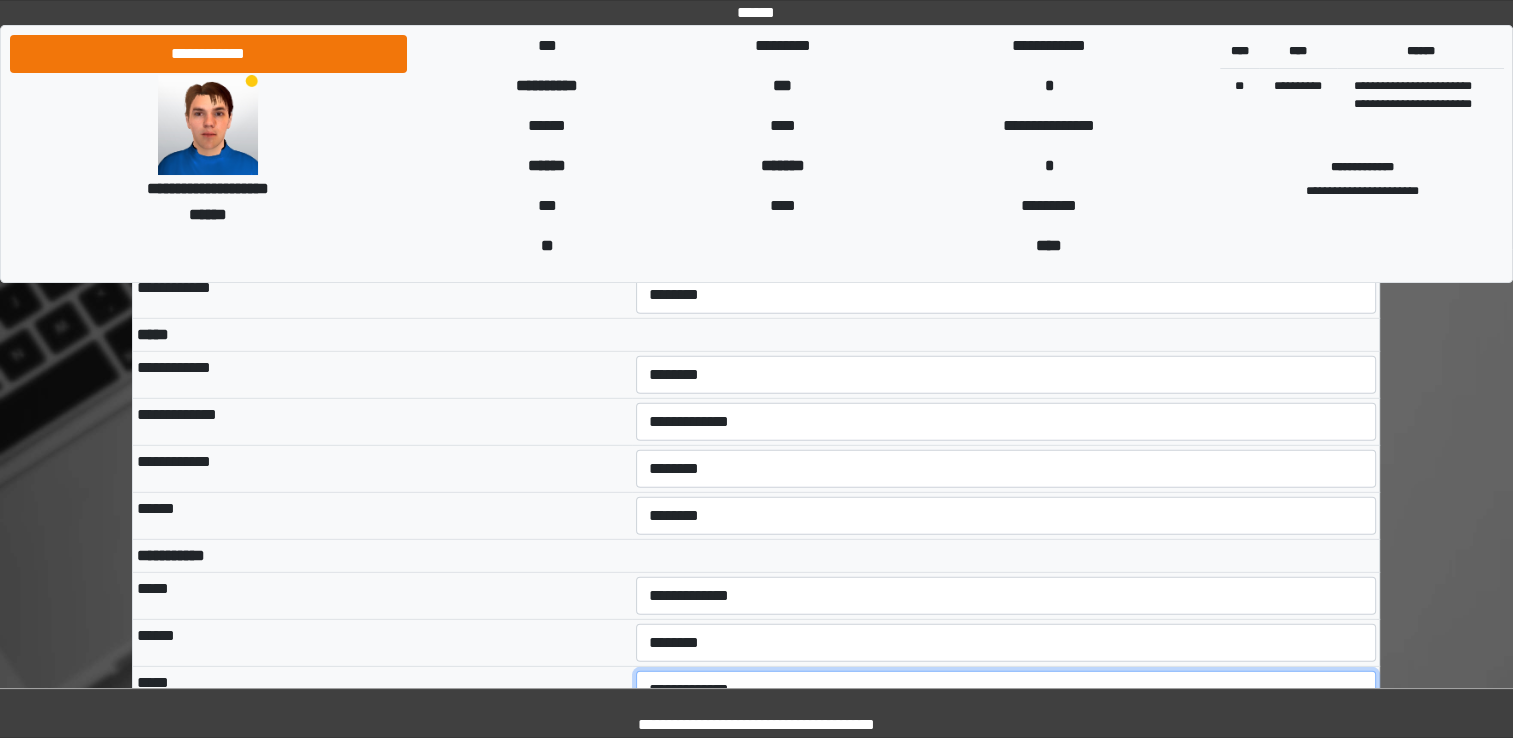click on "**********" at bounding box center [1006, 690] 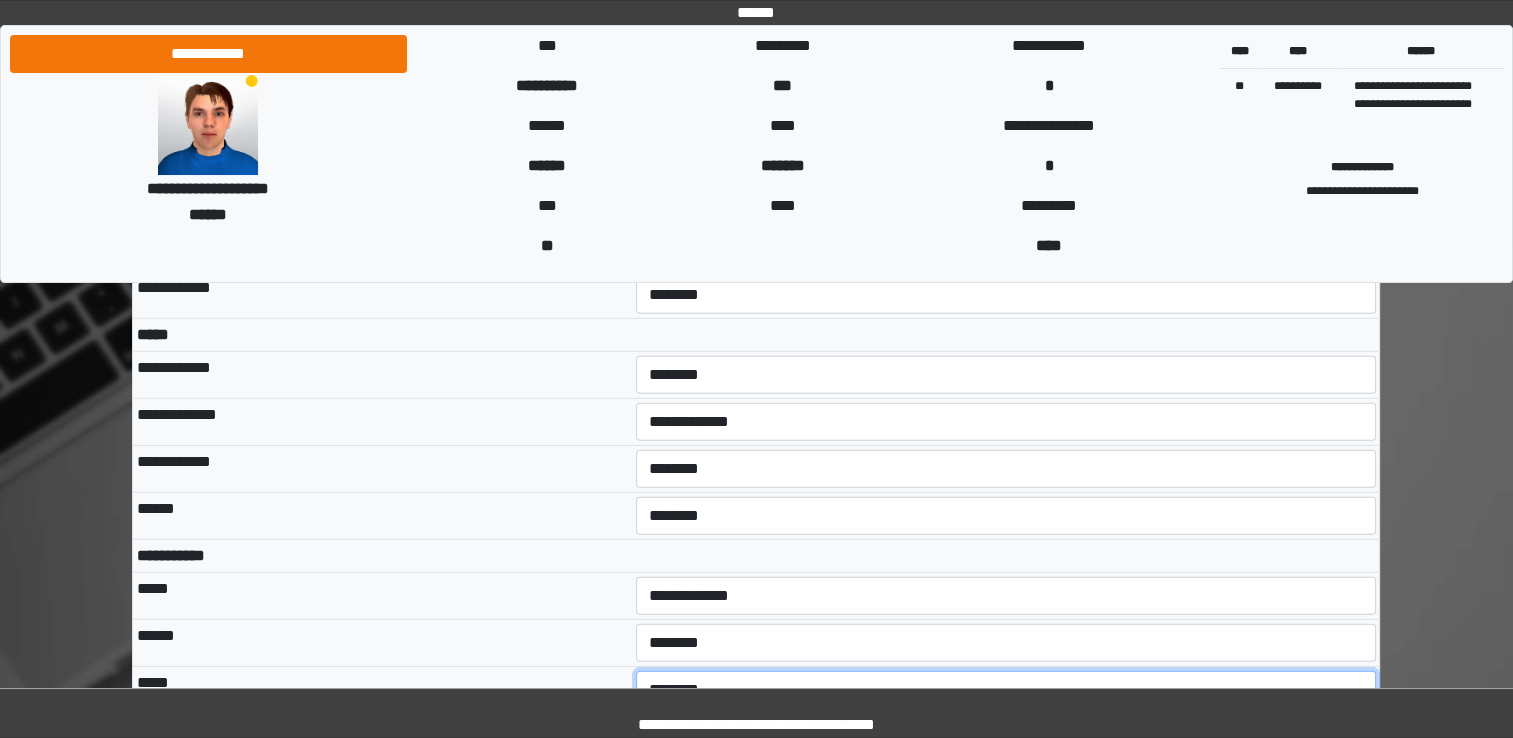 click on "**********" at bounding box center [1006, 690] 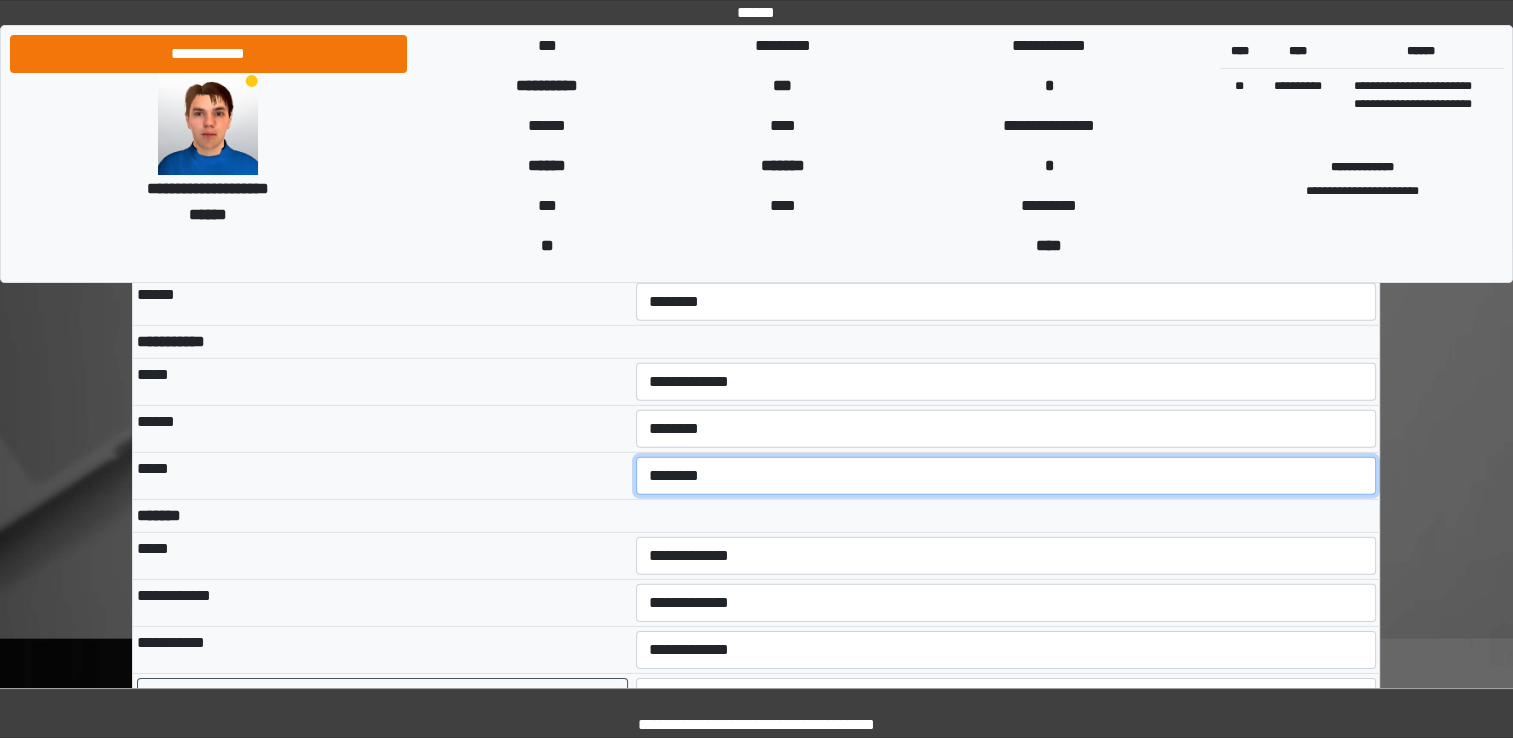 scroll, scrollTop: 6180, scrollLeft: 0, axis: vertical 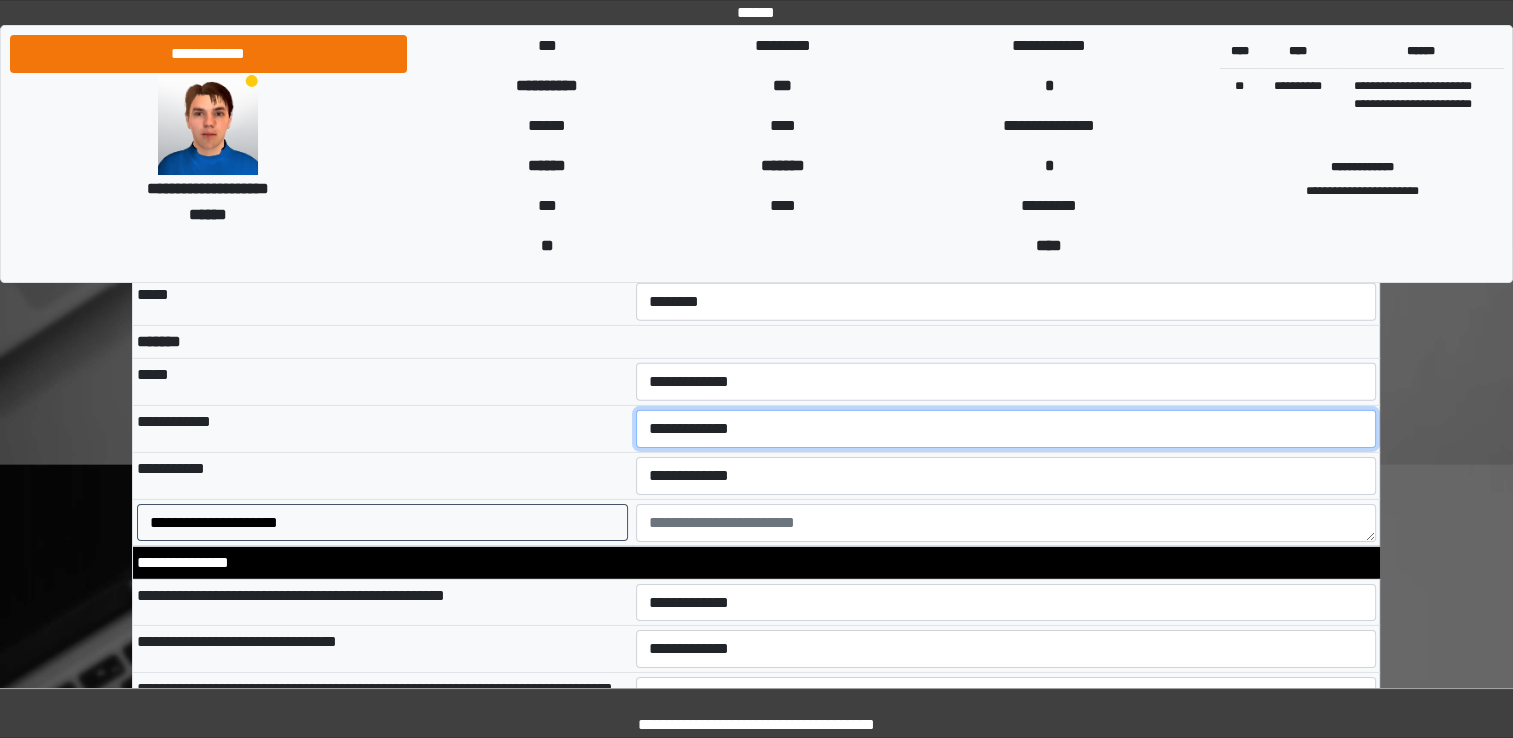 click on "**********" at bounding box center (1006, 429) 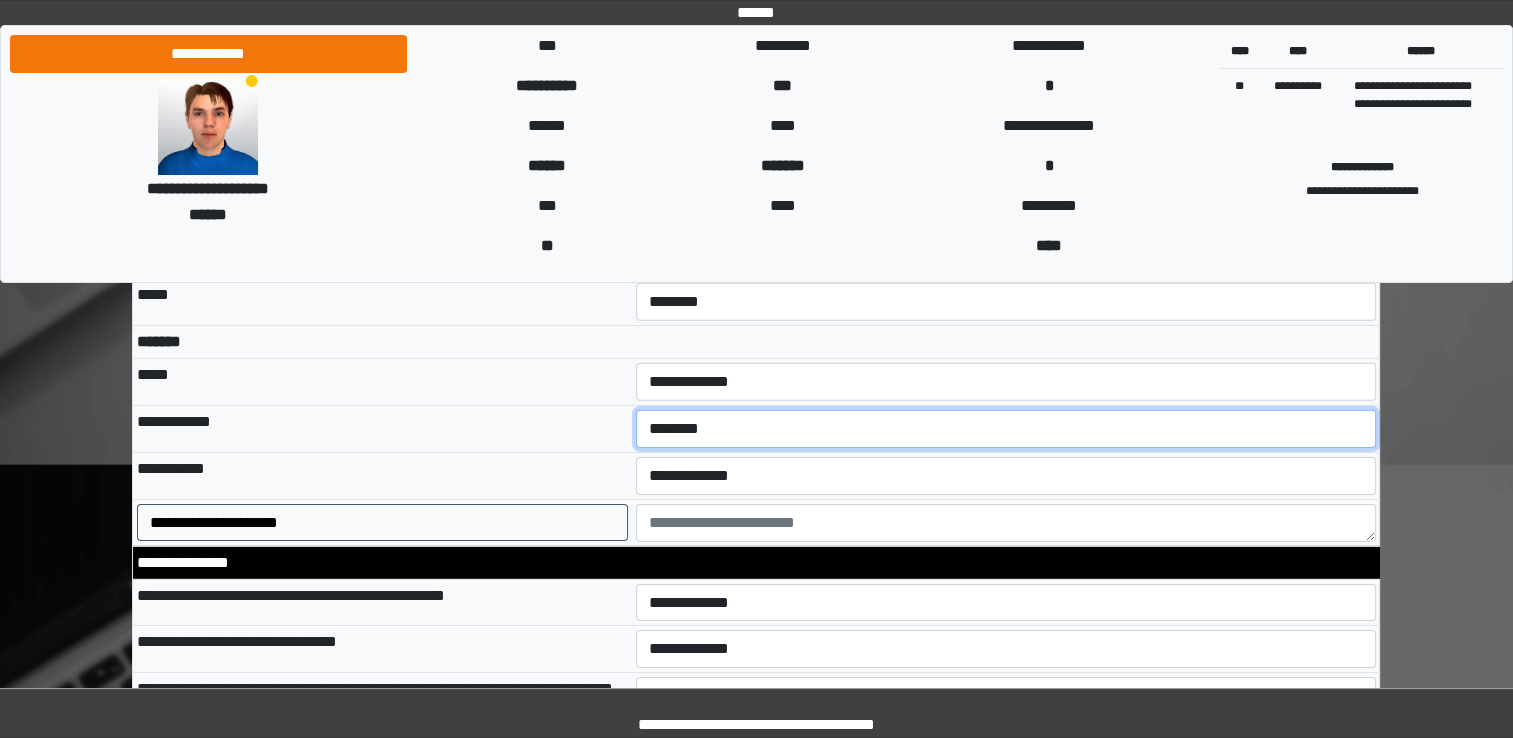 click on "**********" at bounding box center [1006, 429] 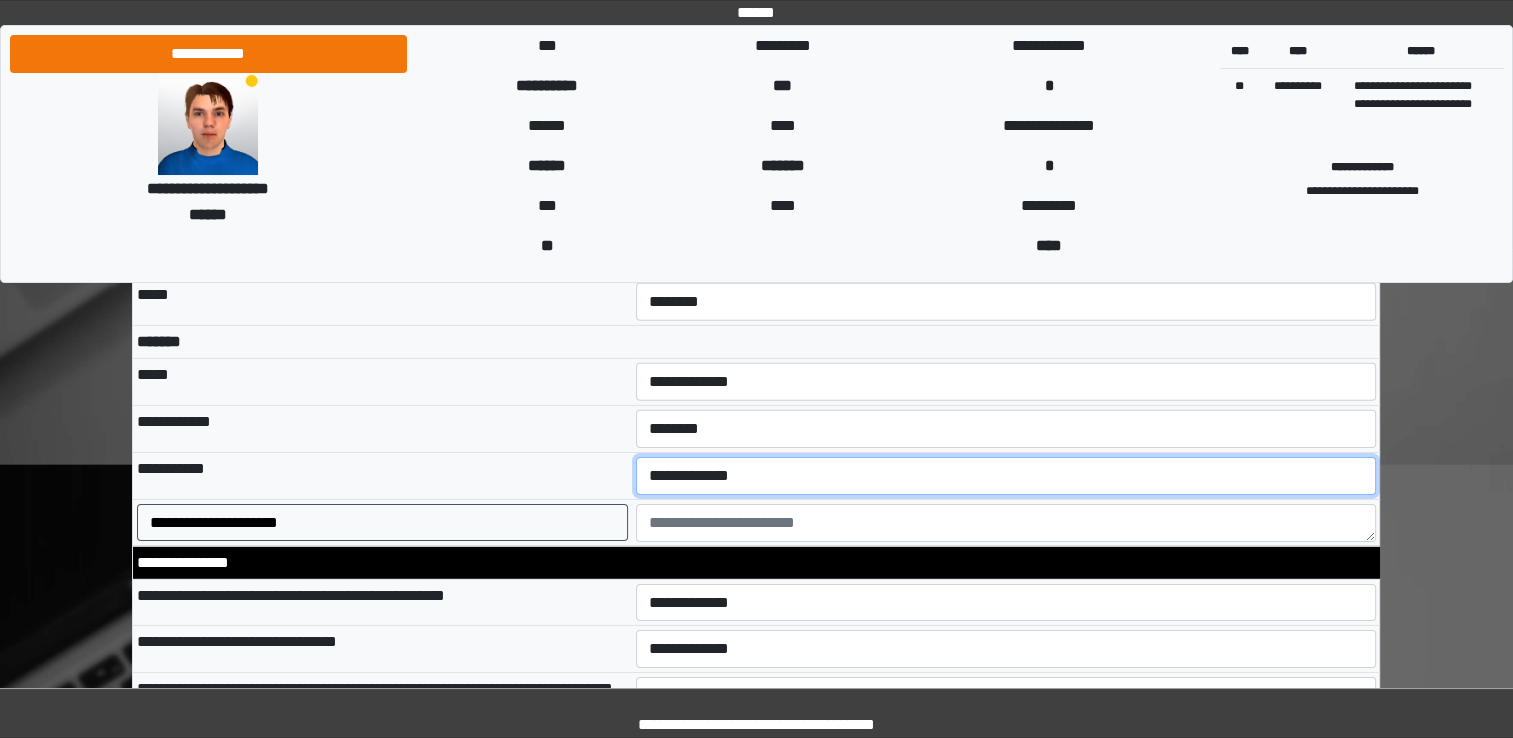 click on "**********" at bounding box center [1006, 476] 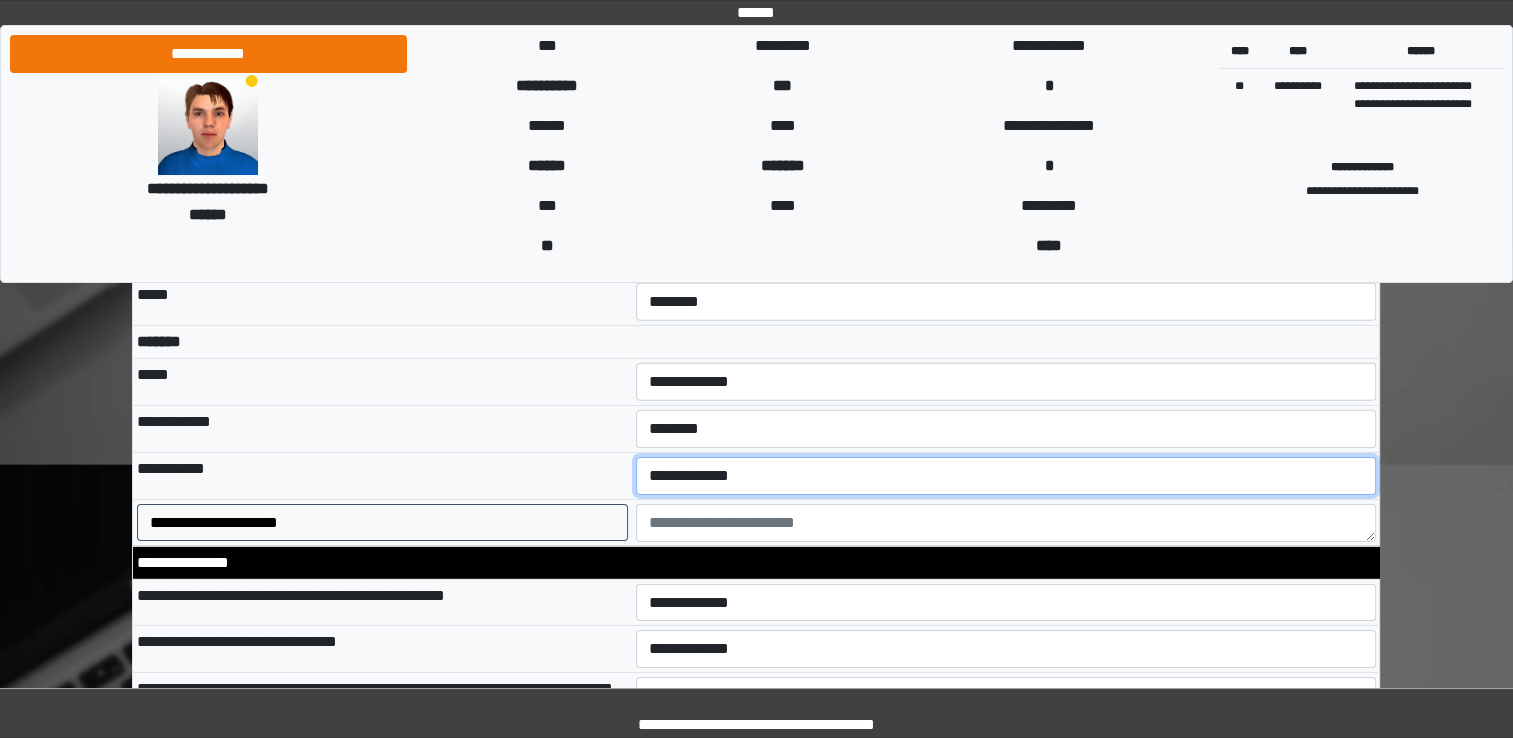 select on "***" 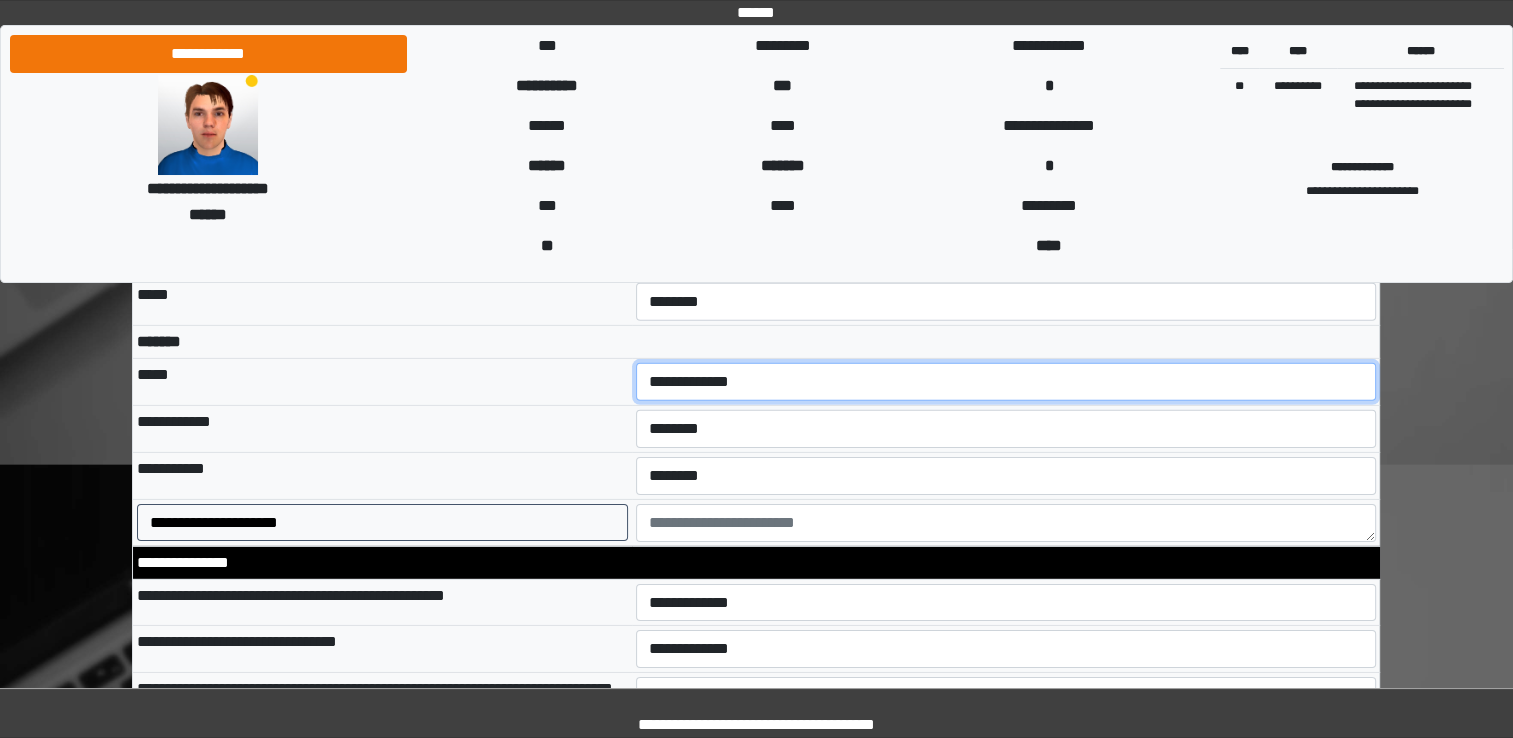 click on "**********" at bounding box center (1006, 382) 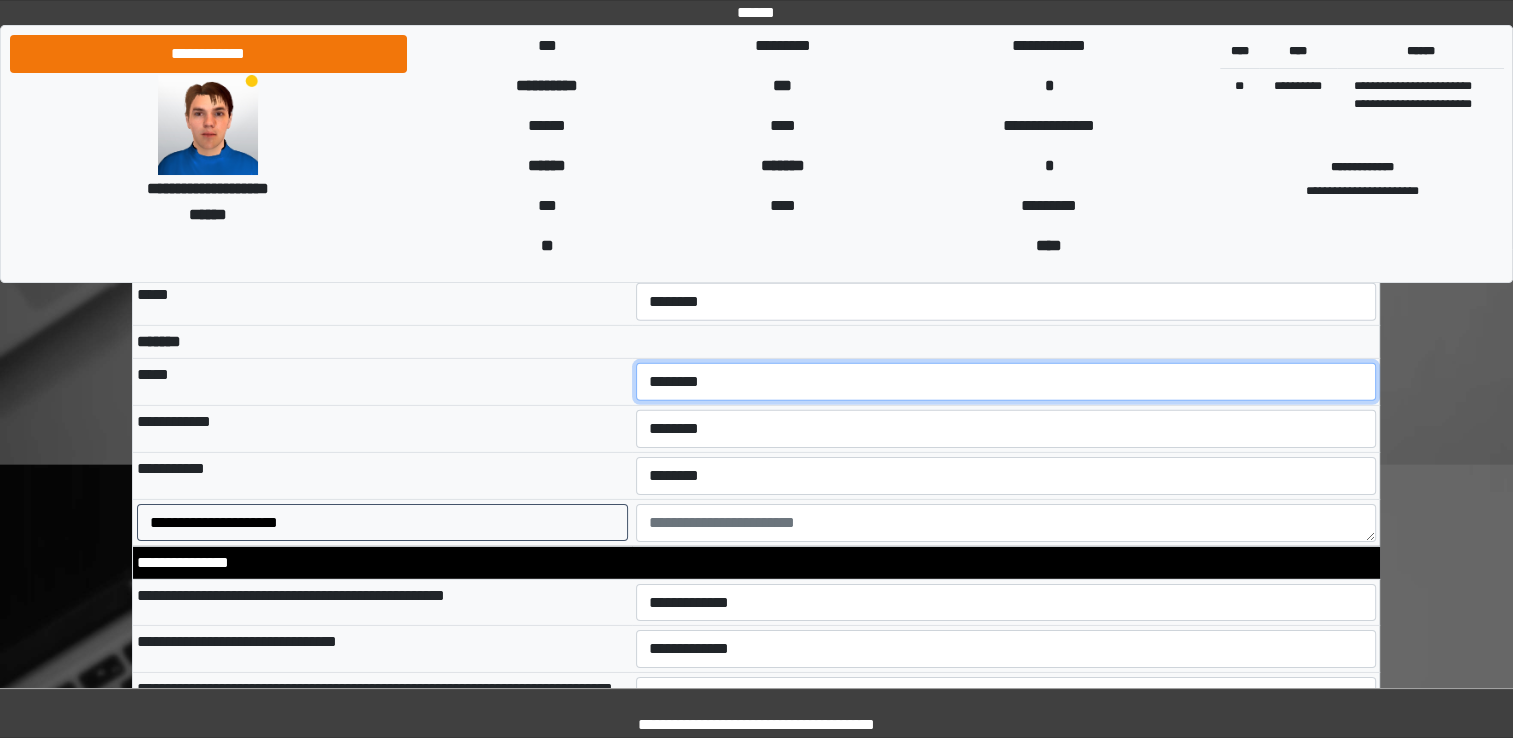 click on "**********" at bounding box center [1006, 382] 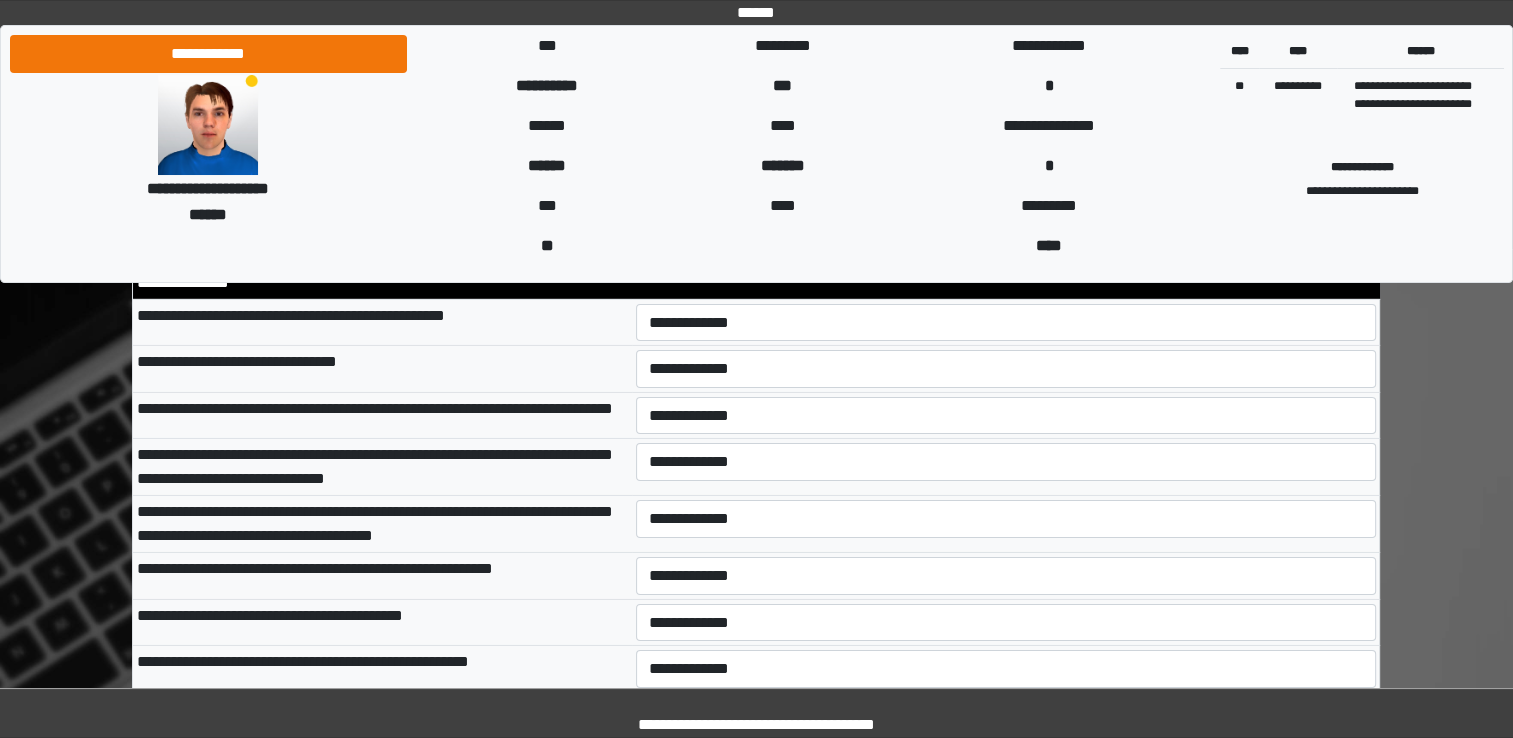 scroll, scrollTop: 6566, scrollLeft: 0, axis: vertical 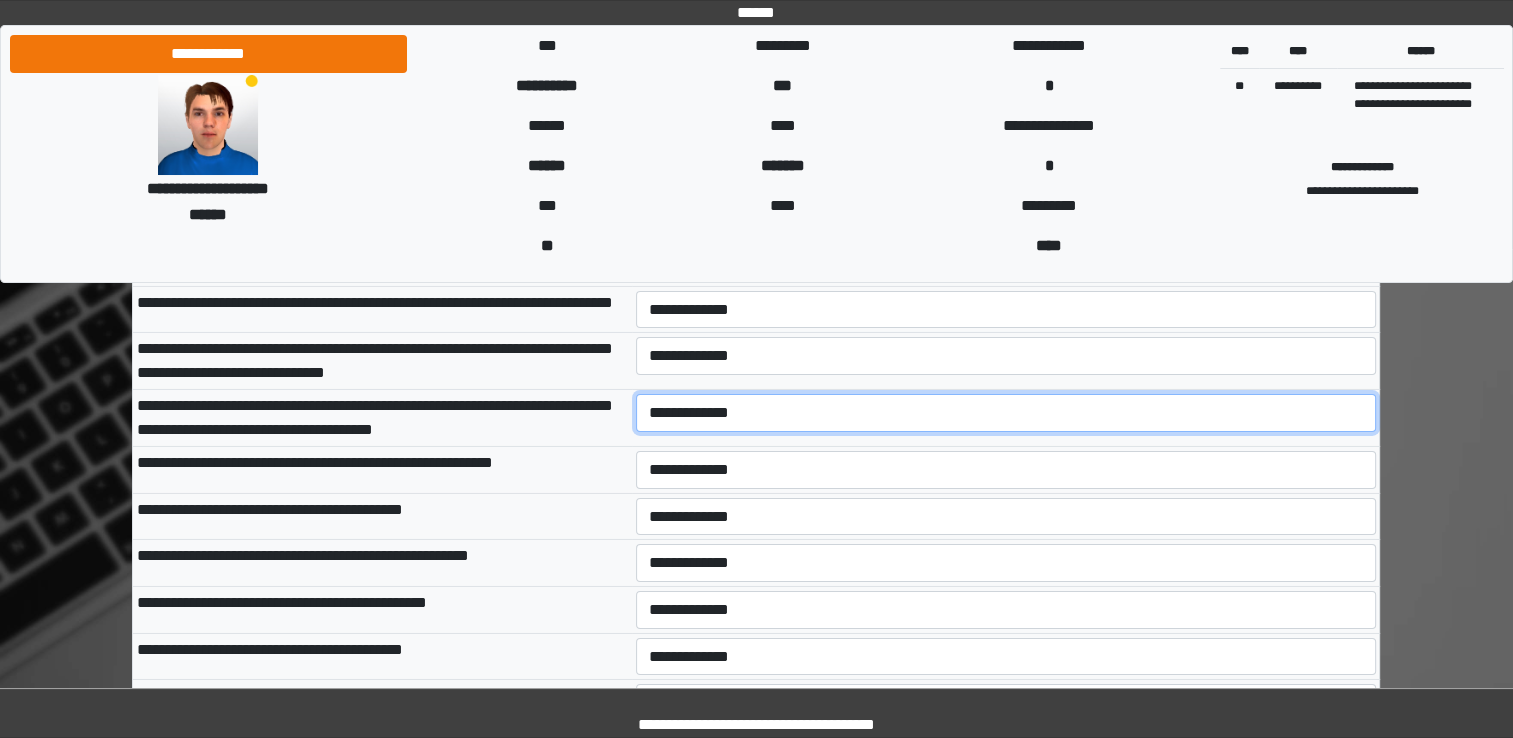 click on "**********" at bounding box center (1006, 413) 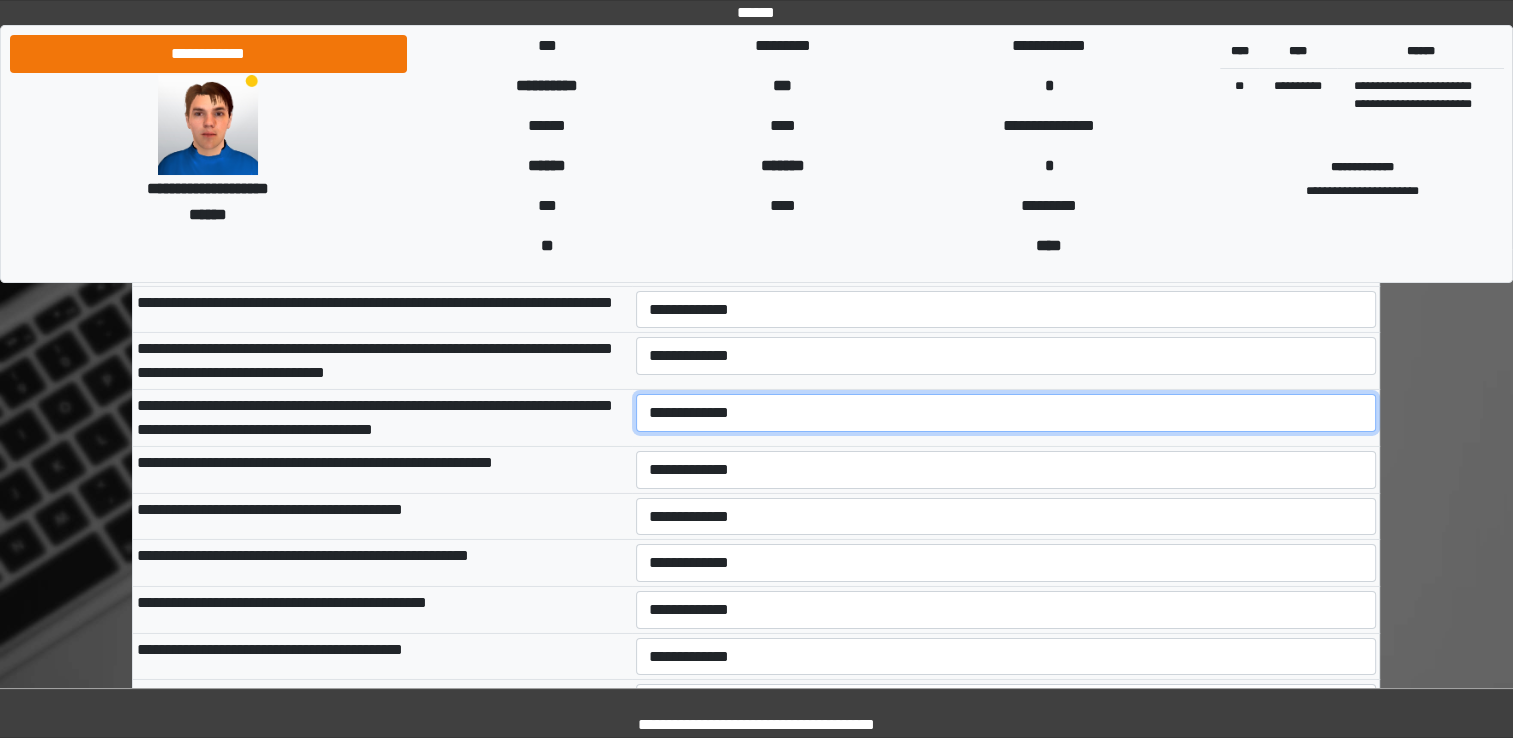 select on "*" 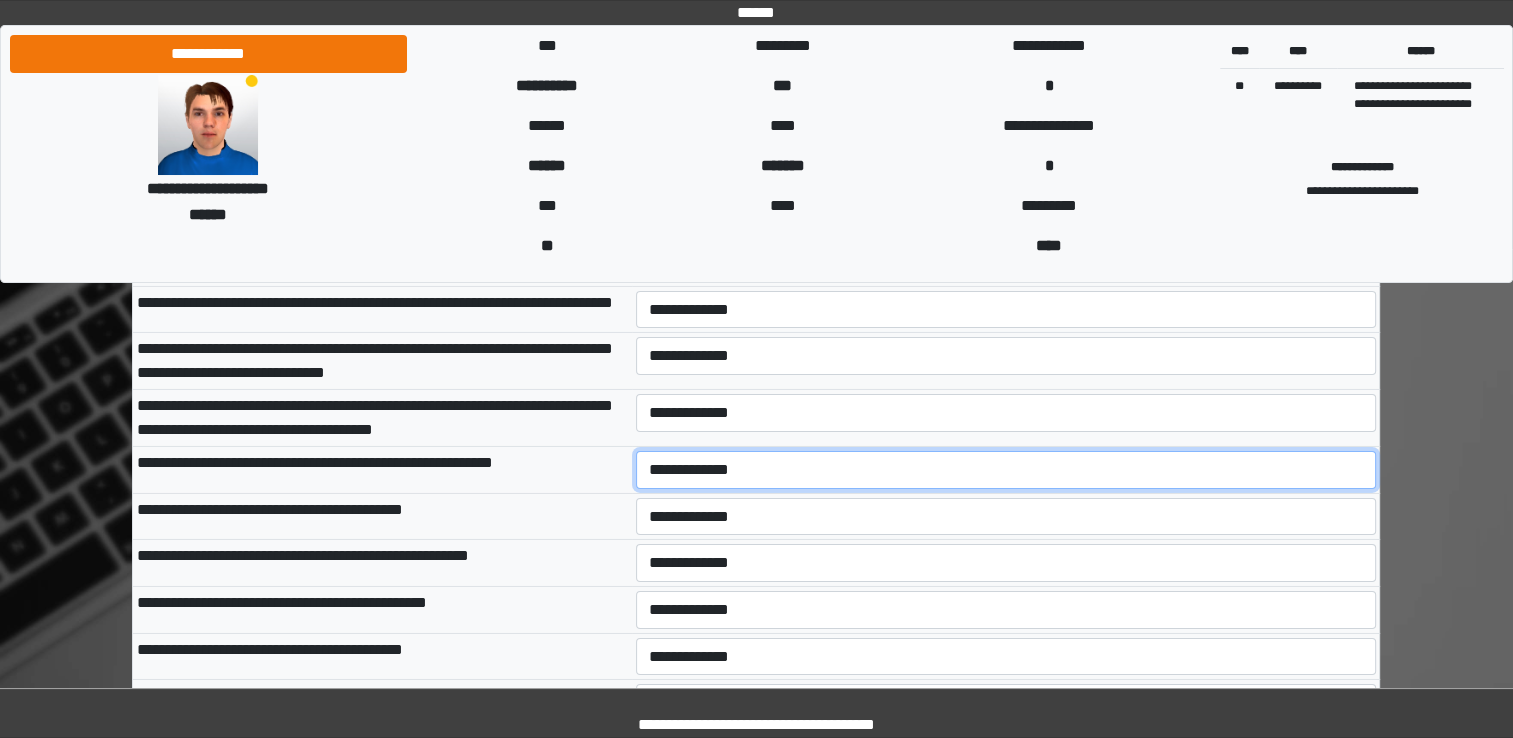 click on "**********" at bounding box center [1006, 470] 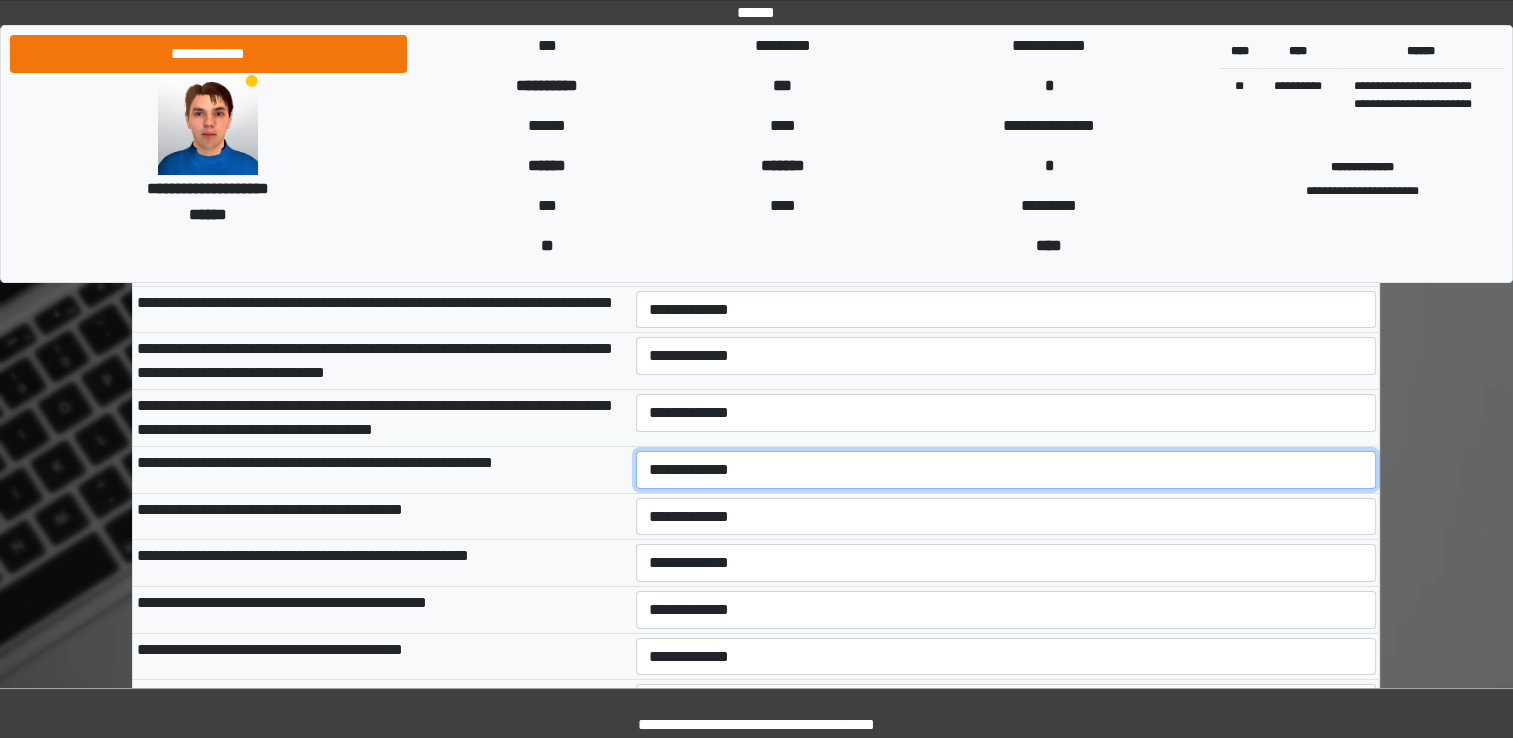 select on "*" 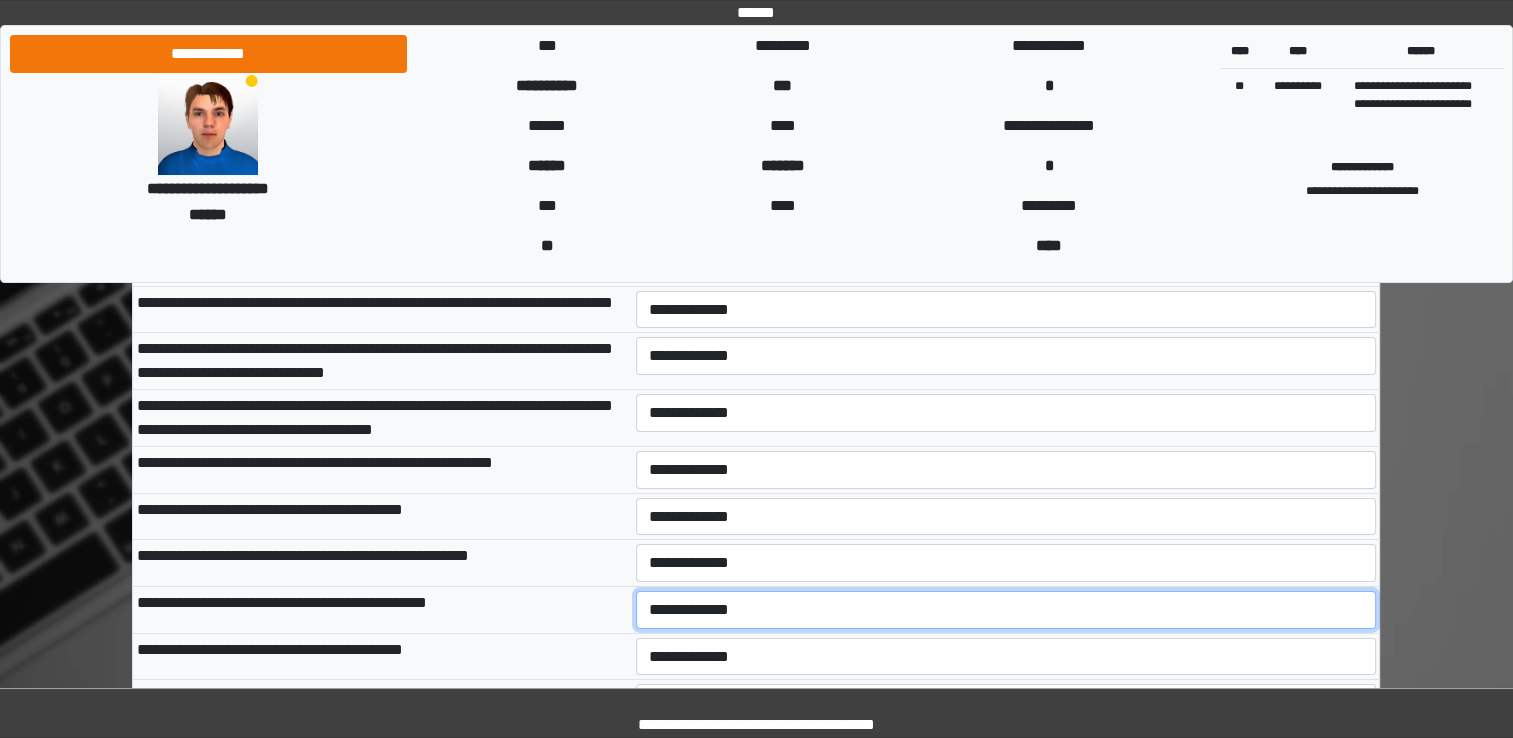 click on "**********" at bounding box center [1006, 610] 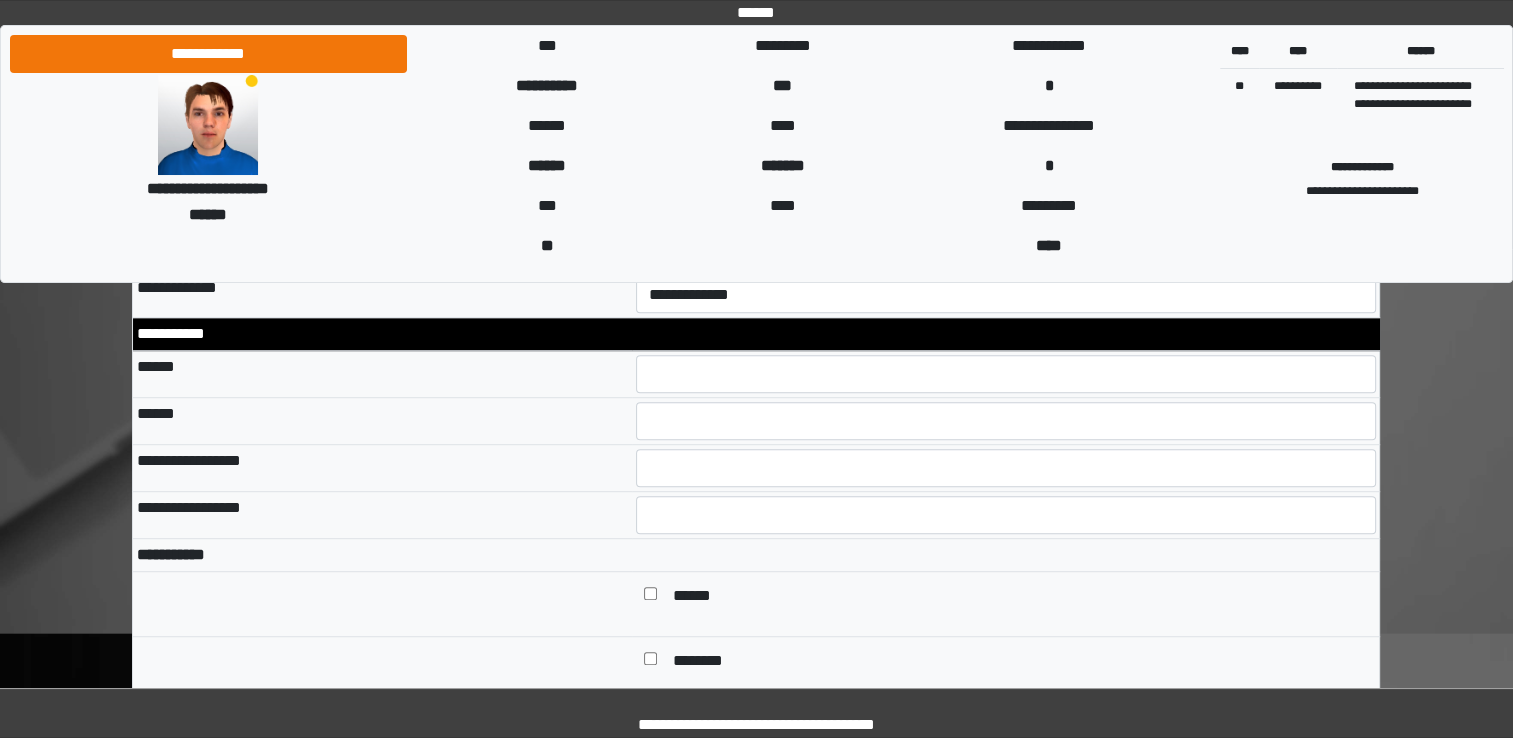 scroll, scrollTop: 147, scrollLeft: 0, axis: vertical 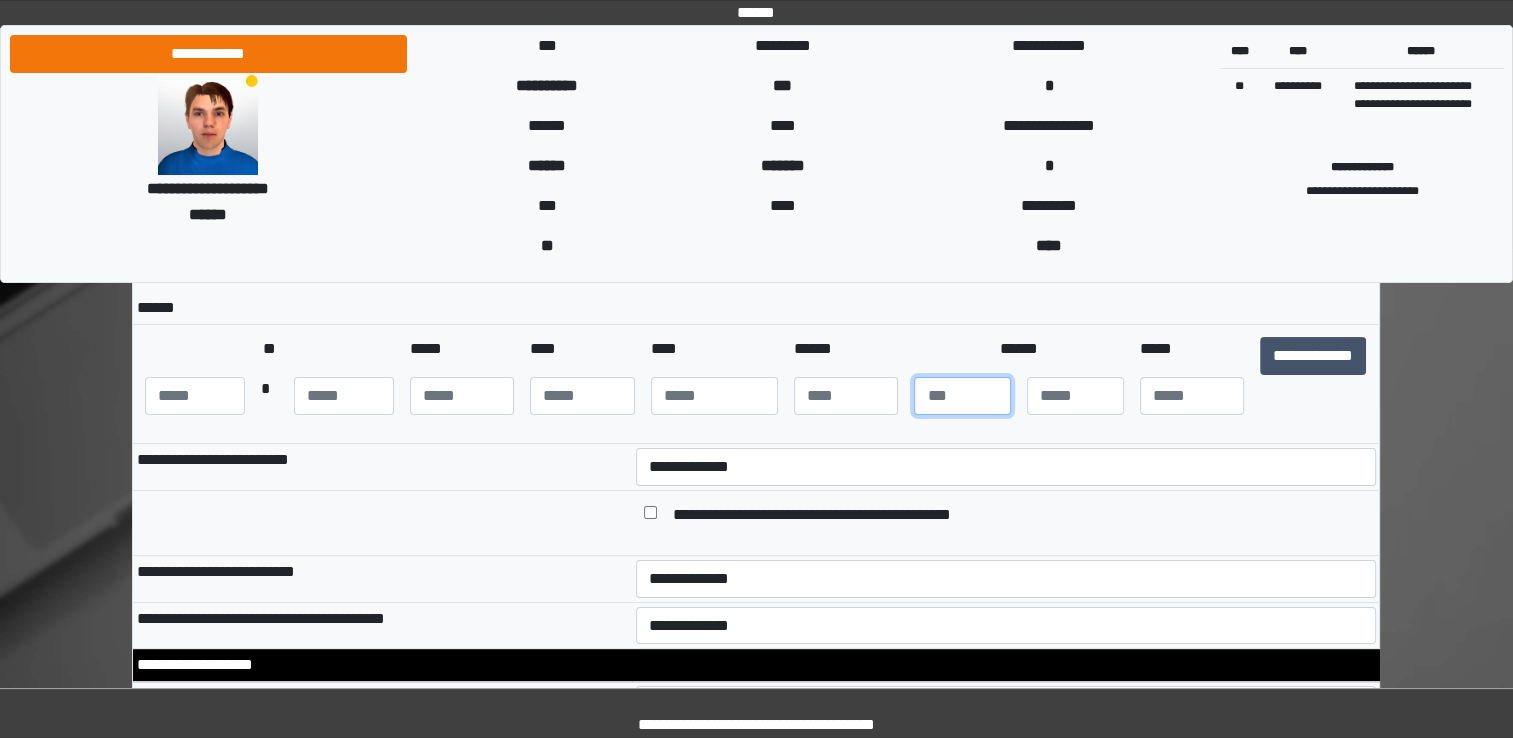 click at bounding box center [962, 396] 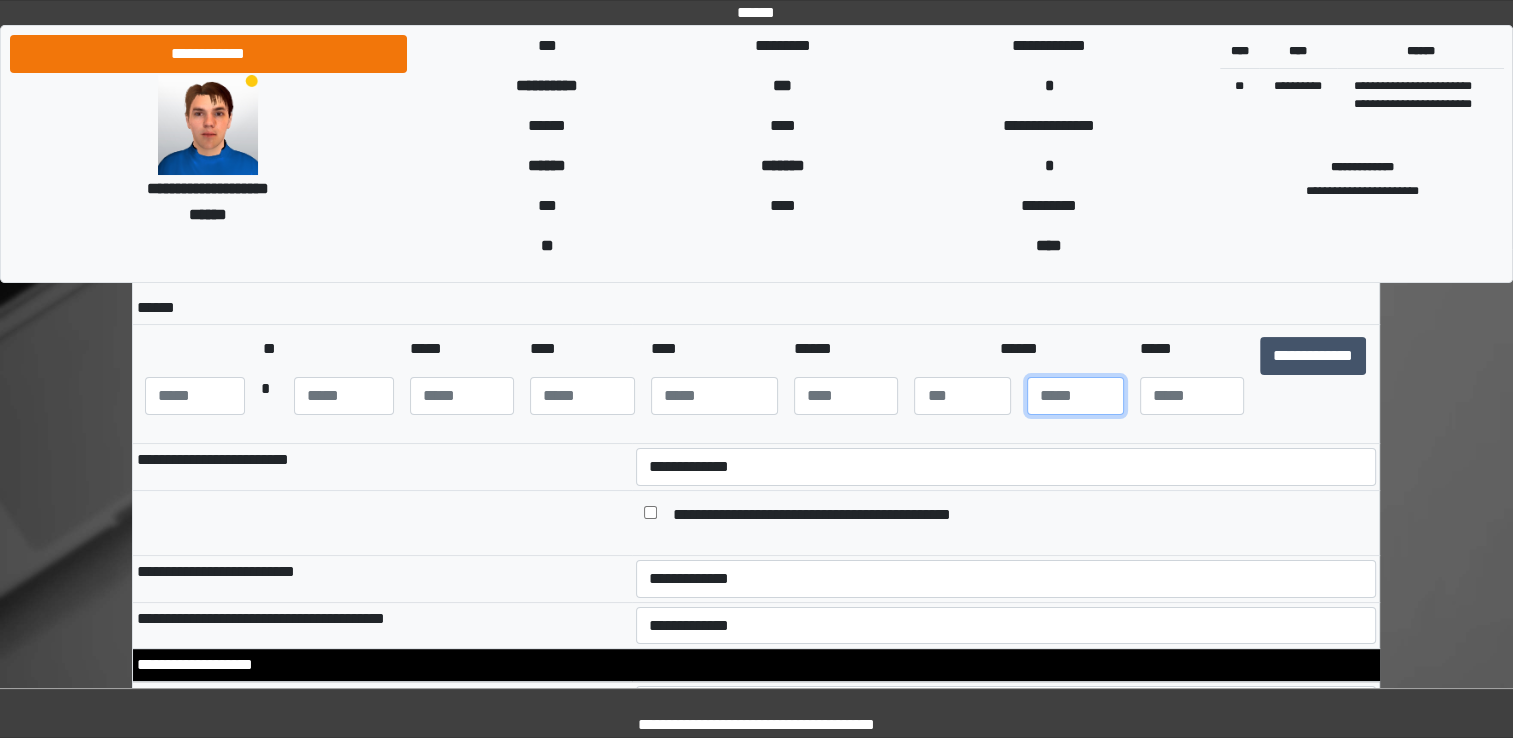 click at bounding box center [1075, 396] 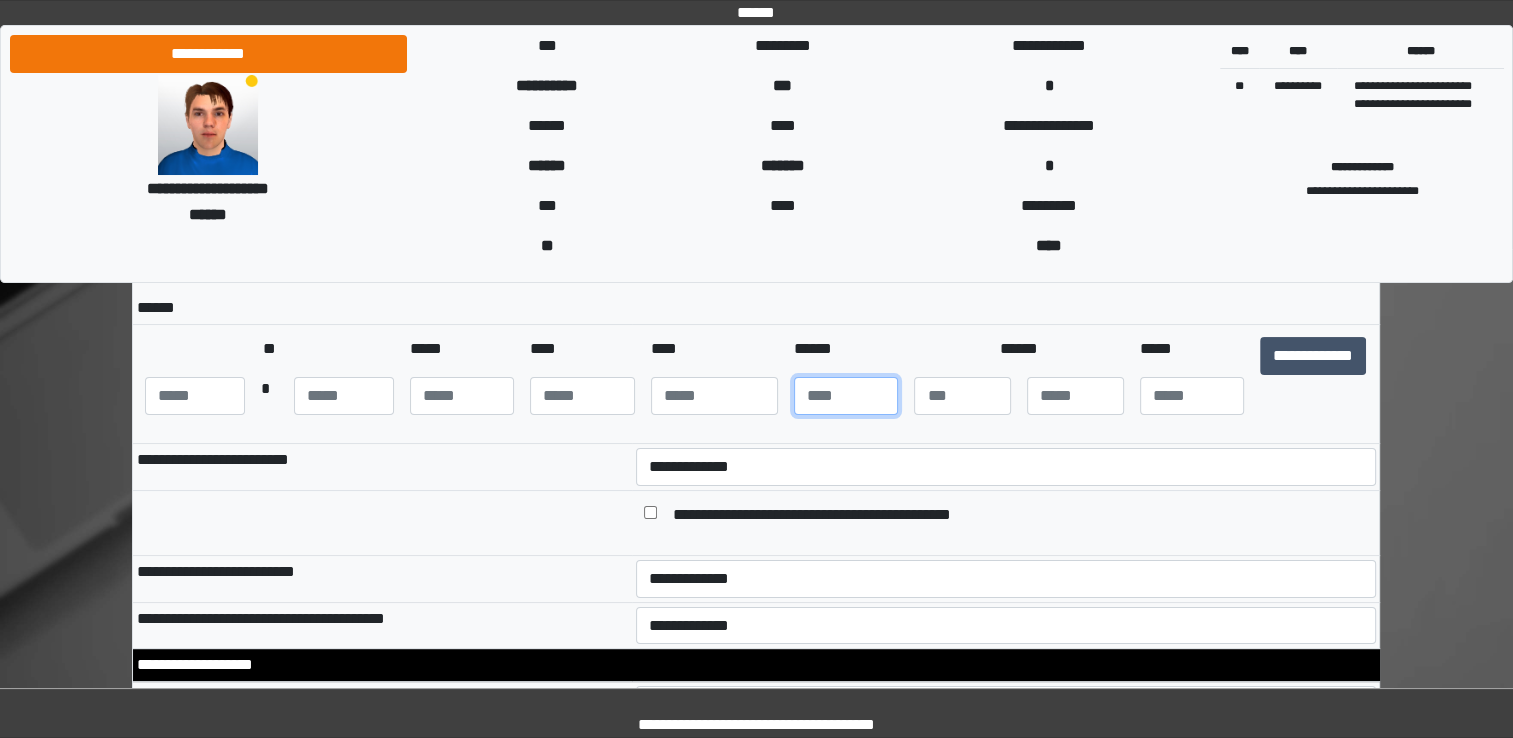 click at bounding box center (846, 396) 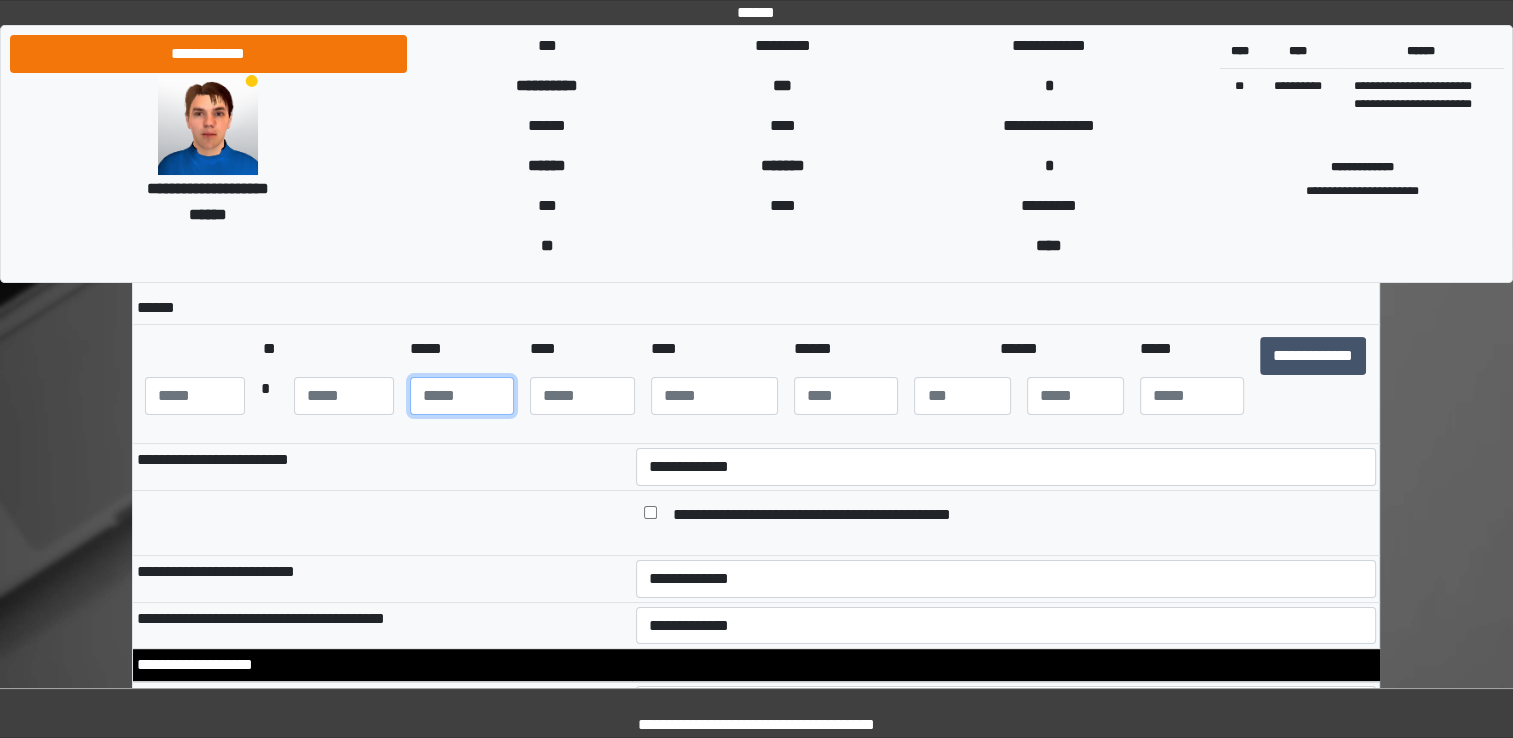 click at bounding box center [462, 396] 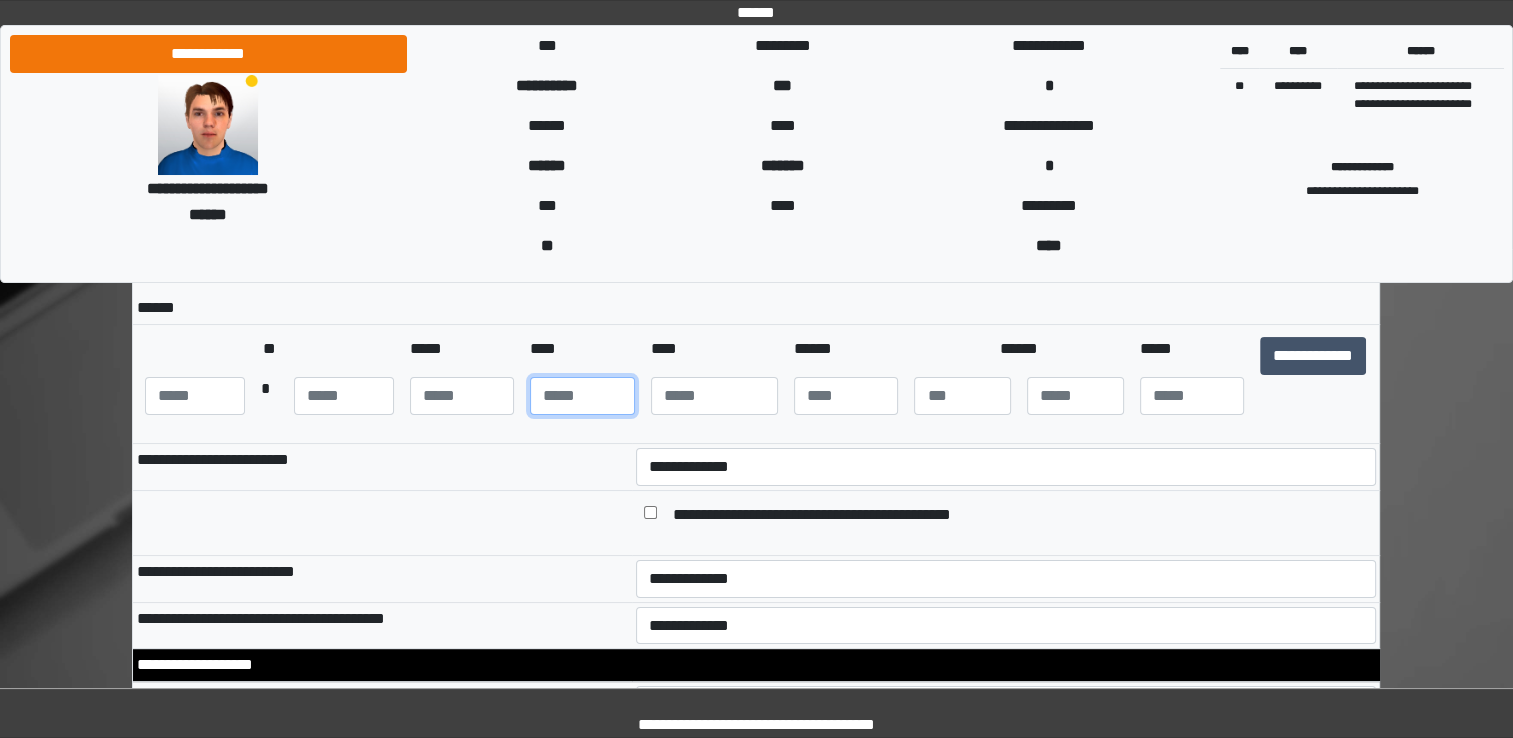 type on "**" 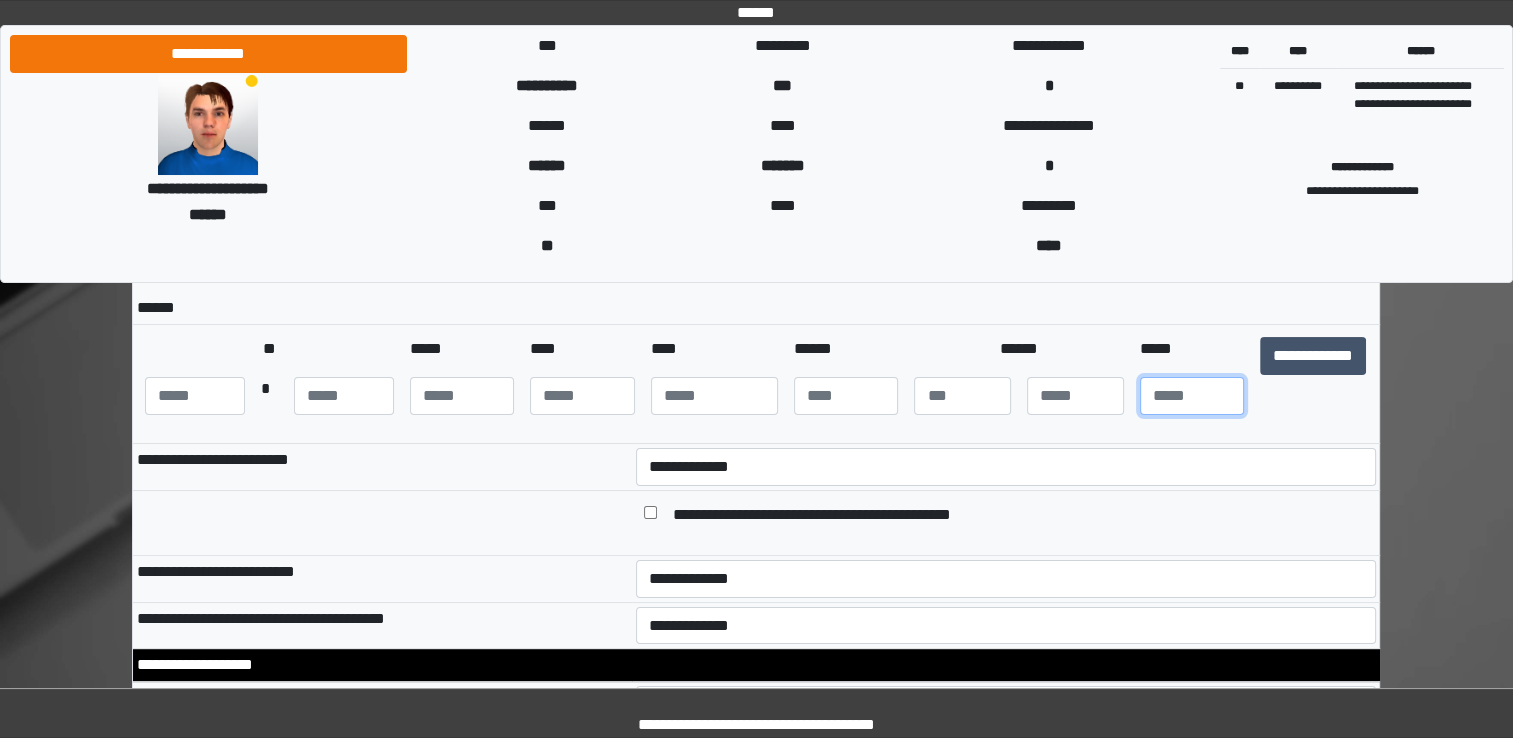 click at bounding box center (1192, 396) 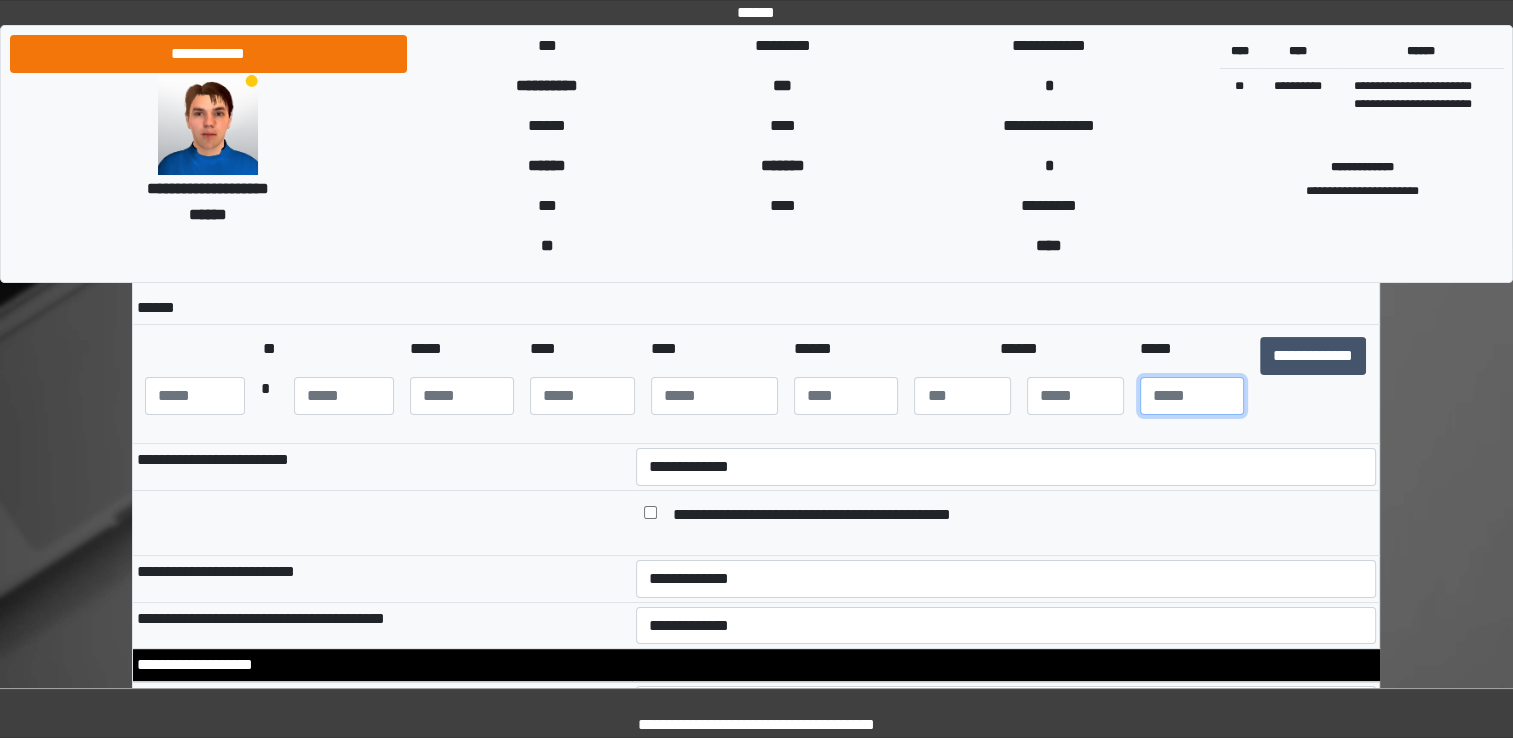 type on "**" 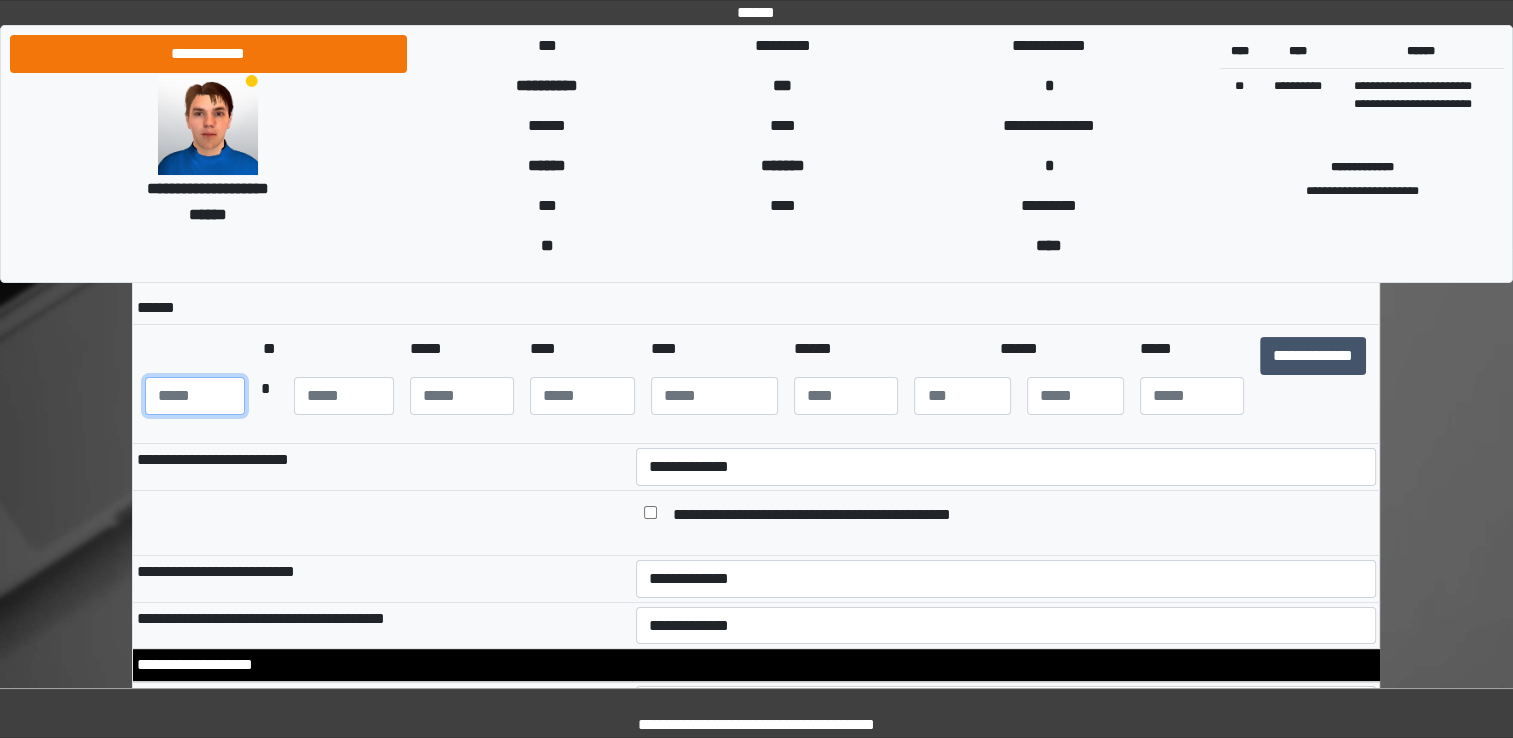 click at bounding box center (195, 396) 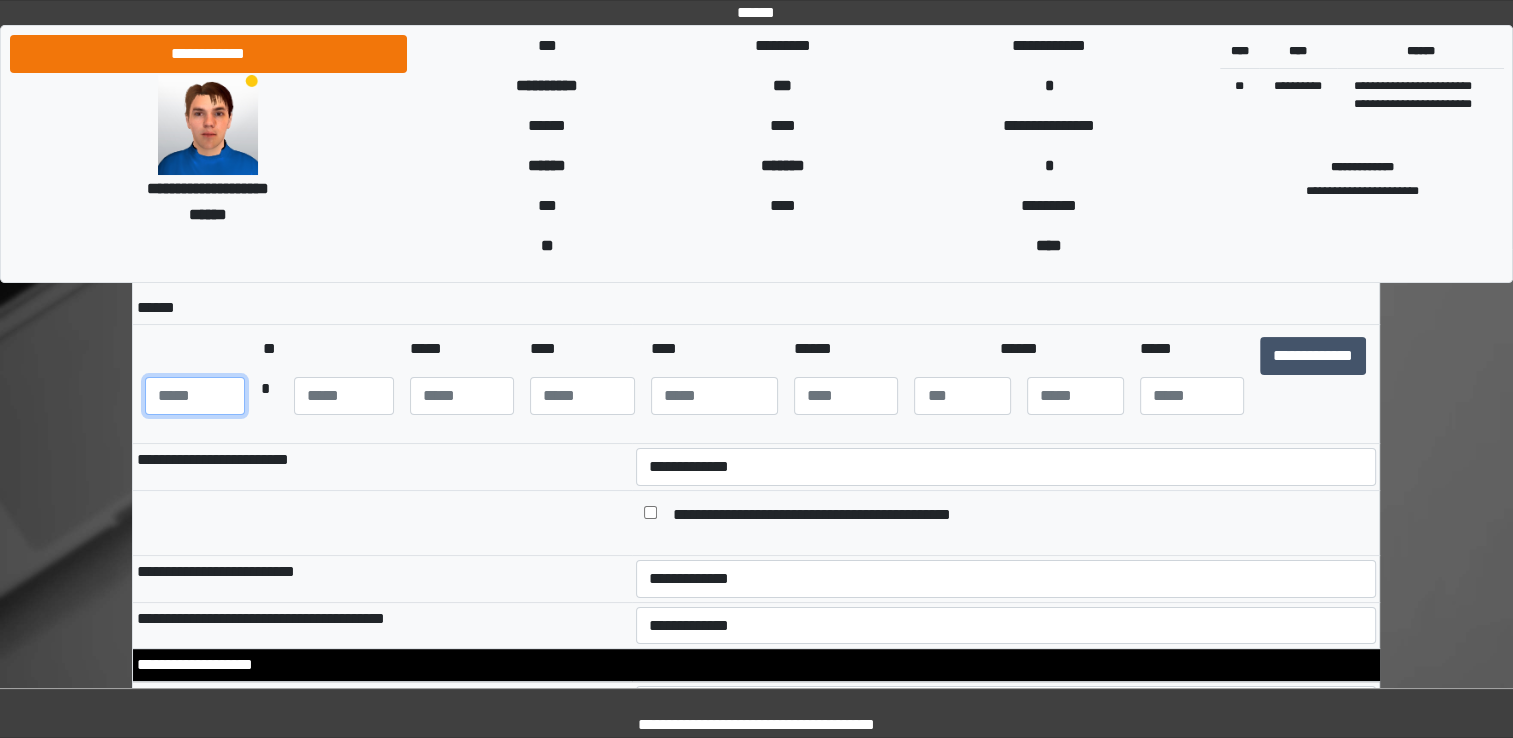 type on "***" 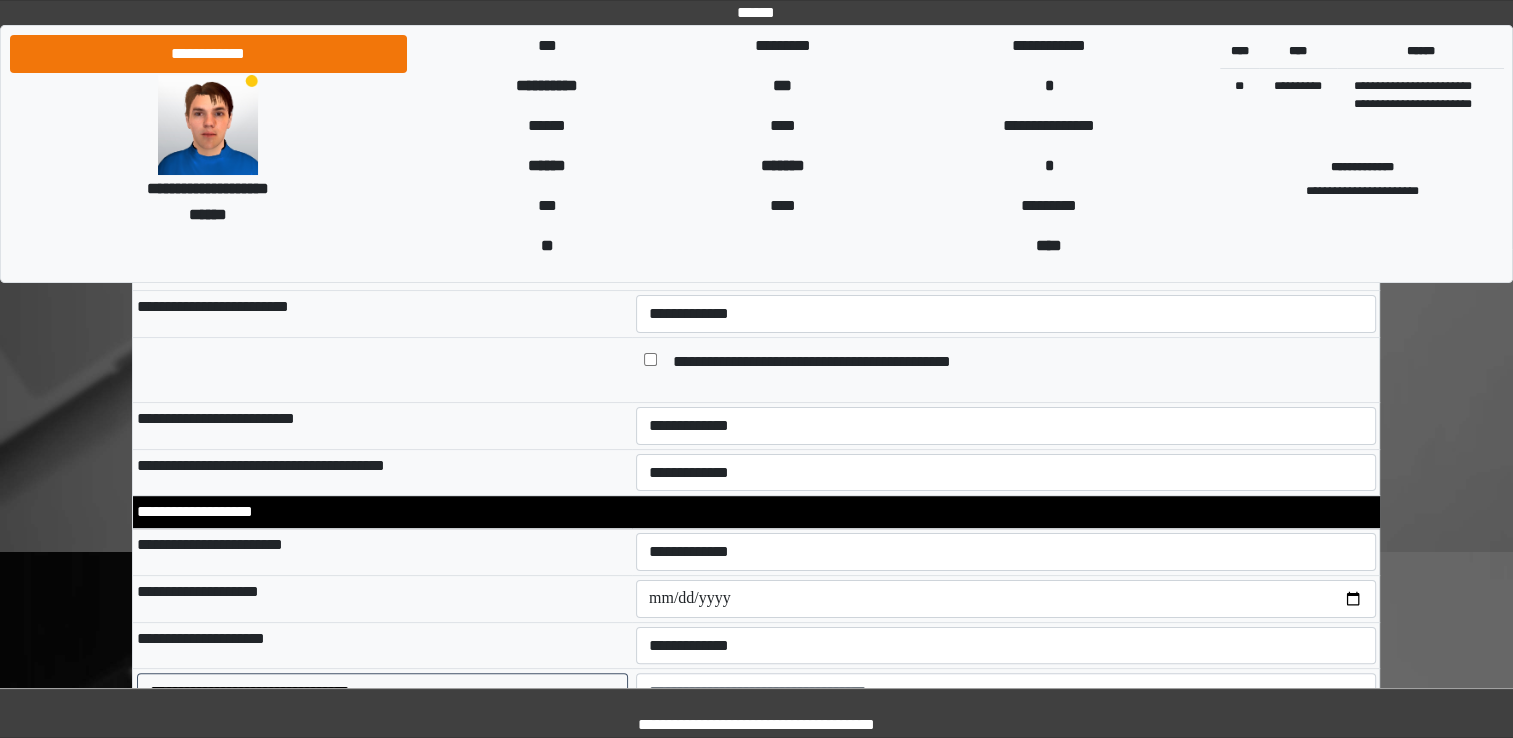 scroll, scrollTop: 307, scrollLeft: 0, axis: vertical 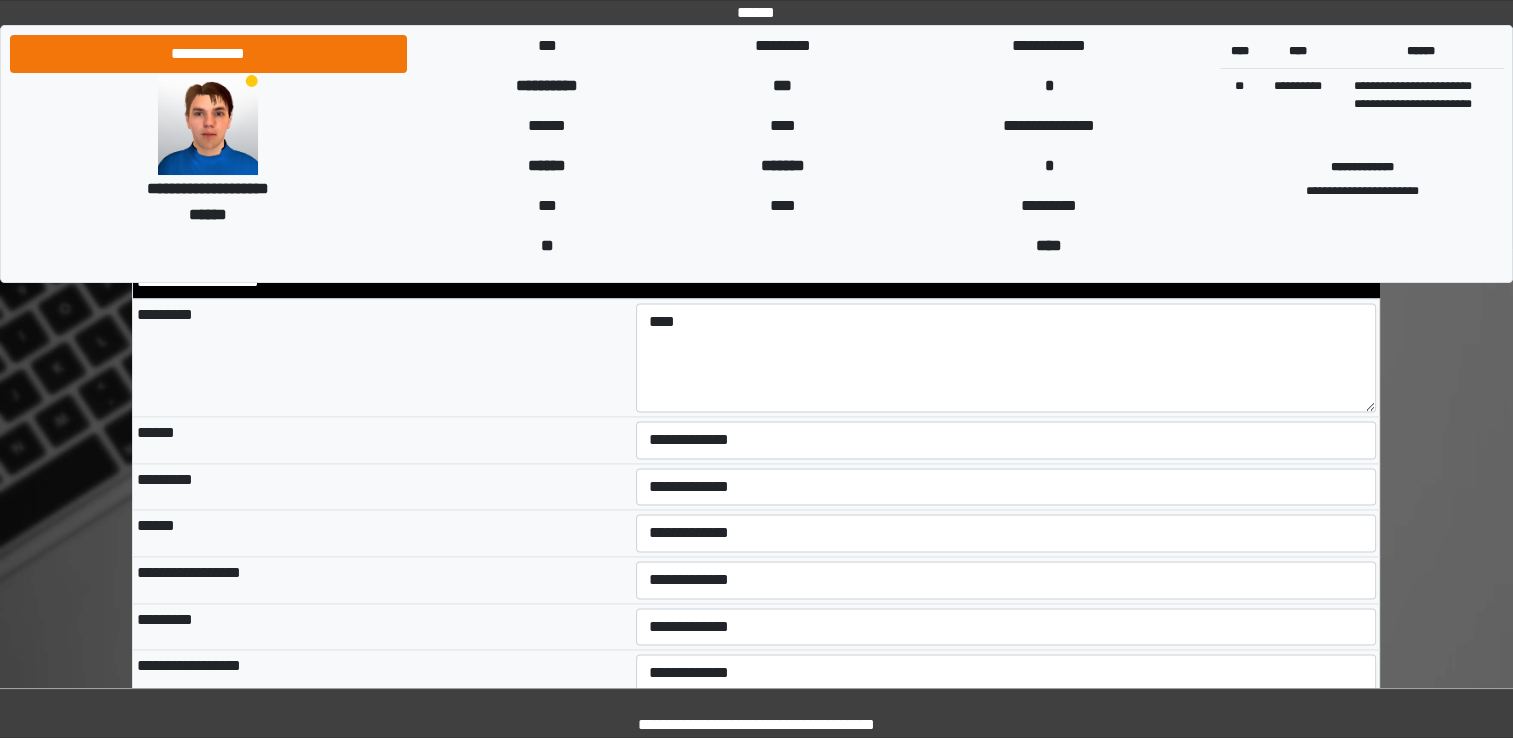 type on "**" 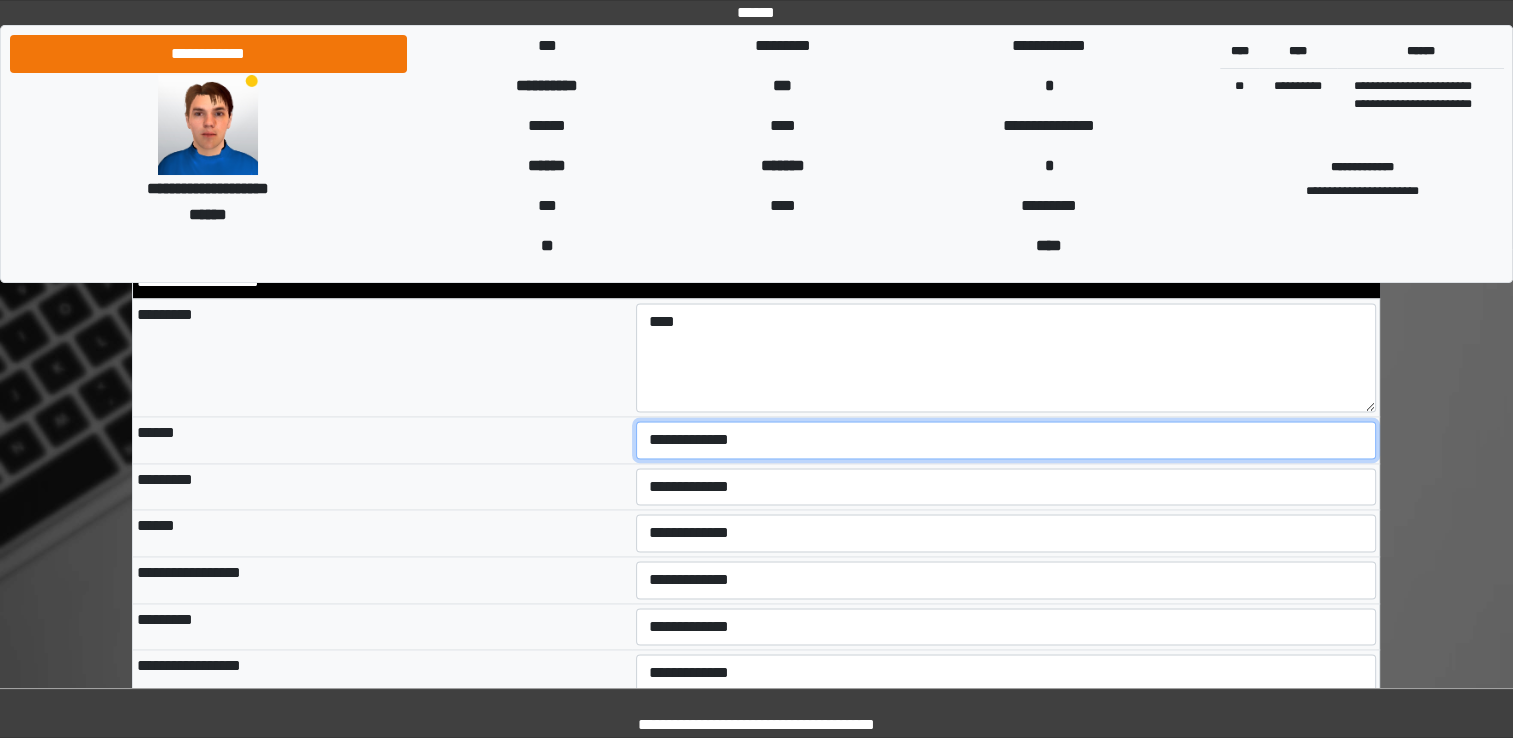 click on "**********" at bounding box center (1006, 440) 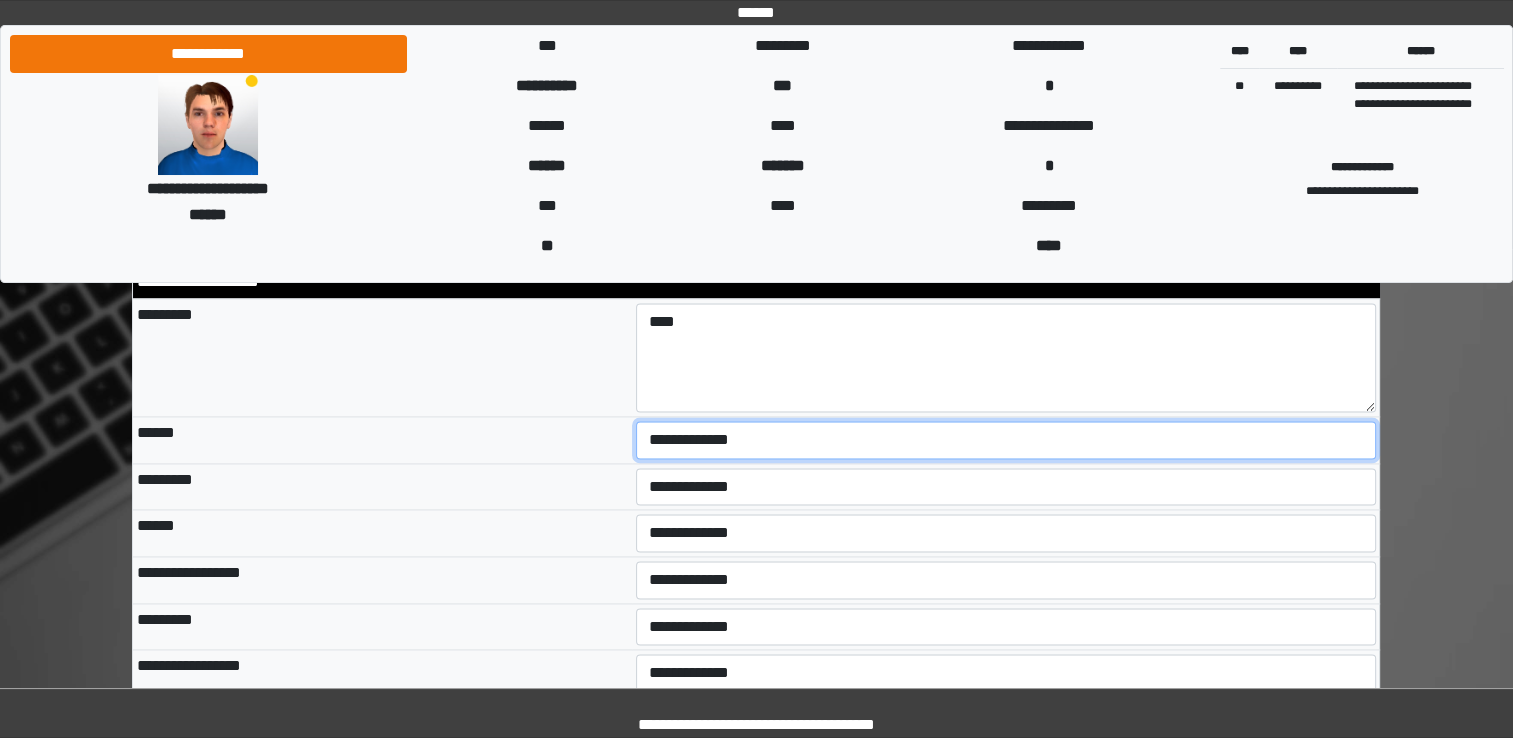 select on "*" 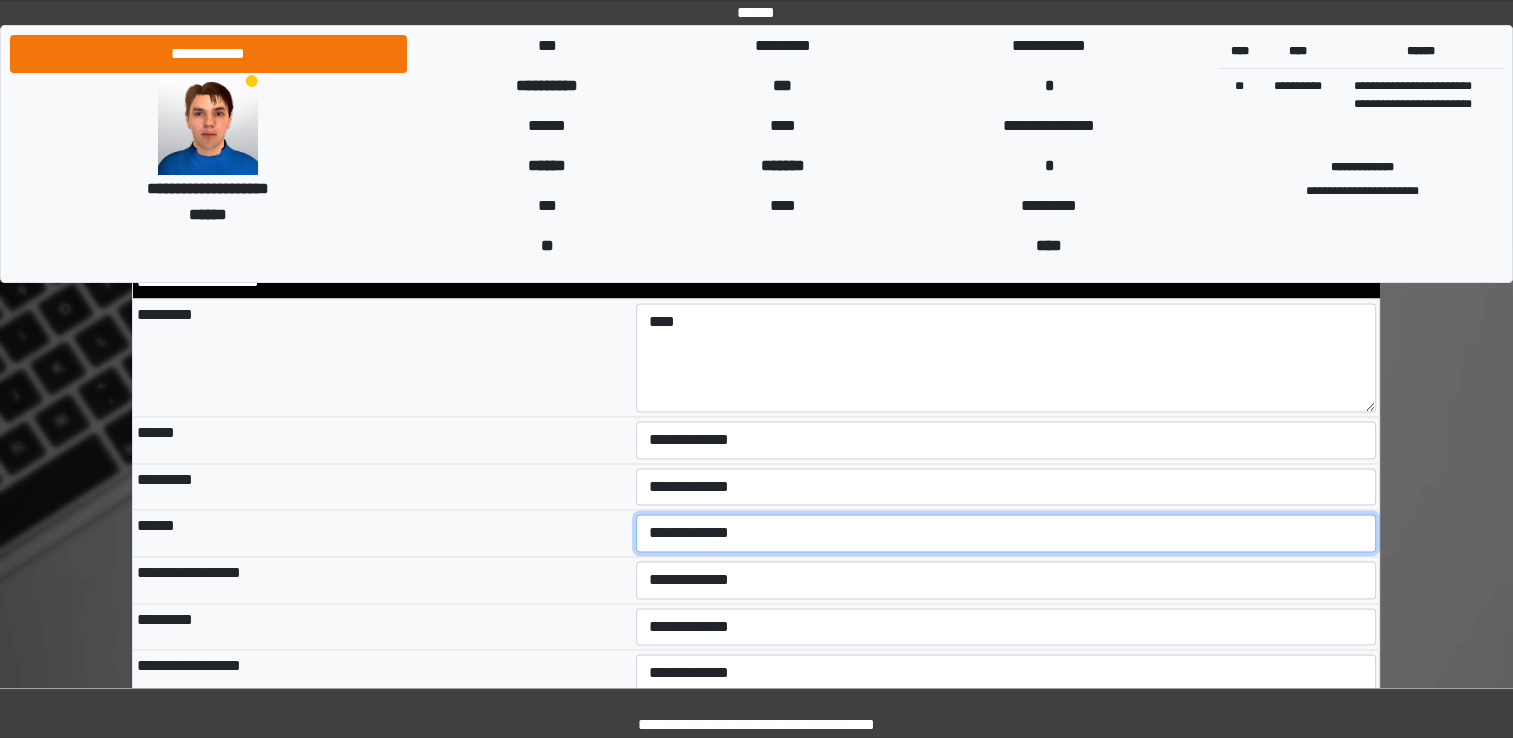 click on "**********" at bounding box center [1006, 533] 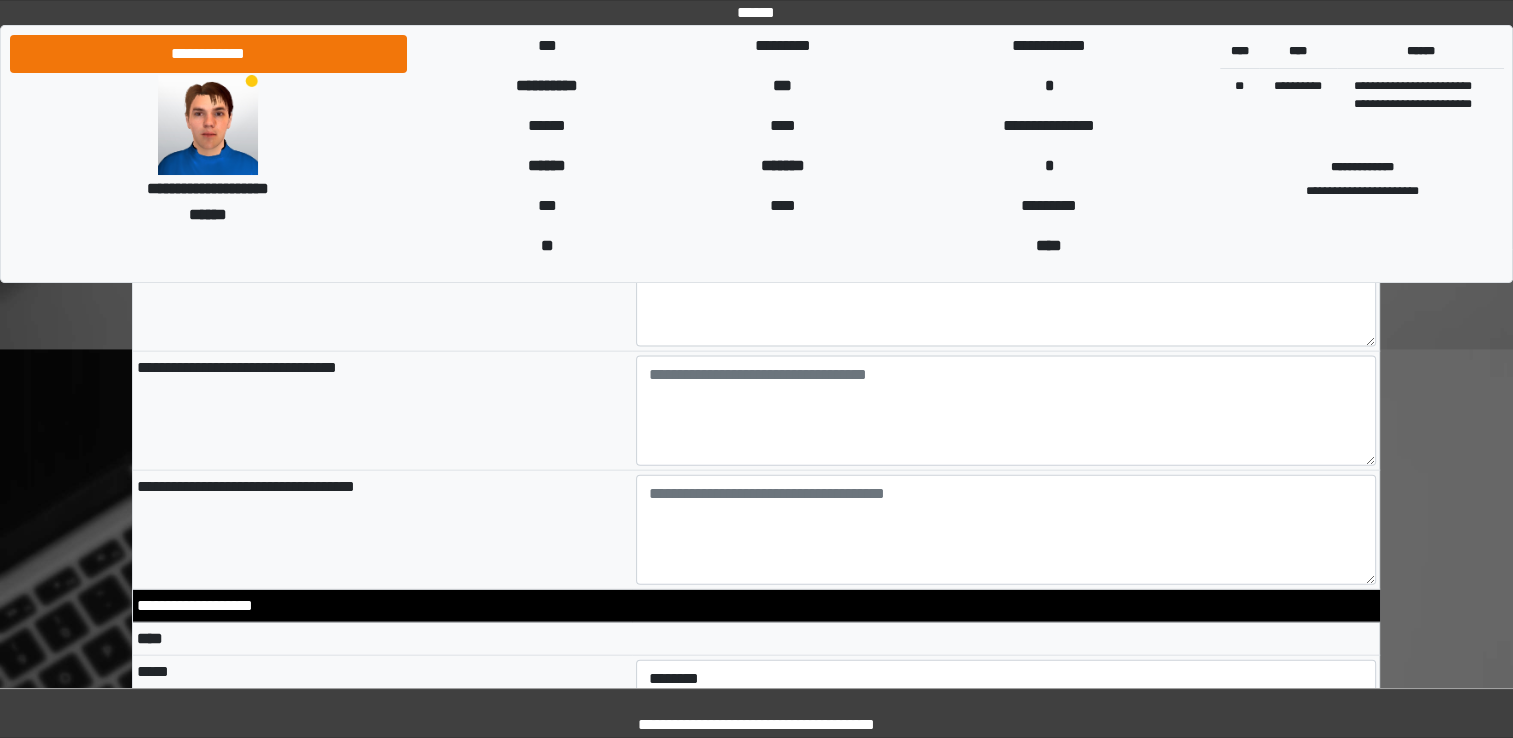 scroll, scrollTop: 4376, scrollLeft: 0, axis: vertical 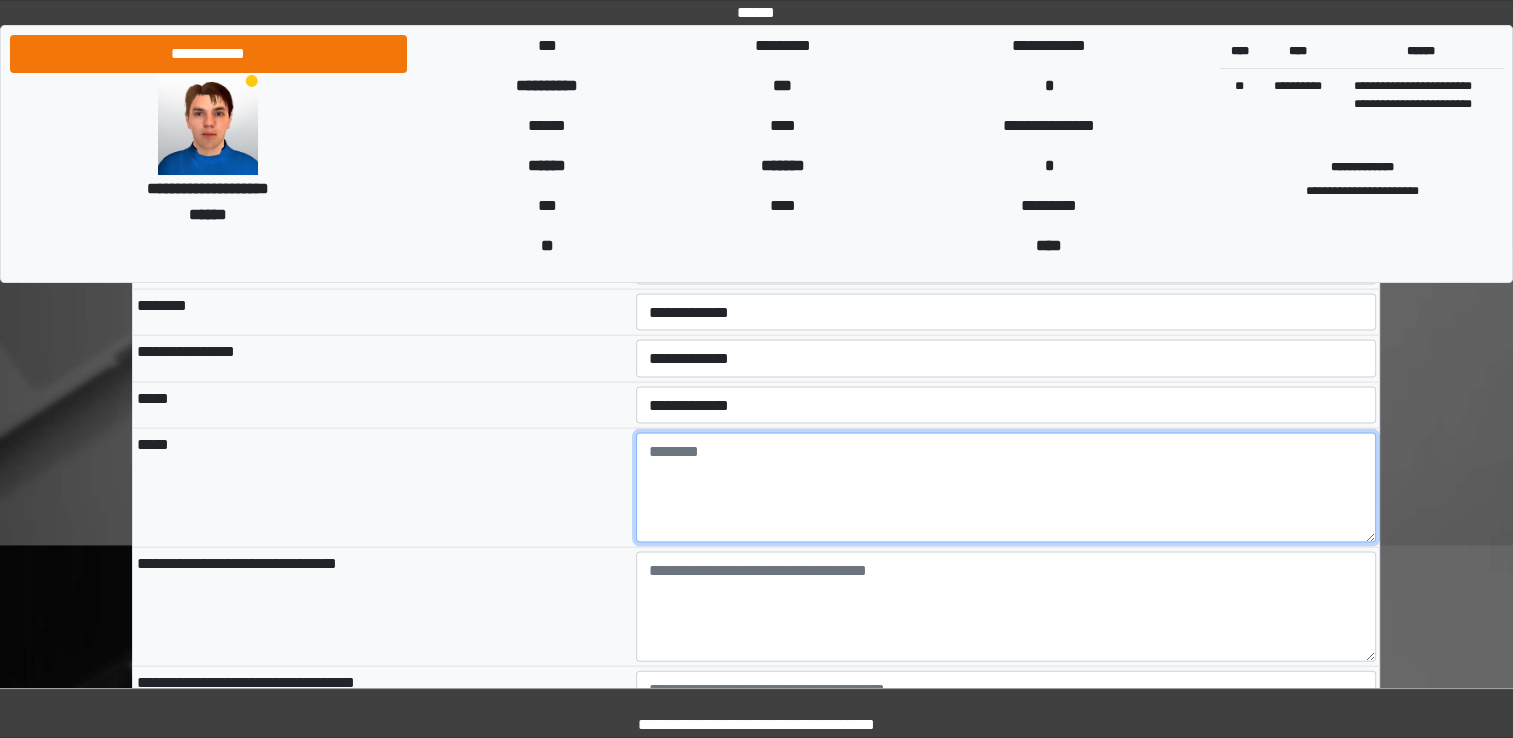 click at bounding box center [1006, 488] 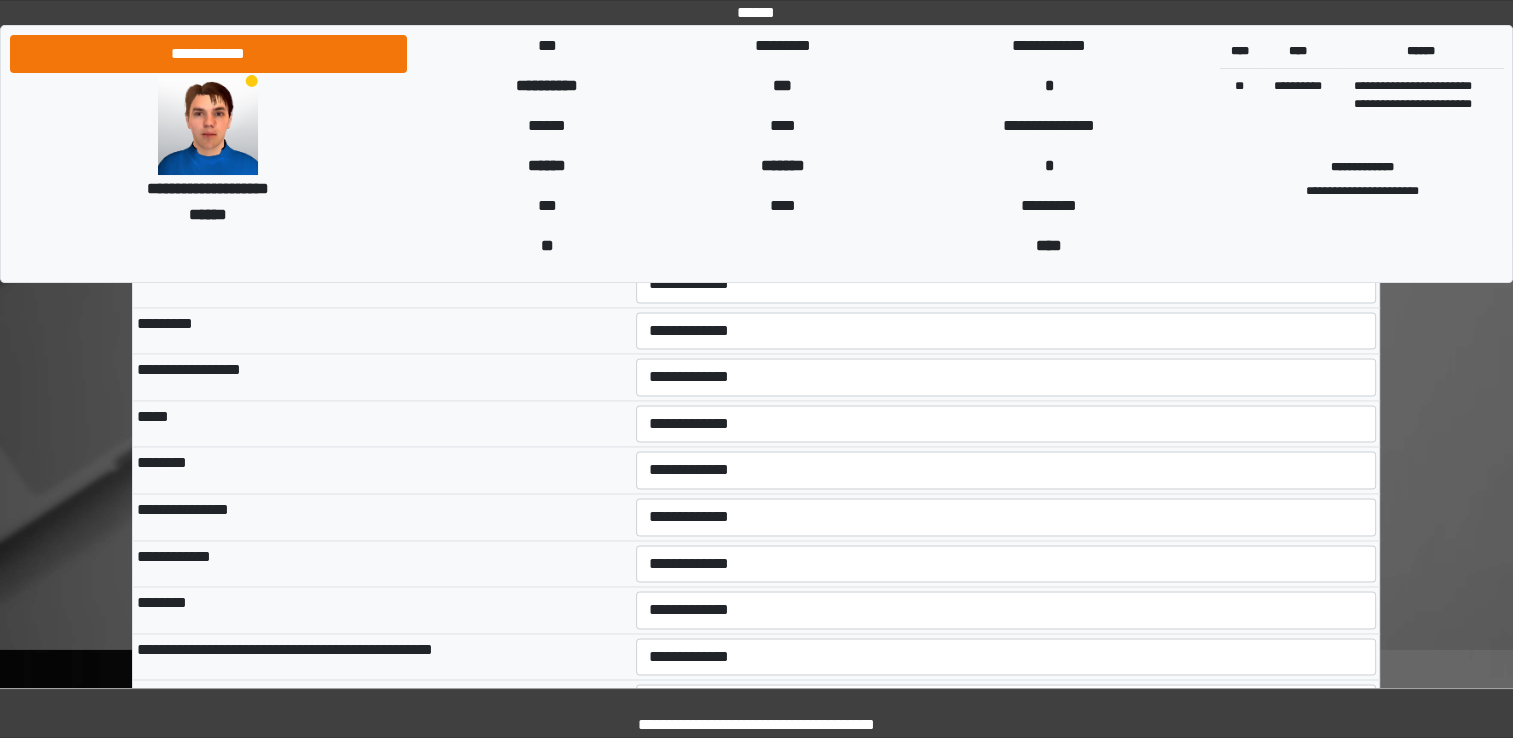 scroll, scrollTop: 3111, scrollLeft: 0, axis: vertical 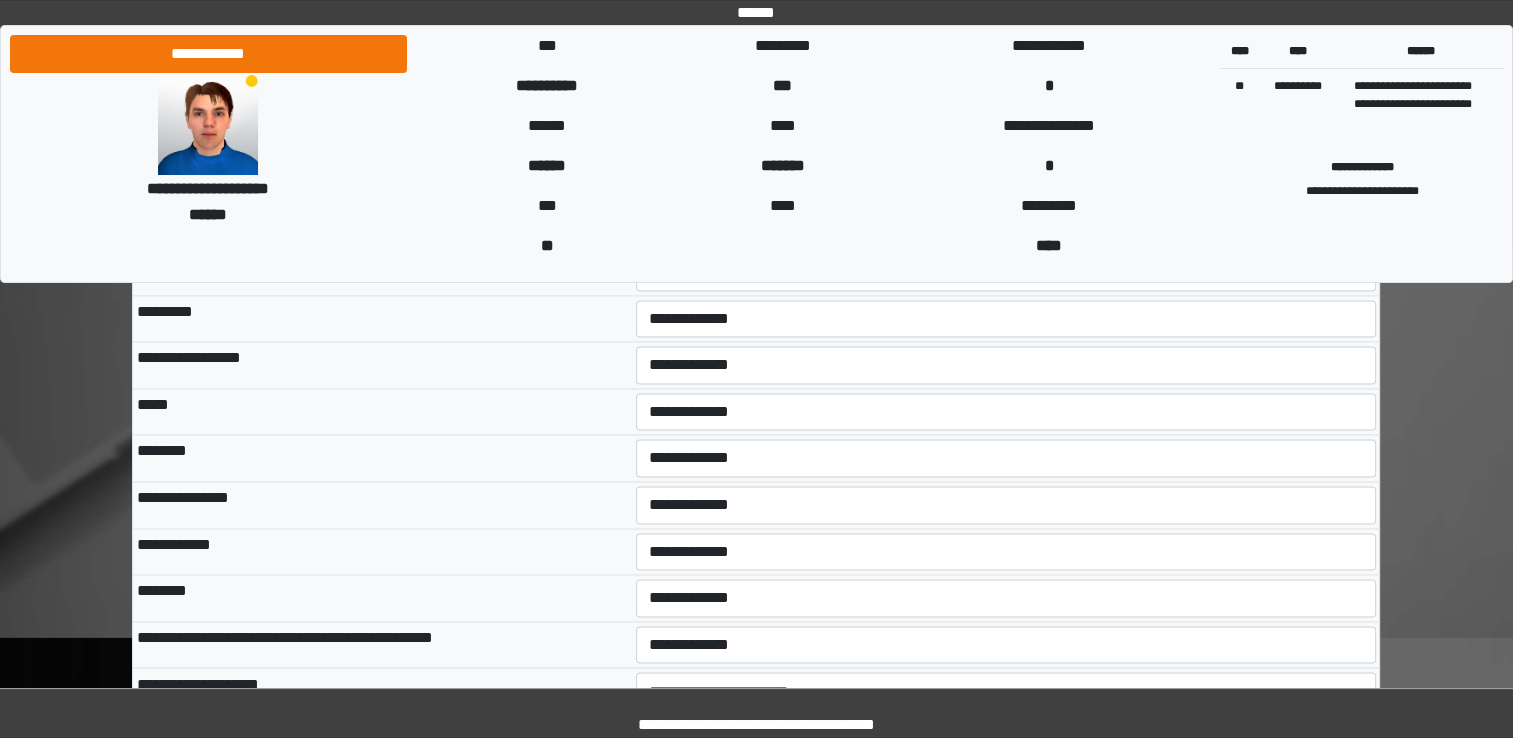 type on "**********" 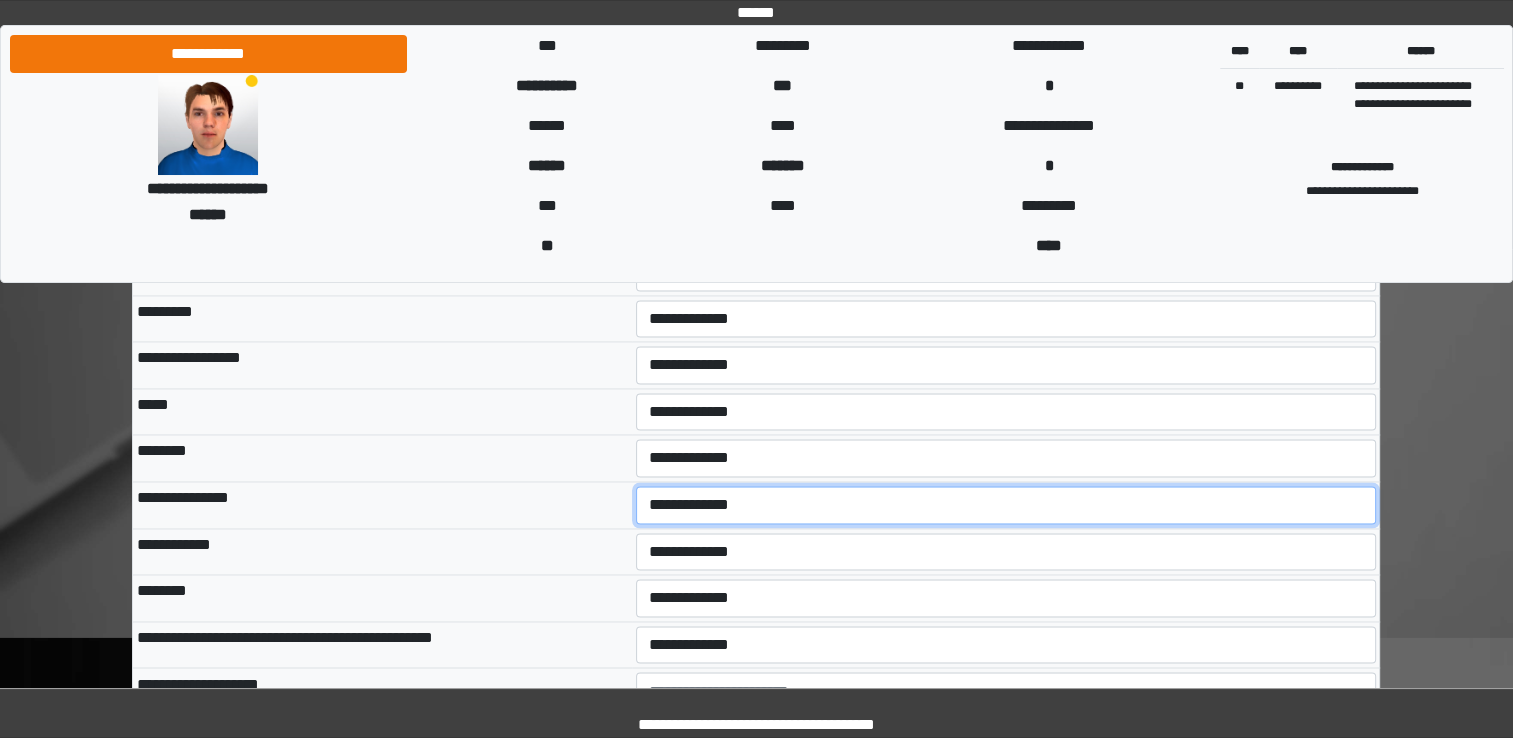 click on "**********" at bounding box center (1006, 505) 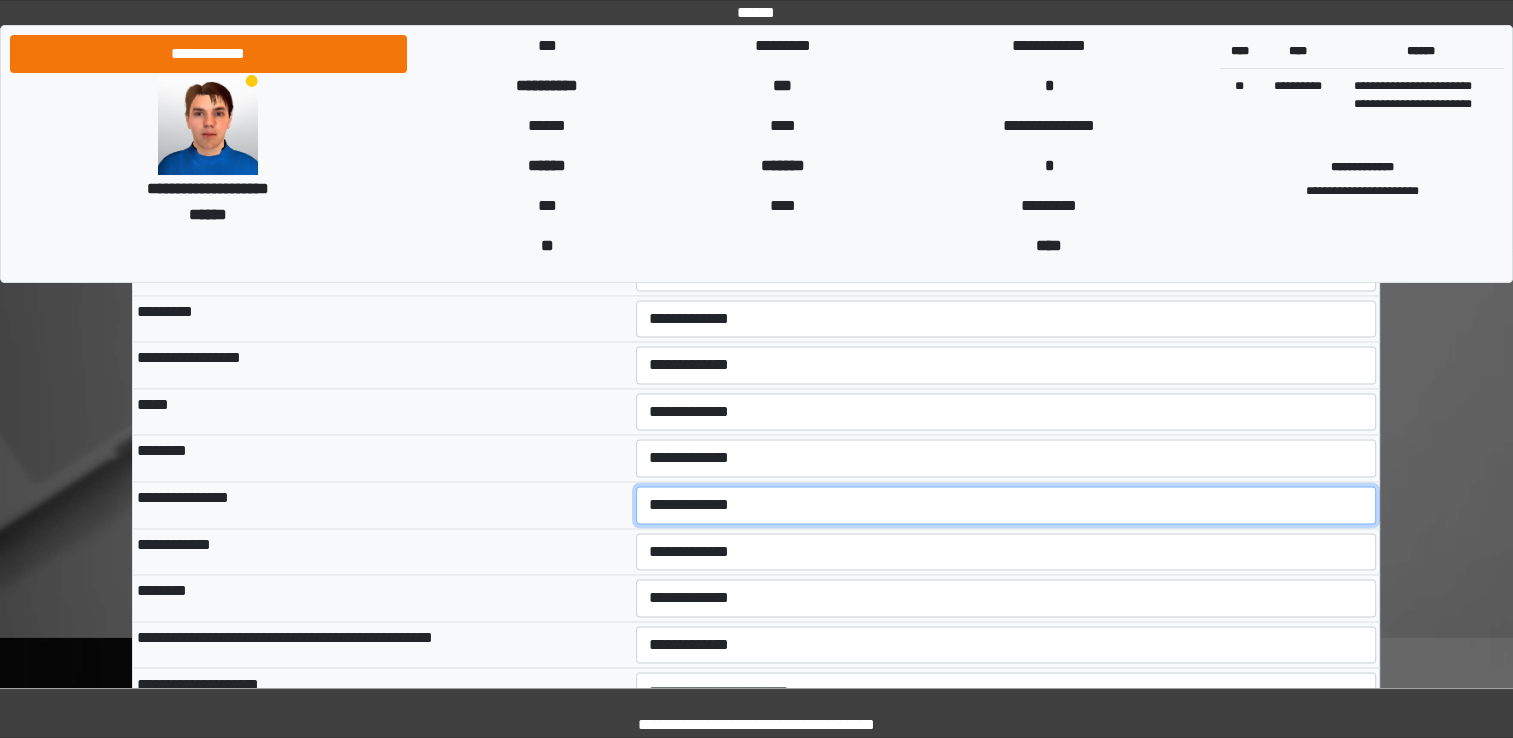 select on "*" 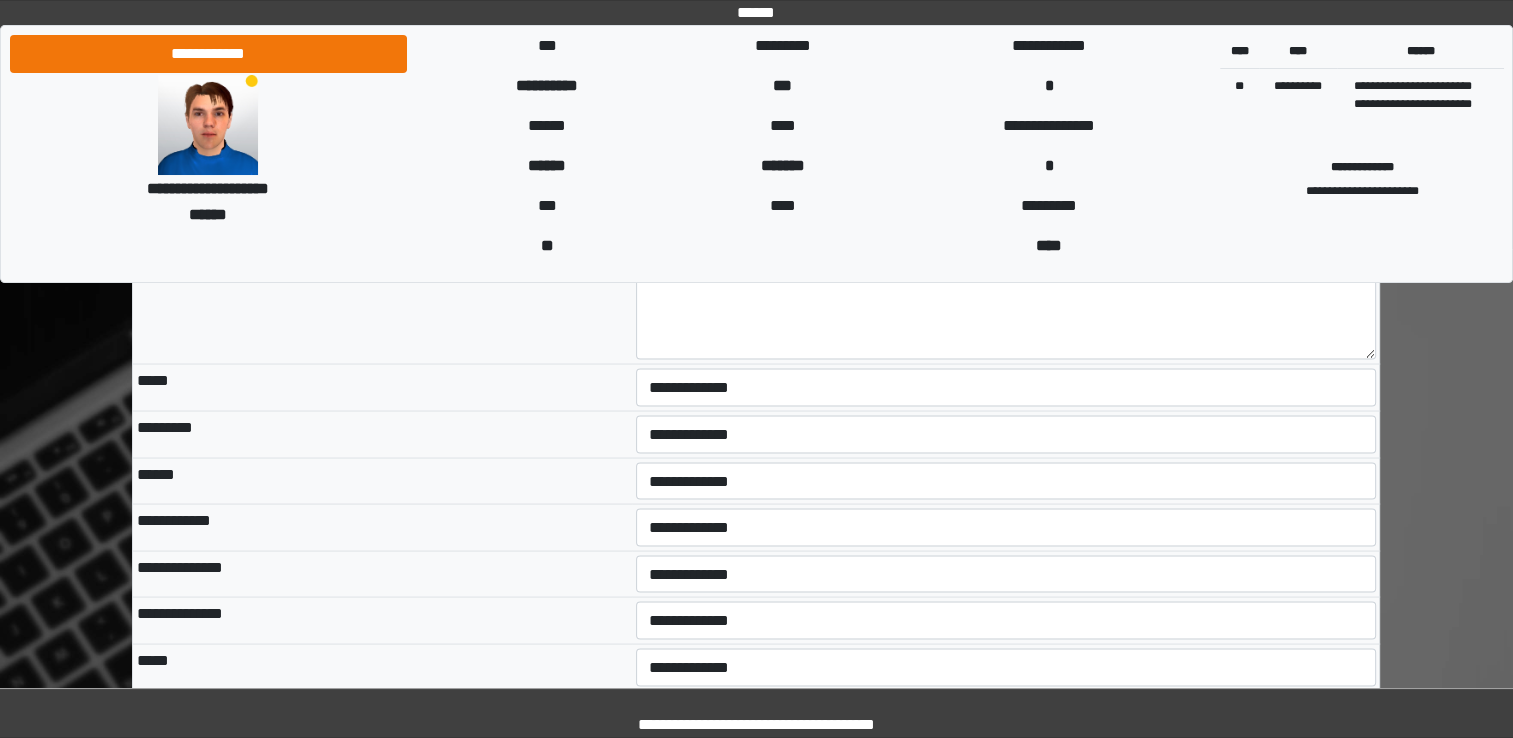 scroll, scrollTop: 3551, scrollLeft: 0, axis: vertical 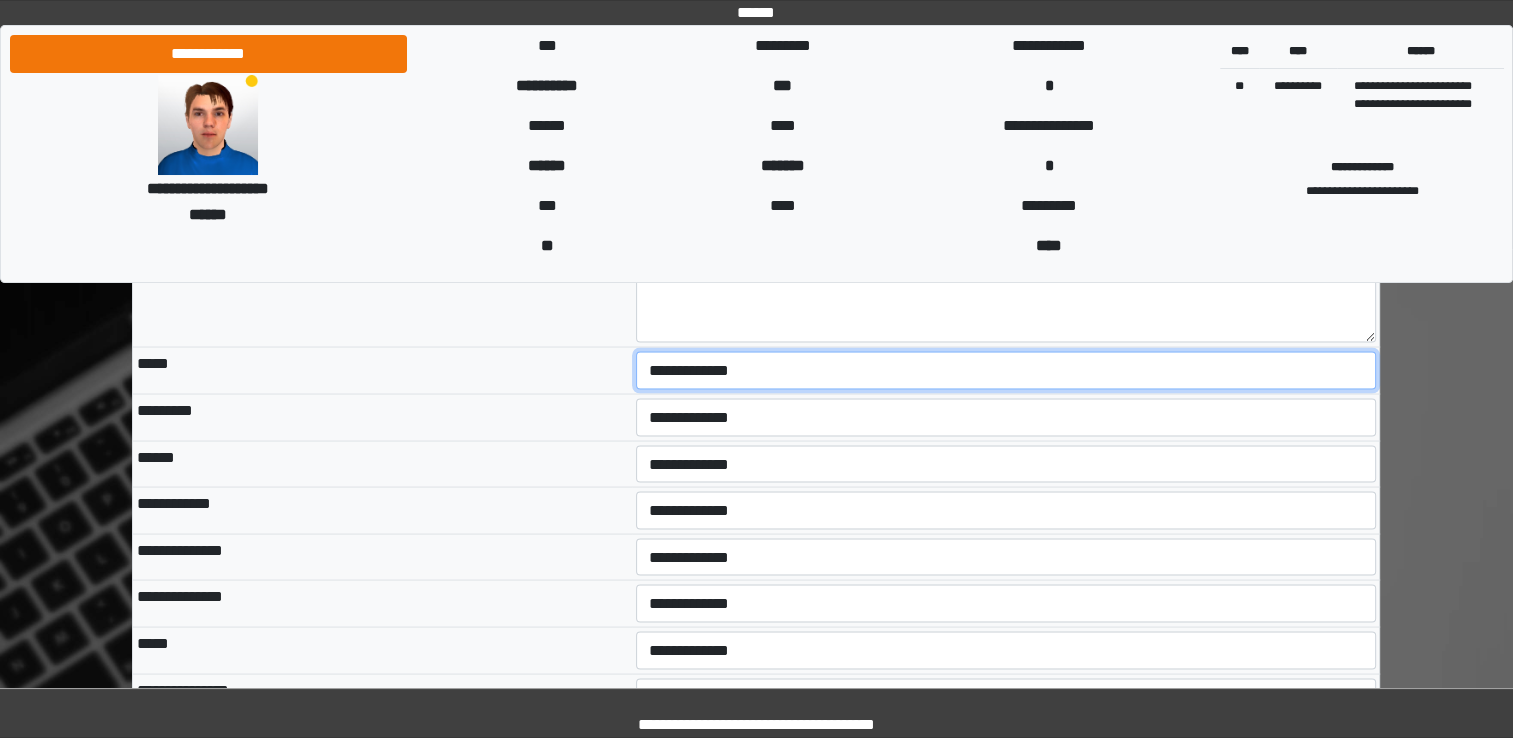 click on "**********" at bounding box center [1006, 370] 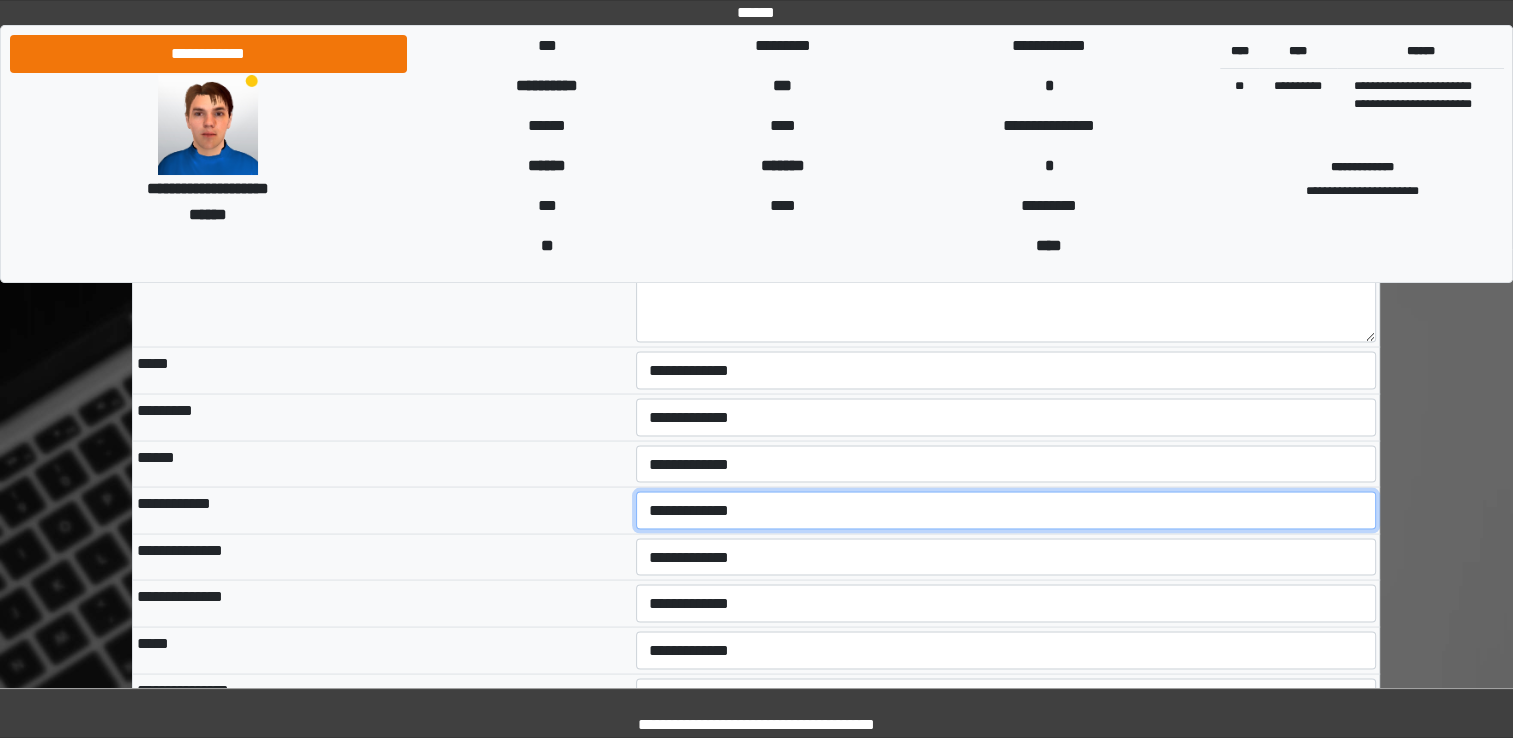 click on "**********" at bounding box center [1006, 510] 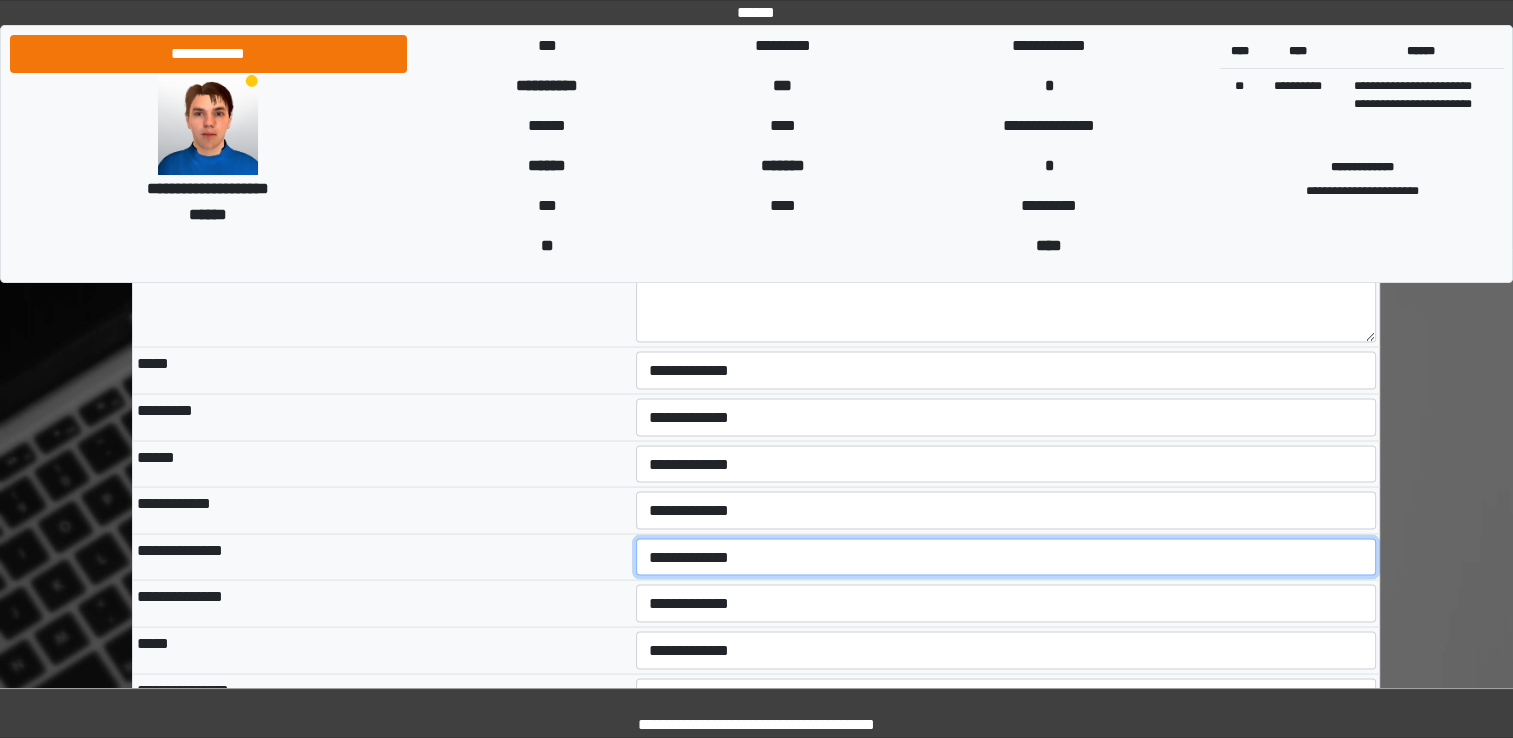 click on "**********" at bounding box center [1006, 557] 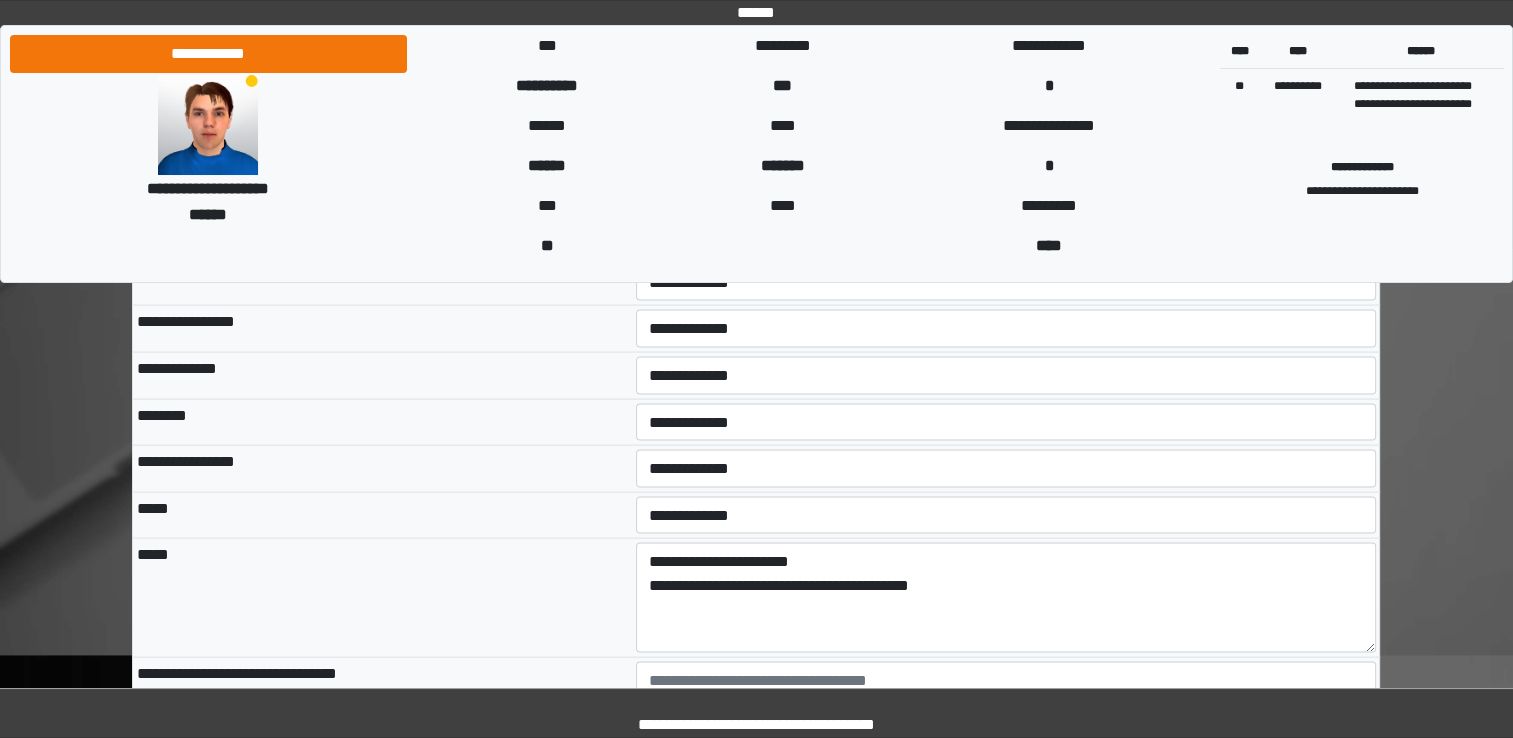 scroll, scrollTop: 4097, scrollLeft: 0, axis: vertical 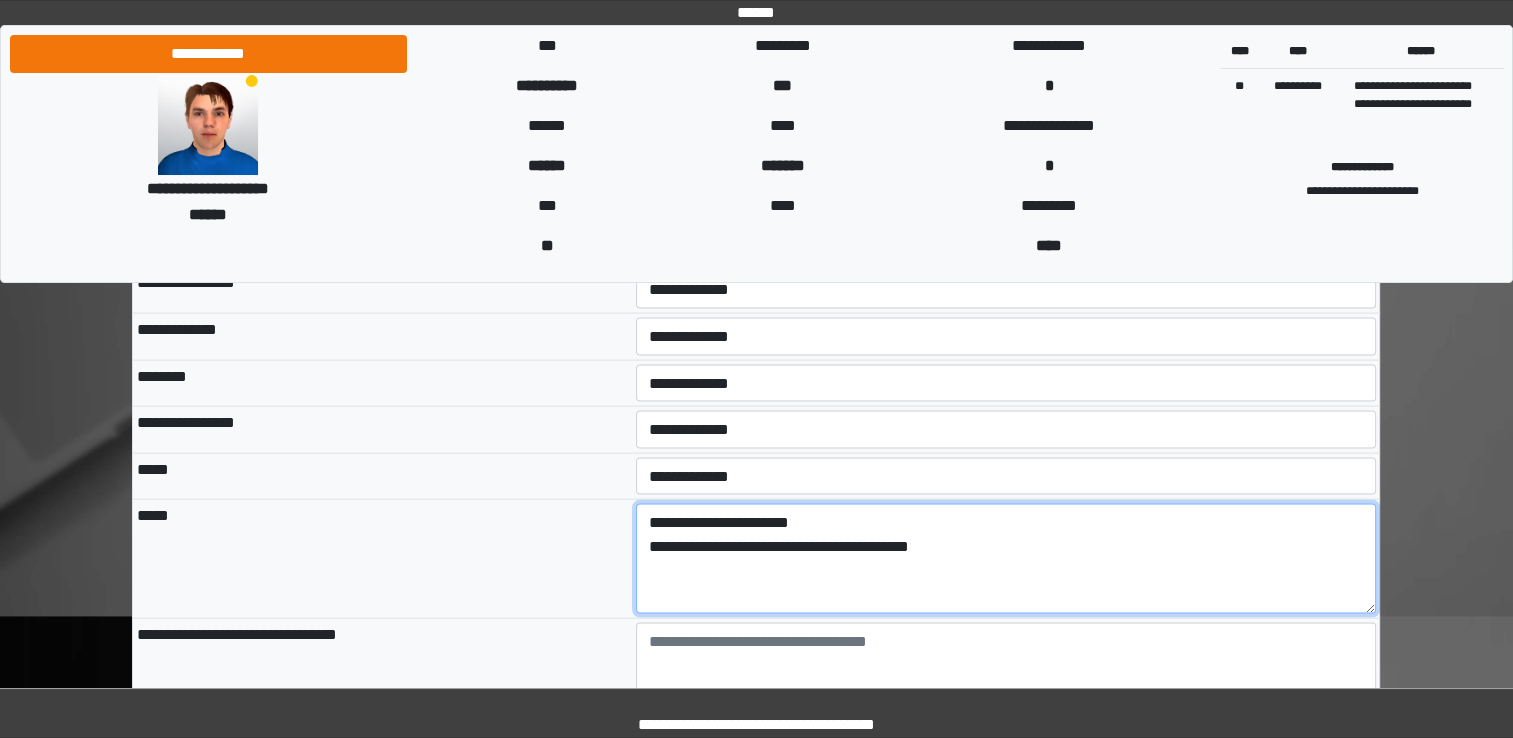 click on "**********" at bounding box center (1006, 559) 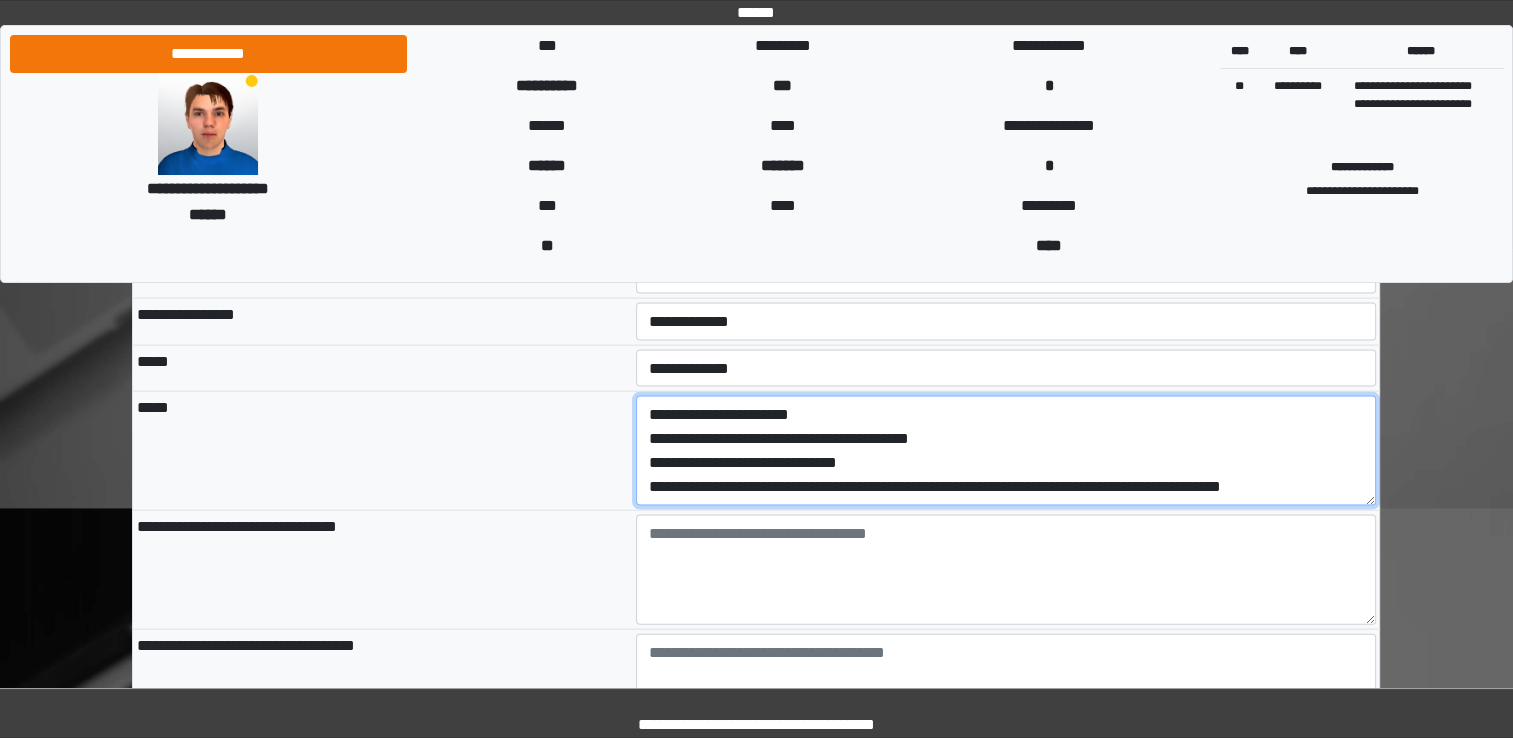 scroll, scrollTop: 4217, scrollLeft: 0, axis: vertical 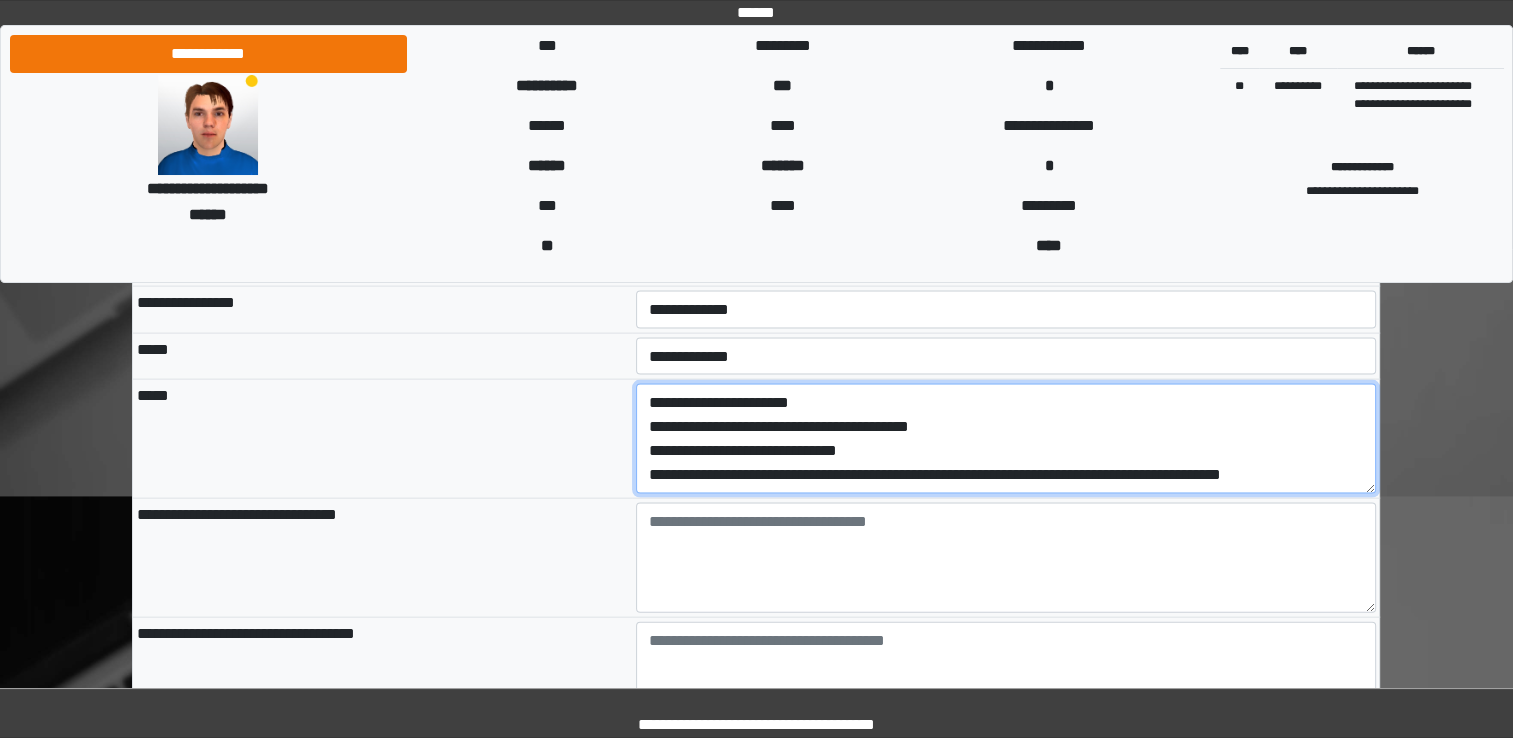 type on "**********" 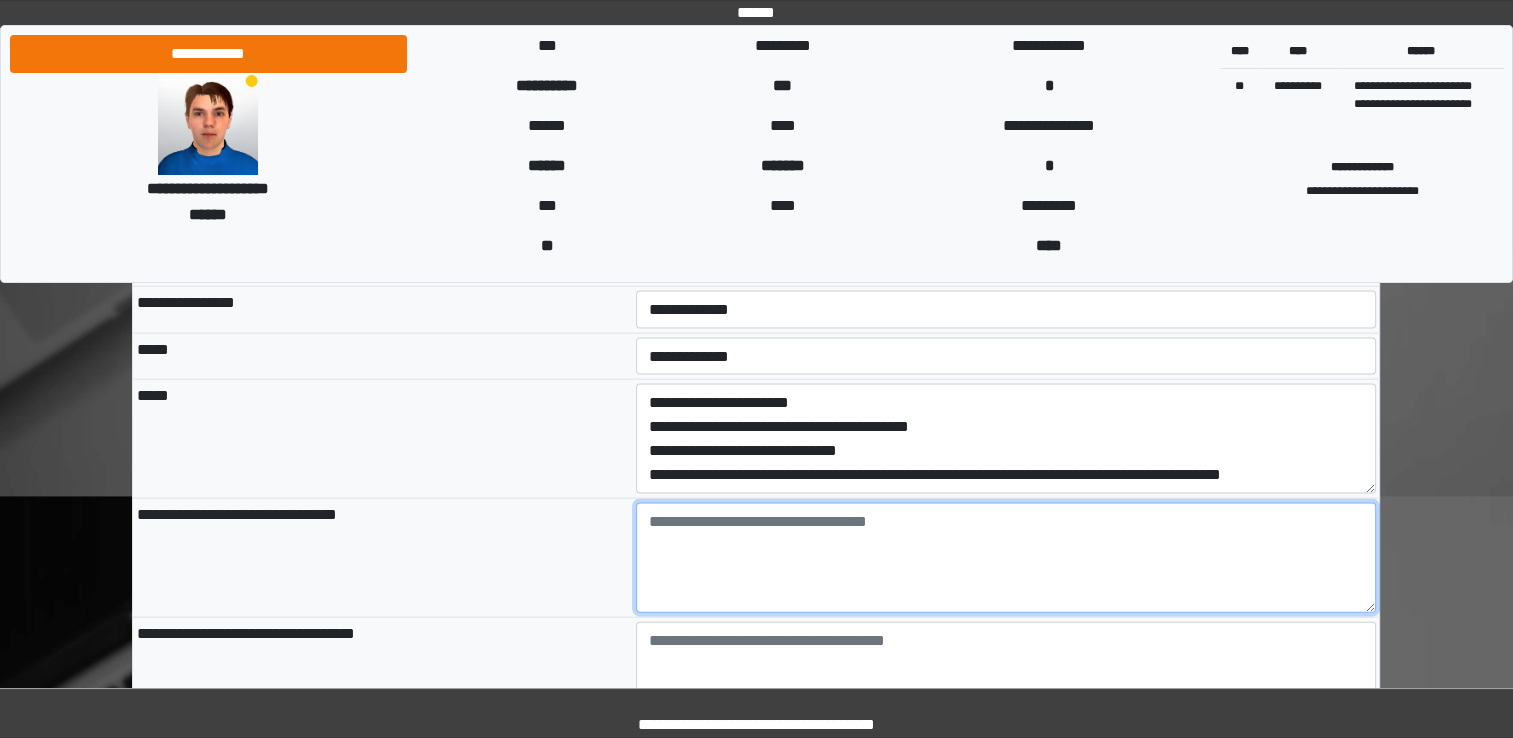 click at bounding box center (1006, 558) 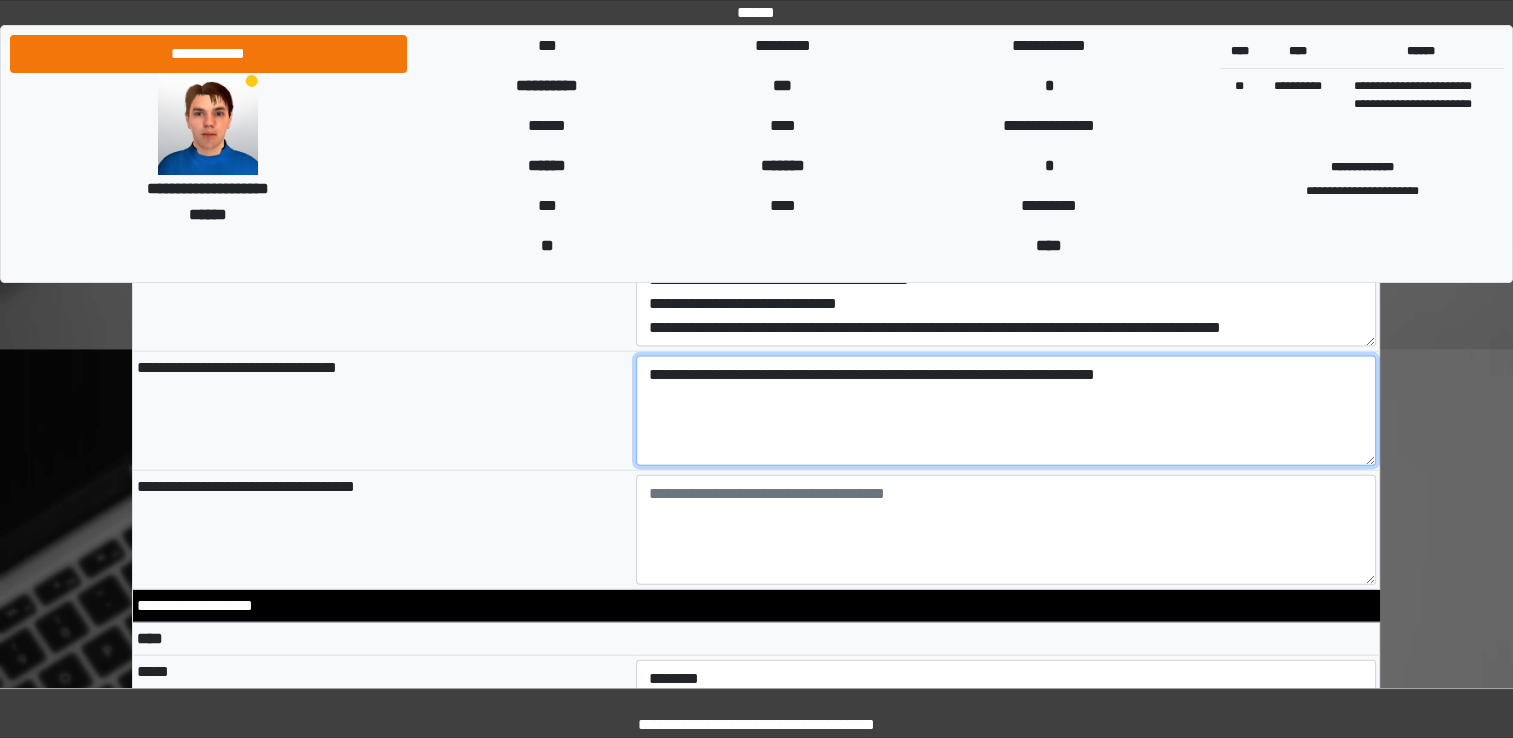 scroll, scrollTop: 4377, scrollLeft: 0, axis: vertical 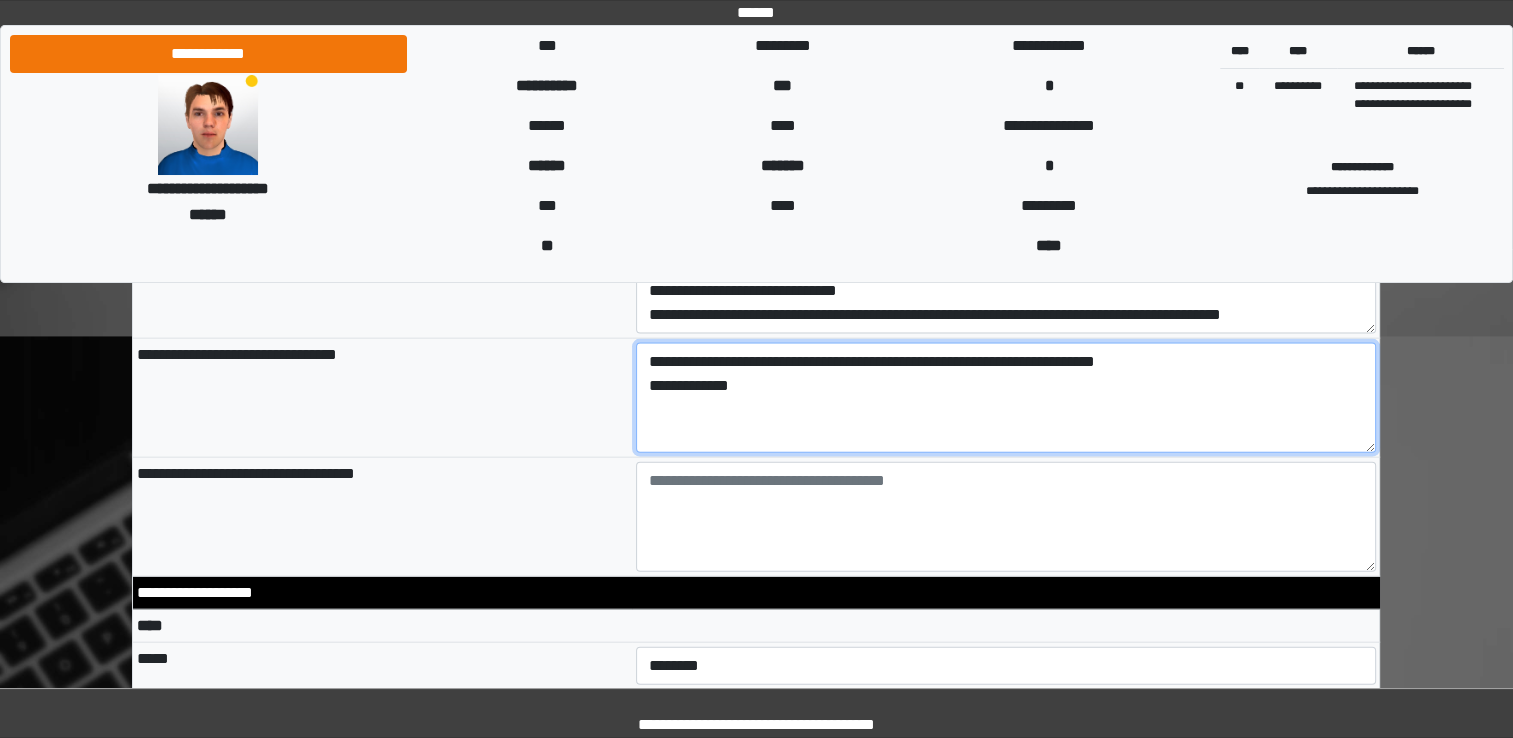 type on "**********" 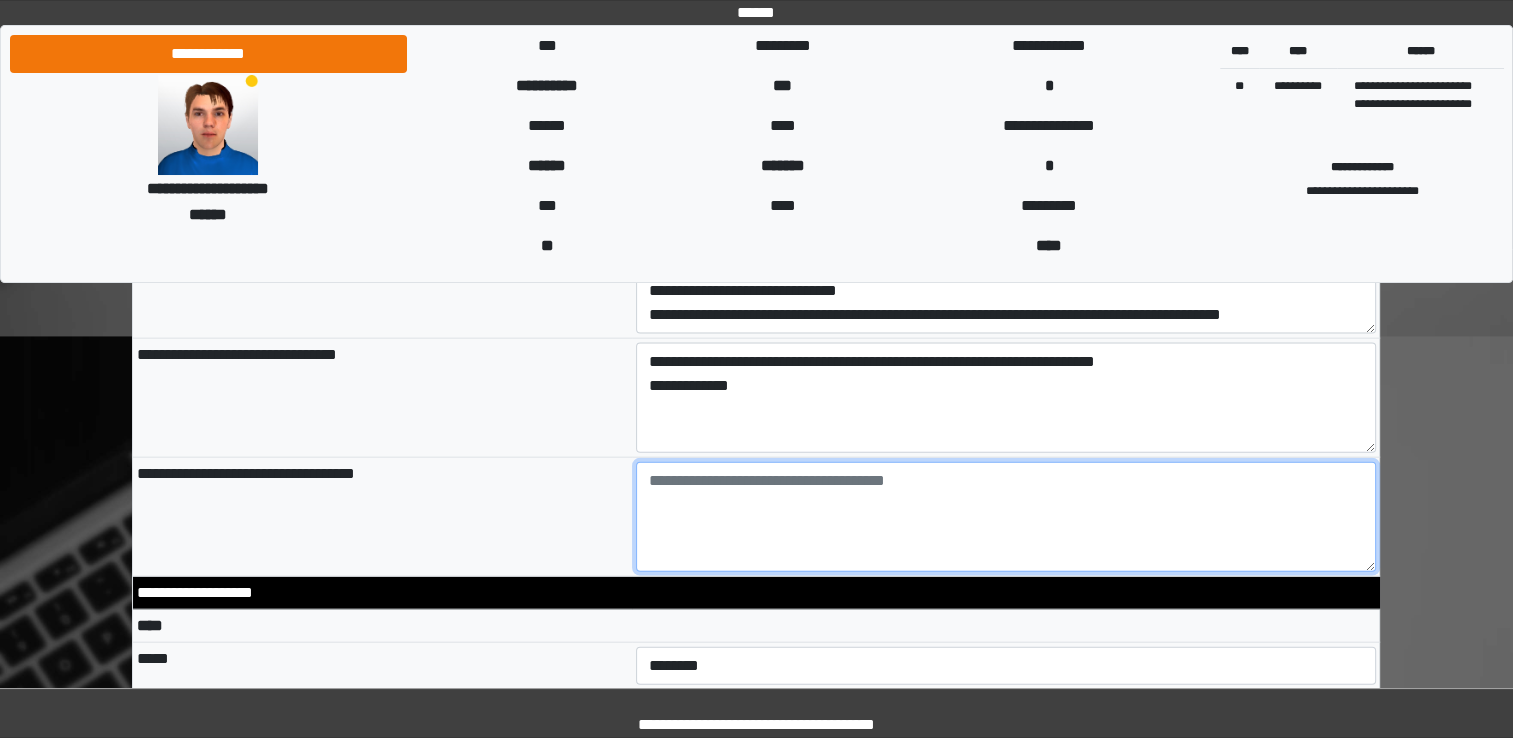 click at bounding box center (1006, 517) 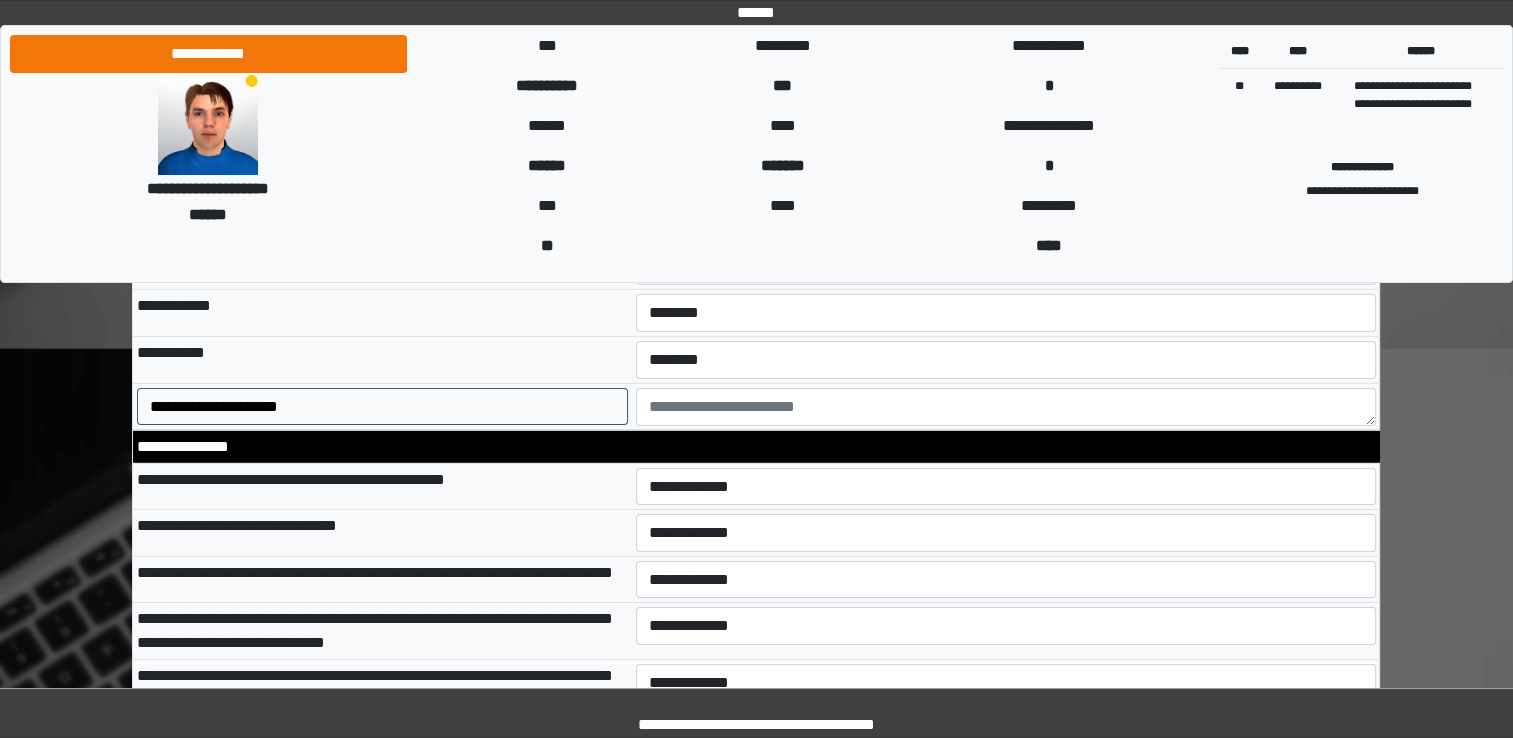 scroll, scrollTop: 6376, scrollLeft: 0, axis: vertical 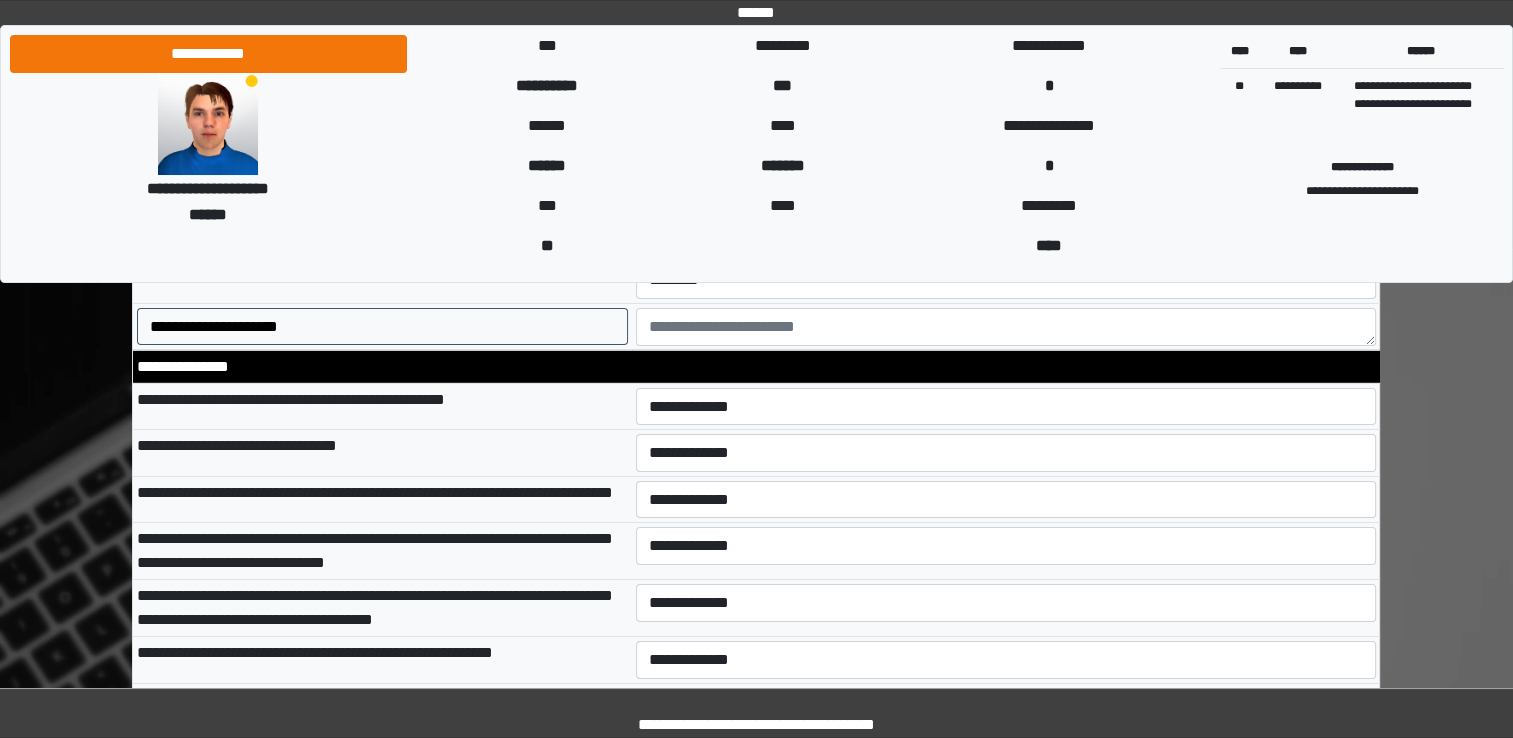 type on "**********" 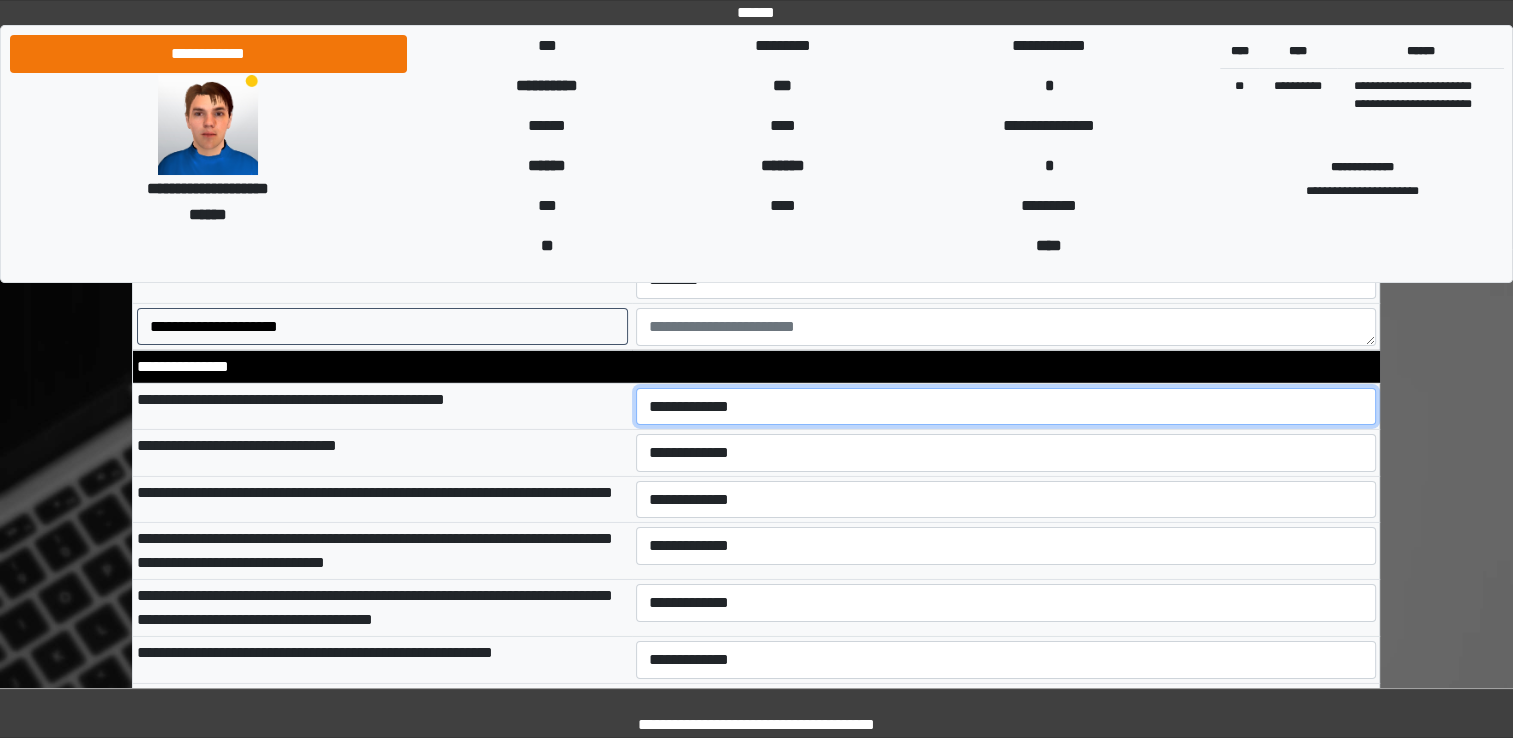 click on "**********" at bounding box center [1006, 407] 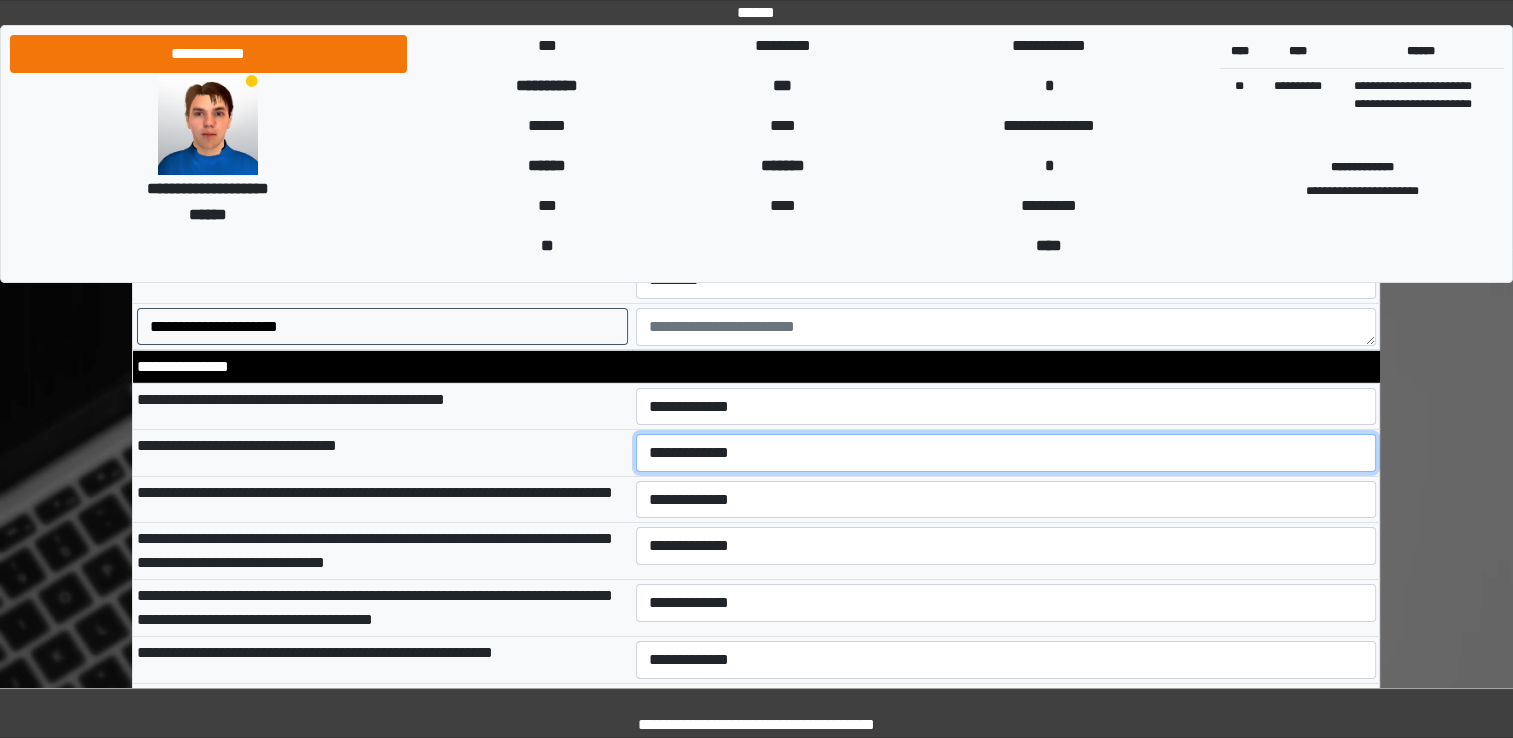 click on "**********" at bounding box center [1006, 453] 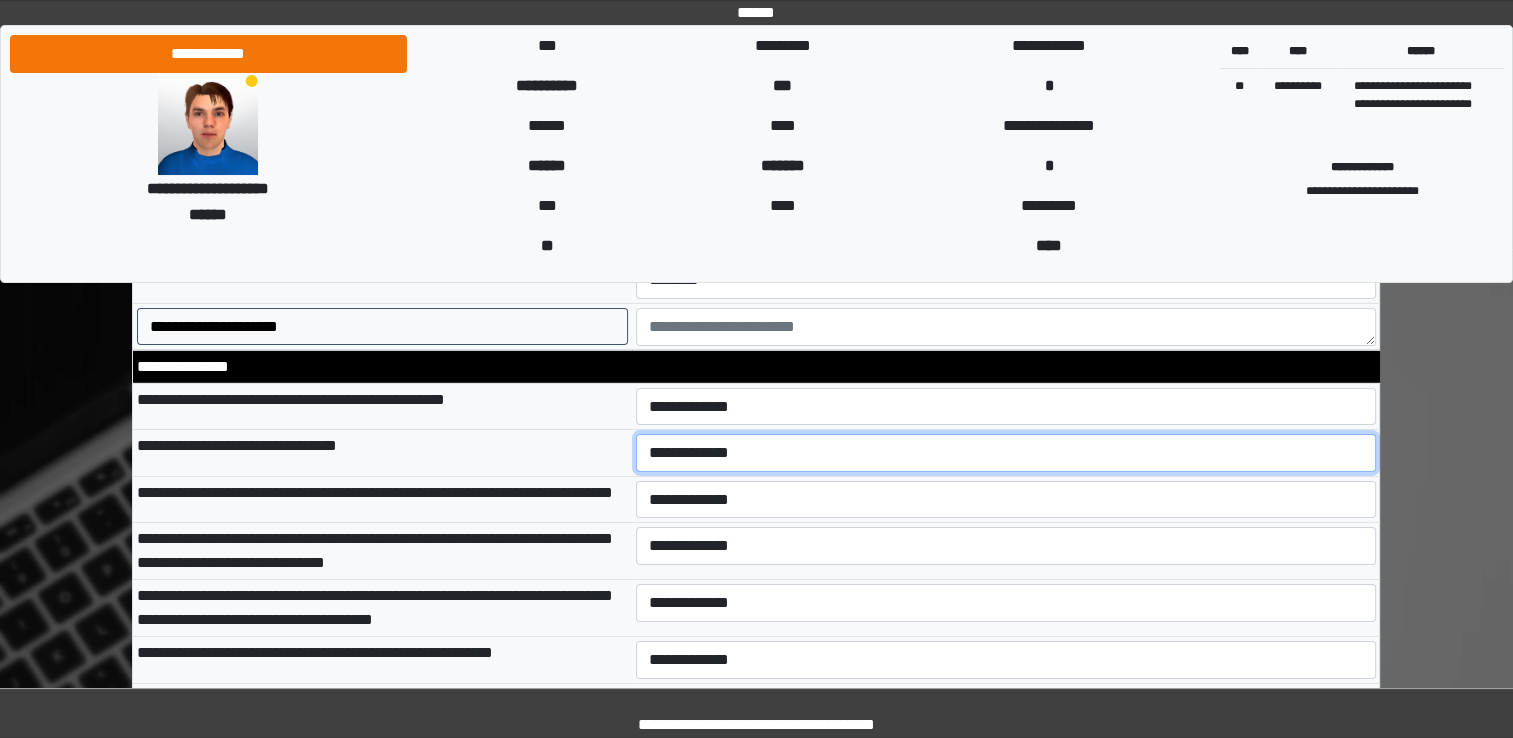 select on "*" 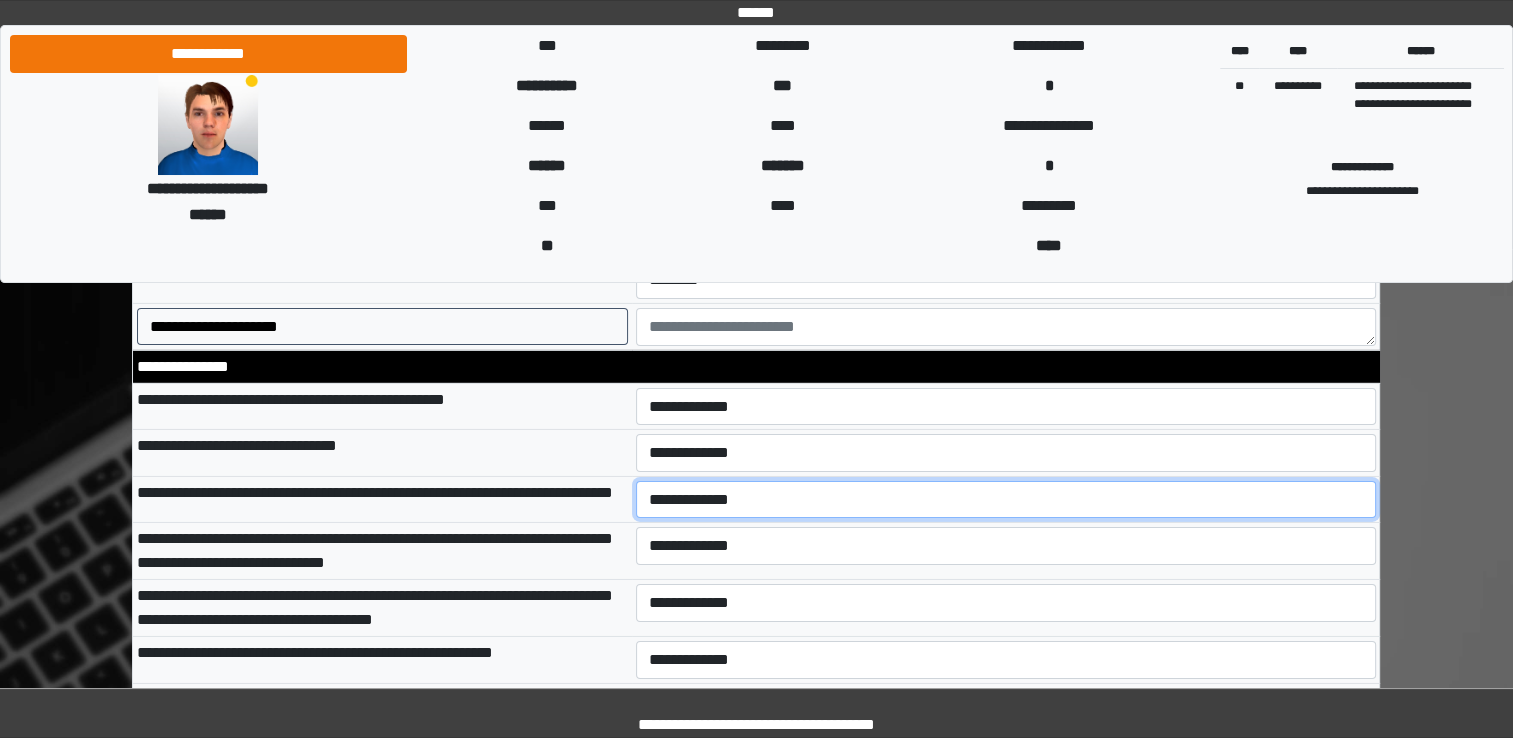 click on "**********" at bounding box center (1006, 500) 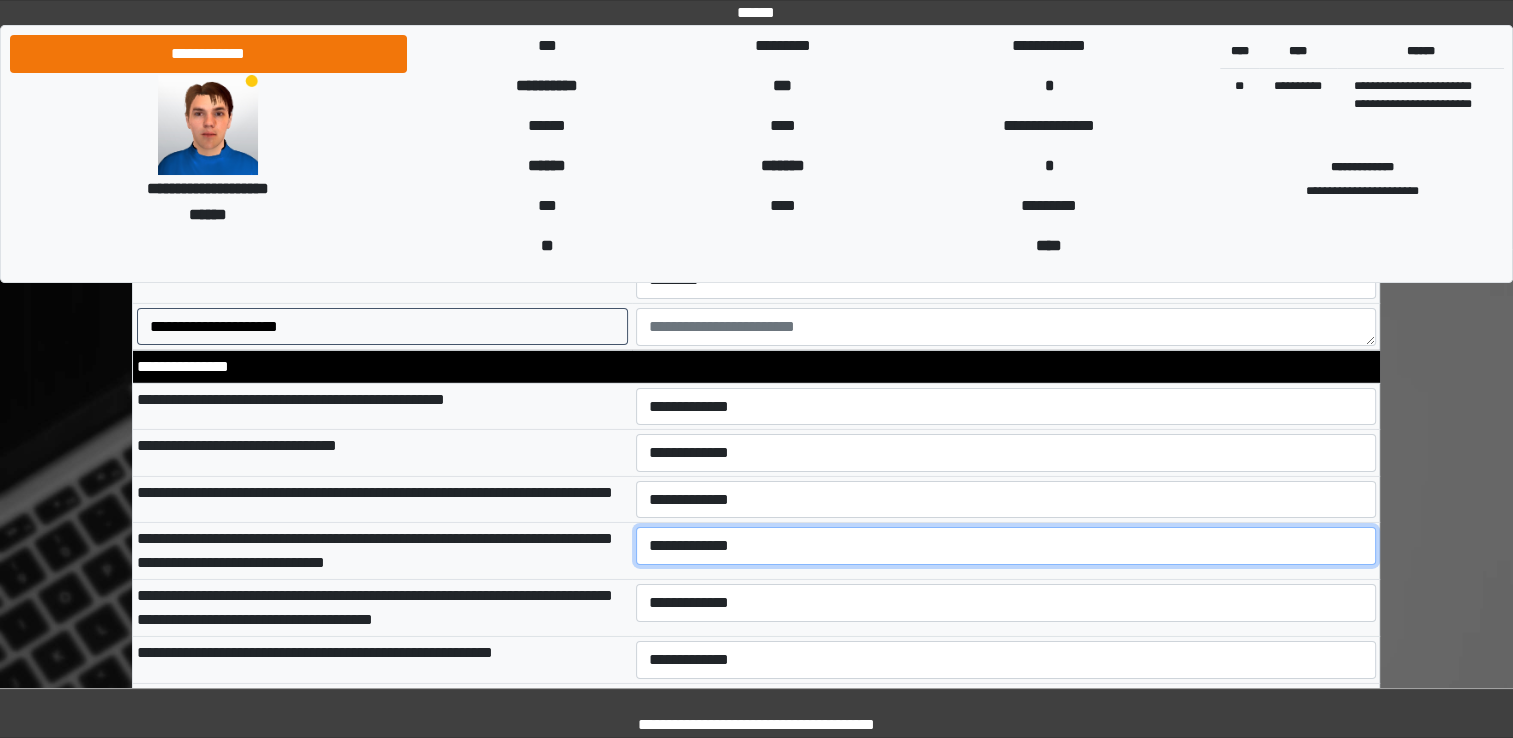 click on "**********" at bounding box center [1006, 546] 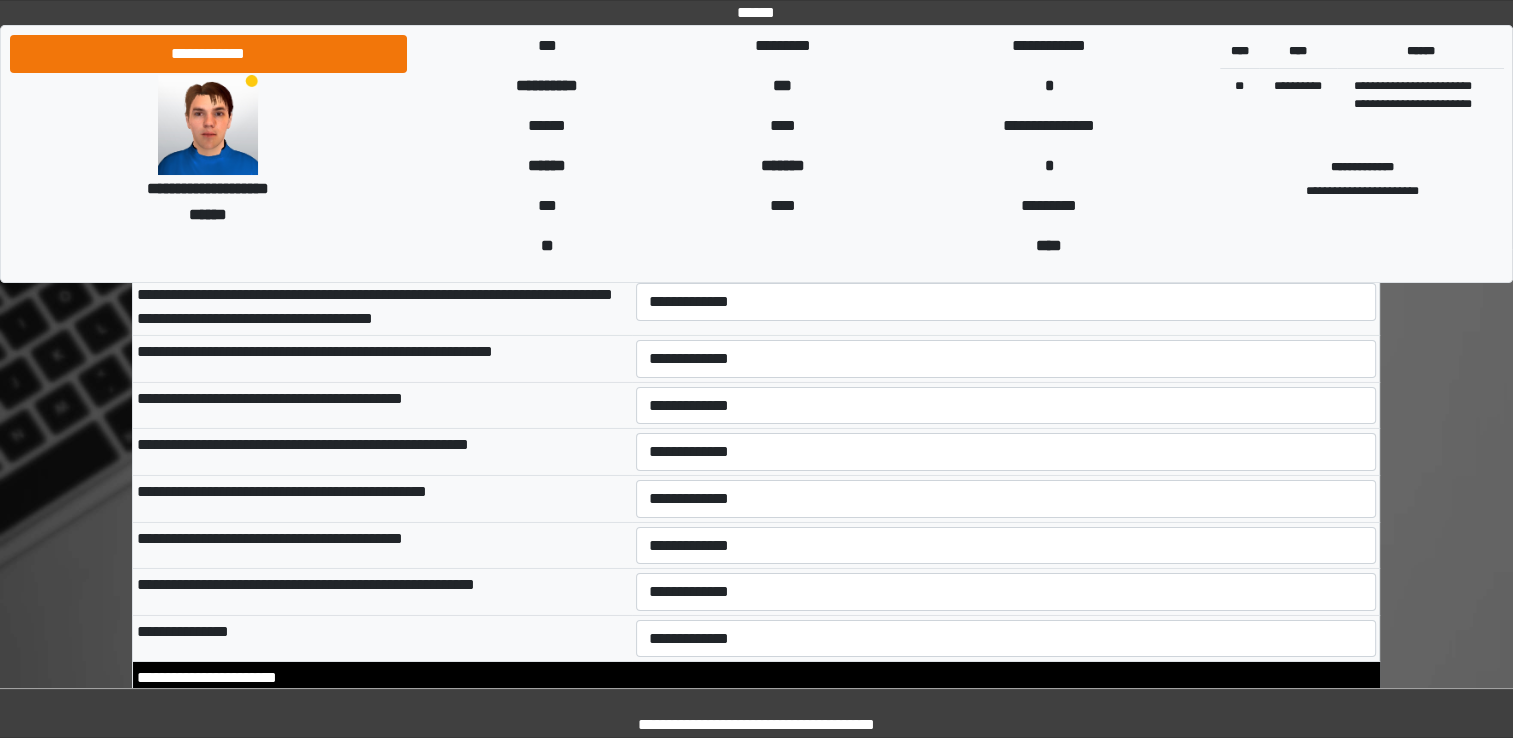 scroll, scrollTop: 6696, scrollLeft: 0, axis: vertical 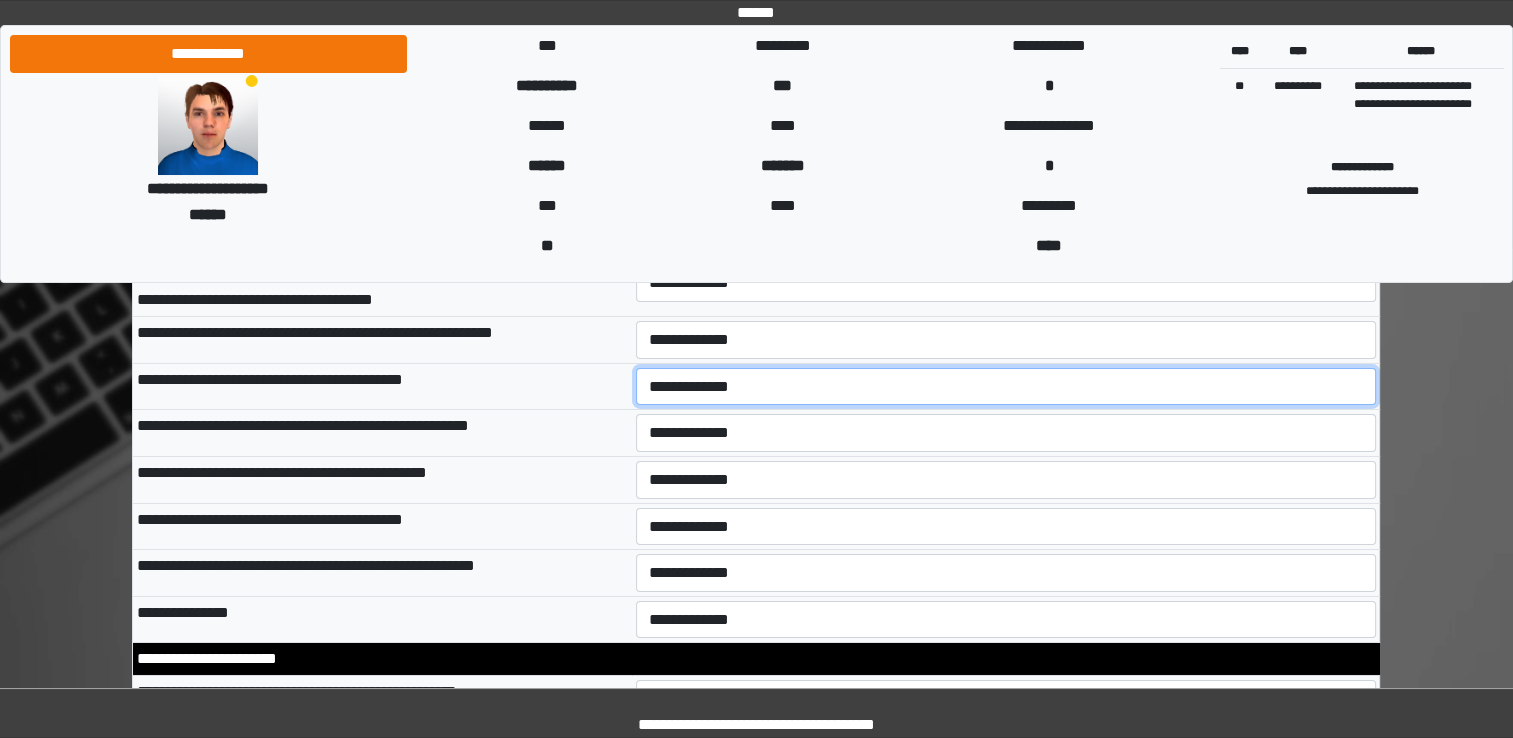 click on "**********" at bounding box center (1006, 387) 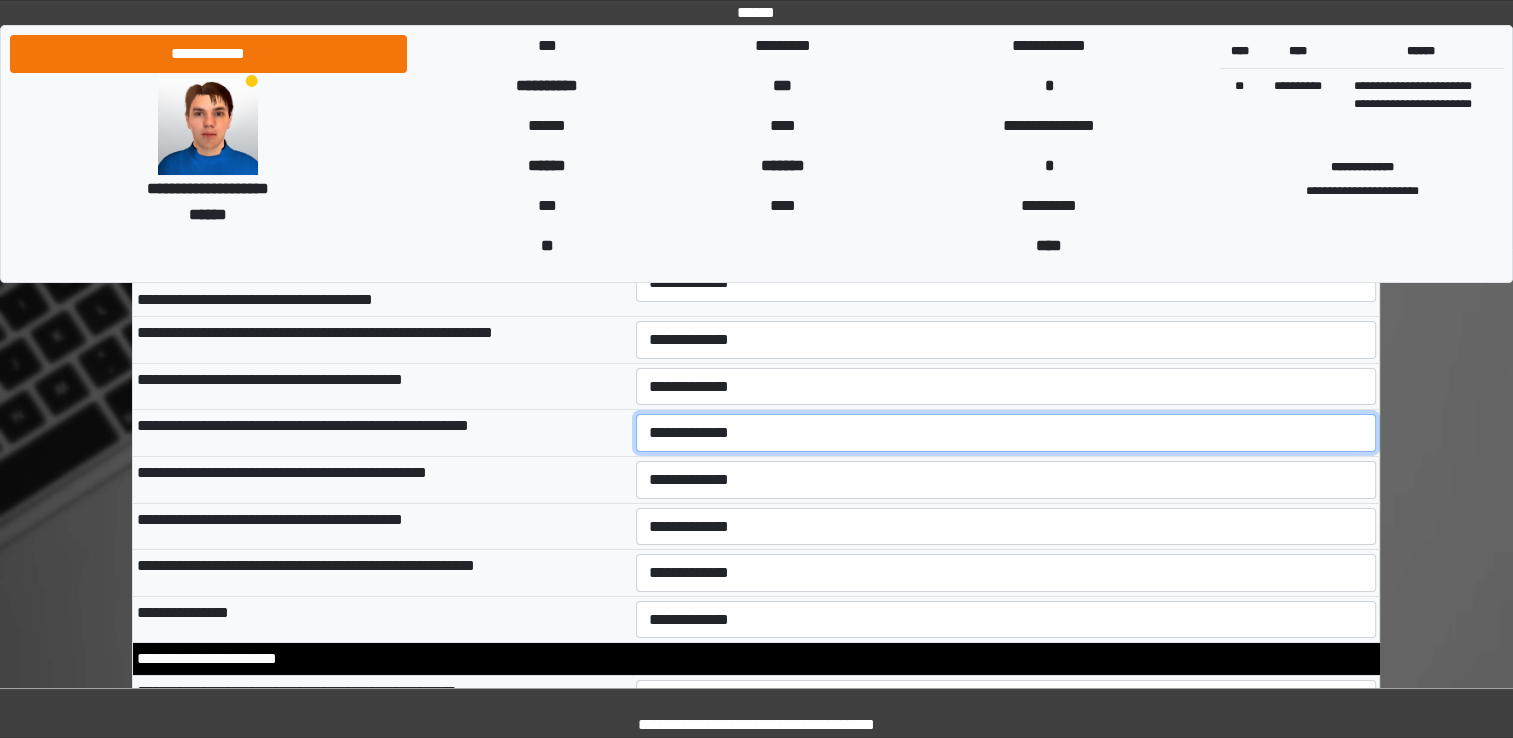 click on "**********" at bounding box center [1006, 433] 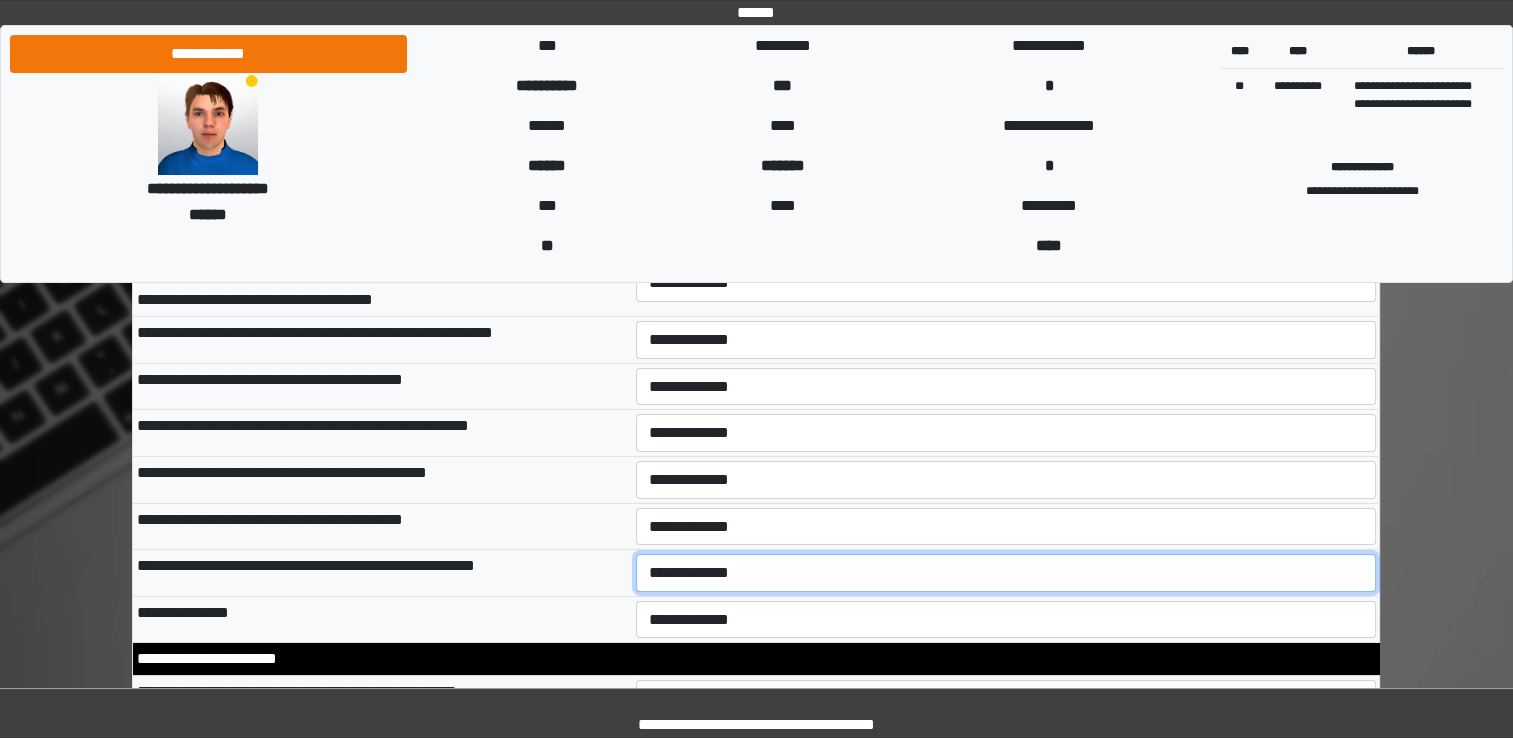 click on "**********" at bounding box center [1006, 573] 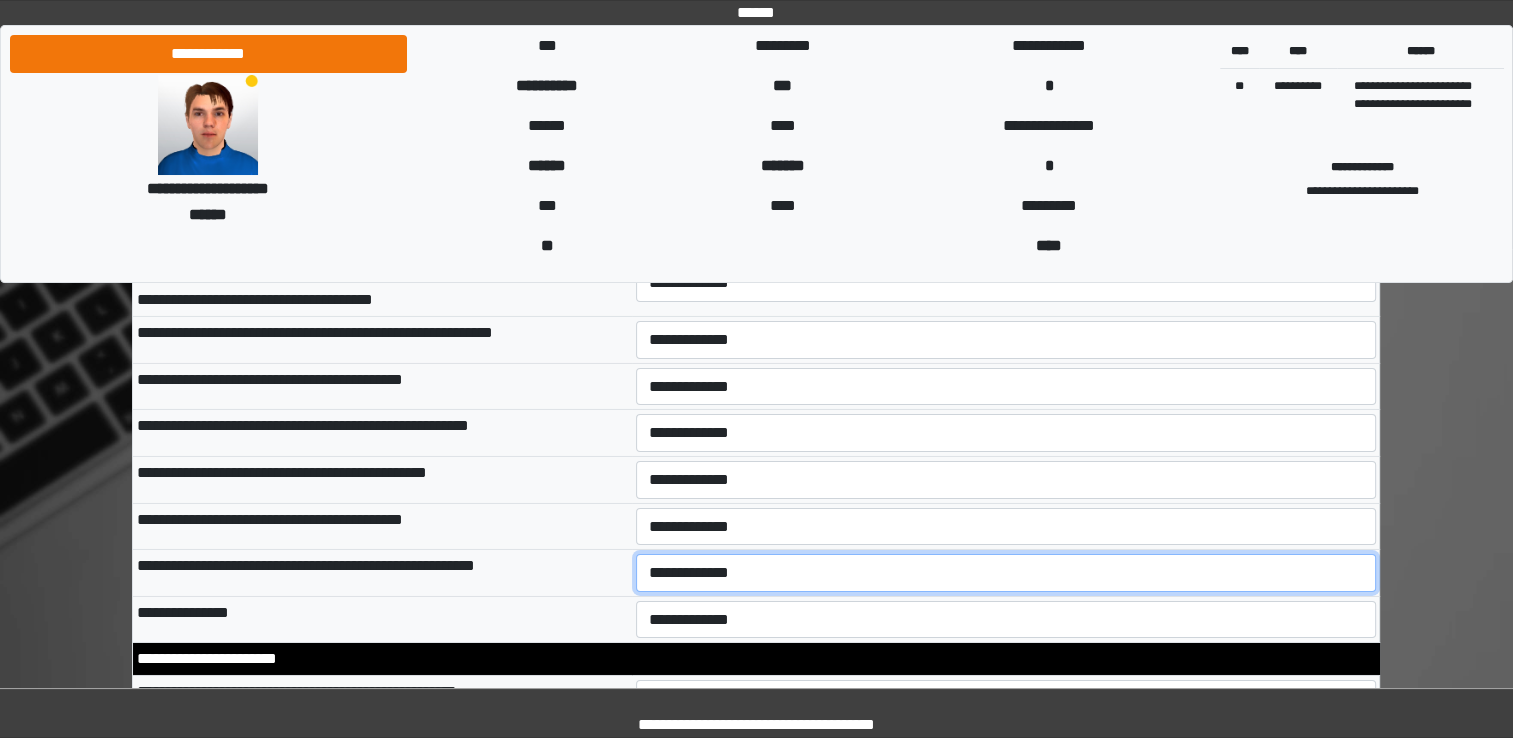 select on "*" 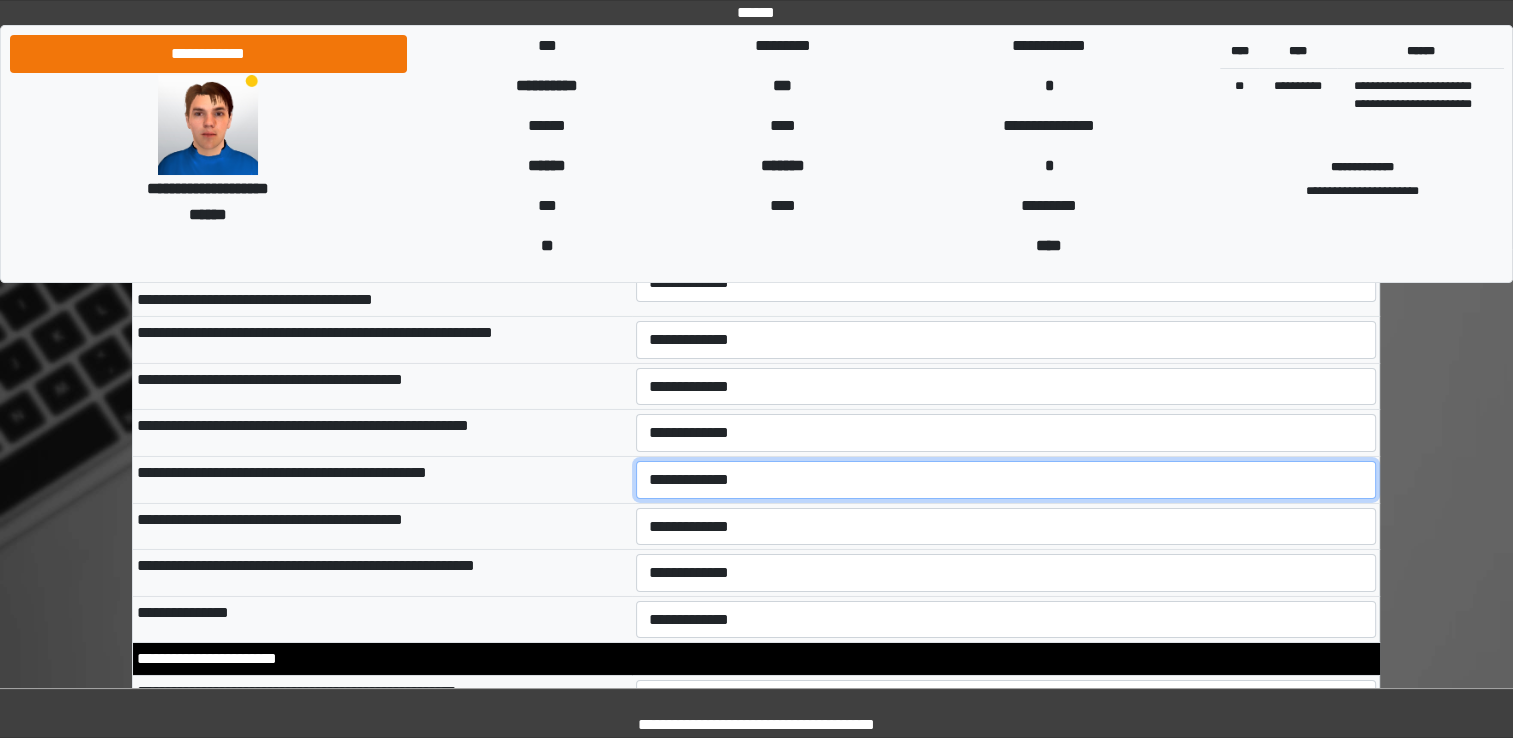 click on "**********" at bounding box center [1006, 480] 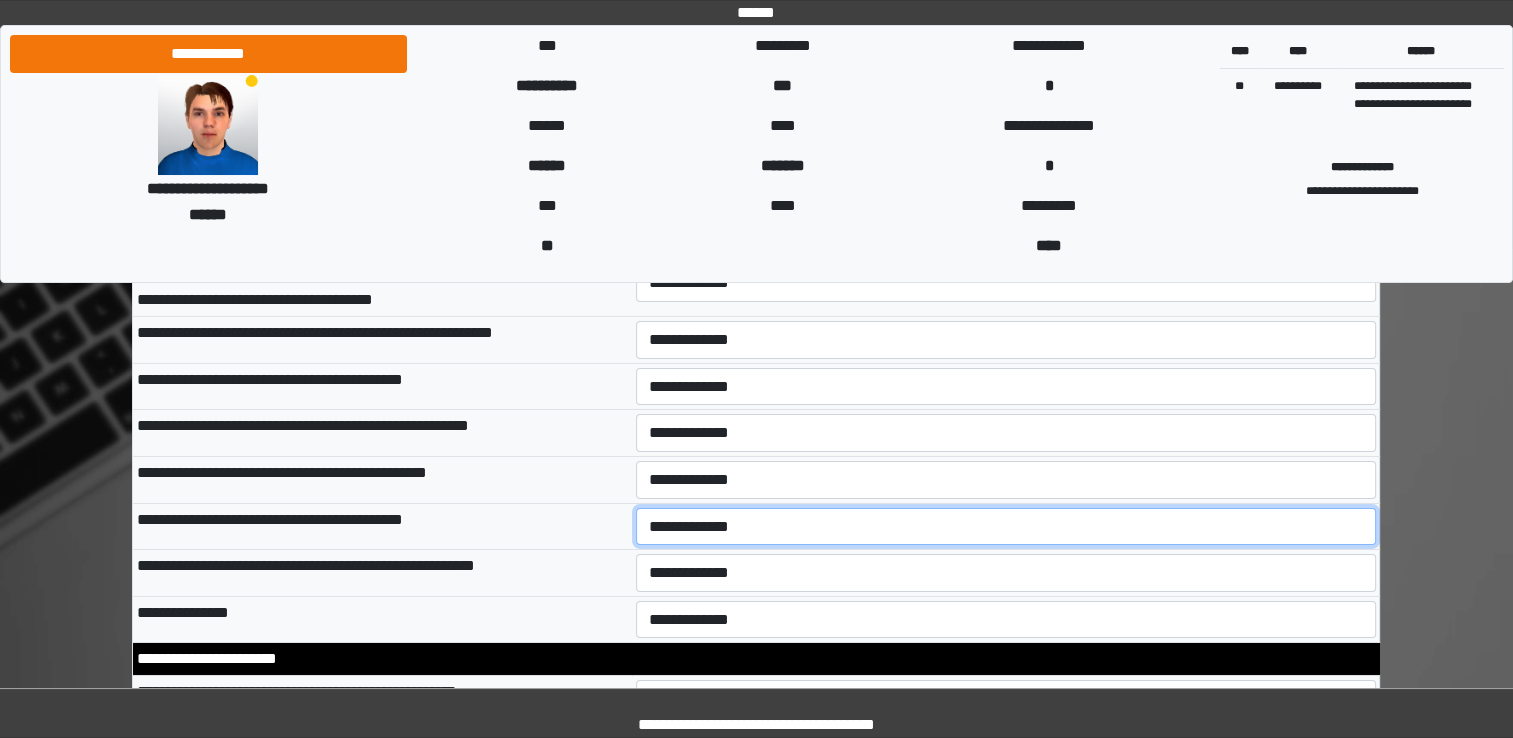 click on "**********" at bounding box center (1006, 527) 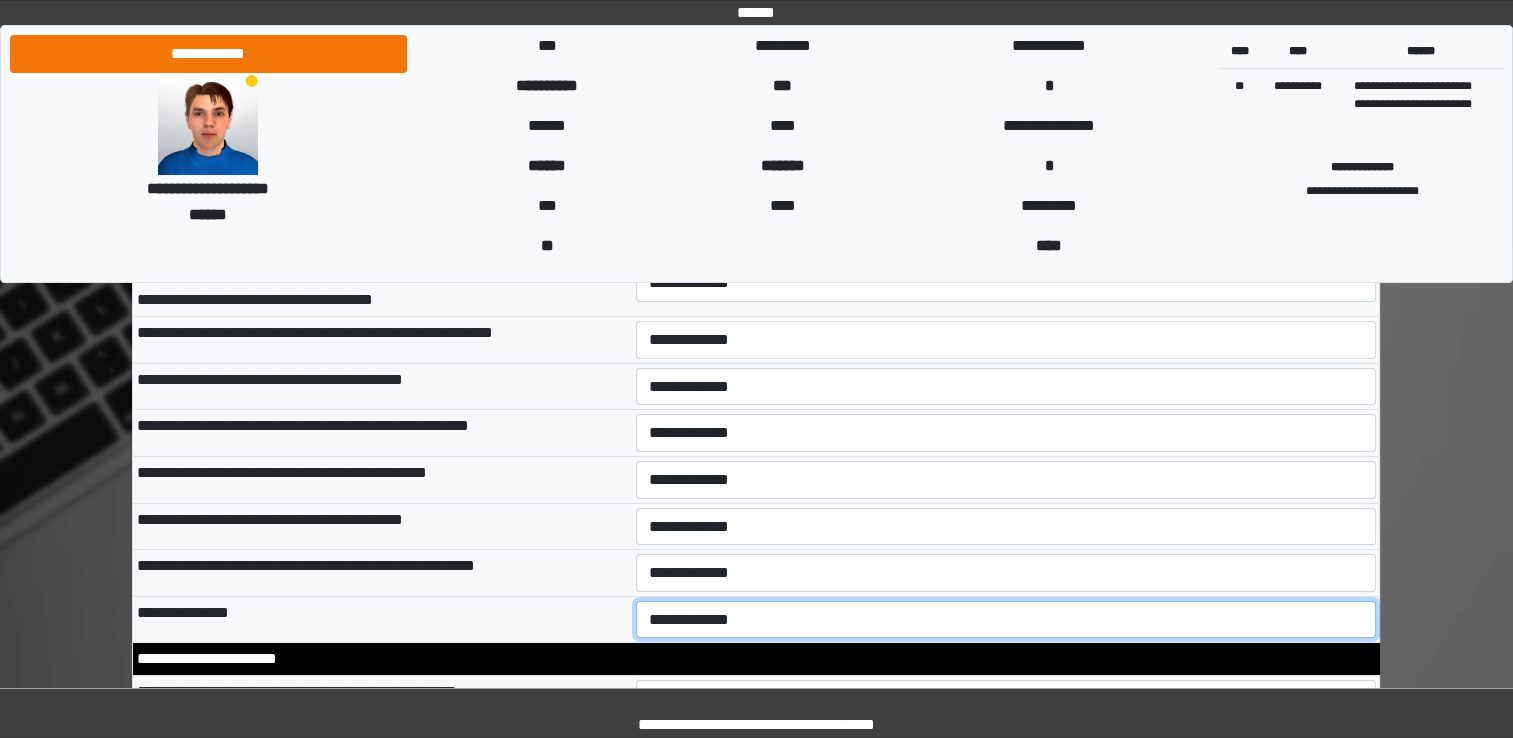 click on "**********" at bounding box center [1006, 620] 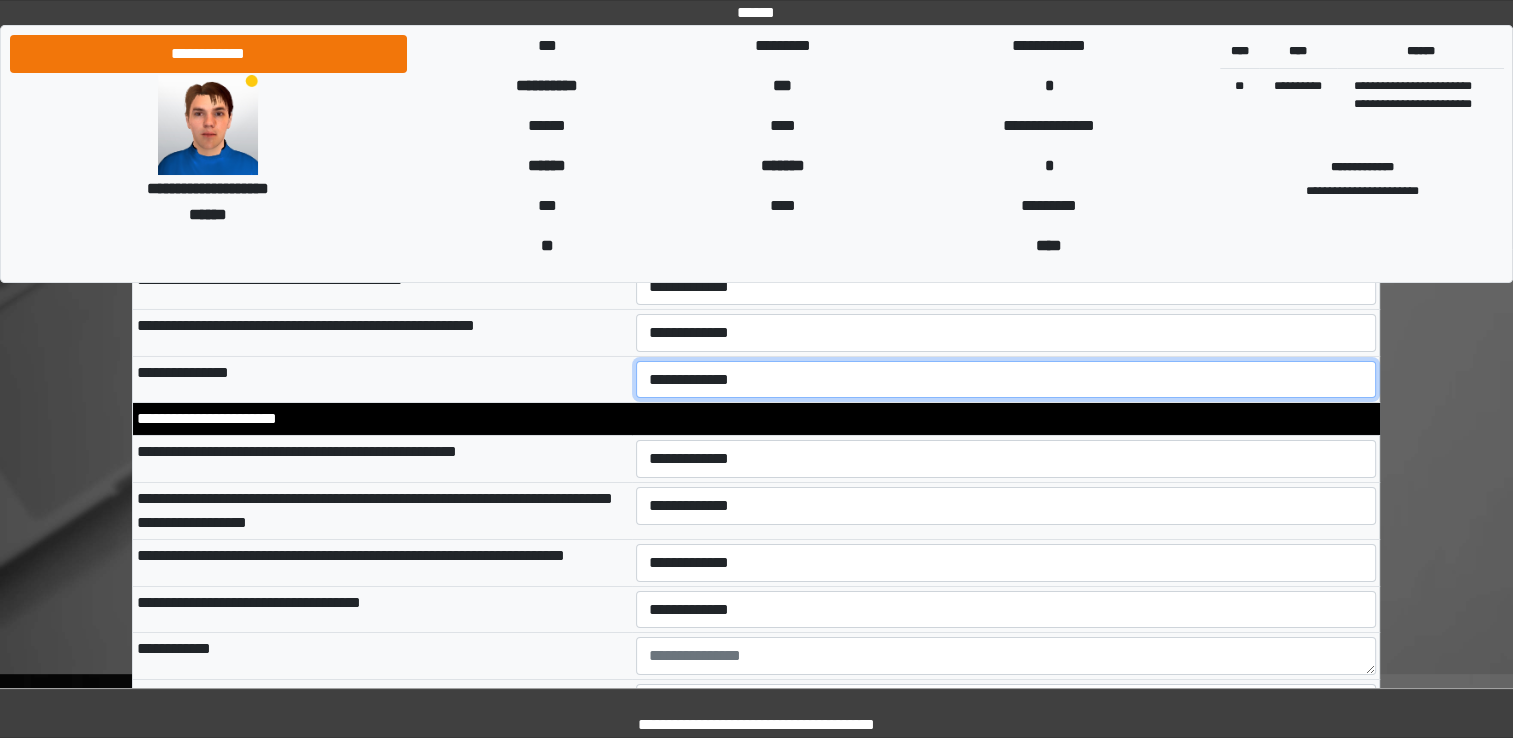 scroll, scrollTop: 6976, scrollLeft: 0, axis: vertical 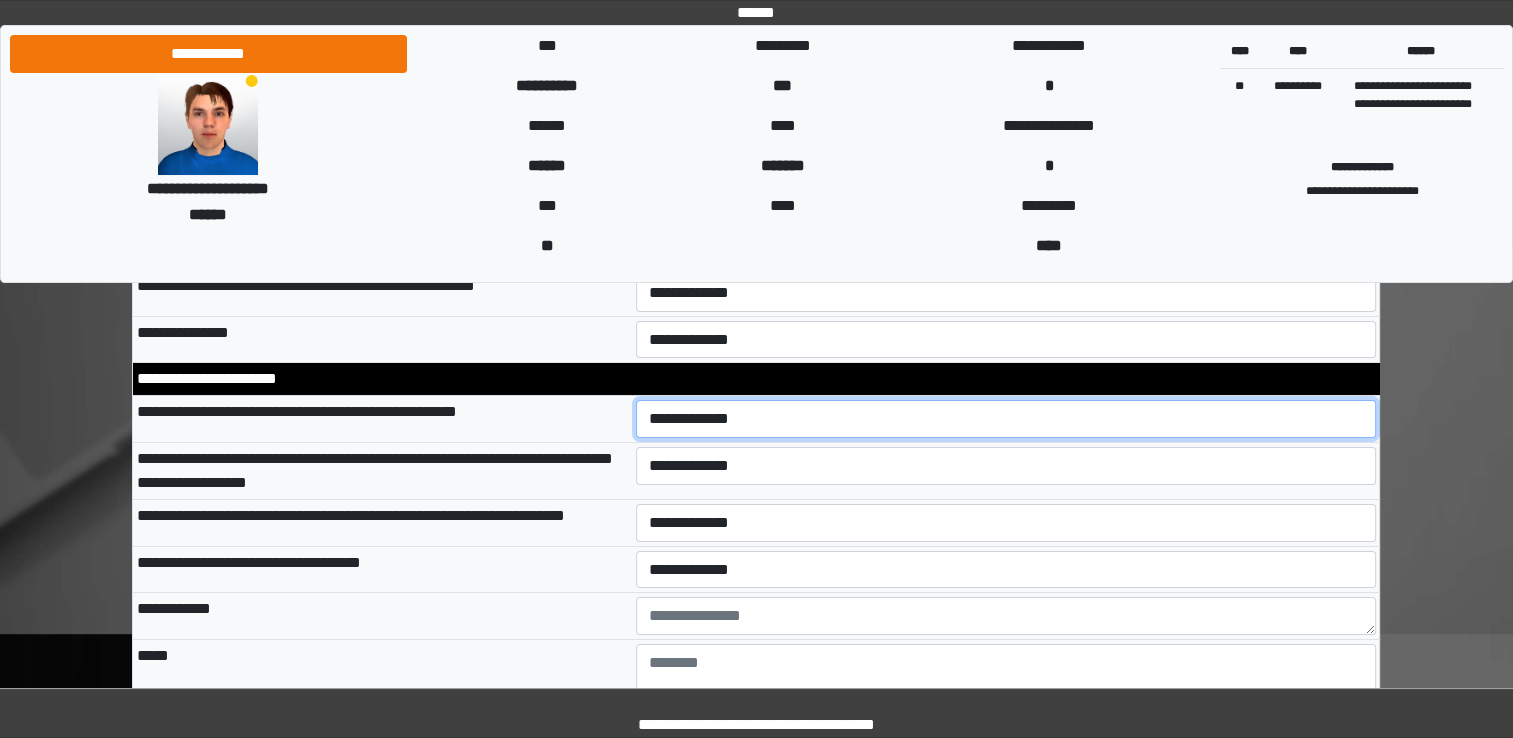 click on "**********" at bounding box center (1006, 419) 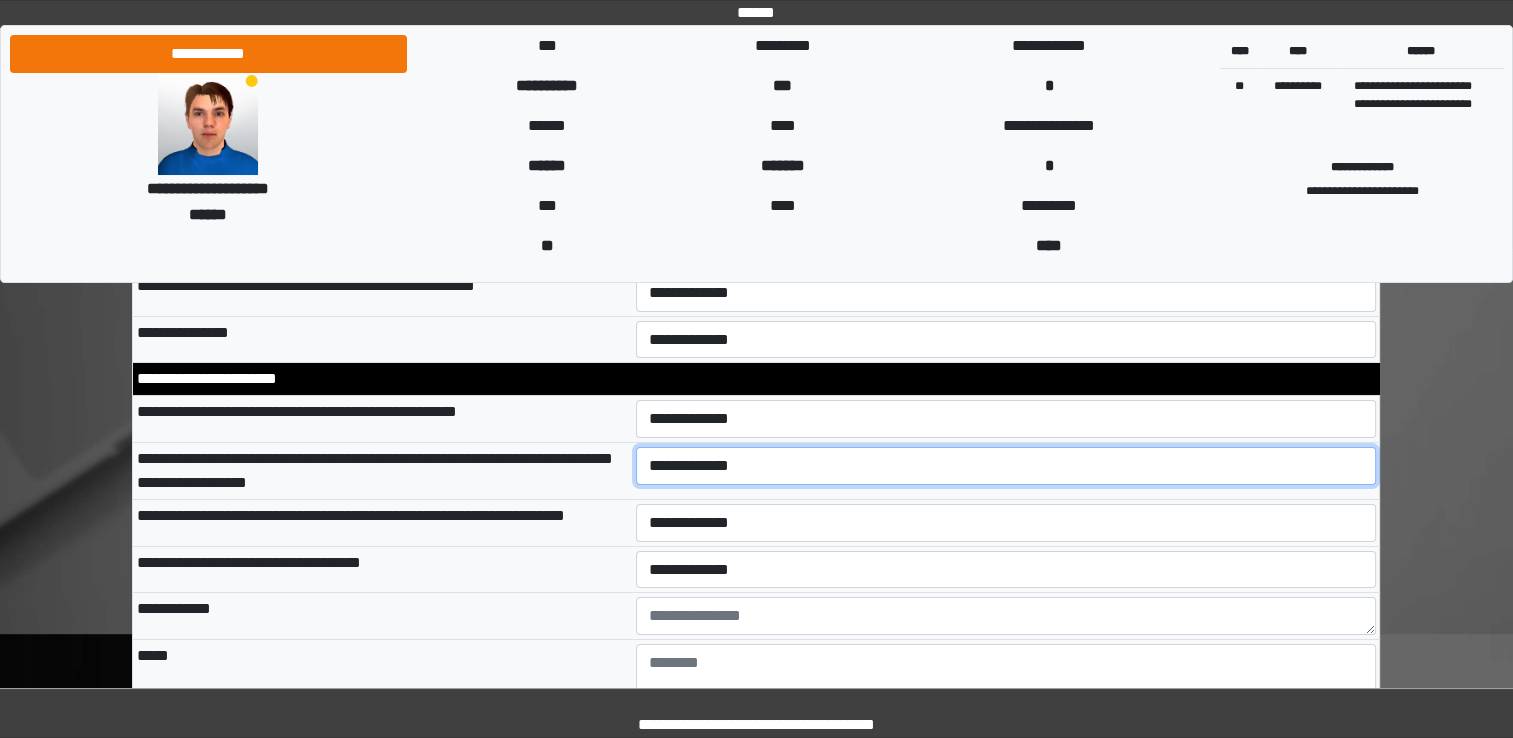 click on "**********" at bounding box center [1006, 466] 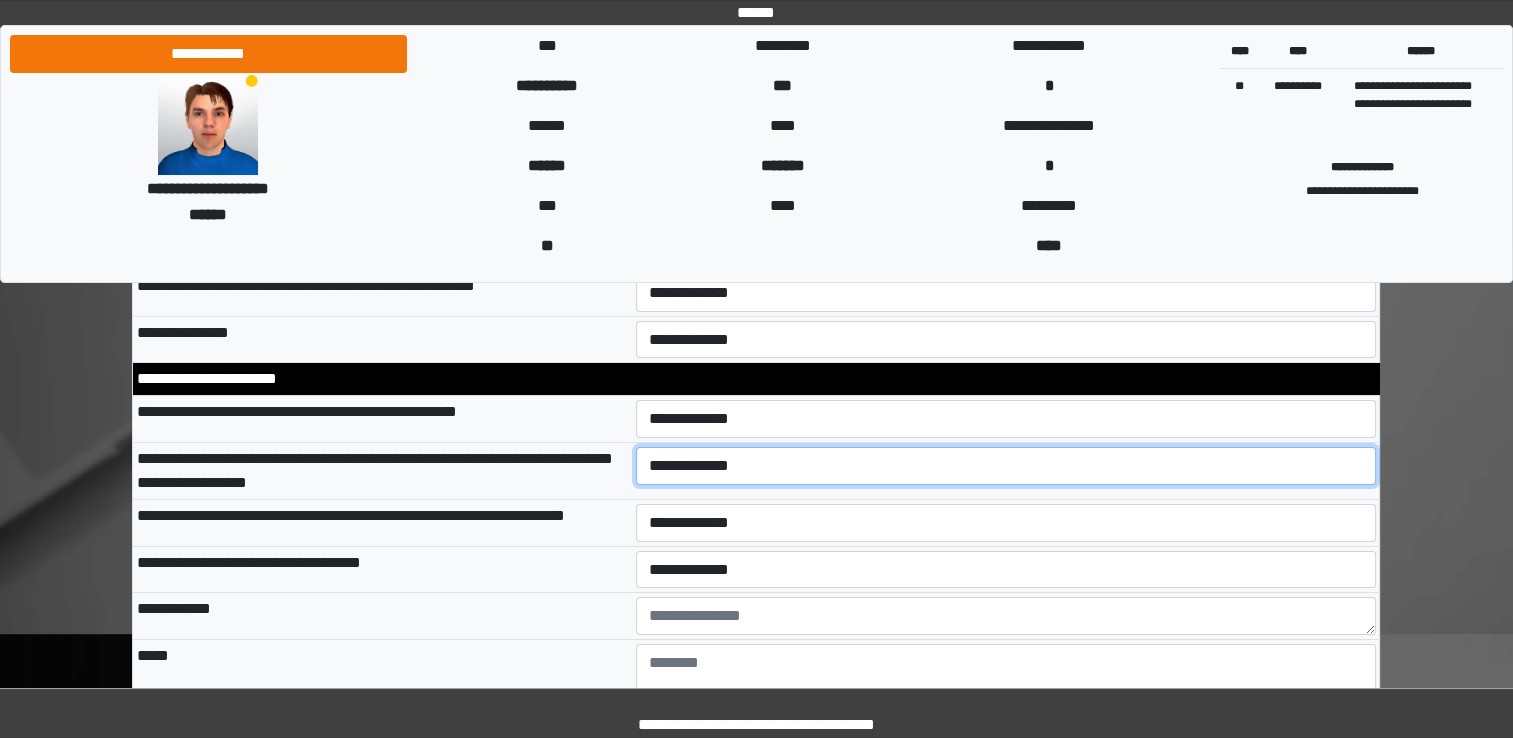 click on "**********" at bounding box center (1006, 466) 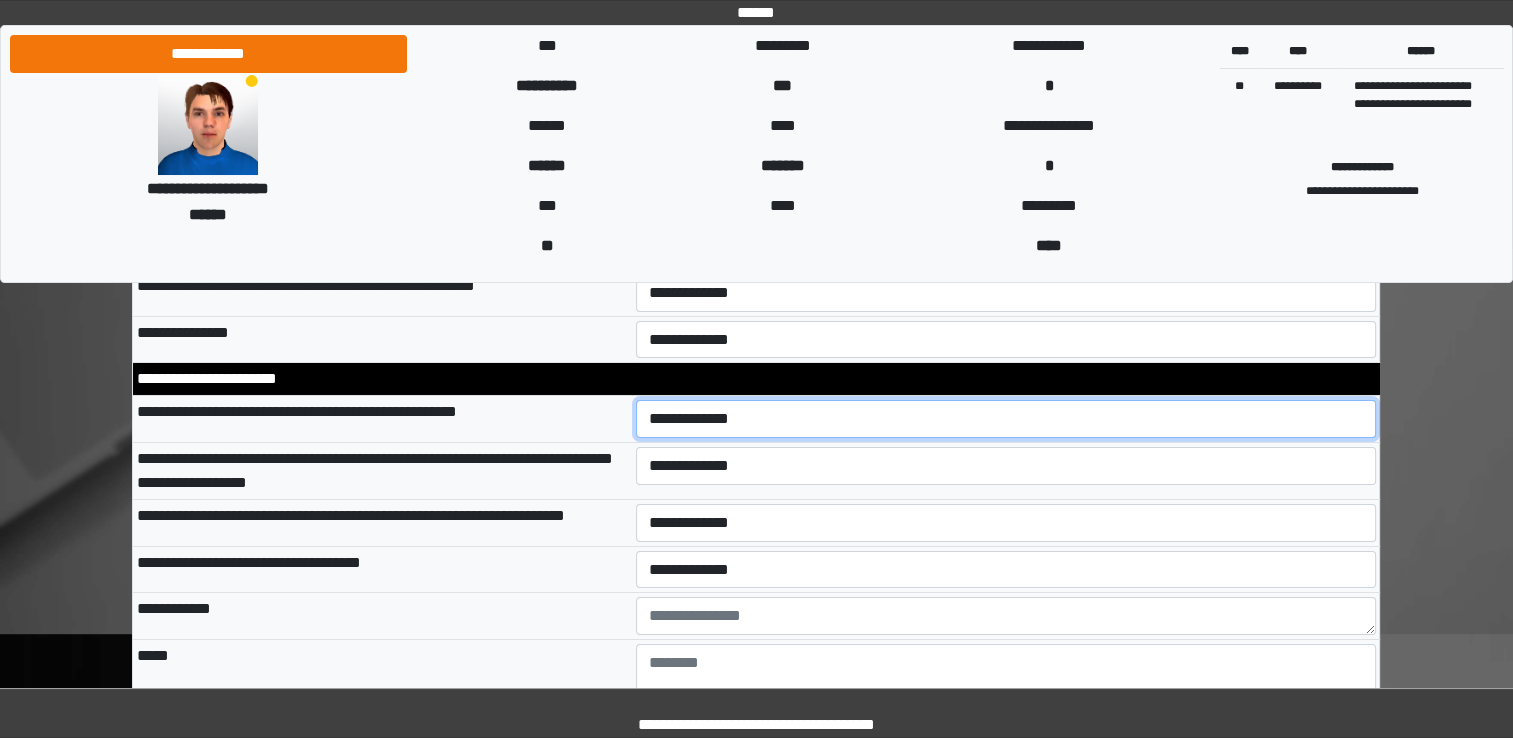 click on "**********" at bounding box center [1006, 419] 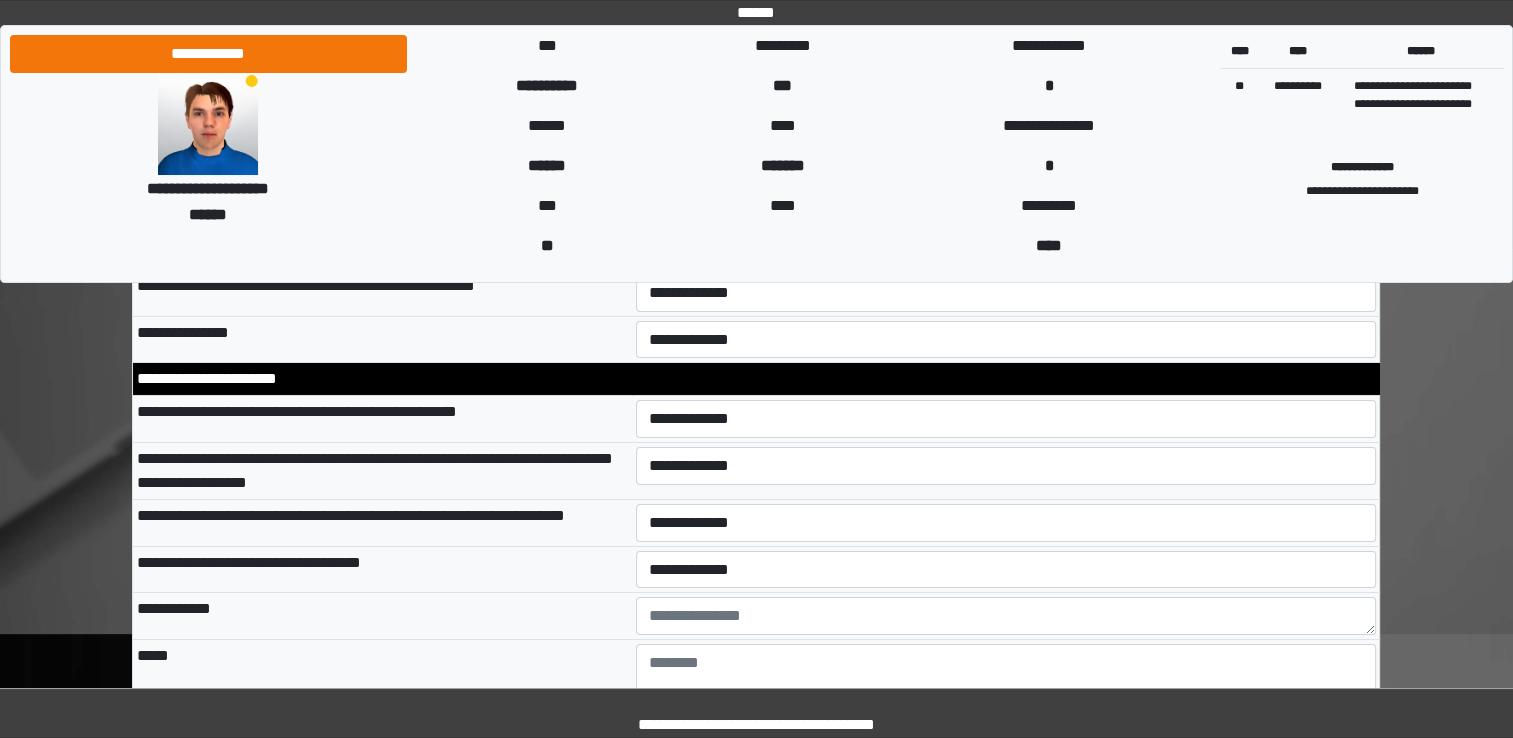 click on "**********" at bounding box center (382, 419) 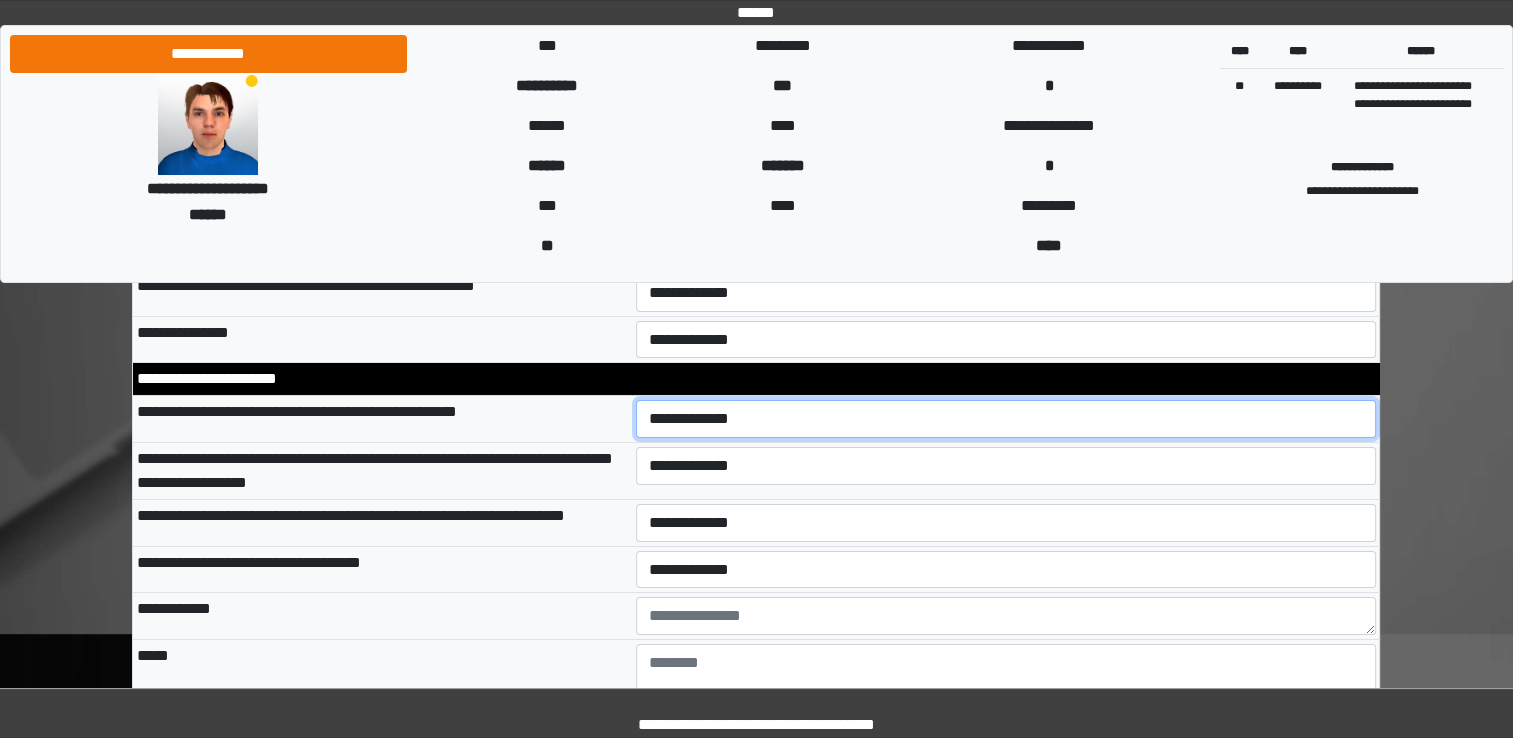 click on "**********" at bounding box center [1006, 419] 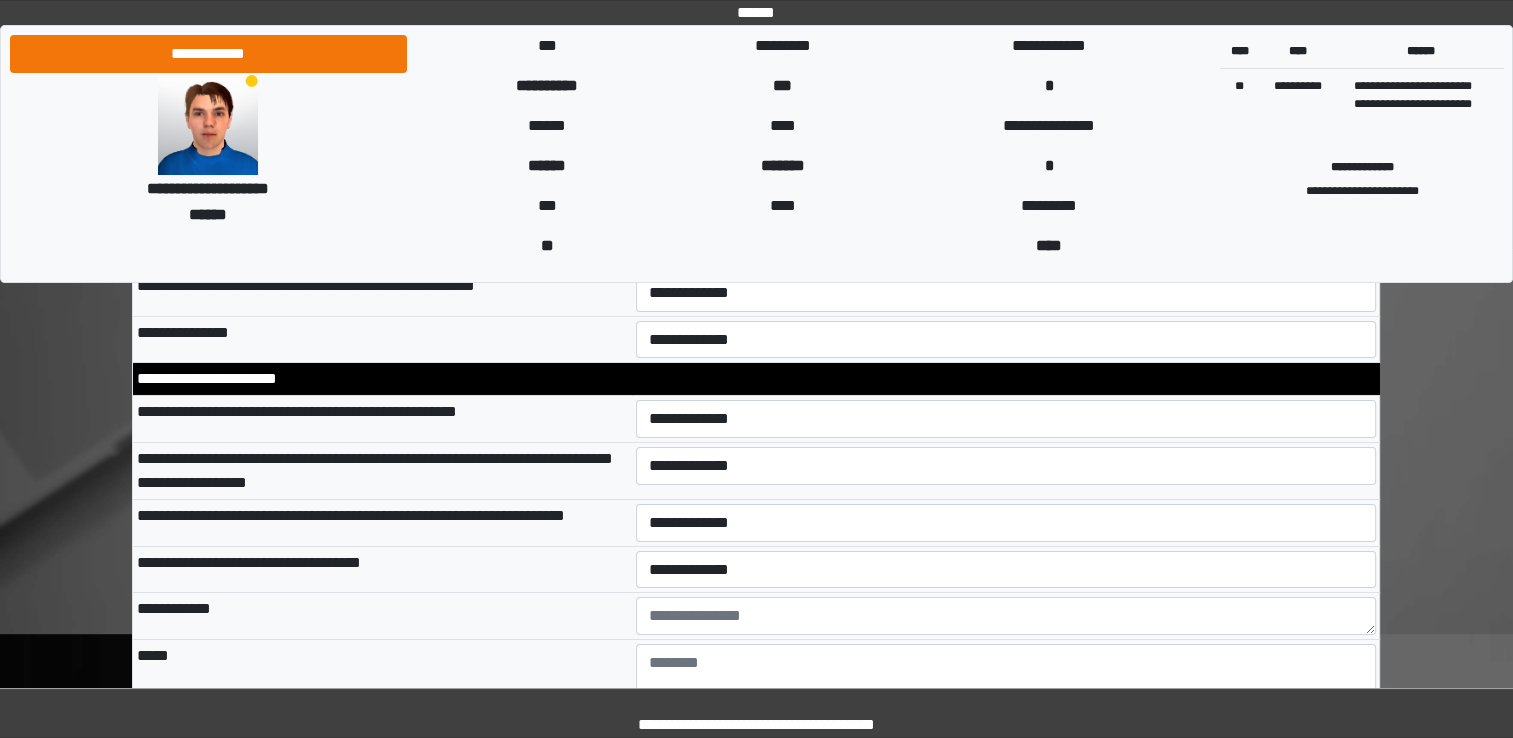 click on "**********" at bounding box center (382, 419) 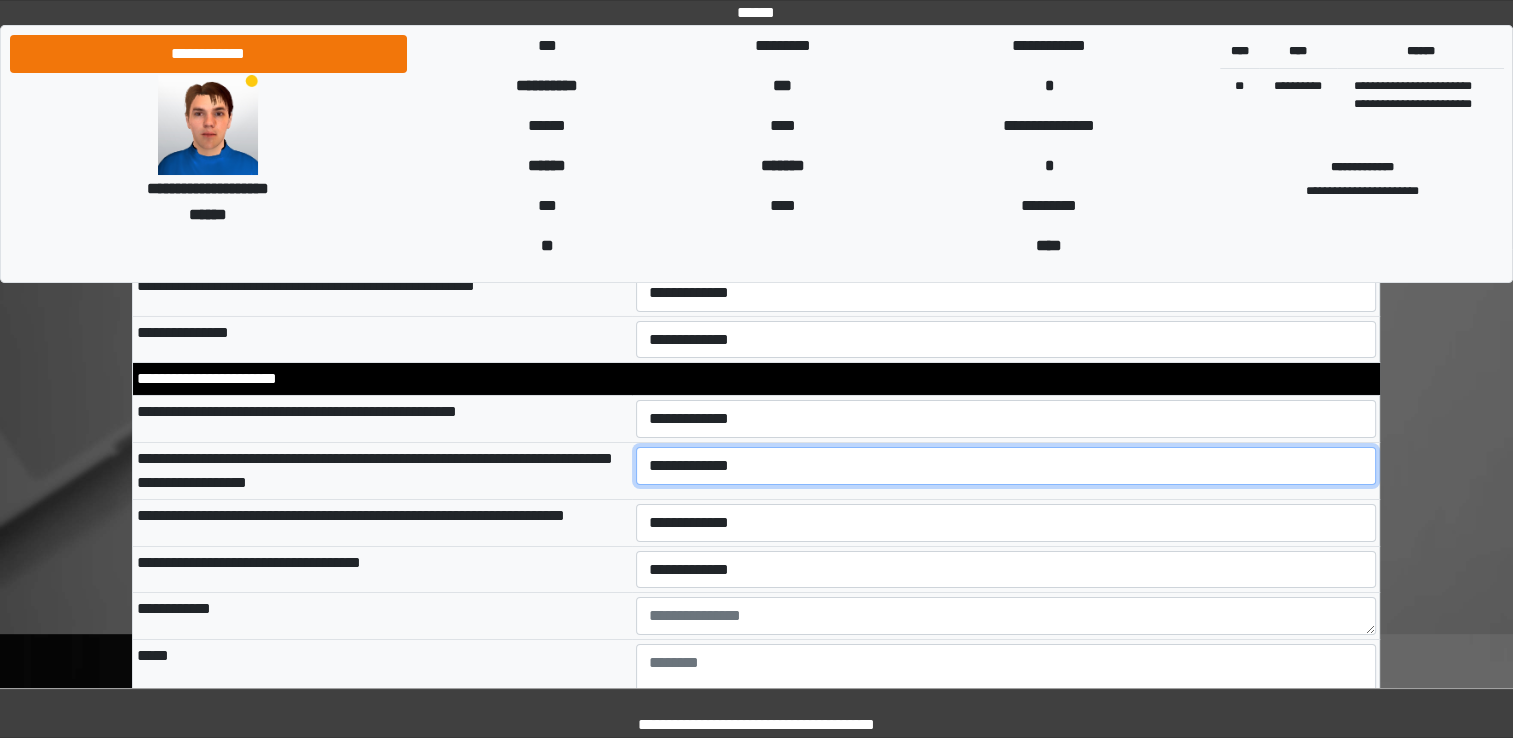 click on "**********" at bounding box center [1006, 466] 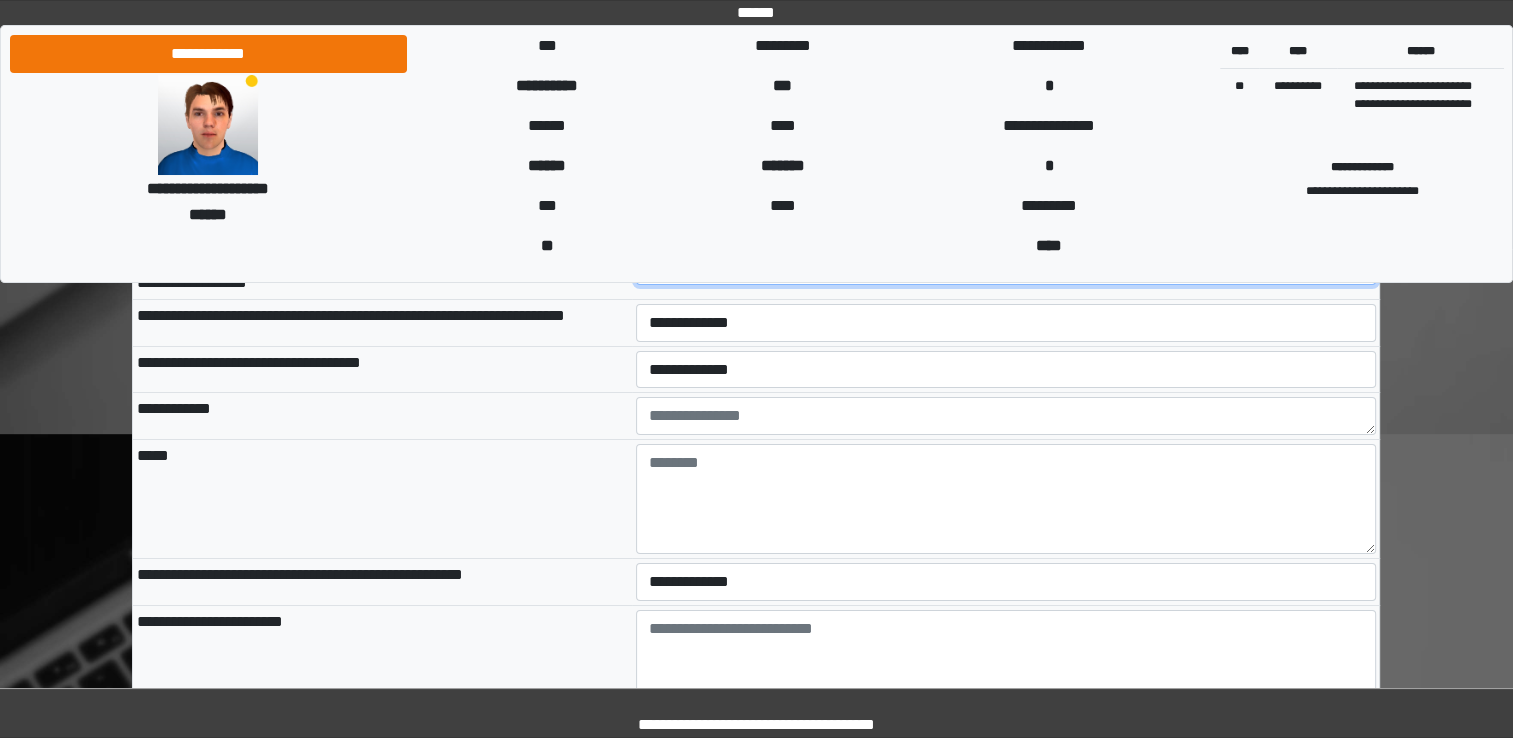 scroll, scrollTop: 7216, scrollLeft: 0, axis: vertical 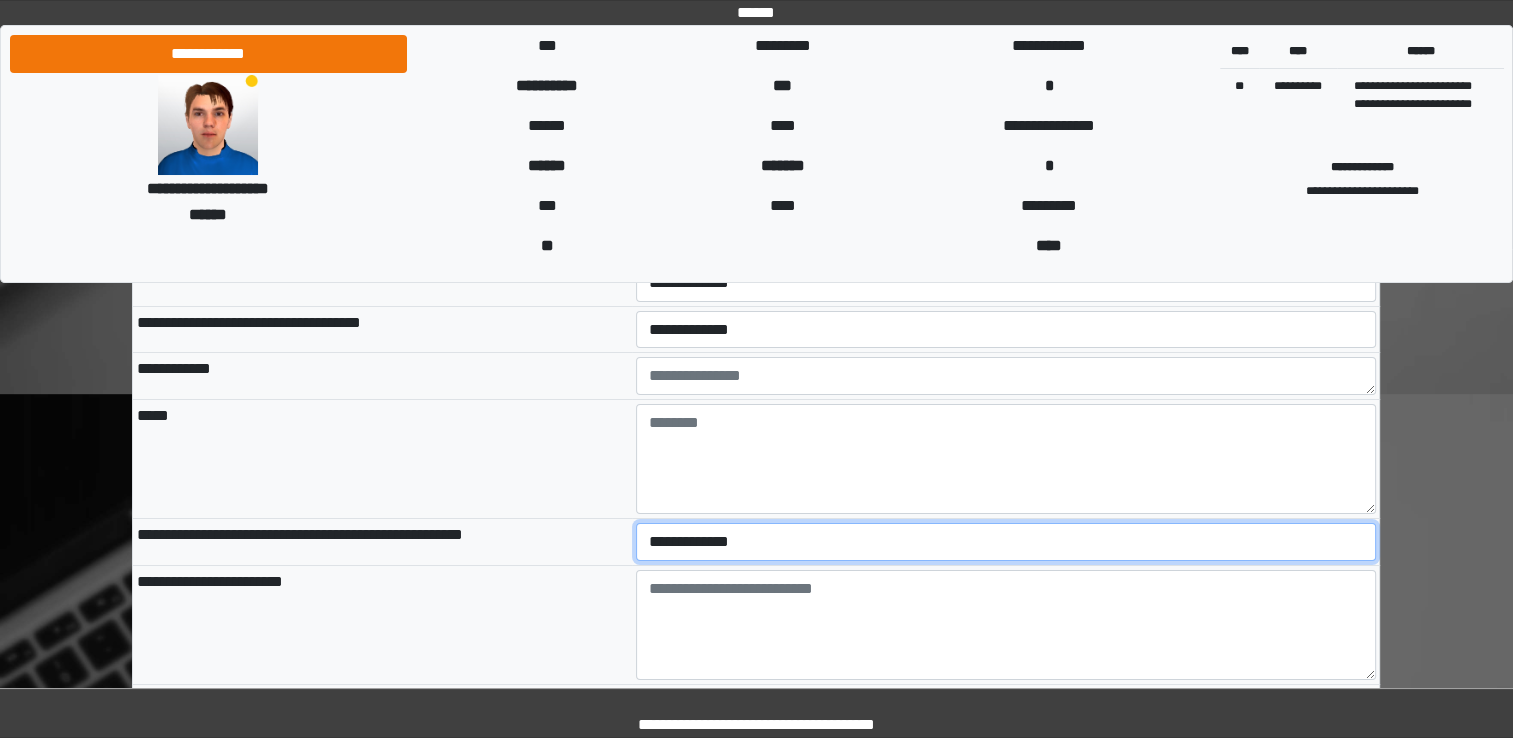 click on "**********" at bounding box center (1006, 542) 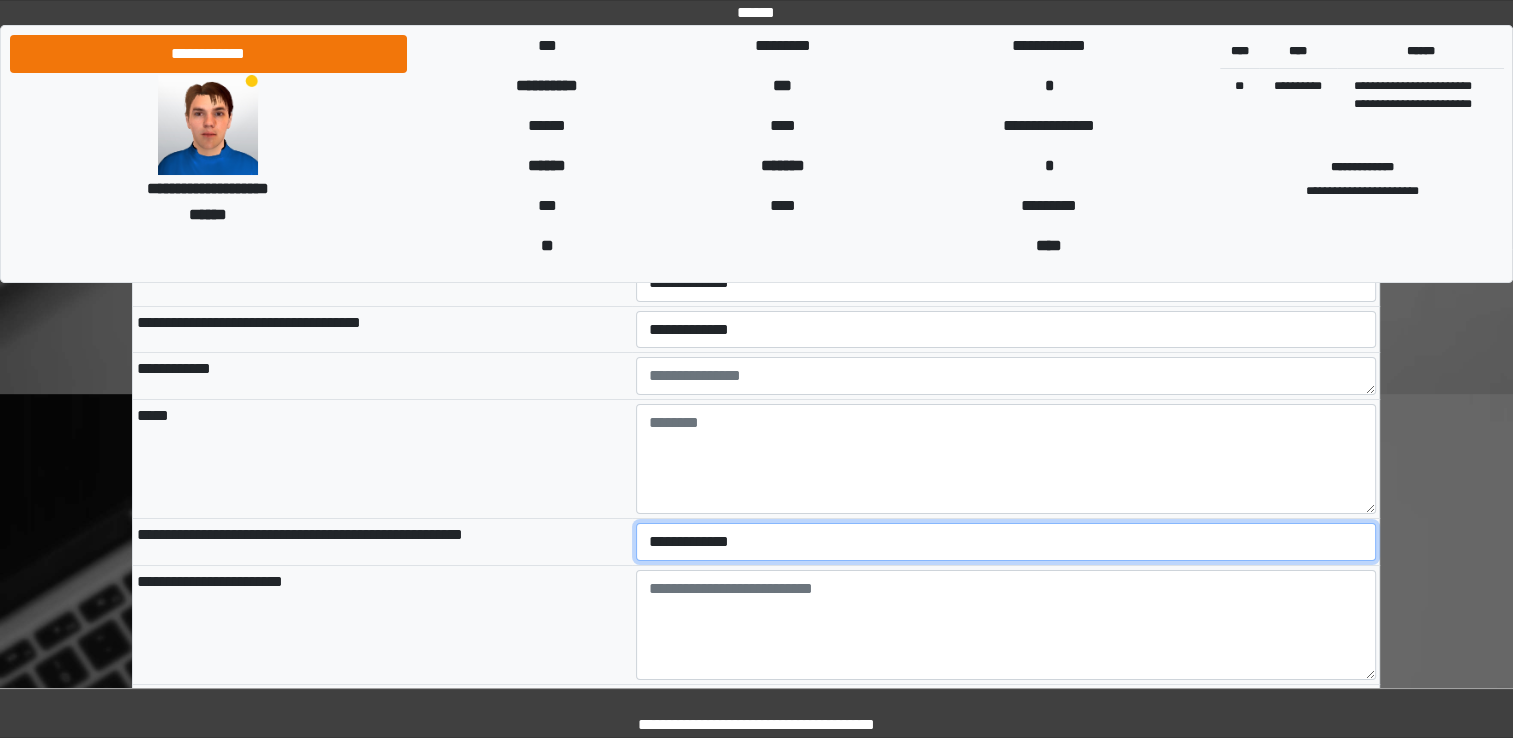 select on "*" 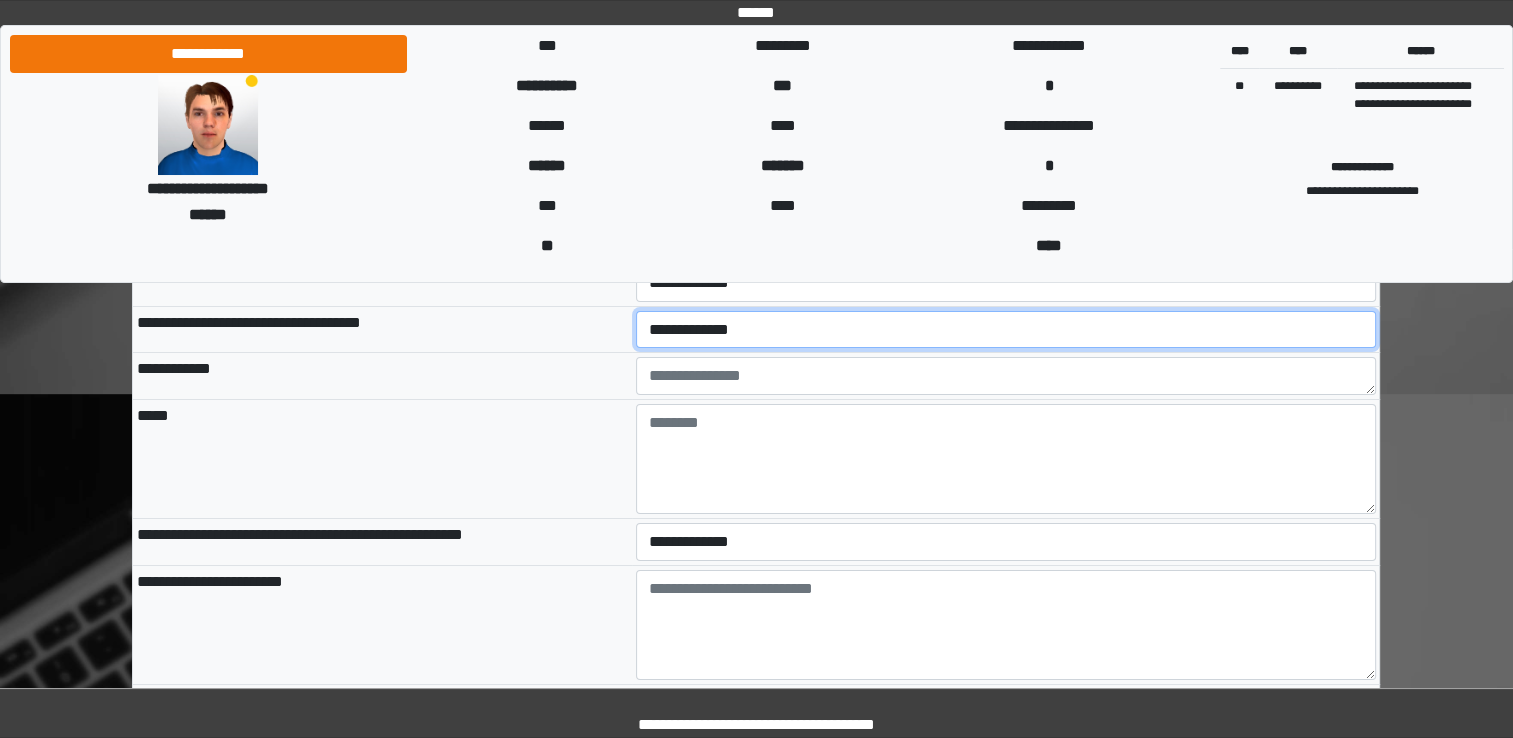 click on "**********" at bounding box center (1006, 330) 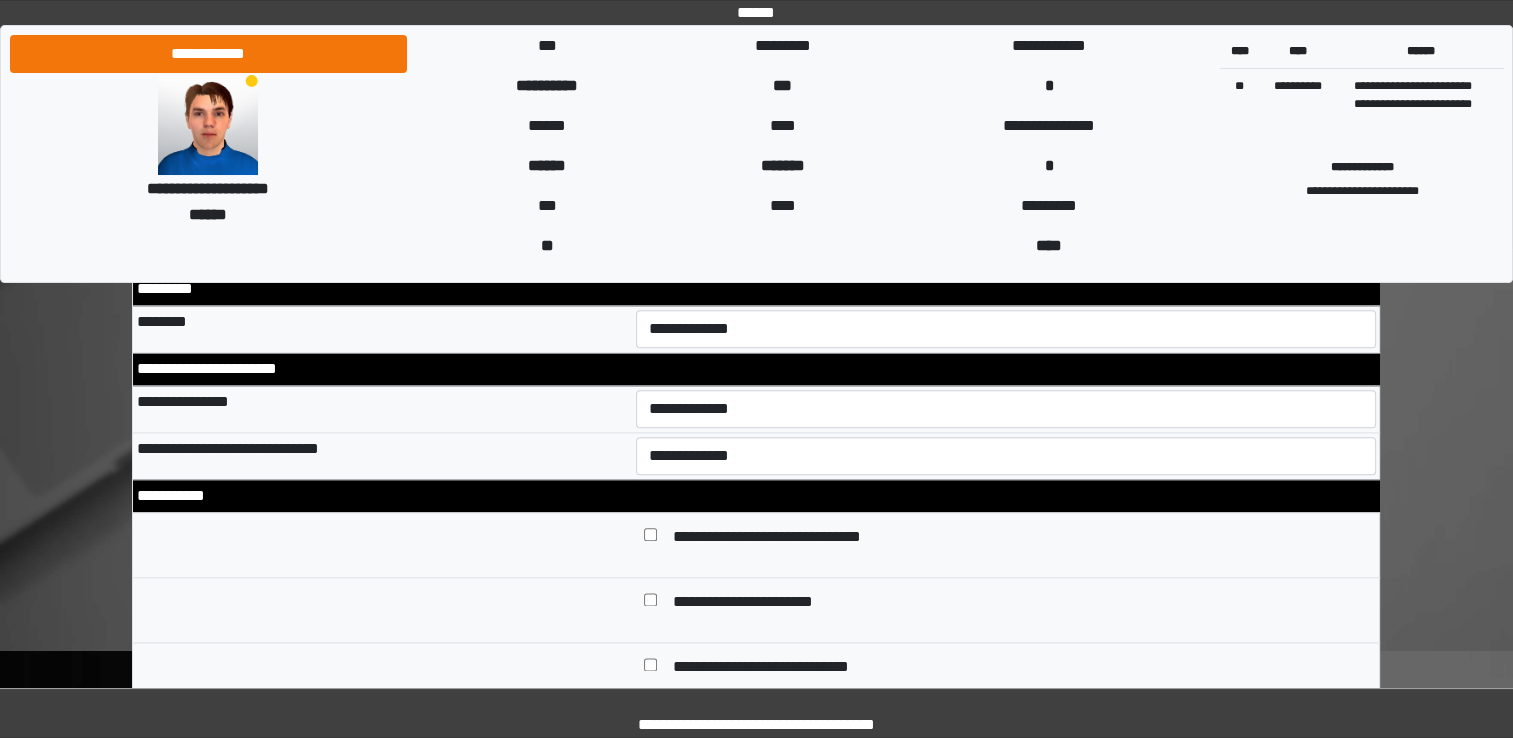 scroll, scrollTop: 9869, scrollLeft: 0, axis: vertical 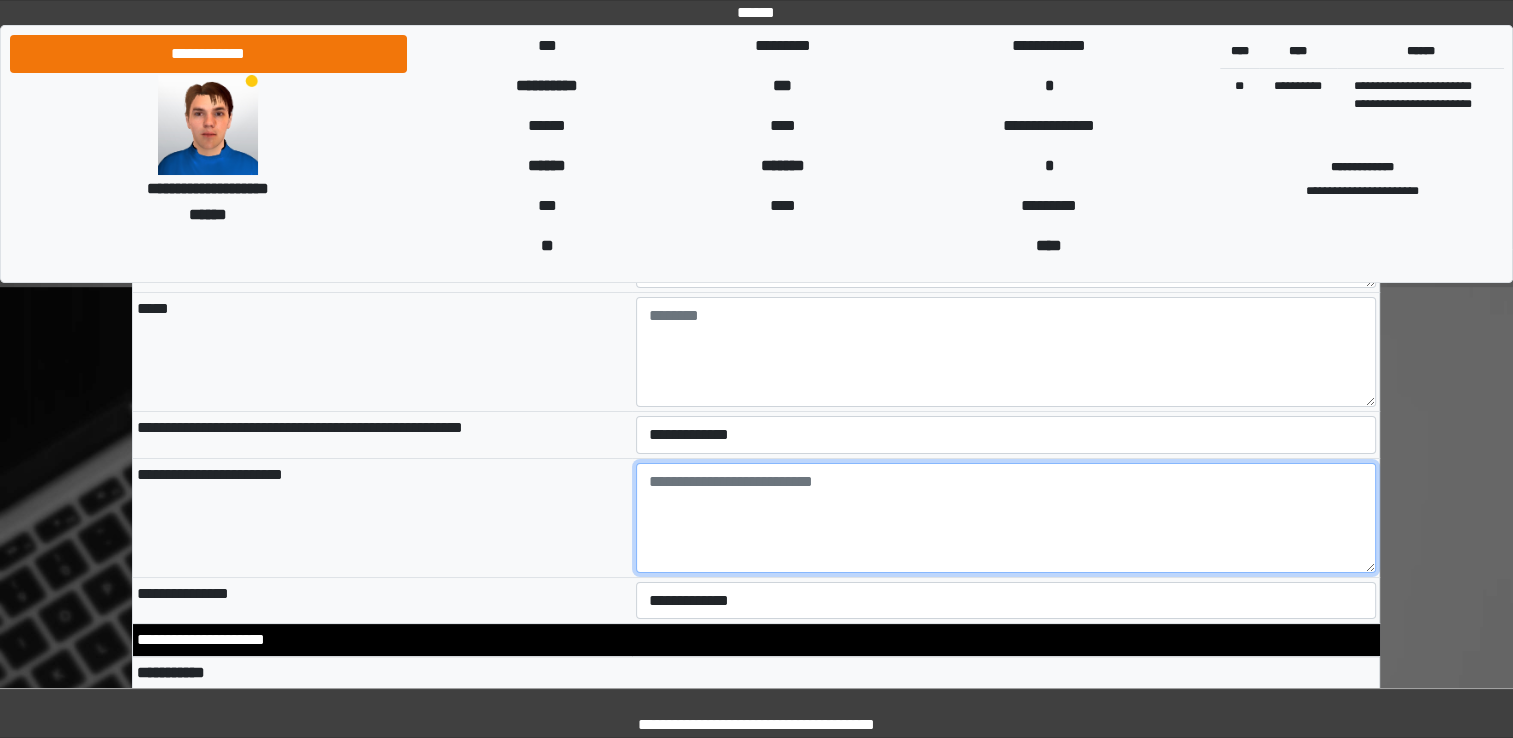 click at bounding box center (1006, 518) 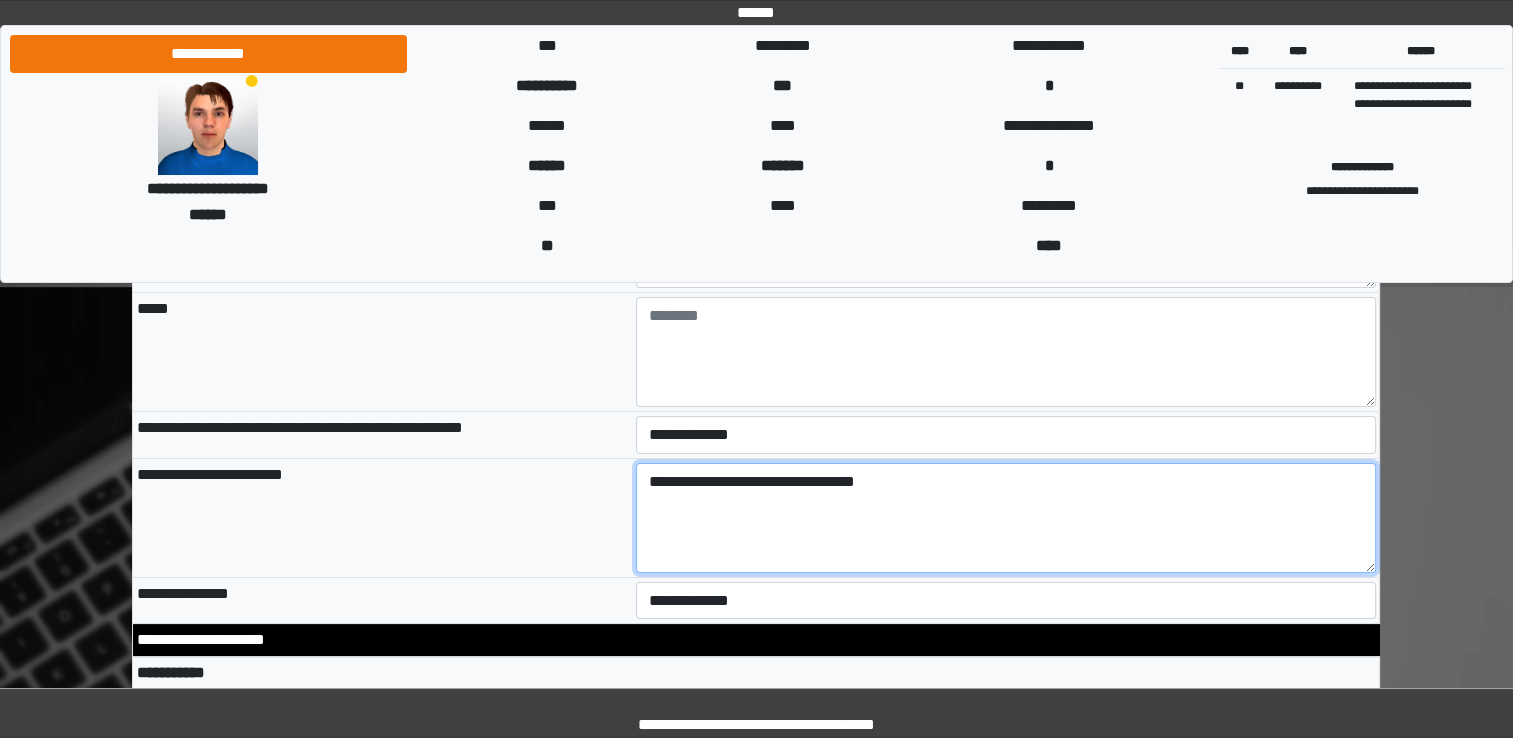 click on "**********" at bounding box center (1006, 518) 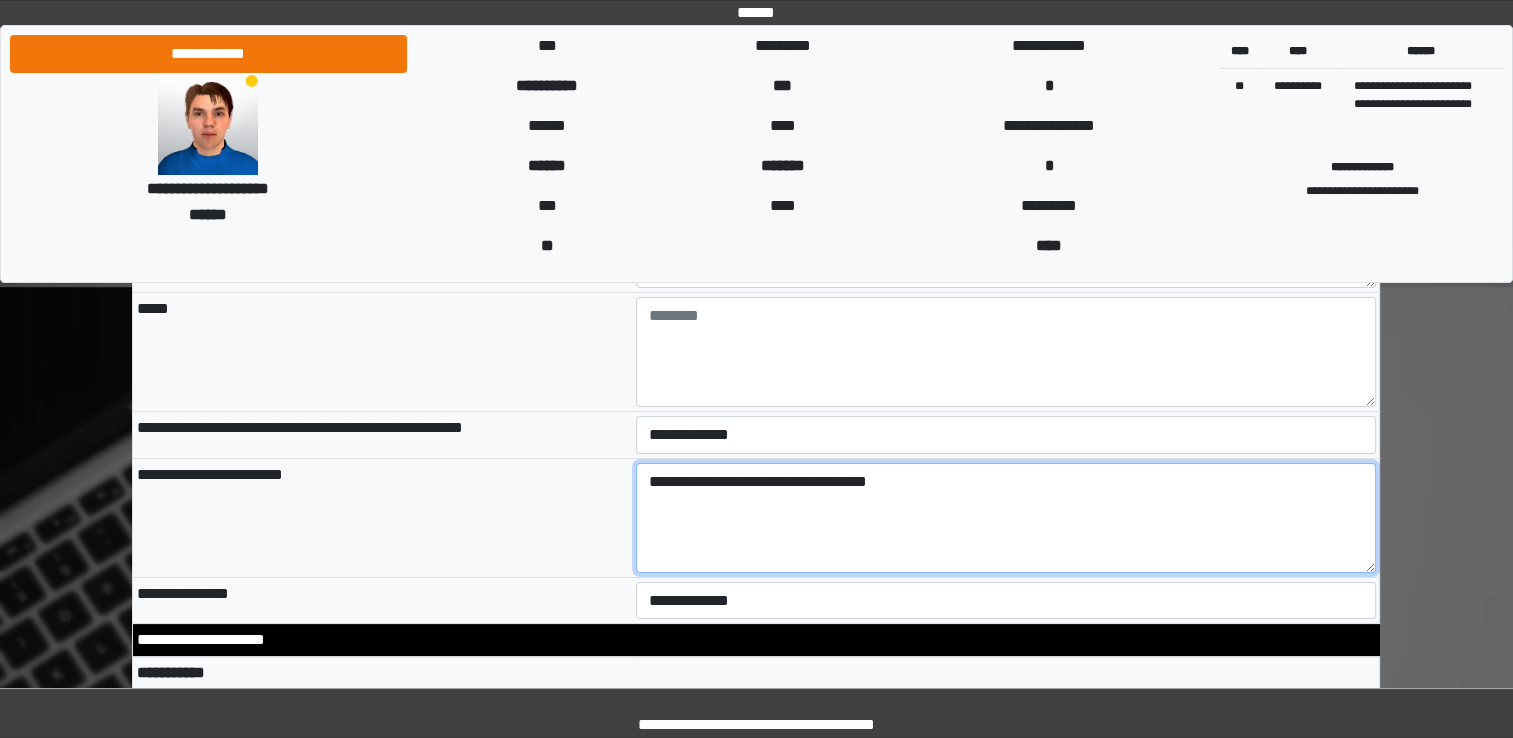 click on "**********" at bounding box center [1006, 518] 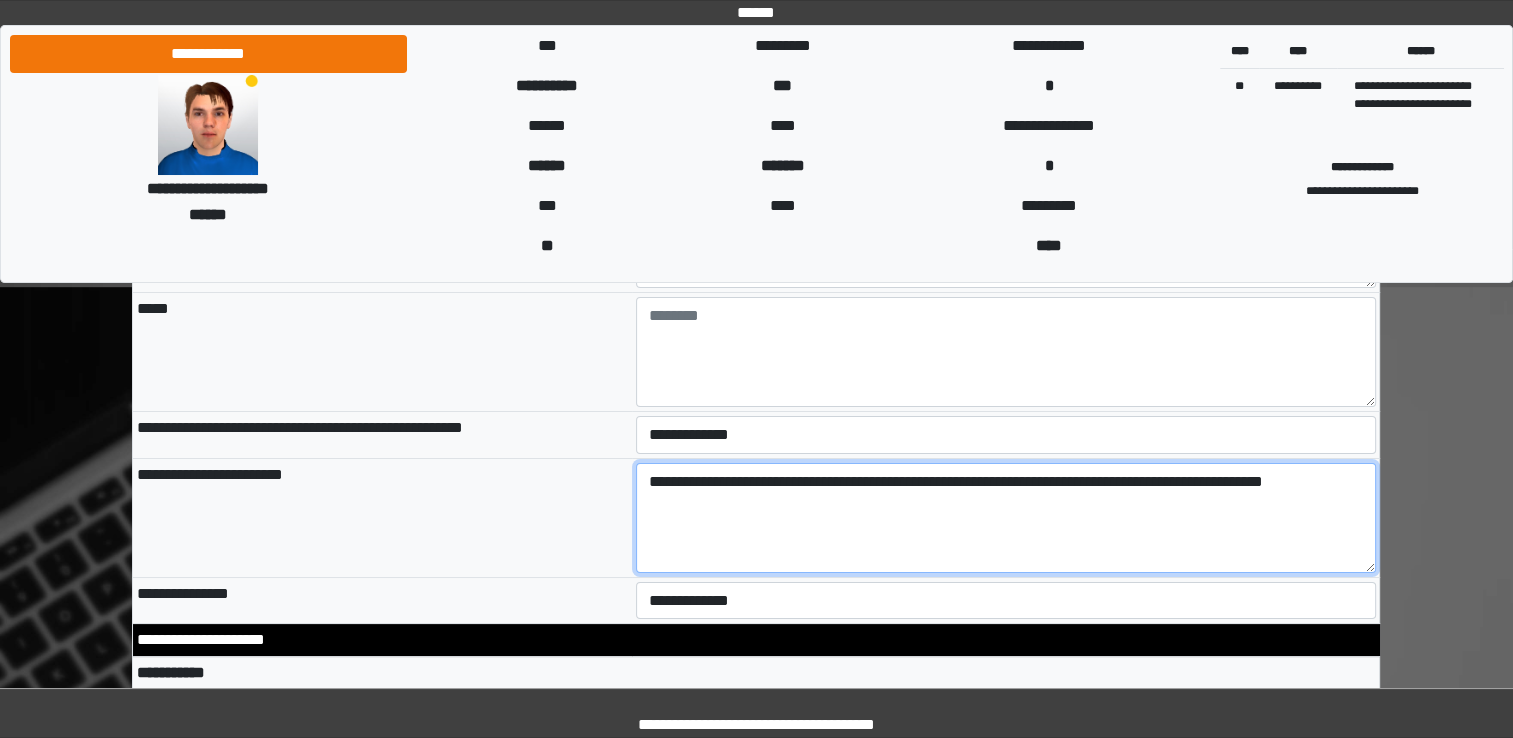 click on "**********" at bounding box center (1006, 518) 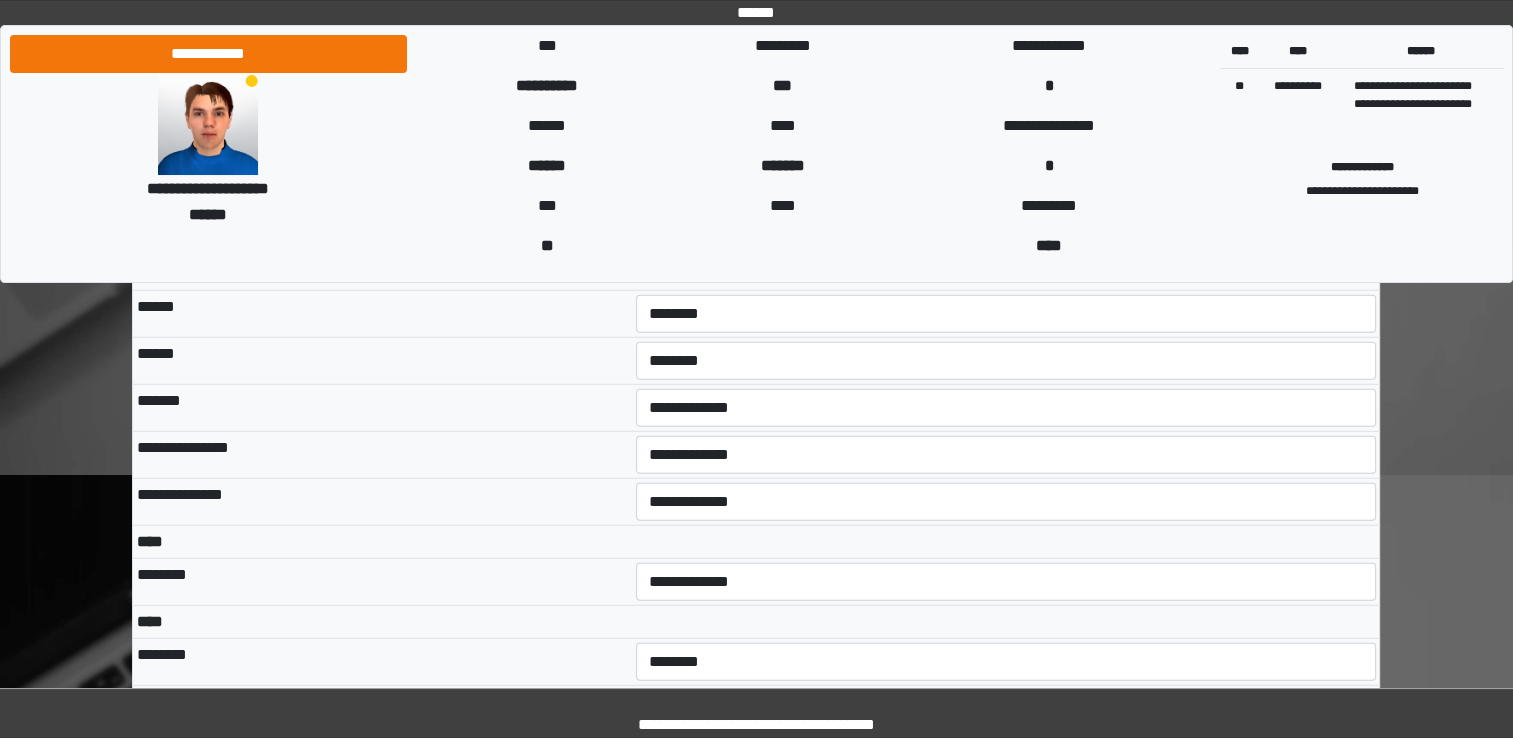 scroll, scrollTop: 5179, scrollLeft: 0, axis: vertical 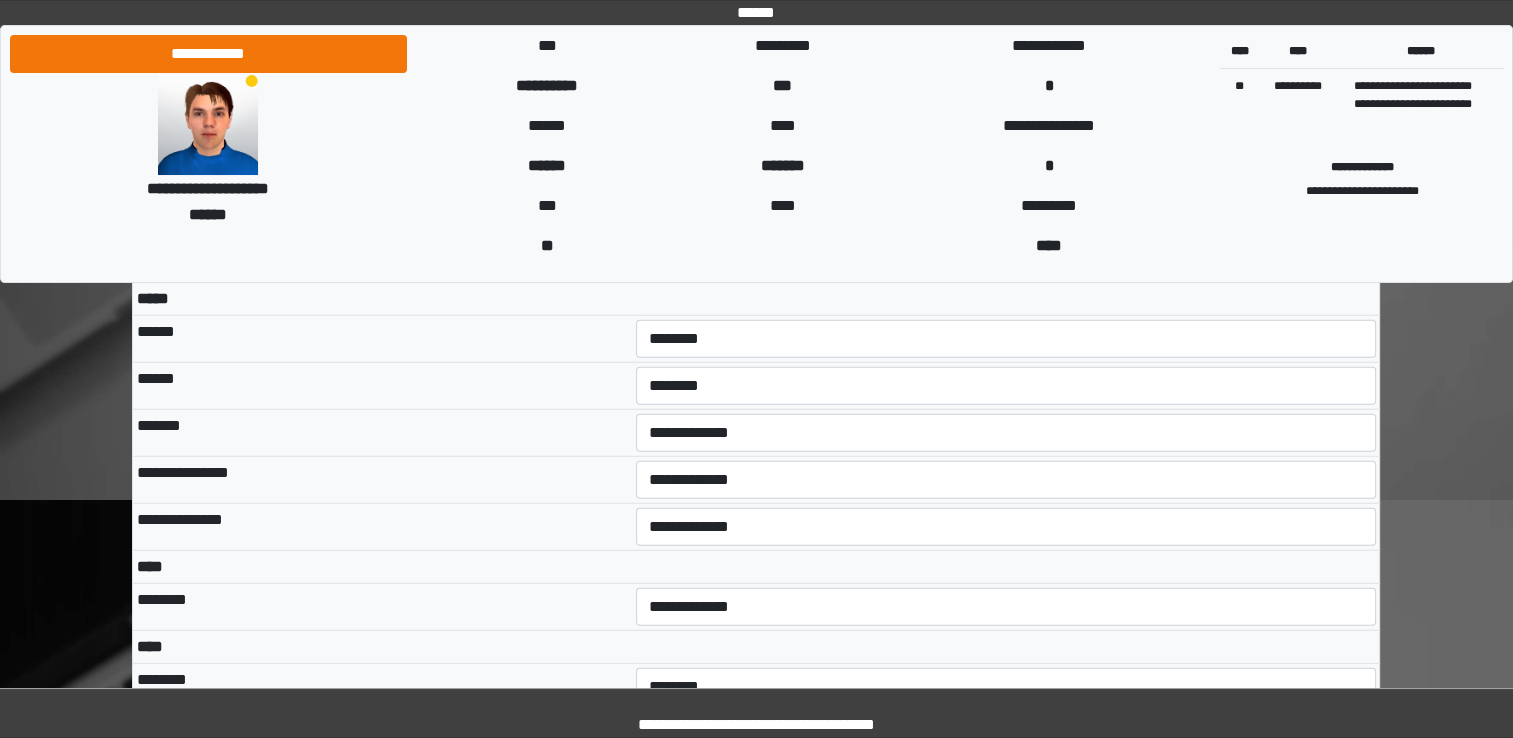 type on "**********" 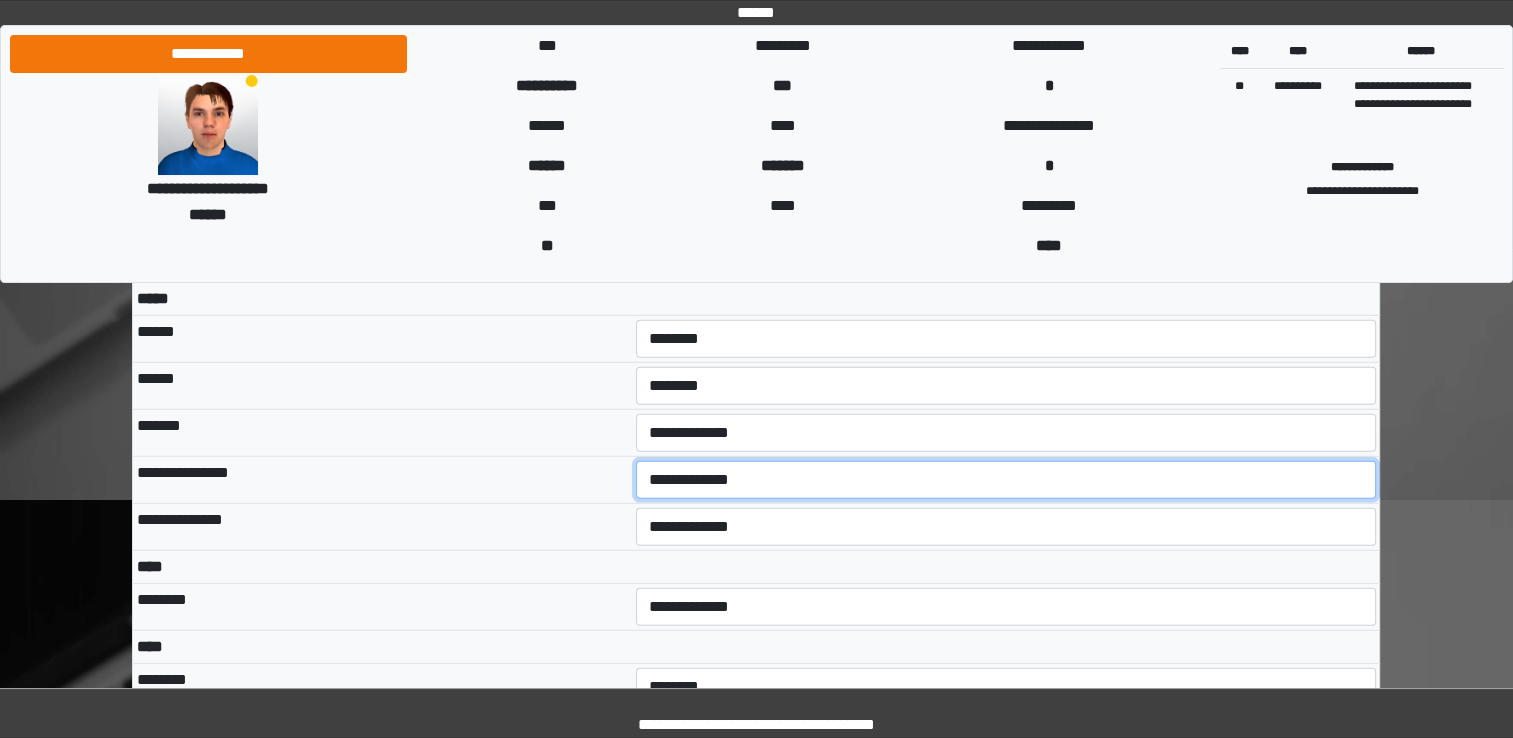 click on "**********" at bounding box center [1006, 480] 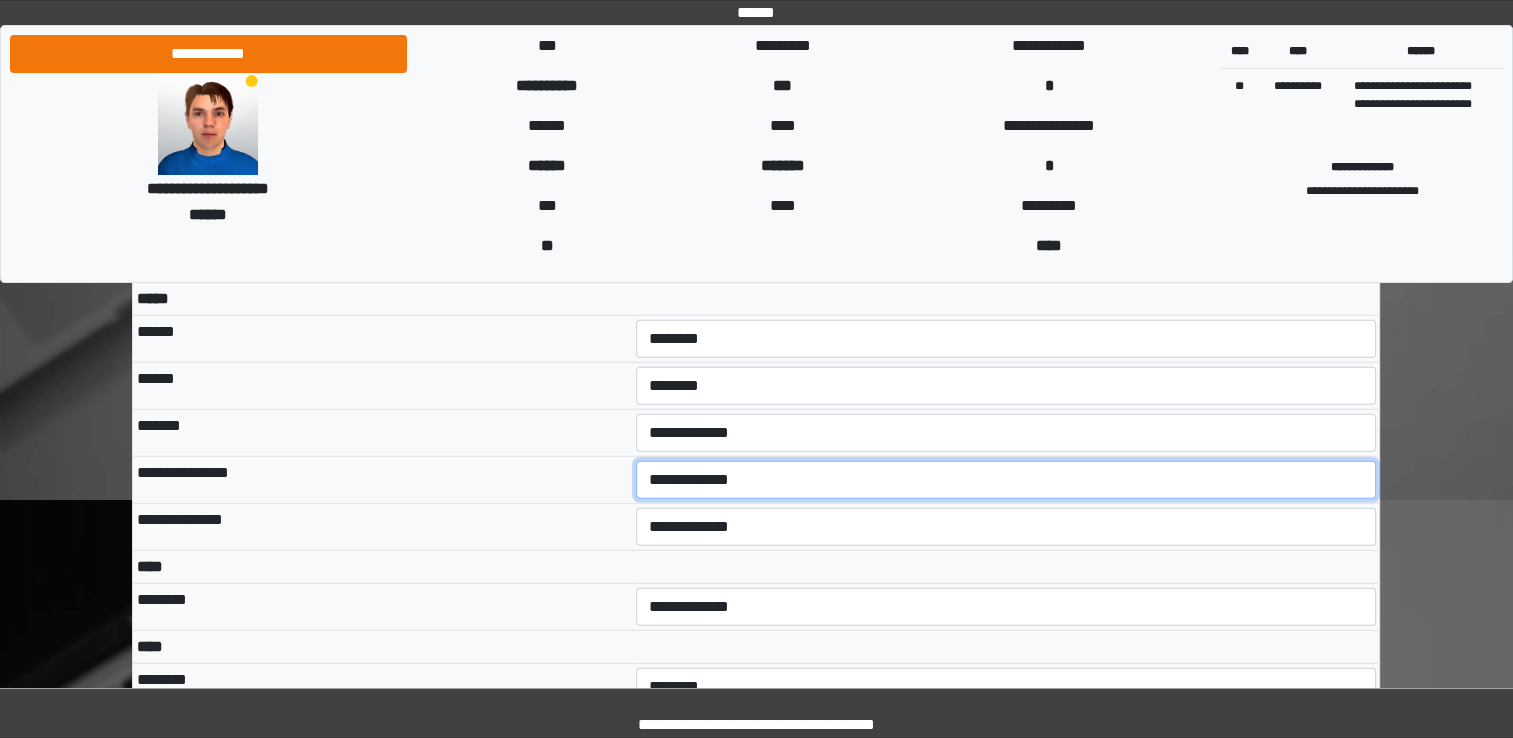 select on "***" 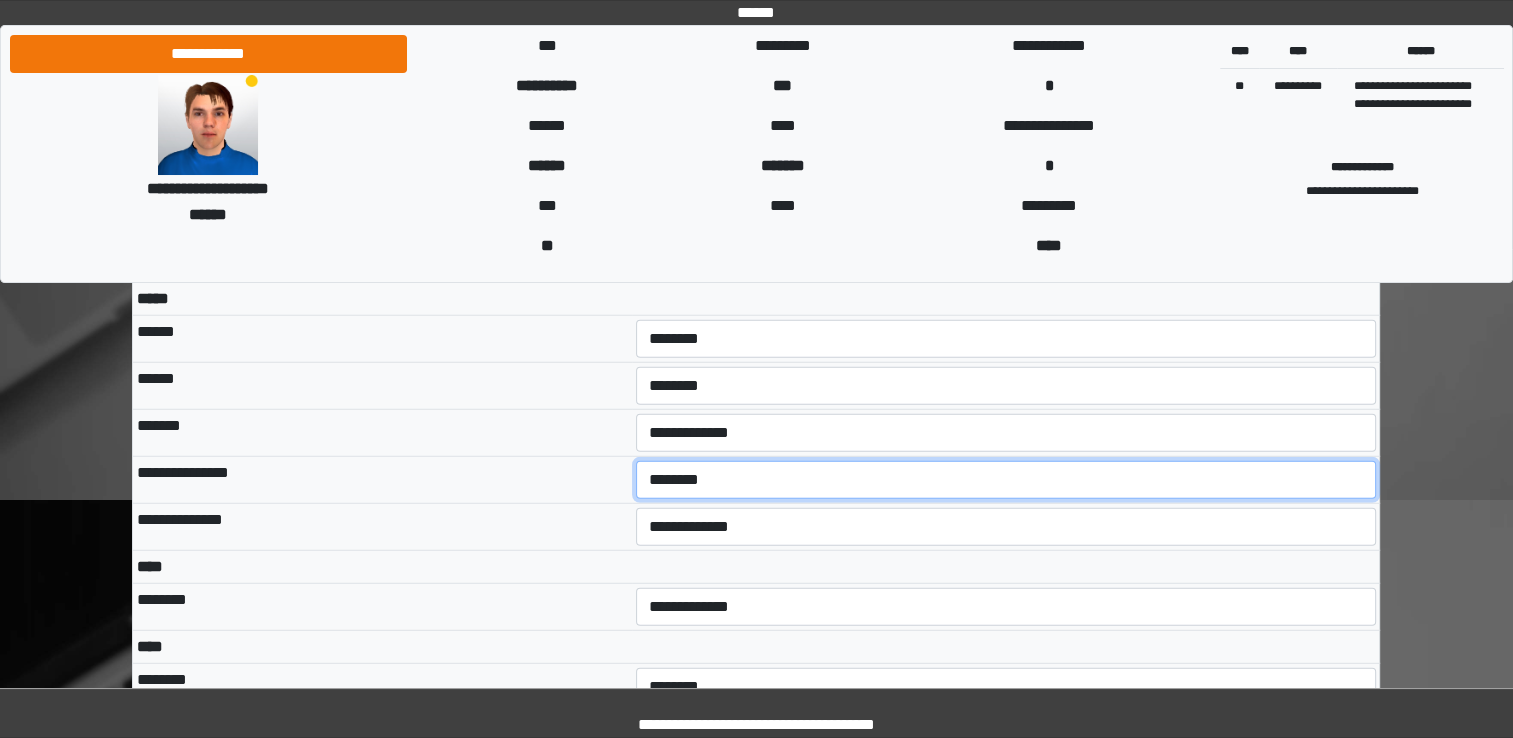 click on "**********" at bounding box center (1006, 480) 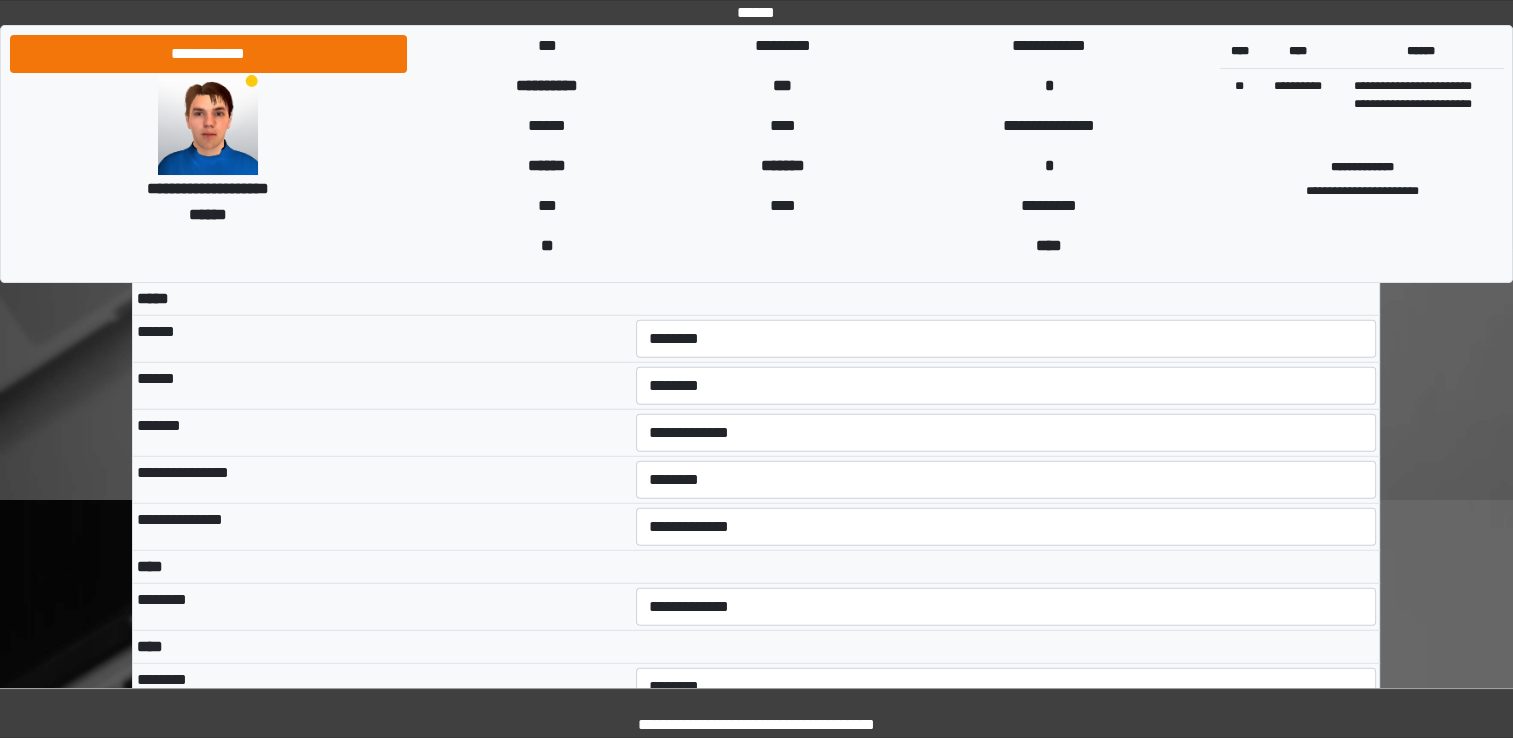 click on "**********" at bounding box center [1006, 480] 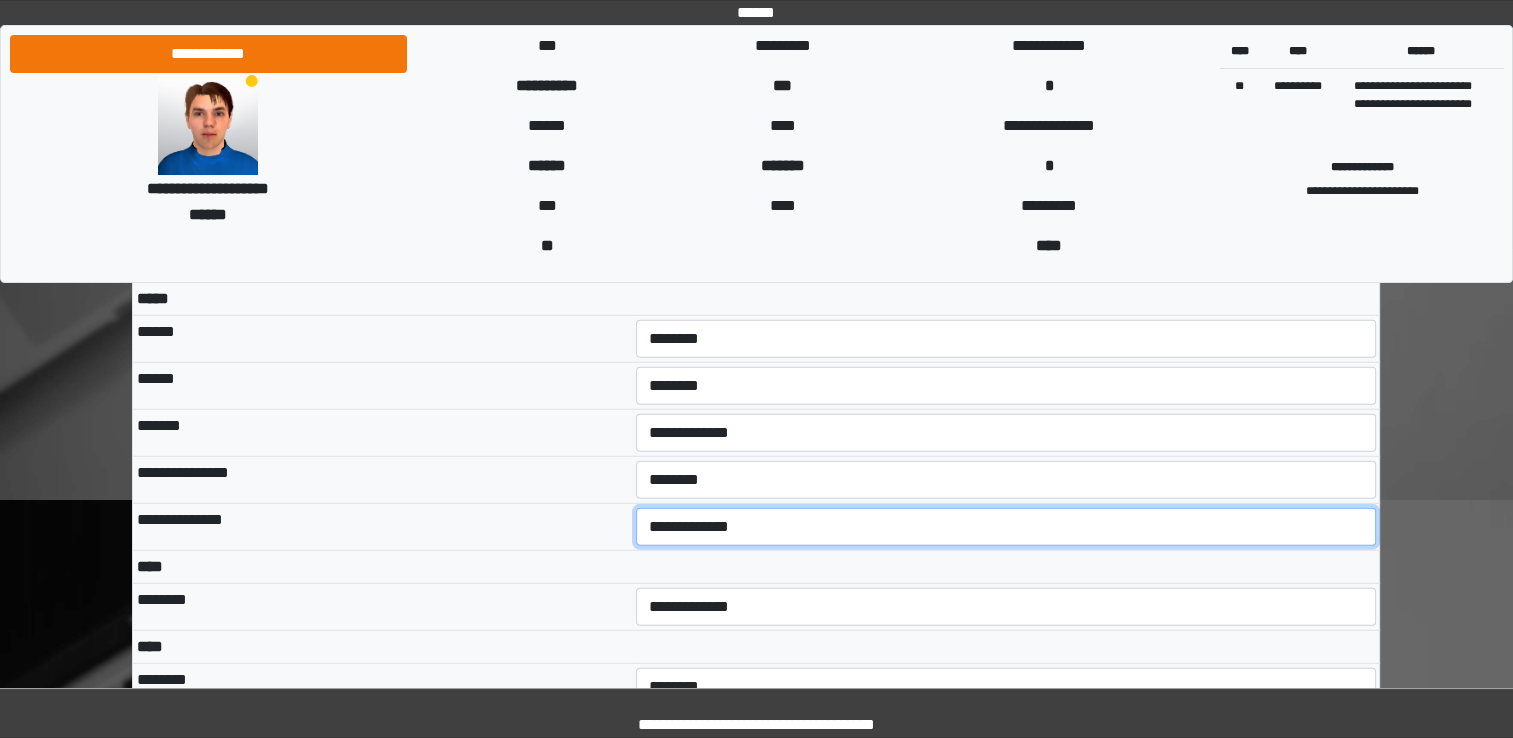 click on "**********" at bounding box center (1006, 527) 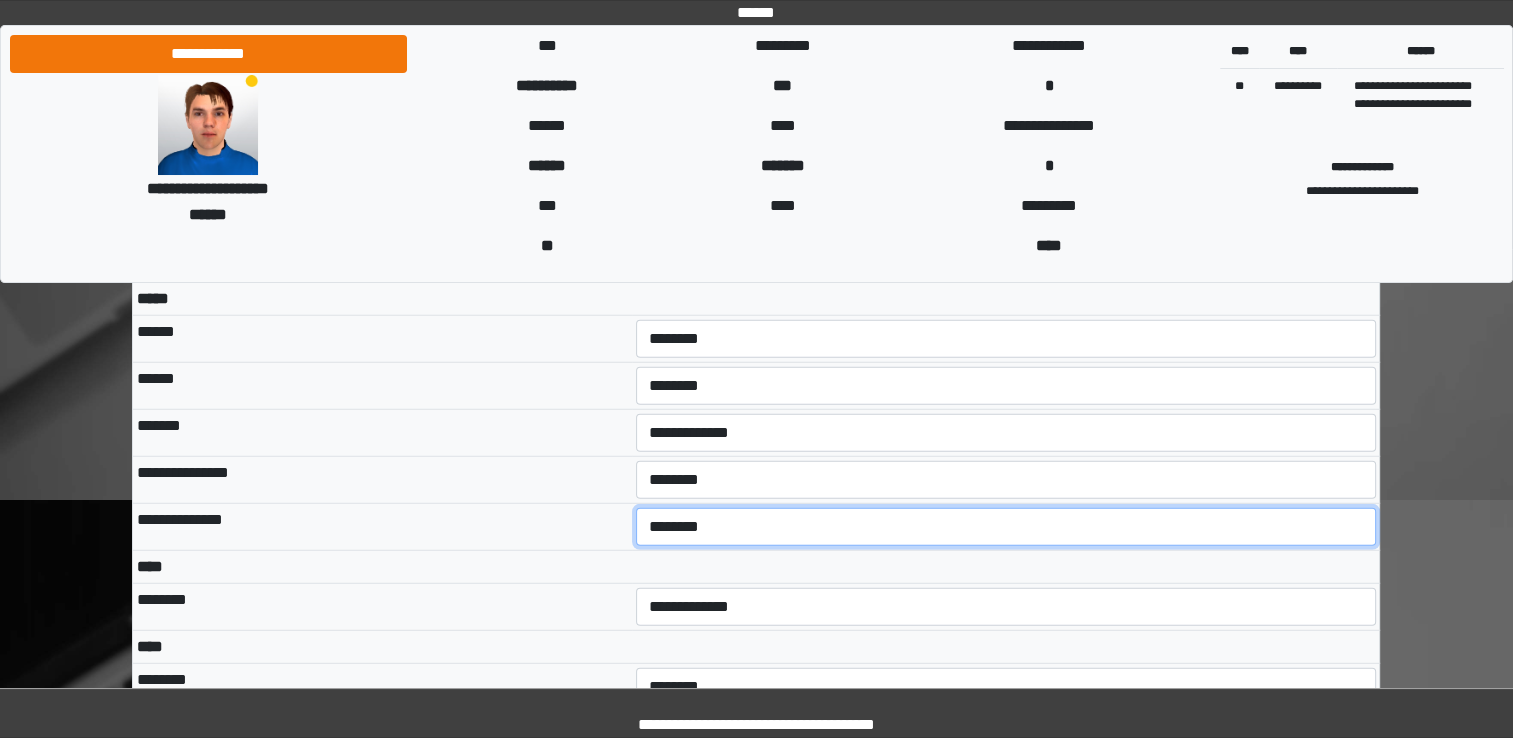click on "**********" at bounding box center (1006, 527) 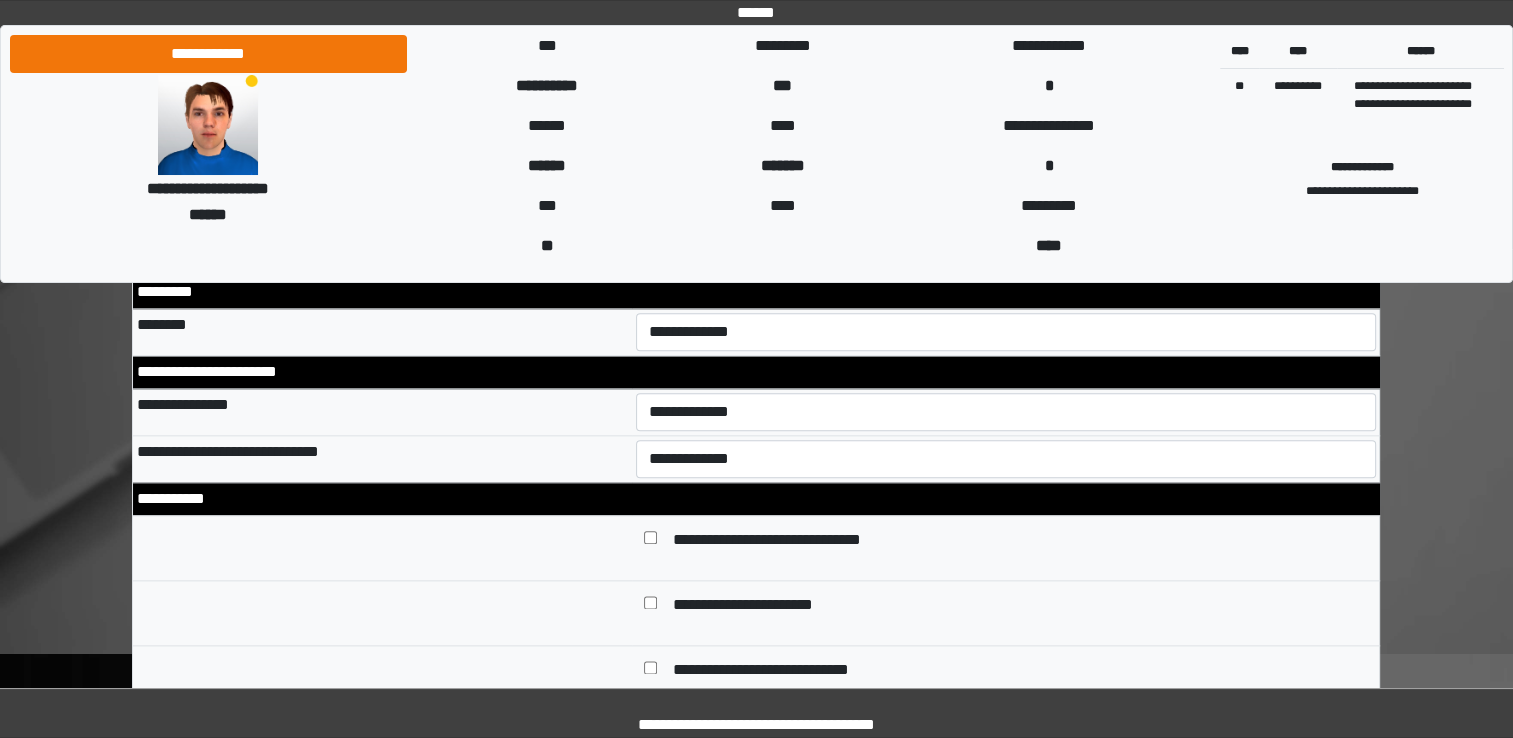 scroll, scrollTop: 9865, scrollLeft: 0, axis: vertical 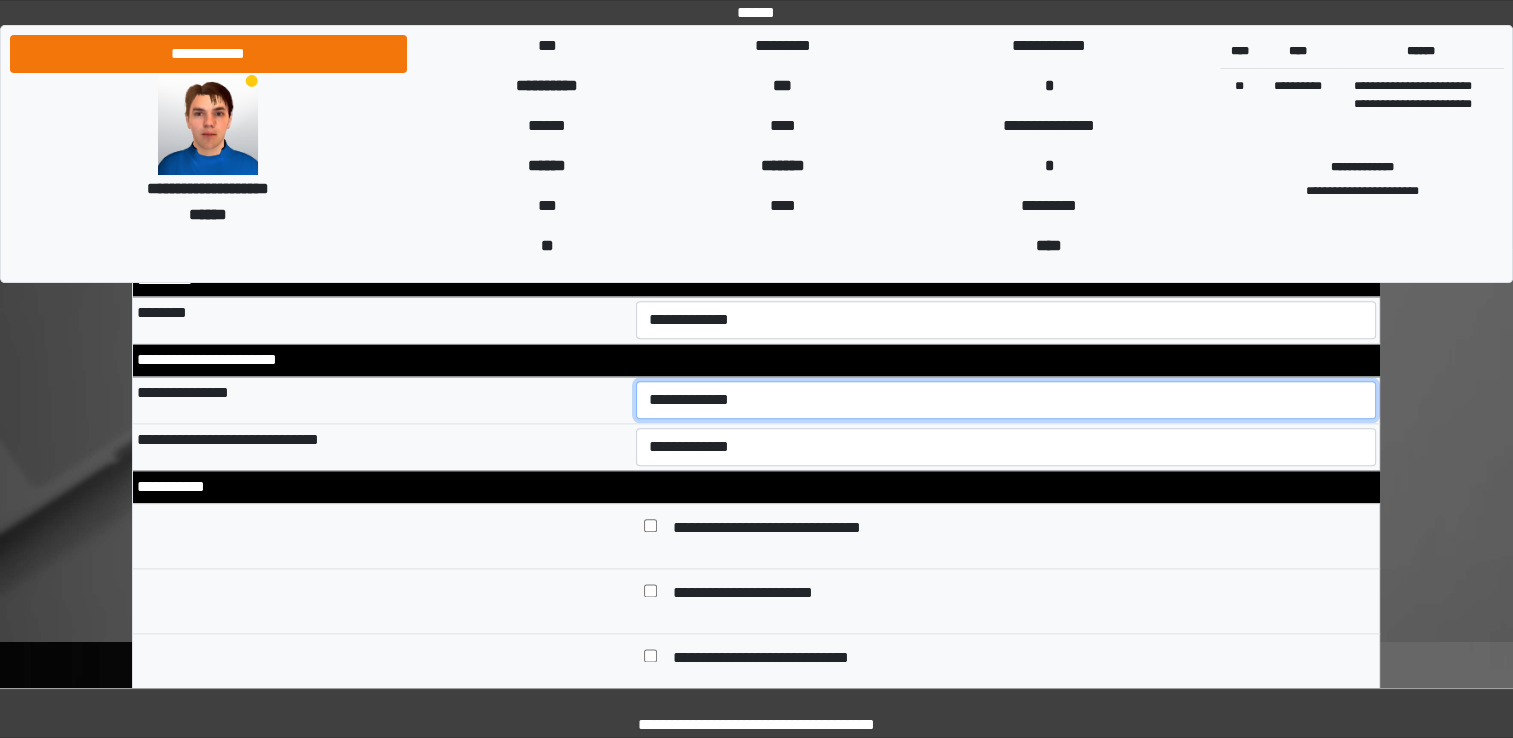click on "**********" at bounding box center [1006, 400] 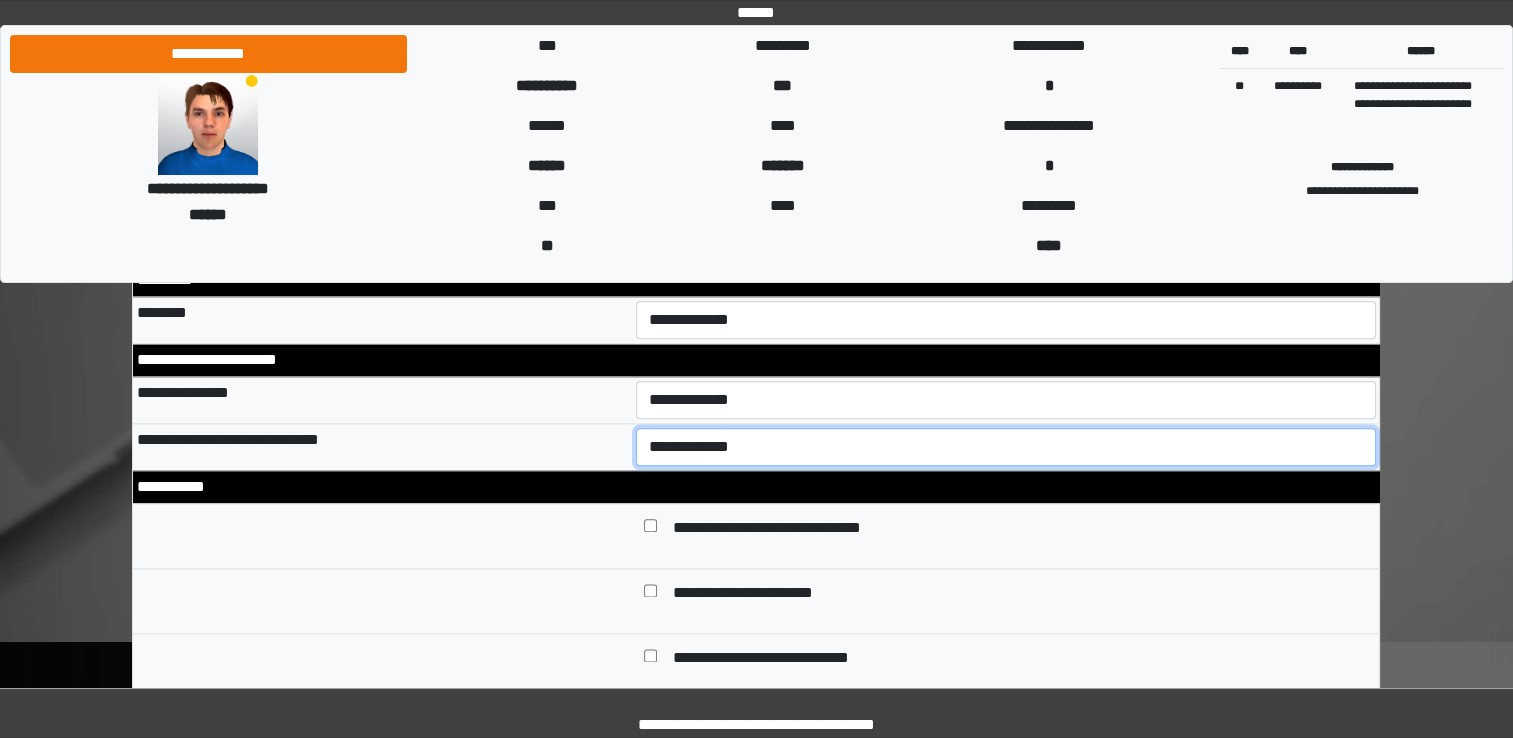click on "**********" at bounding box center [1006, 447] 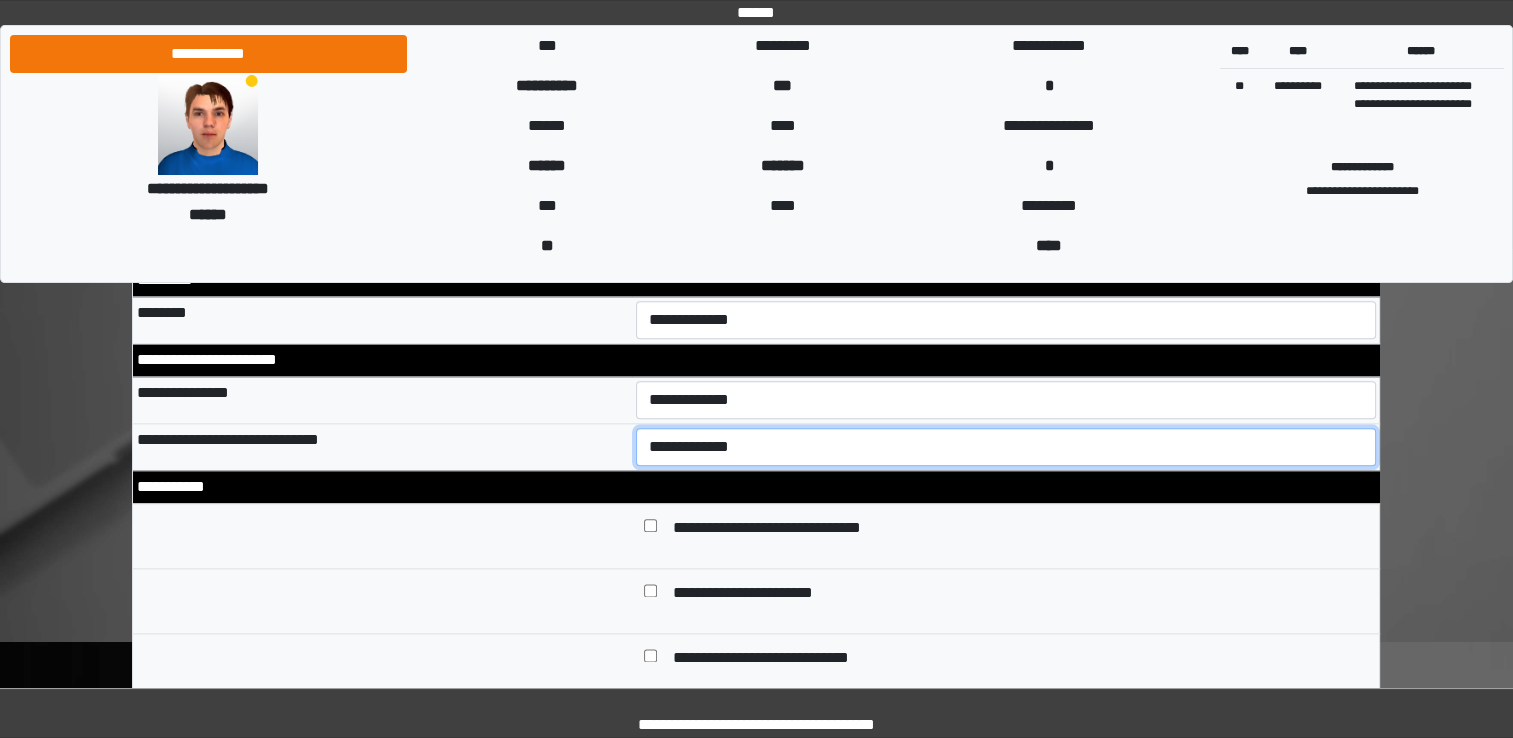 select on "*" 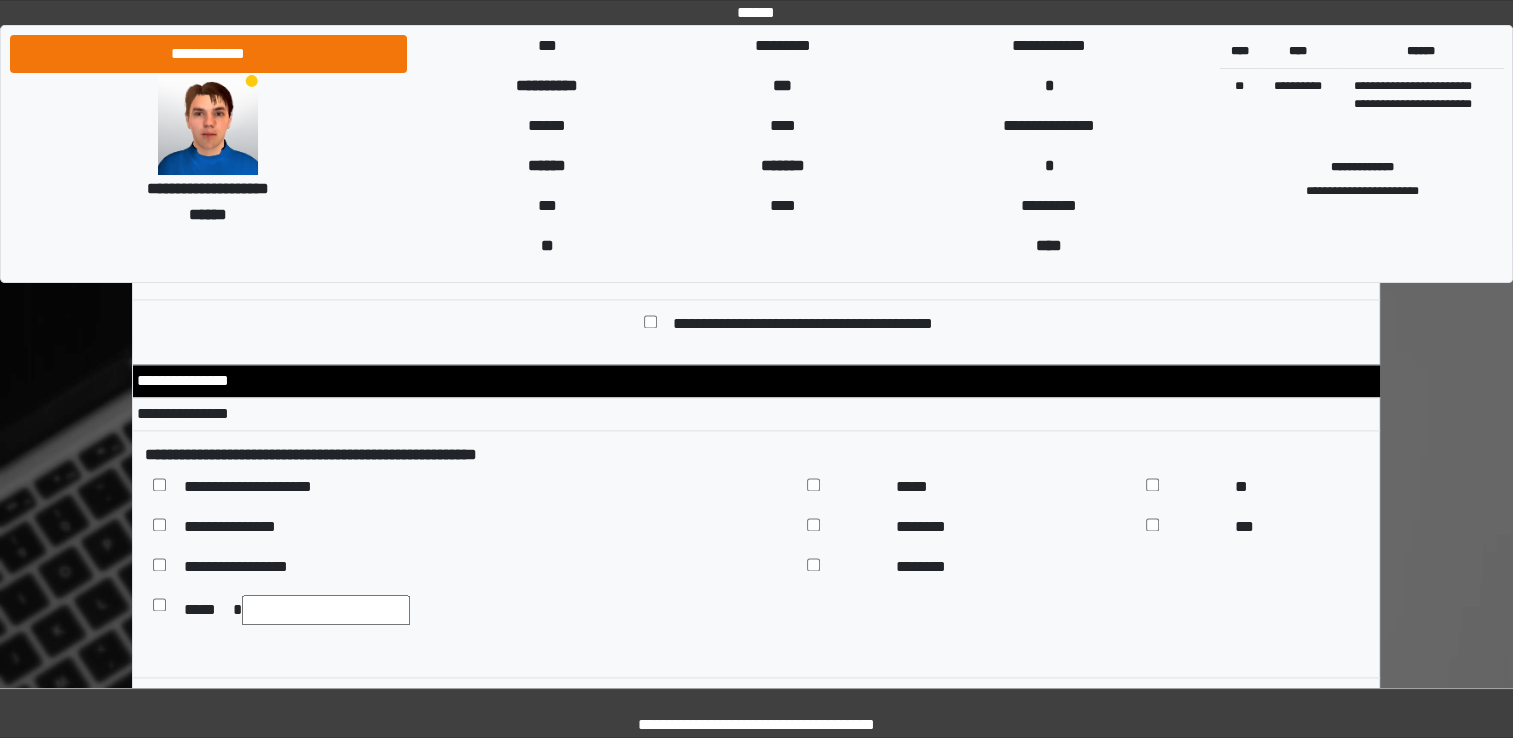 scroll, scrollTop: 10340, scrollLeft: 0, axis: vertical 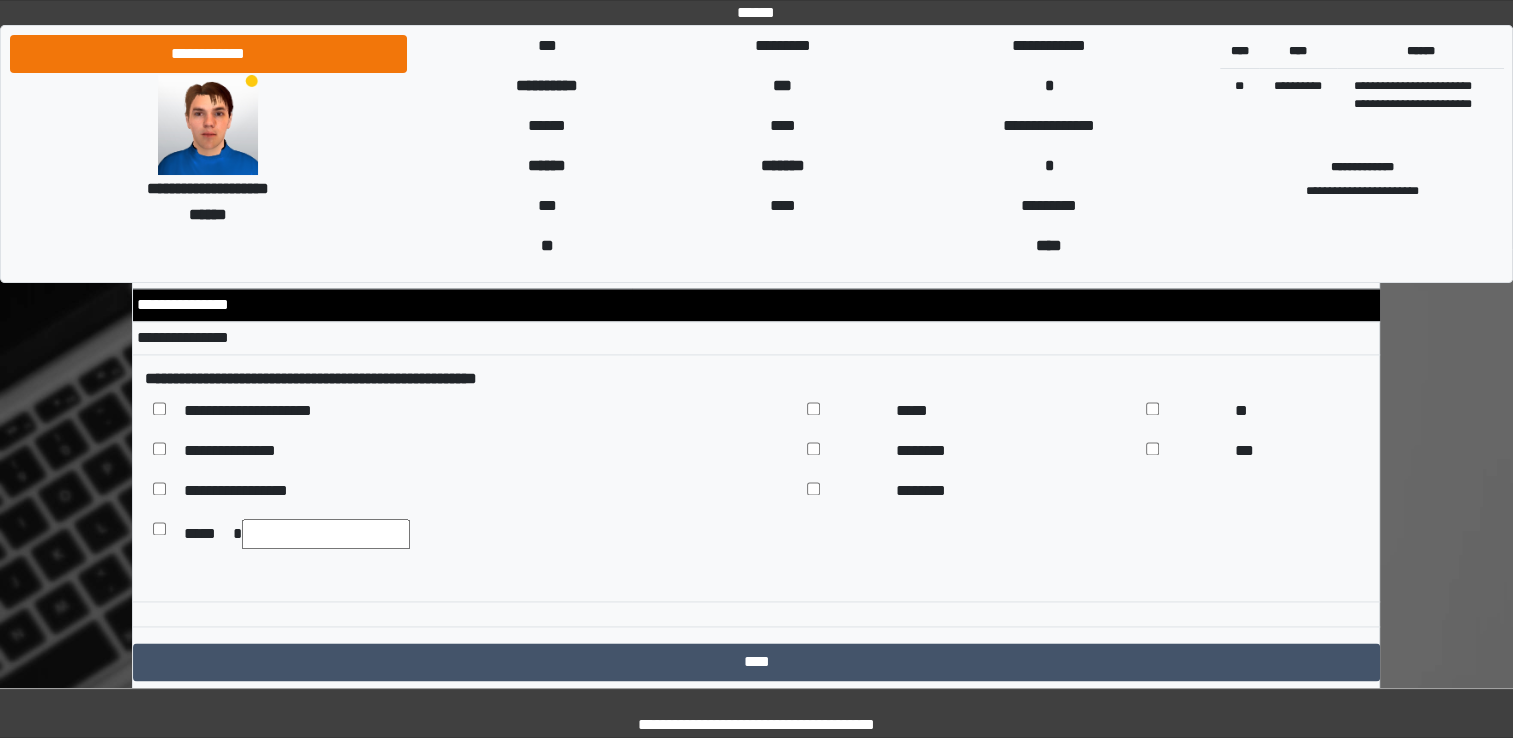 click at bounding box center (326, 534) 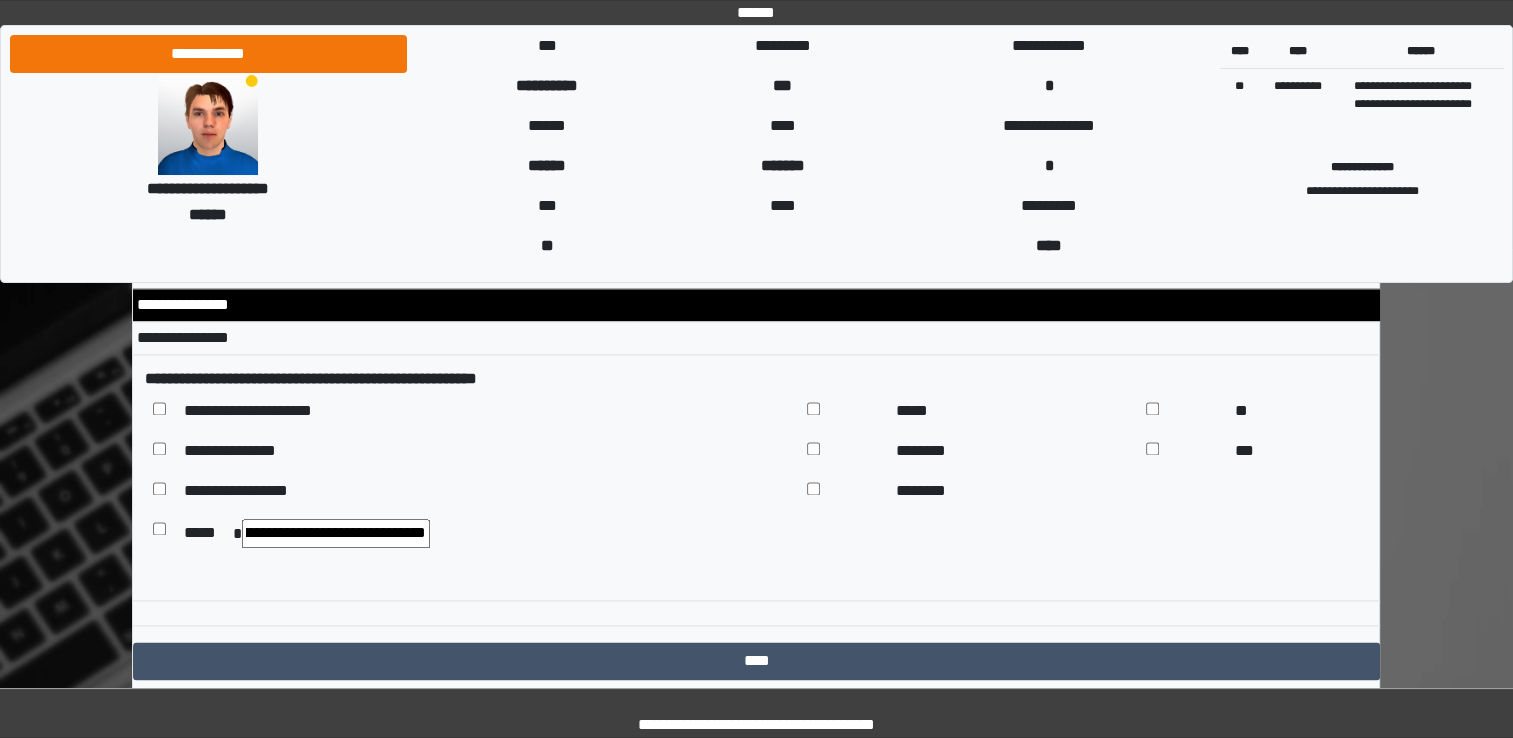 scroll, scrollTop: 0, scrollLeft: 306, axis: horizontal 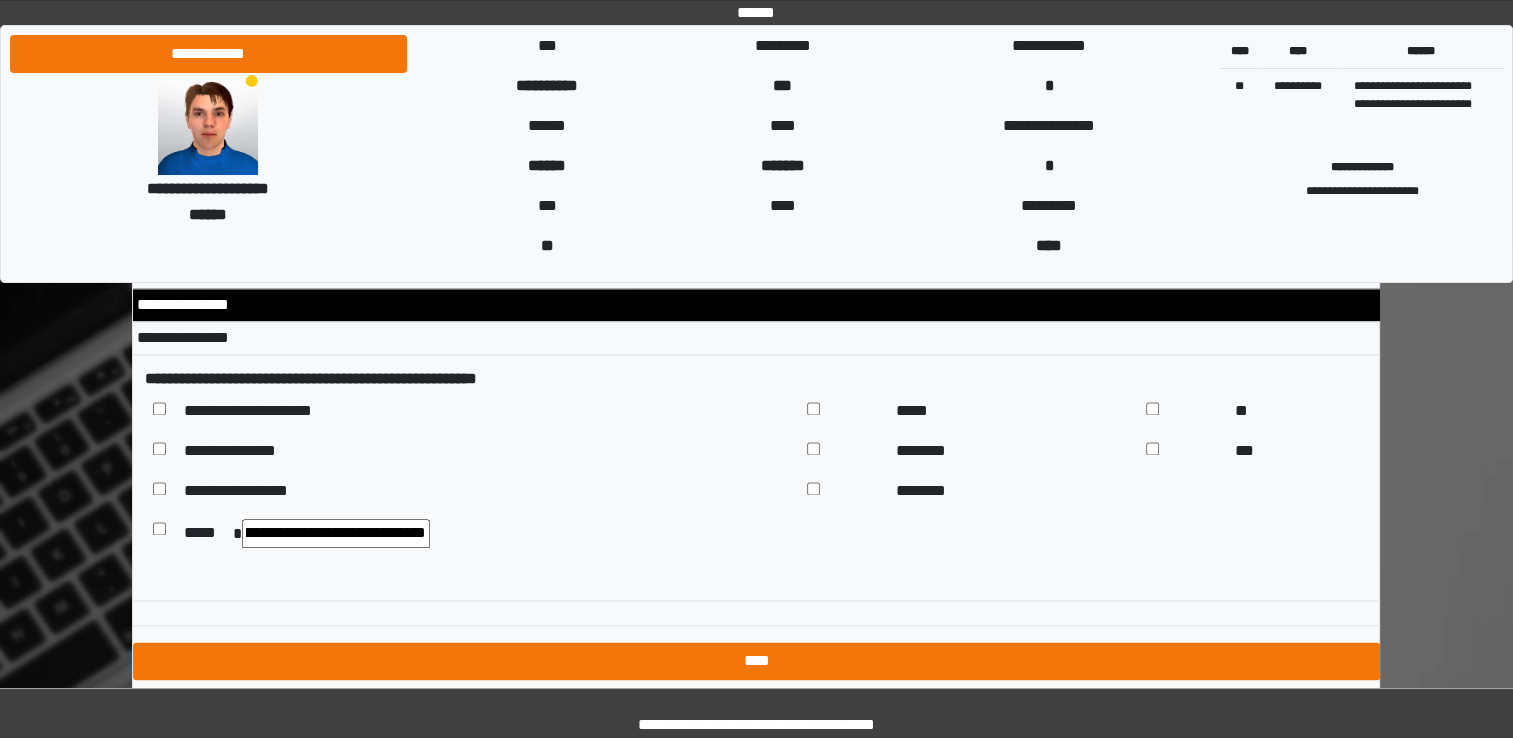 type on "**********" 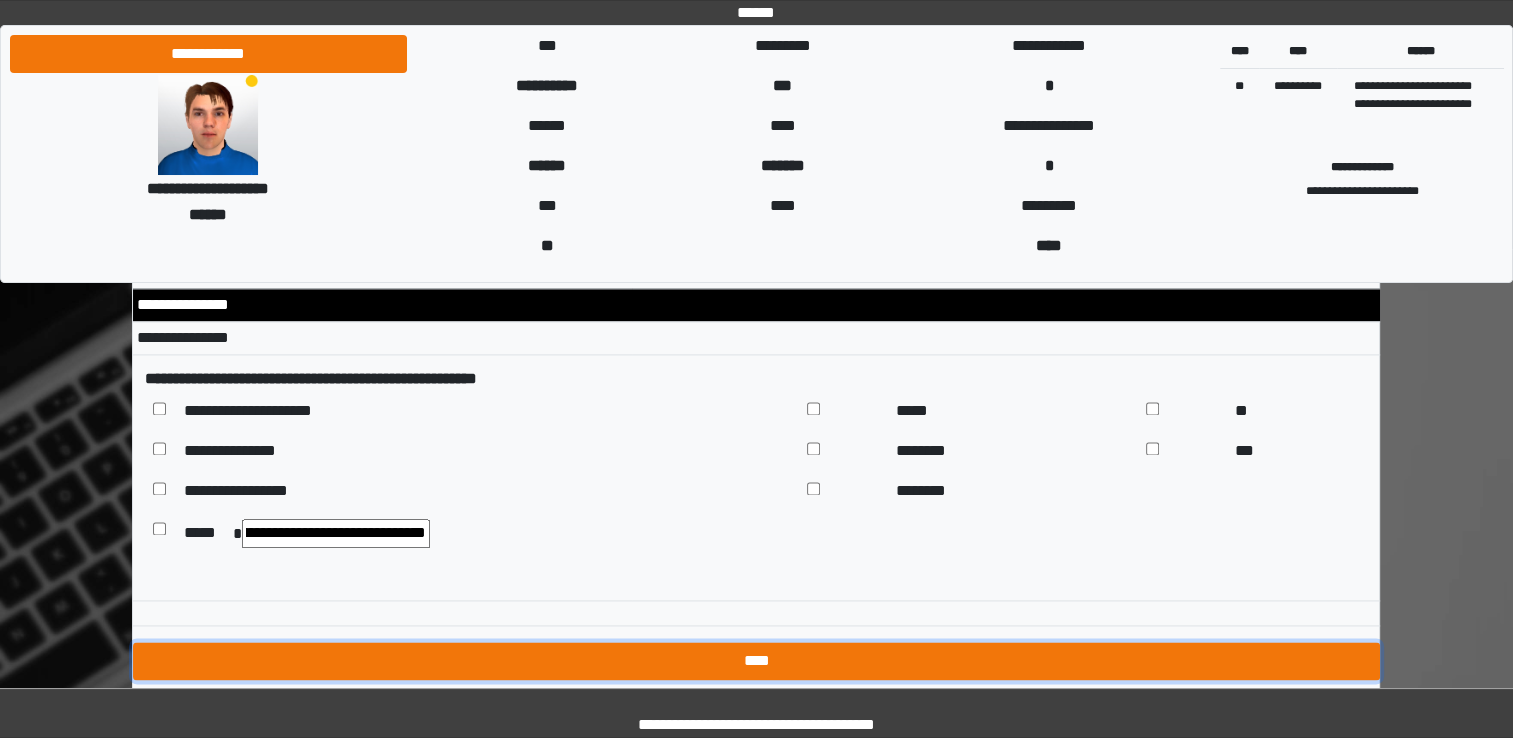 click on "****" at bounding box center [756, 661] 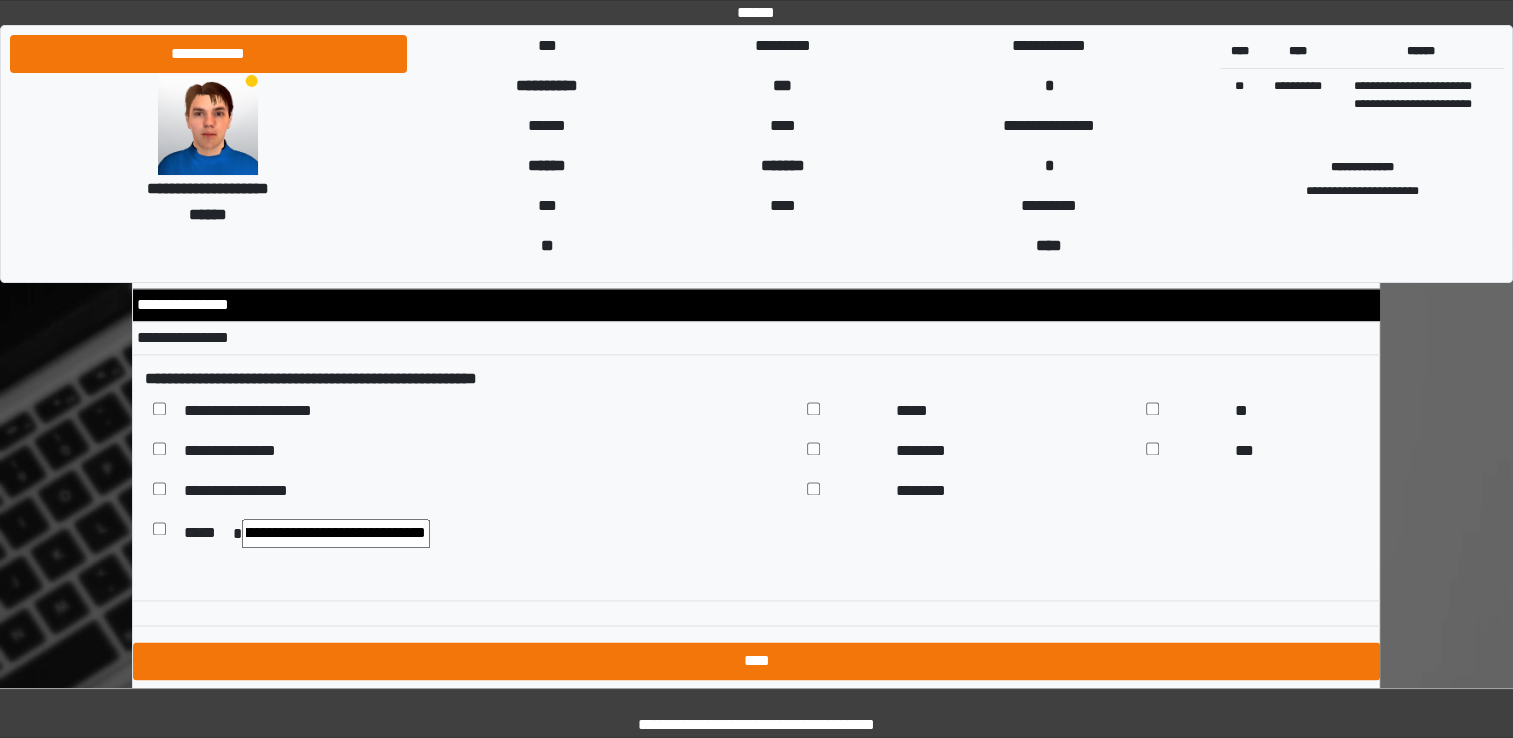 scroll, scrollTop: 0, scrollLeft: 0, axis: both 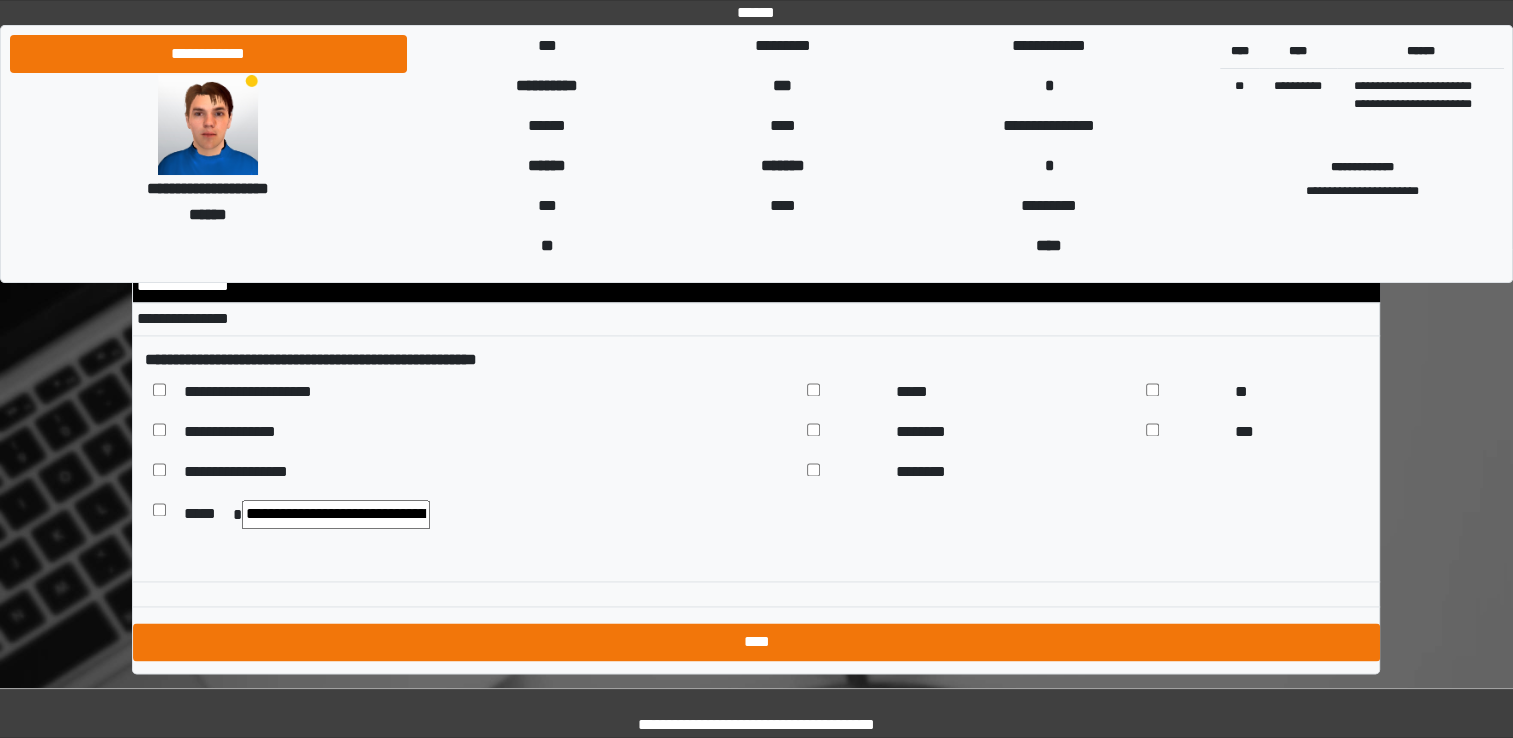 type on "**" 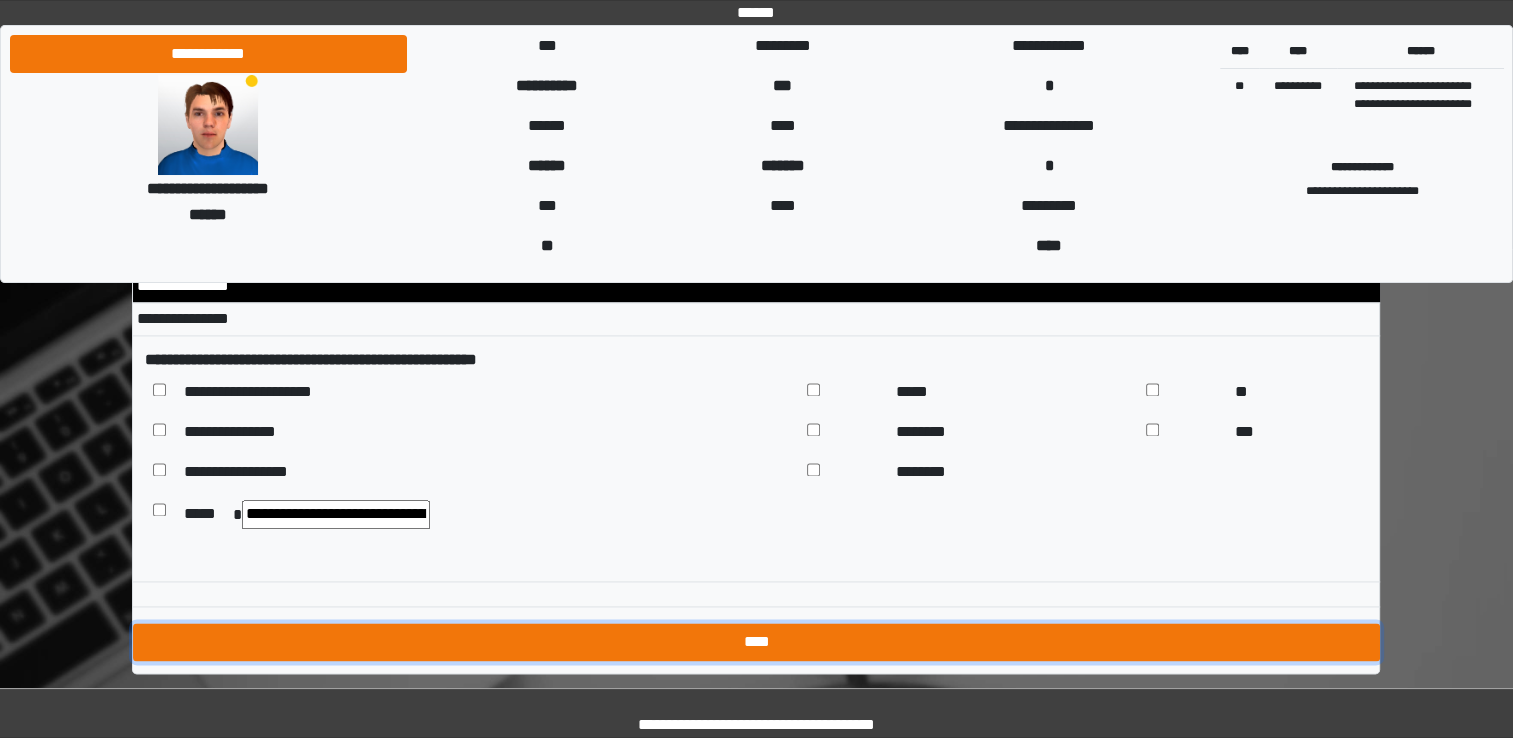 click on "****" at bounding box center (756, 642) 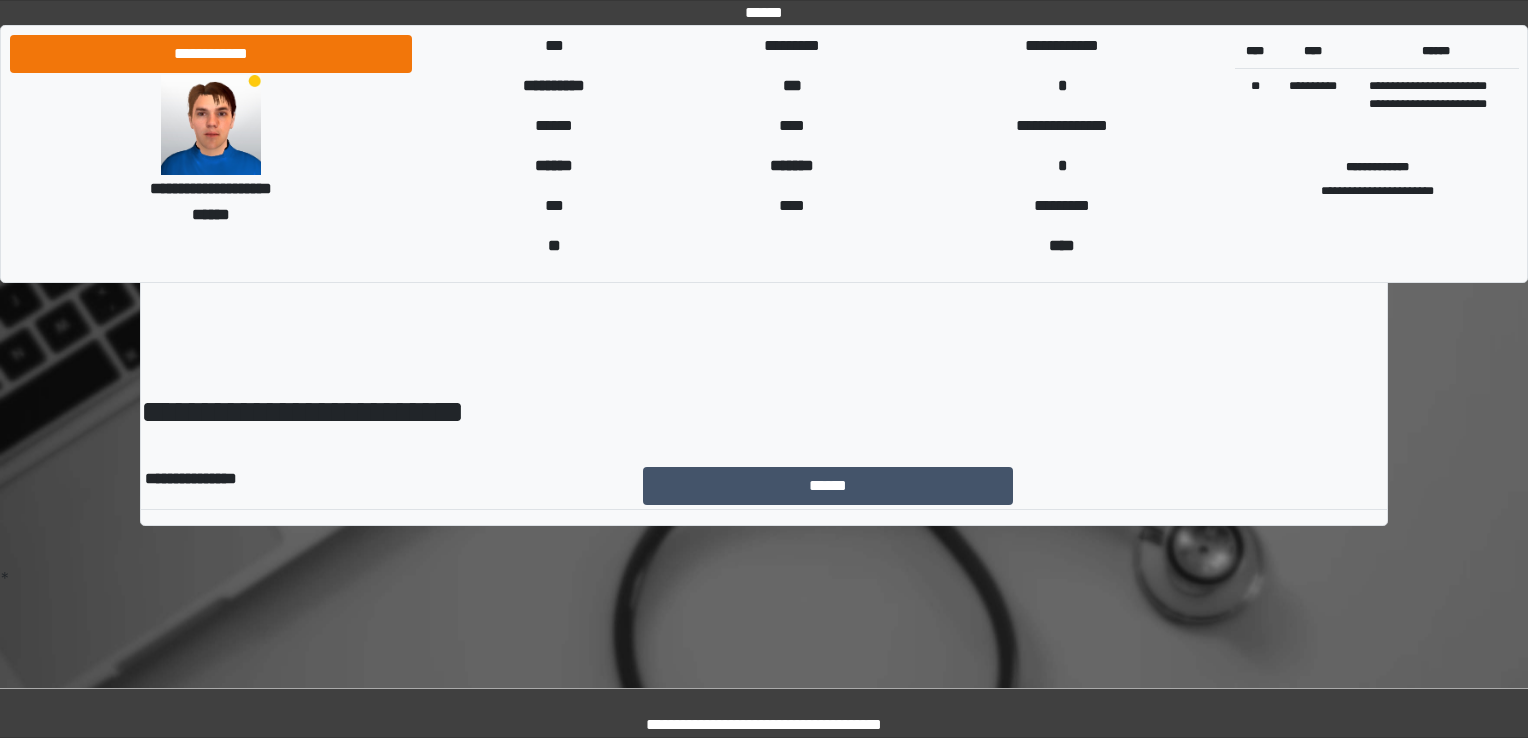 scroll, scrollTop: 0, scrollLeft: 0, axis: both 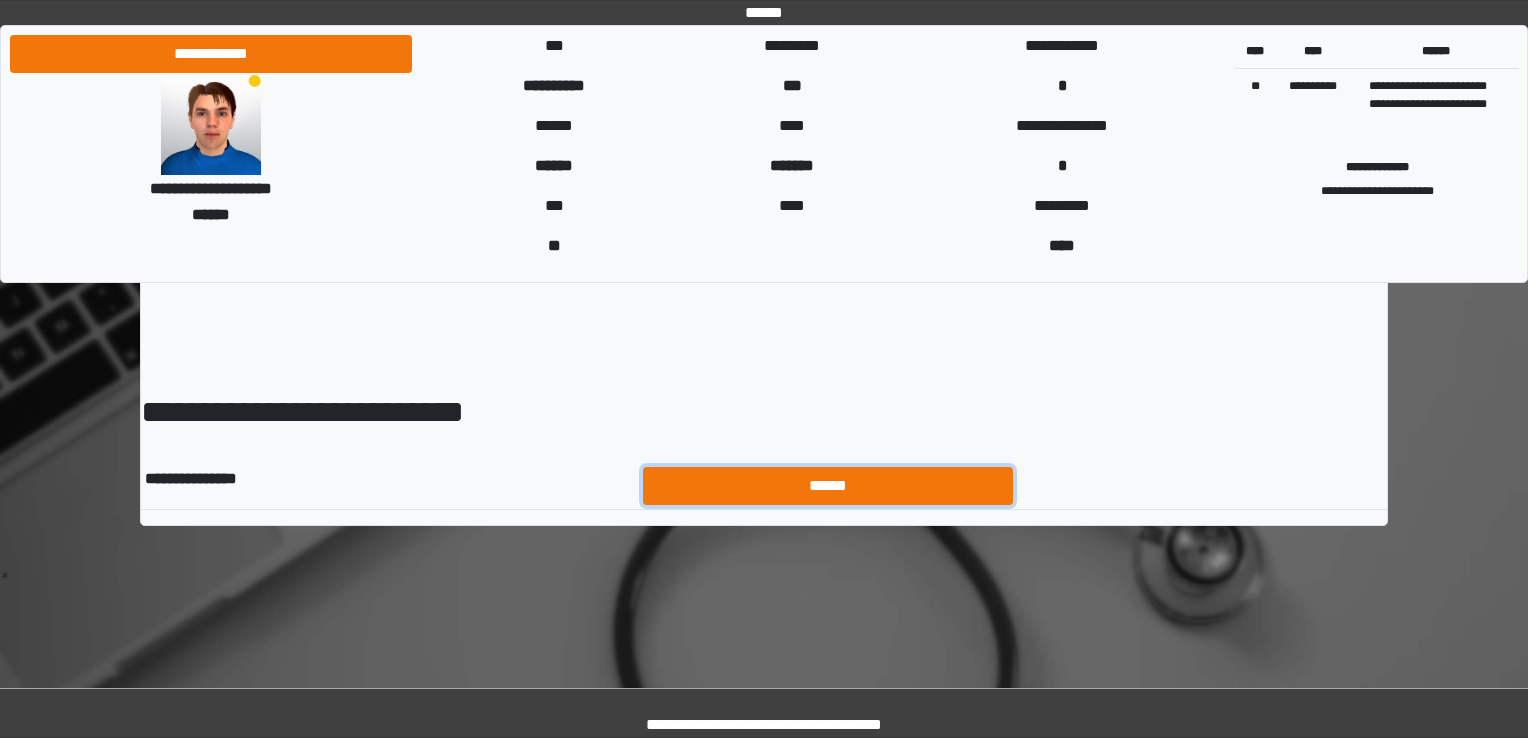 click on "******" at bounding box center [828, 486] 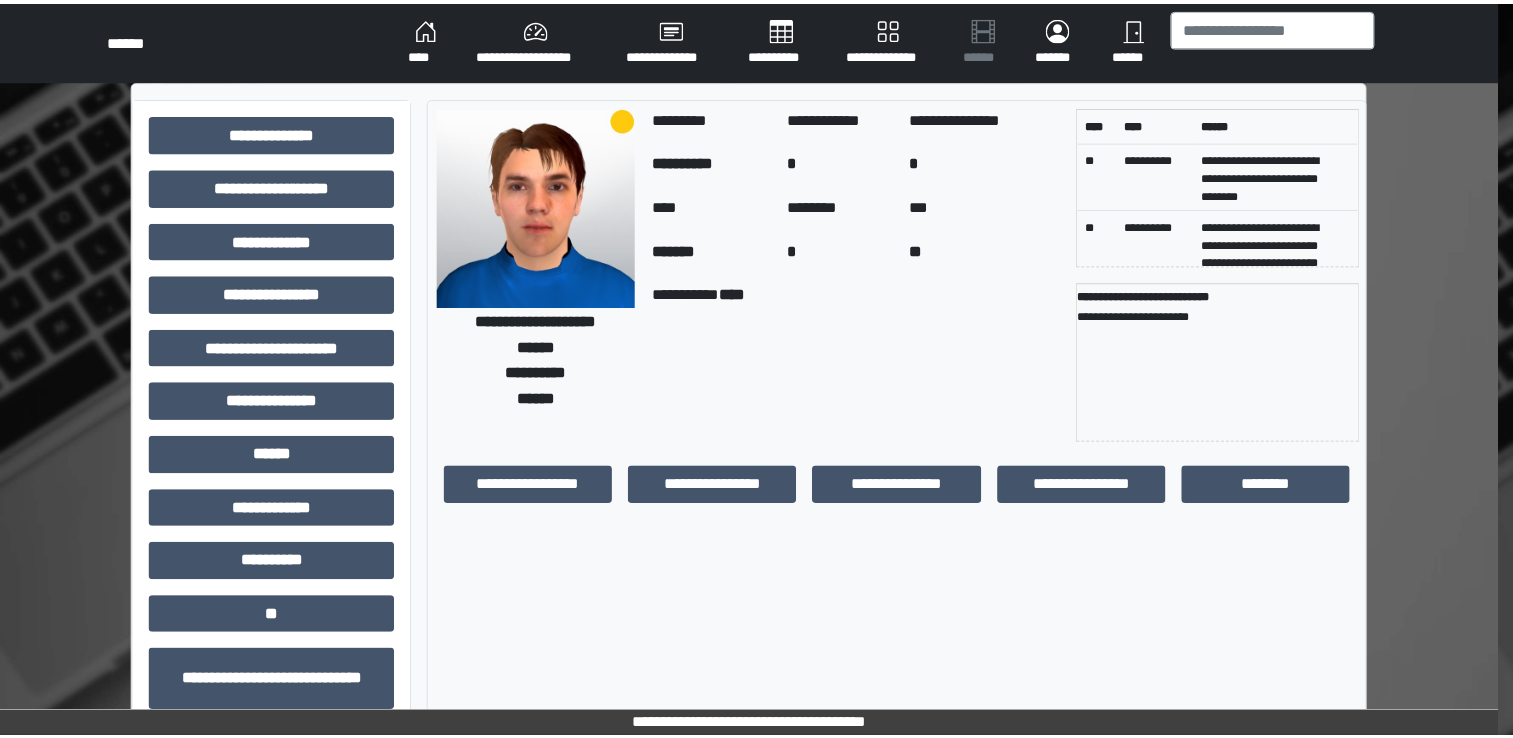 scroll, scrollTop: 0, scrollLeft: 0, axis: both 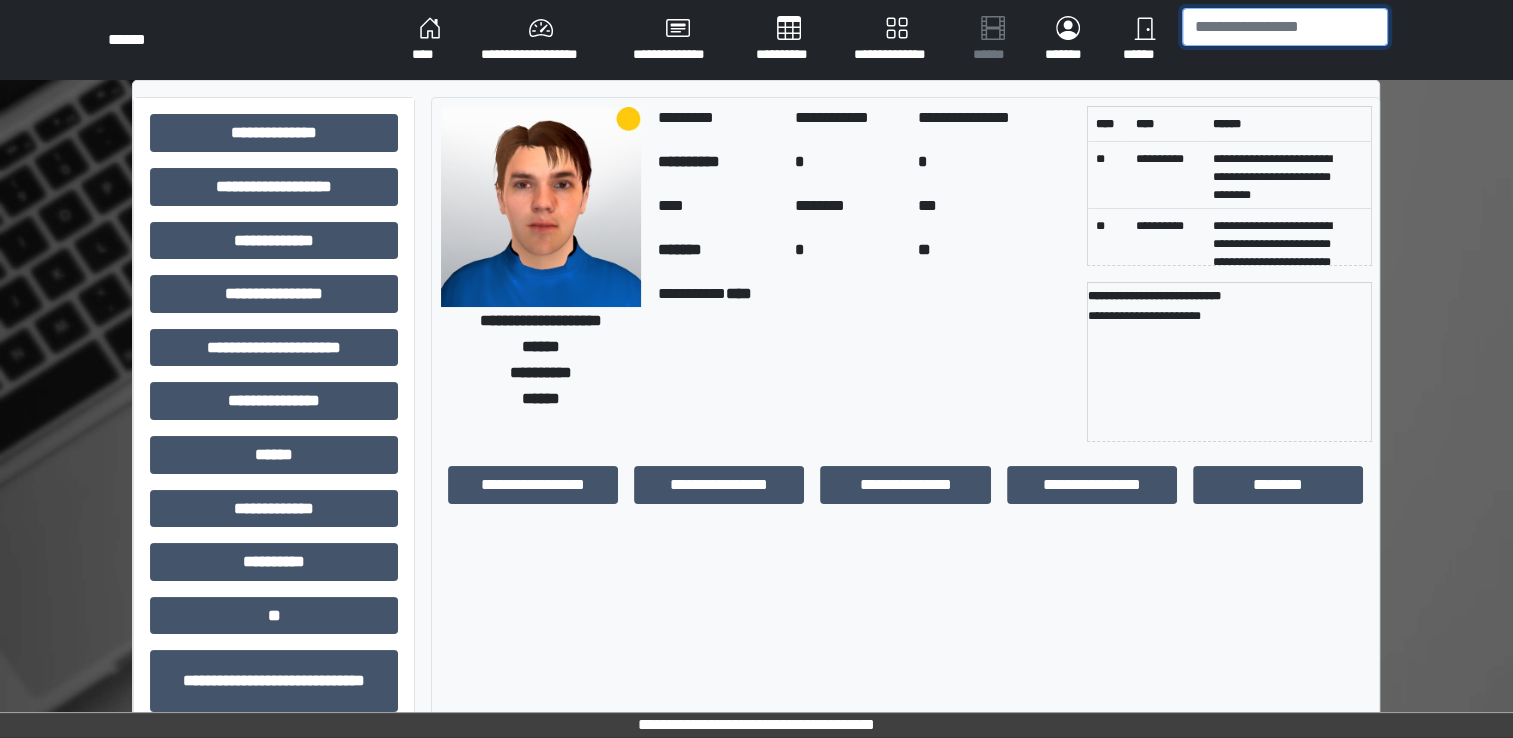 click at bounding box center [1285, 27] 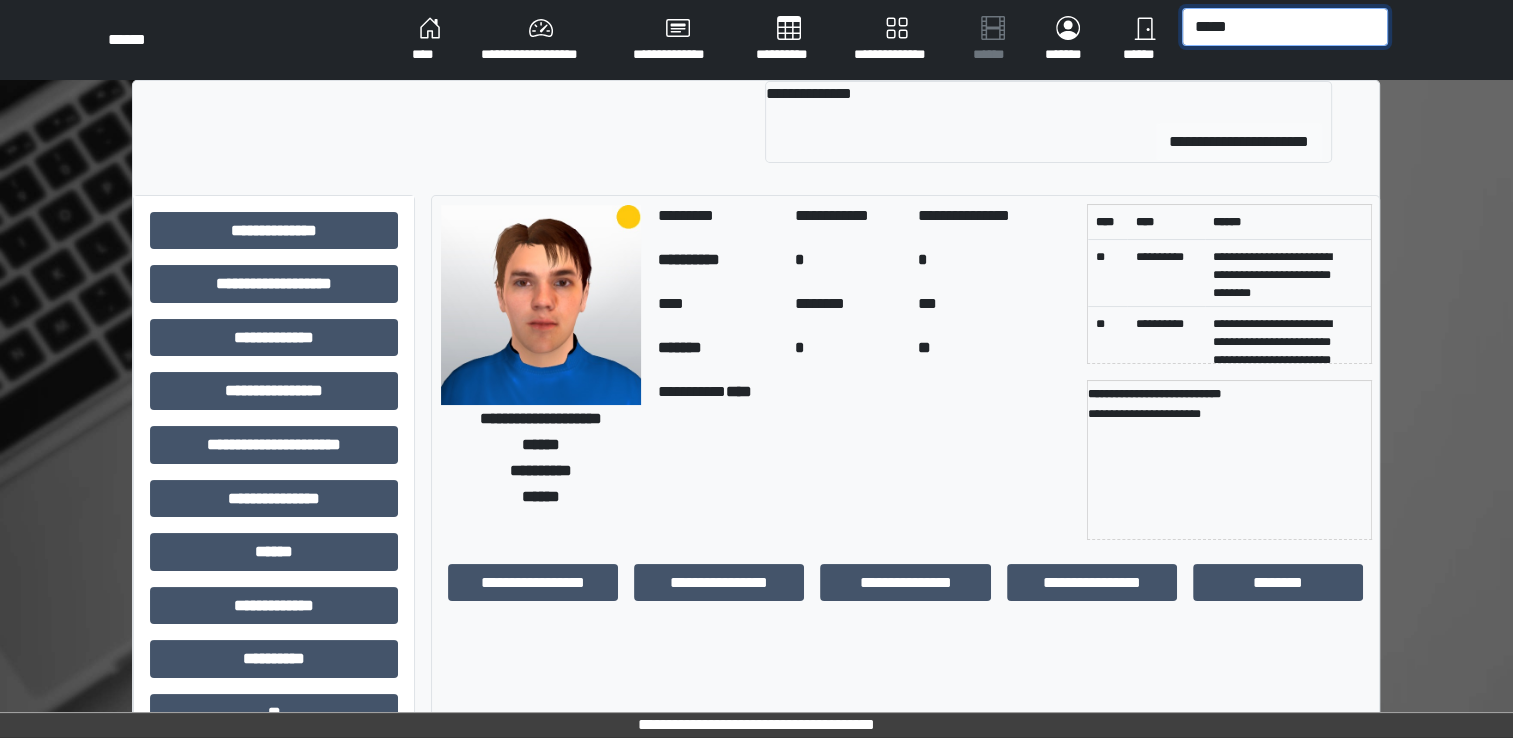 type on "*****" 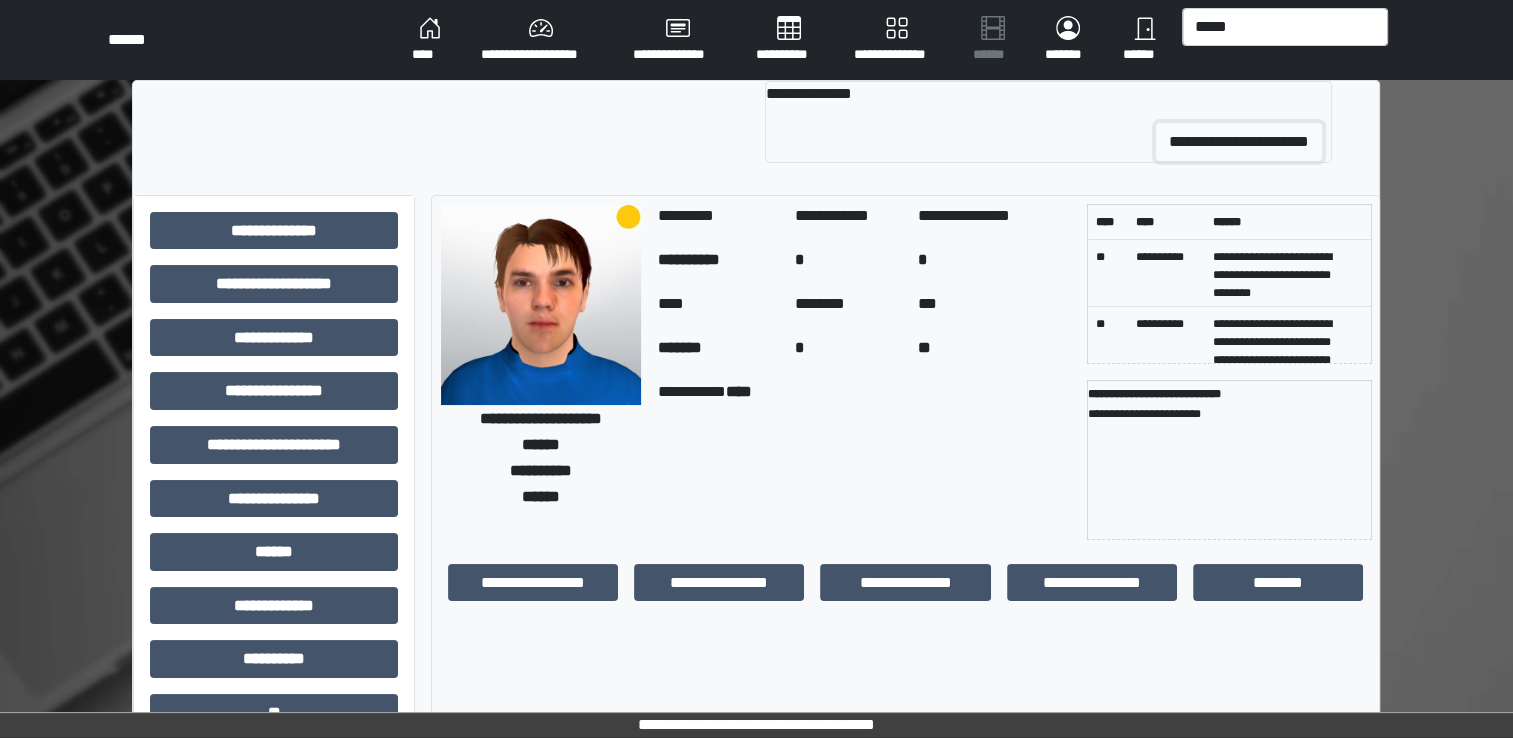 click on "**********" at bounding box center (1239, 142) 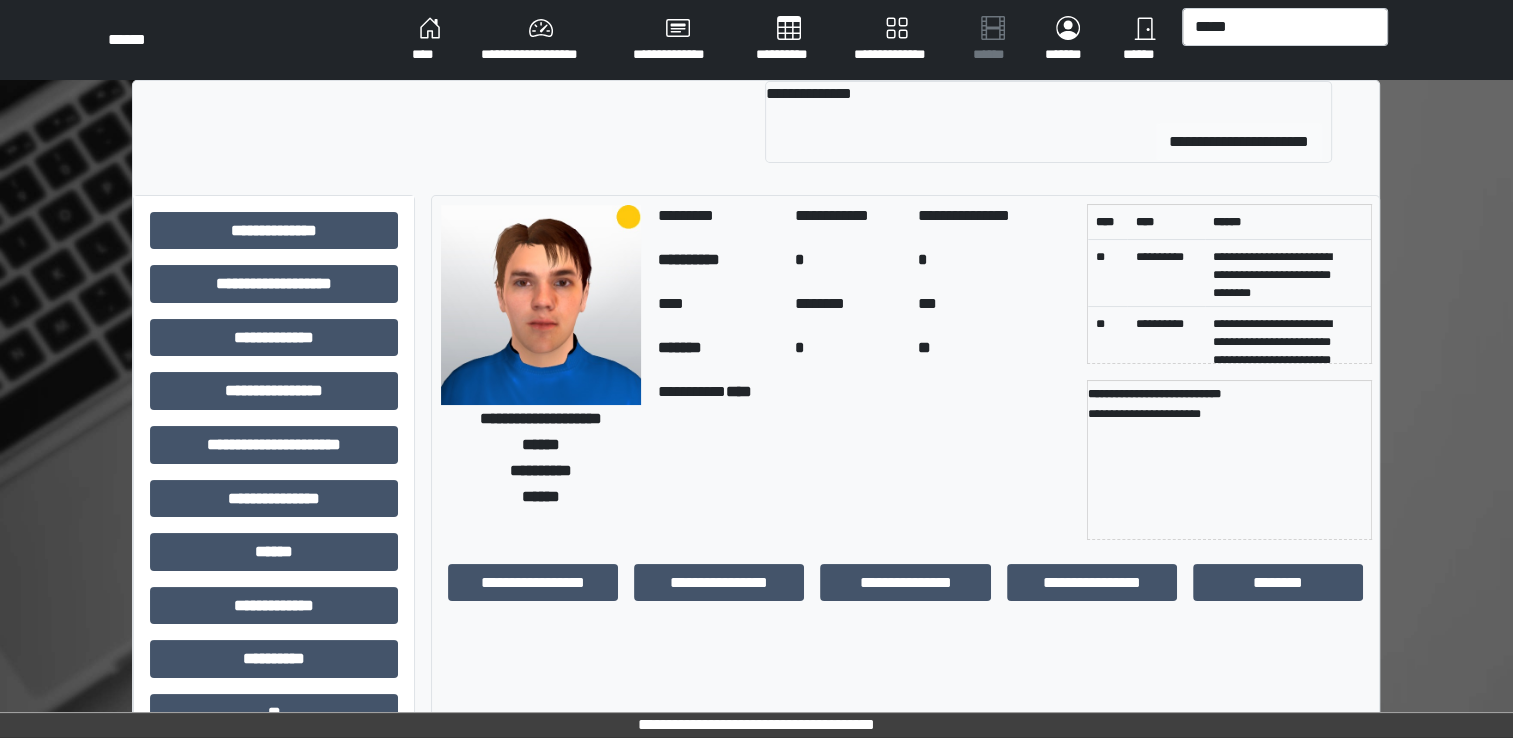 type 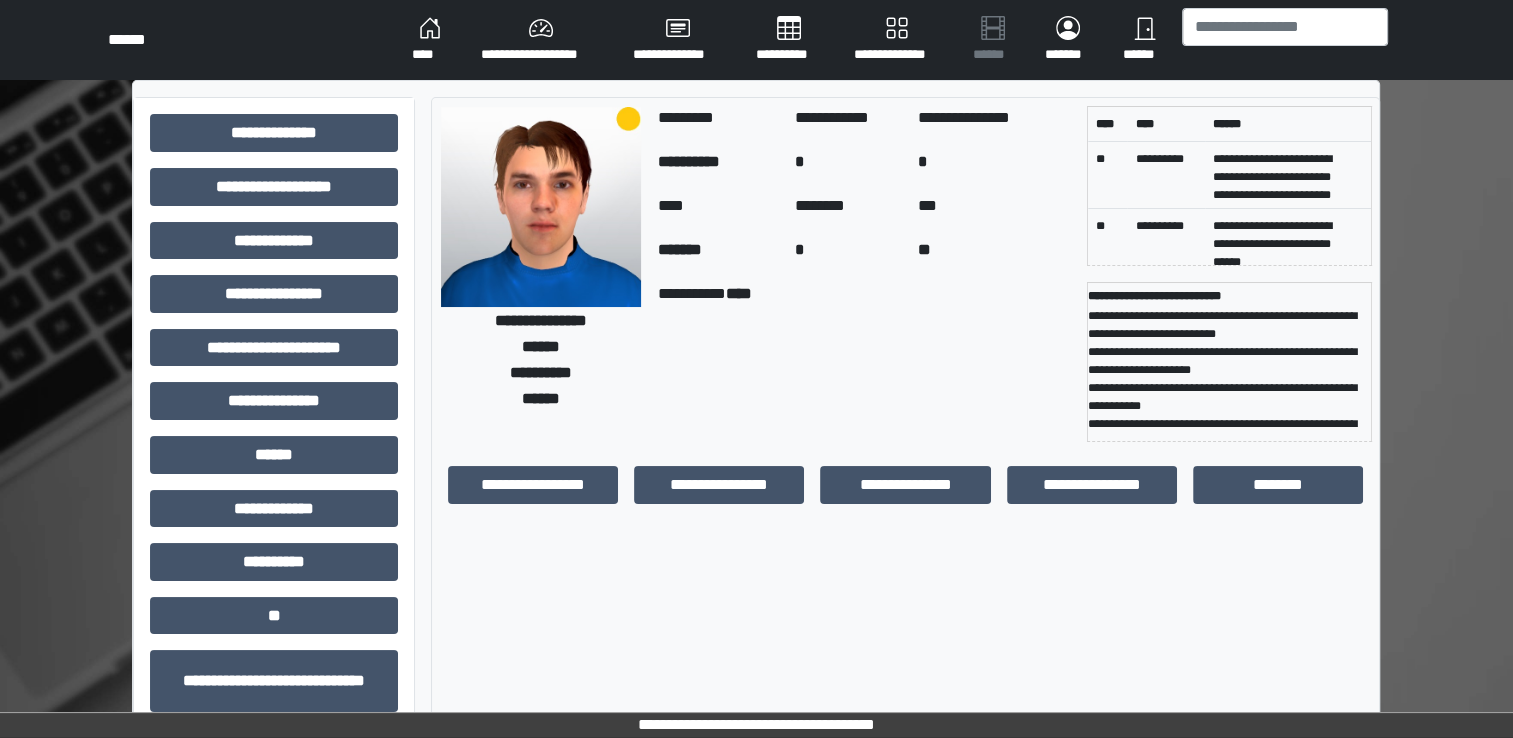 scroll, scrollTop: 51, scrollLeft: 0, axis: vertical 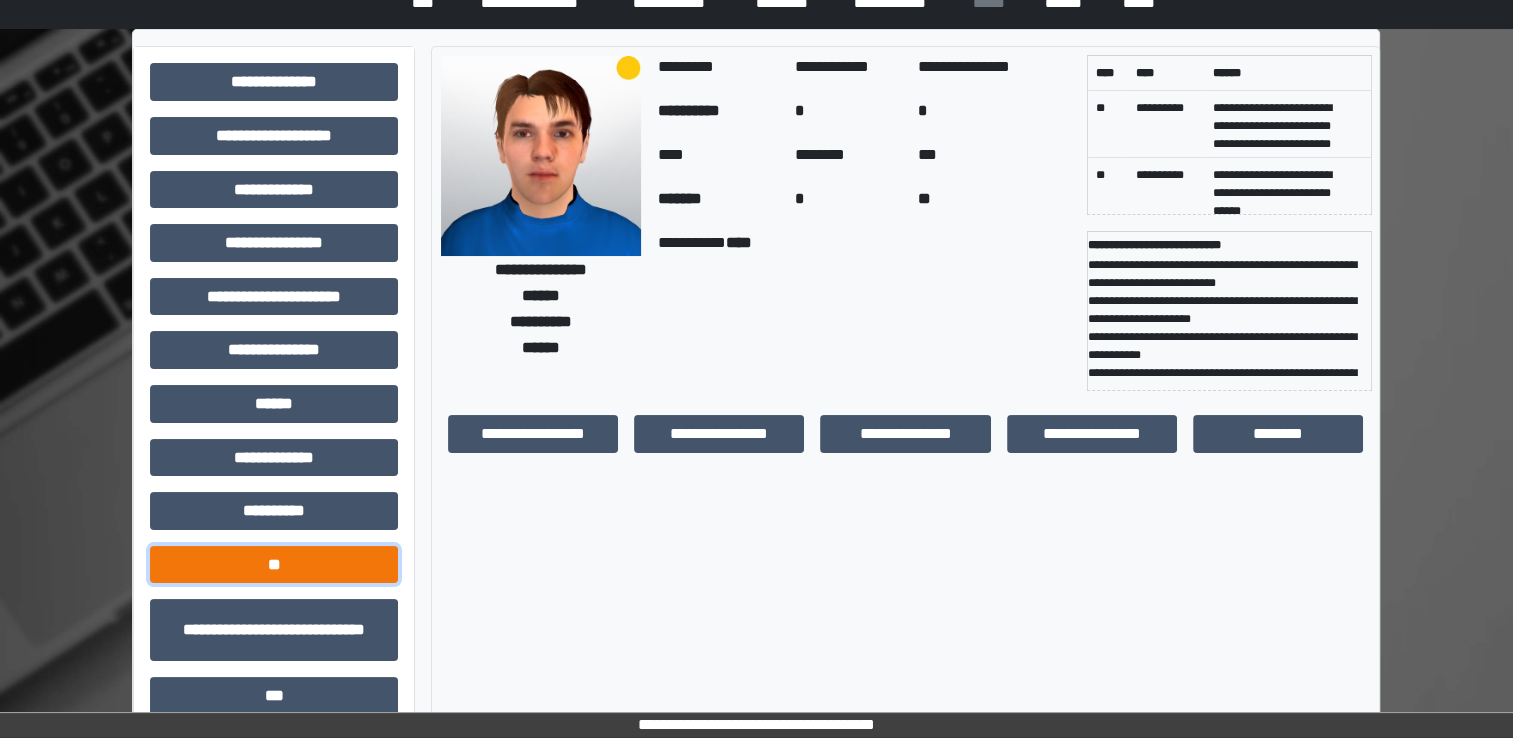 click on "**" at bounding box center (274, 565) 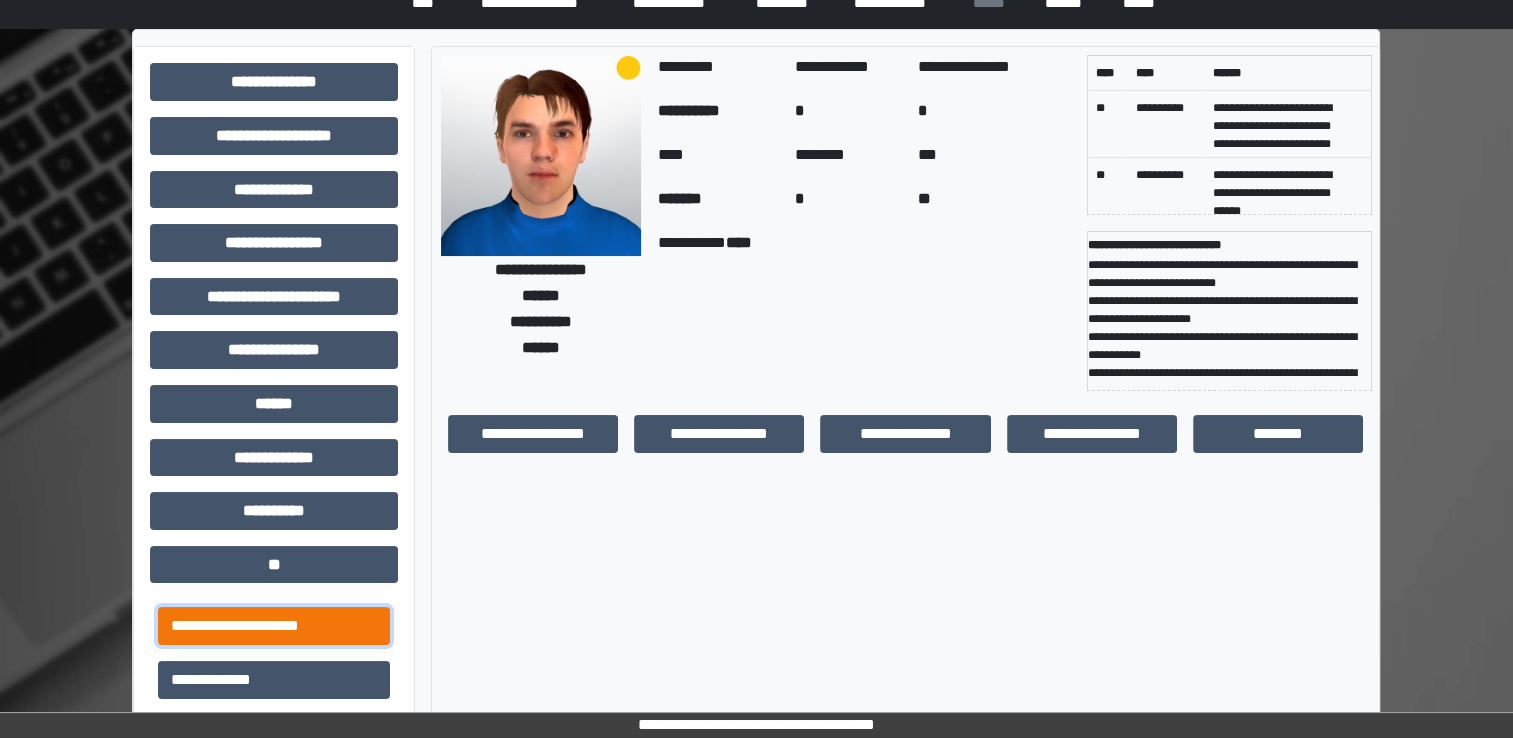 click on "**********" at bounding box center (274, 626) 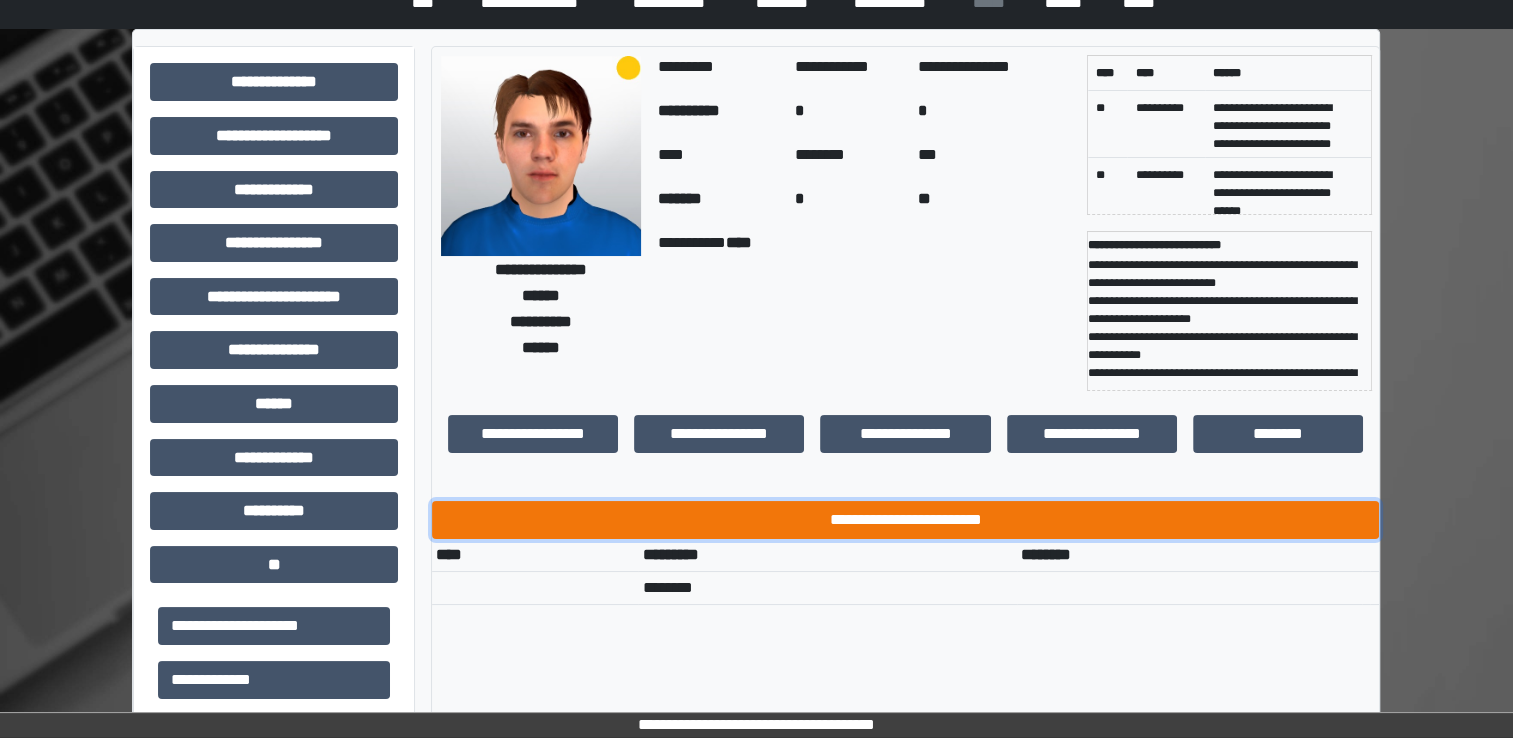 click on "**********" at bounding box center [905, 520] 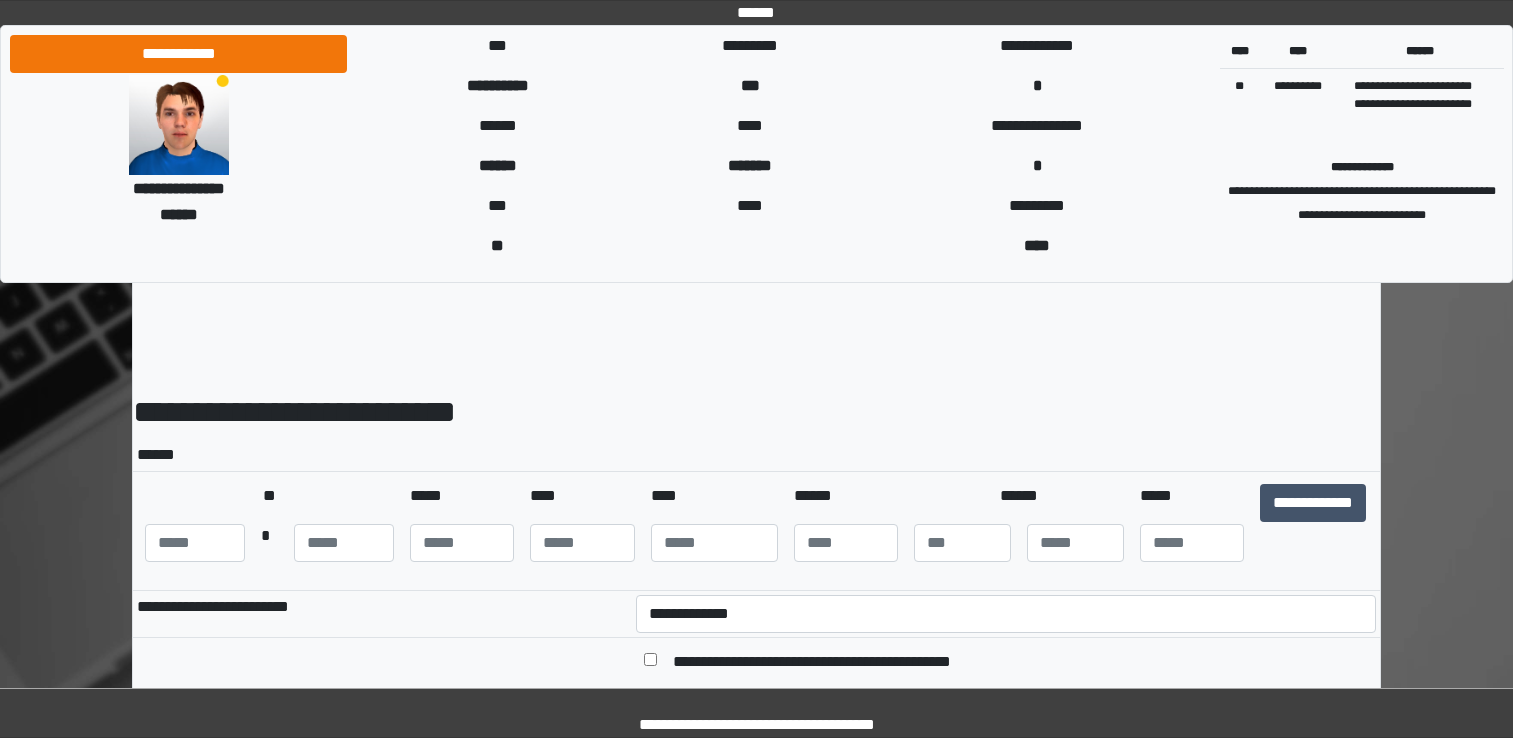scroll, scrollTop: 0, scrollLeft: 0, axis: both 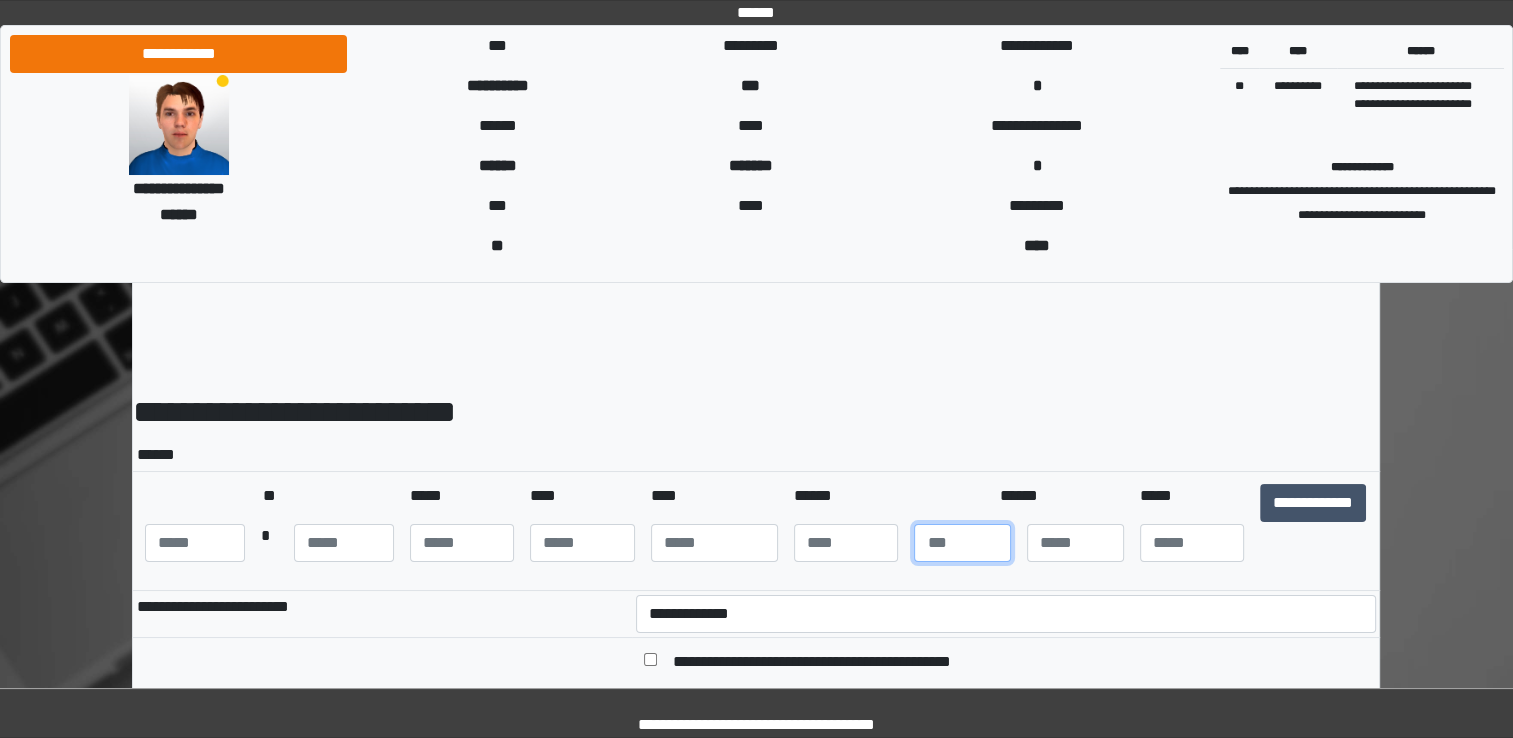 click at bounding box center (962, 543) 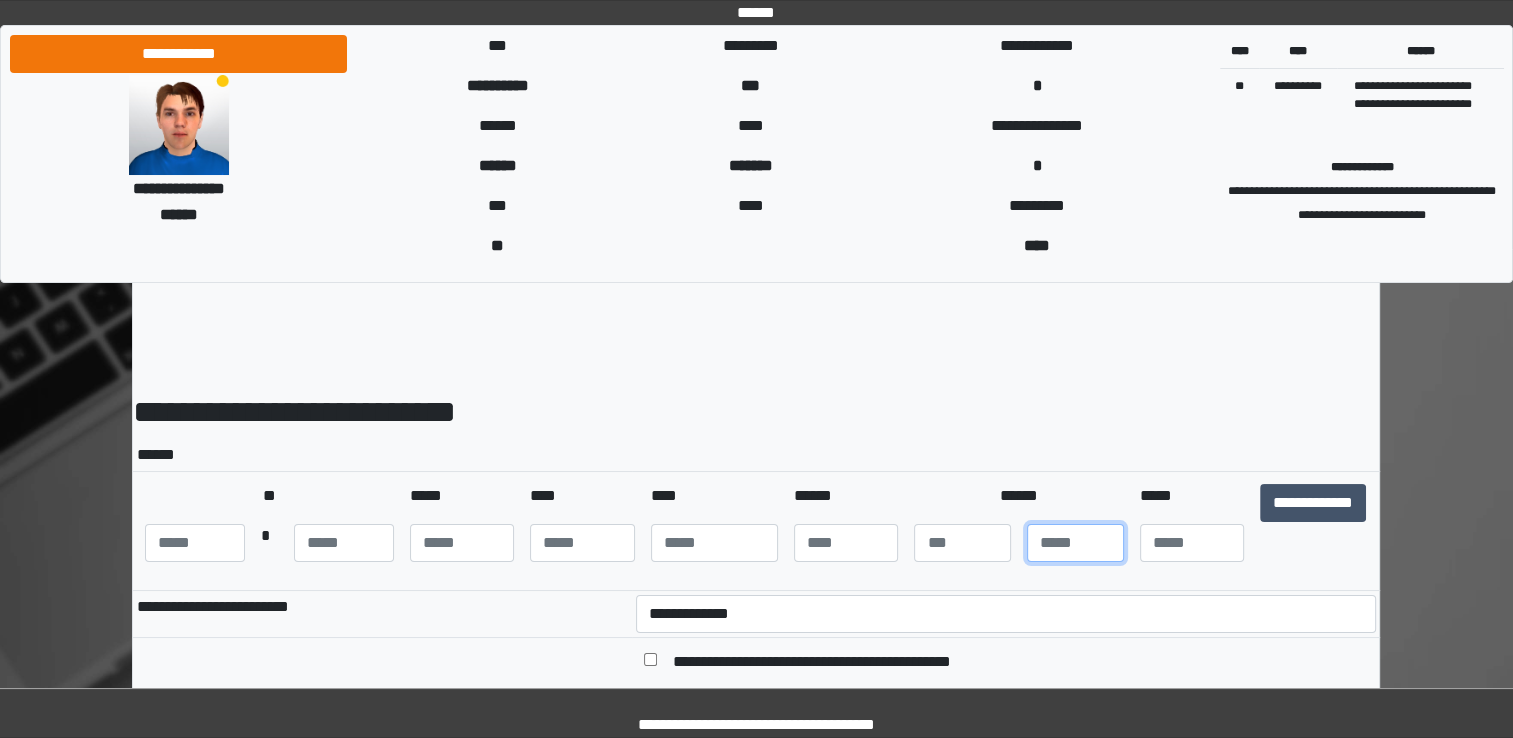 type on "*" 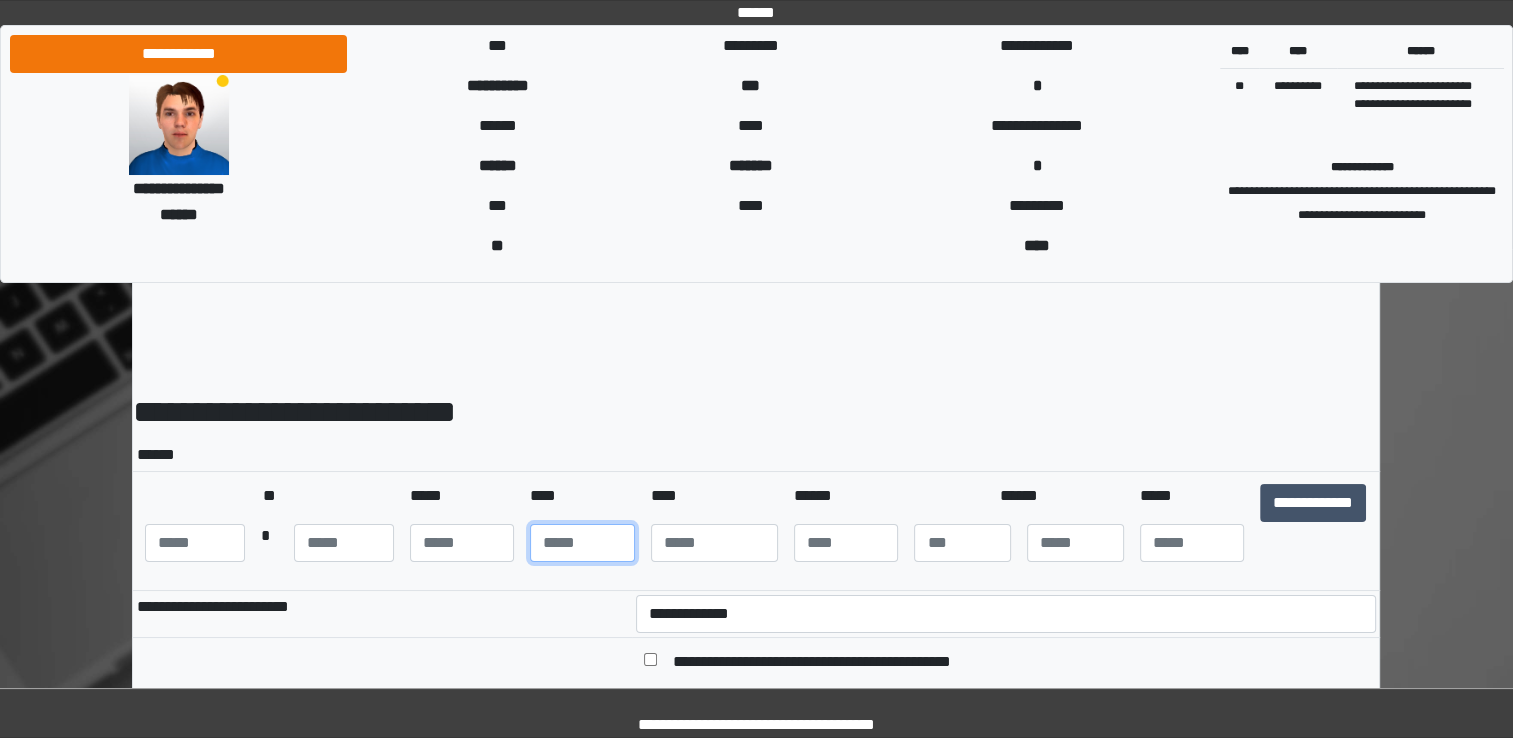 click at bounding box center [582, 543] 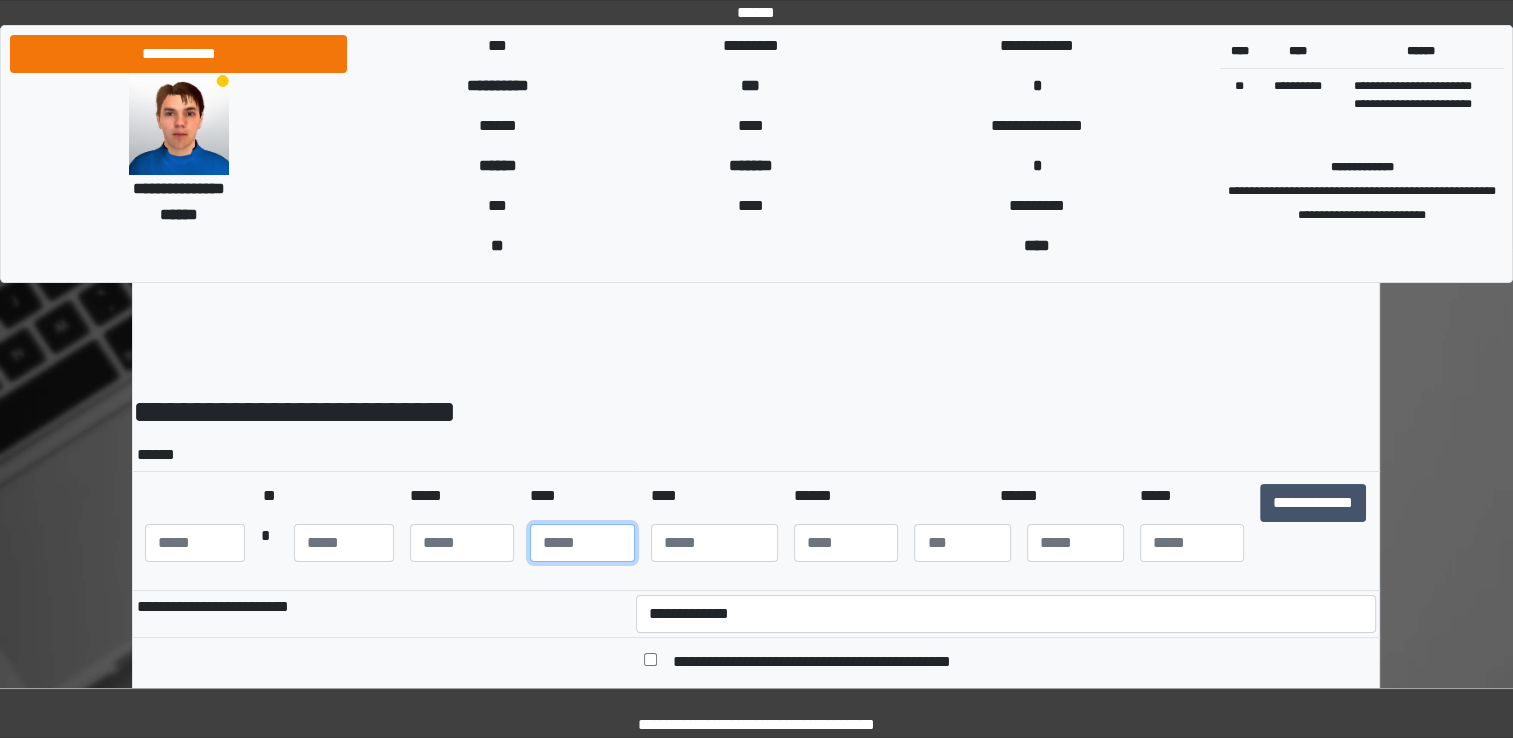 type on "**" 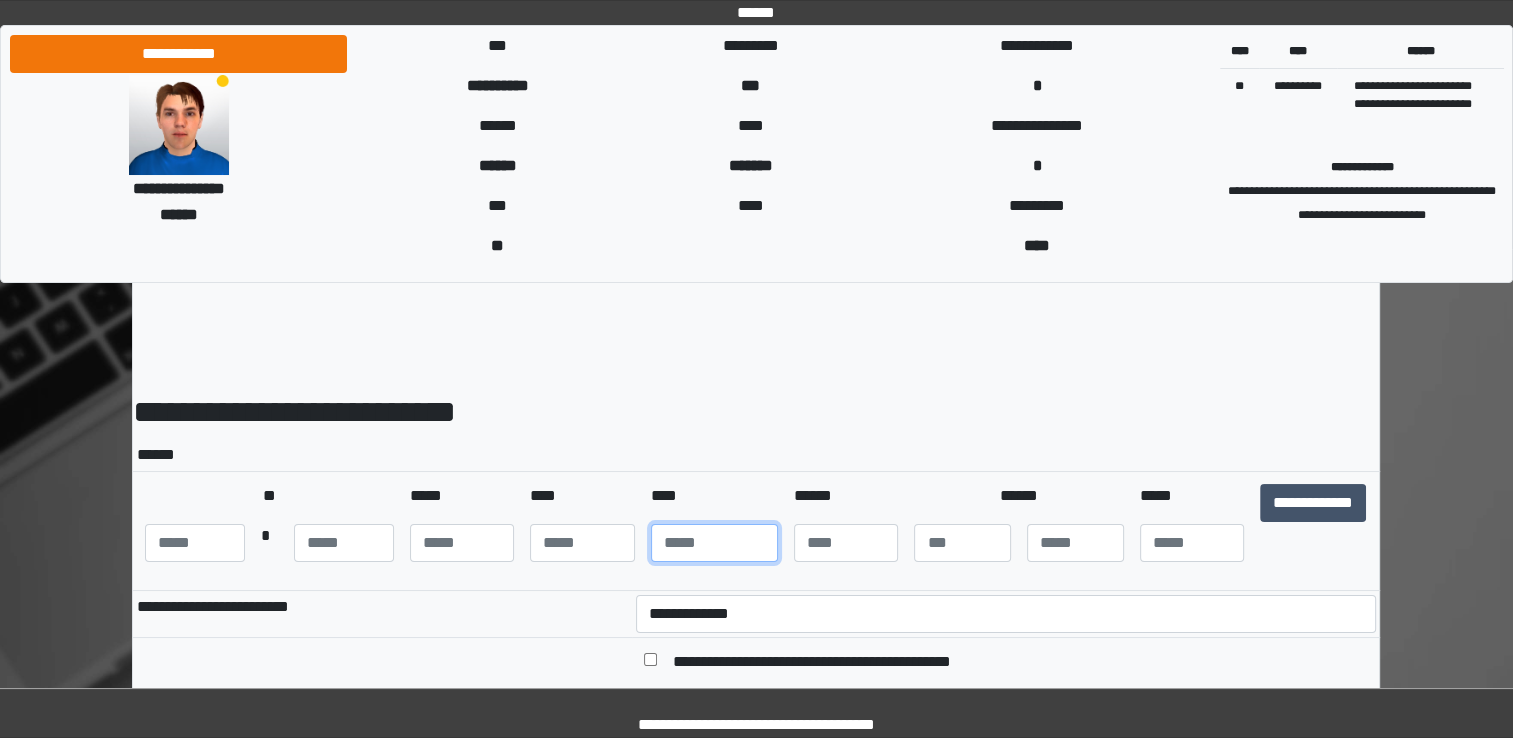 click at bounding box center (714, 543) 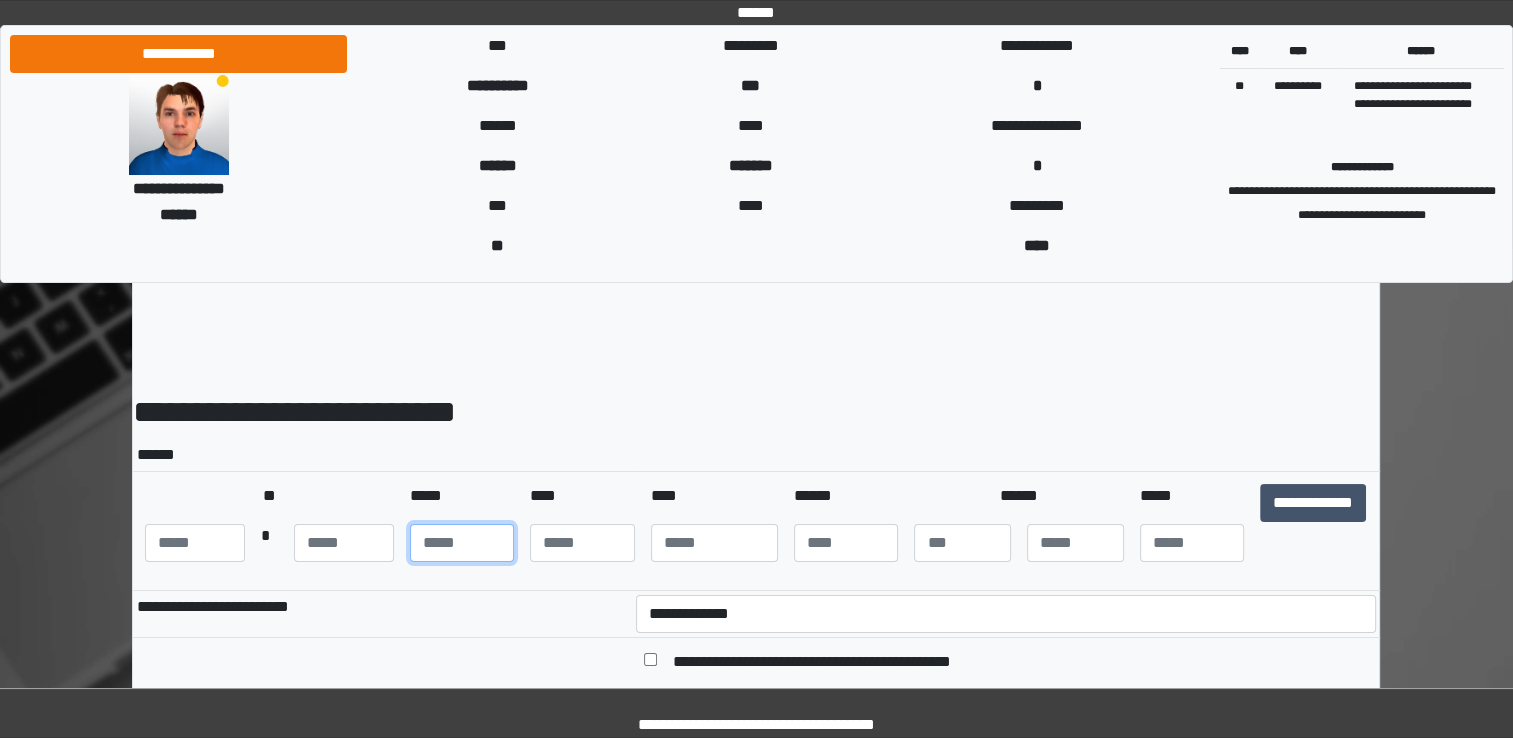 click at bounding box center (462, 543) 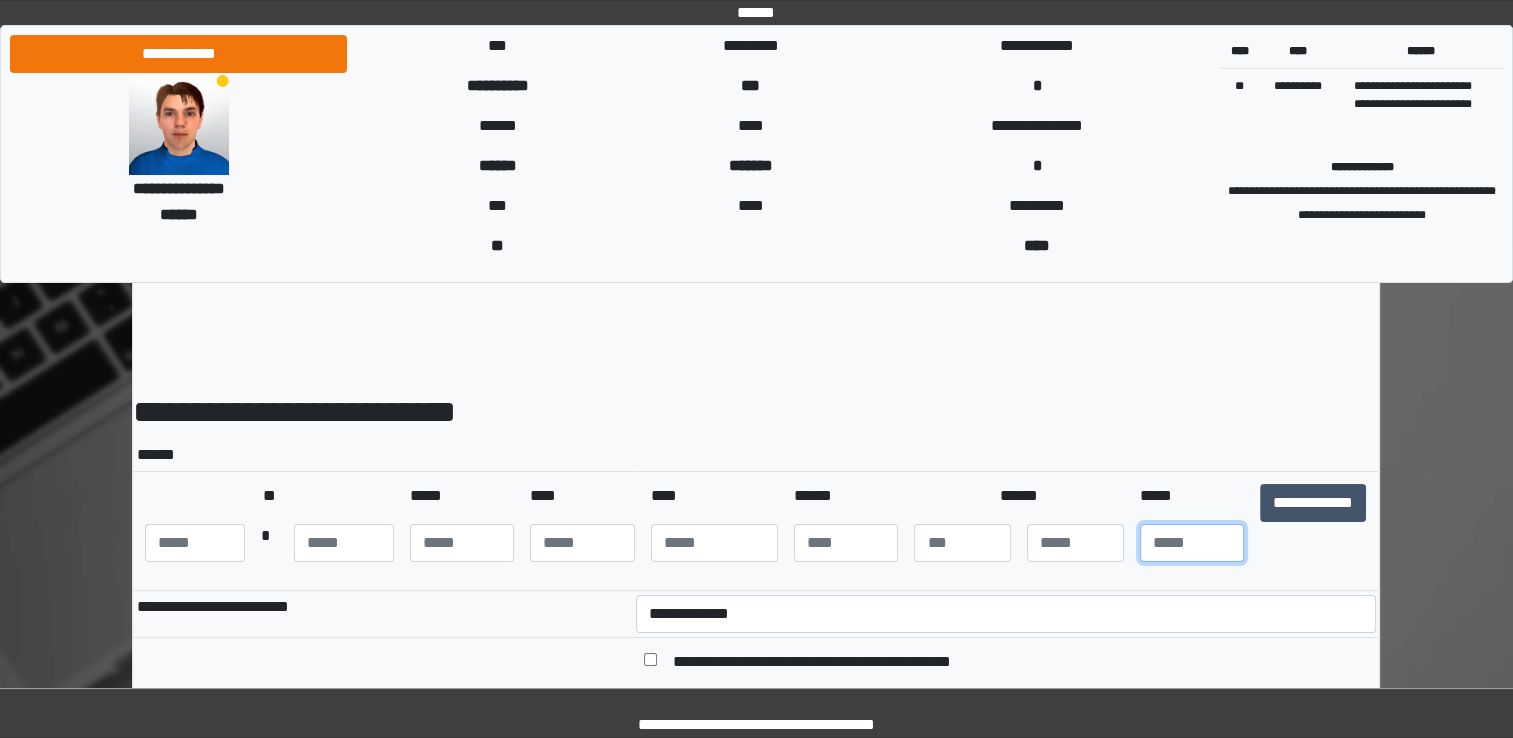 click at bounding box center (1192, 543) 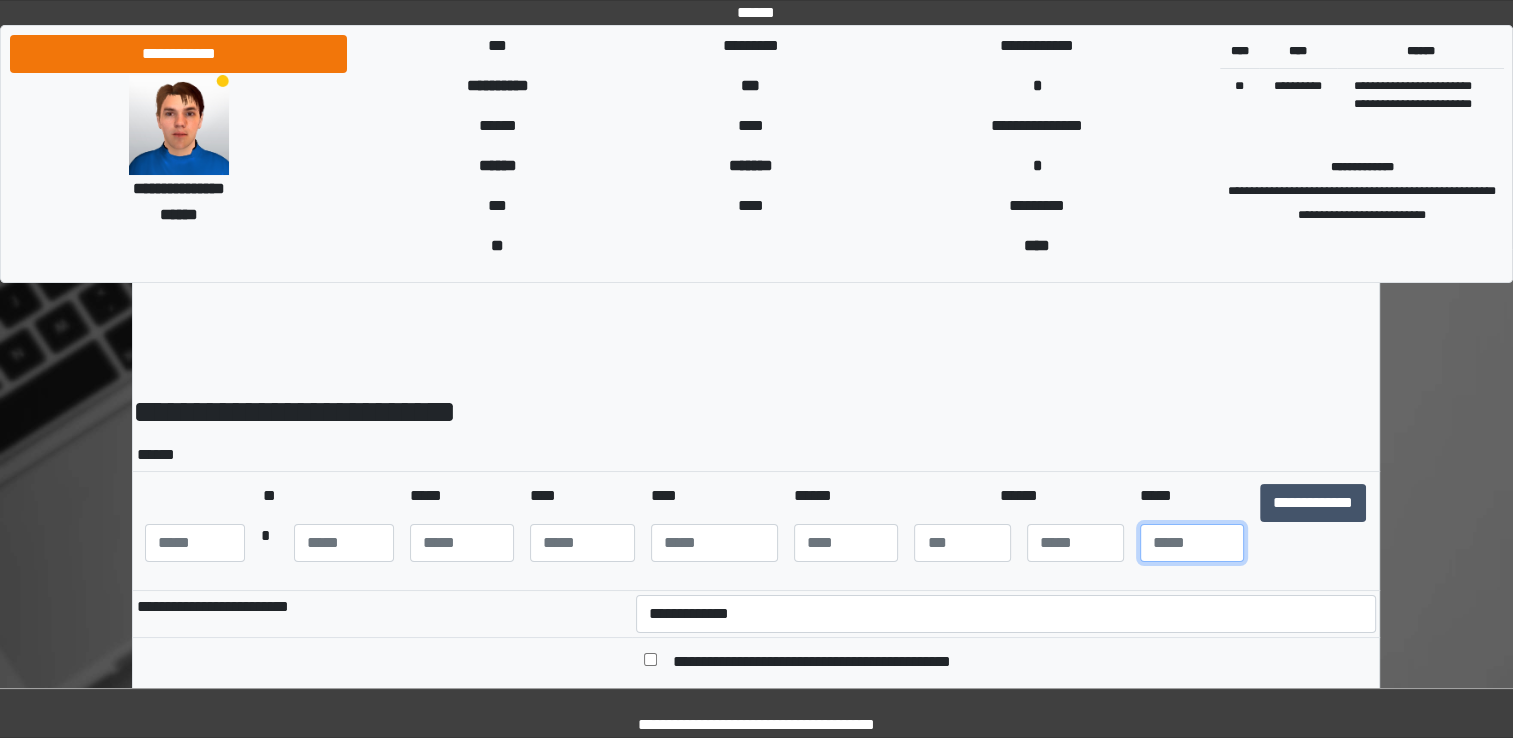 type on "**" 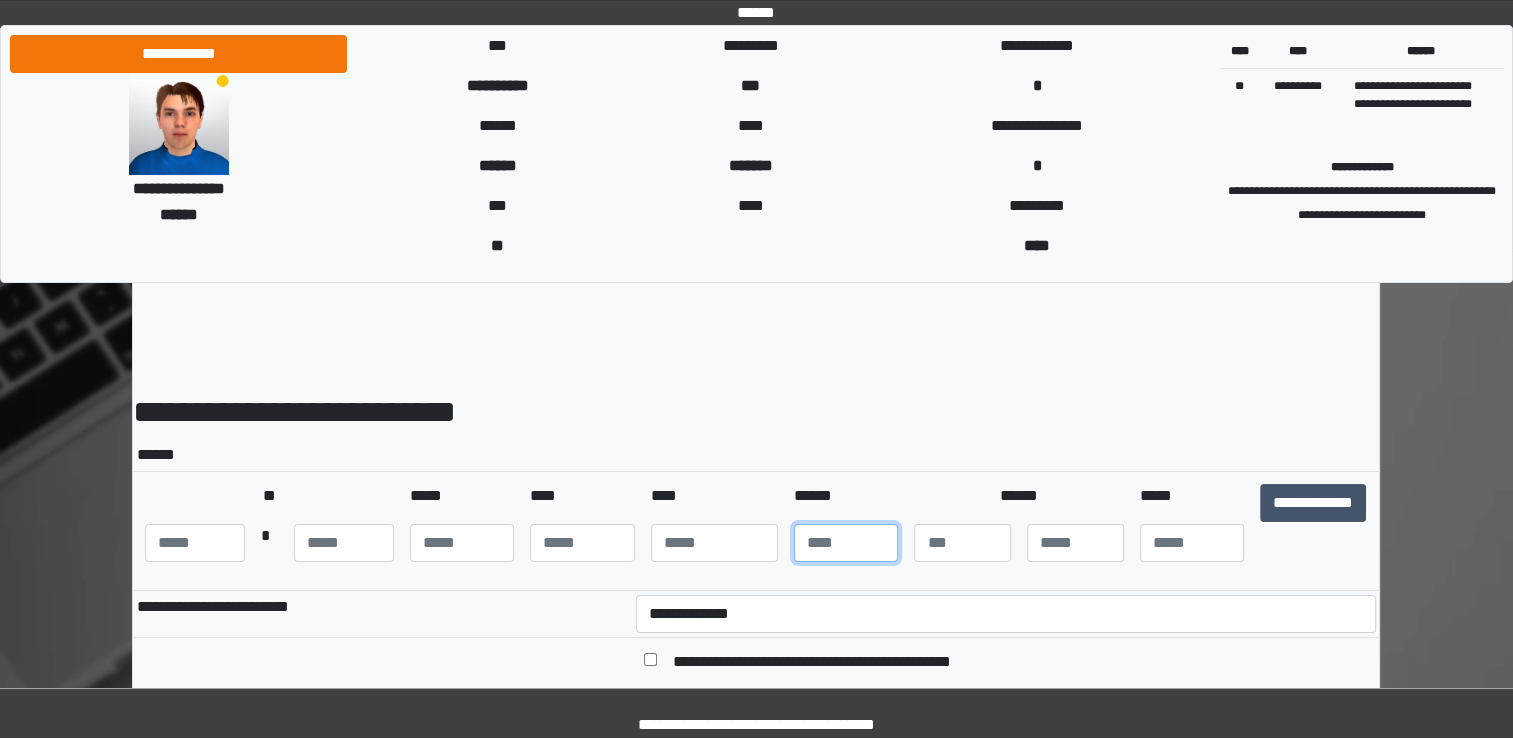 click at bounding box center (846, 543) 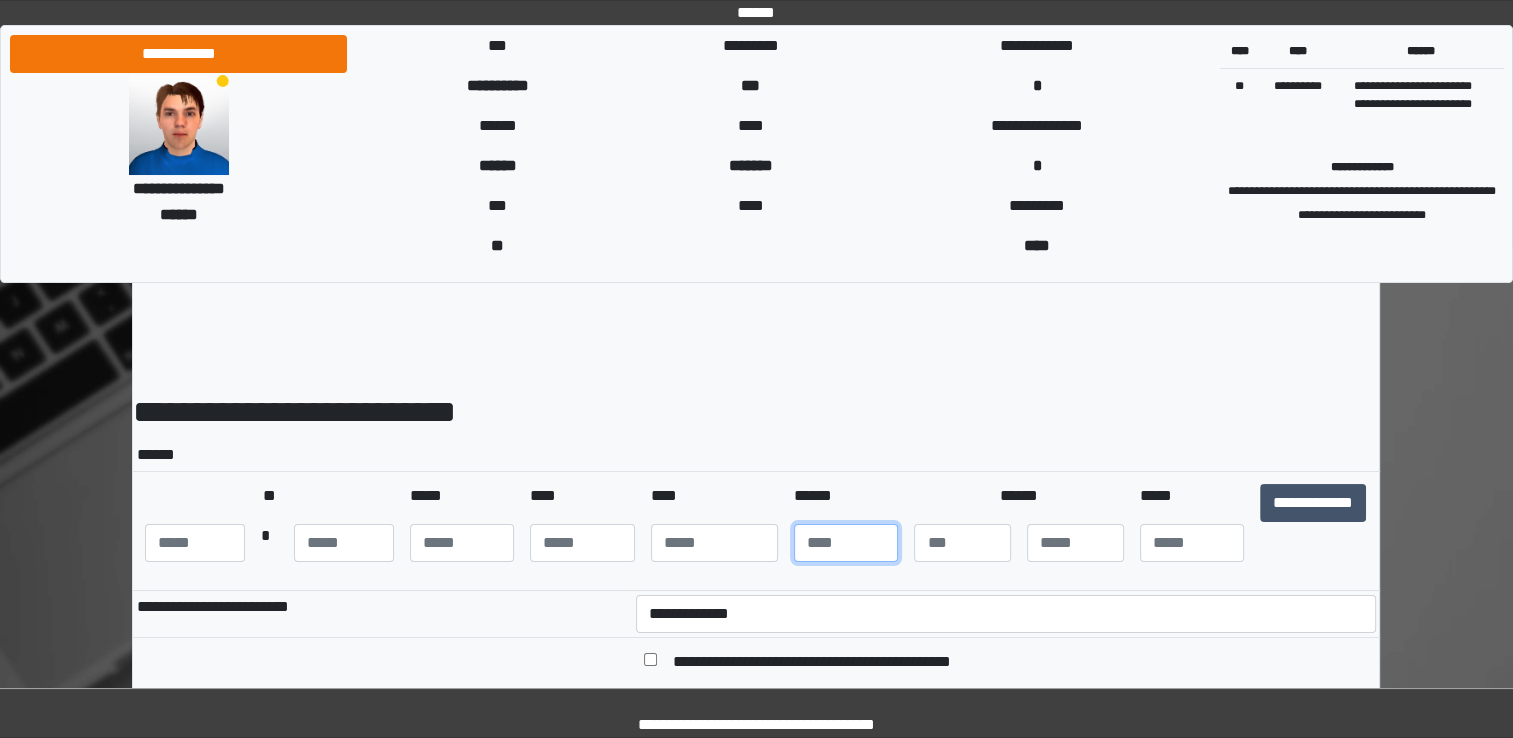 click on "***" at bounding box center (846, 543) 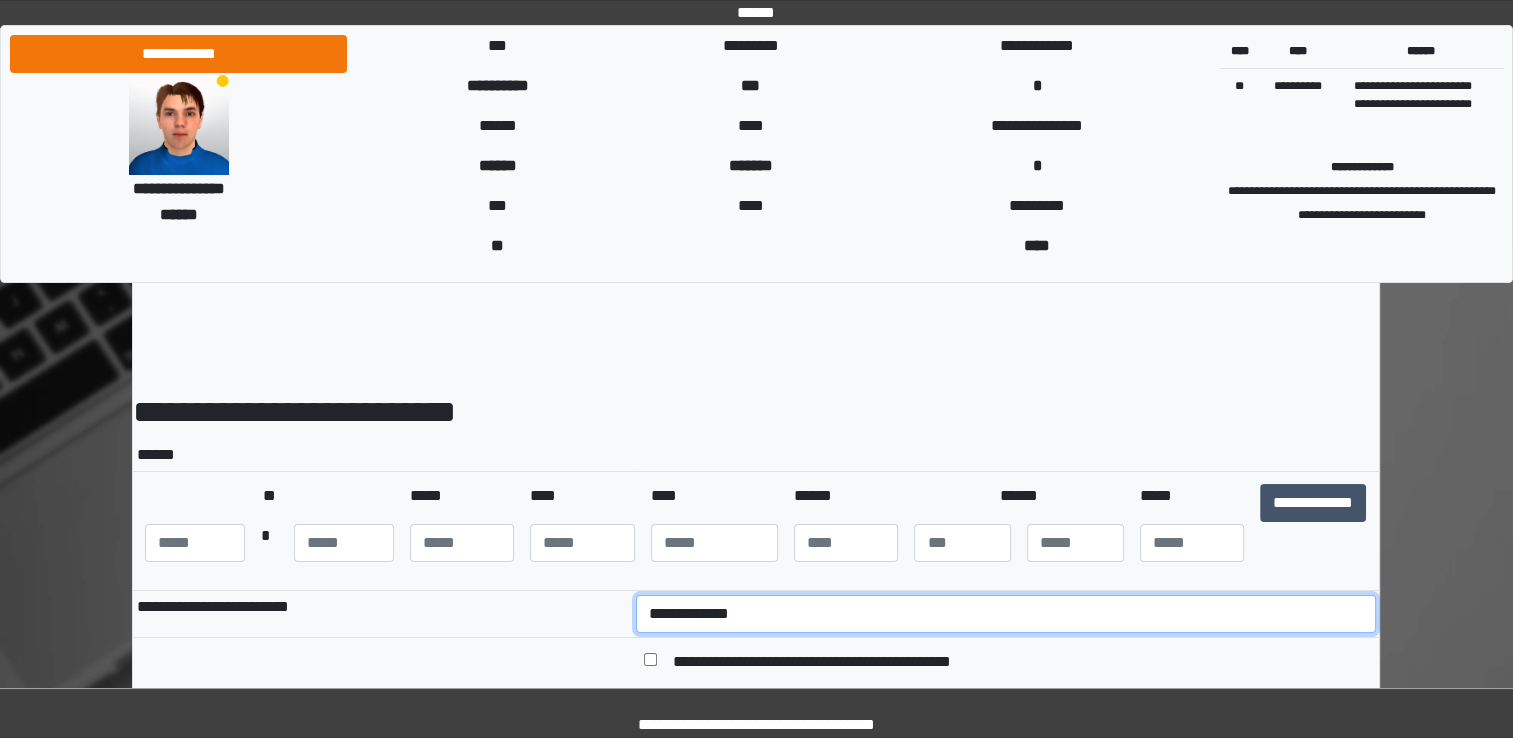 click on "**********" at bounding box center [1006, 614] 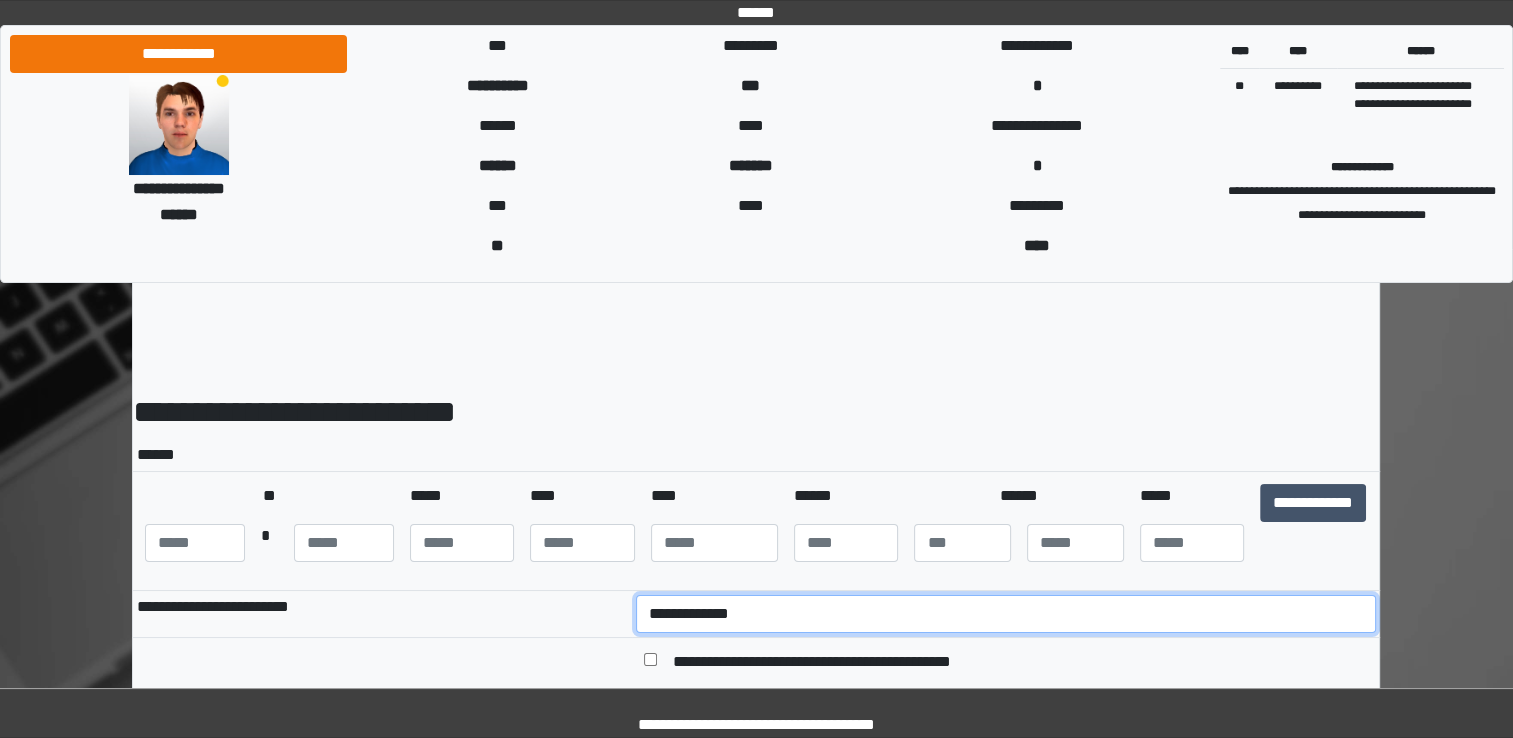 select on "*" 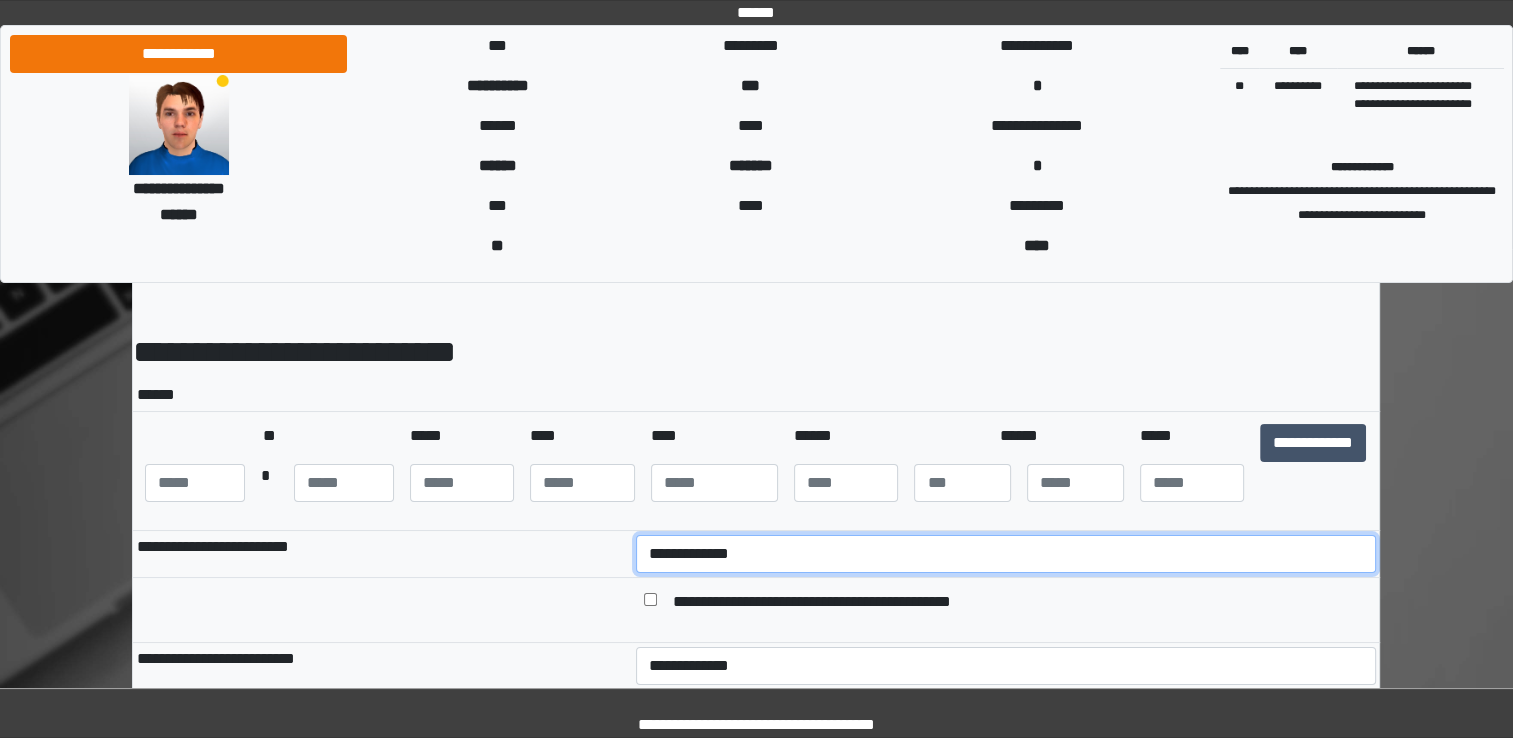 scroll, scrollTop: 80, scrollLeft: 0, axis: vertical 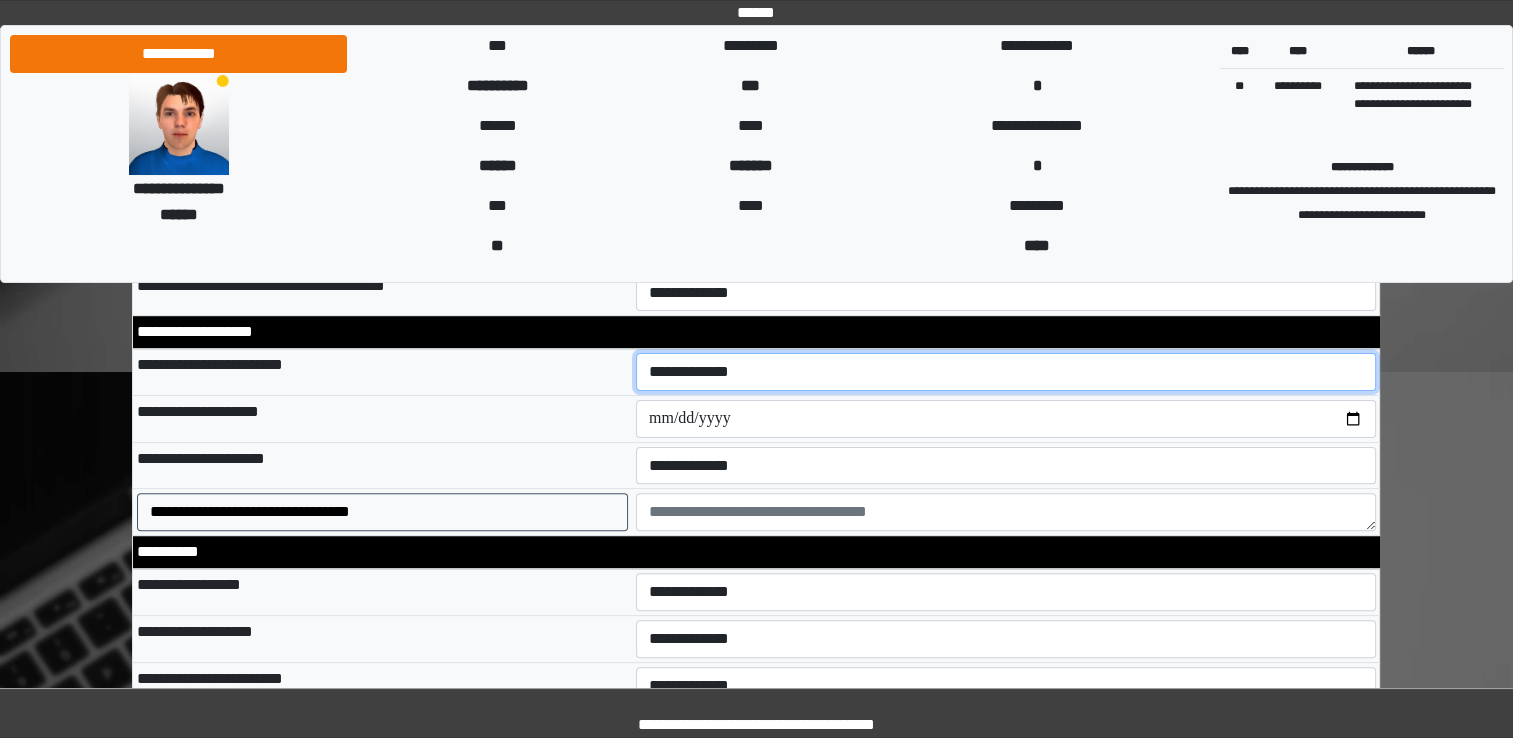 click on "**********" at bounding box center (1006, 372) 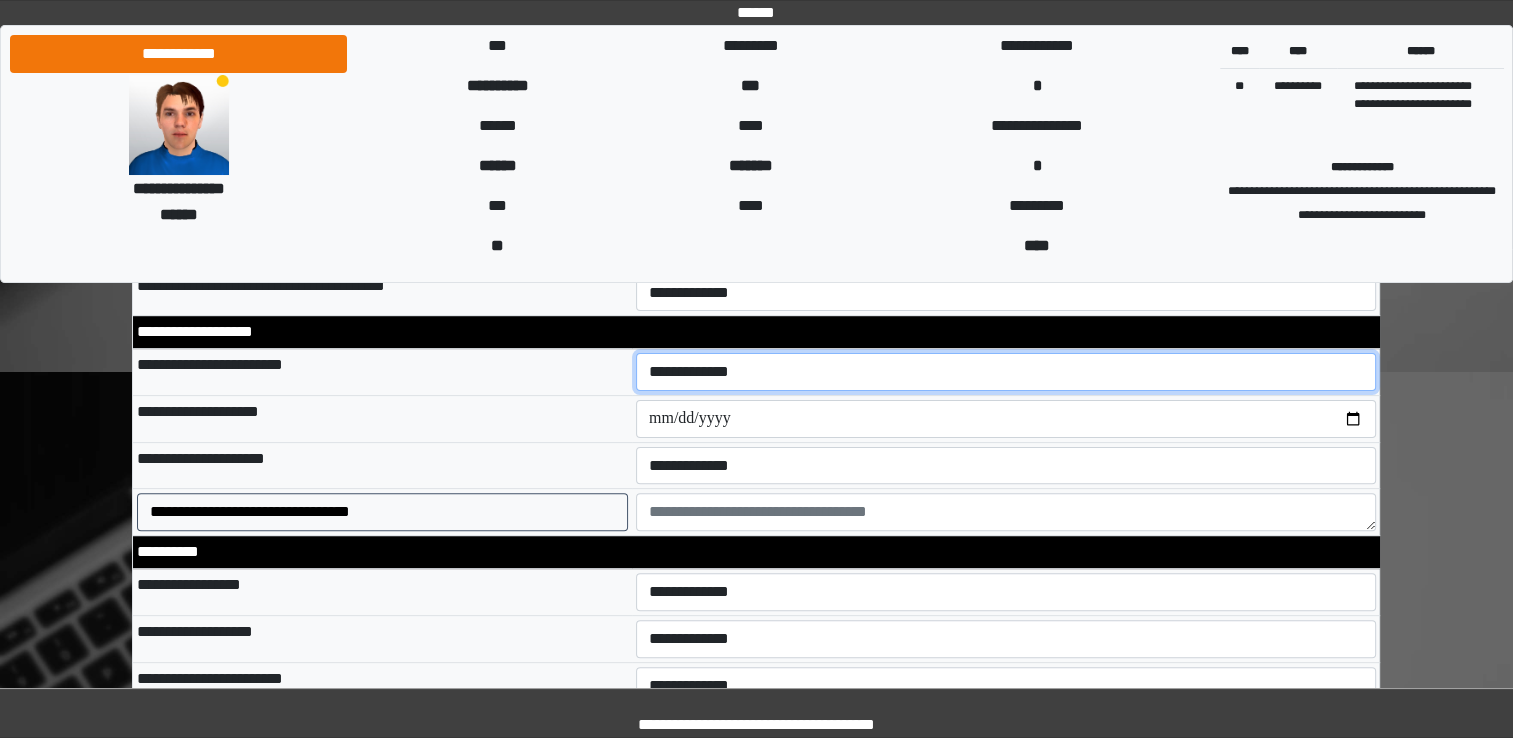 select on "*" 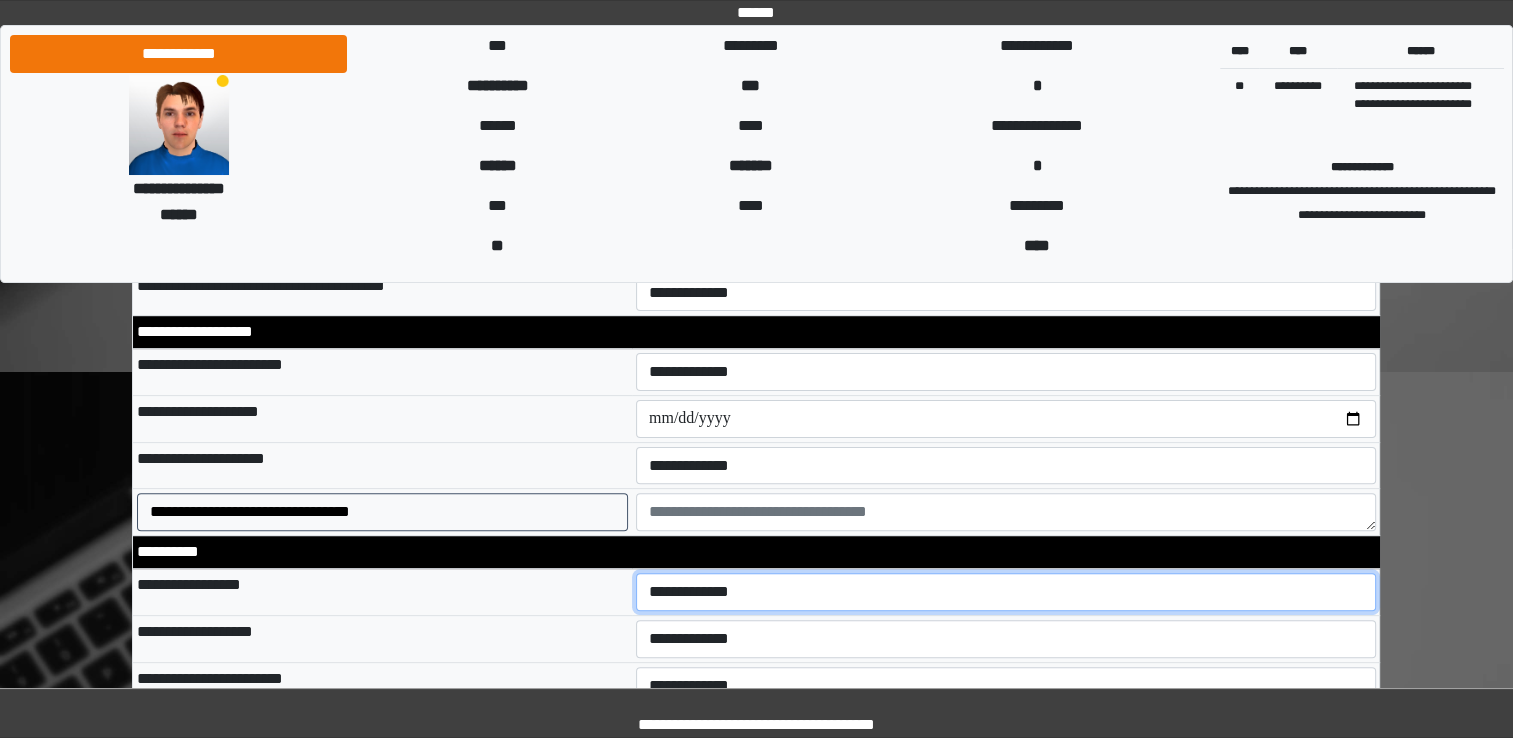 click on "**********" at bounding box center (1006, 592) 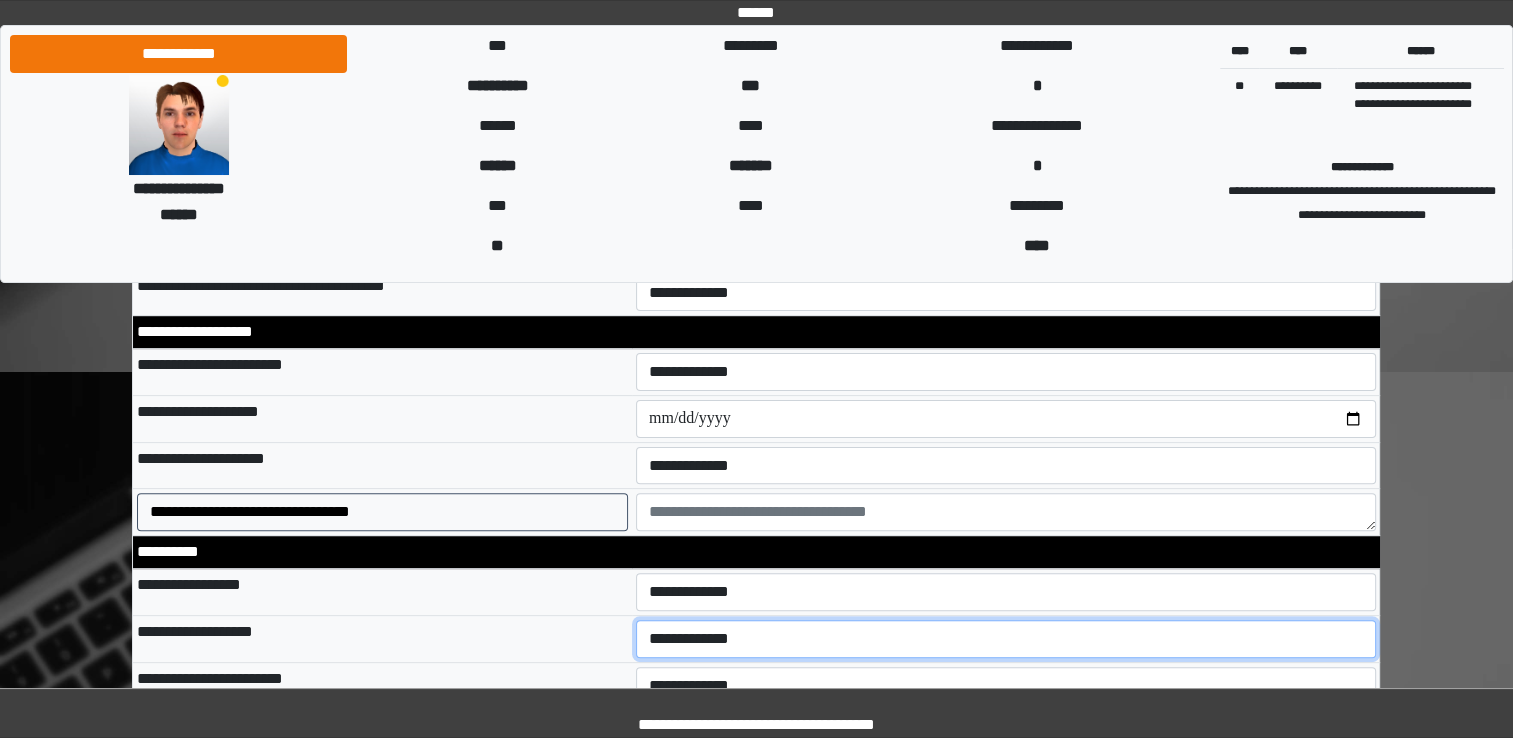 click on "**********" at bounding box center (1006, 639) 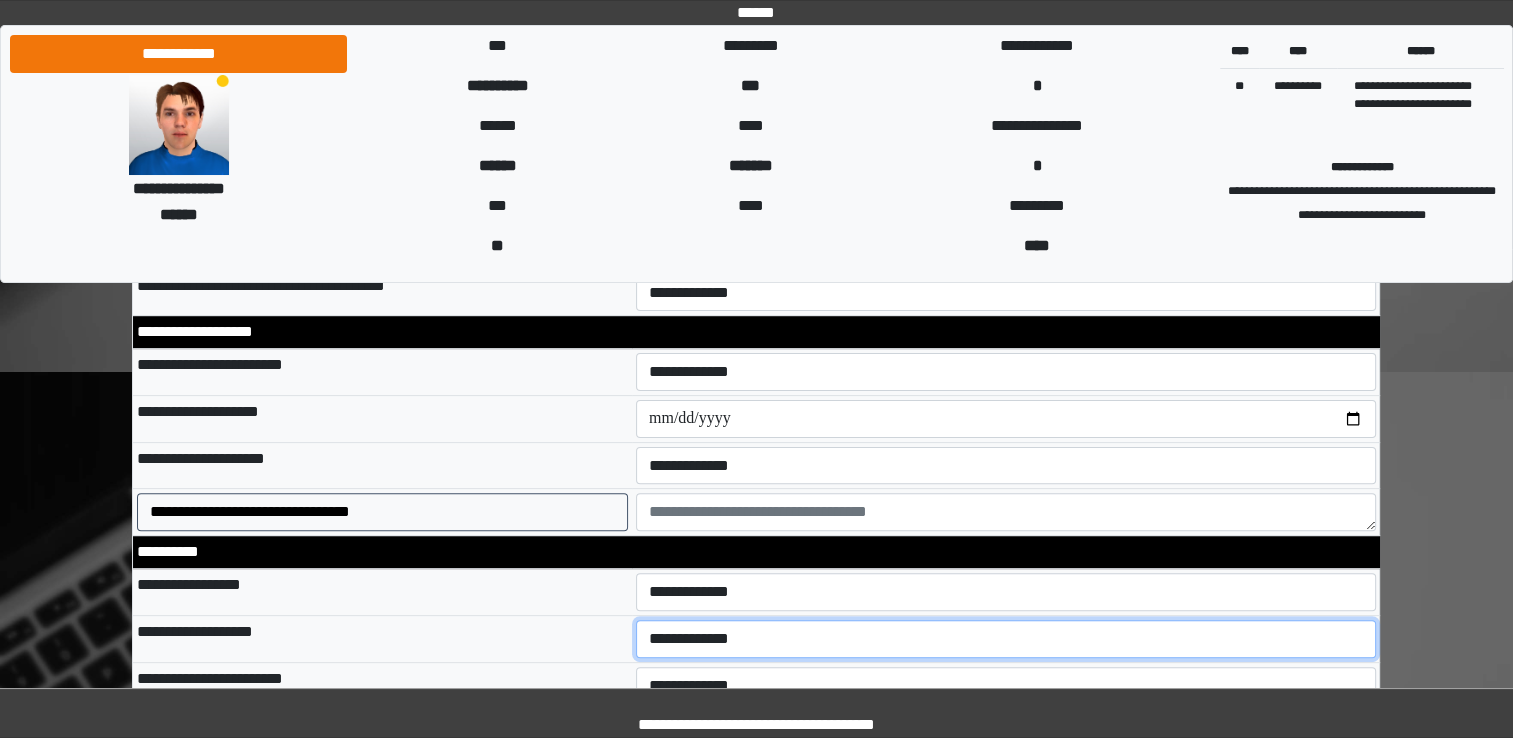 select on "*" 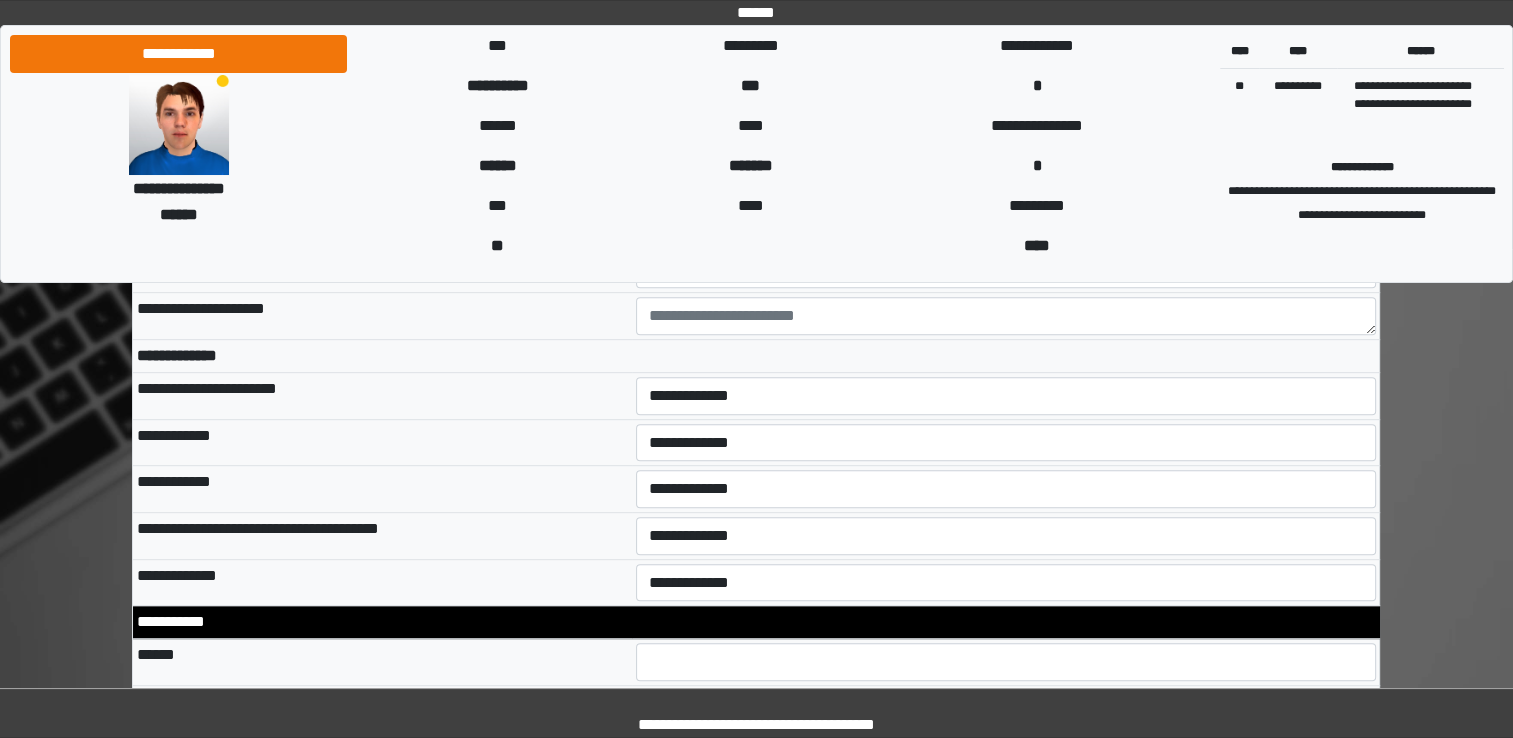 scroll, scrollTop: 920, scrollLeft: 0, axis: vertical 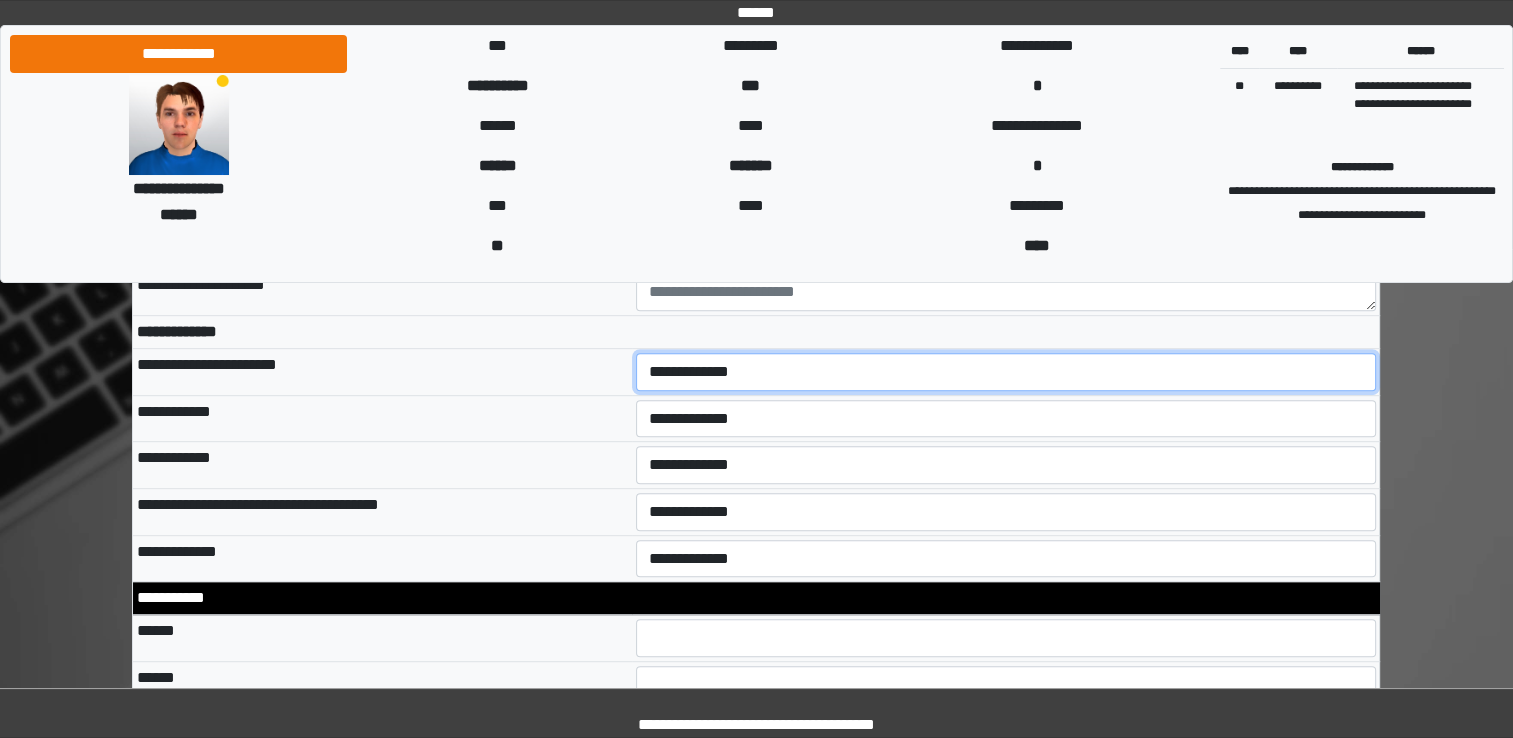 click on "**********" at bounding box center (1006, 372) 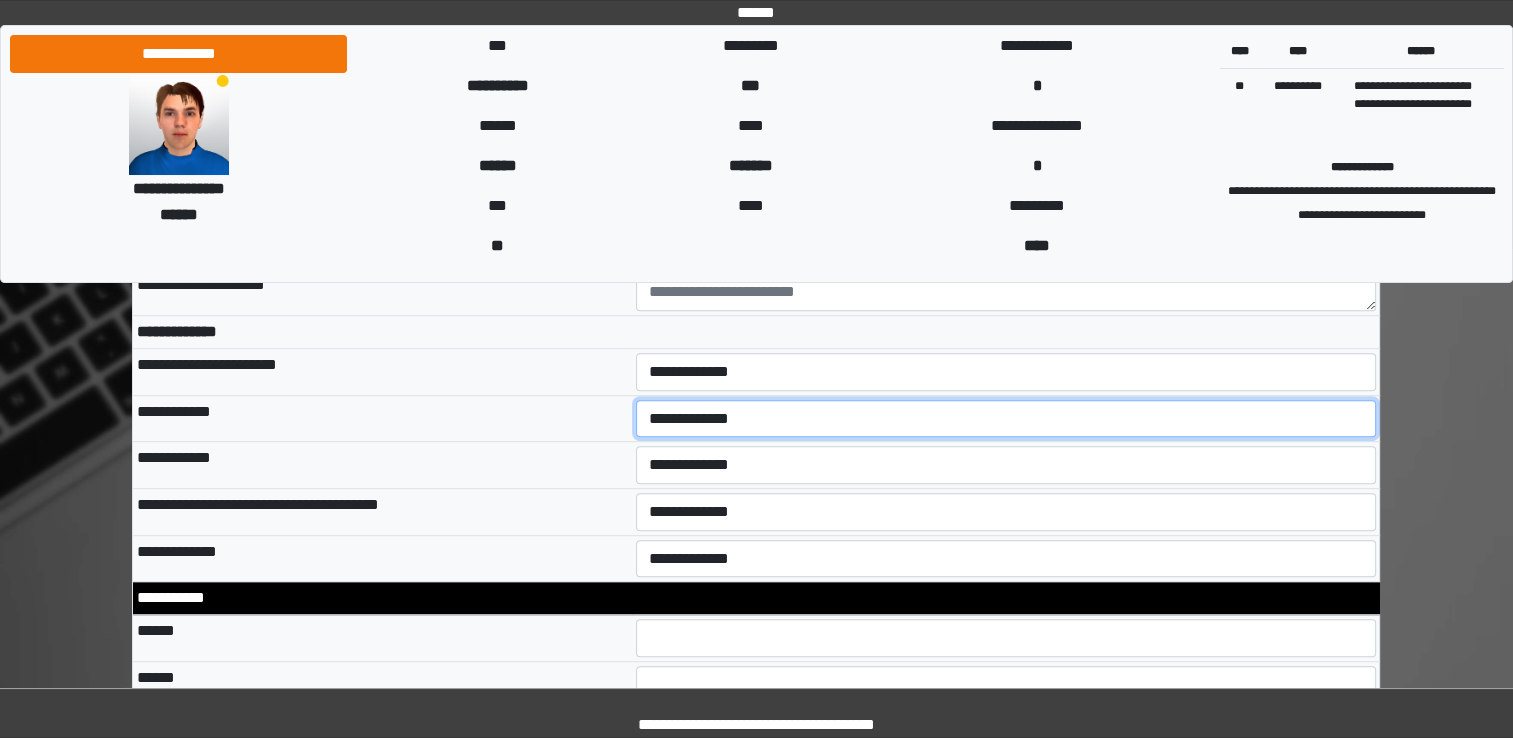 click on "**********" at bounding box center (1006, 419) 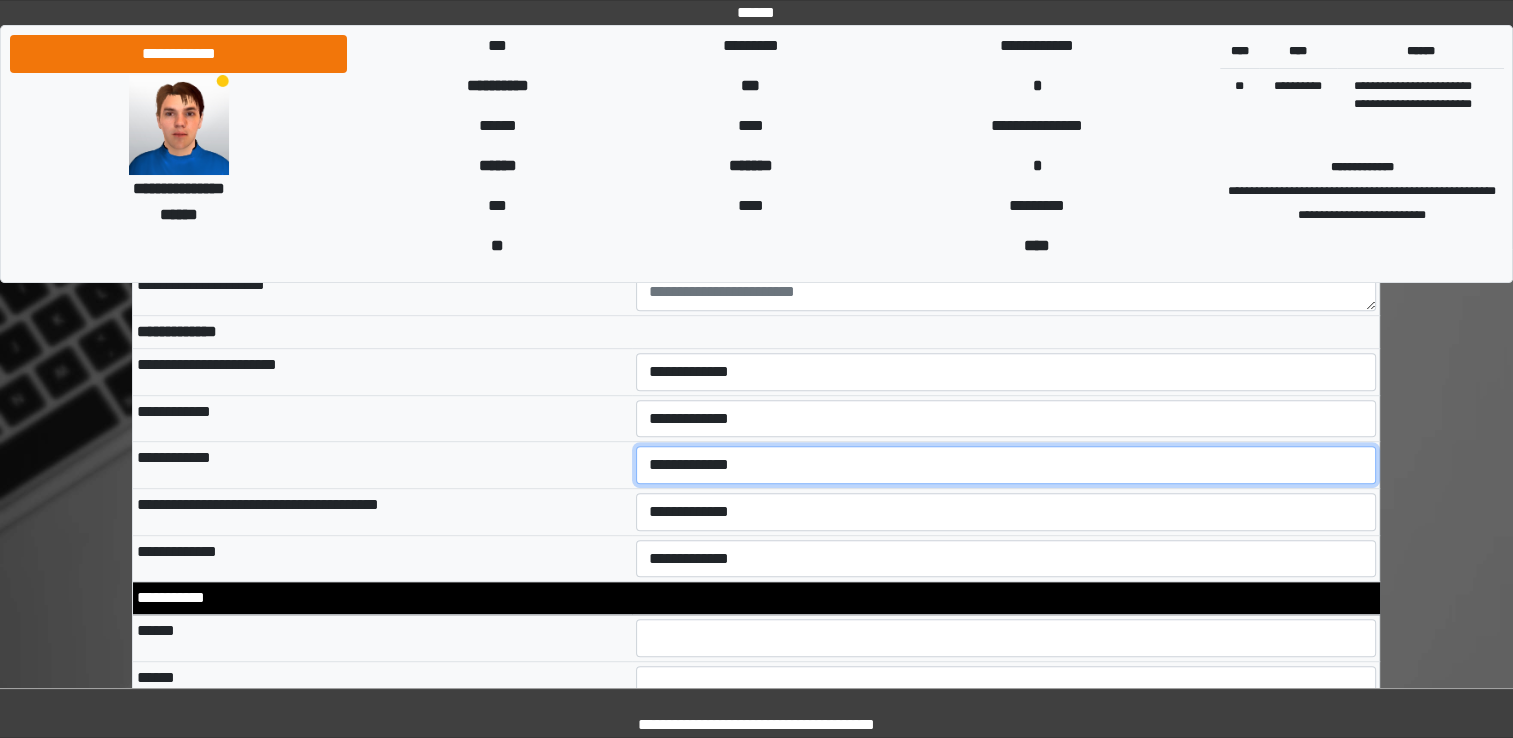 drag, startPoint x: 692, startPoint y: 452, endPoint x: 692, endPoint y: 470, distance: 18 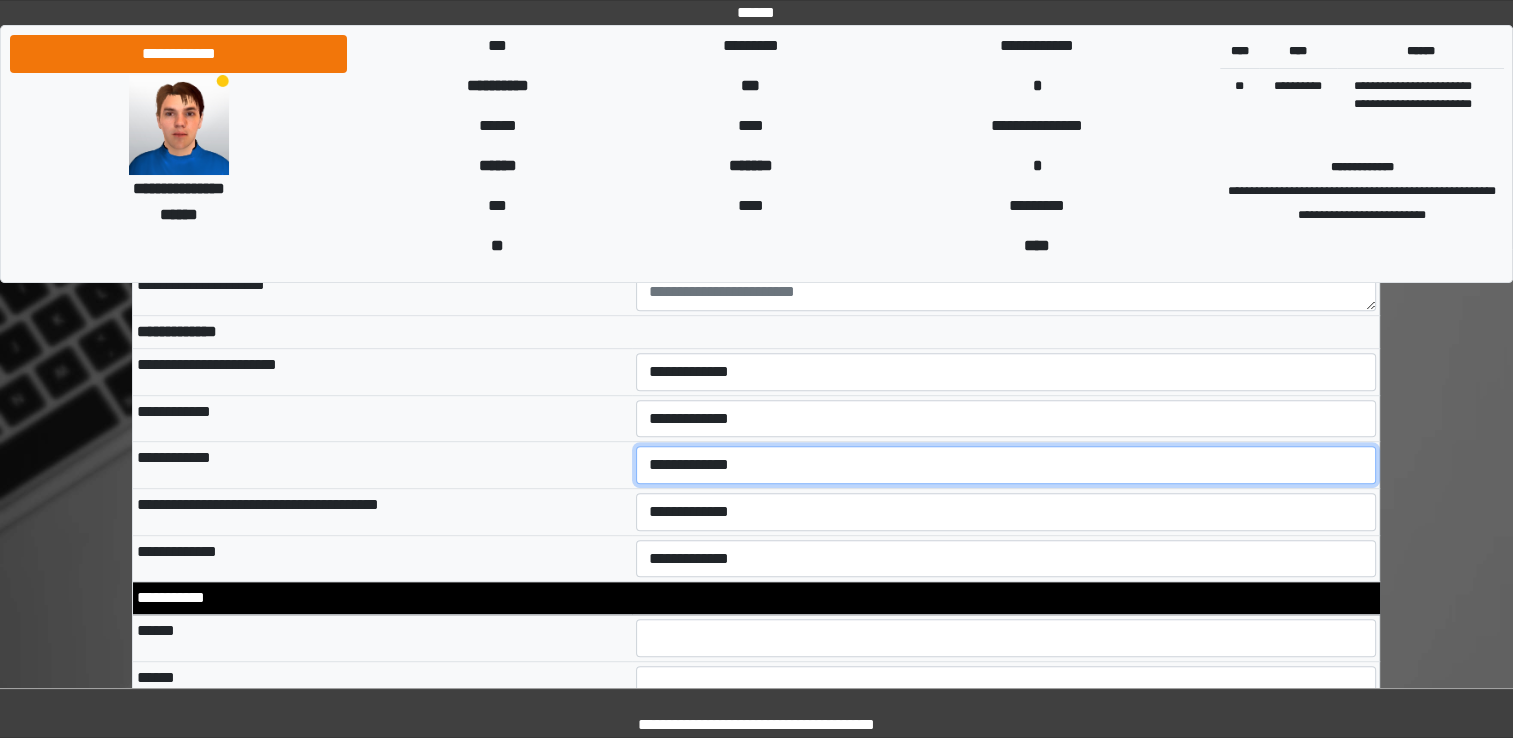 select on "*" 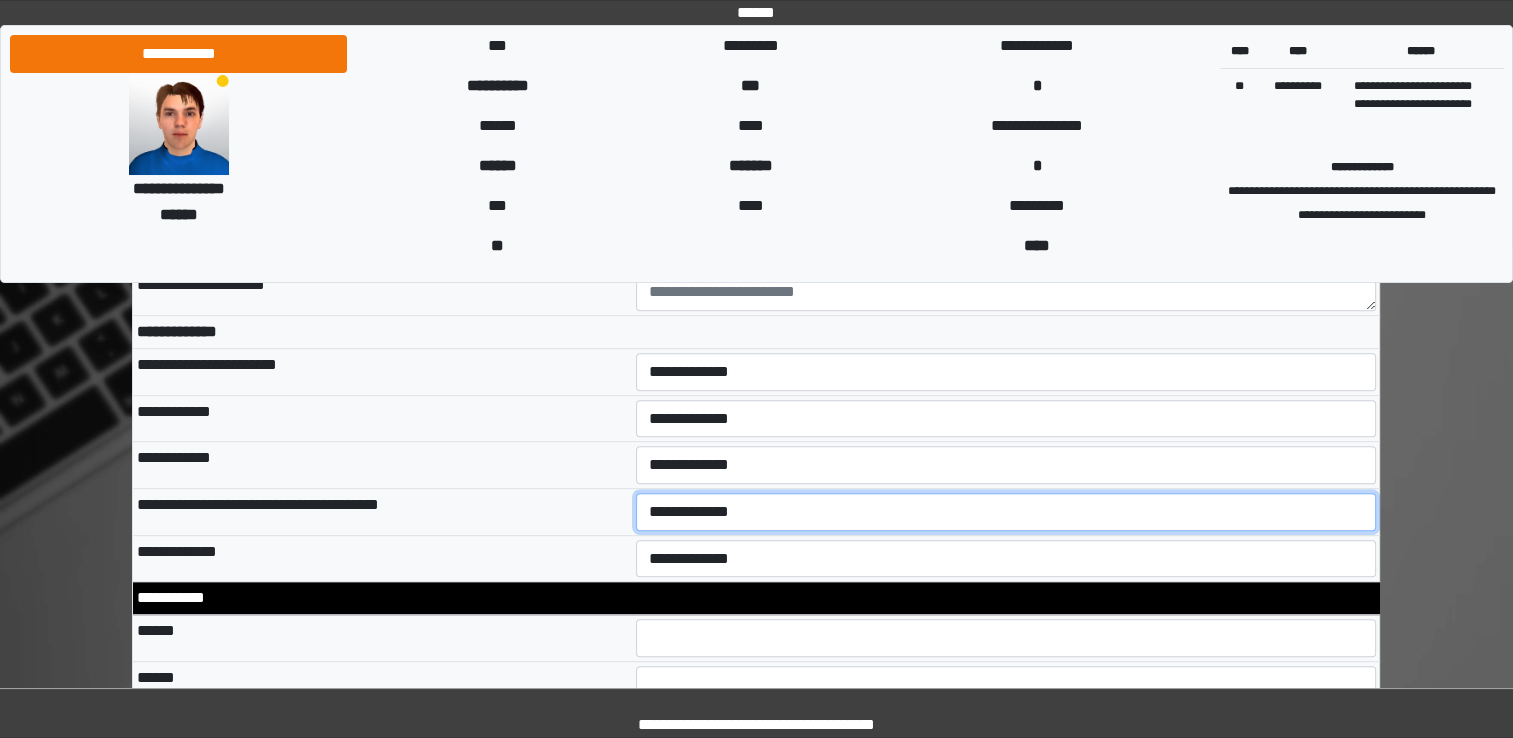 click on "**********" at bounding box center [1006, 512] 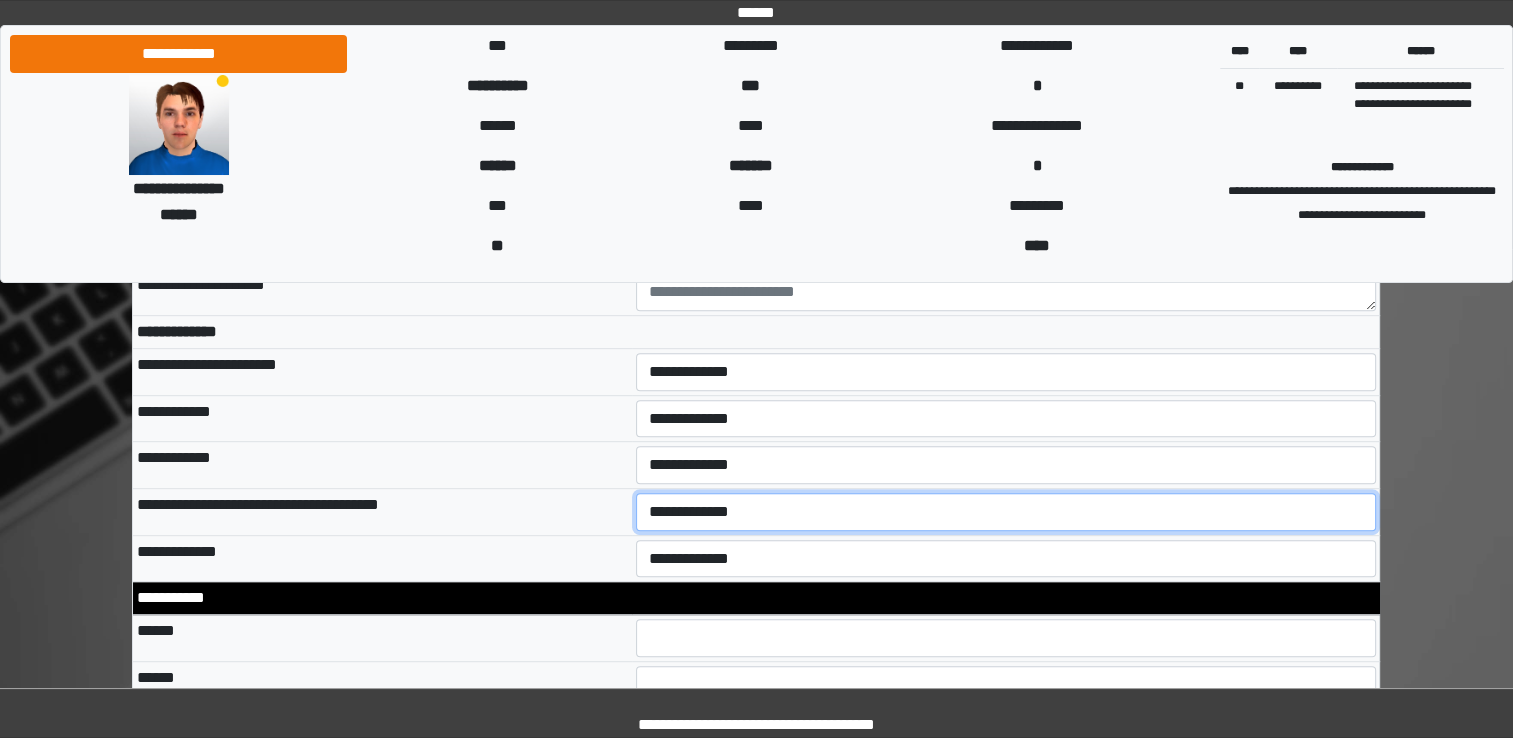 select on "*" 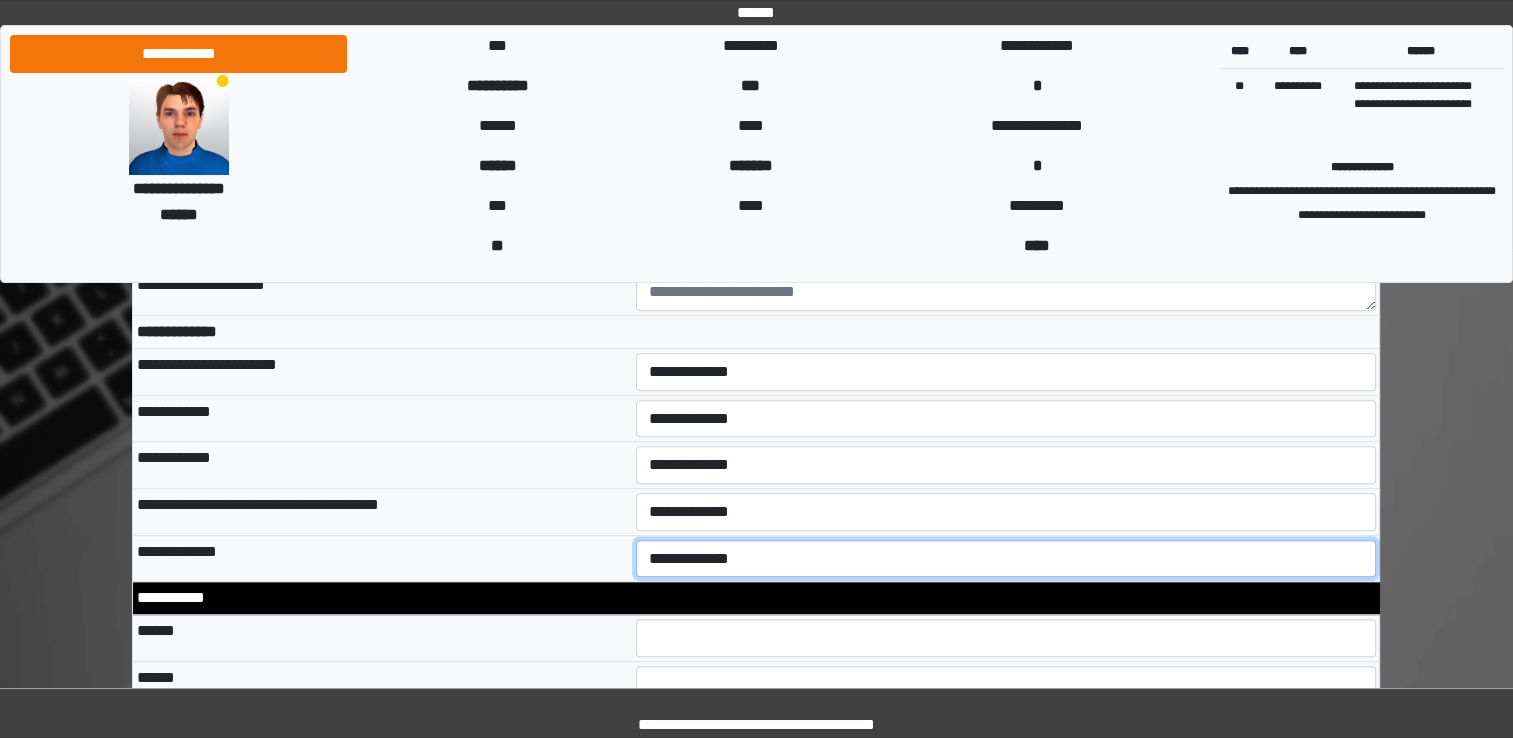 click on "**********" at bounding box center [1006, 559] 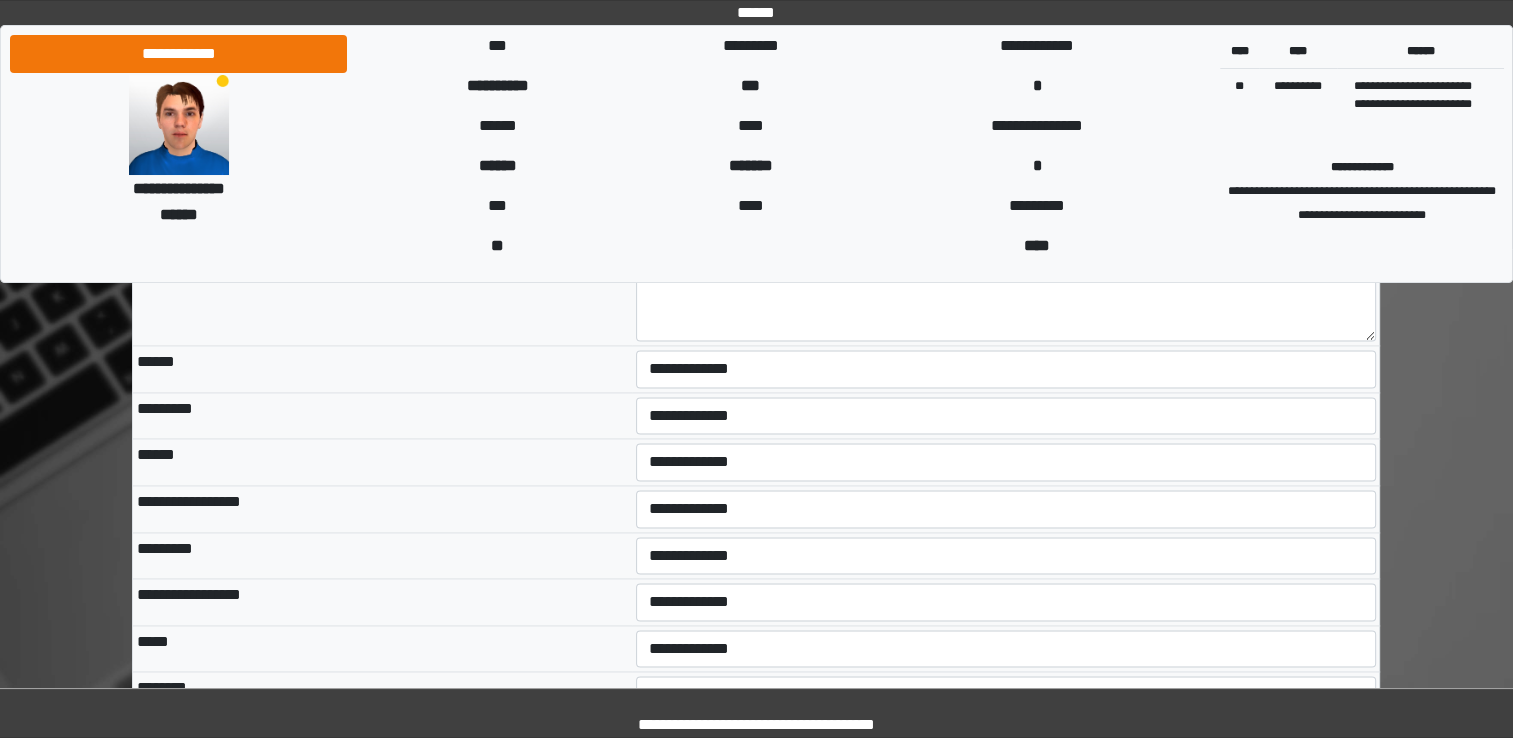 scroll, scrollTop: 2892, scrollLeft: 0, axis: vertical 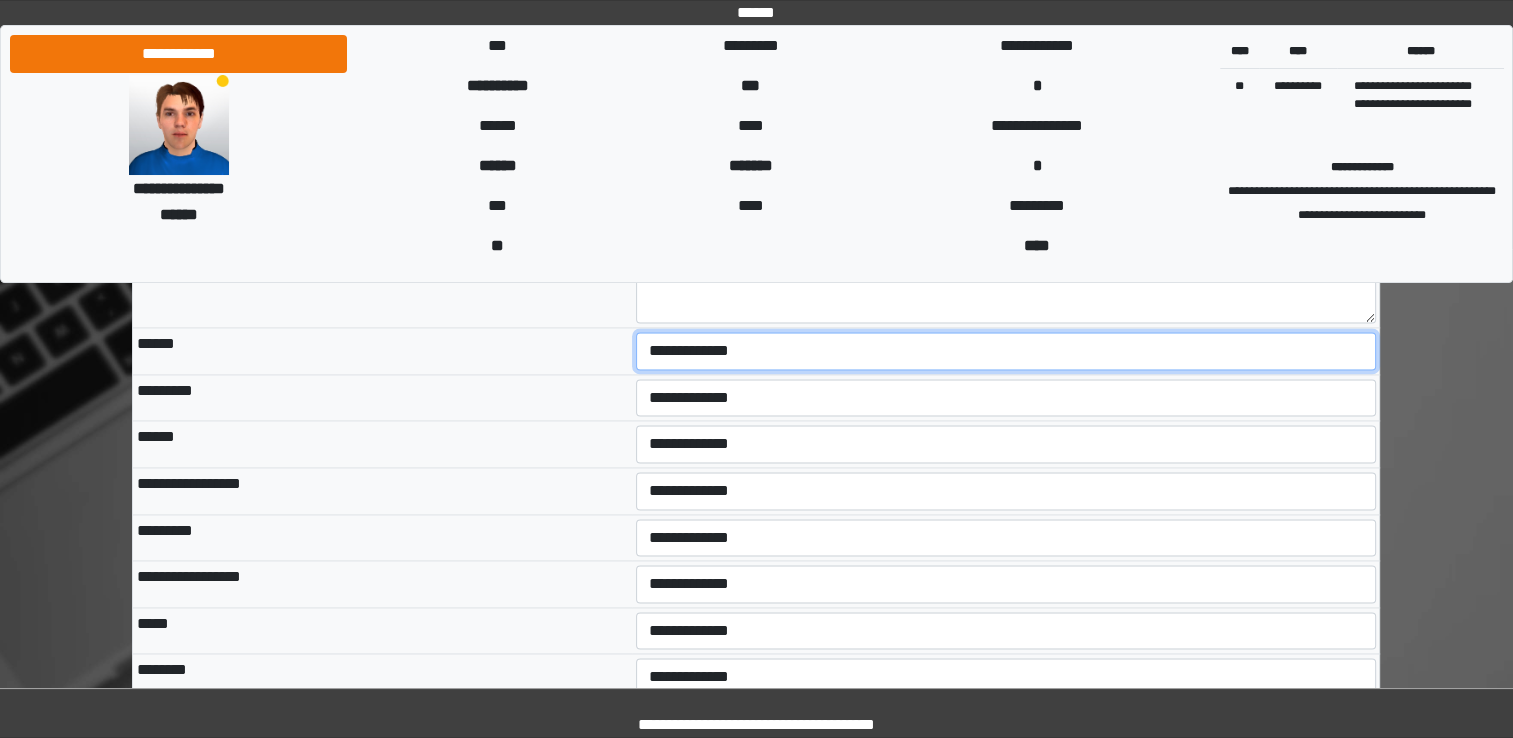 click on "**********" at bounding box center [1006, 351] 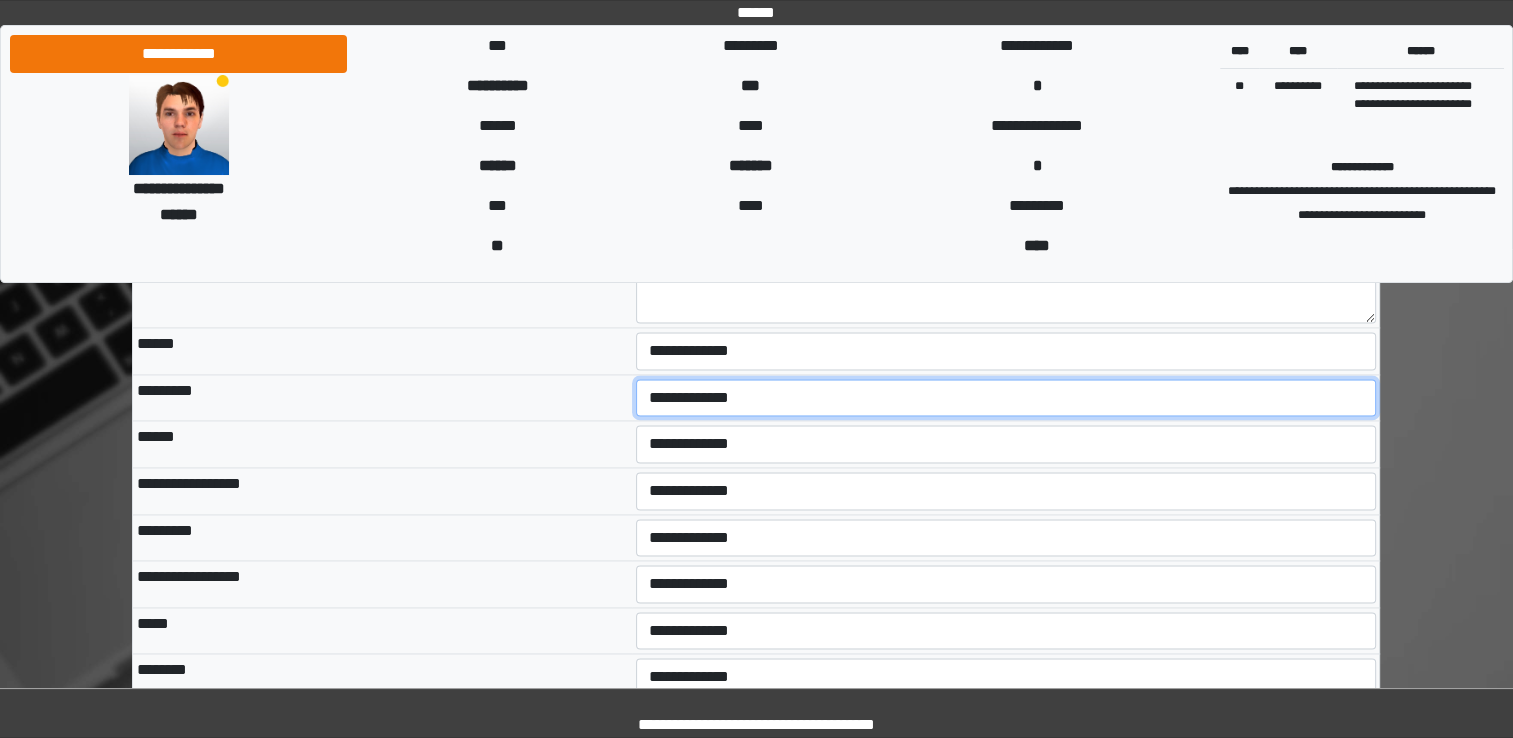 click on "**********" at bounding box center [1006, 398] 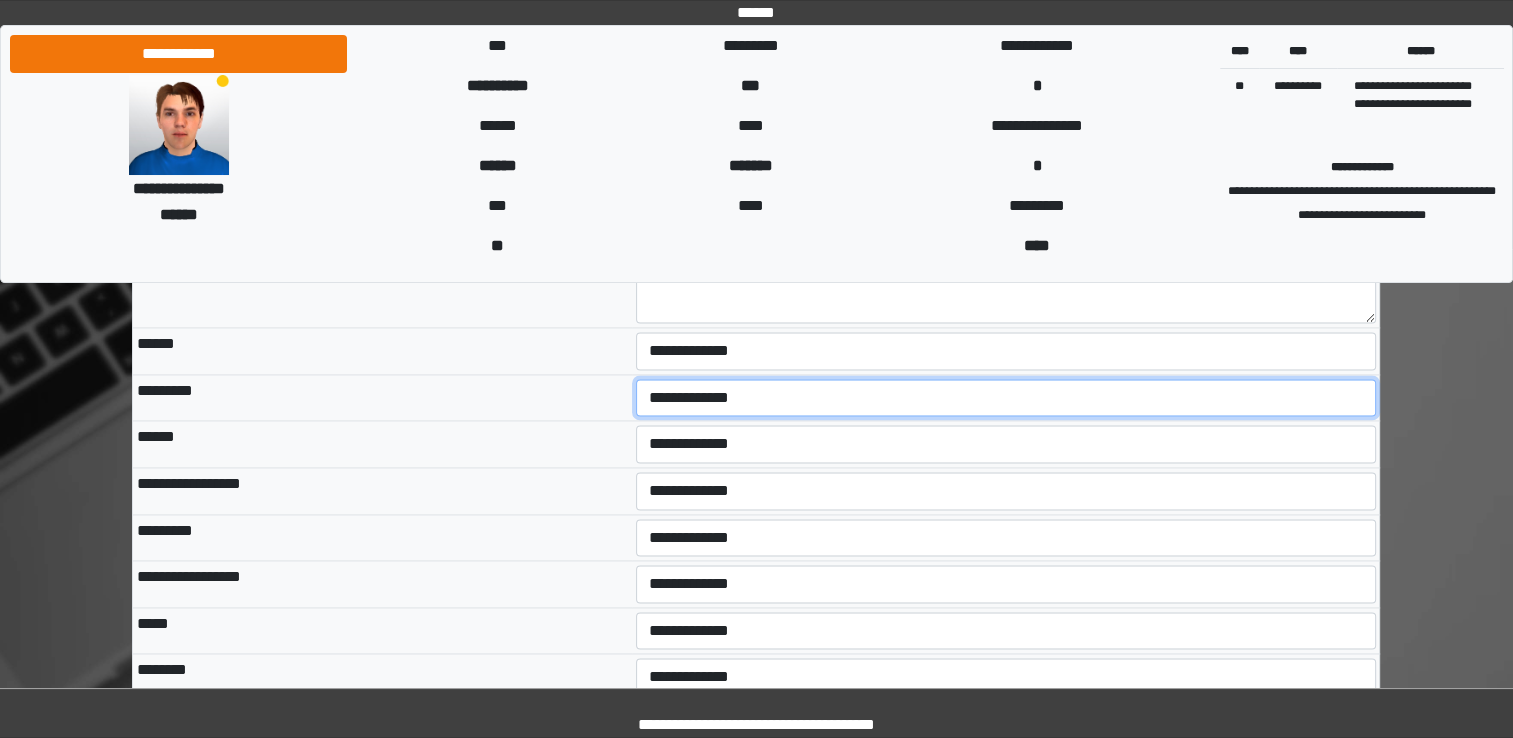 select on "*" 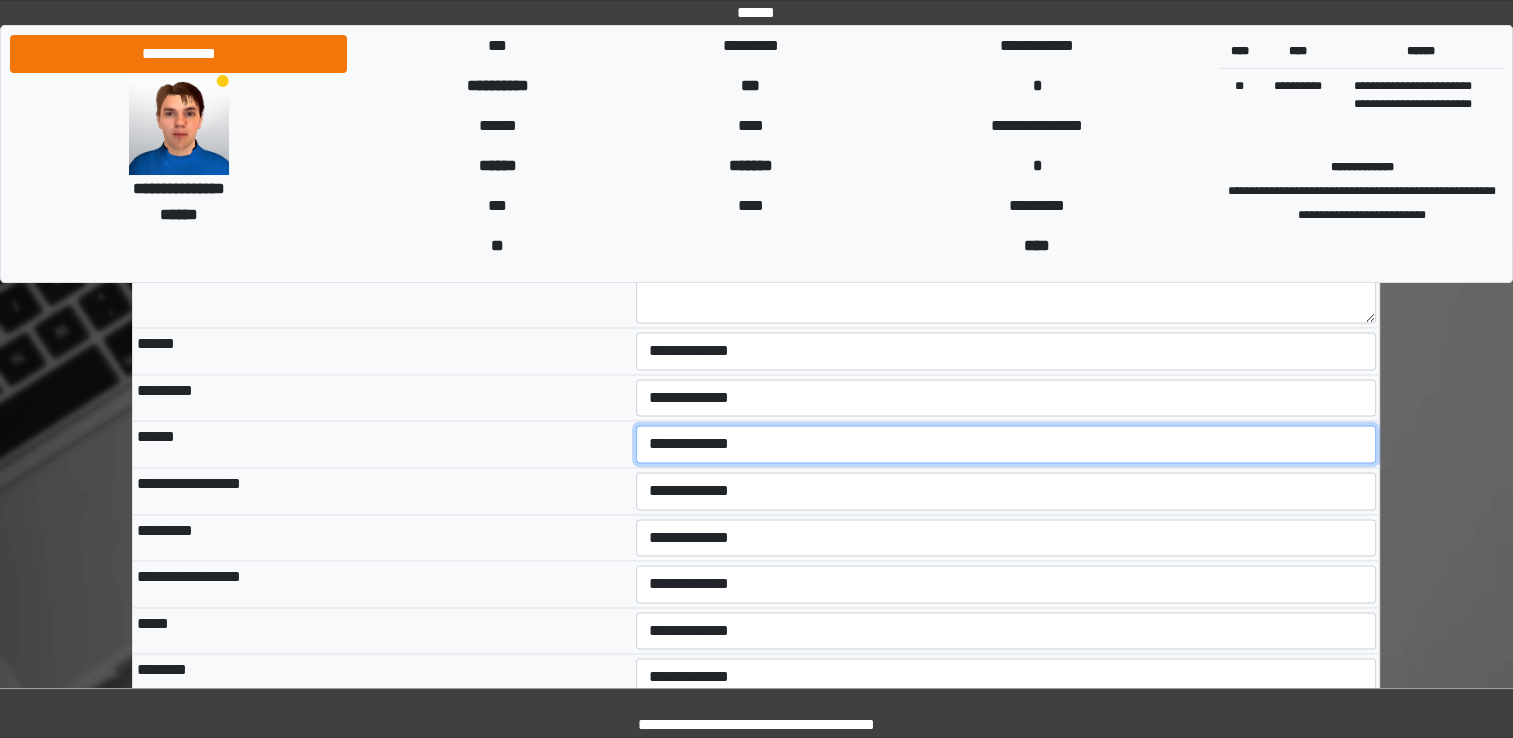 click on "**********" at bounding box center [1006, 444] 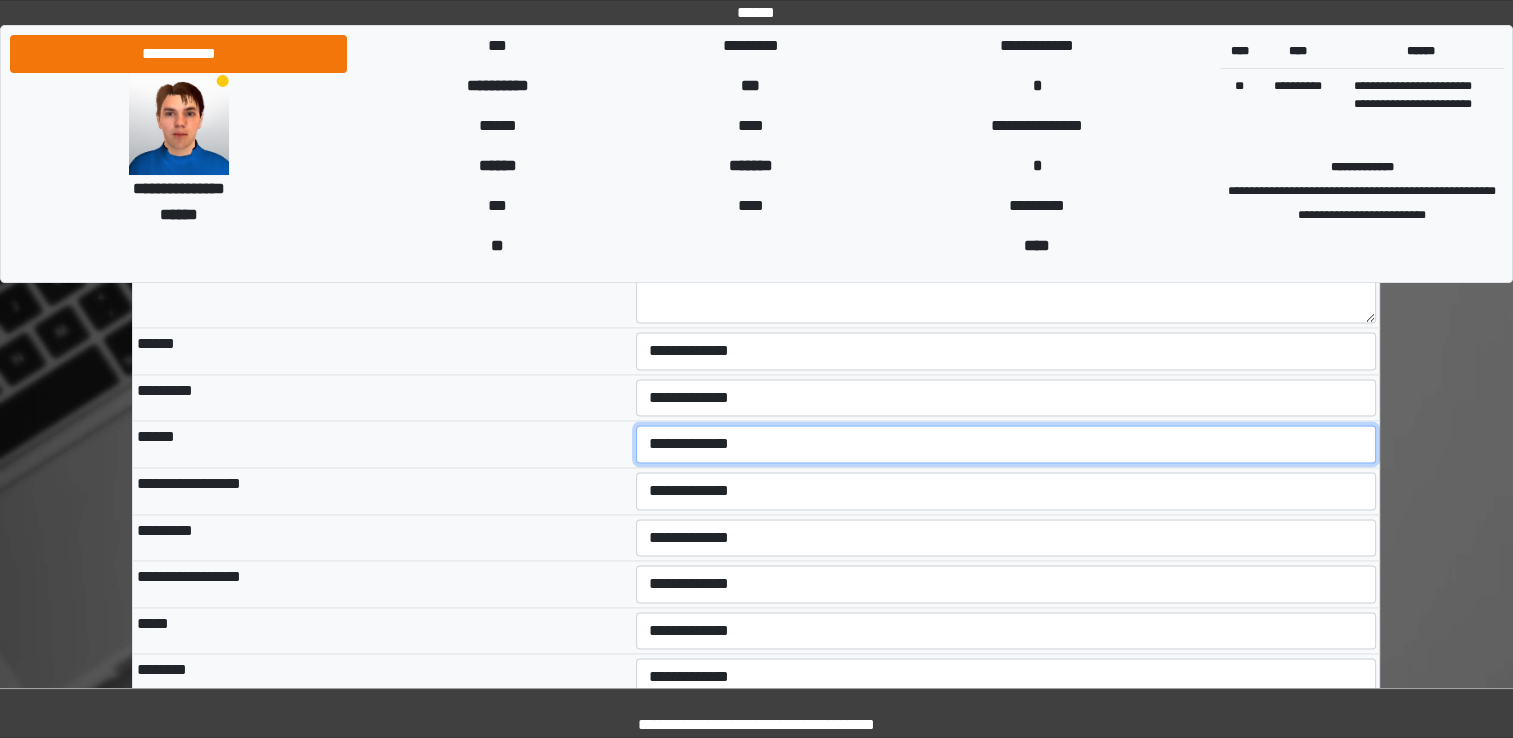 click on "**********" at bounding box center [1006, 444] 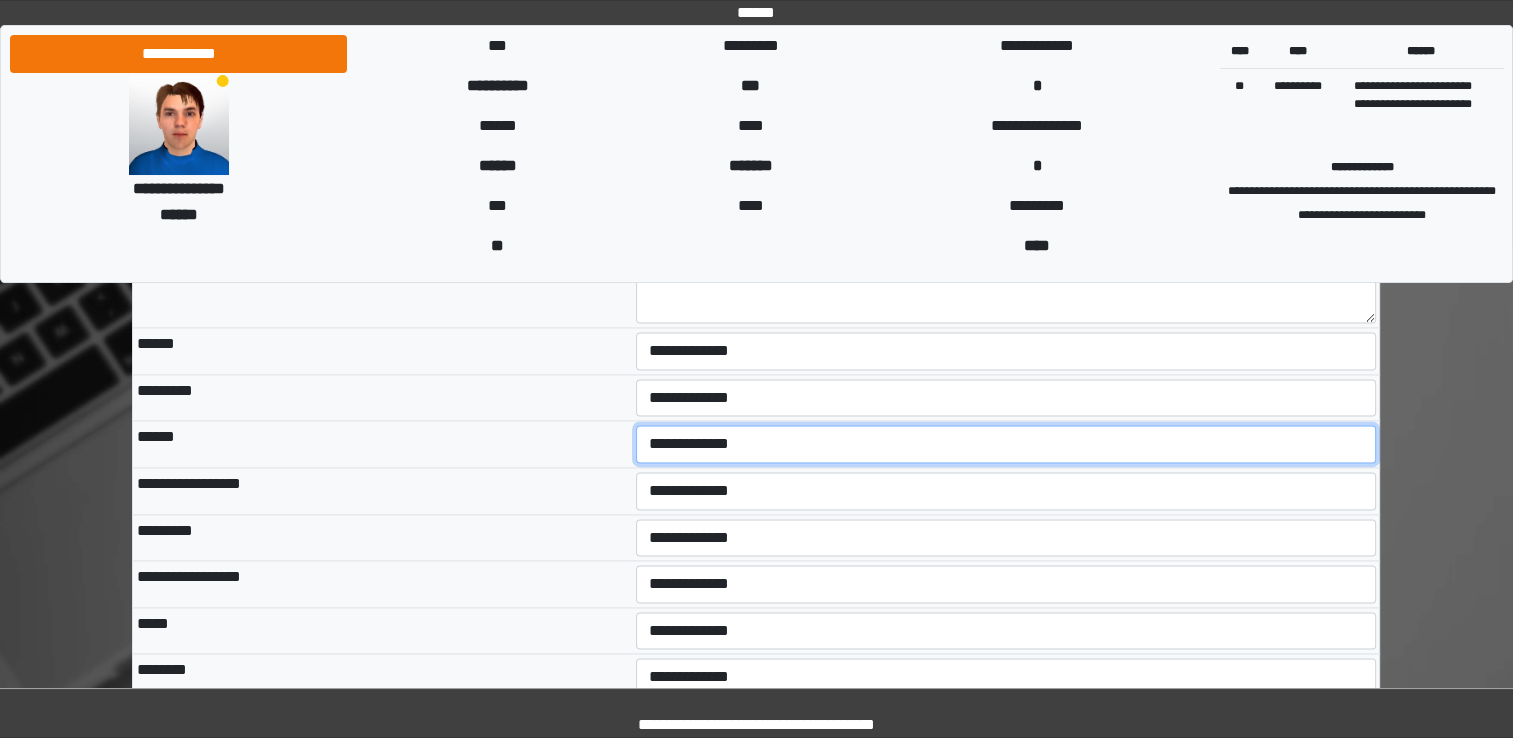 click on "**********" at bounding box center [1006, 444] 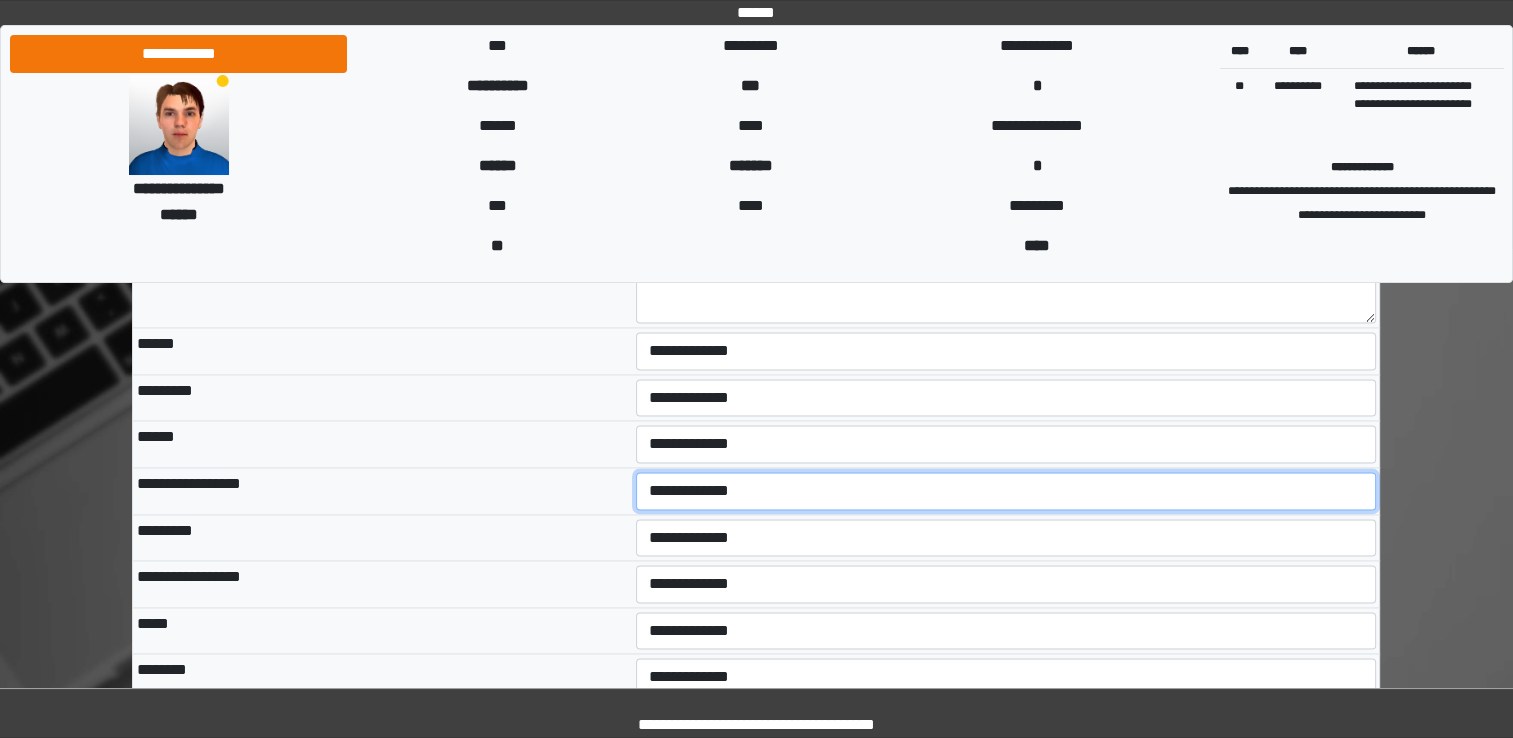 click on "**********" at bounding box center [1006, 491] 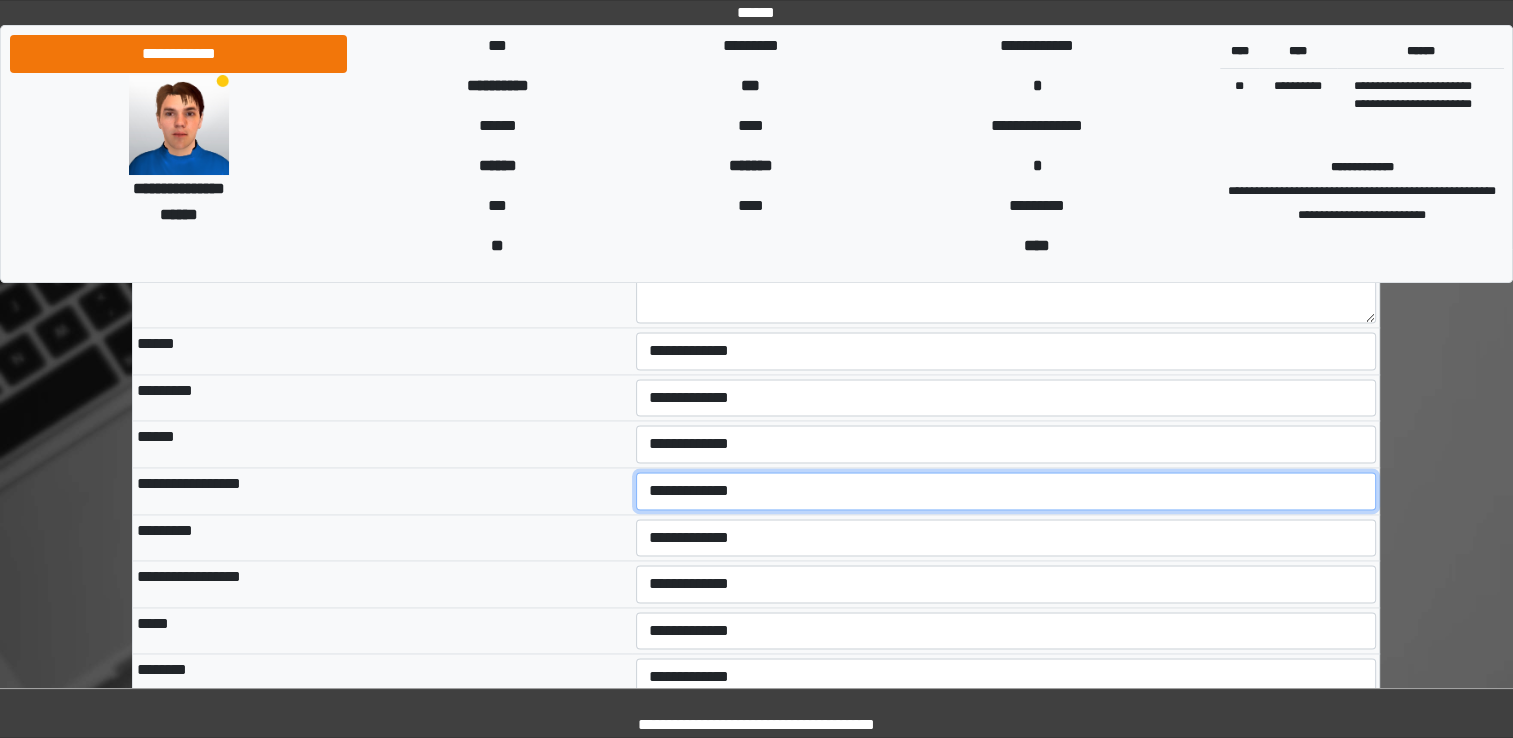select on "*" 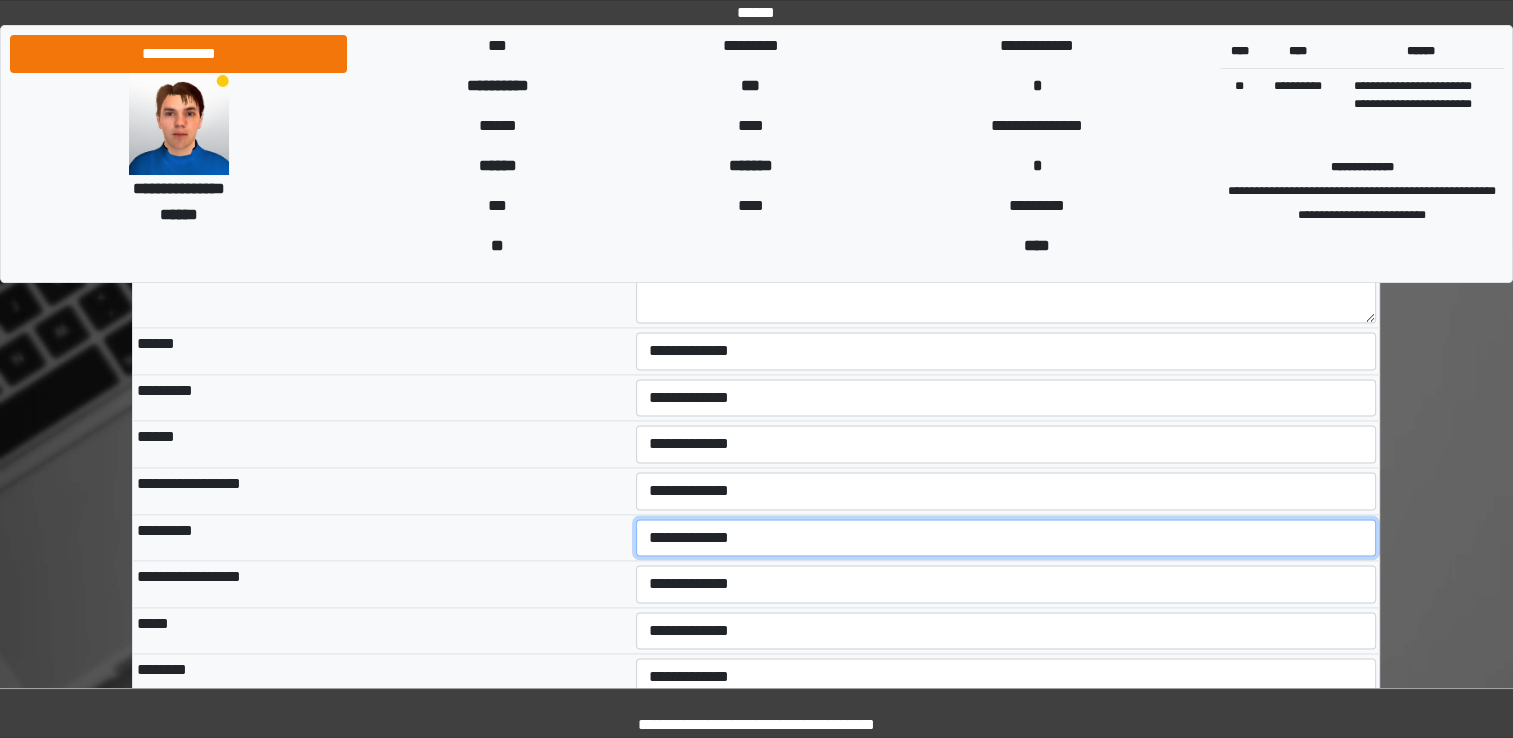 click on "**********" at bounding box center [1006, 538] 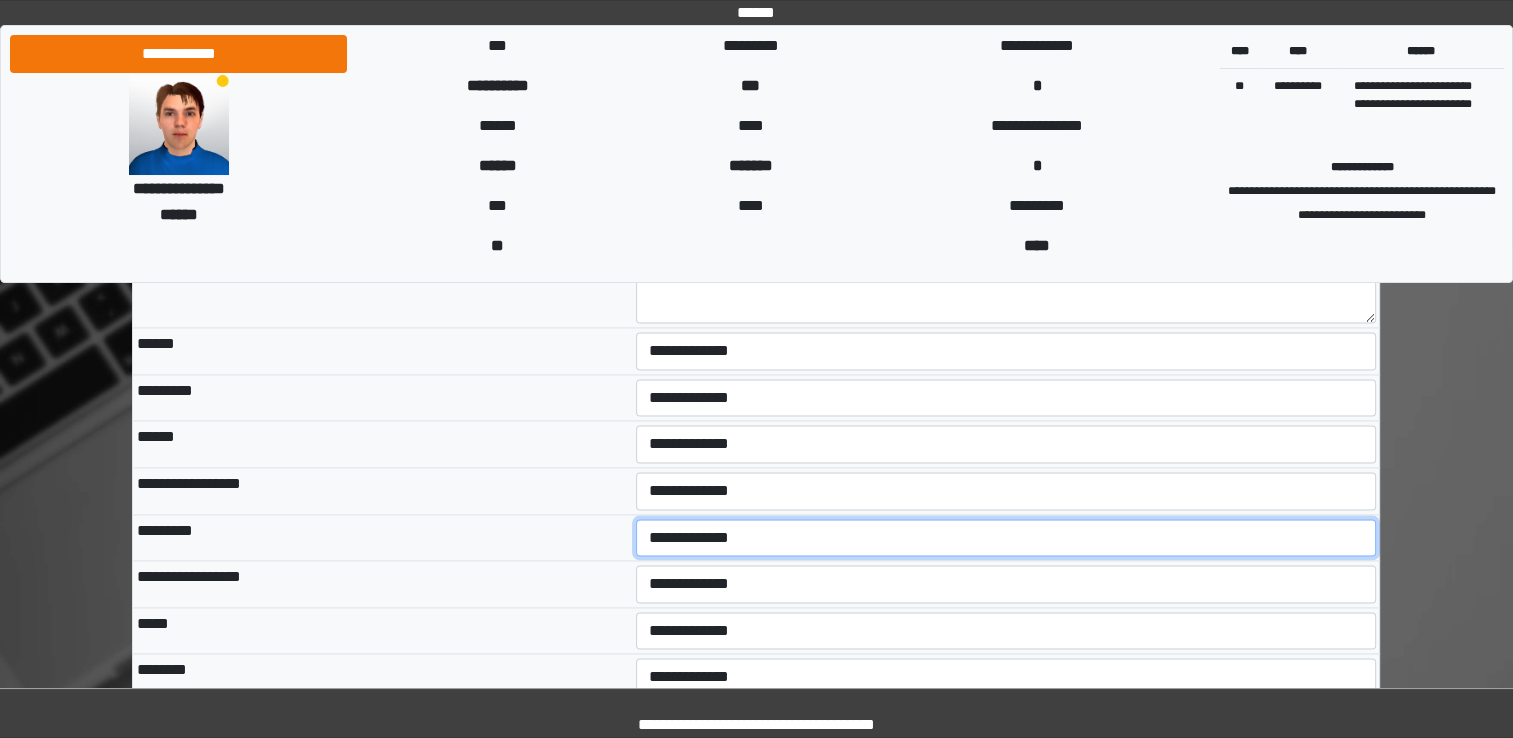 select on "*" 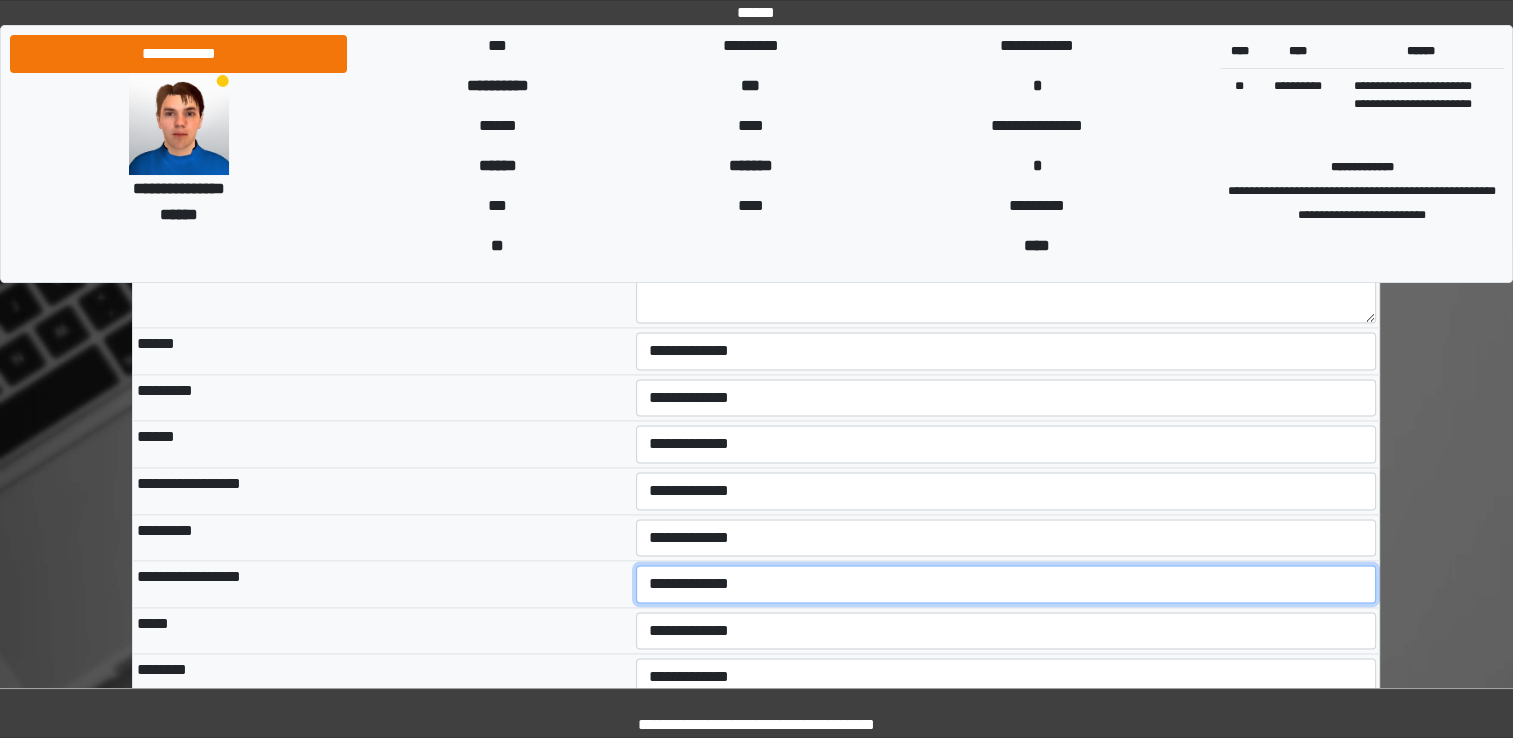 click on "**********" at bounding box center (1006, 584) 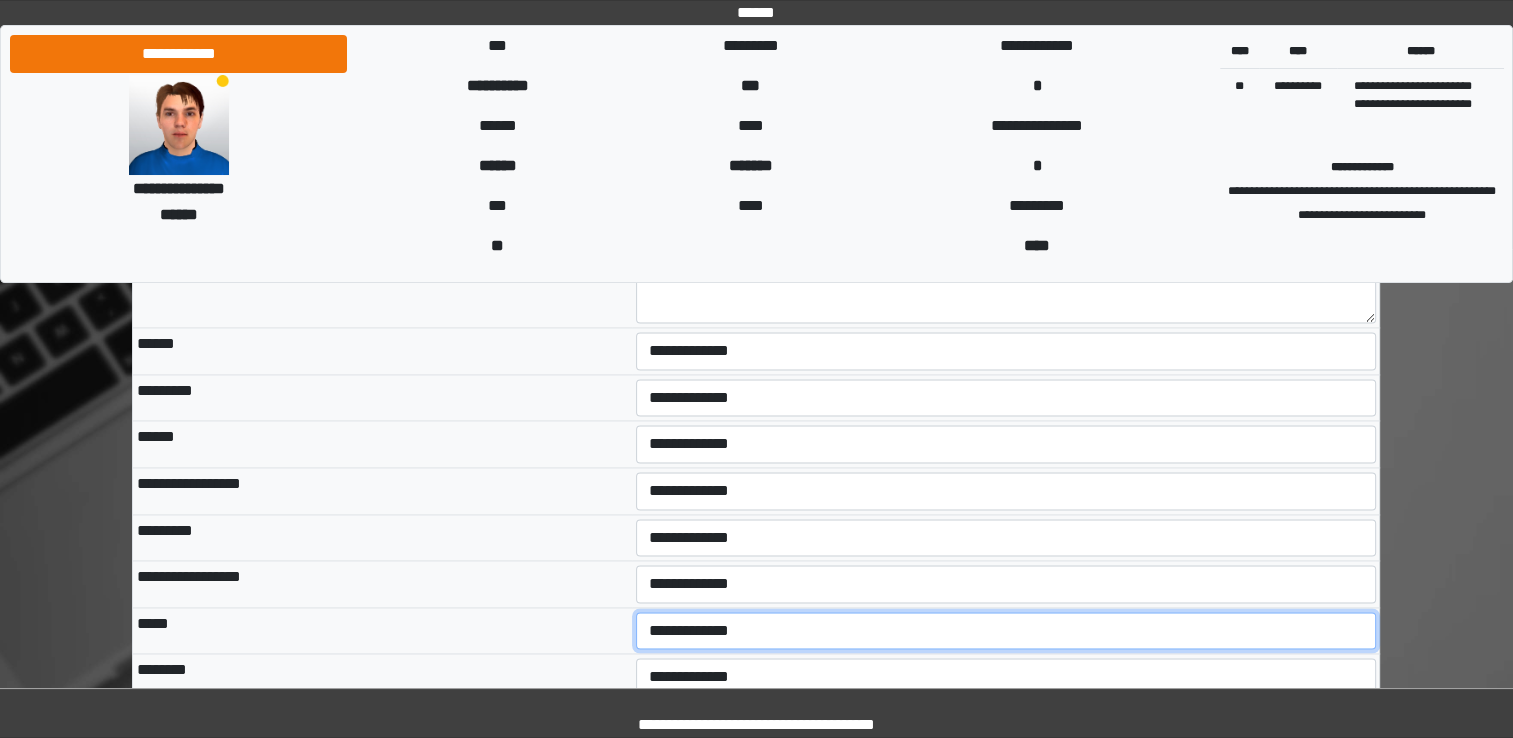 click on "**********" at bounding box center [1006, 631] 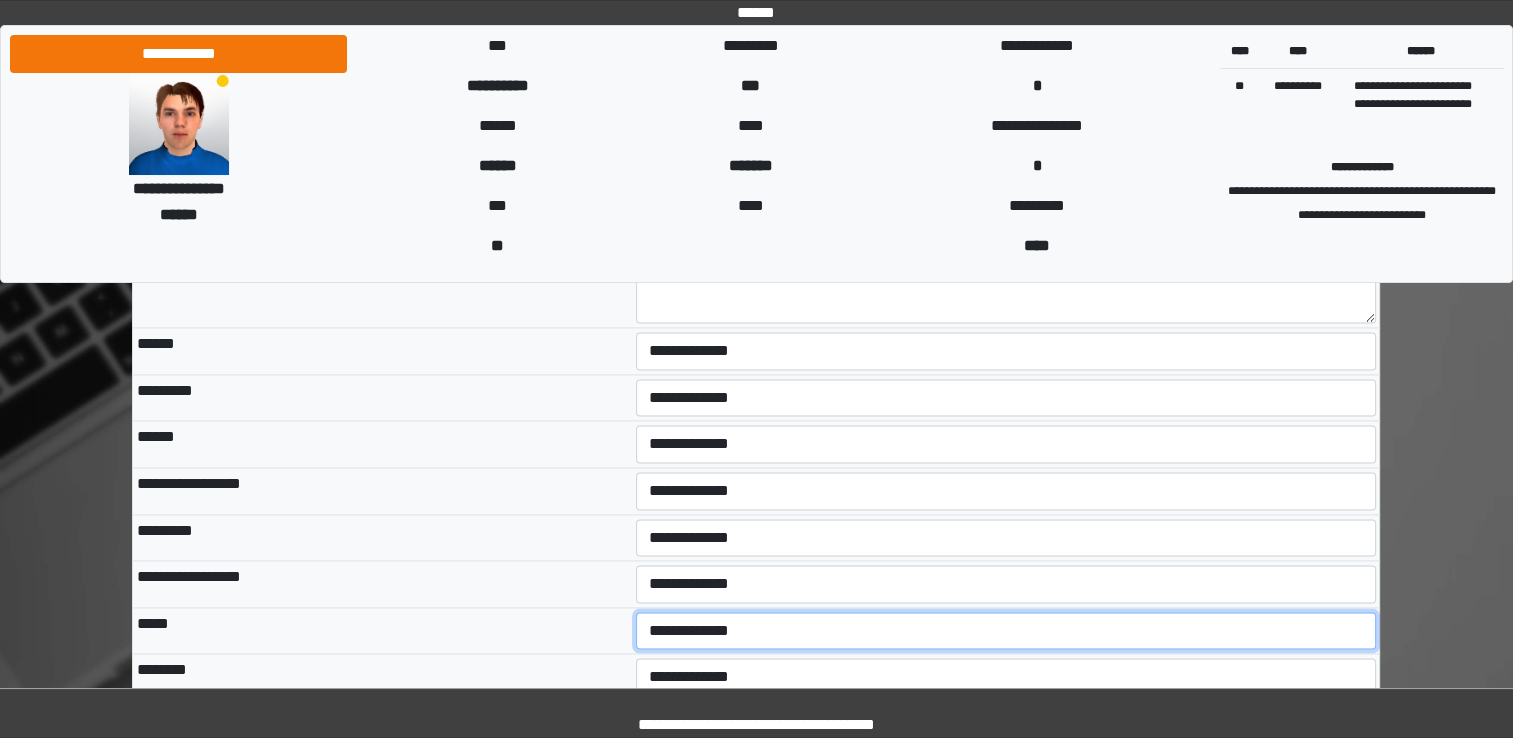 select on "*" 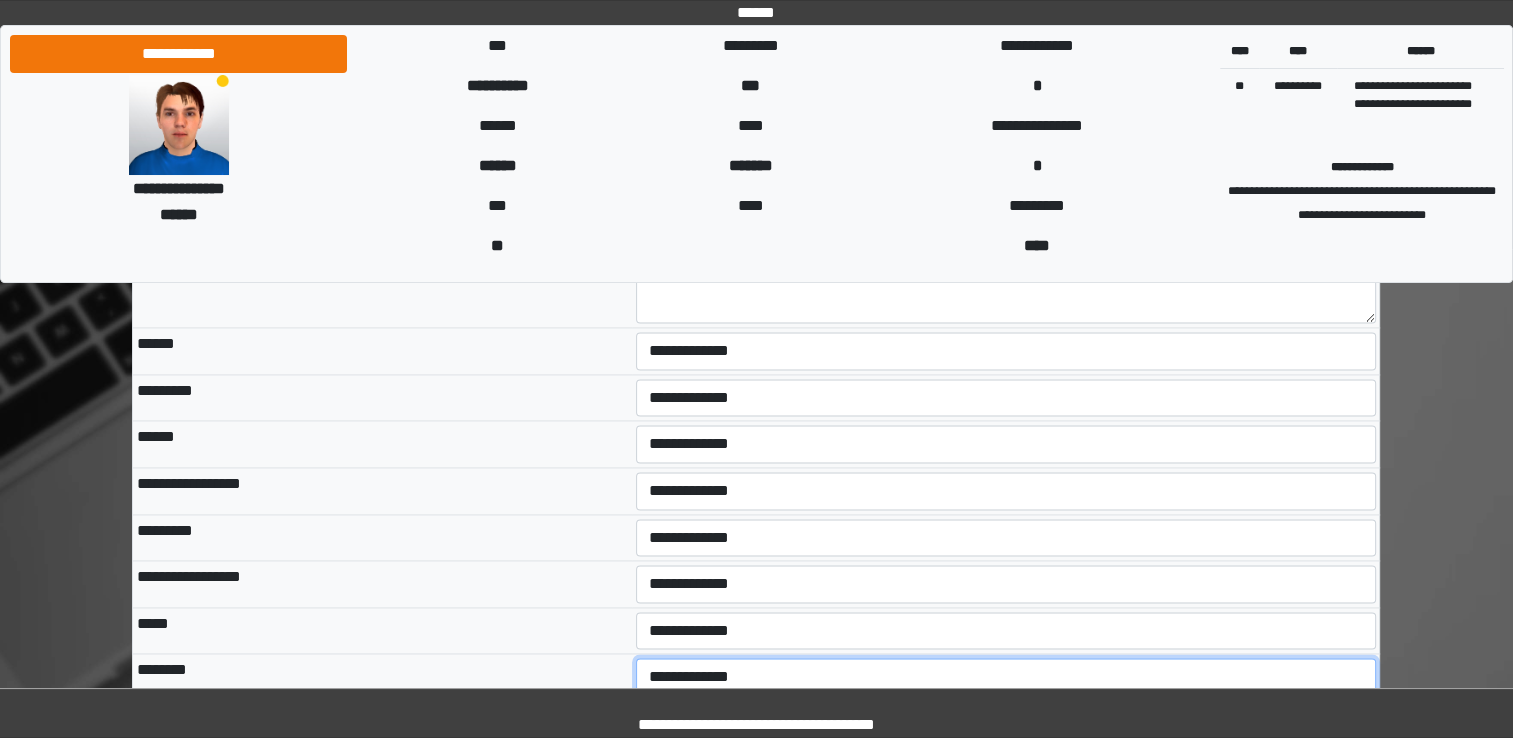 click on "**********" at bounding box center (1006, 677) 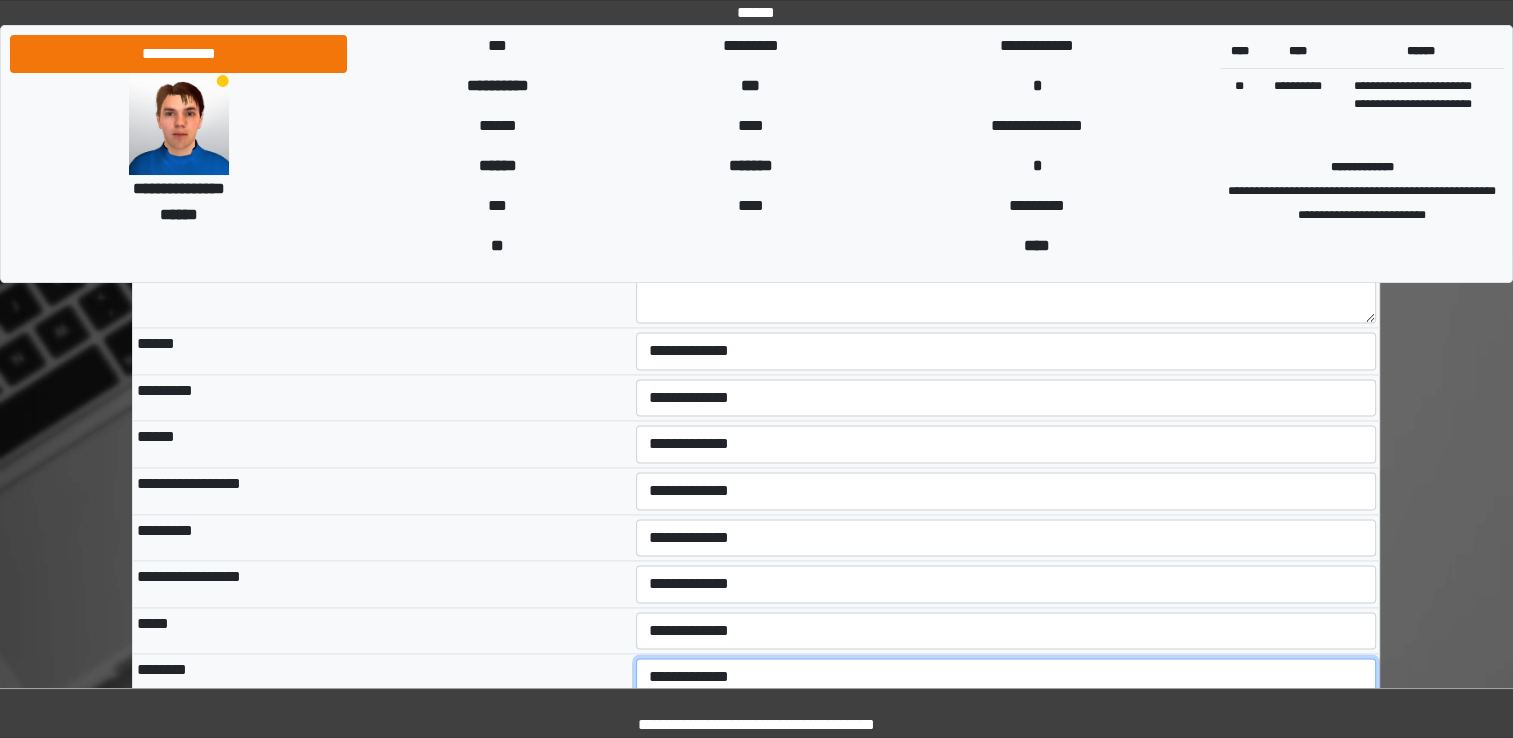 select on "*" 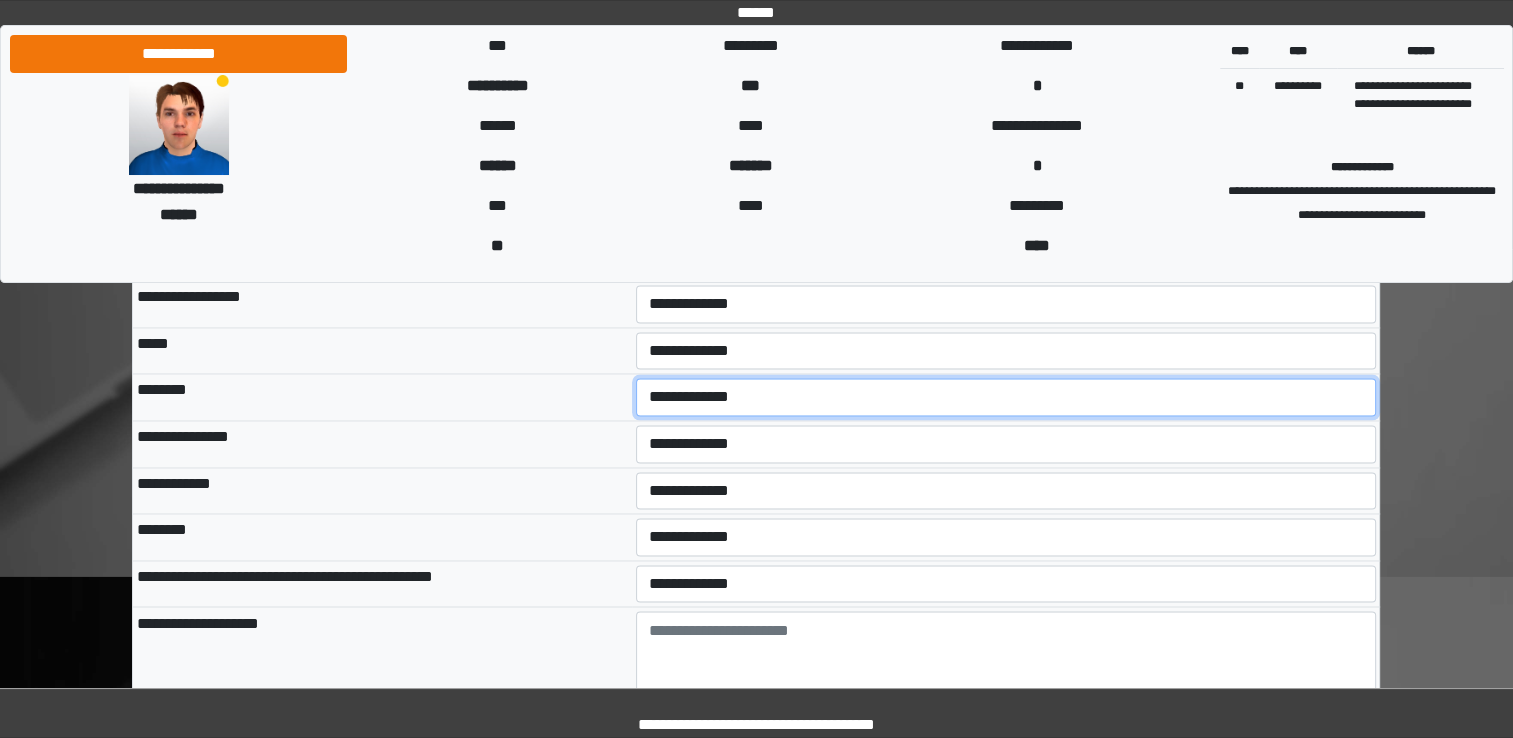 scroll, scrollTop: 3212, scrollLeft: 0, axis: vertical 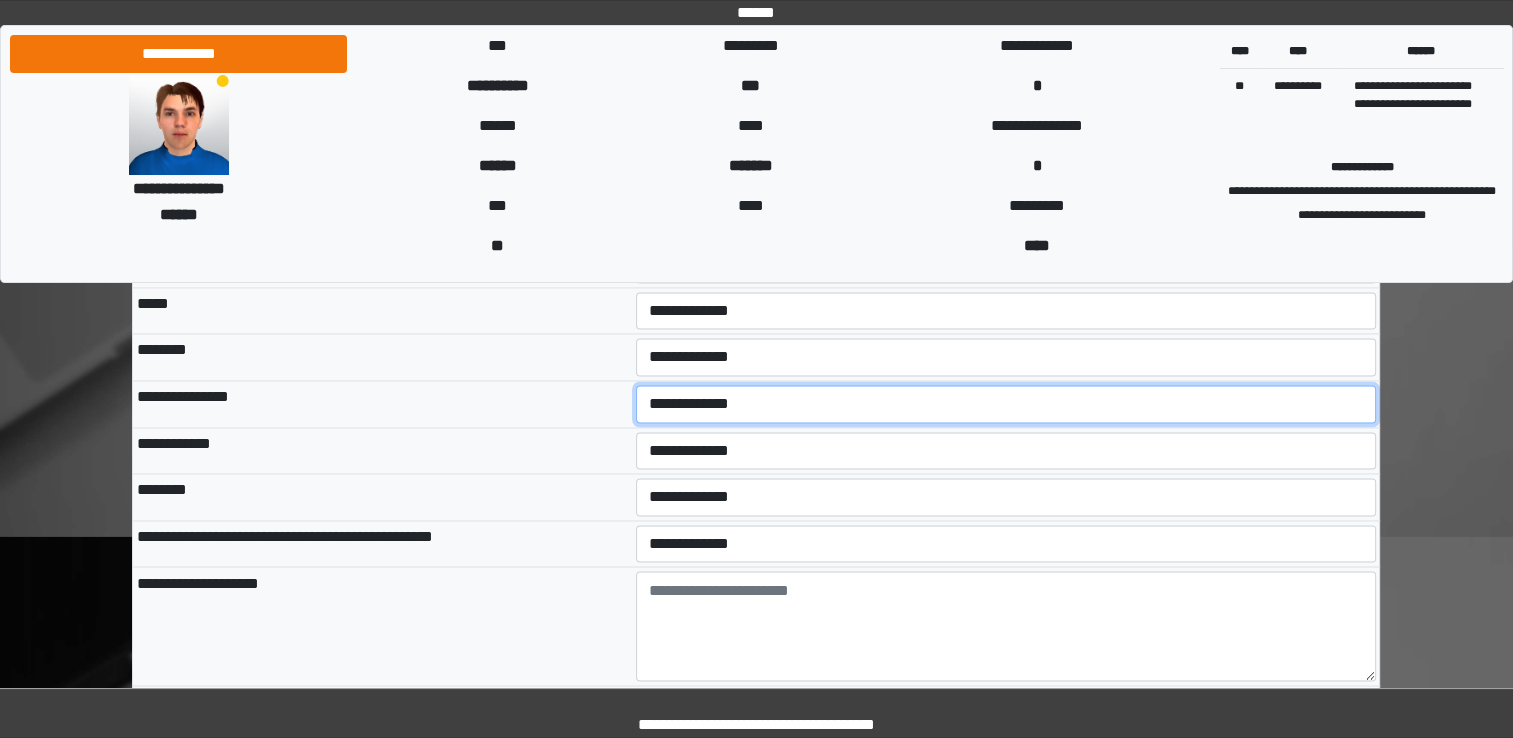 click on "**********" at bounding box center (1006, 404) 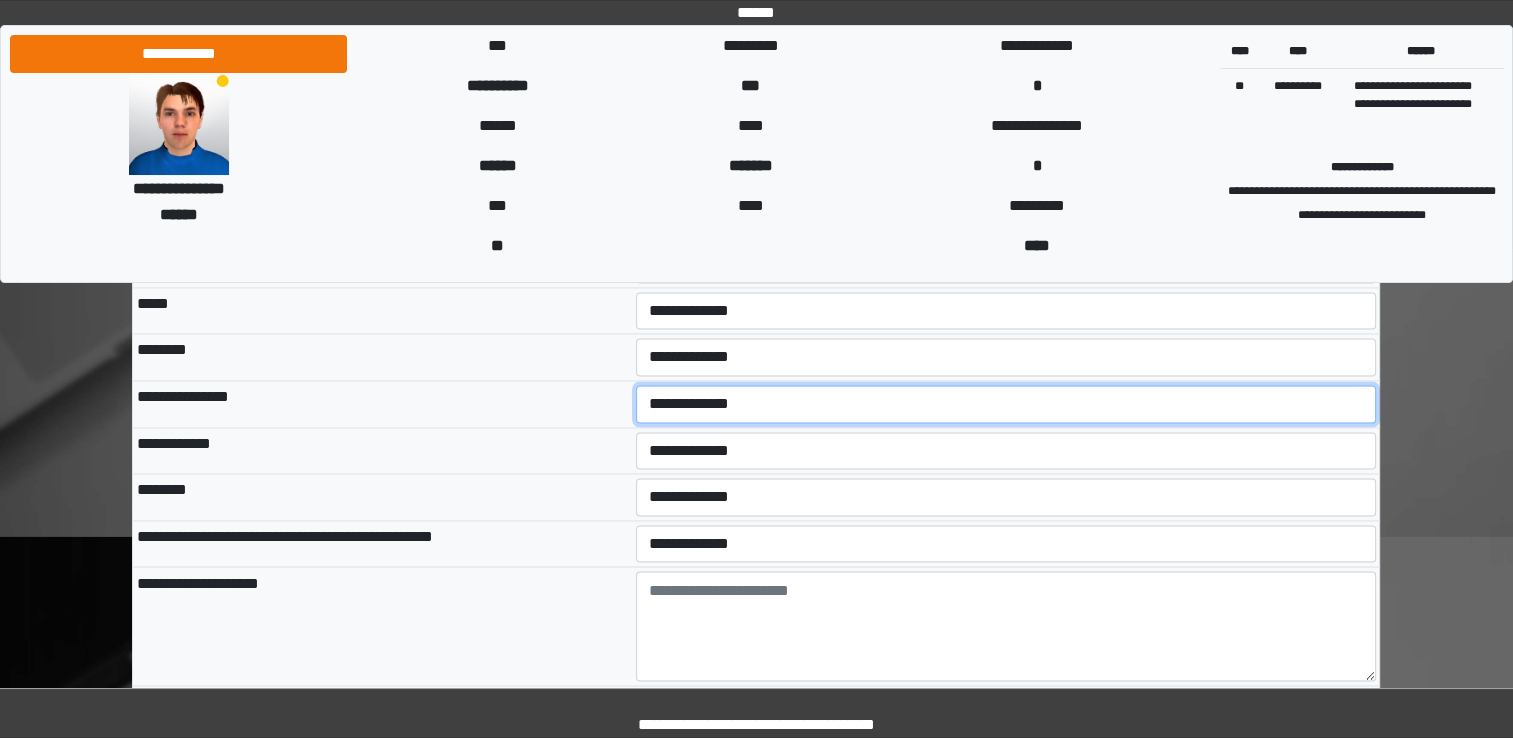 select on "*" 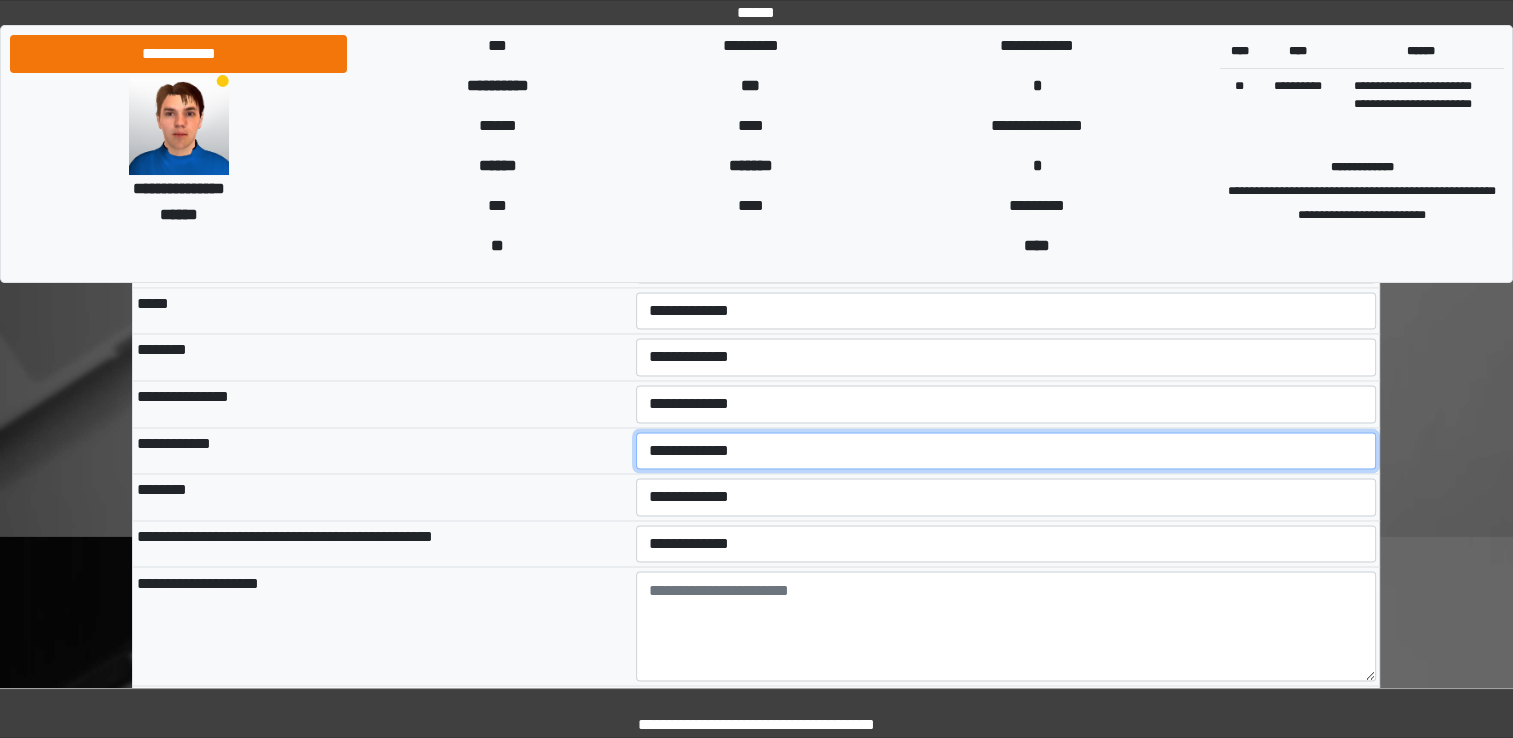 click on "**********" at bounding box center (1006, 451) 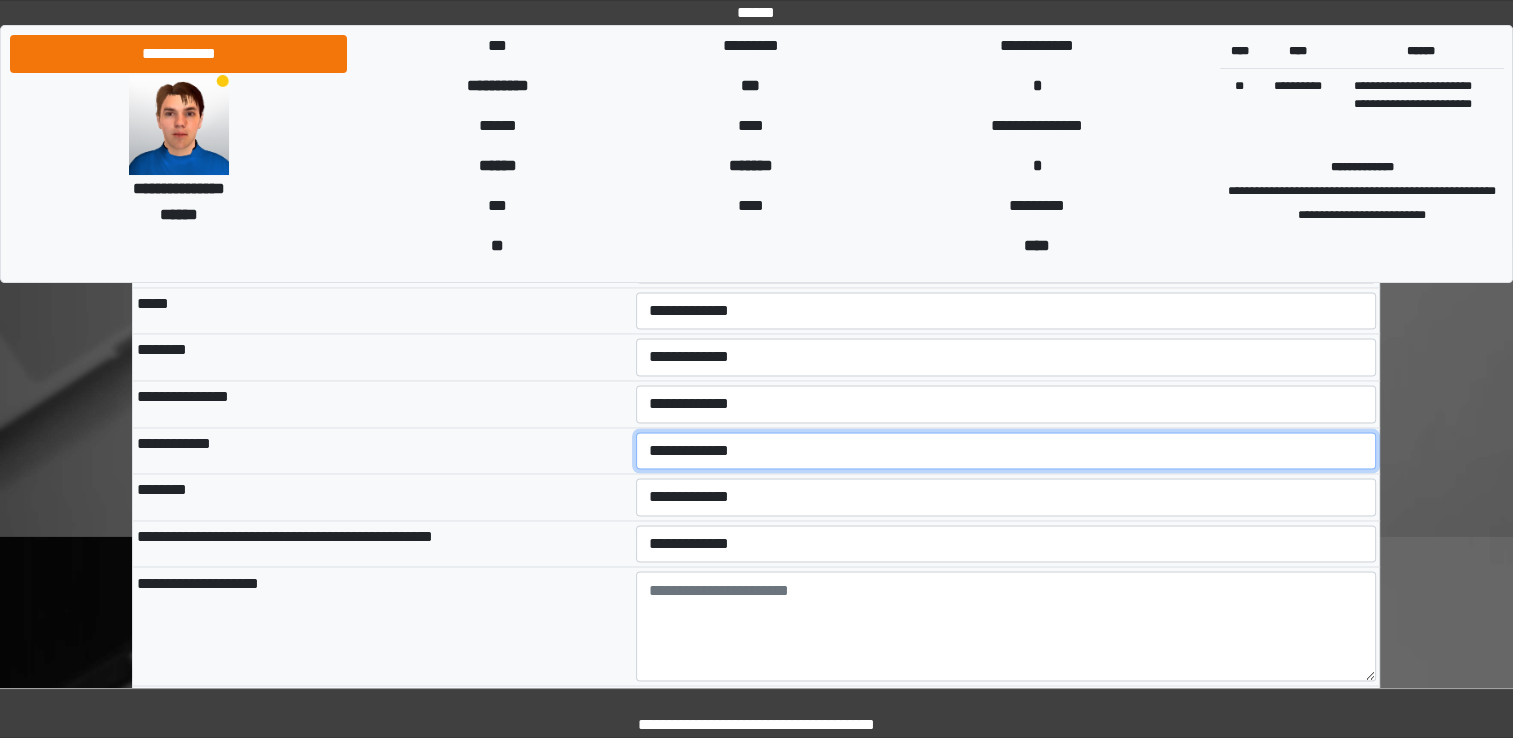 select on "*" 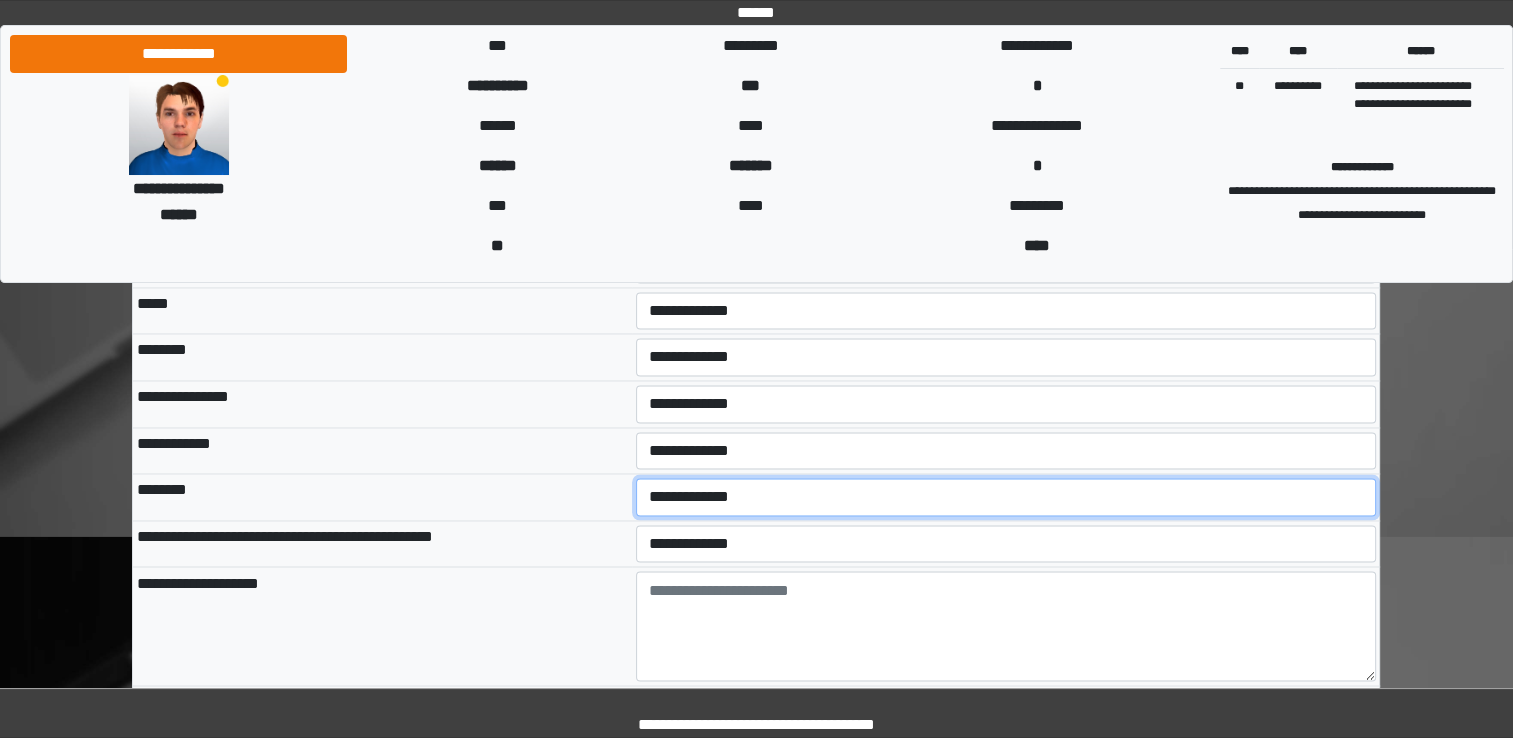 click on "**********" at bounding box center (1006, 497) 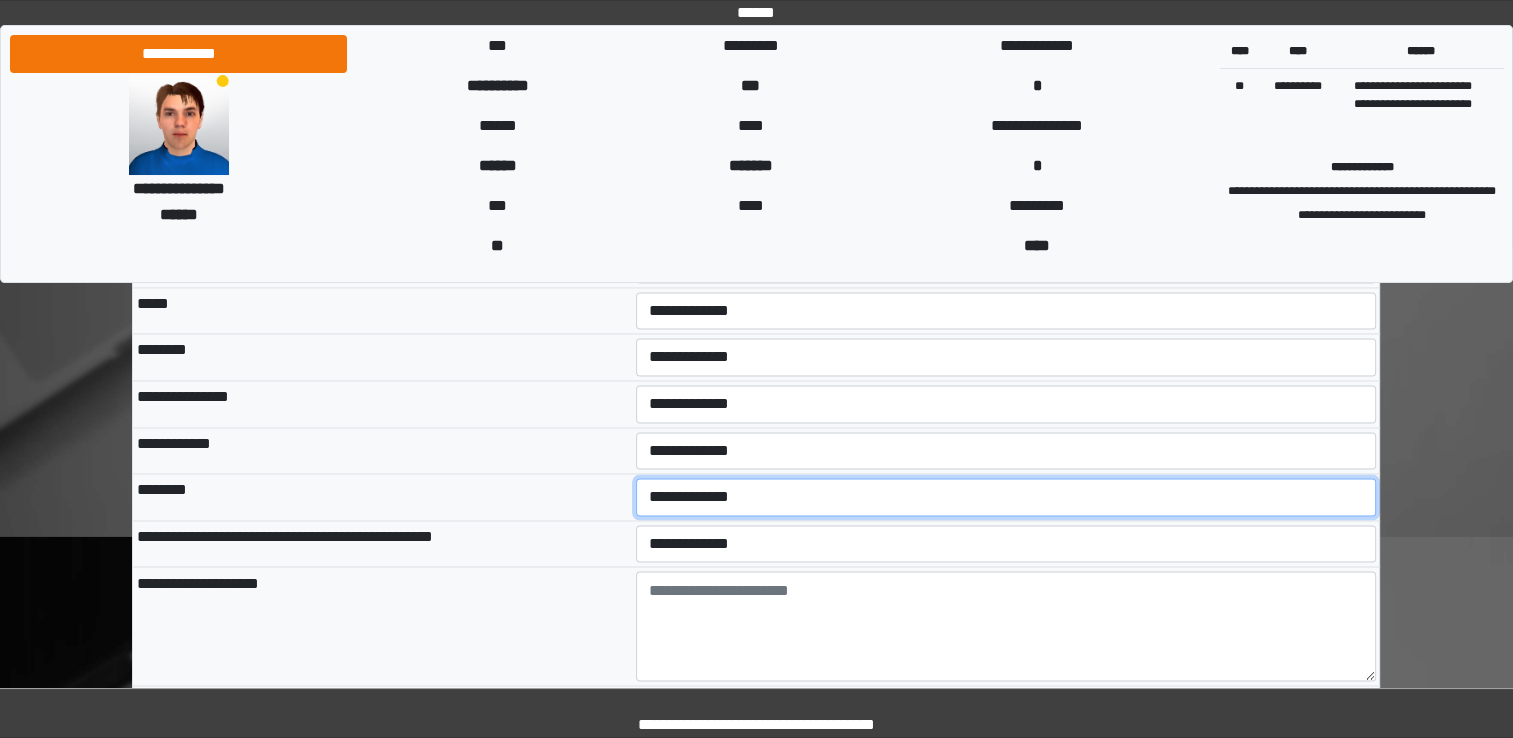 select on "*" 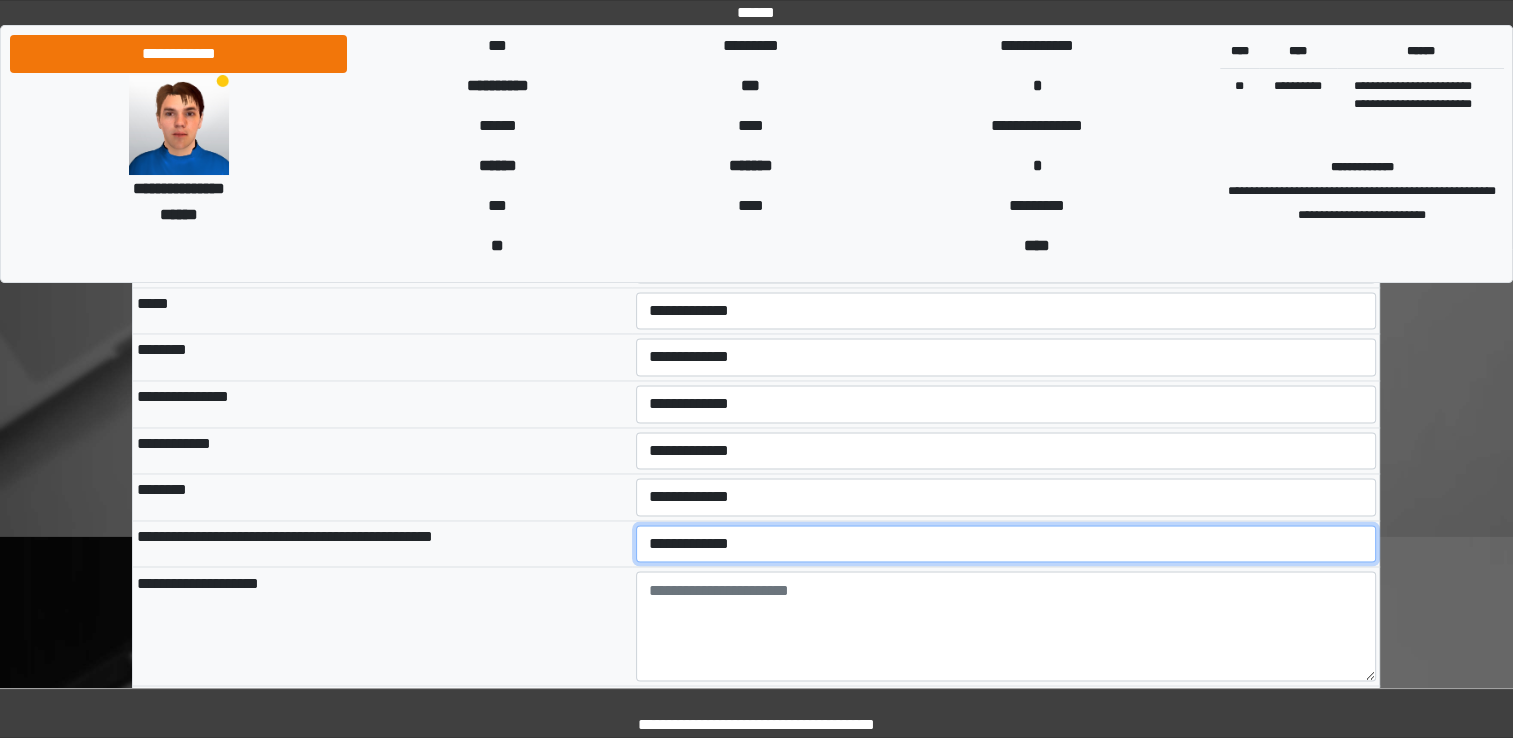 click on "**********" at bounding box center (1006, 544) 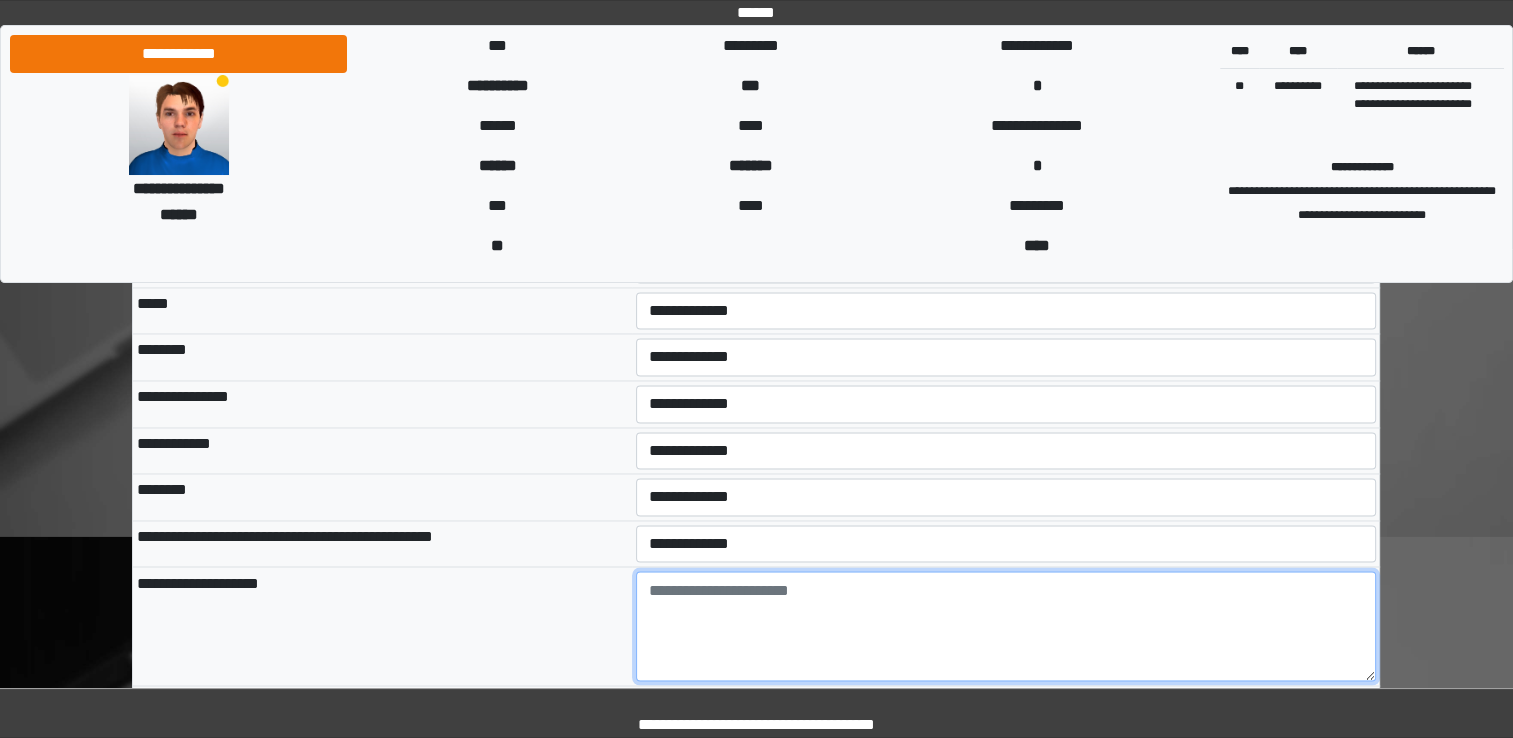 click at bounding box center (1006, 626) 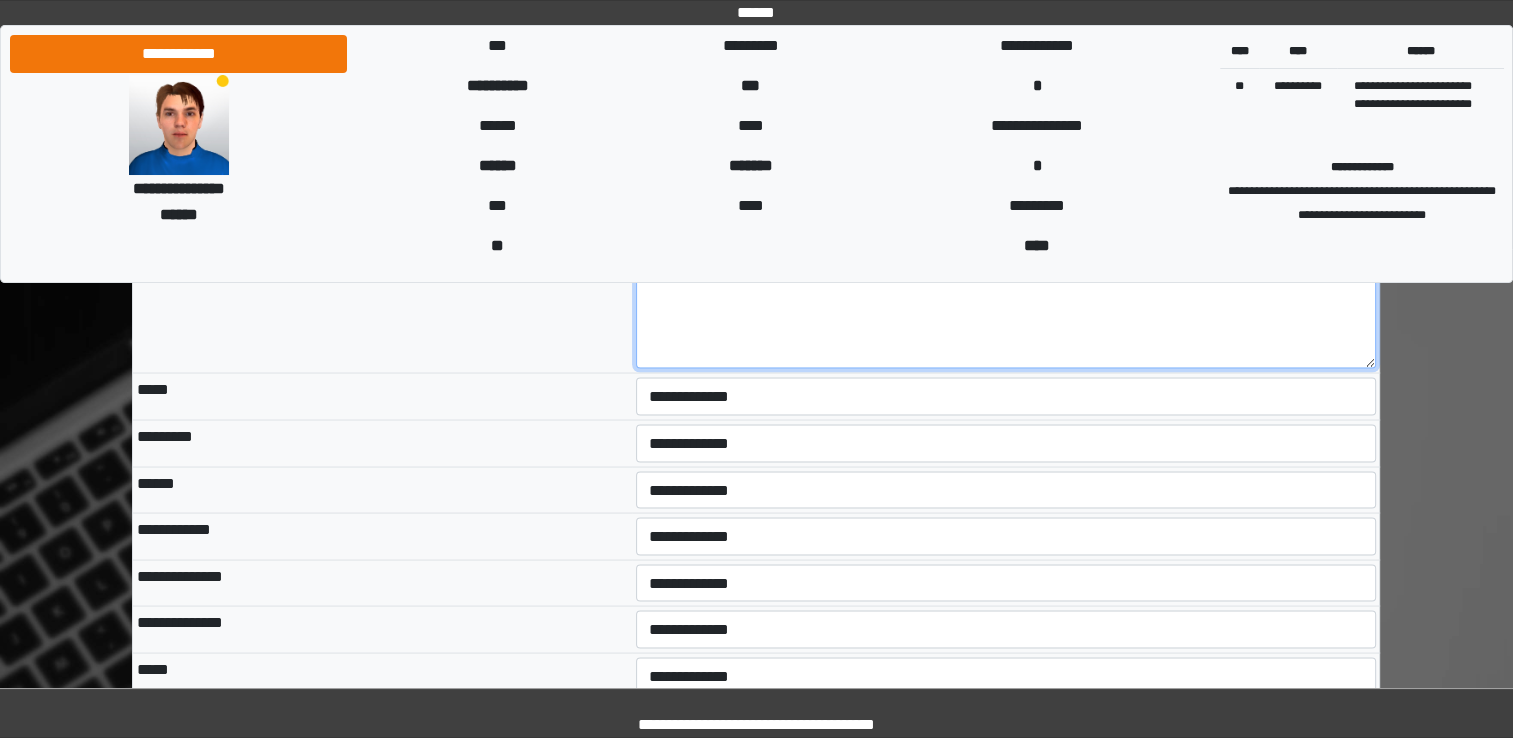 scroll, scrollTop: 3532, scrollLeft: 0, axis: vertical 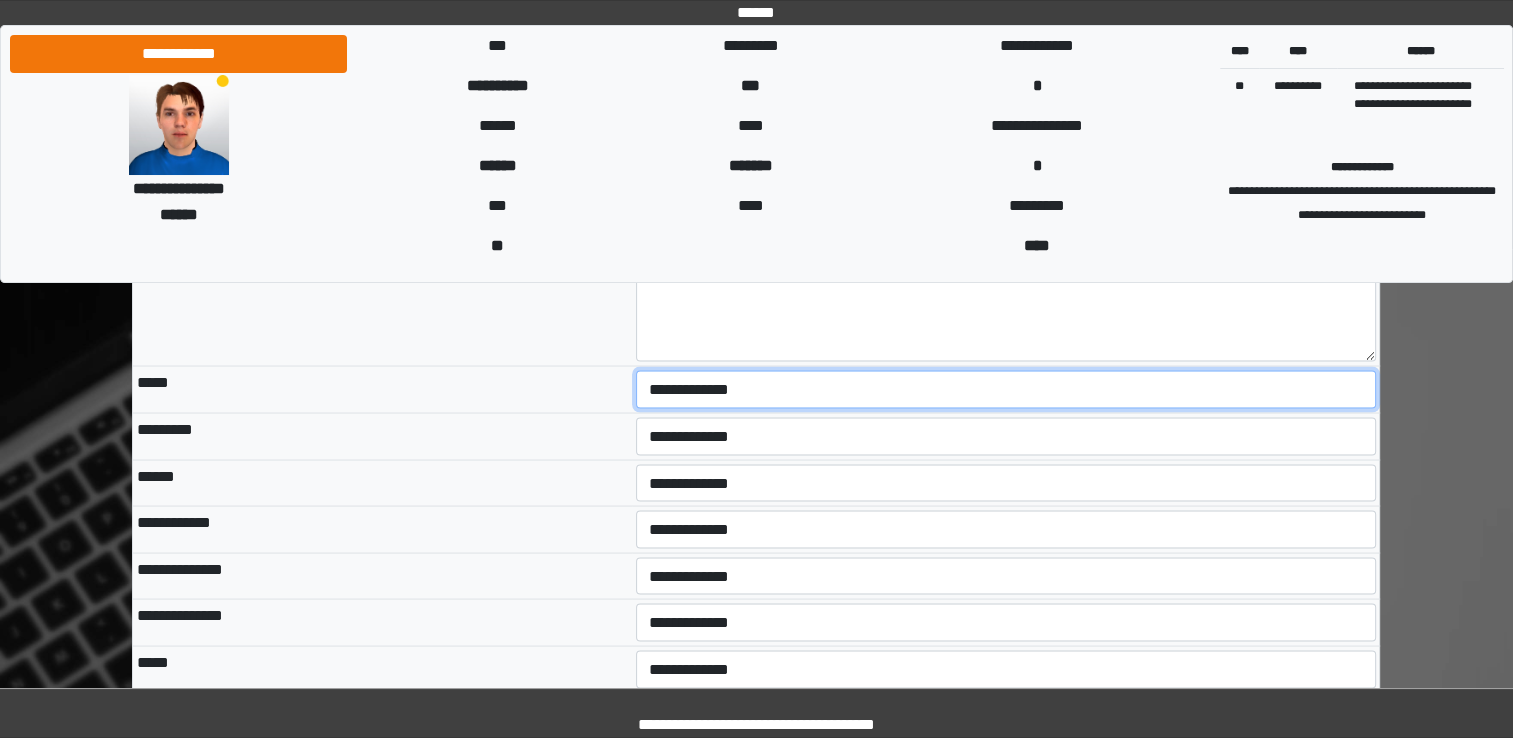 click on "**********" at bounding box center (1006, 389) 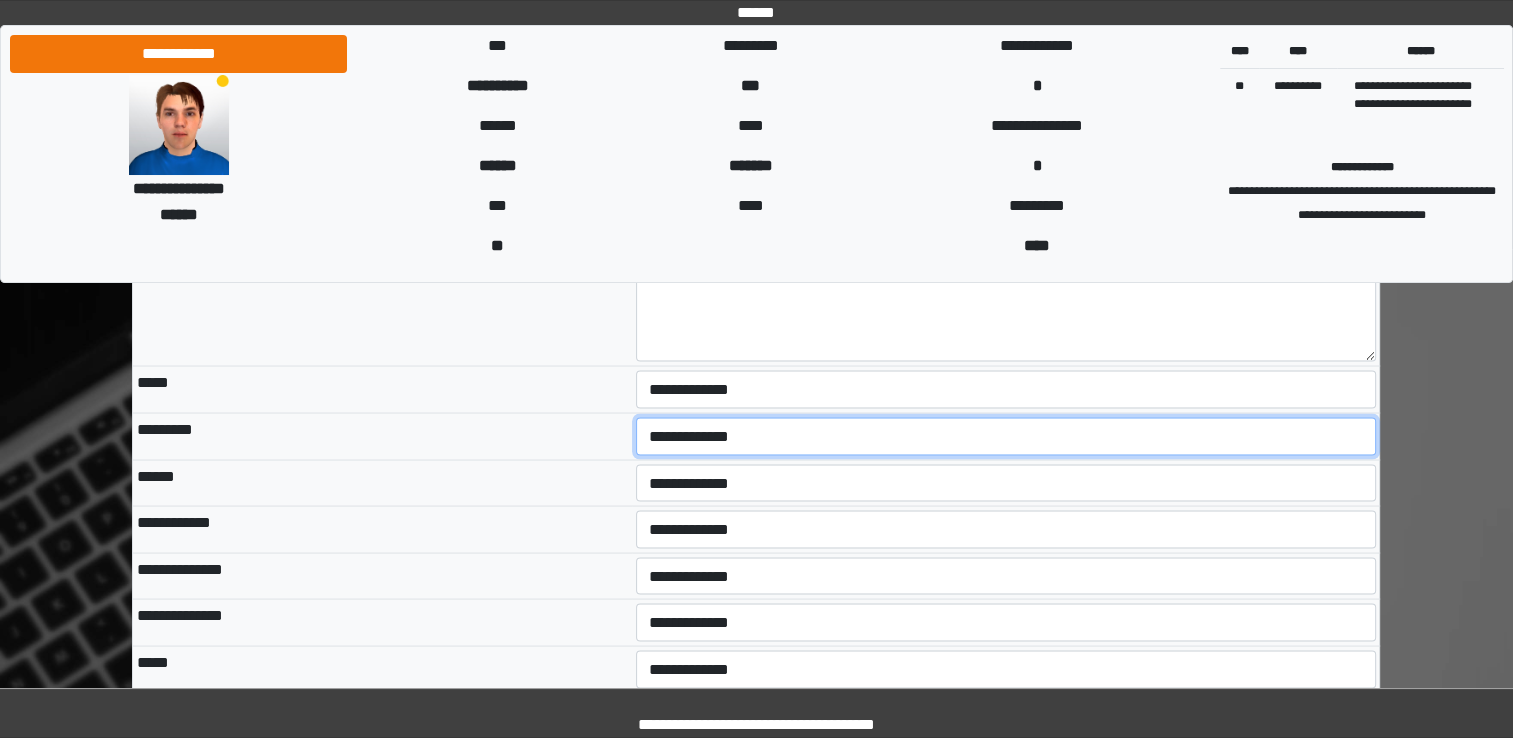 click on "**********" at bounding box center (1006, 436) 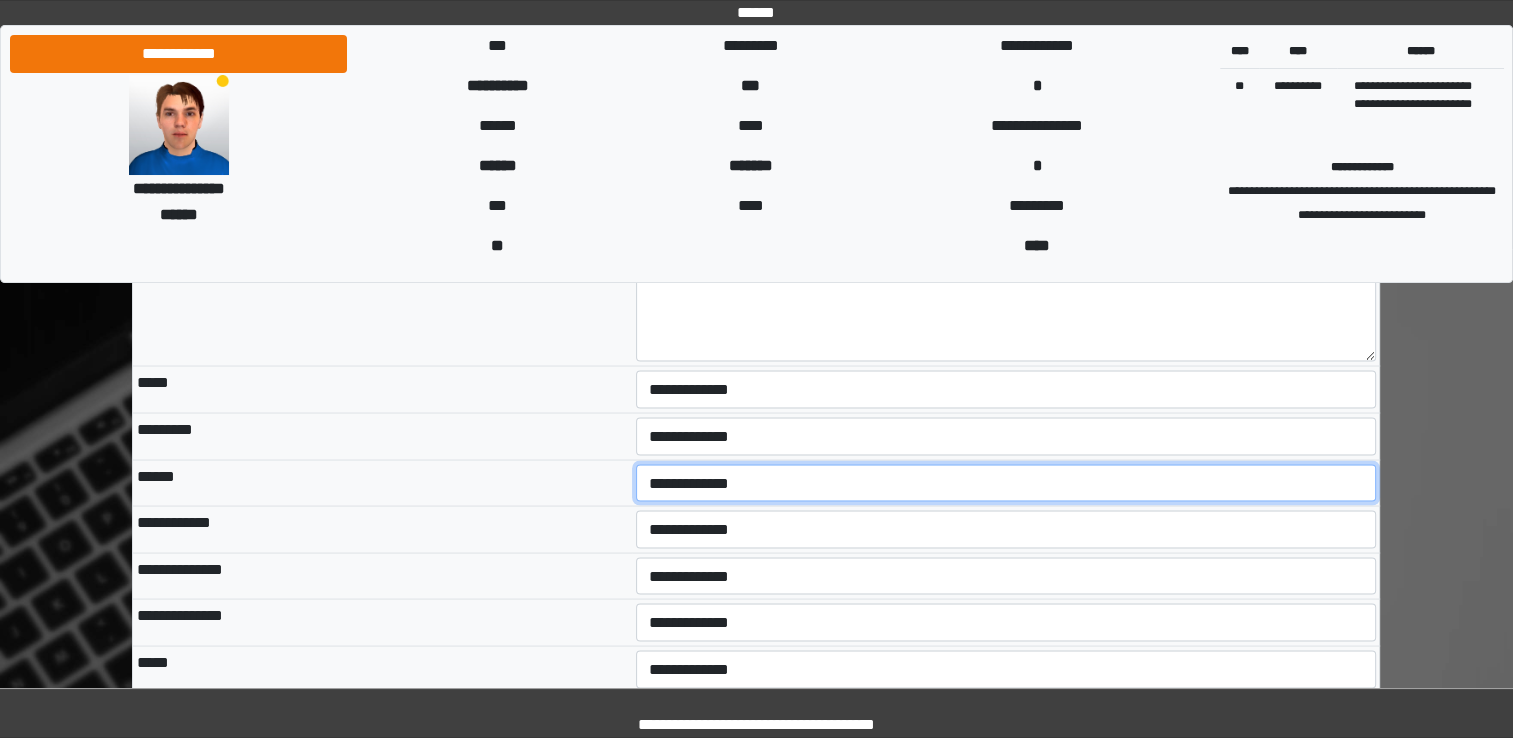 click on "**********" at bounding box center (1006, 483) 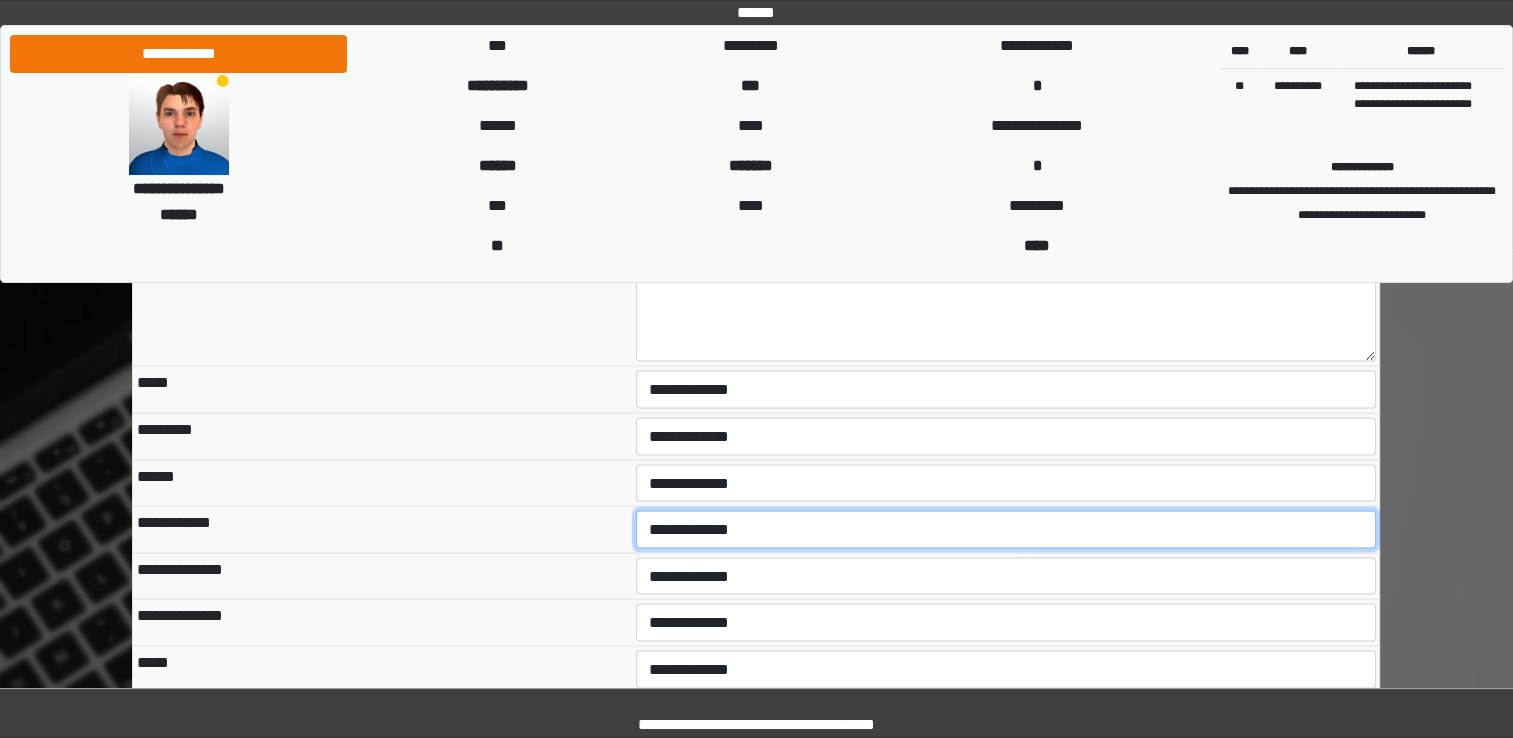 click on "**********" at bounding box center (1006, 529) 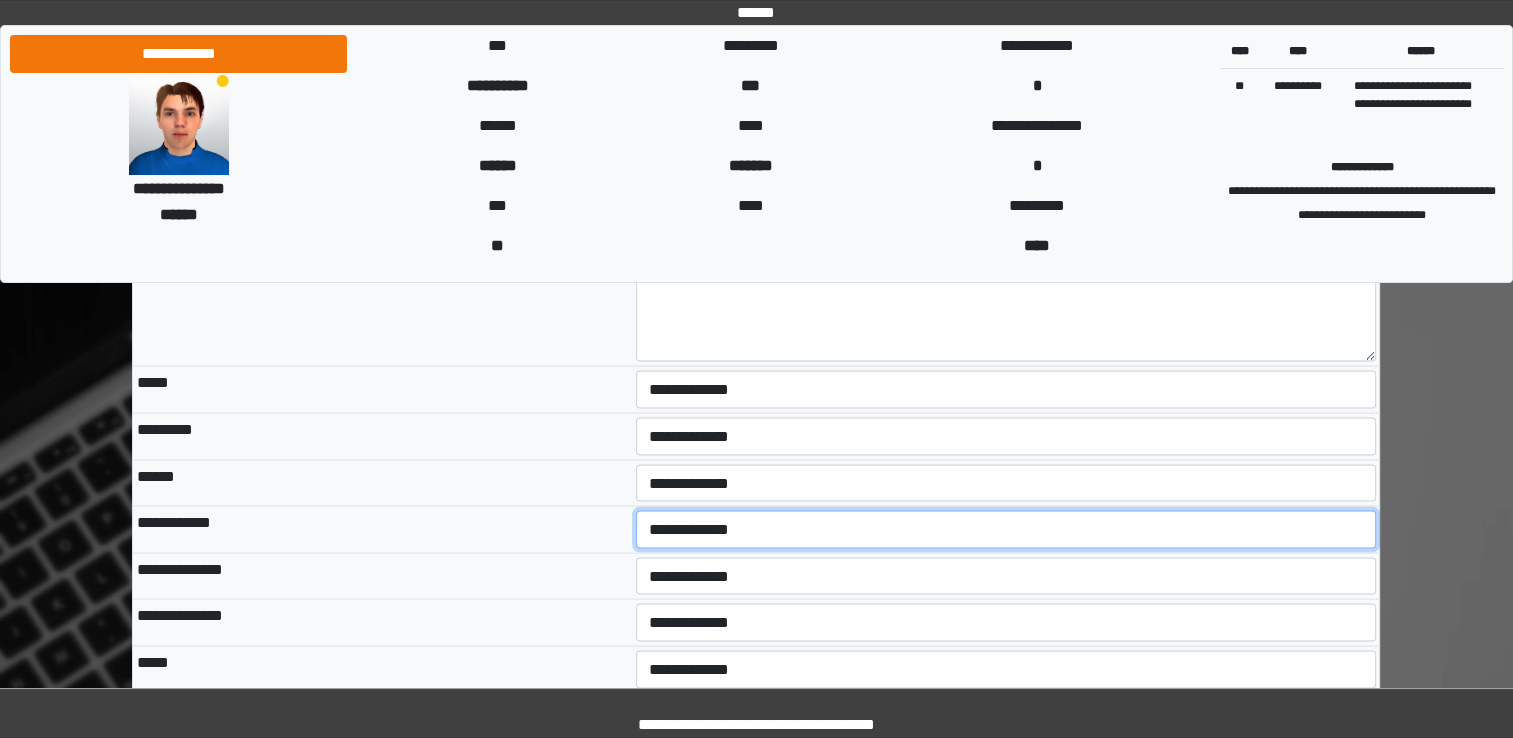 select on "*" 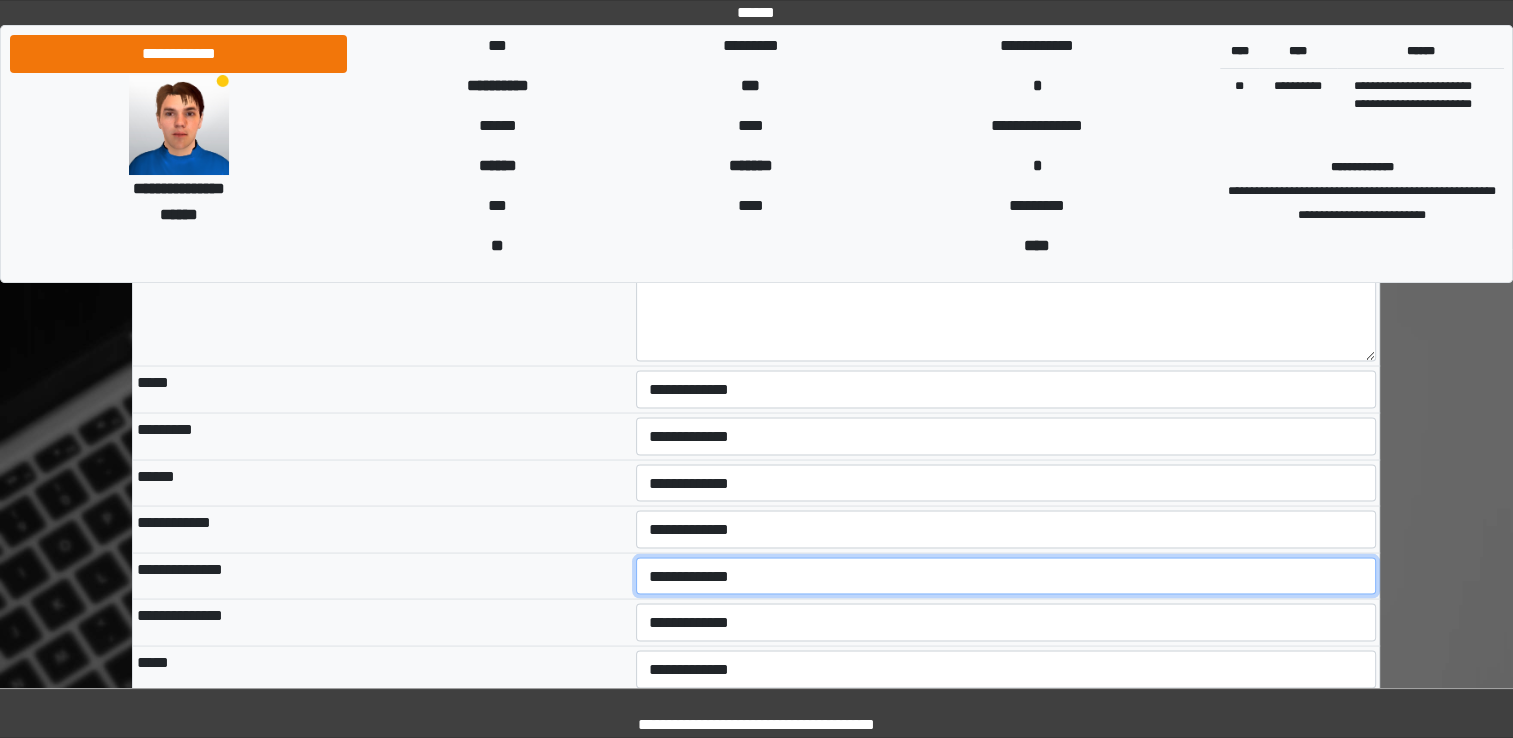 click on "**********" at bounding box center [1006, 576] 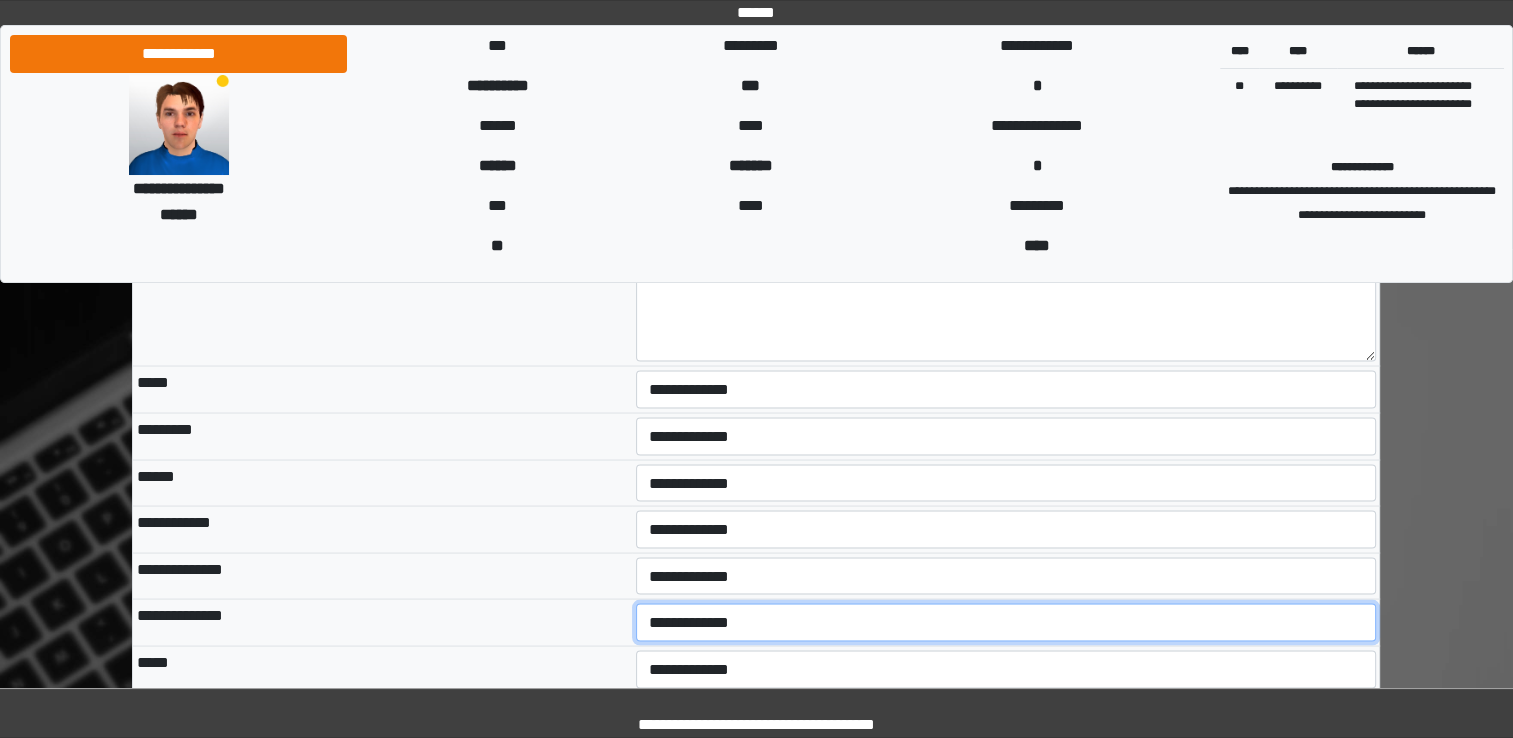 click on "**********" at bounding box center (1006, 622) 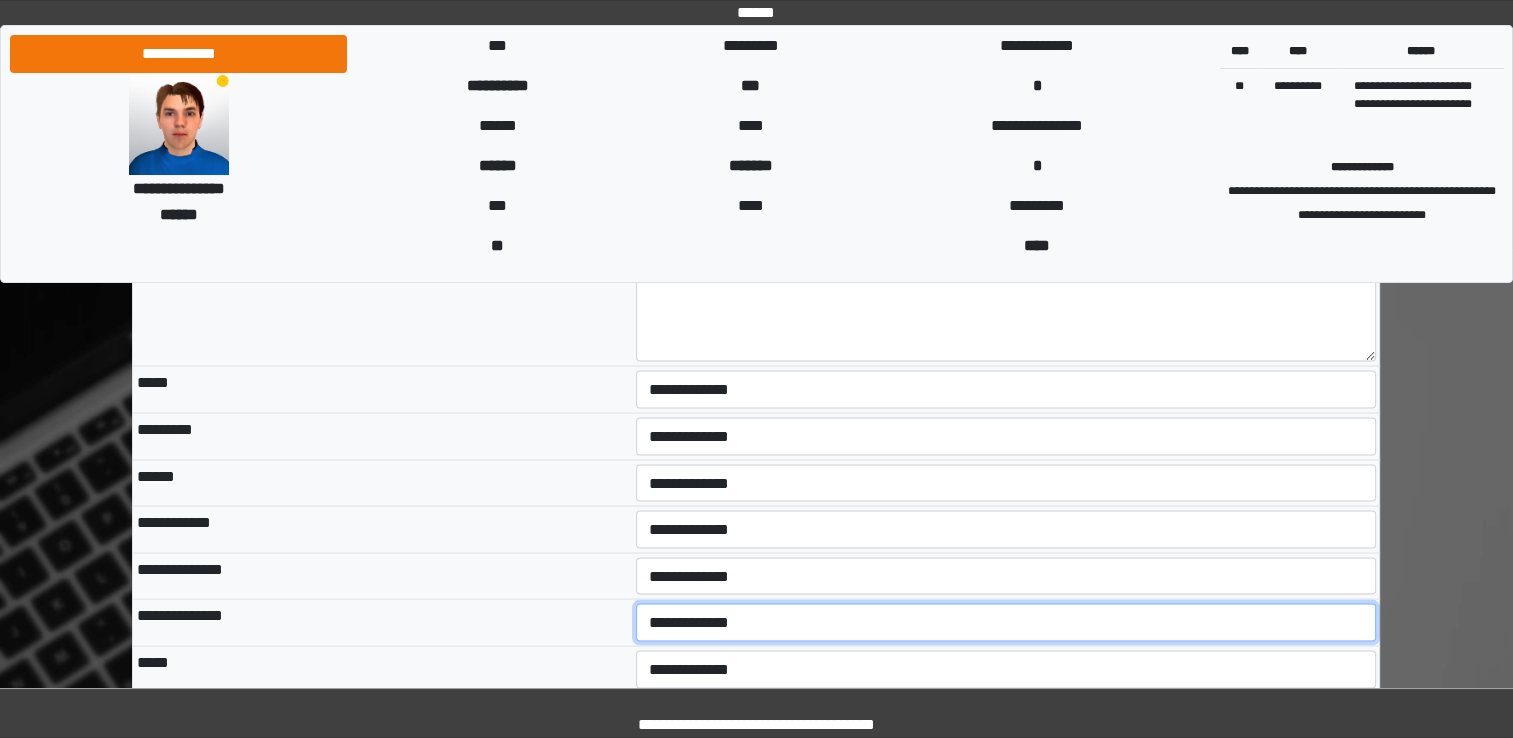 select on "*" 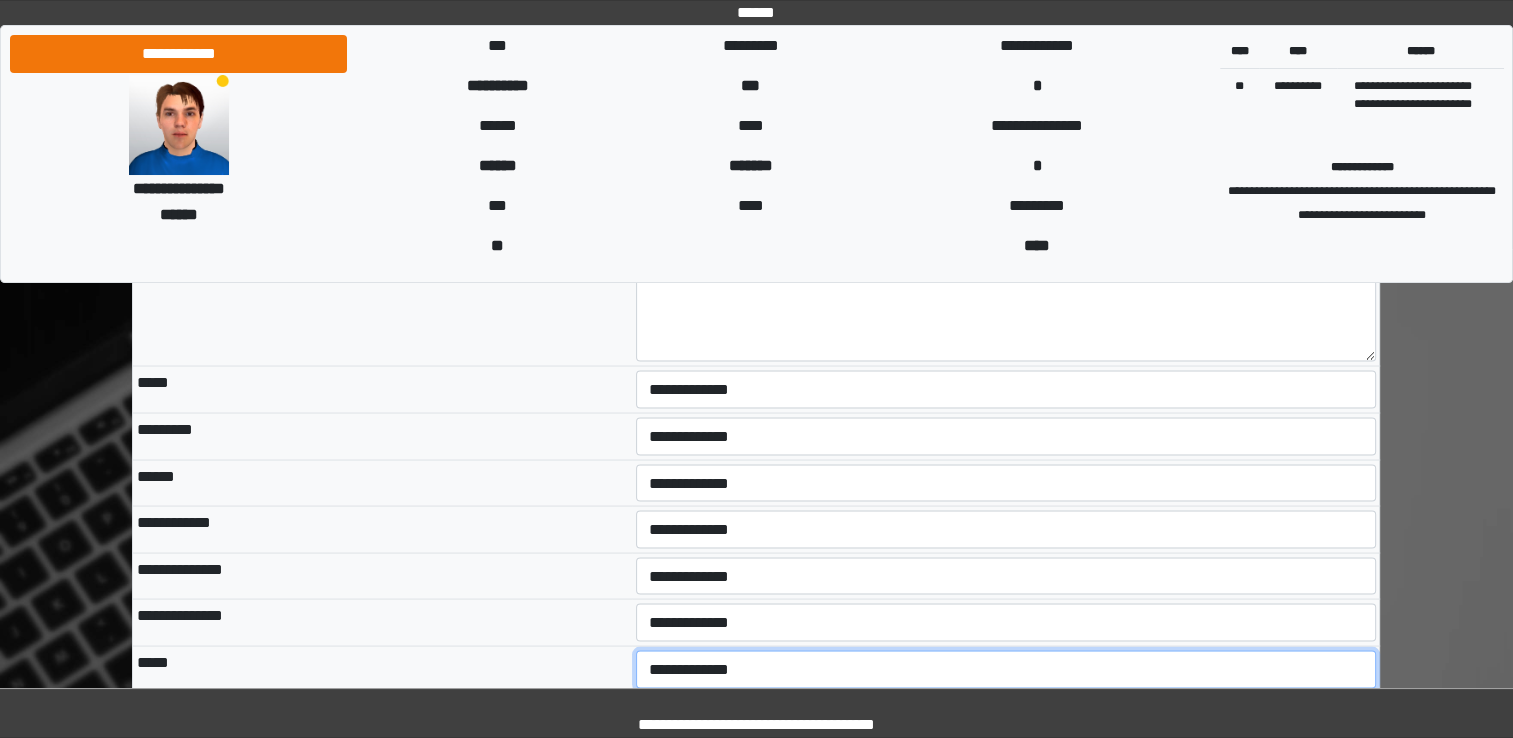 click on "**********" at bounding box center (1006, 669) 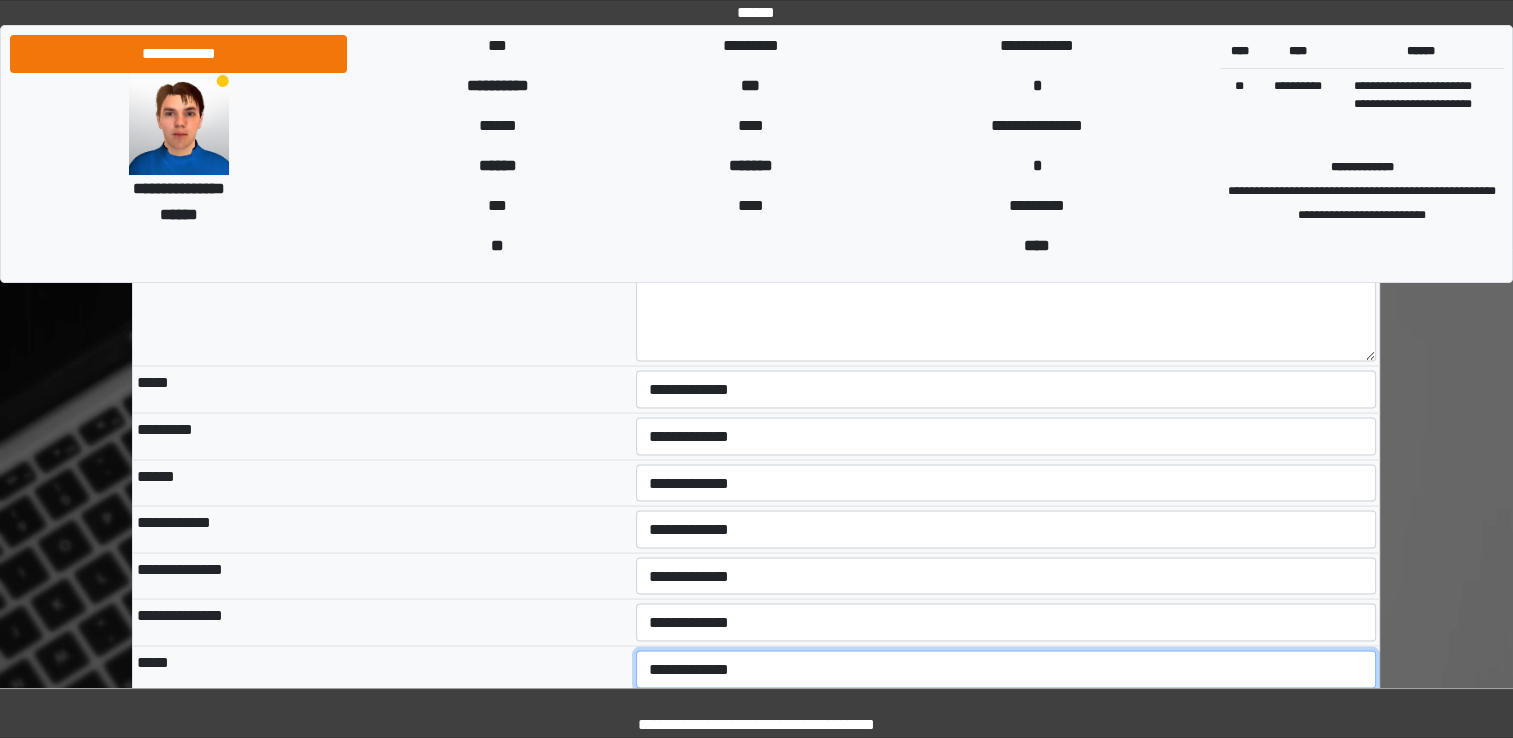 click on "**********" at bounding box center (1006, 669) 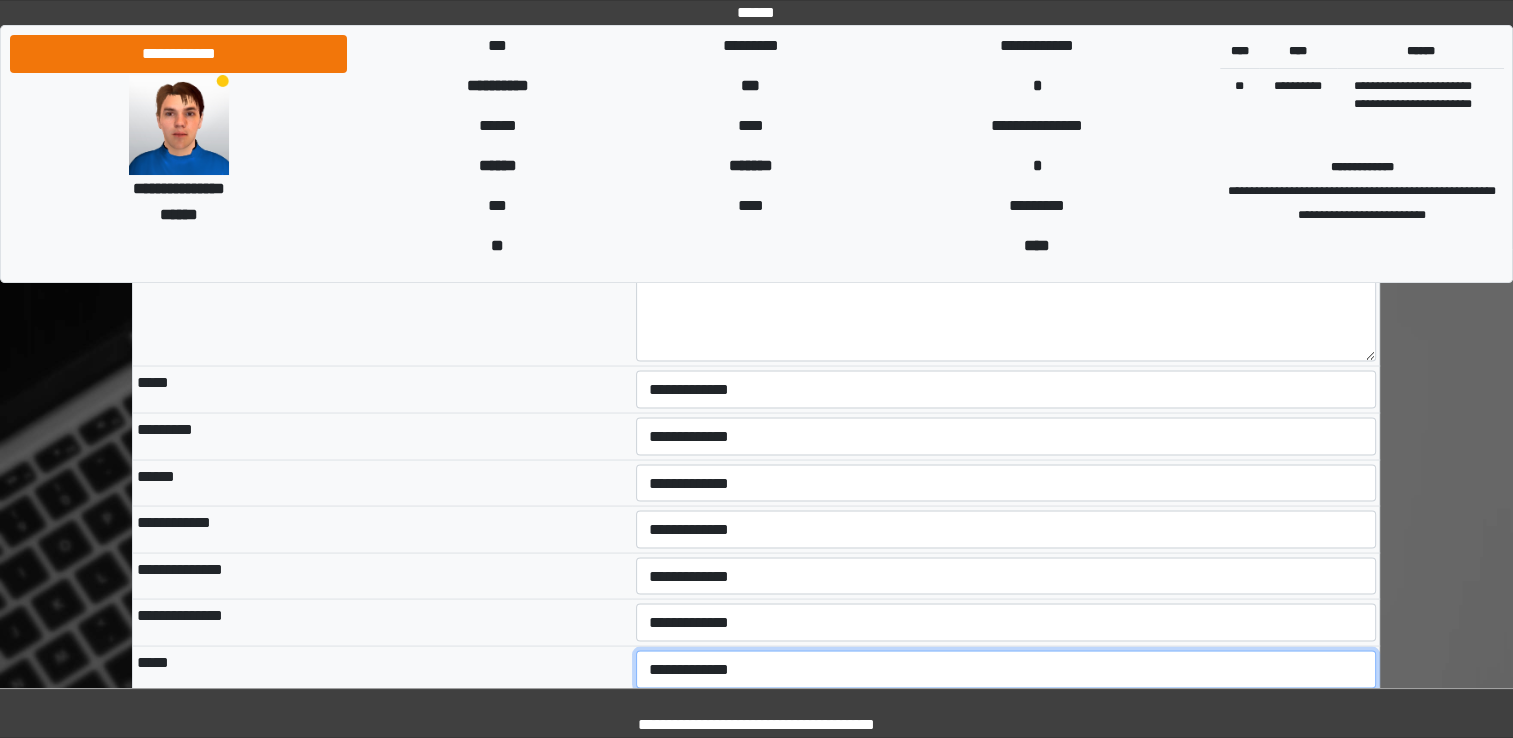 click on "**********" at bounding box center [1006, 669] 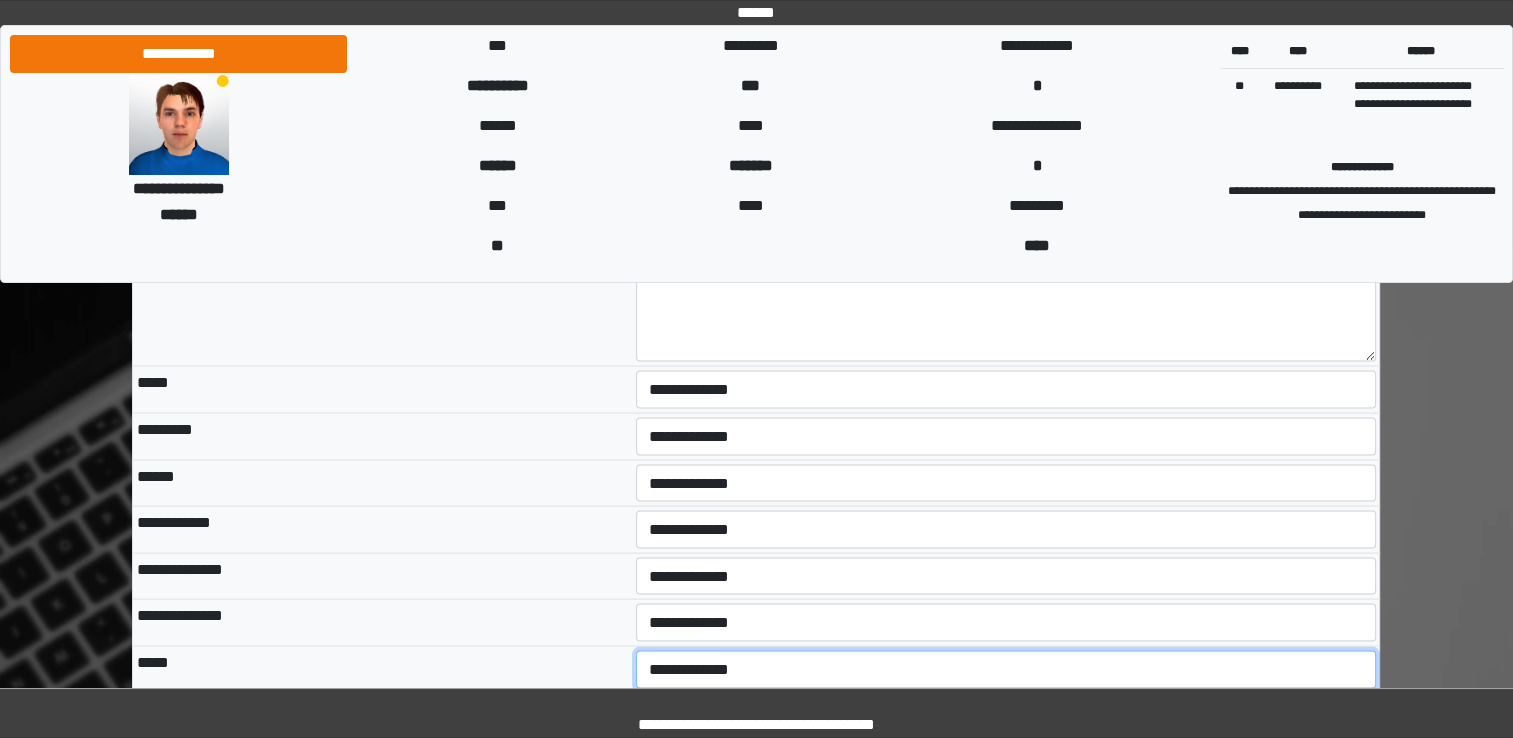 click on "**********" at bounding box center (1006, 669) 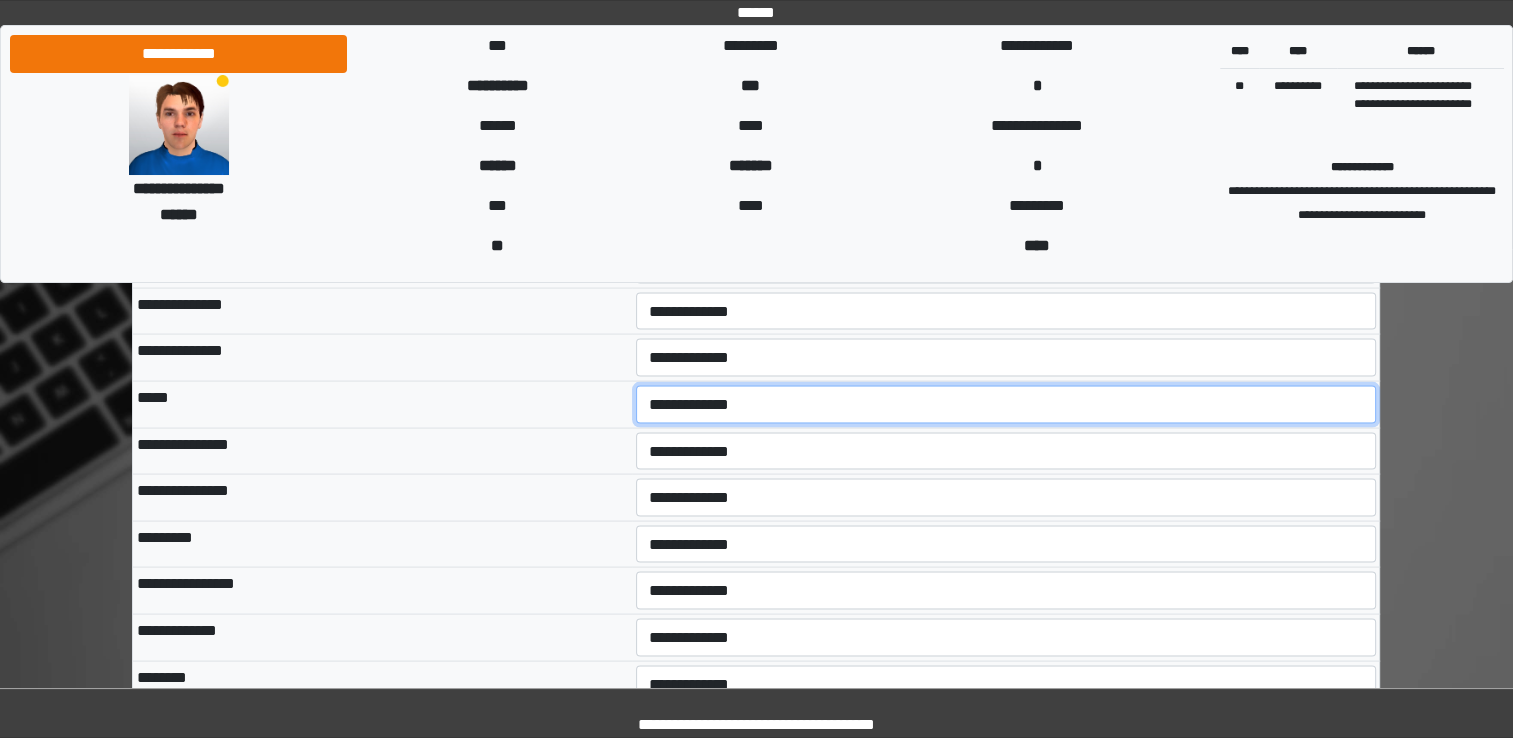 scroll, scrollTop: 3772, scrollLeft: 0, axis: vertical 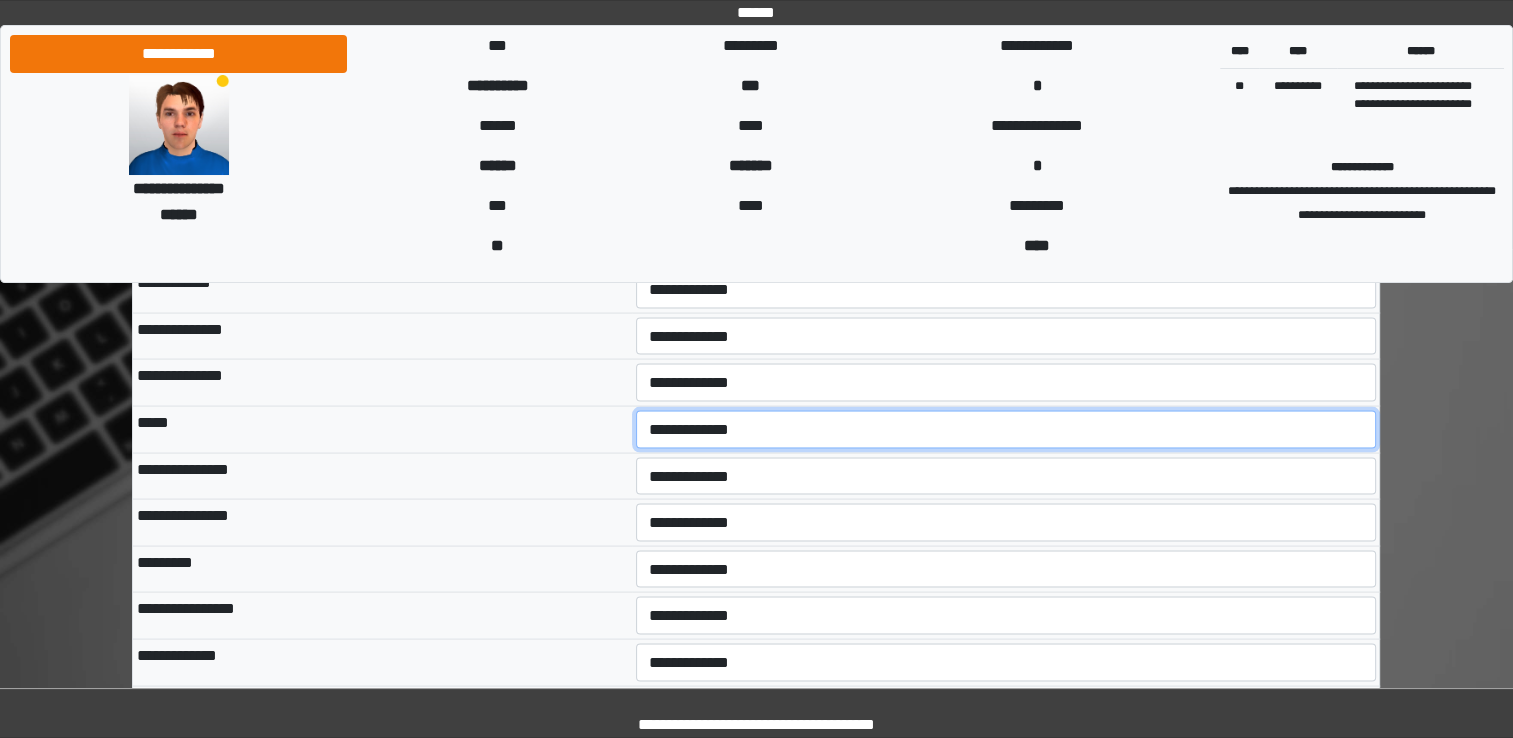 click on "**********" at bounding box center (1006, 429) 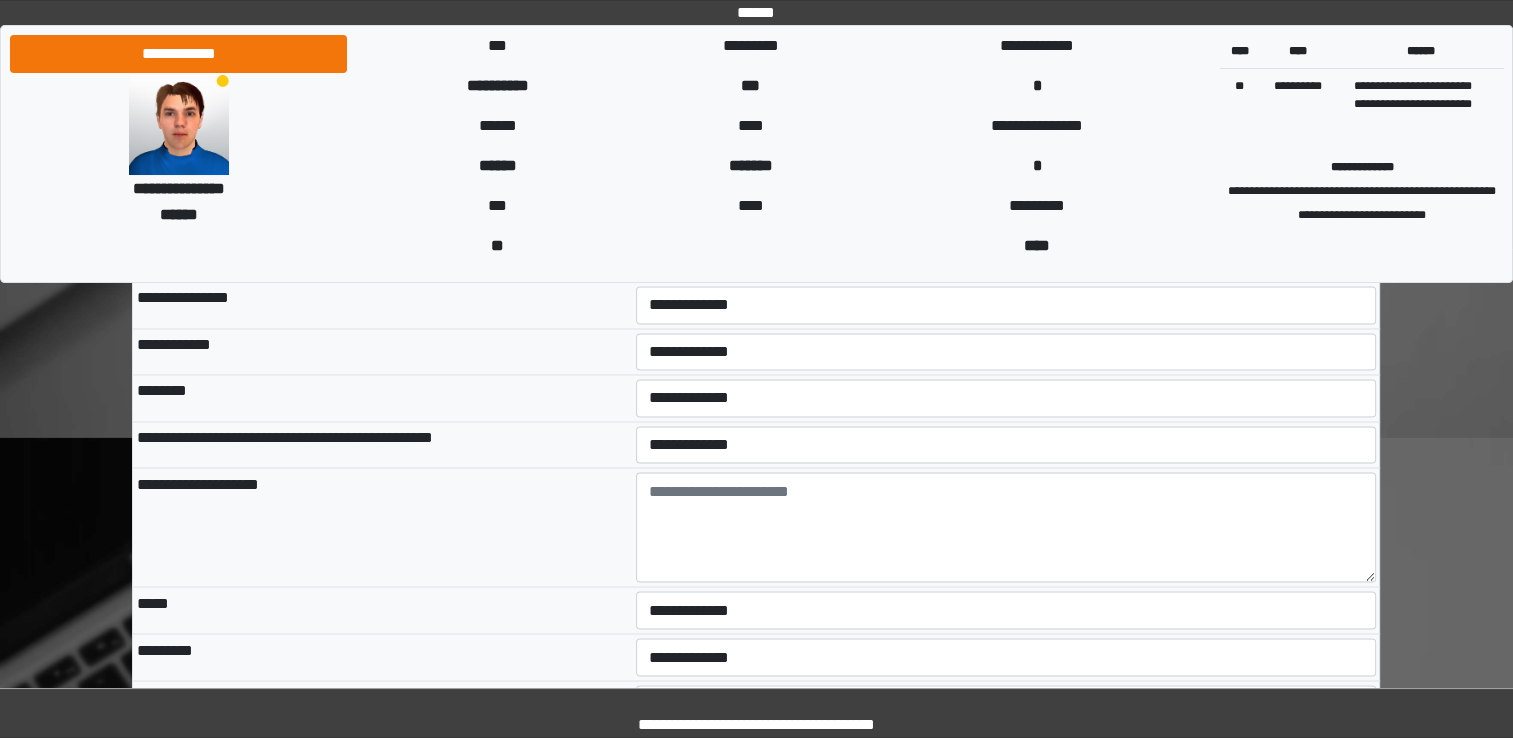 scroll, scrollTop: 3260, scrollLeft: 0, axis: vertical 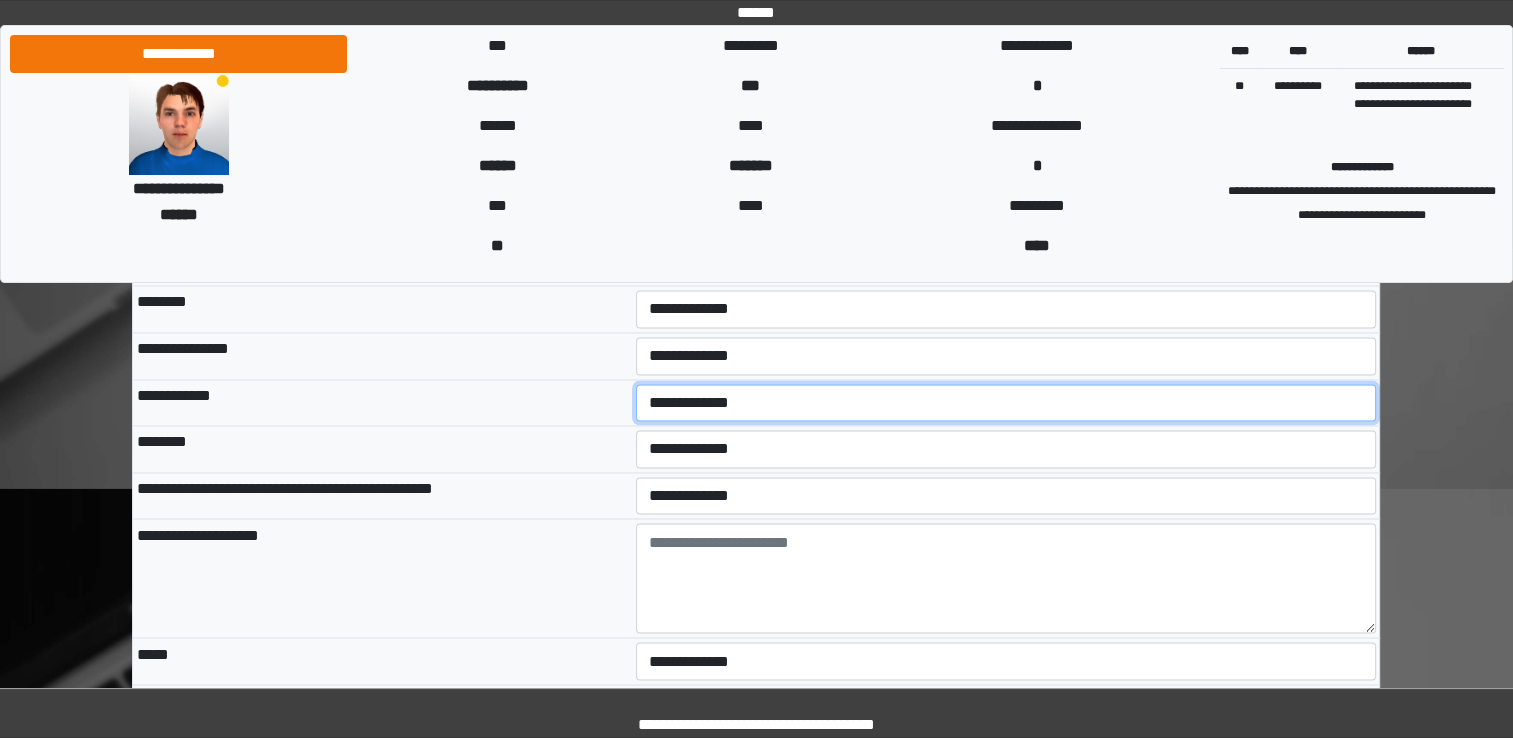 click on "**********" at bounding box center (1006, 403) 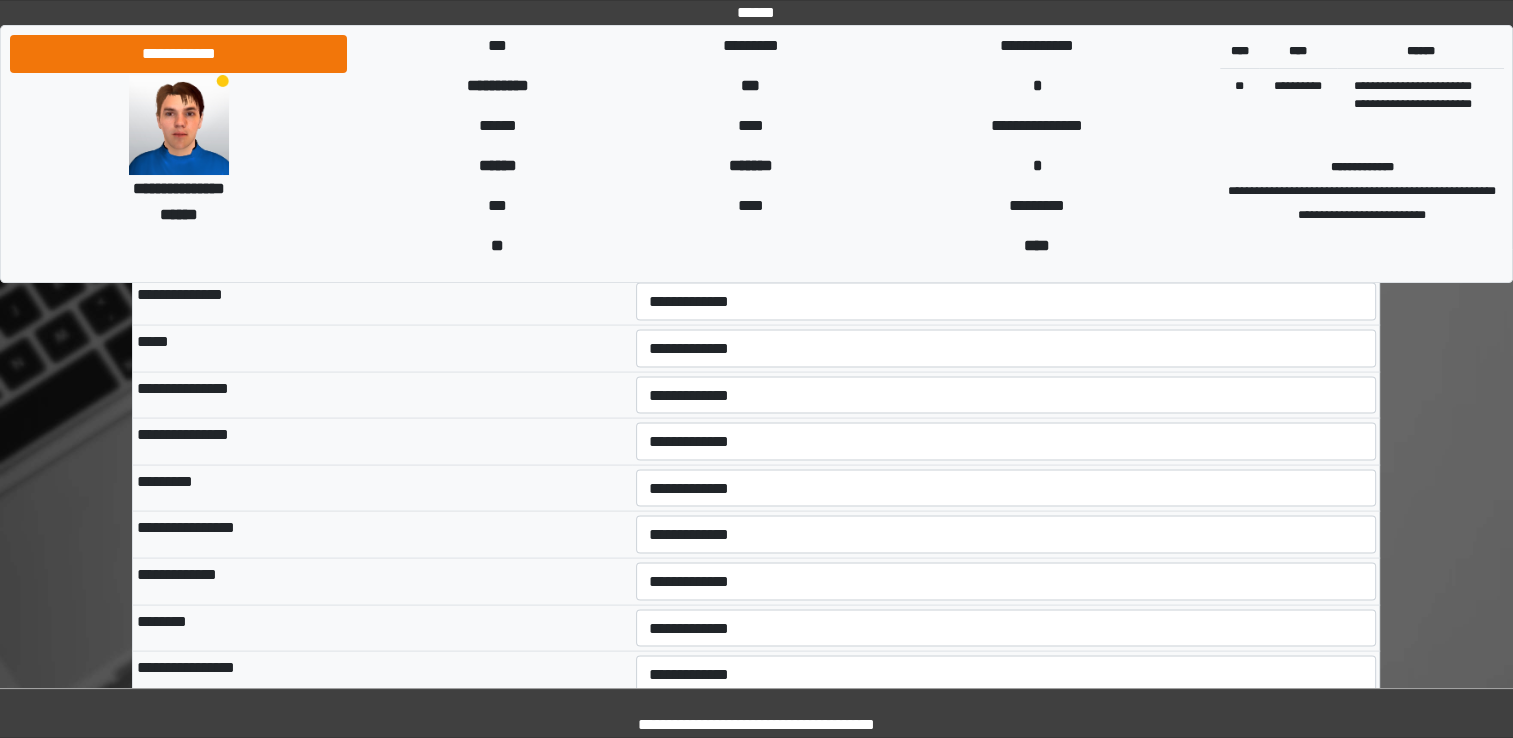 scroll, scrollTop: 3860, scrollLeft: 0, axis: vertical 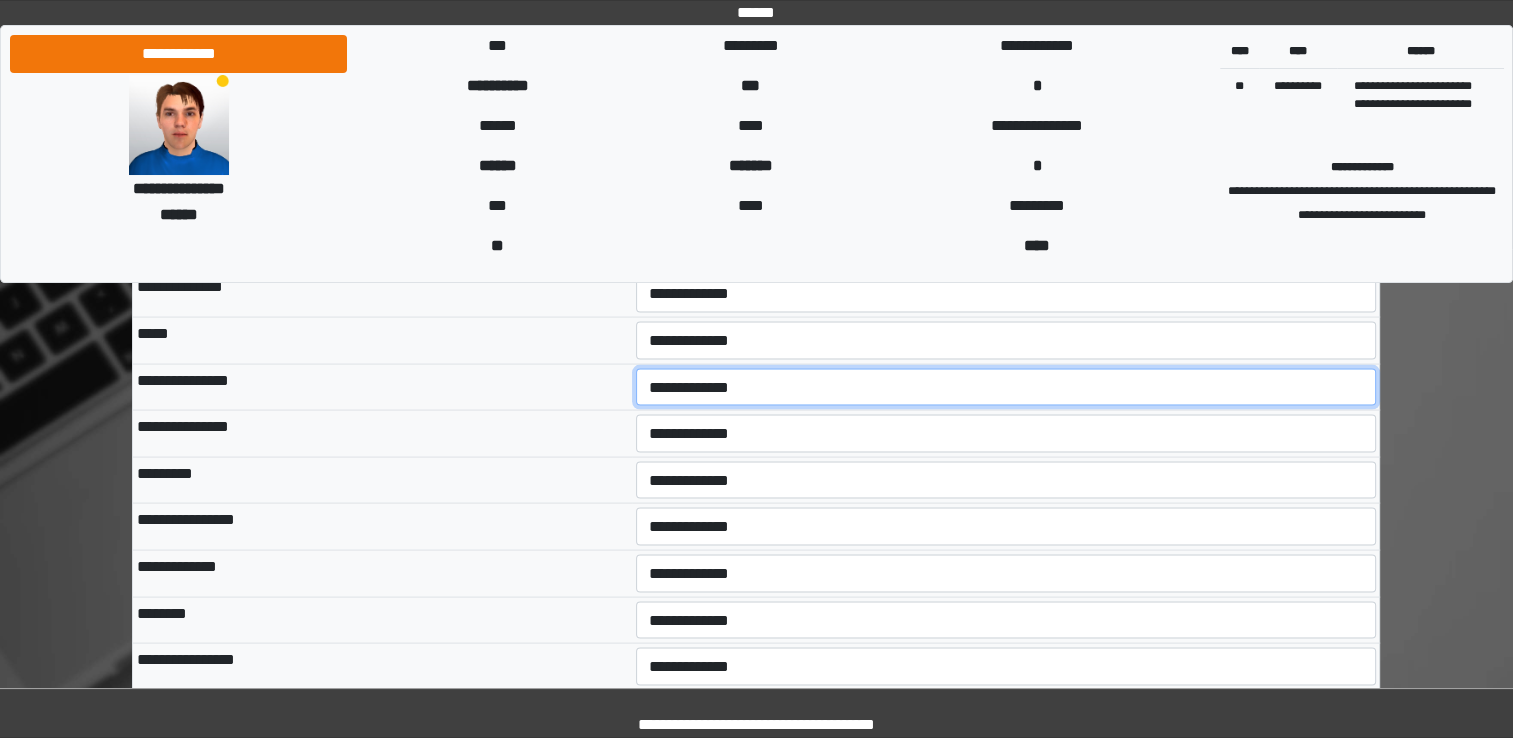click on "**********" at bounding box center (1006, 388) 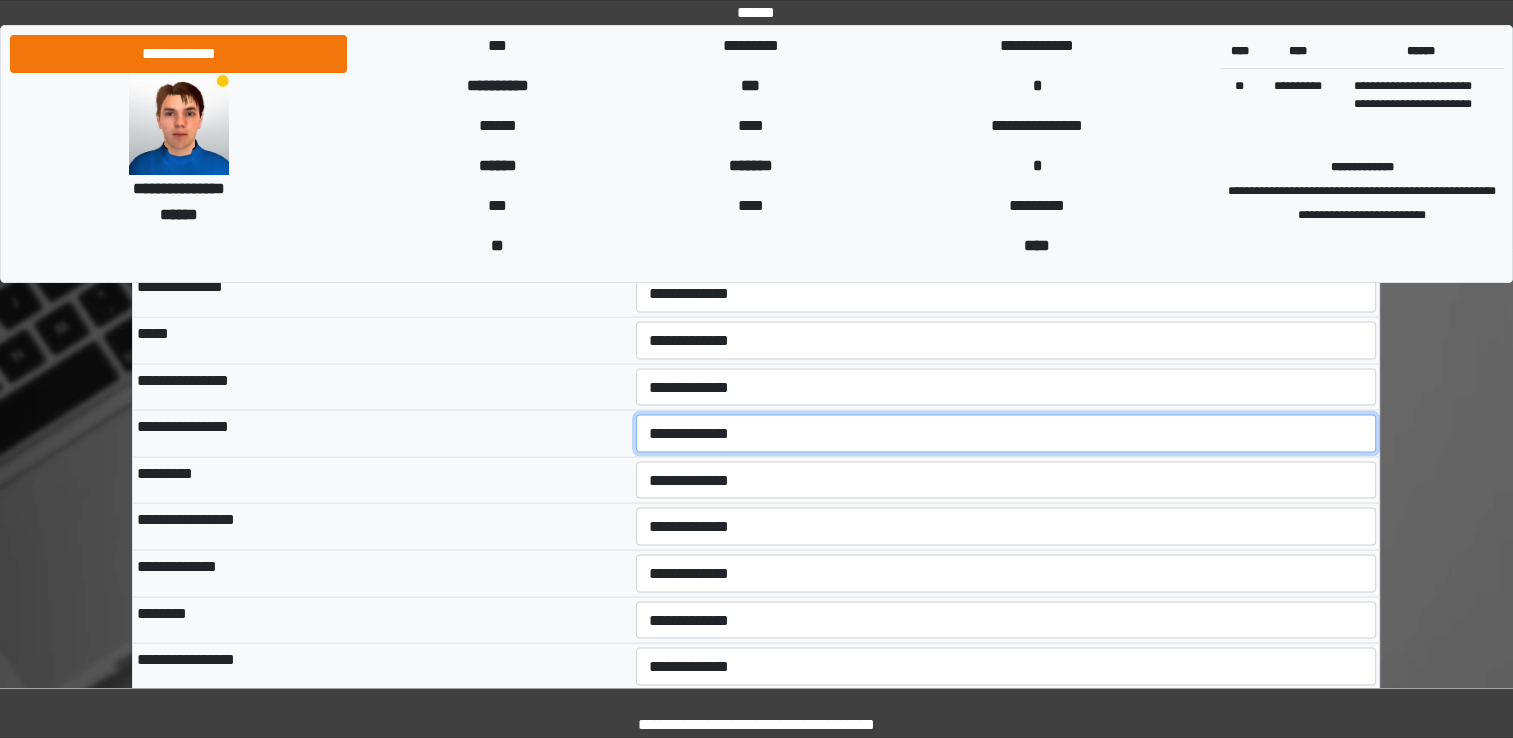 click on "**********" at bounding box center [1006, 434] 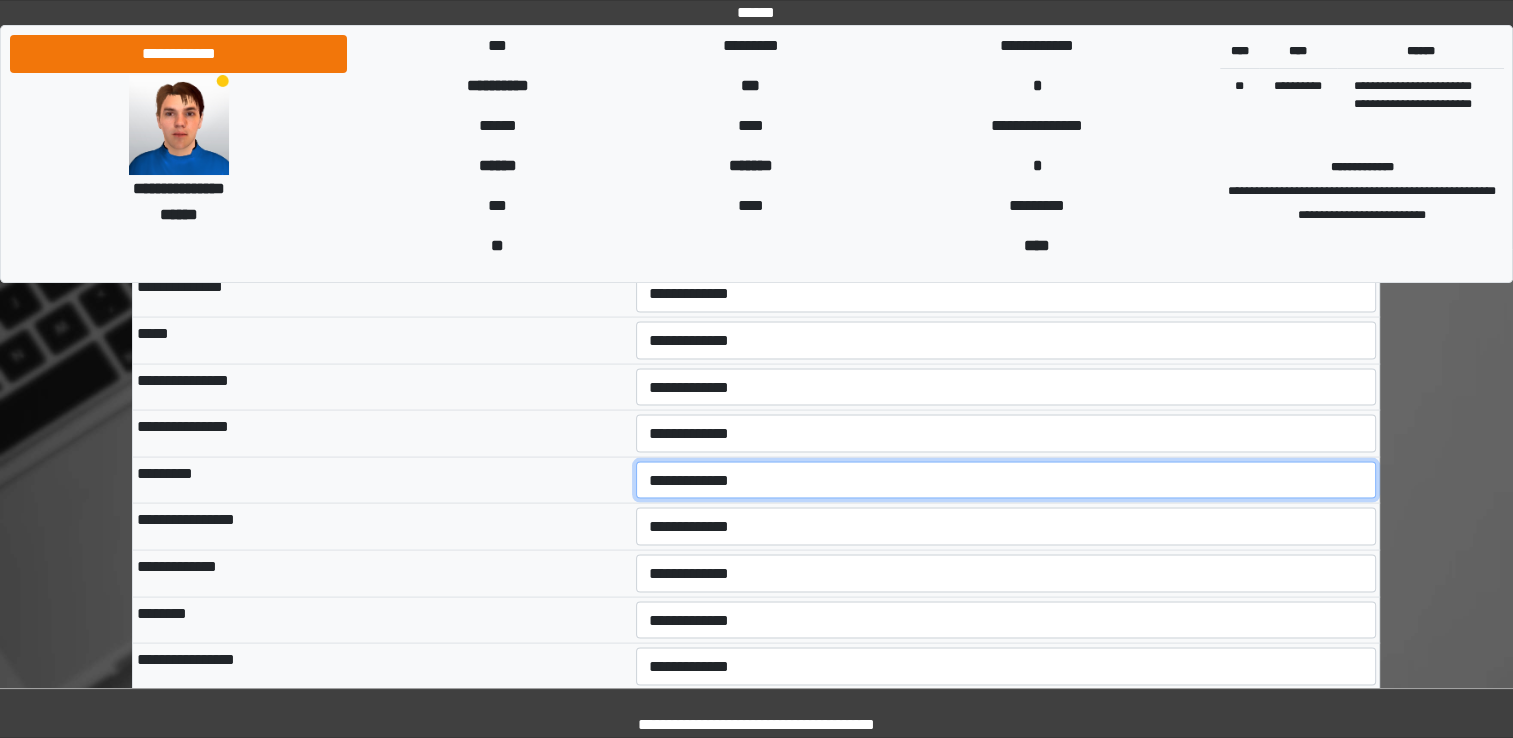 click on "**********" at bounding box center [1006, 481] 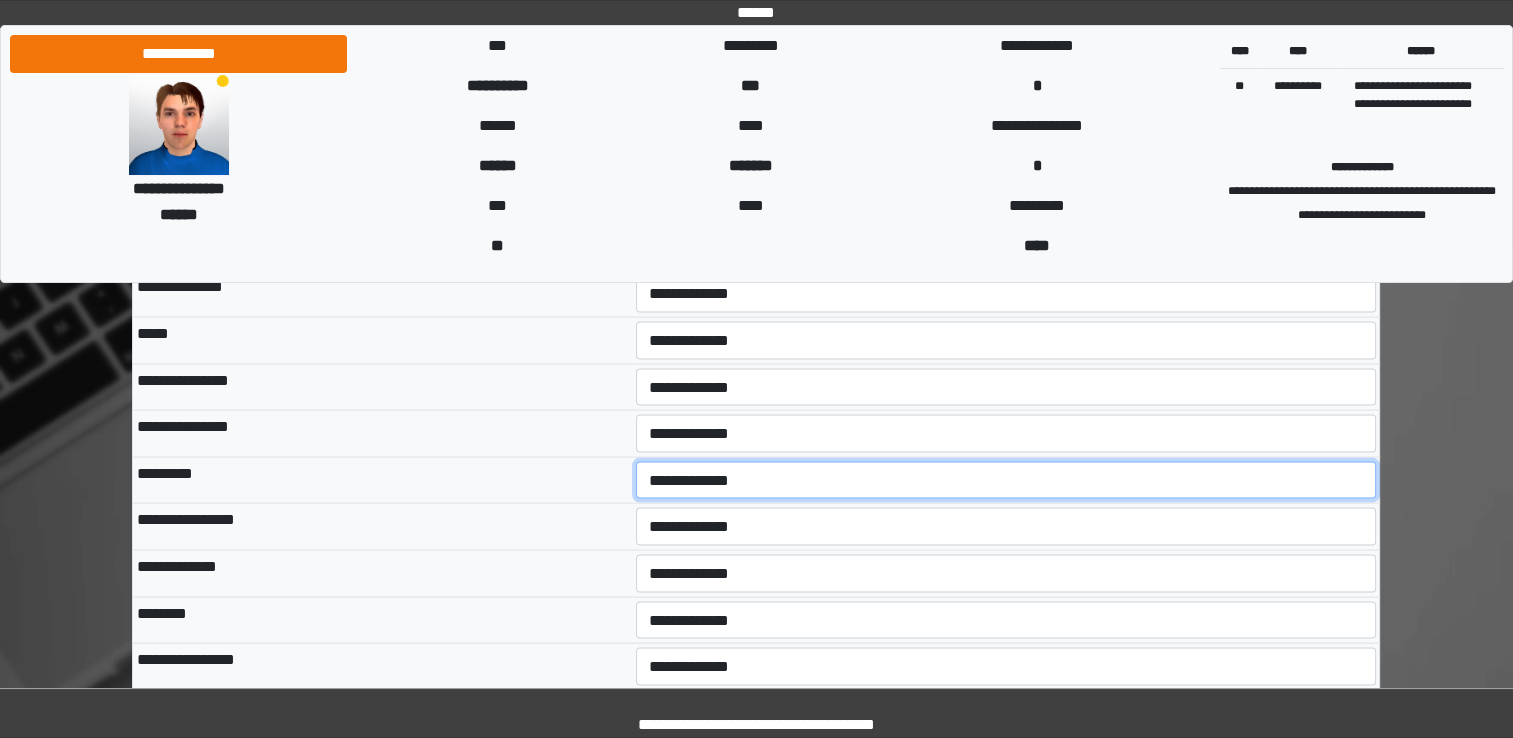 select on "*" 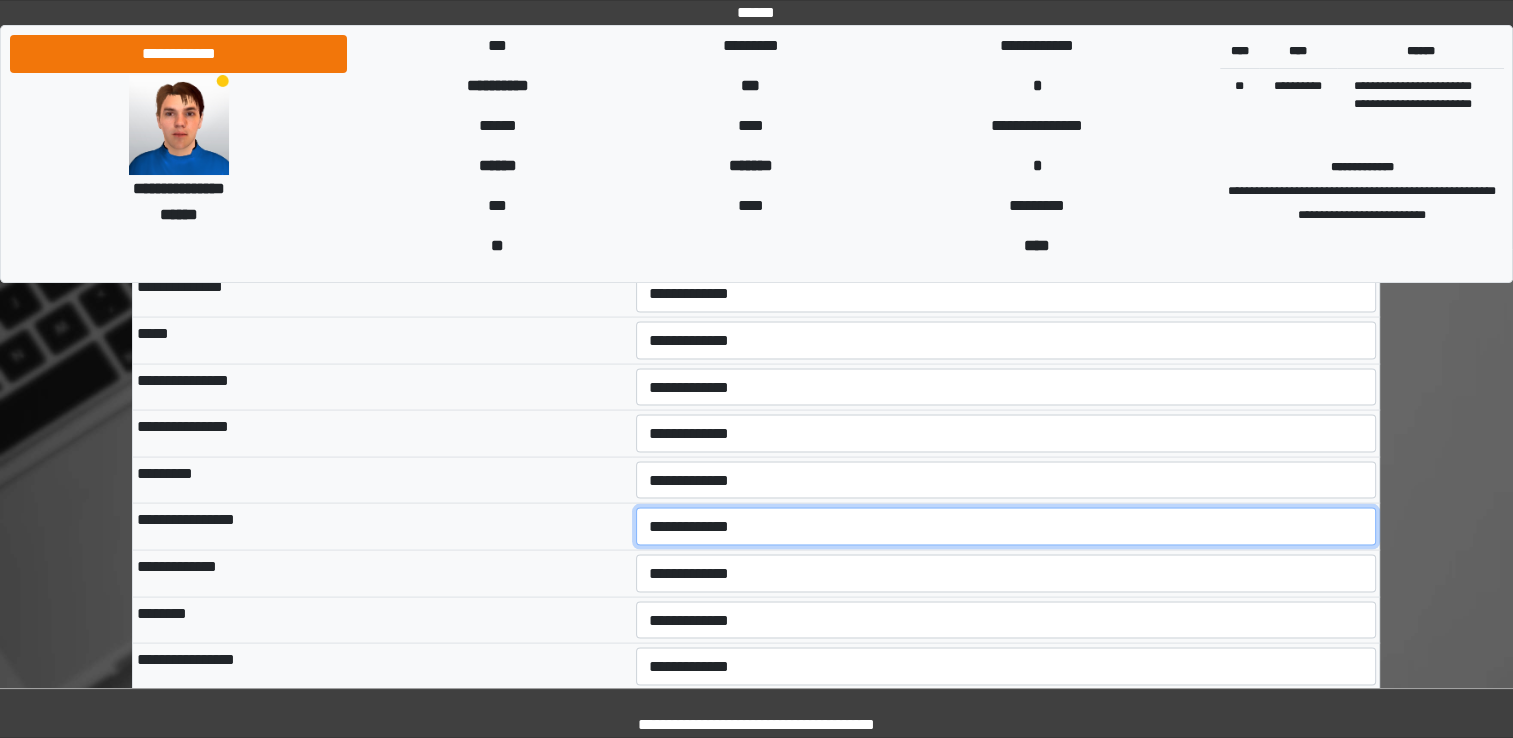click on "**********" at bounding box center [1006, 527] 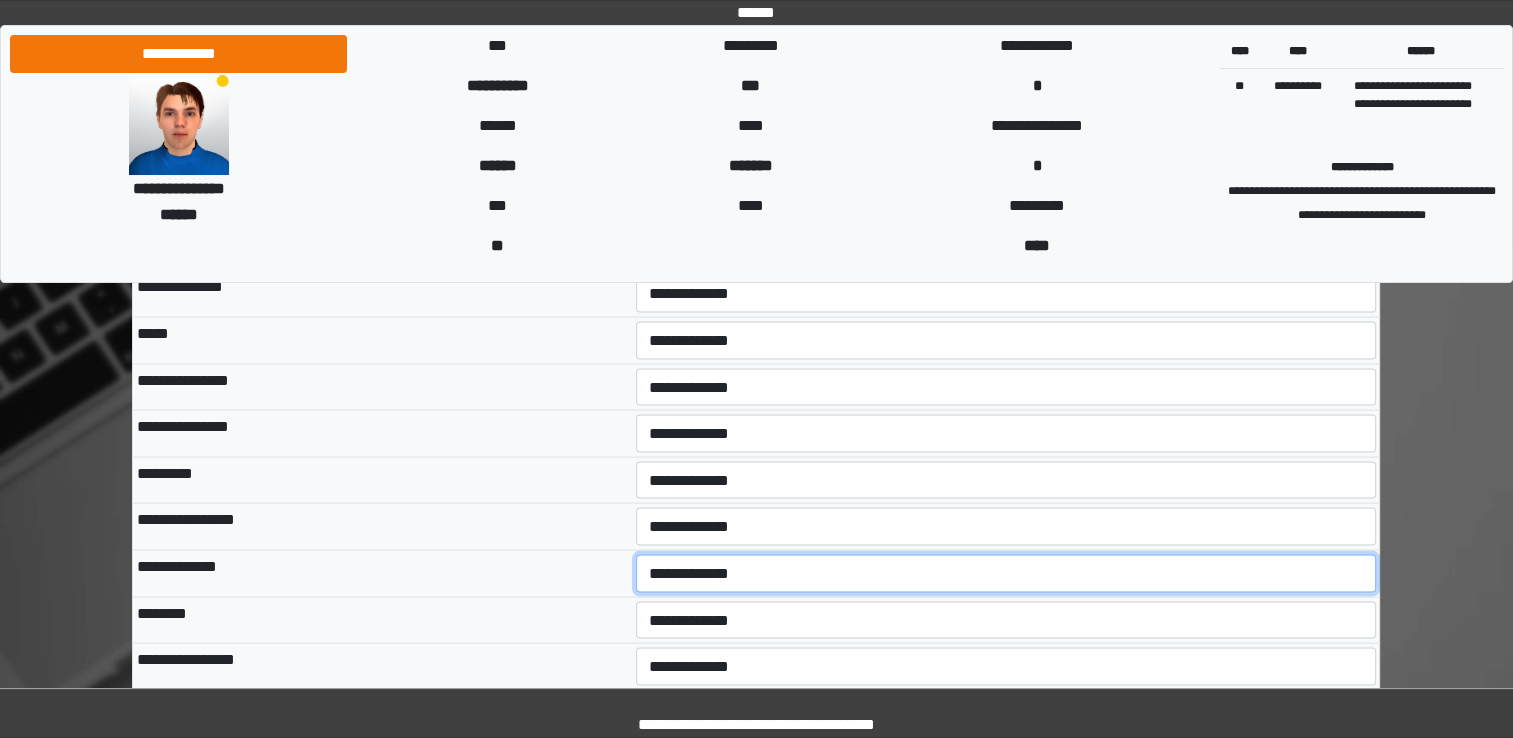 click on "**********" at bounding box center (1006, 574) 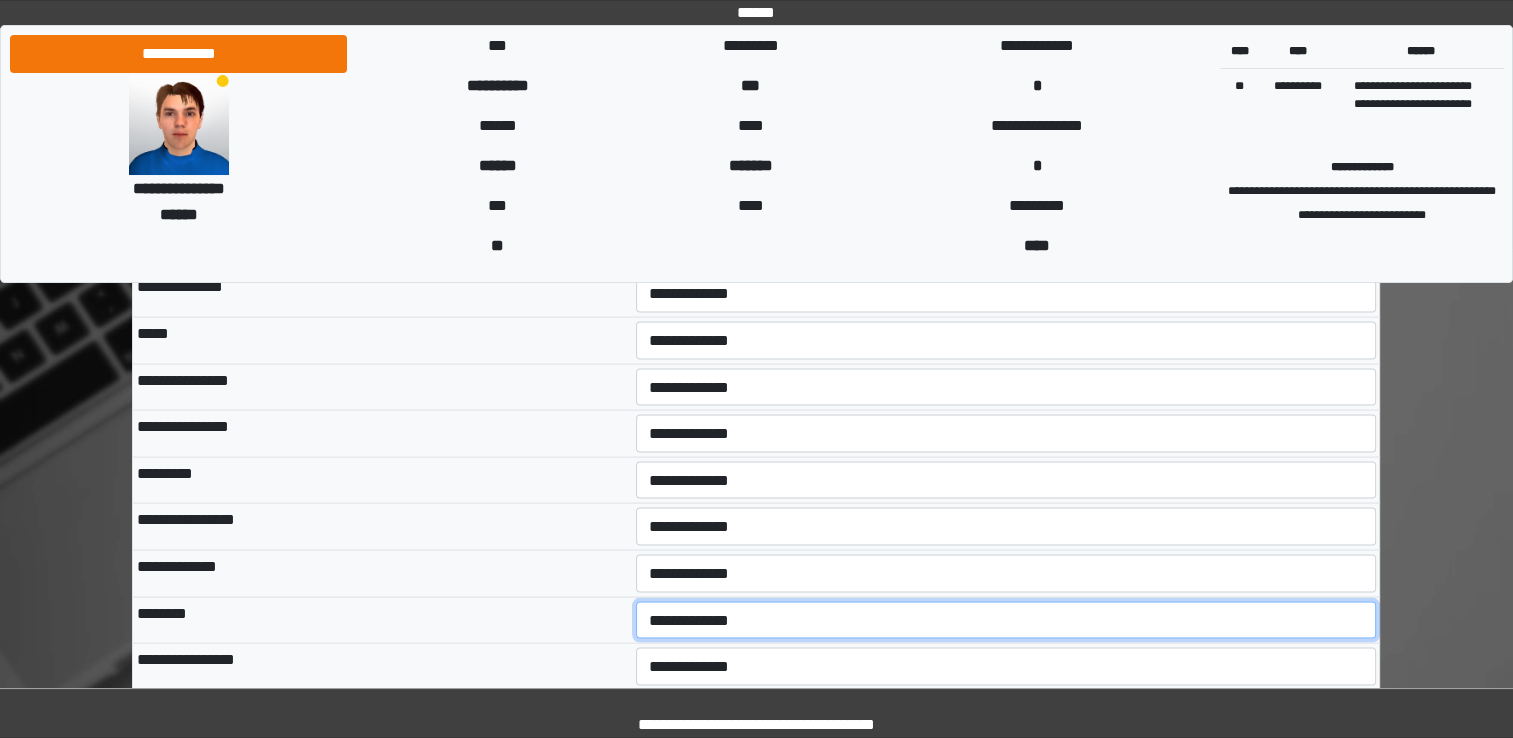 click on "**********" at bounding box center (1006, 621) 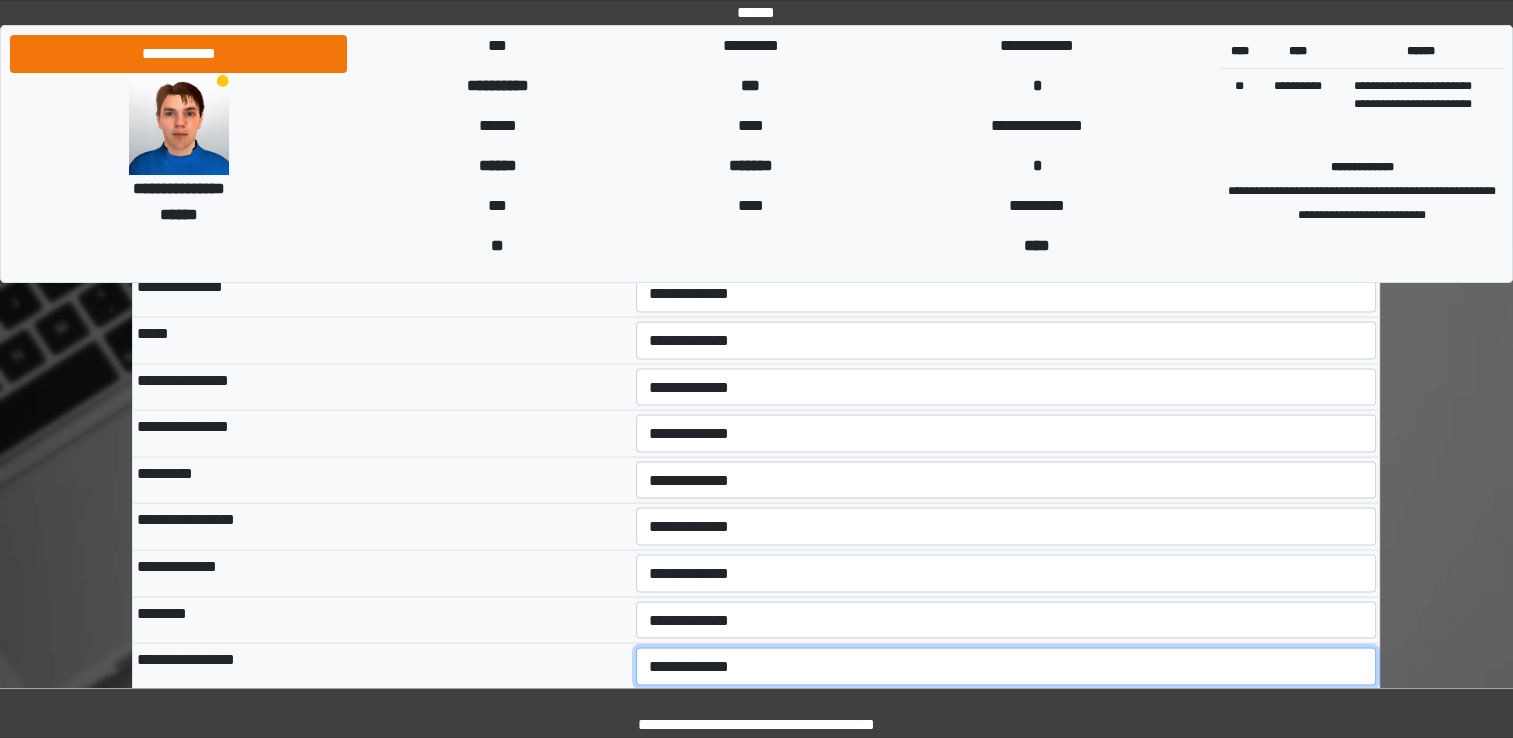 click on "**********" at bounding box center [1006, 667] 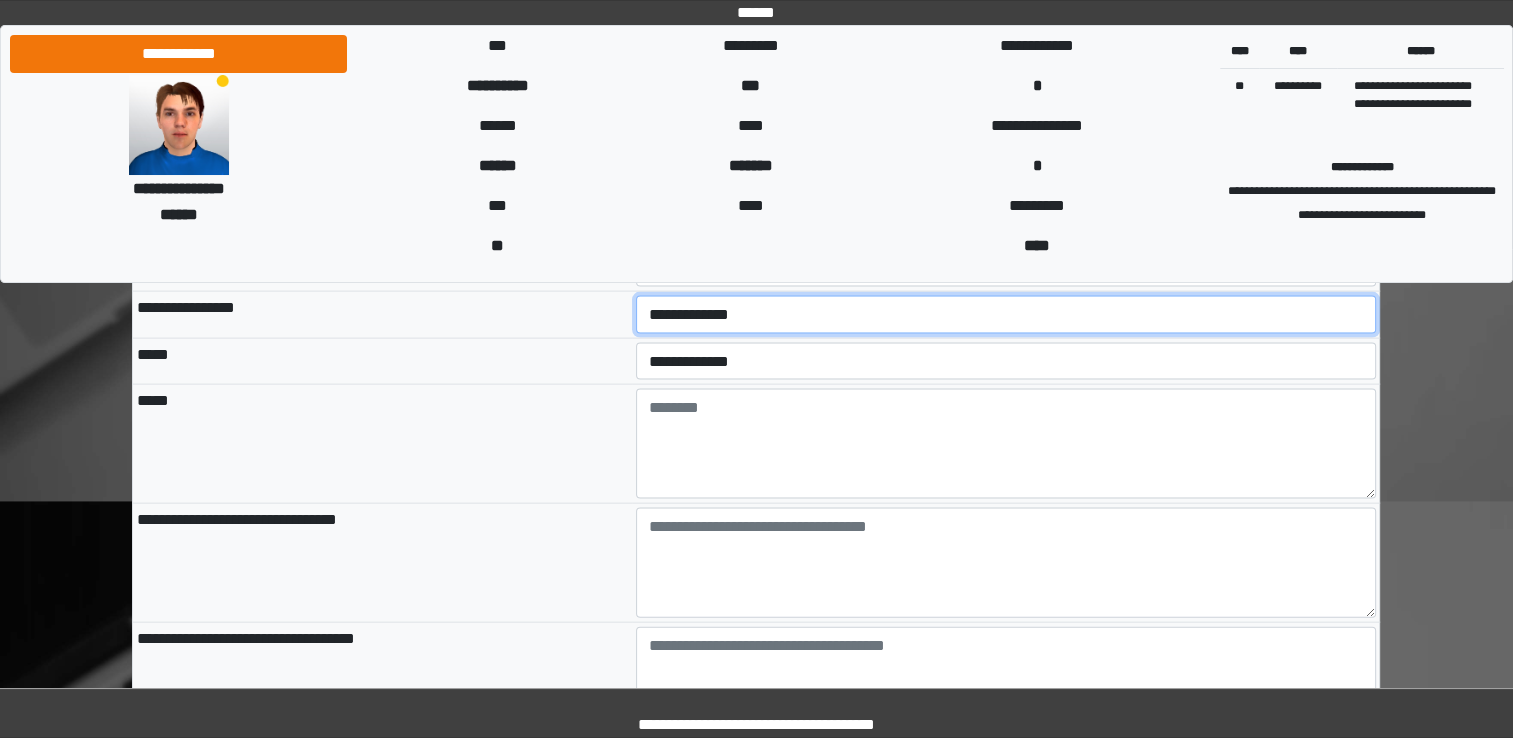 scroll, scrollTop: 4220, scrollLeft: 0, axis: vertical 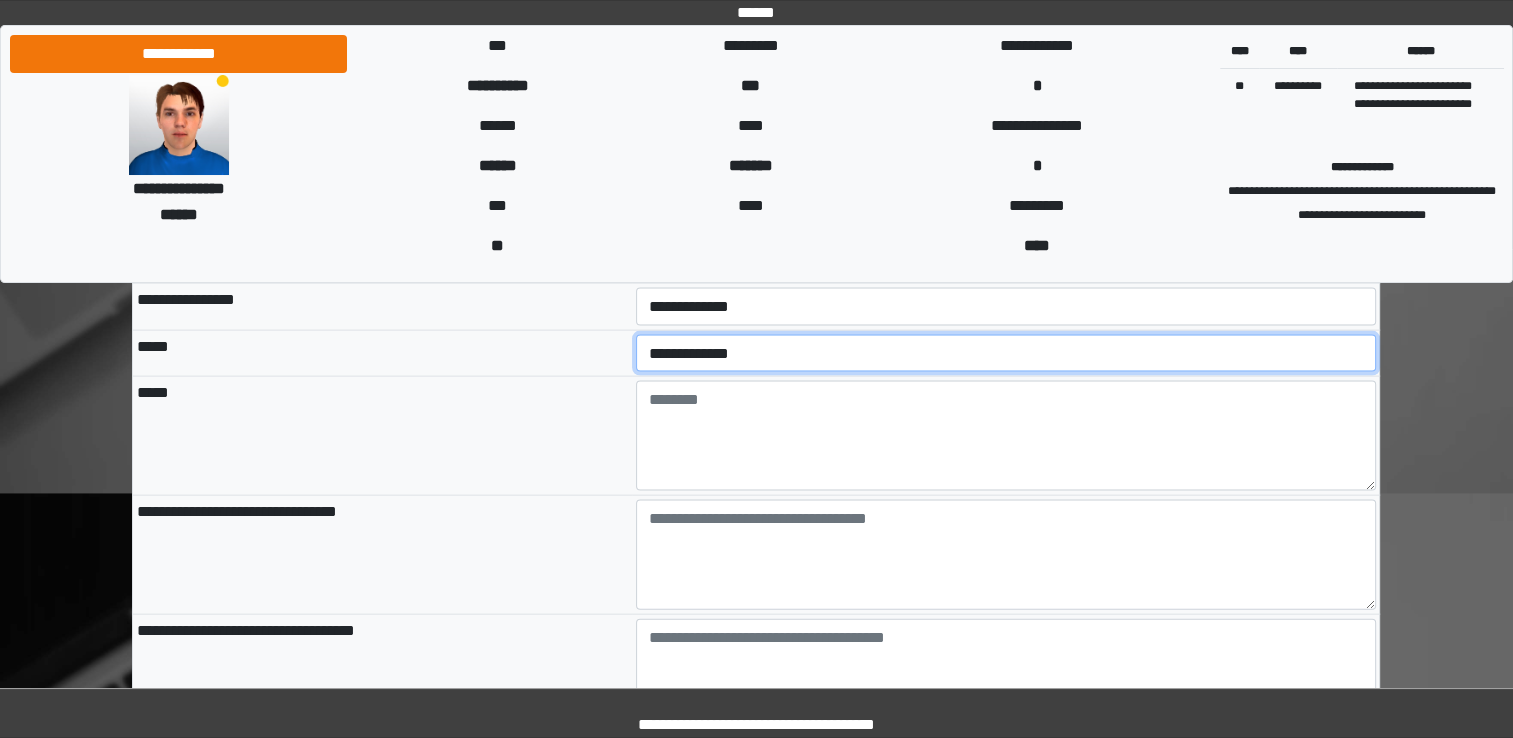 click on "**********" at bounding box center (1006, 354) 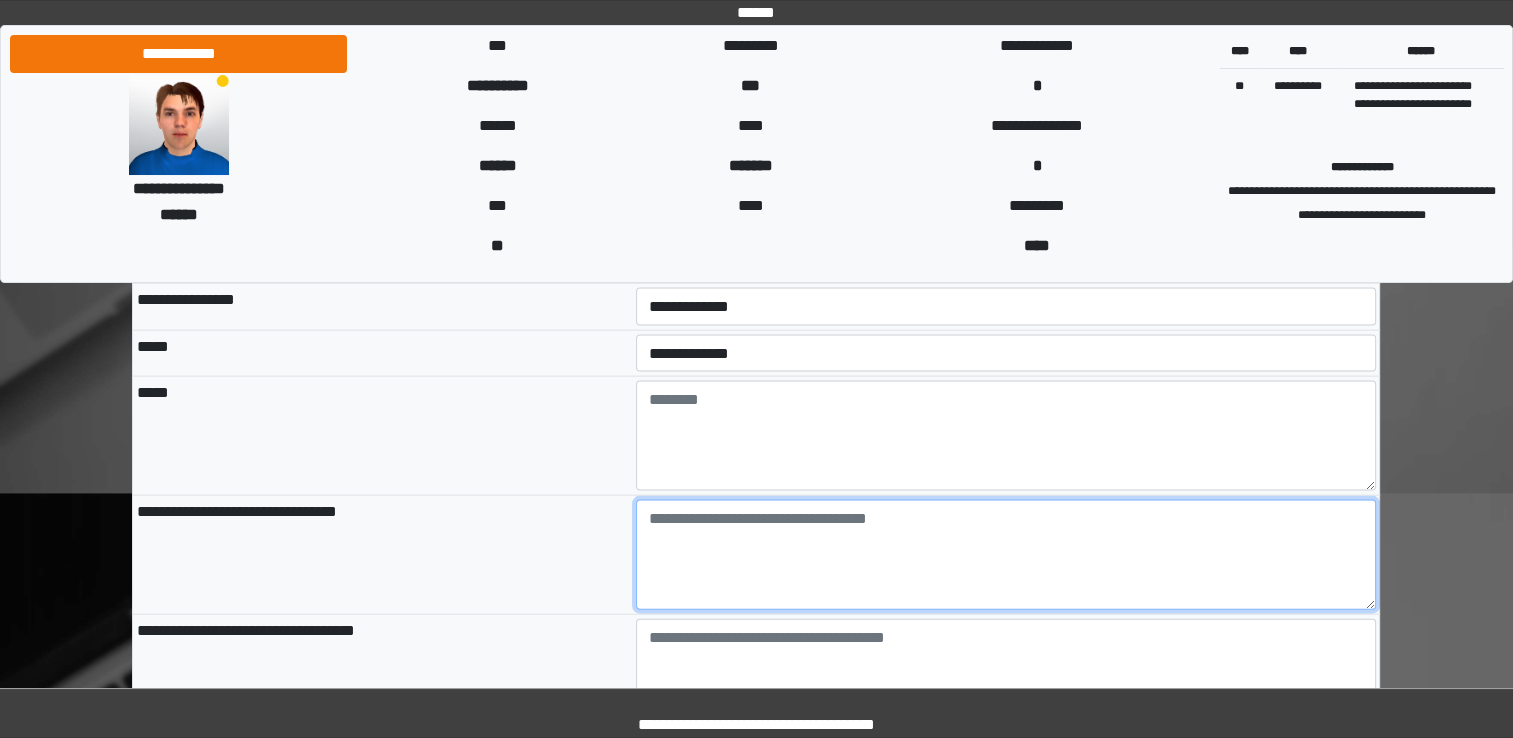 click at bounding box center (1006, 555) 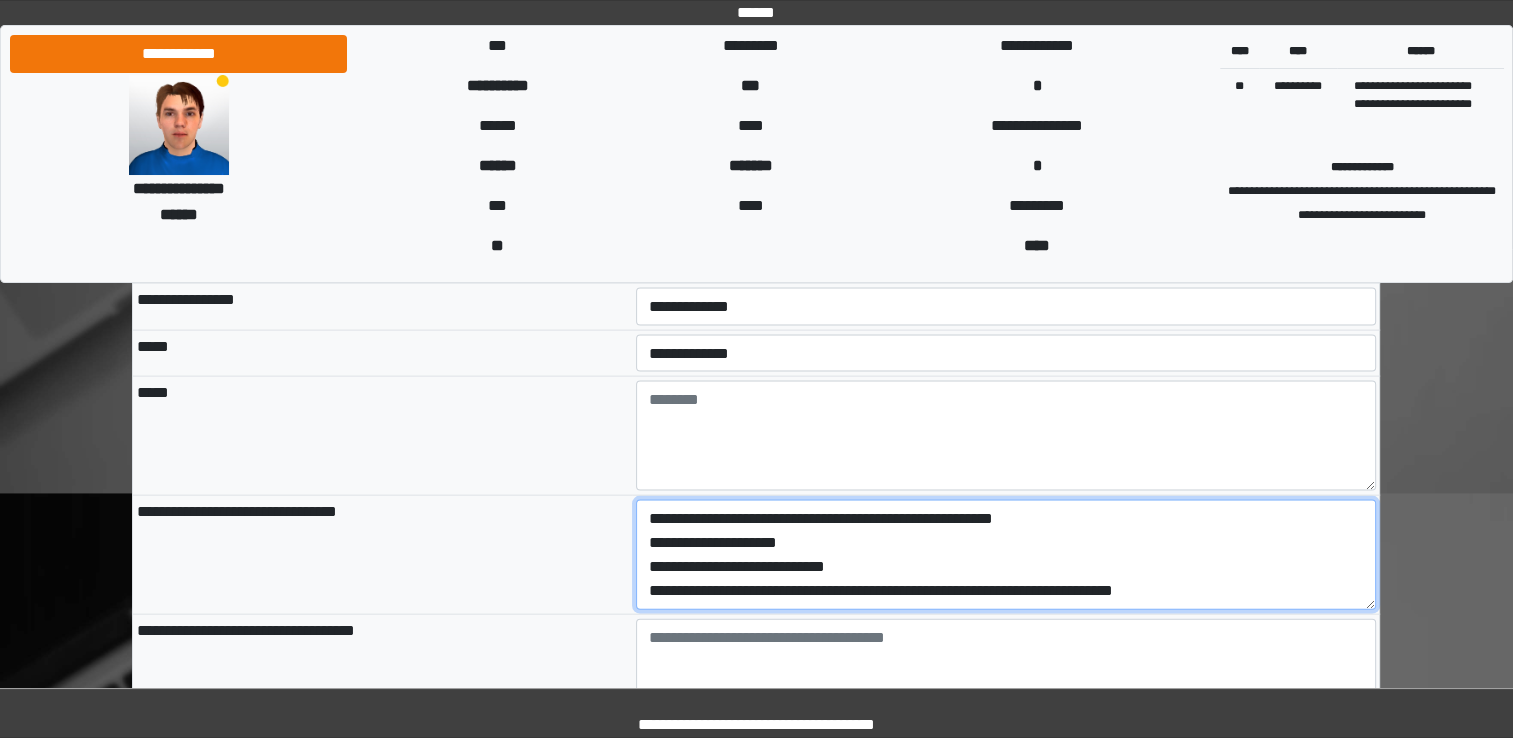 click on "**********" at bounding box center [1006, 555] 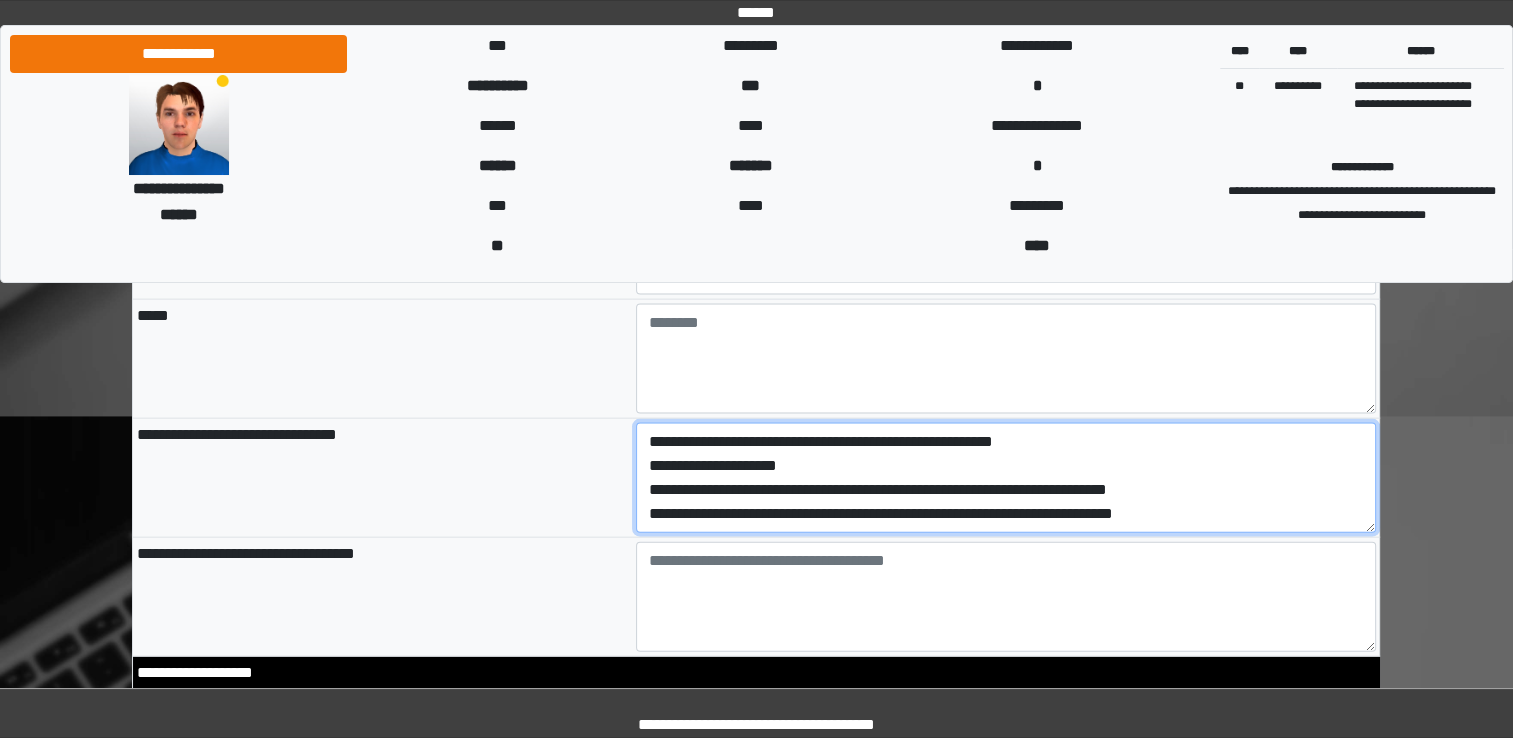 scroll, scrollTop: 4300, scrollLeft: 0, axis: vertical 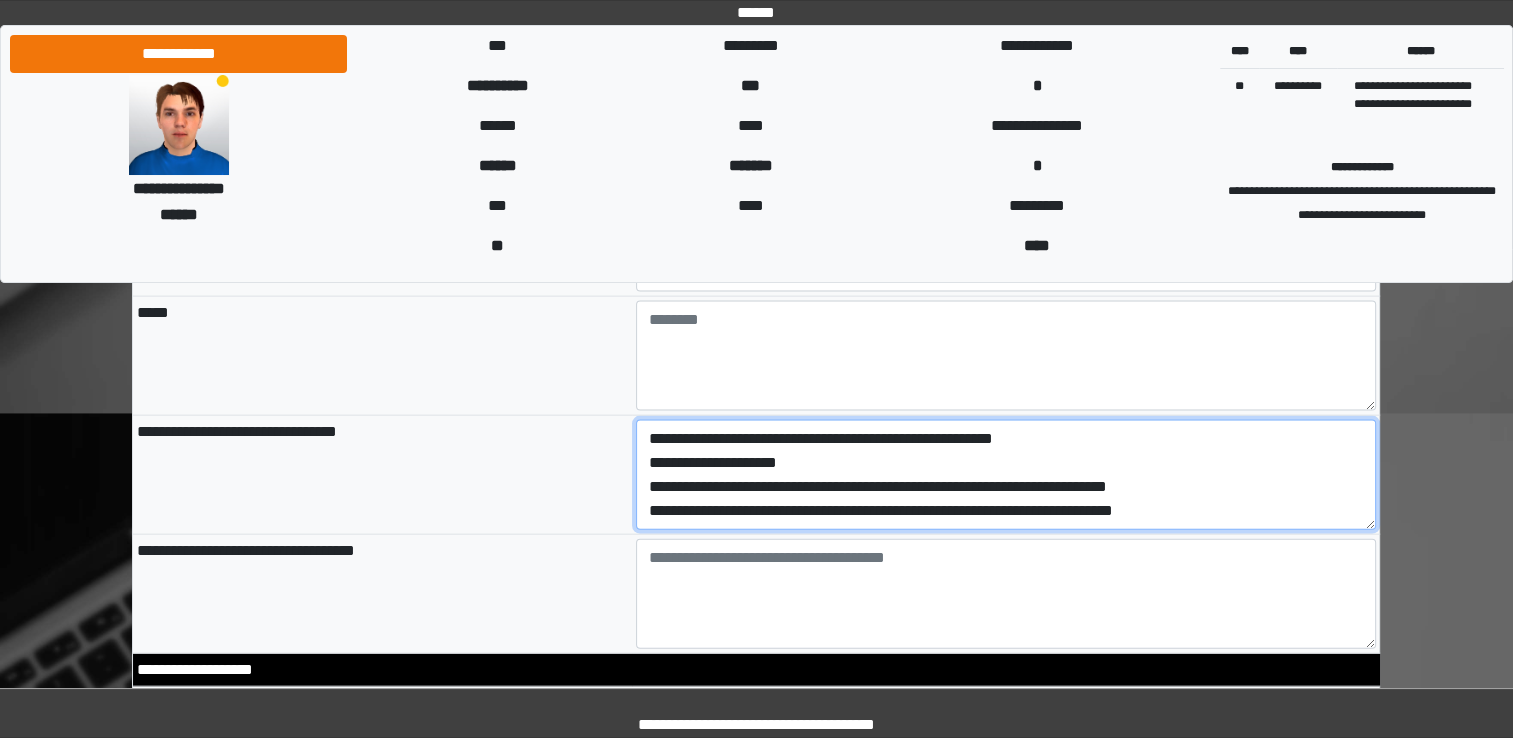 type on "**********" 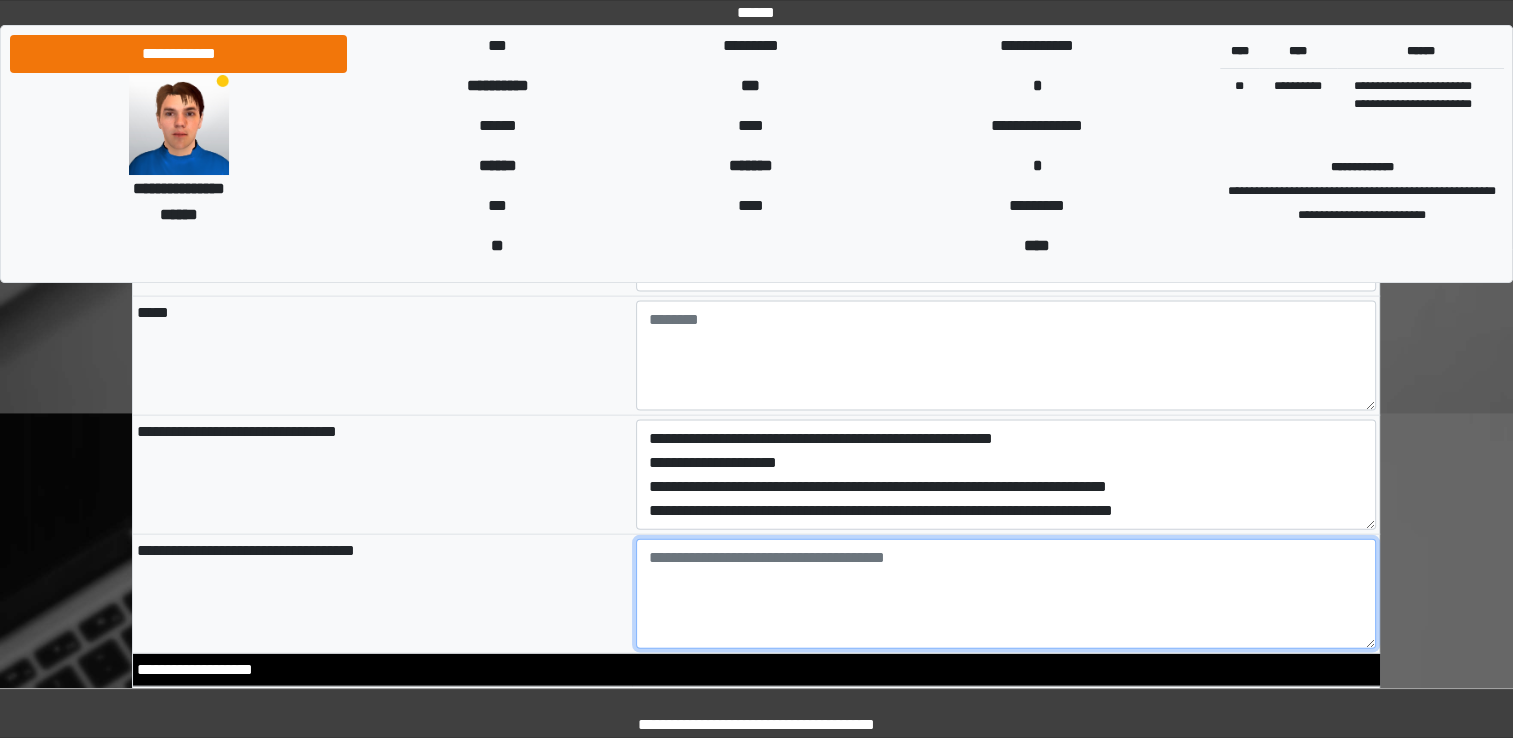click at bounding box center (1006, 594) 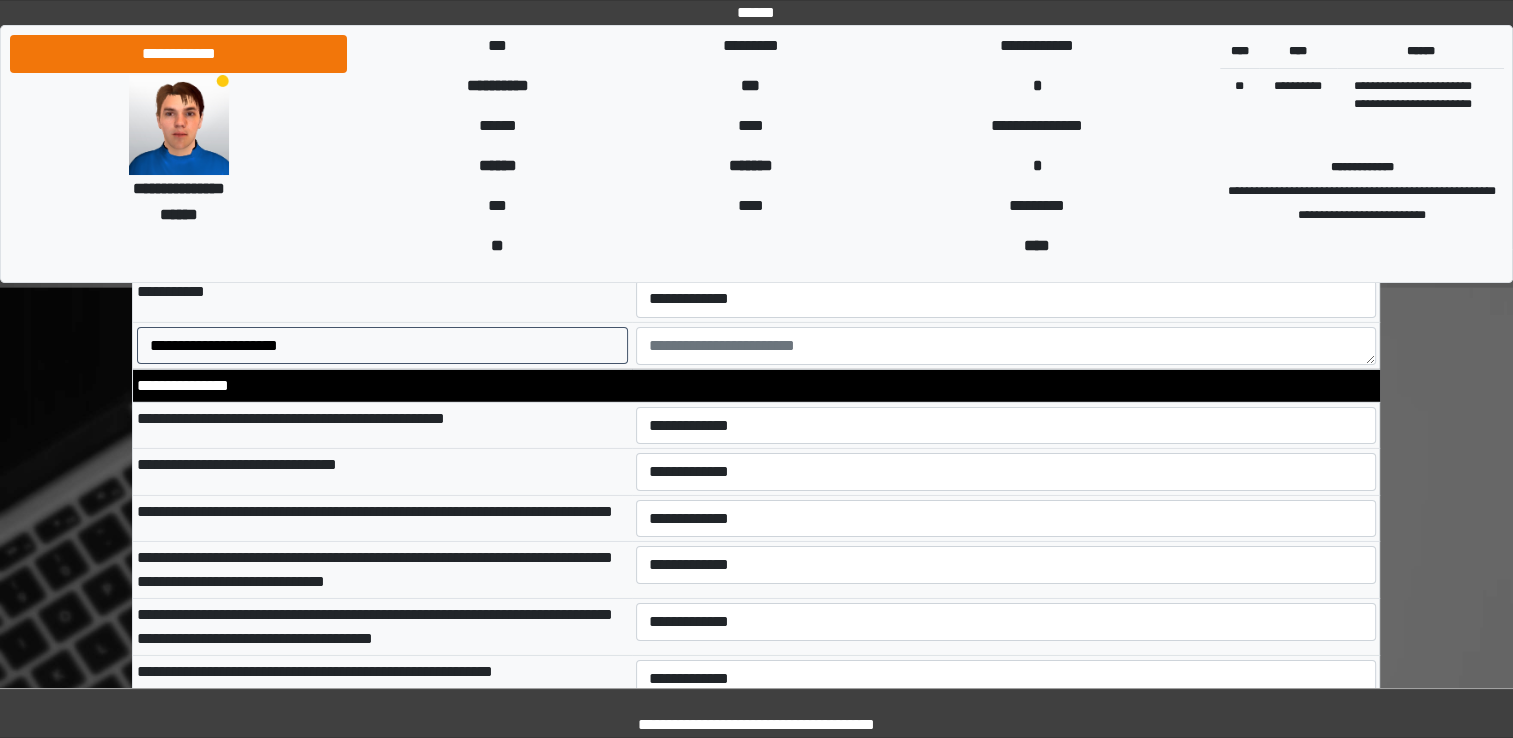 scroll, scrollTop: 6366, scrollLeft: 0, axis: vertical 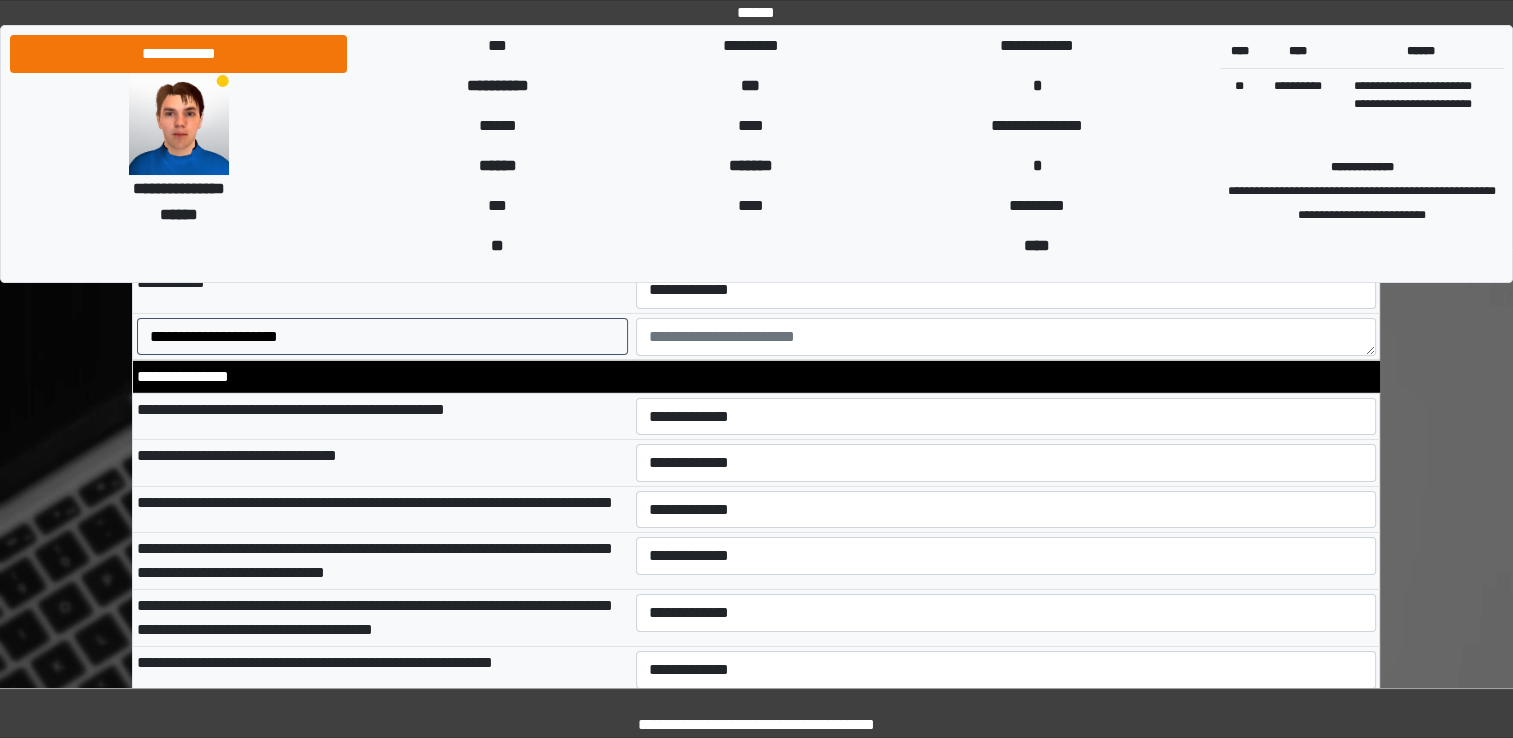 type on "******" 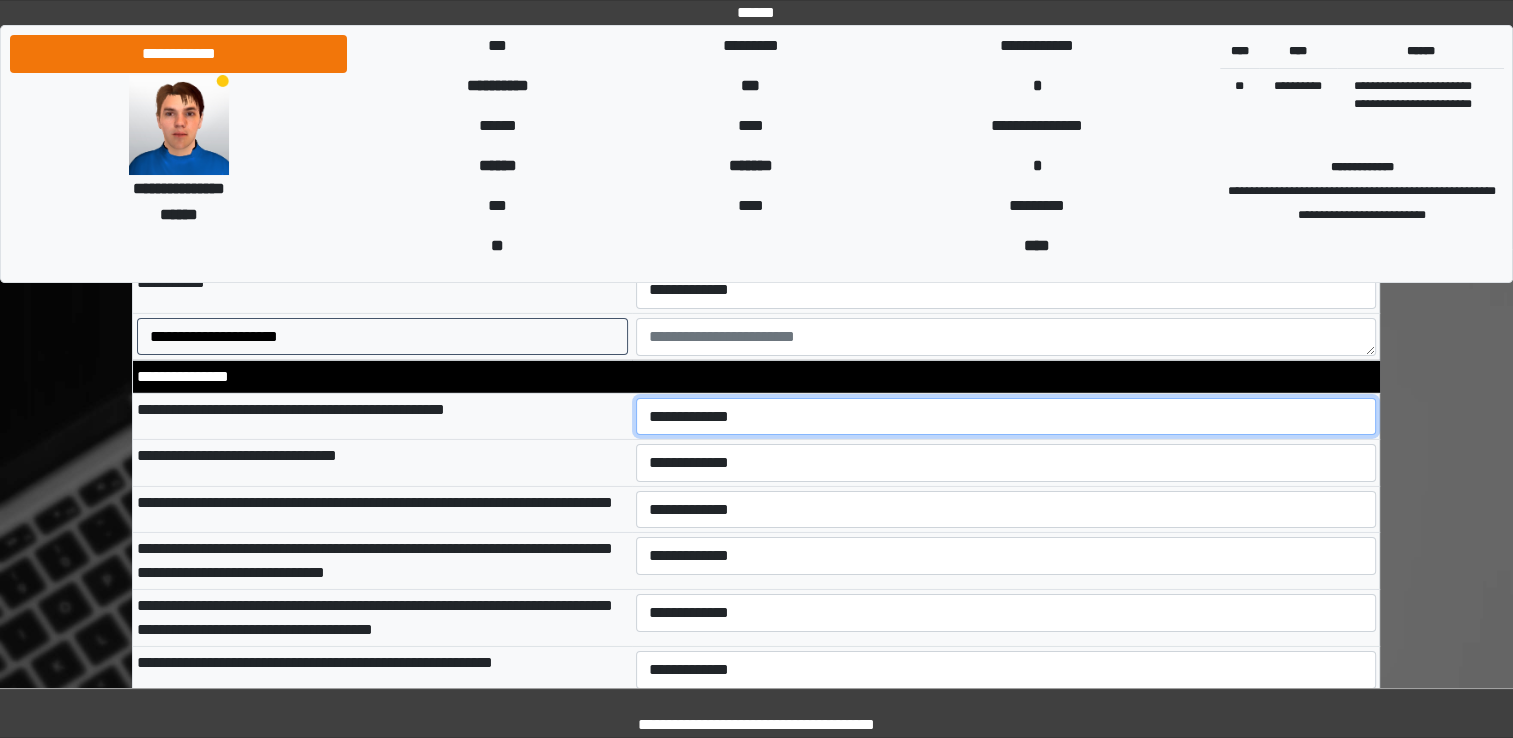 click on "**********" at bounding box center (1006, 417) 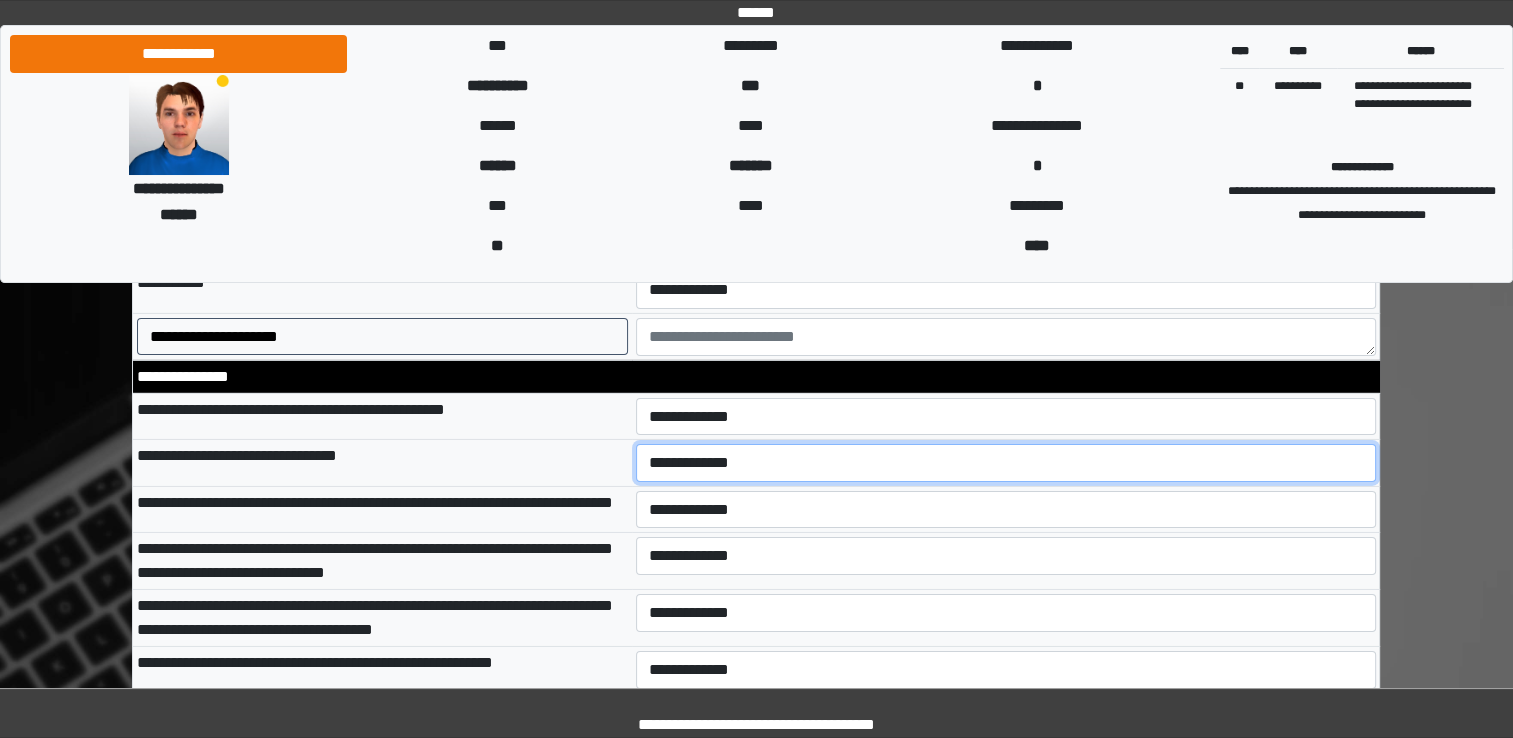 click on "**********" at bounding box center (1006, 463) 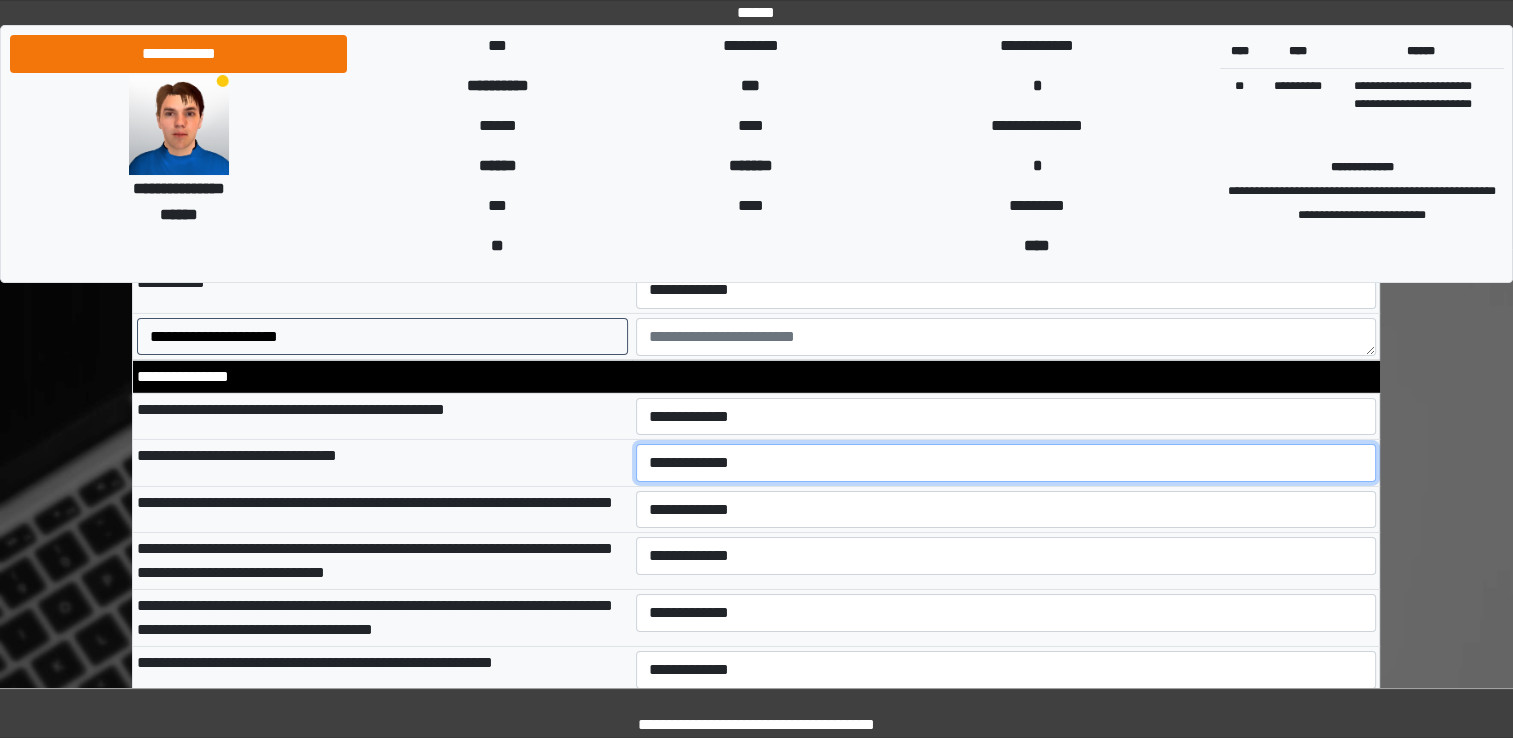 select on "*" 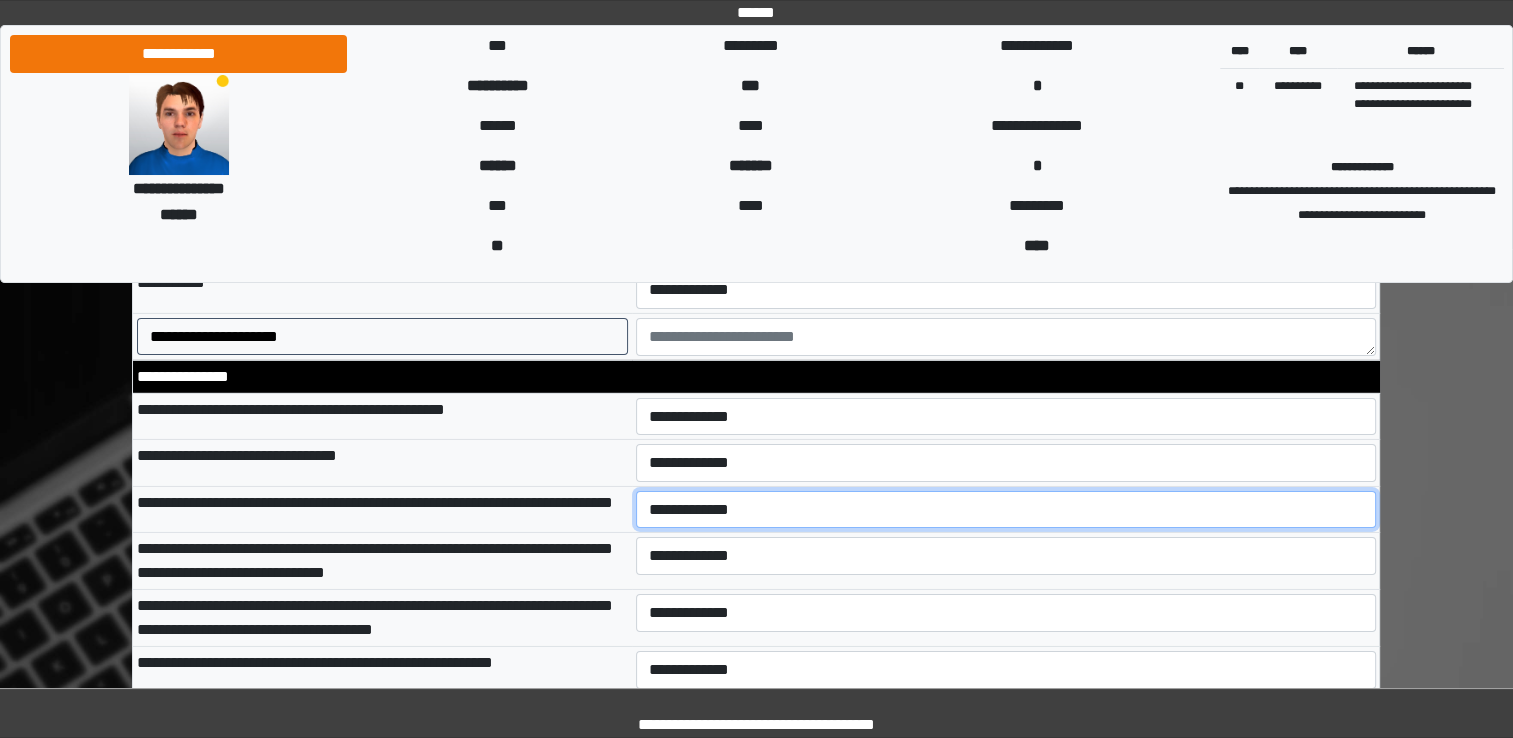 click on "**********" at bounding box center [1006, 510] 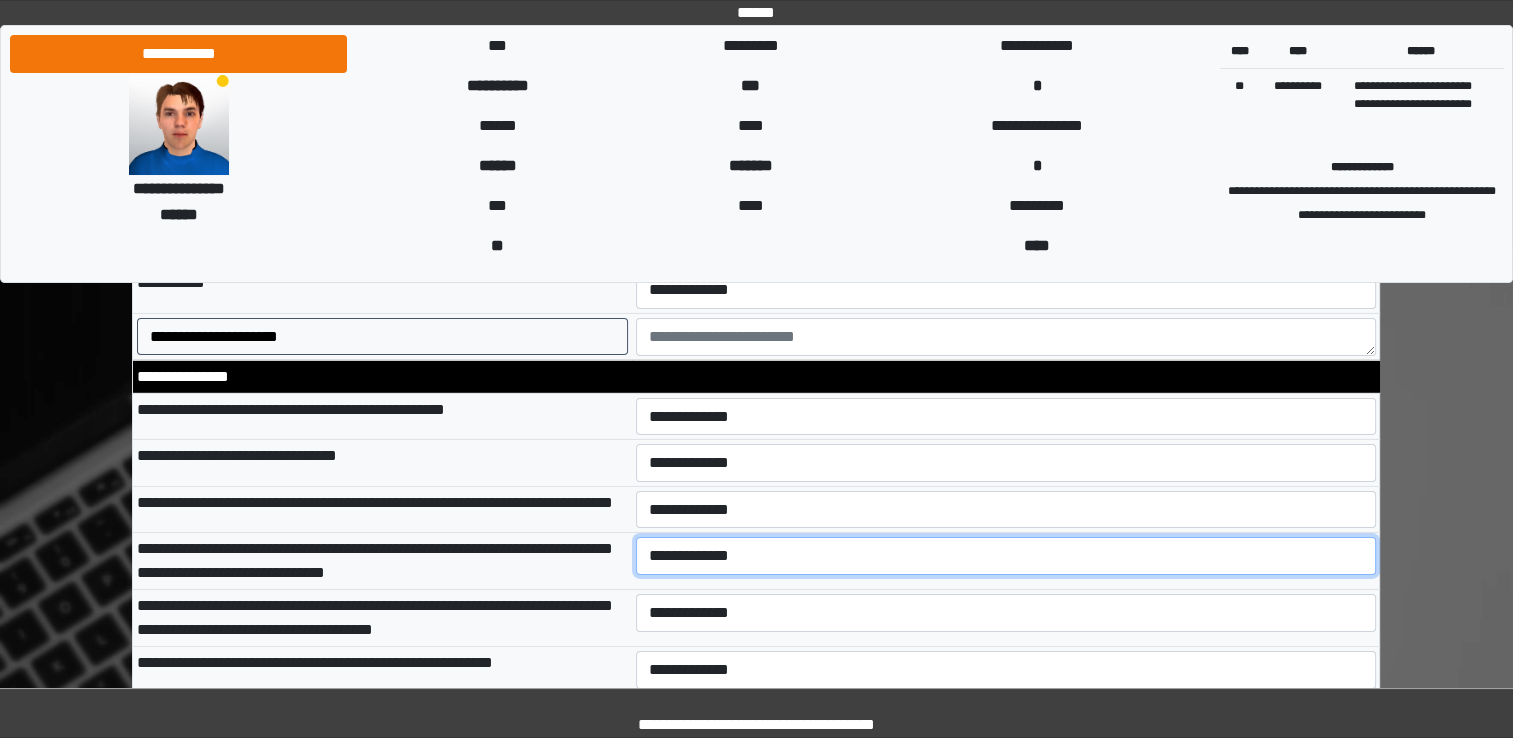 click on "**********" at bounding box center (1006, 556) 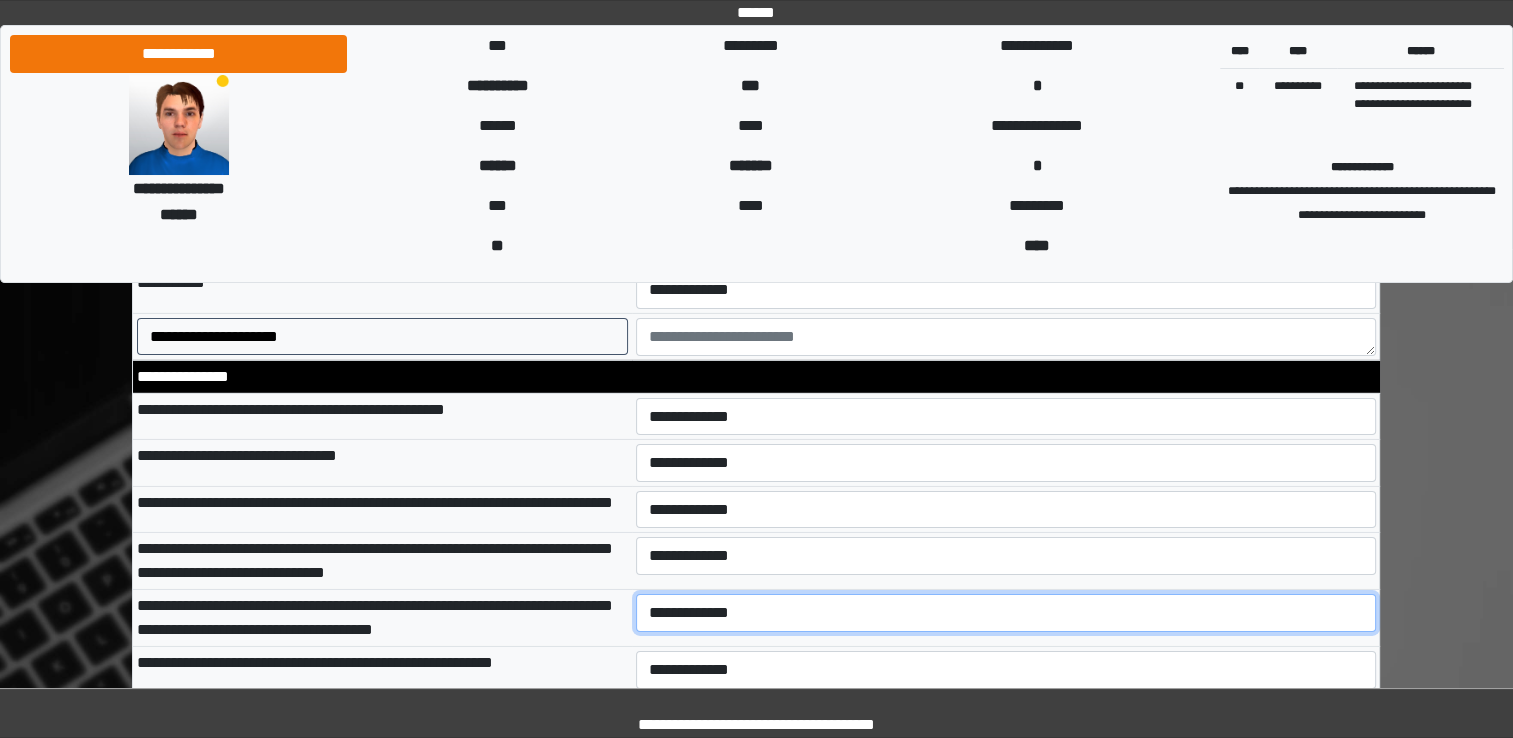 click on "**********" at bounding box center (1006, 613) 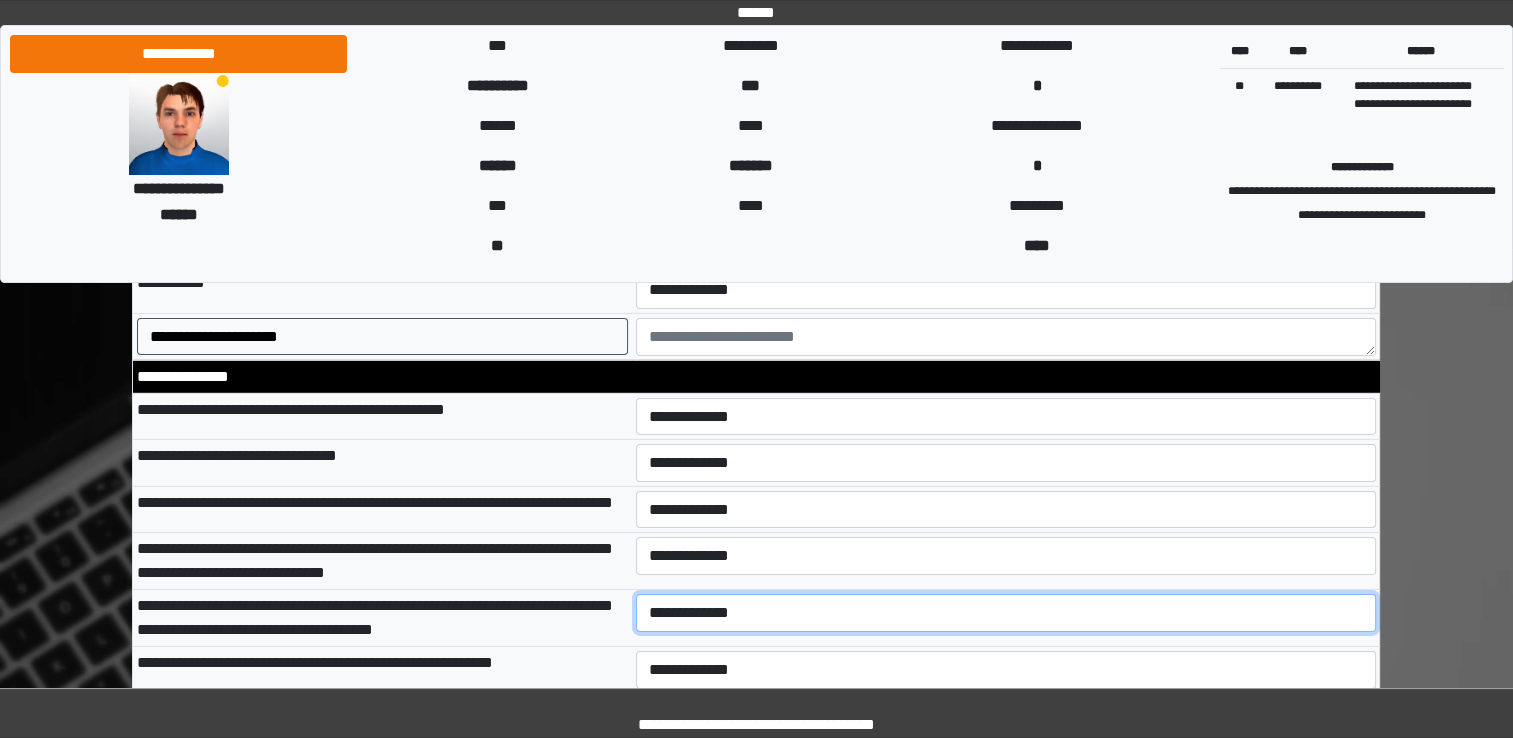 select on "*" 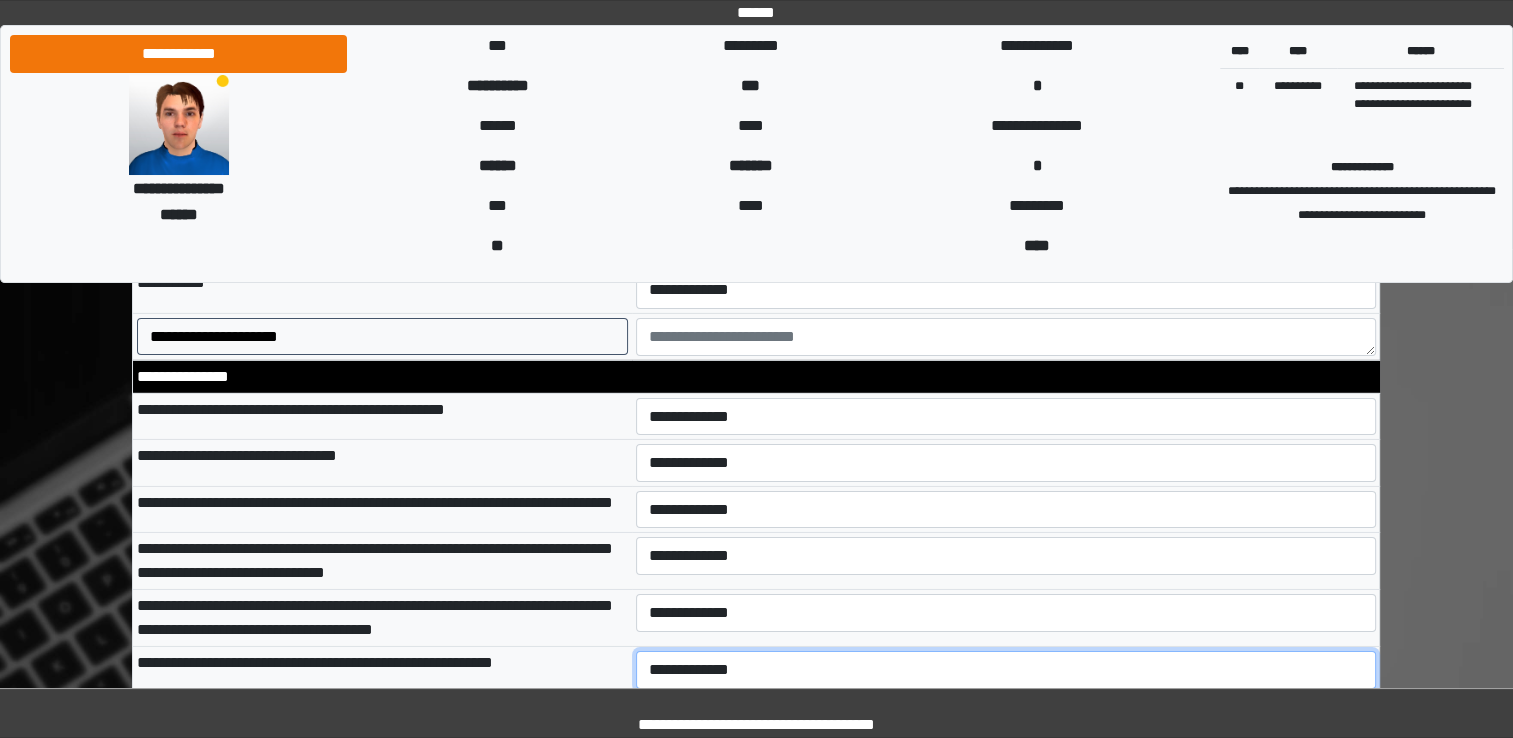 click on "**********" at bounding box center (1006, 670) 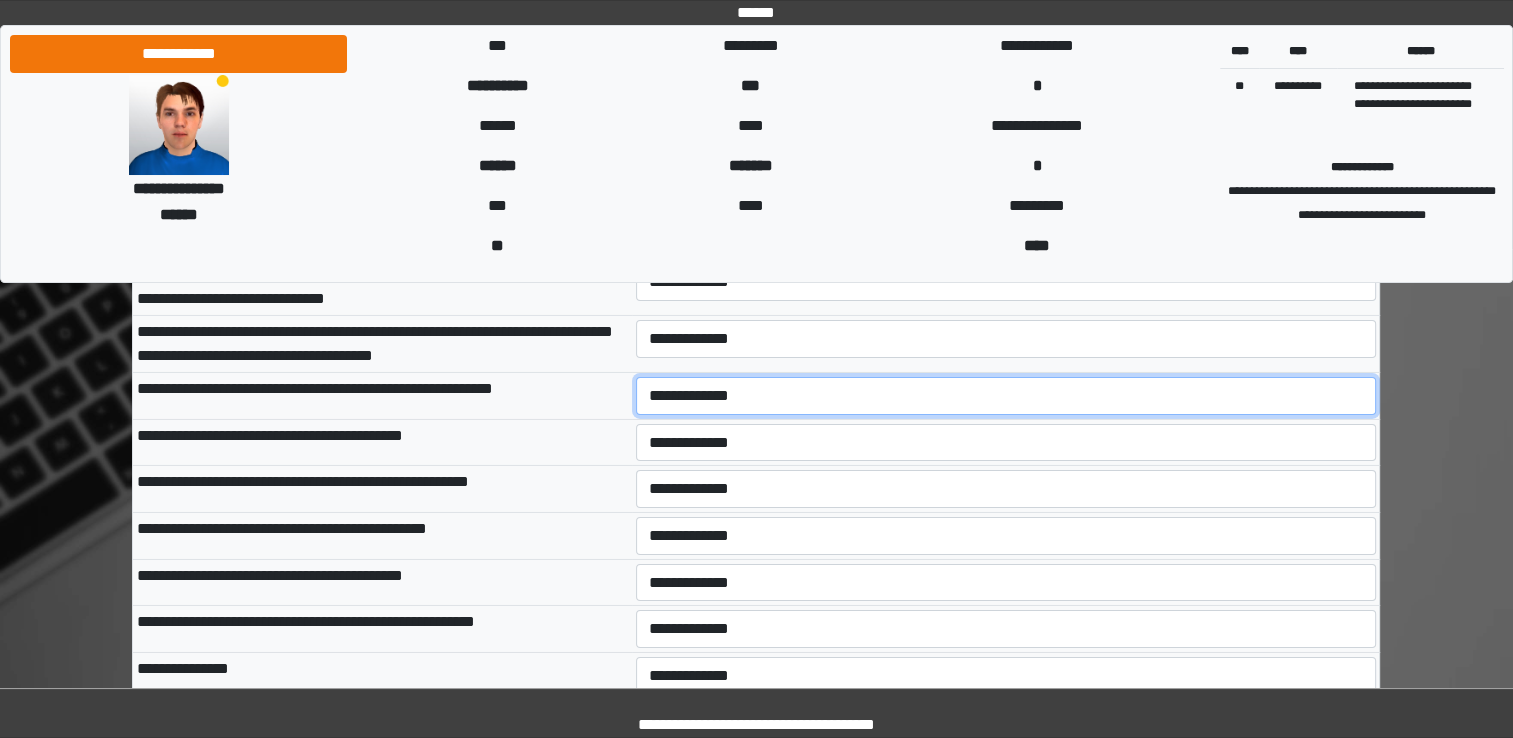 scroll, scrollTop: 6646, scrollLeft: 0, axis: vertical 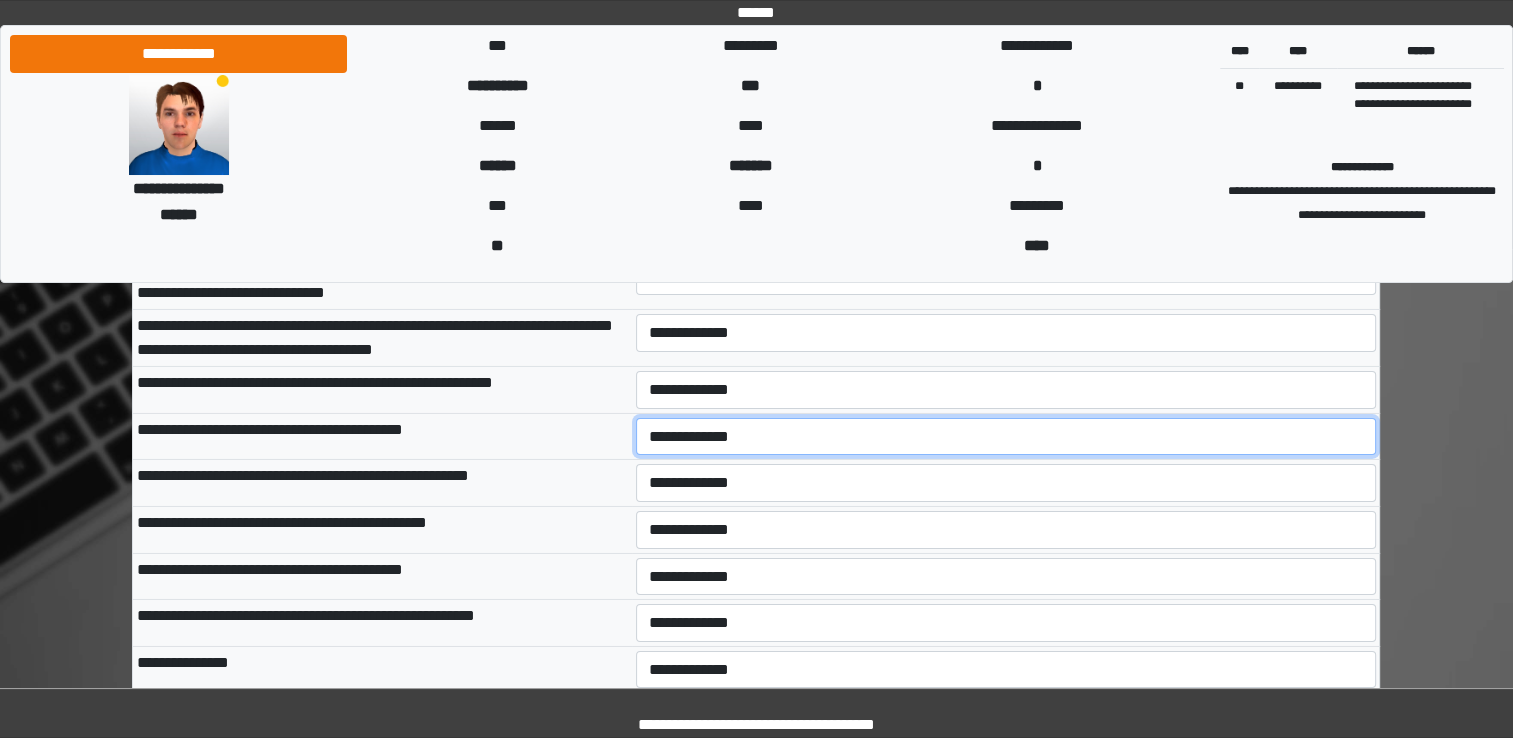 click on "**********" at bounding box center [1006, 437] 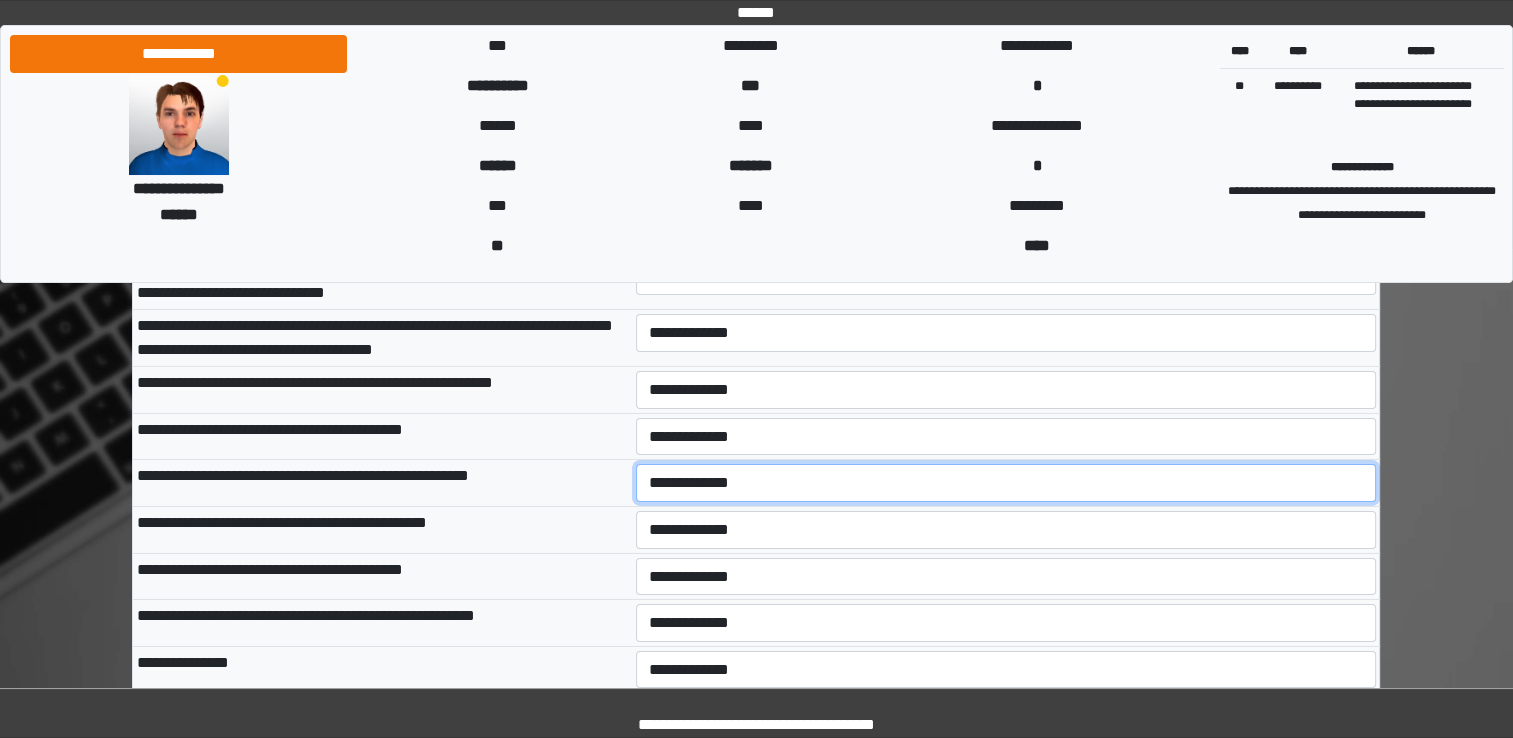 click on "**********" at bounding box center (1006, 483) 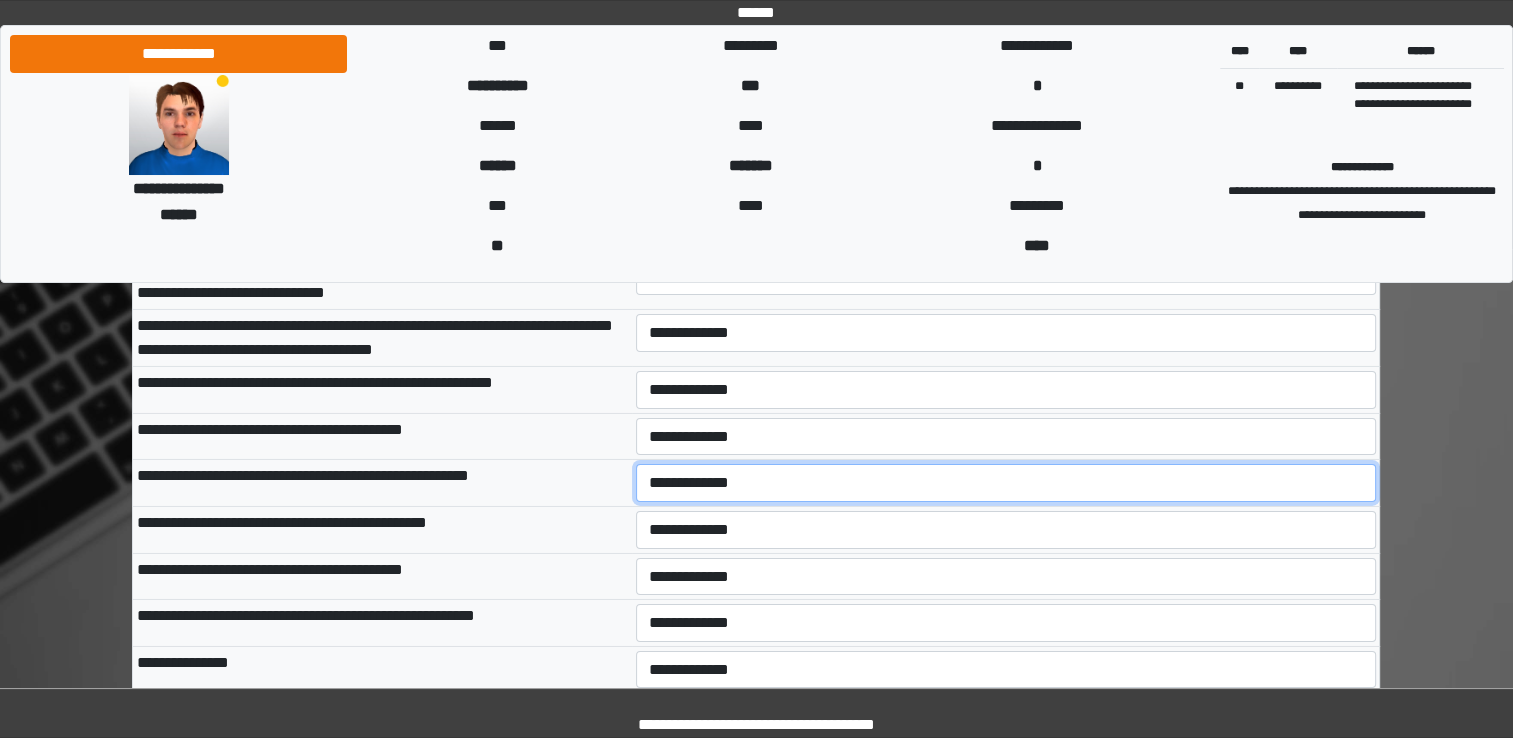 select on "*" 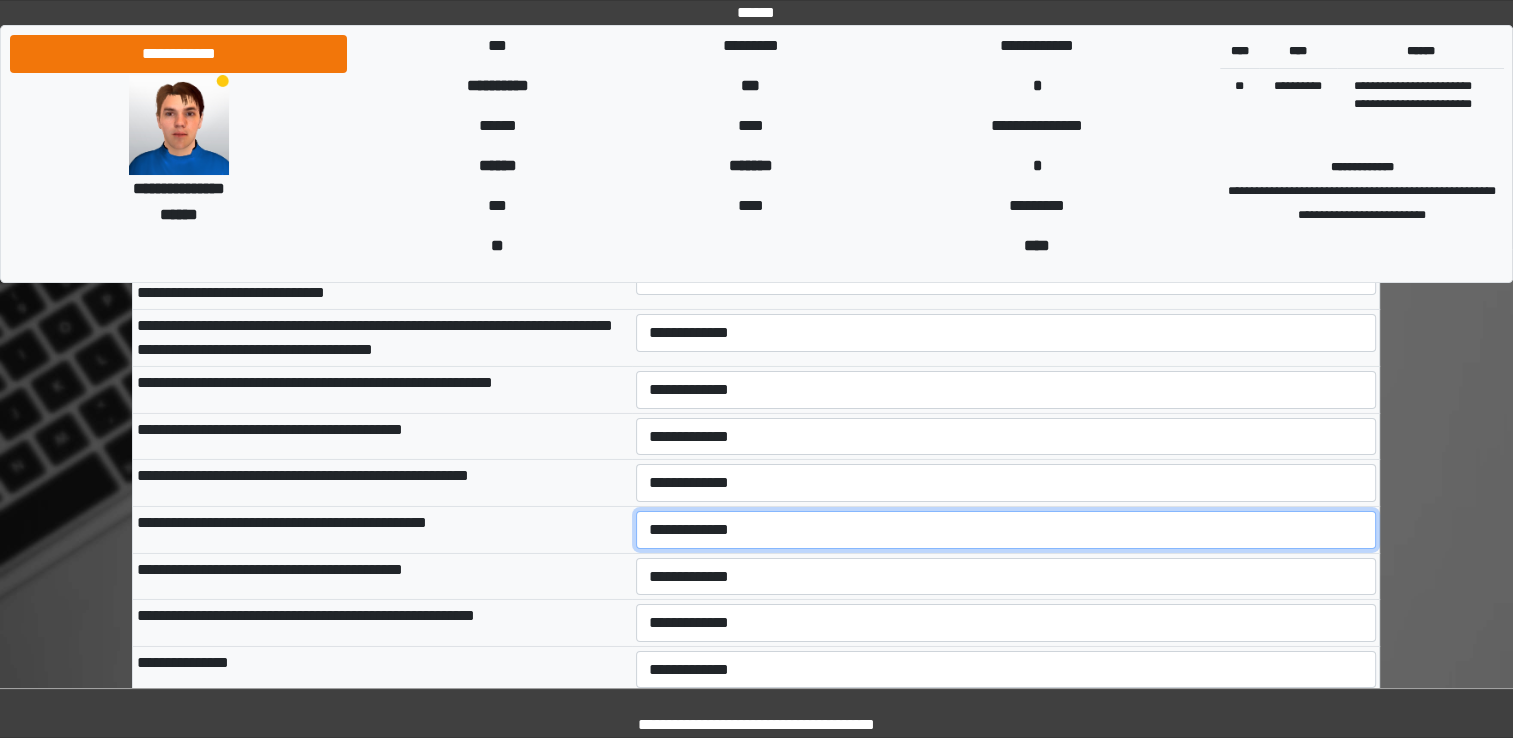 click on "**********" at bounding box center [1006, 530] 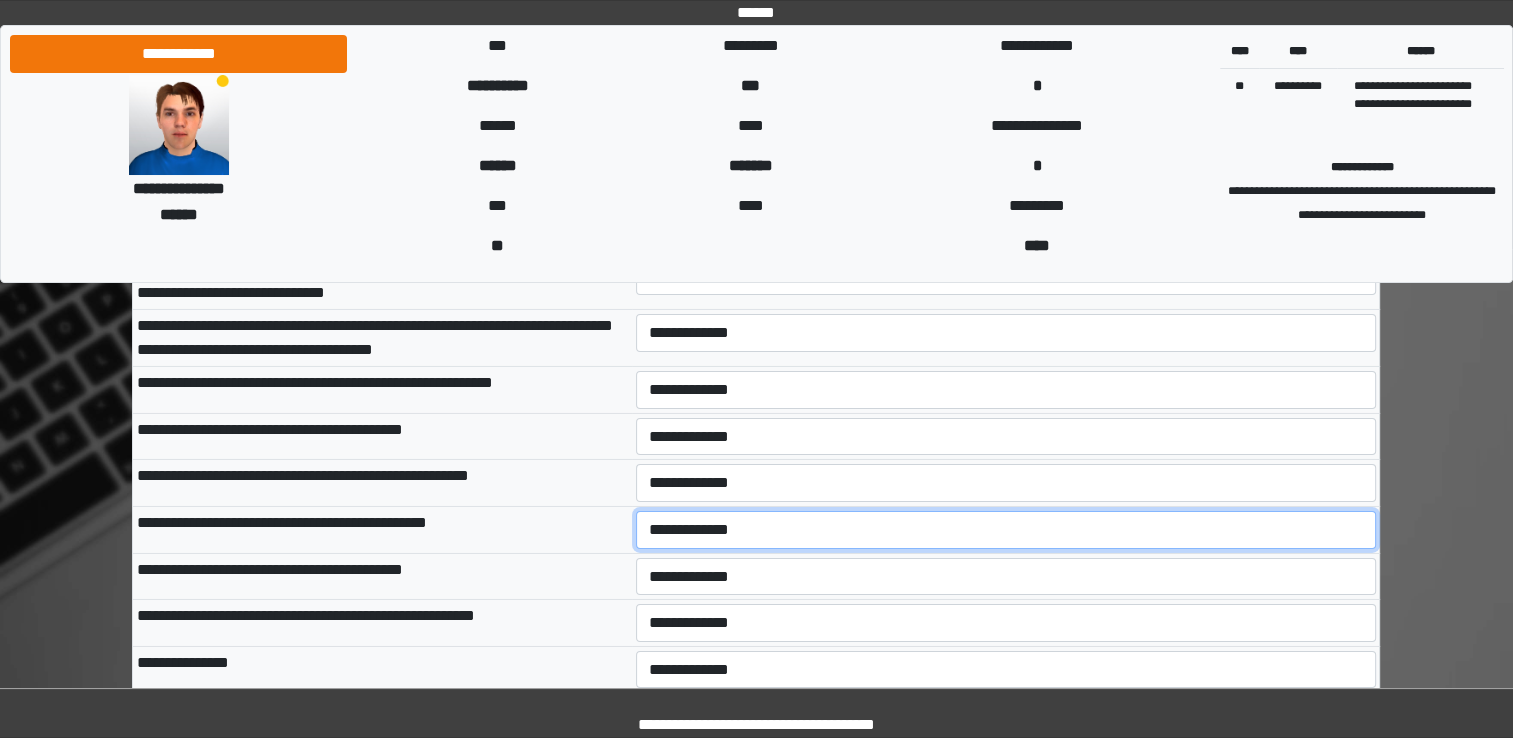 select on "*" 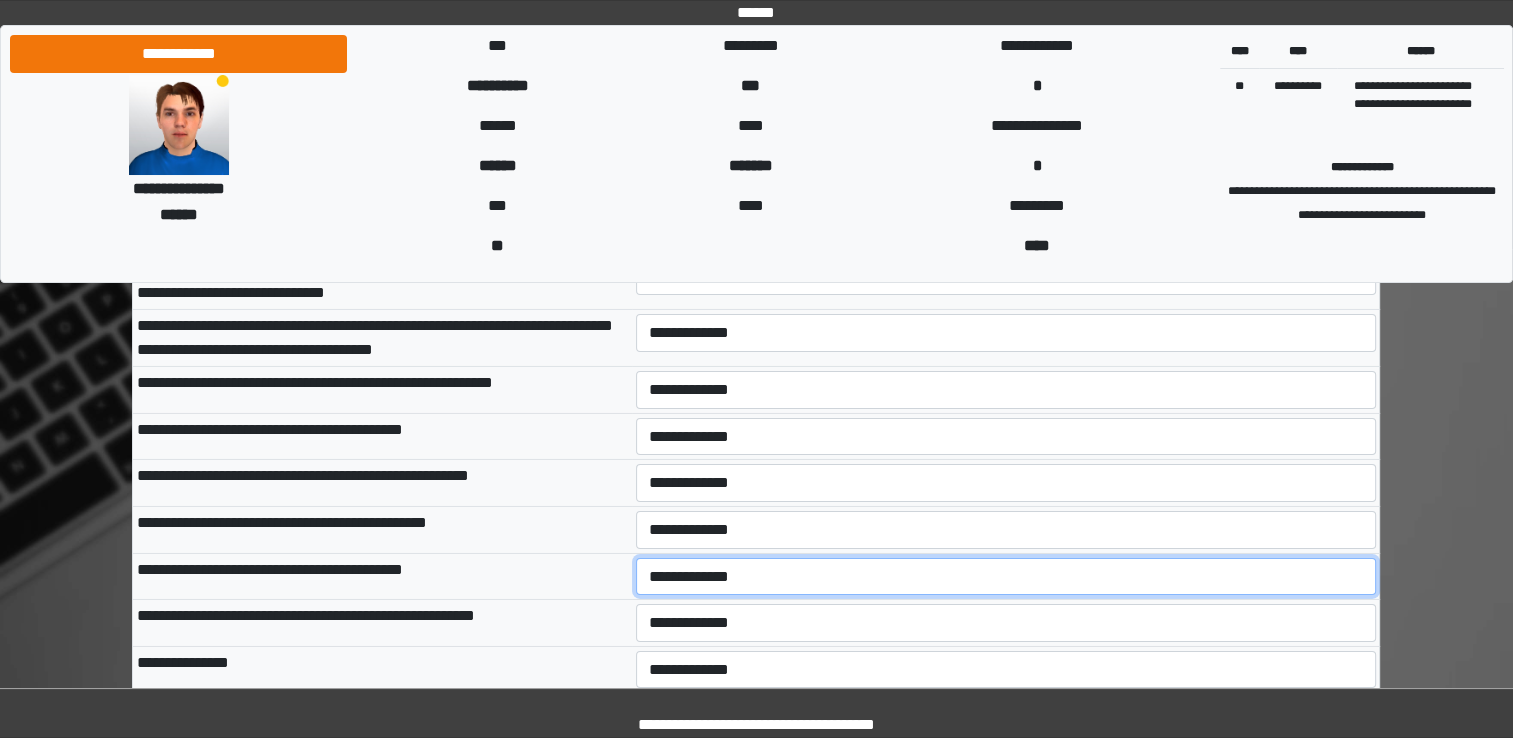 click on "**********" at bounding box center [1006, 577] 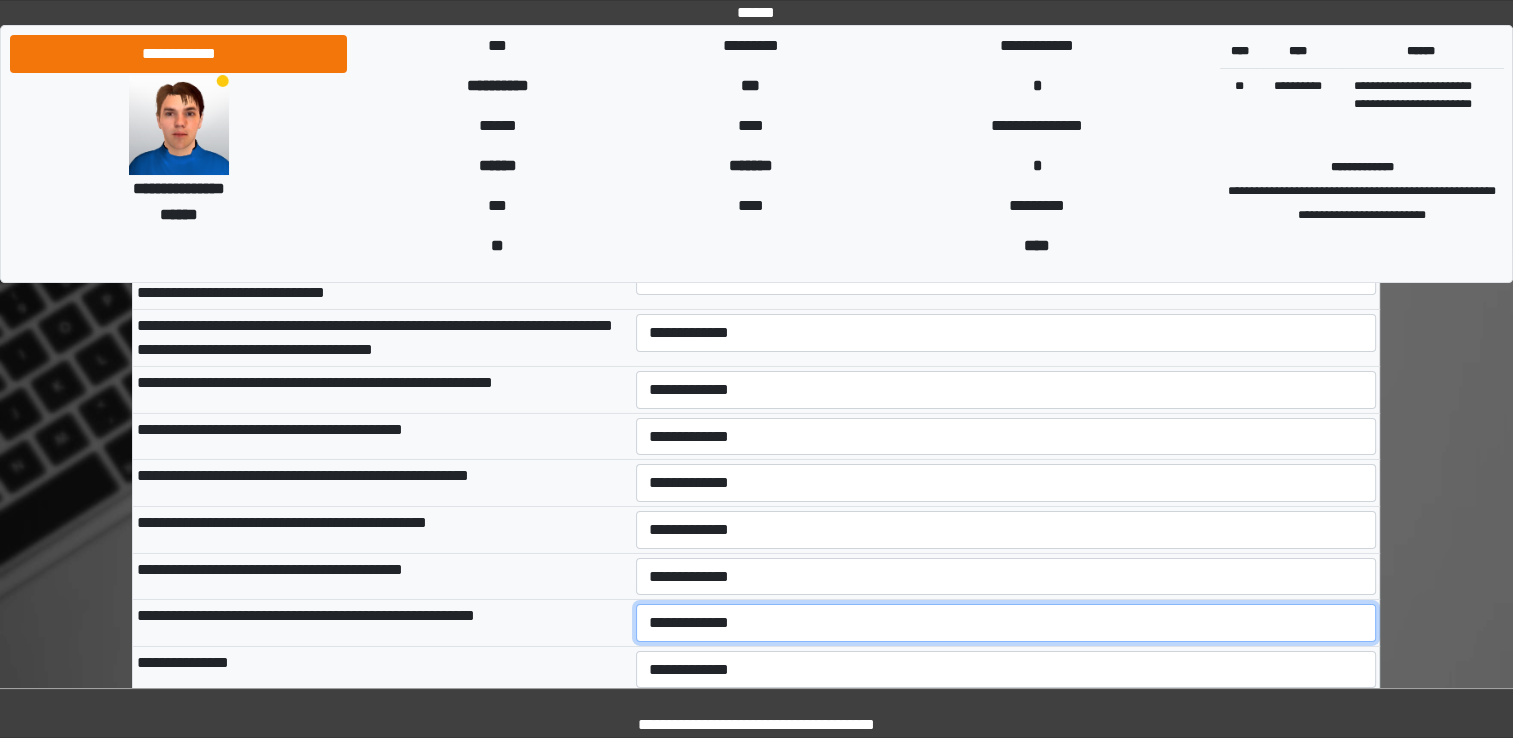 click on "**********" at bounding box center (1006, 623) 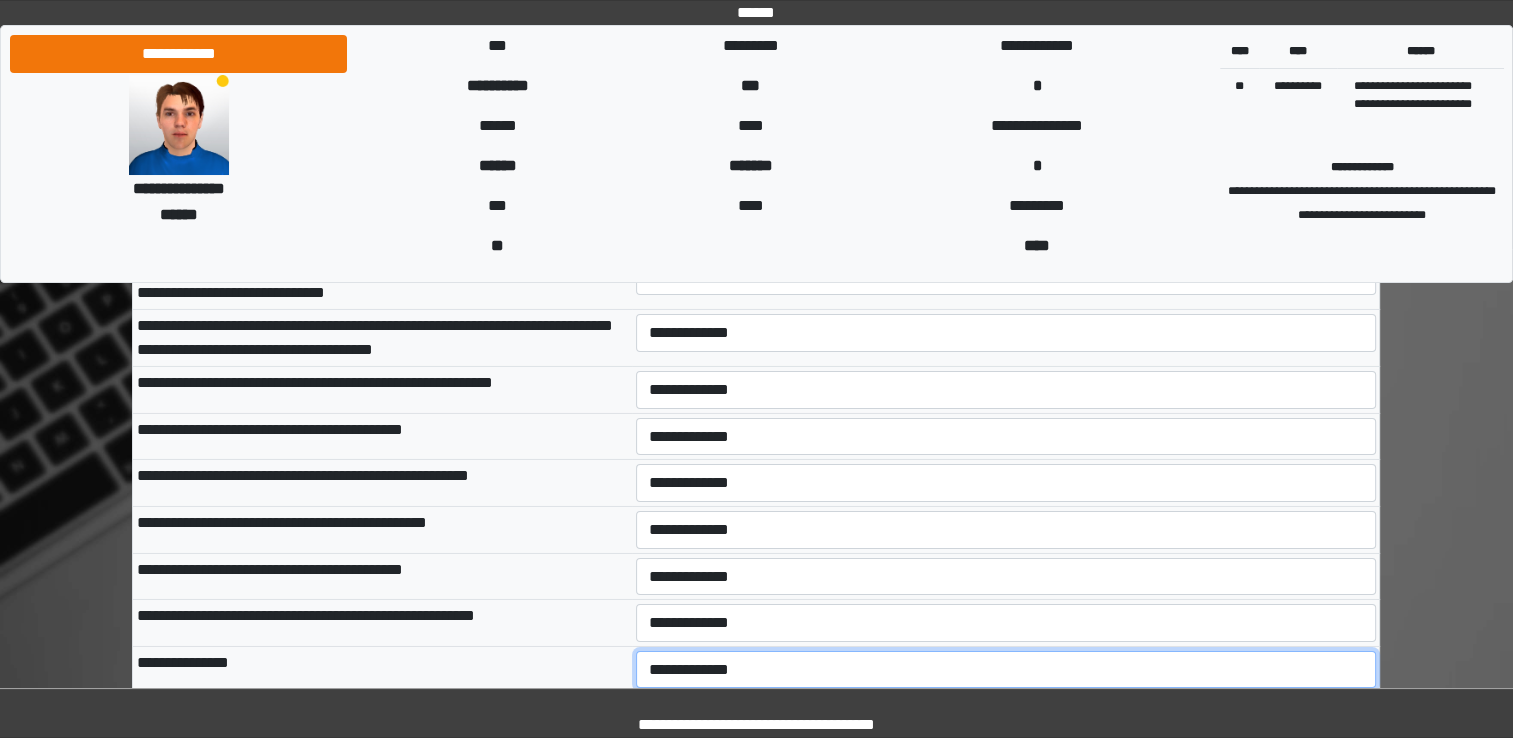 click on "**********" at bounding box center [1006, 670] 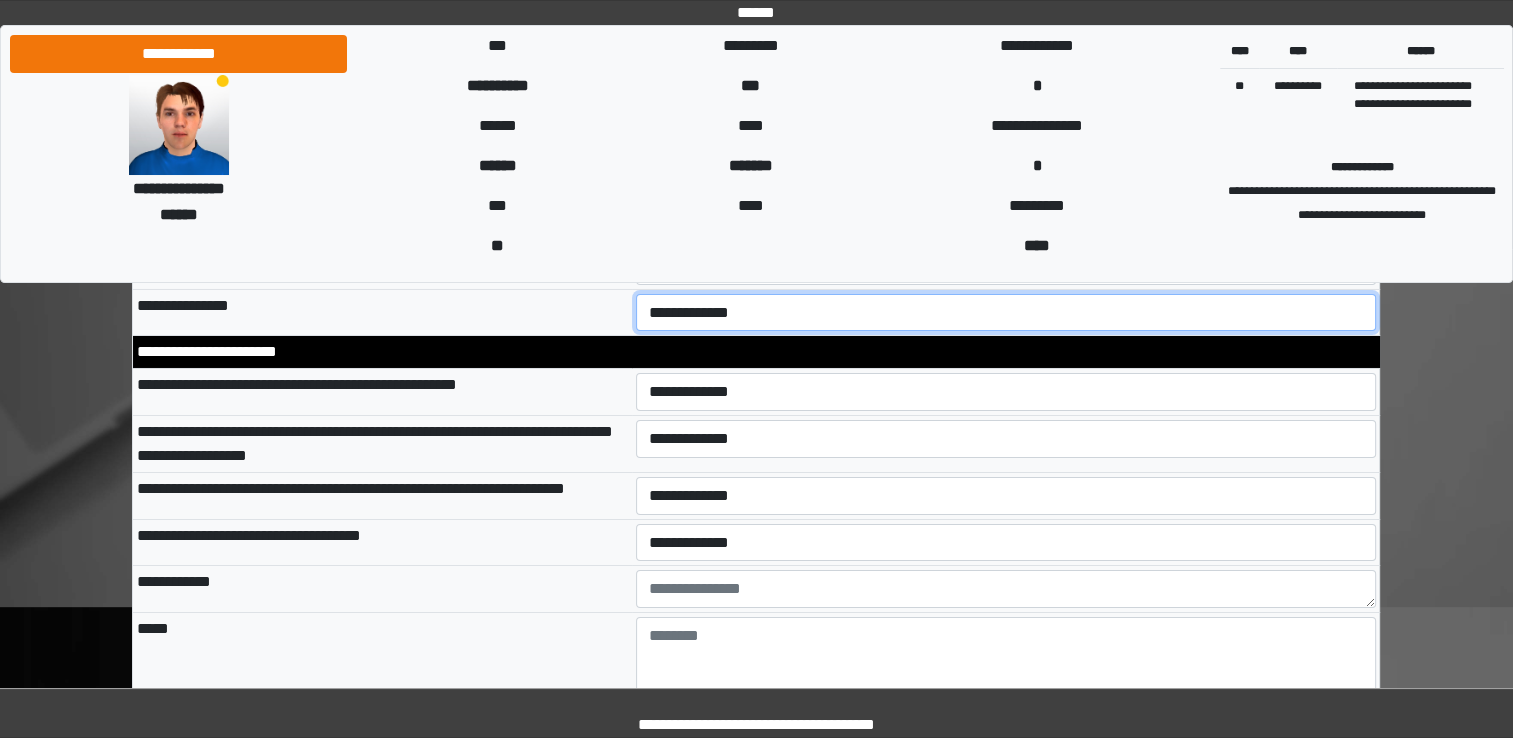 scroll, scrollTop: 7006, scrollLeft: 0, axis: vertical 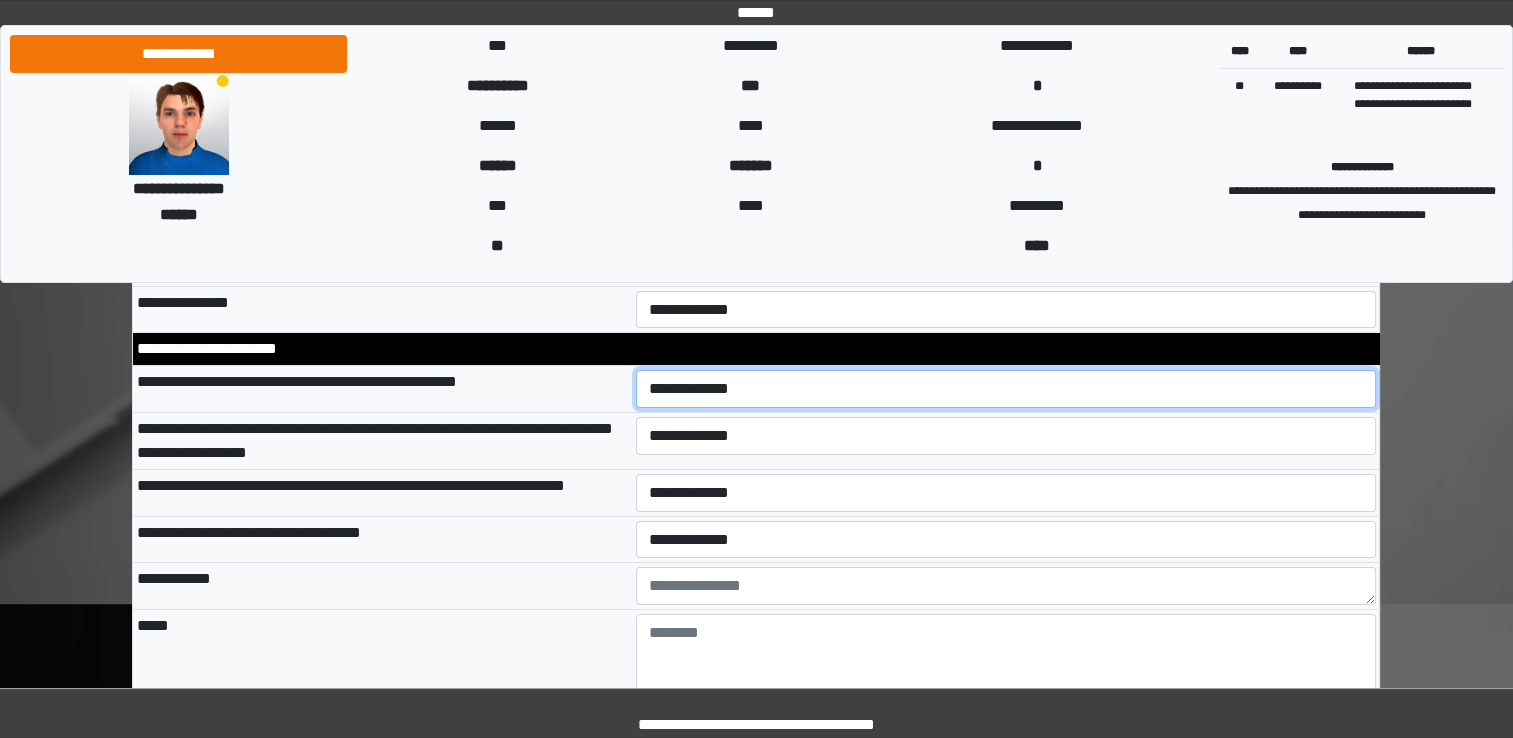 click on "**********" at bounding box center [1006, 389] 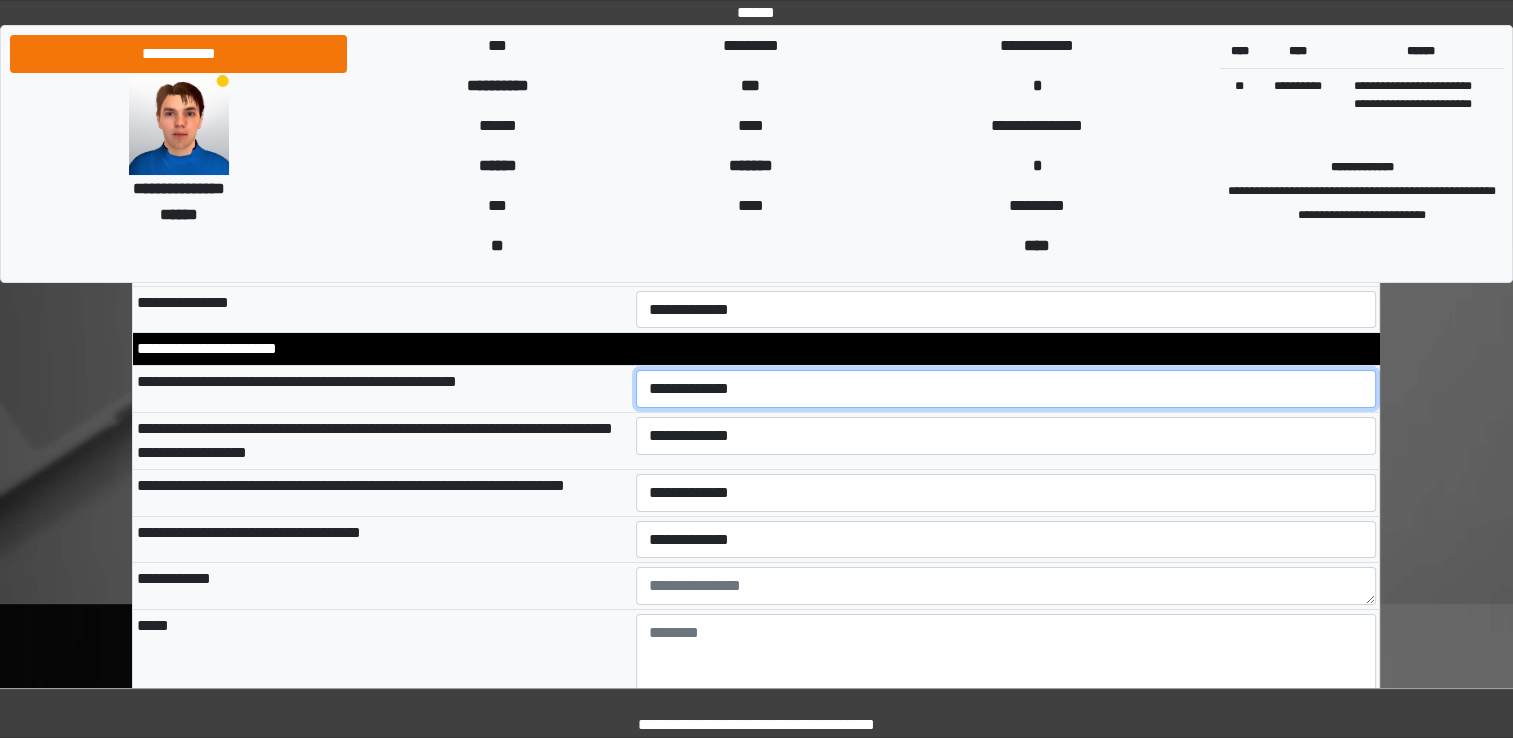 select on "*" 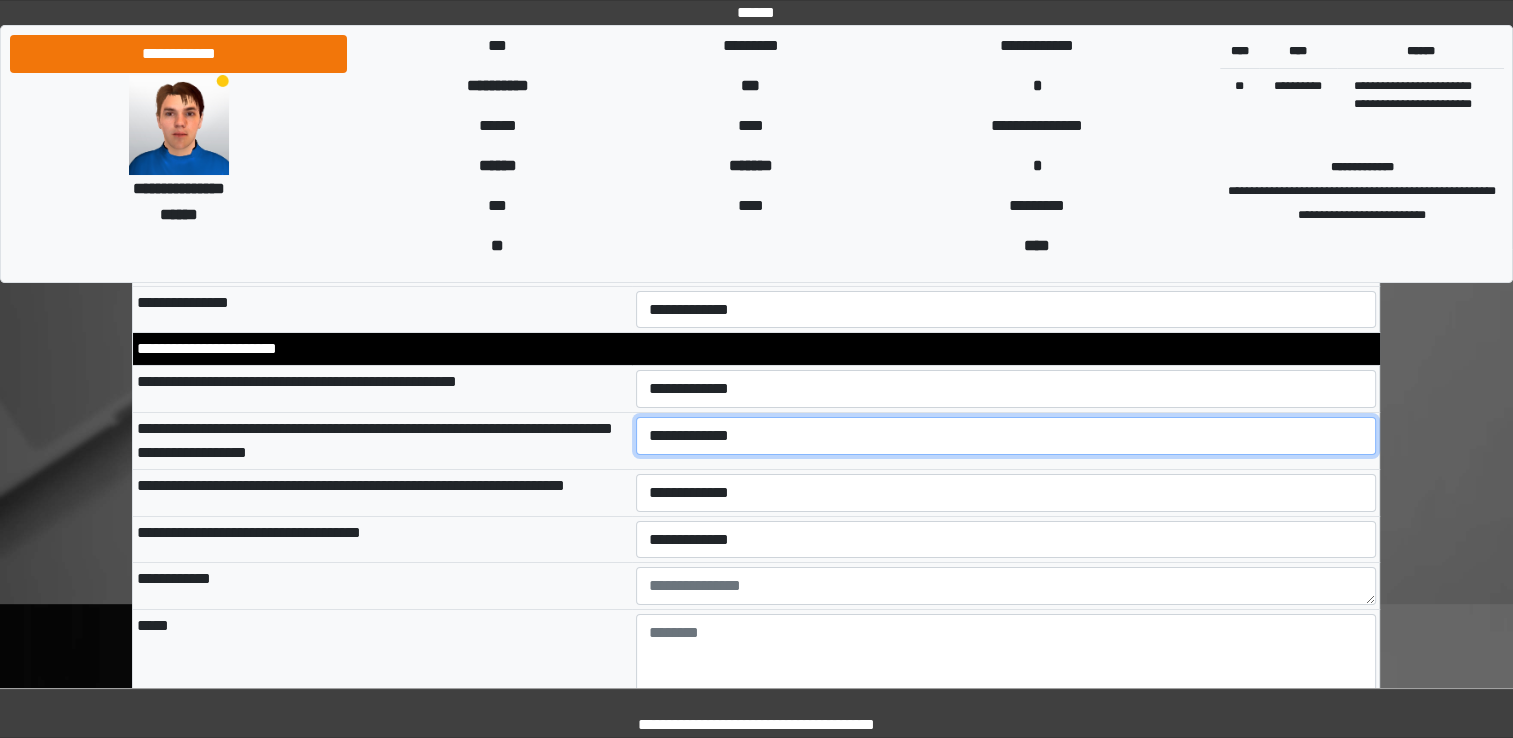 click on "**********" at bounding box center (1006, 436) 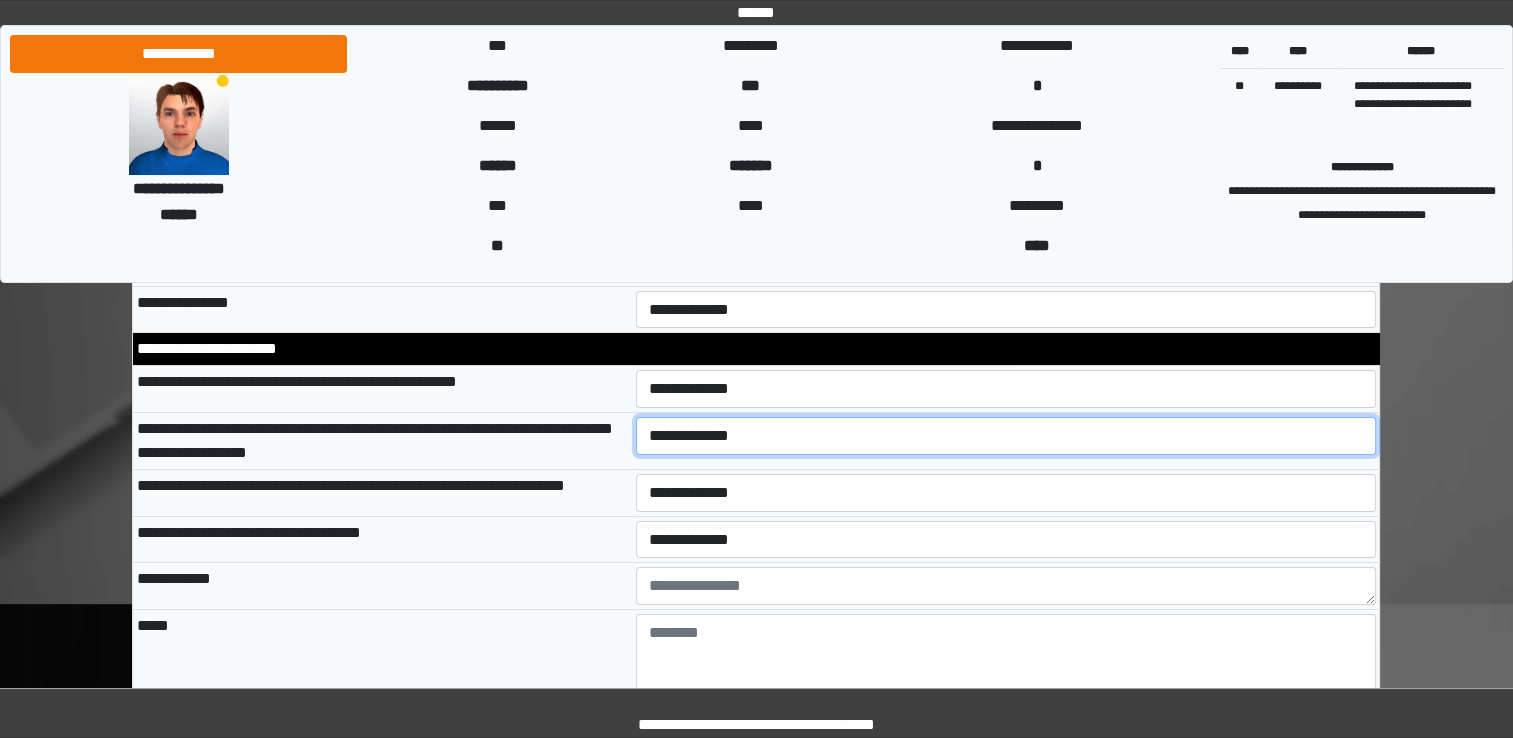 select on "*" 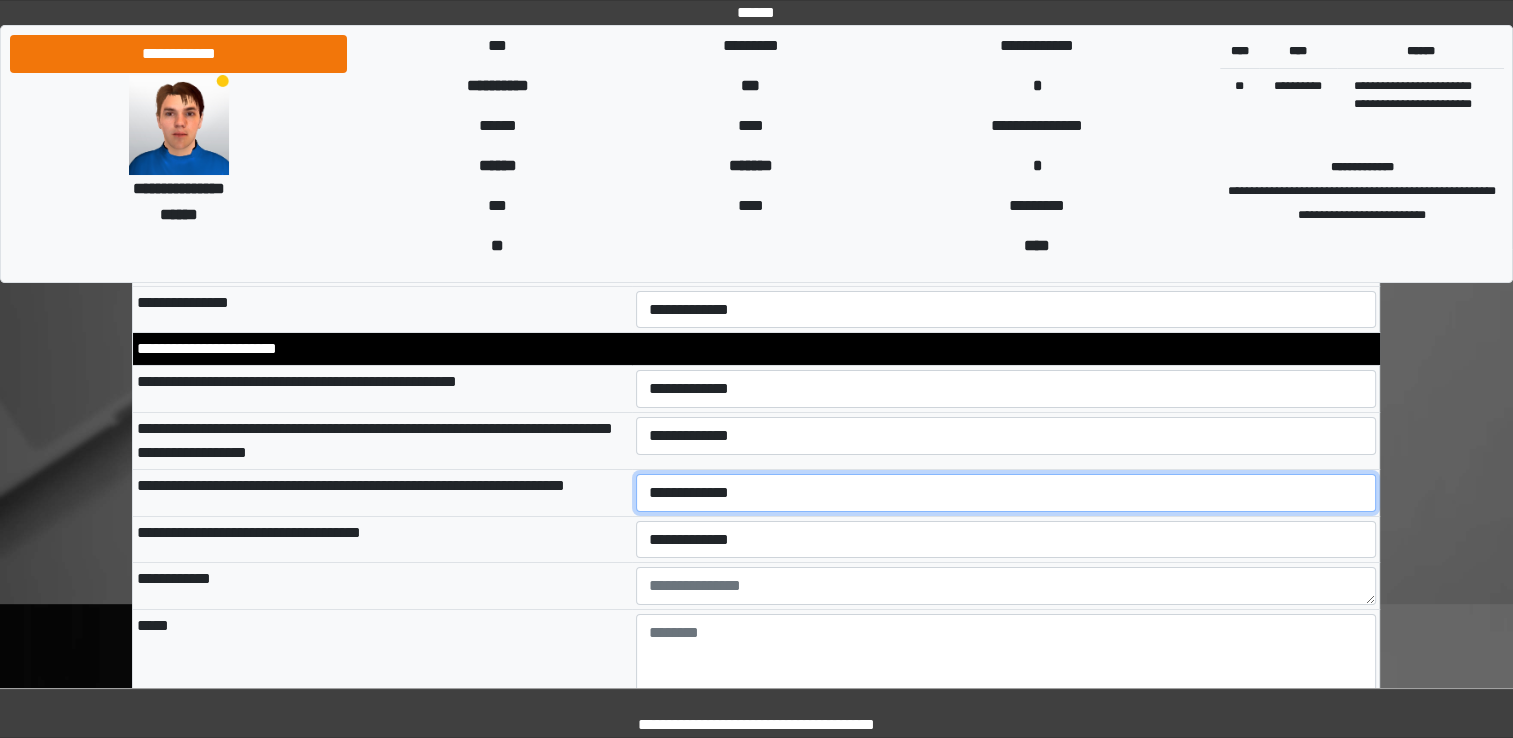 click on "**********" at bounding box center (1006, 493) 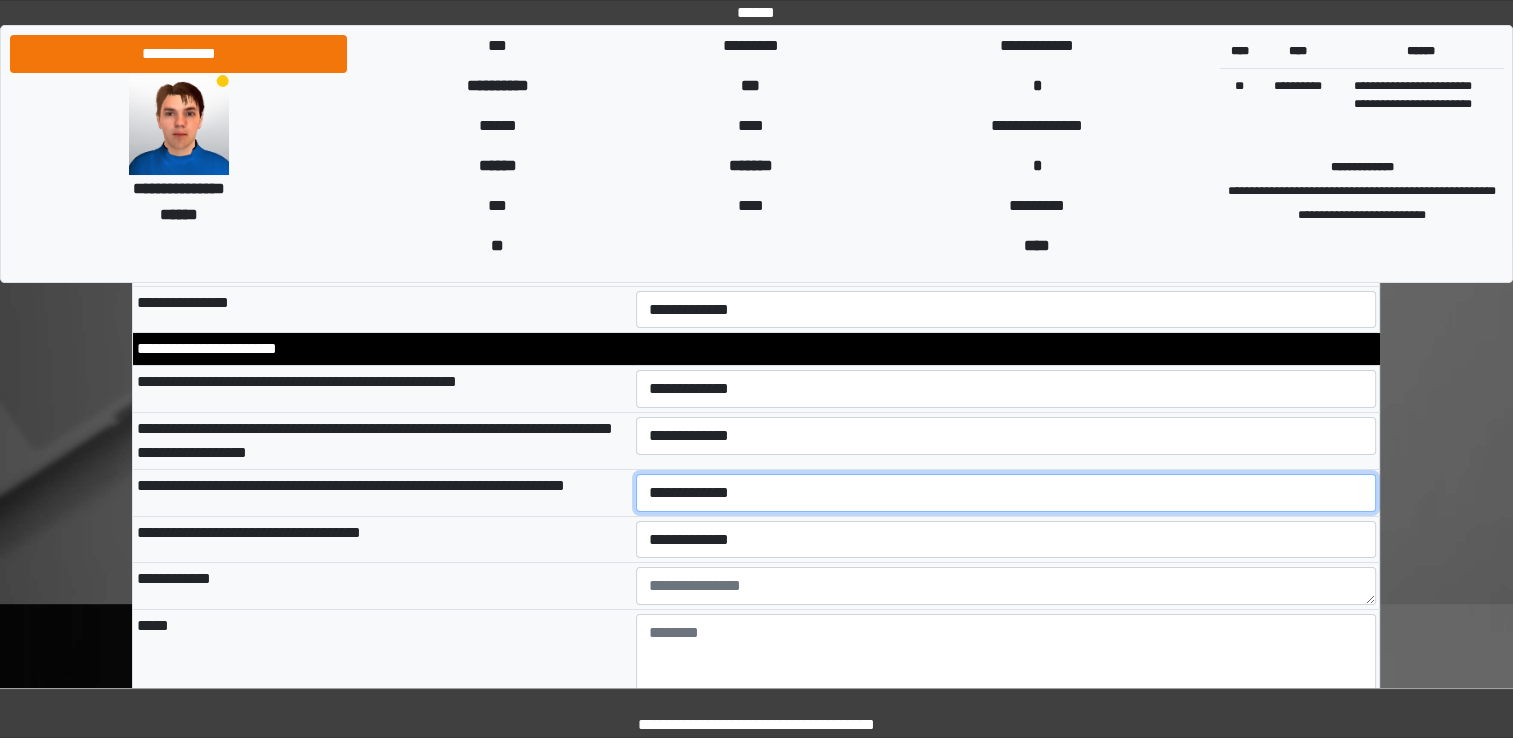 select on "*" 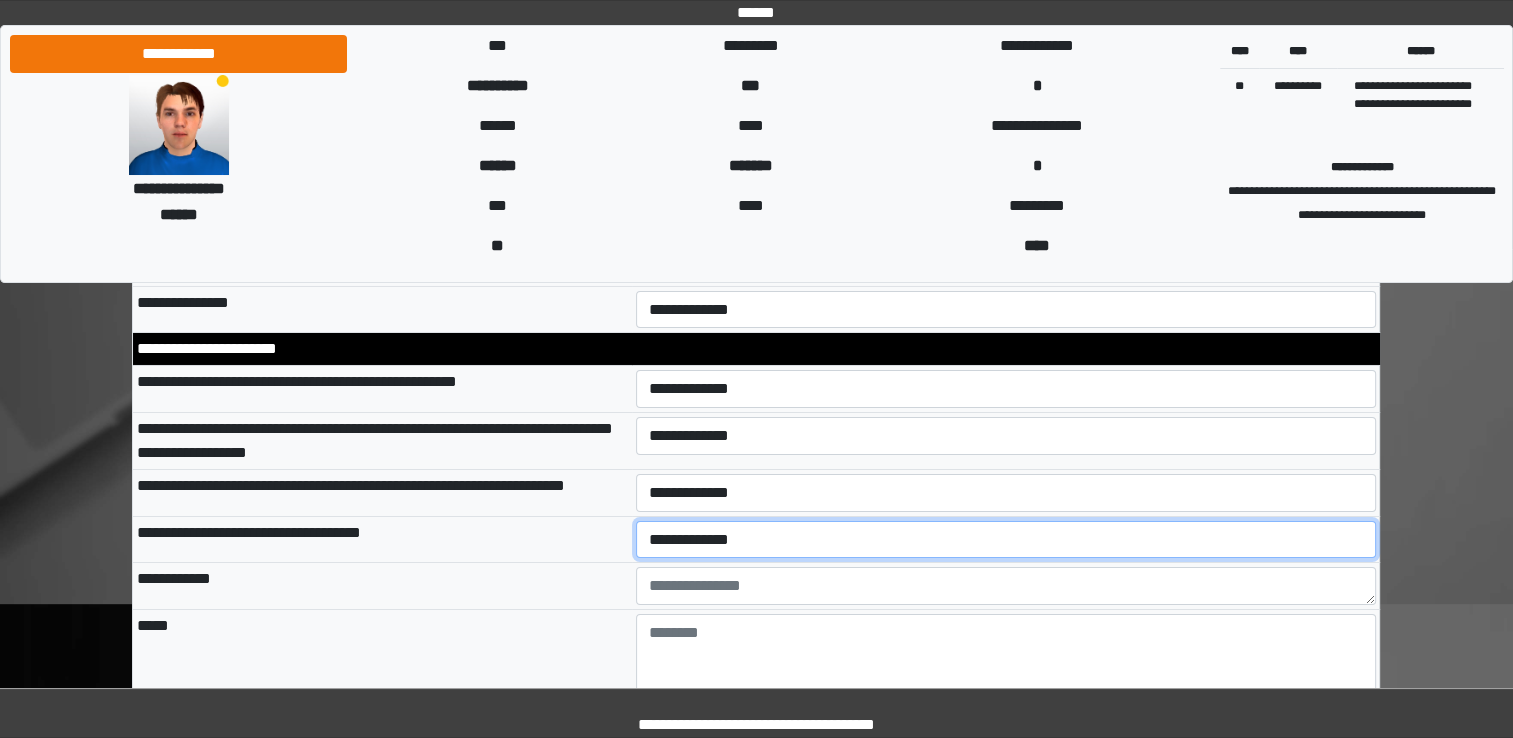 click on "**********" at bounding box center [1006, 540] 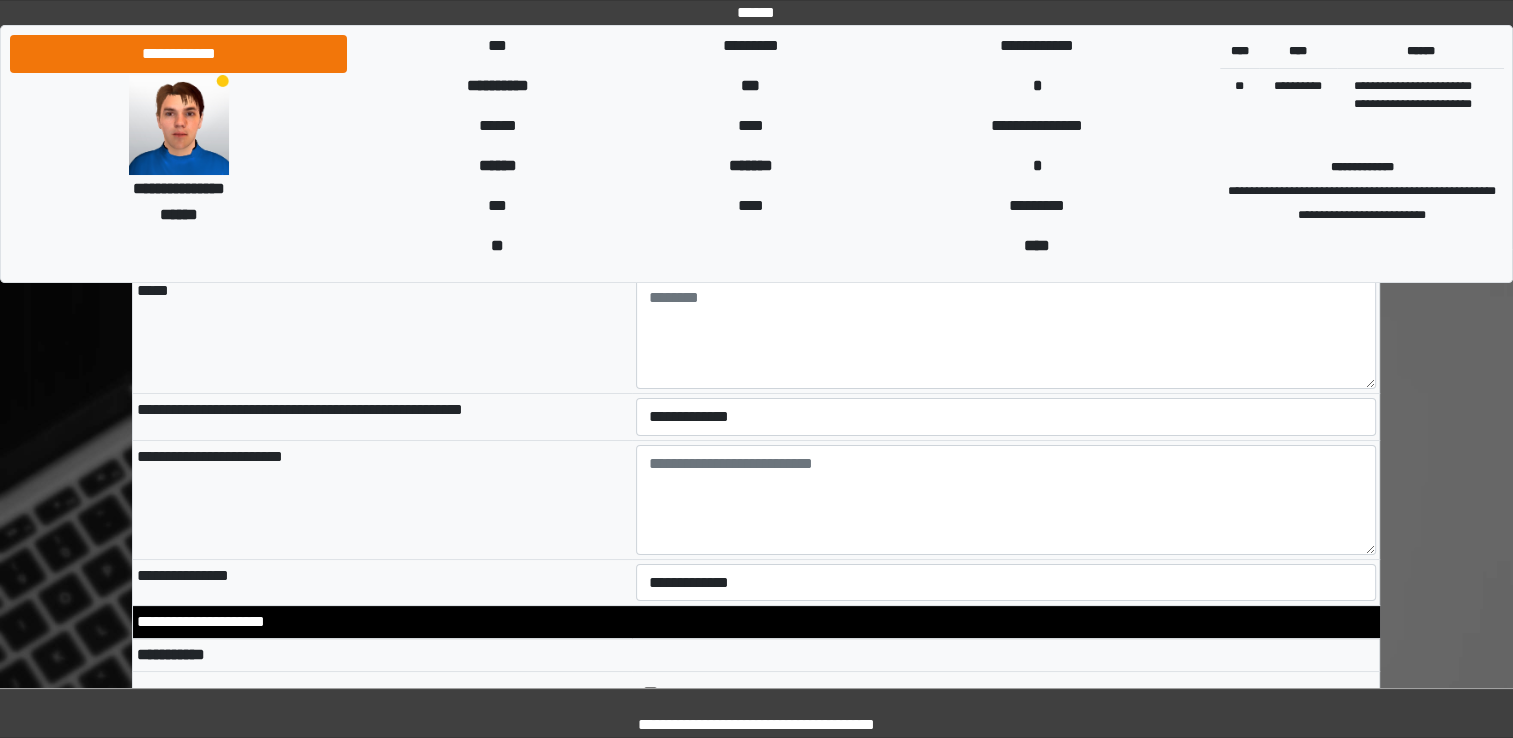 scroll, scrollTop: 7366, scrollLeft: 0, axis: vertical 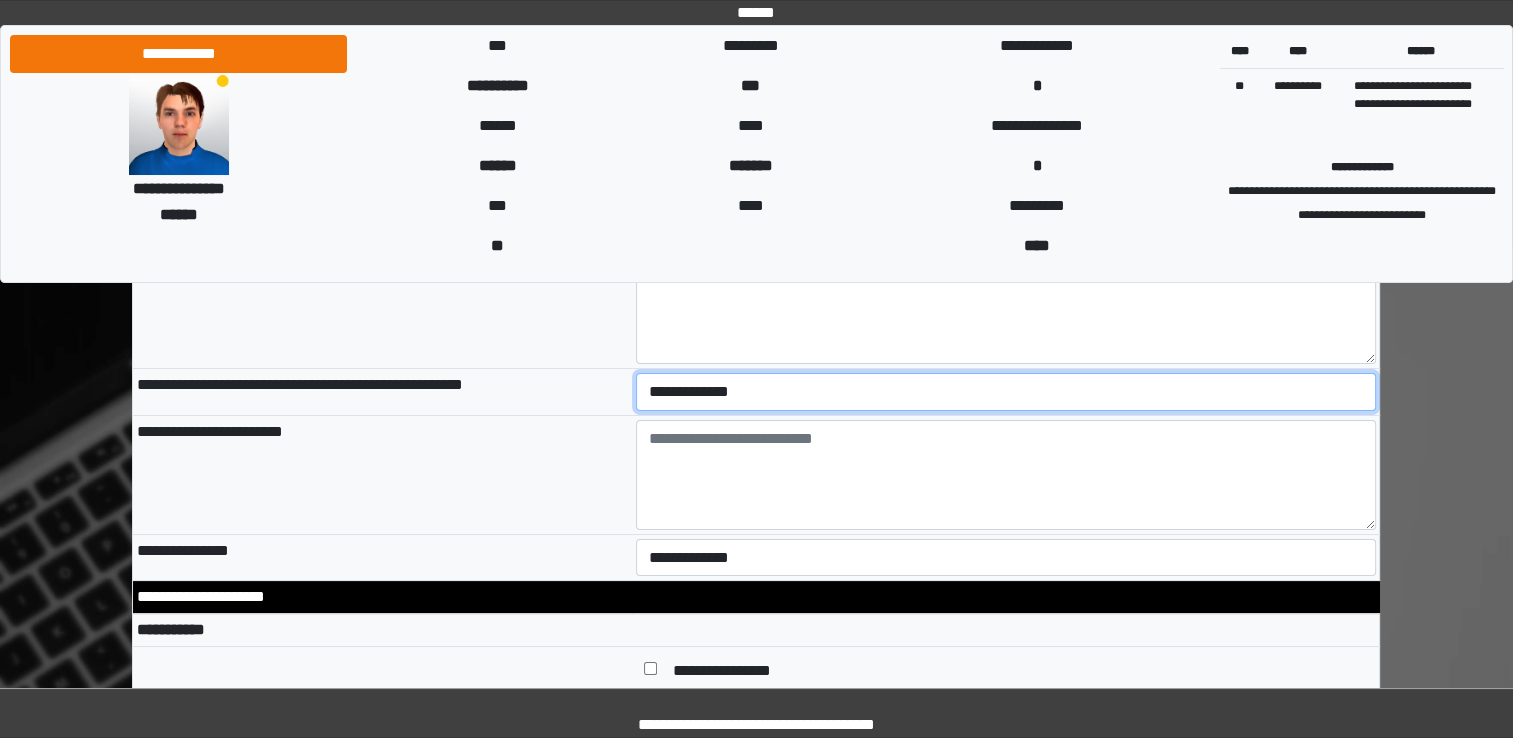 click on "**********" at bounding box center (1006, 392) 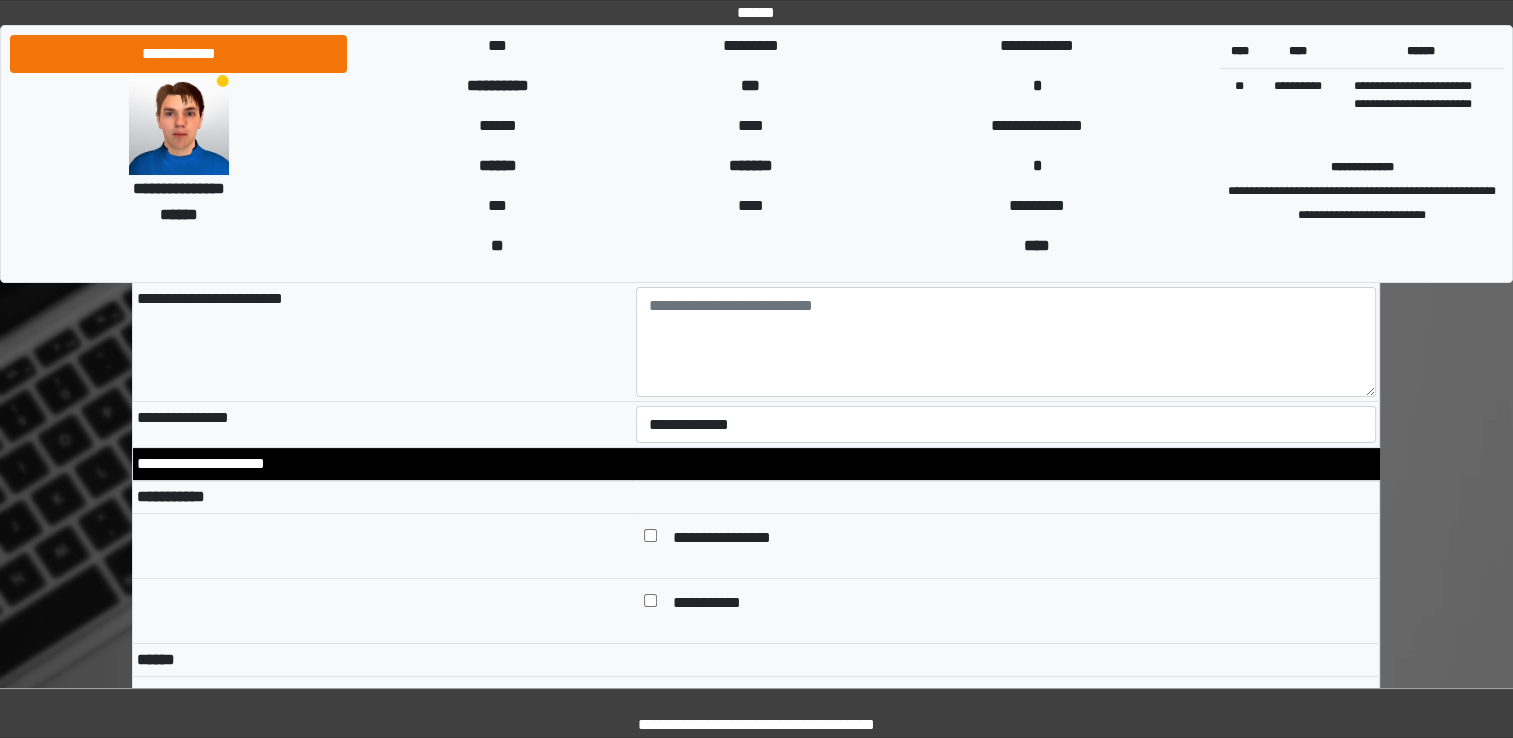 scroll, scrollTop: 7566, scrollLeft: 0, axis: vertical 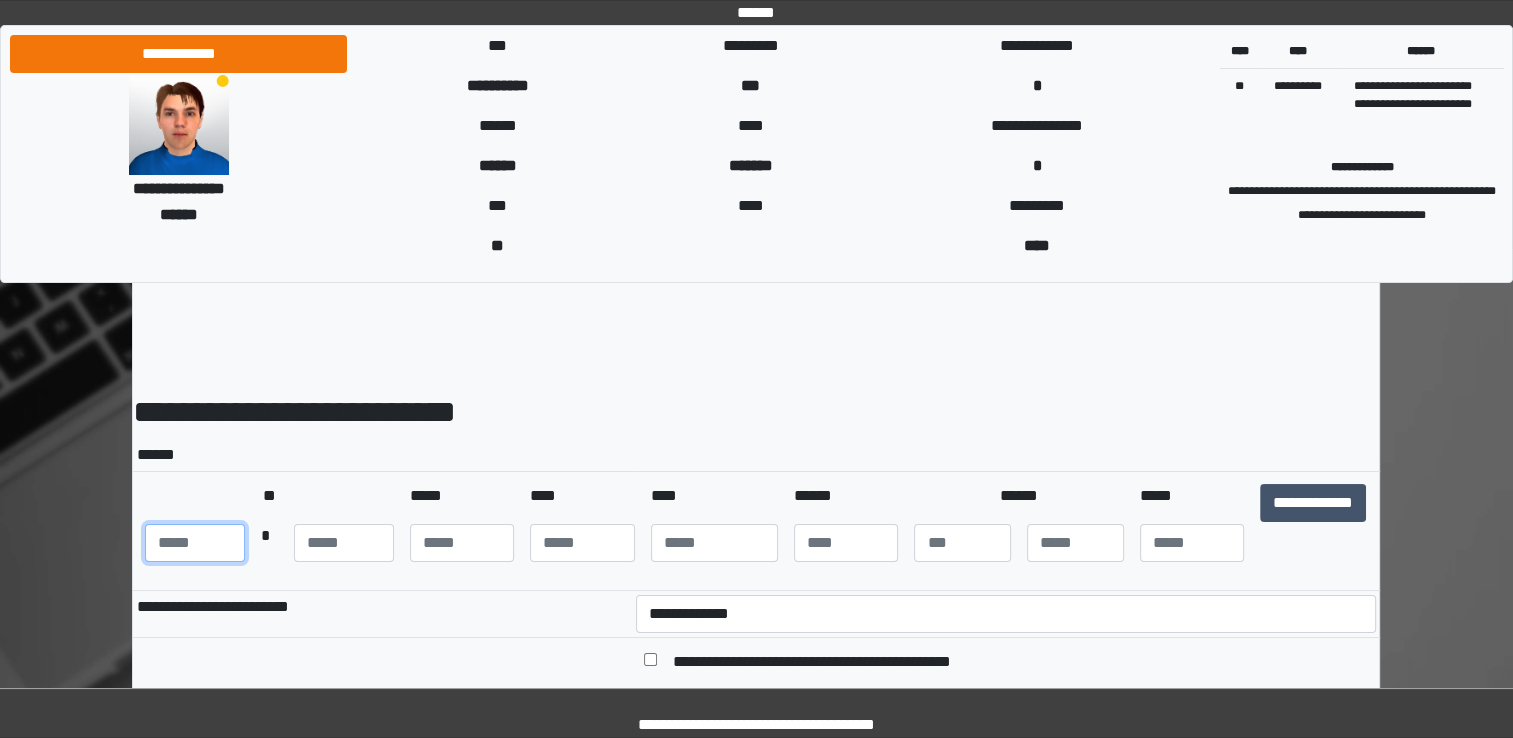 click at bounding box center [195, 543] 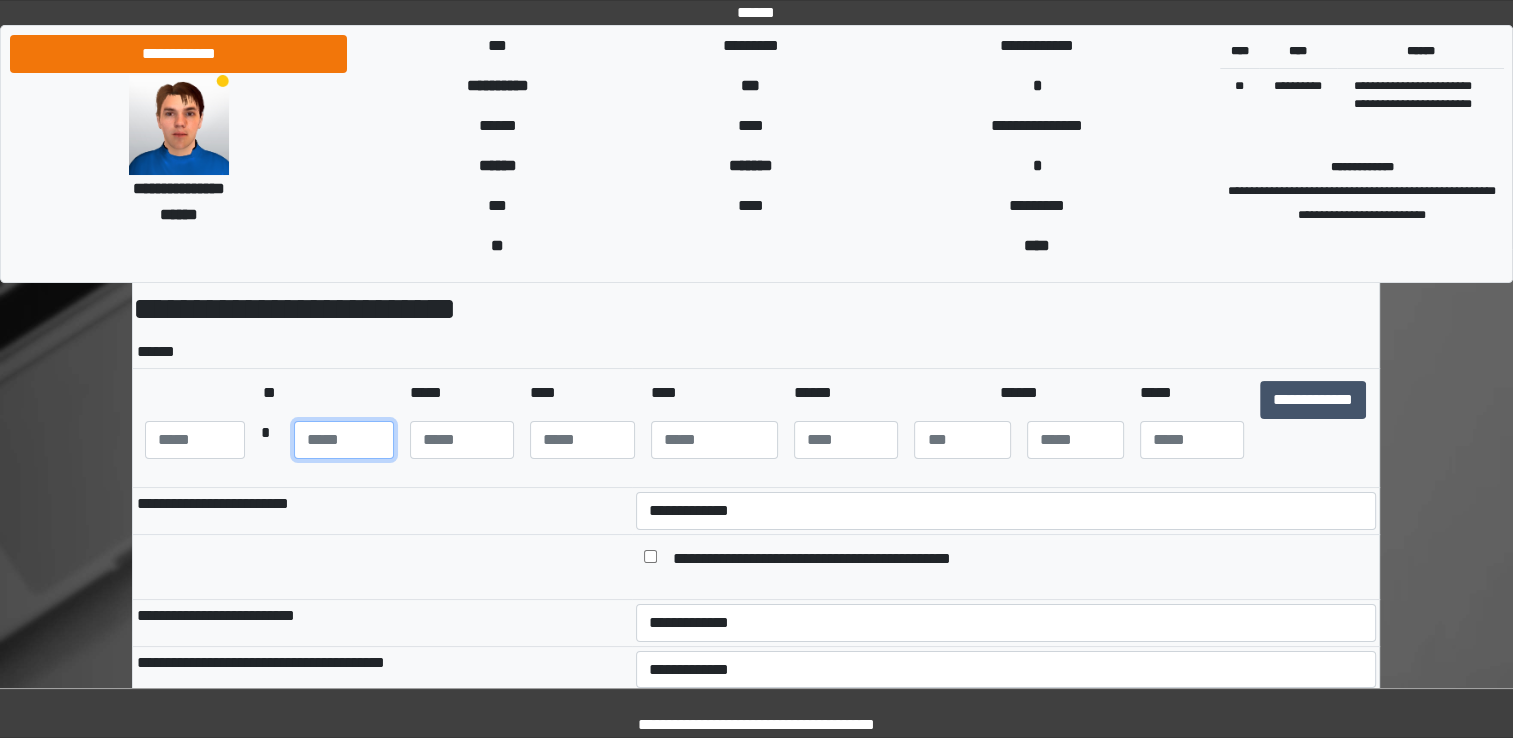 scroll, scrollTop: 120, scrollLeft: 0, axis: vertical 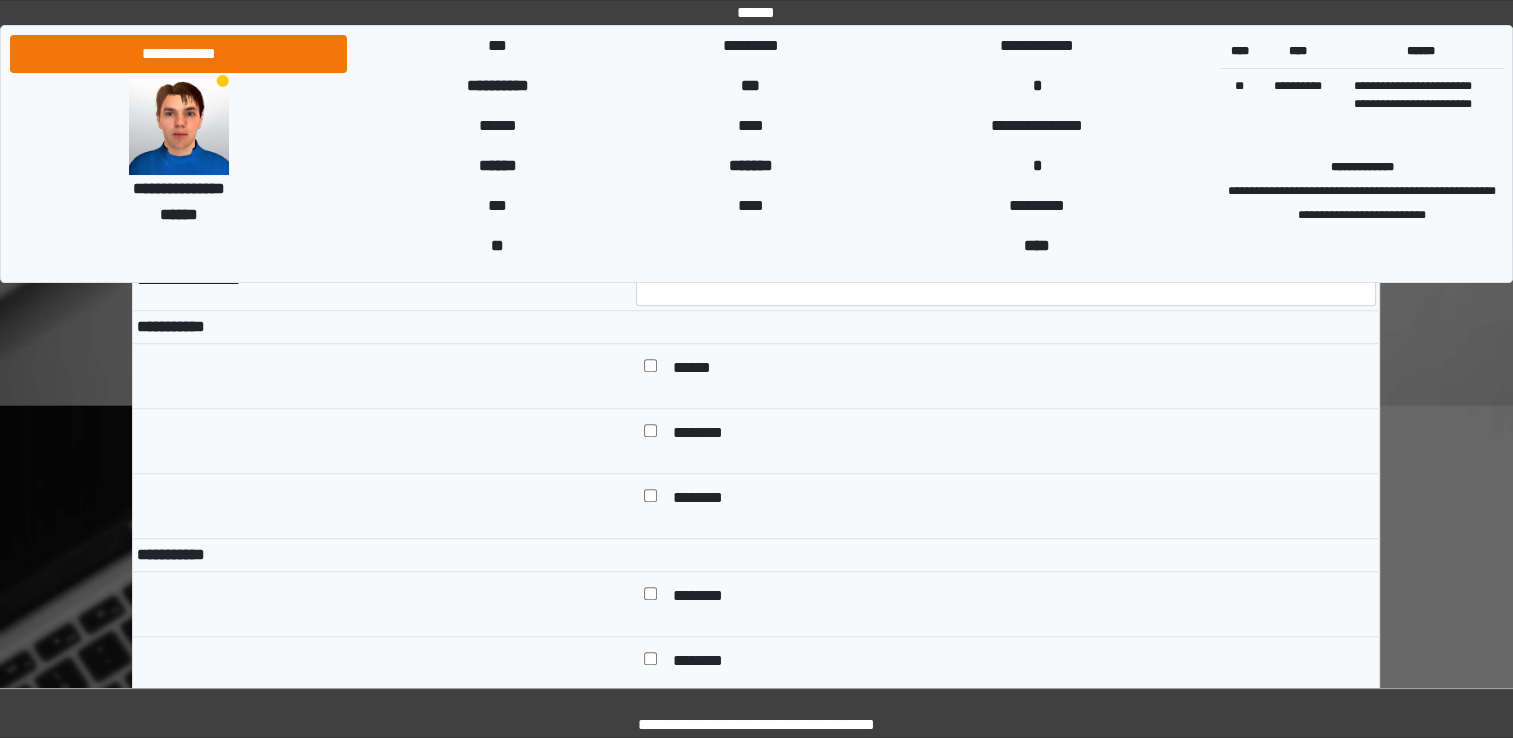 type on "***" 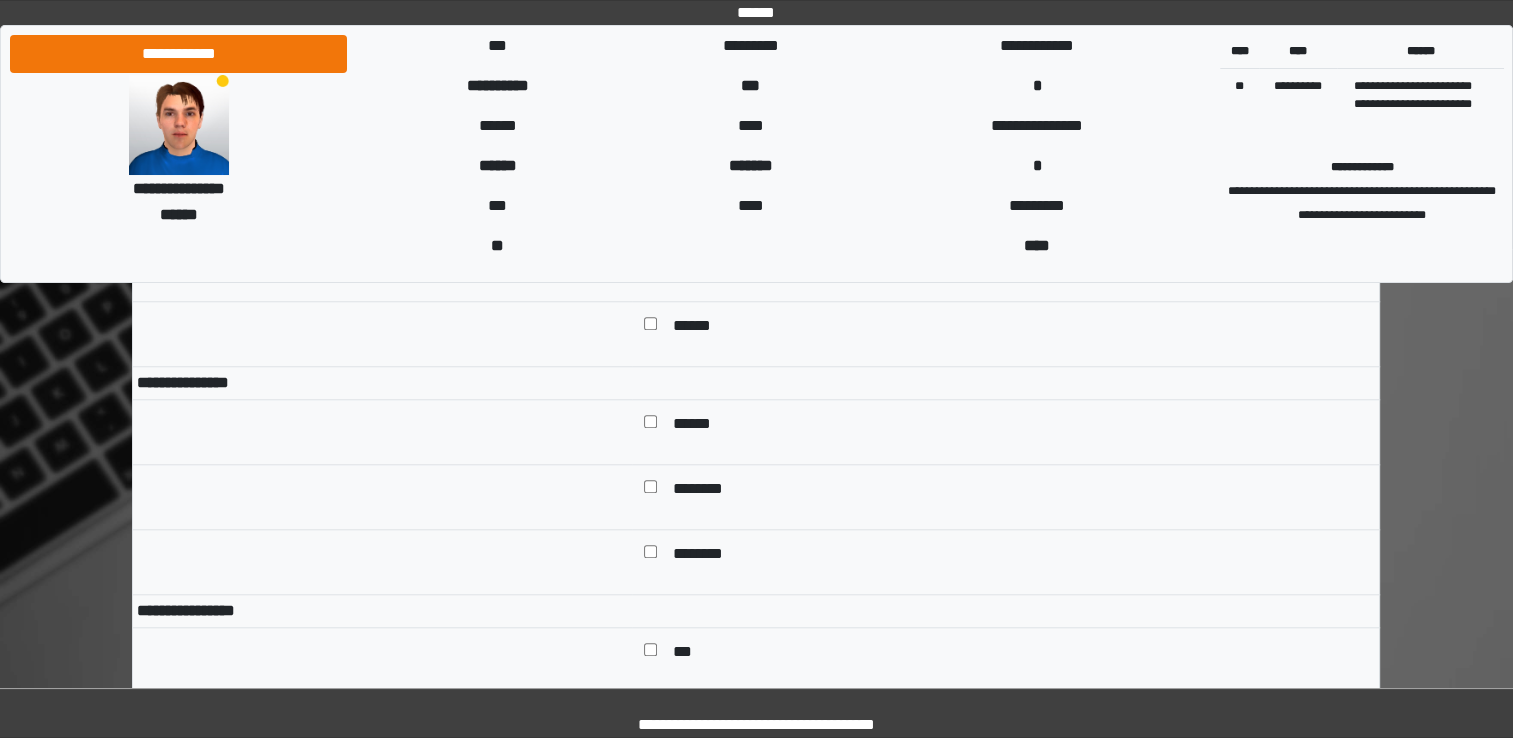 scroll, scrollTop: 1892, scrollLeft: 0, axis: vertical 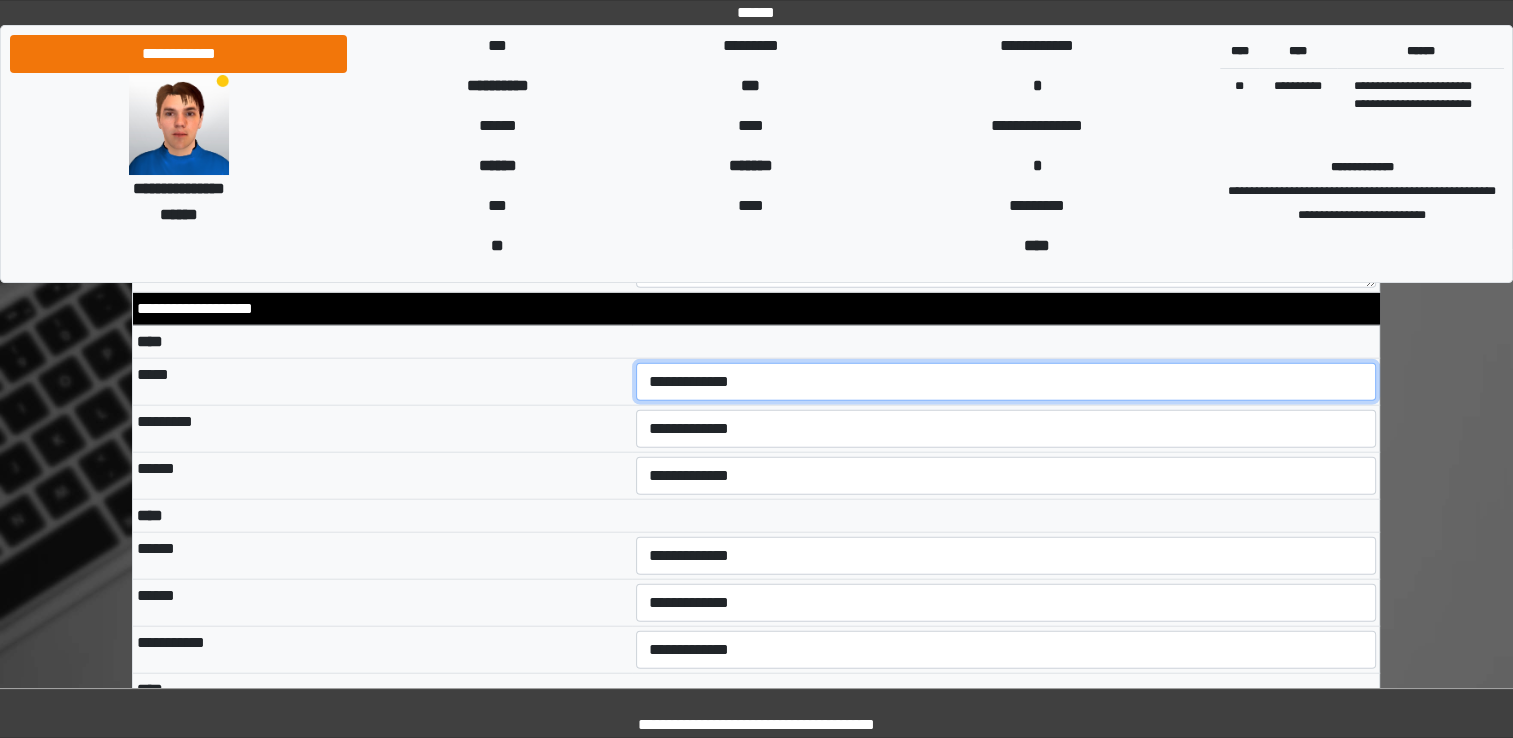 click on "**********" at bounding box center (1006, 382) 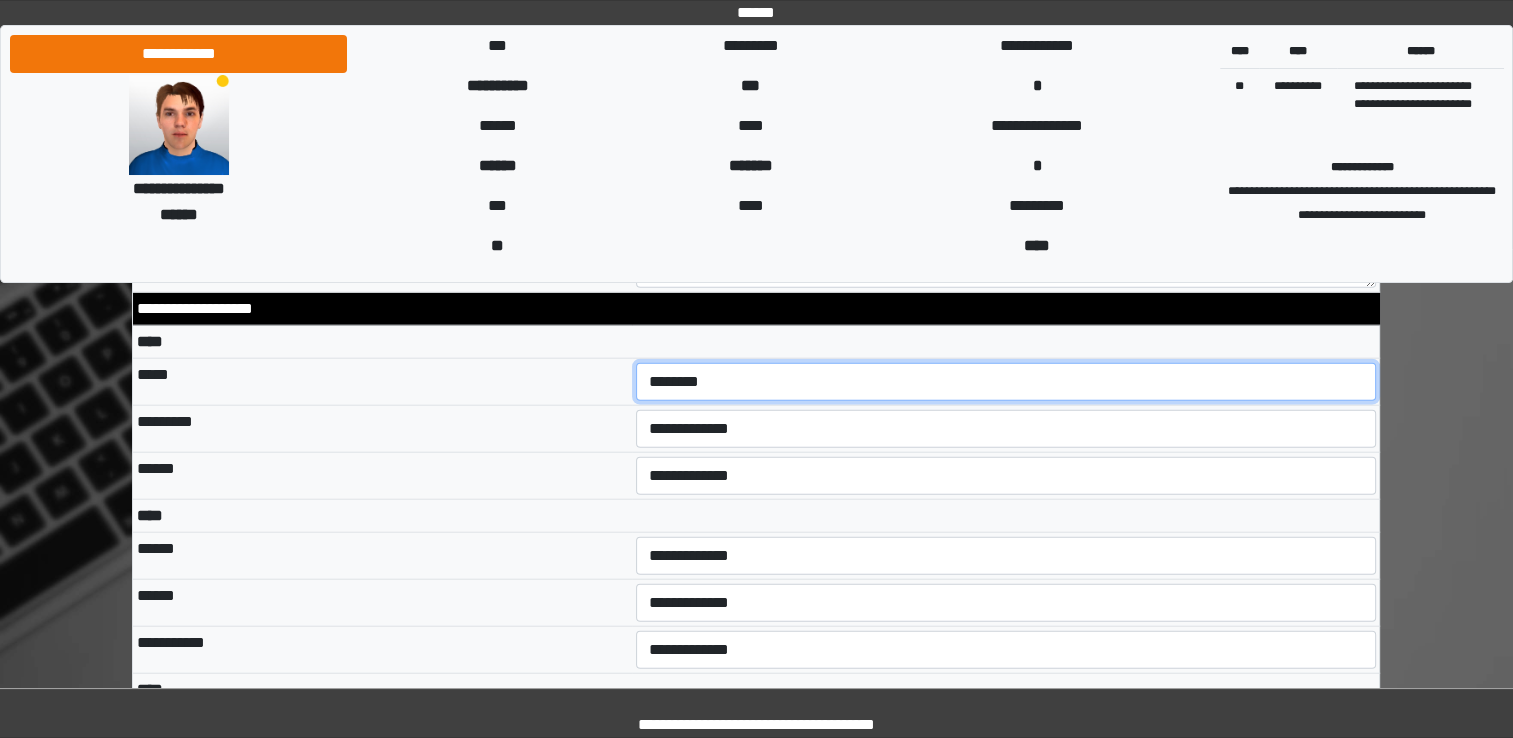click on "**********" at bounding box center (1006, 382) 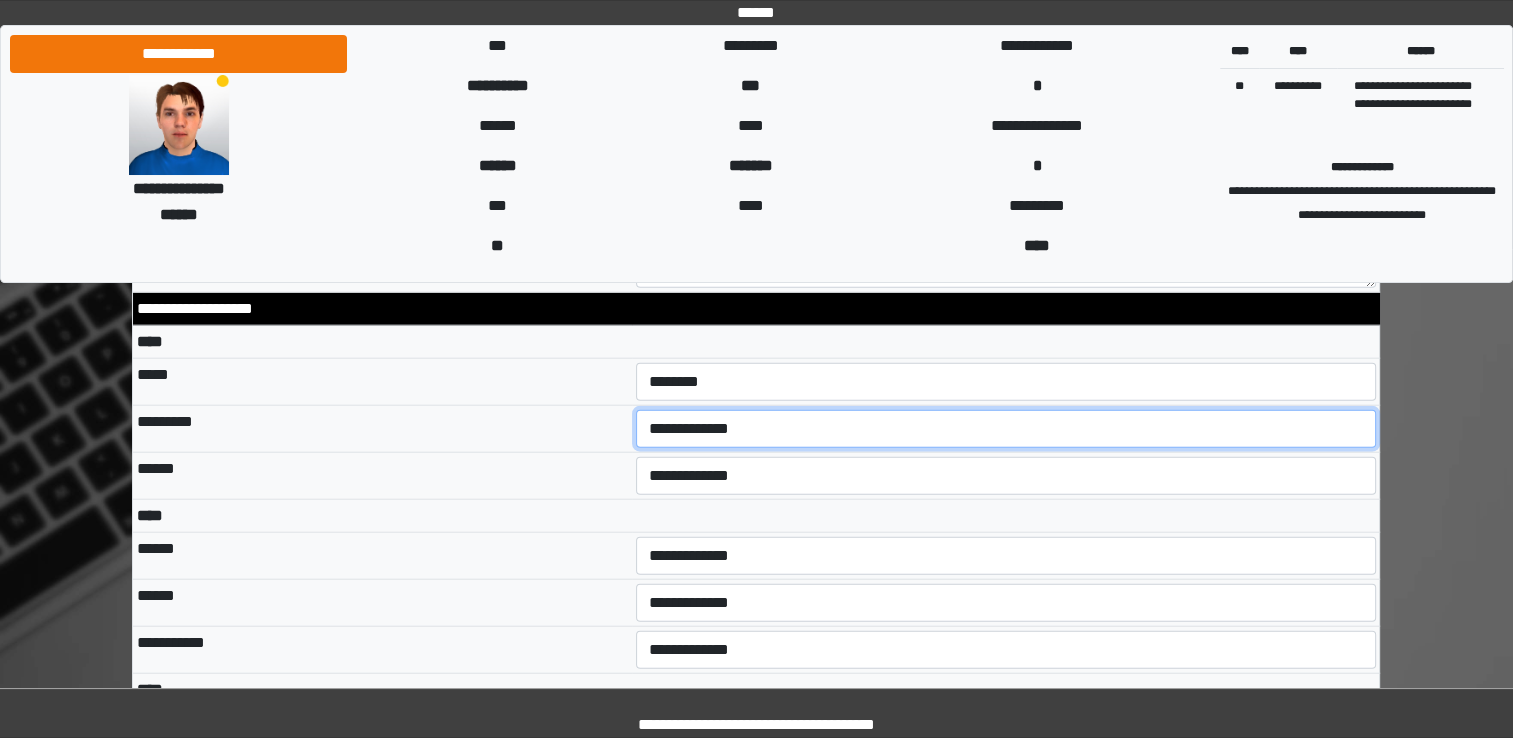 click on "**********" at bounding box center [1006, 429] 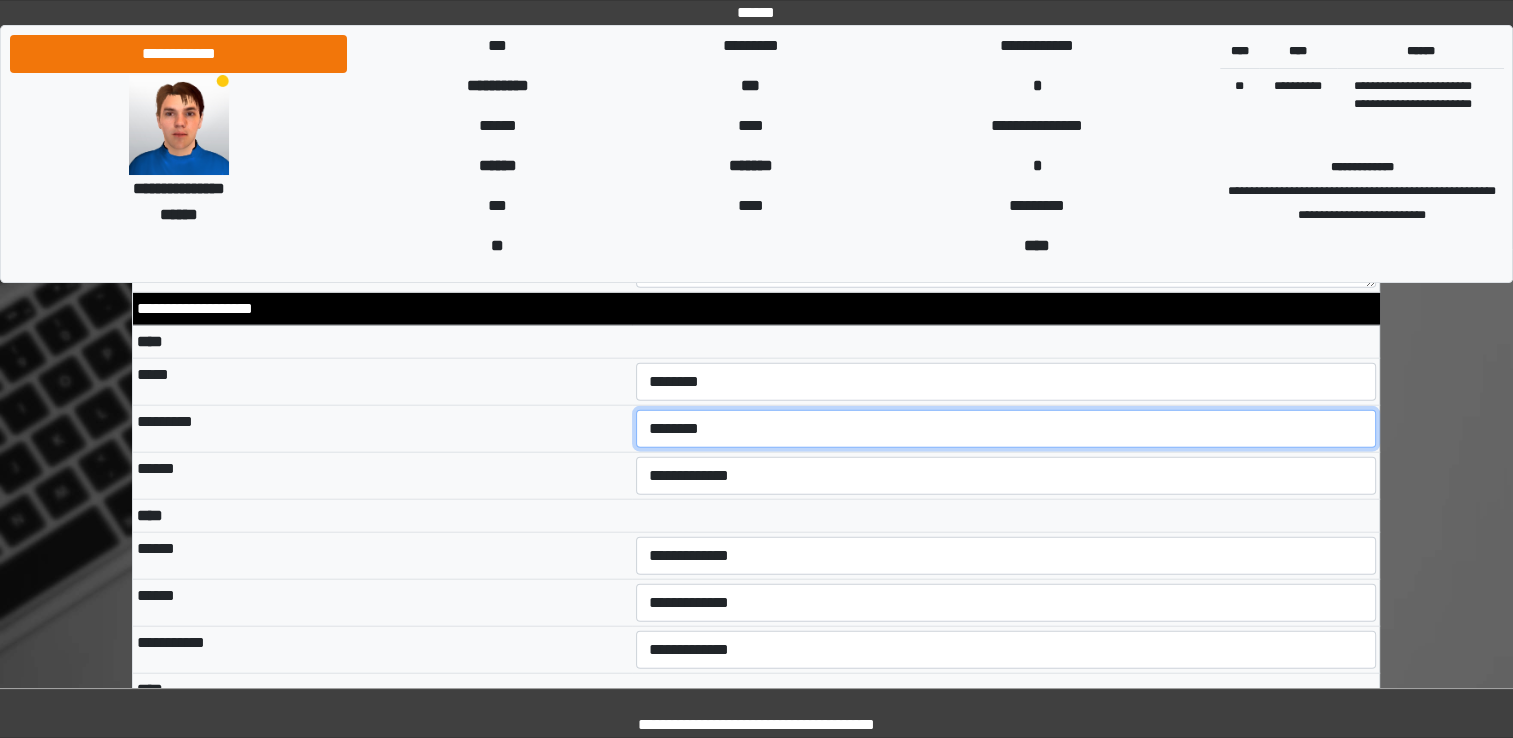 click on "**********" at bounding box center (1006, 429) 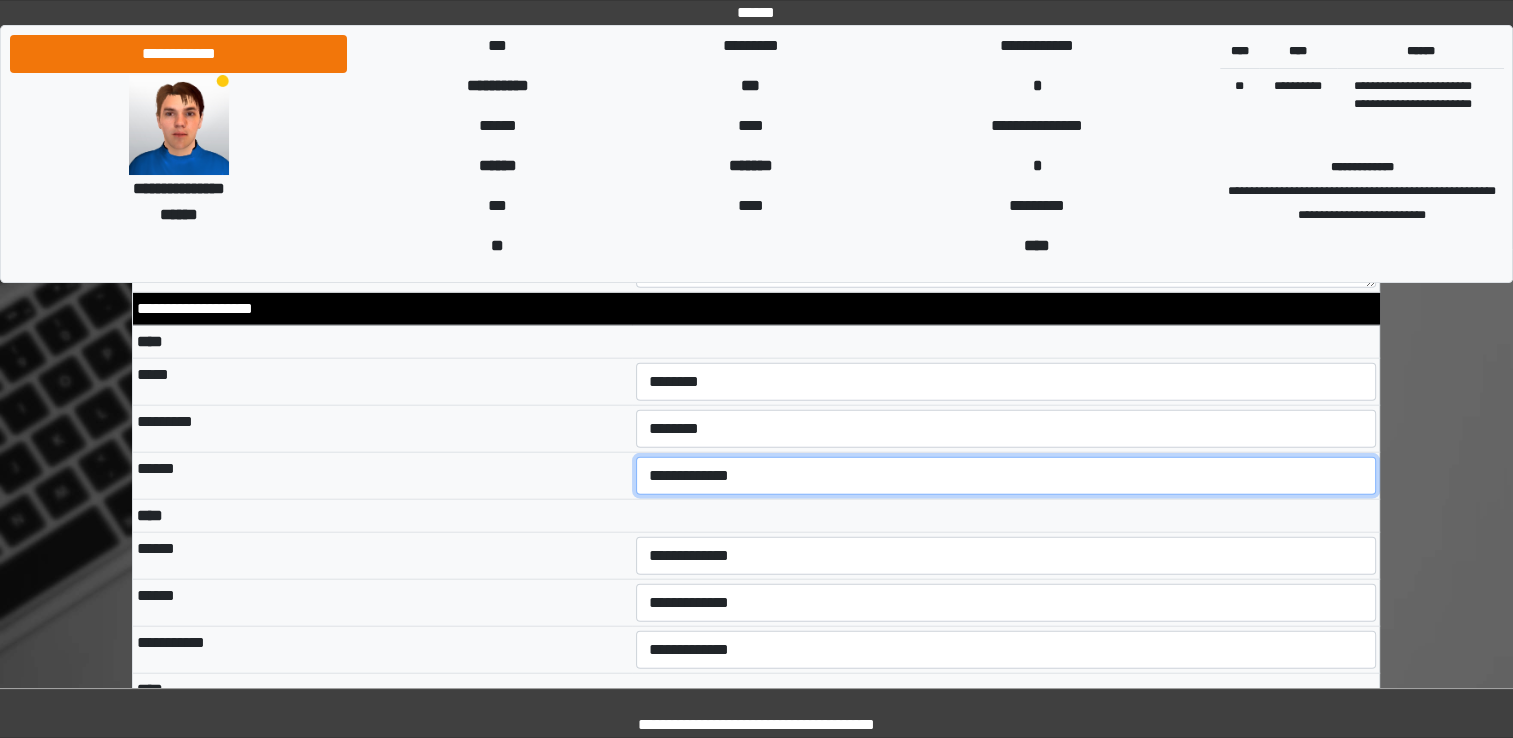 click on "**********" at bounding box center (1006, 476) 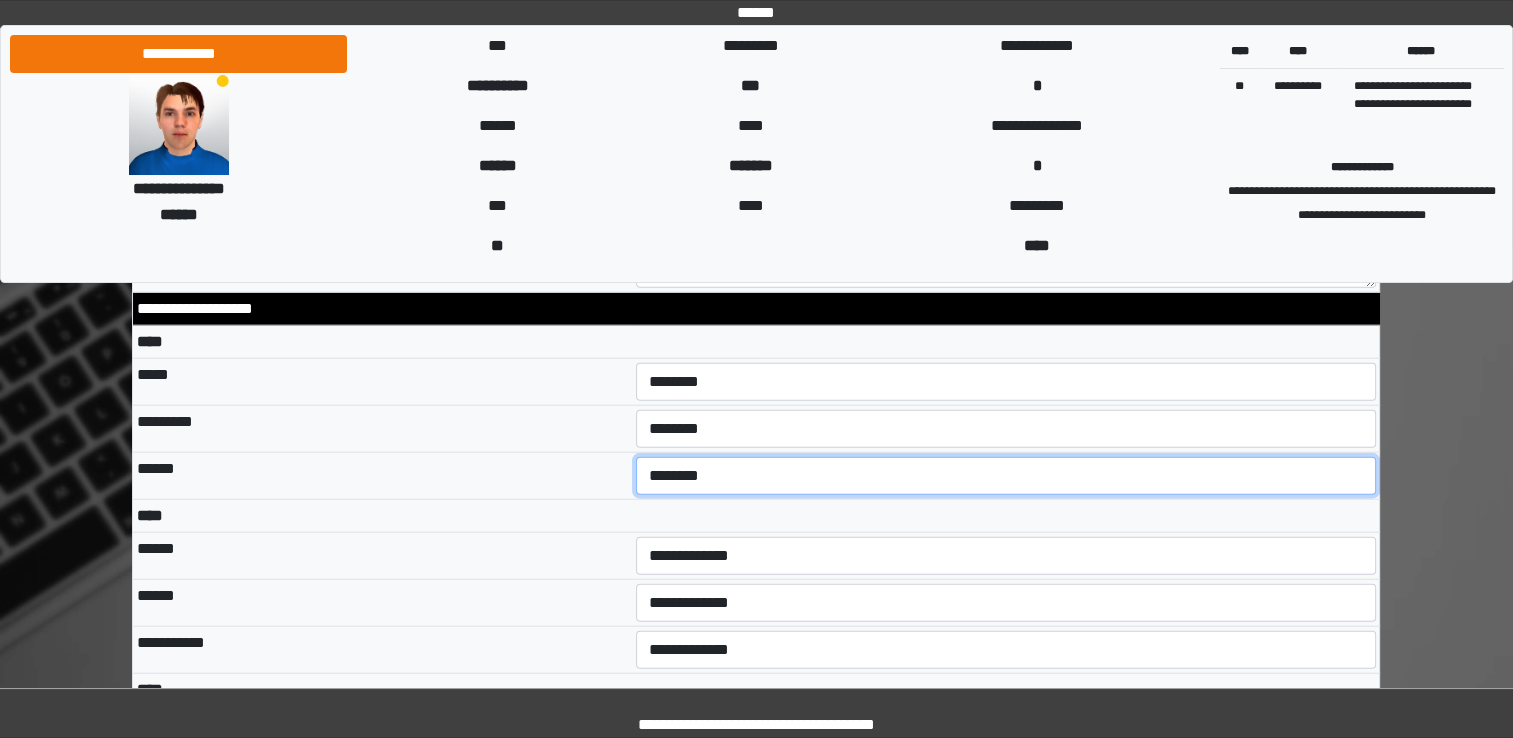 click on "**********" at bounding box center [1006, 476] 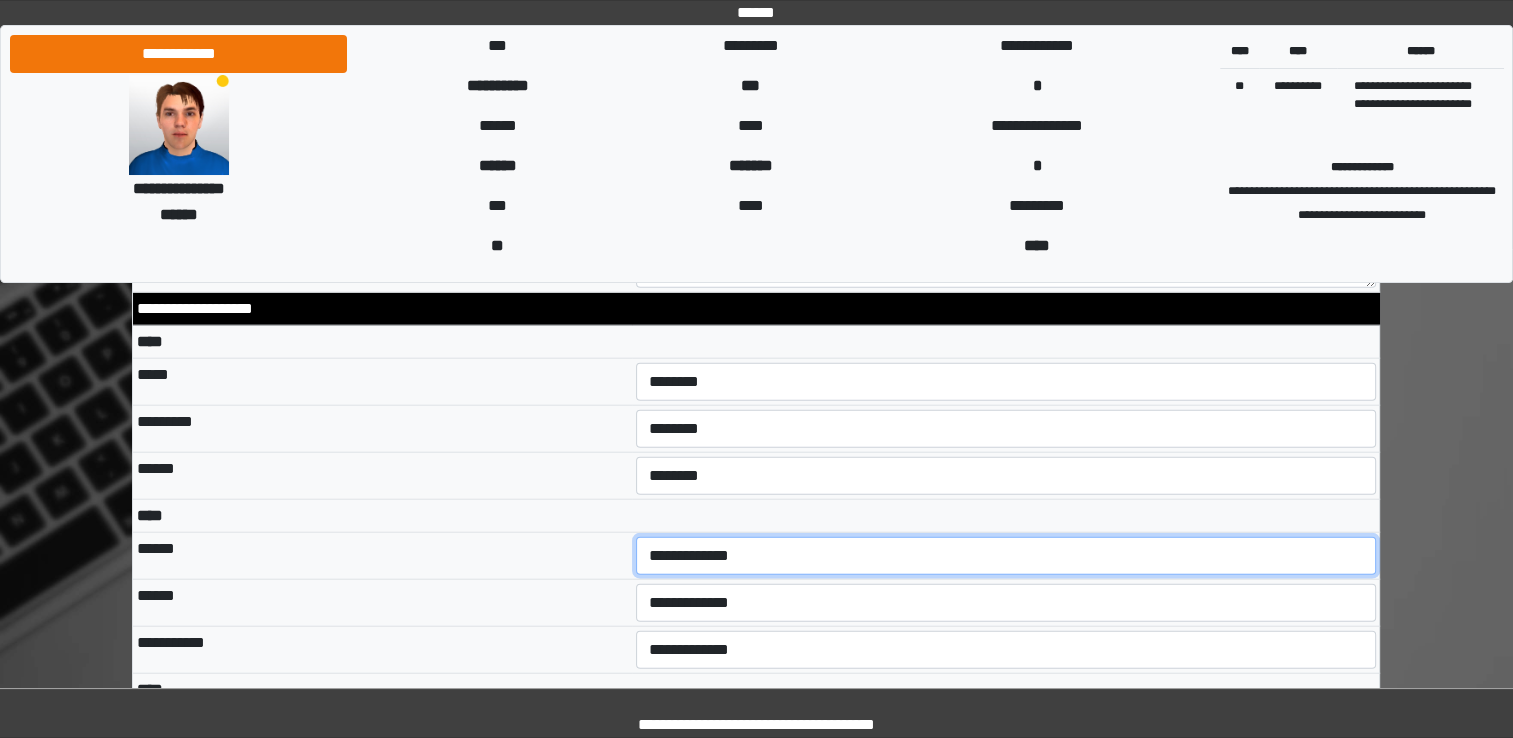 click on "**********" at bounding box center (1006, 556) 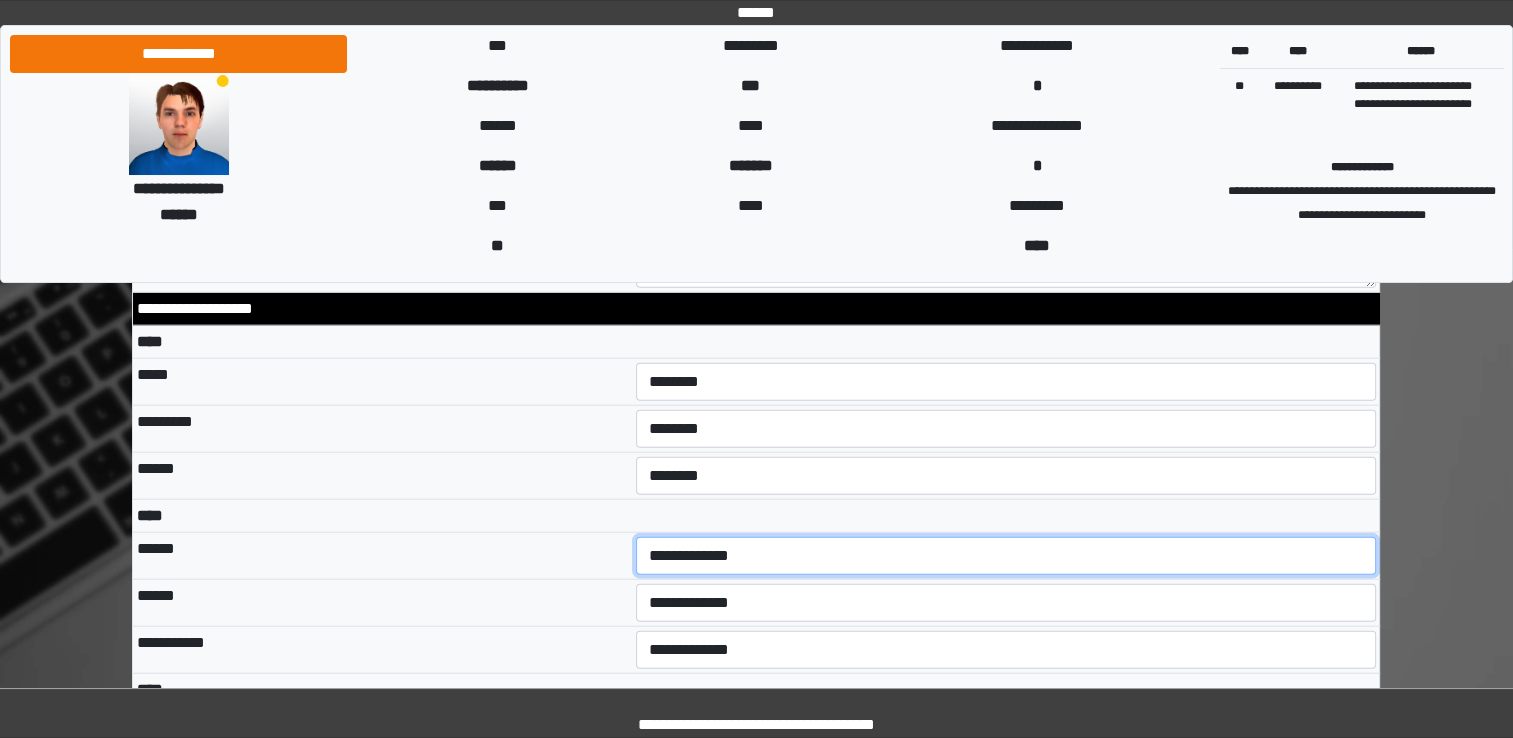 select on "***" 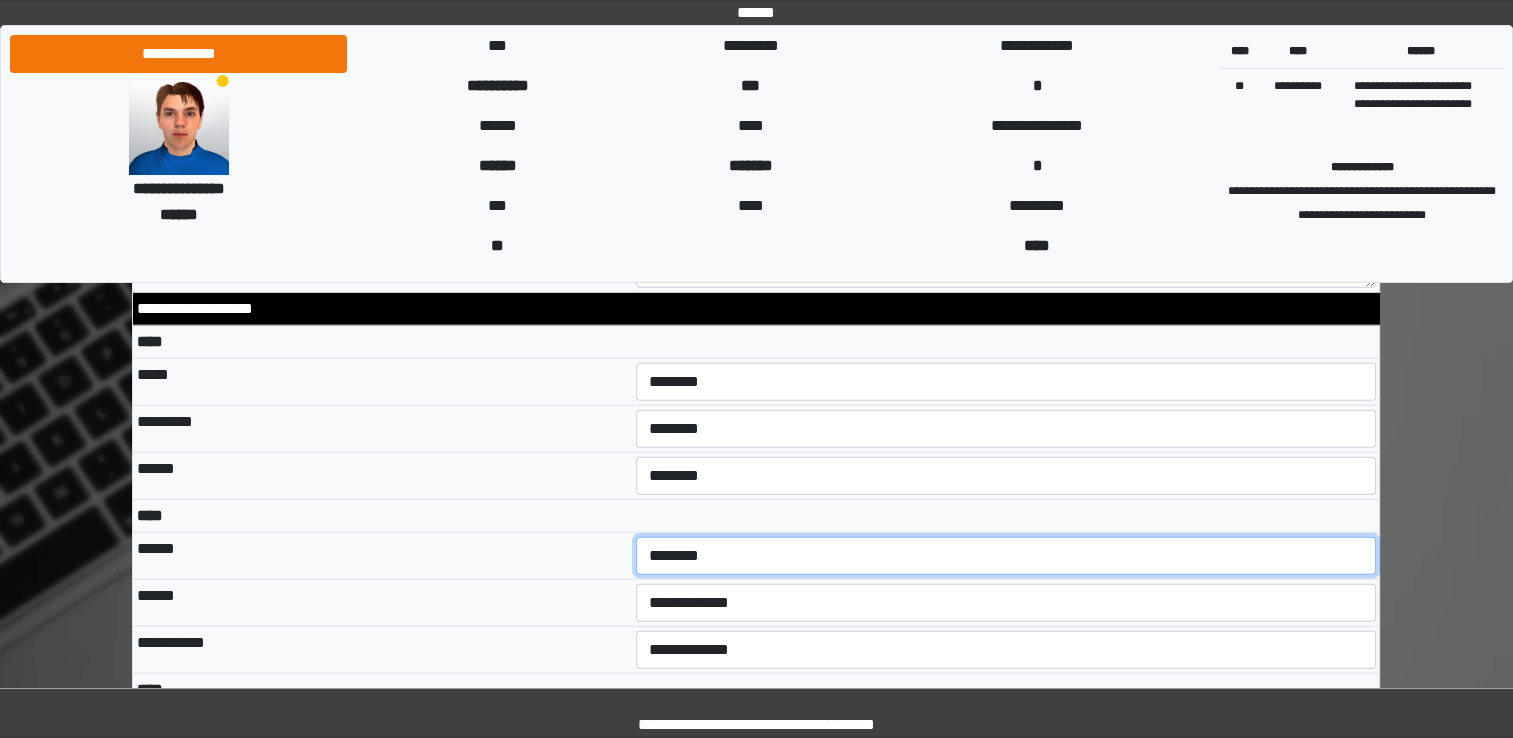 click on "**********" at bounding box center [1006, 556] 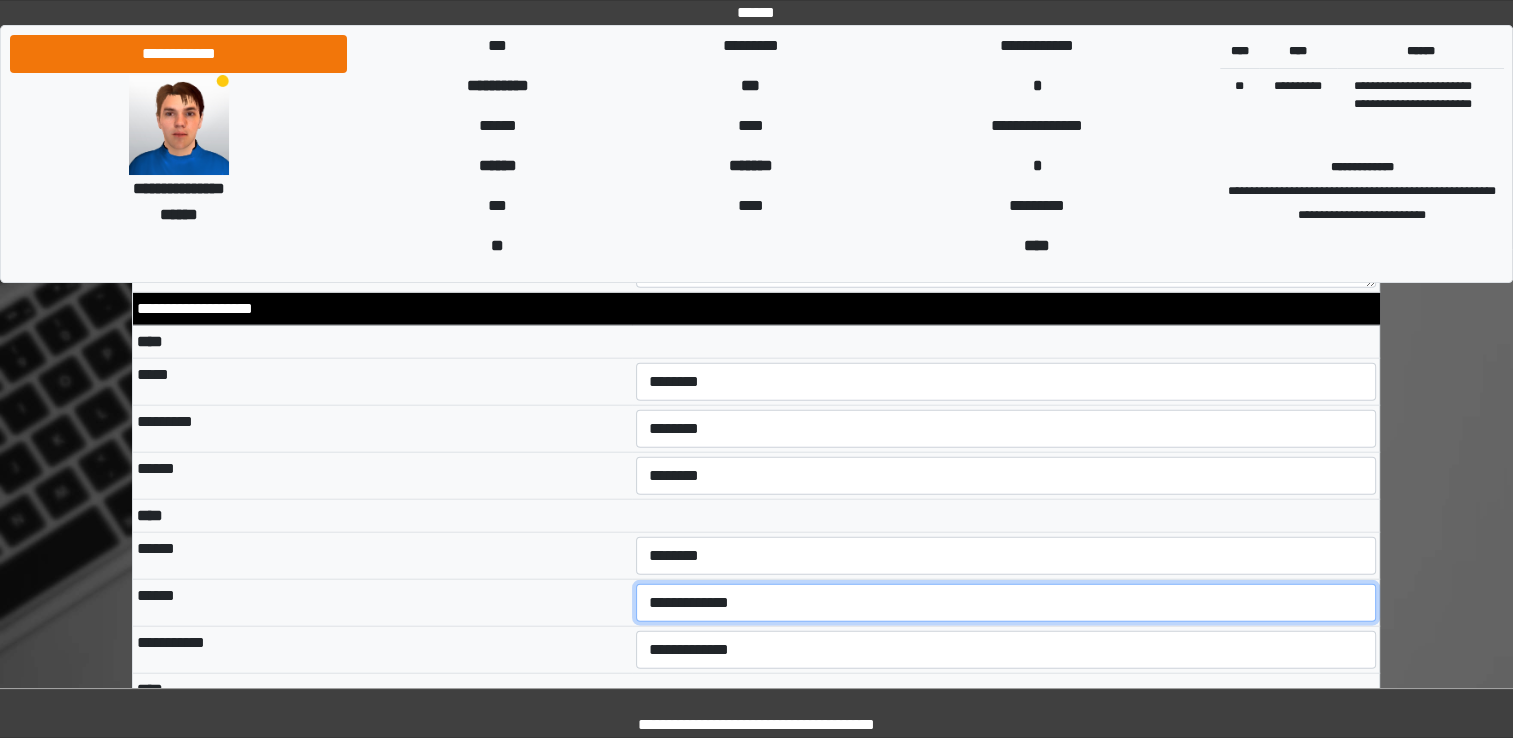 click on "**********" at bounding box center (1006, 603) 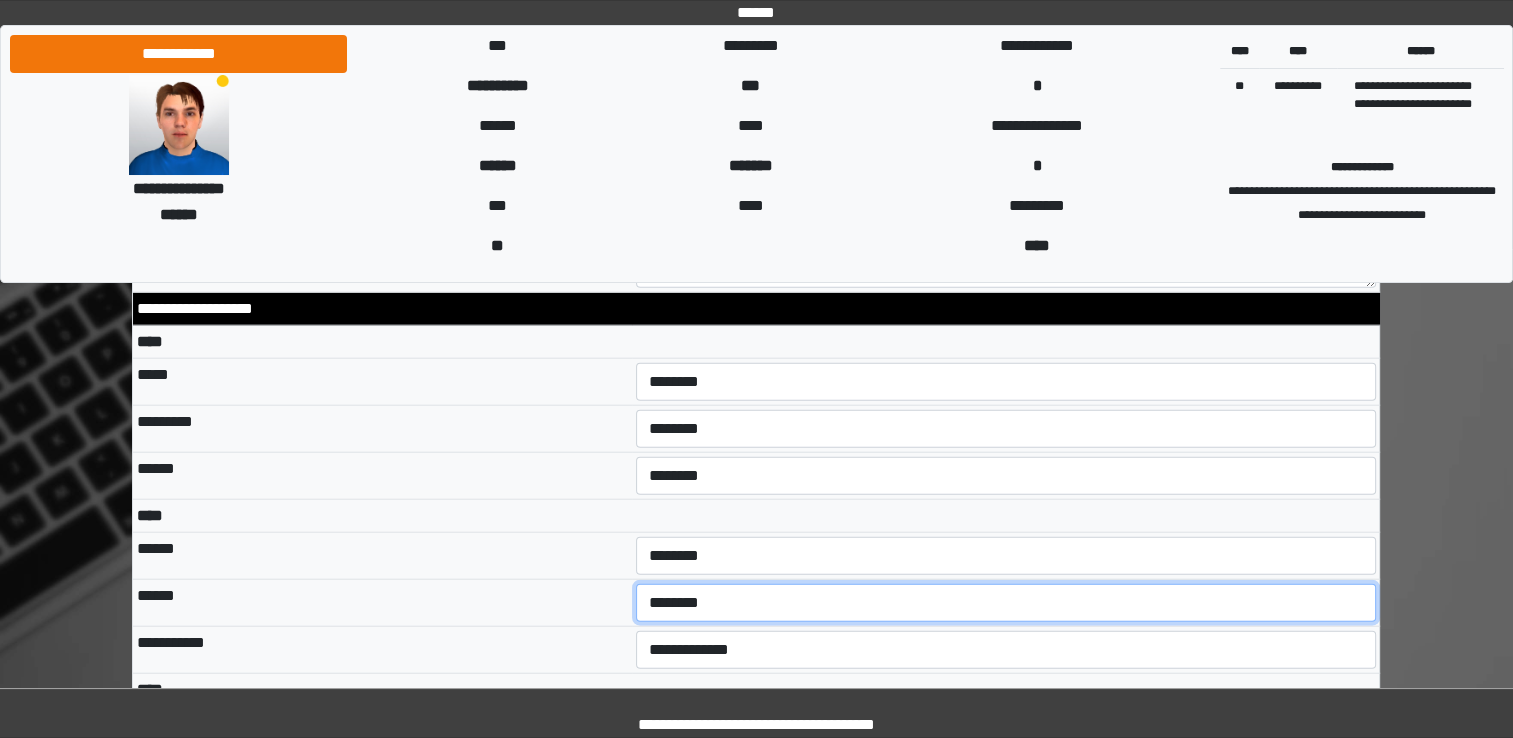 click on "**********" at bounding box center (1006, 603) 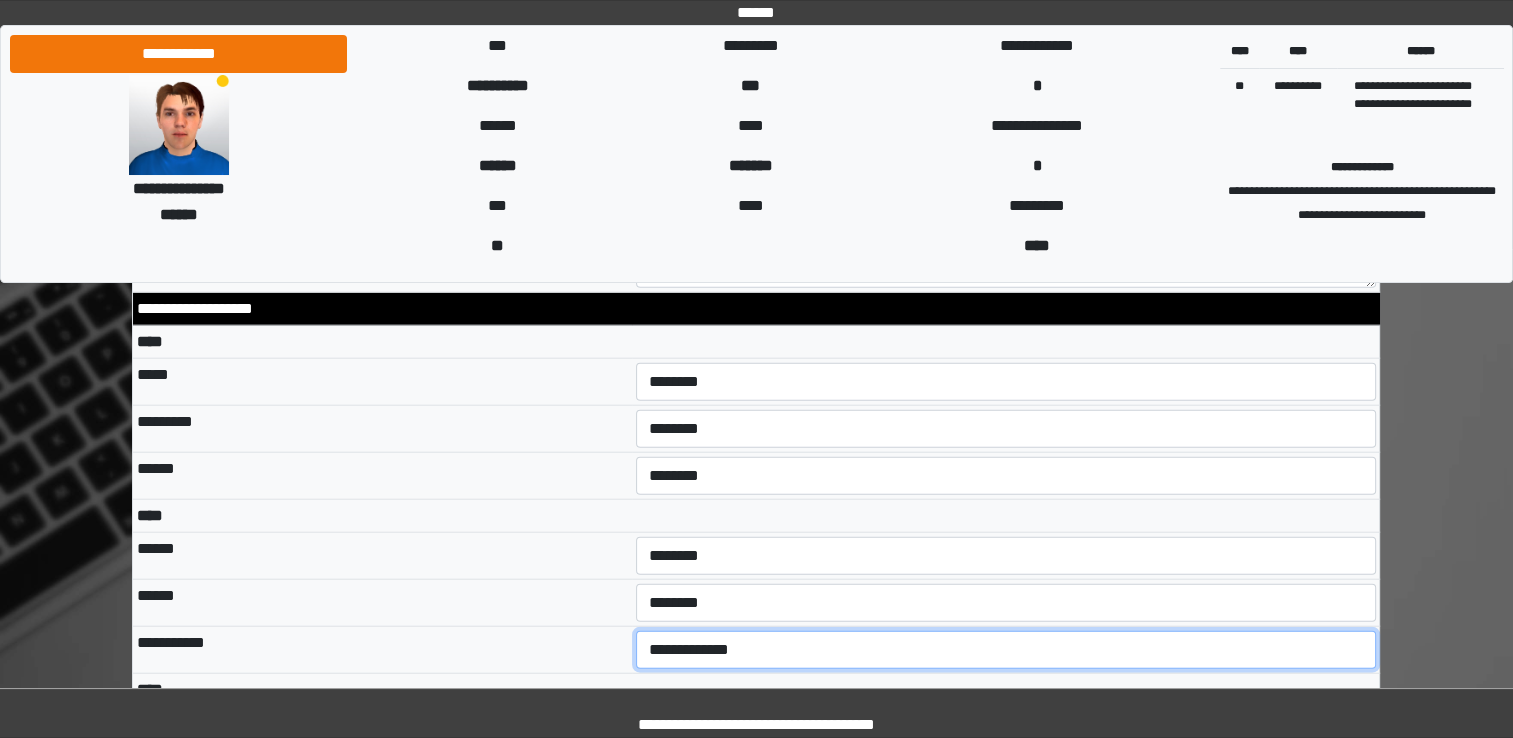 click on "**********" at bounding box center (1006, 650) 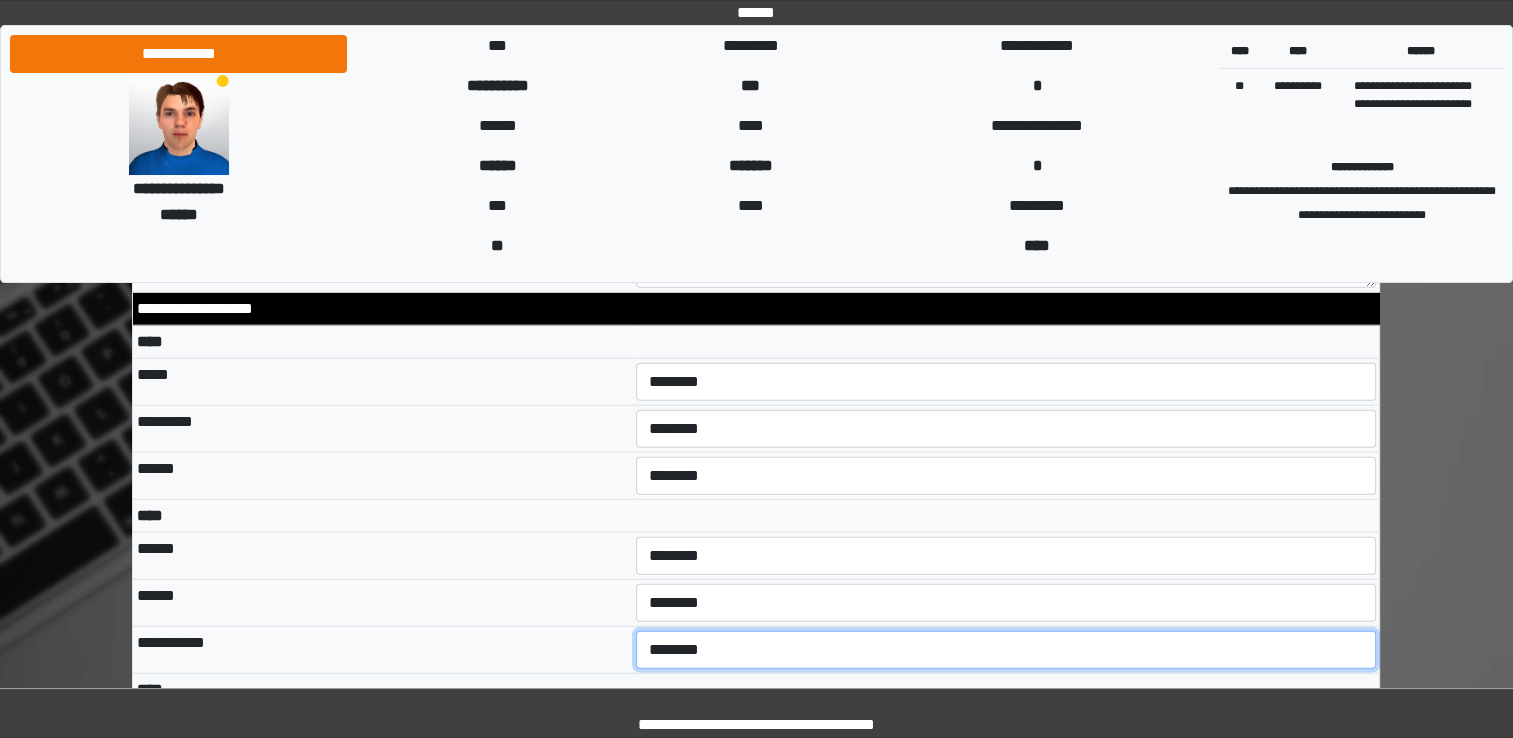 click on "**********" at bounding box center [1006, 650] 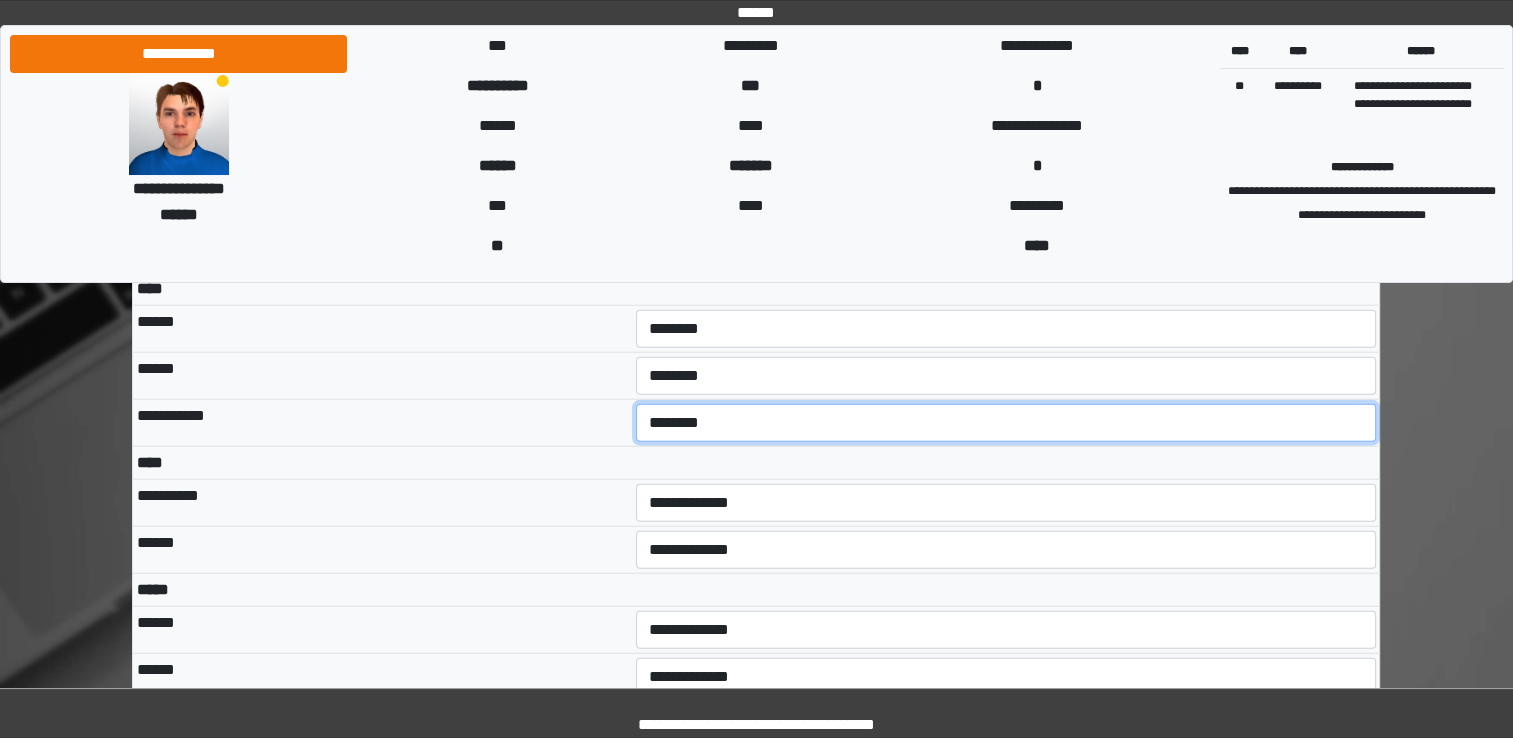 scroll, scrollTop: 4981, scrollLeft: 0, axis: vertical 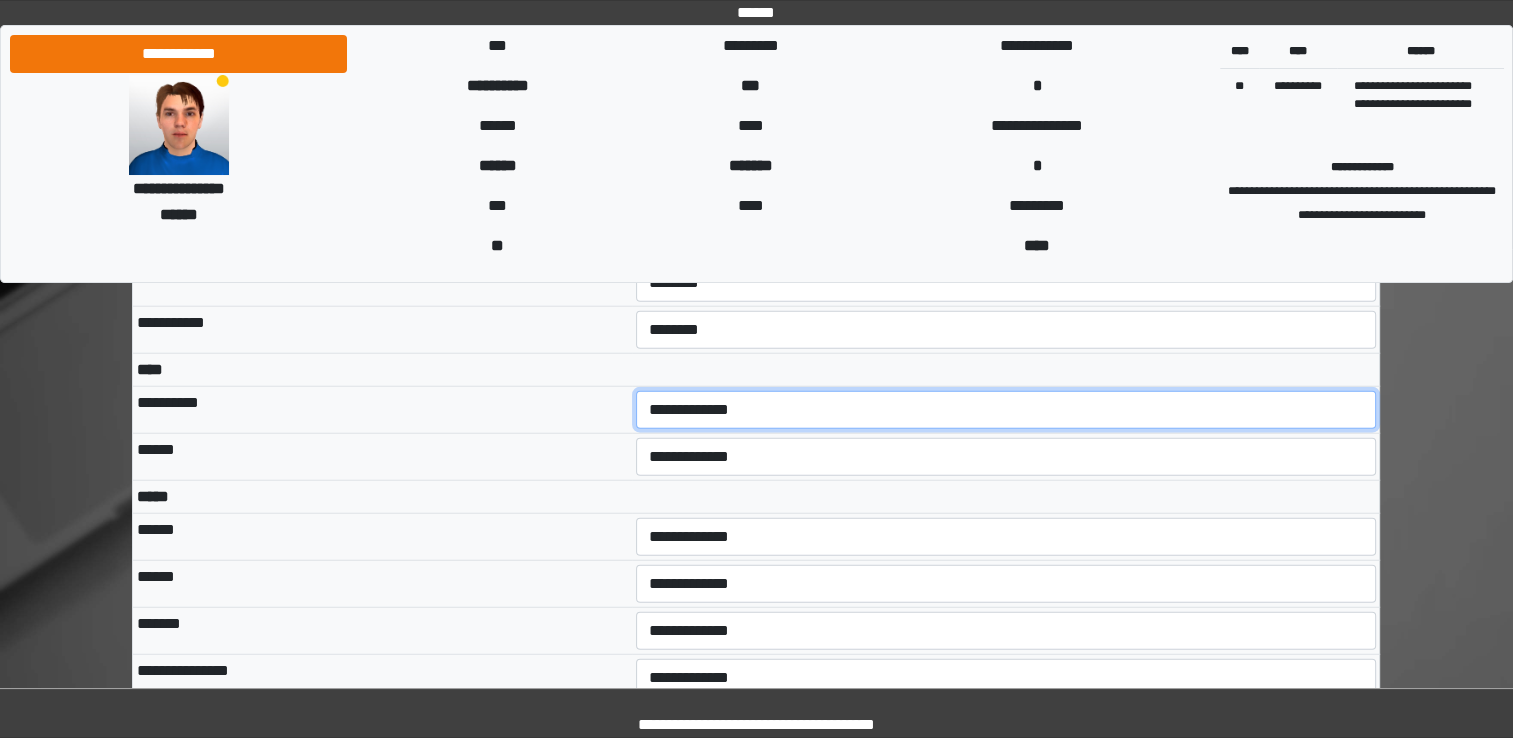 click on "**********" at bounding box center (1006, 410) 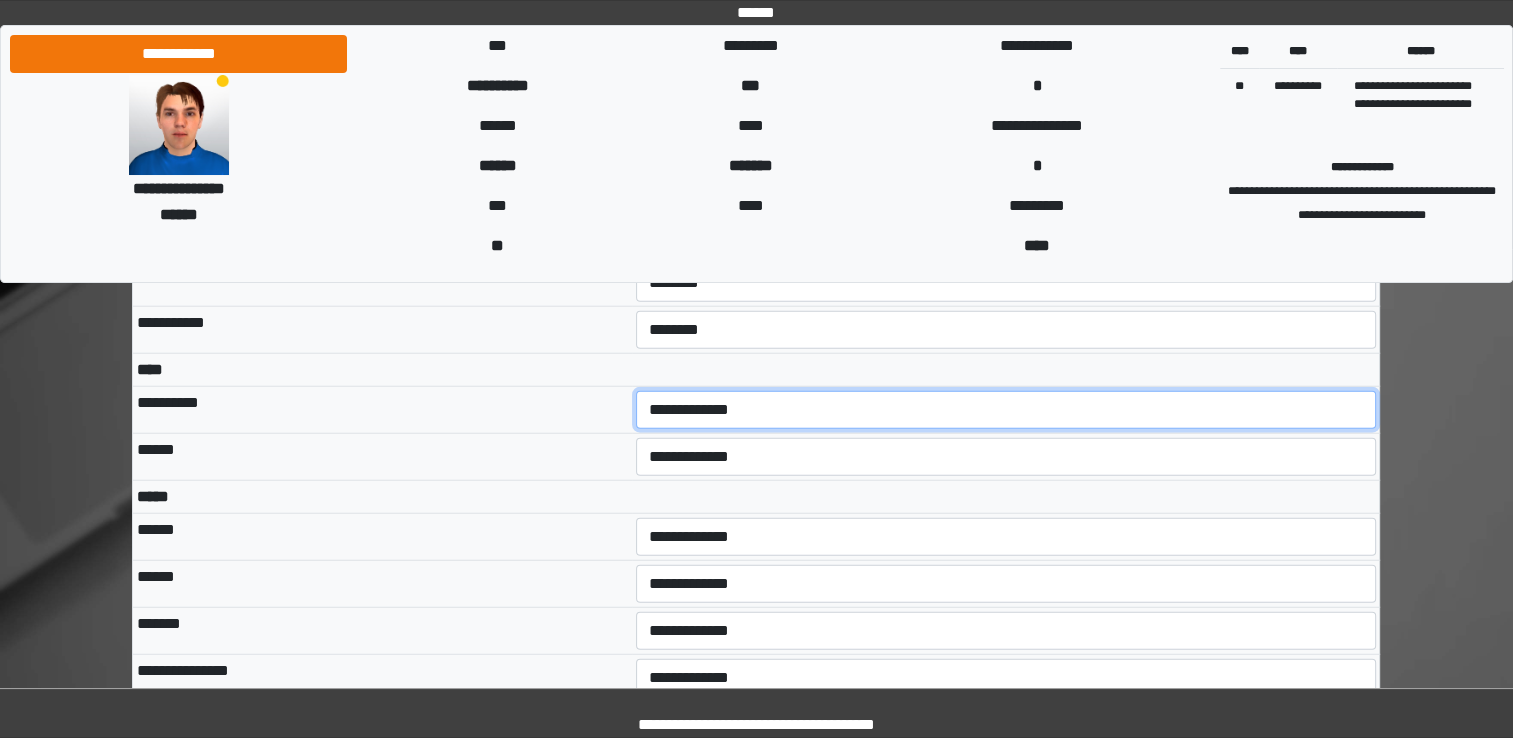 select on "***" 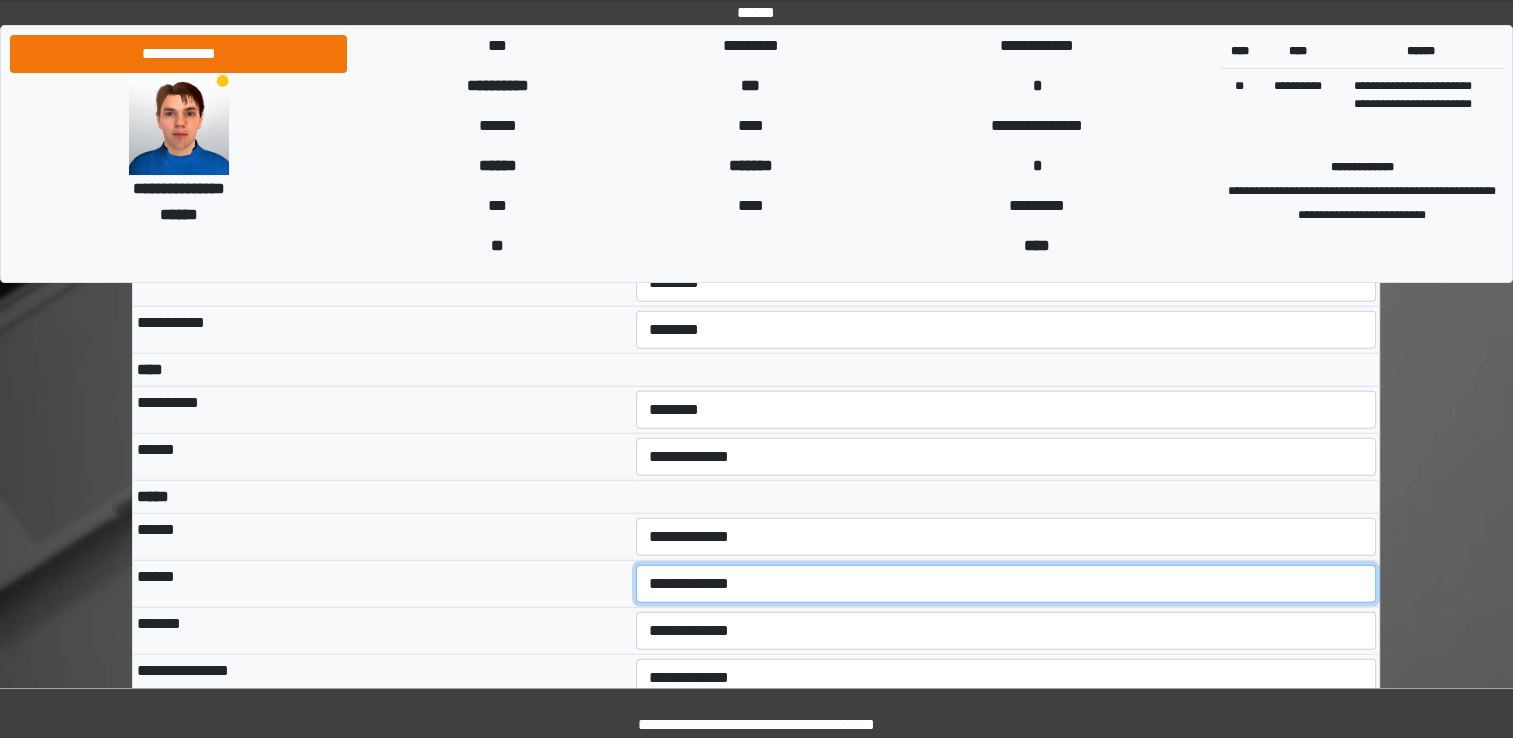 click on "**********" at bounding box center [1006, 584] 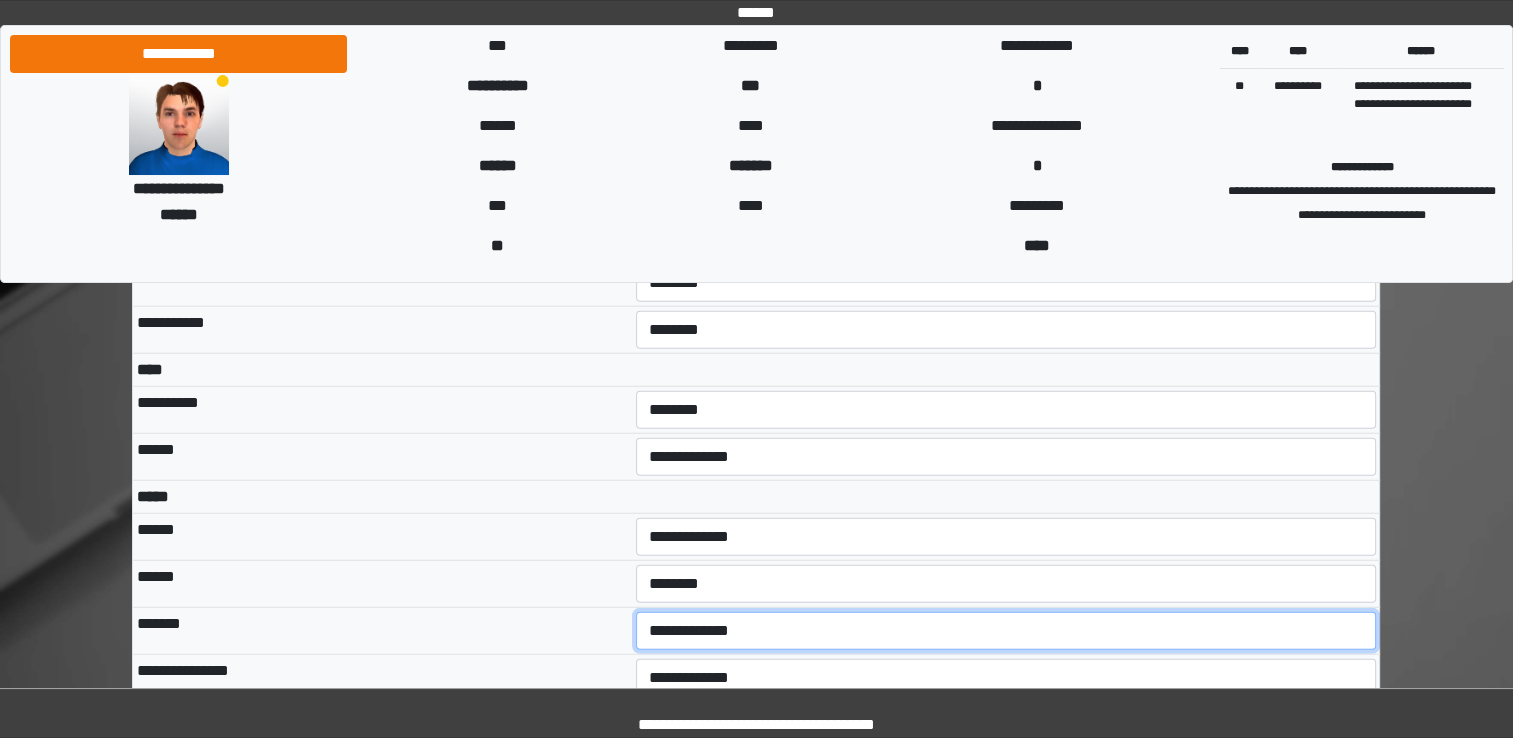 click on "**********" at bounding box center (1006, 631) 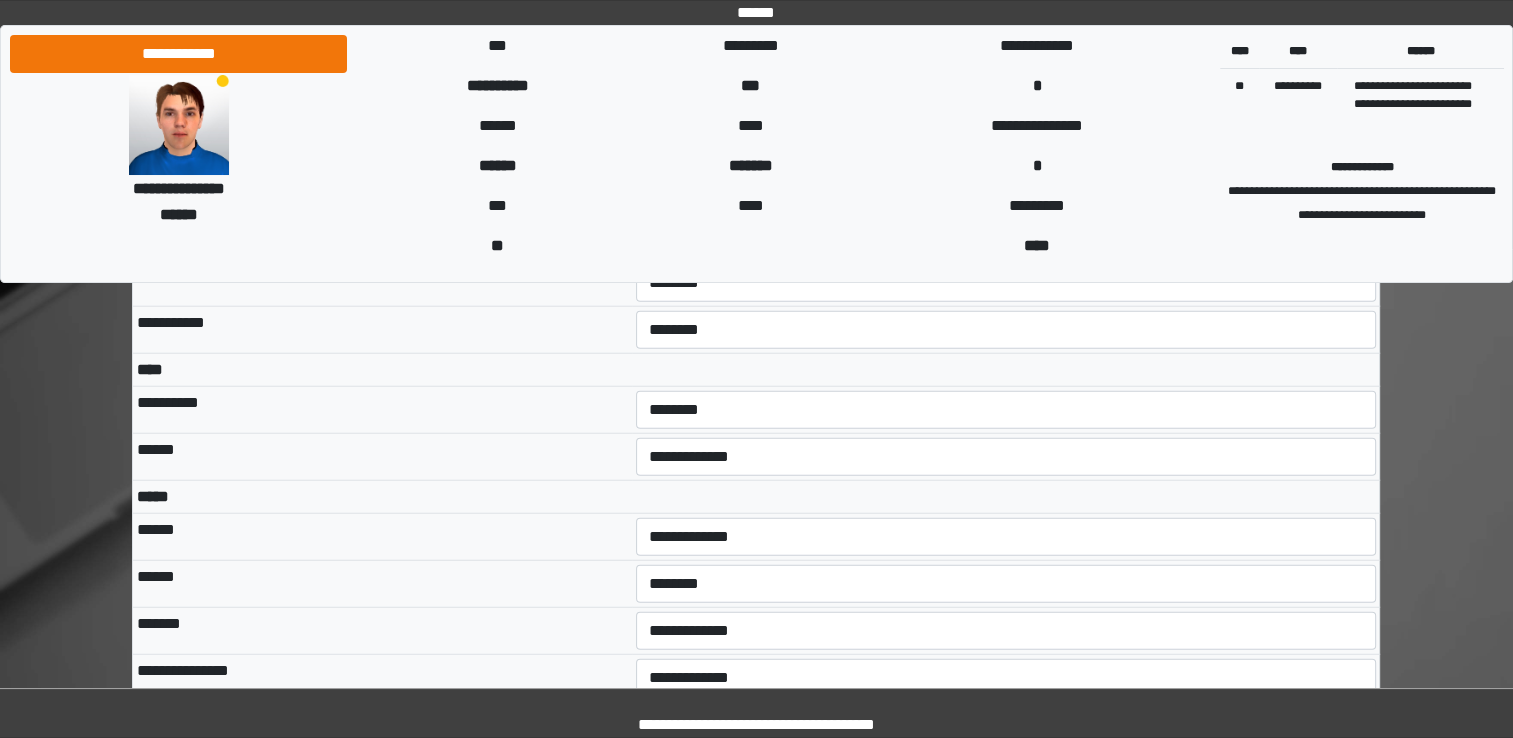click on "*******" at bounding box center (382, 631) 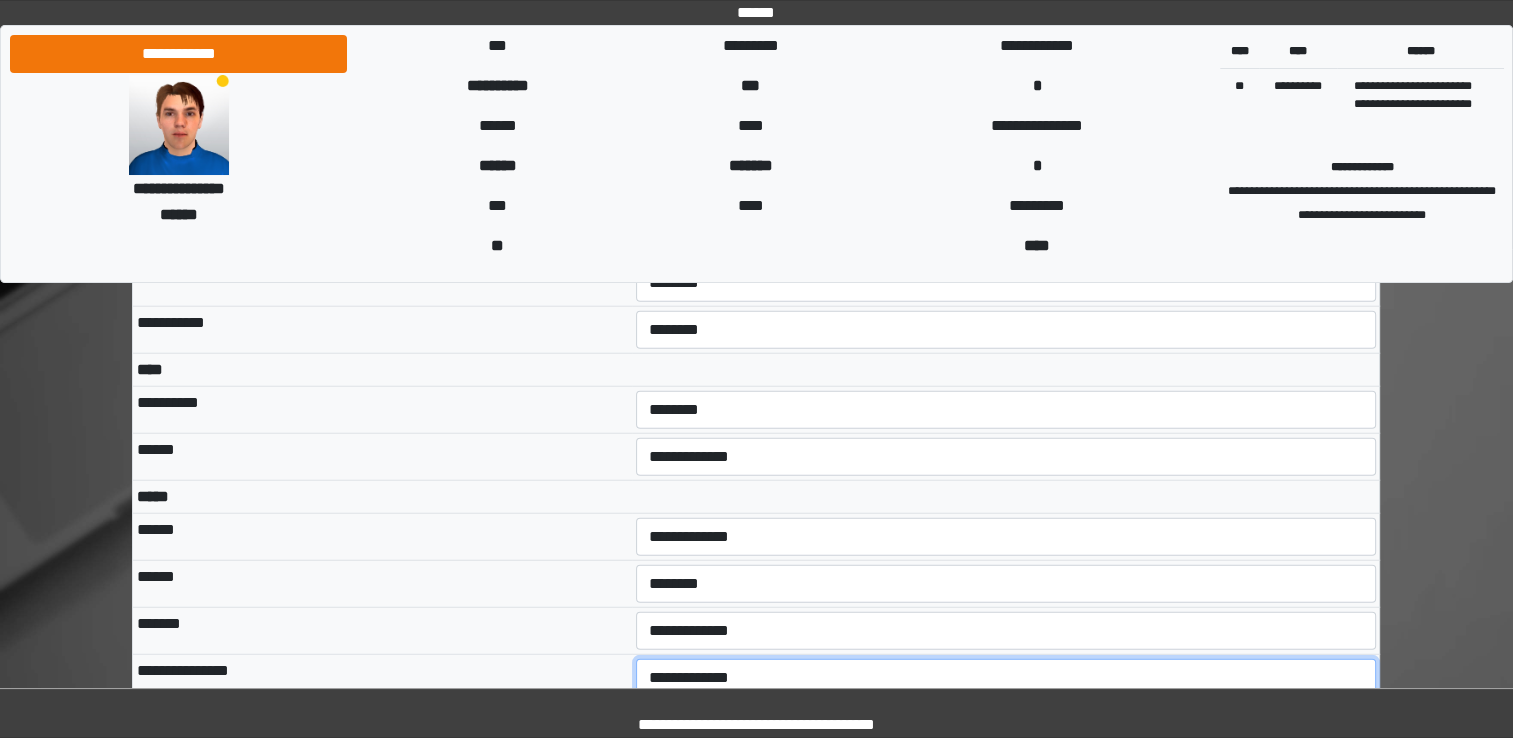 click on "**********" at bounding box center [1006, 678] 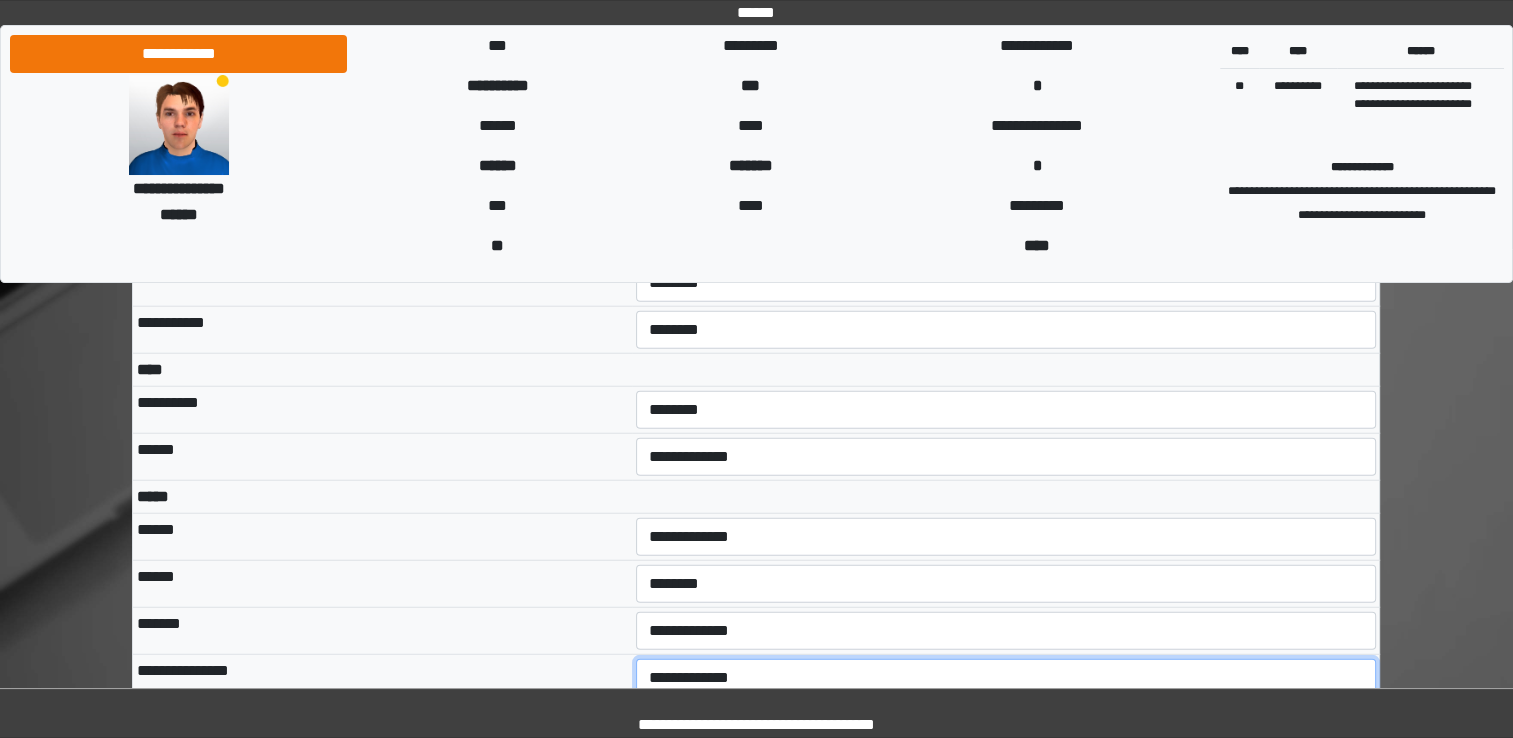 select on "***" 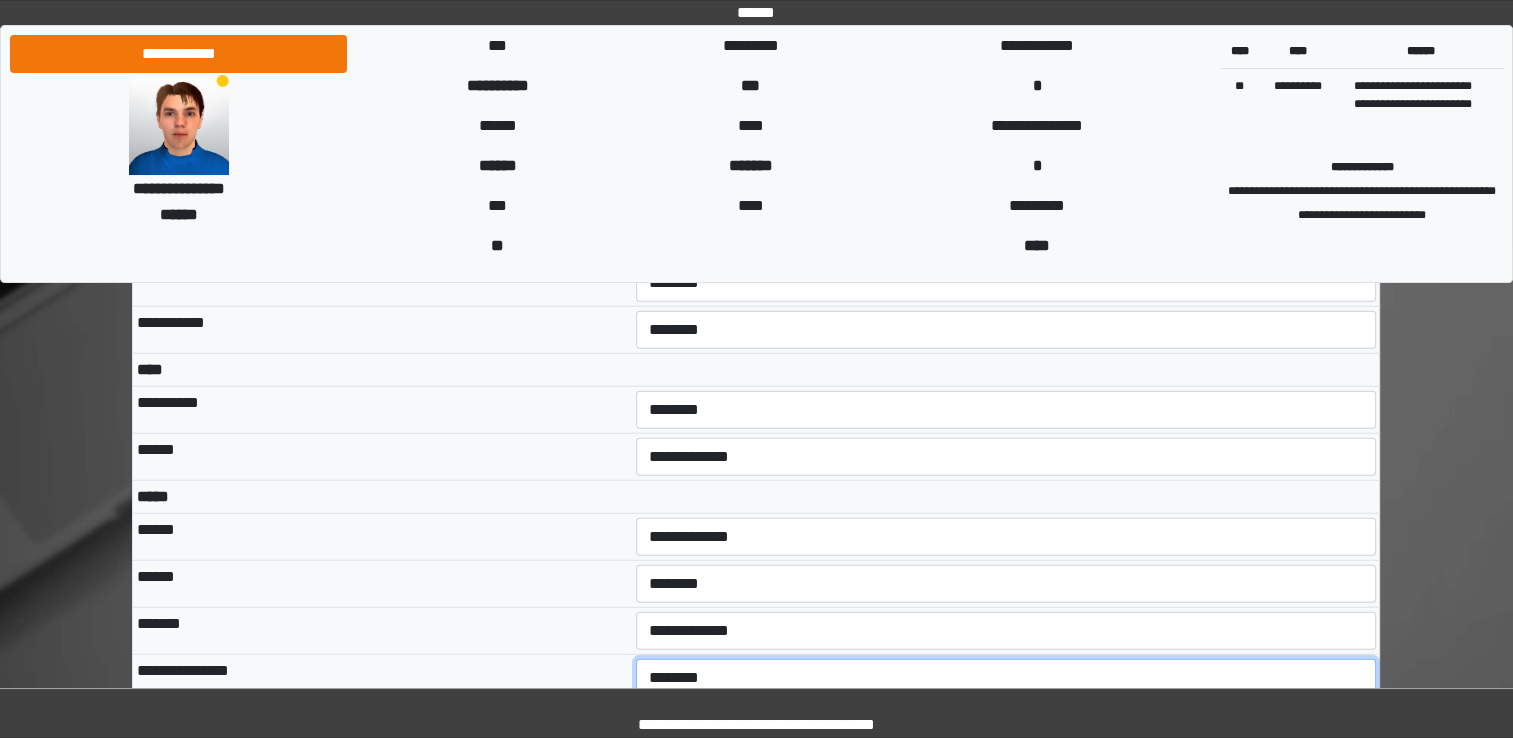 click on "**********" at bounding box center (1006, 678) 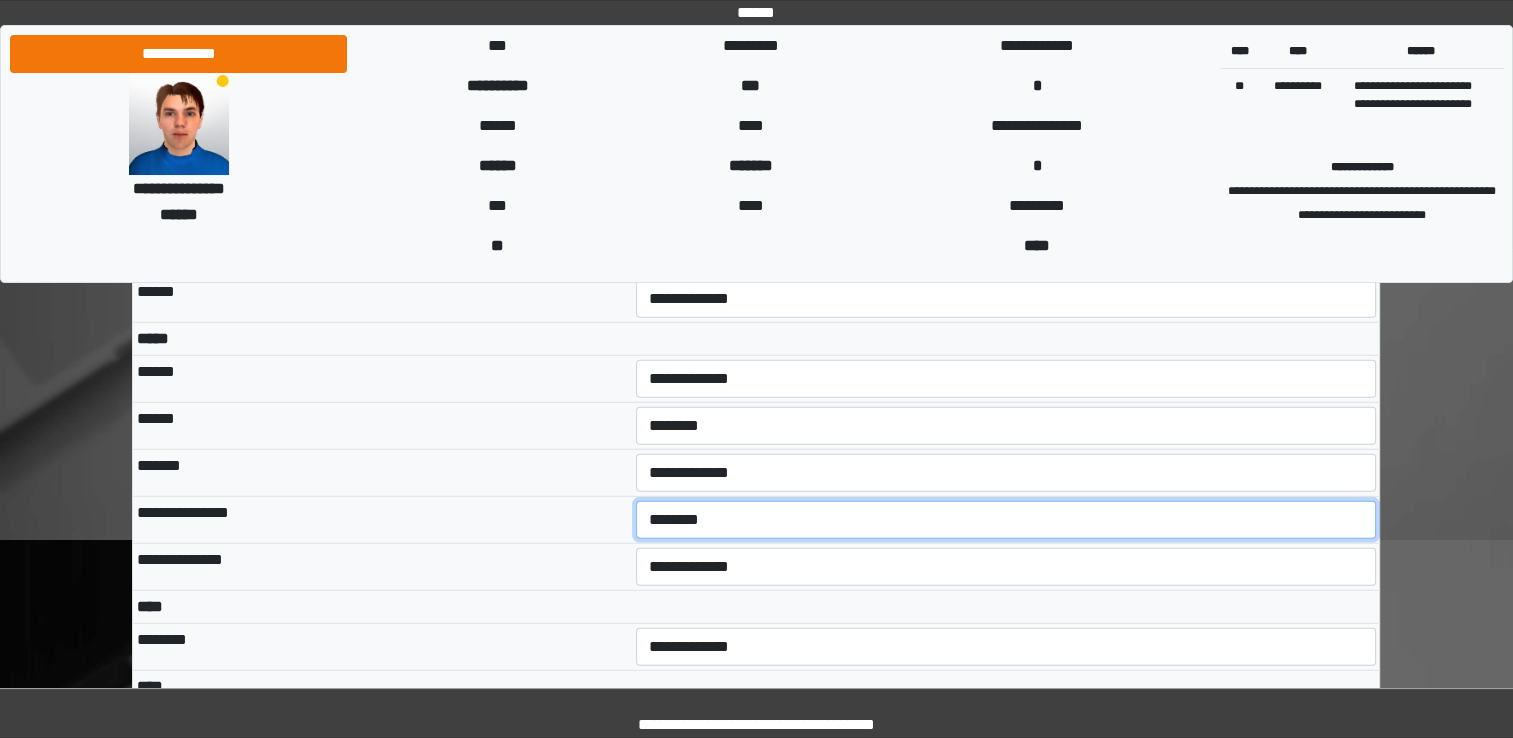 scroll, scrollTop: 5141, scrollLeft: 0, axis: vertical 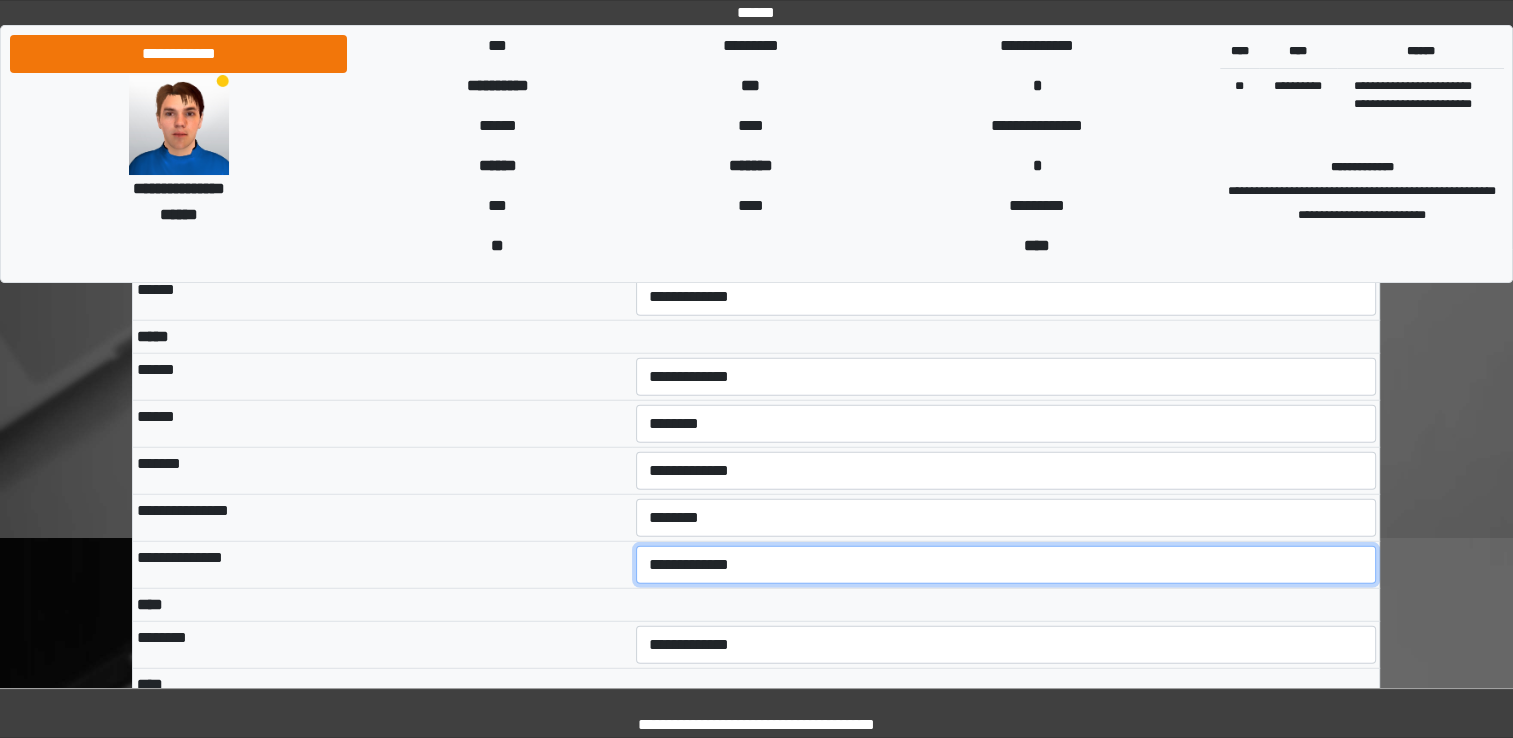 click on "**********" at bounding box center (1006, 565) 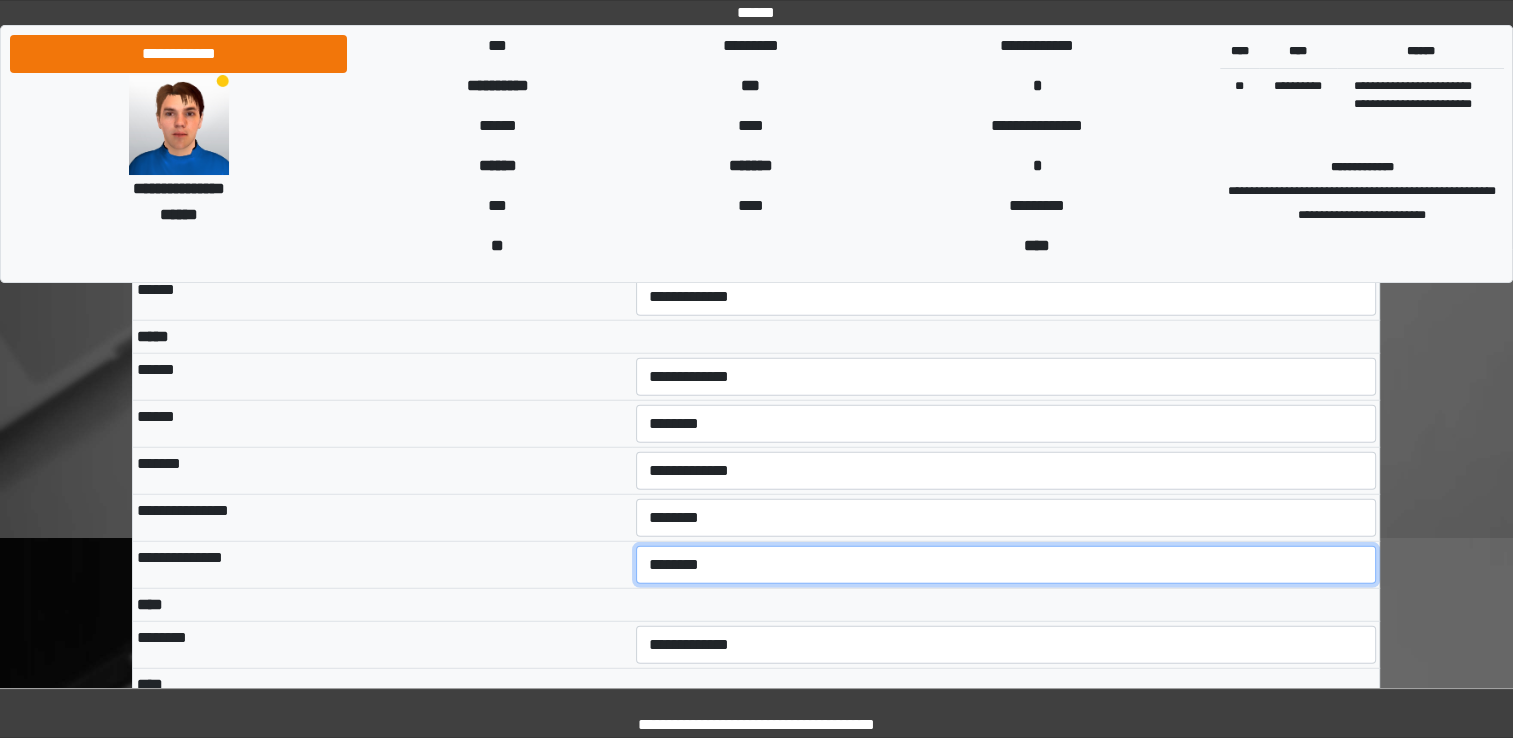 click on "**********" at bounding box center (1006, 565) 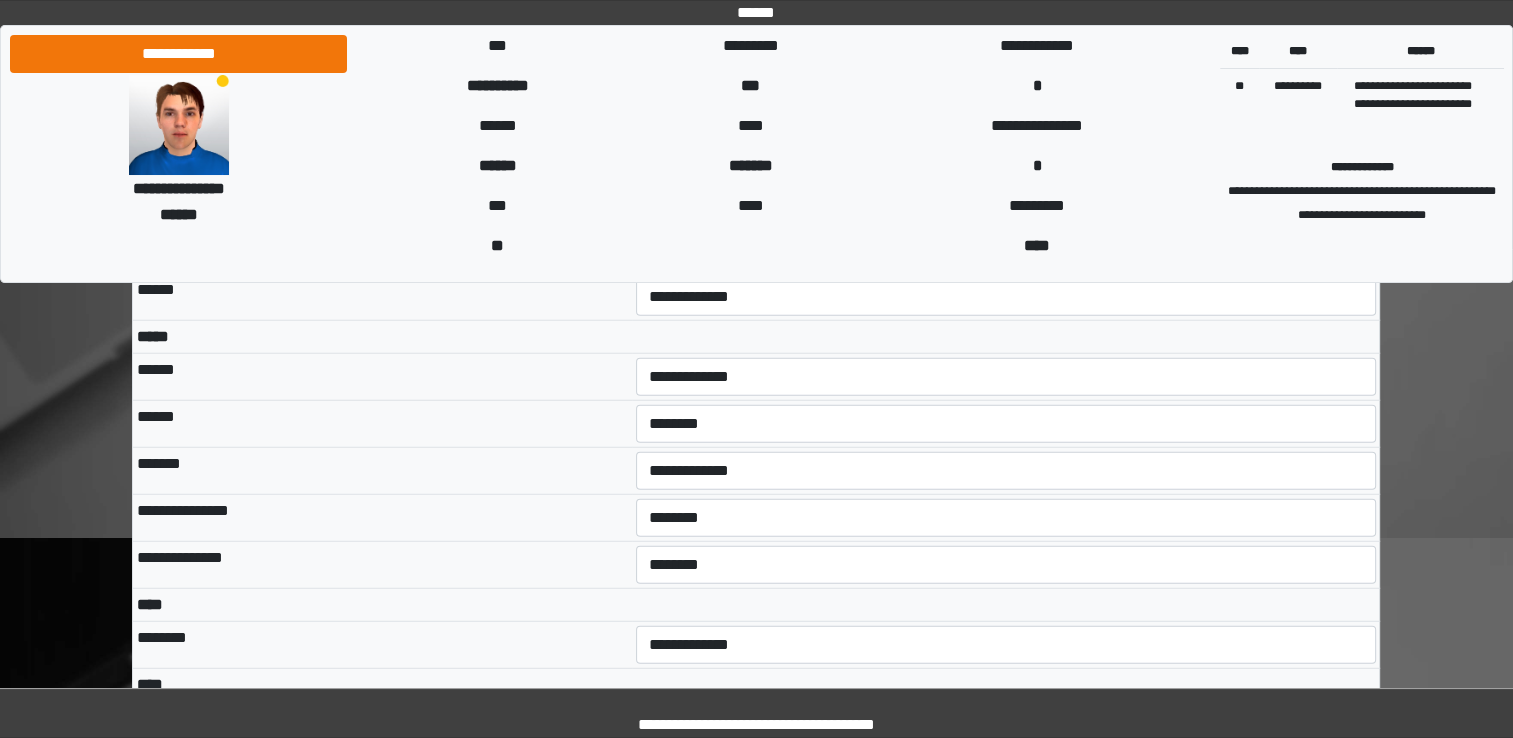 click on "**********" at bounding box center [1006, 645] 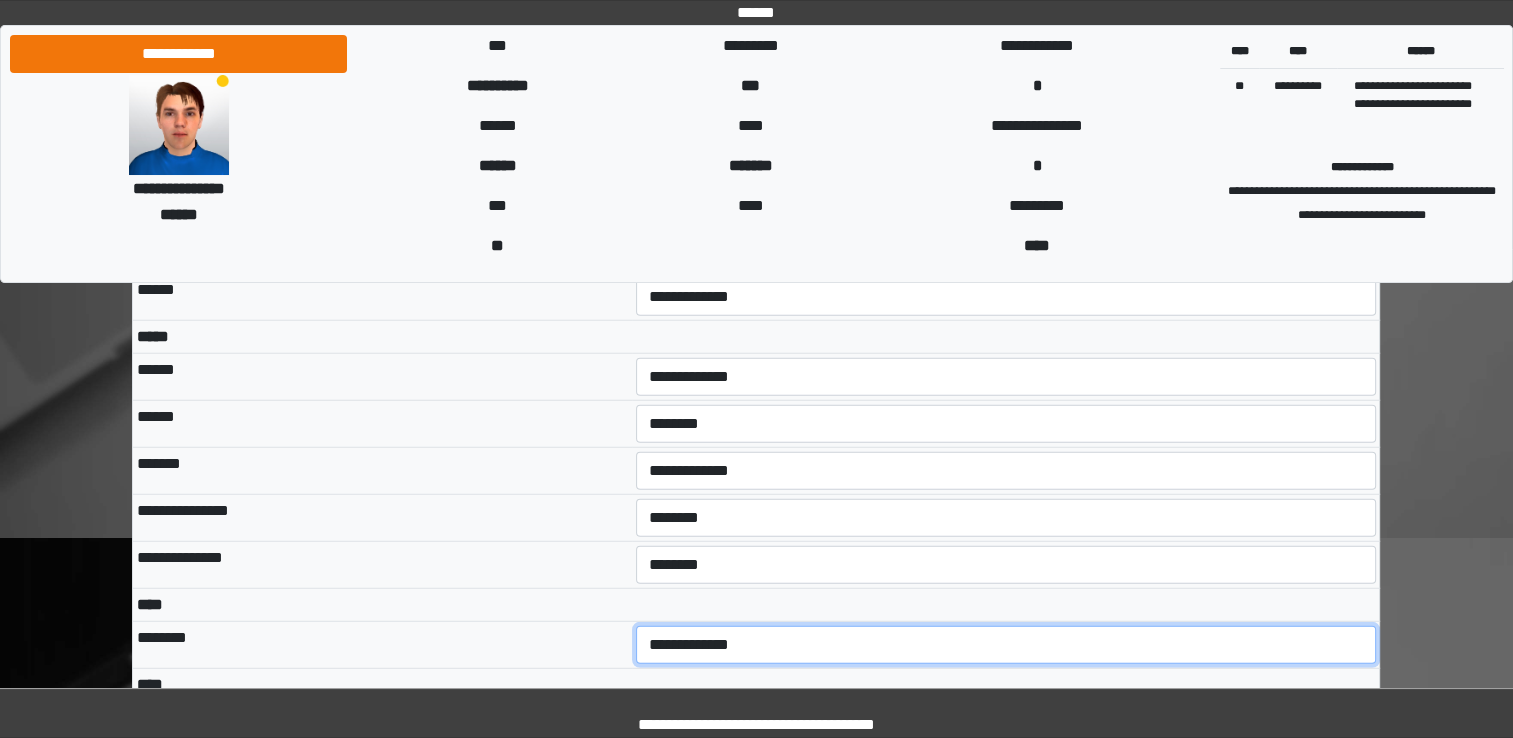 click on "**********" at bounding box center (1006, 645) 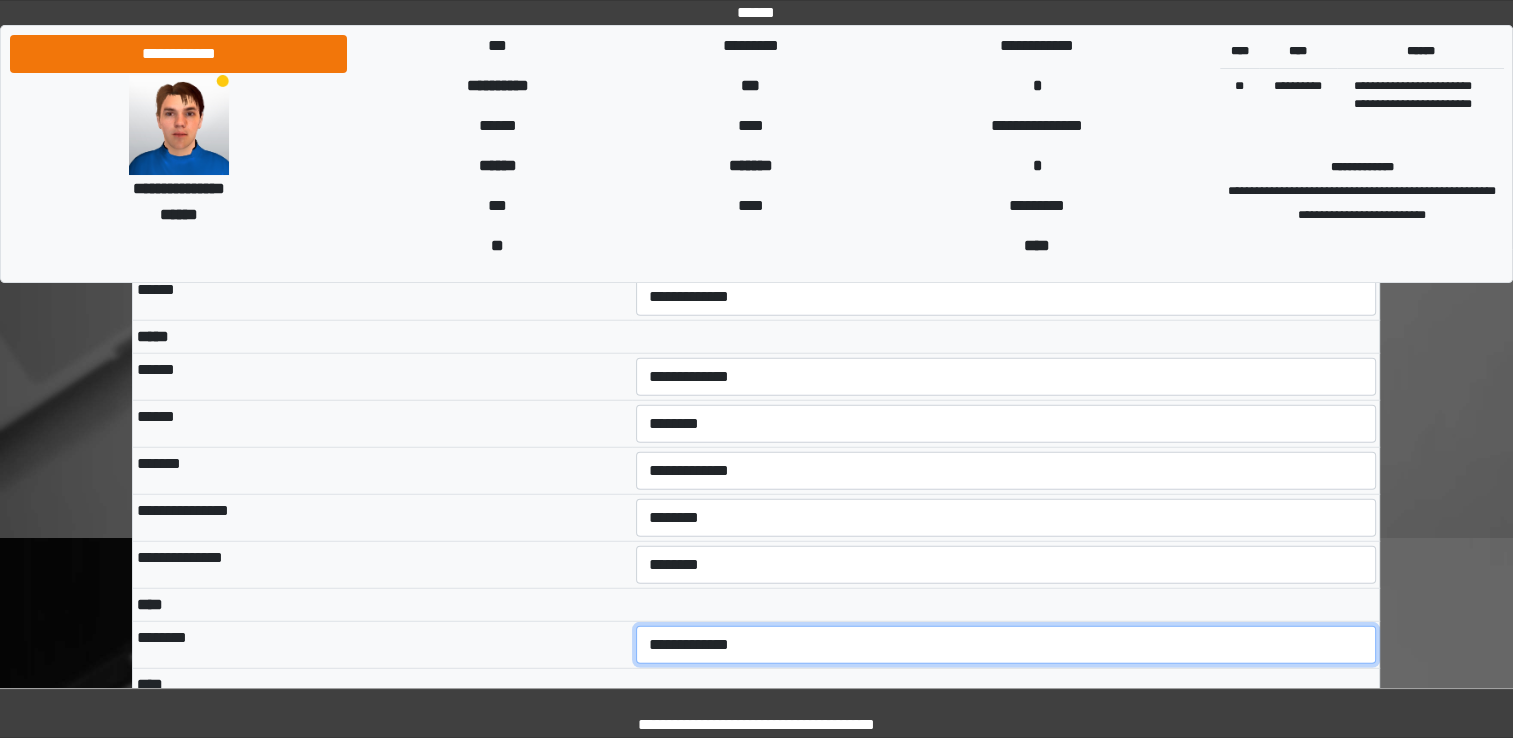 select on "*" 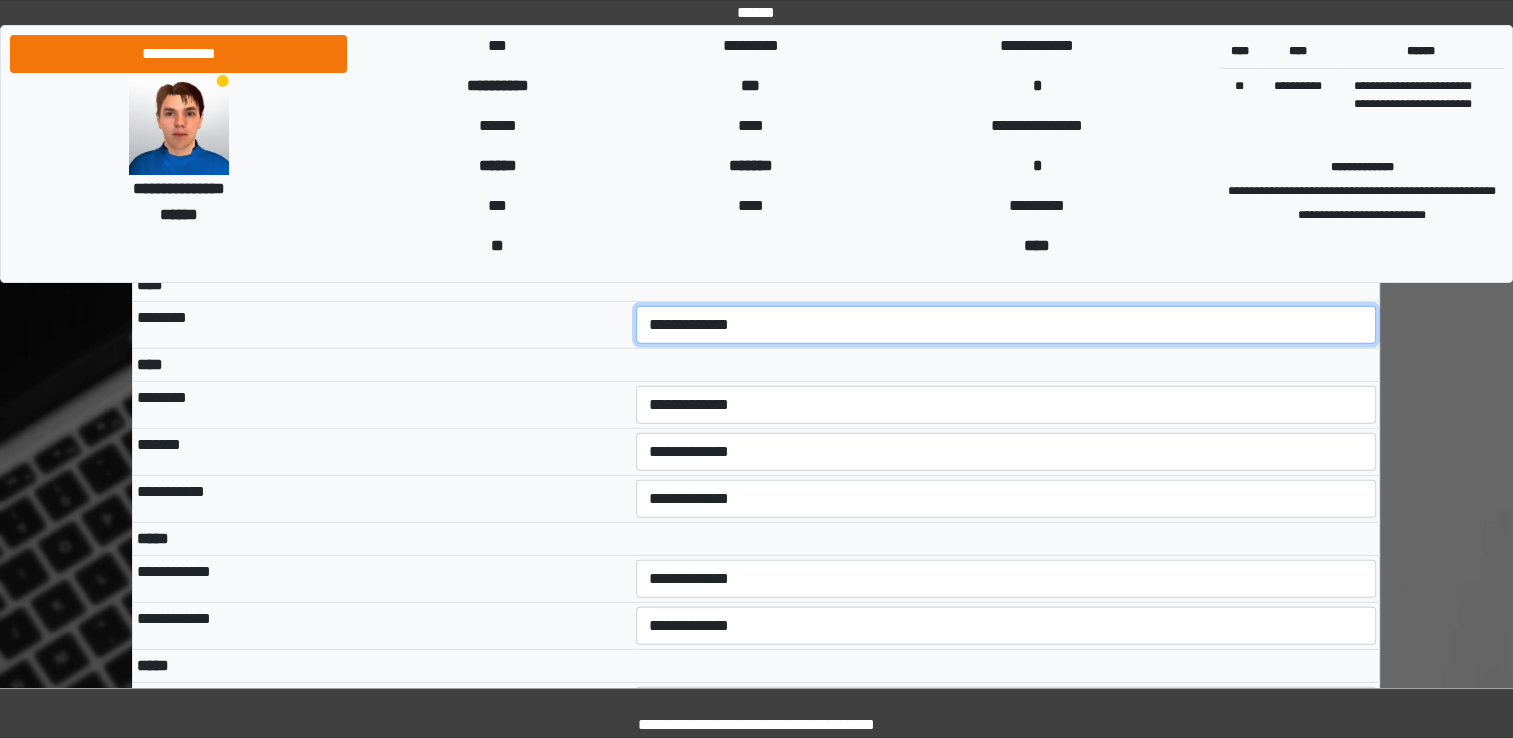 scroll, scrollTop: 5474, scrollLeft: 0, axis: vertical 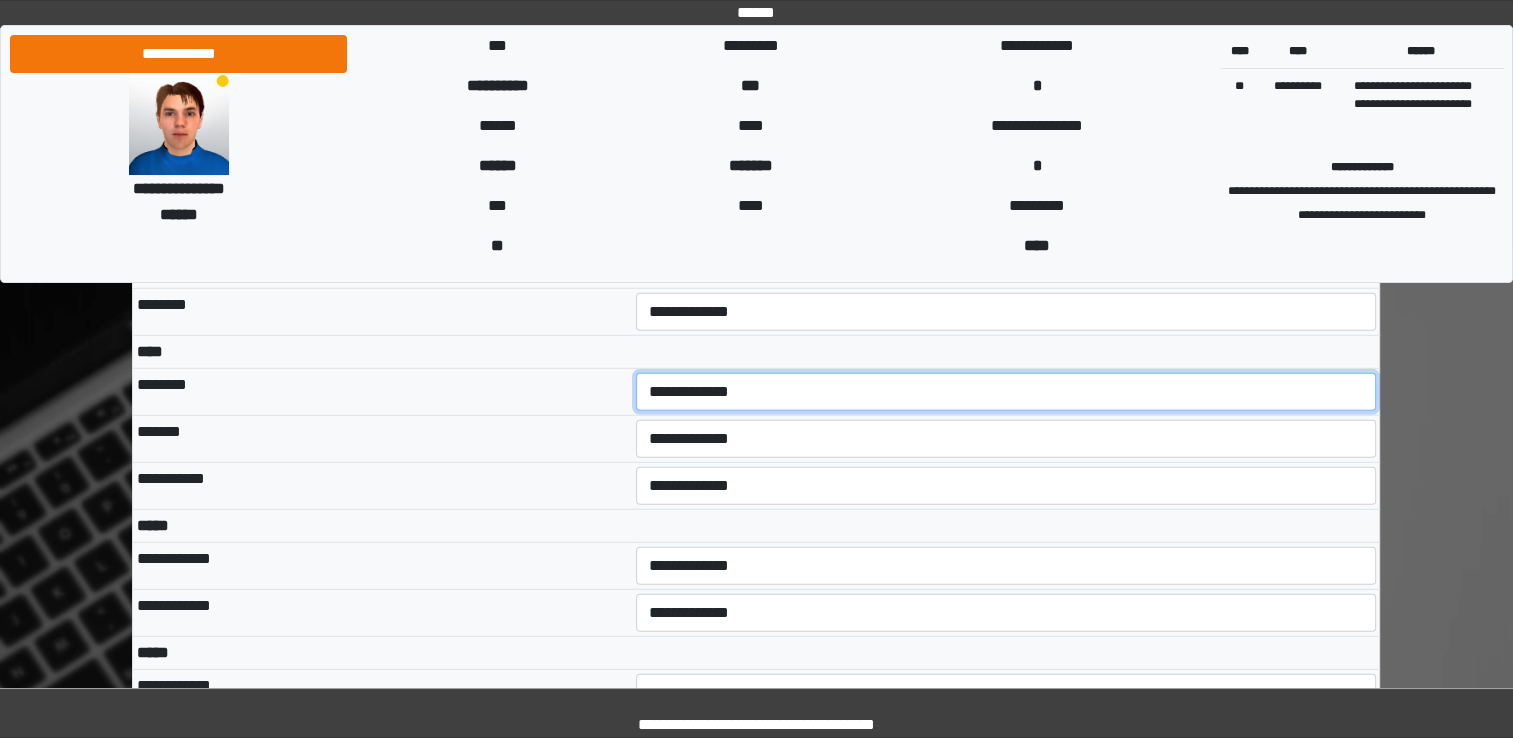 click on "**********" at bounding box center [1006, 392] 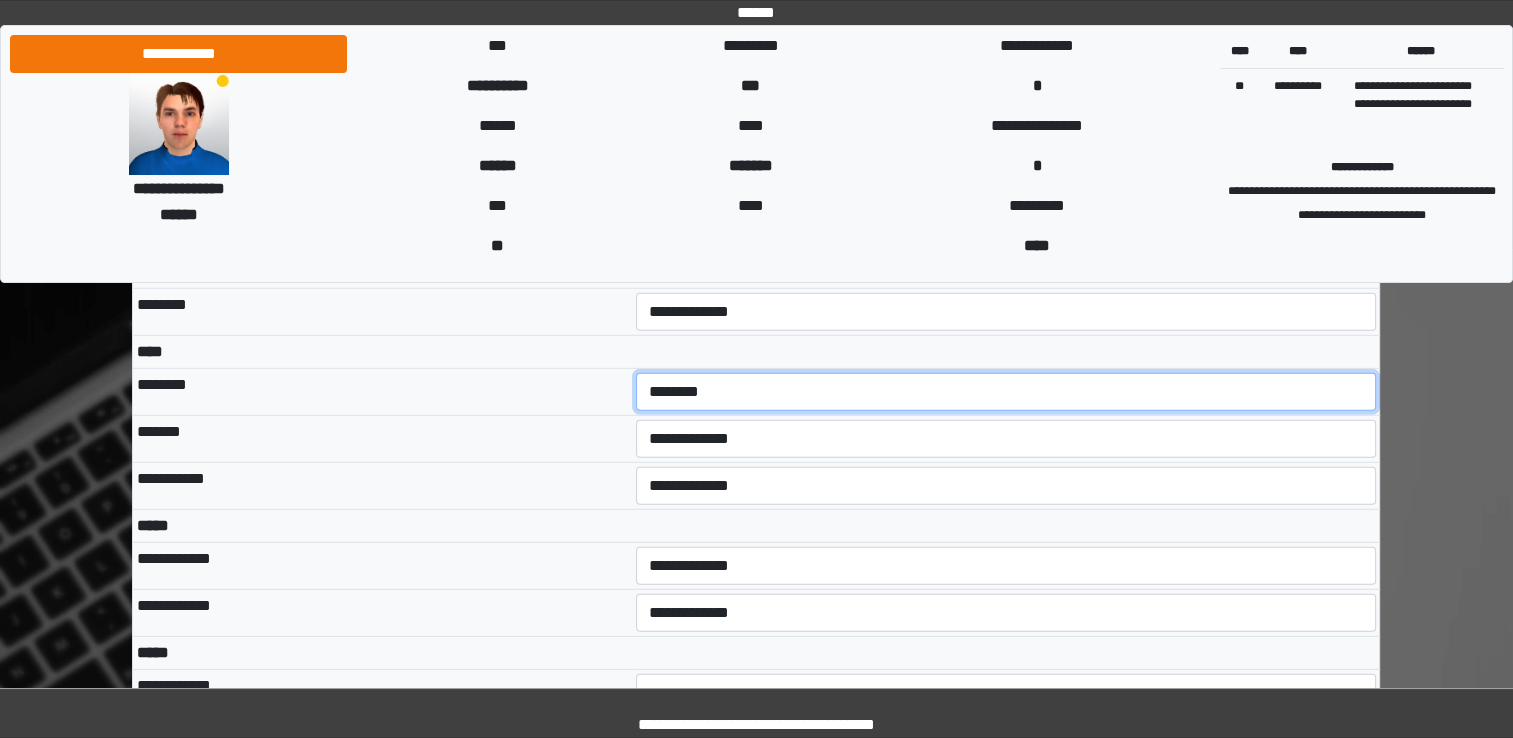 click on "**********" at bounding box center (1006, 392) 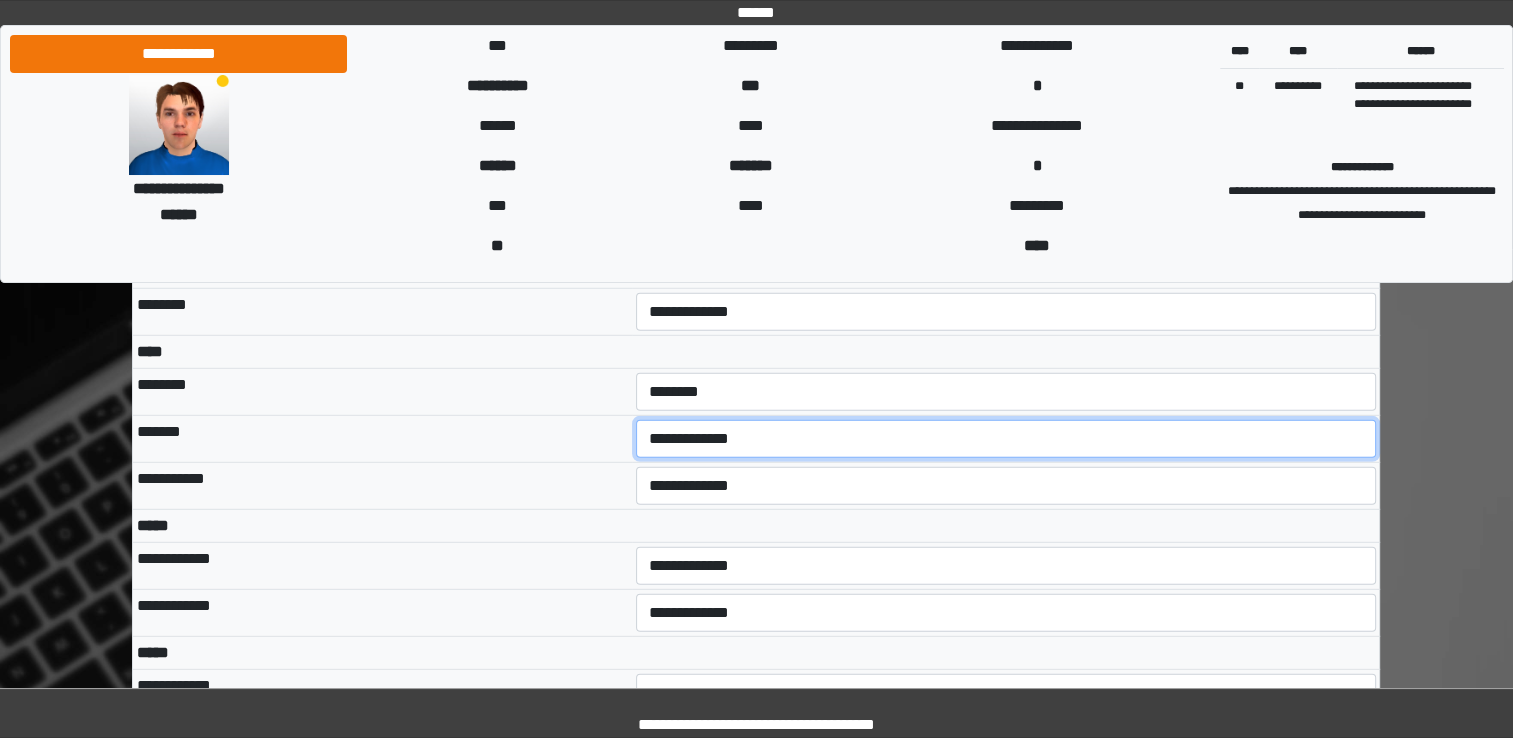 click on "**********" at bounding box center (1006, 439) 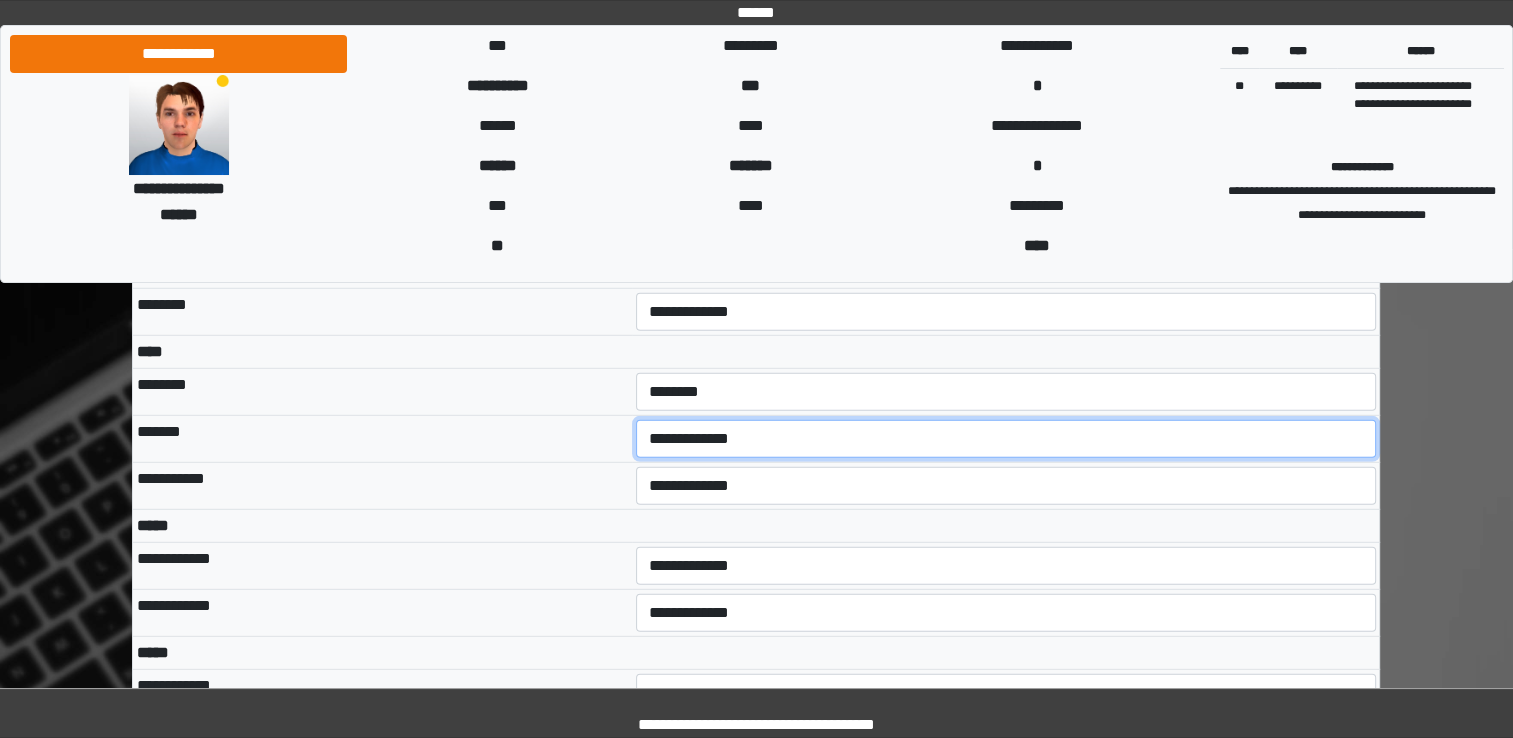 select on "***" 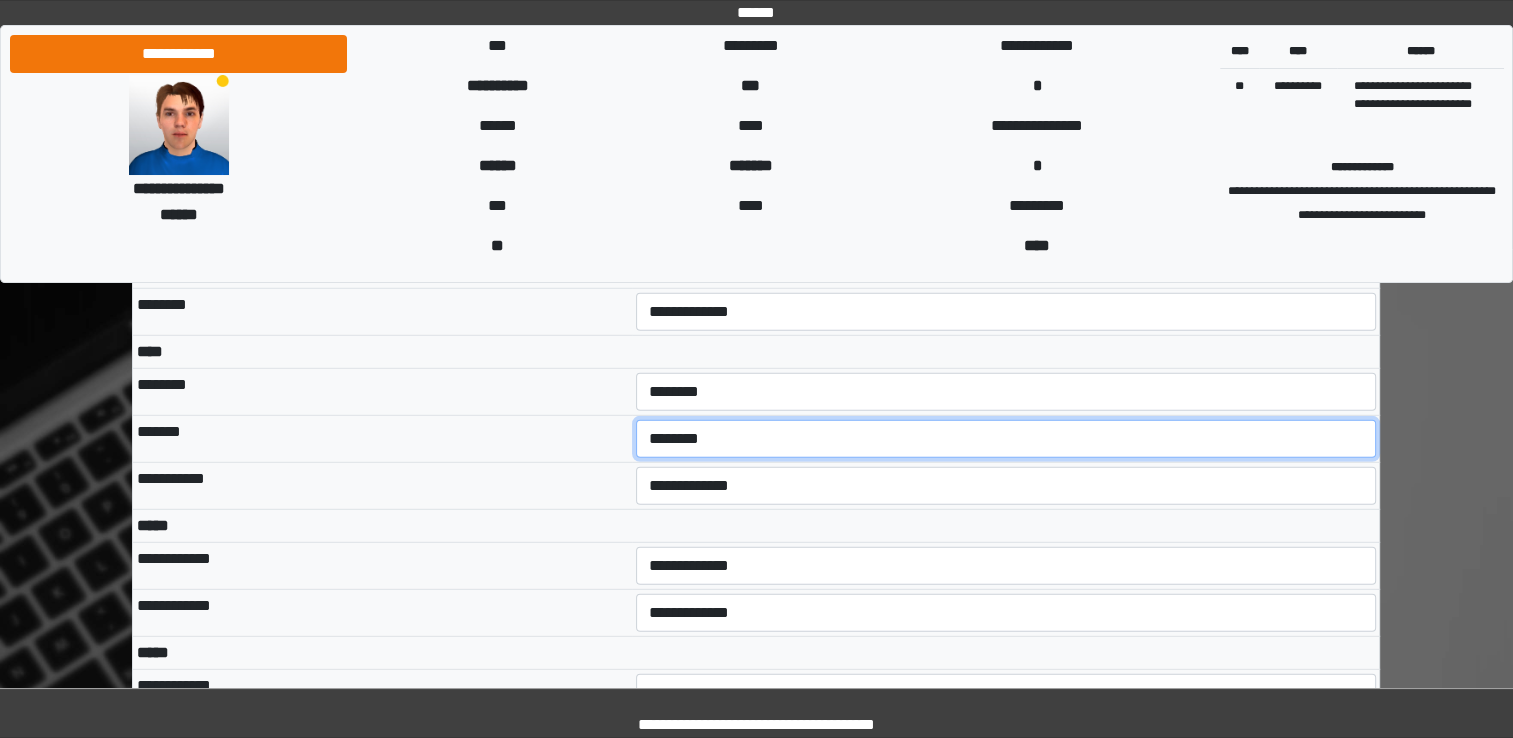 click on "**********" at bounding box center [1006, 439] 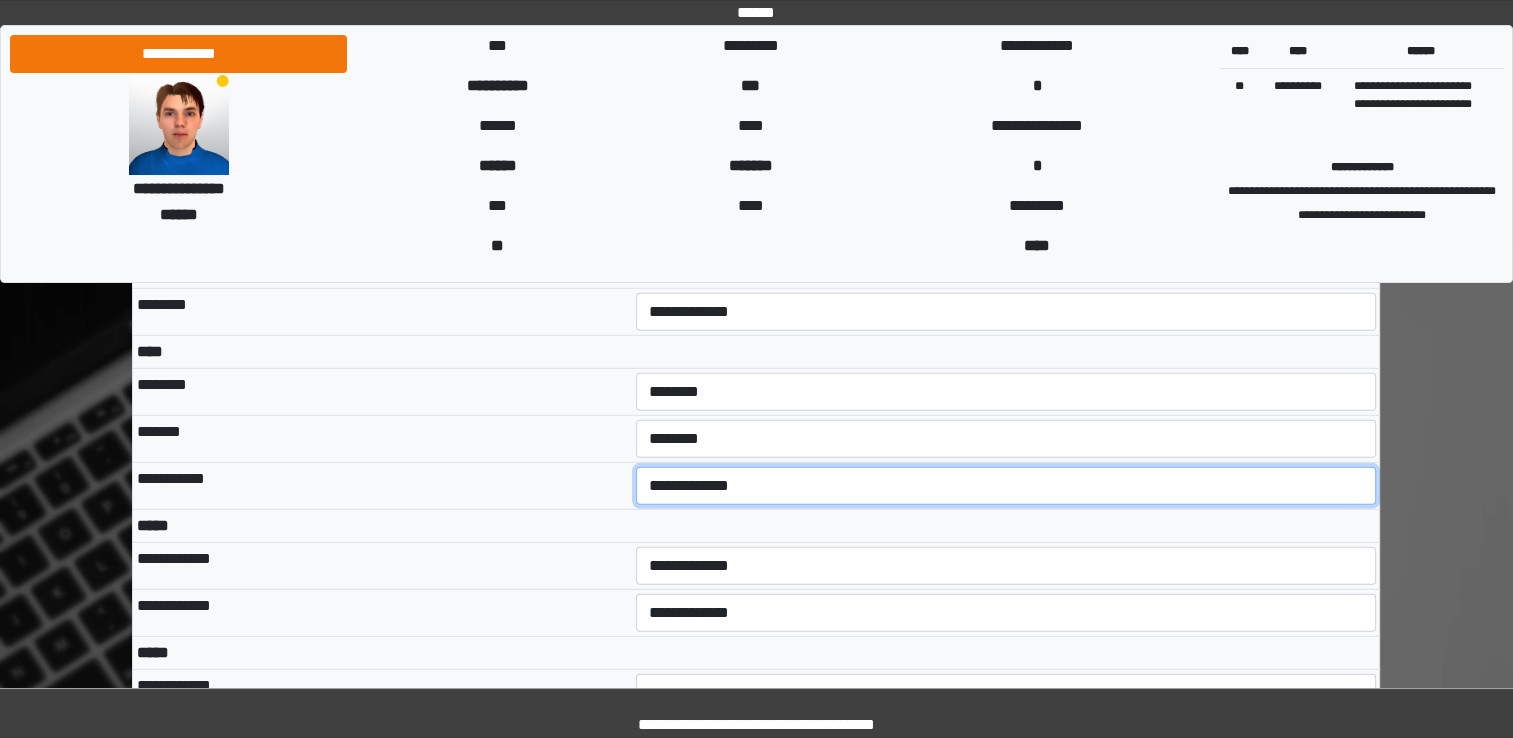 click on "**********" at bounding box center [1006, 486] 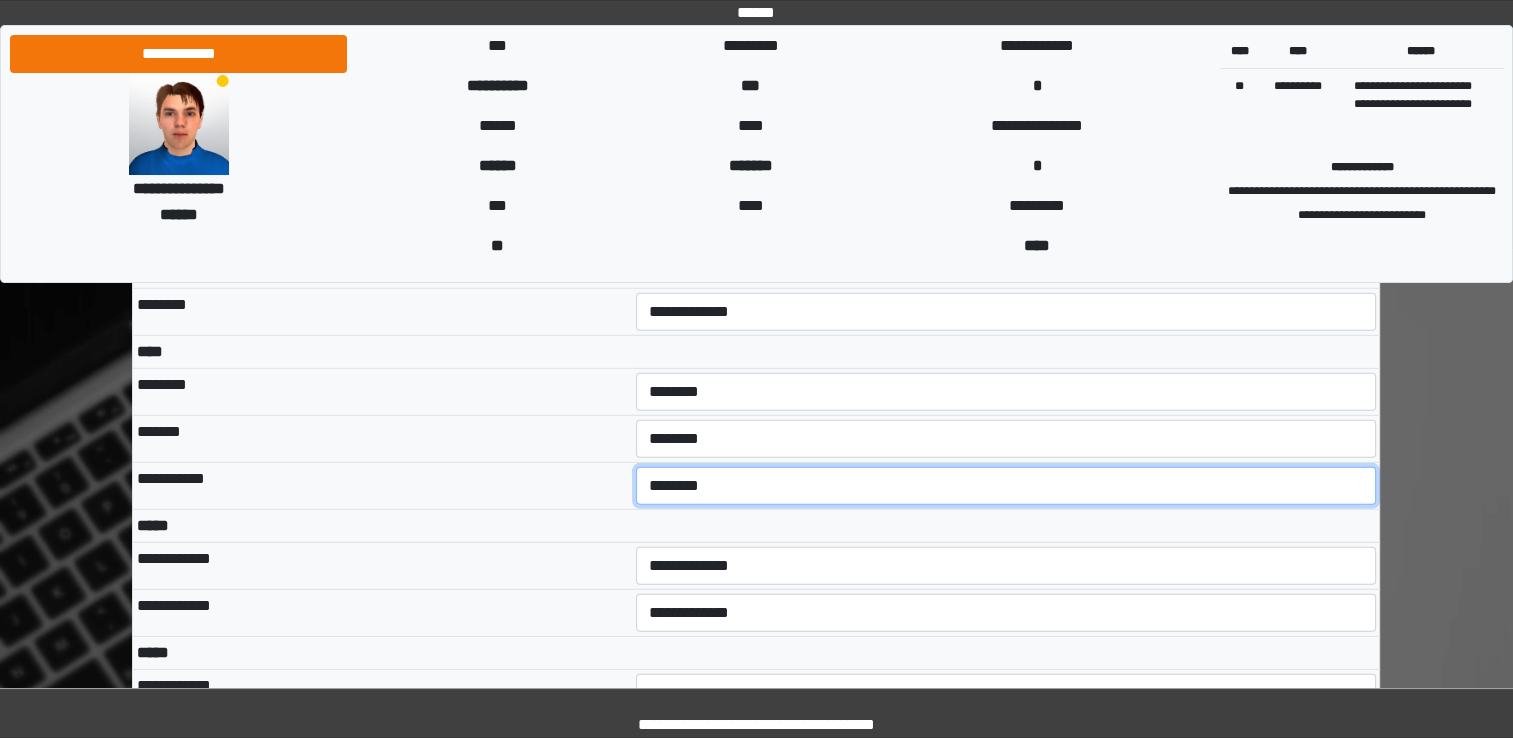click on "**********" at bounding box center (1006, 486) 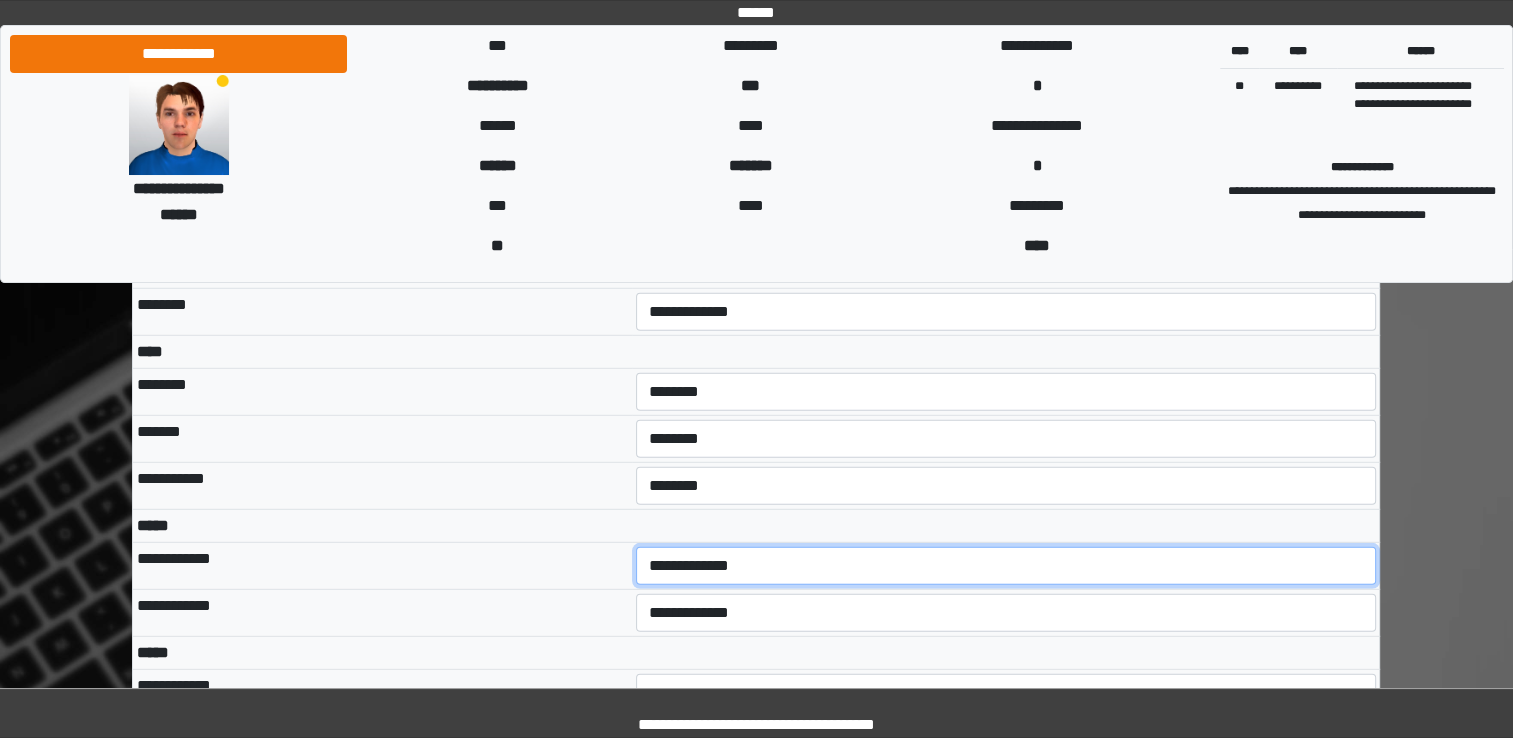 click on "**********" at bounding box center (1006, 566) 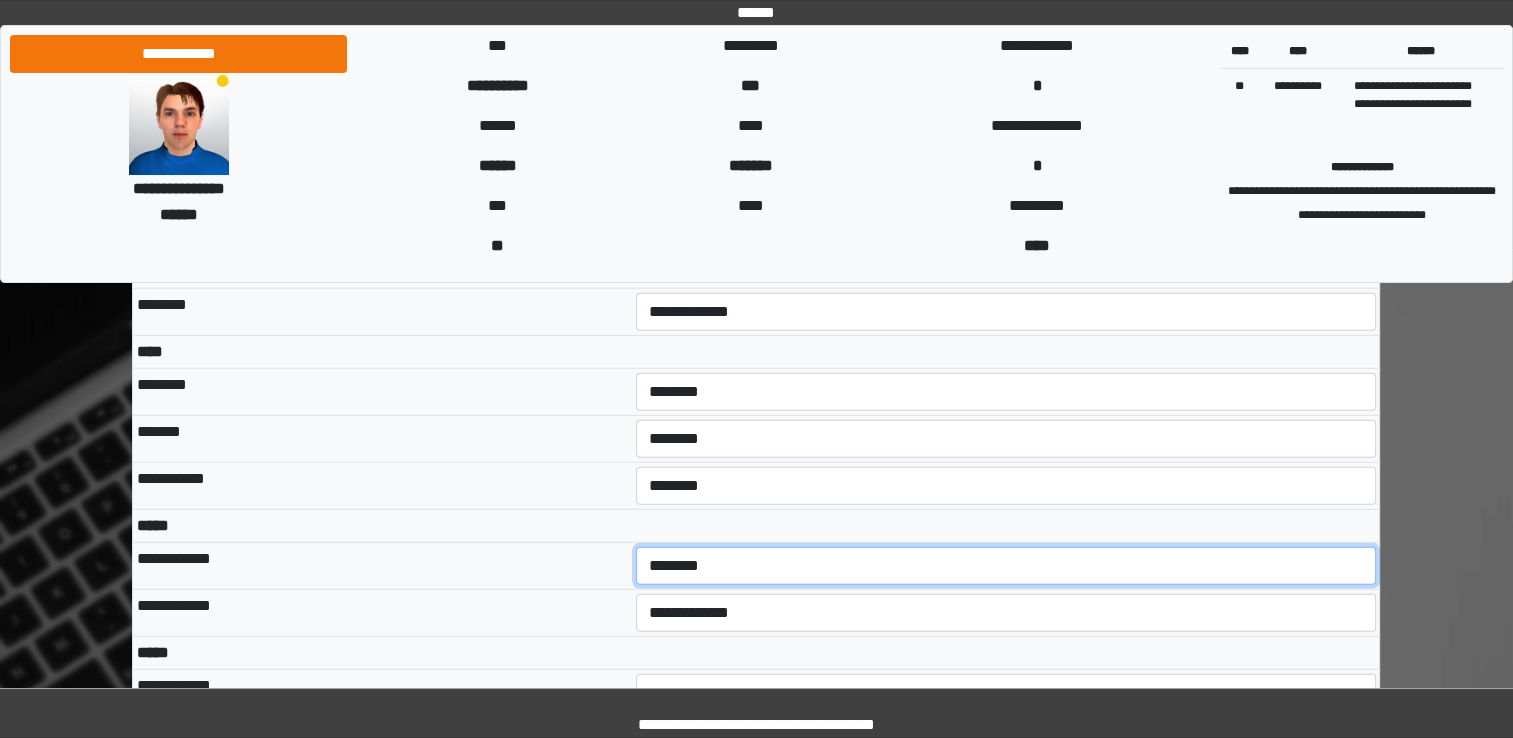 click on "**********" at bounding box center (1006, 566) 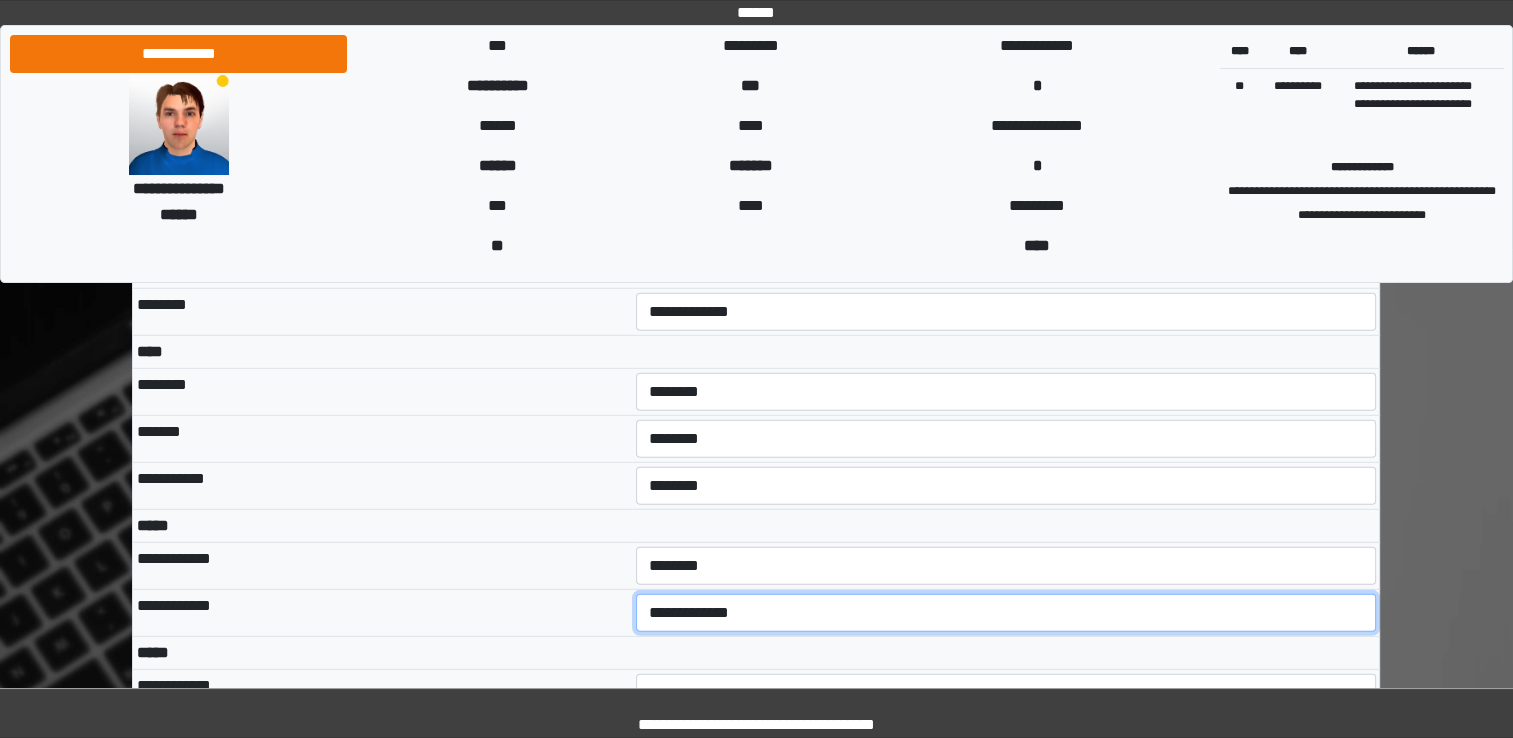 click on "**********" at bounding box center [1006, 613] 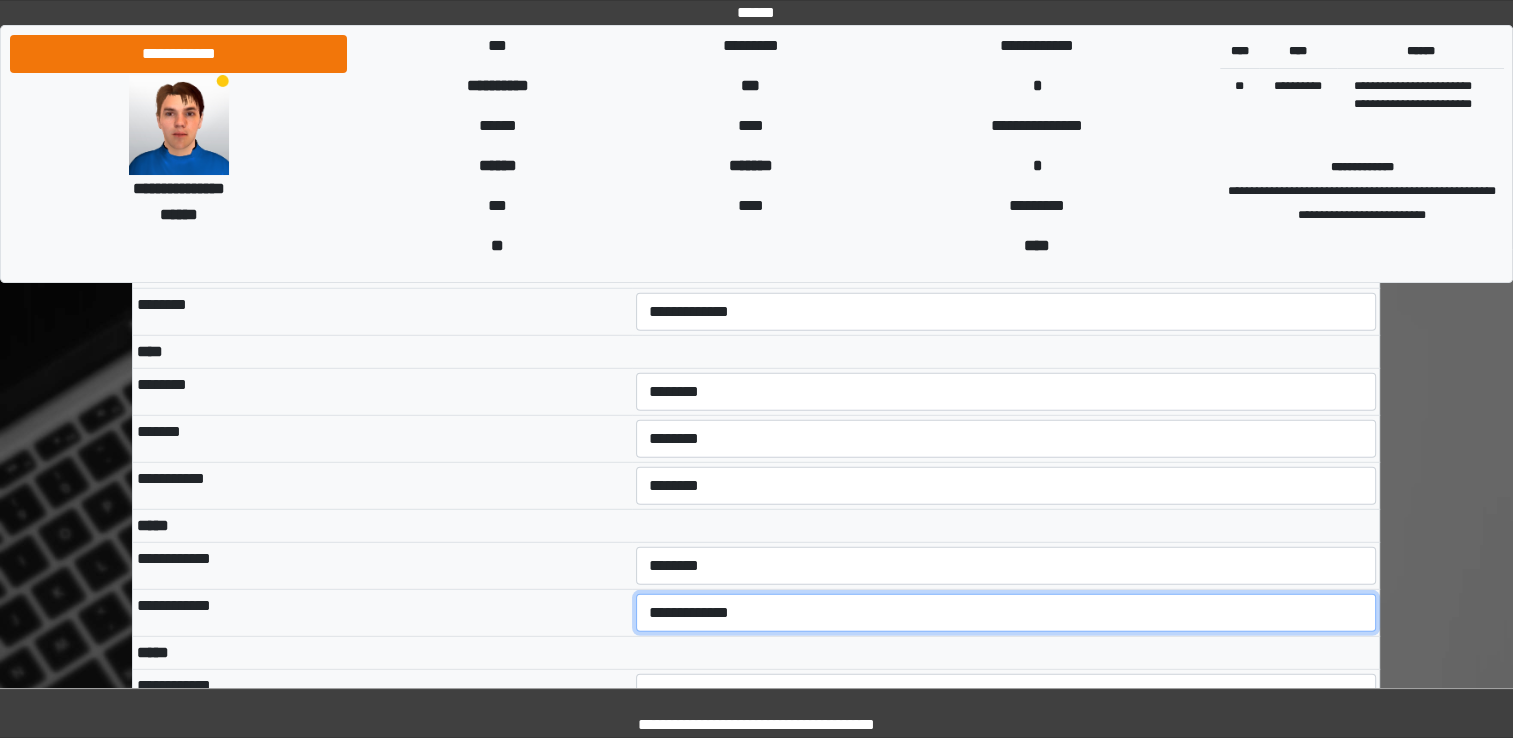 select on "***" 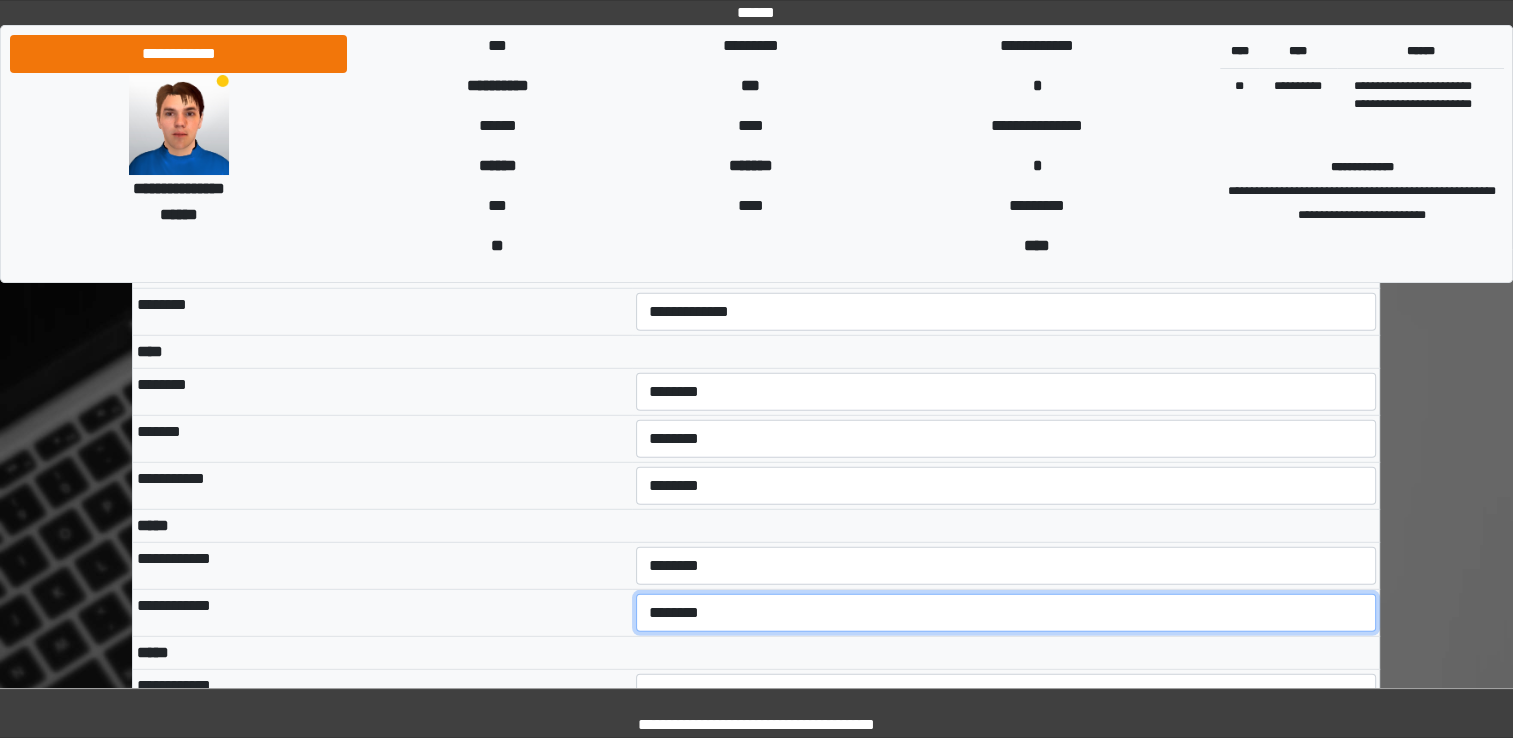 click on "**********" at bounding box center [1006, 613] 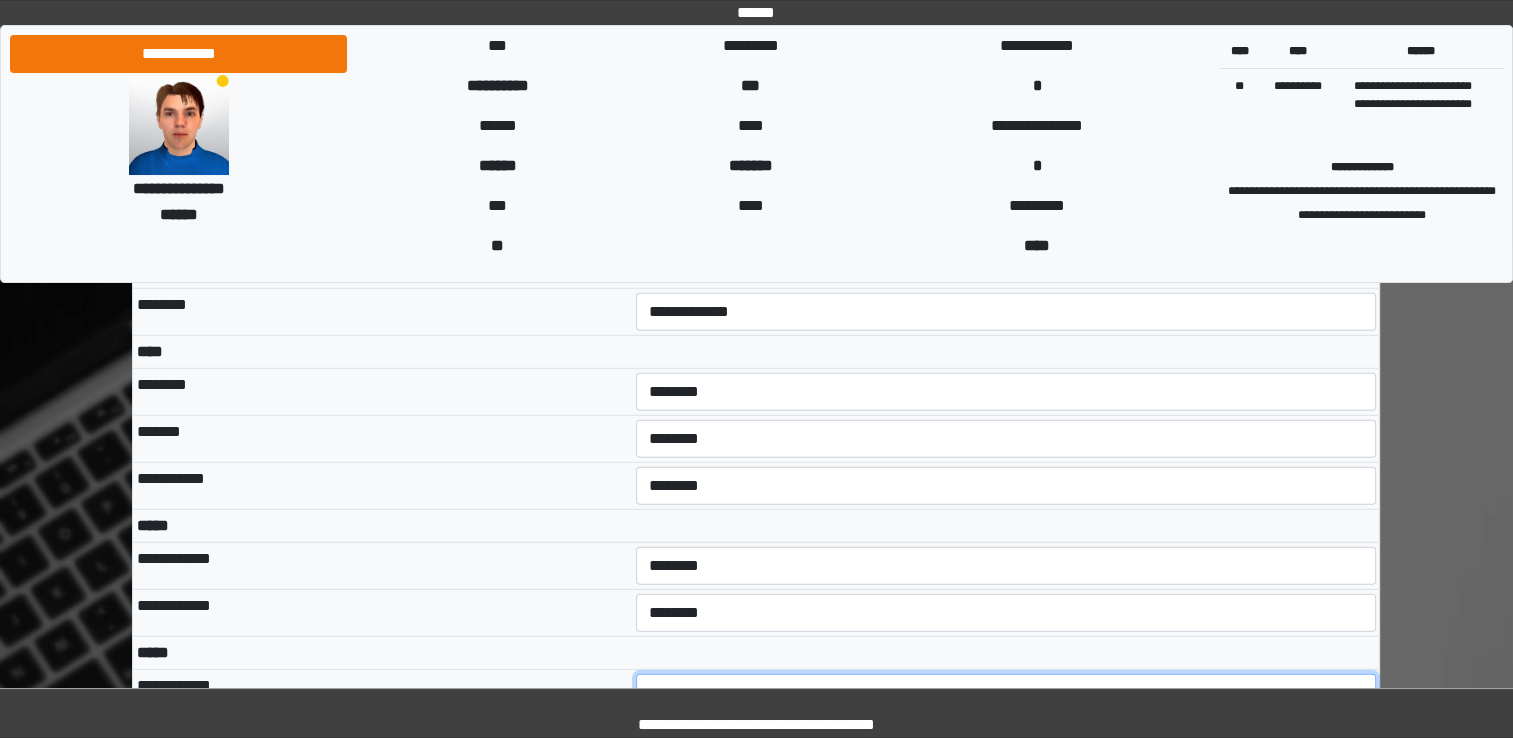 click on "**********" at bounding box center [1006, 693] 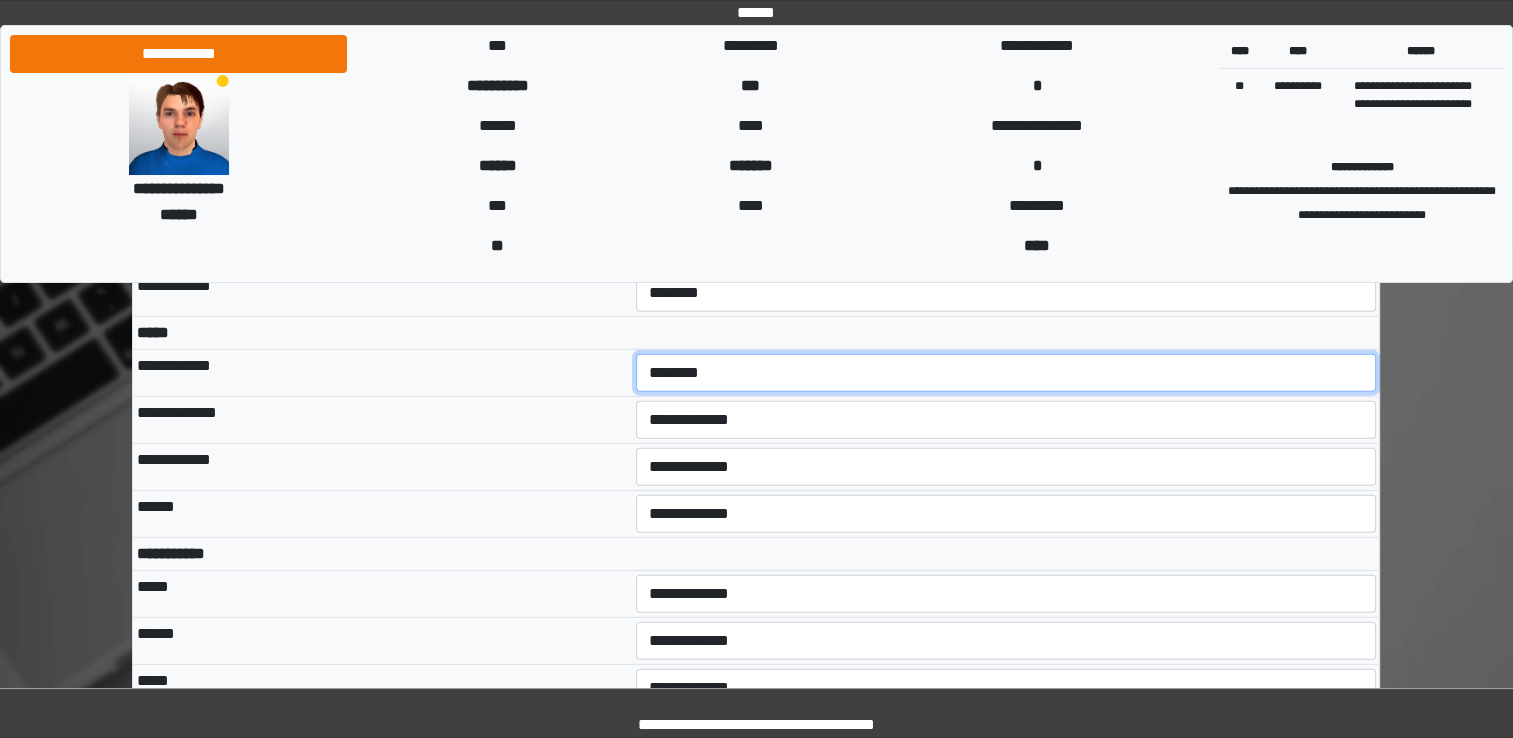 scroll, scrollTop: 5820, scrollLeft: 0, axis: vertical 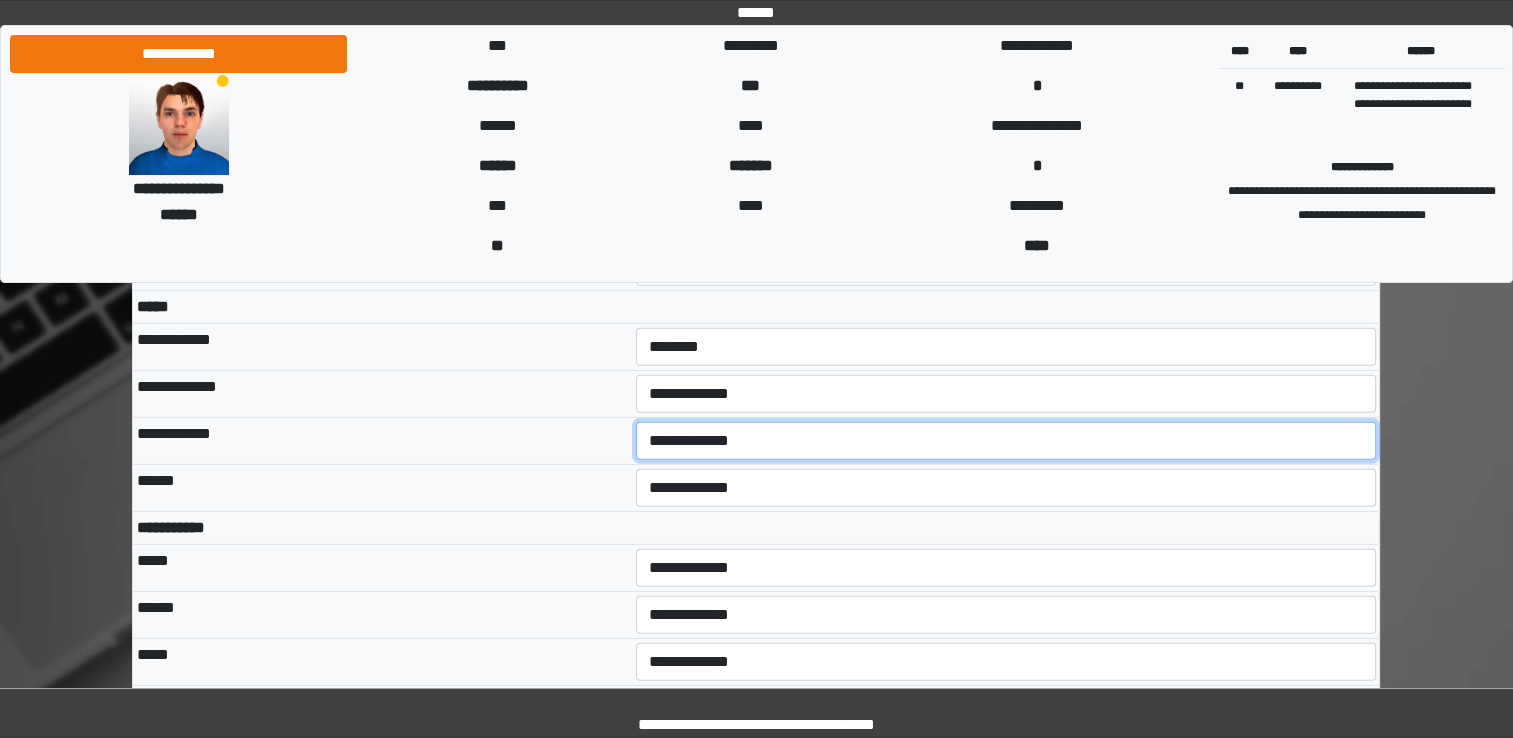 click on "**********" at bounding box center [1006, 441] 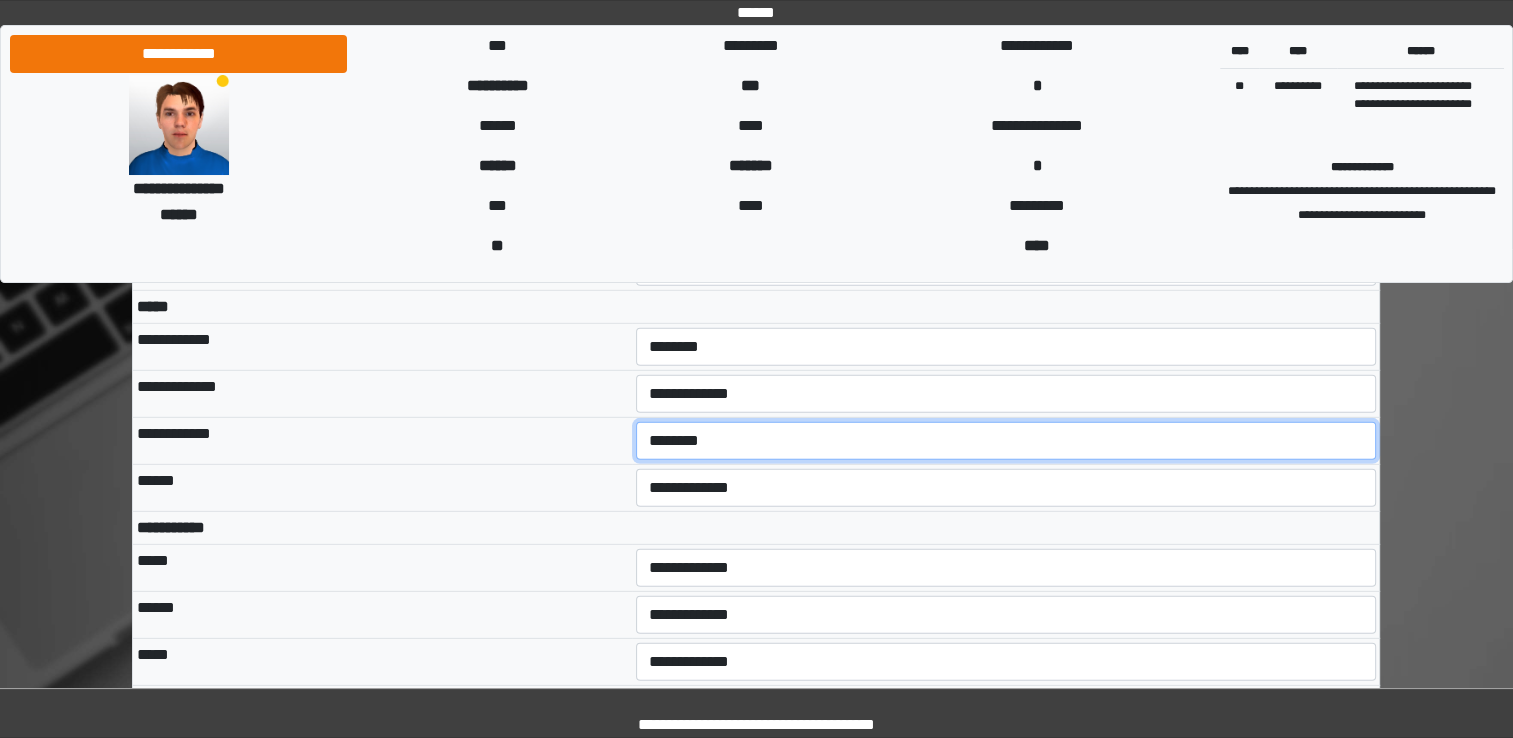 click on "**********" at bounding box center [1006, 441] 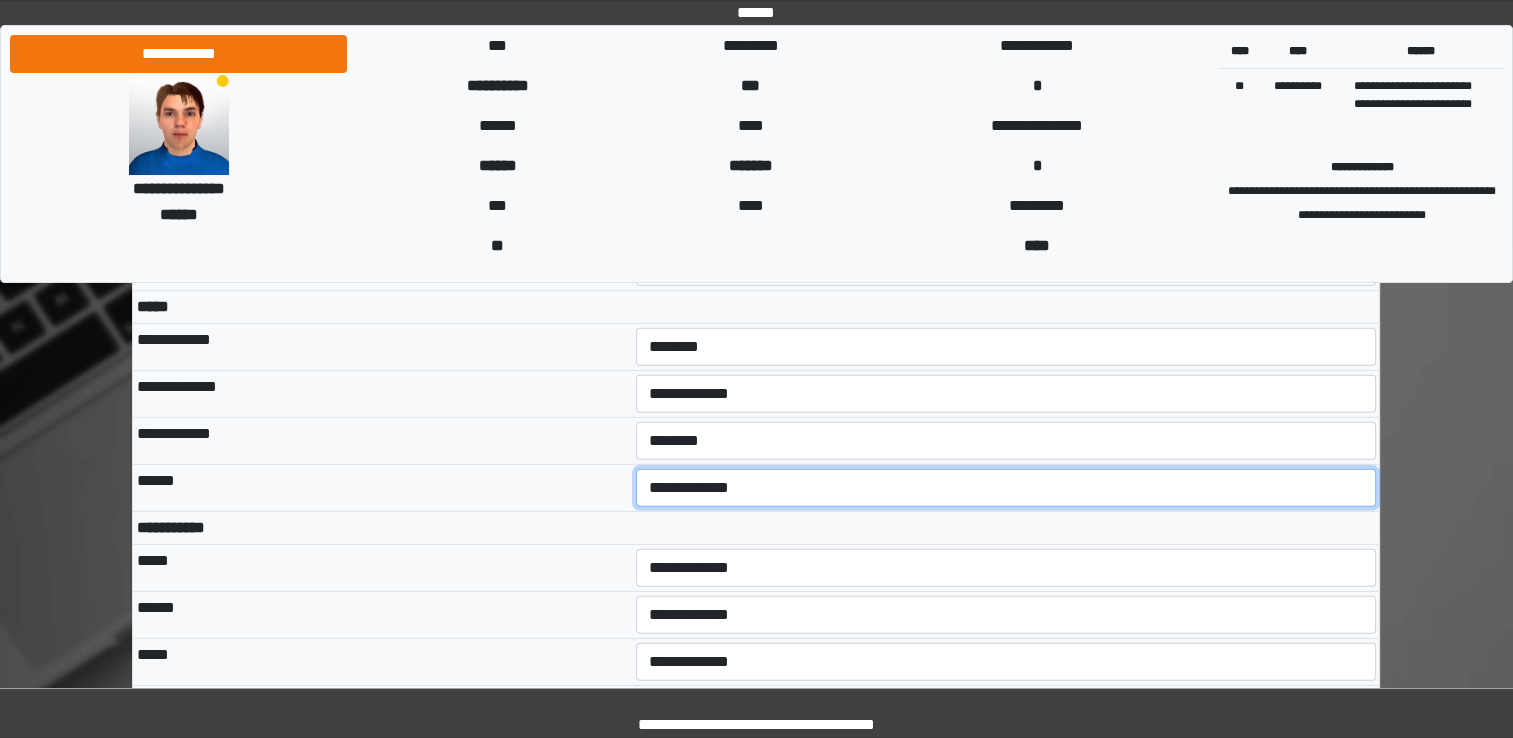 click on "**********" at bounding box center (1006, 488) 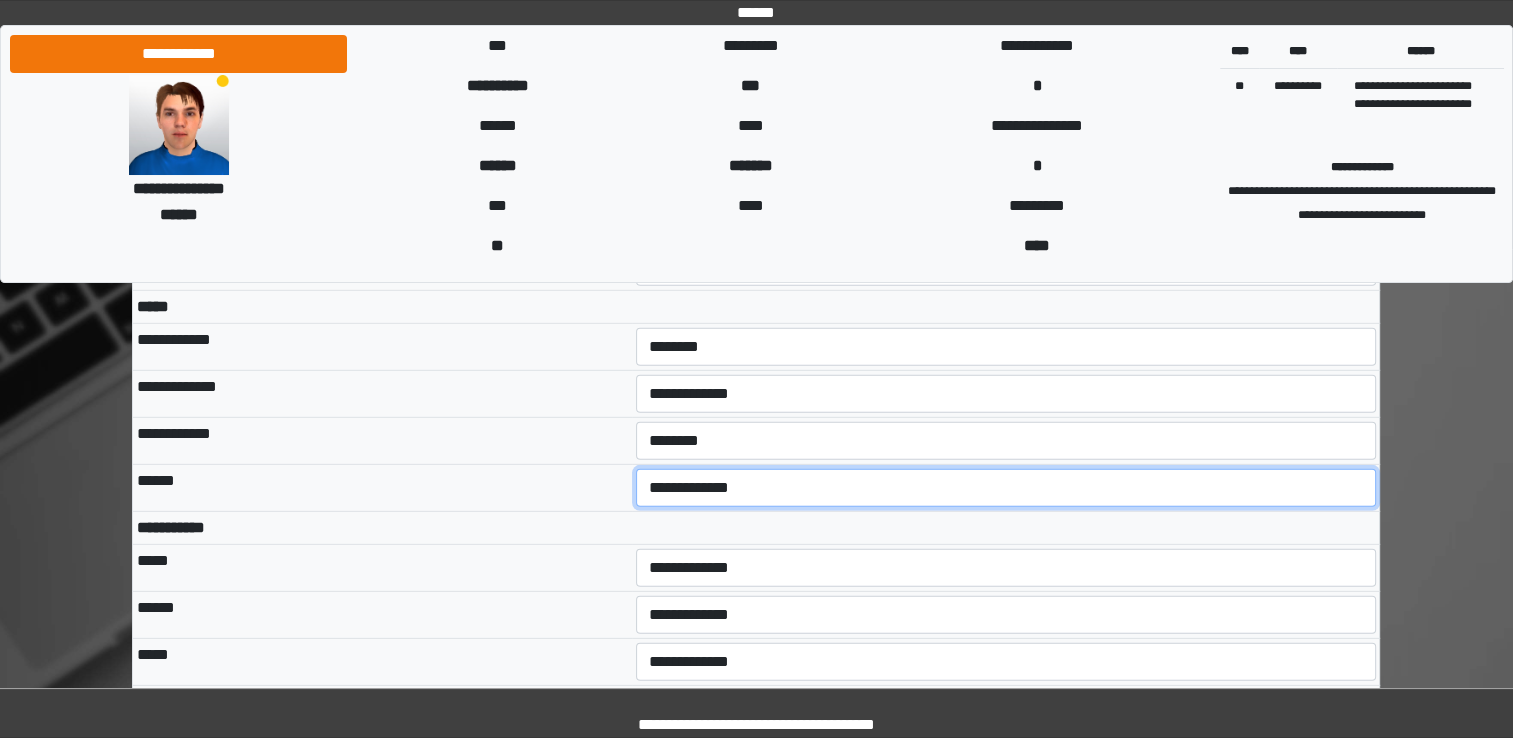 select on "***" 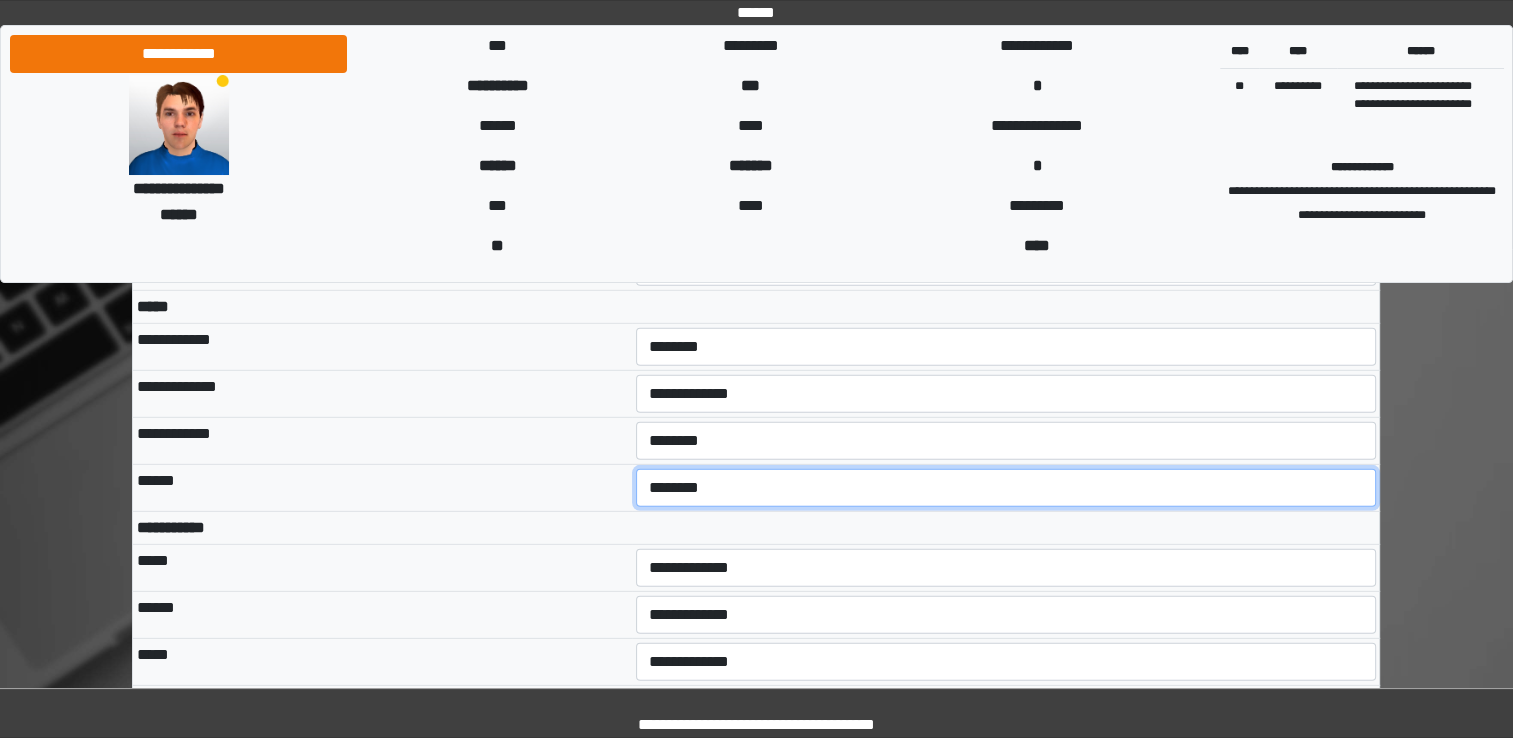 click on "**********" at bounding box center [1006, 488] 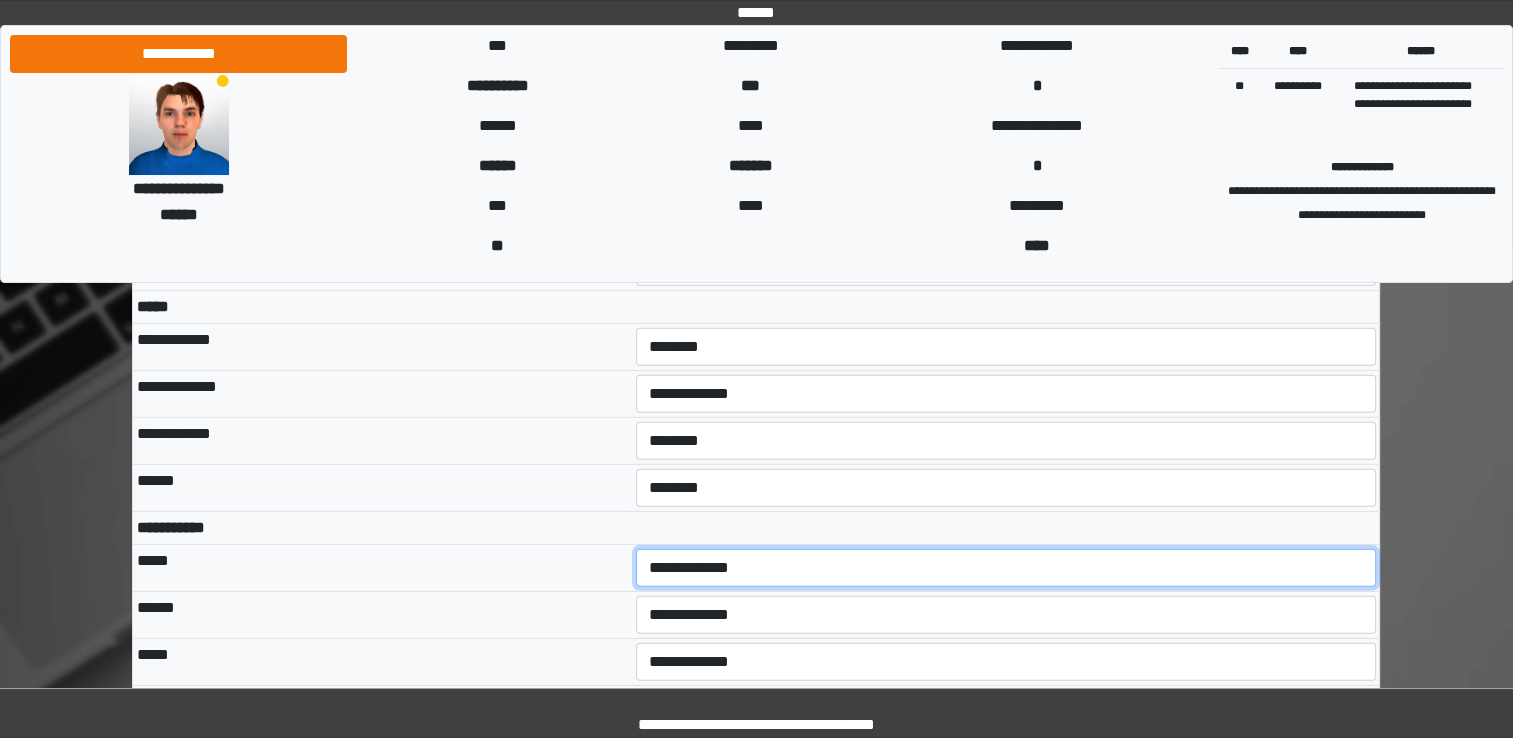 click on "**********" at bounding box center [1006, 568] 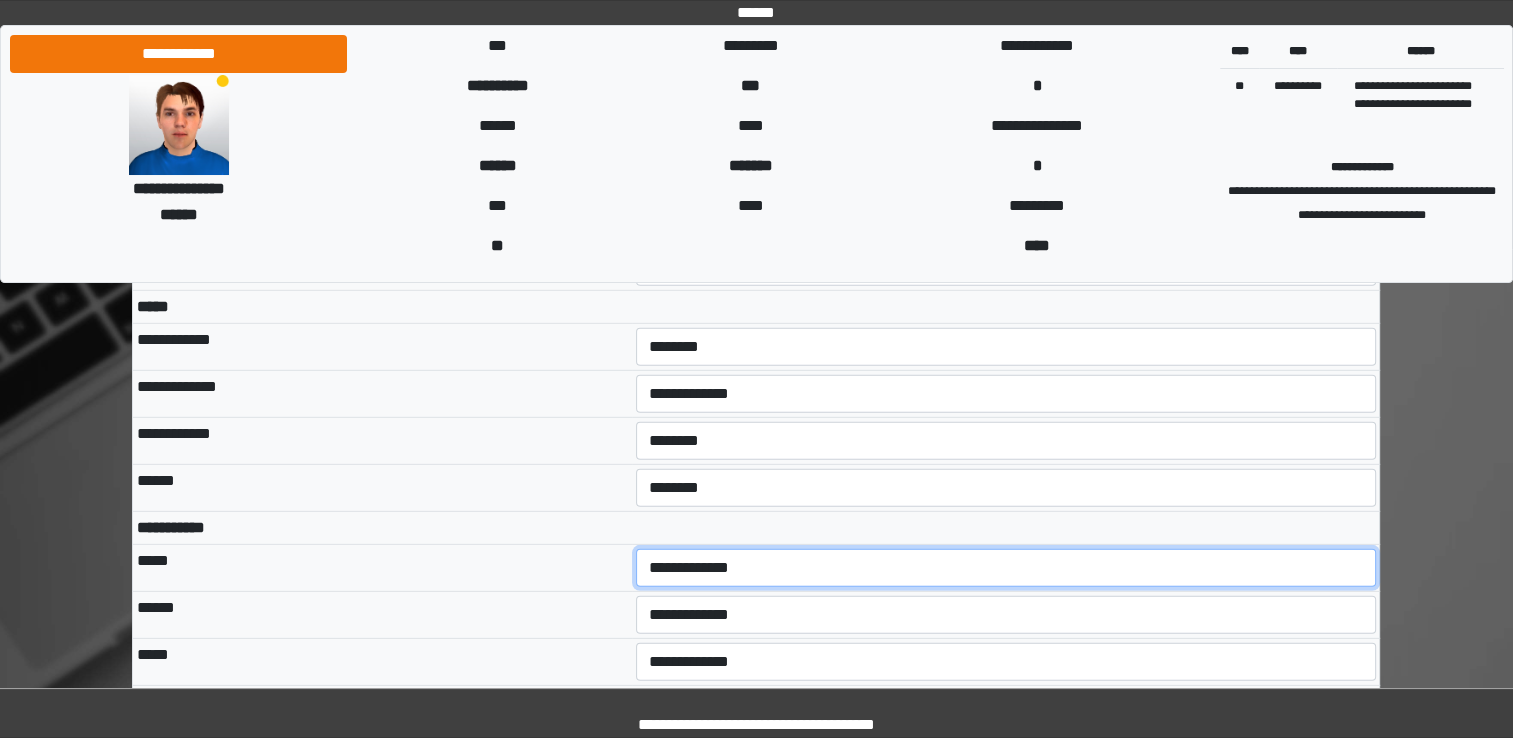 select on "*" 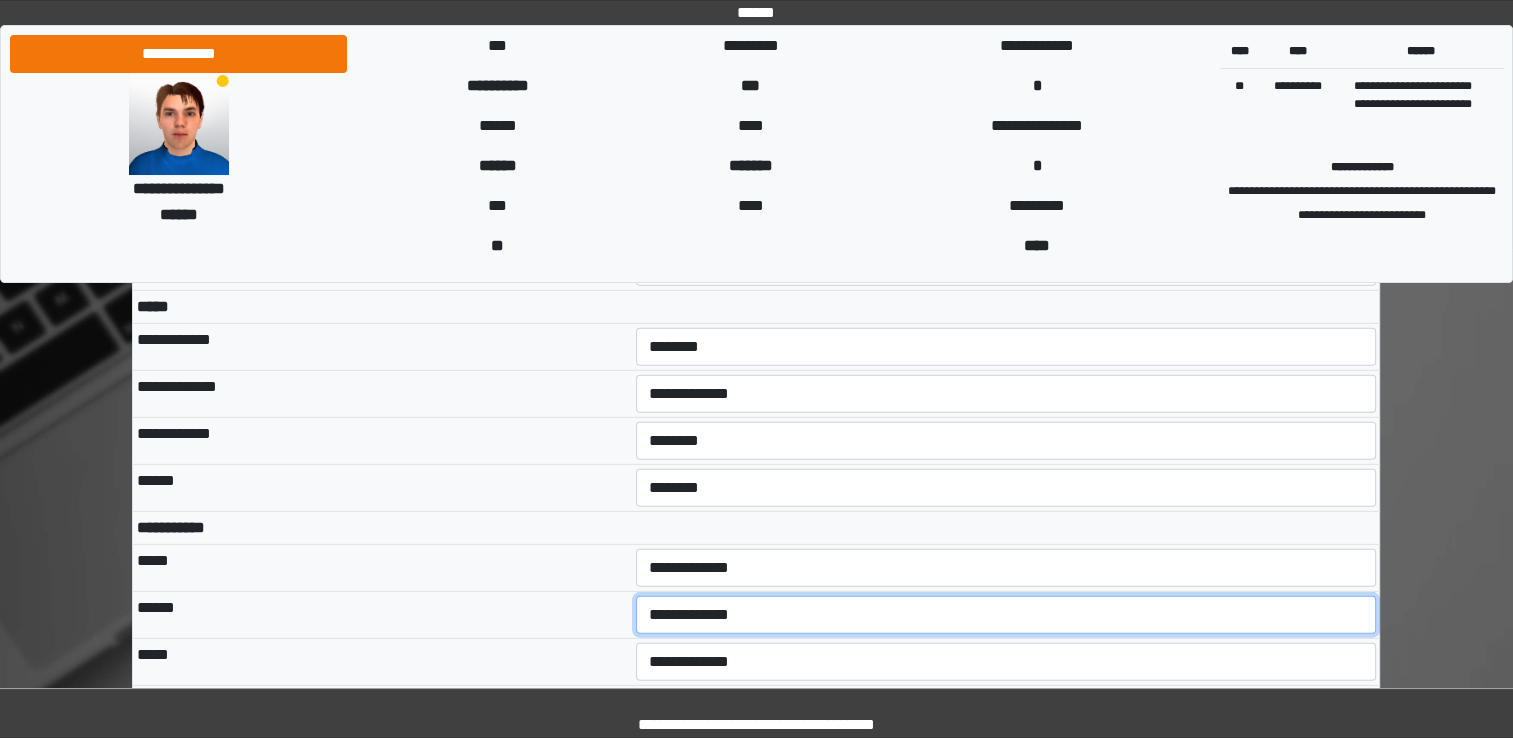 click on "**********" at bounding box center (1006, 615) 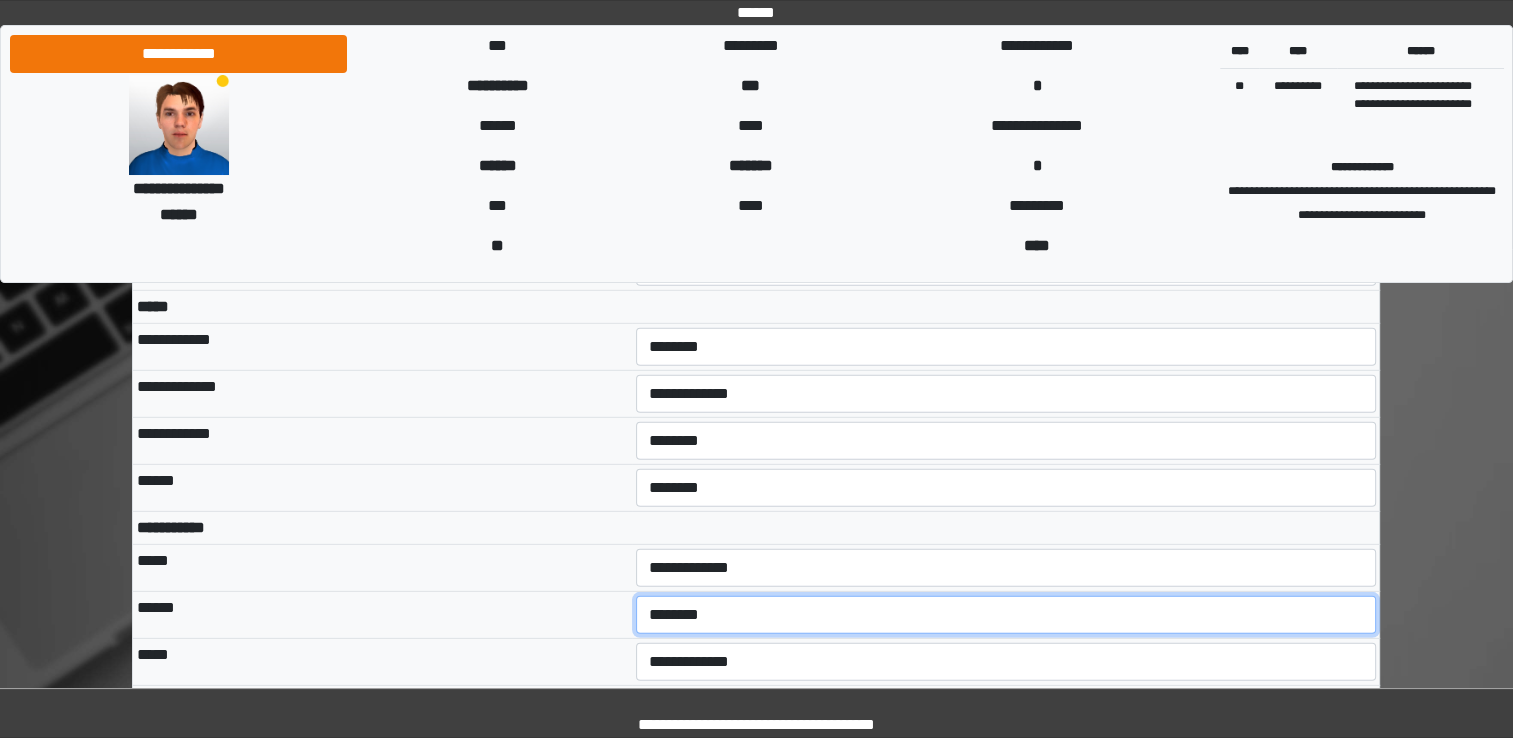 click on "**********" at bounding box center (1006, 615) 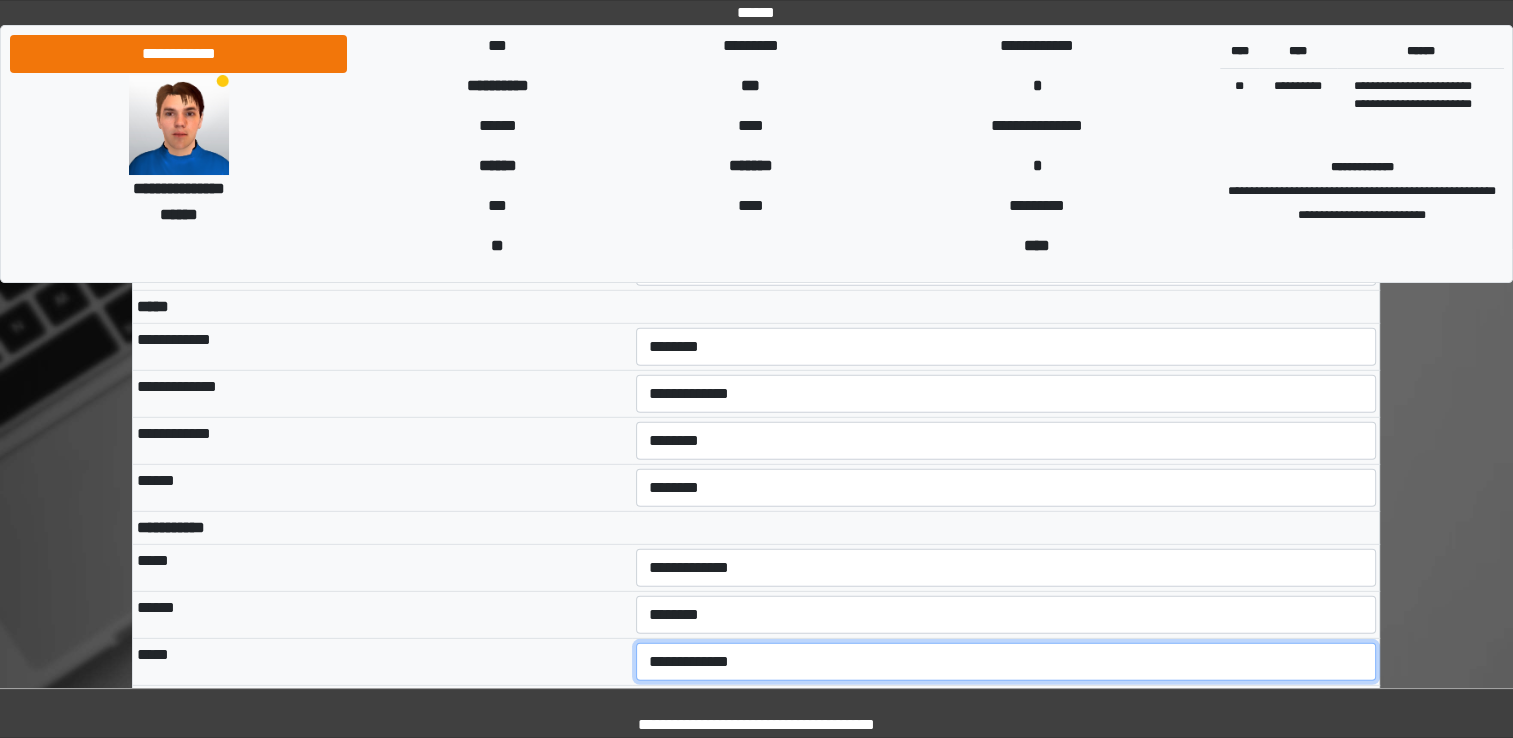 click on "**********" at bounding box center [1006, 662] 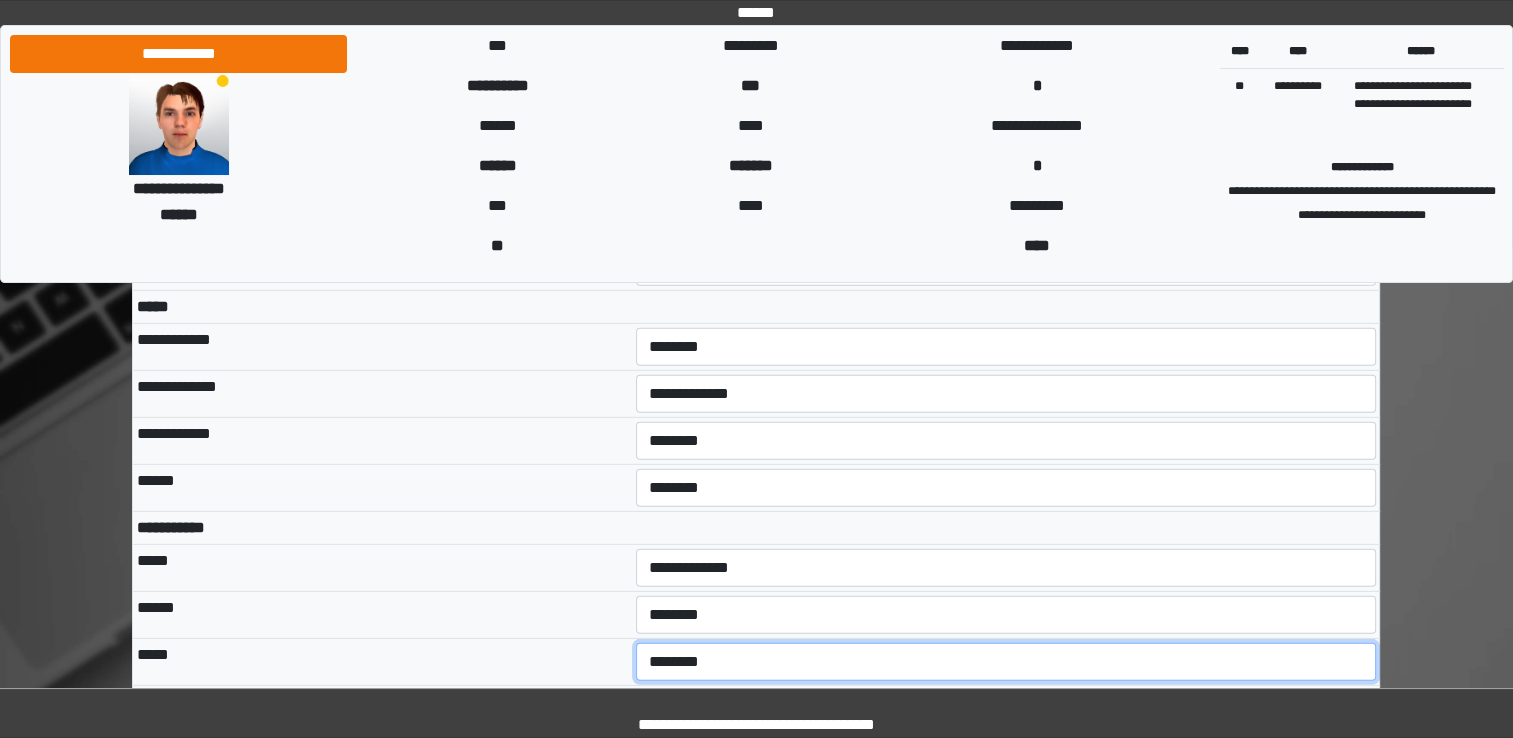 click on "**********" at bounding box center (1006, 662) 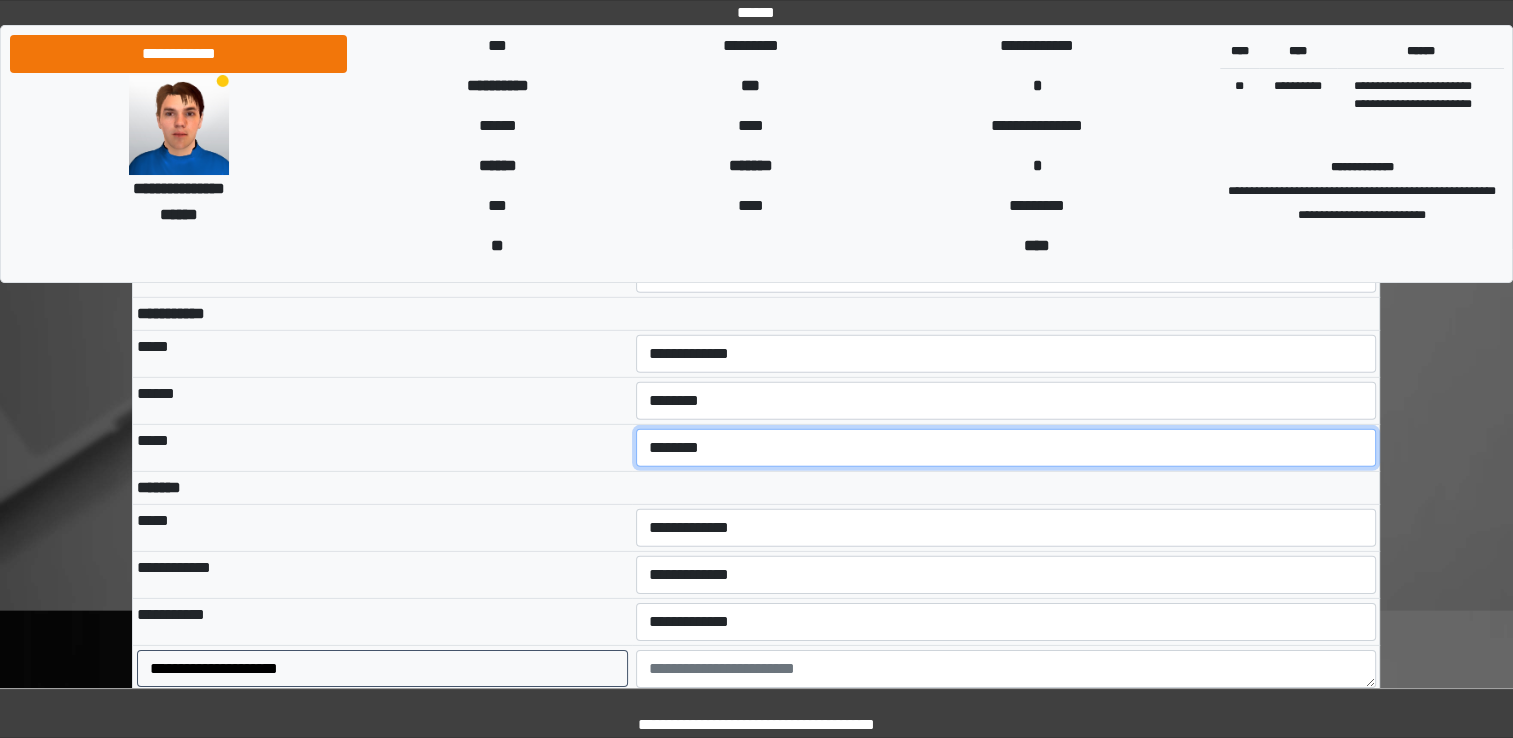 scroll, scrollTop: 6114, scrollLeft: 0, axis: vertical 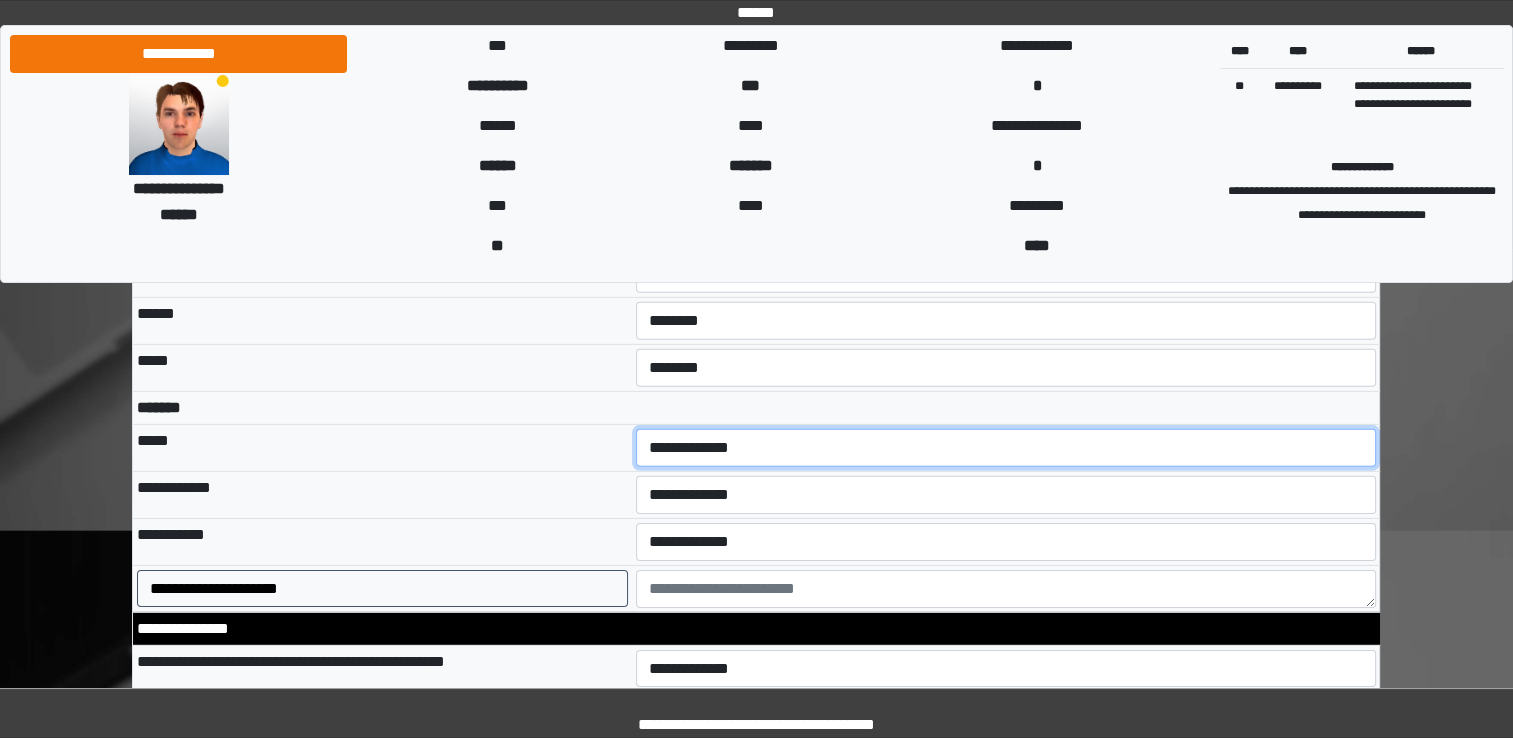 click on "**********" at bounding box center (1006, 448) 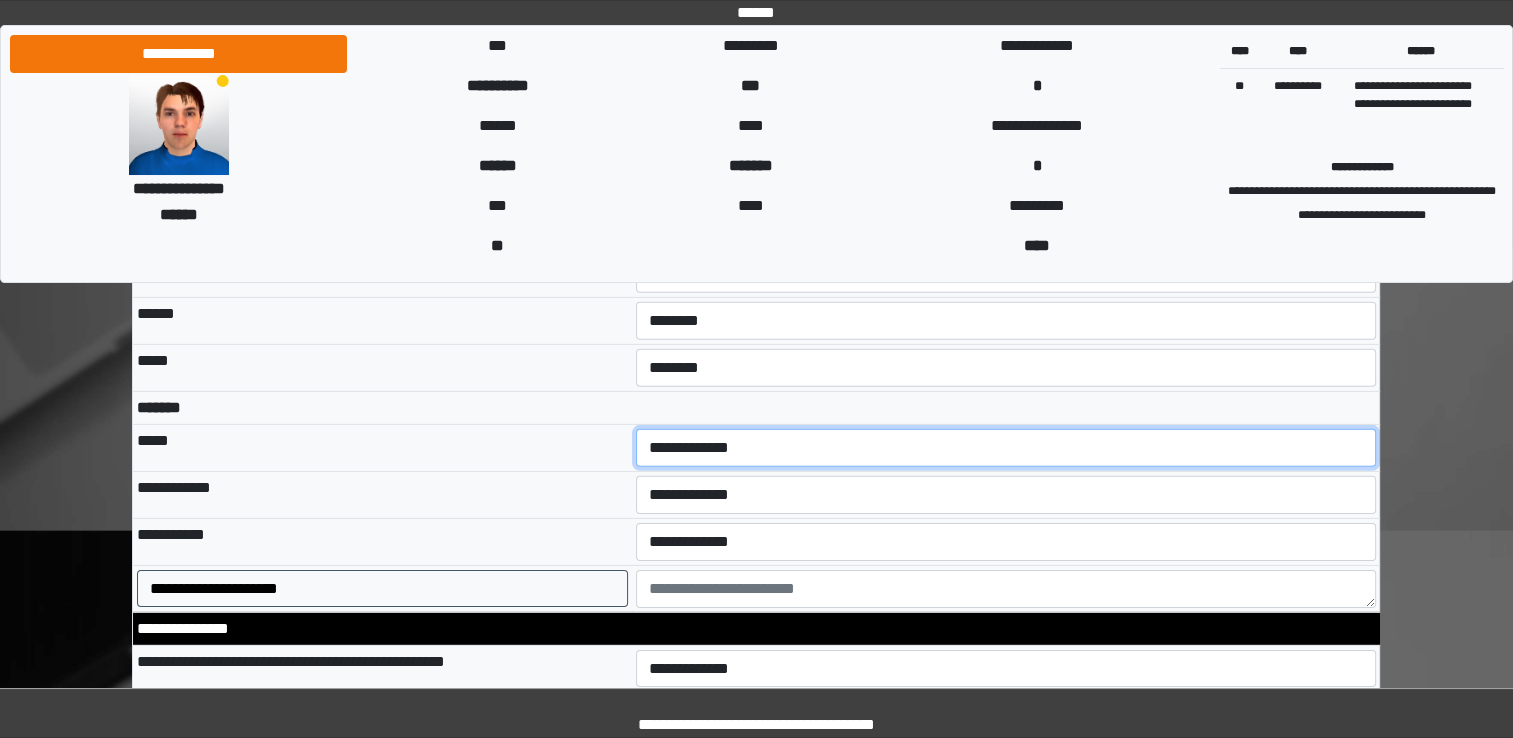select on "***" 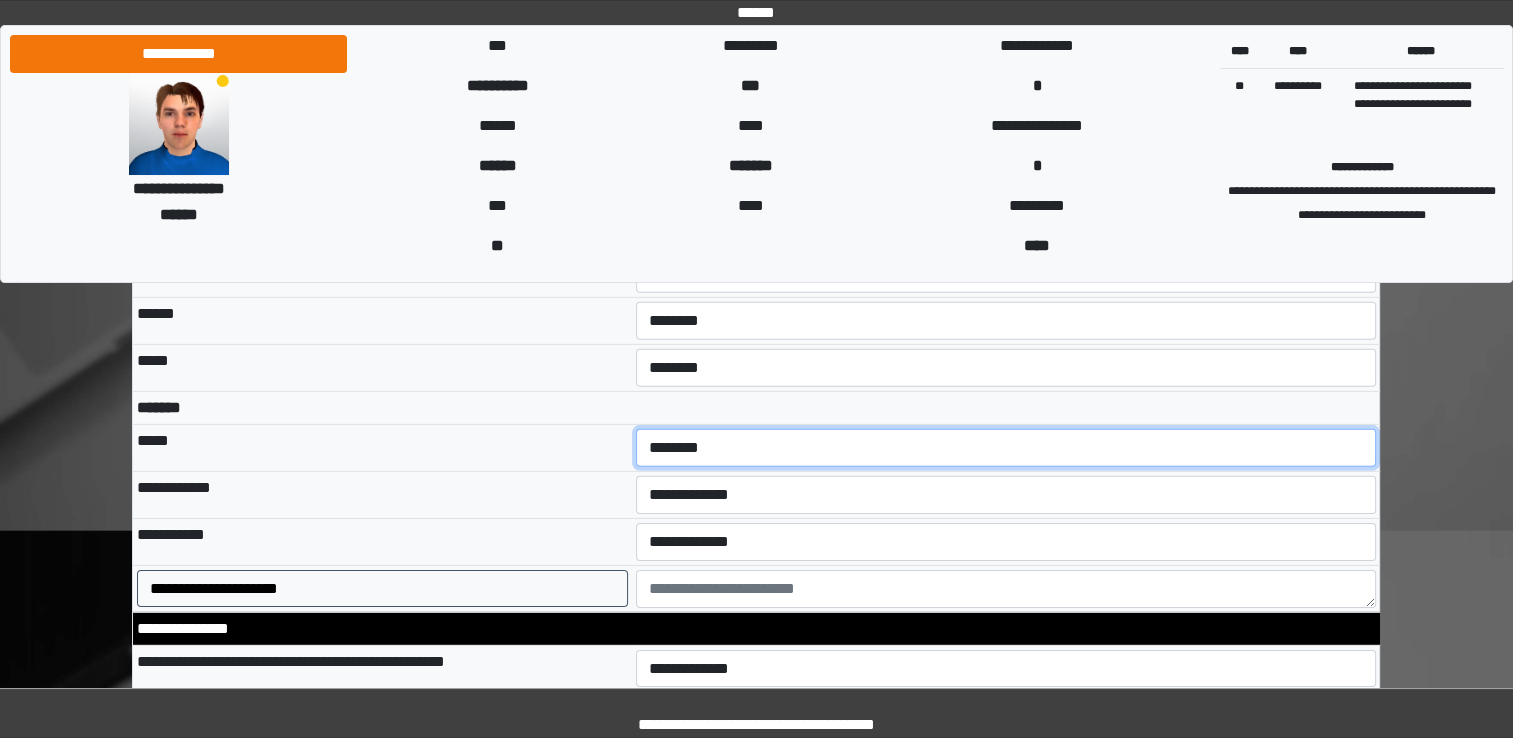 click on "**********" at bounding box center (1006, 448) 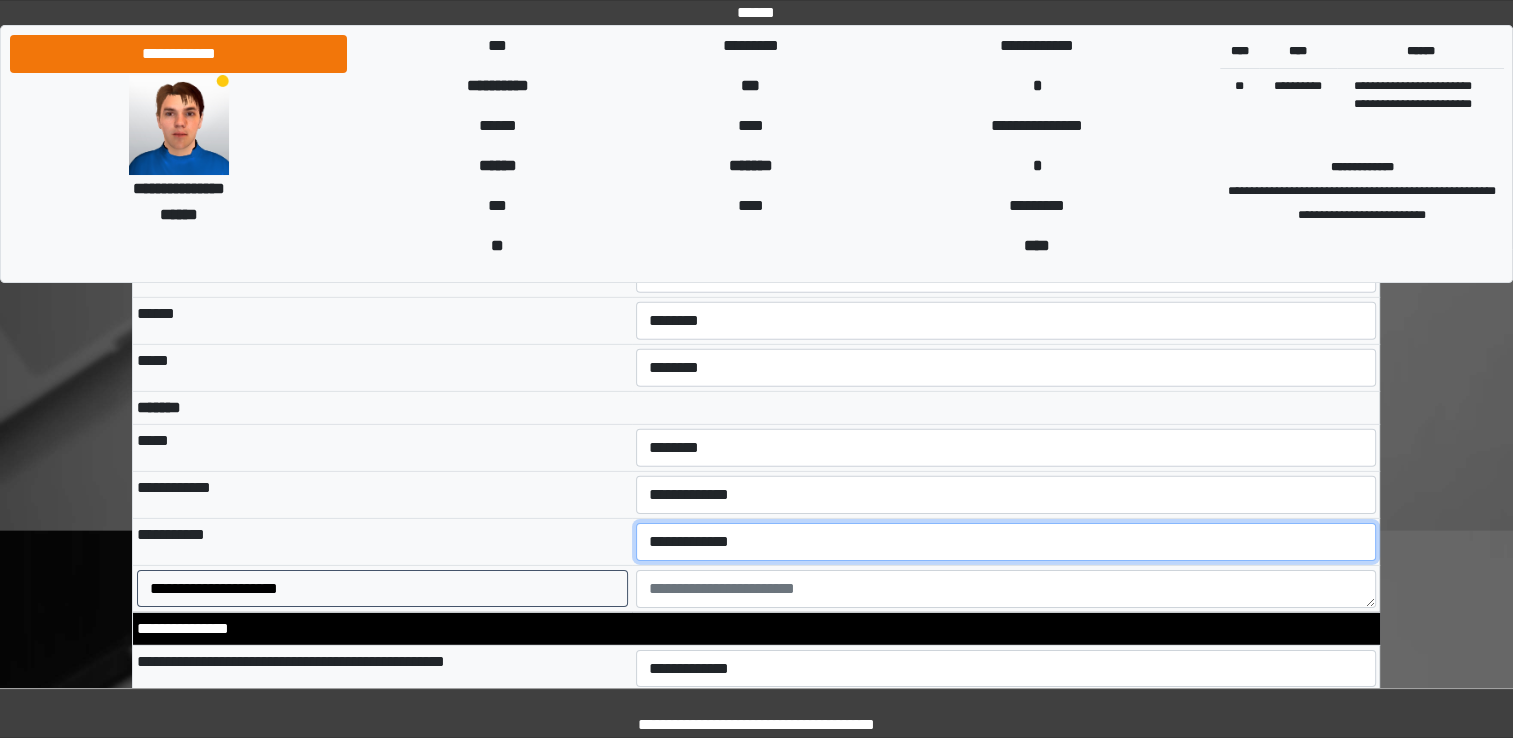 click on "**********" at bounding box center (1006, 542) 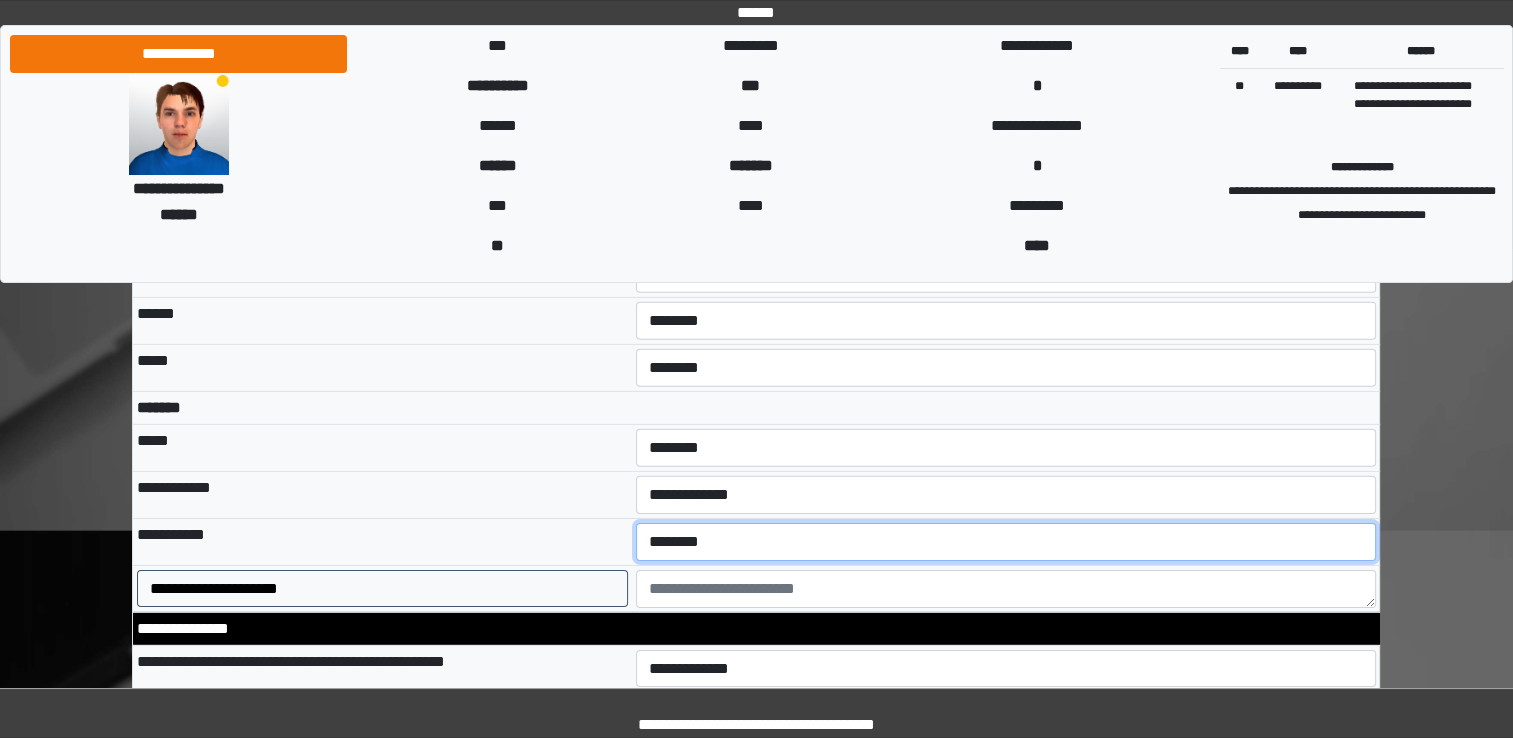 click on "**********" at bounding box center [1006, 542] 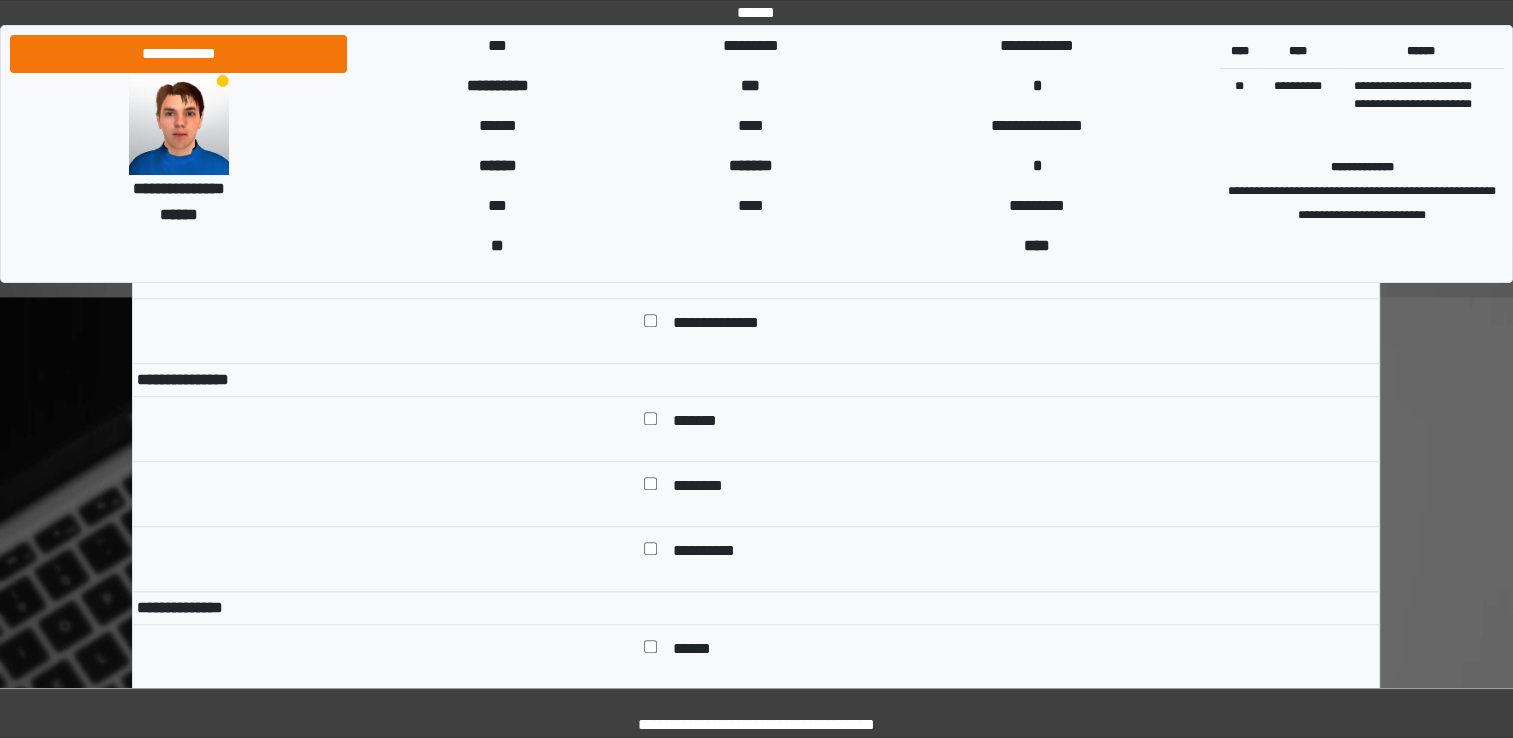 scroll, scrollTop: 9284, scrollLeft: 0, axis: vertical 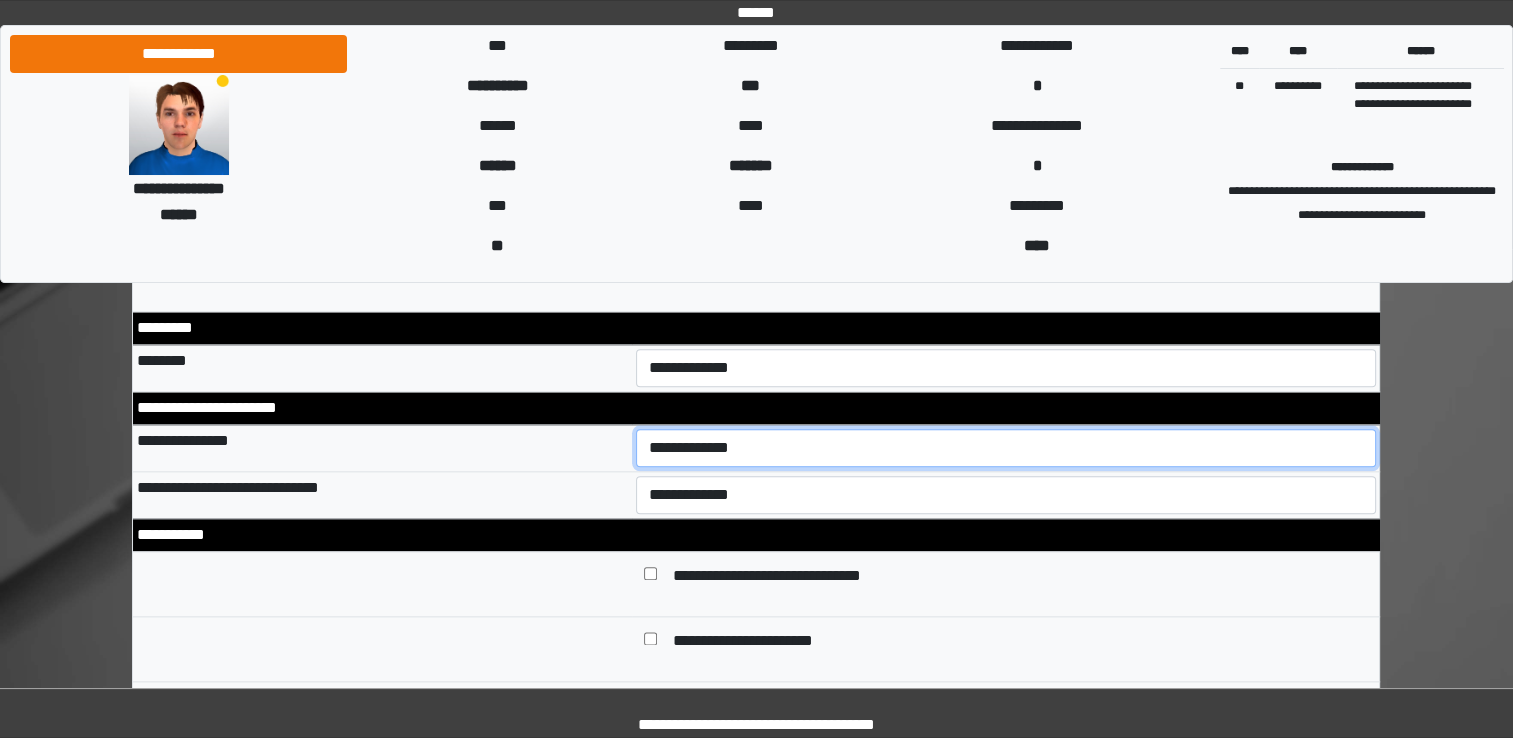 click on "**********" at bounding box center (1006, 448) 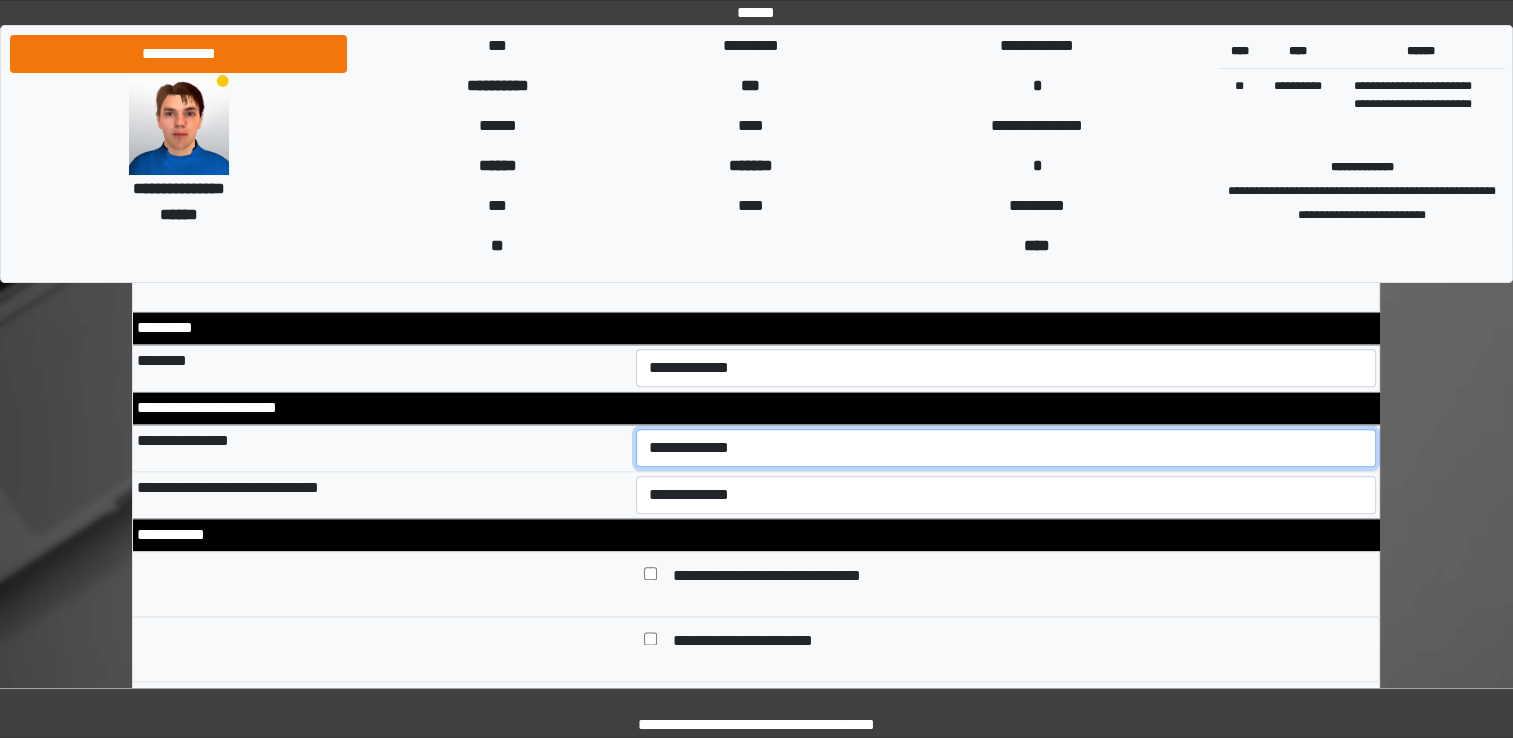 select on "*" 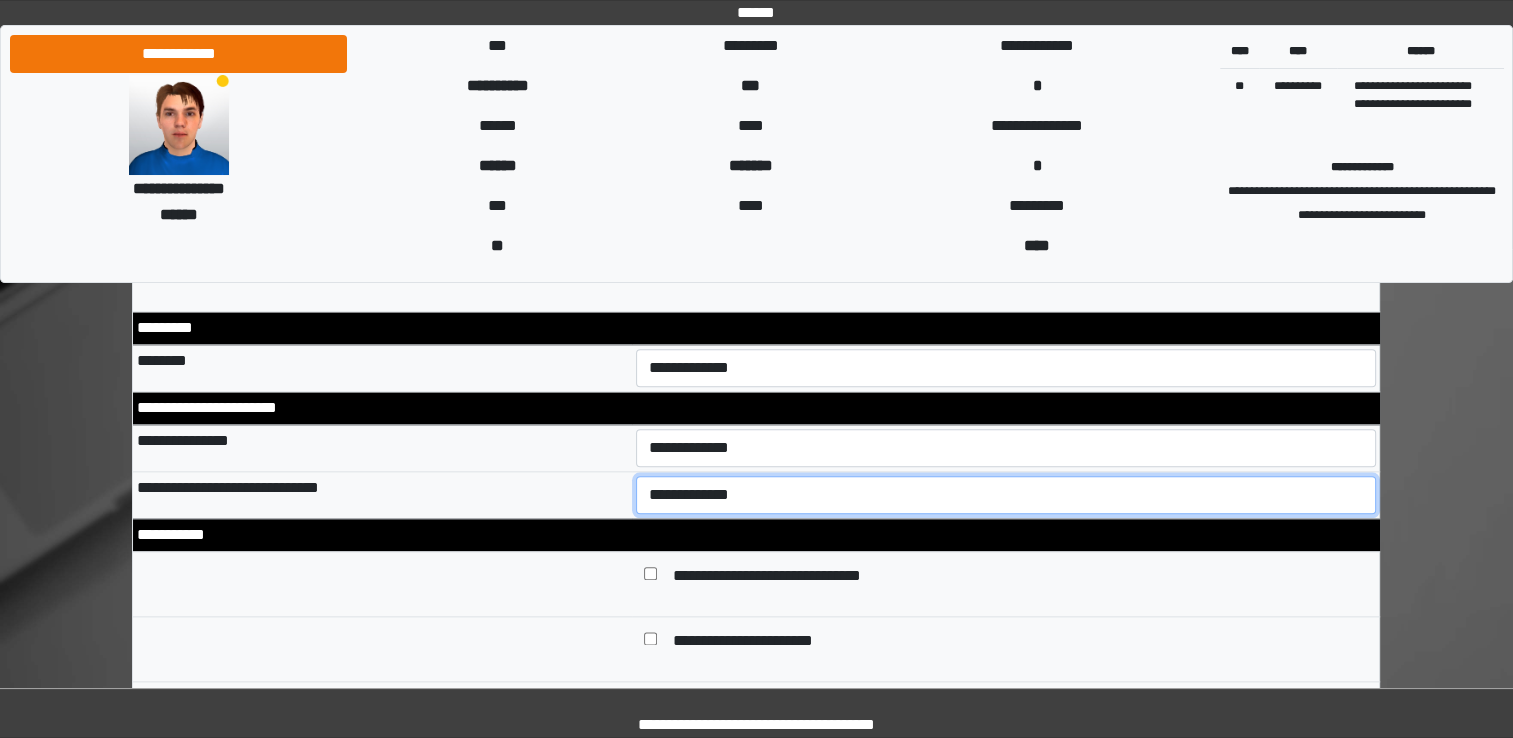 click on "**********" at bounding box center (1006, 495) 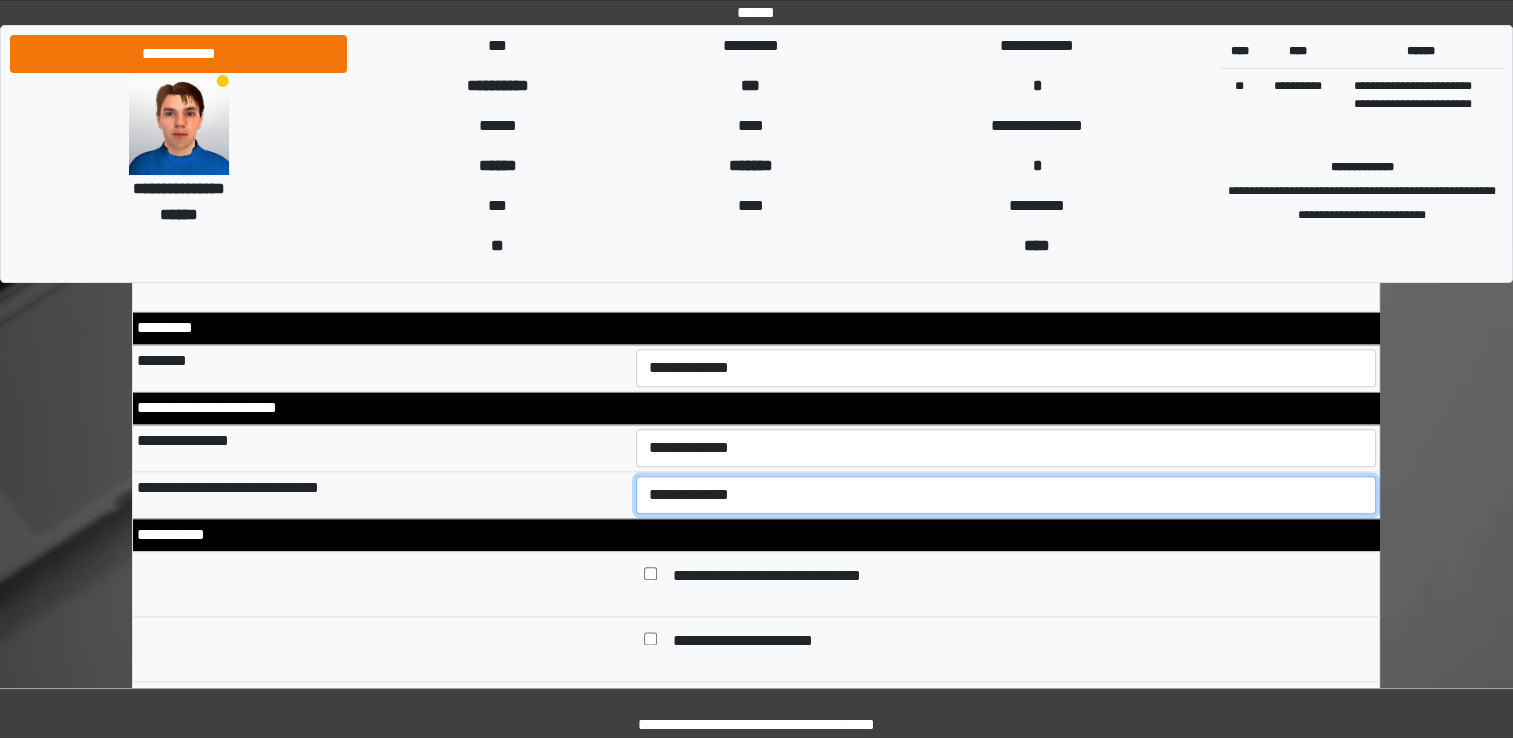 select on "*" 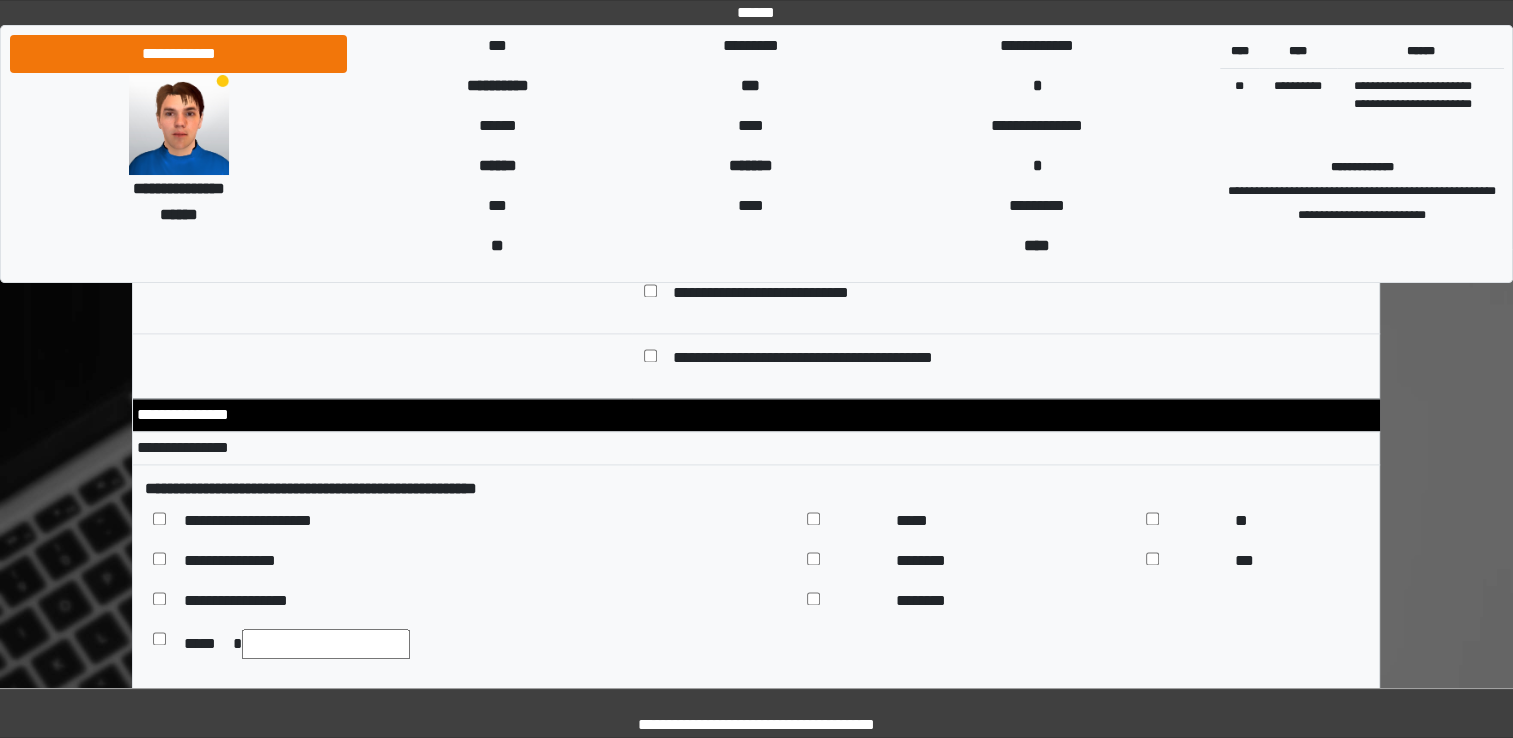 scroll, scrollTop: 10270, scrollLeft: 0, axis: vertical 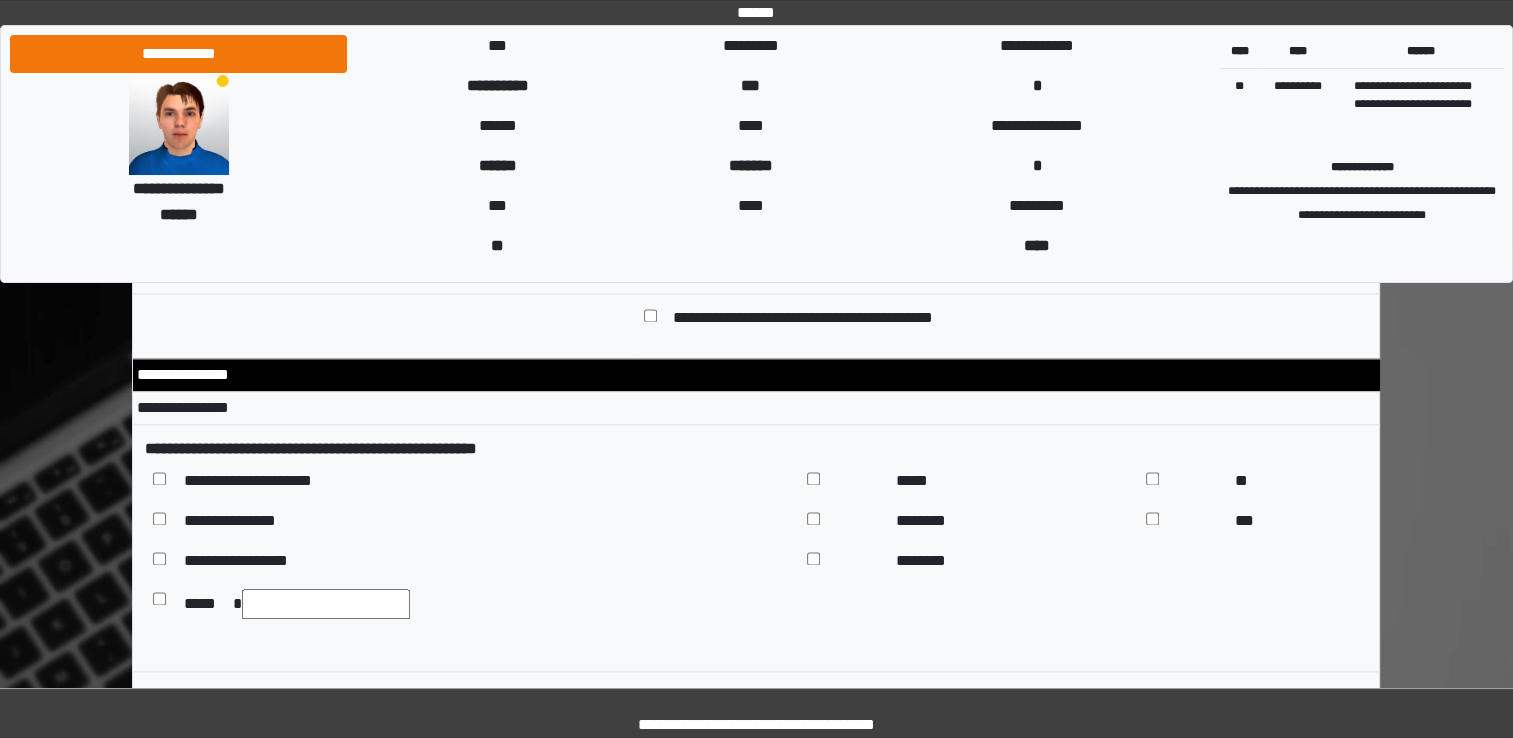 click on "*****" at bounding box center (772, 604) 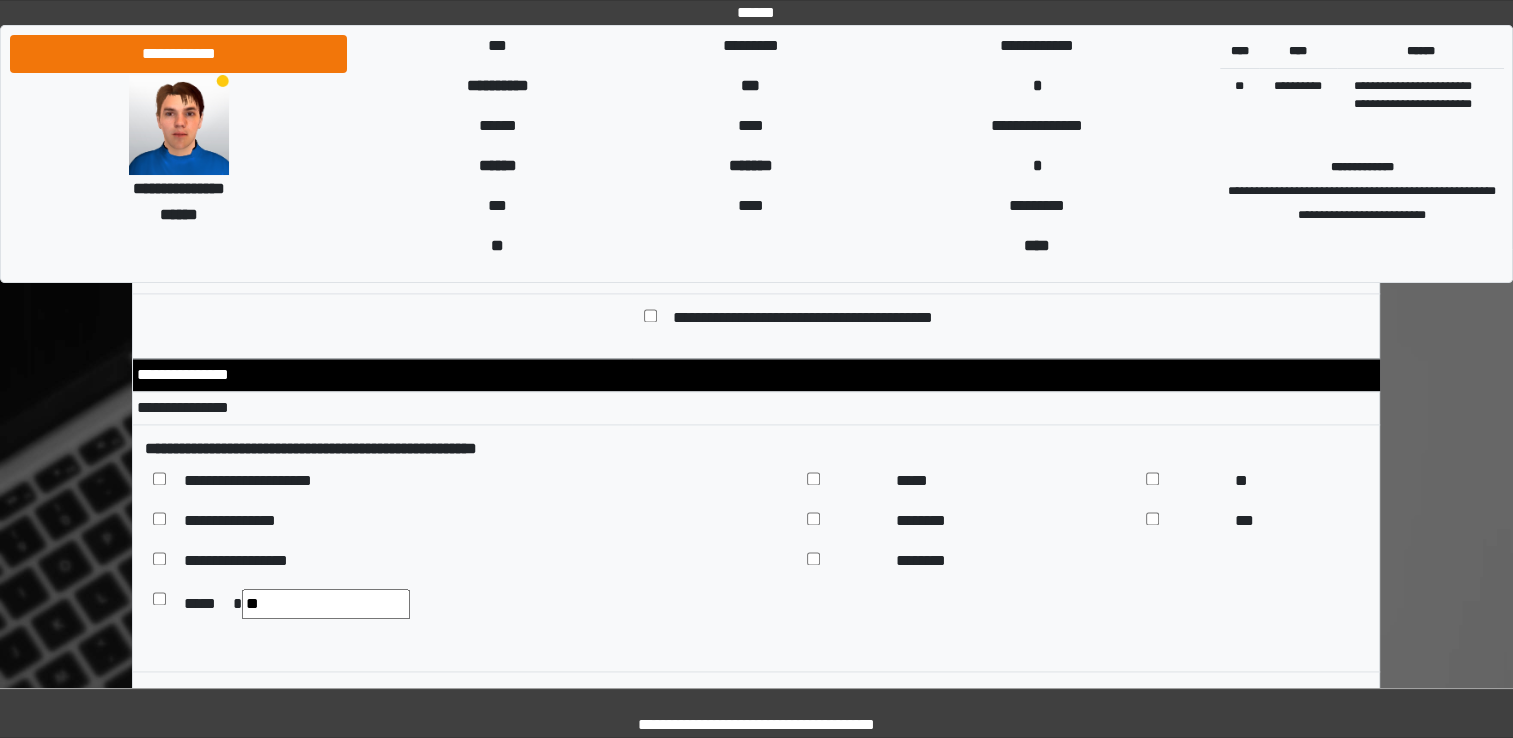 type on "*" 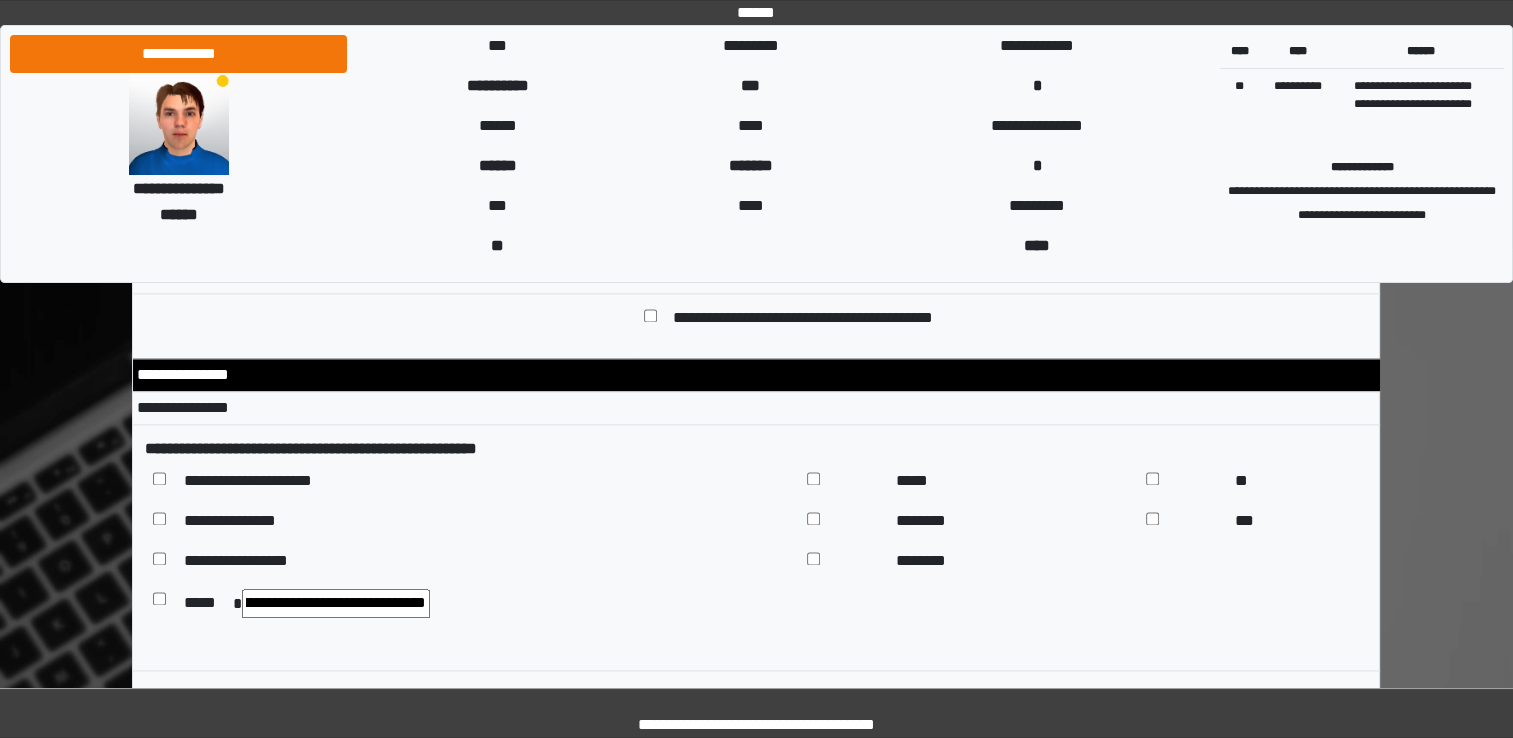 scroll, scrollTop: 0, scrollLeft: 944, axis: horizontal 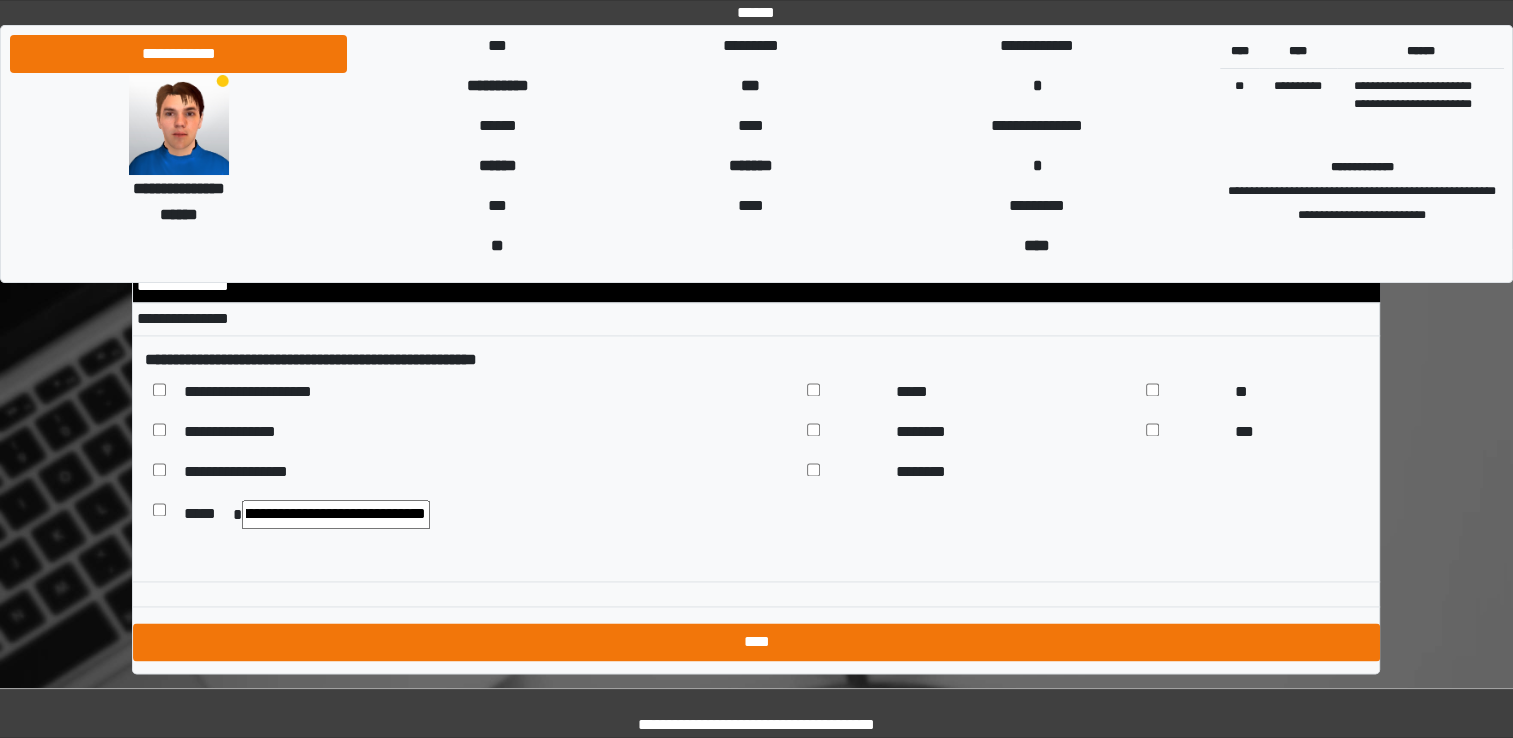 type on "**********" 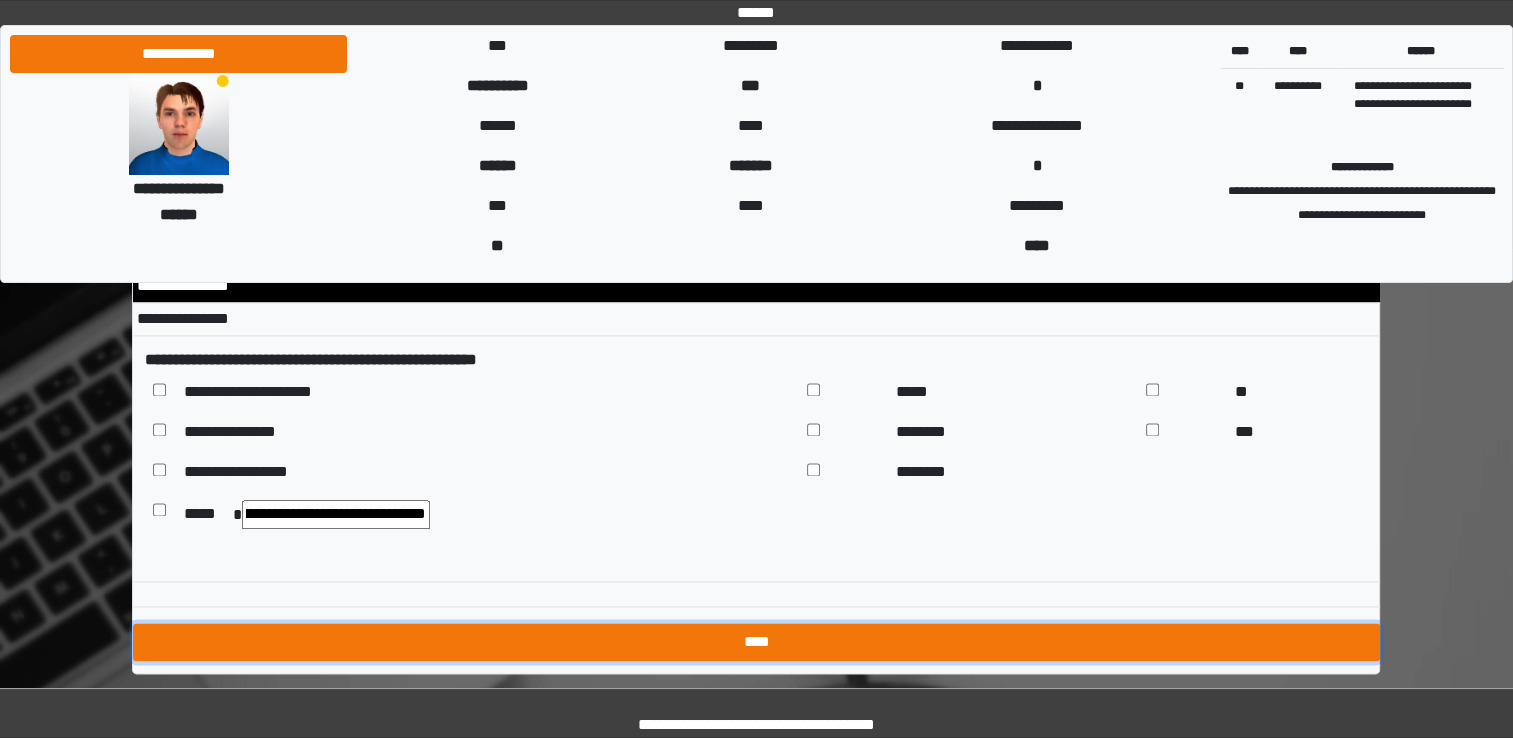 click on "****" at bounding box center [756, 642] 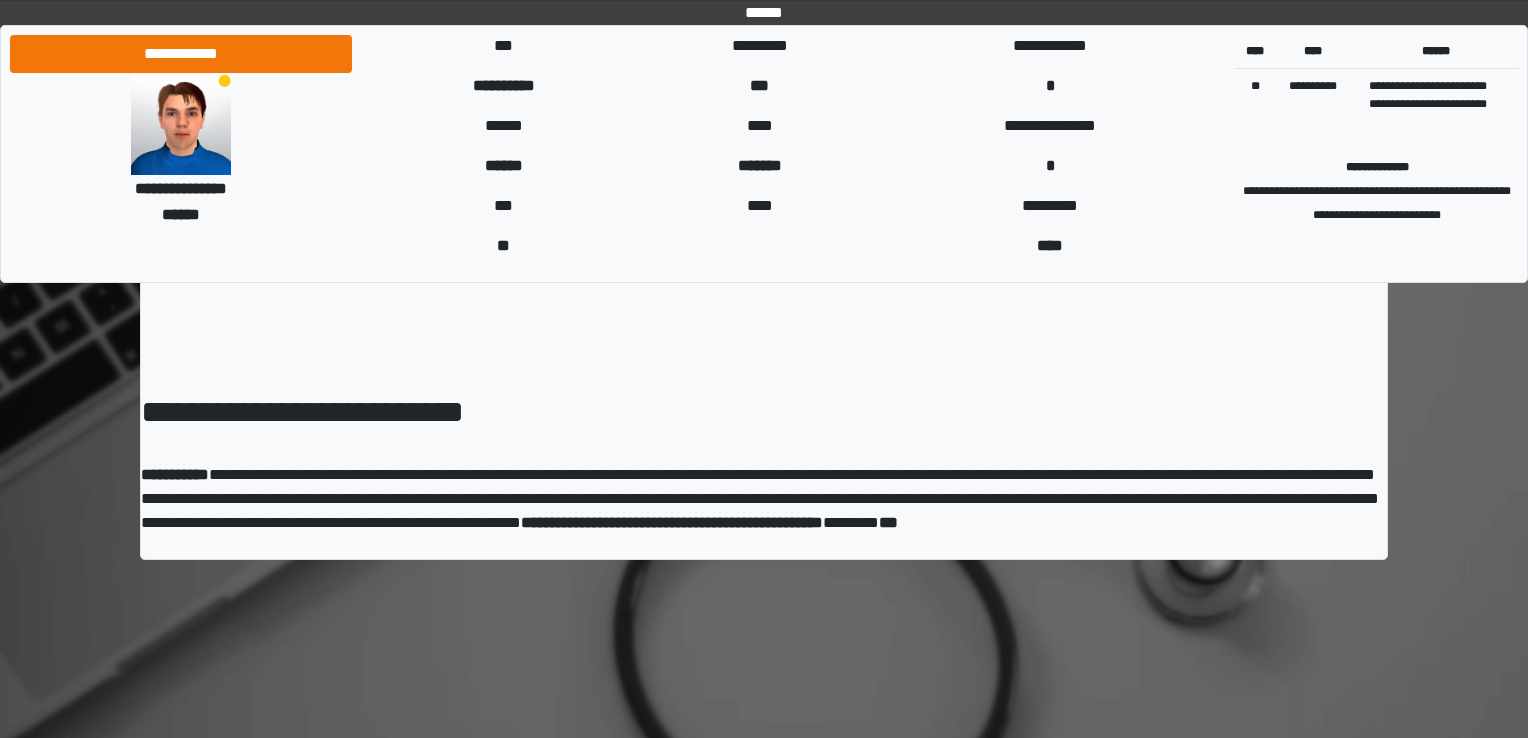 scroll, scrollTop: 0, scrollLeft: 0, axis: both 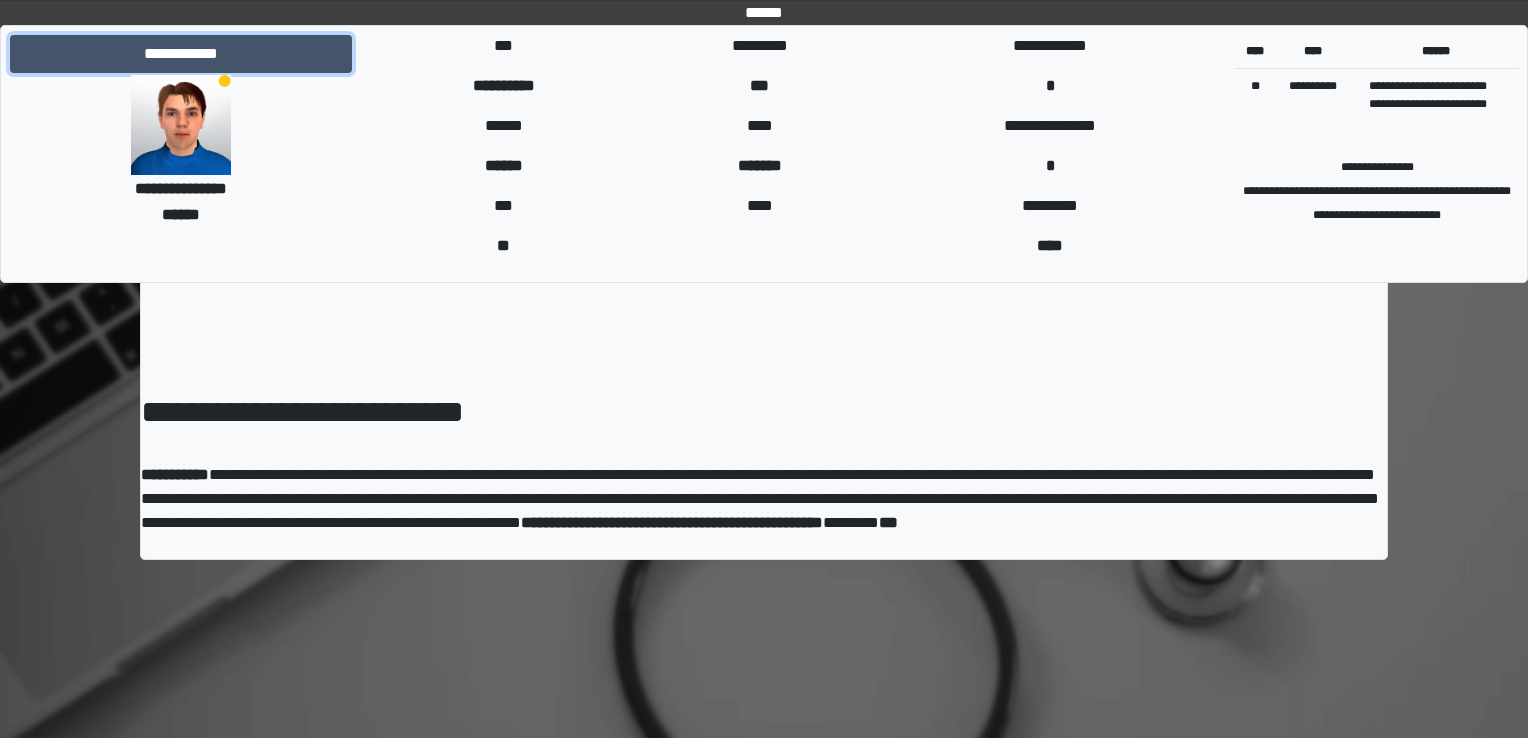 click on "**********" at bounding box center [181, 54] 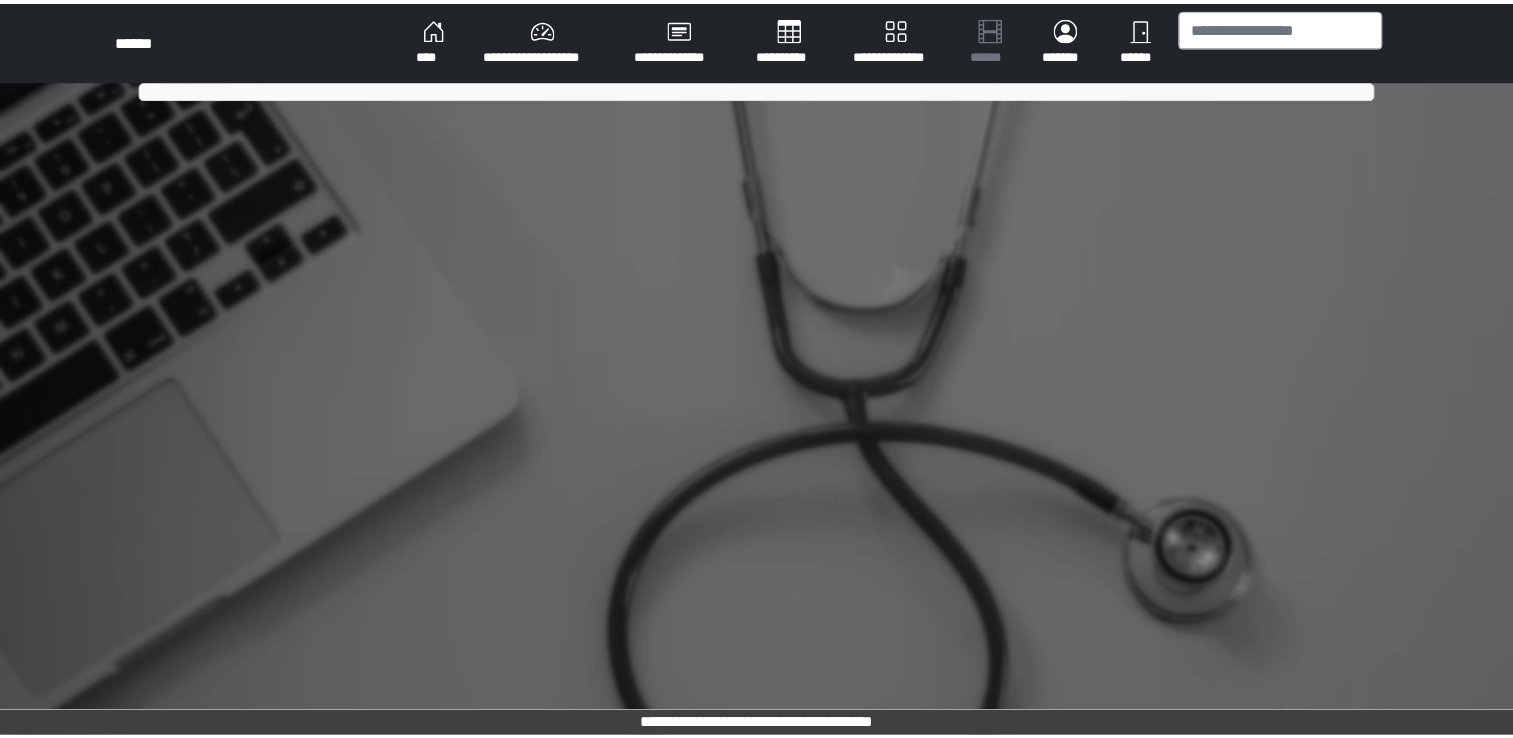 scroll, scrollTop: 0, scrollLeft: 0, axis: both 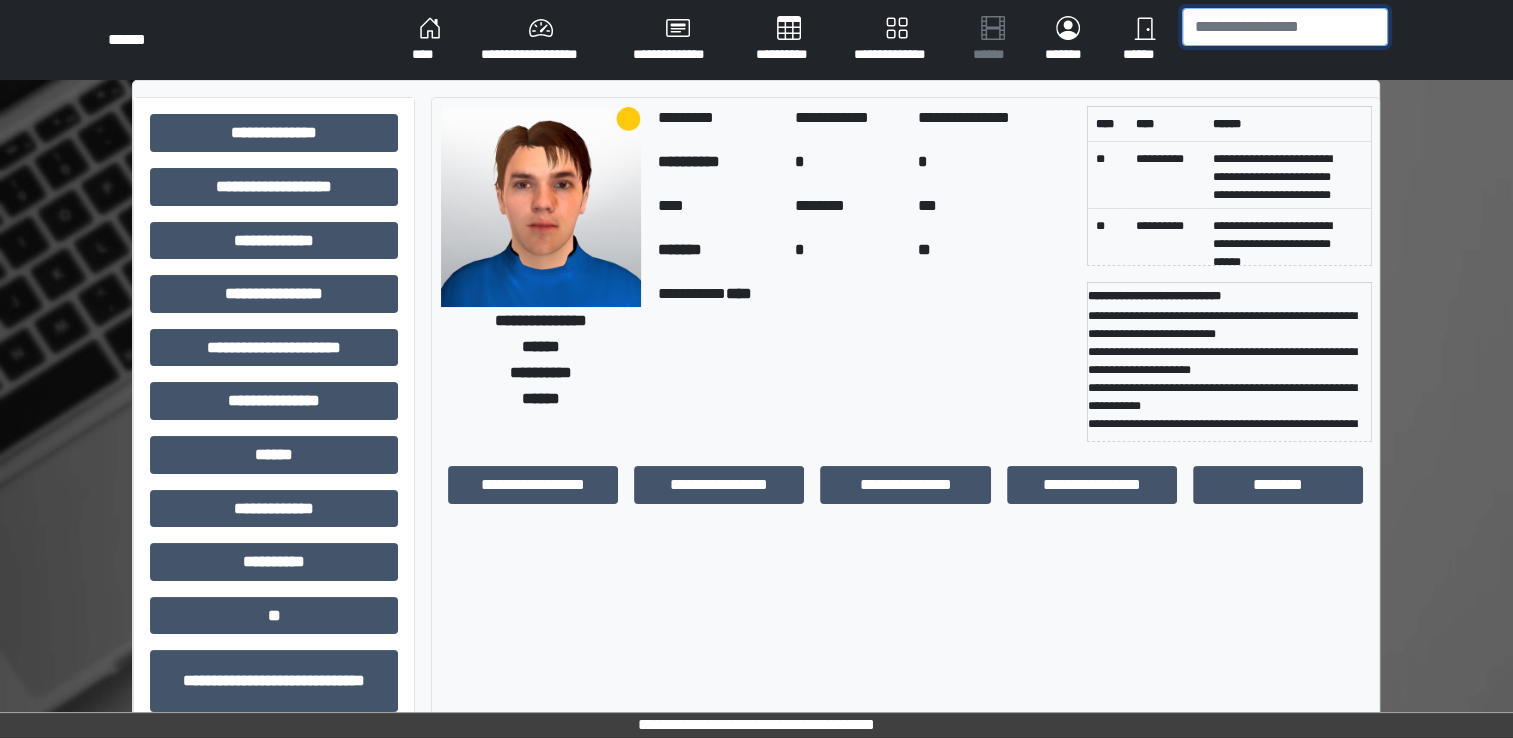 click at bounding box center (1285, 27) 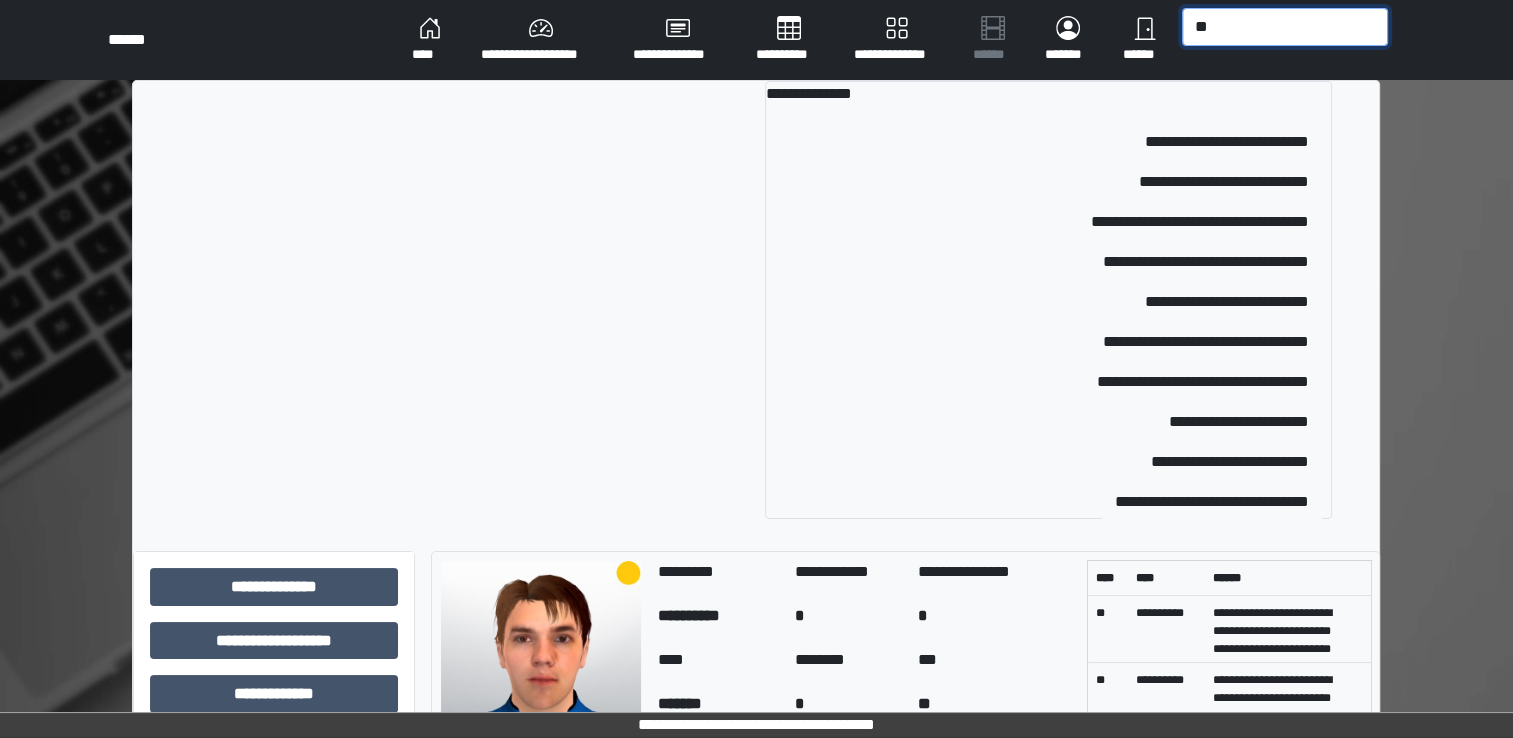 type on "*" 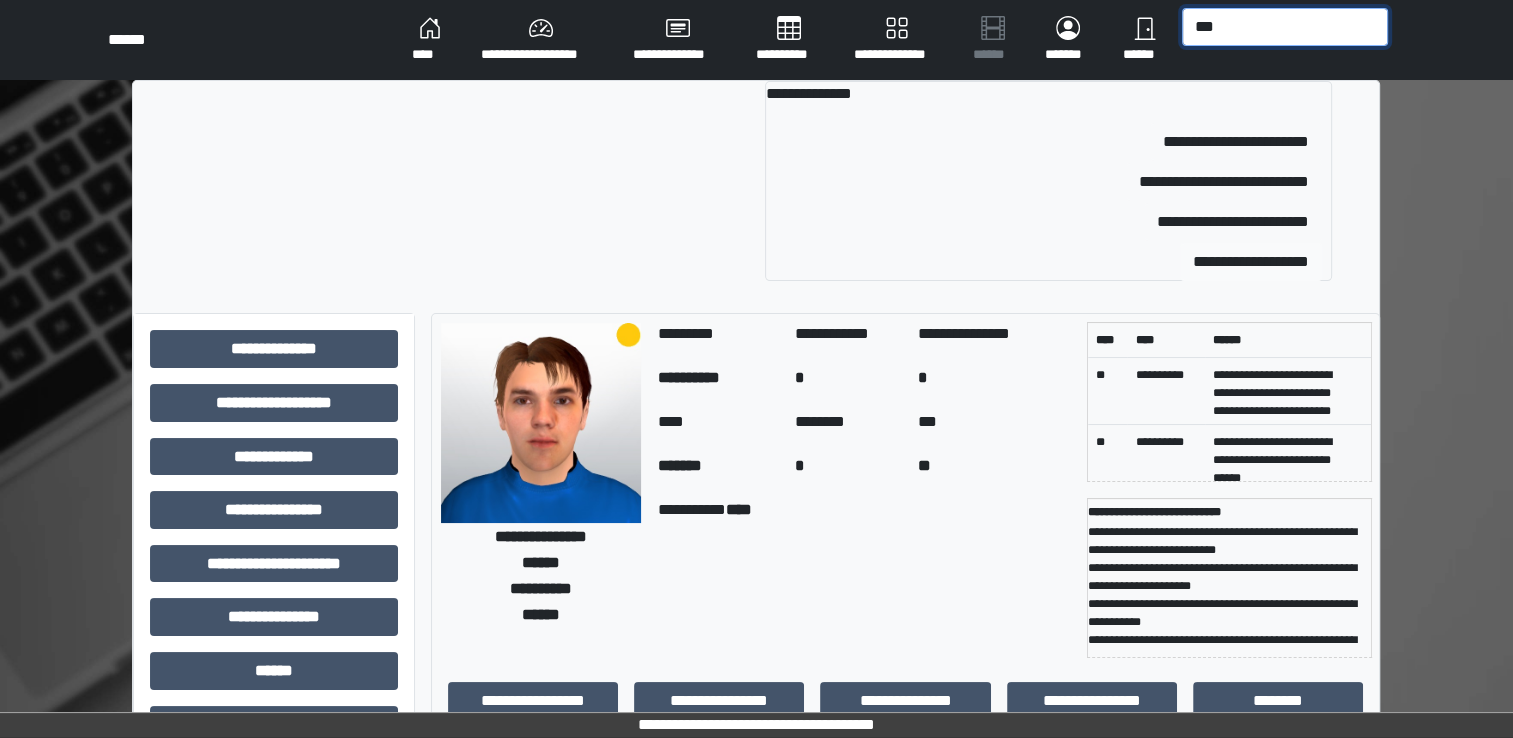 type on "***" 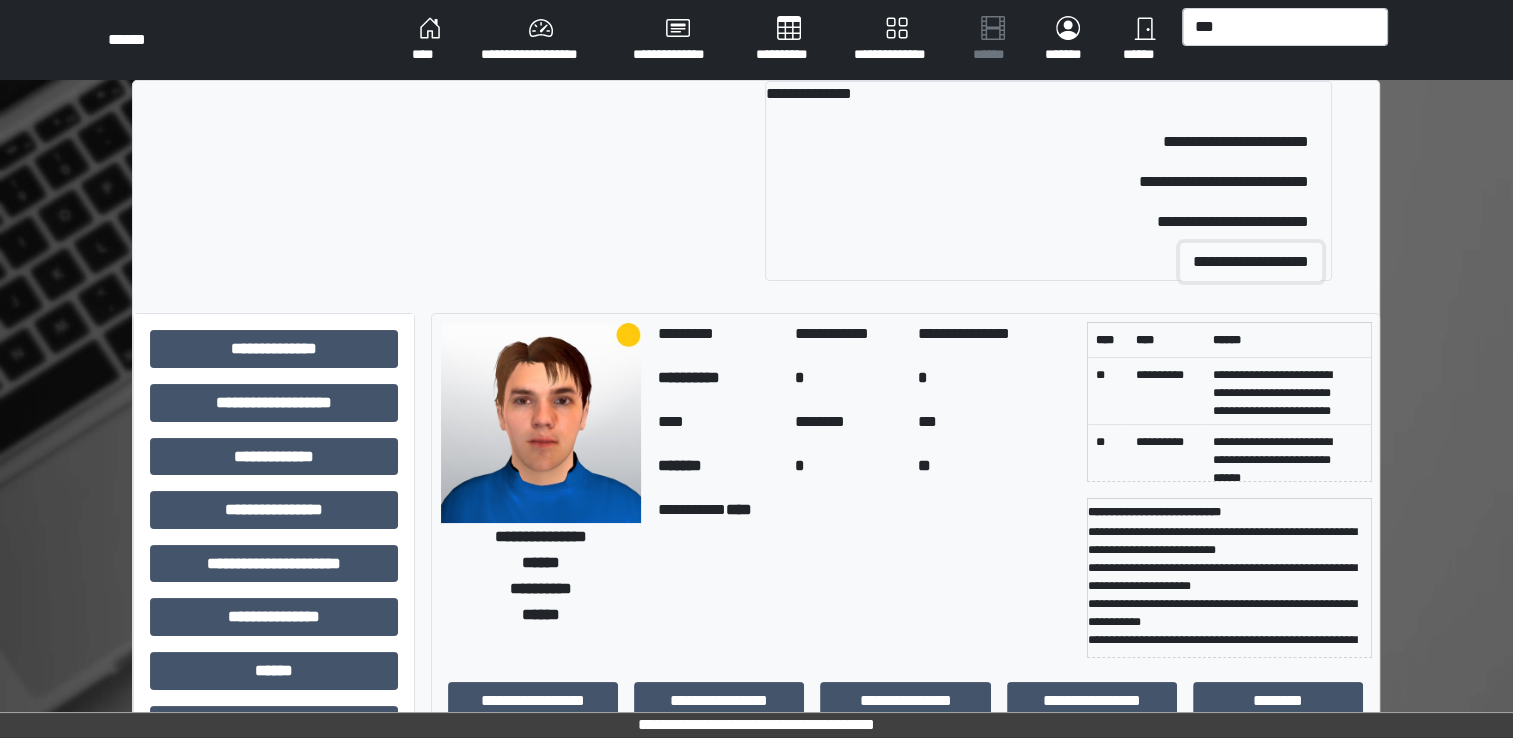 click on "**********" at bounding box center (1251, 262) 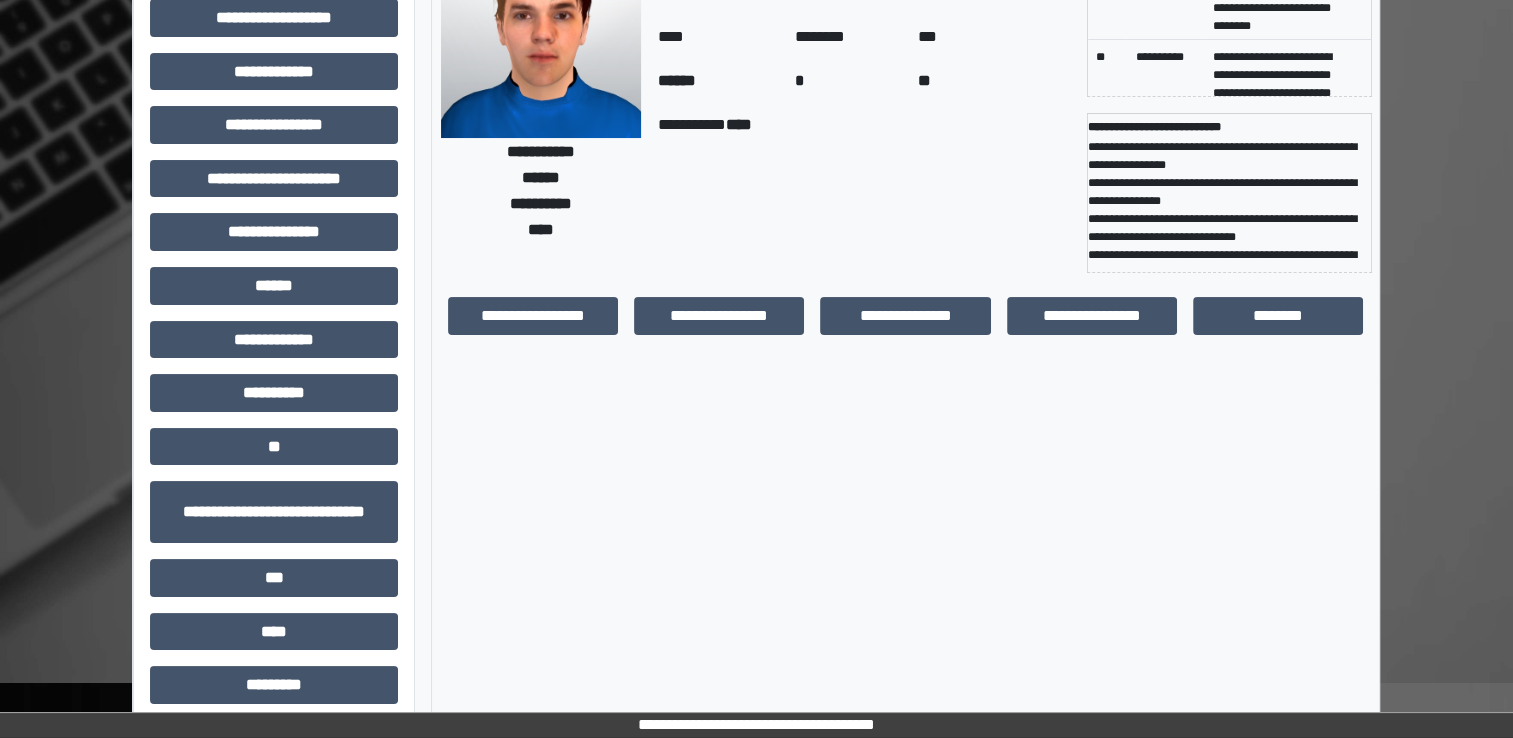scroll, scrollTop: 184, scrollLeft: 0, axis: vertical 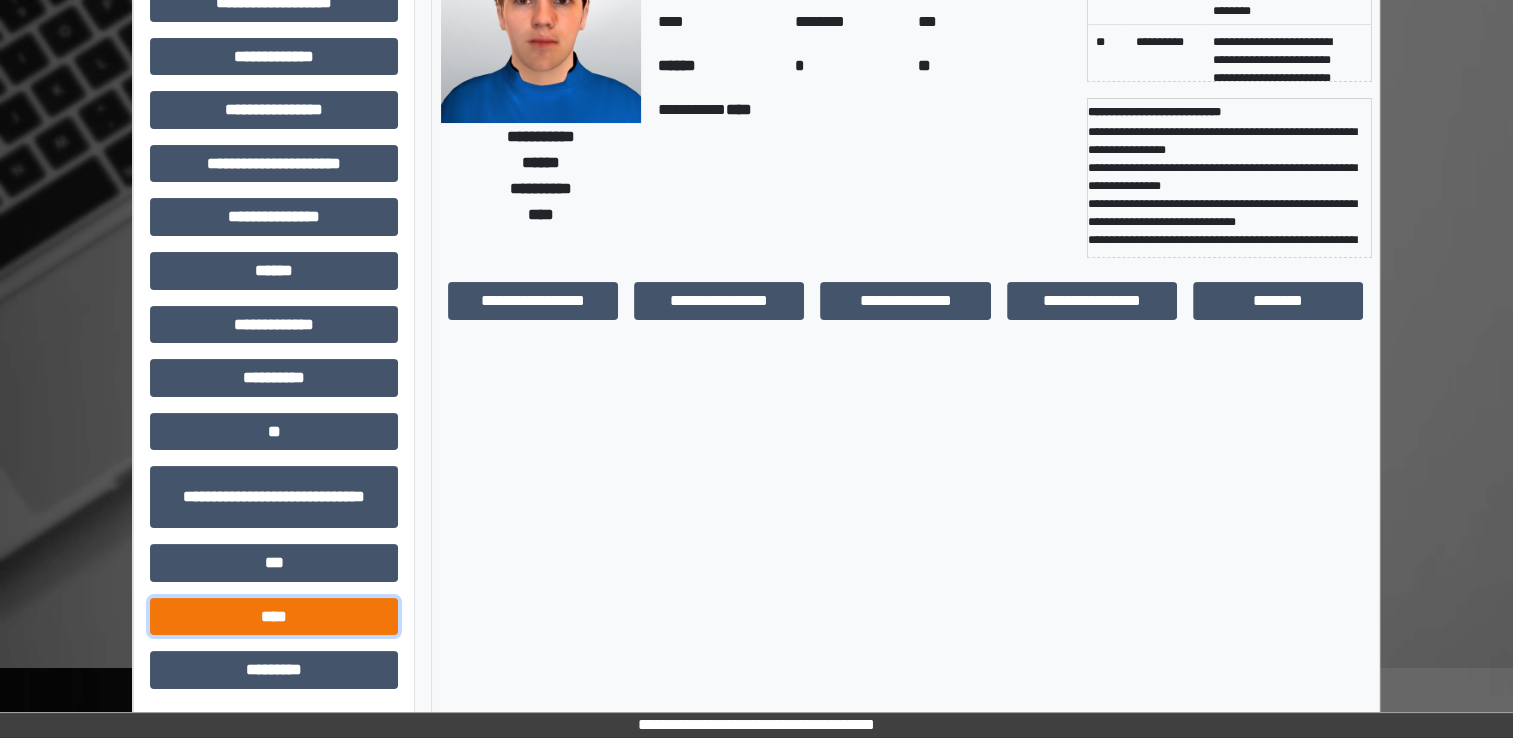click on "****" at bounding box center (274, 617) 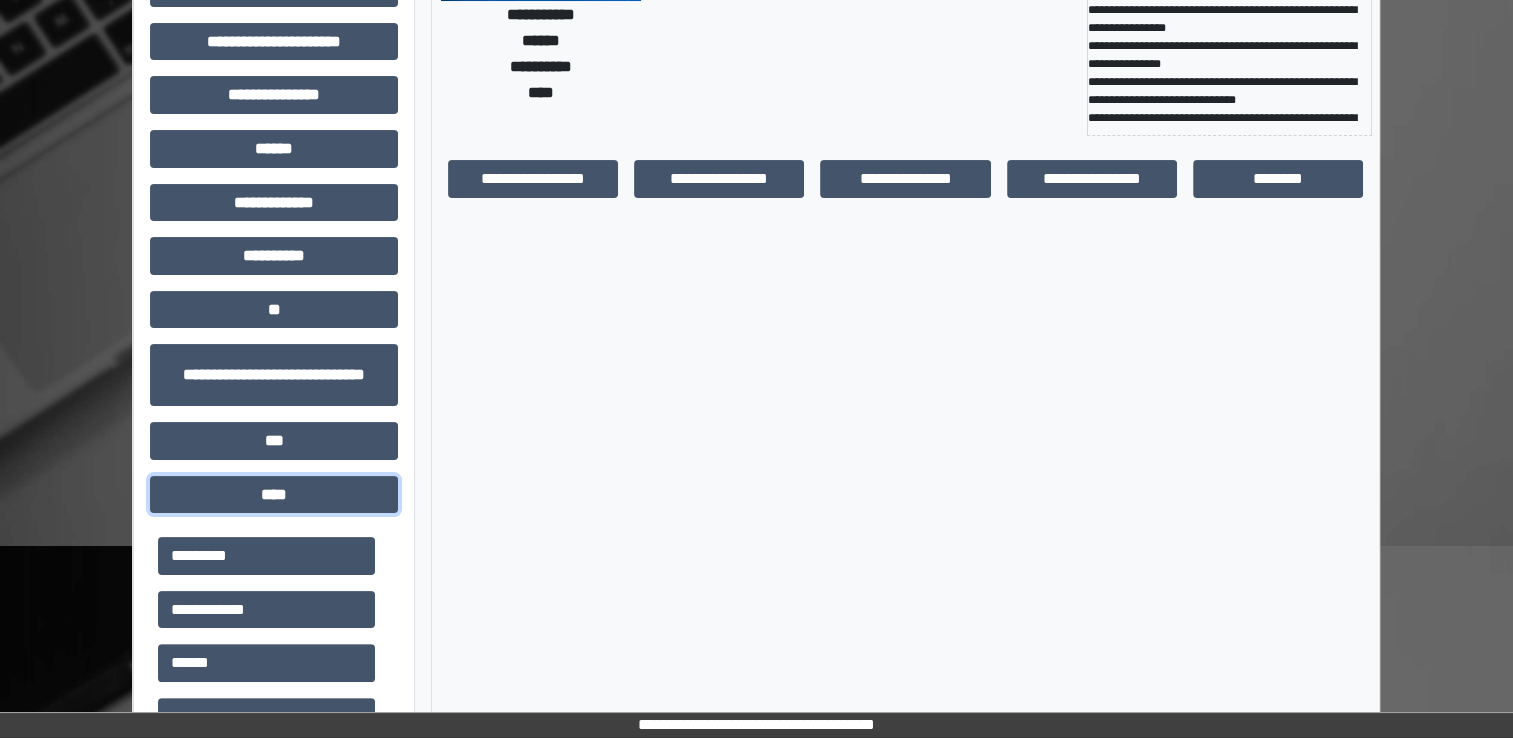 scroll, scrollTop: 311, scrollLeft: 0, axis: vertical 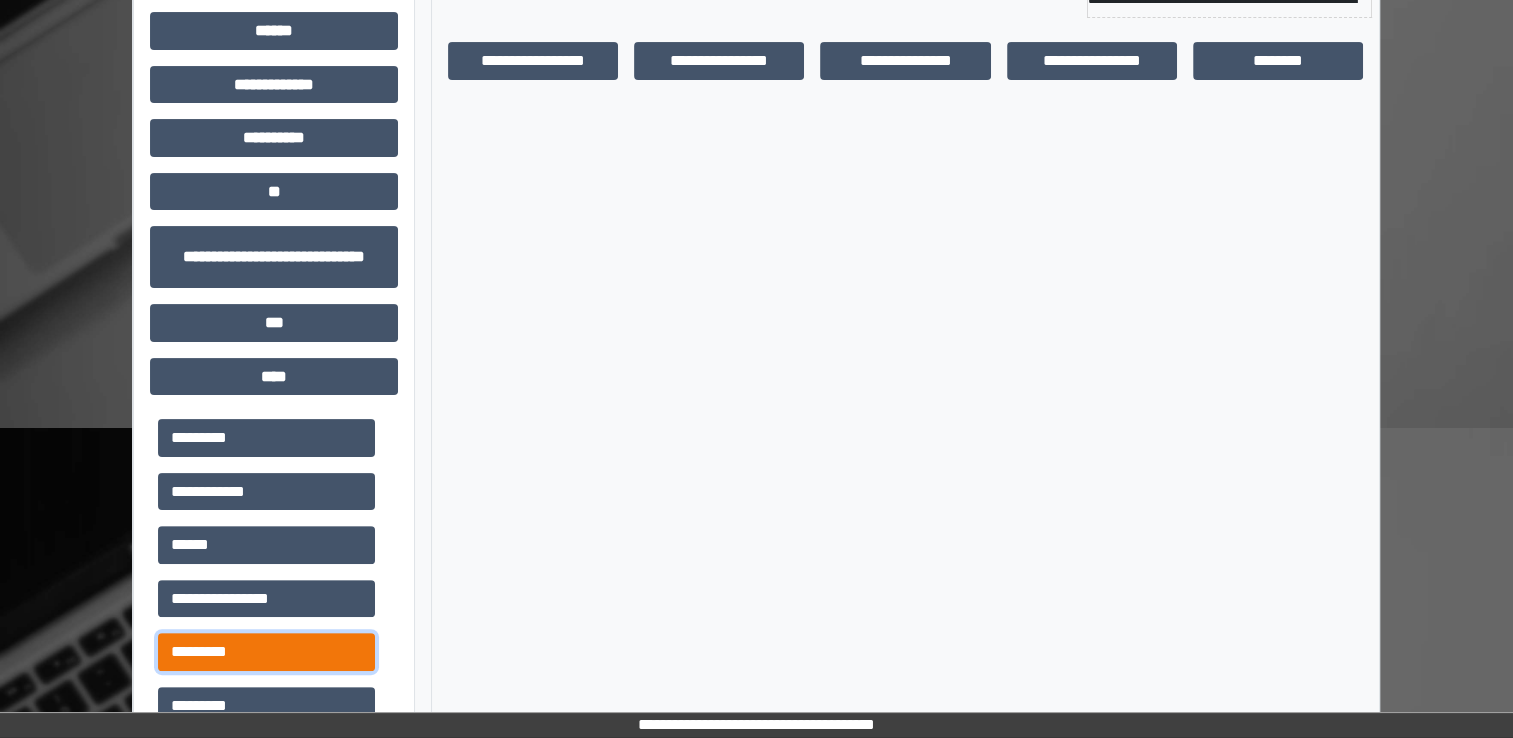 click on "*********" at bounding box center [266, 652] 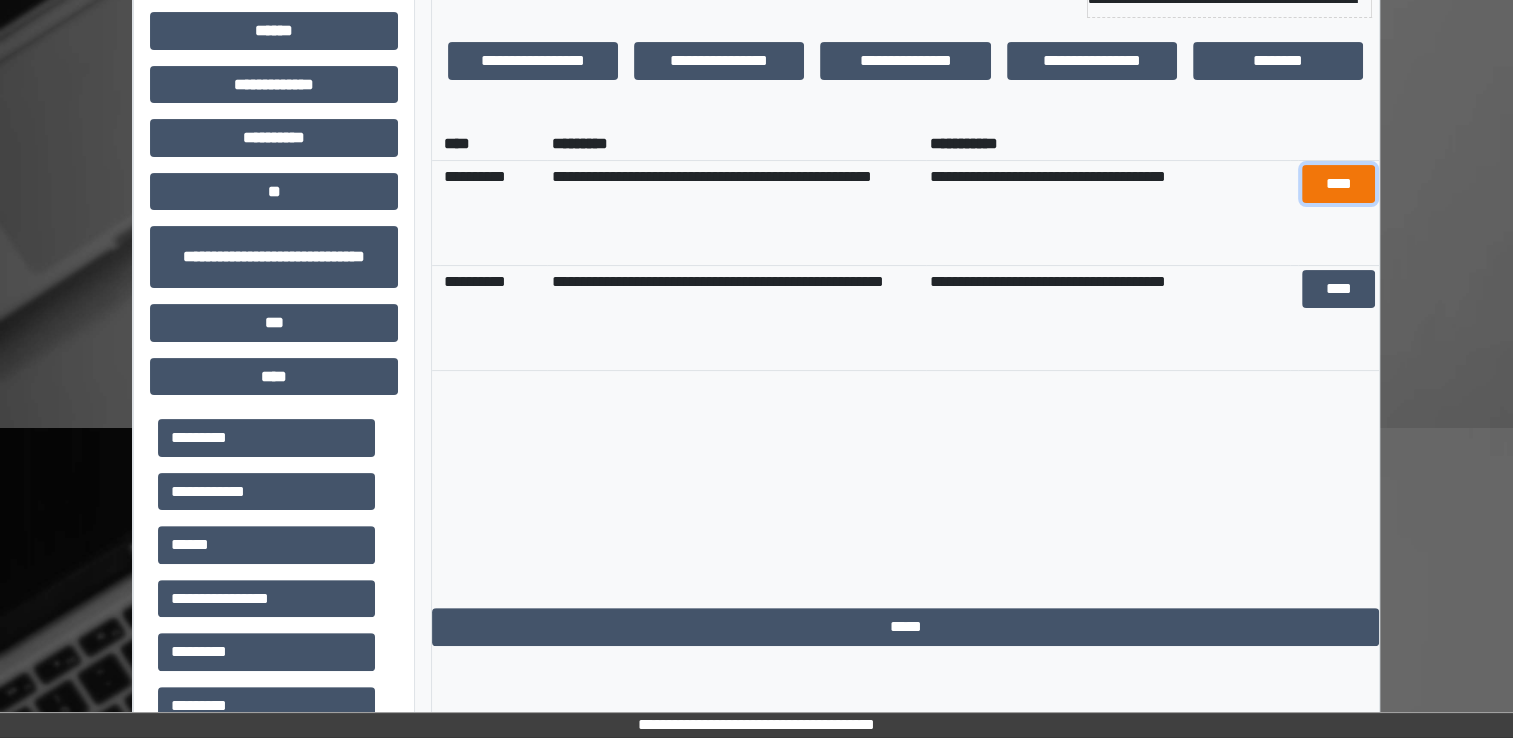 click on "****" at bounding box center [1338, 184] 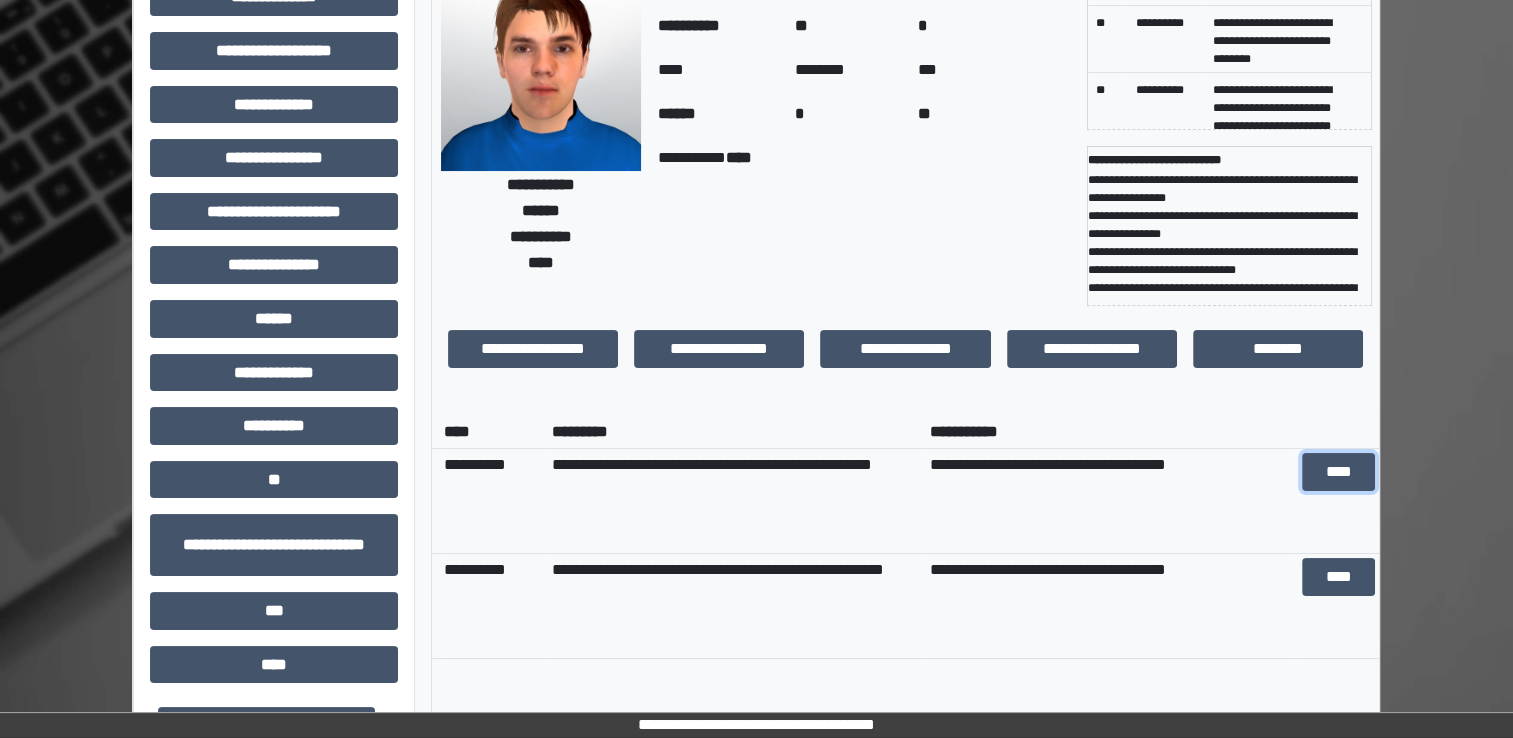 scroll, scrollTop: 0, scrollLeft: 0, axis: both 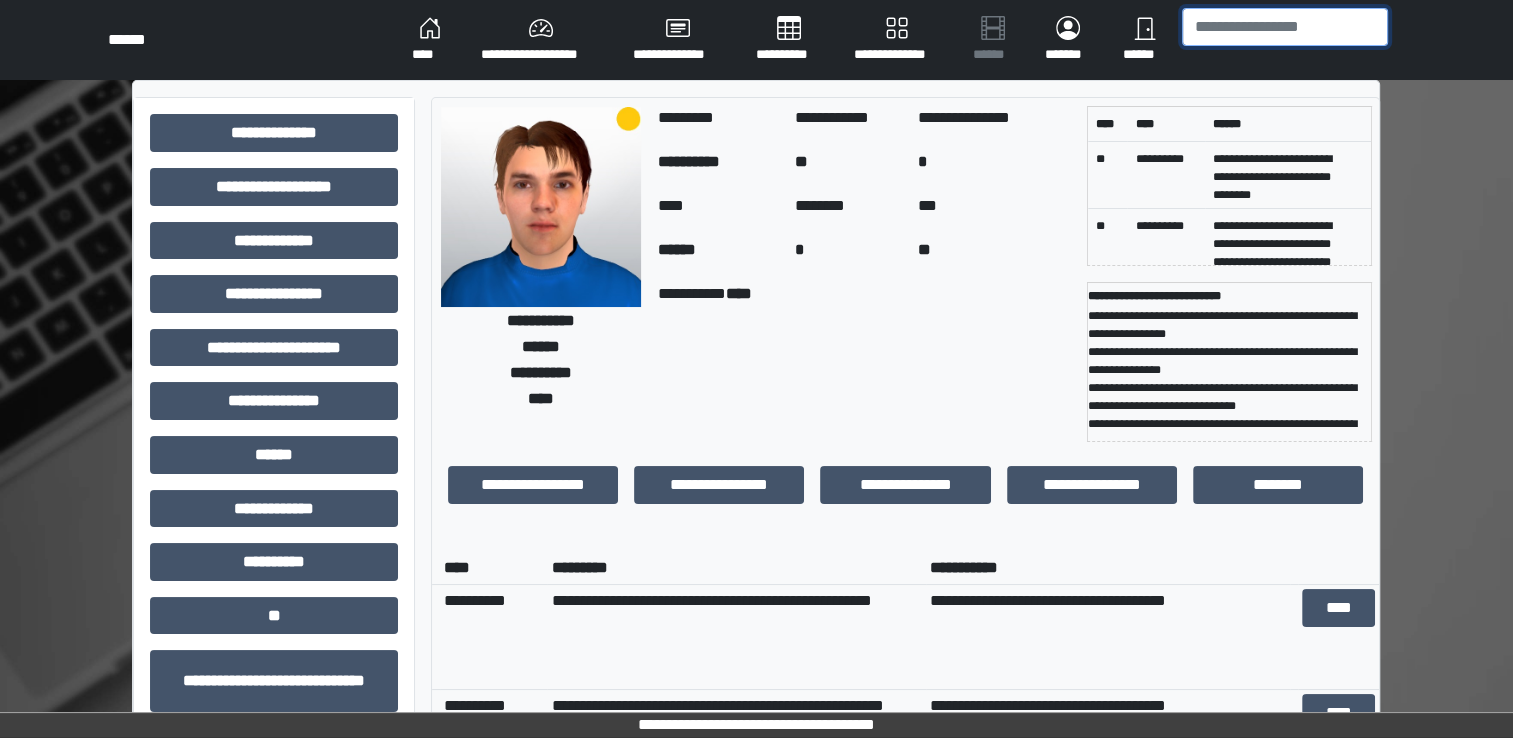 click at bounding box center [1285, 27] 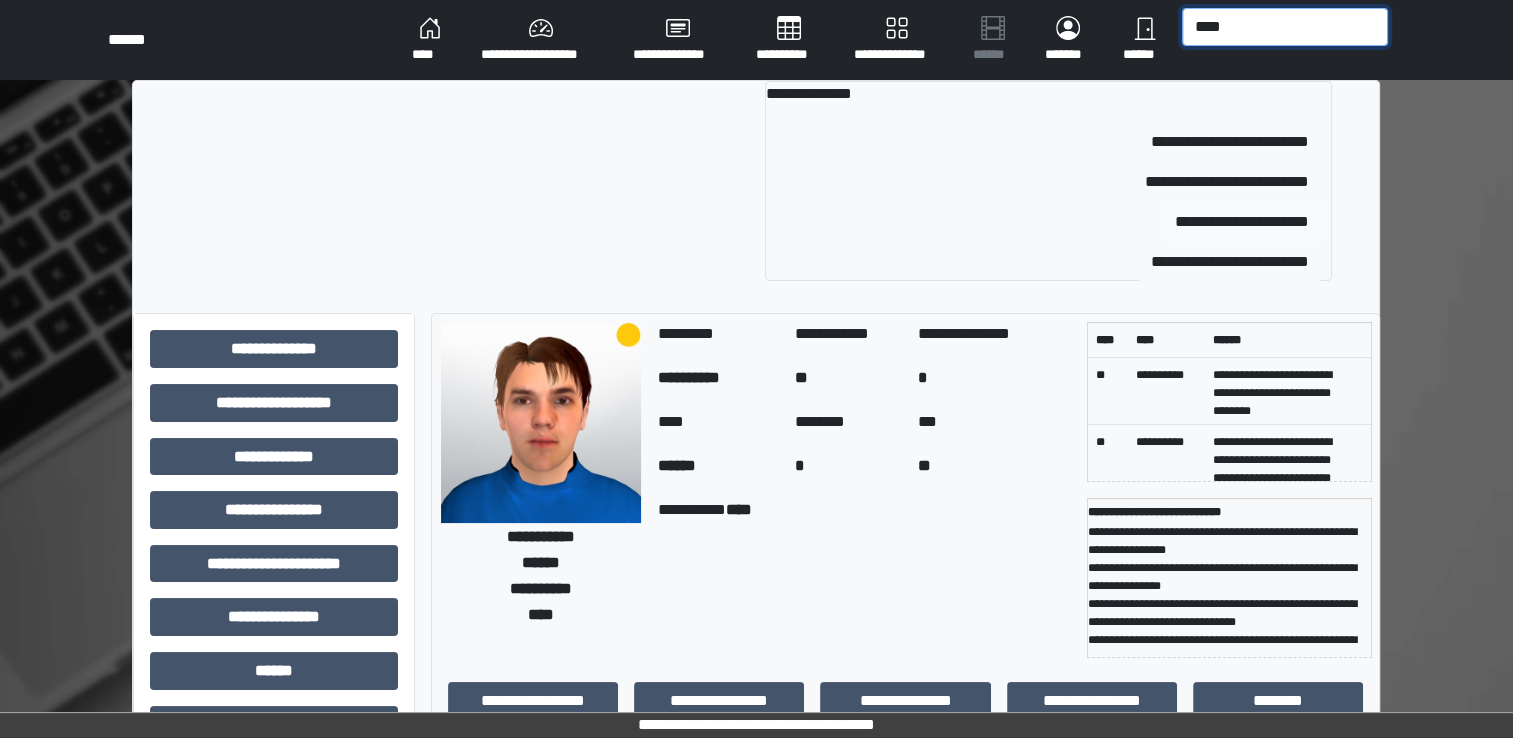 type on "****" 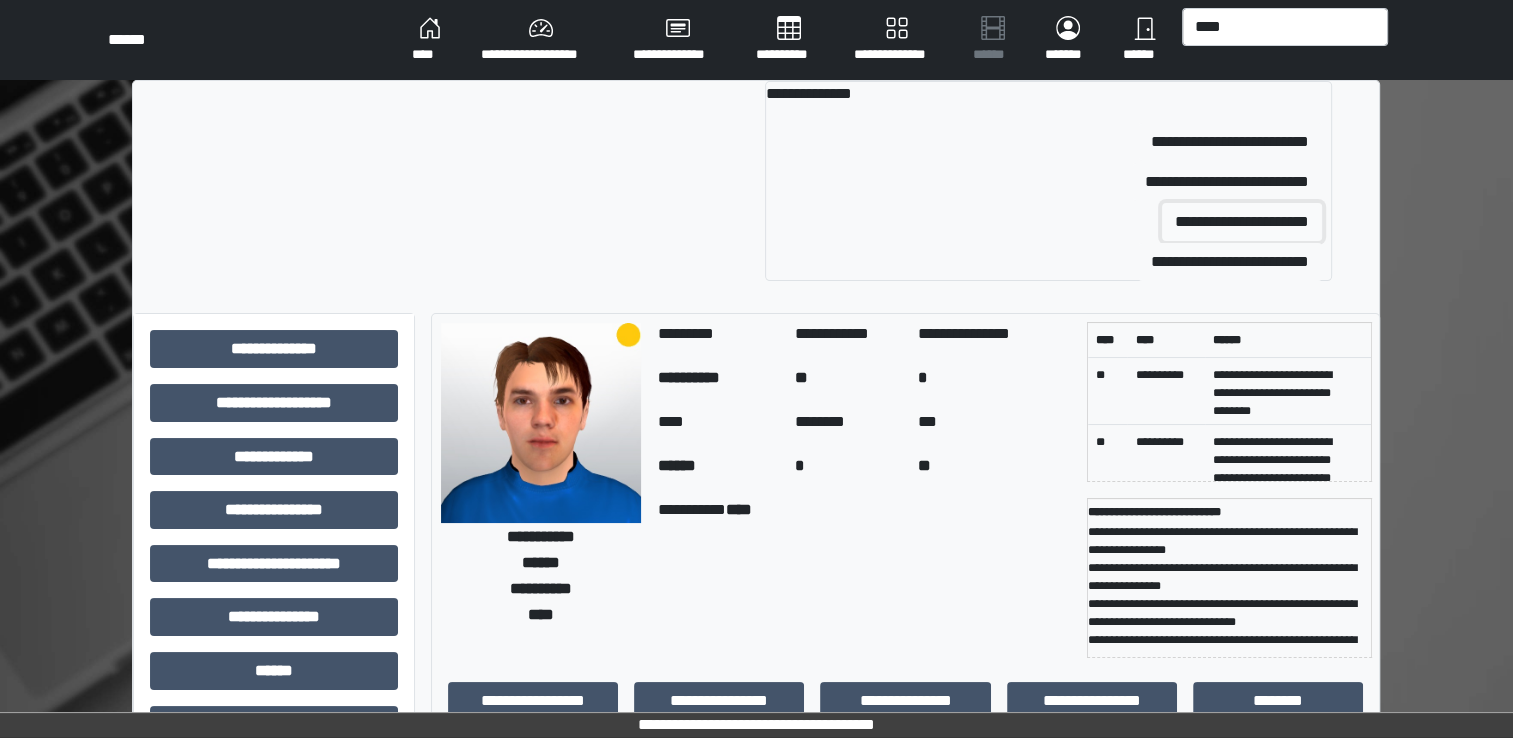 click on "**********" at bounding box center (1242, 222) 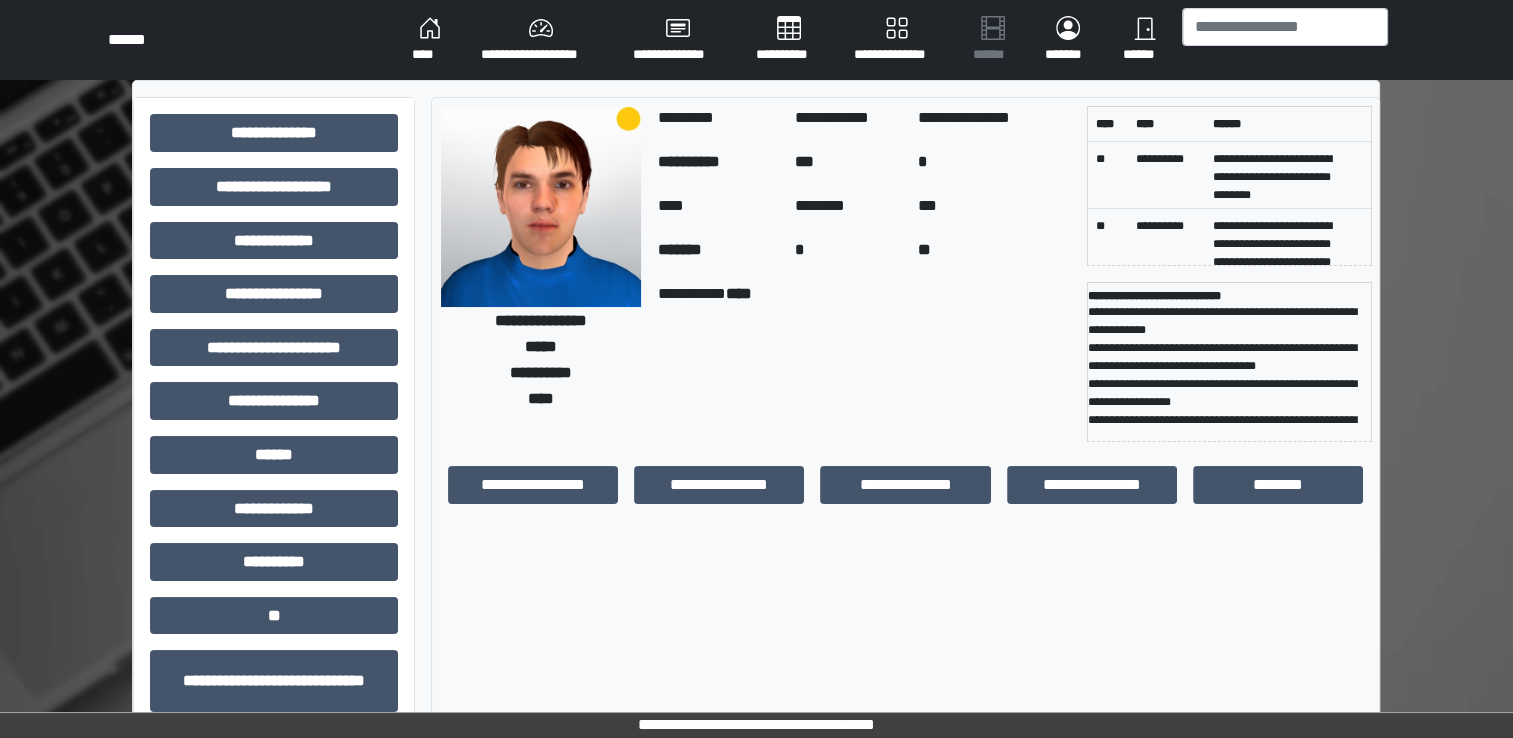 scroll, scrollTop: 55, scrollLeft: 0, axis: vertical 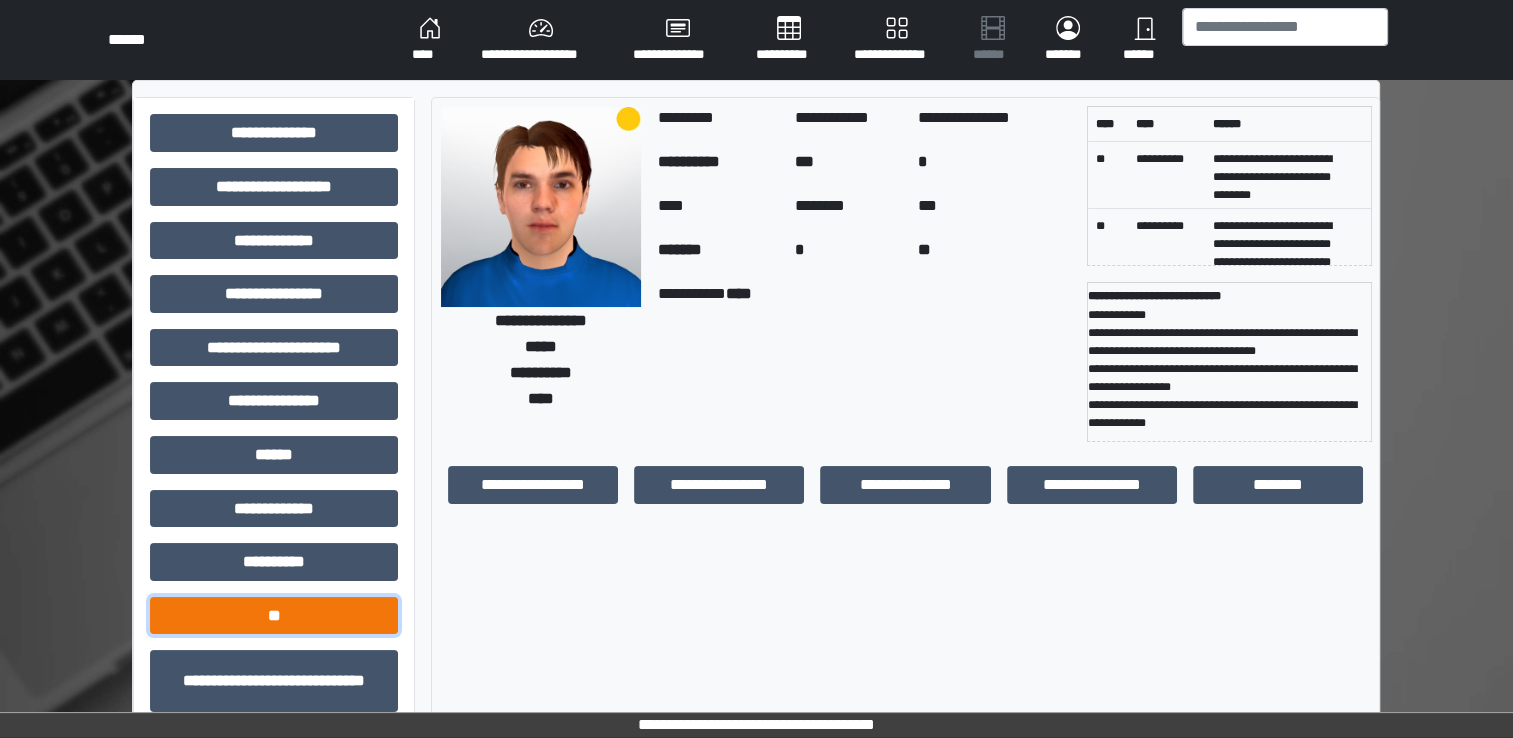 click on "**" at bounding box center (274, 616) 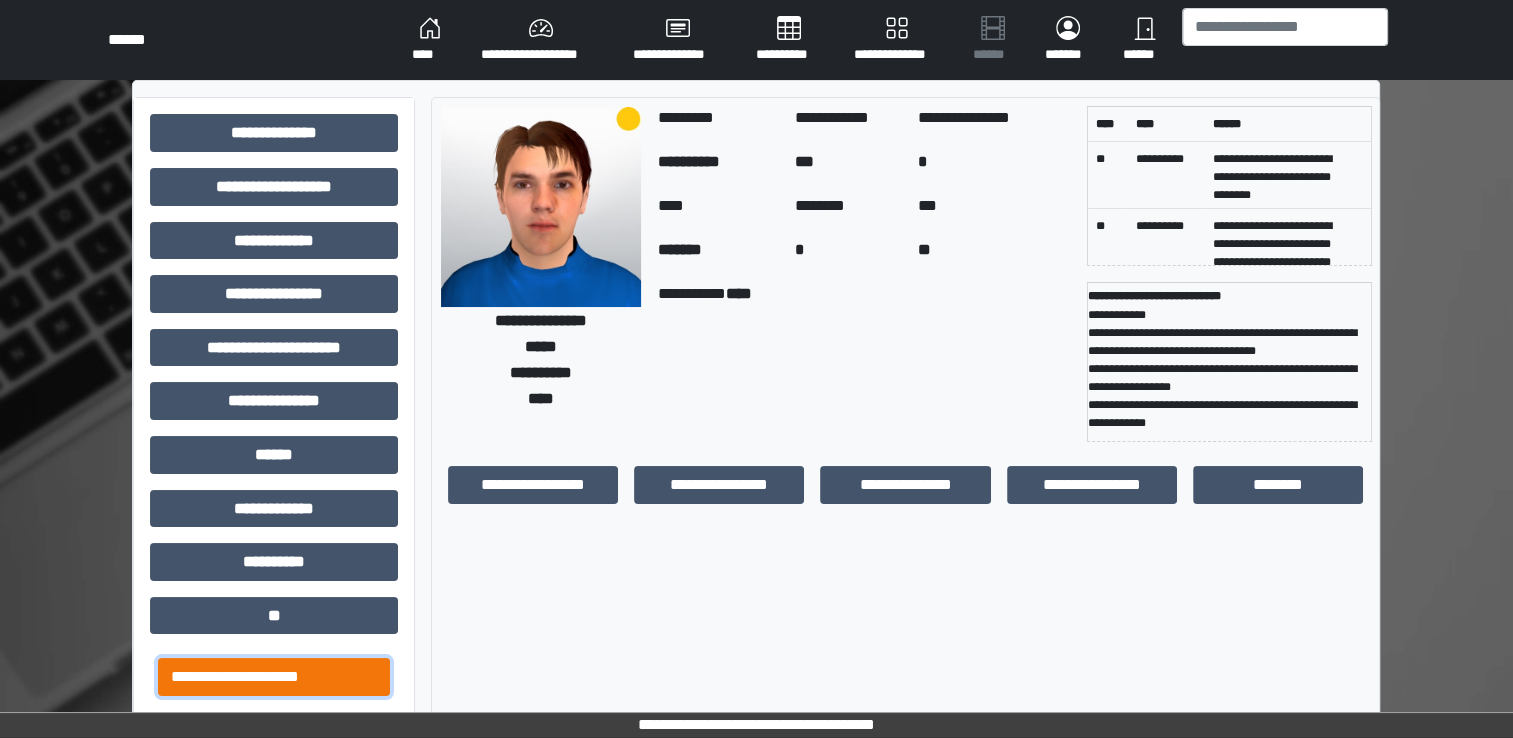 click on "**********" at bounding box center (274, 677) 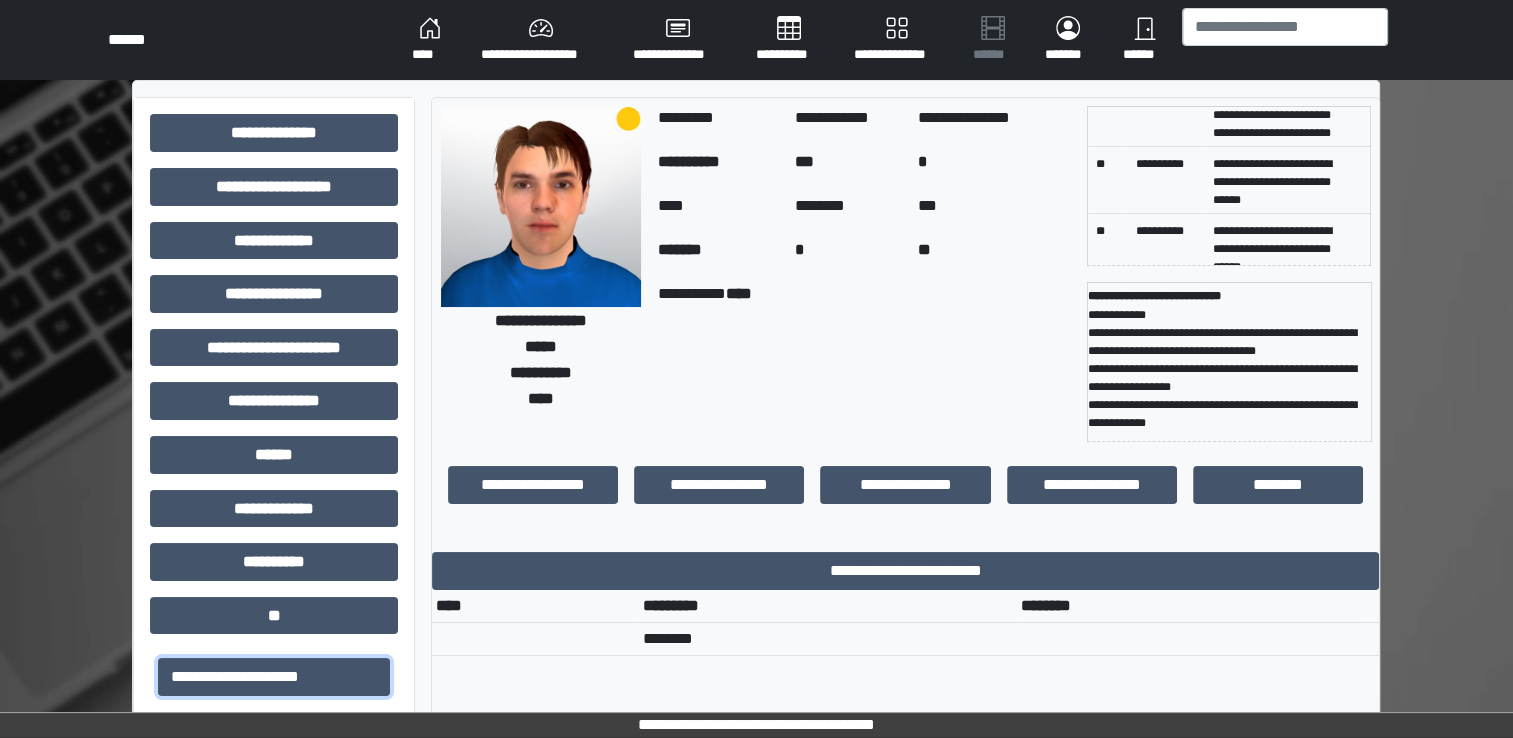 scroll, scrollTop: 160, scrollLeft: 0, axis: vertical 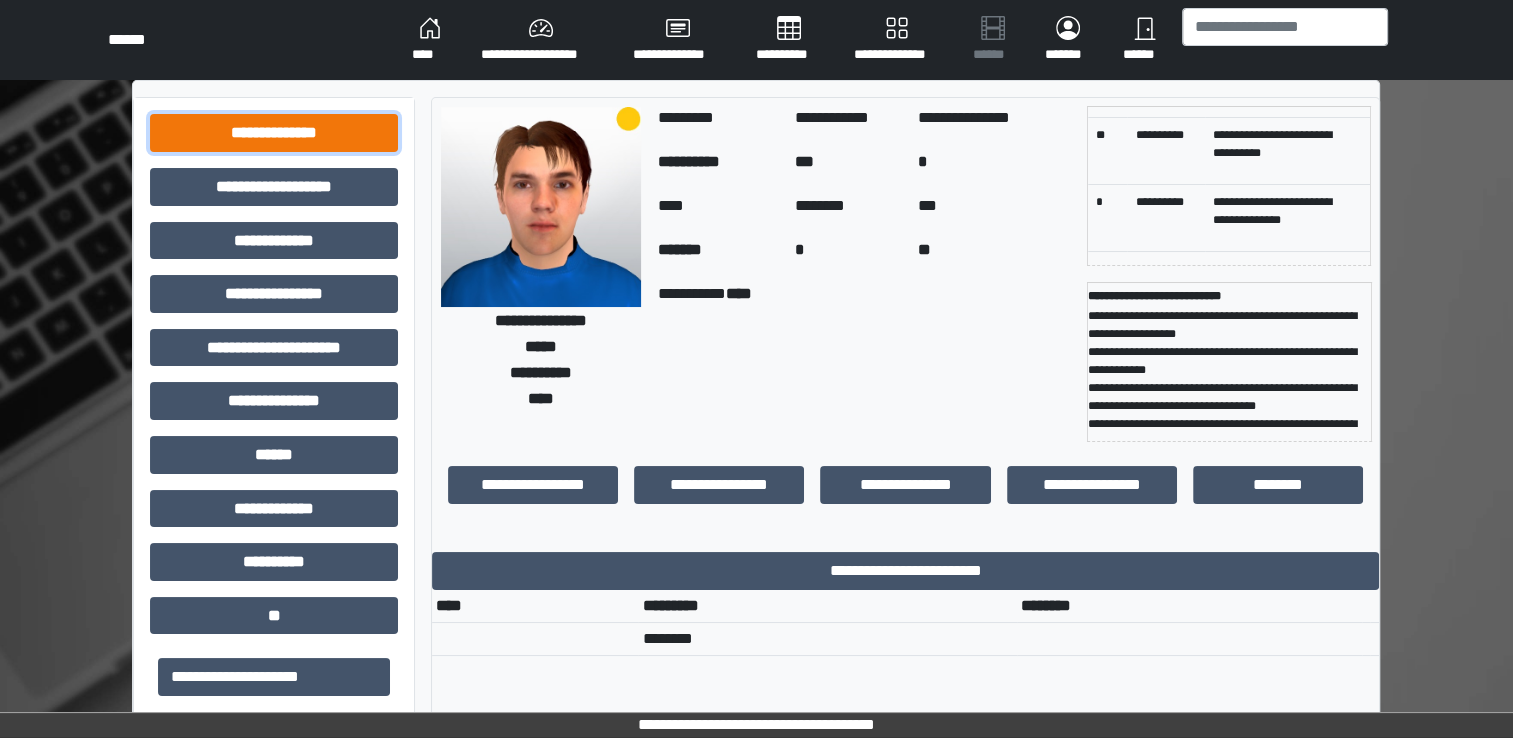 click on "**********" at bounding box center [274, 133] 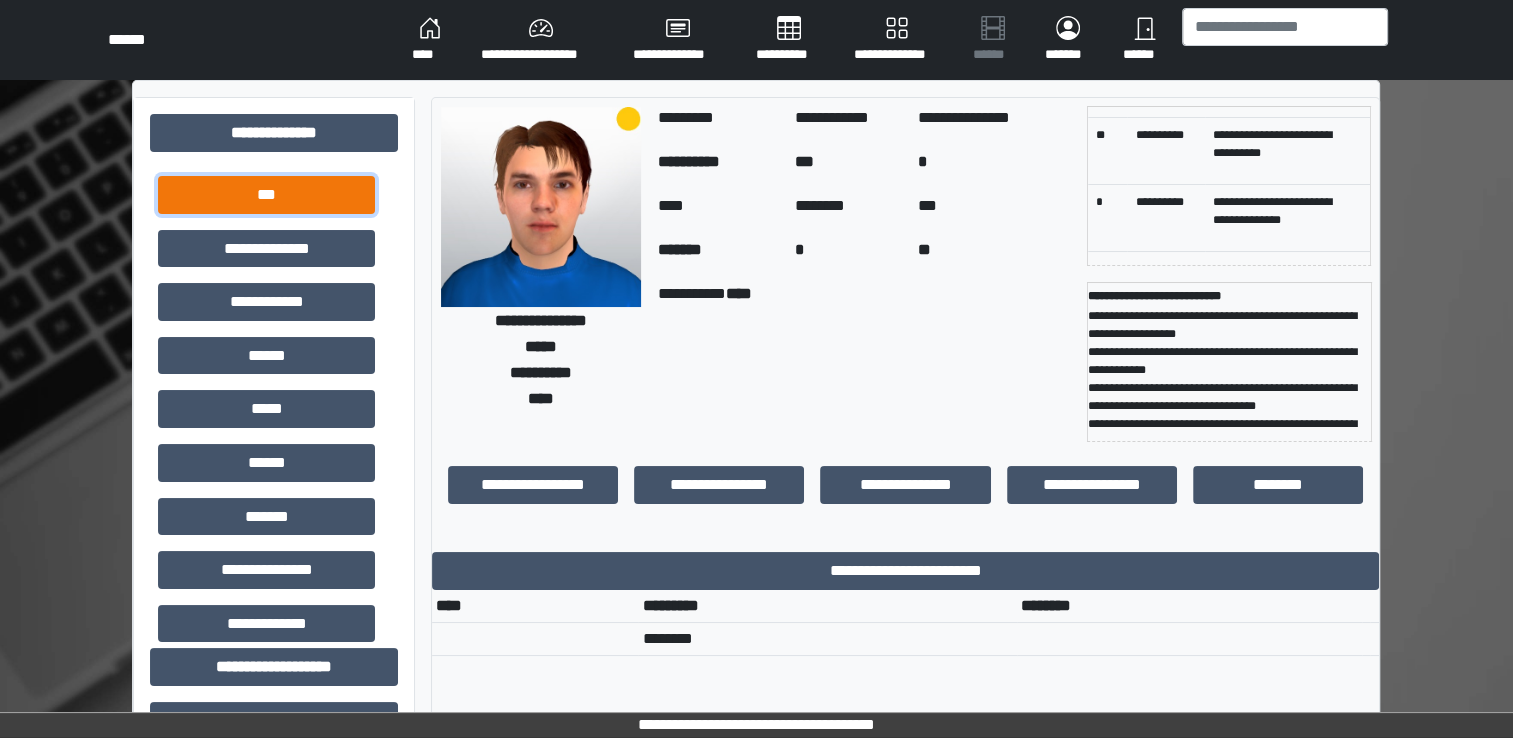 click on "***" at bounding box center (266, 195) 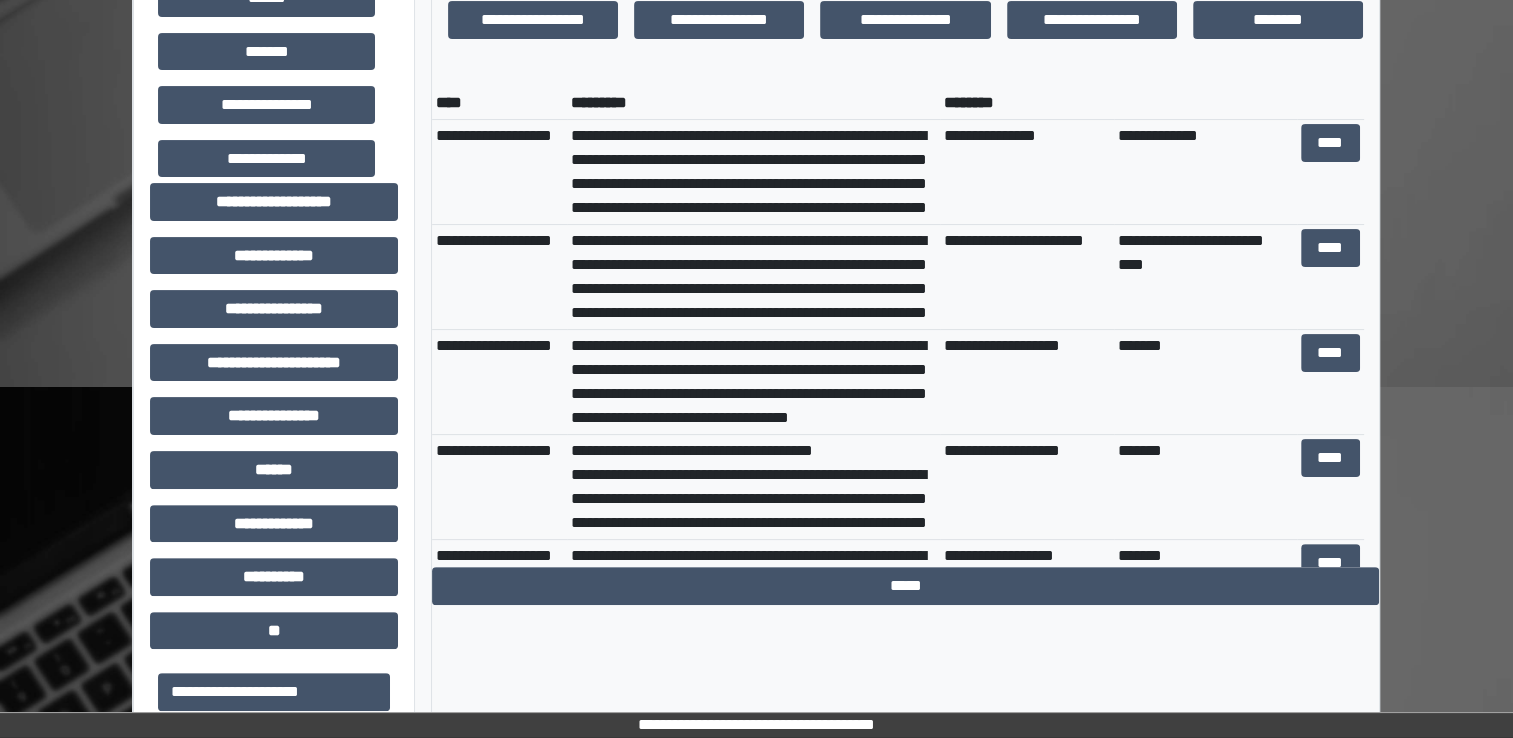 scroll, scrollTop: 480, scrollLeft: 0, axis: vertical 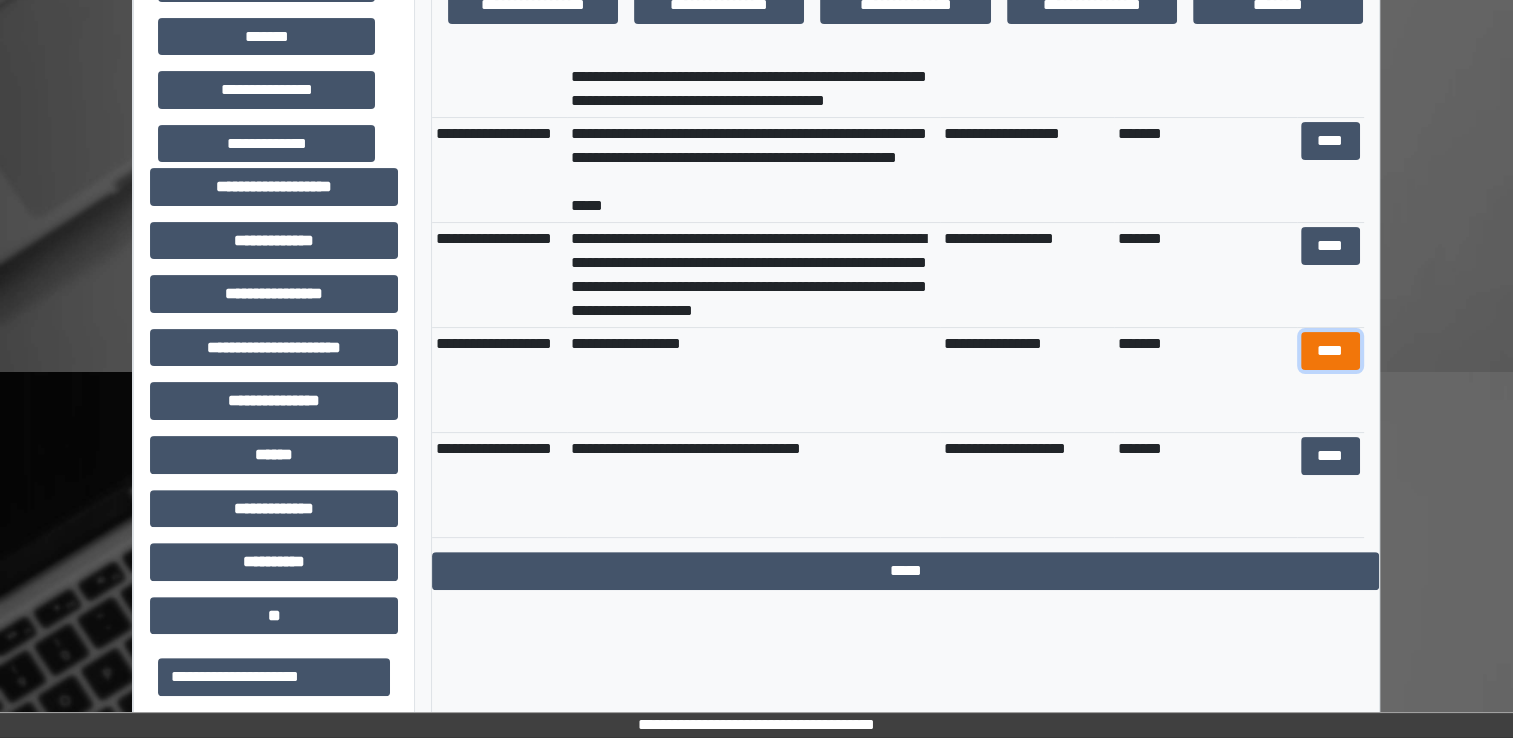 click on "****" at bounding box center [1330, 351] 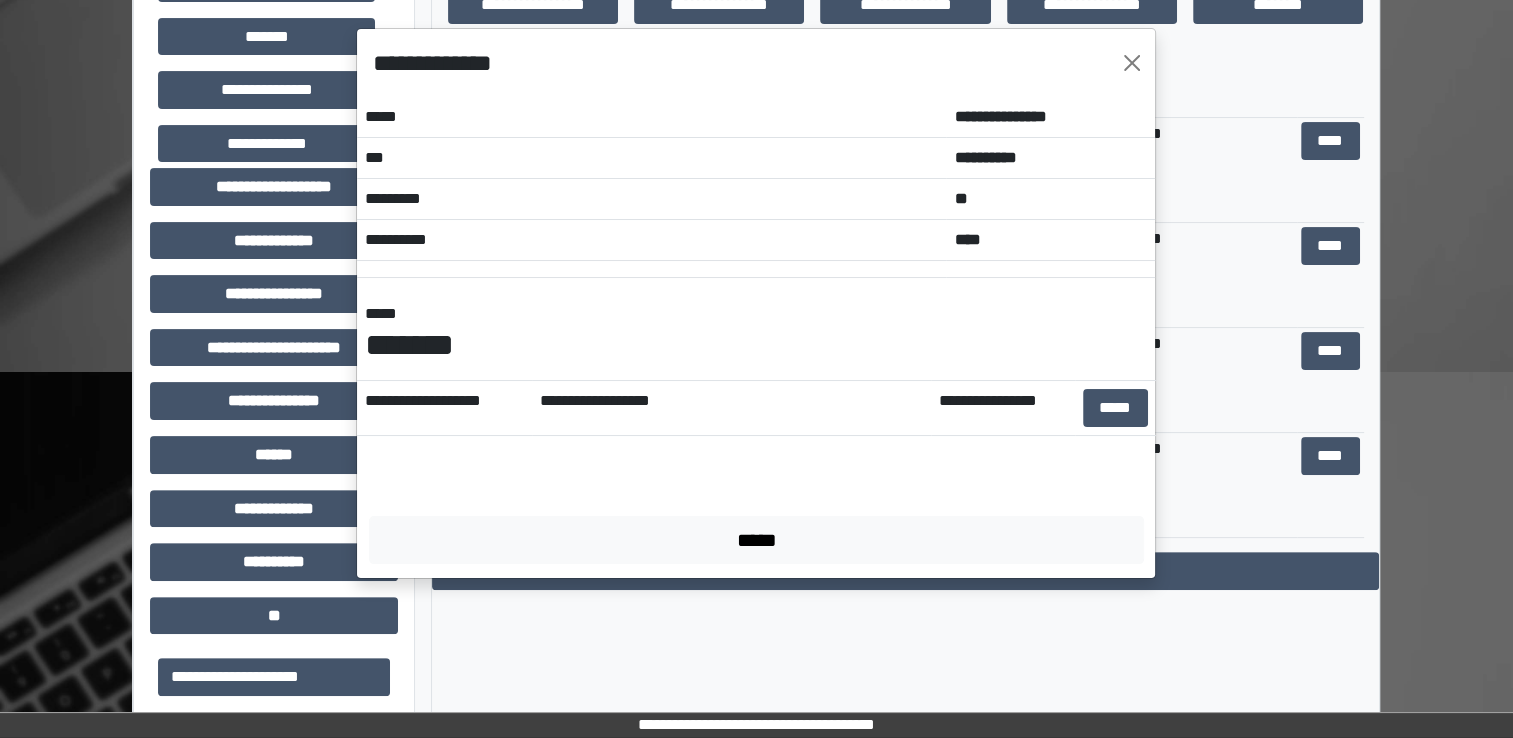 click on "**********" at bounding box center (731, 408) 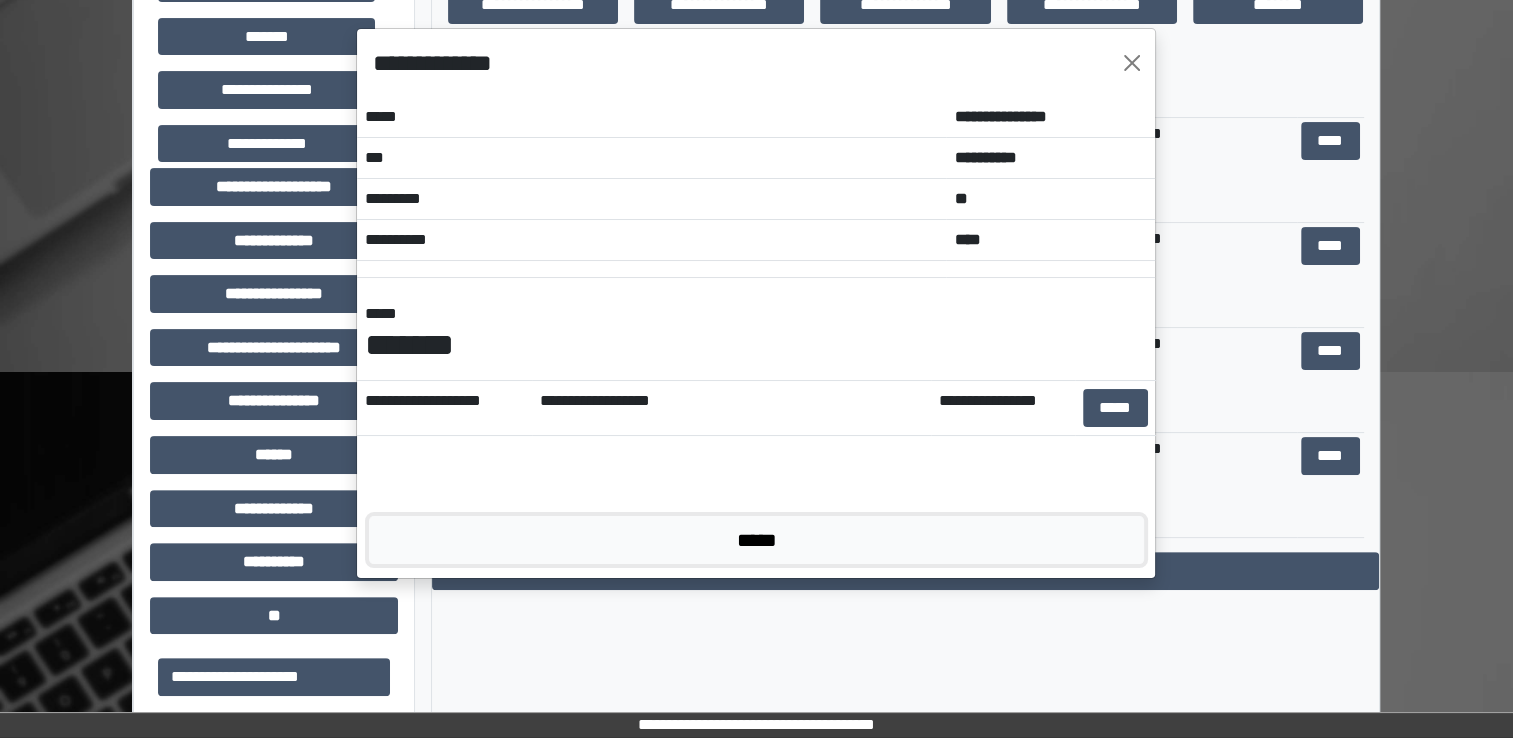 click on "*****" at bounding box center [756, 540] 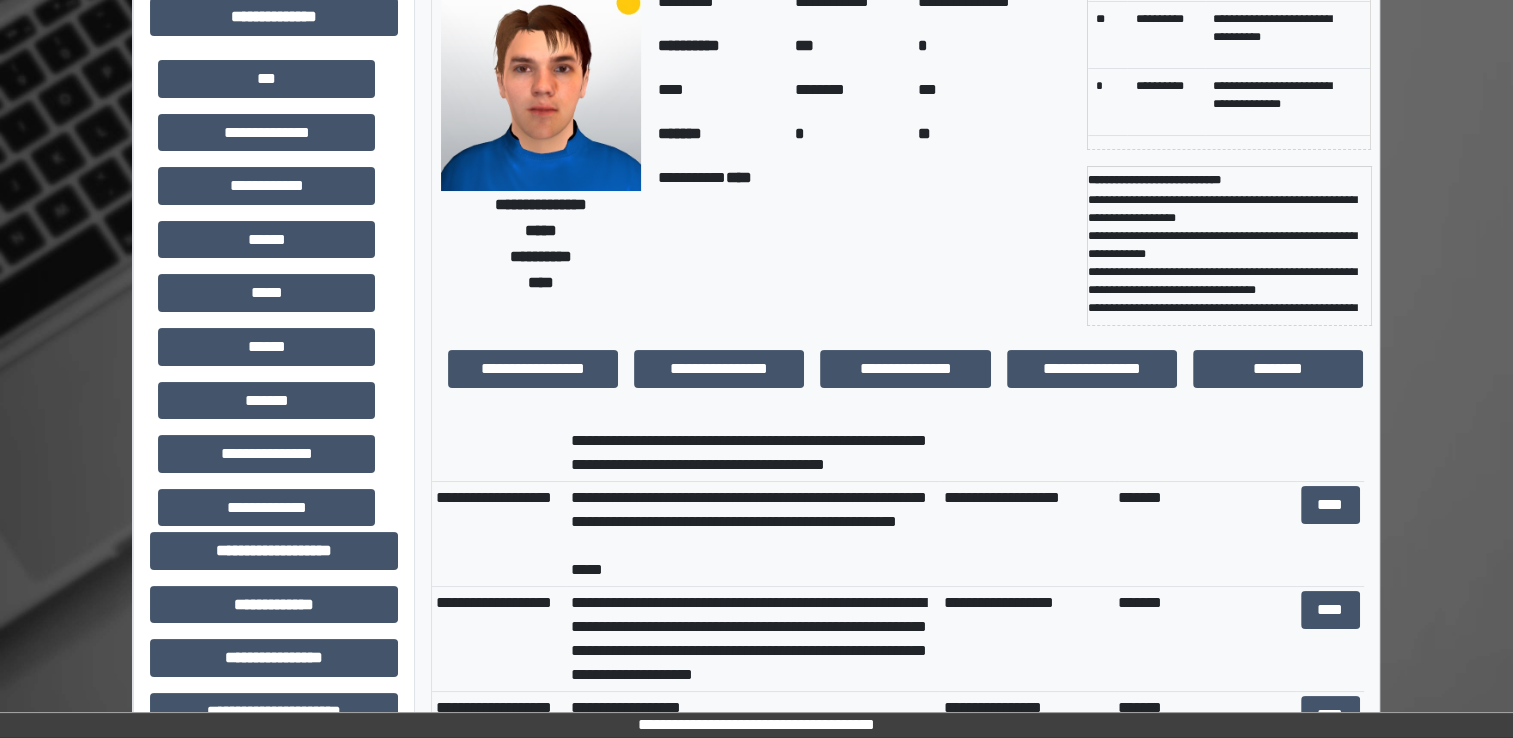scroll, scrollTop: 0, scrollLeft: 0, axis: both 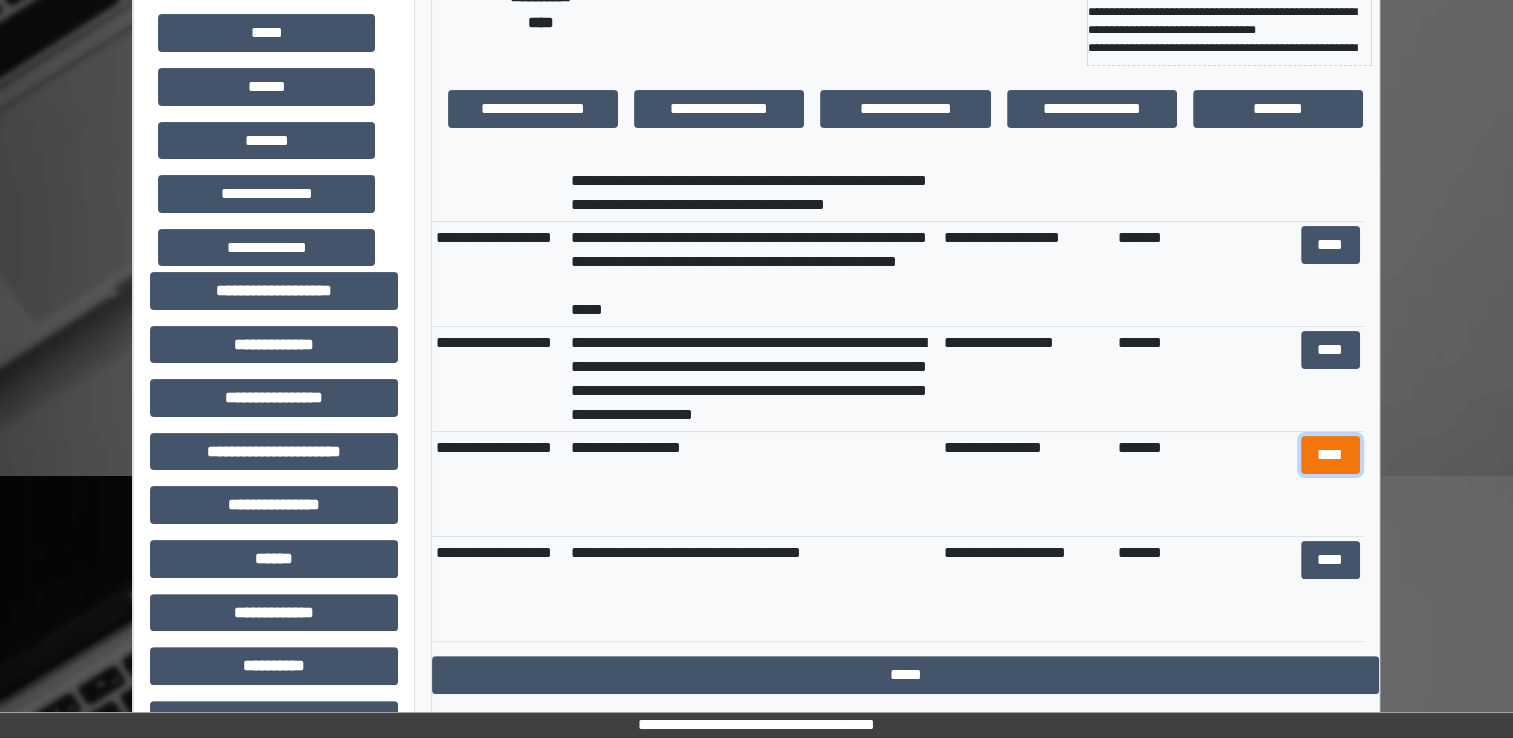 click on "****" at bounding box center [1330, 455] 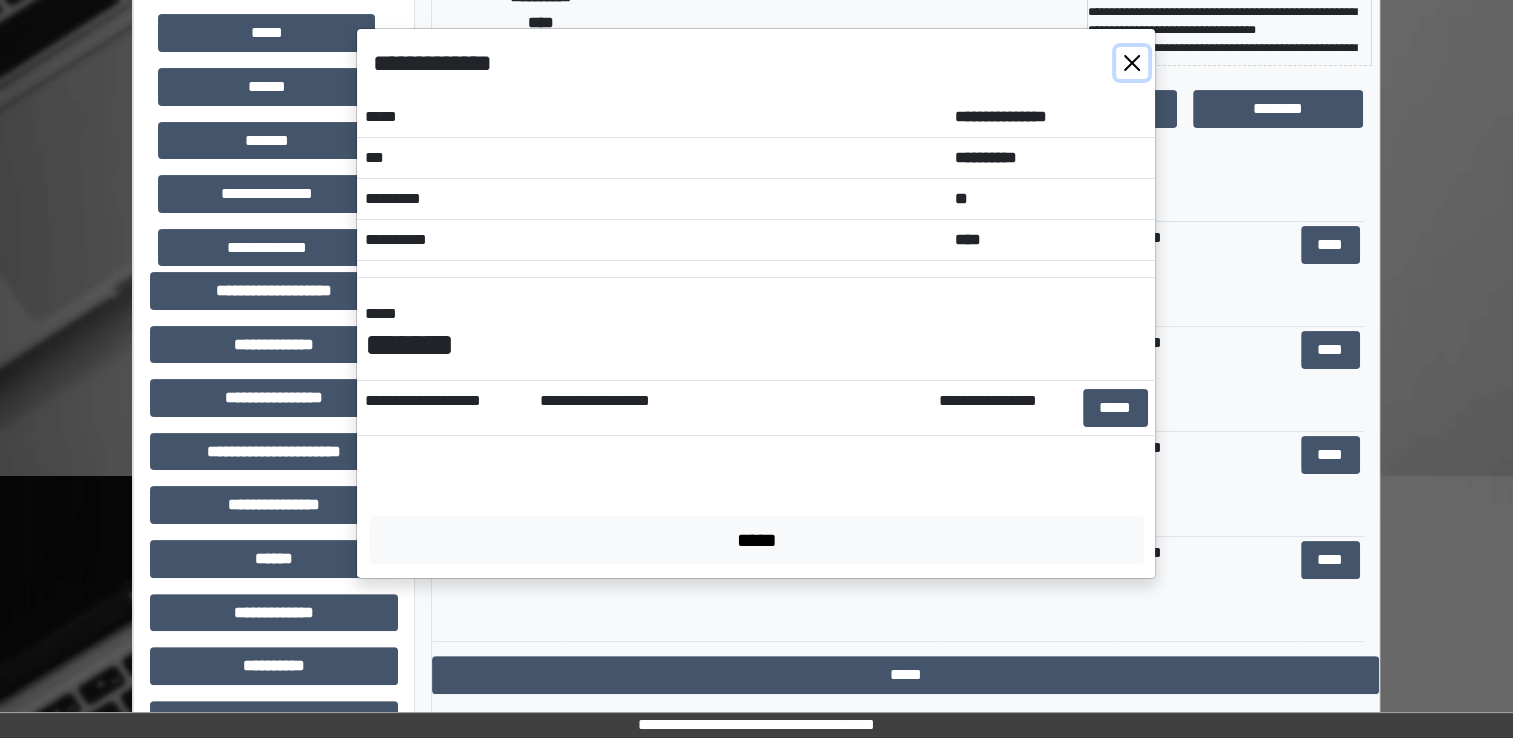 click at bounding box center [1132, 63] 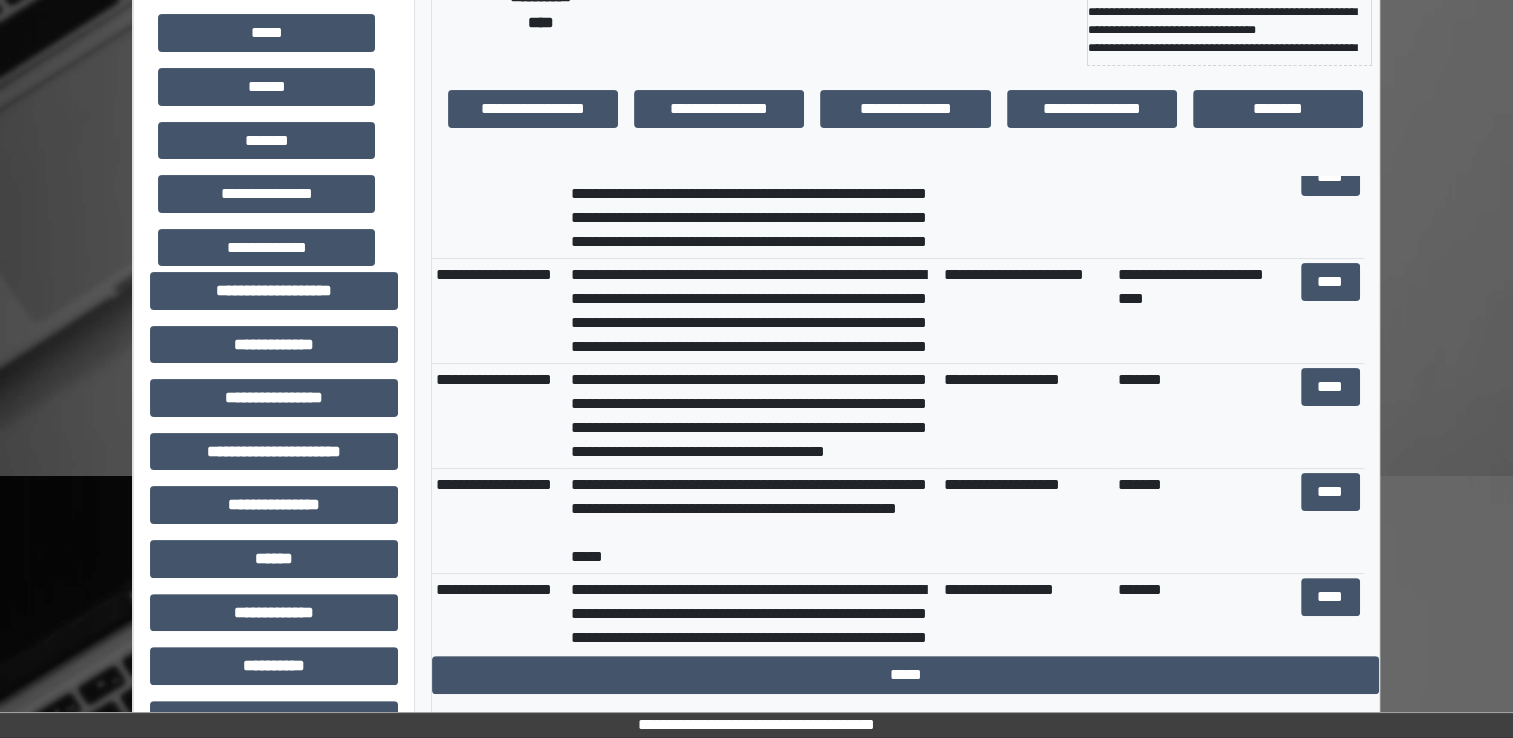 scroll, scrollTop: 0, scrollLeft: 0, axis: both 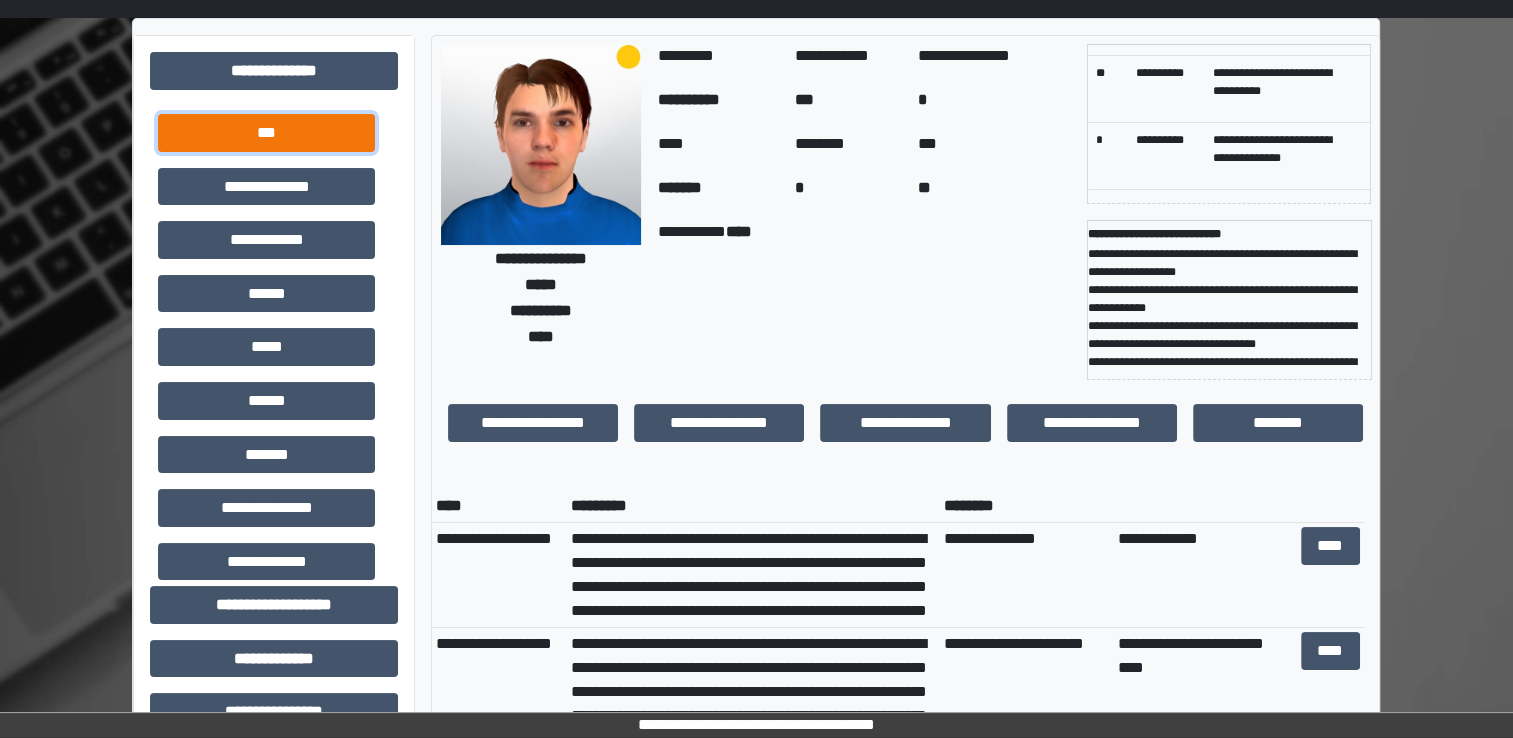 click on "***" at bounding box center (266, 133) 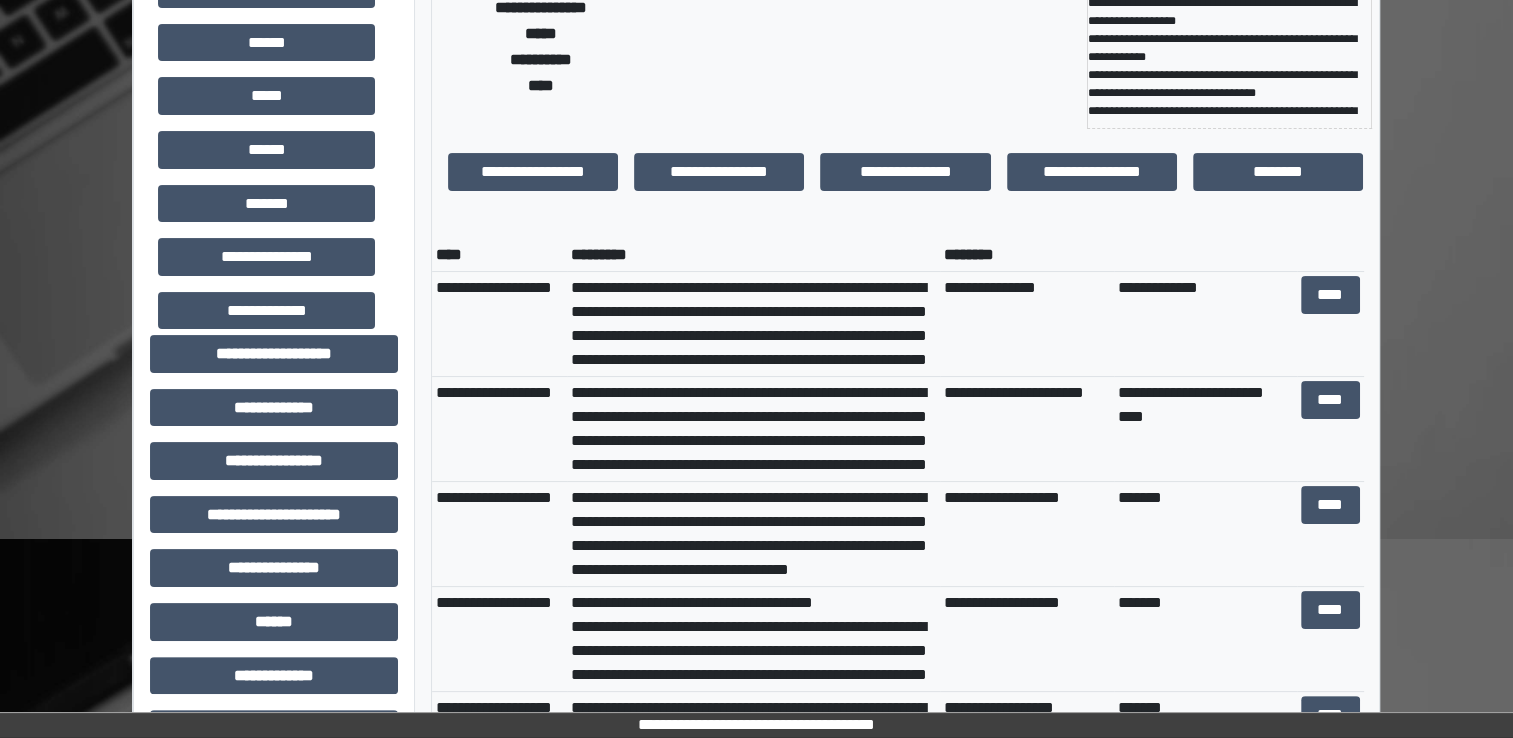 scroll, scrollTop: 315, scrollLeft: 0, axis: vertical 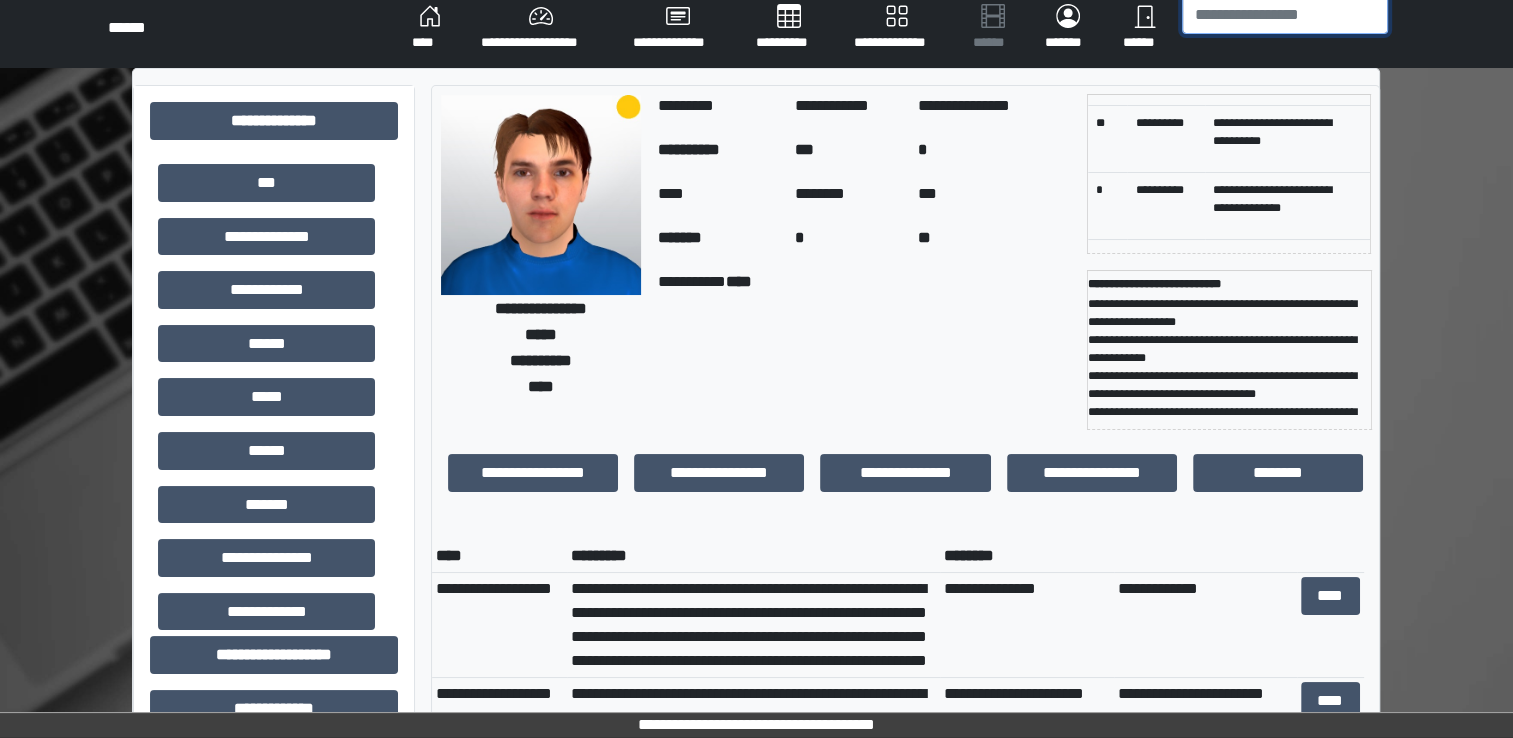 click at bounding box center (1285, 15) 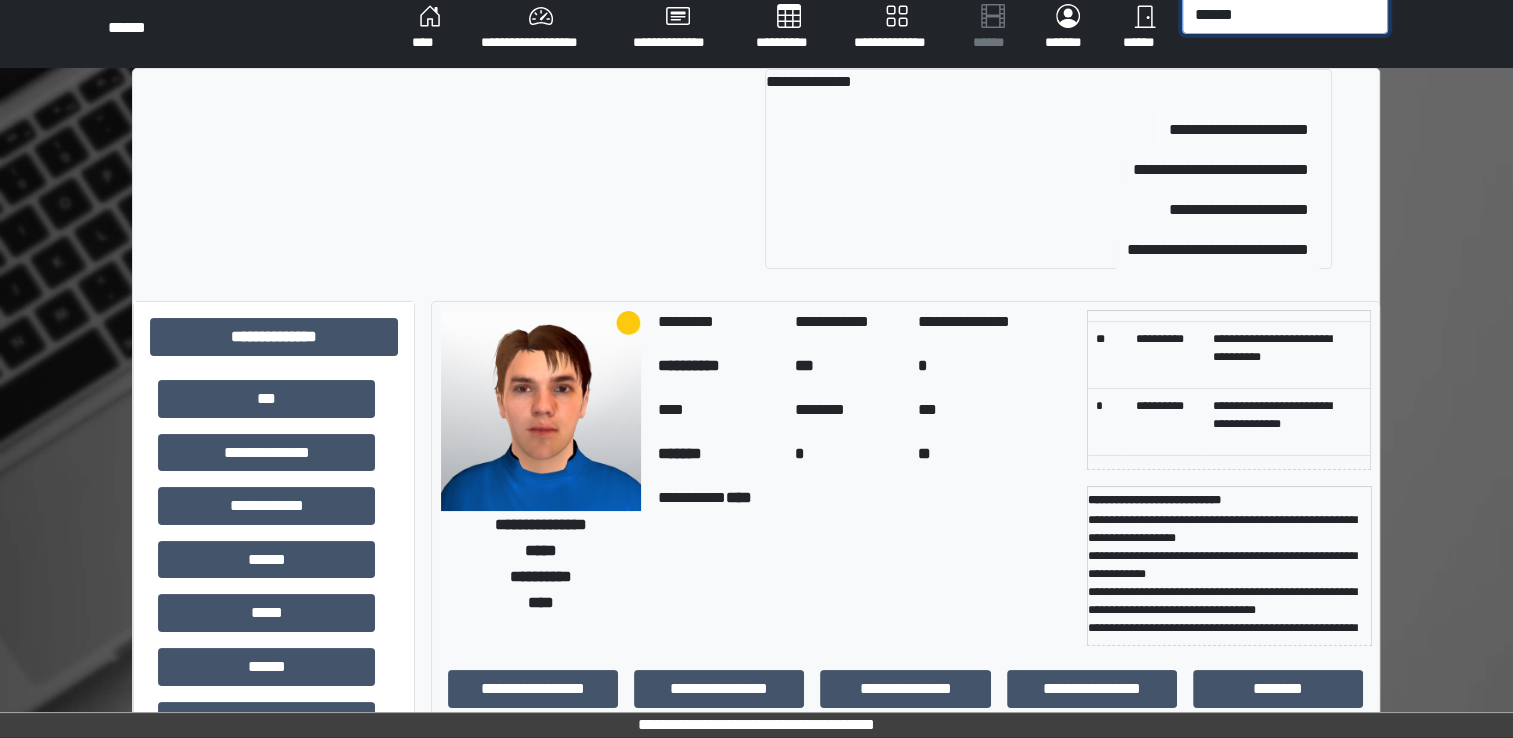 type on "******" 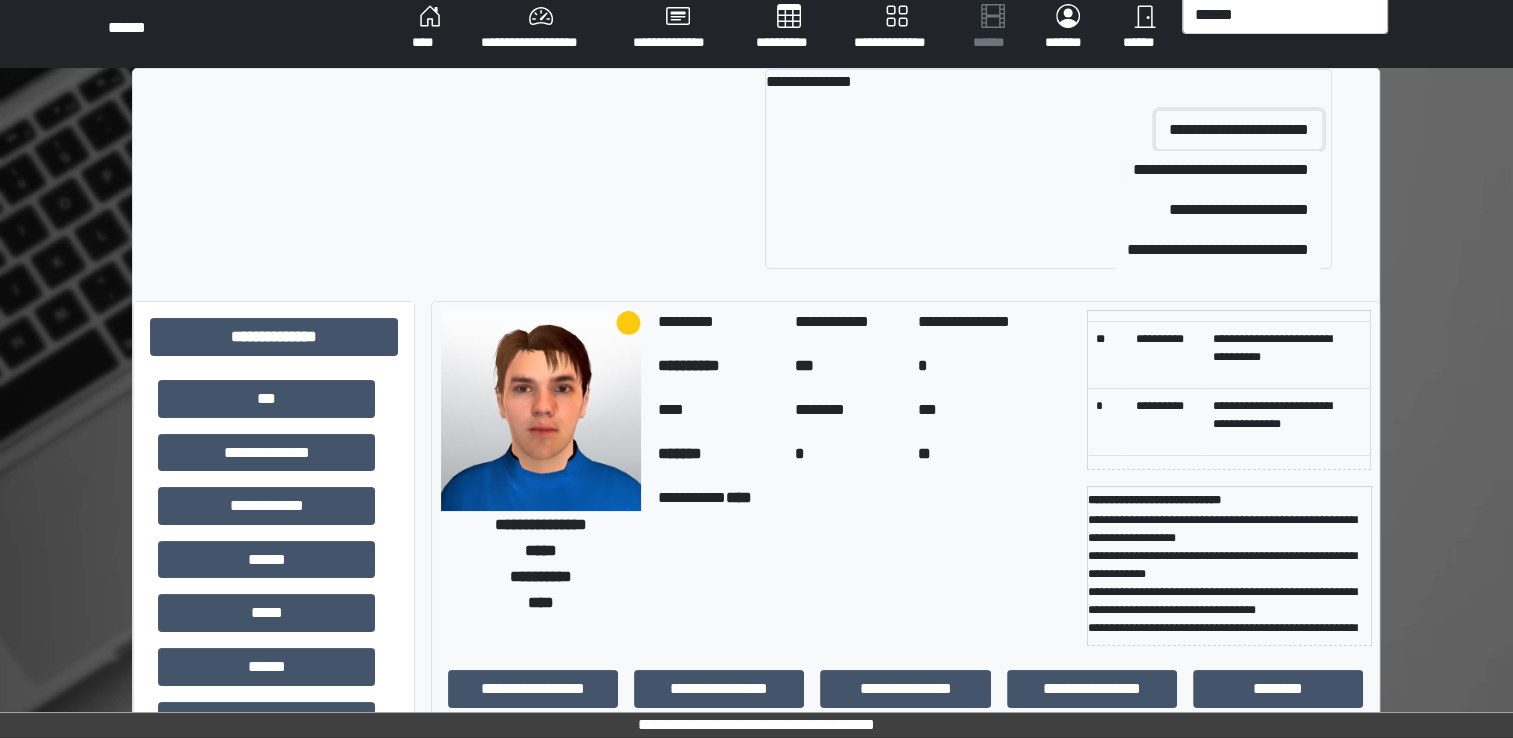 click on "**********" at bounding box center (1239, 130) 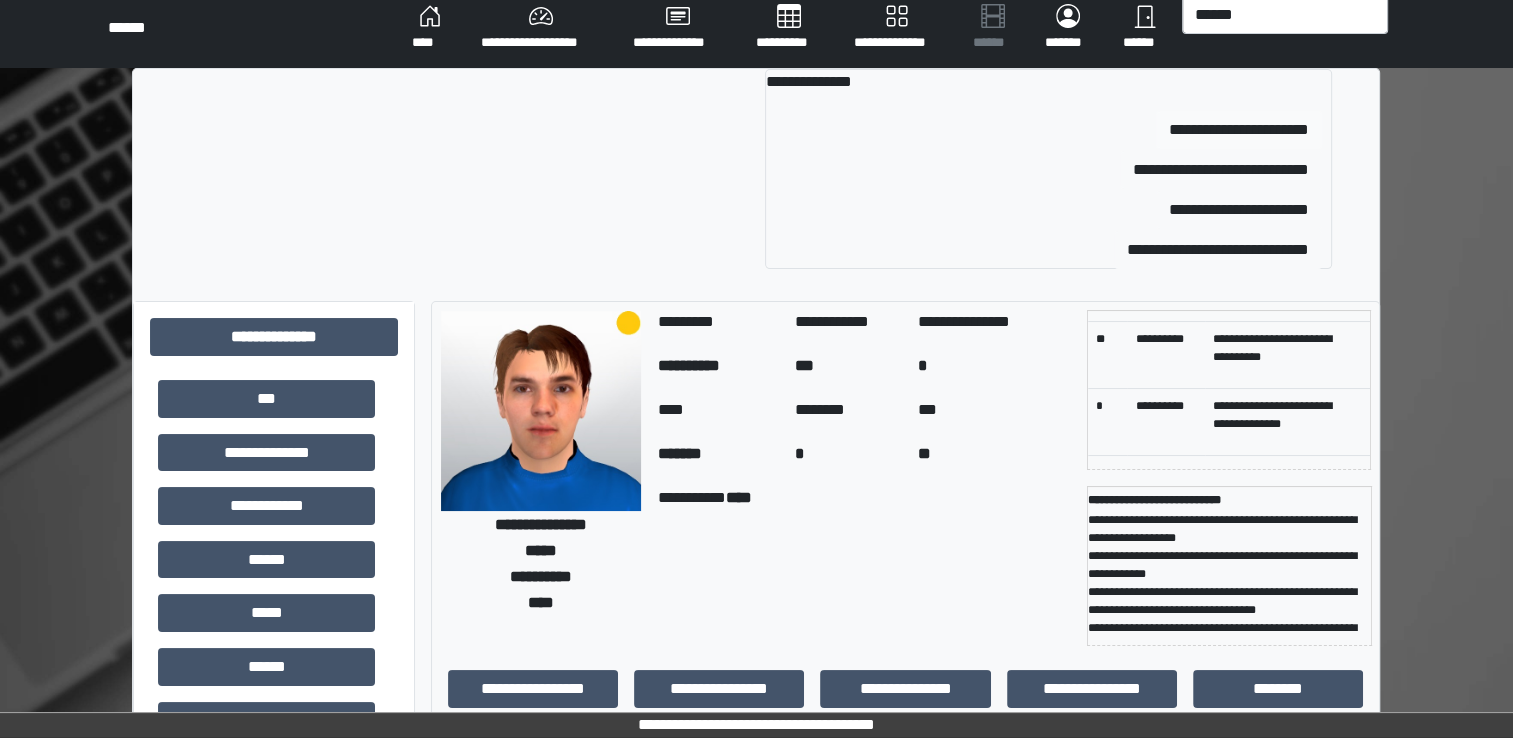 type 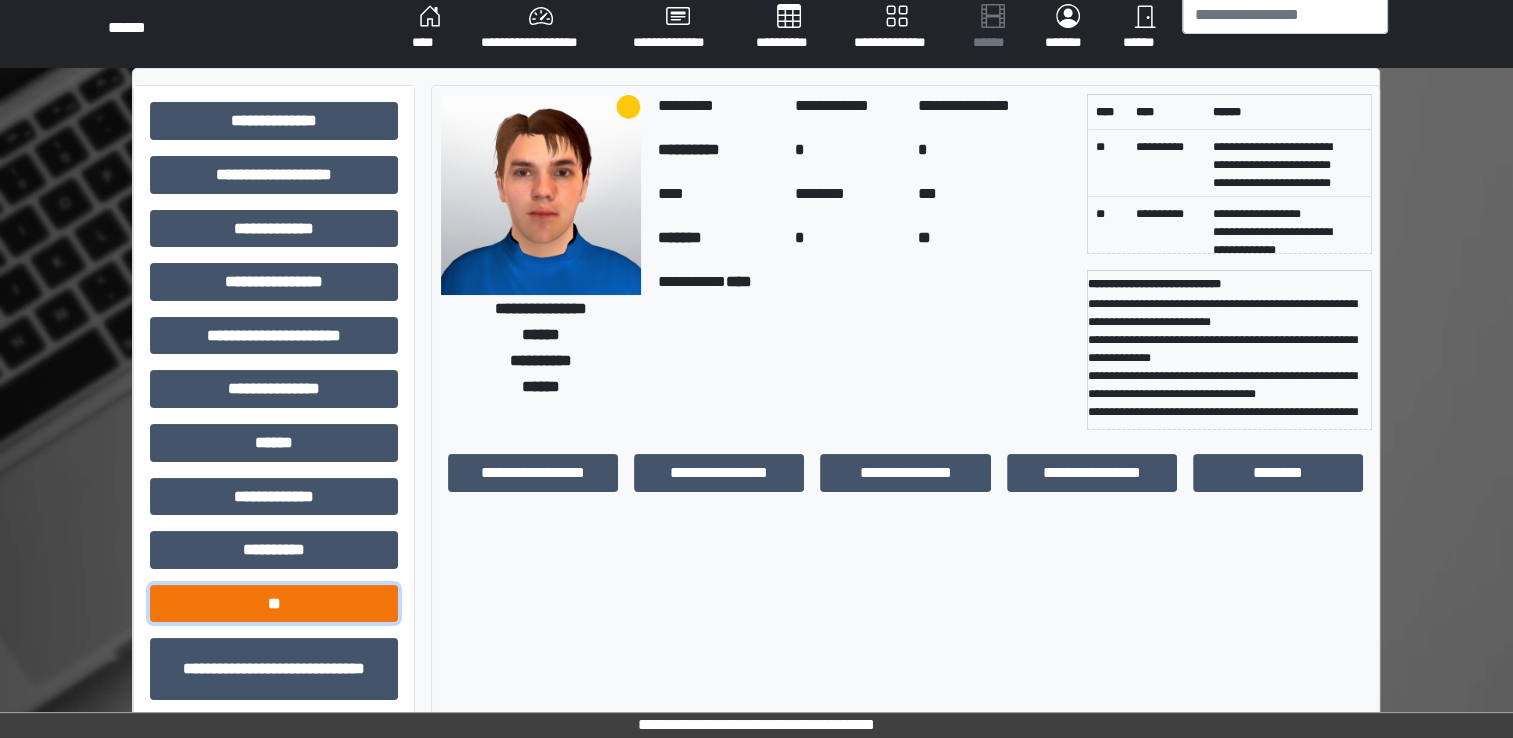 click on "**" at bounding box center [274, 604] 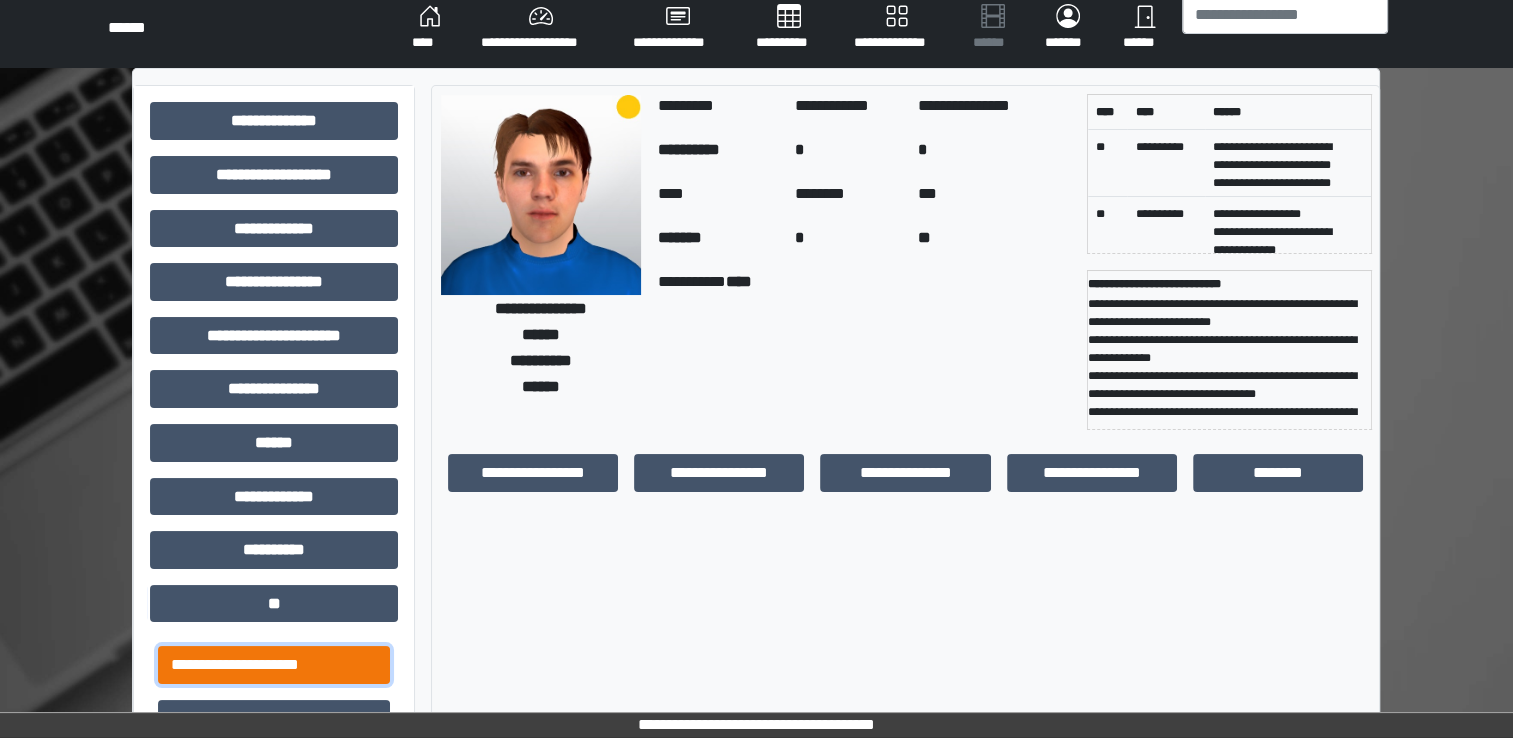 click on "**********" at bounding box center (274, 665) 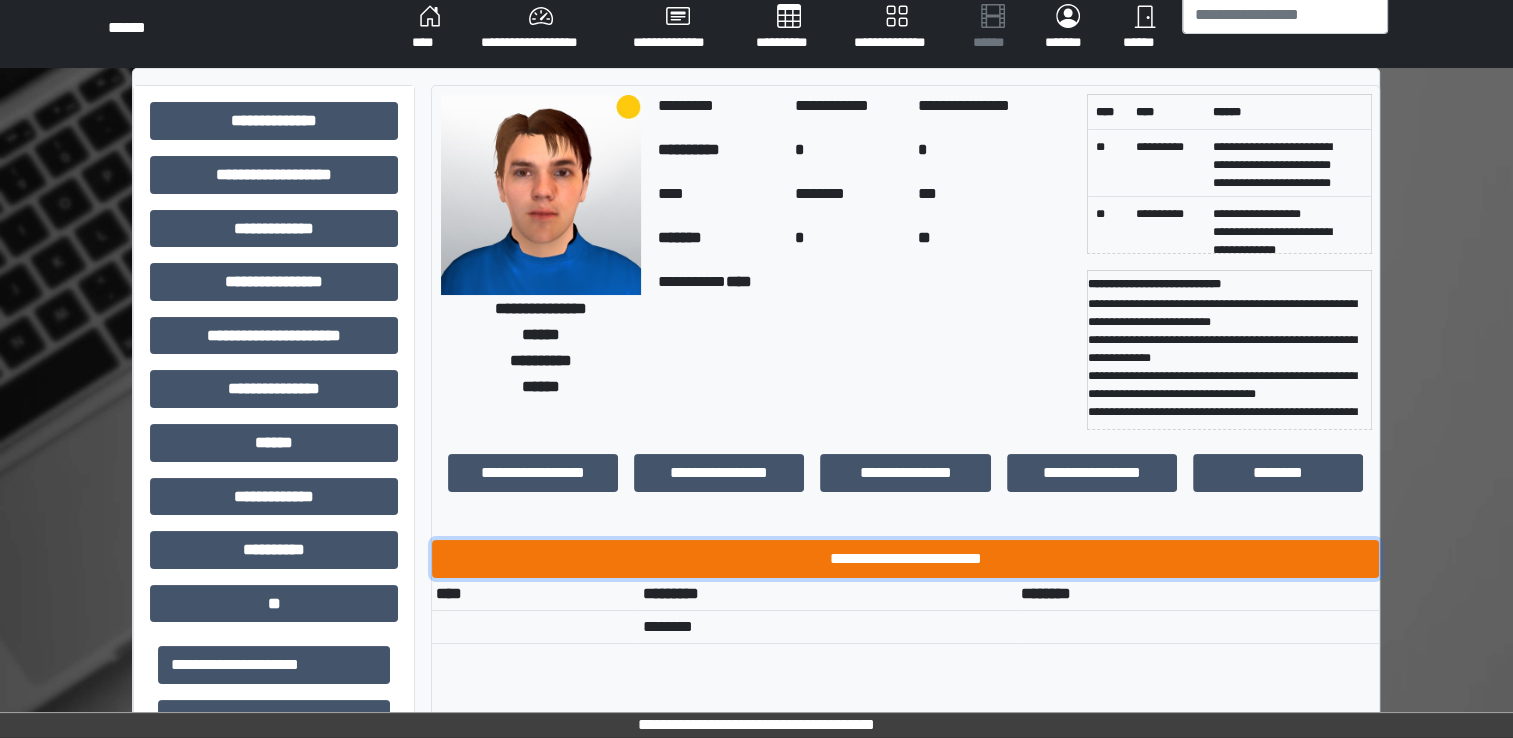click on "**********" at bounding box center [905, 559] 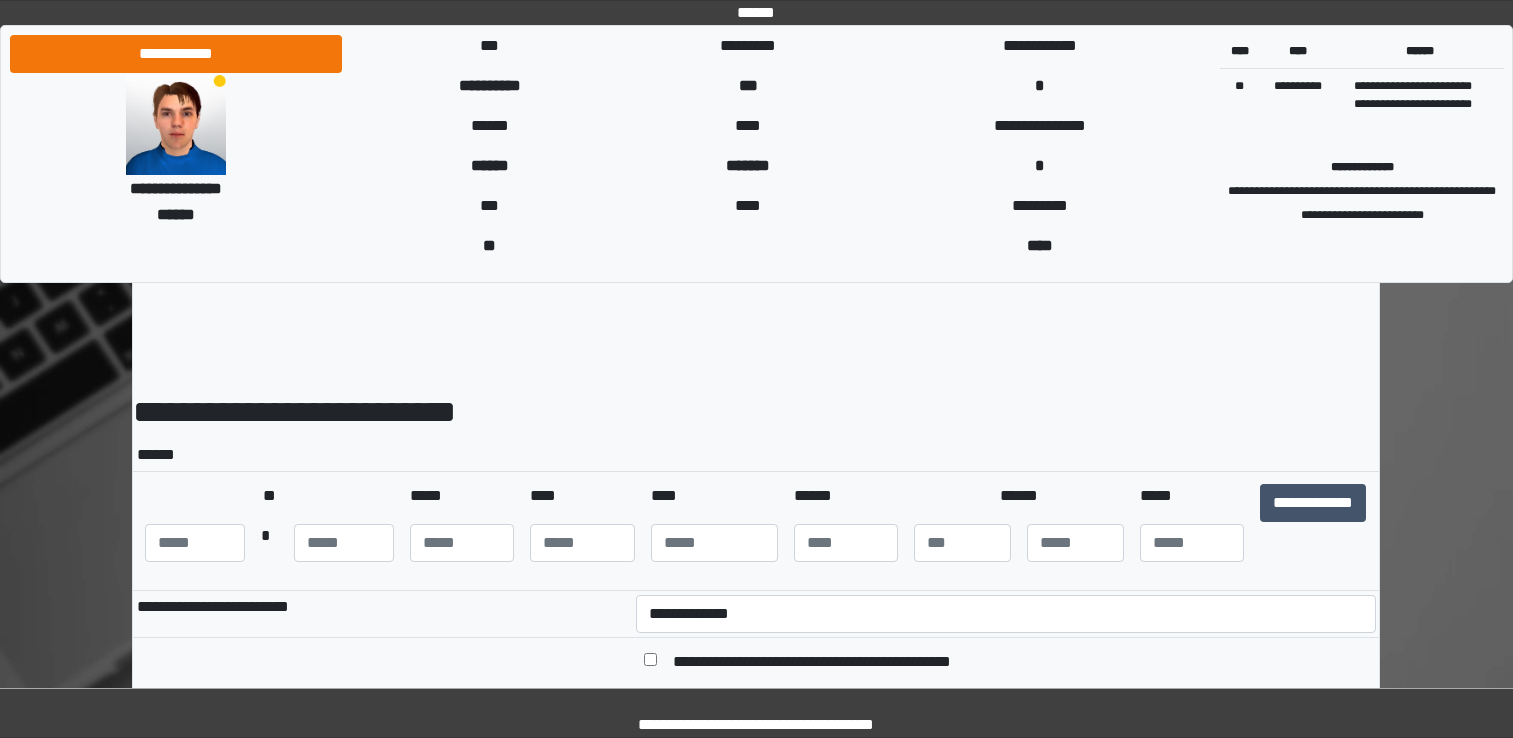 scroll, scrollTop: 0, scrollLeft: 0, axis: both 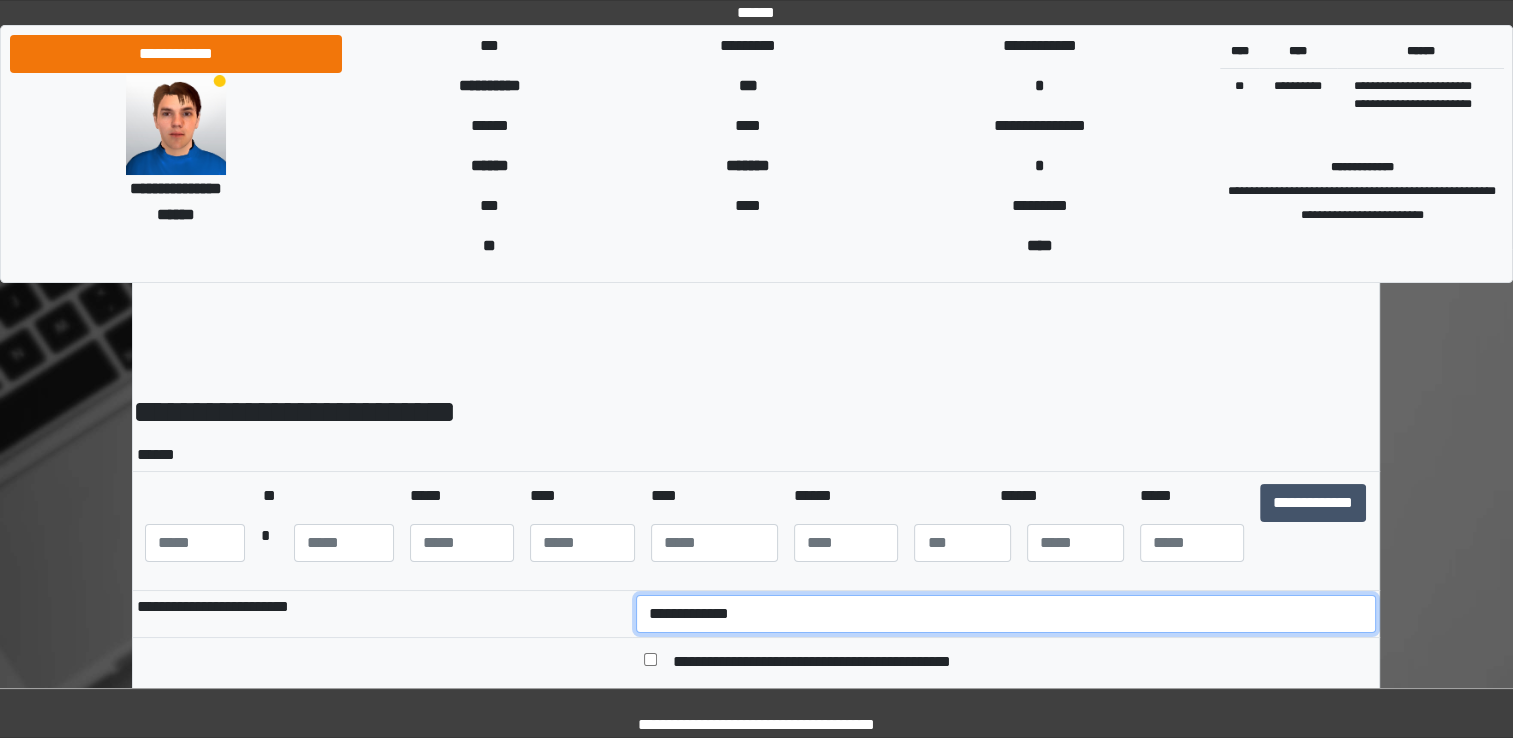 click on "**********" at bounding box center [1006, 614] 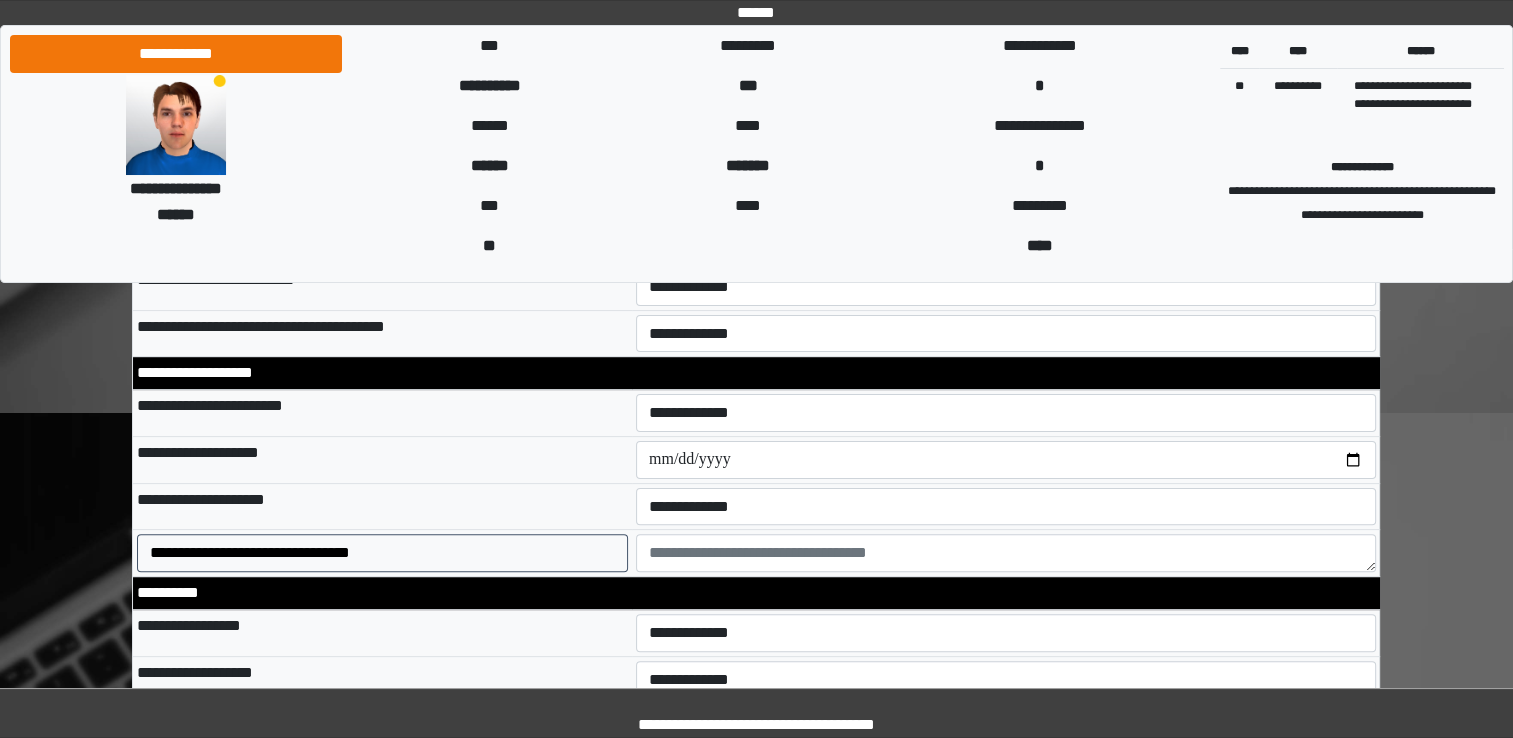 scroll, scrollTop: 440, scrollLeft: 0, axis: vertical 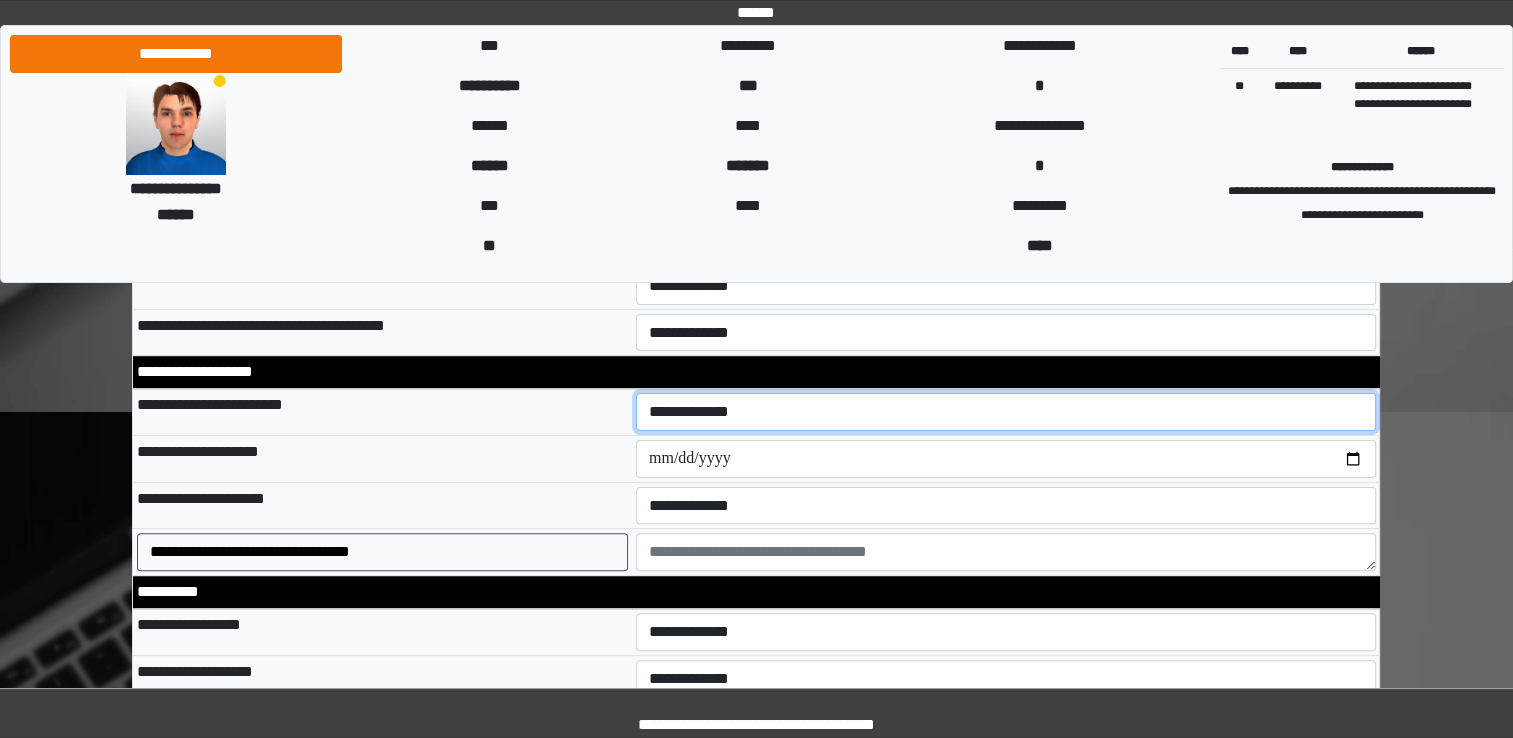 click on "**********" at bounding box center [1006, 412] 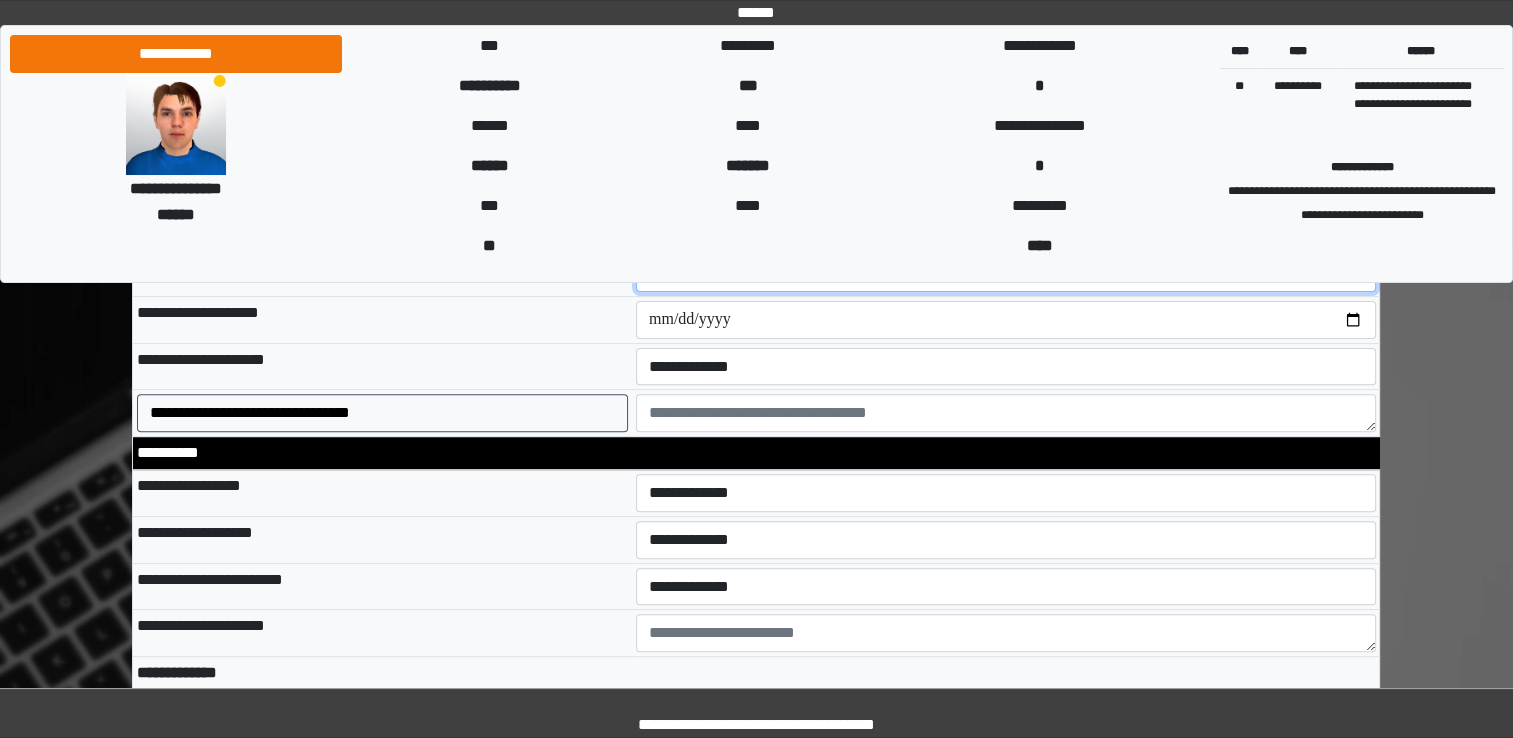 scroll, scrollTop: 600, scrollLeft: 0, axis: vertical 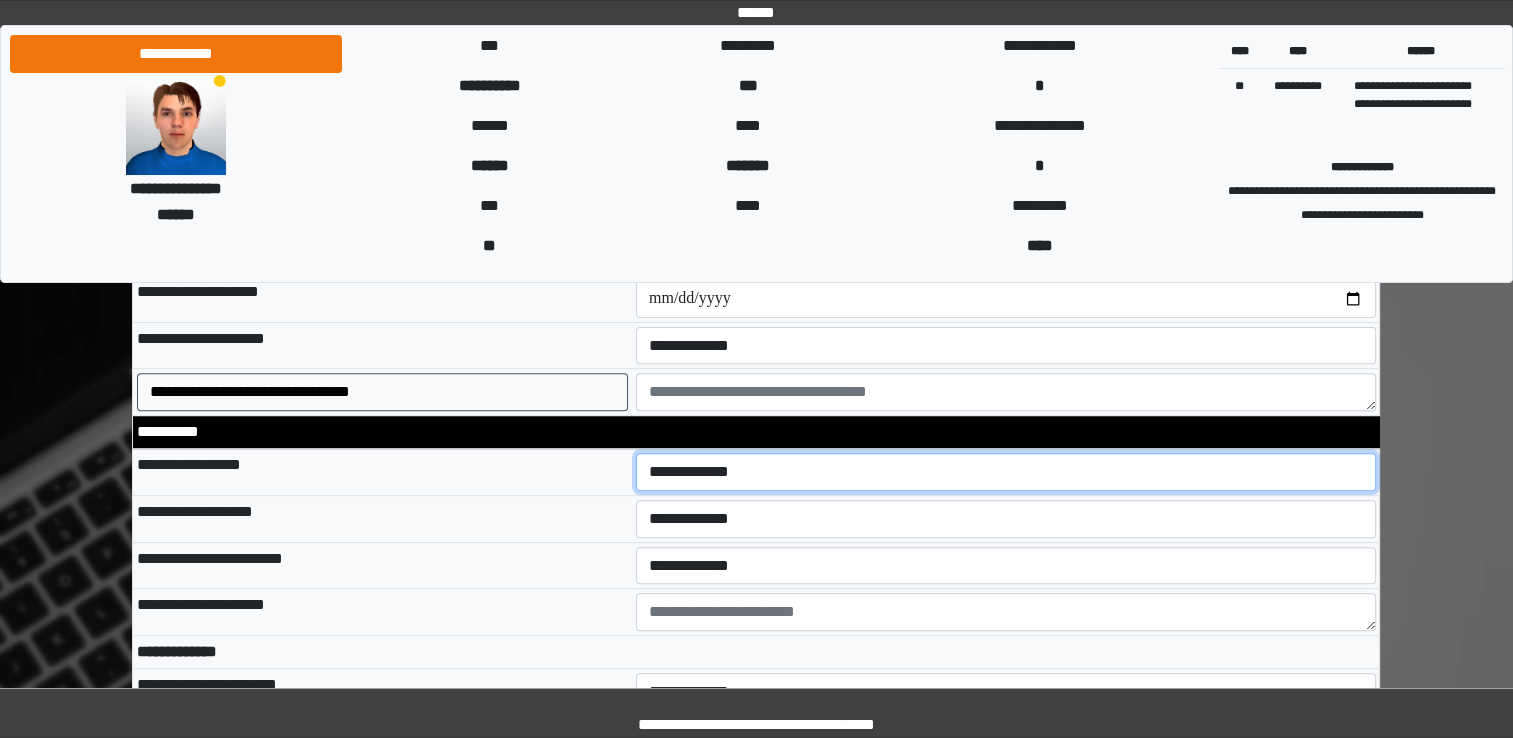 click on "**********" at bounding box center (1006, 472) 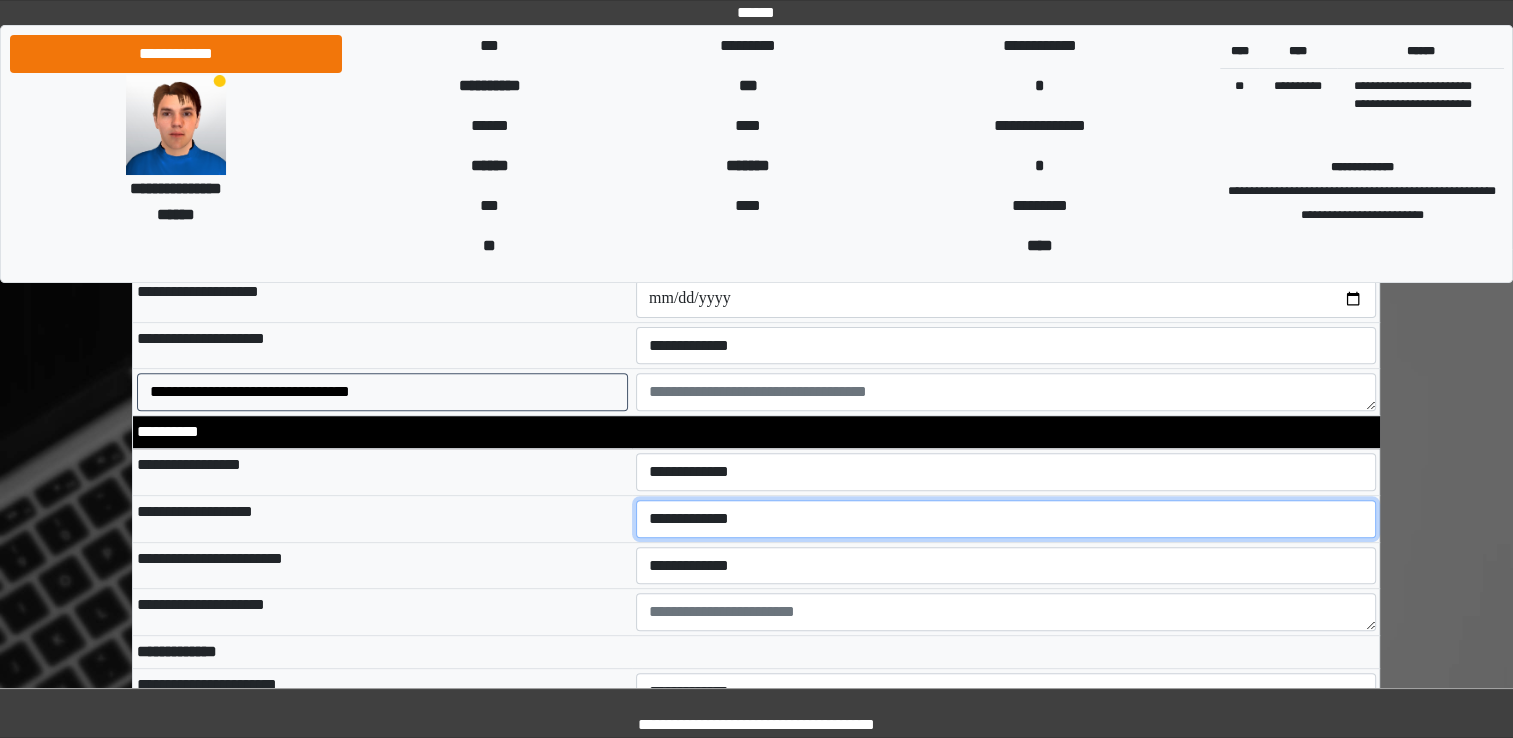 click on "**********" at bounding box center [1006, 519] 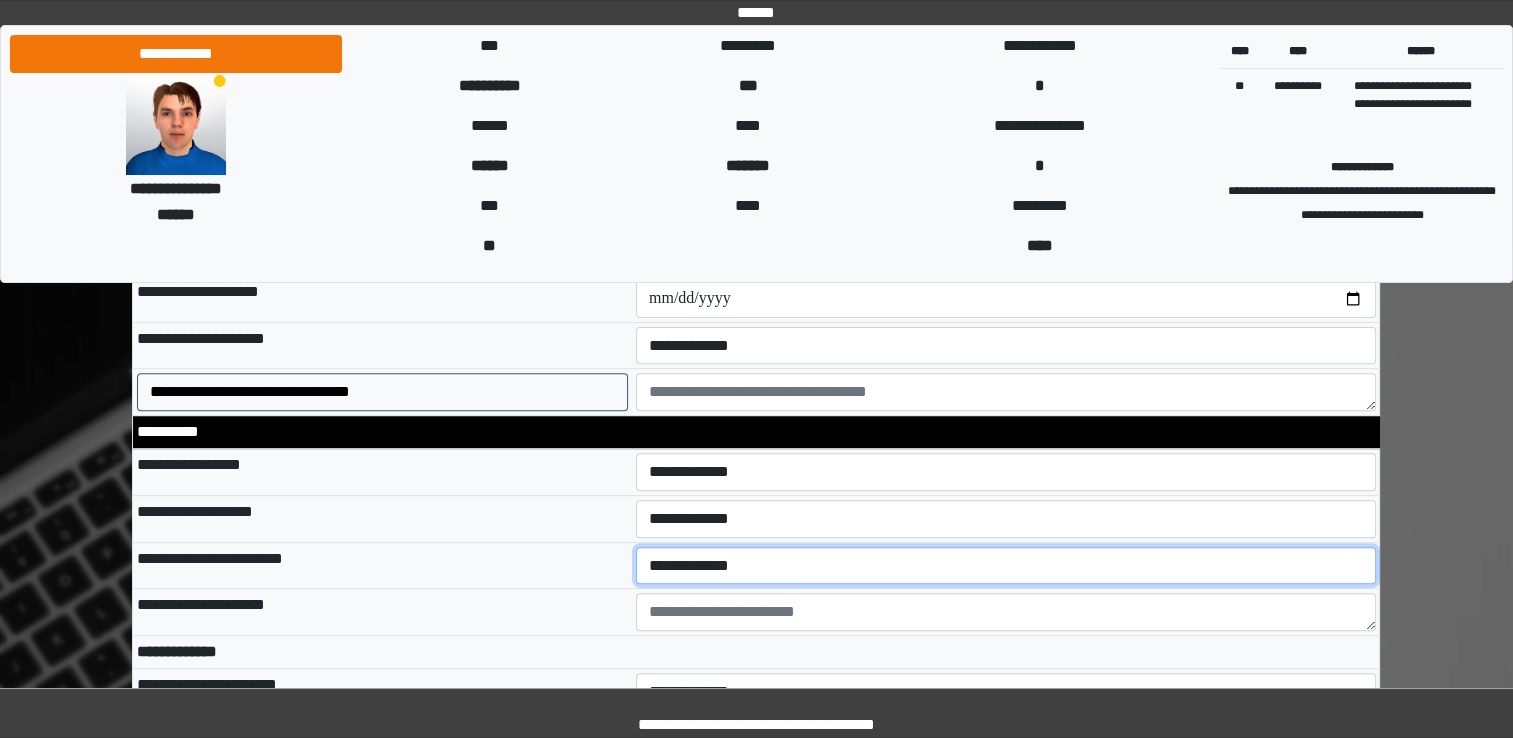 click on "**********" at bounding box center [1006, 566] 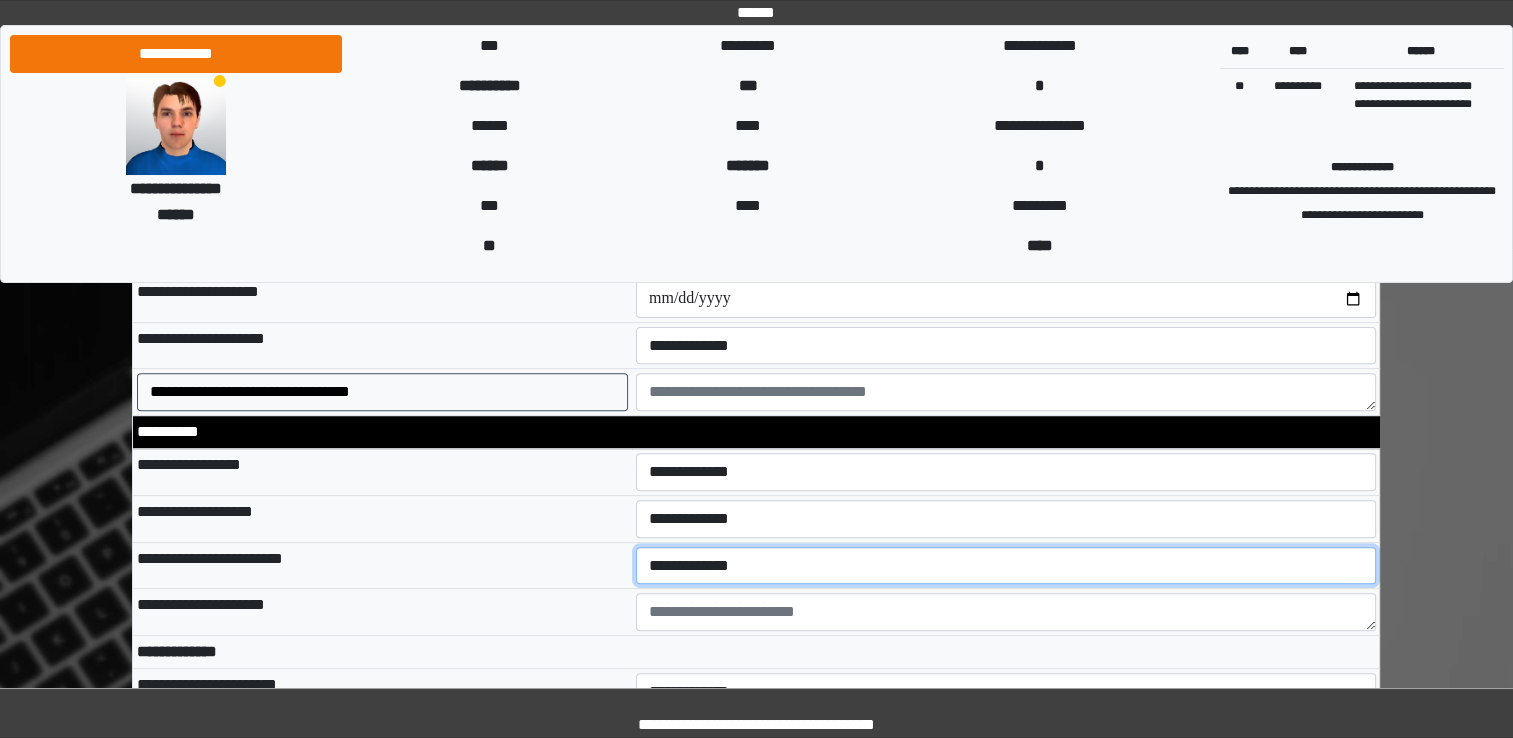 select on "*" 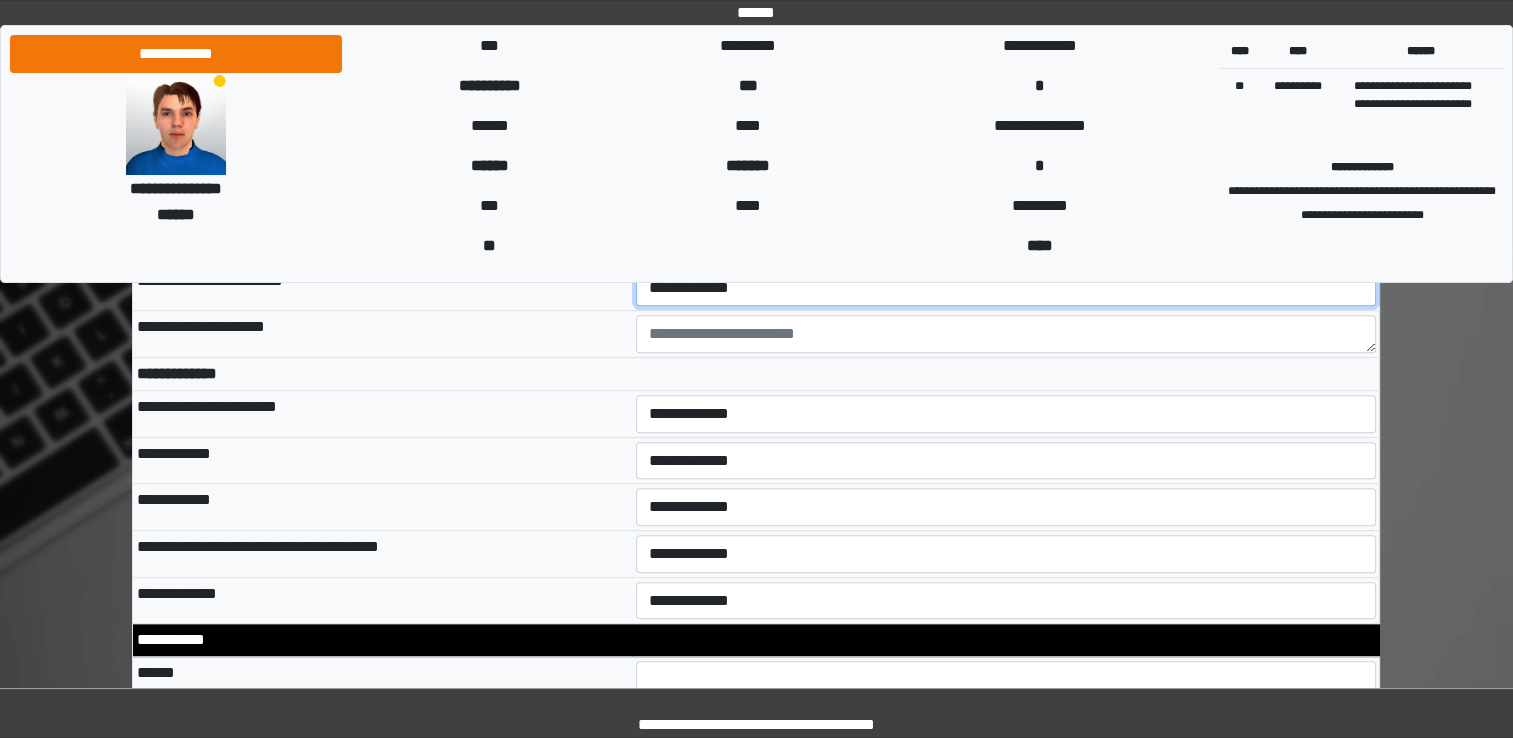 scroll, scrollTop: 880, scrollLeft: 0, axis: vertical 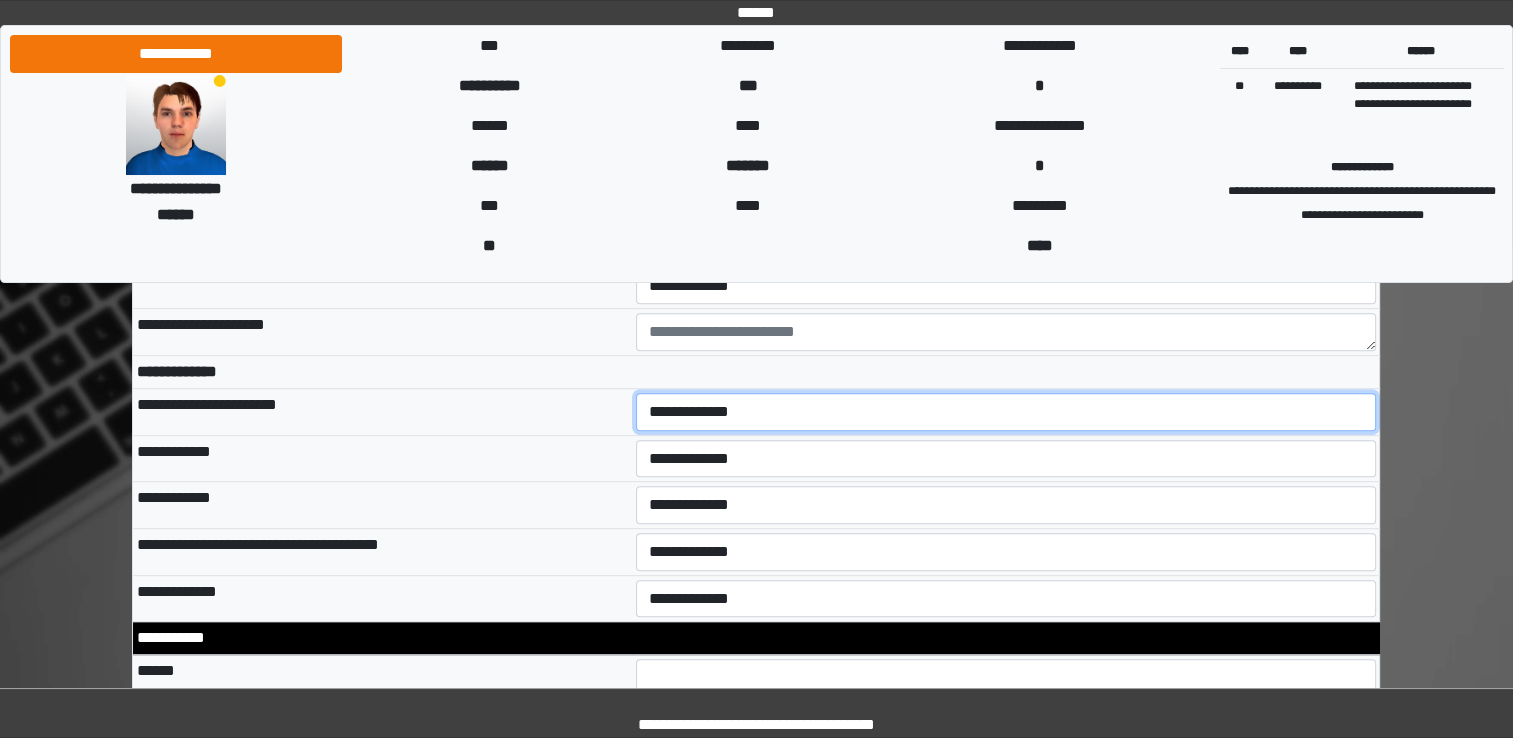 click on "**********" at bounding box center [1006, 412] 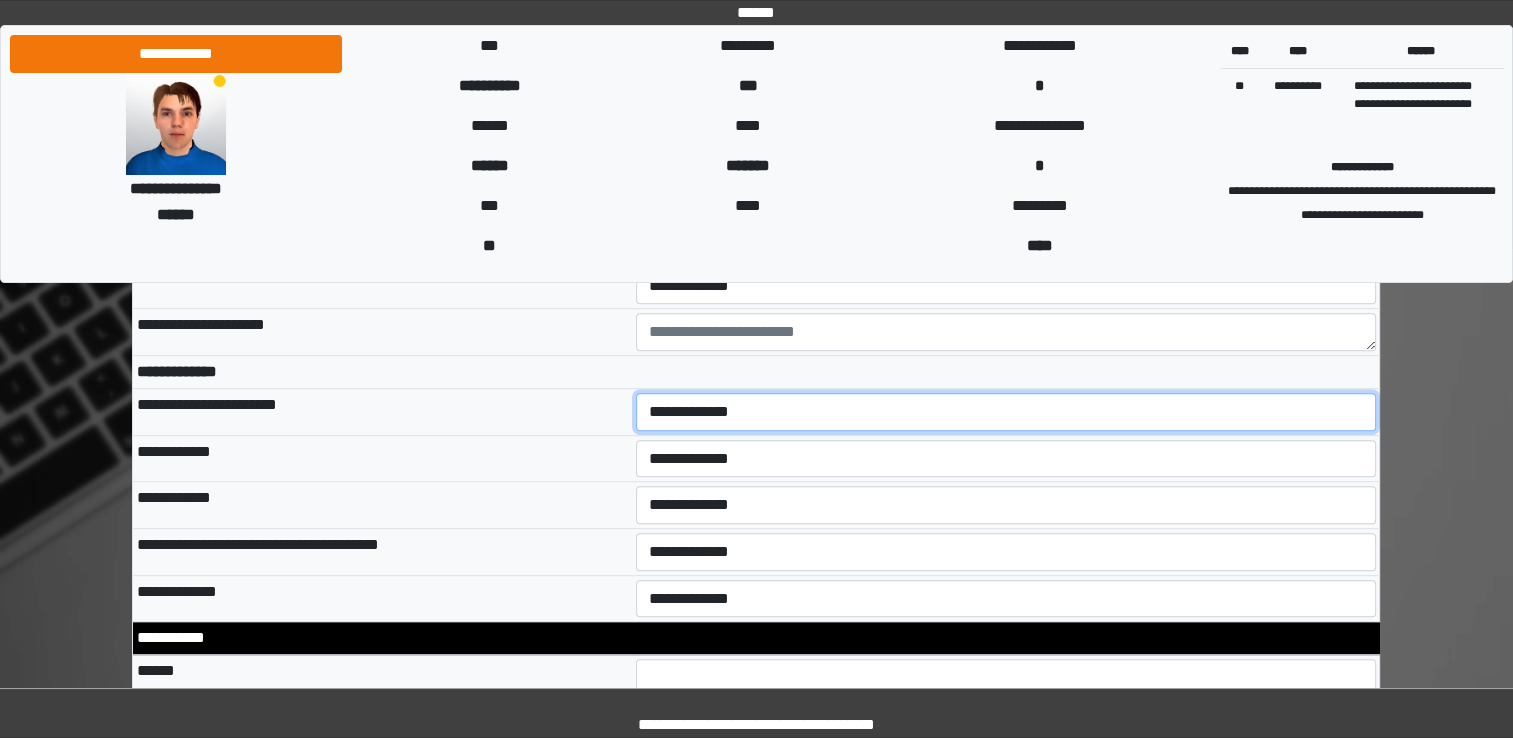 select on "*" 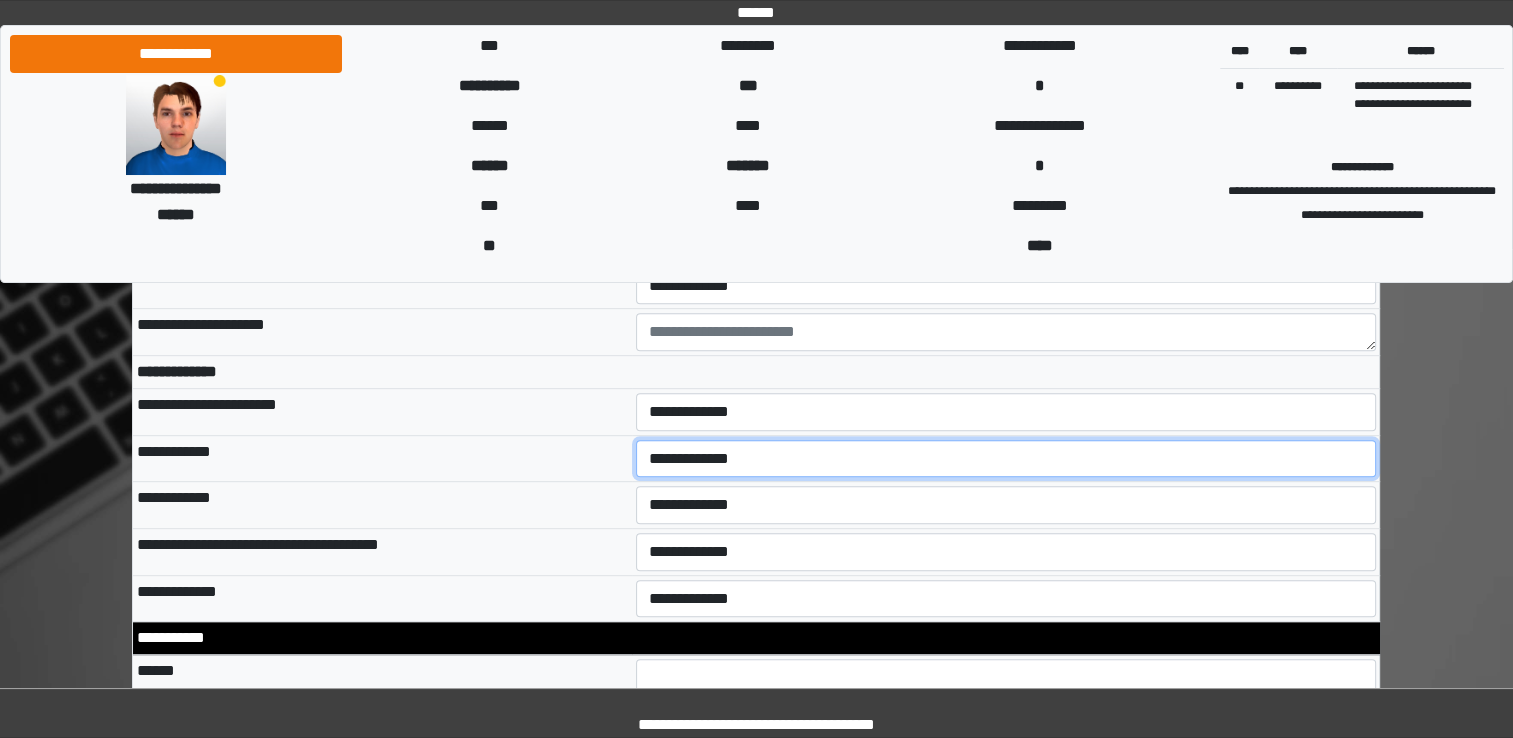 click on "**********" at bounding box center (1006, 459) 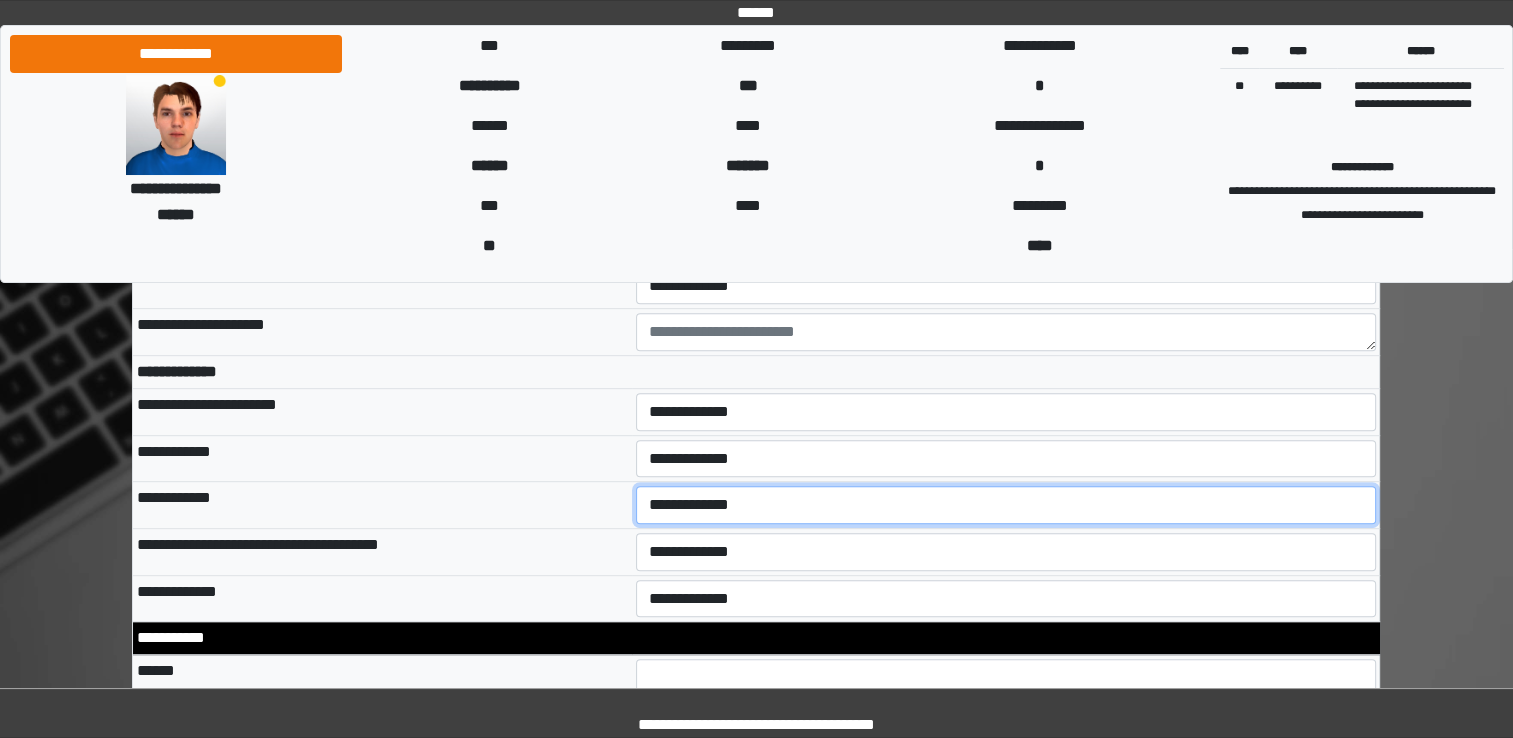 click on "**********" at bounding box center (1006, 505) 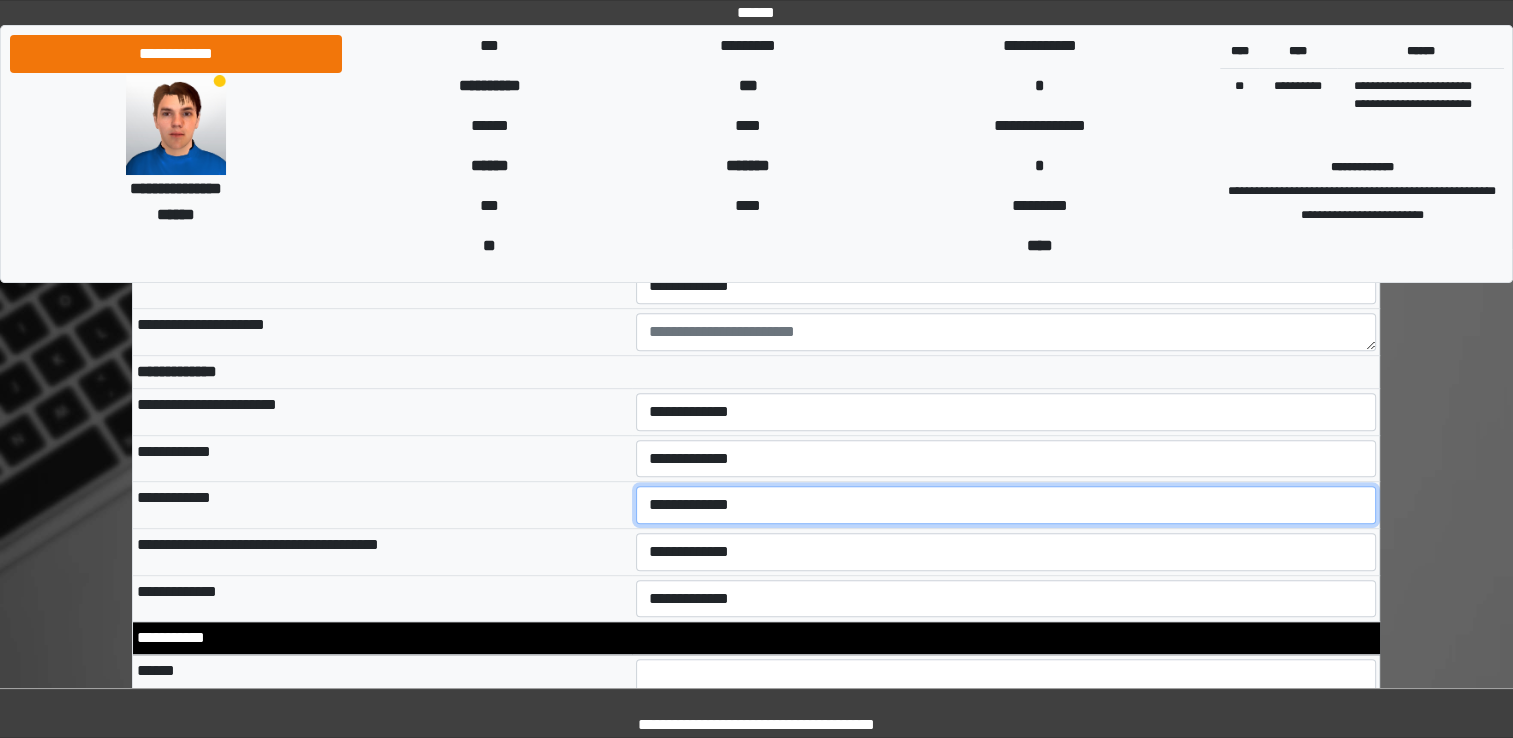 select on "*" 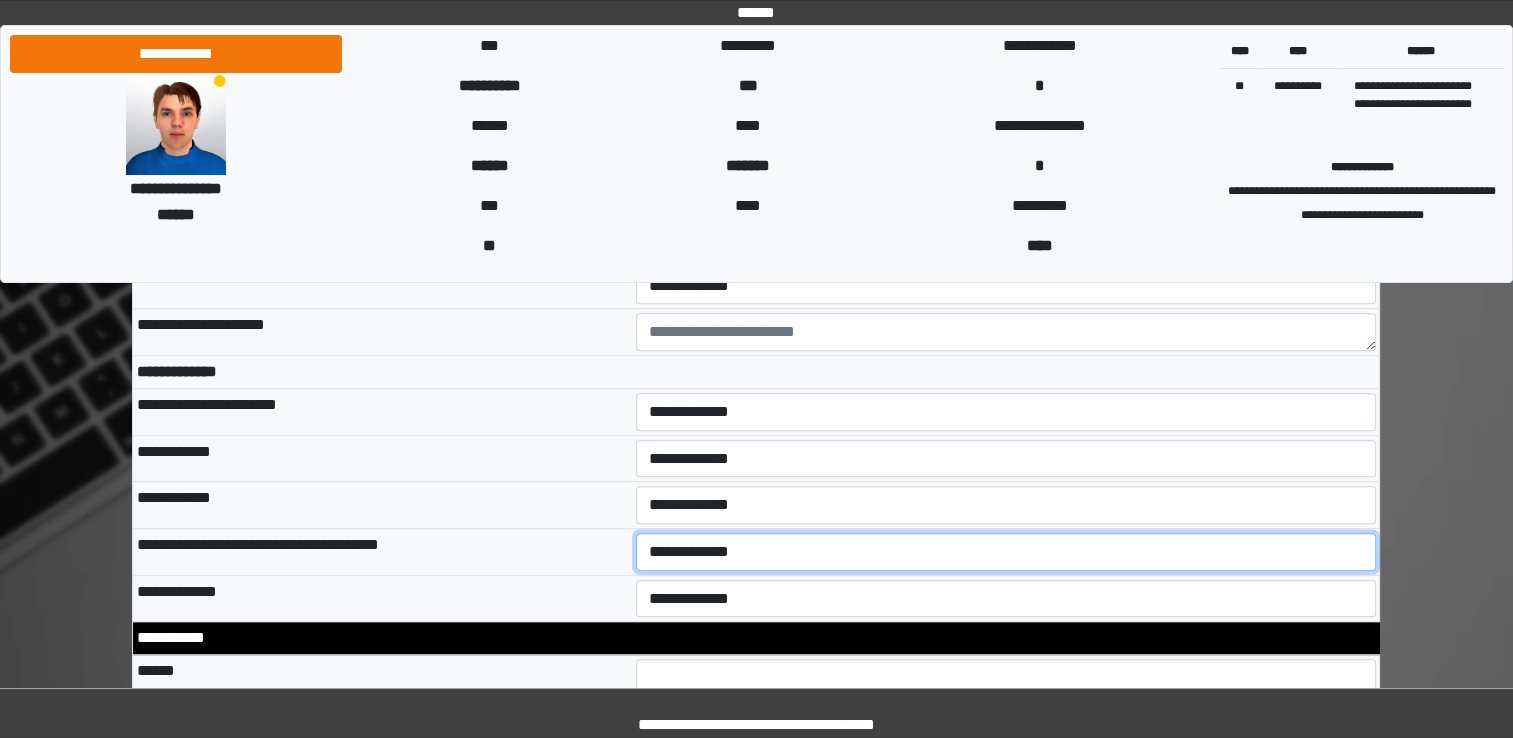 click on "**********" at bounding box center (1006, 552) 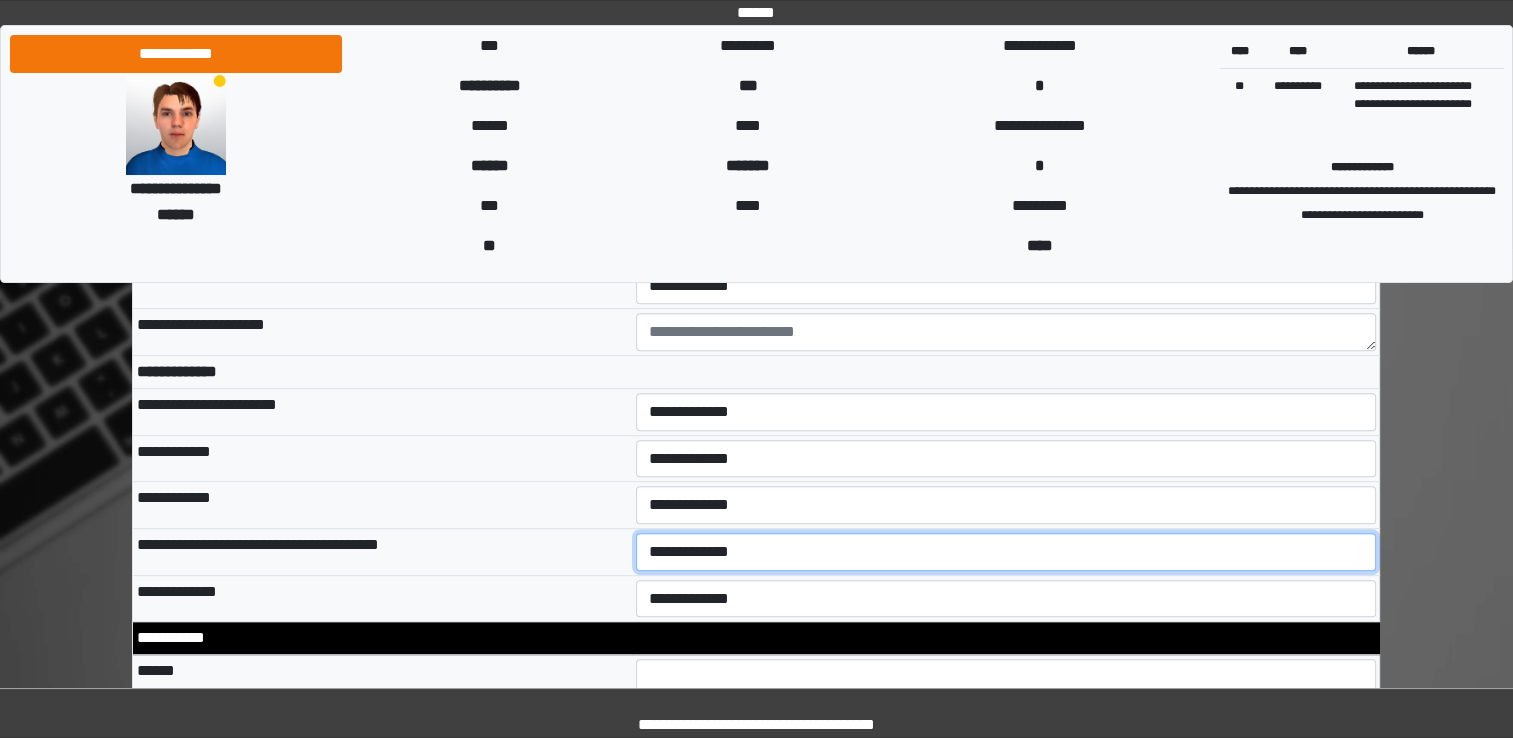 select on "*" 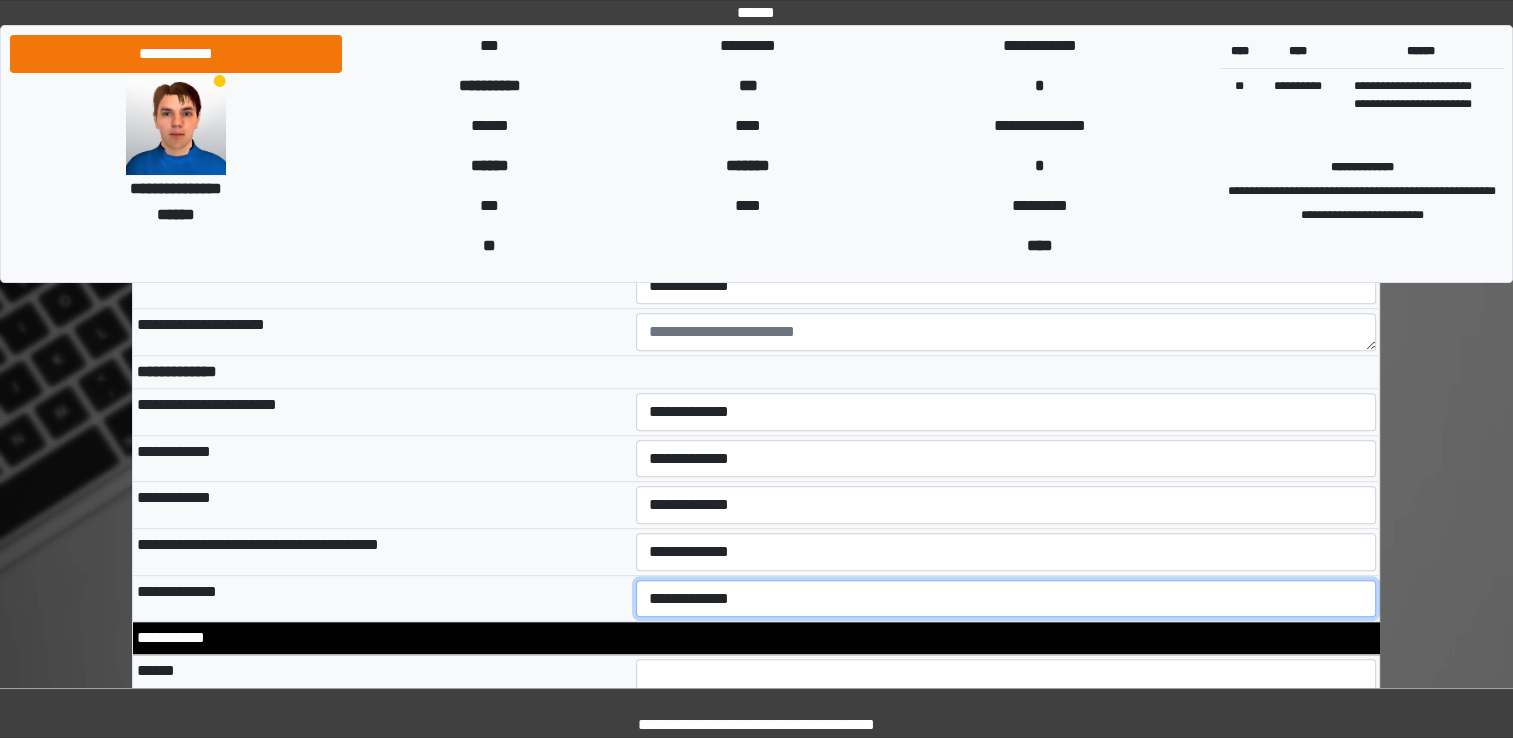click on "**********" at bounding box center (1006, 599) 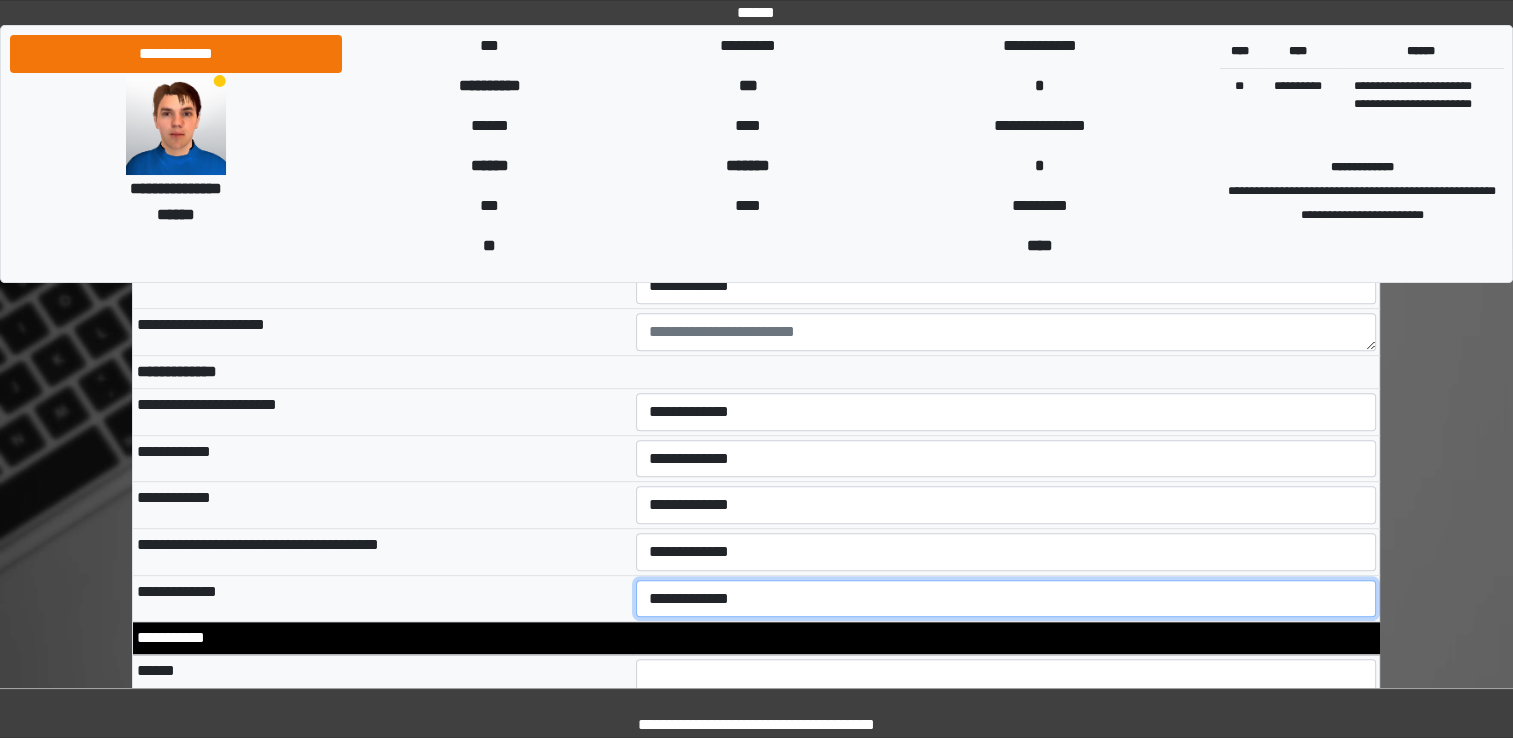 select on "*" 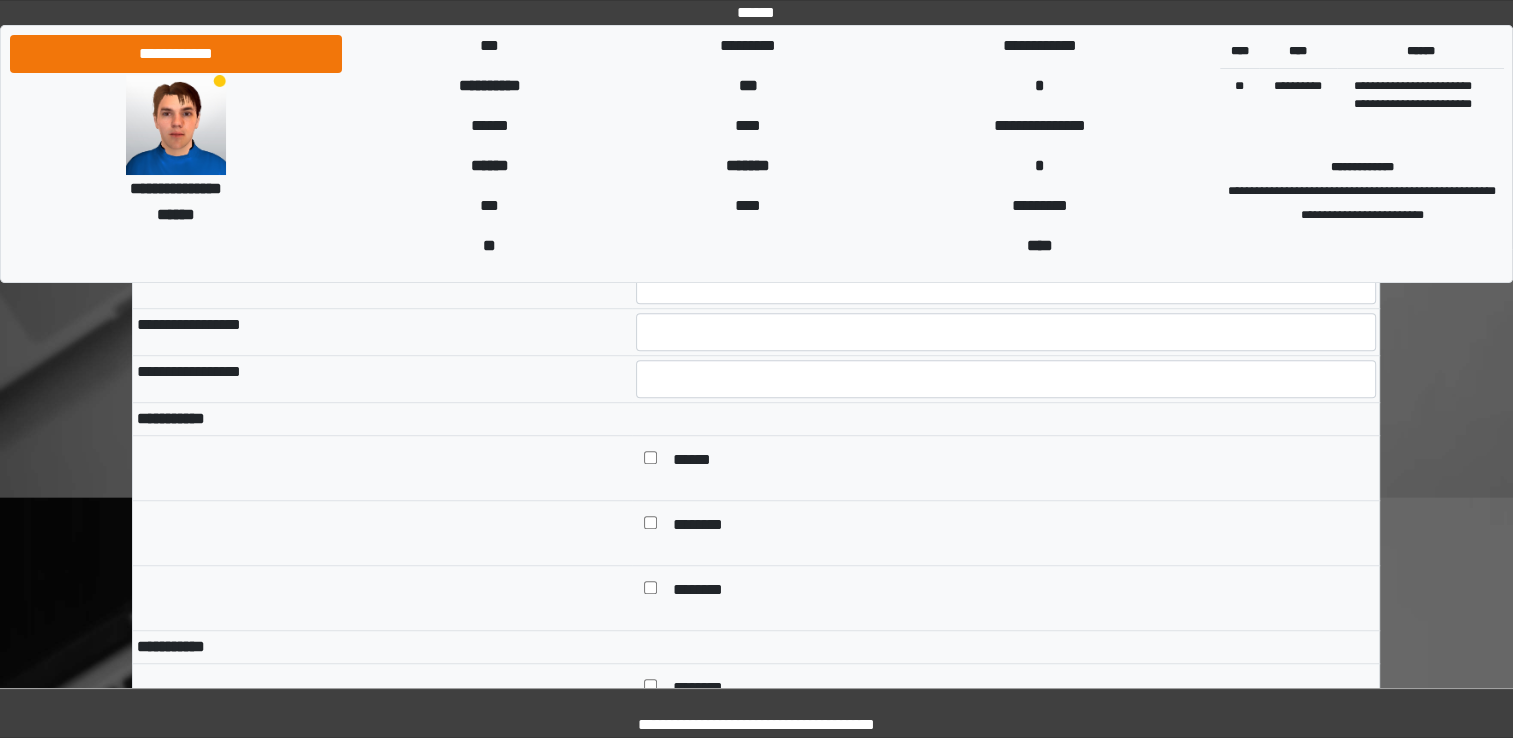 scroll, scrollTop: 1360, scrollLeft: 0, axis: vertical 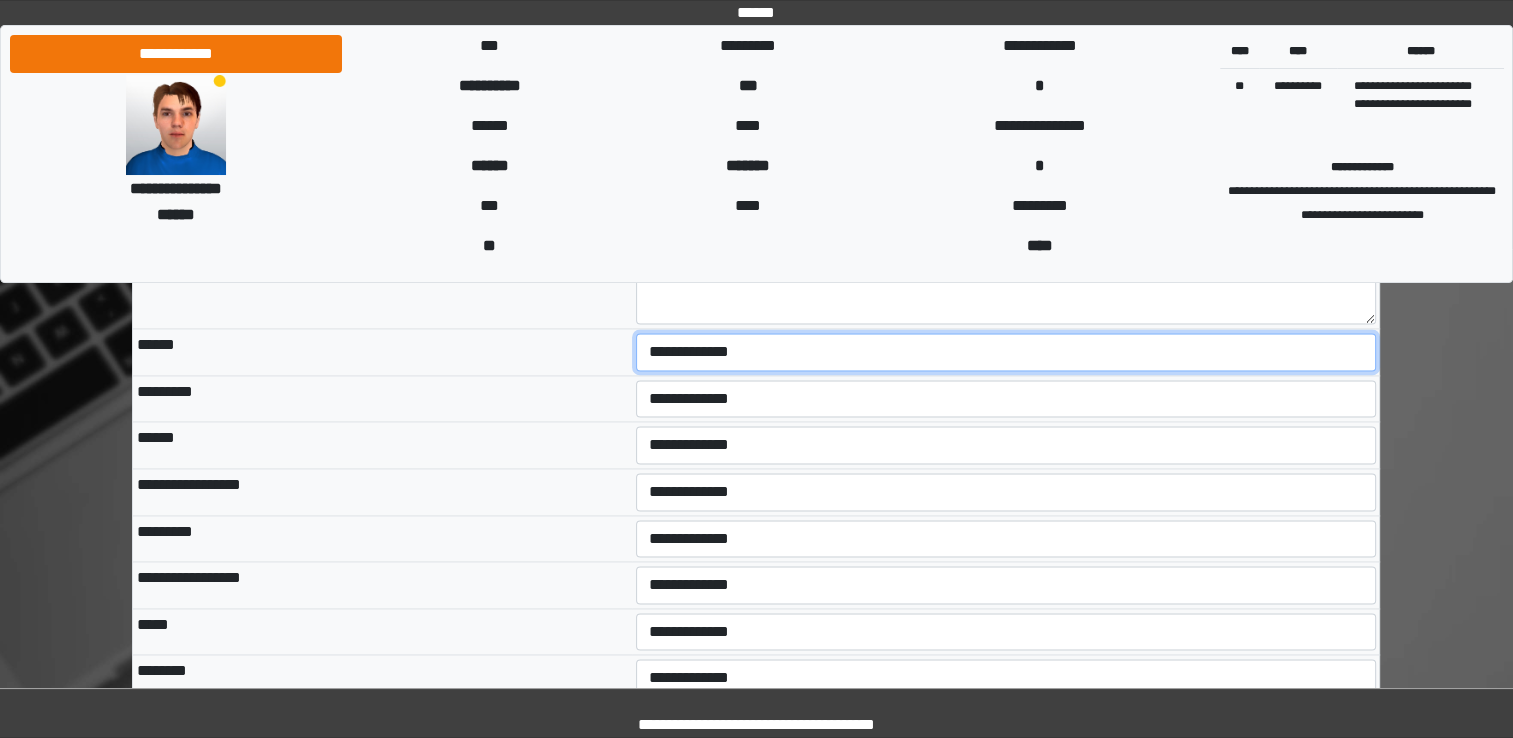 click on "**********" at bounding box center (1006, 352) 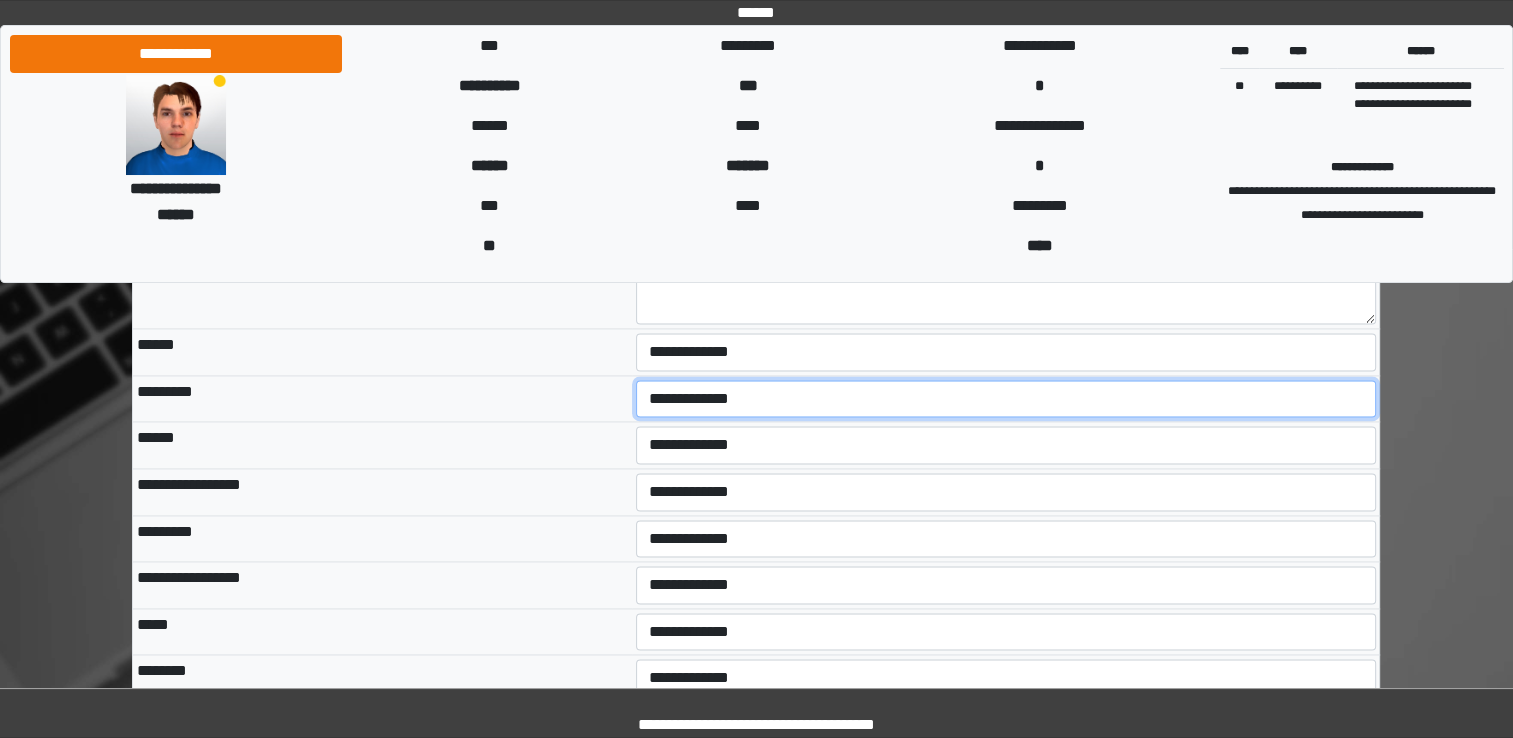 click on "**********" at bounding box center [1006, 399] 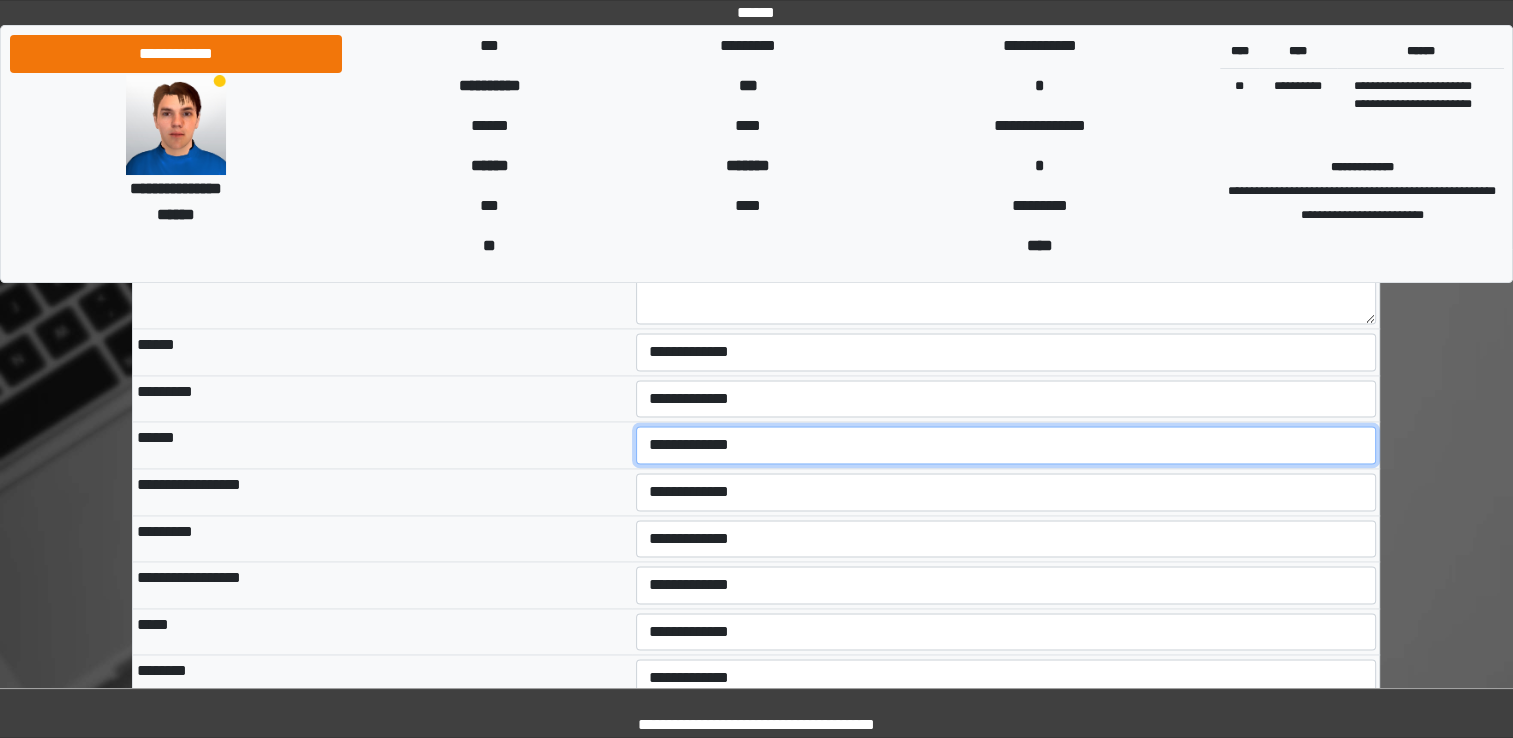 click on "**********" at bounding box center [1006, 445] 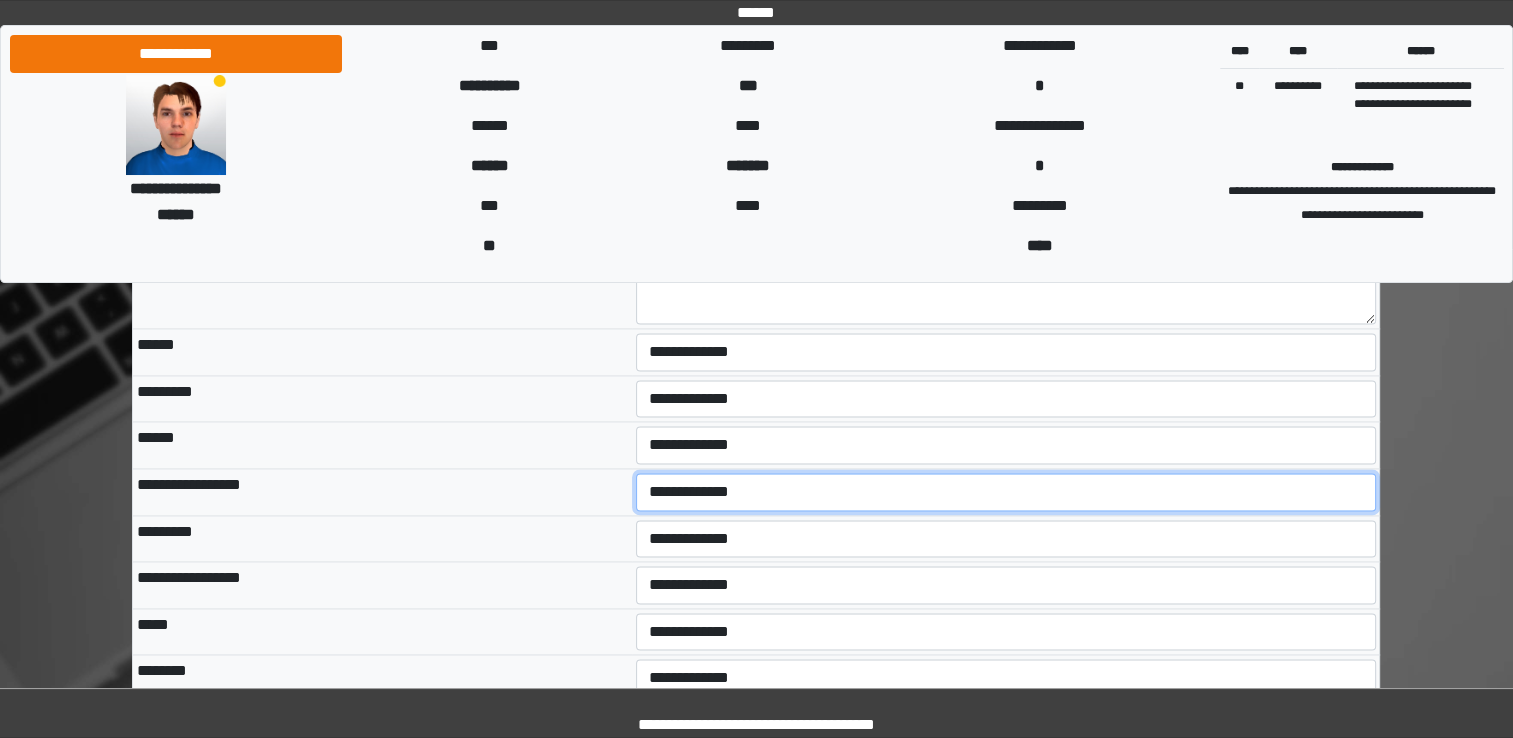 click on "**********" at bounding box center (1006, 492) 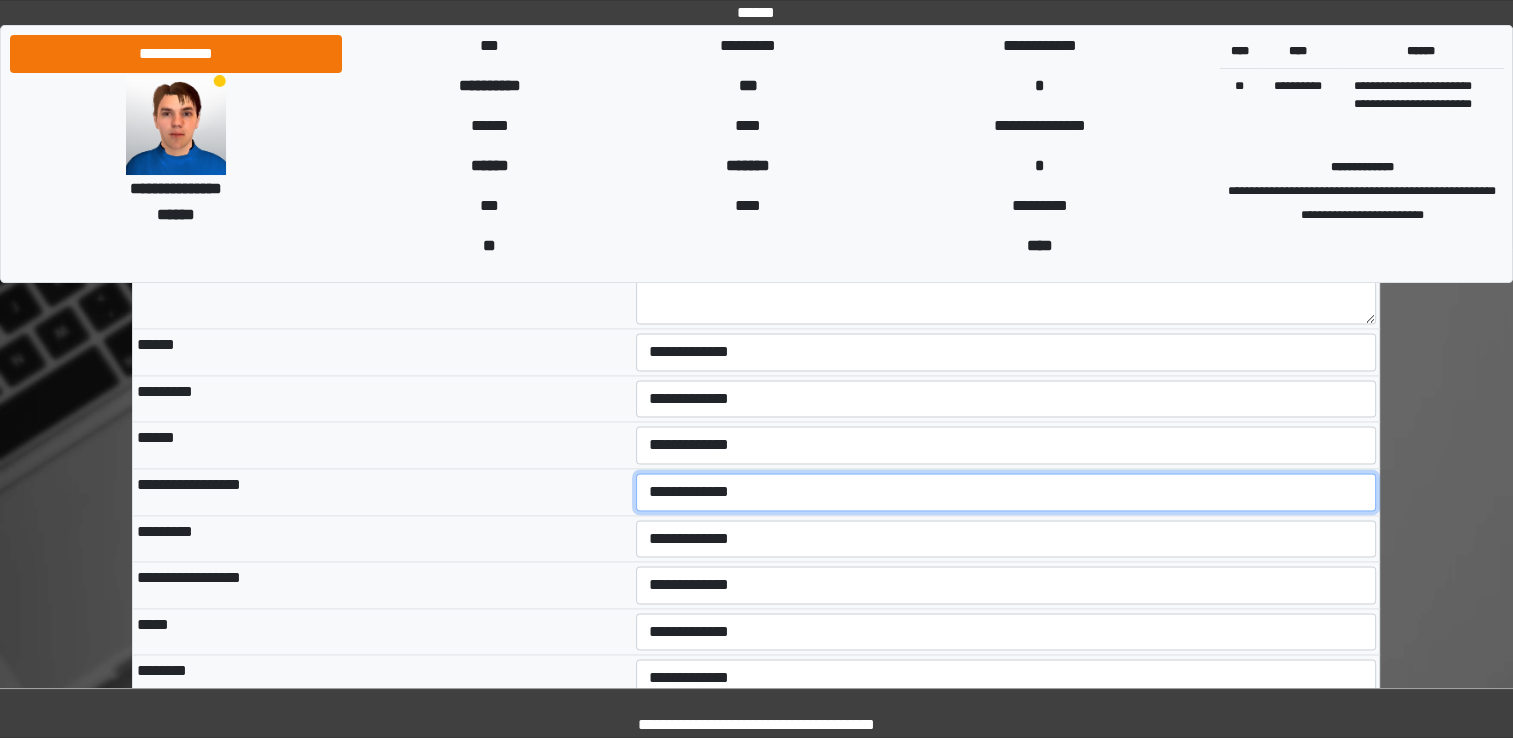 select on "*" 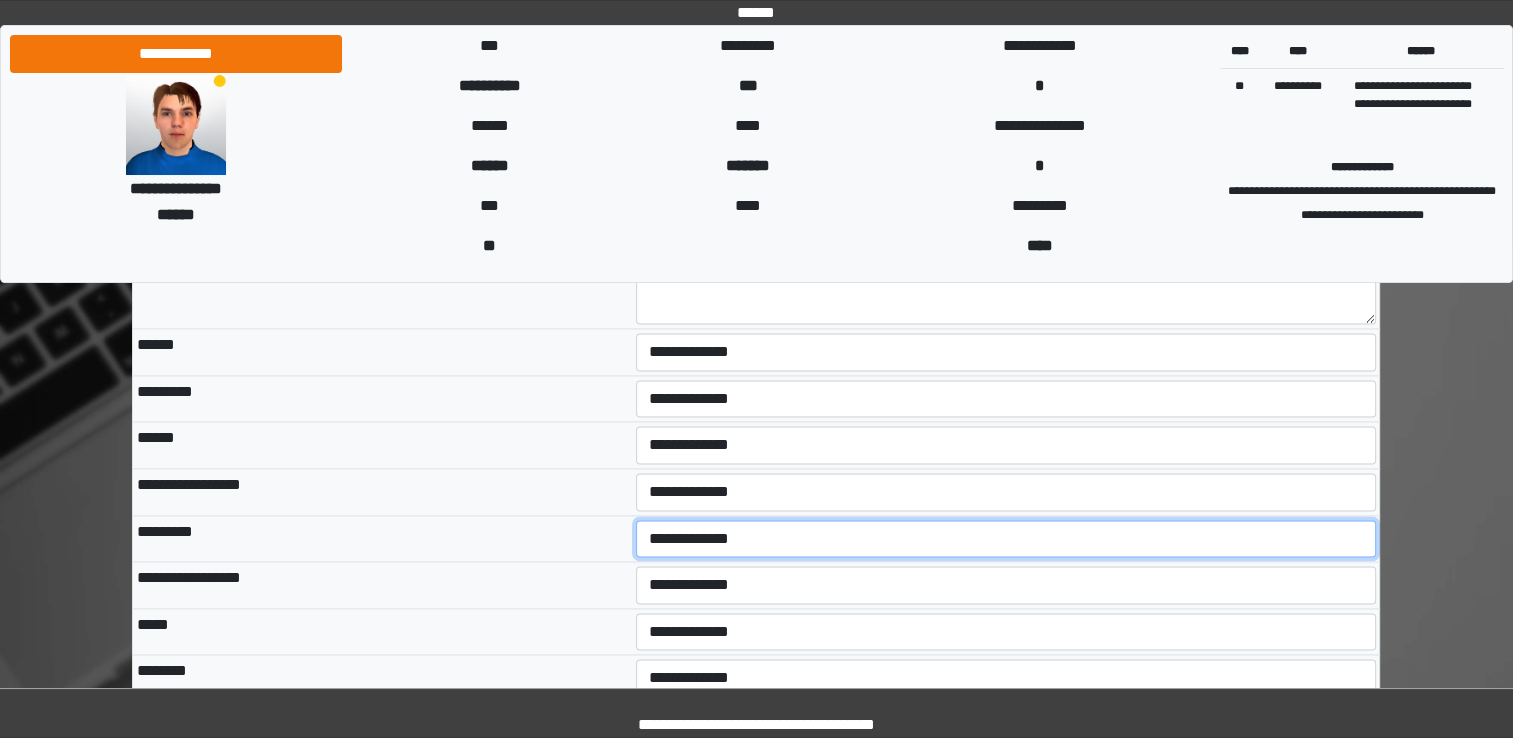 click on "**********" at bounding box center (1006, 539) 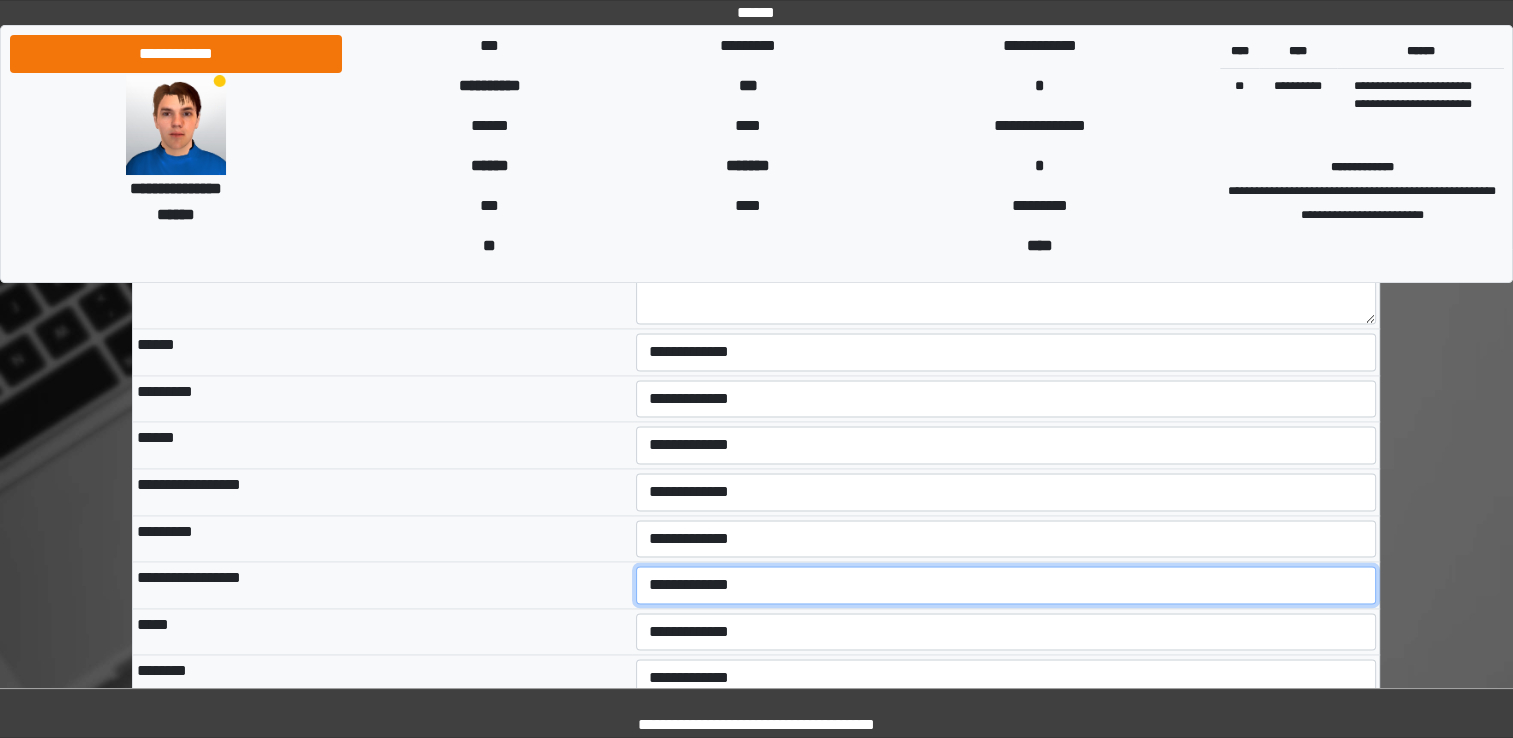 click on "**********" at bounding box center (1006, 585) 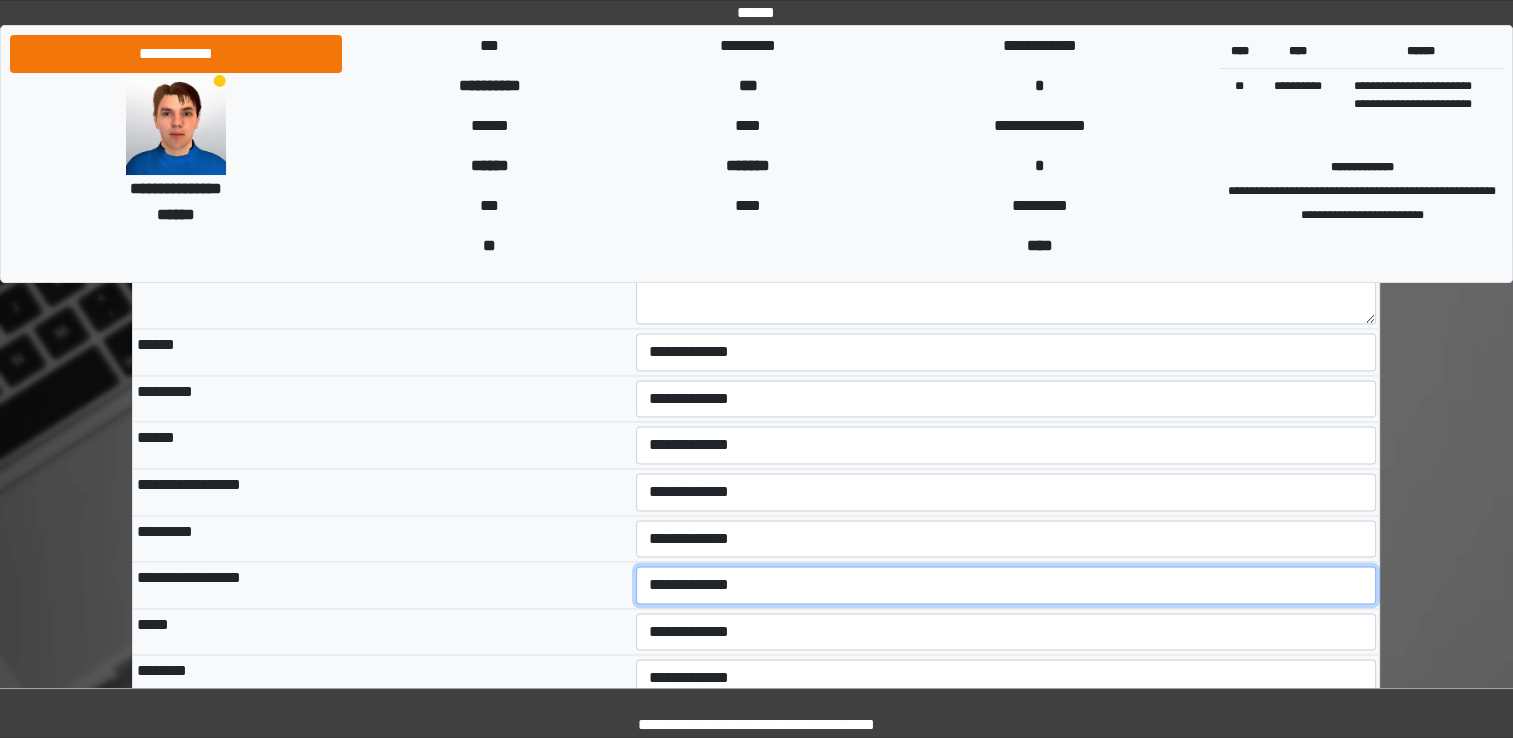 select on "*" 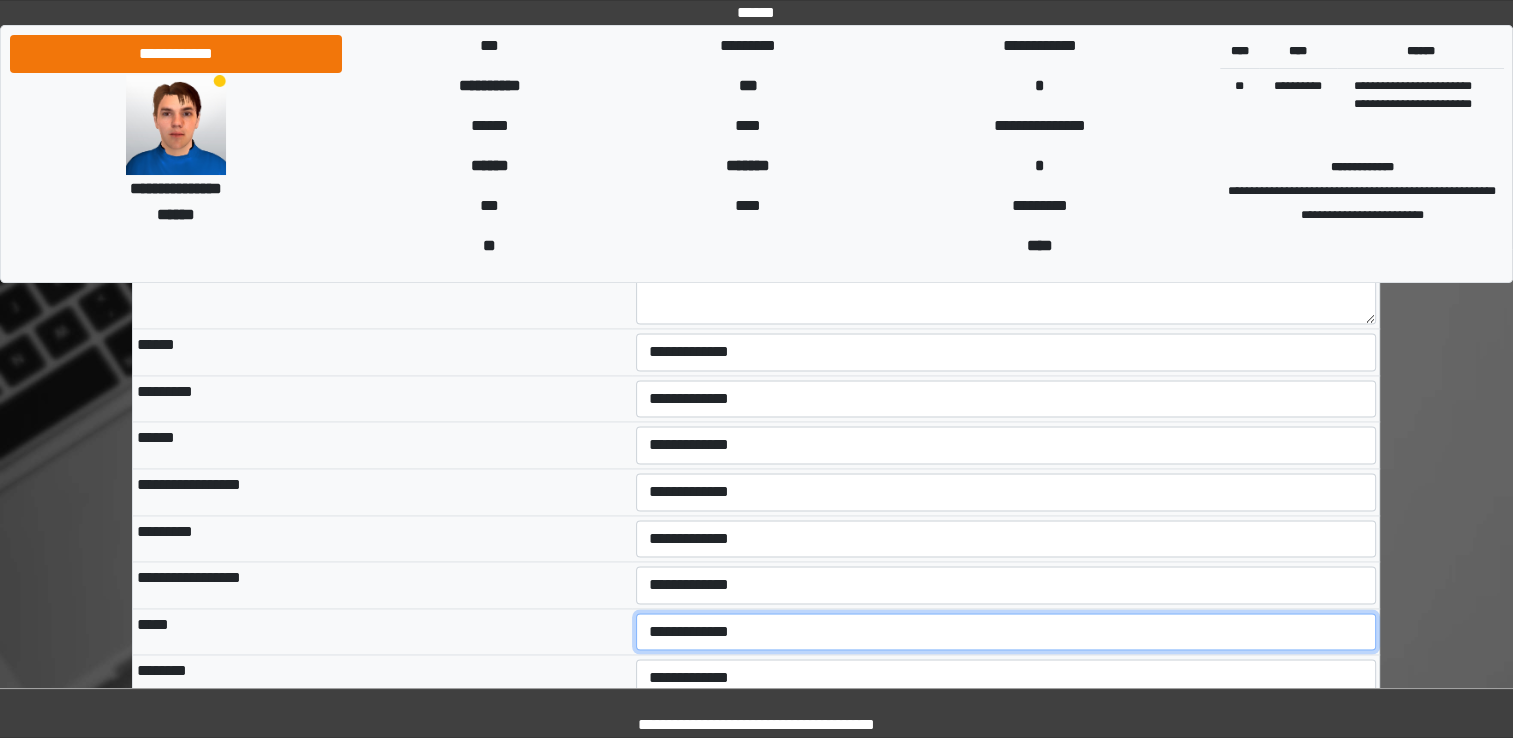 click on "**********" at bounding box center (1006, 632) 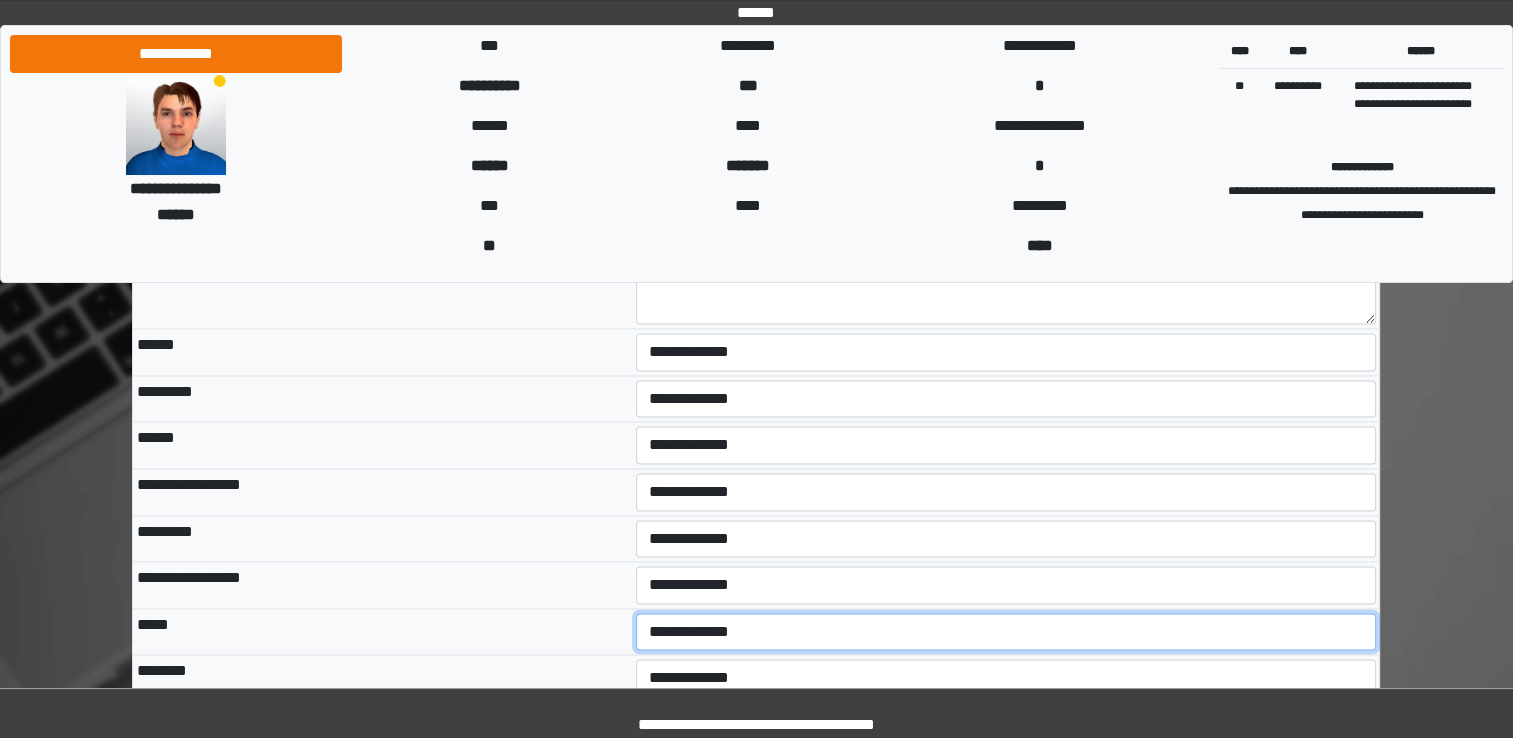 select on "*" 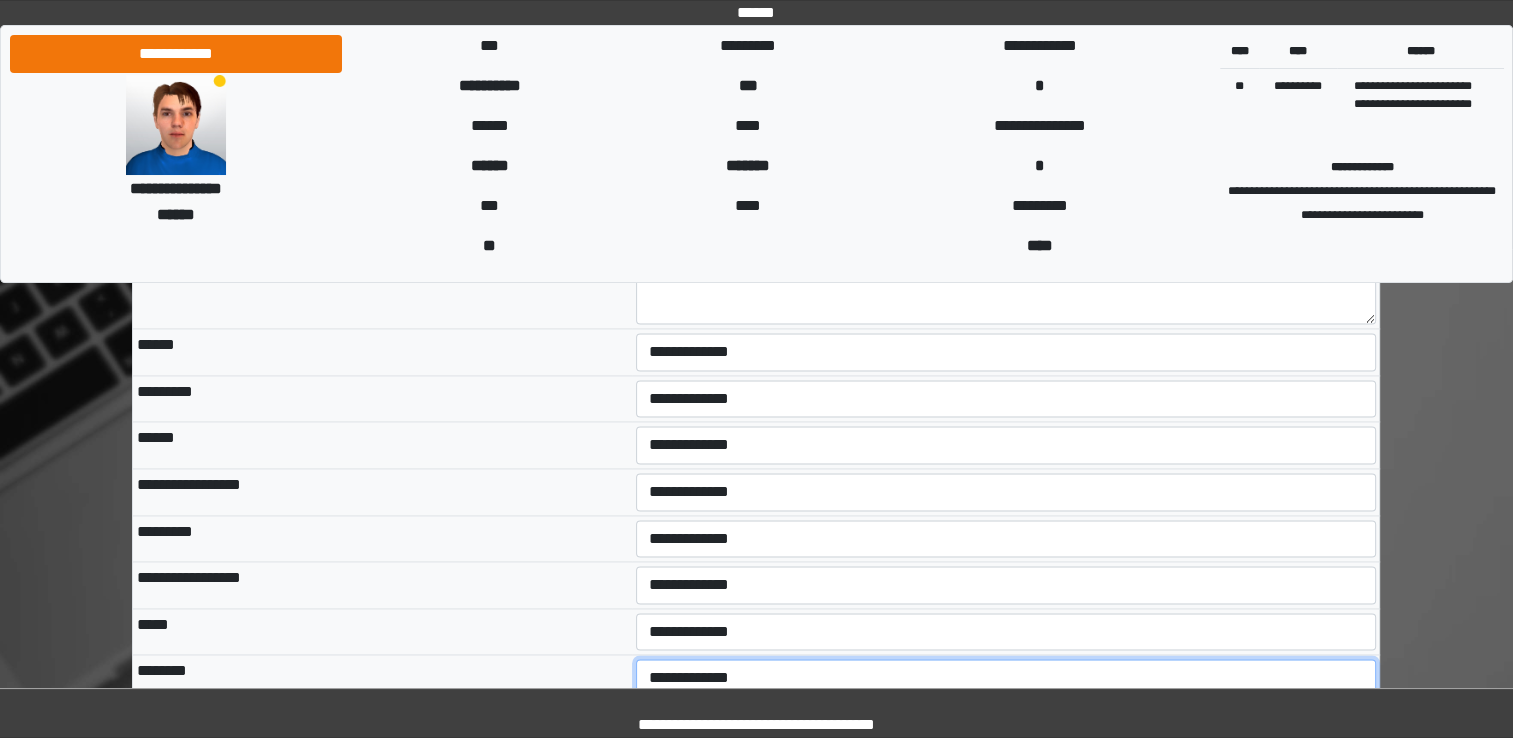 click on "**********" at bounding box center (1006, 678) 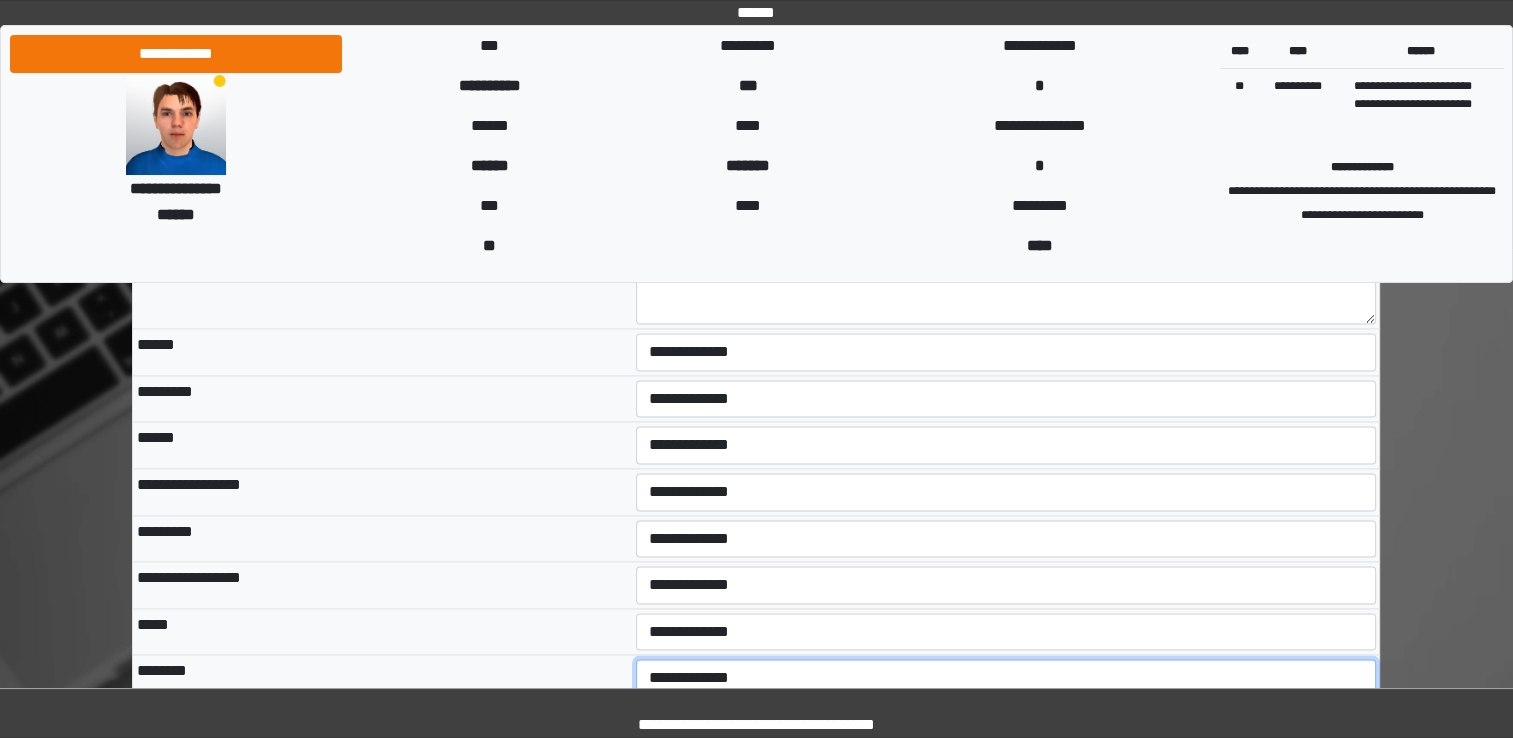 select on "*" 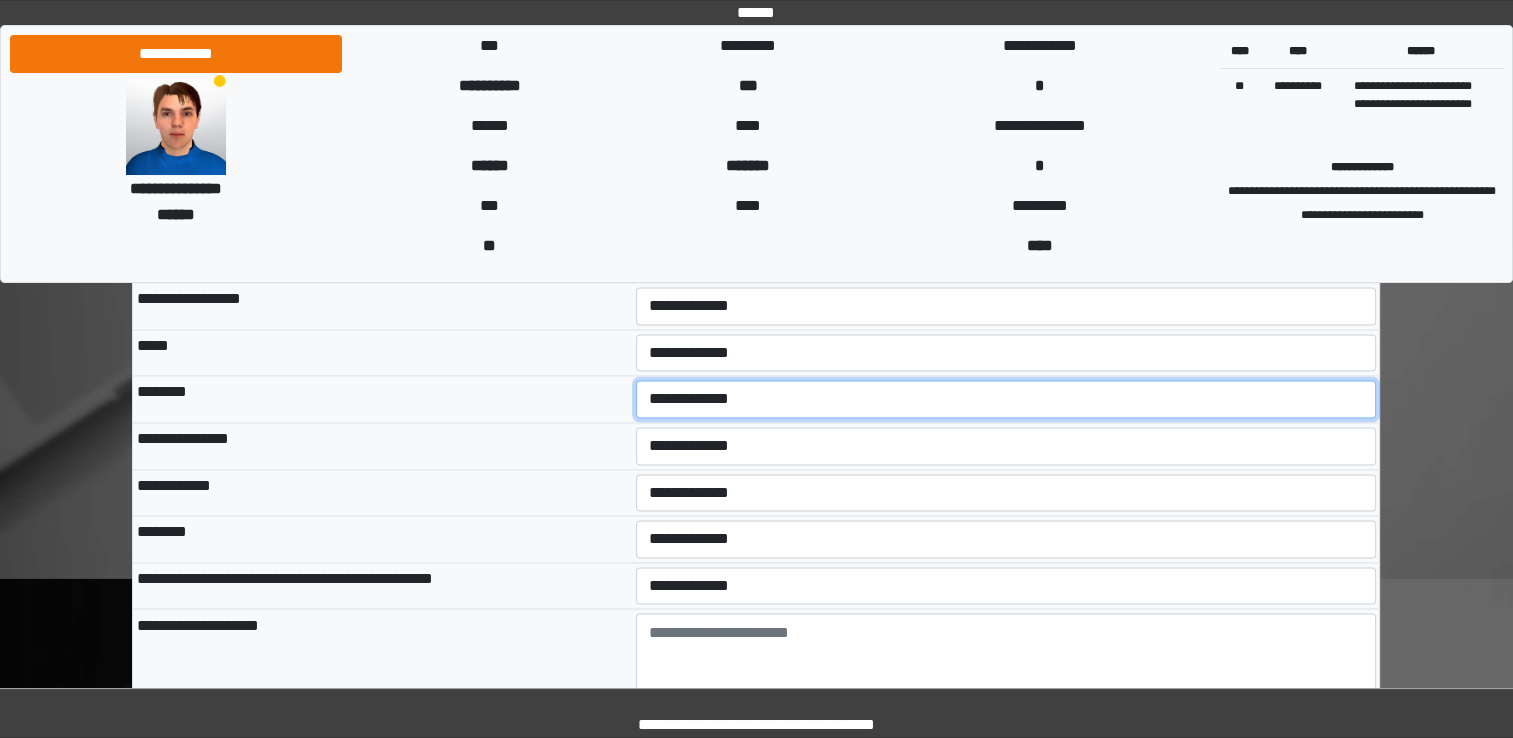 scroll, scrollTop: 3277, scrollLeft: 0, axis: vertical 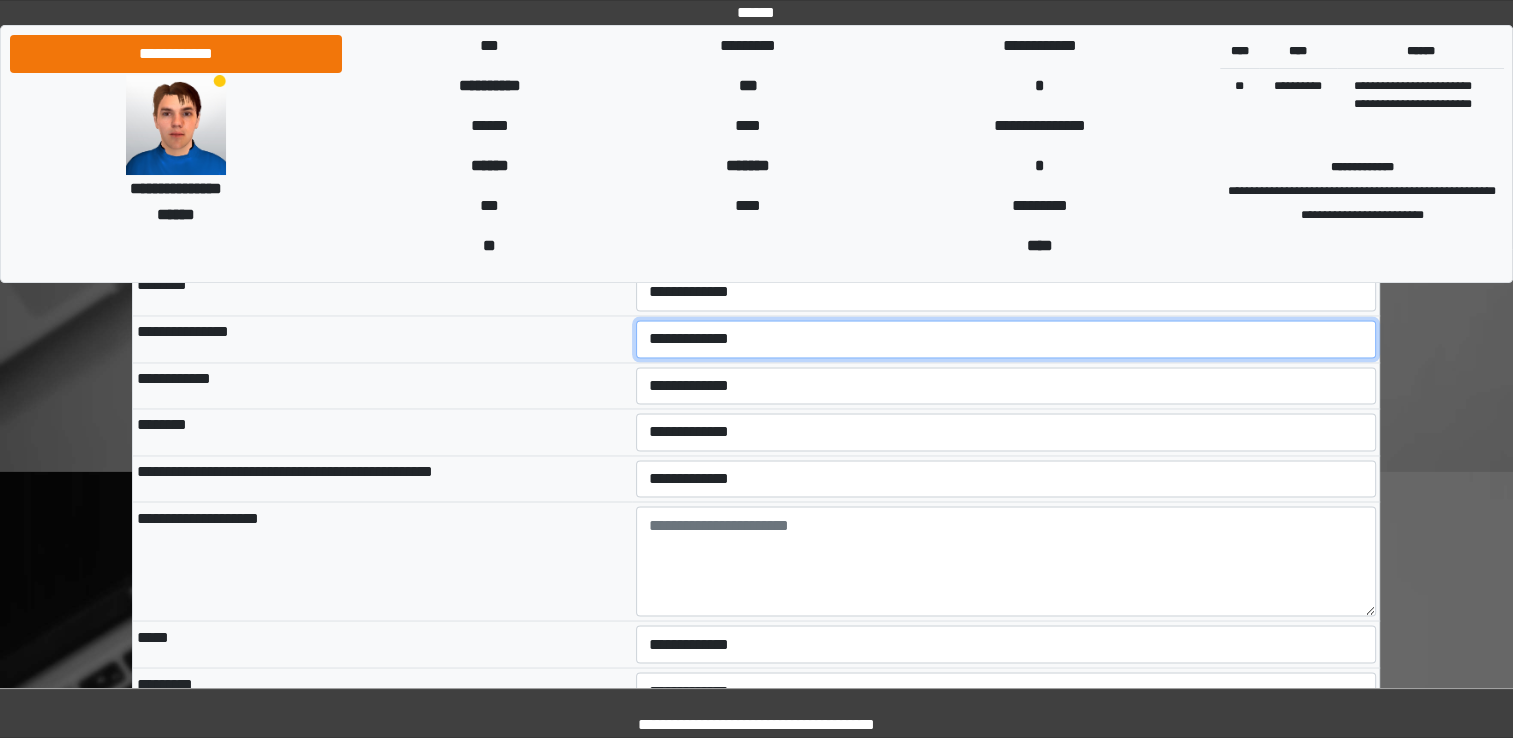 click on "**********" at bounding box center (1006, 339) 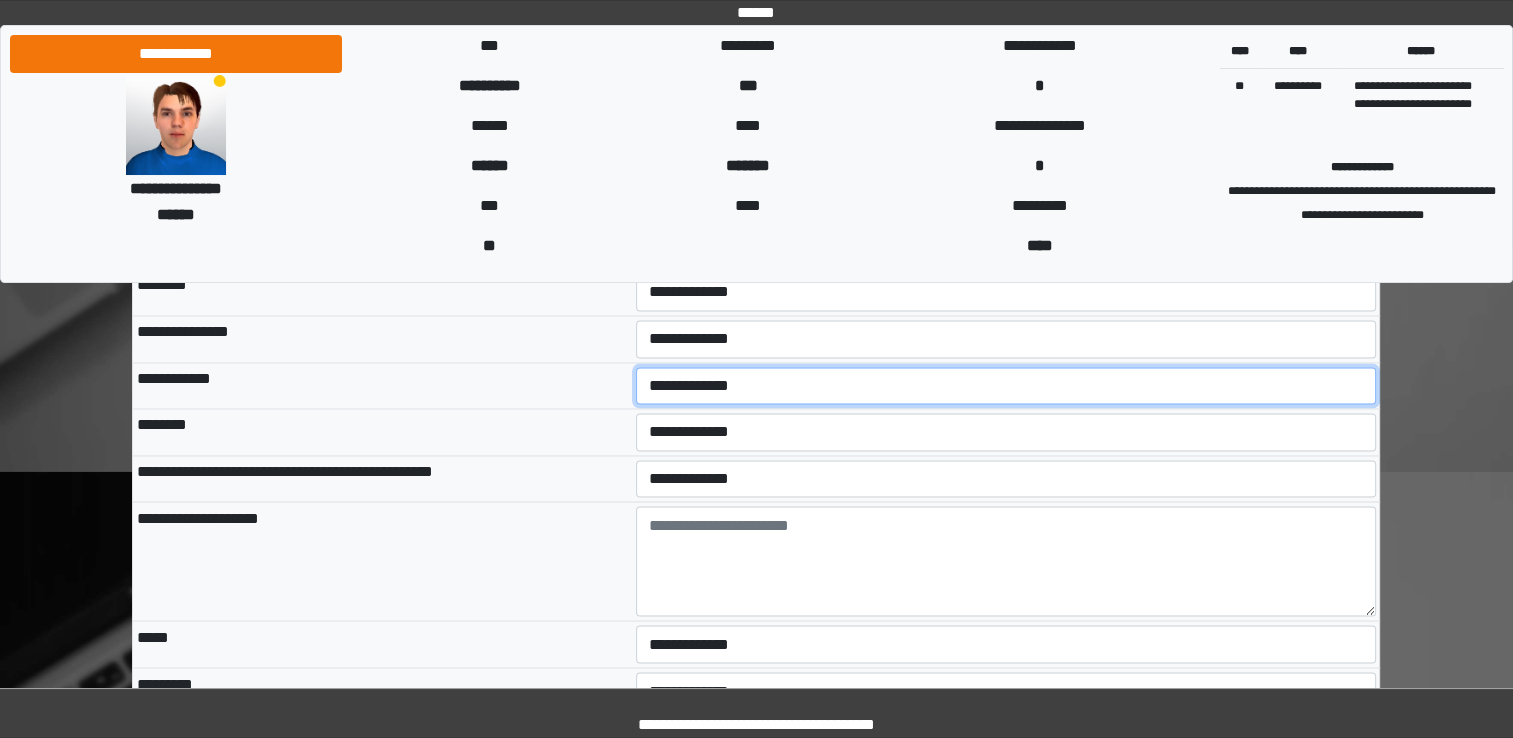 click on "**********" at bounding box center [1006, 386] 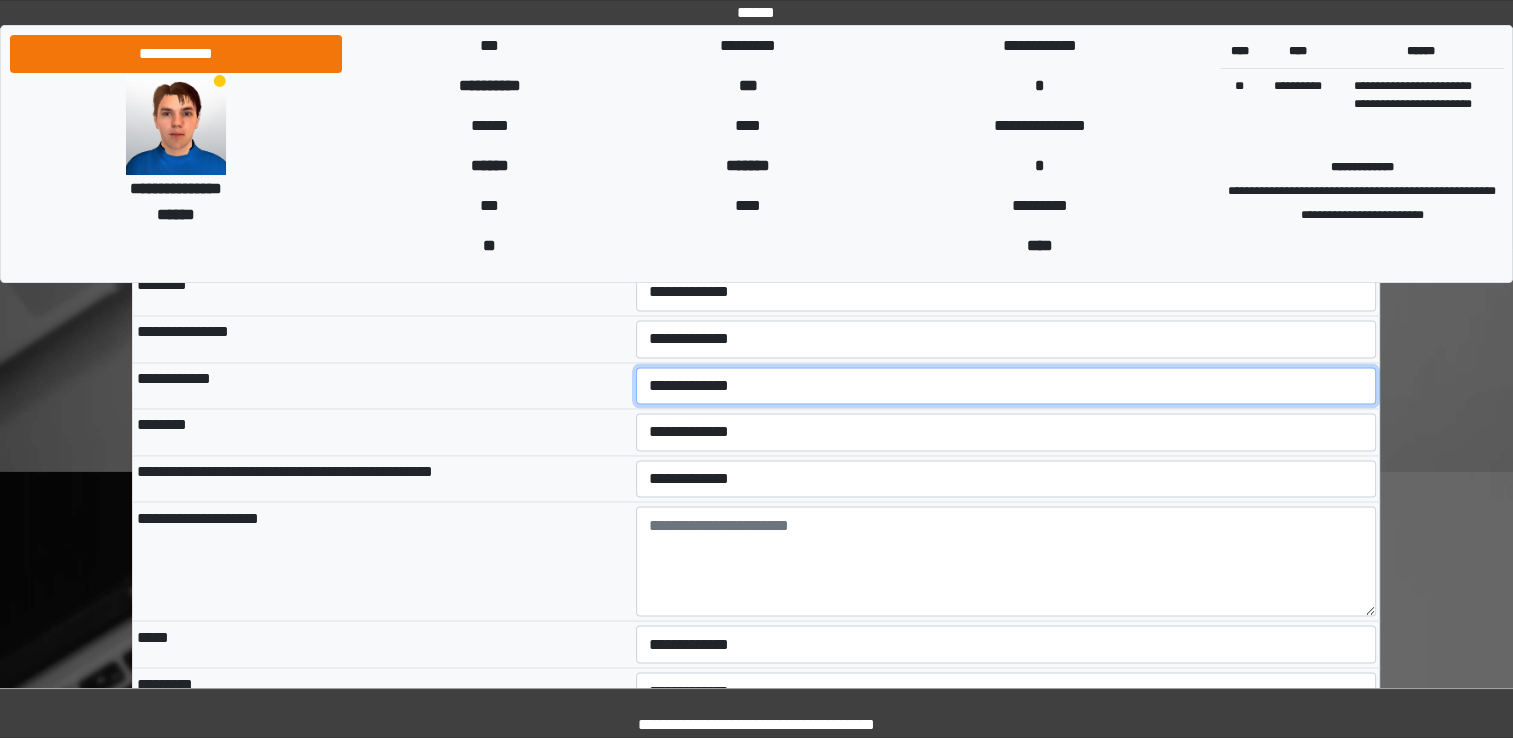 select on "*" 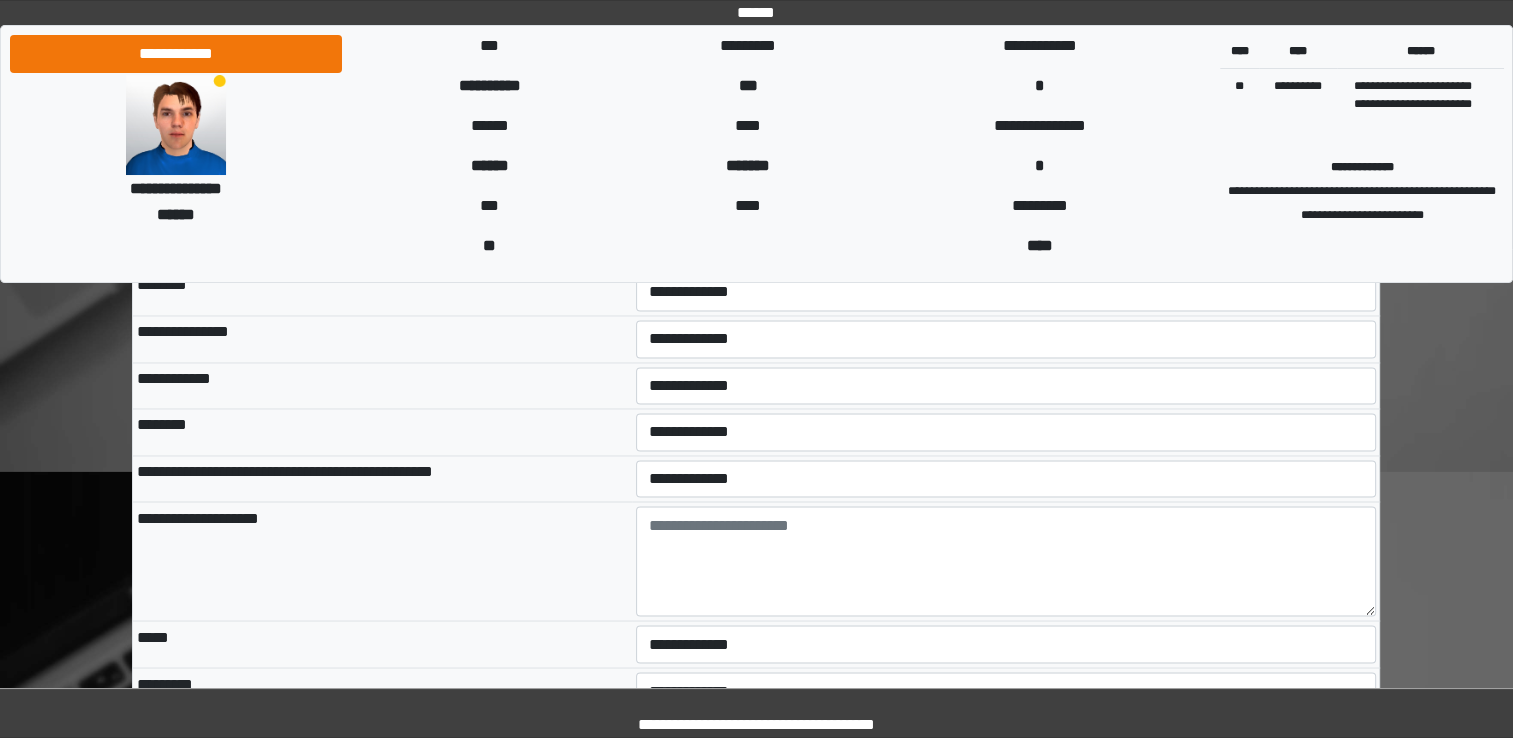 click on "**********" at bounding box center [1006, 432] 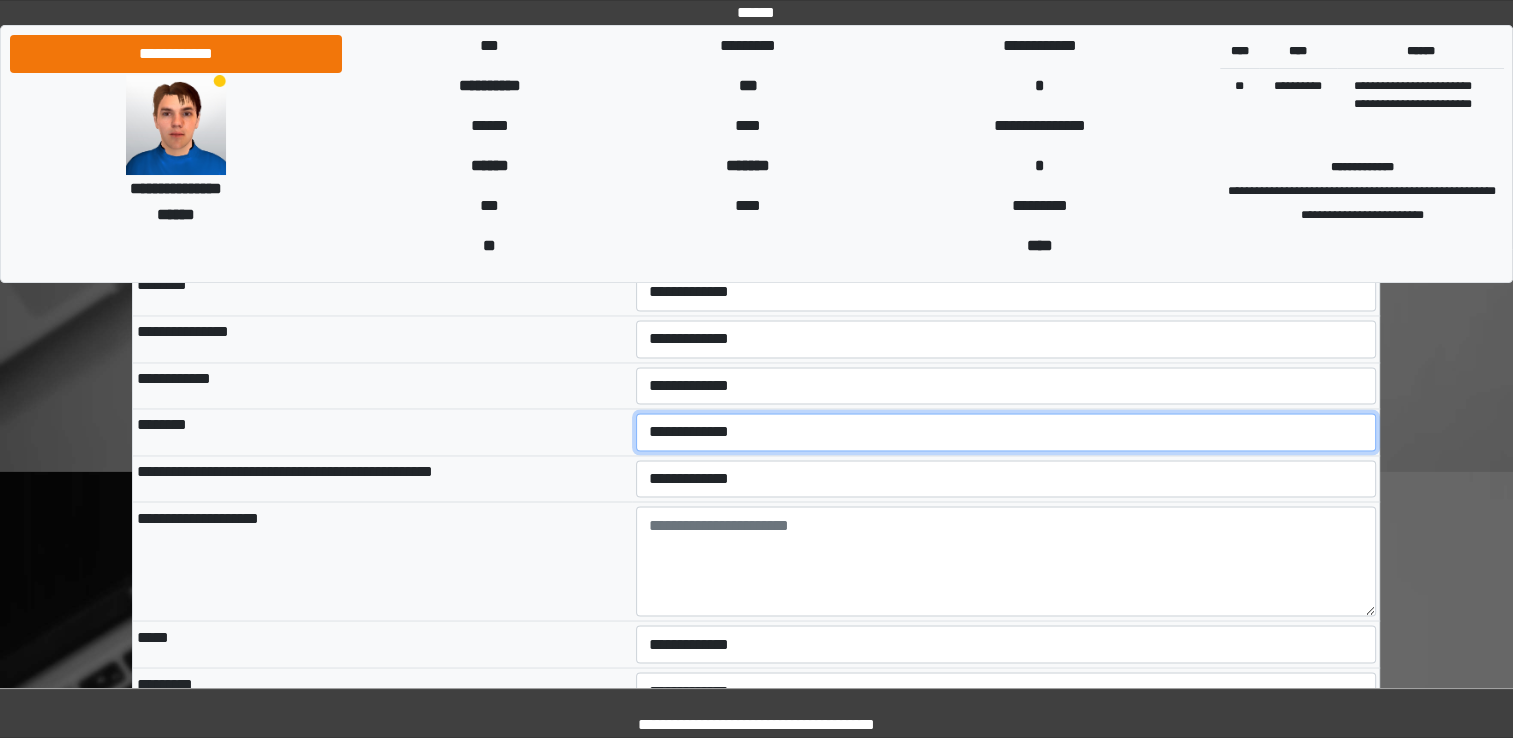 click on "**********" at bounding box center [1006, 432] 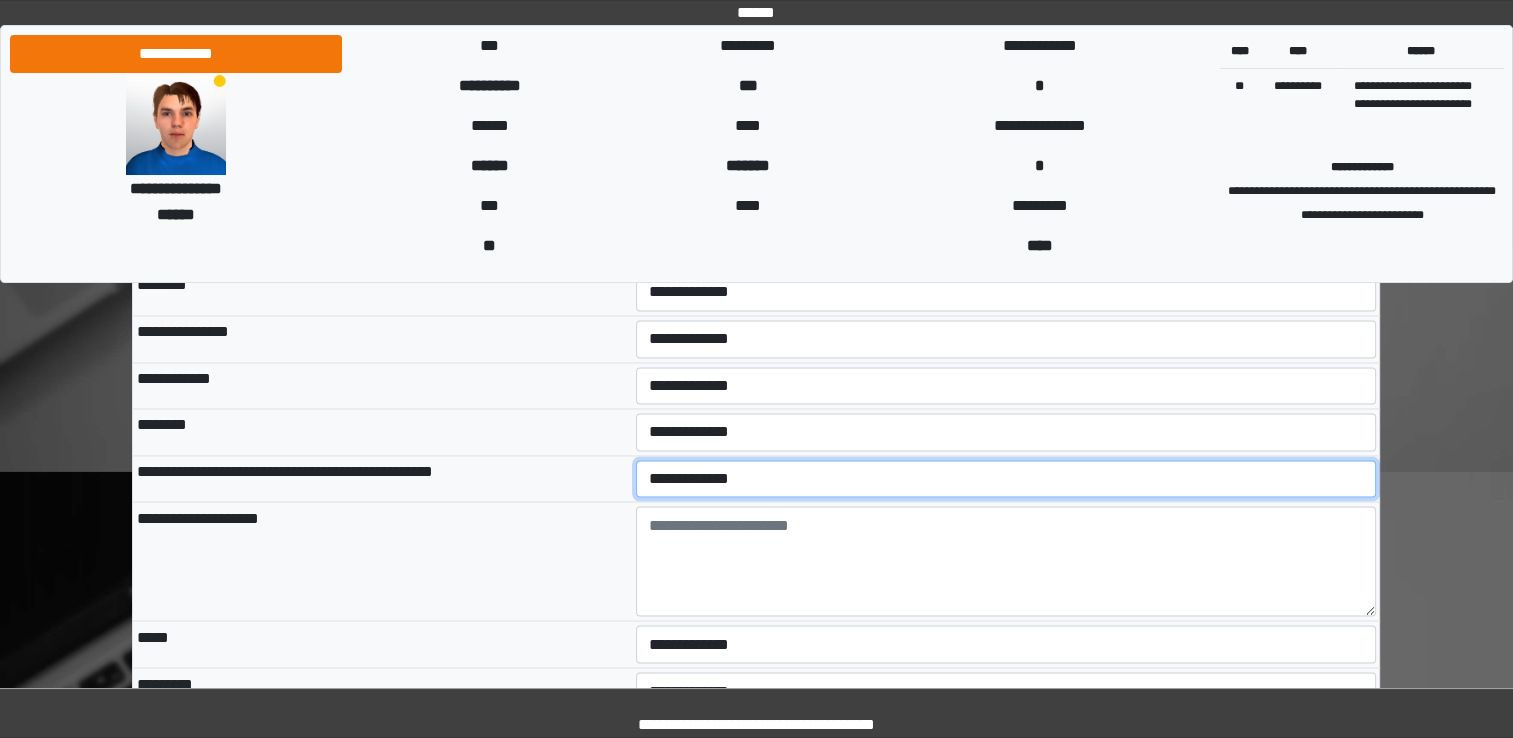 click on "**********" at bounding box center [1006, 479] 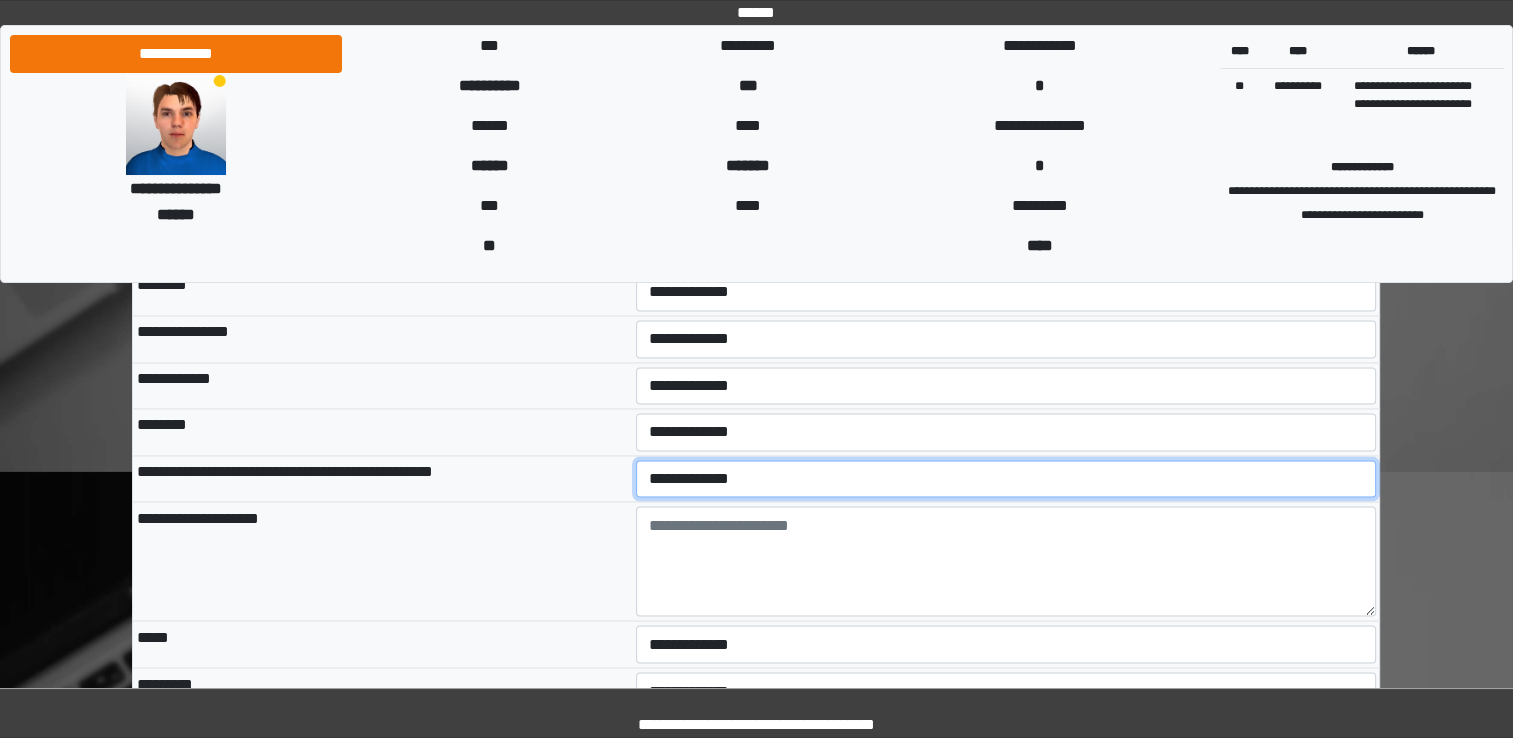 select on "*" 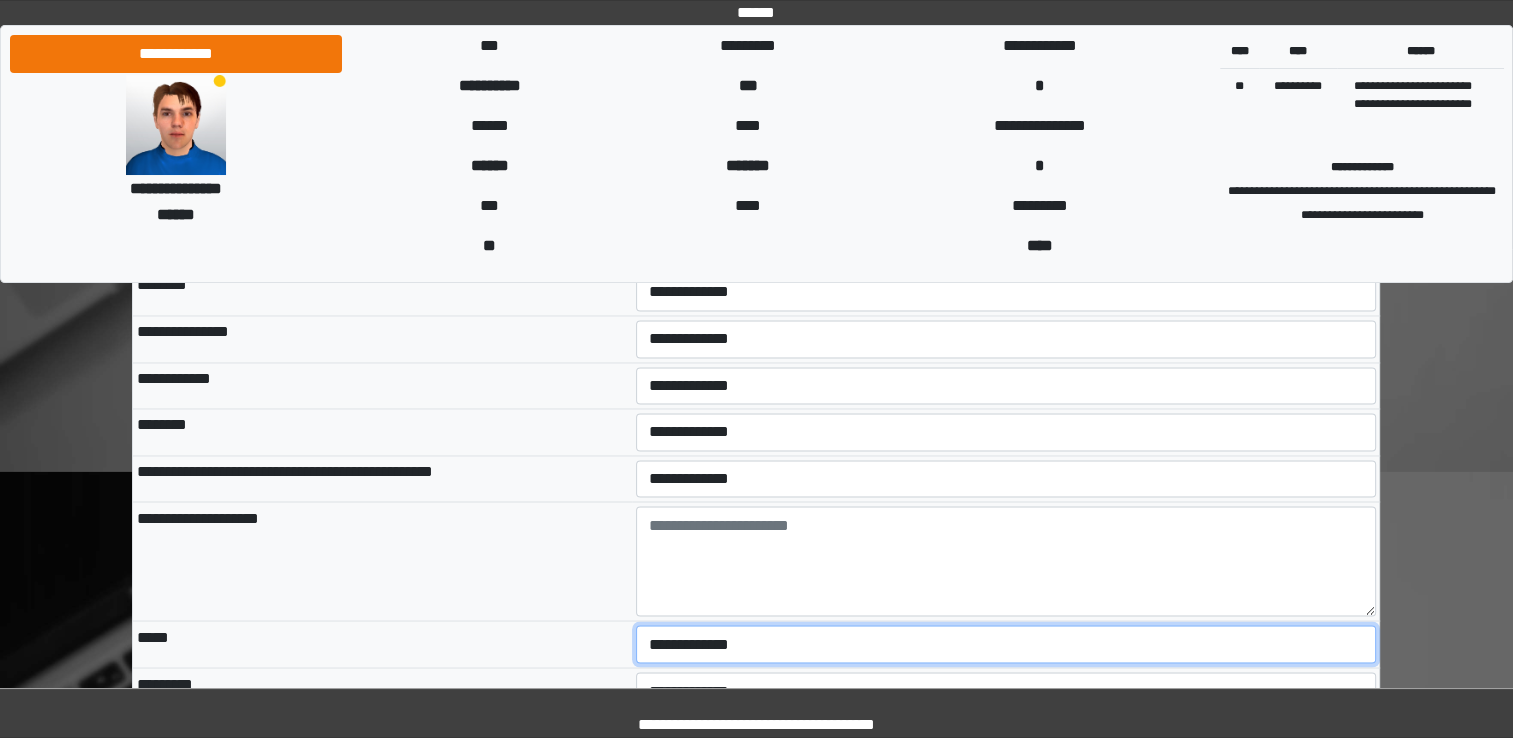 click on "**********" at bounding box center [1006, 644] 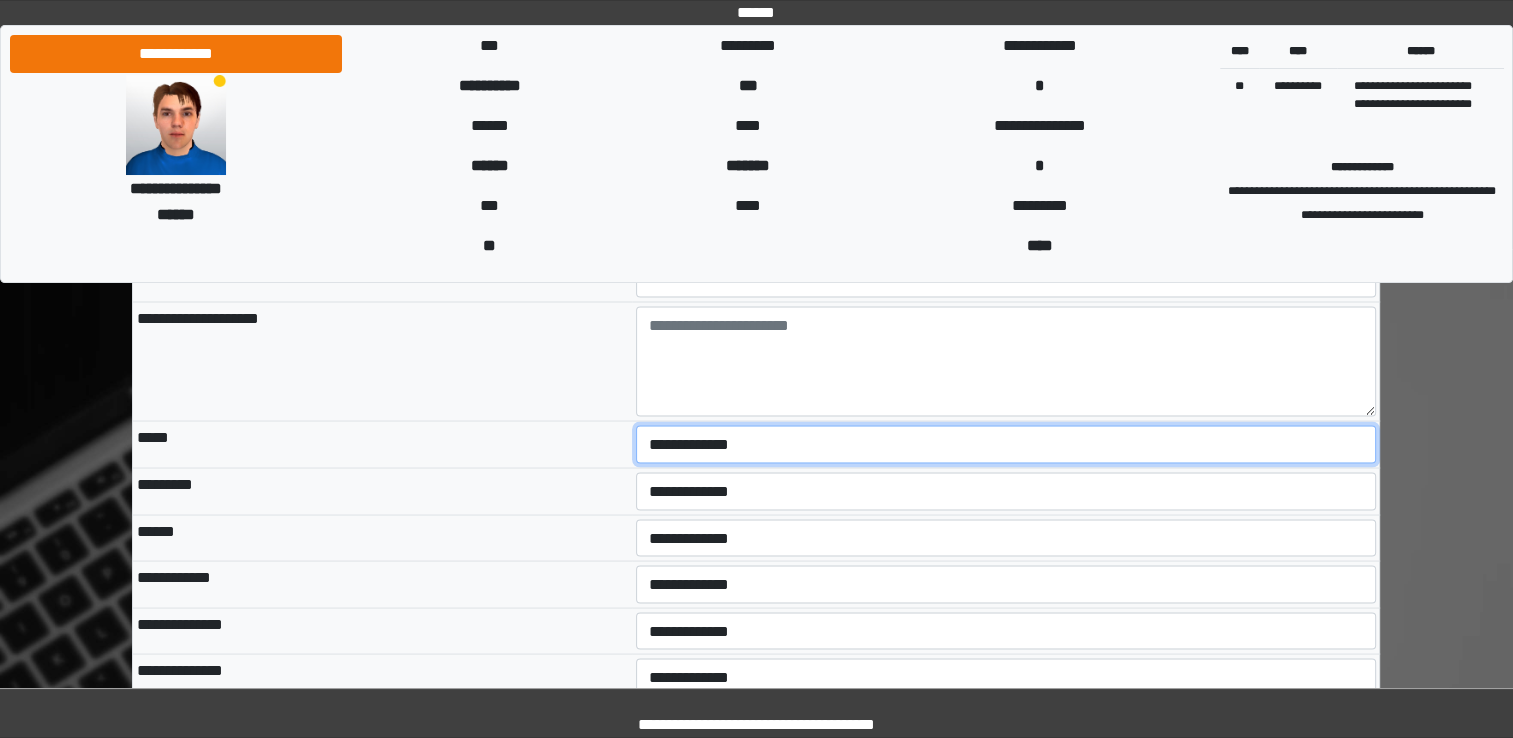 scroll, scrollTop: 3624, scrollLeft: 0, axis: vertical 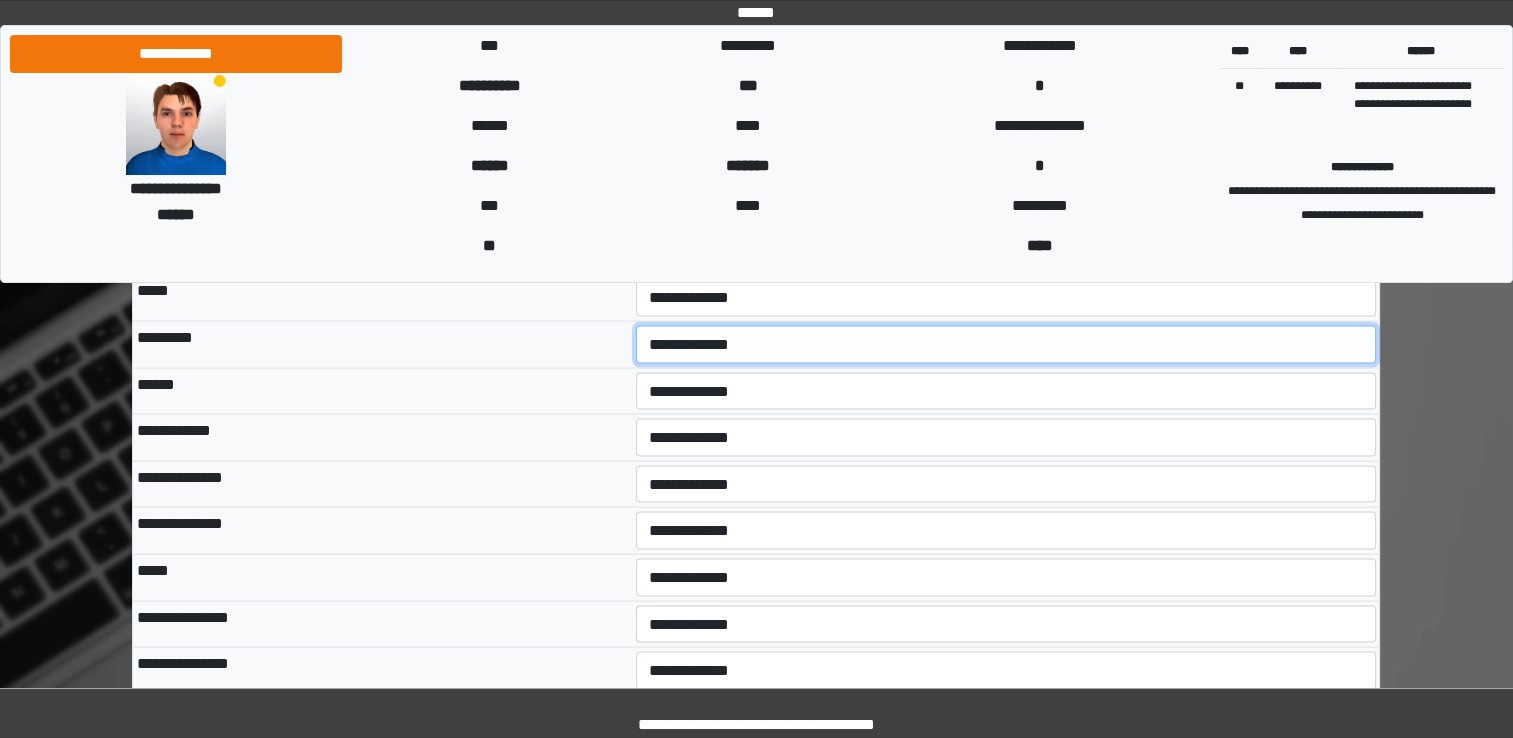 click on "**********" at bounding box center (1006, 344) 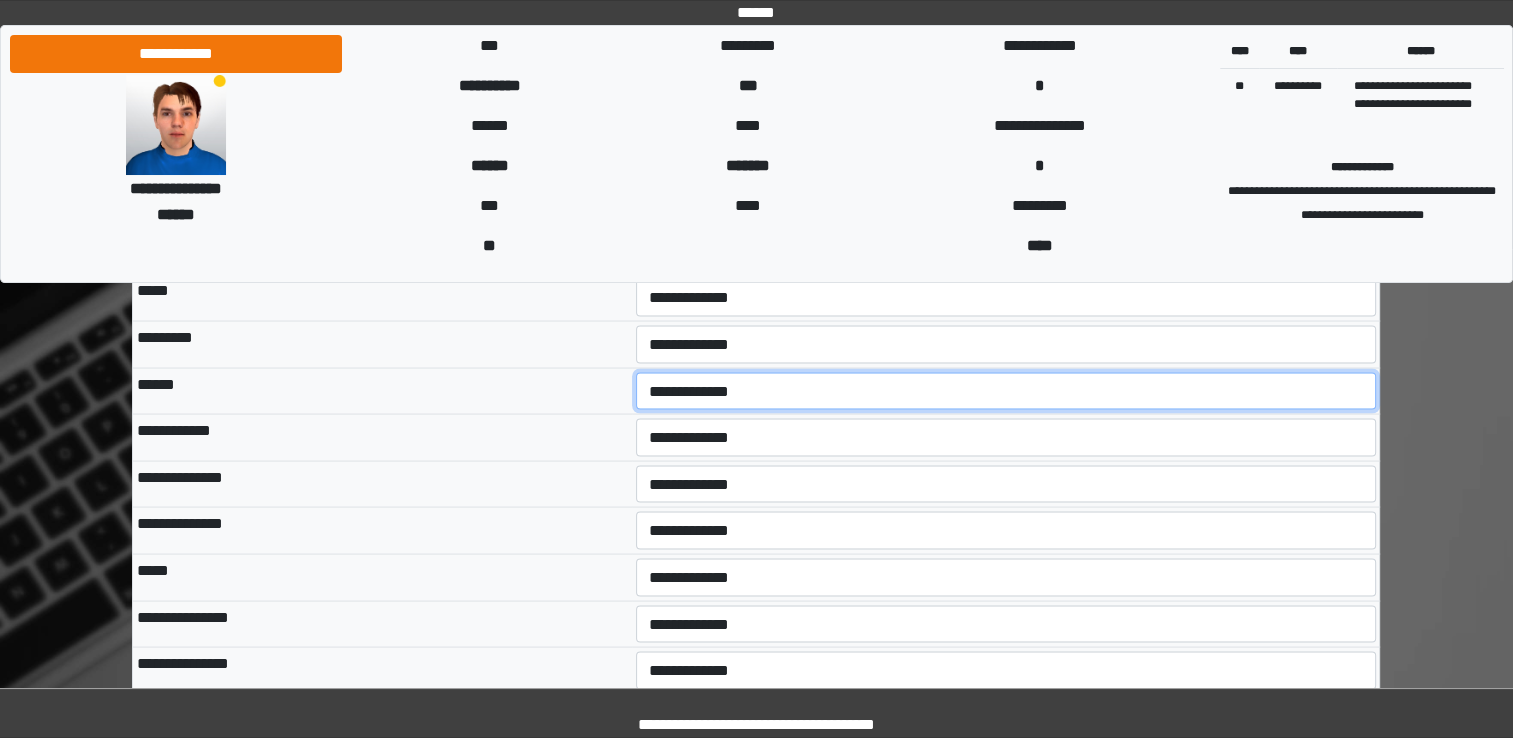 click on "**********" at bounding box center [1006, 391] 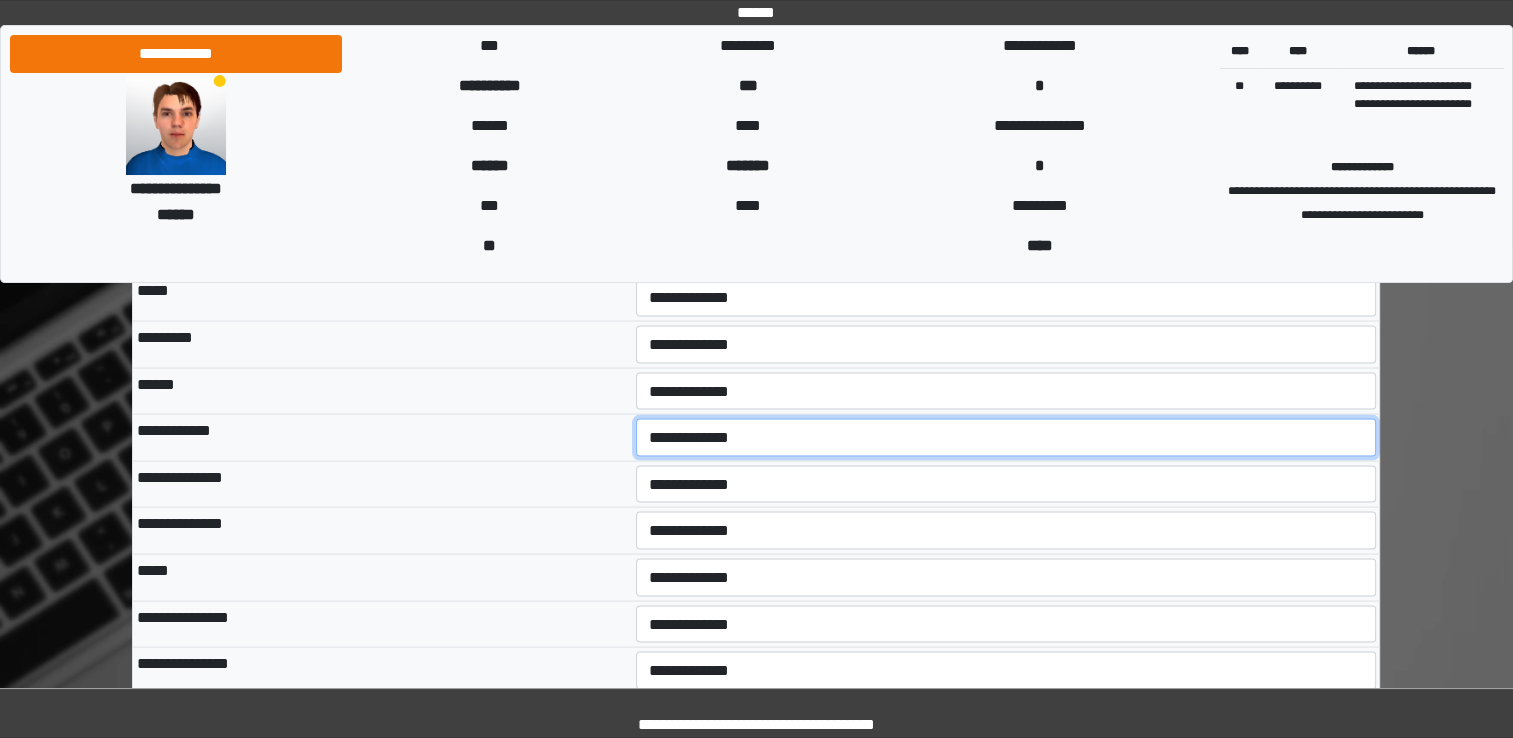 drag, startPoint x: 698, startPoint y: 420, endPoint x: 665, endPoint y: 489, distance: 76.48529 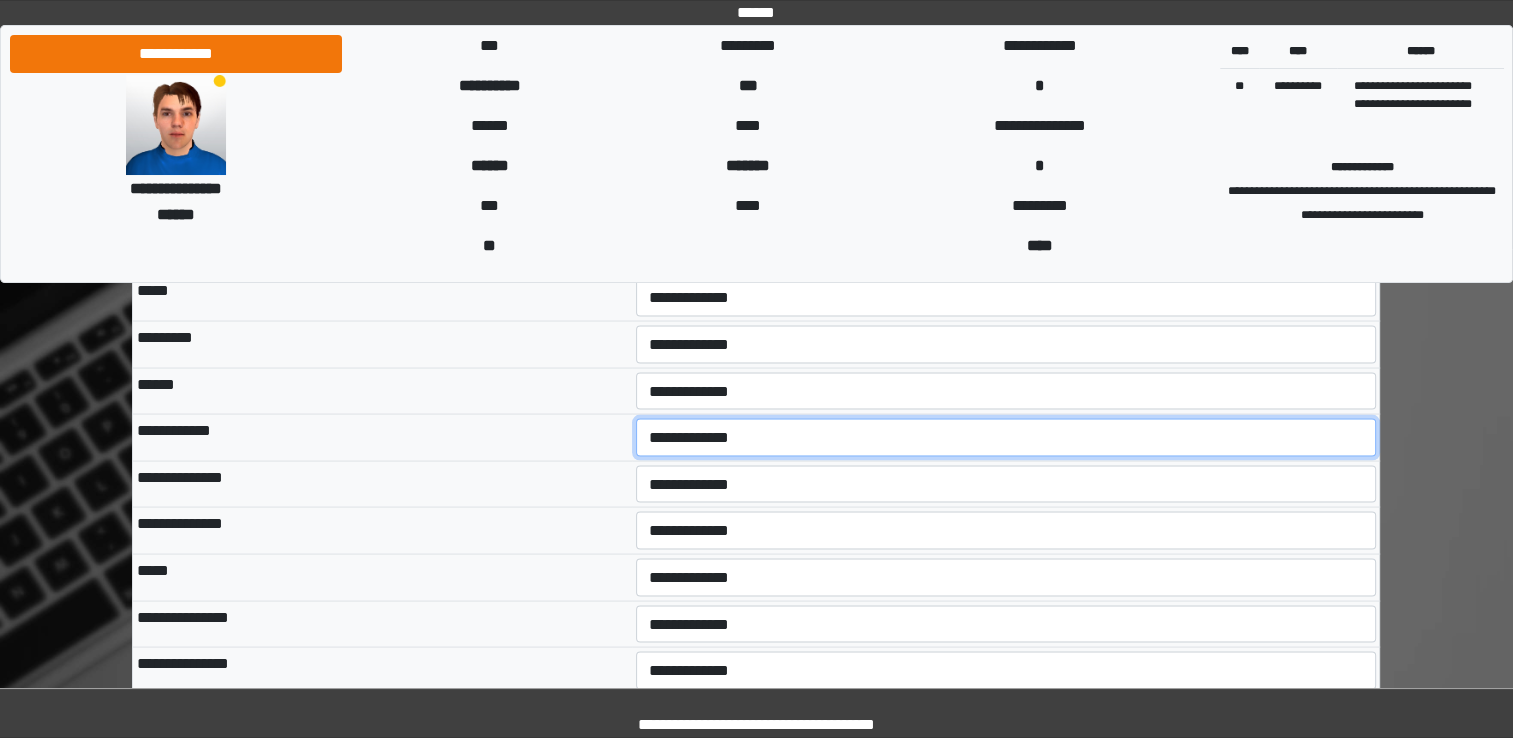 select on "*" 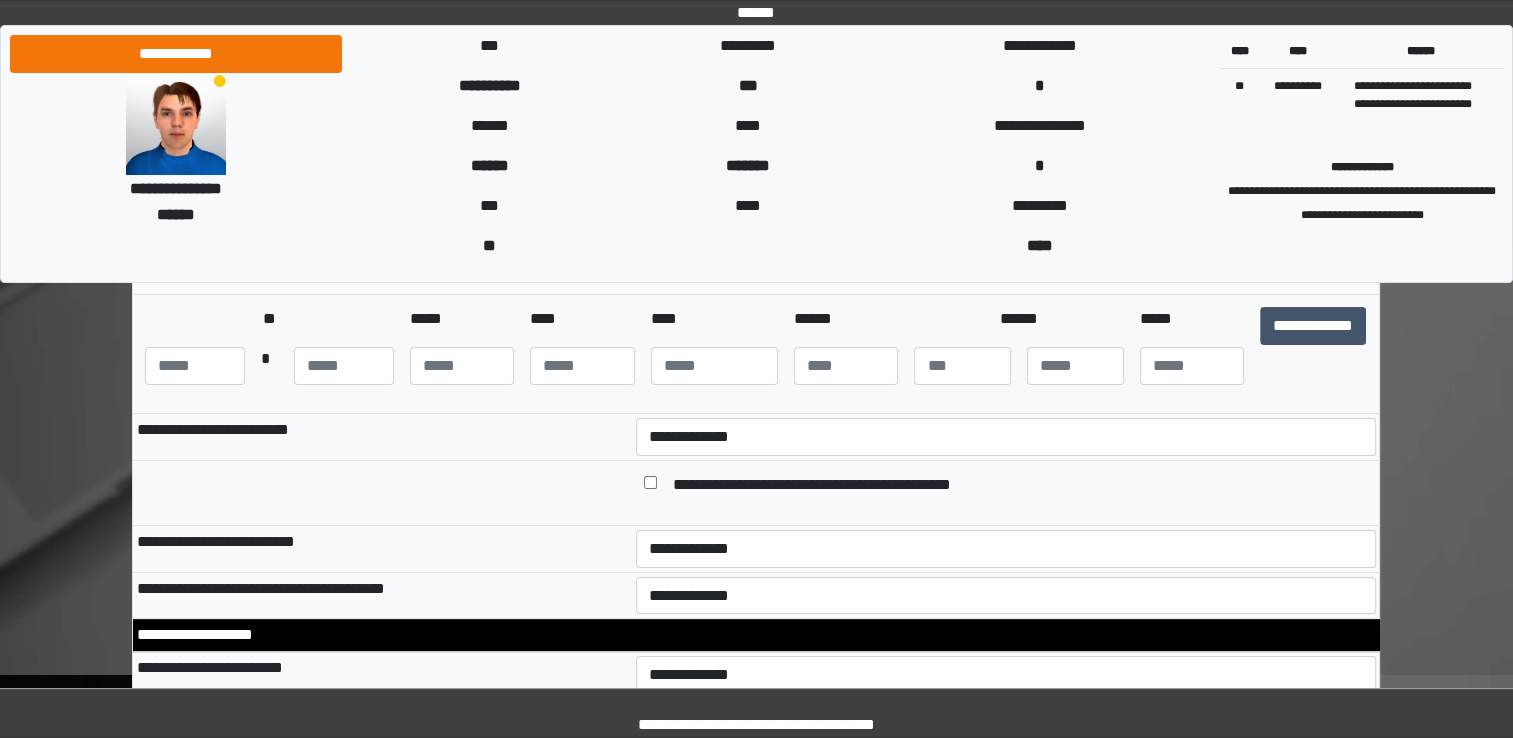 scroll, scrollTop: 164, scrollLeft: 0, axis: vertical 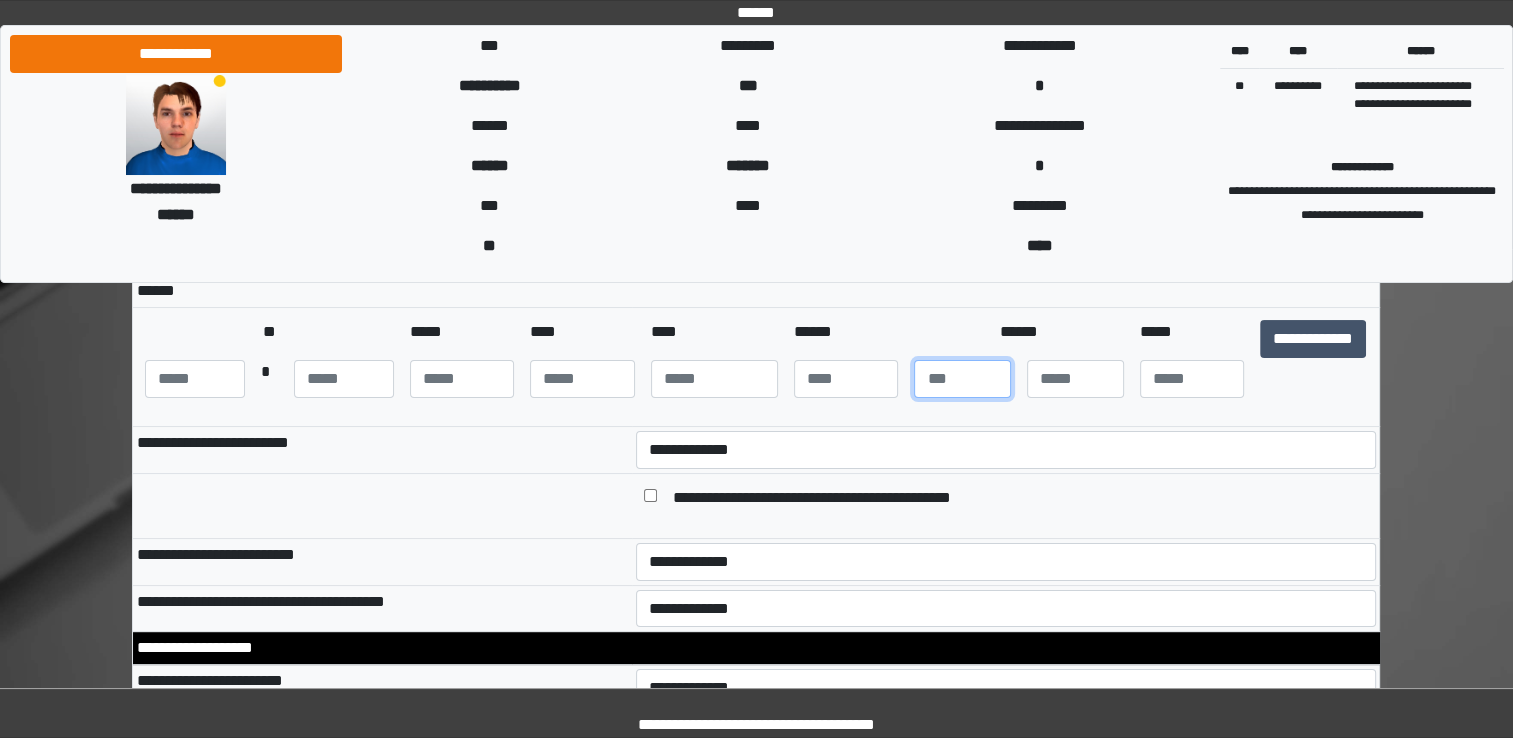 click at bounding box center (962, 379) 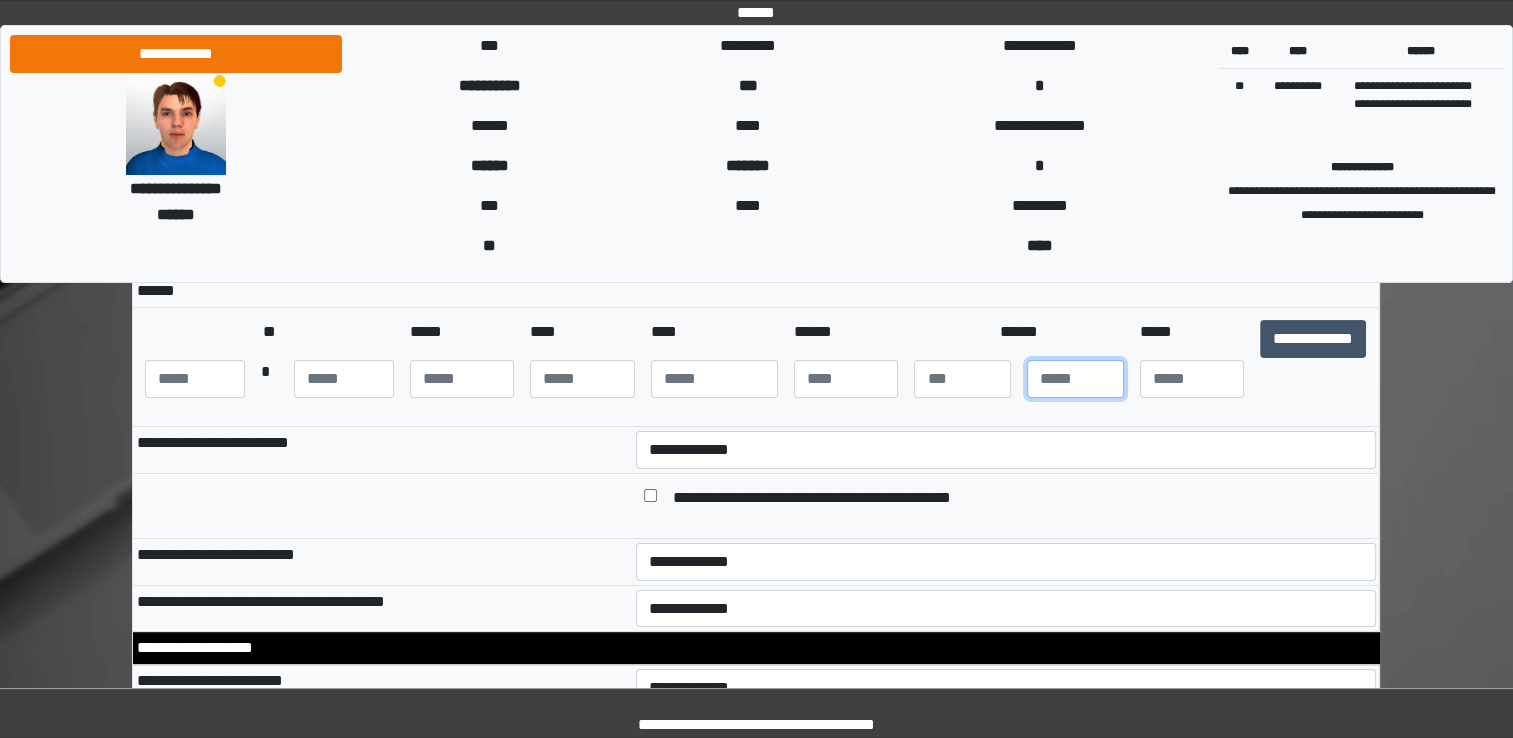 type on "*" 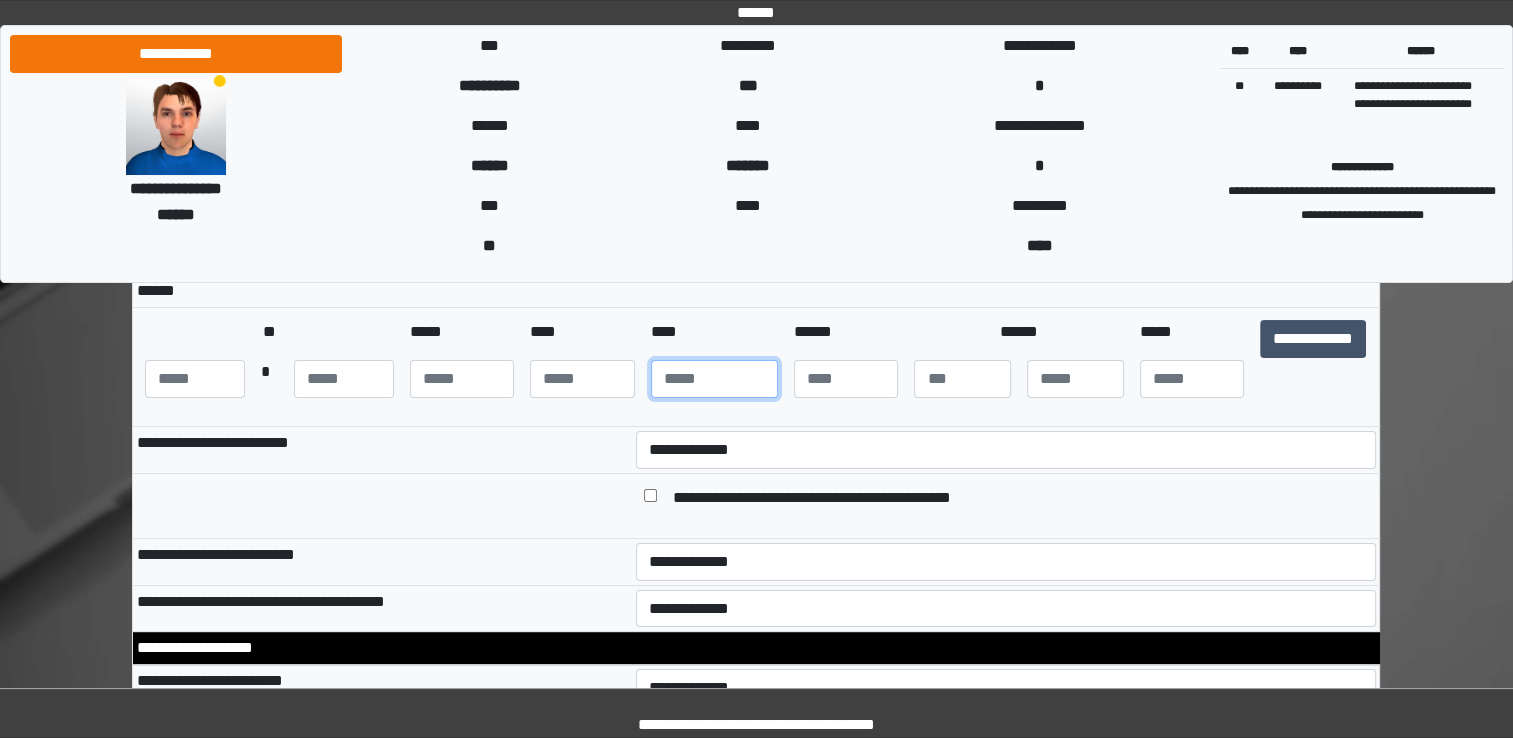 click at bounding box center [714, 379] 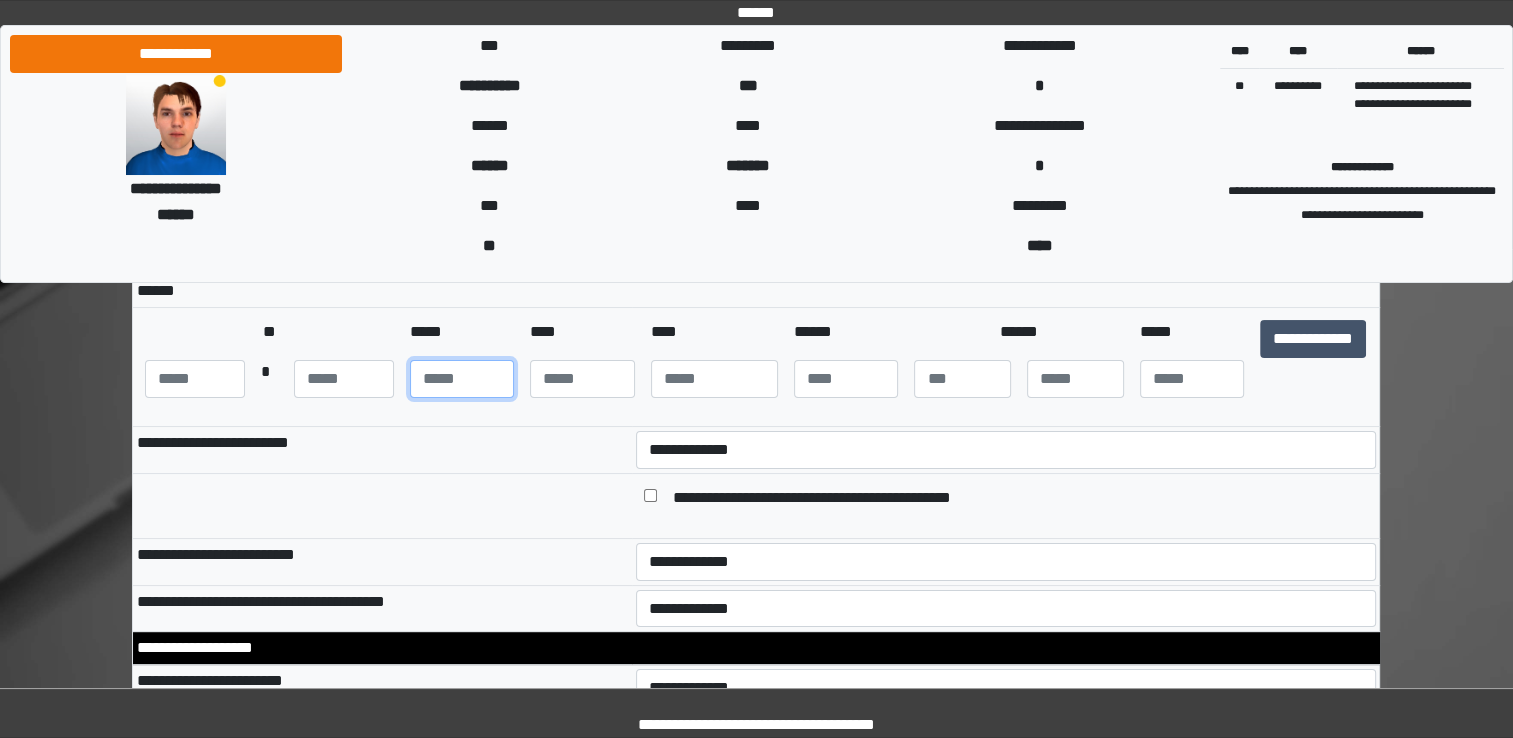 click at bounding box center [462, 379] 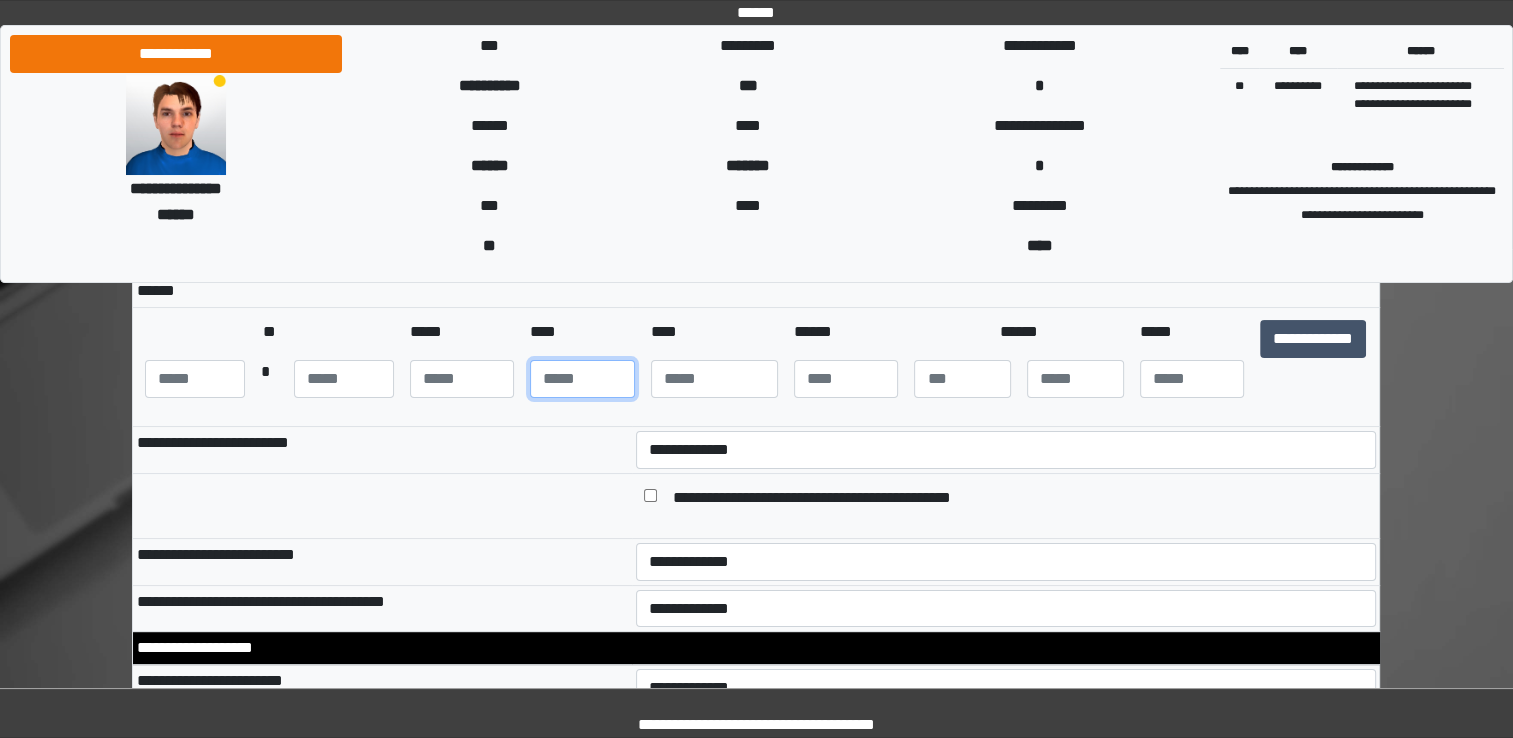 click at bounding box center [582, 379] 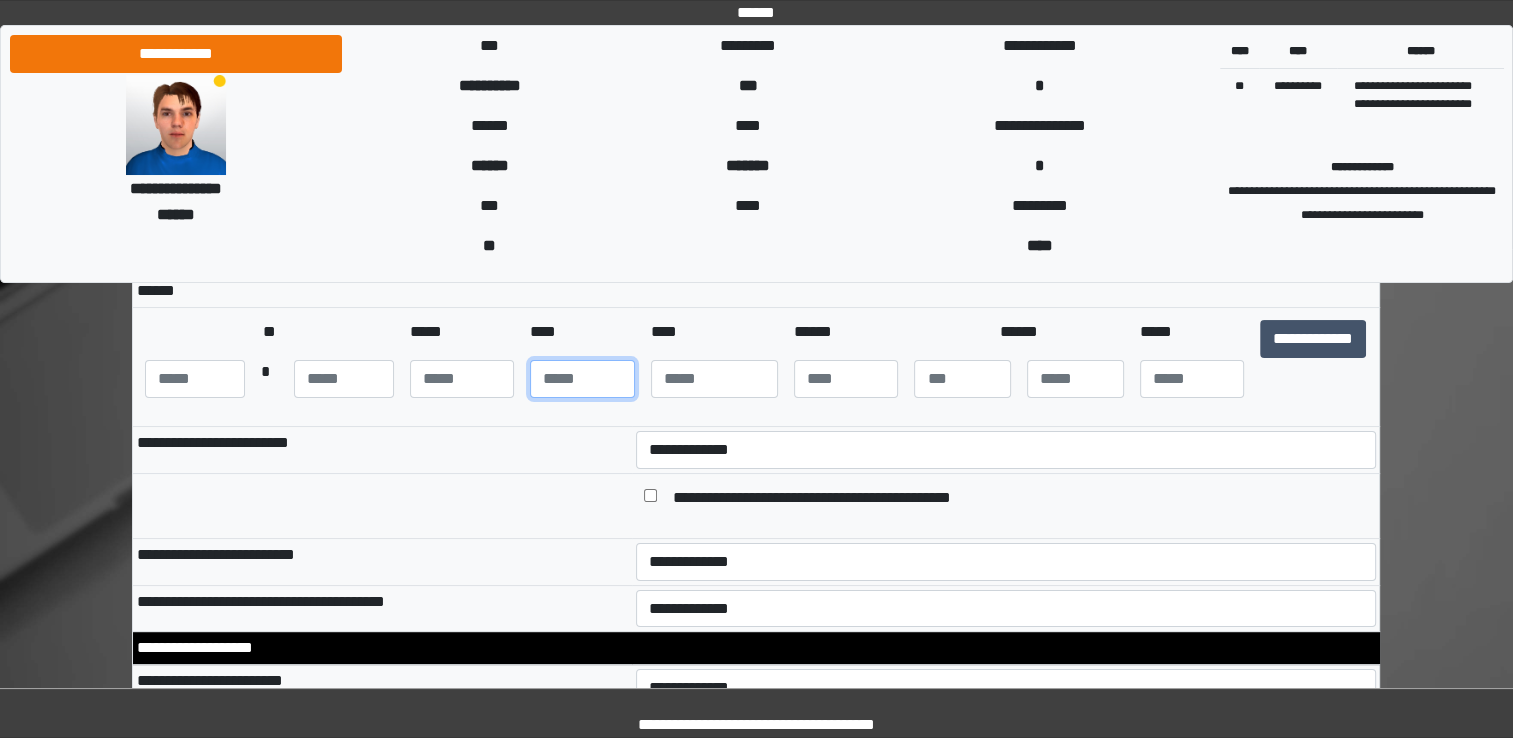type on "**" 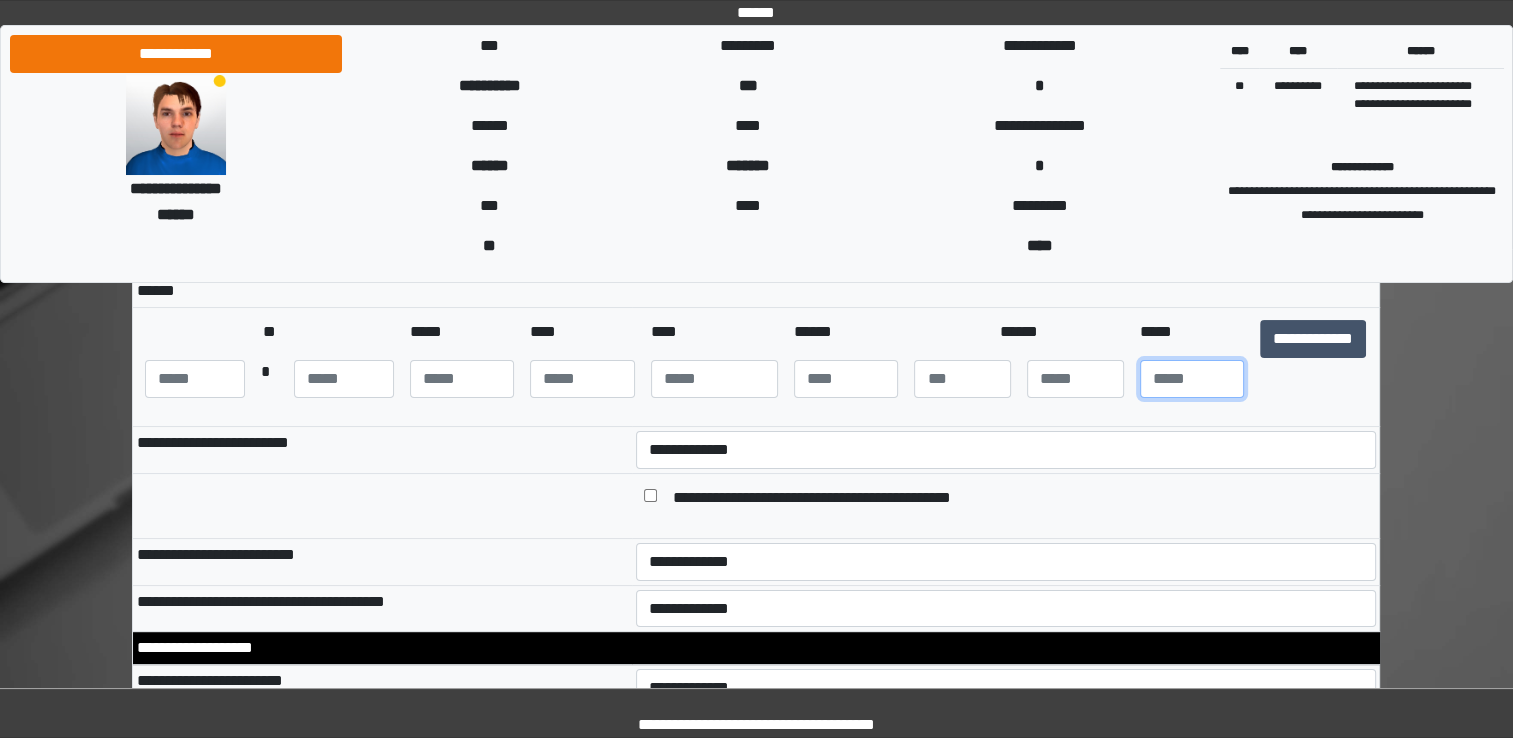 click at bounding box center [1192, 379] 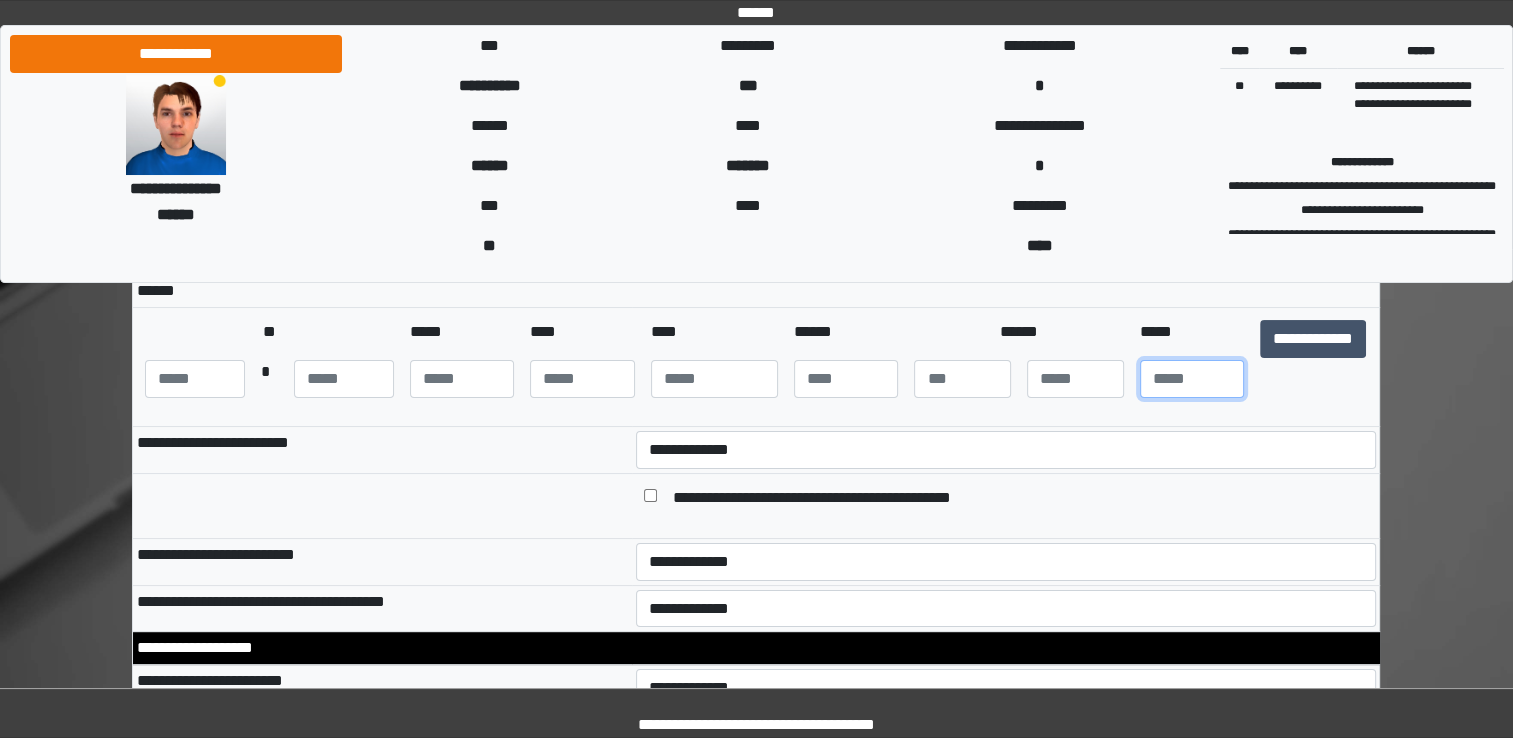 scroll, scrollTop: 0, scrollLeft: 0, axis: both 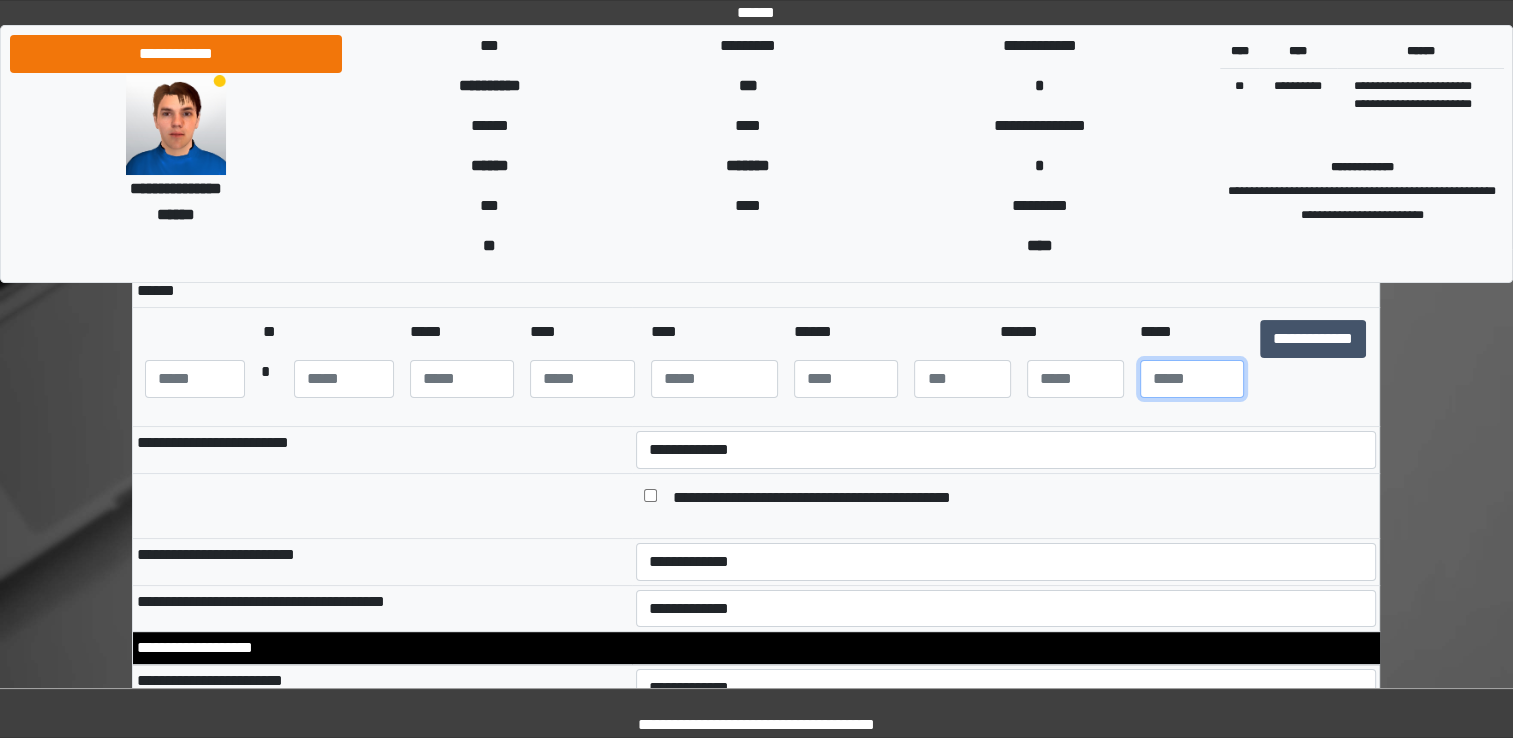 type on "**" 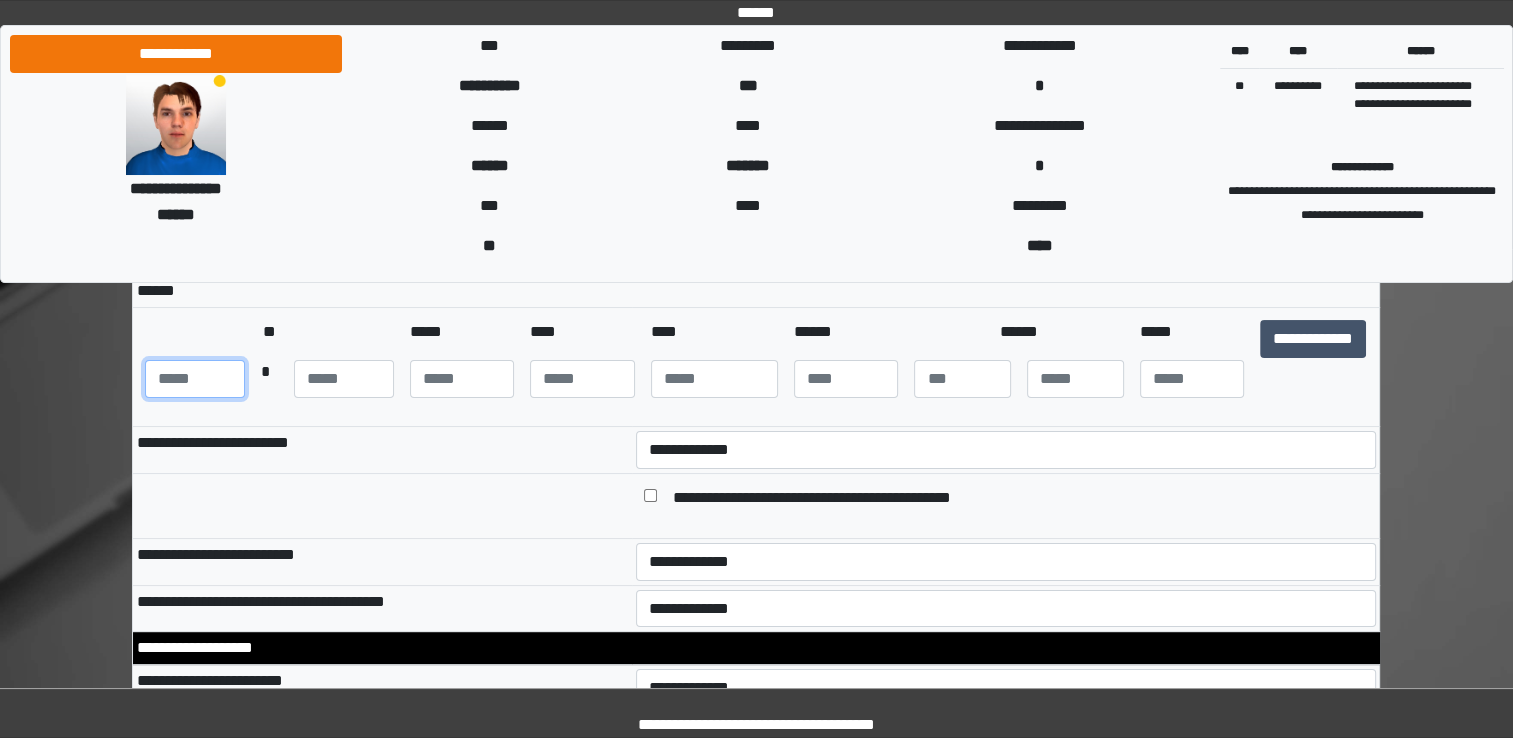click at bounding box center [195, 379] 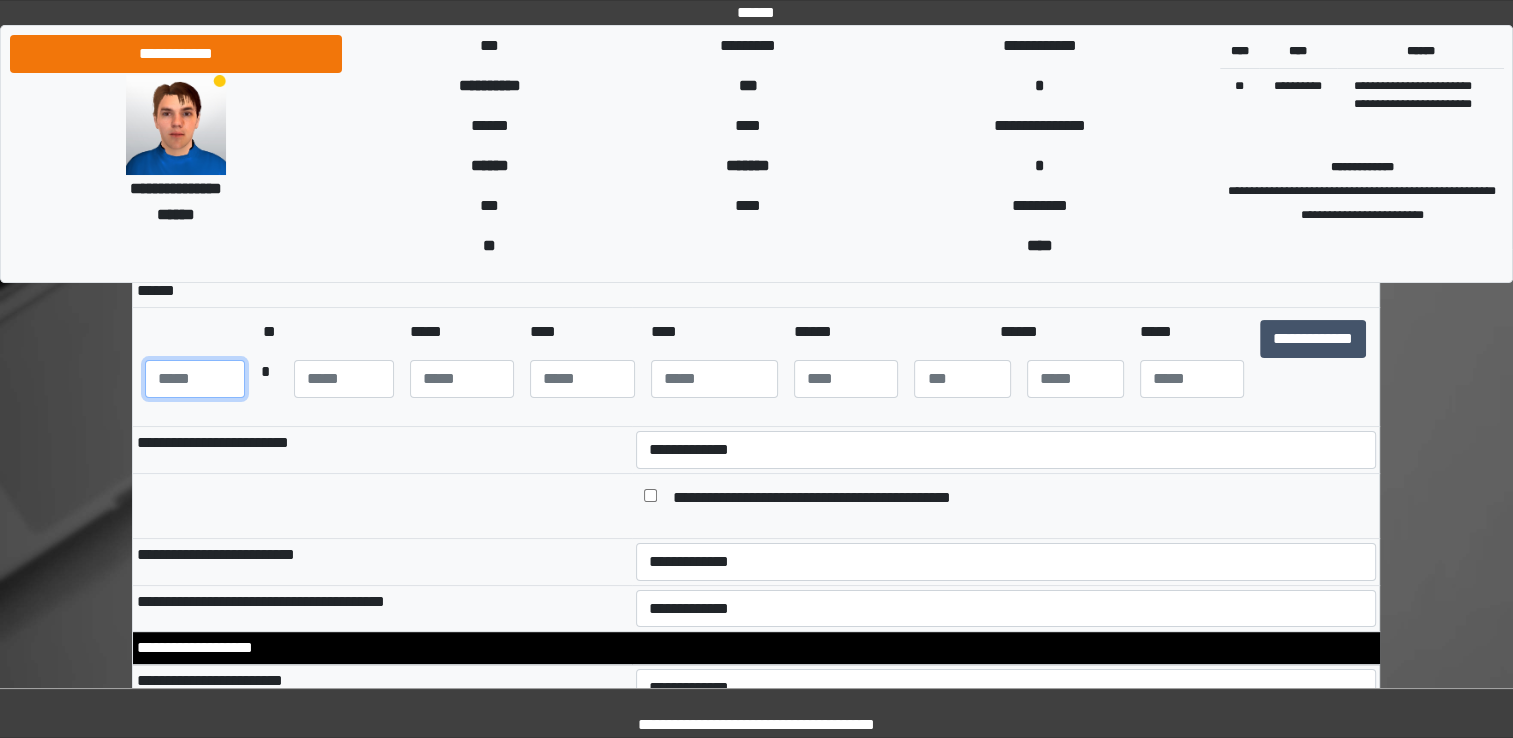 type on "***" 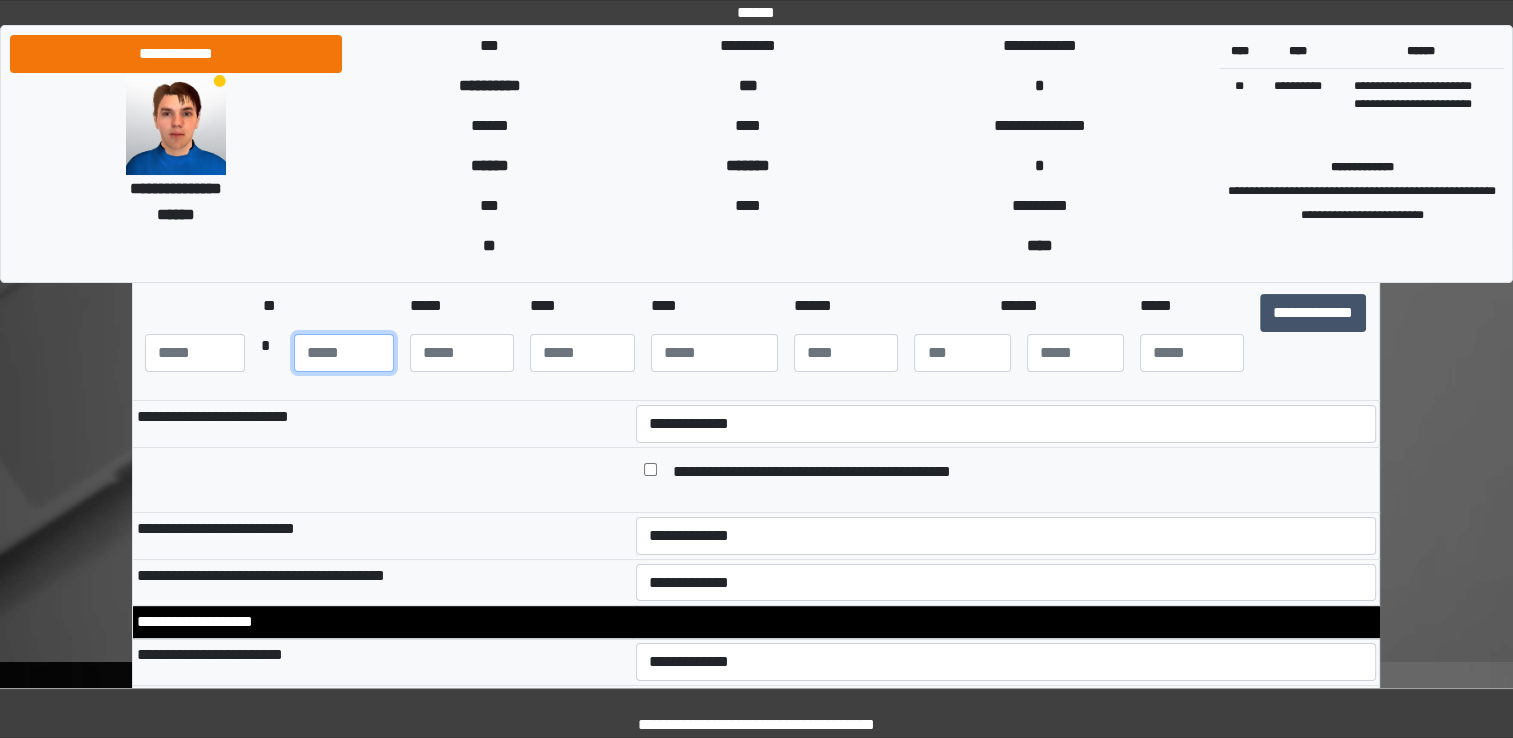 scroll, scrollTop: 204, scrollLeft: 0, axis: vertical 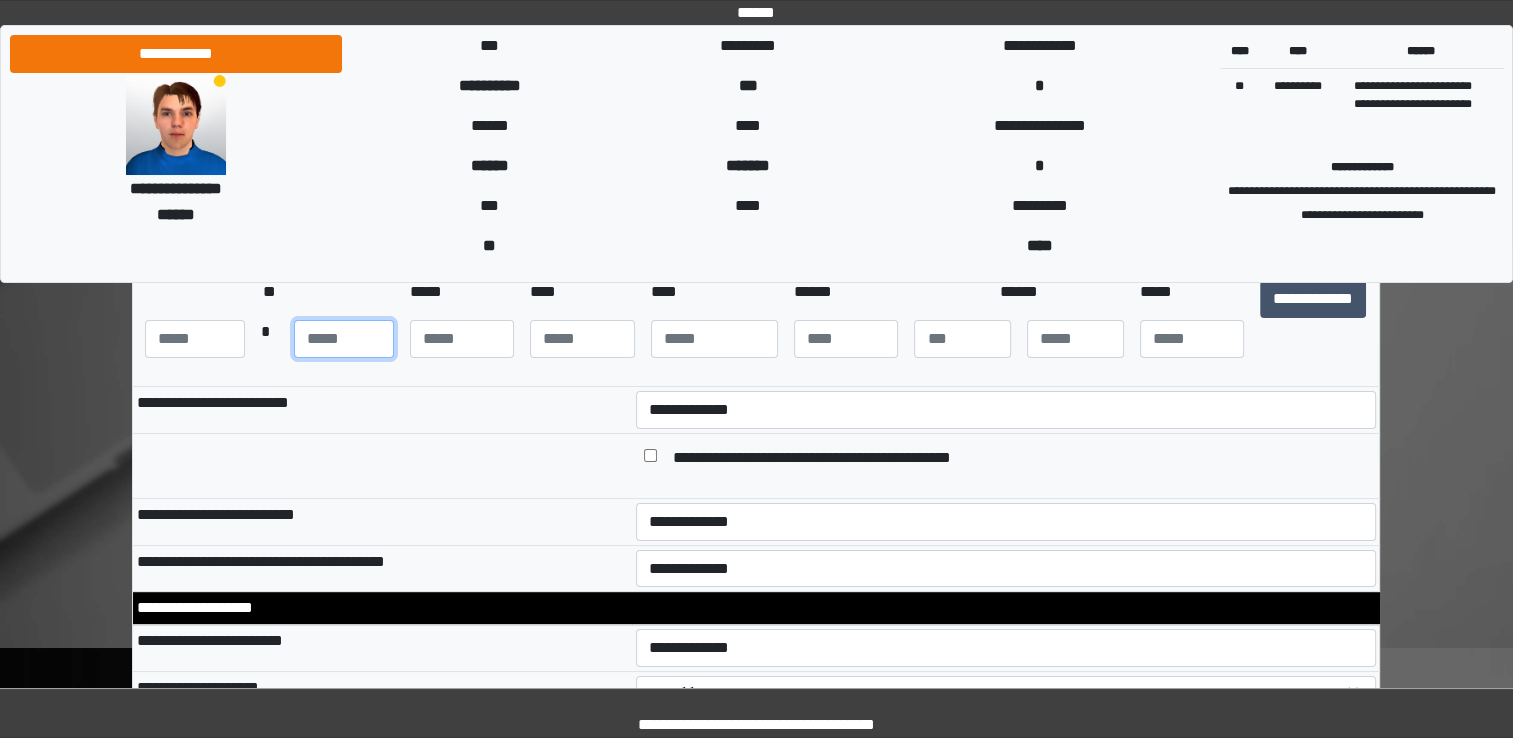 type on "**" 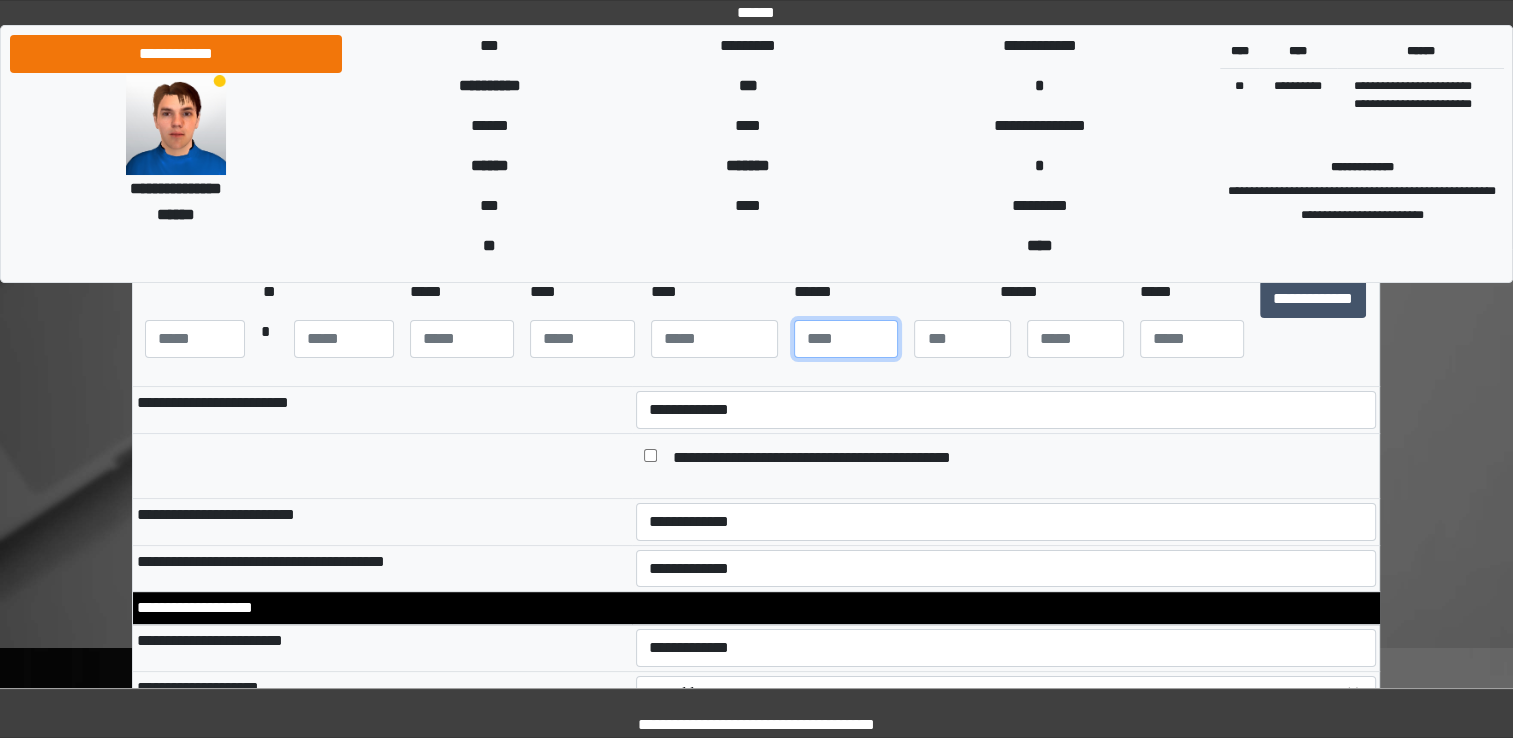 click at bounding box center (846, 339) 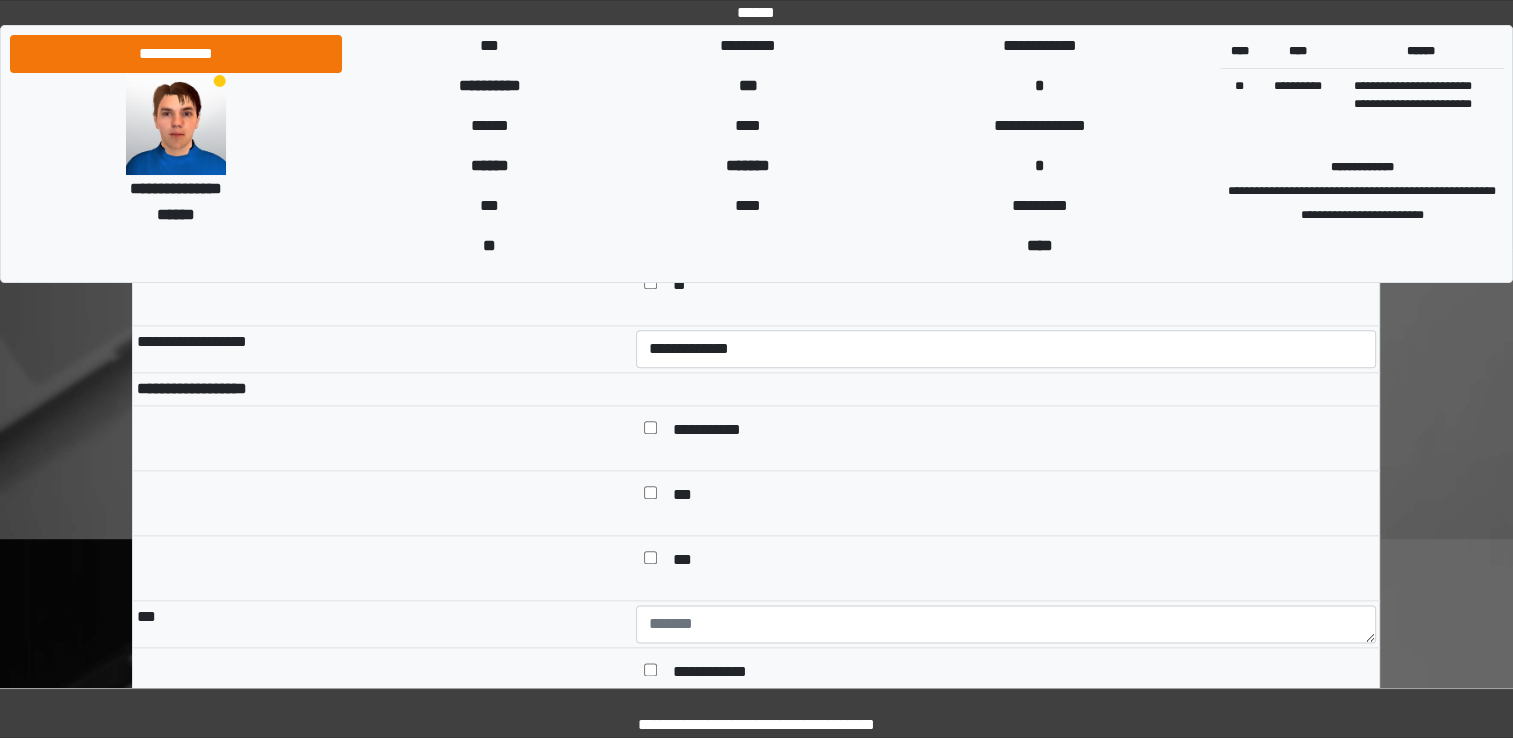 scroll, scrollTop: 2364, scrollLeft: 0, axis: vertical 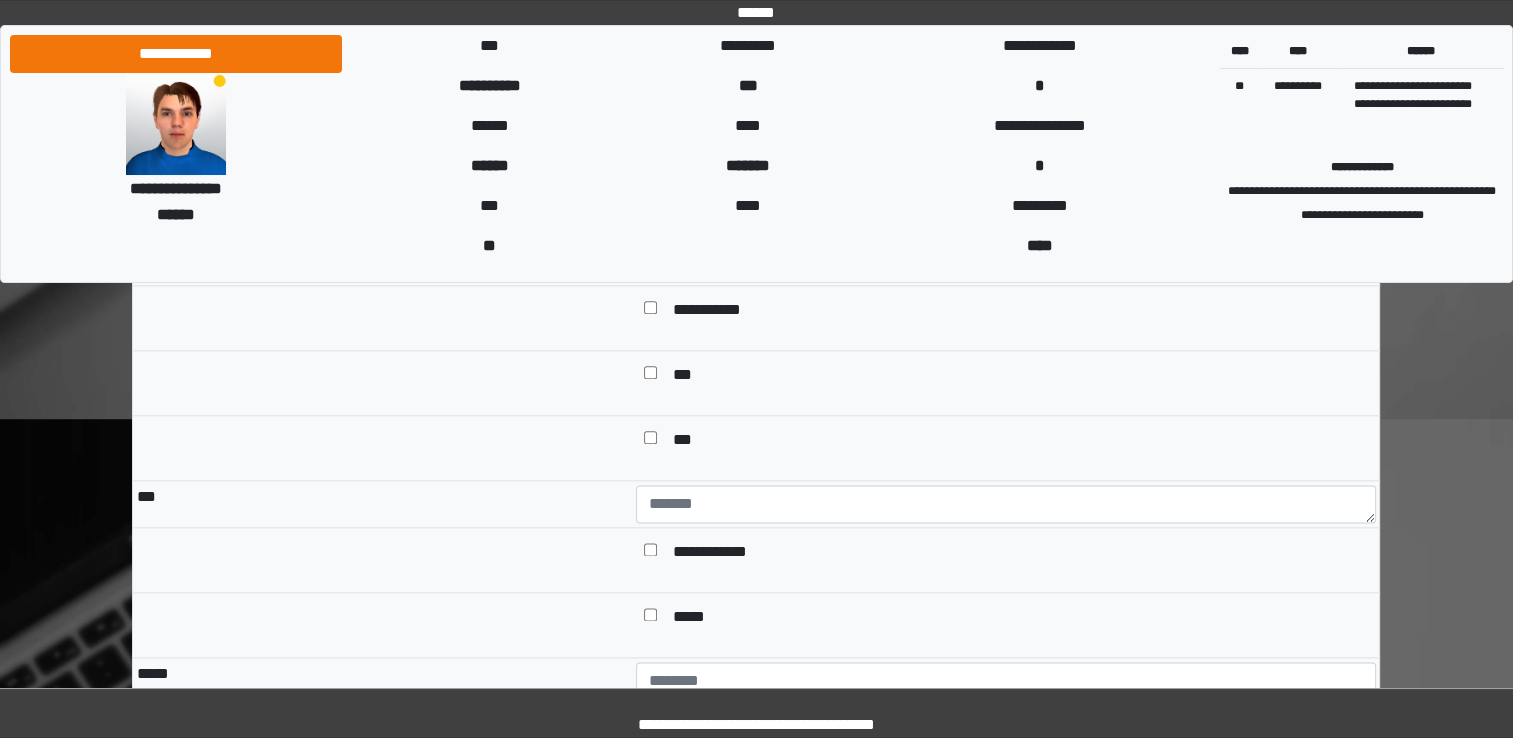type on "***" 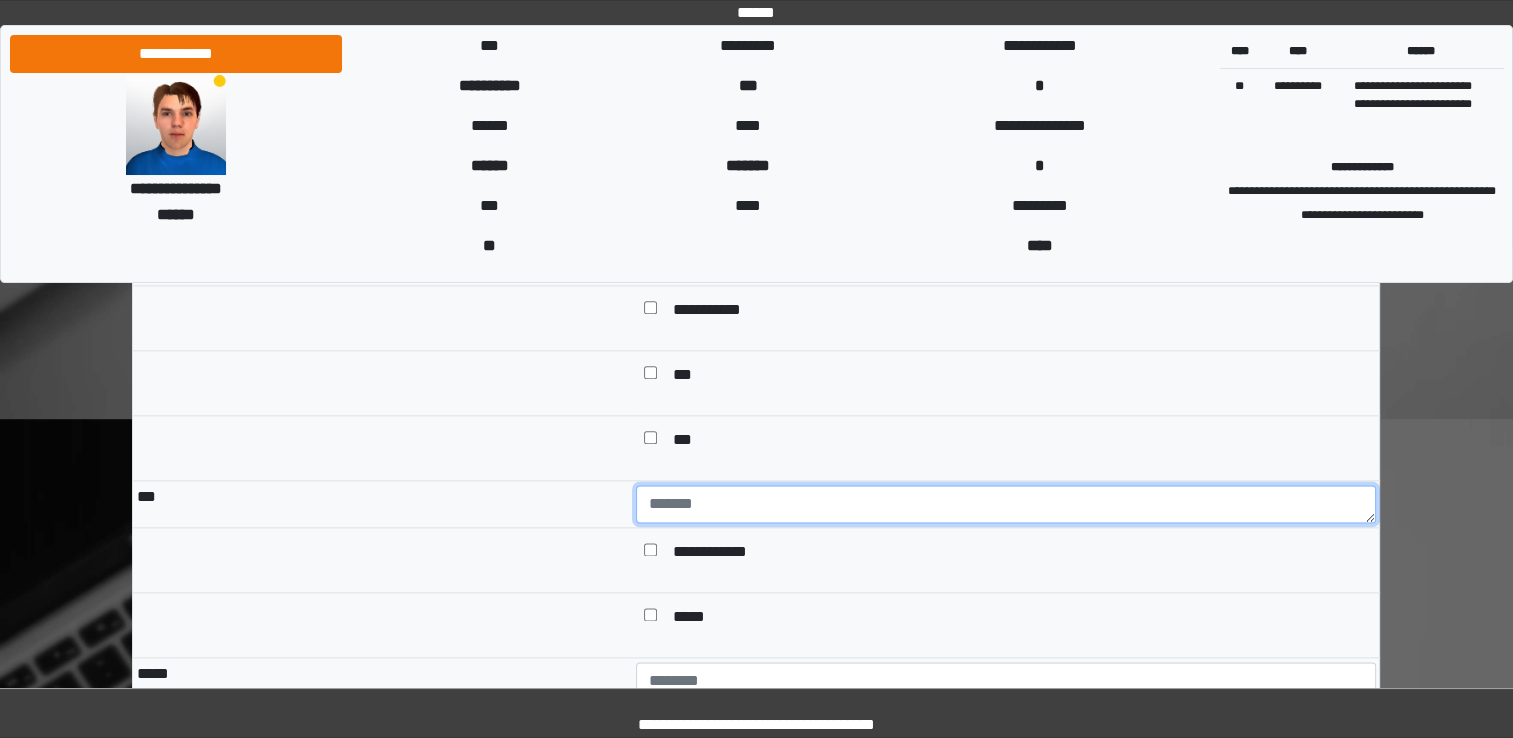 click at bounding box center [1006, 504] 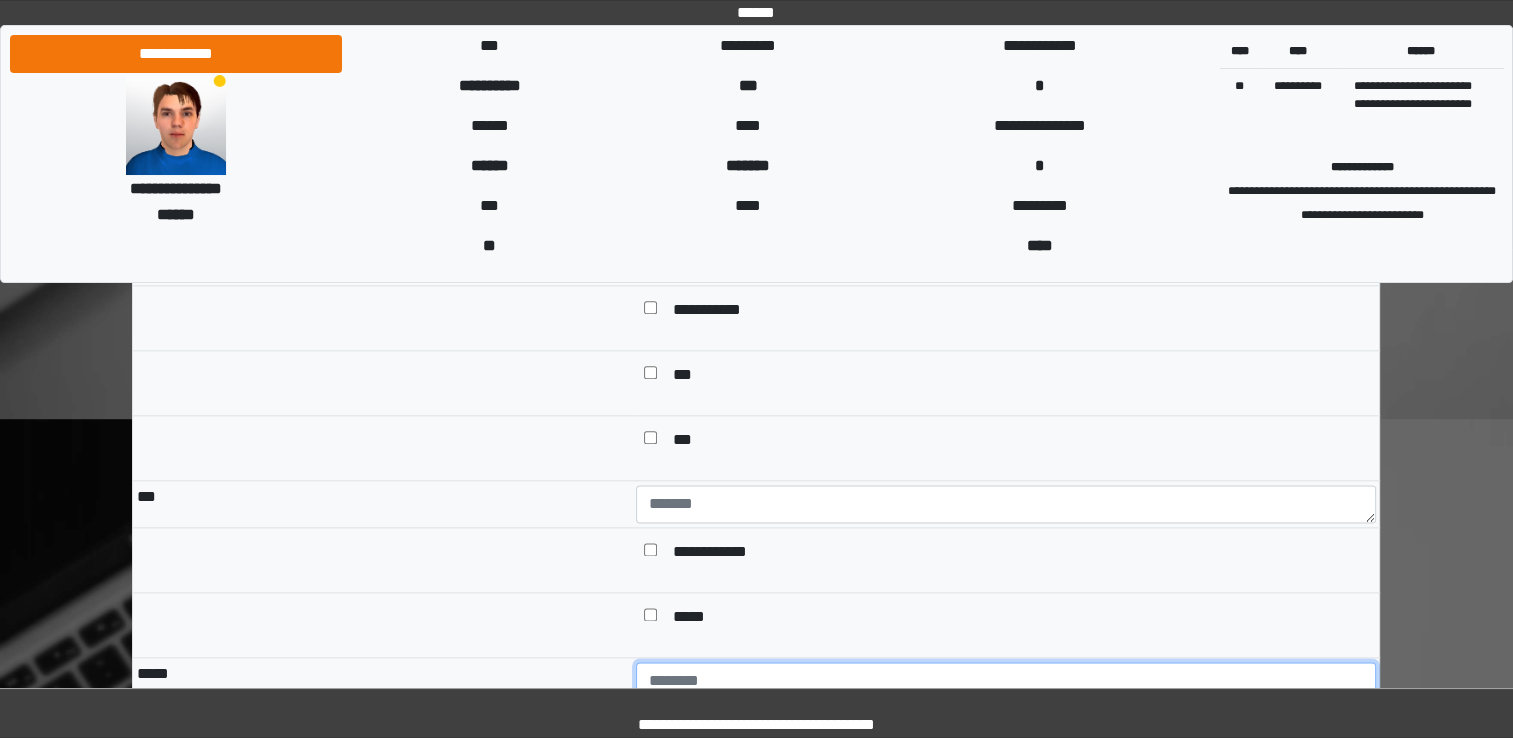 click at bounding box center [1006, 681] 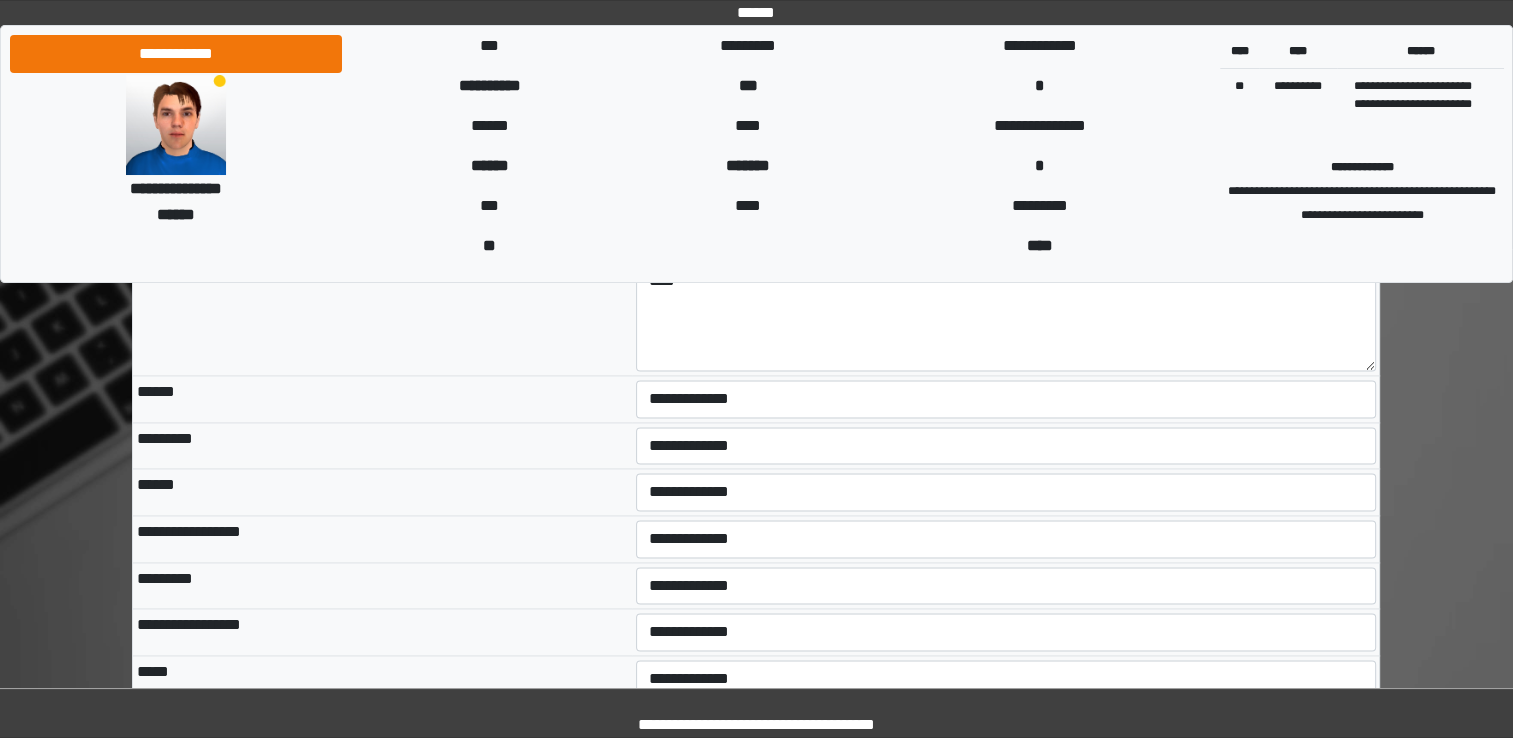 scroll, scrollTop: 2884, scrollLeft: 0, axis: vertical 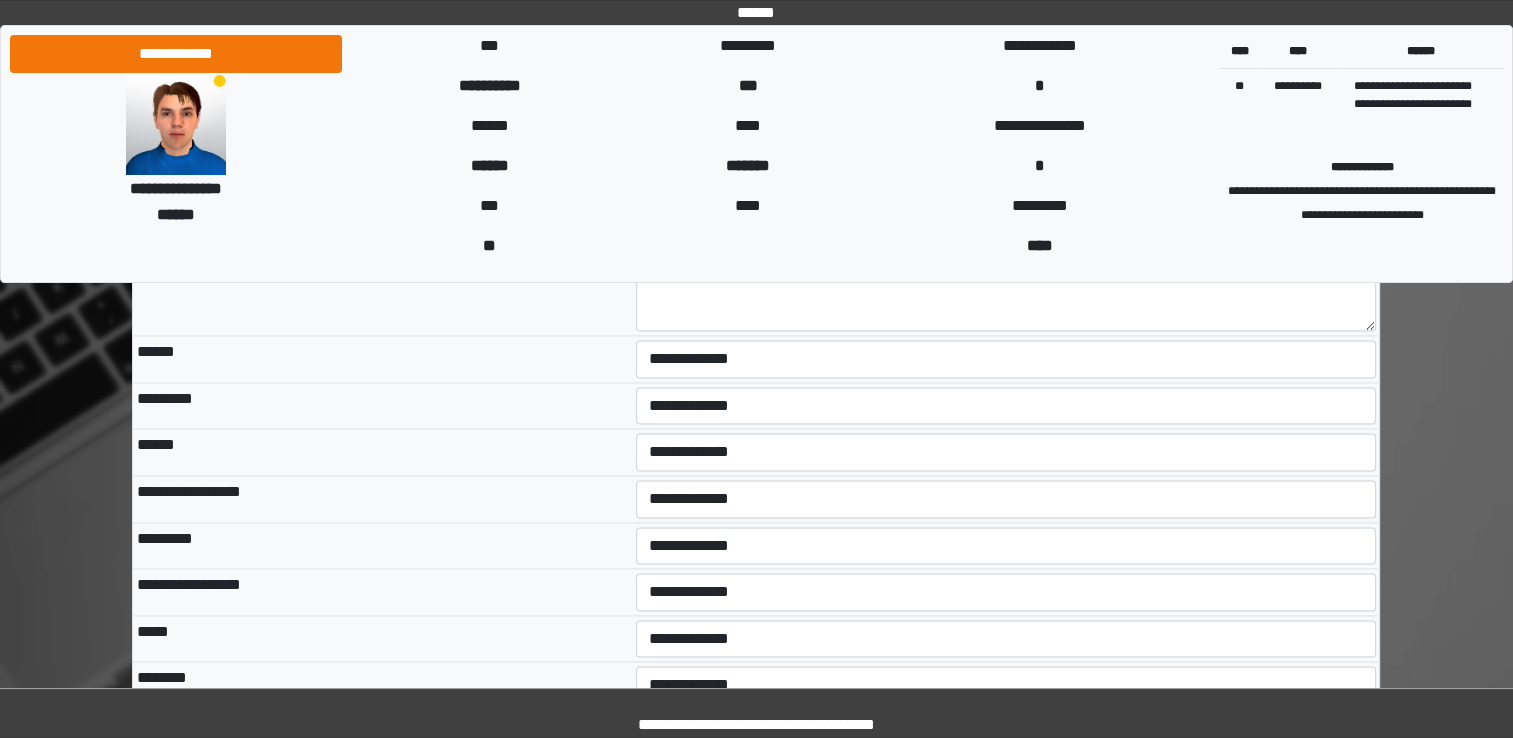 type on "**********" 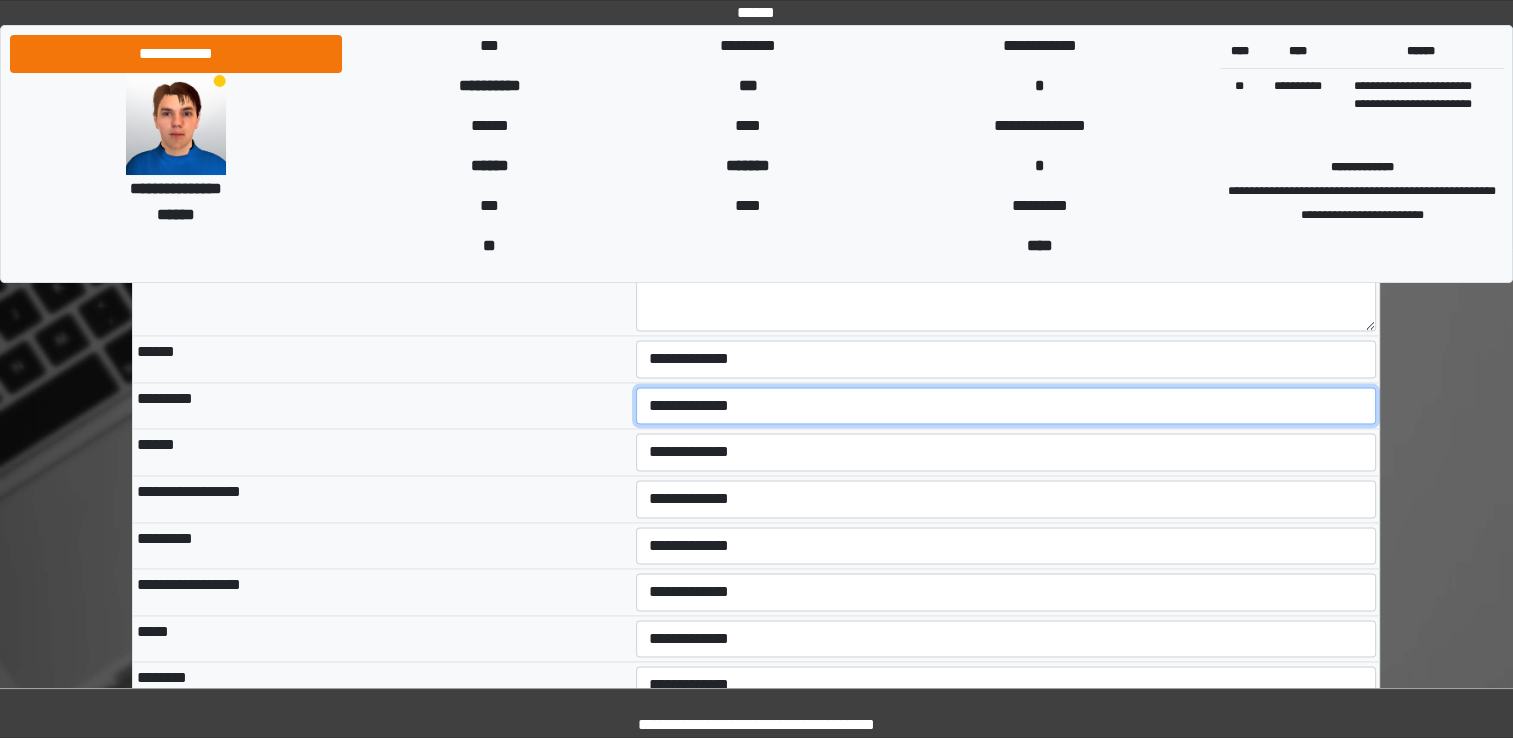 click on "**********" at bounding box center [1006, 406] 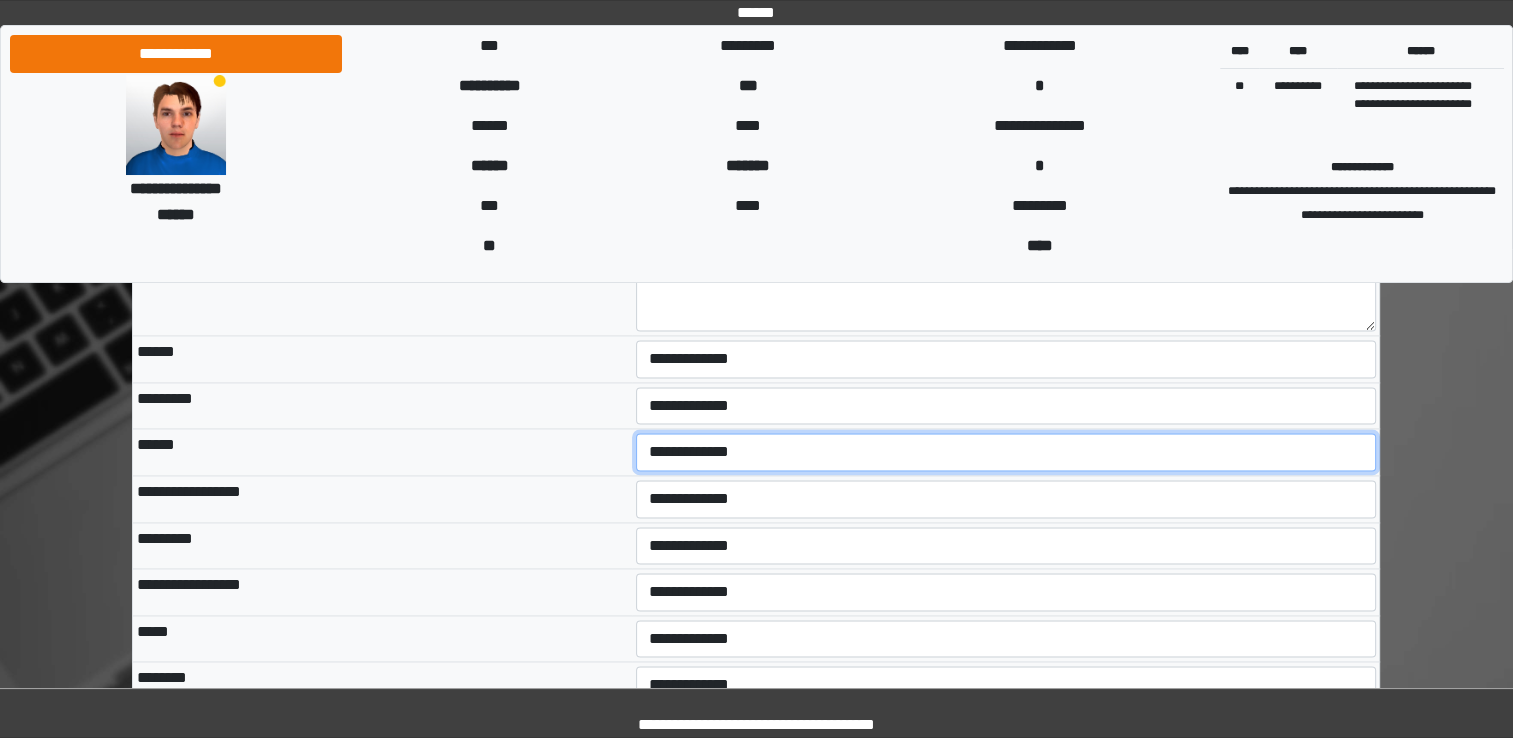 click on "**********" at bounding box center (1006, 452) 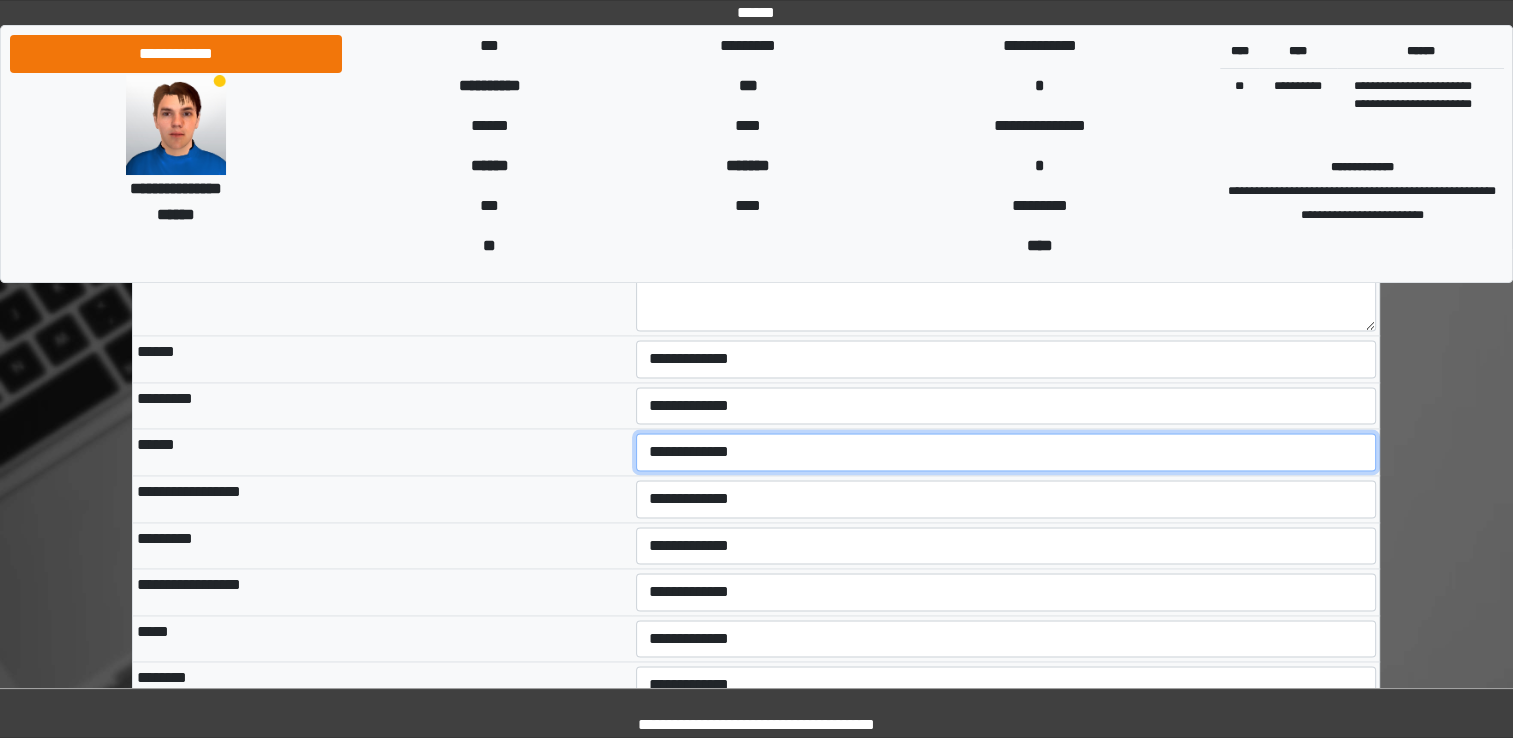 select on "*" 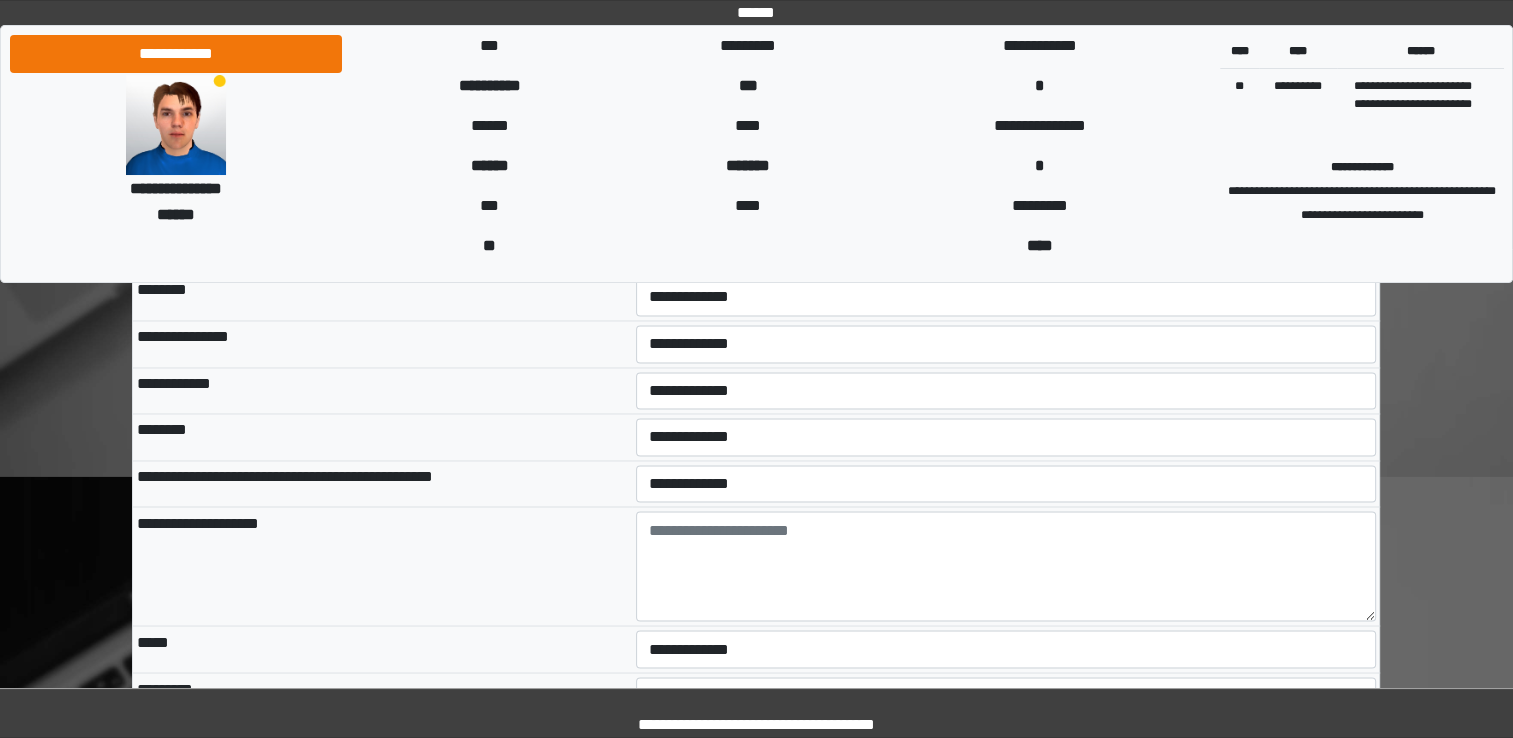 scroll, scrollTop: 3284, scrollLeft: 0, axis: vertical 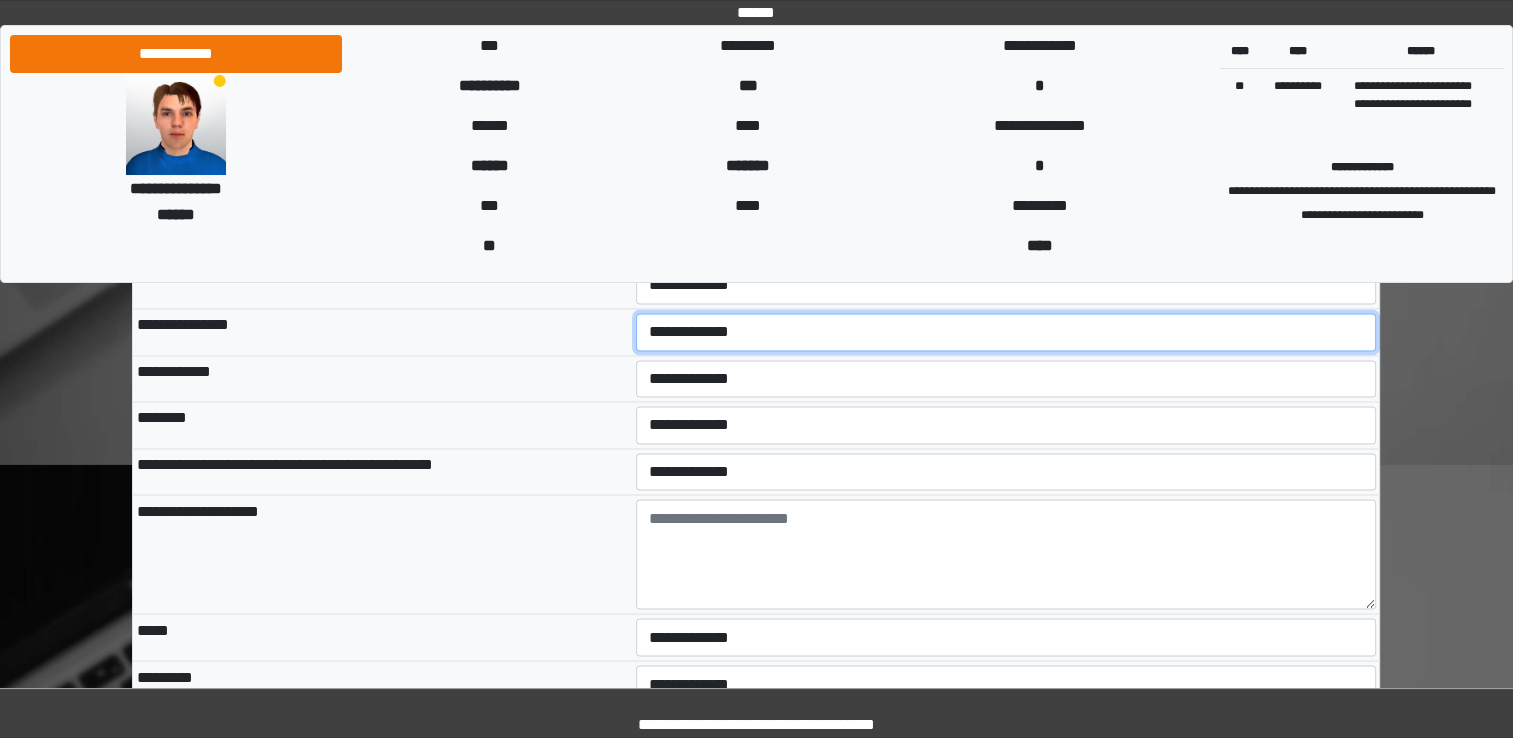 click on "**********" at bounding box center [1006, 332] 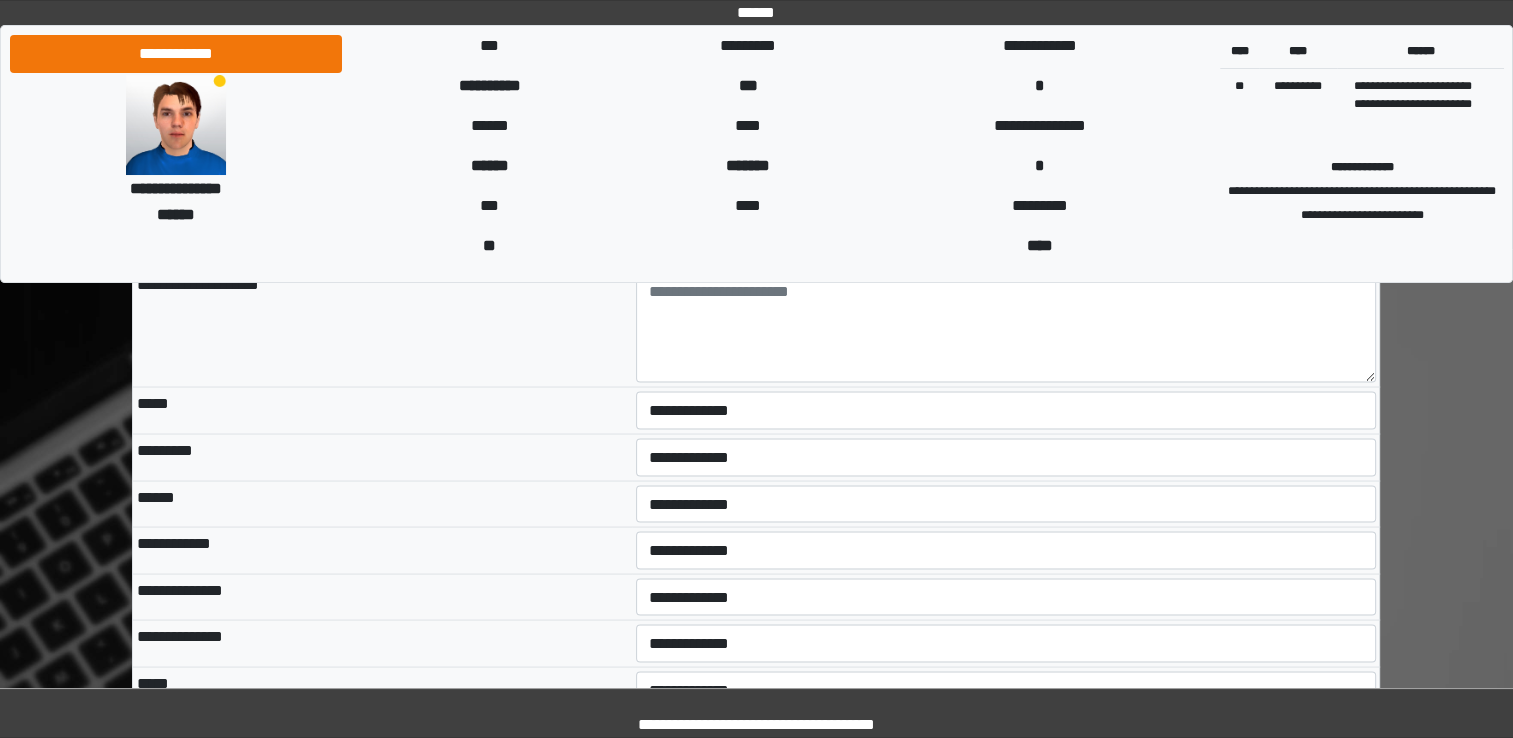 scroll, scrollTop: 3524, scrollLeft: 0, axis: vertical 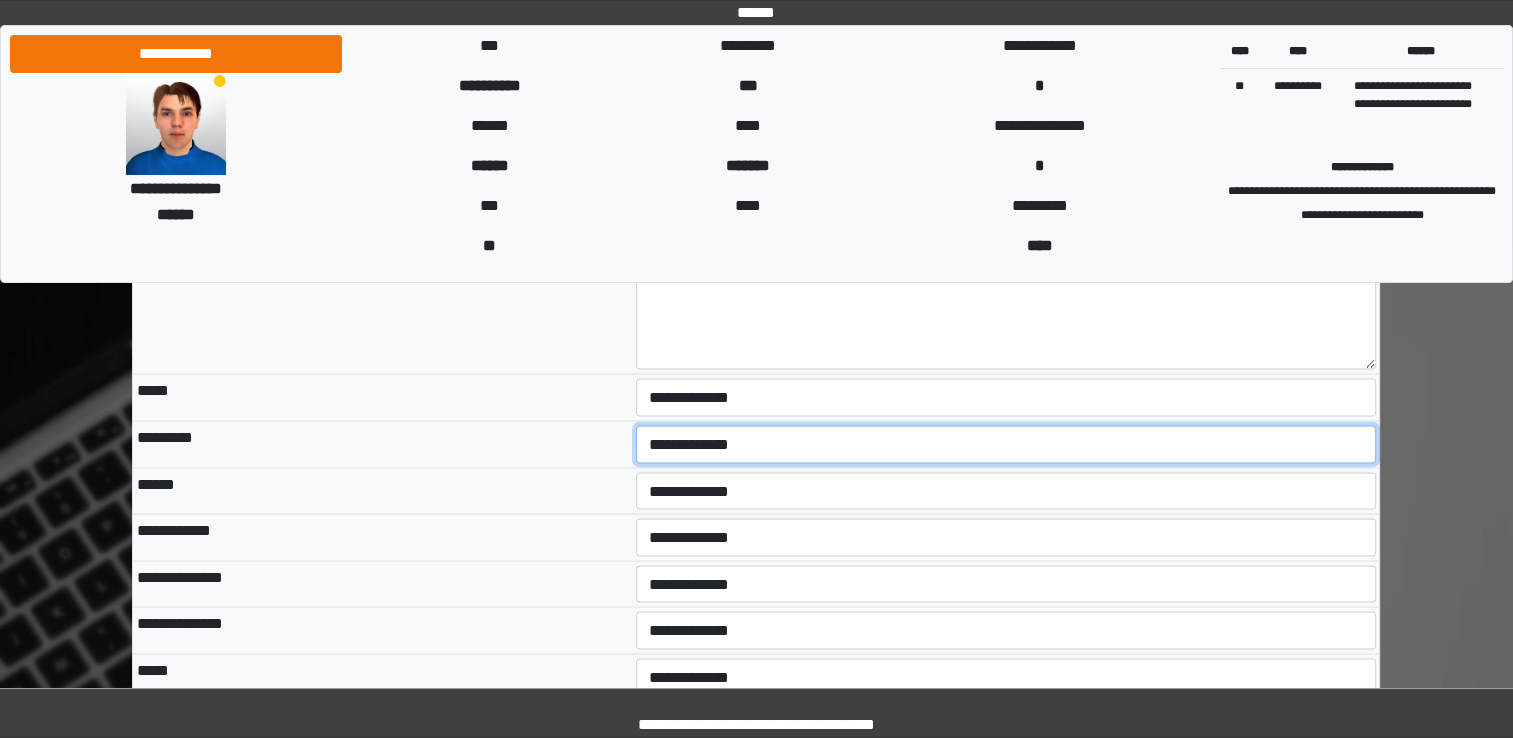 click on "**********" at bounding box center (1006, 444) 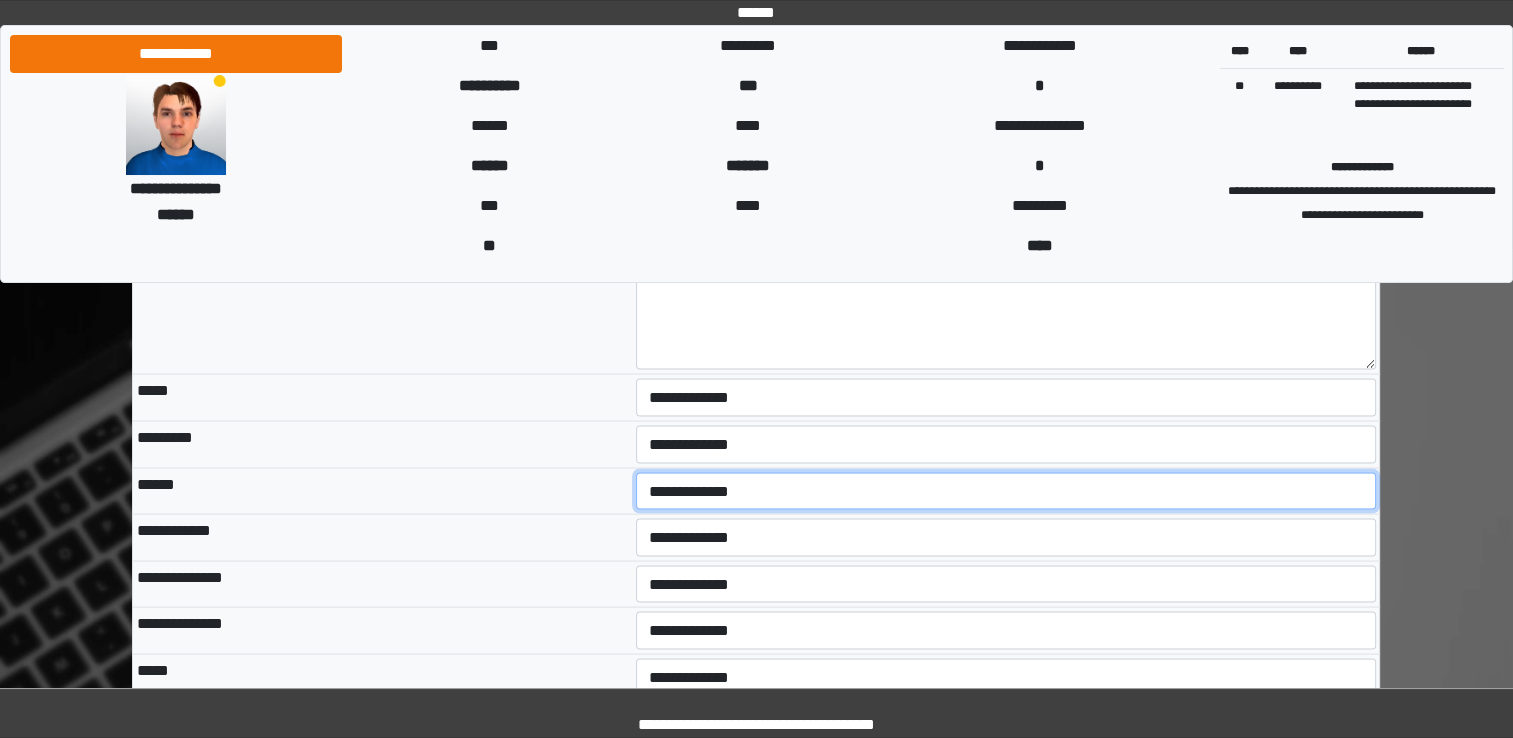 click on "**********" at bounding box center (1006, 491) 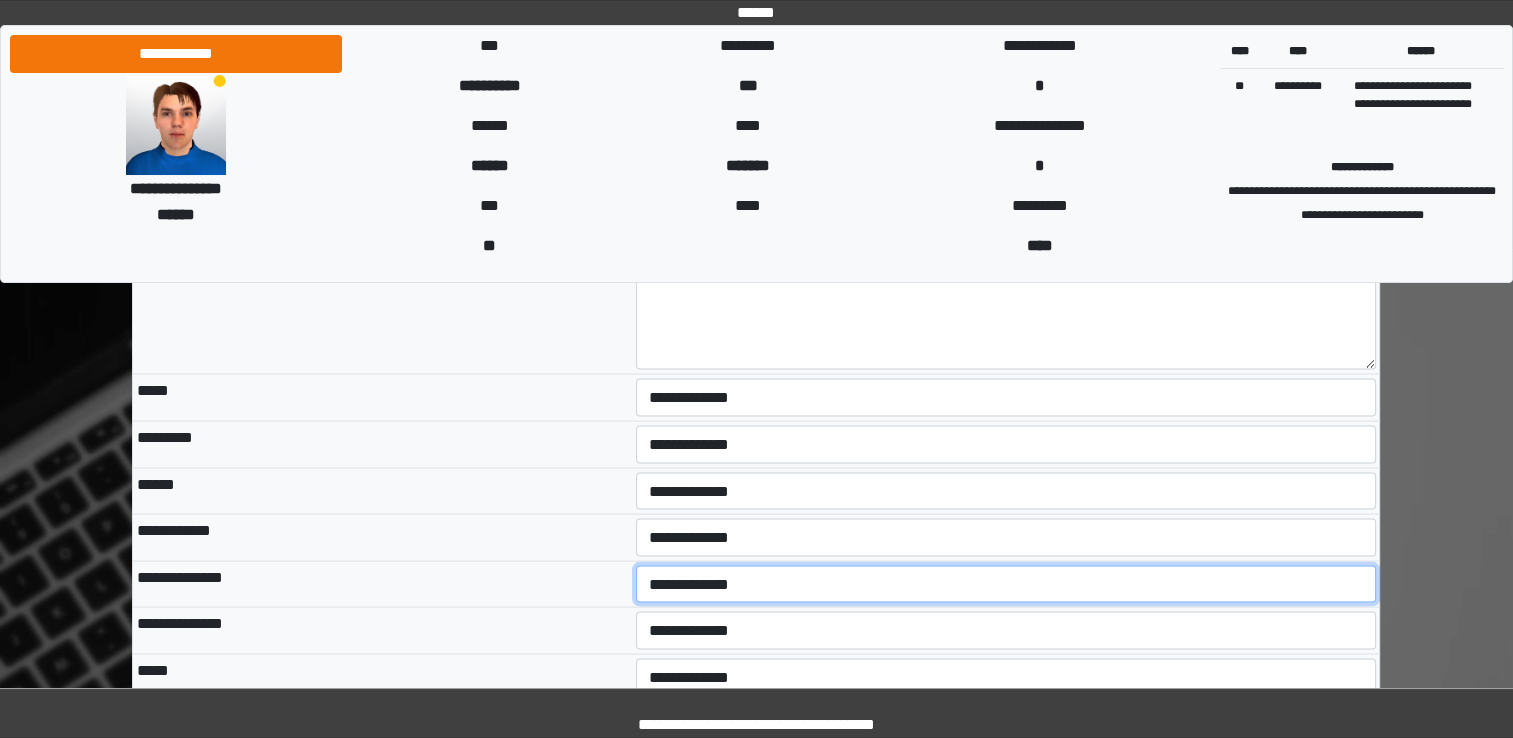 click on "**********" at bounding box center (1006, 584) 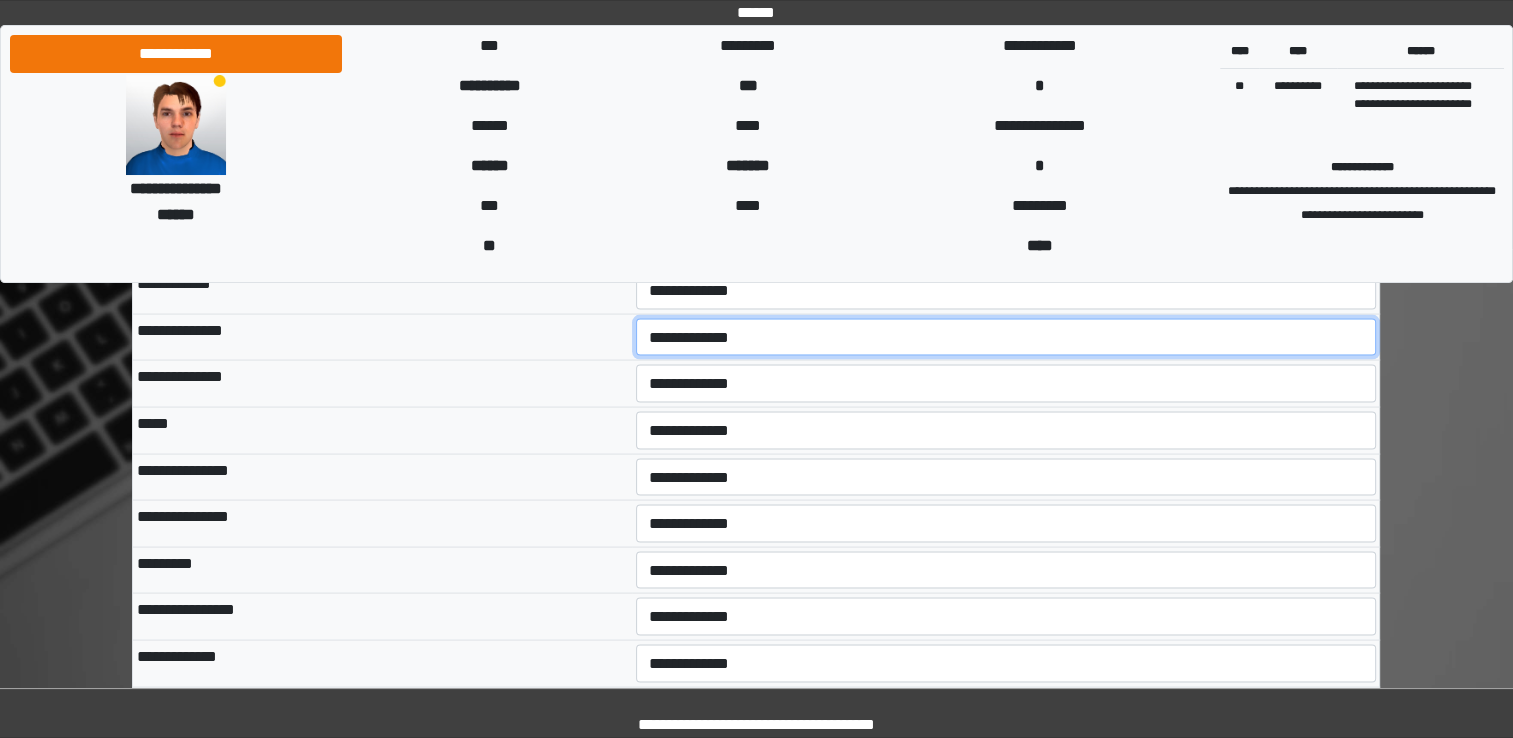 scroll, scrollTop: 3804, scrollLeft: 0, axis: vertical 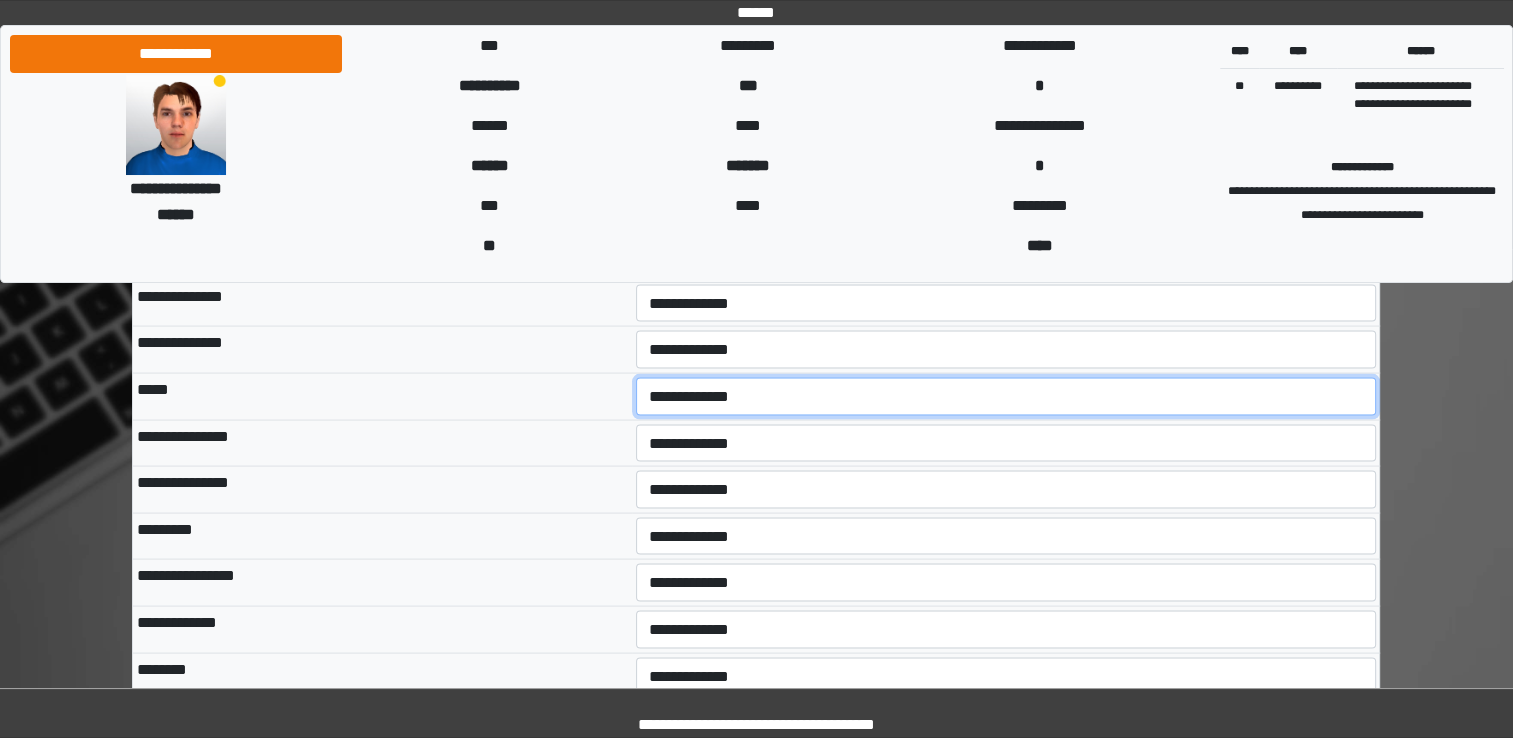 click on "**********" at bounding box center (1006, 397) 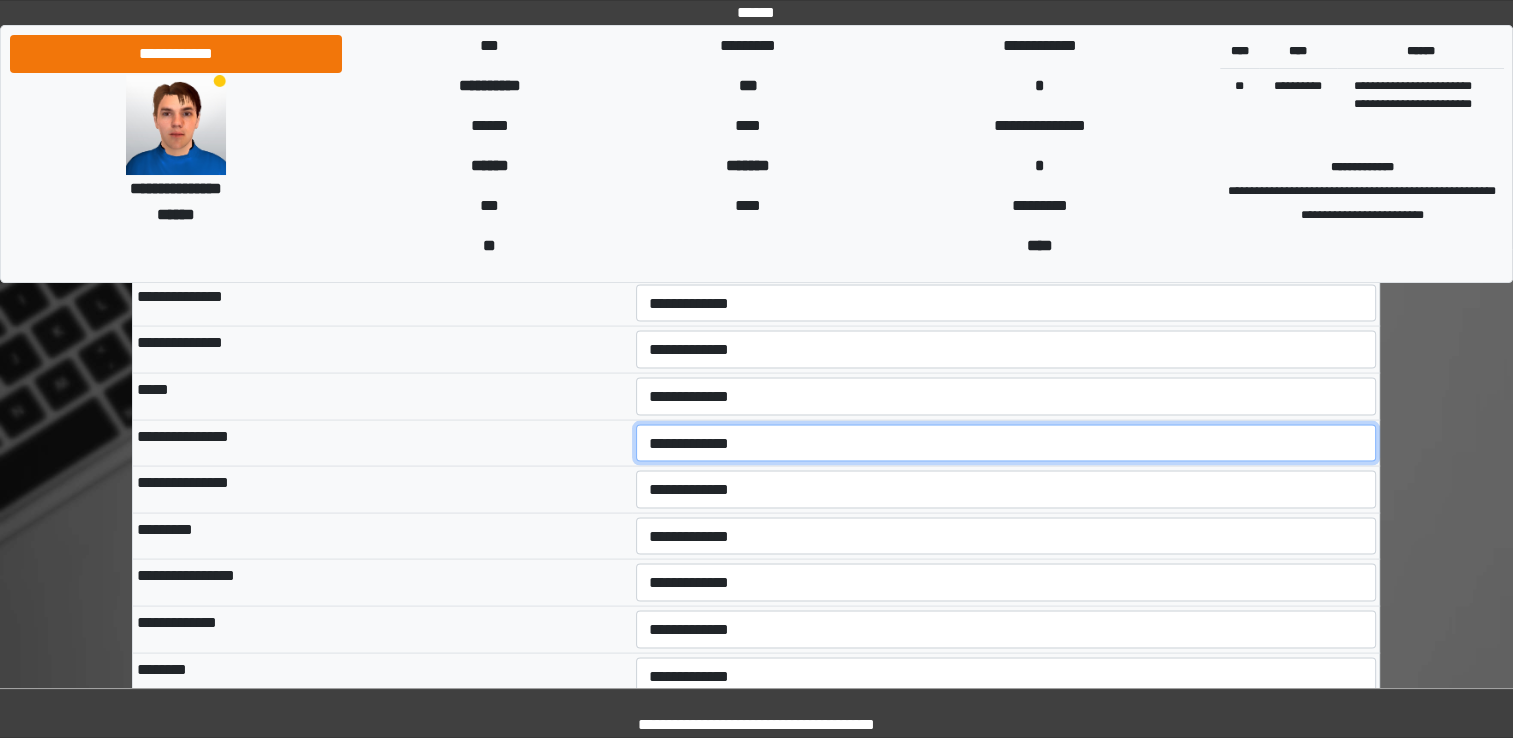 click on "**********" at bounding box center [1006, 444] 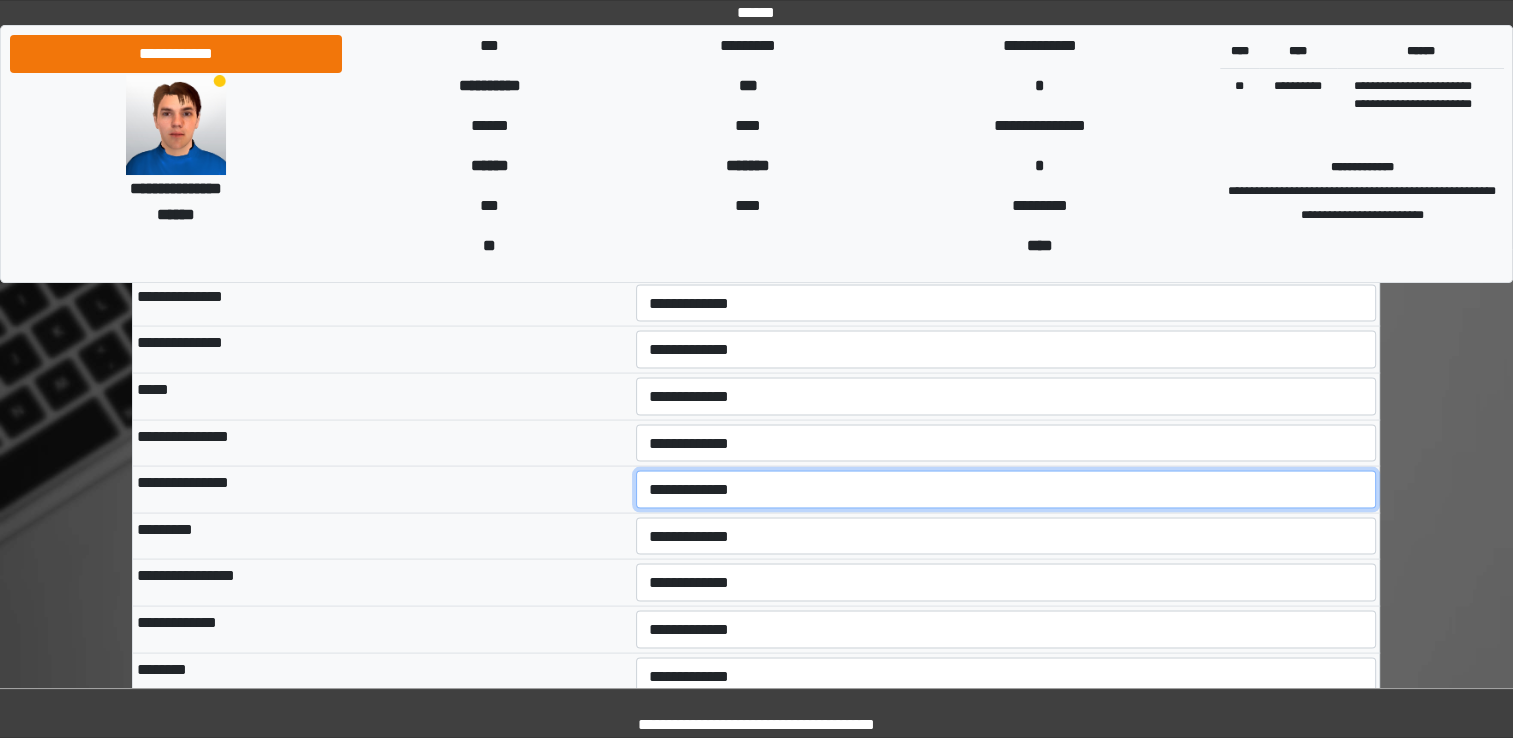 click on "**********" at bounding box center [1006, 490] 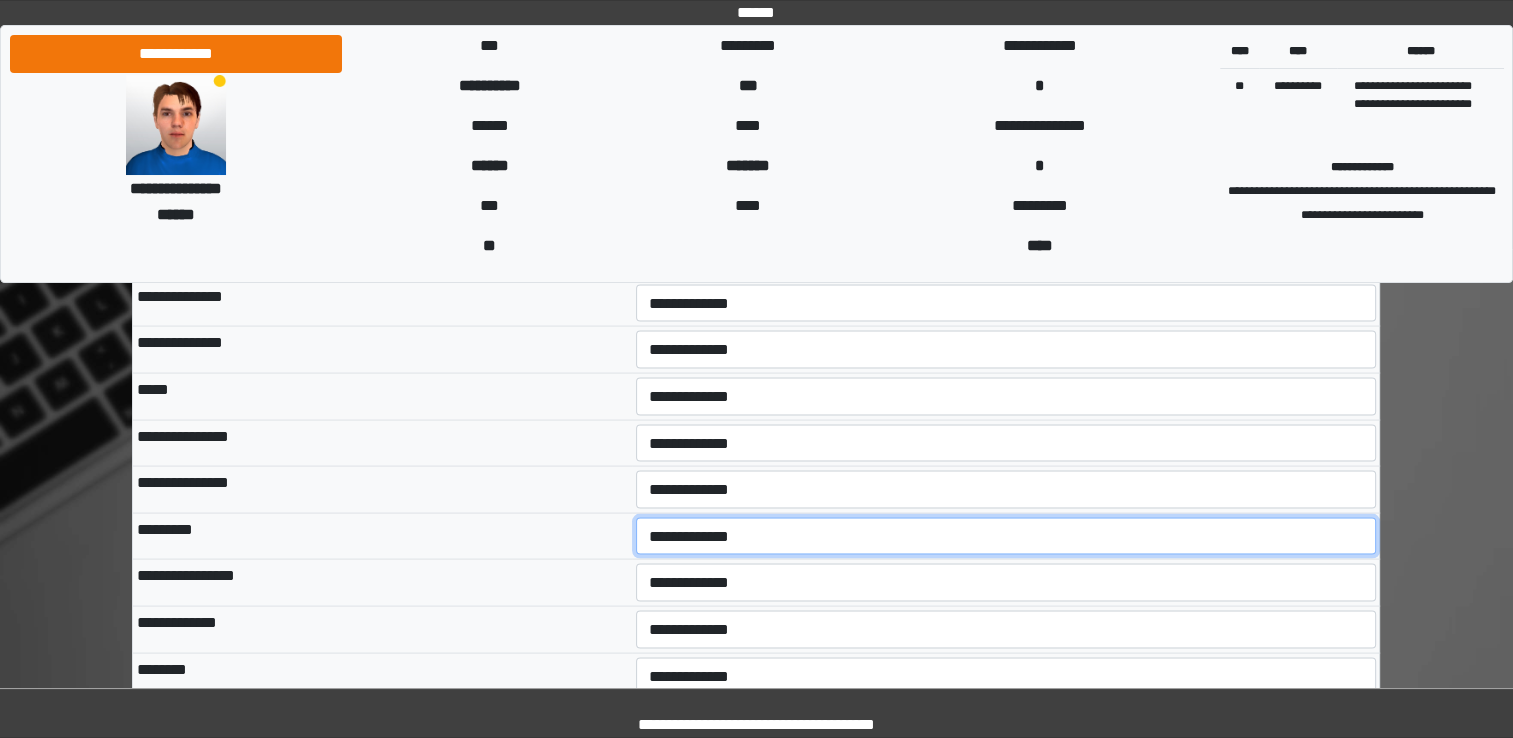 click on "**********" at bounding box center [1006, 537] 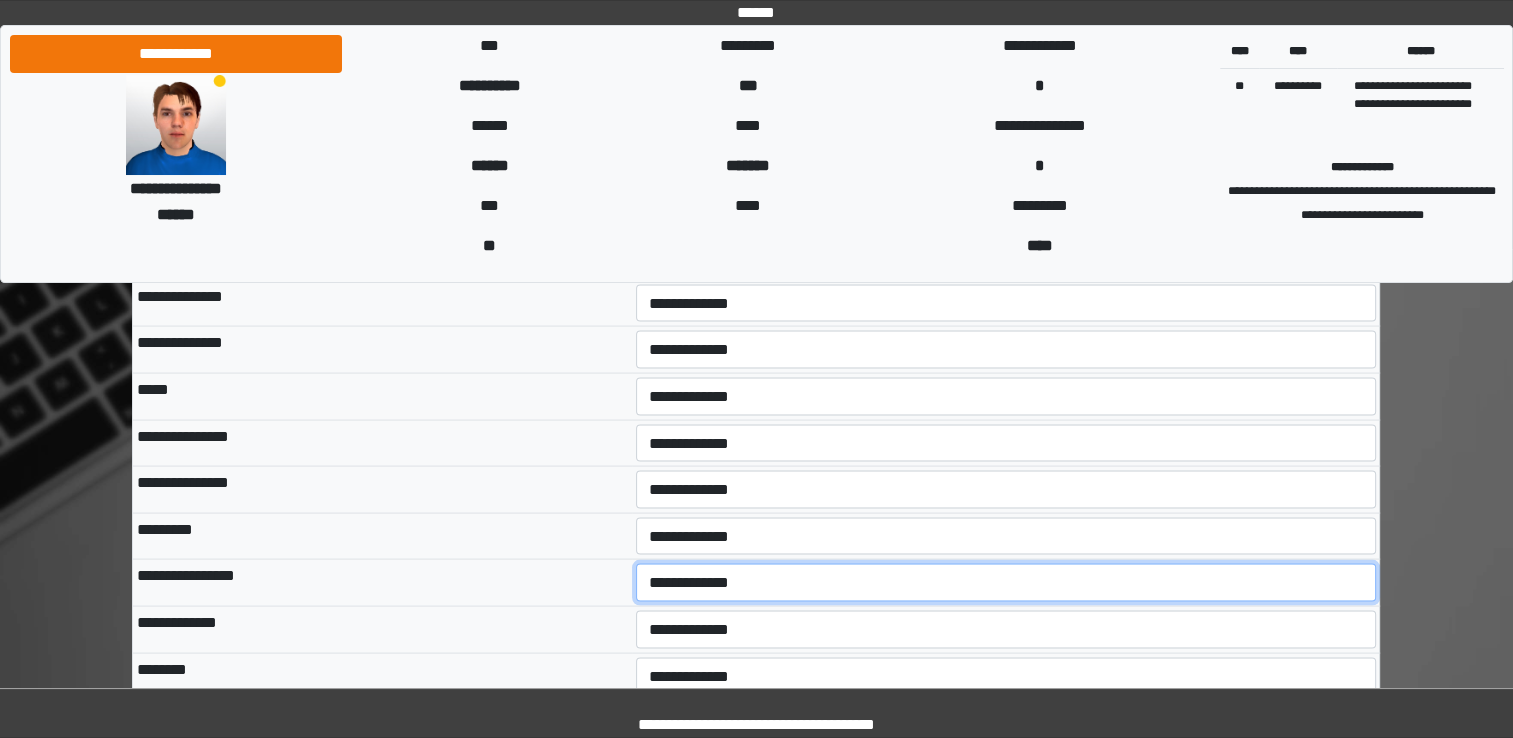click on "**********" at bounding box center (1006, 583) 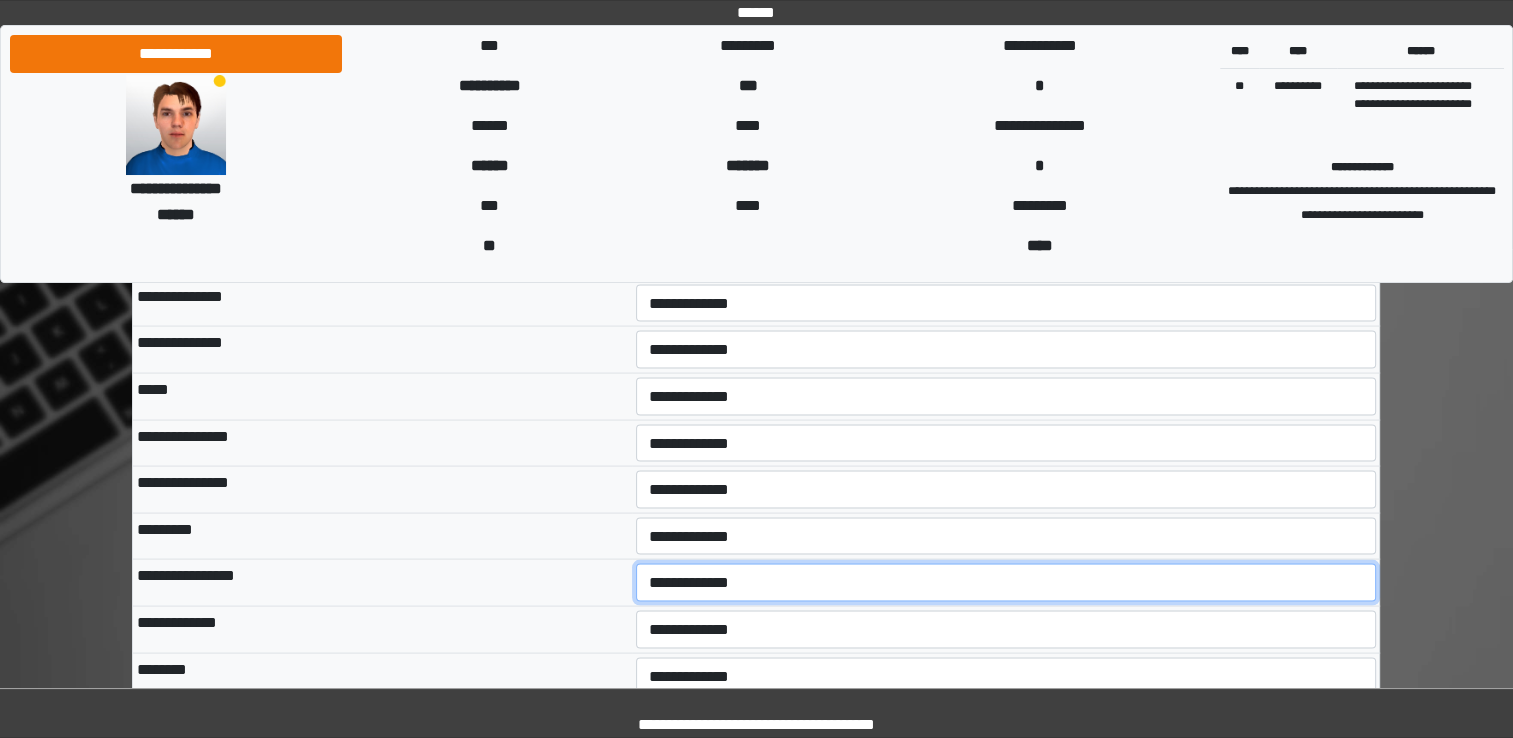 select on "*" 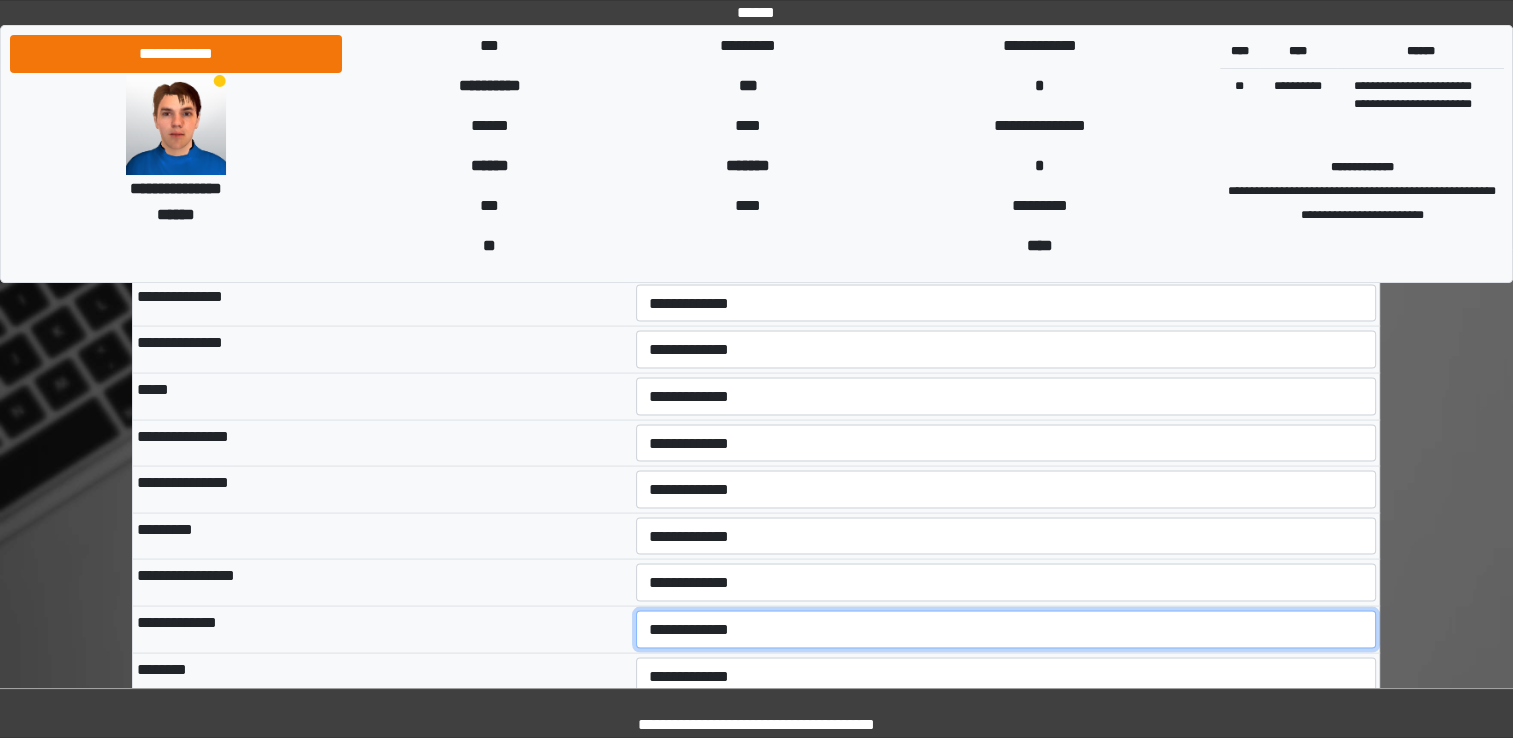 click on "**********" at bounding box center [1006, 630] 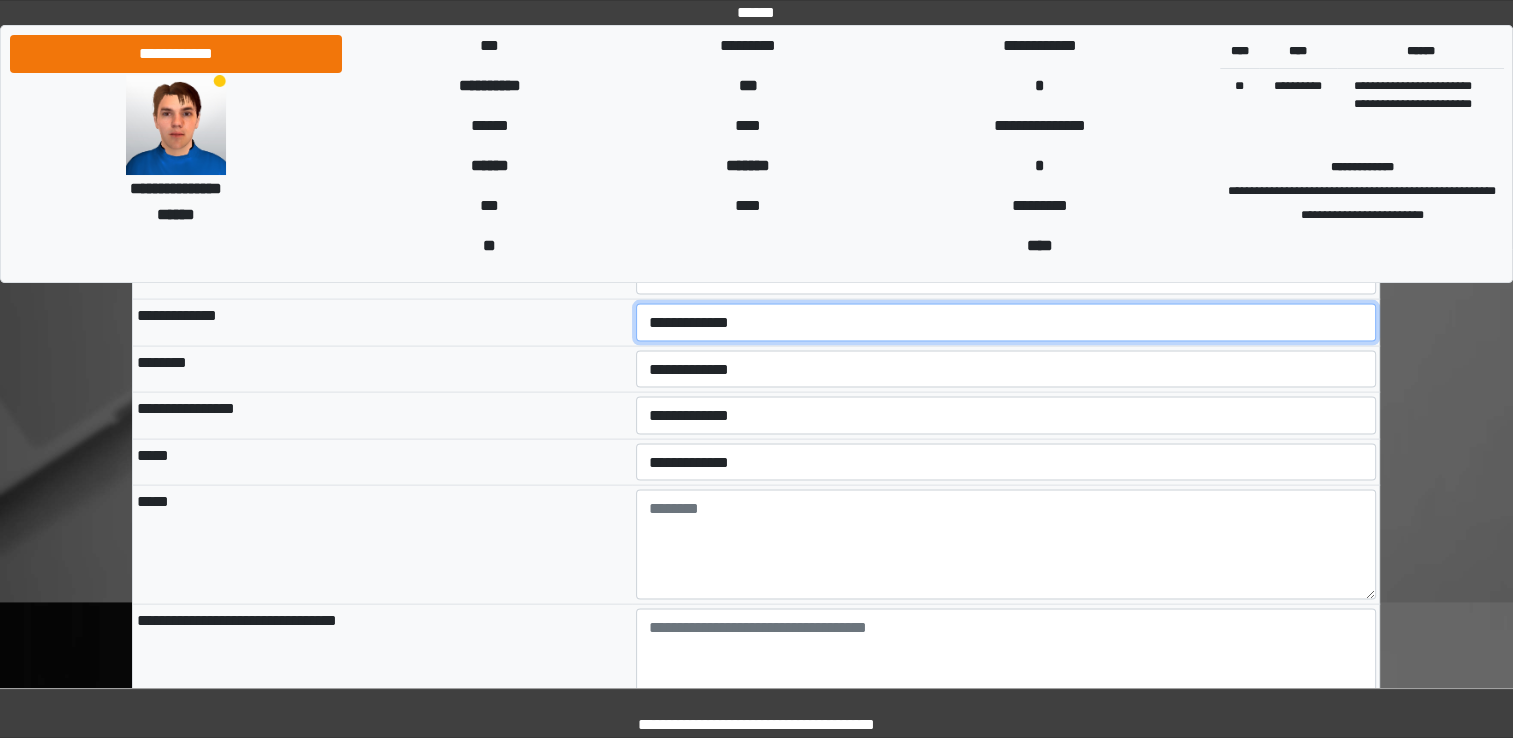 scroll, scrollTop: 4124, scrollLeft: 0, axis: vertical 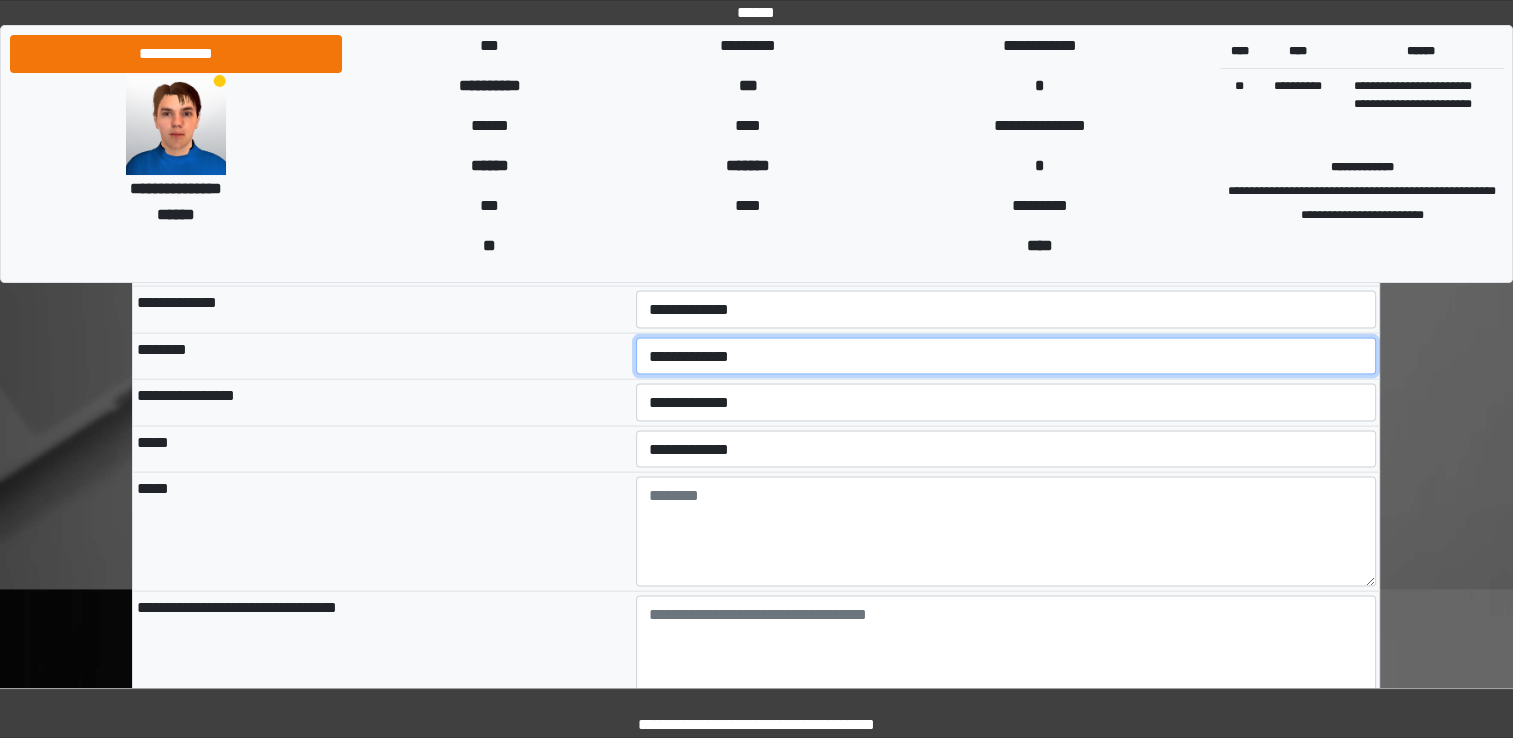 click on "**********" at bounding box center [1006, 357] 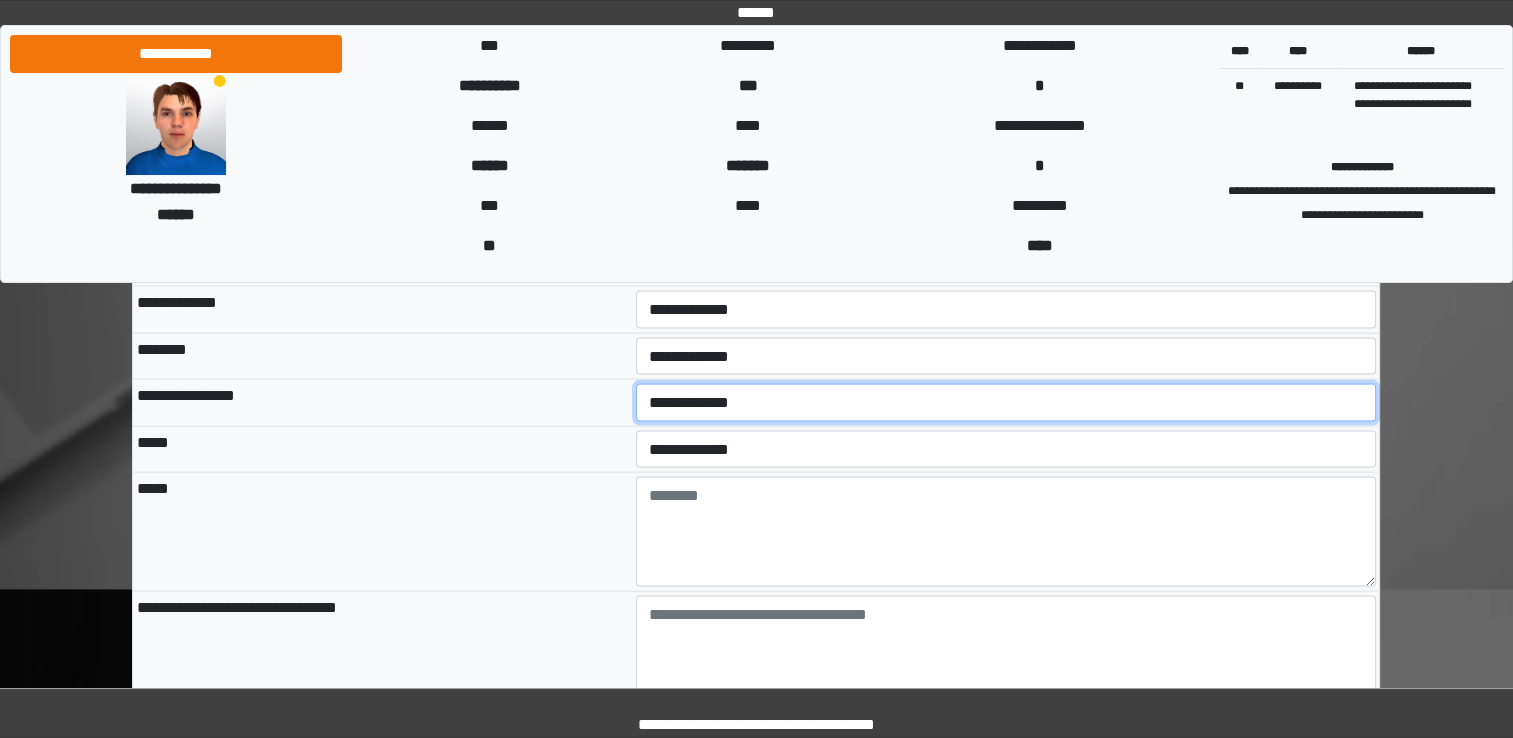 click on "**********" at bounding box center (1006, 403) 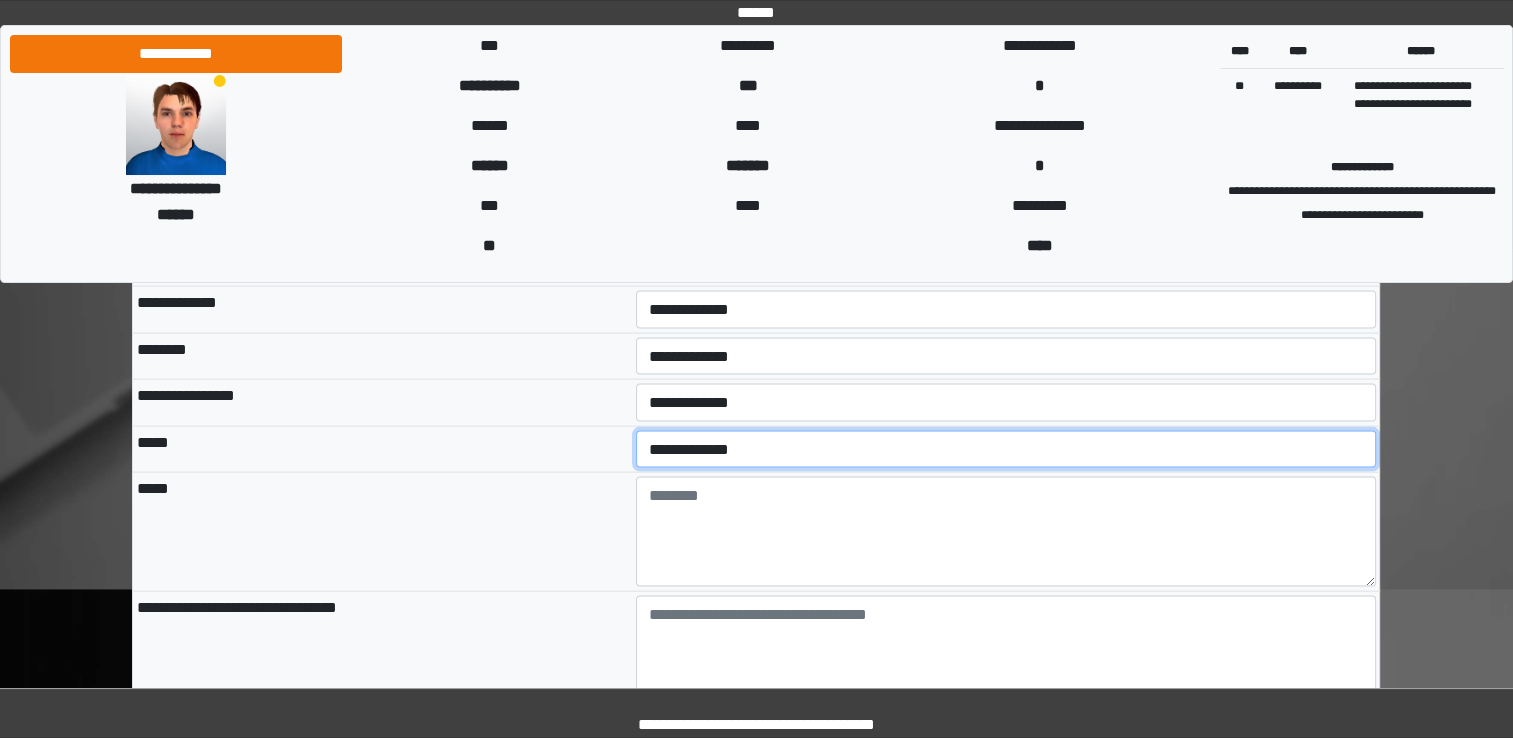 click on "**********" at bounding box center (1006, 450) 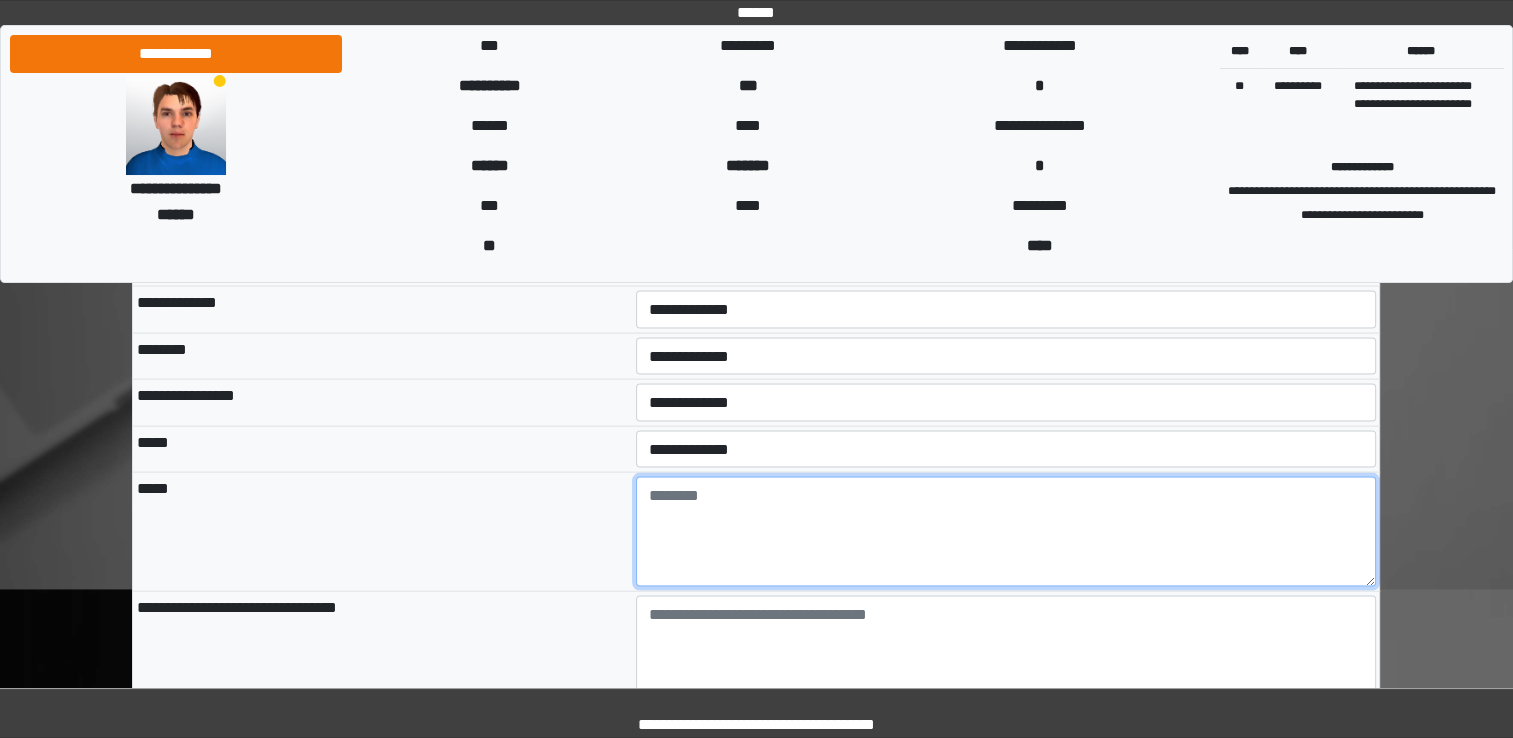 click at bounding box center (1006, 532) 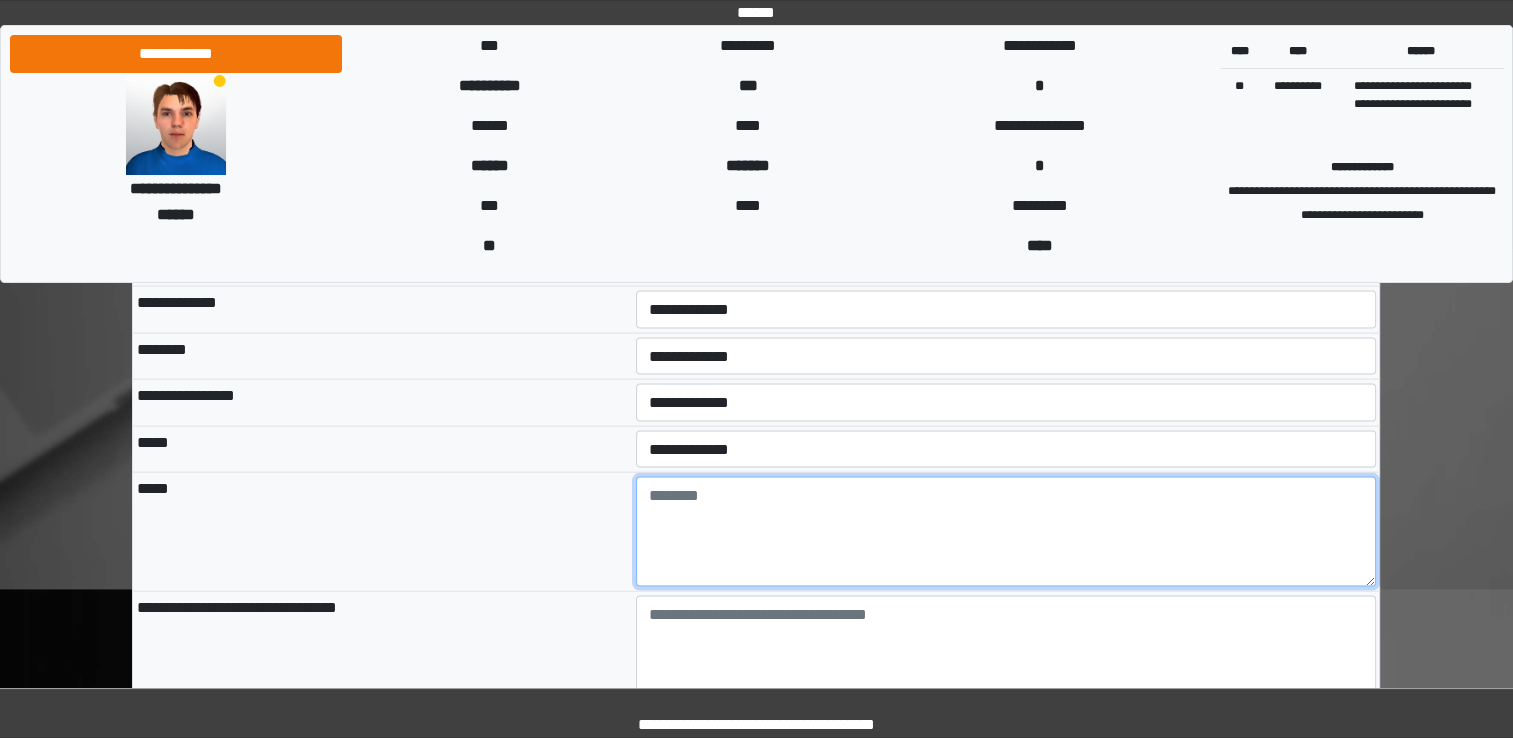 type on "*" 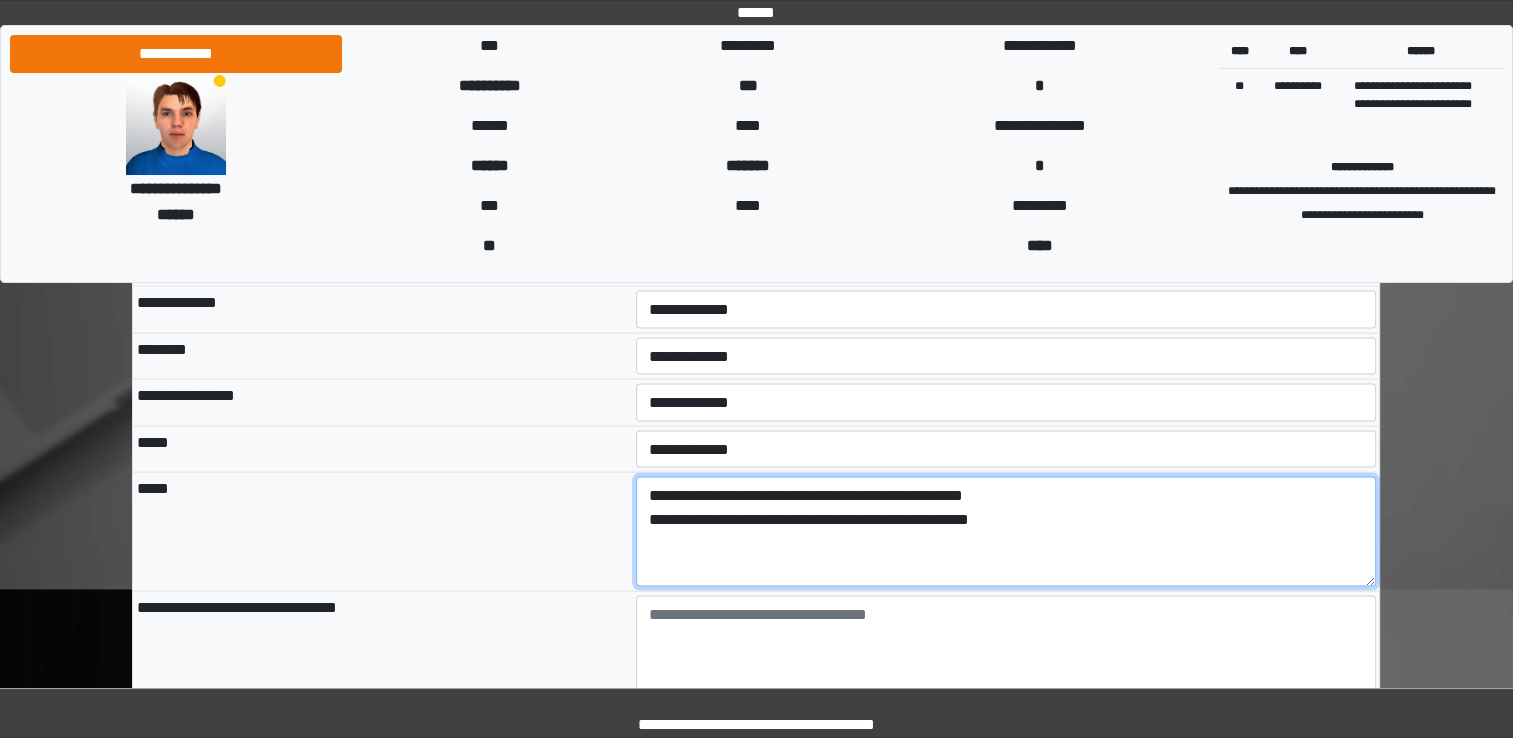 click on "**********" at bounding box center [1006, 532] 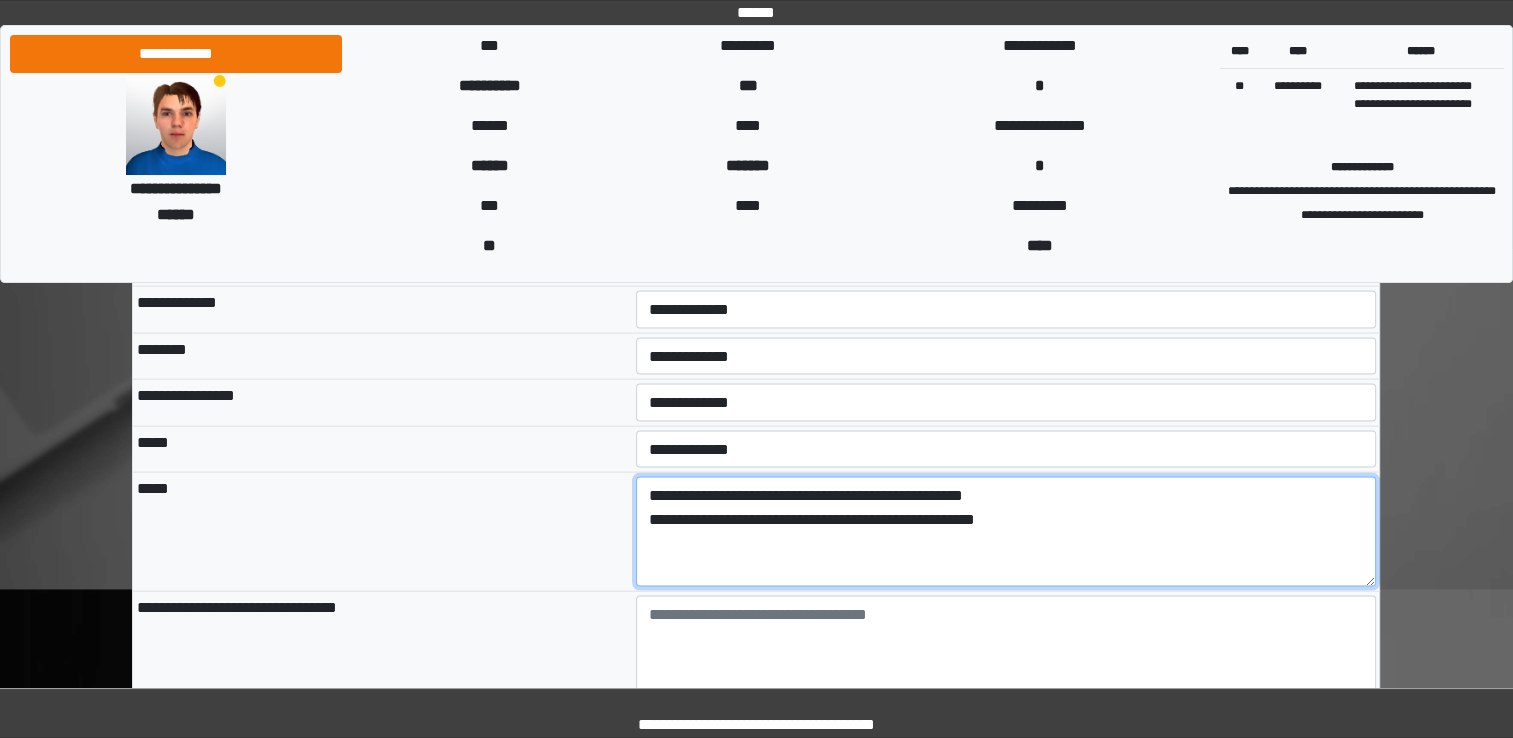 click on "**********" at bounding box center [1006, 532] 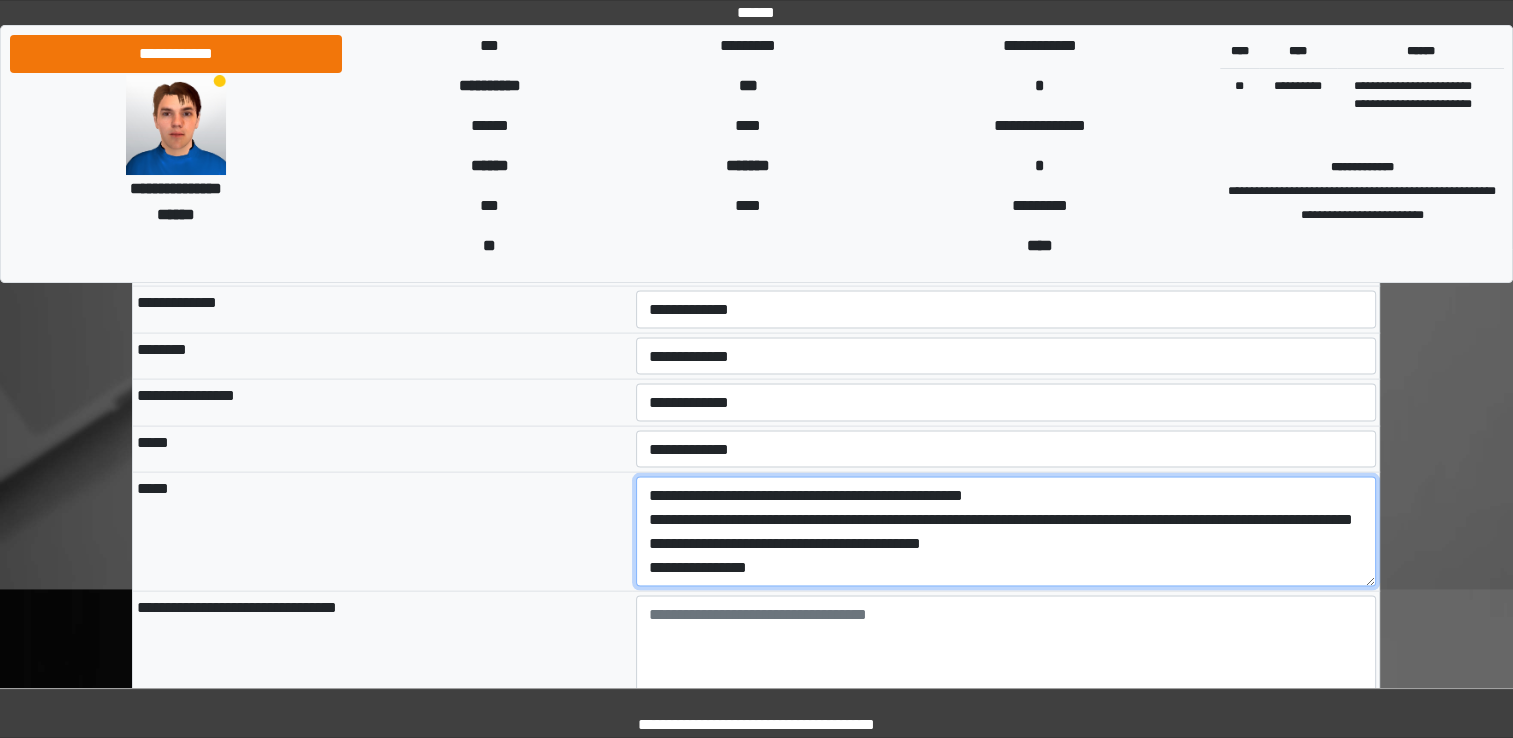 scroll, scrollTop: 40, scrollLeft: 0, axis: vertical 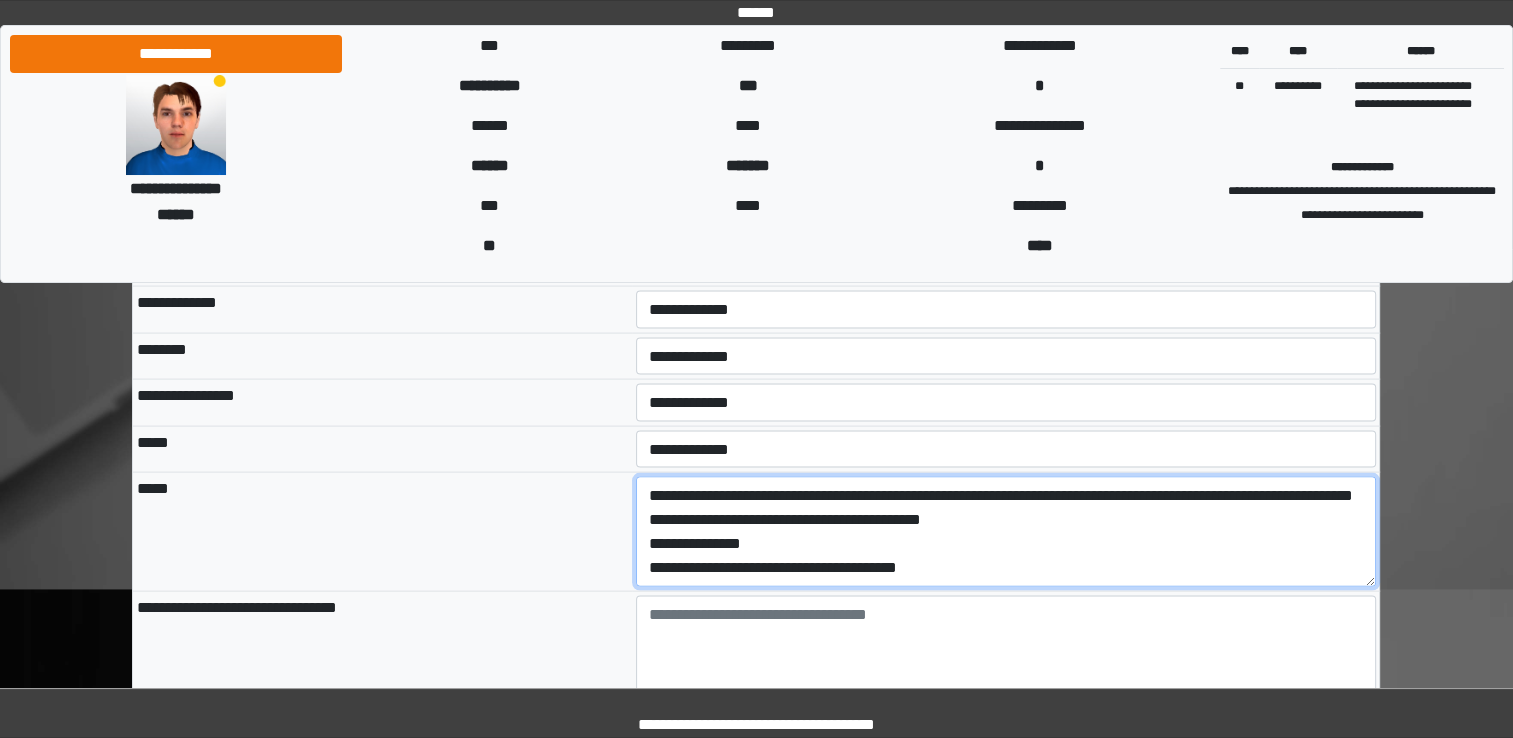 click on "**********" at bounding box center [1006, 532] 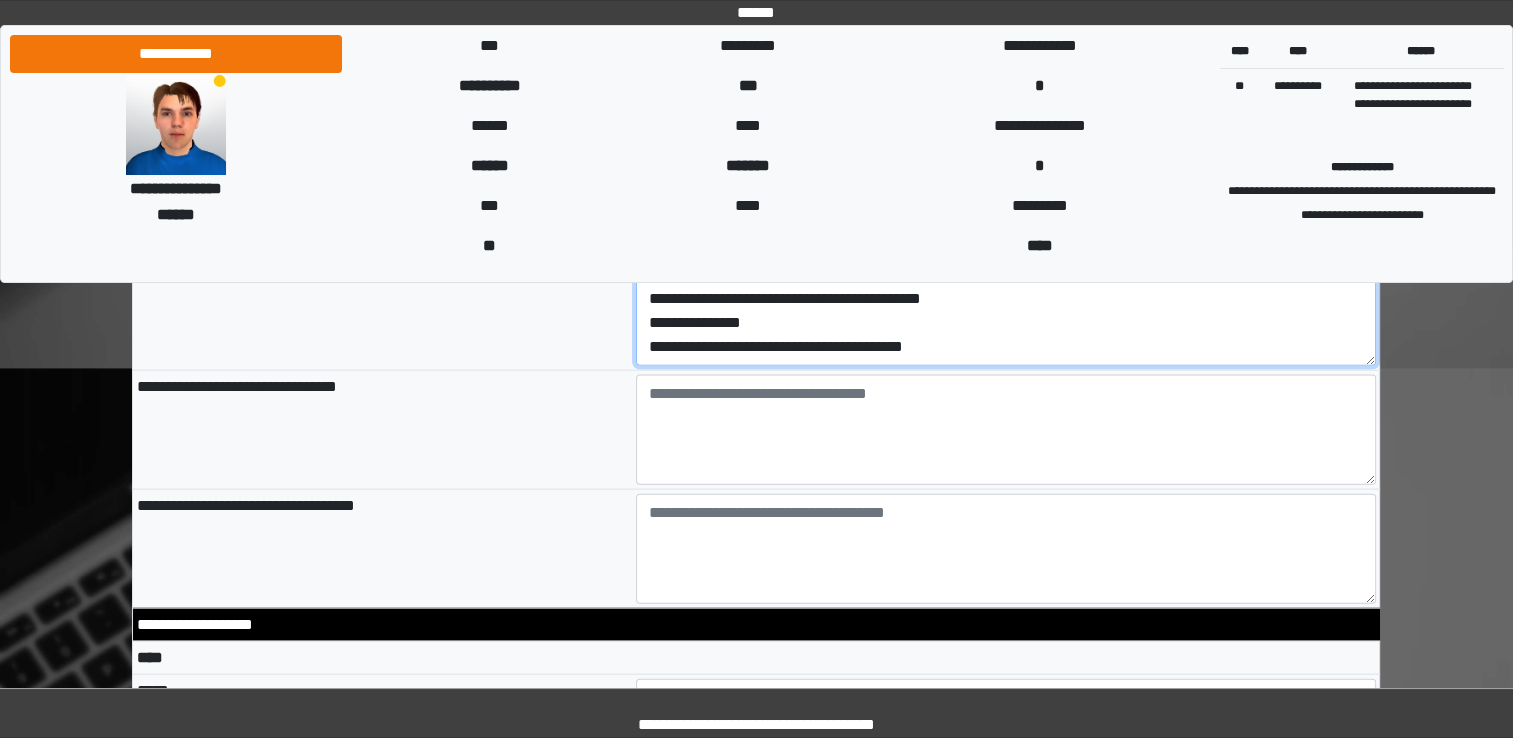 scroll, scrollTop: 4364, scrollLeft: 0, axis: vertical 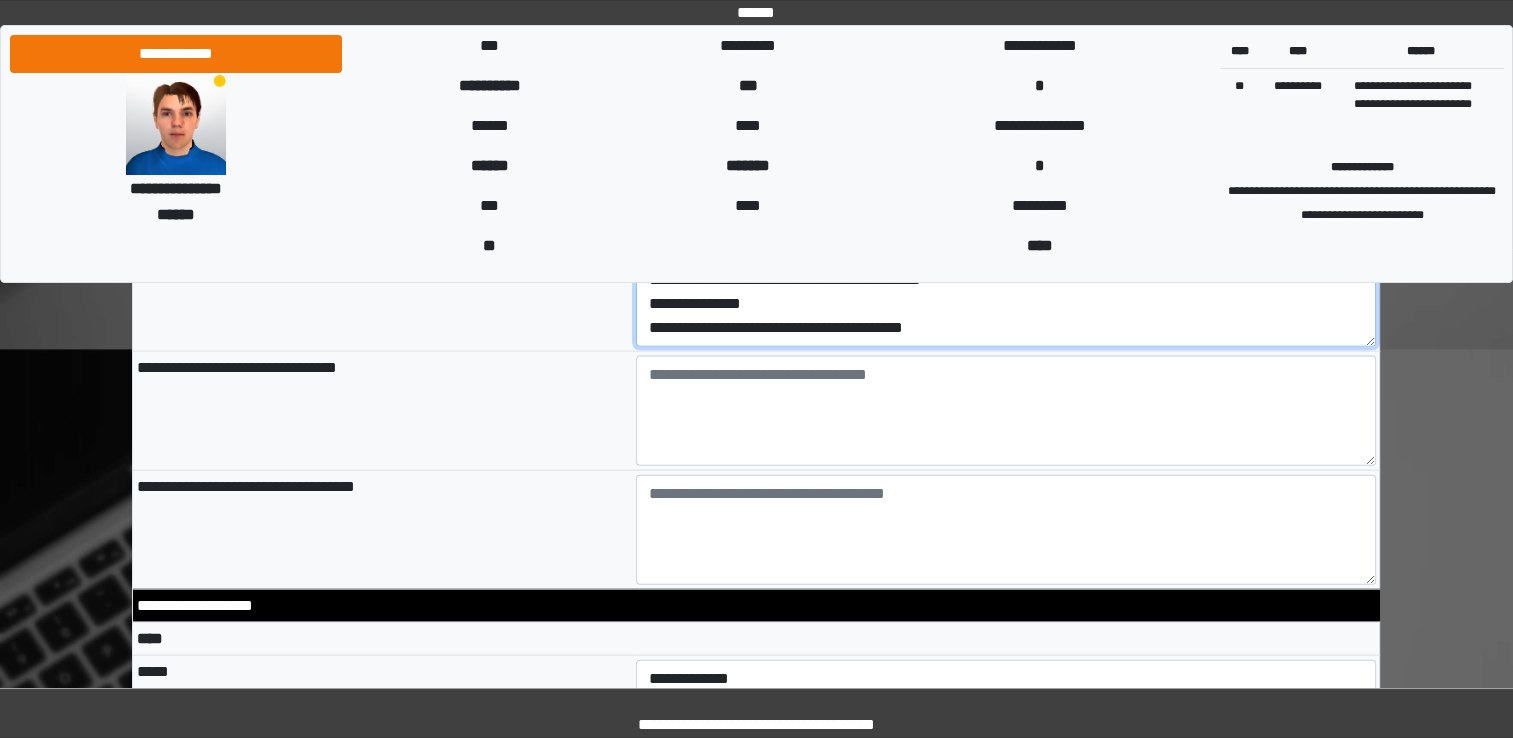 type on "**********" 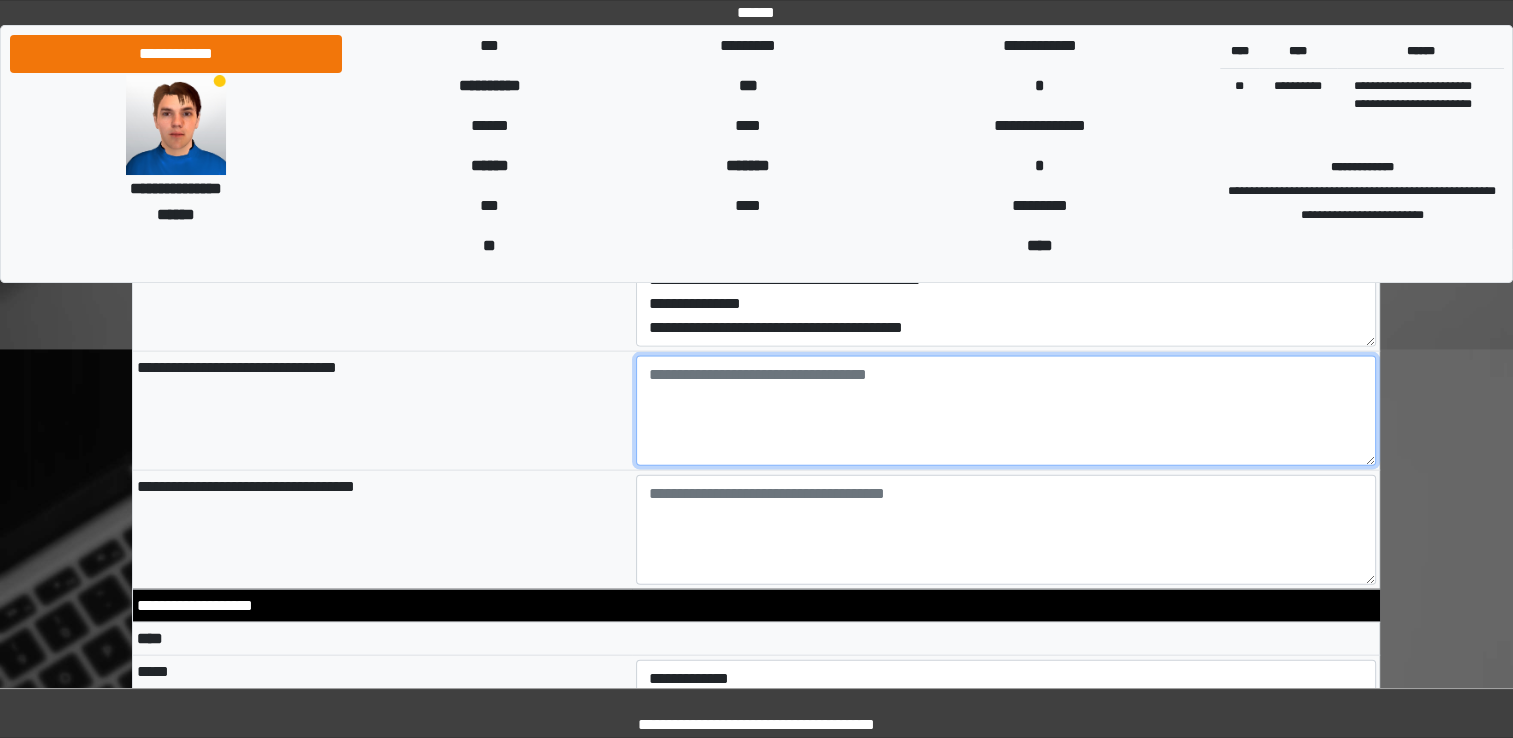 click at bounding box center [1006, 411] 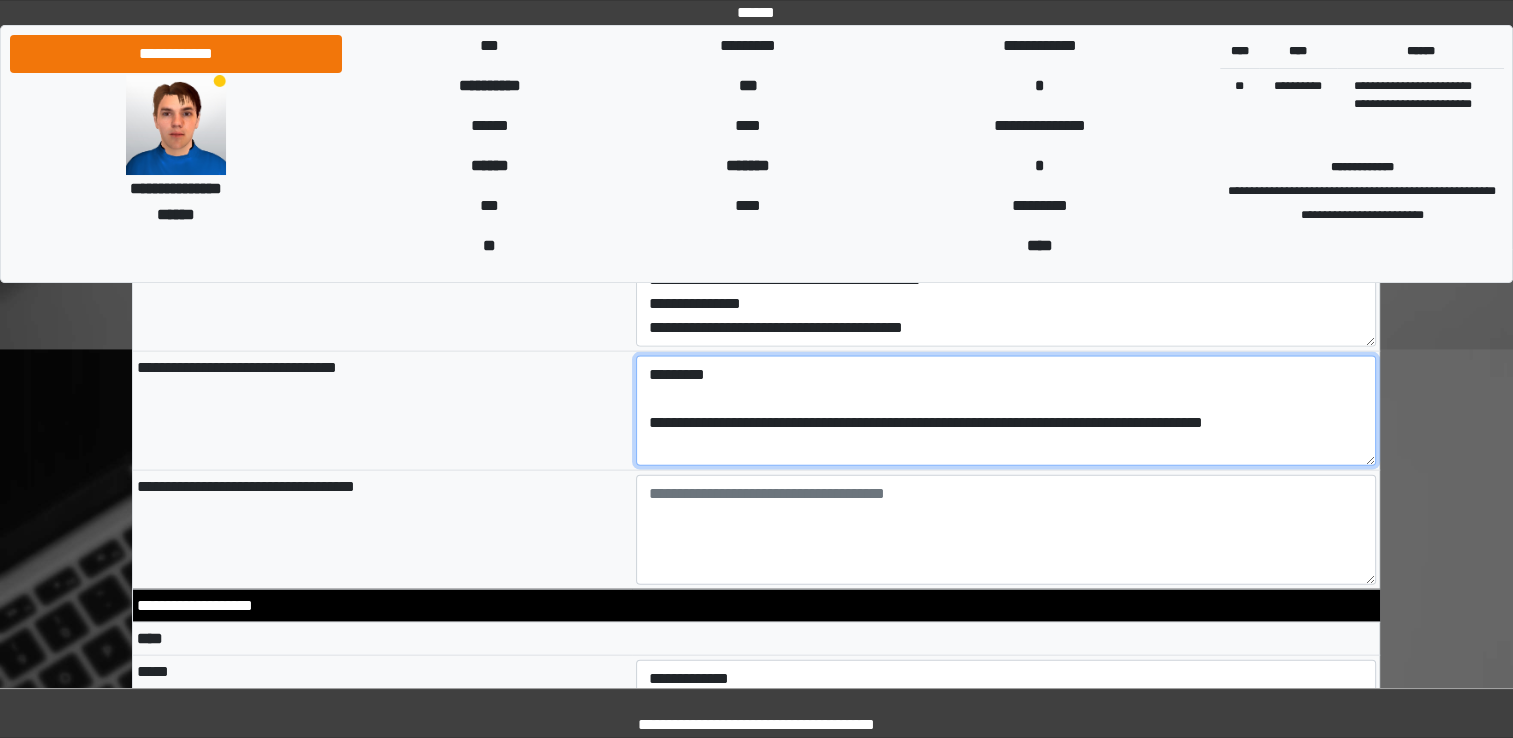 type on "**********" 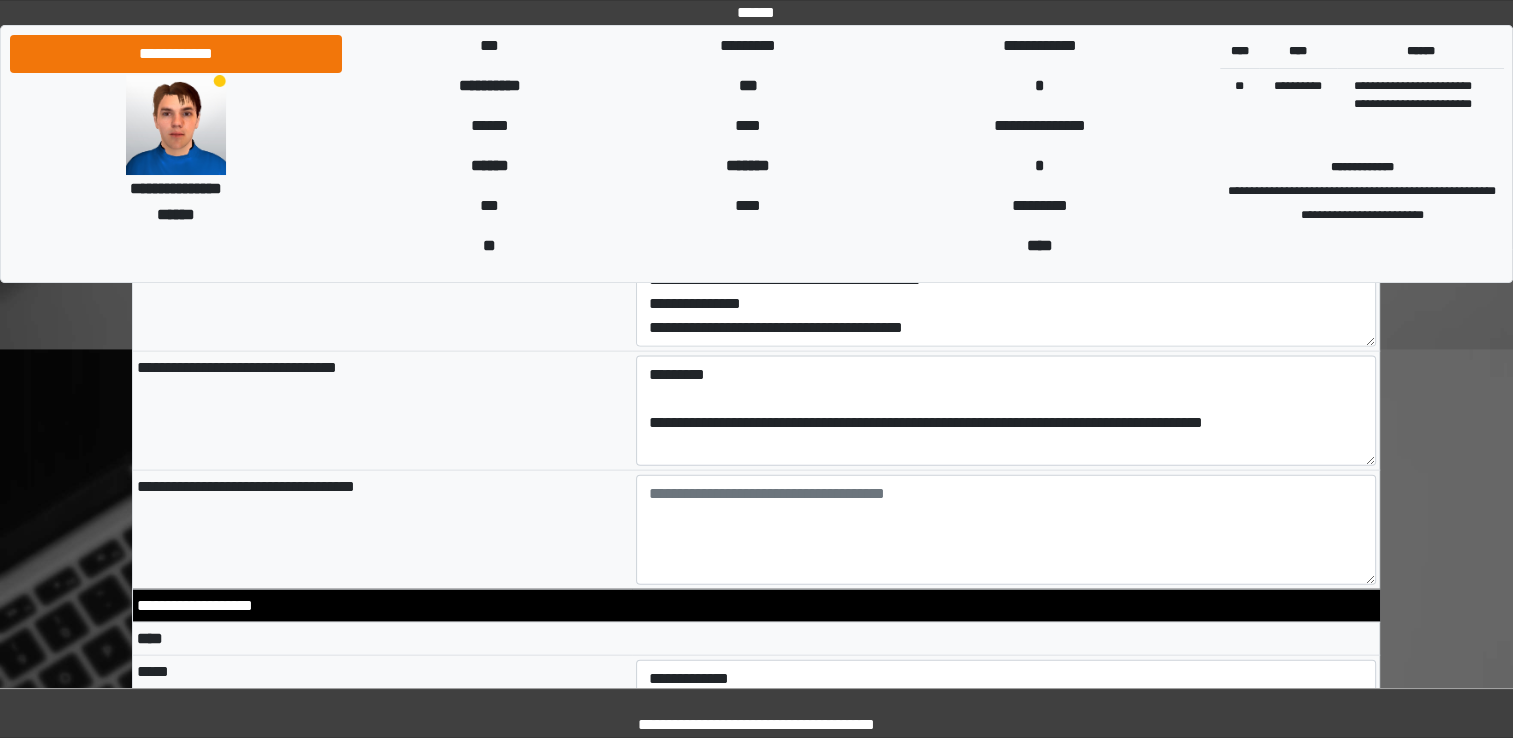 click on "**********" at bounding box center [1006, 726] 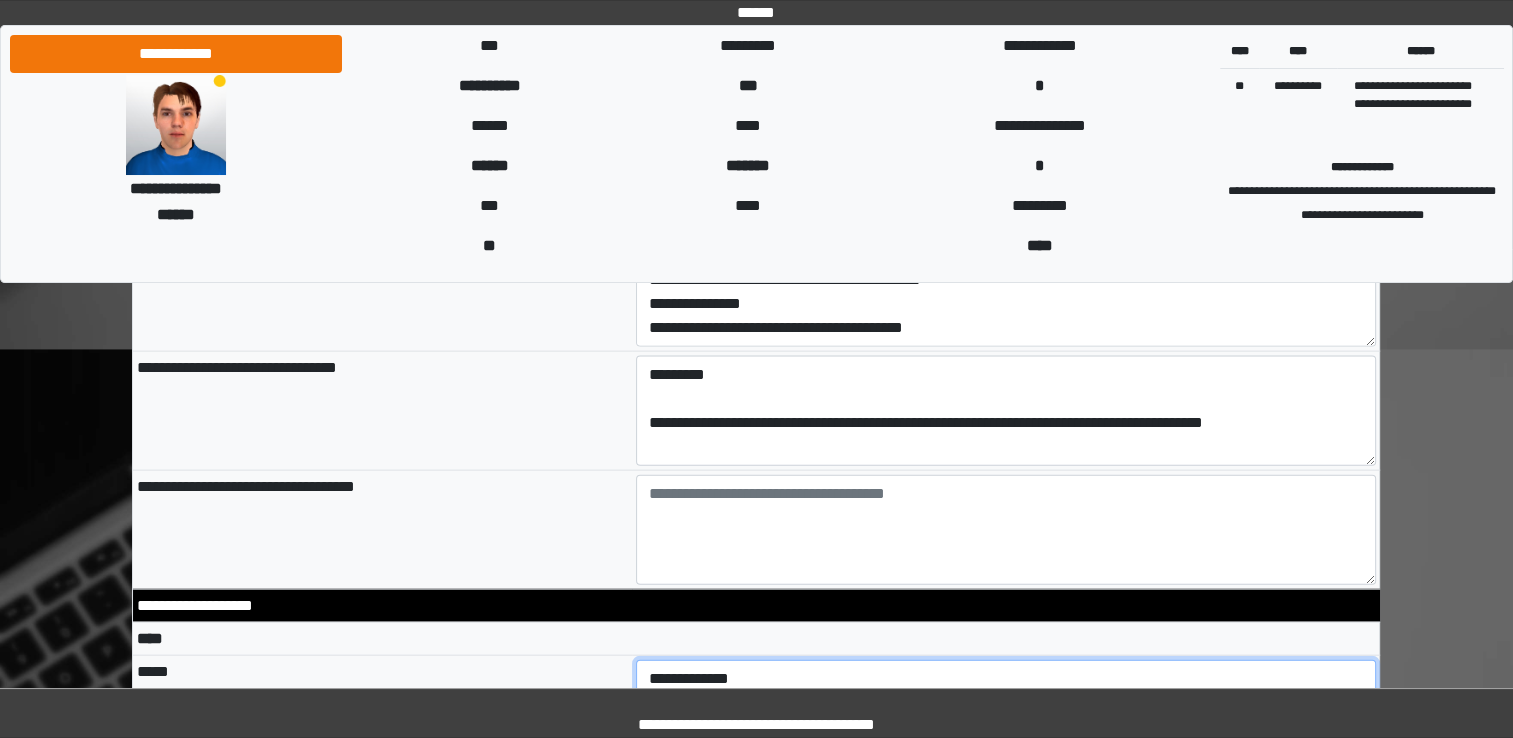click on "**********" at bounding box center (1006, 679) 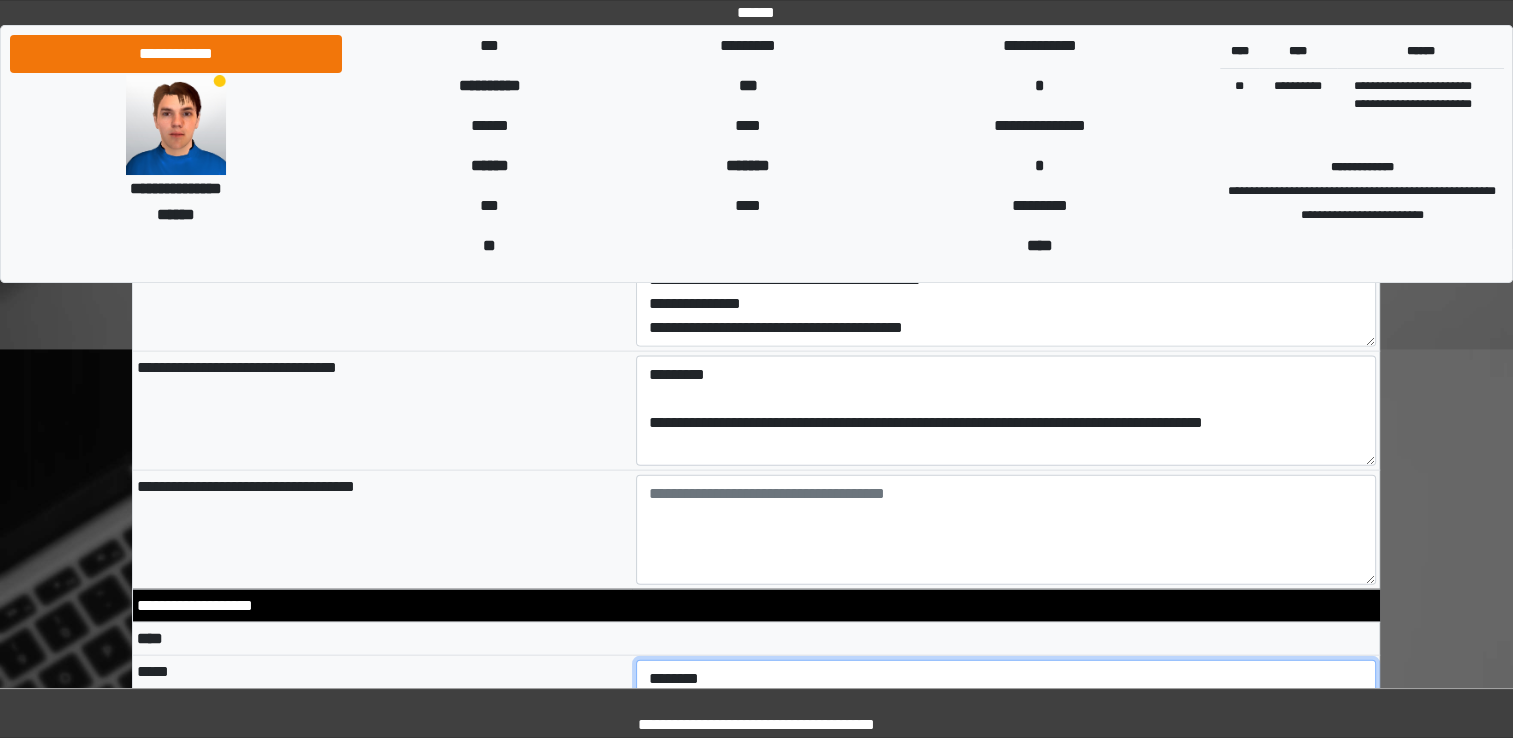 click on "**********" at bounding box center [1006, 679] 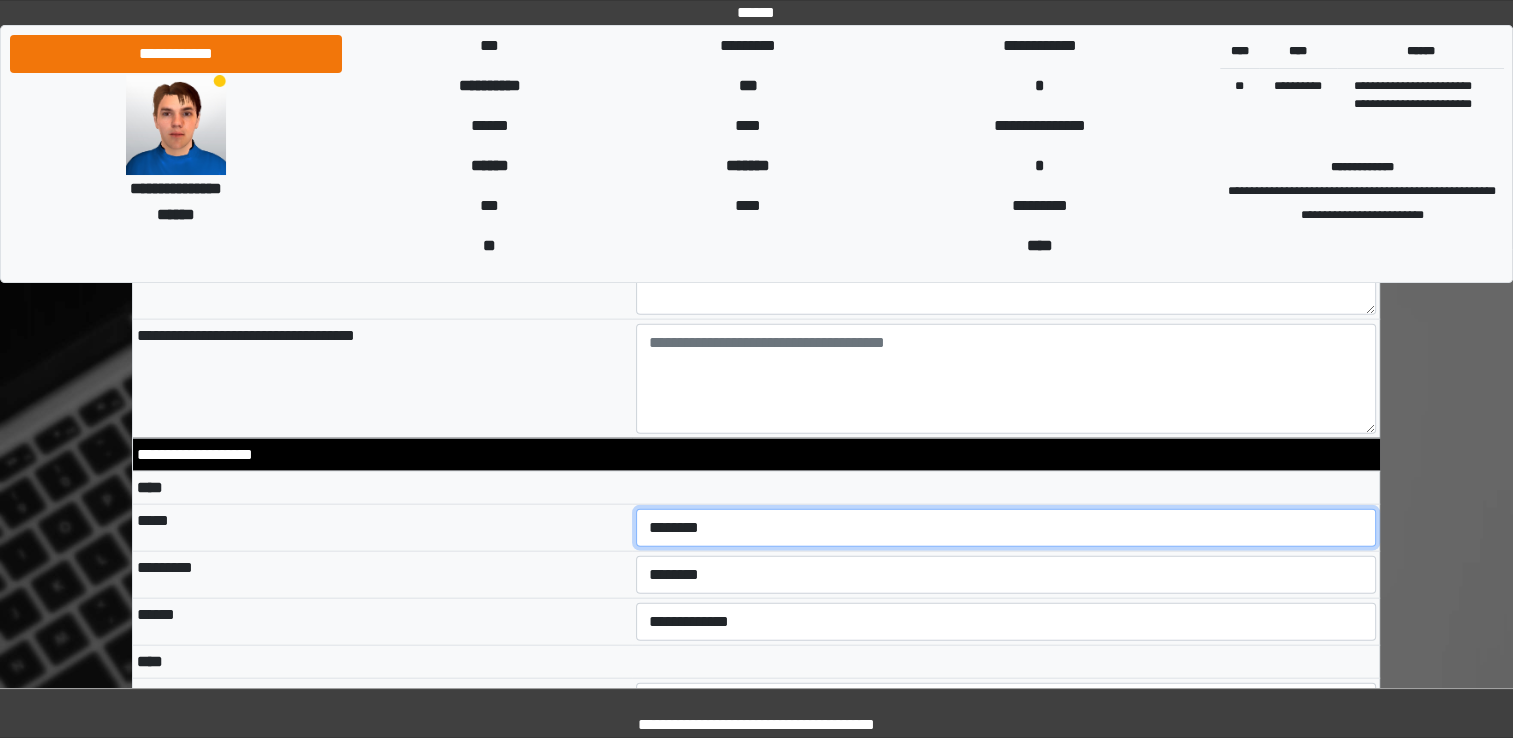 scroll, scrollTop: 4524, scrollLeft: 0, axis: vertical 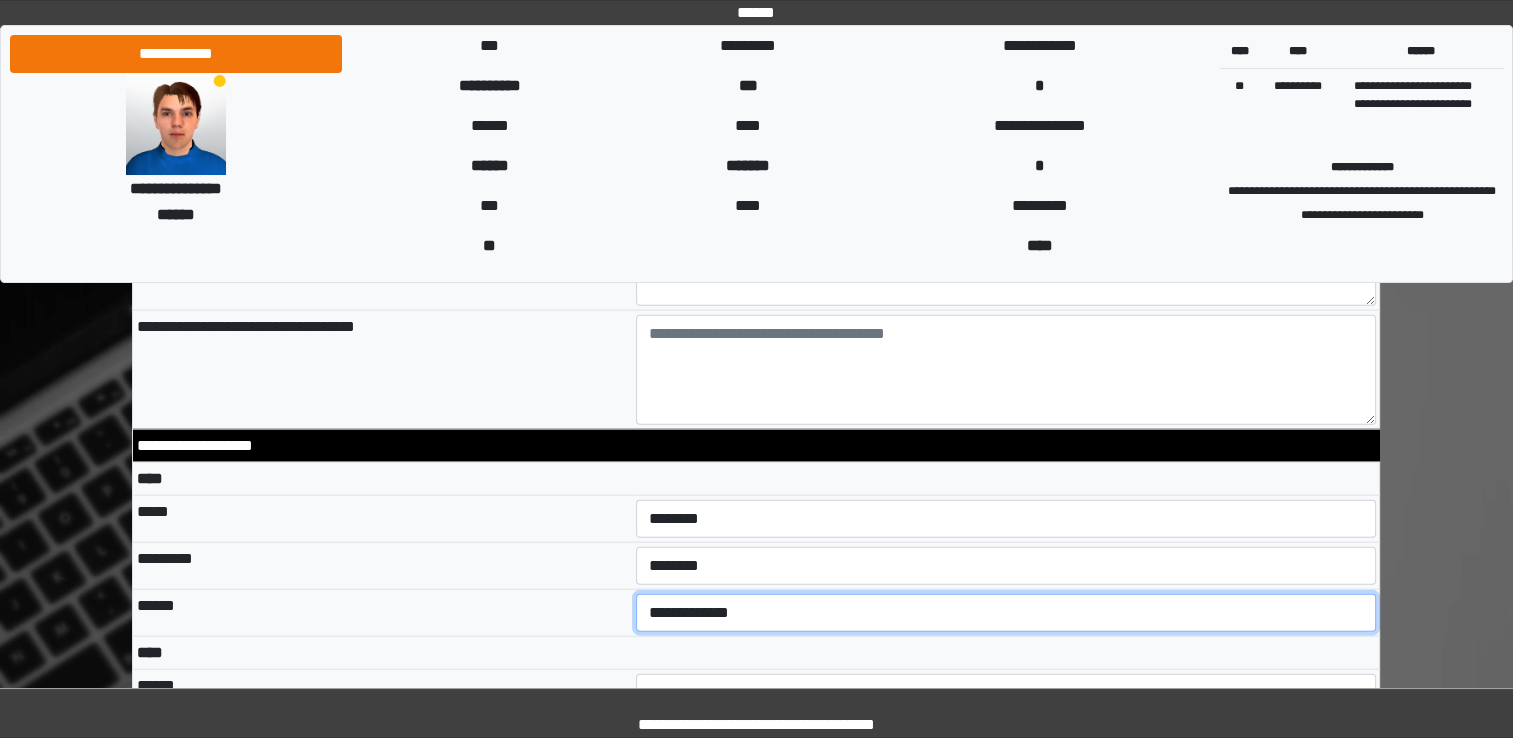 click on "**********" at bounding box center (1006, 613) 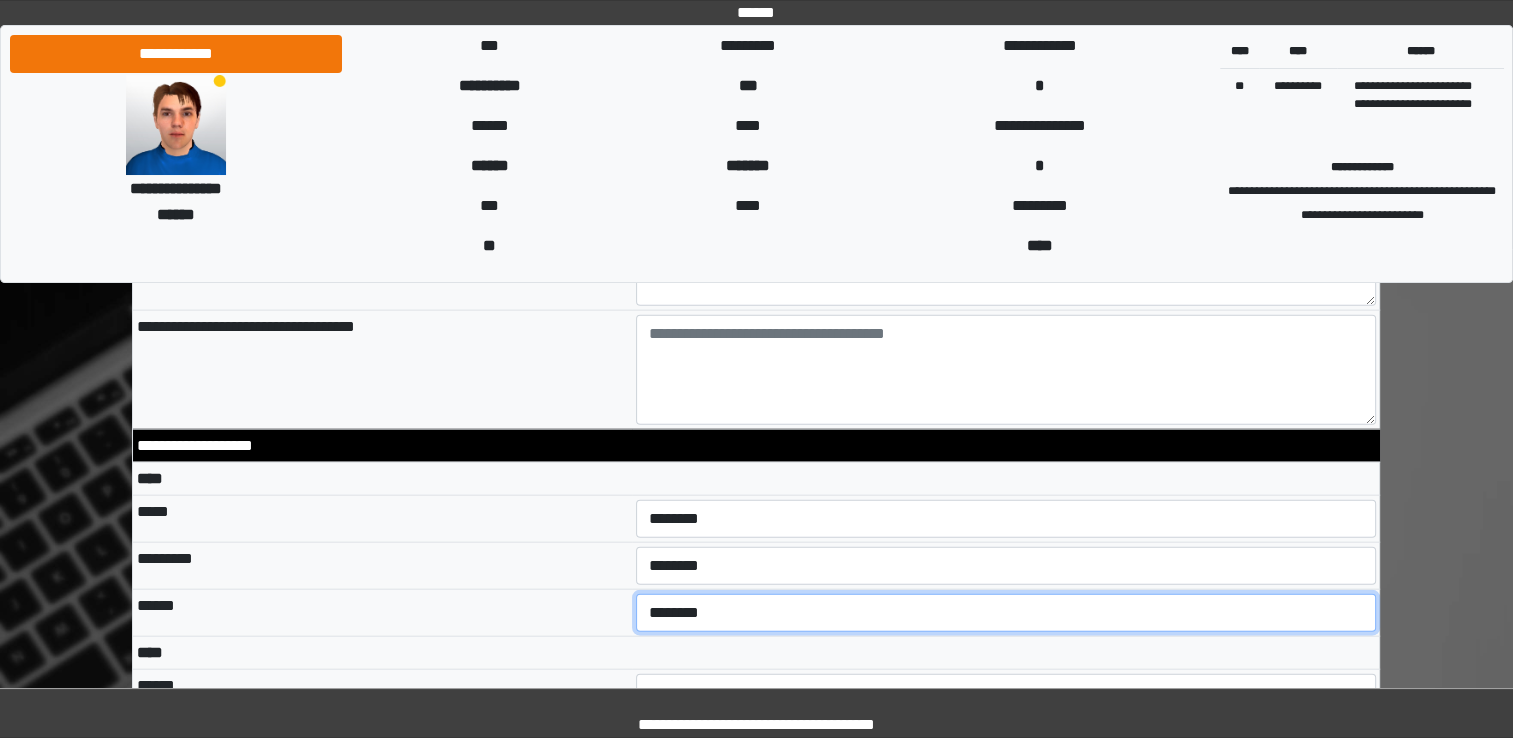 click on "**********" at bounding box center [1006, 613] 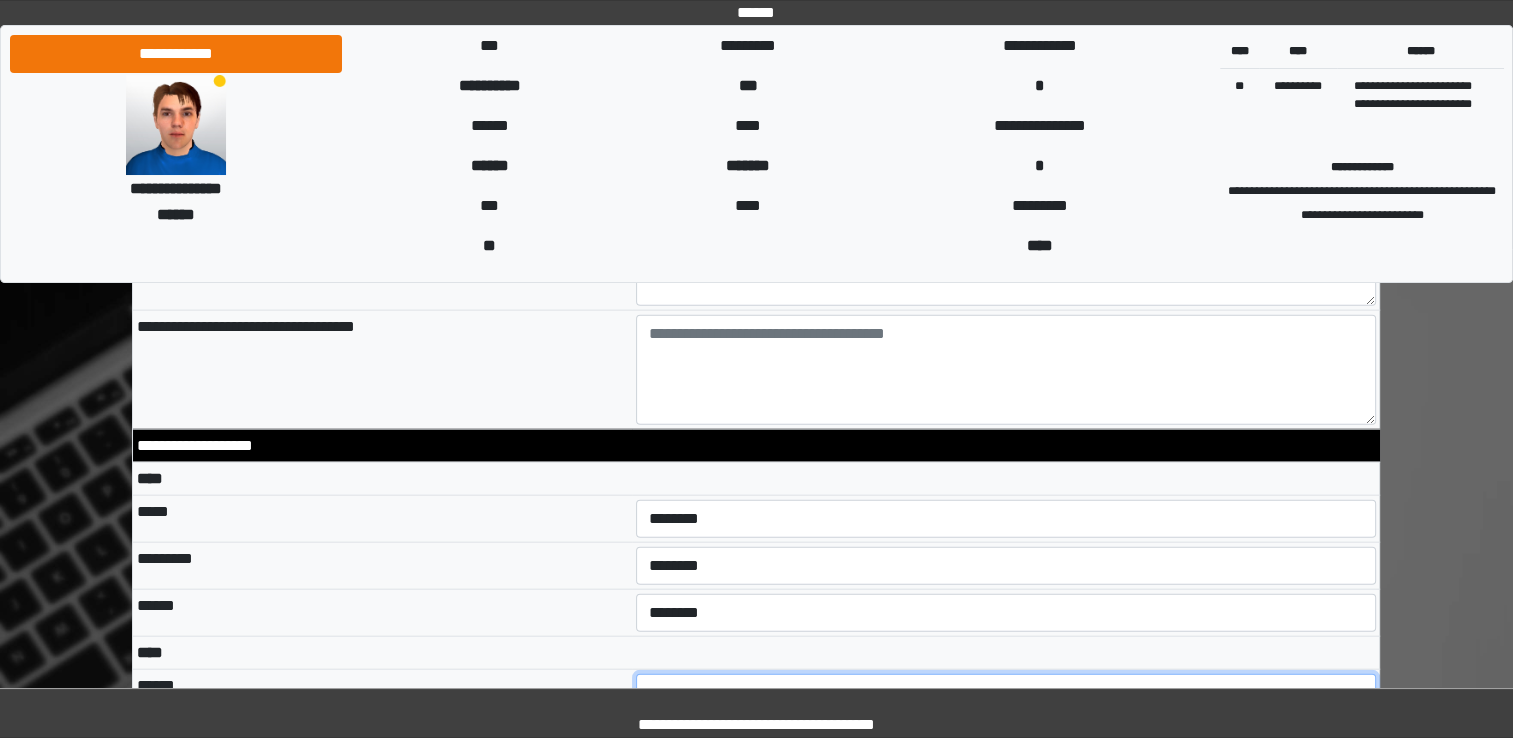 click on "**********" at bounding box center (1006, 693) 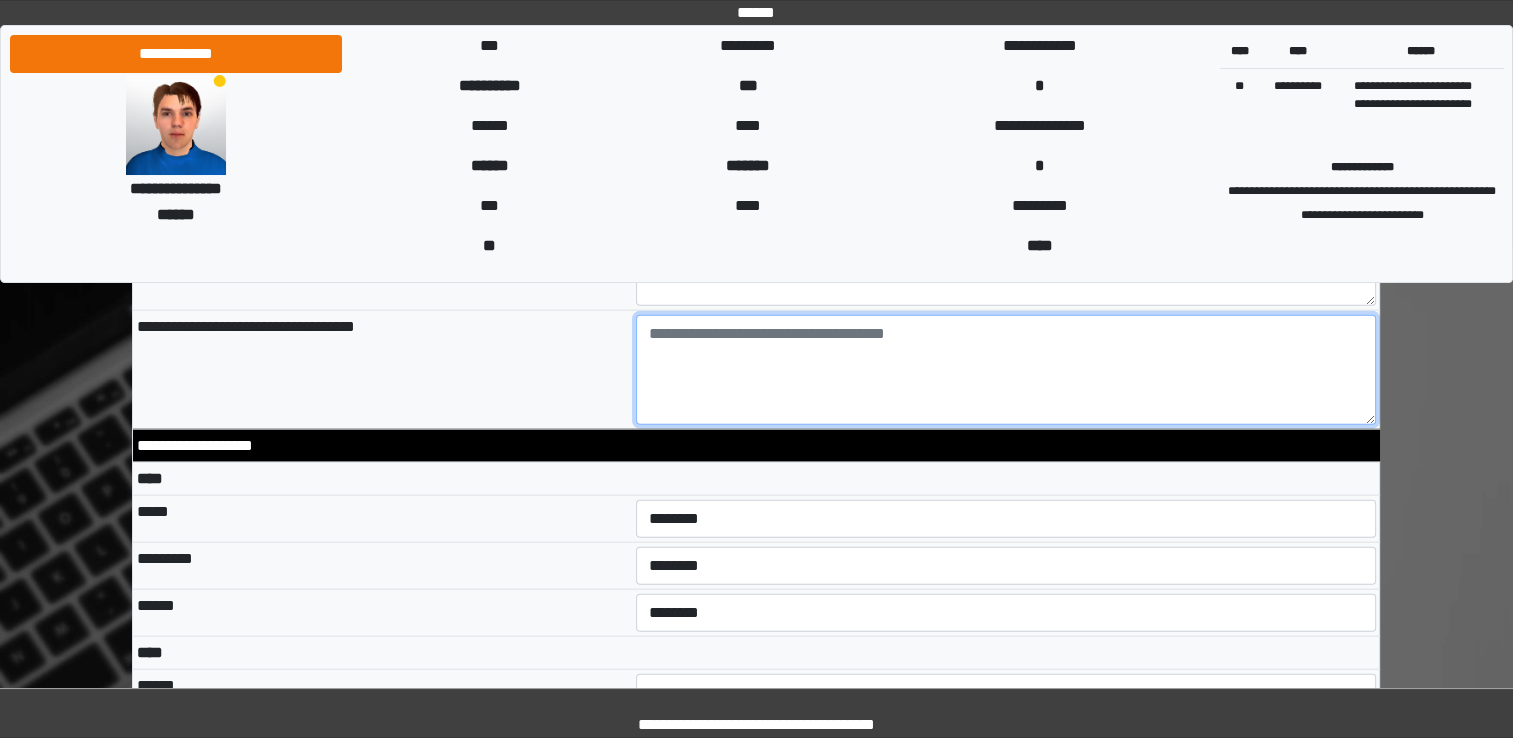 click at bounding box center (1006, 370) 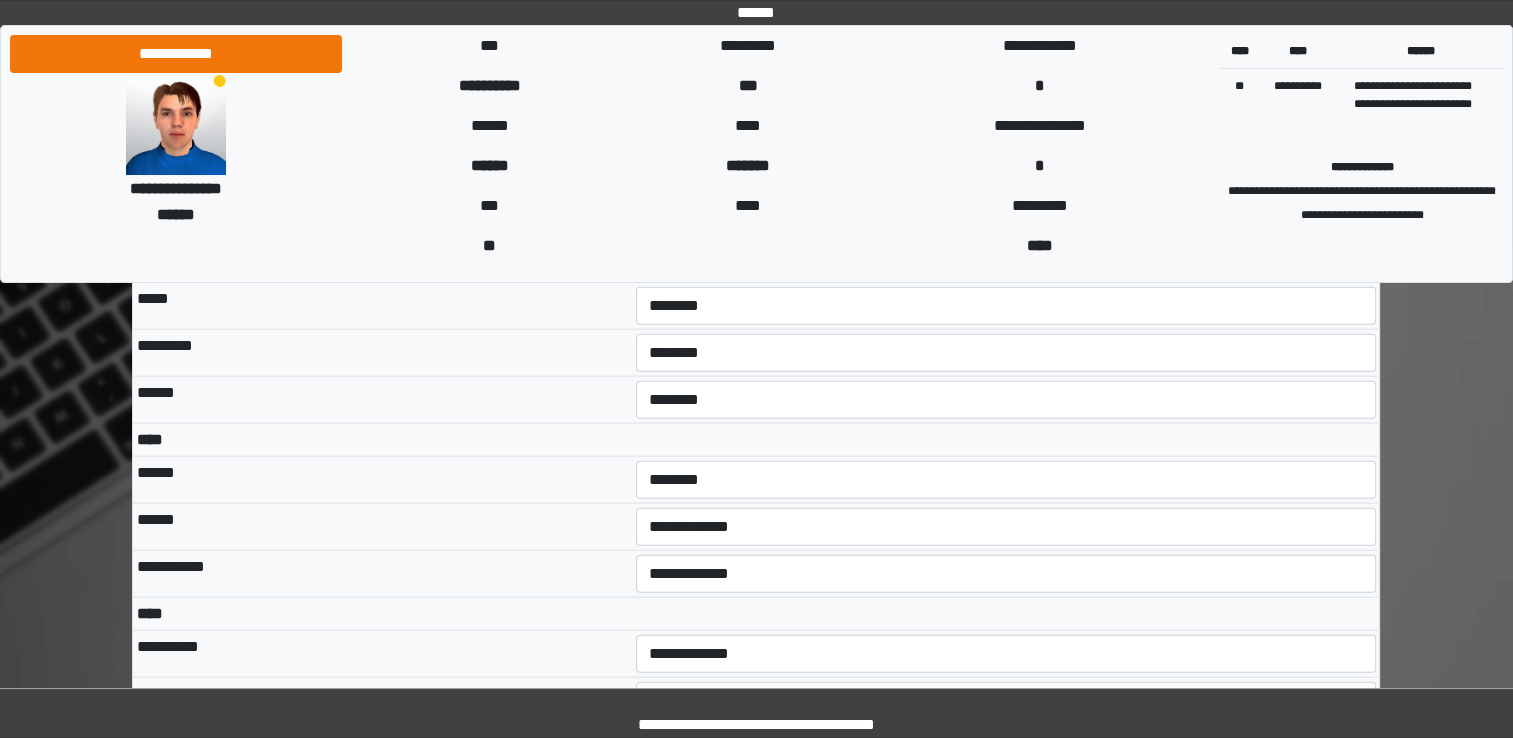 scroll, scrollTop: 4764, scrollLeft: 0, axis: vertical 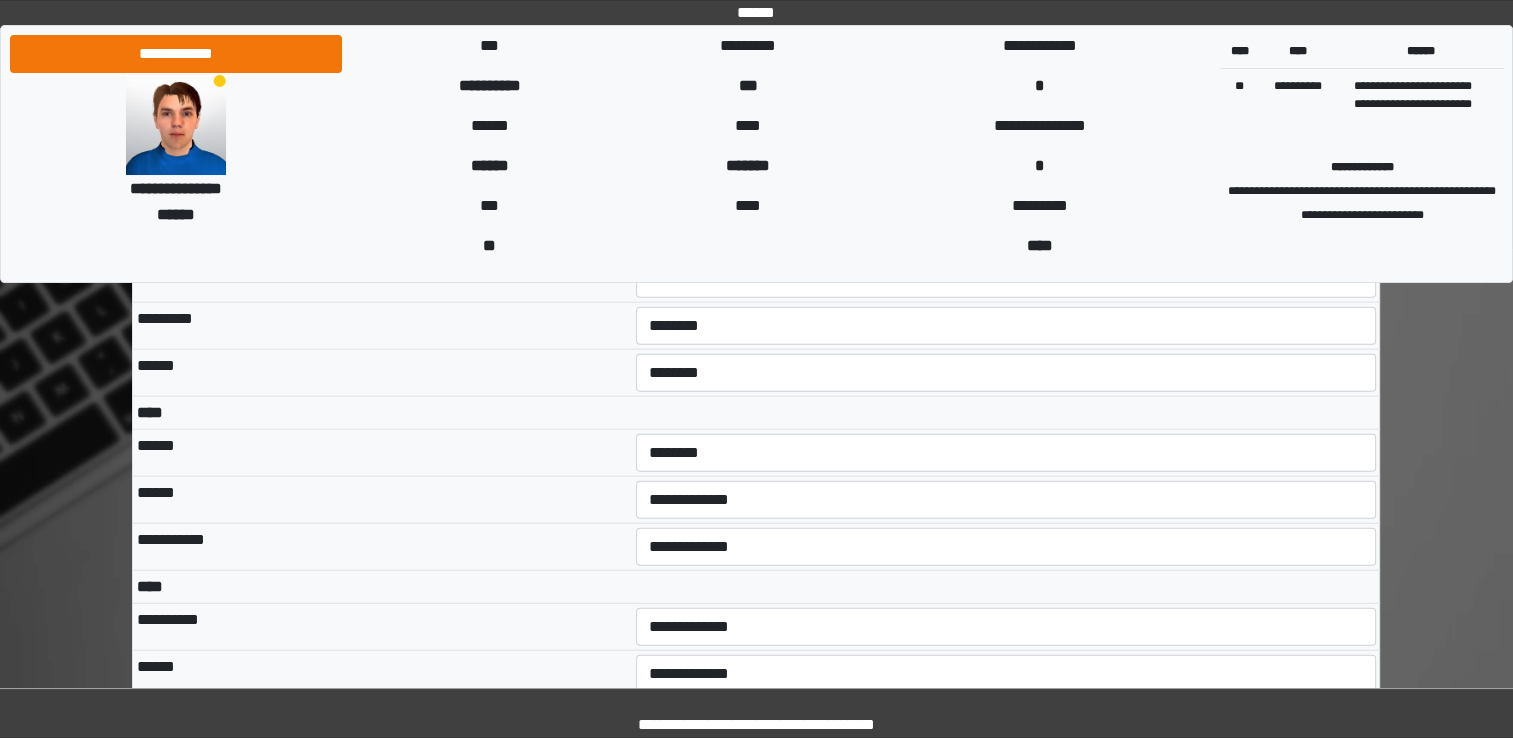 type on "**********" 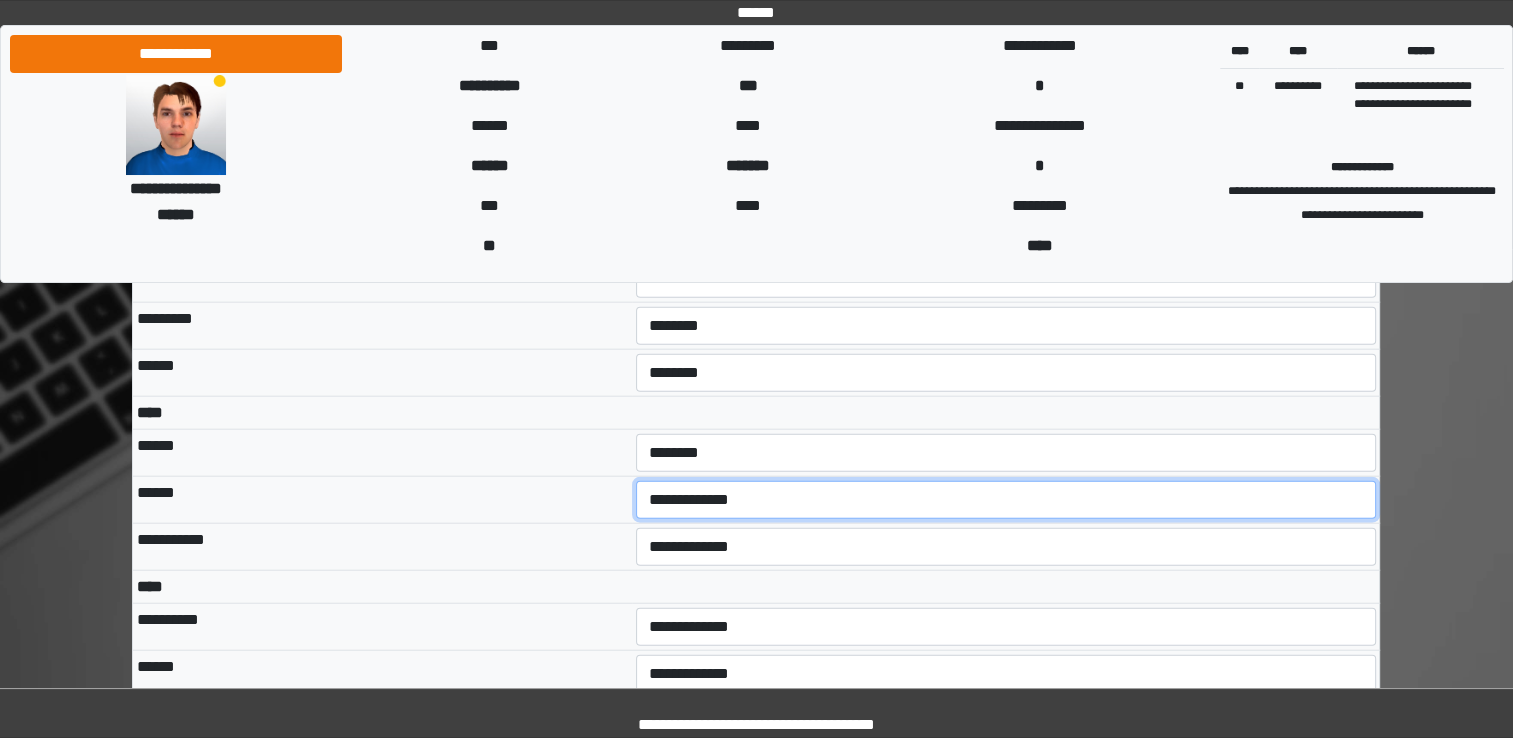 click on "**********" at bounding box center (1006, 500) 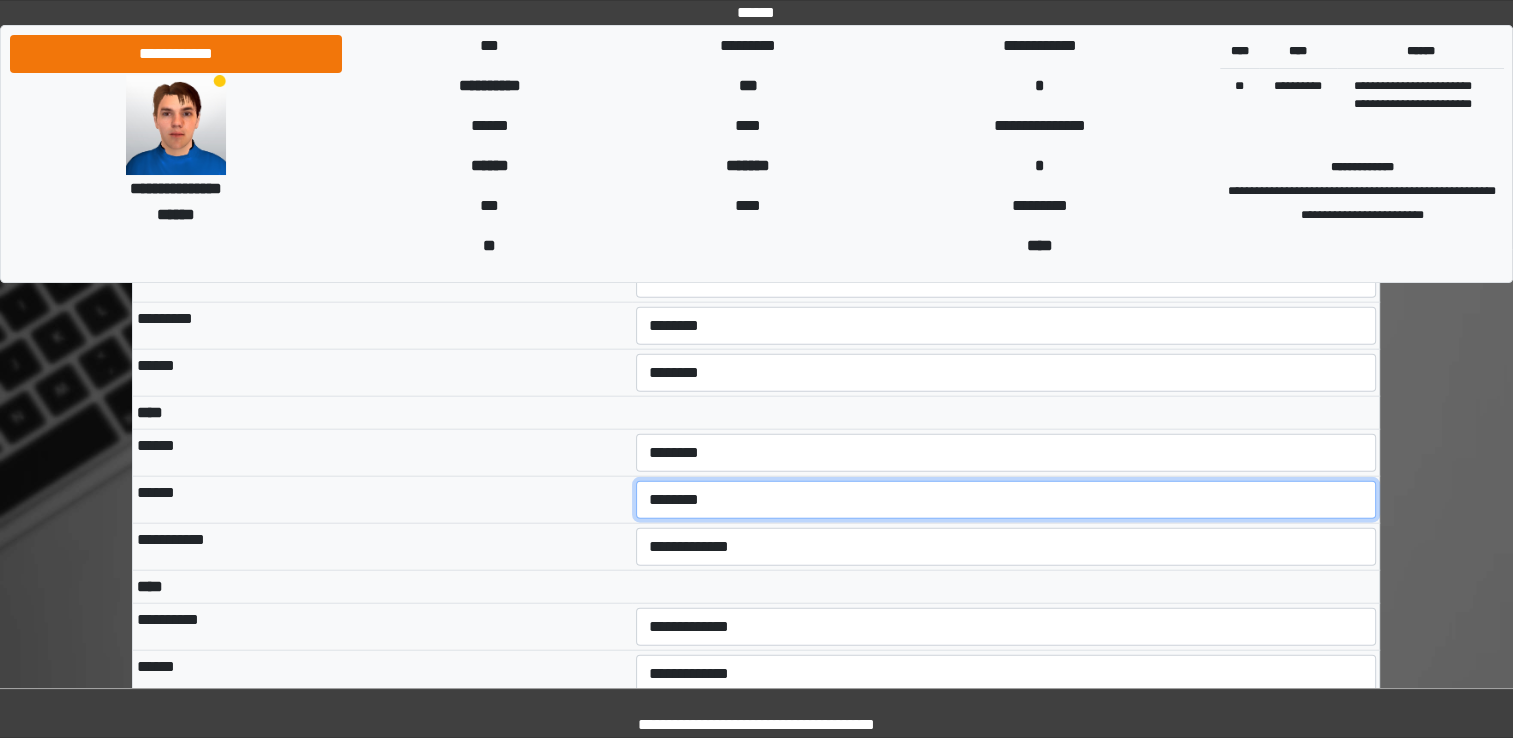 click on "**********" at bounding box center [1006, 500] 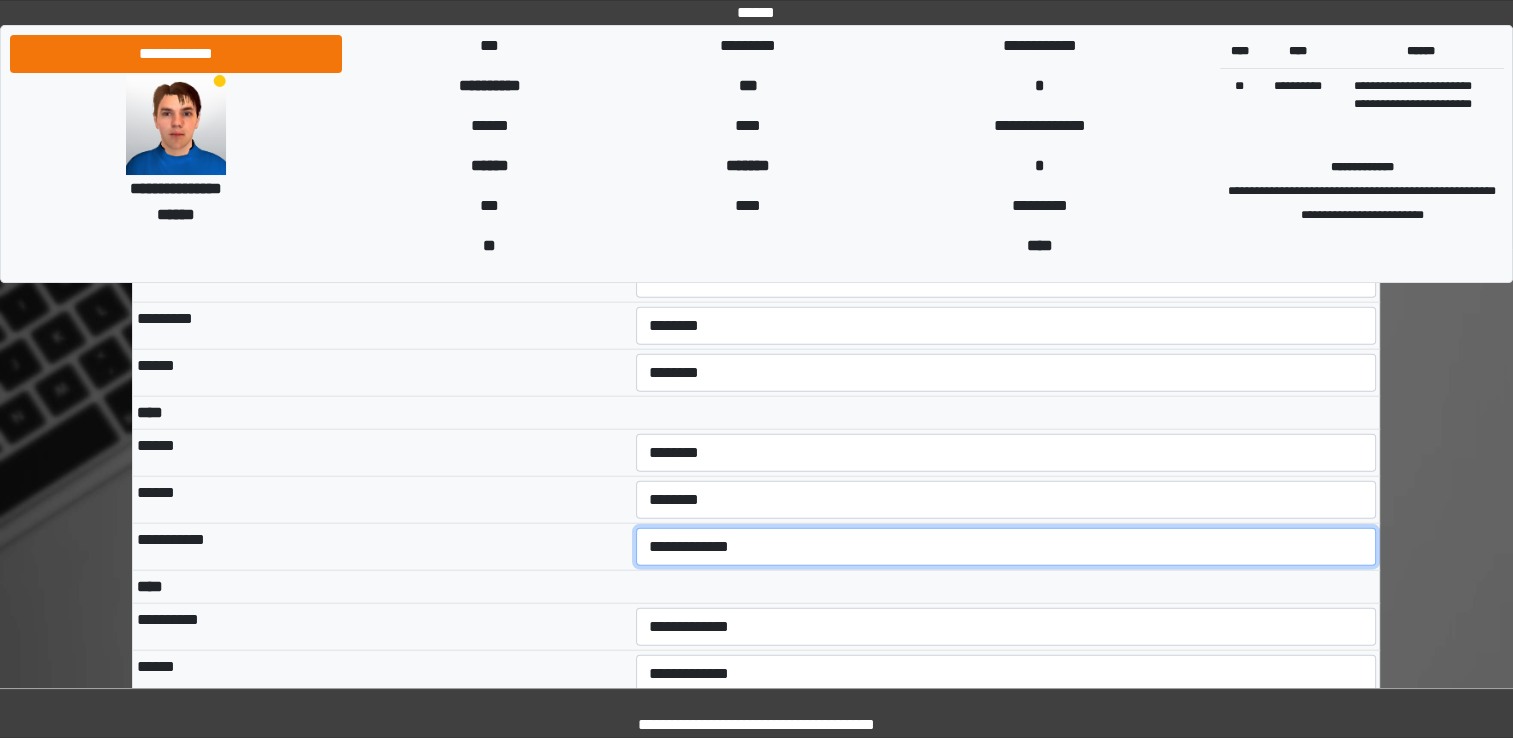 click on "**********" at bounding box center [1006, 547] 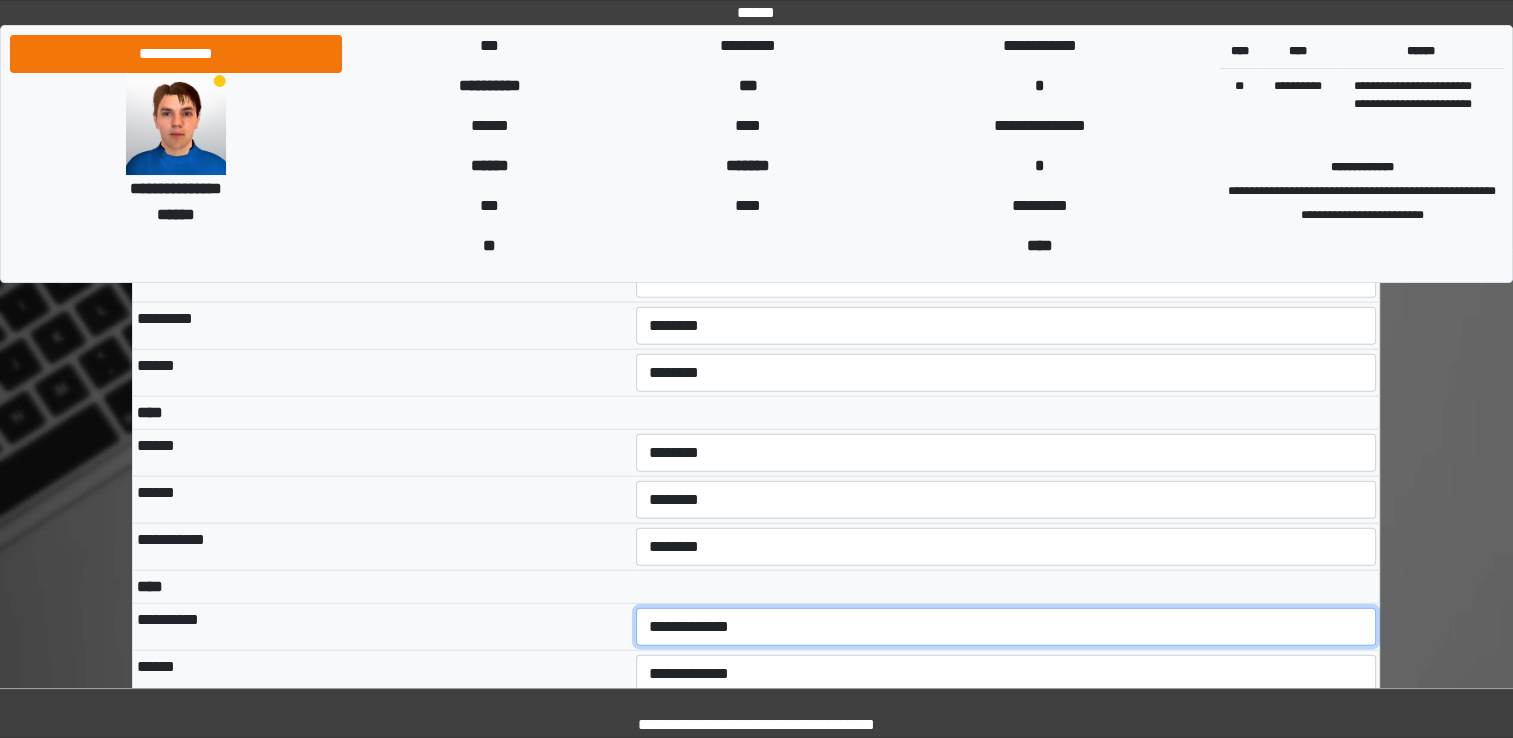 click on "**********" at bounding box center [1006, 627] 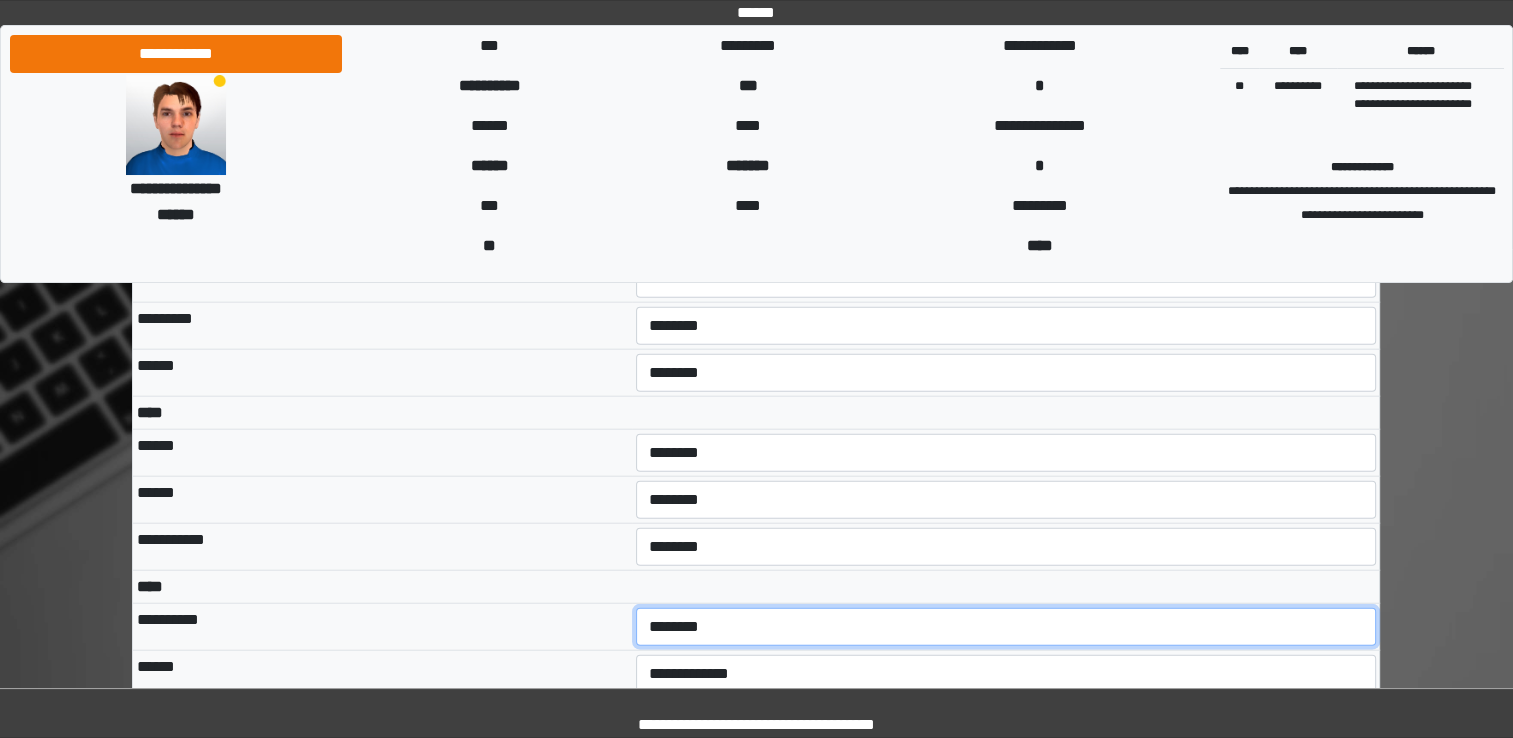 click on "**********" at bounding box center (1006, 627) 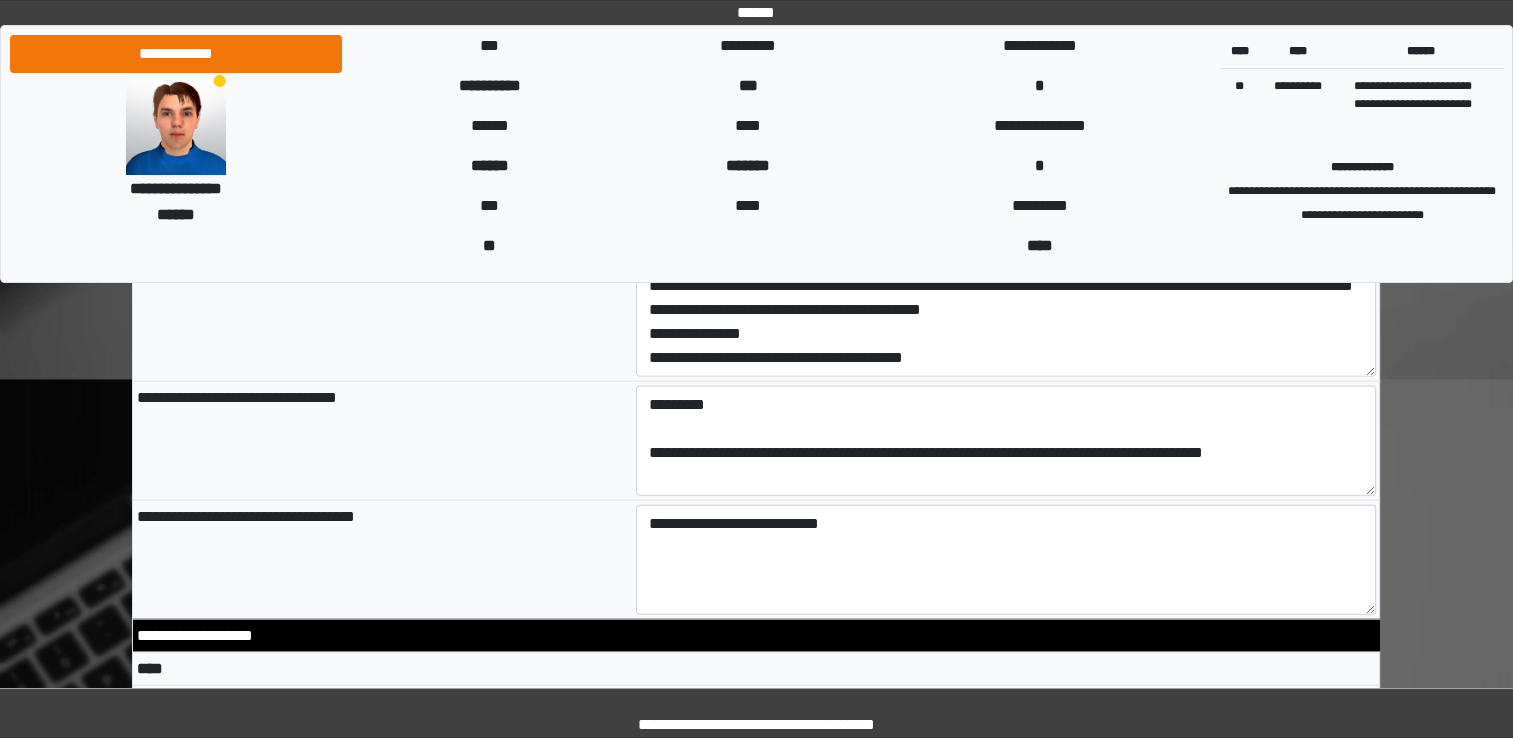 scroll, scrollTop: 4321, scrollLeft: 0, axis: vertical 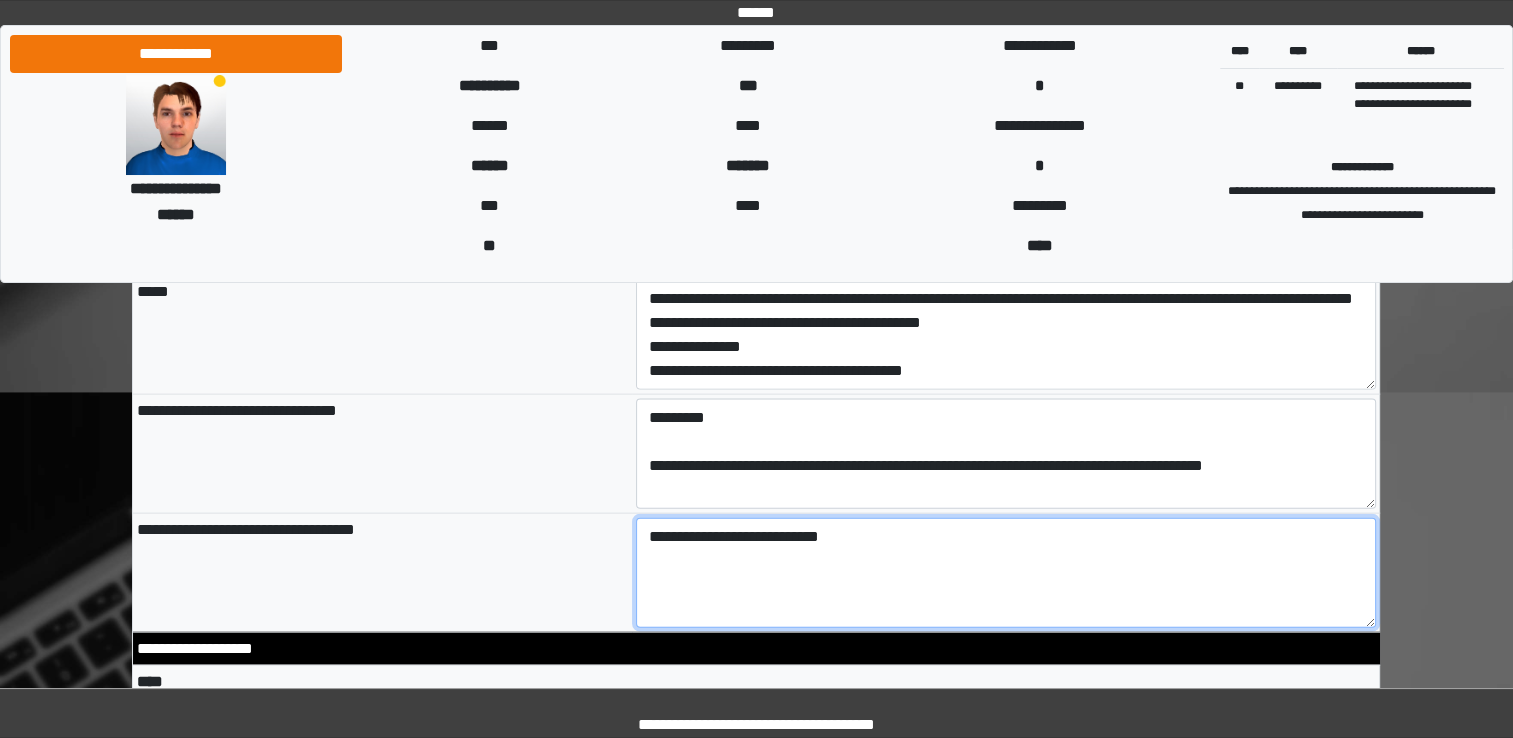 click on "**********" at bounding box center [1006, 573] 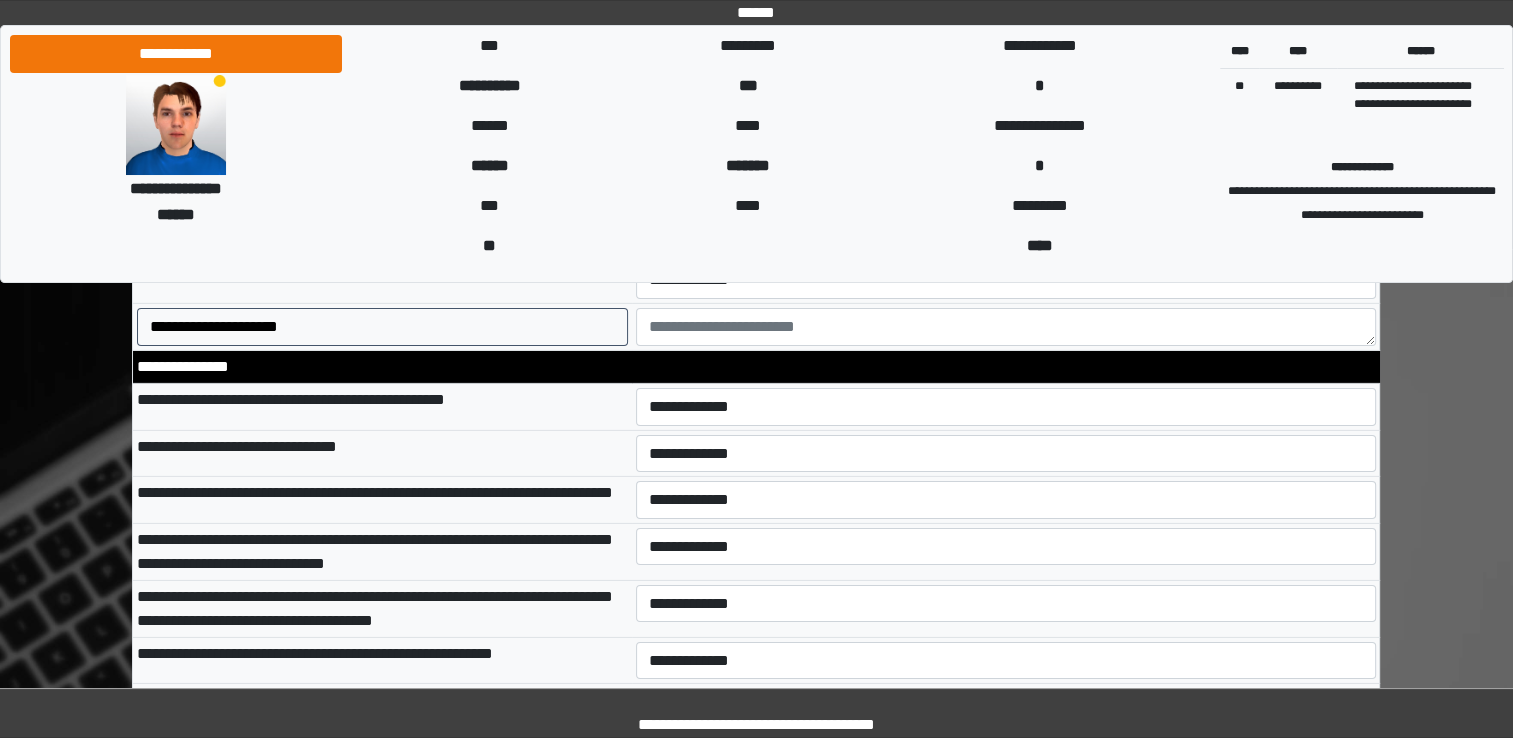 scroll, scrollTop: 6387, scrollLeft: 0, axis: vertical 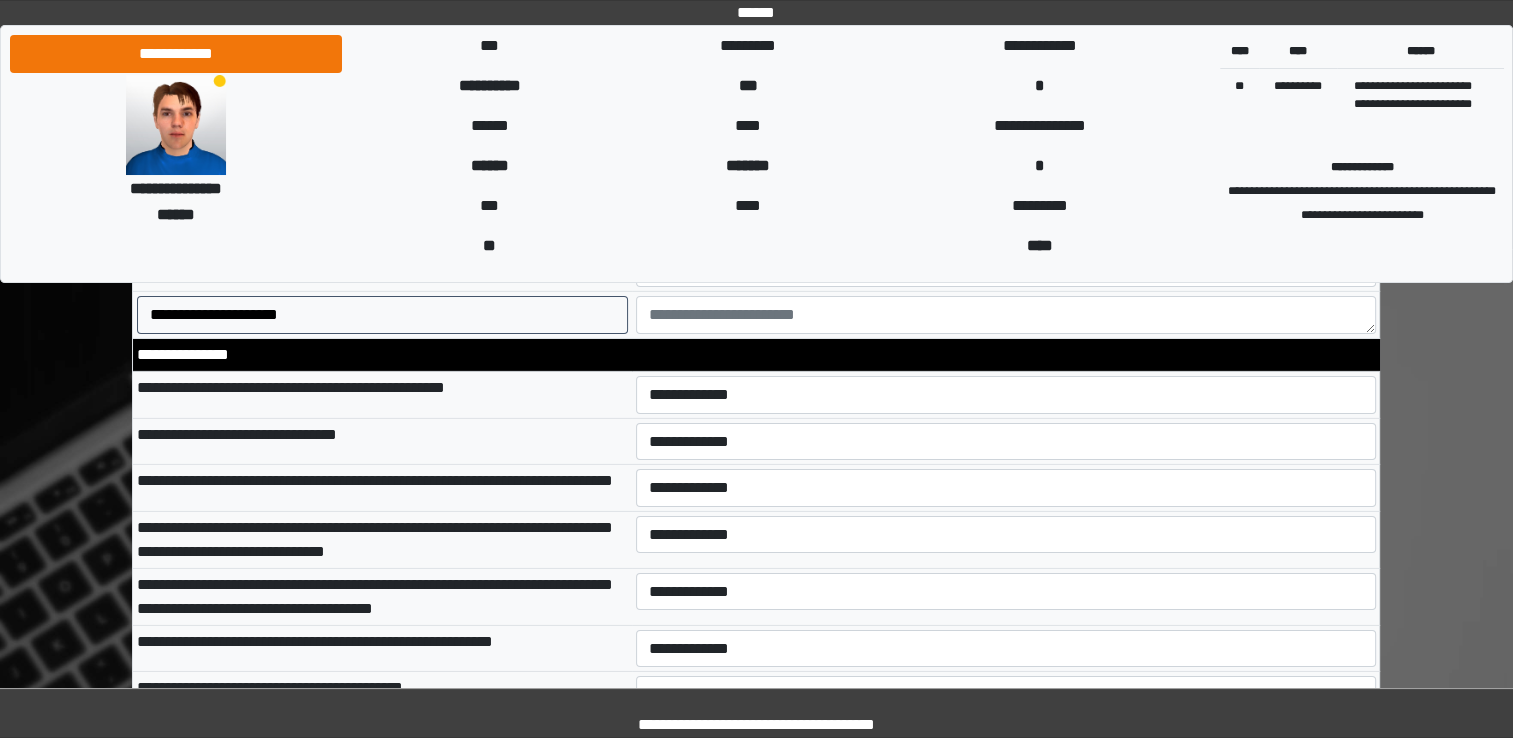 type on "**********" 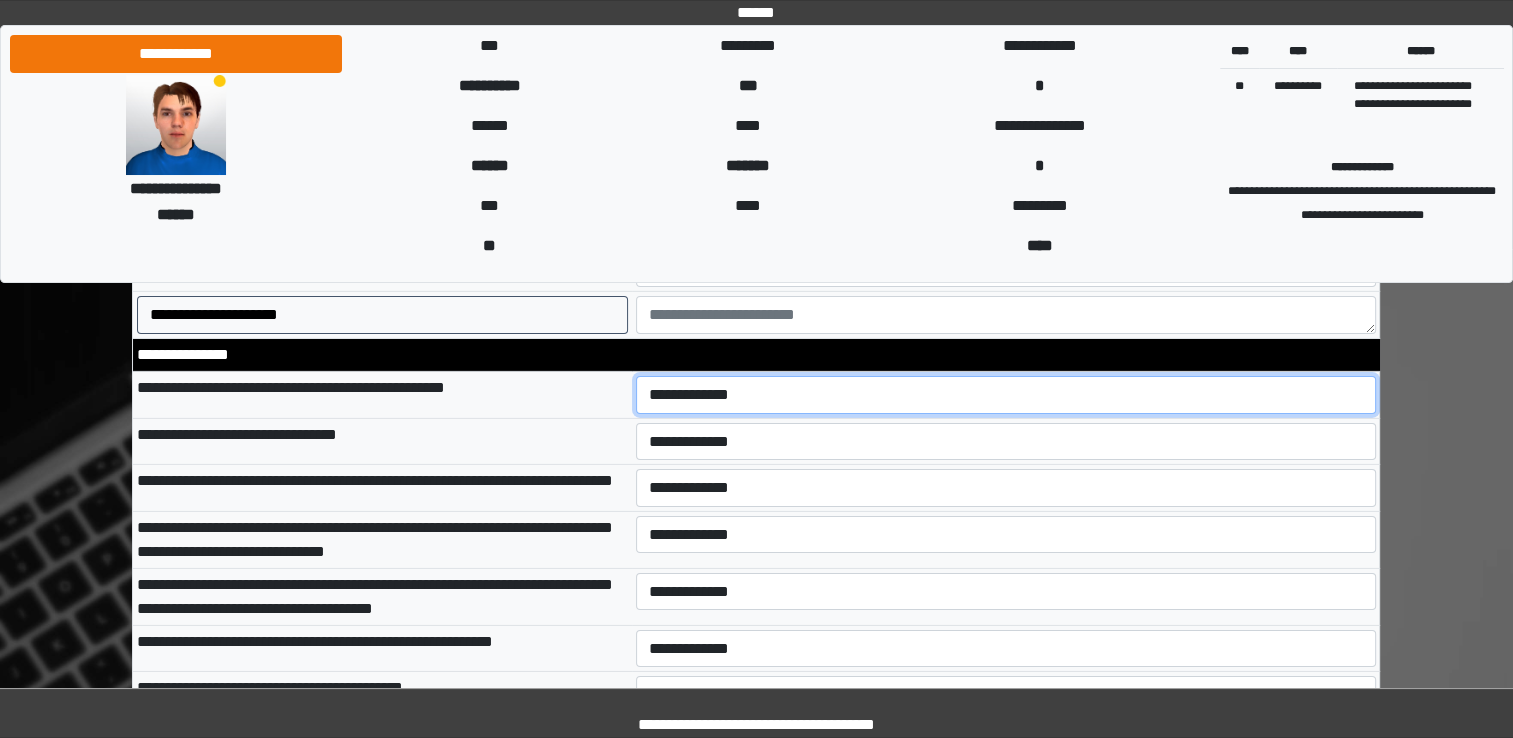 click on "**********" at bounding box center [1006, 395] 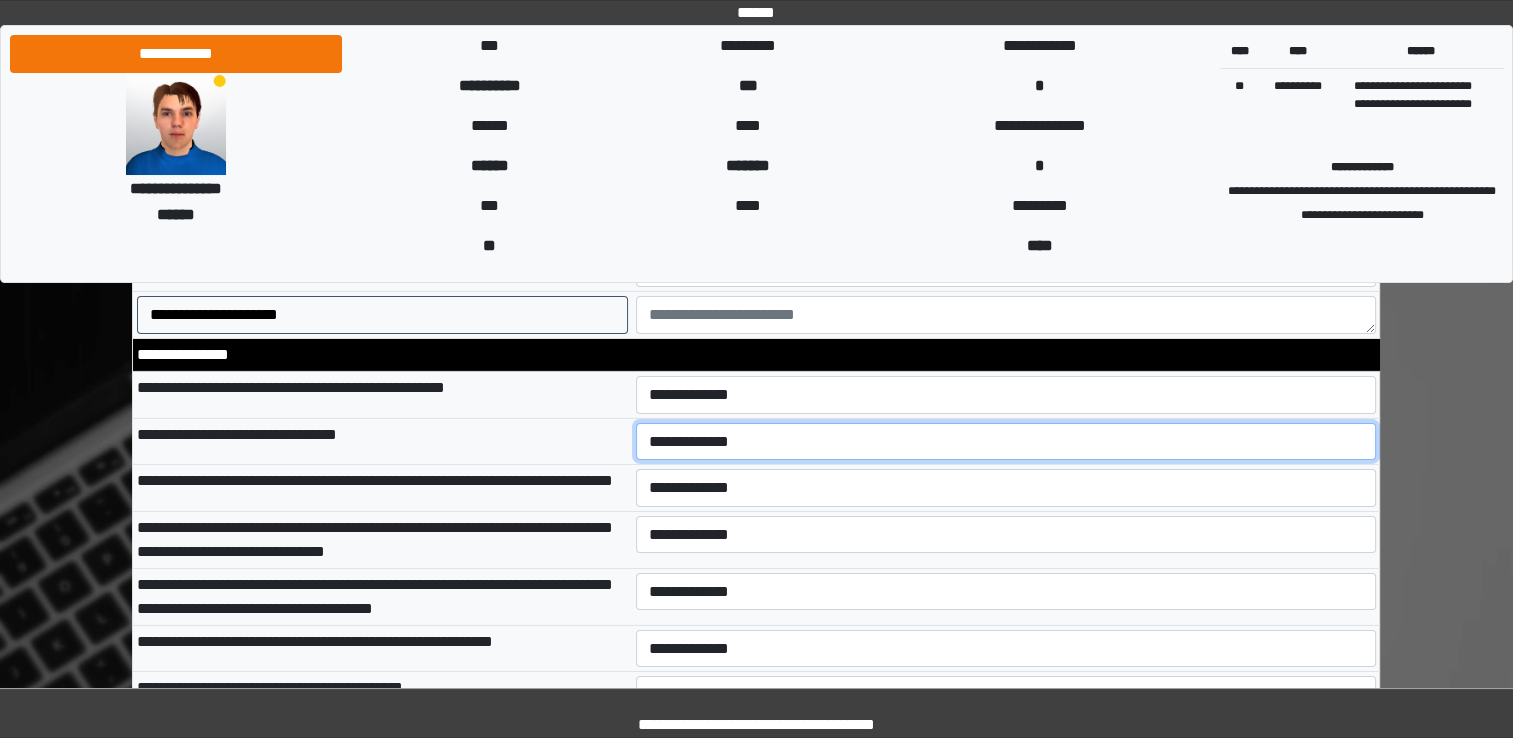 click on "**********" at bounding box center (1006, 442) 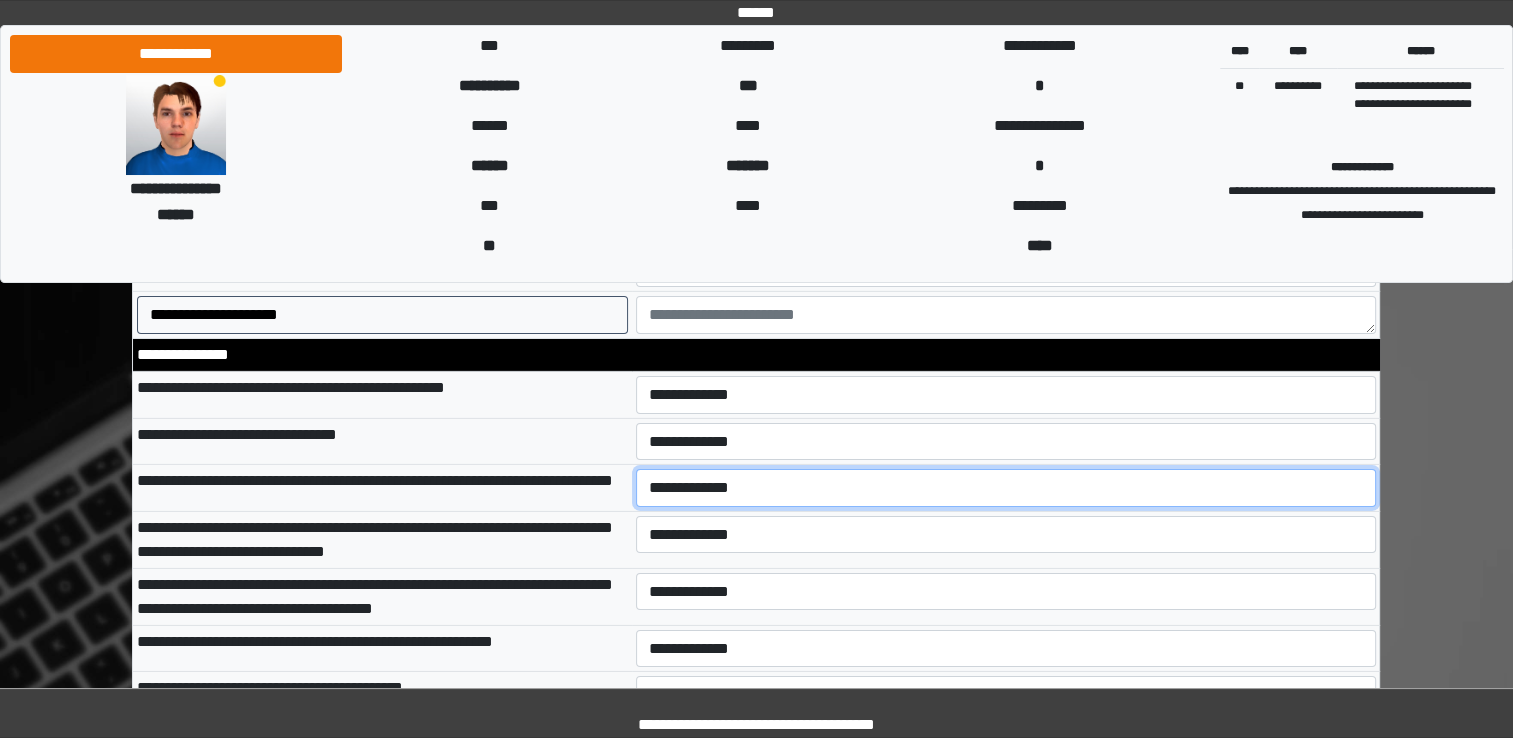 click on "**********" at bounding box center (1006, 488) 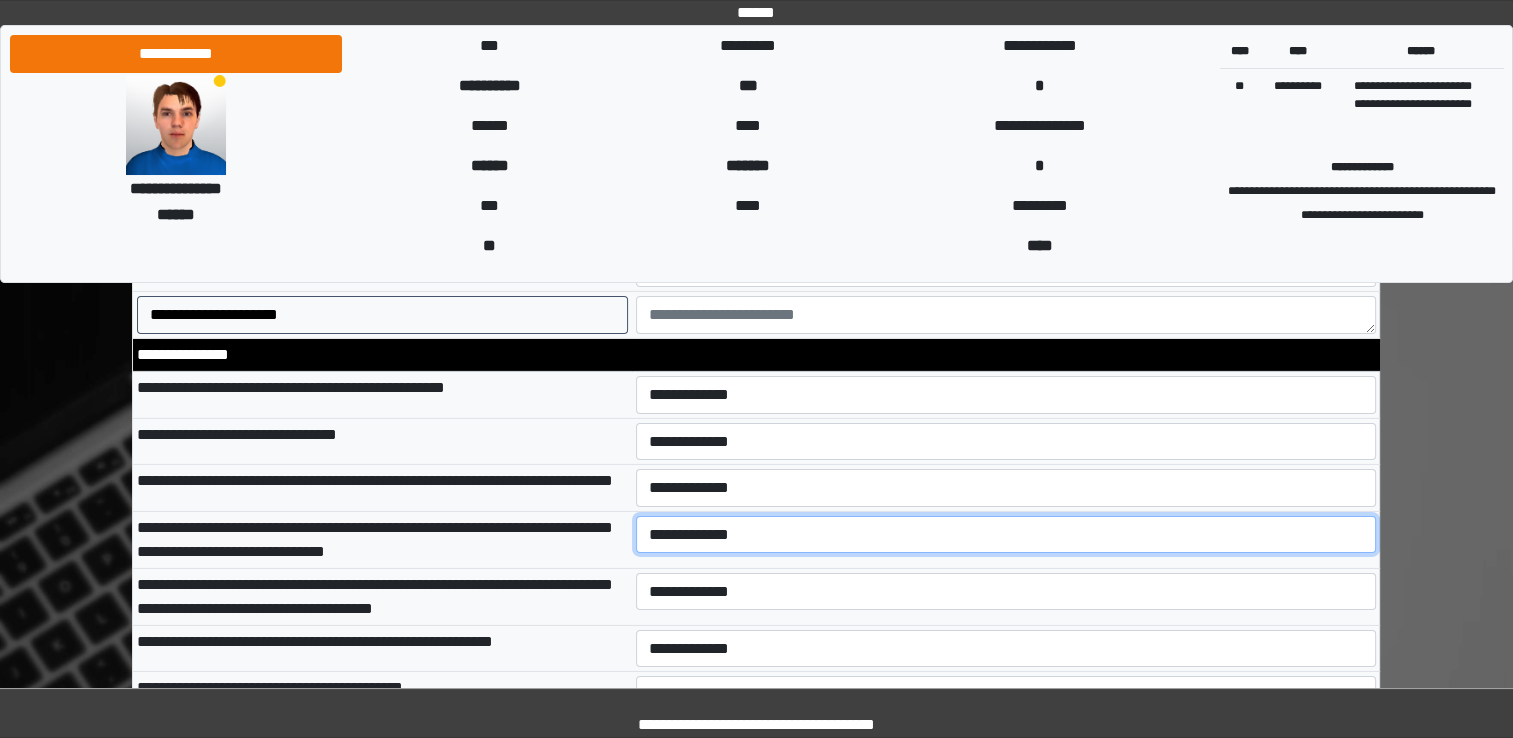 click on "**********" at bounding box center (1006, 535) 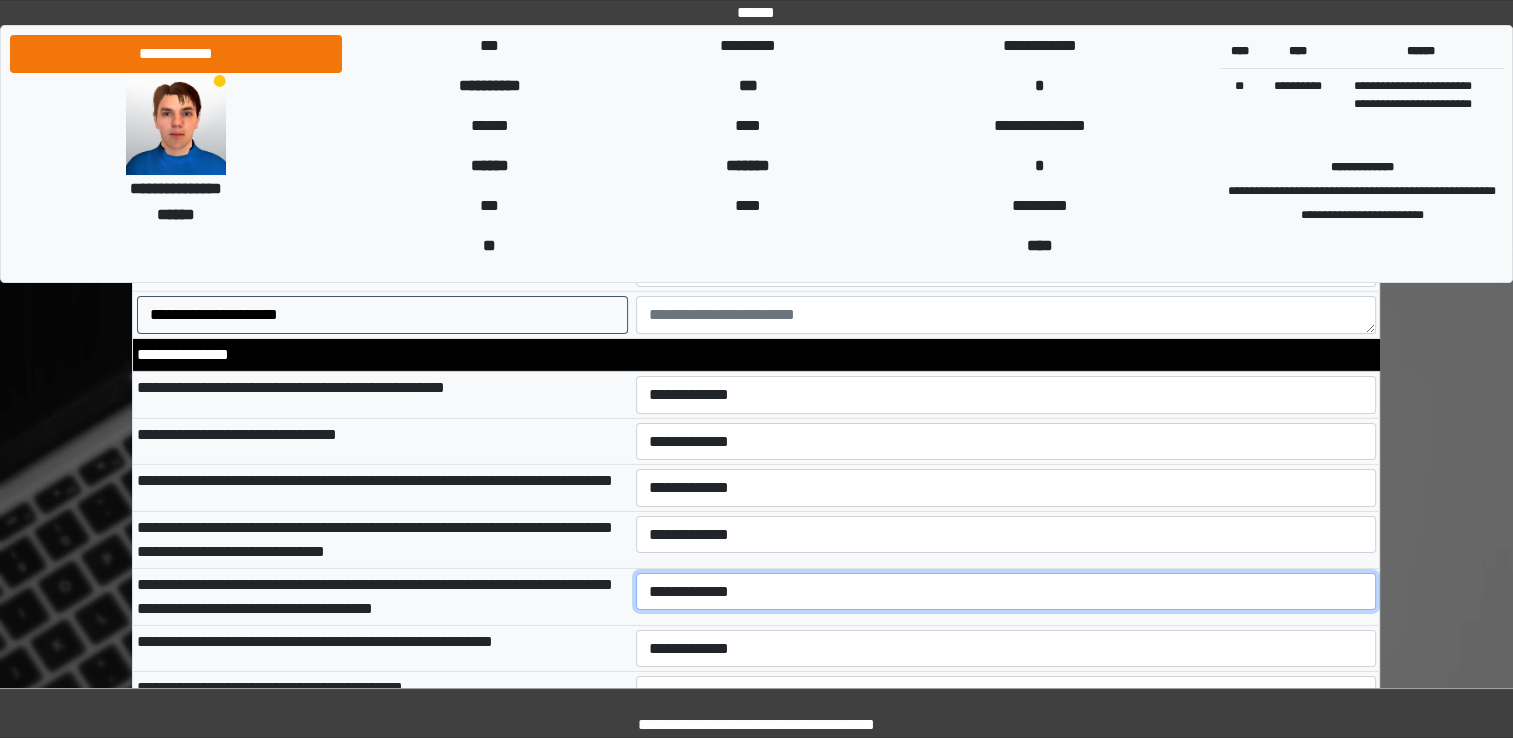 click on "**********" at bounding box center [1006, 592] 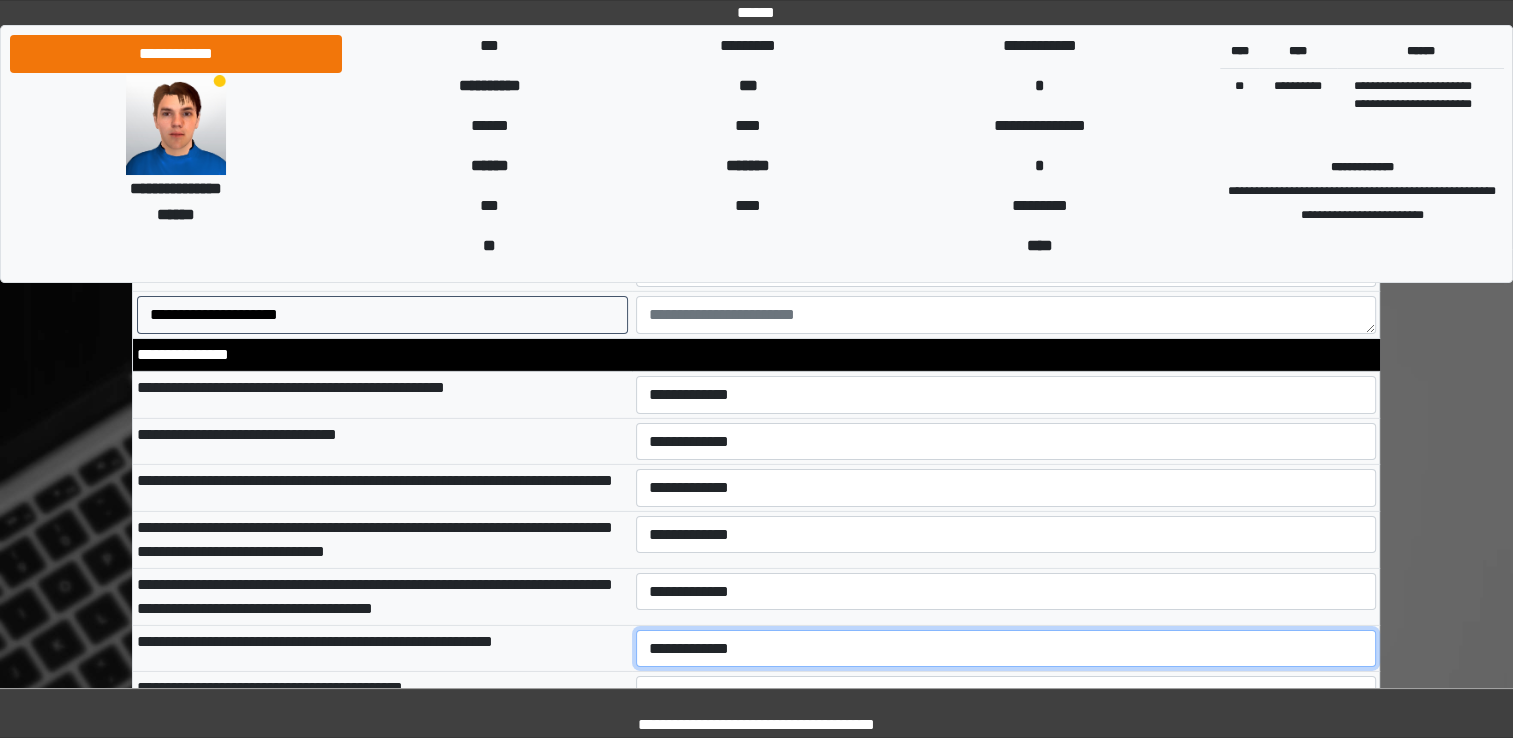 click on "**********" at bounding box center (1006, 649) 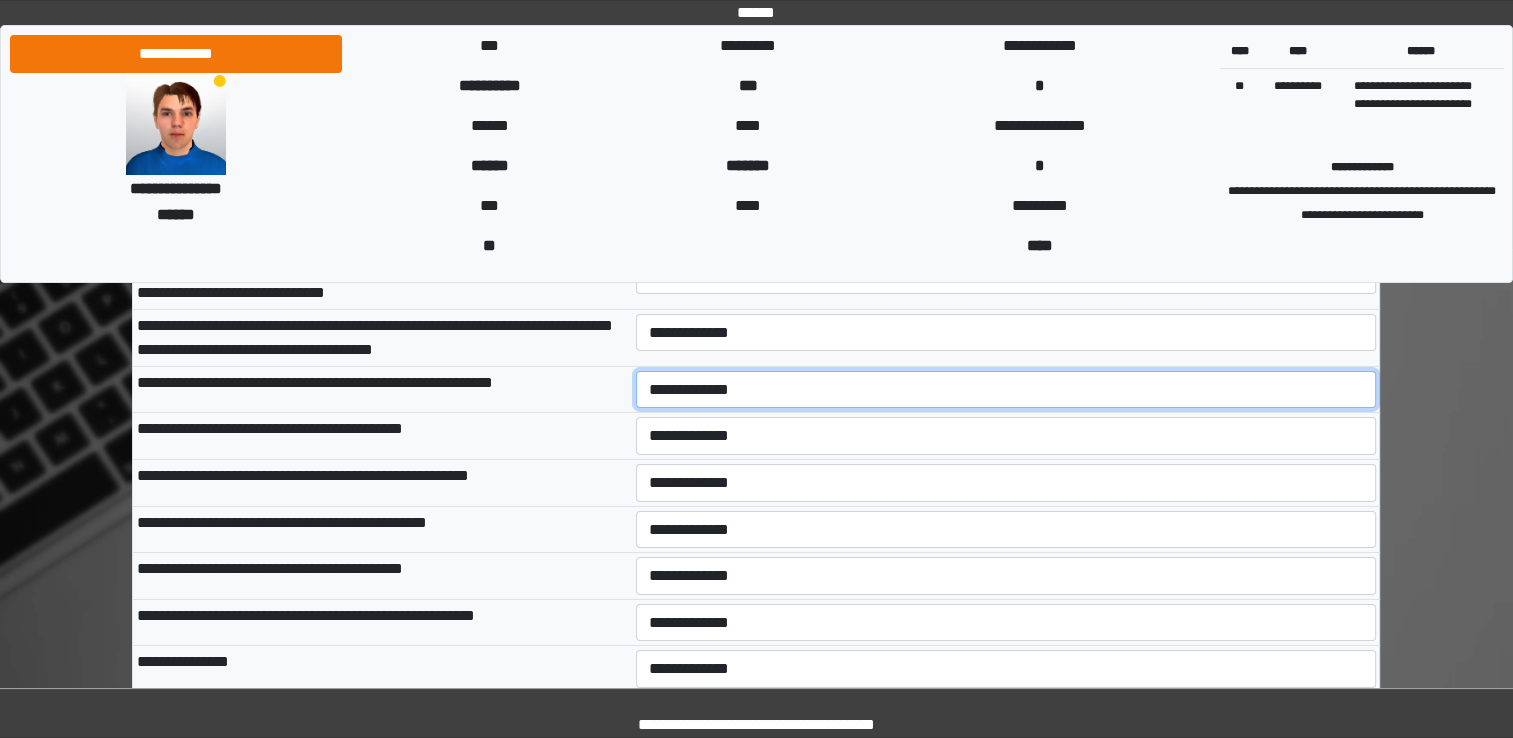 scroll, scrollTop: 6667, scrollLeft: 0, axis: vertical 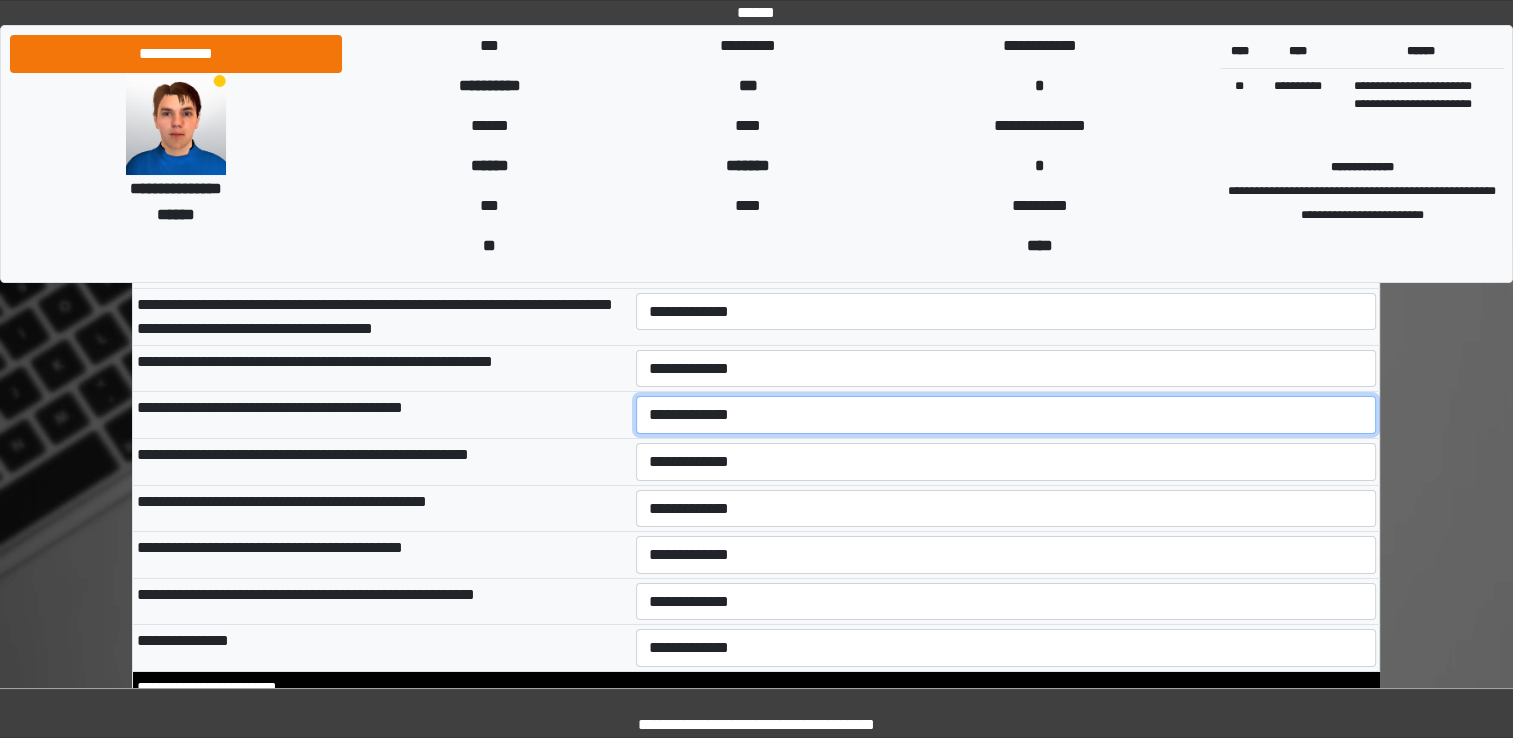 click on "**********" at bounding box center [1006, 415] 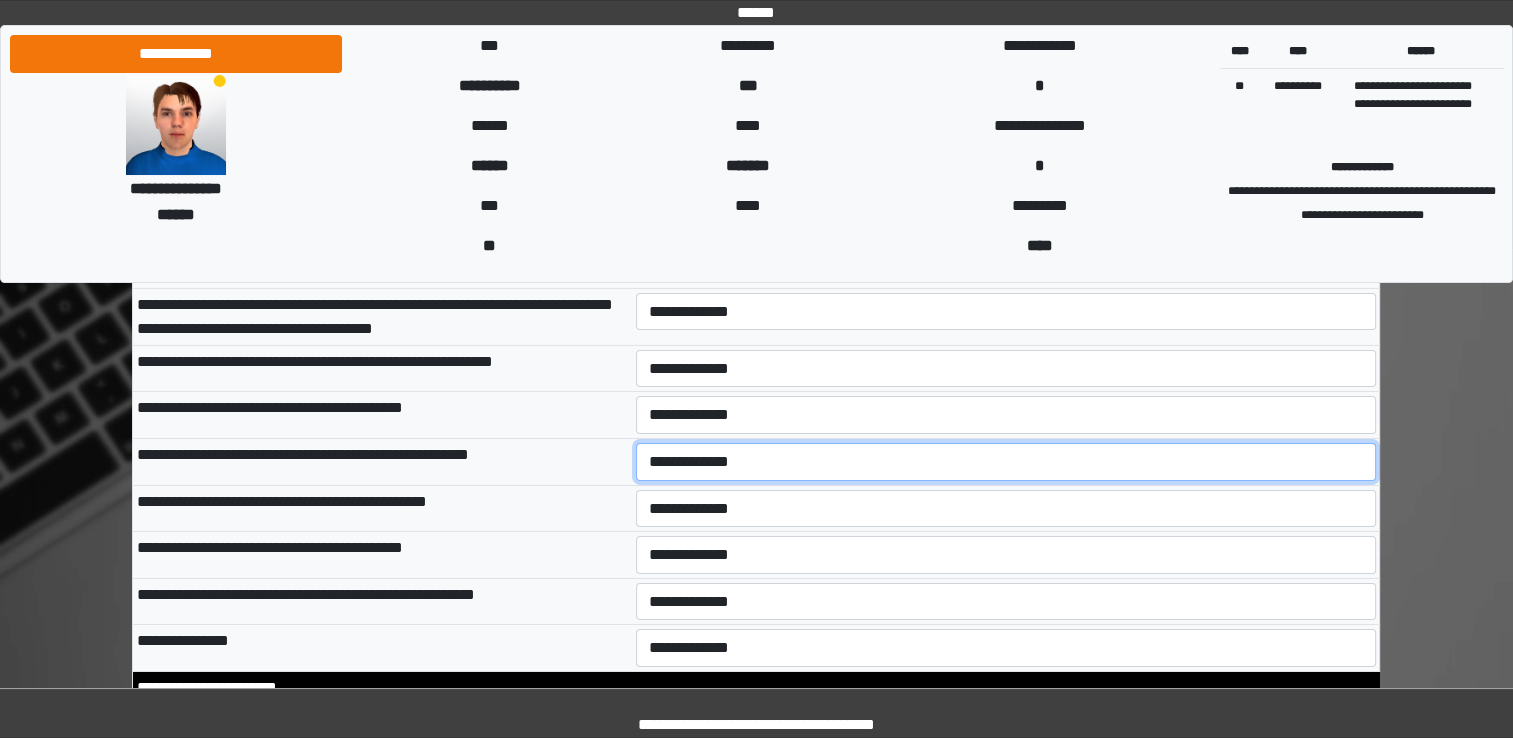 click on "**********" at bounding box center (1006, 462) 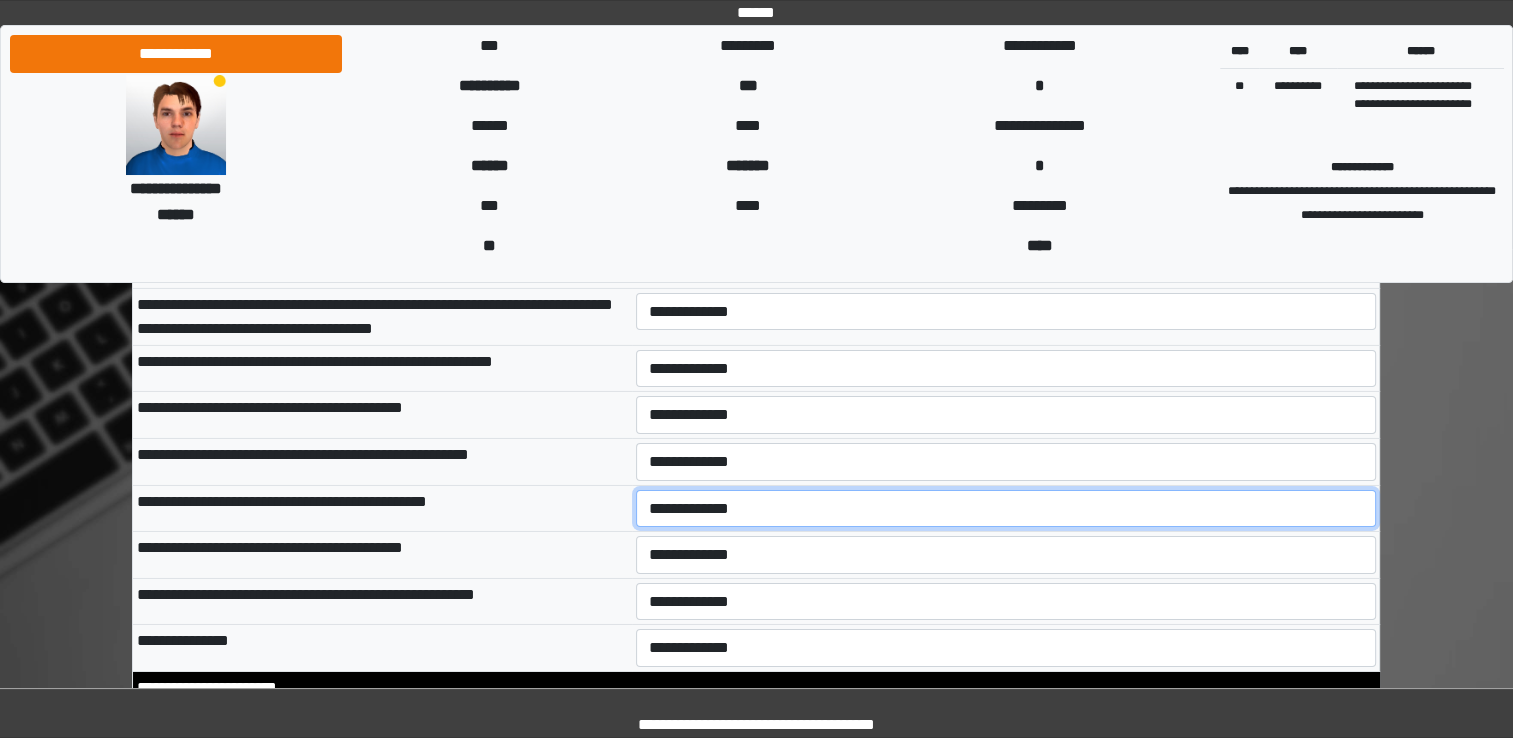 click on "**********" at bounding box center [1006, 509] 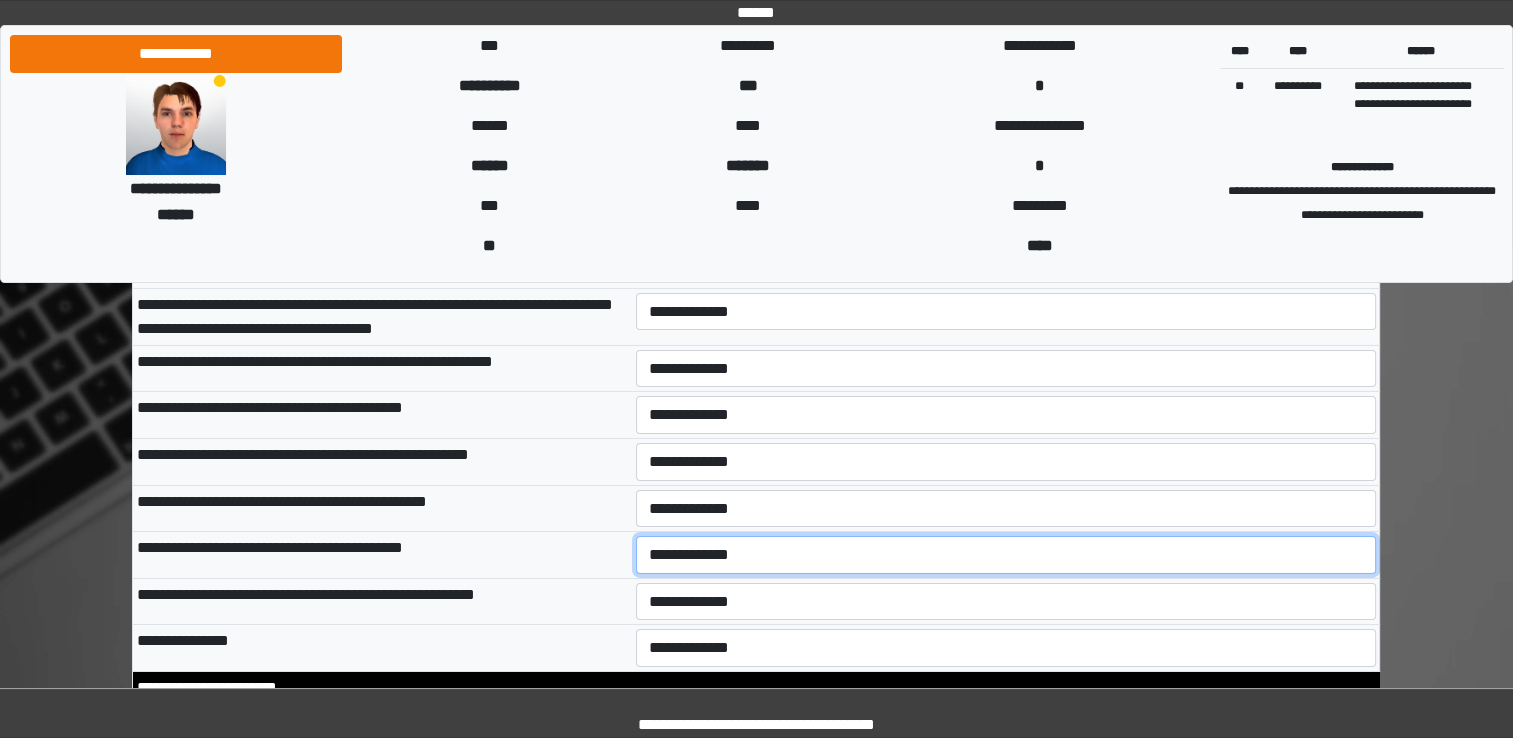 click on "**********" at bounding box center [1006, 555] 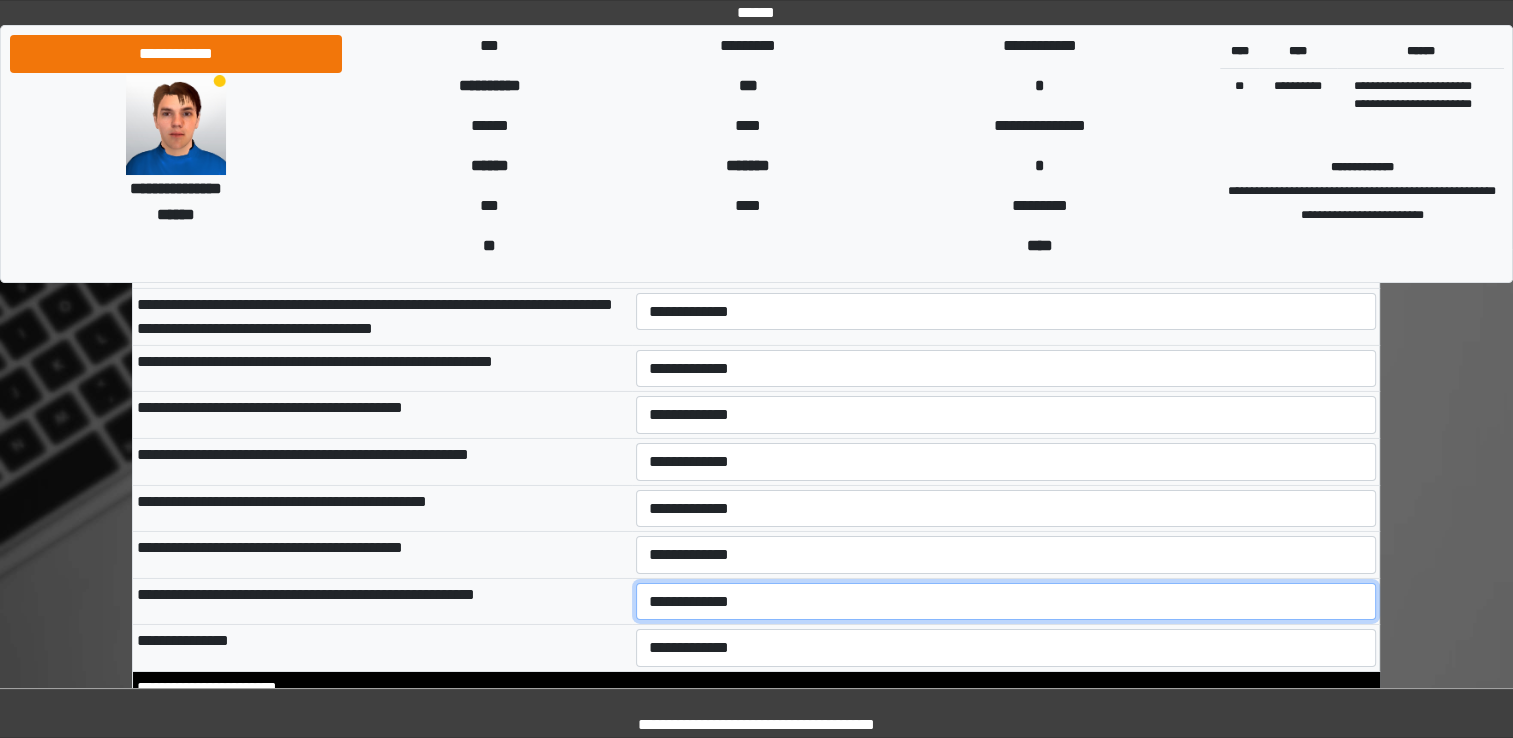 click on "**********" at bounding box center (1006, 602) 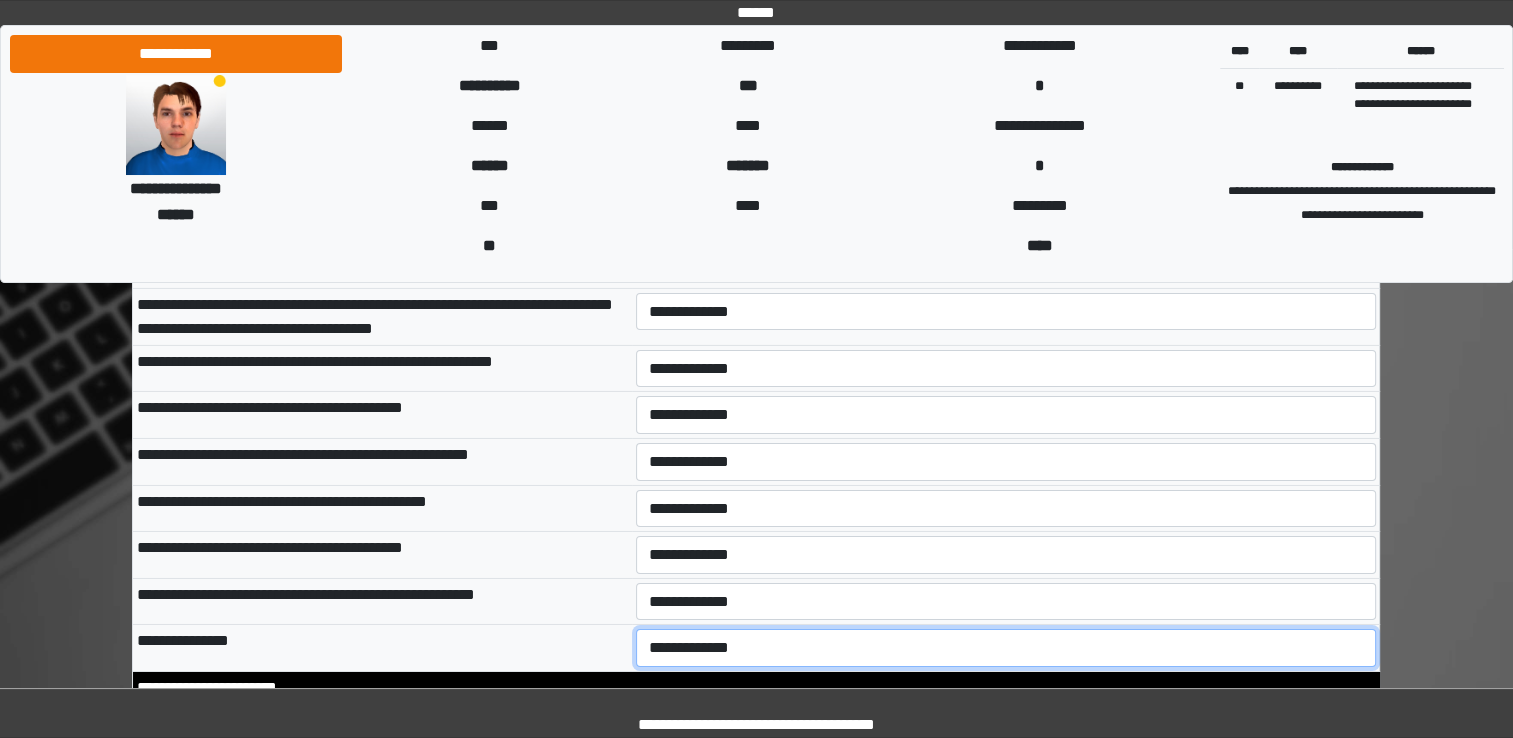 click on "**********" at bounding box center [1006, 648] 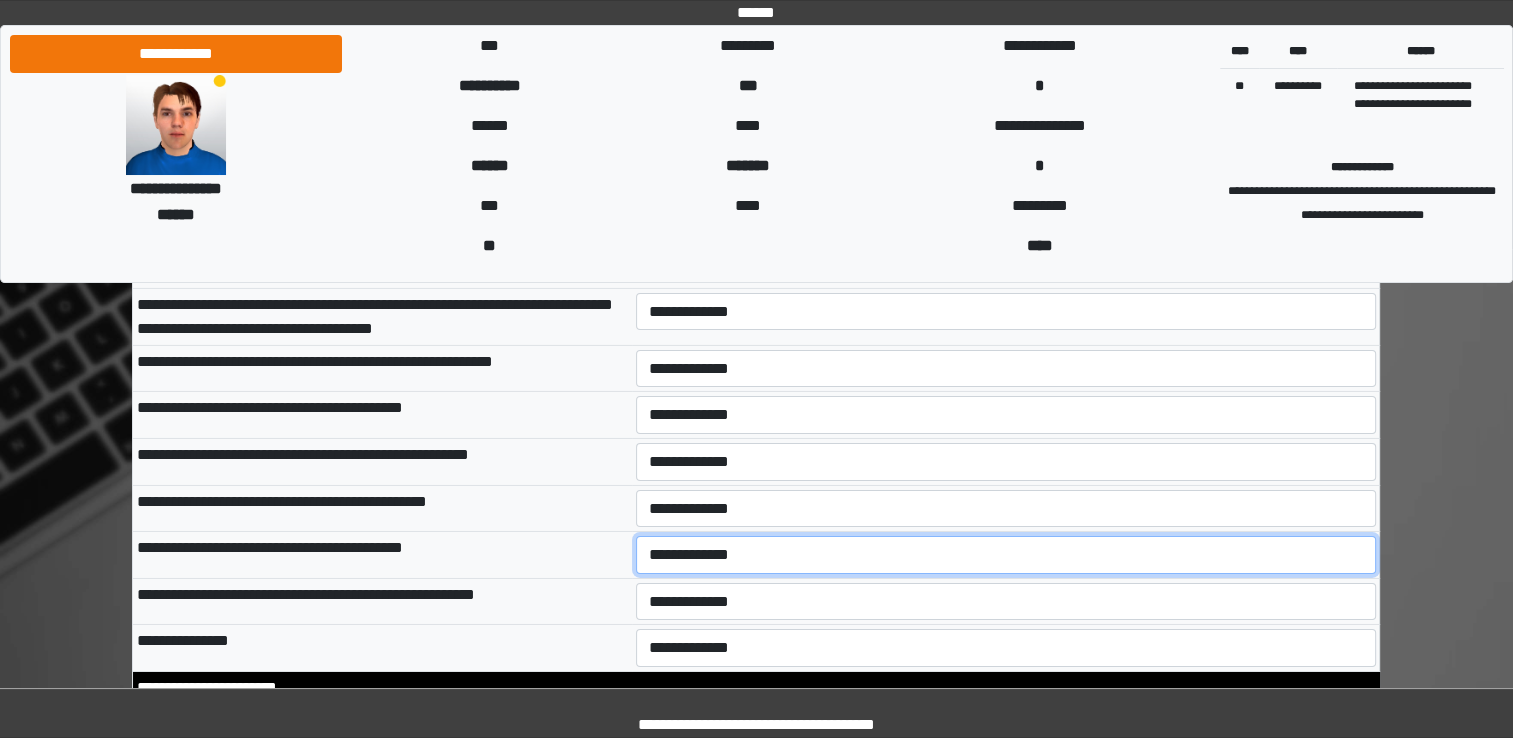 click on "**********" at bounding box center [1006, 555] 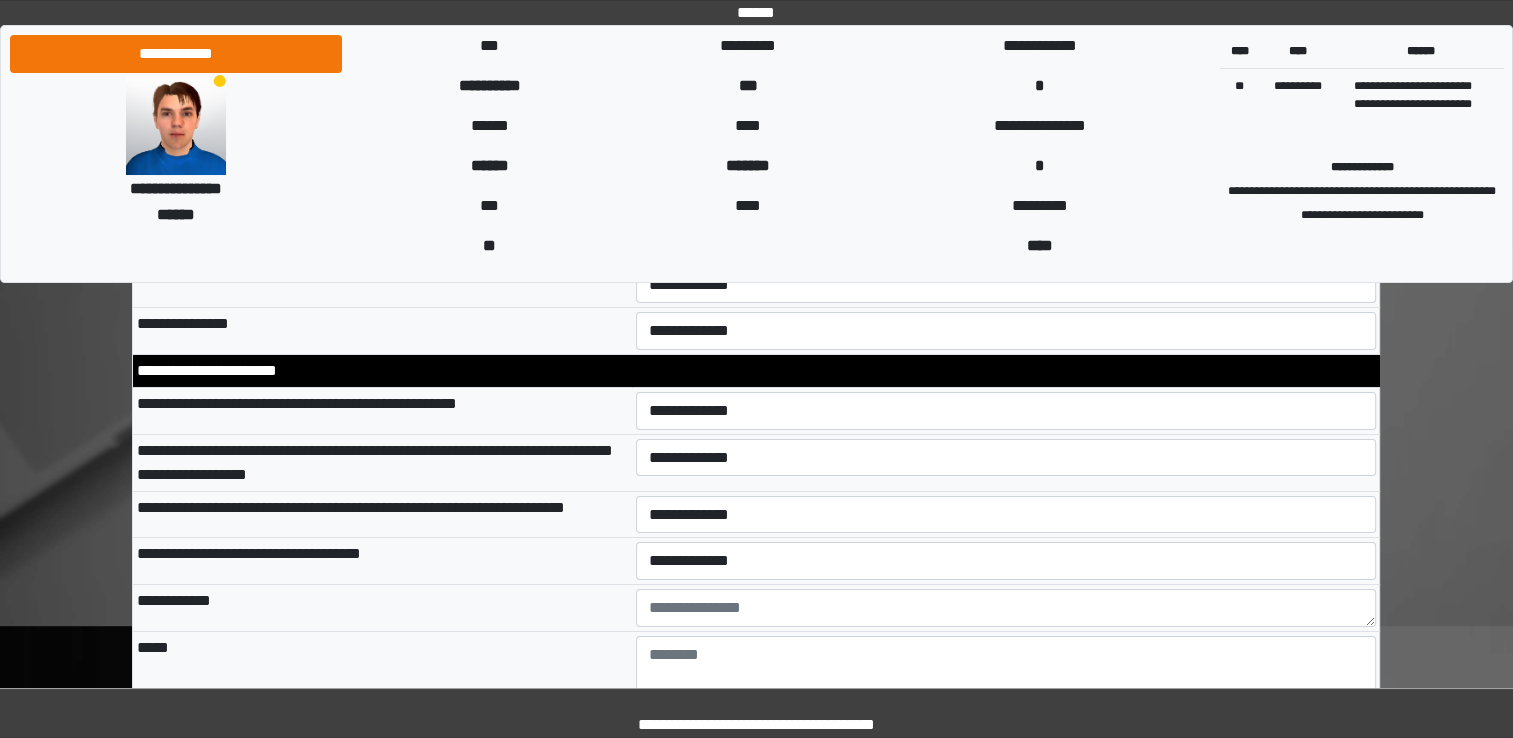 scroll, scrollTop: 6987, scrollLeft: 0, axis: vertical 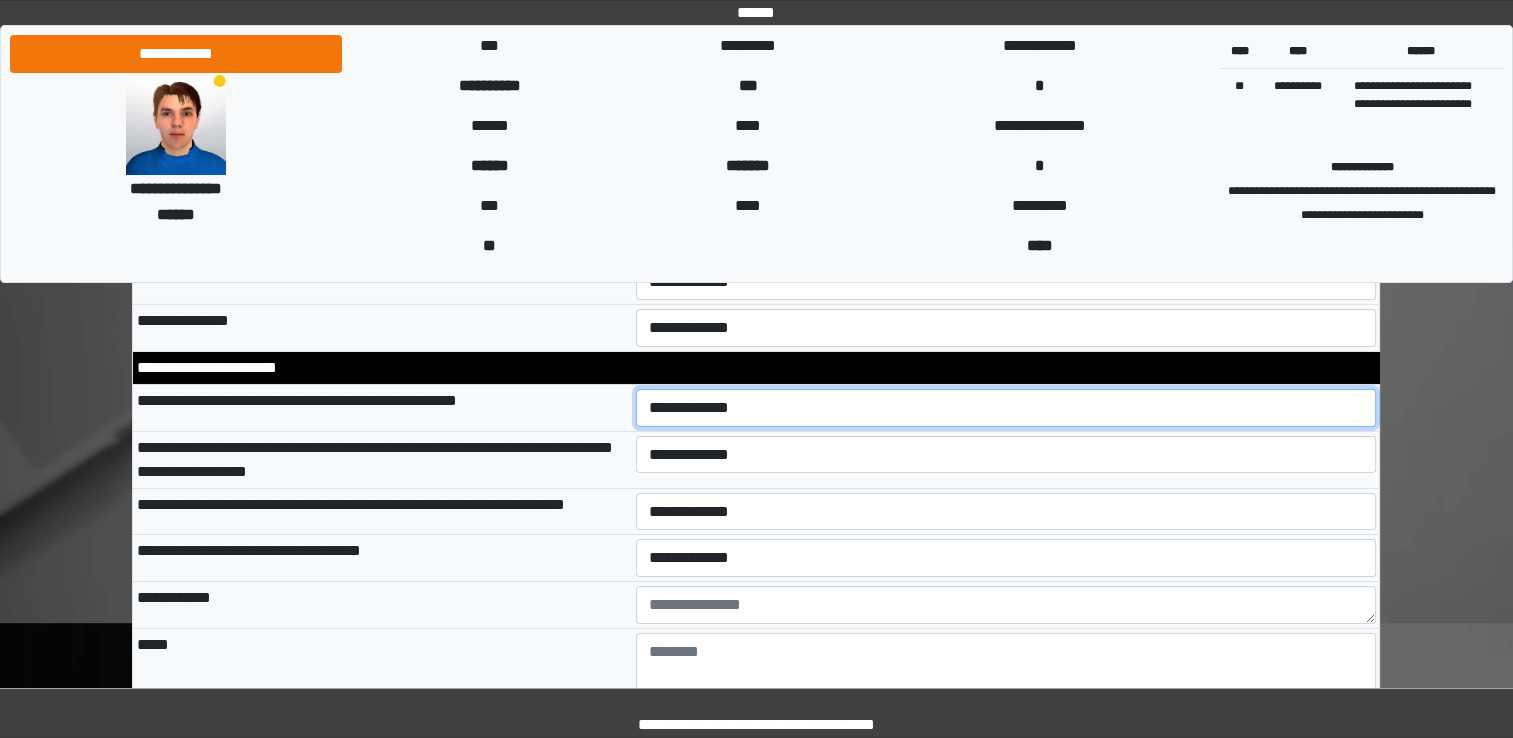 click on "**********" at bounding box center [1006, 408] 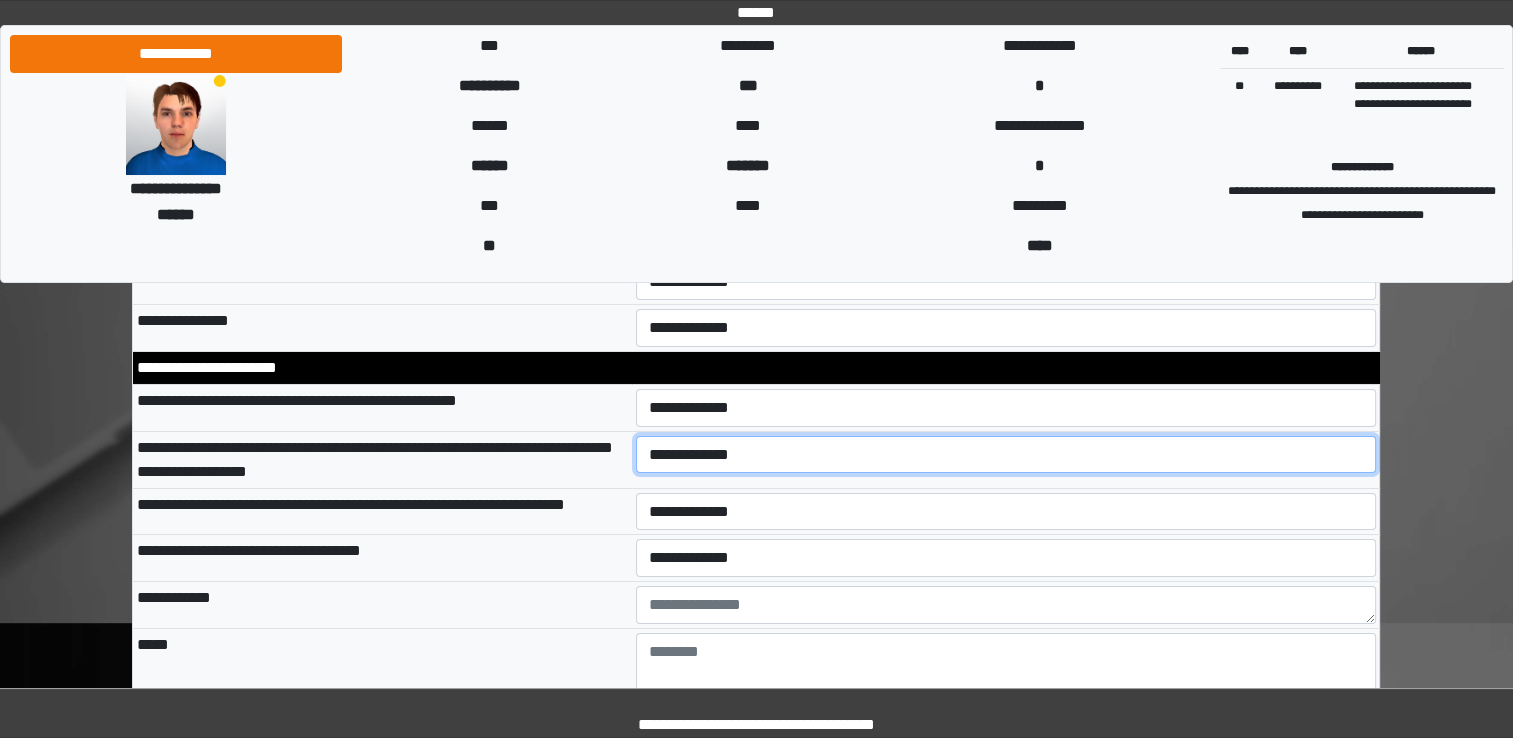 click on "**********" at bounding box center (1006, 455) 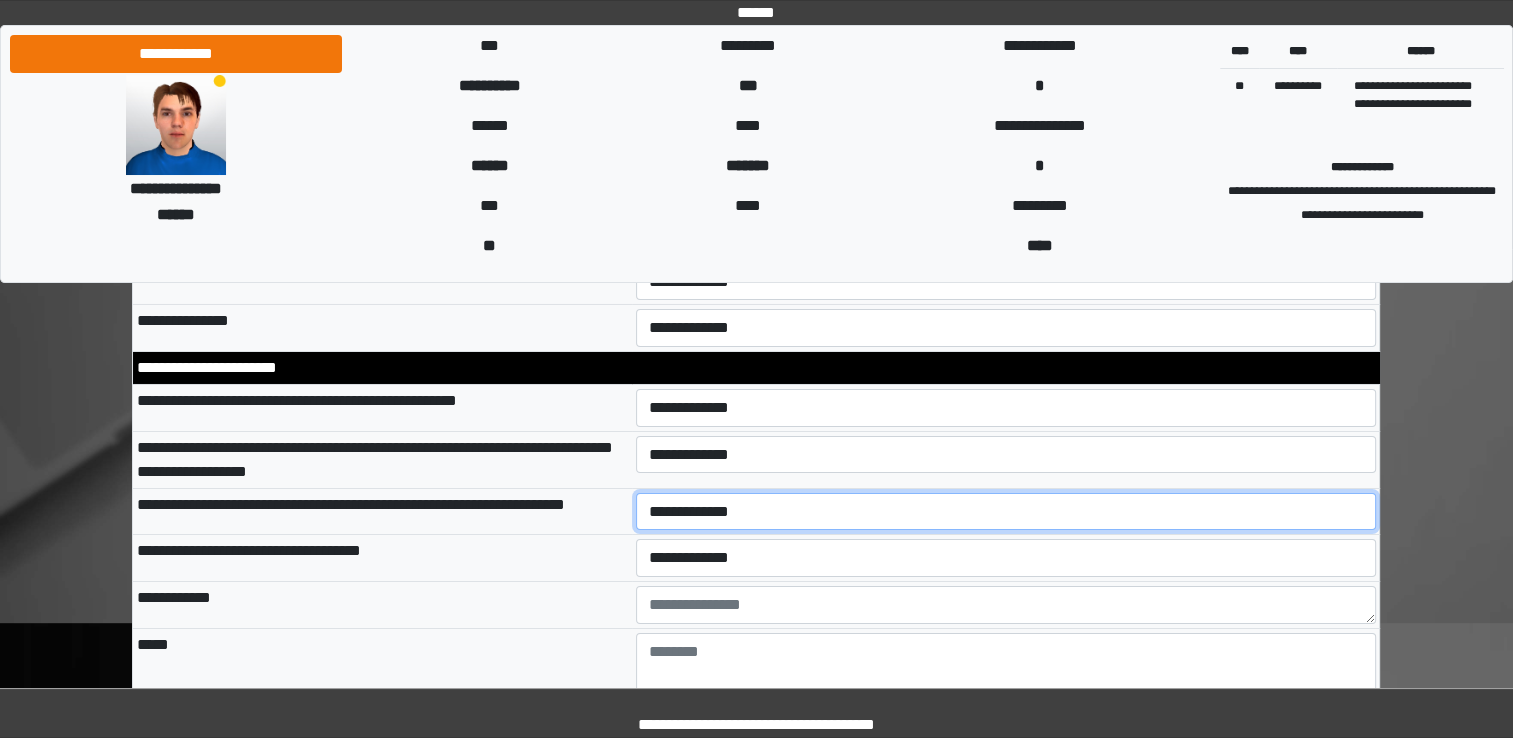 click on "**********" at bounding box center [1006, 512] 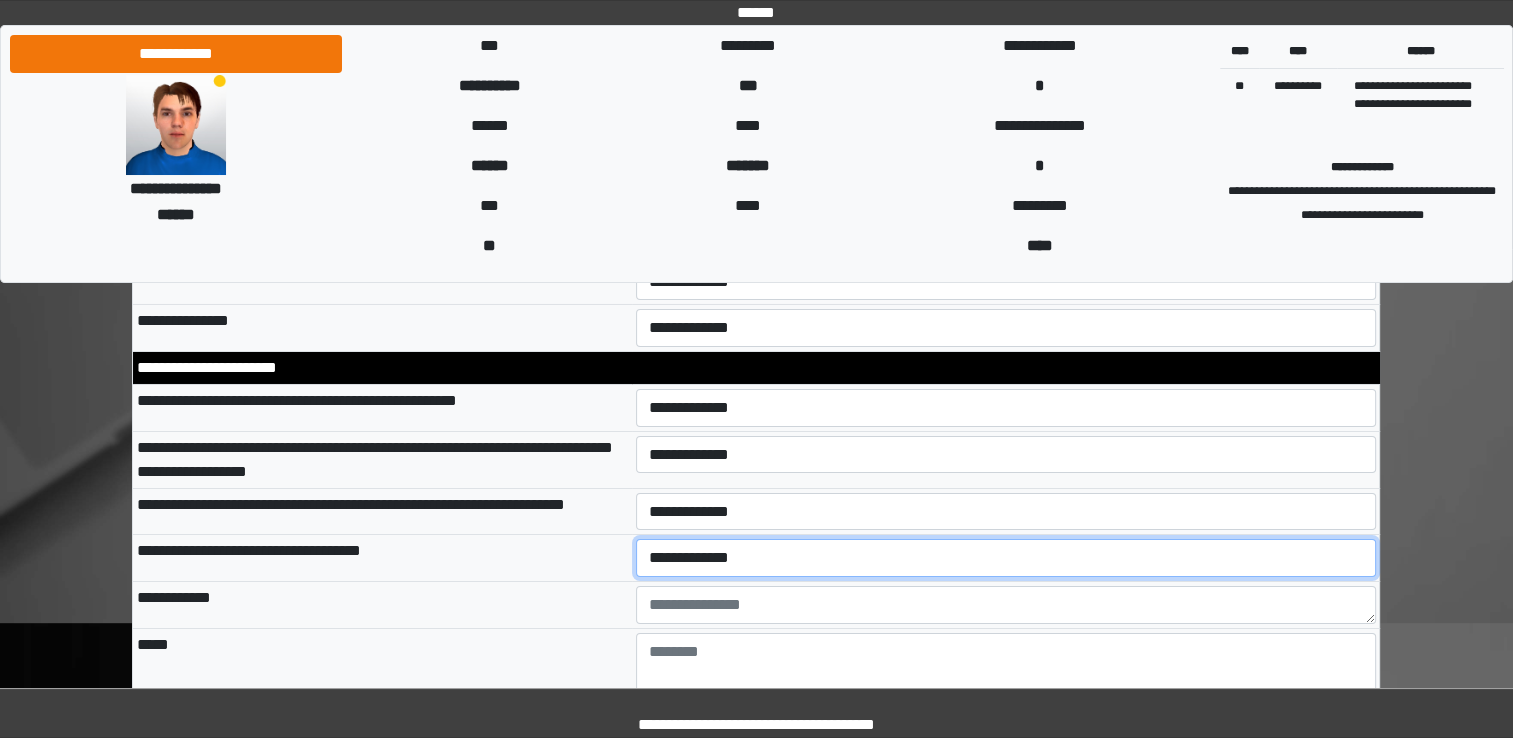 click on "**********" at bounding box center (1006, 558) 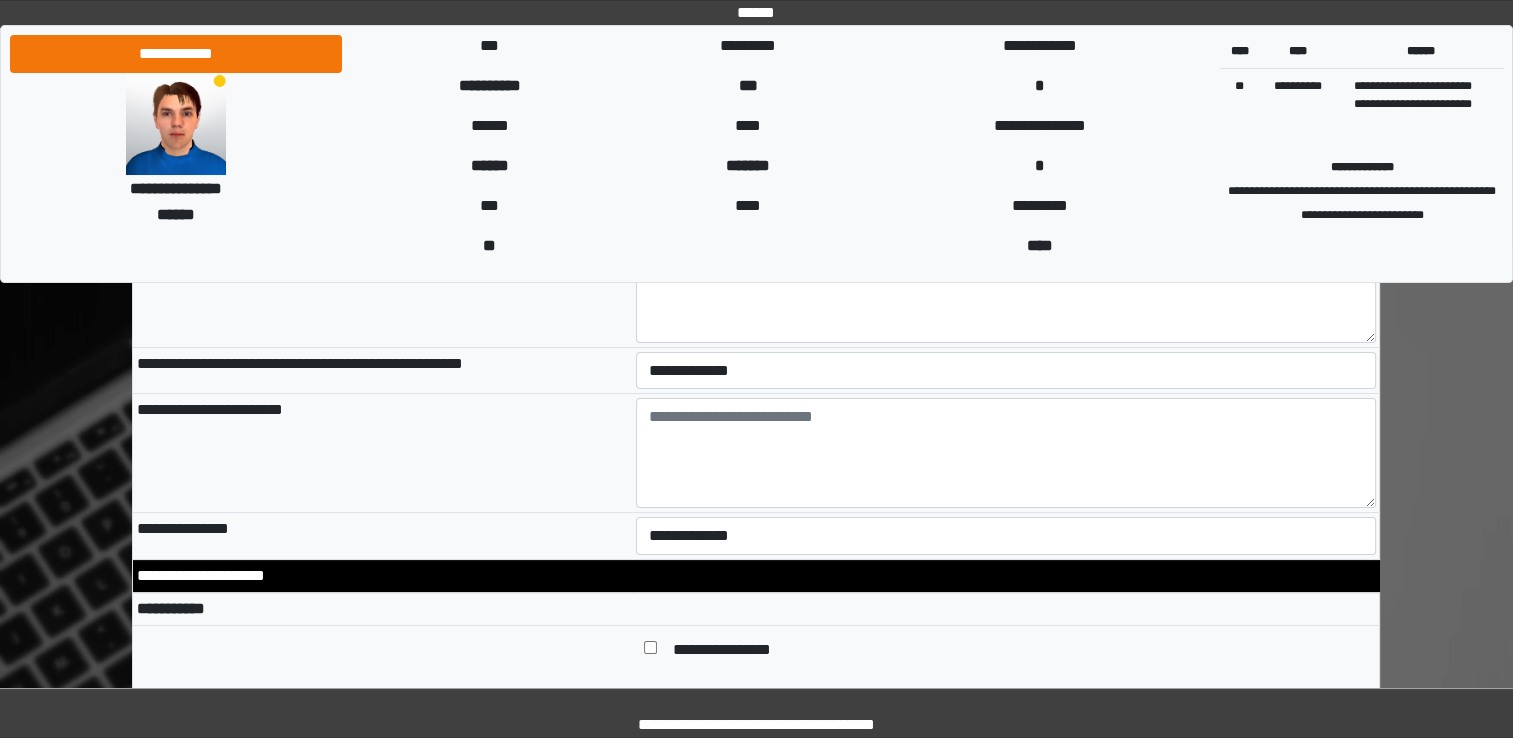 scroll, scrollTop: 7413, scrollLeft: 0, axis: vertical 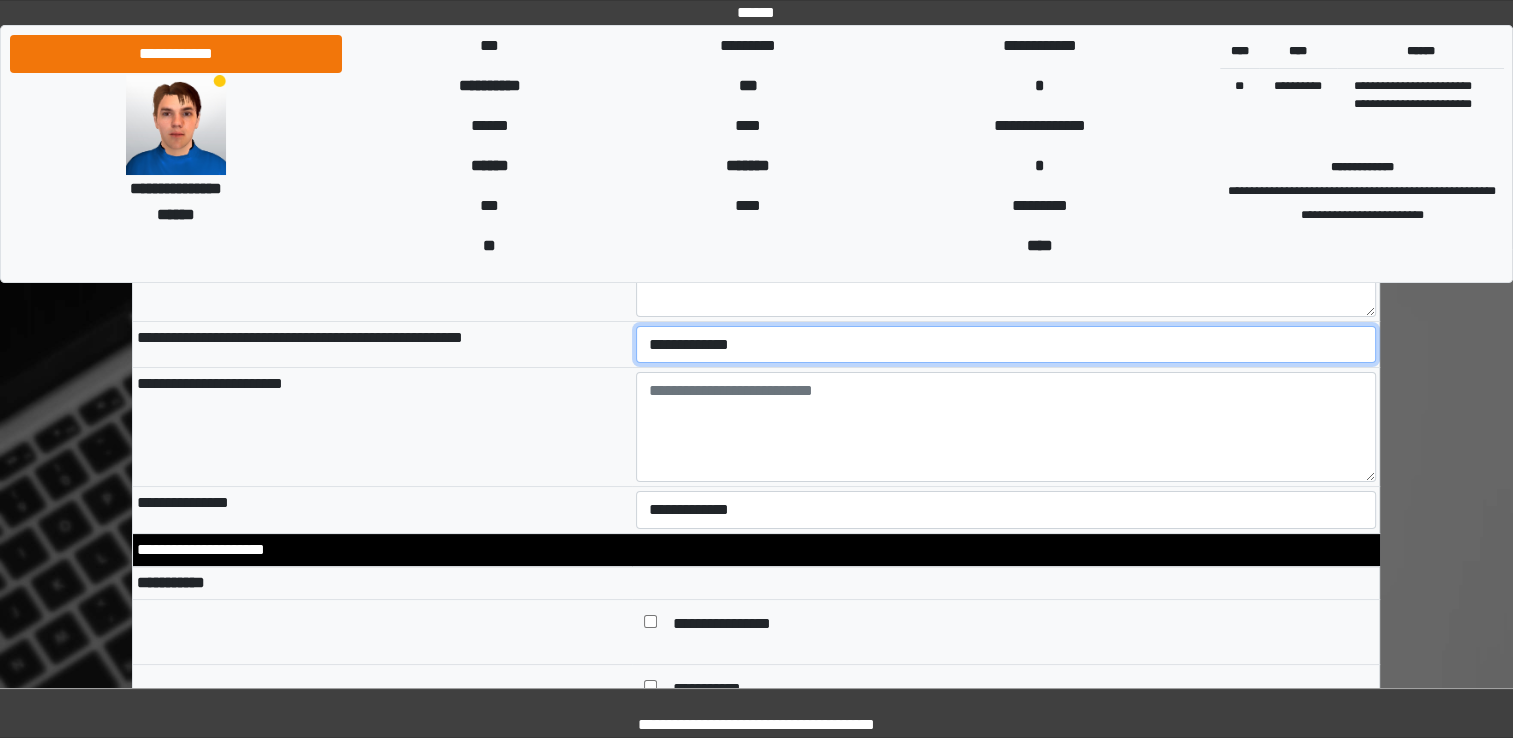click on "**********" at bounding box center (1006, 345) 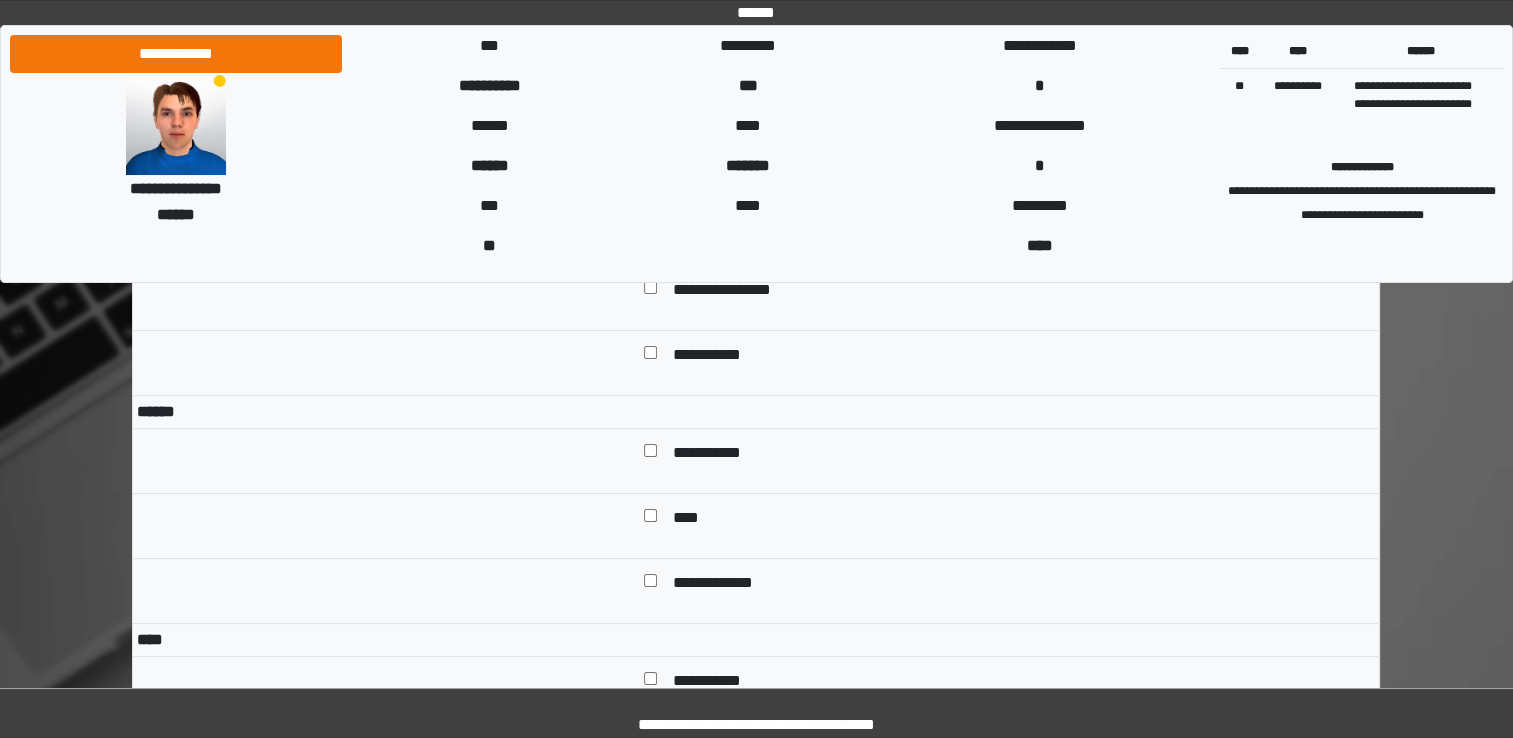 scroll, scrollTop: 7827, scrollLeft: 0, axis: vertical 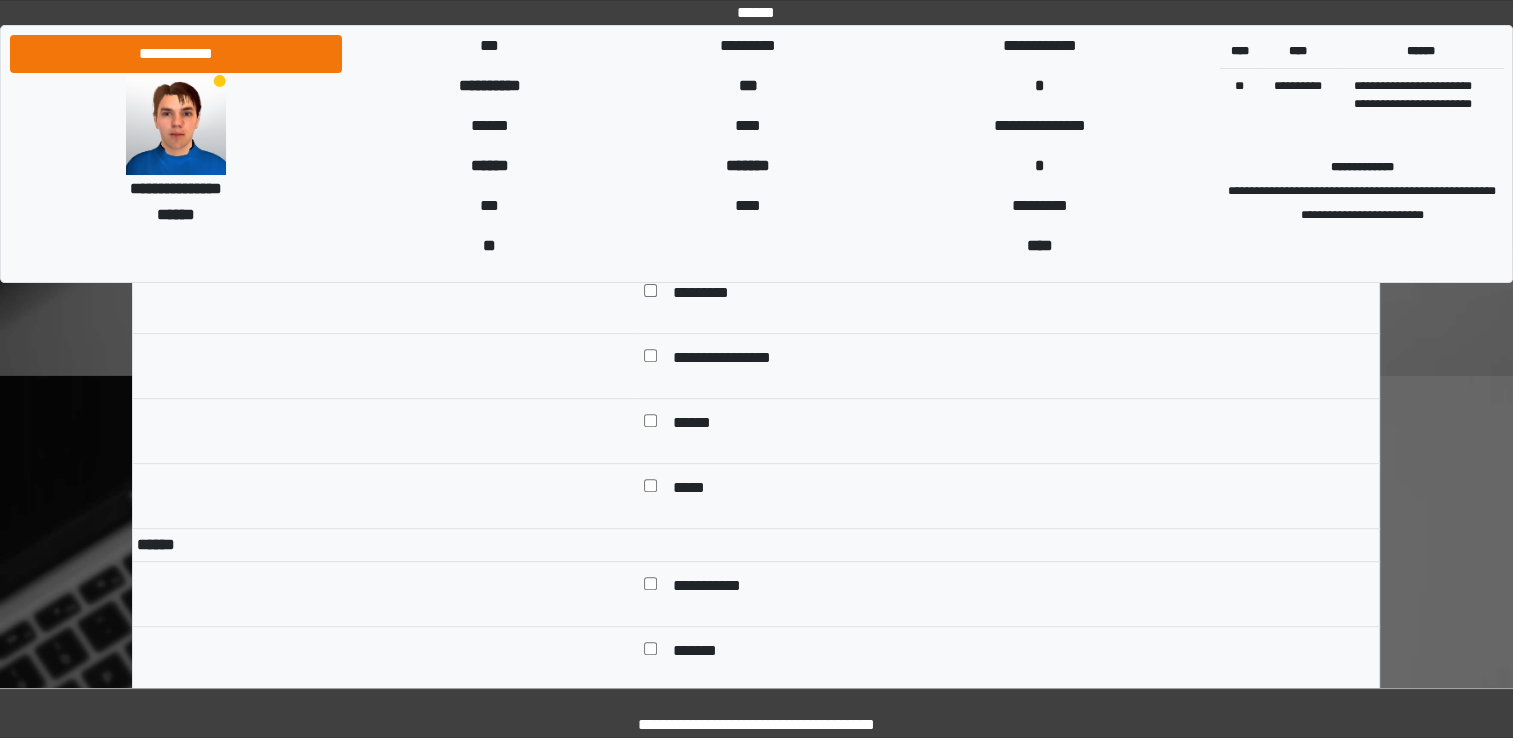 click at bounding box center [650, 586] 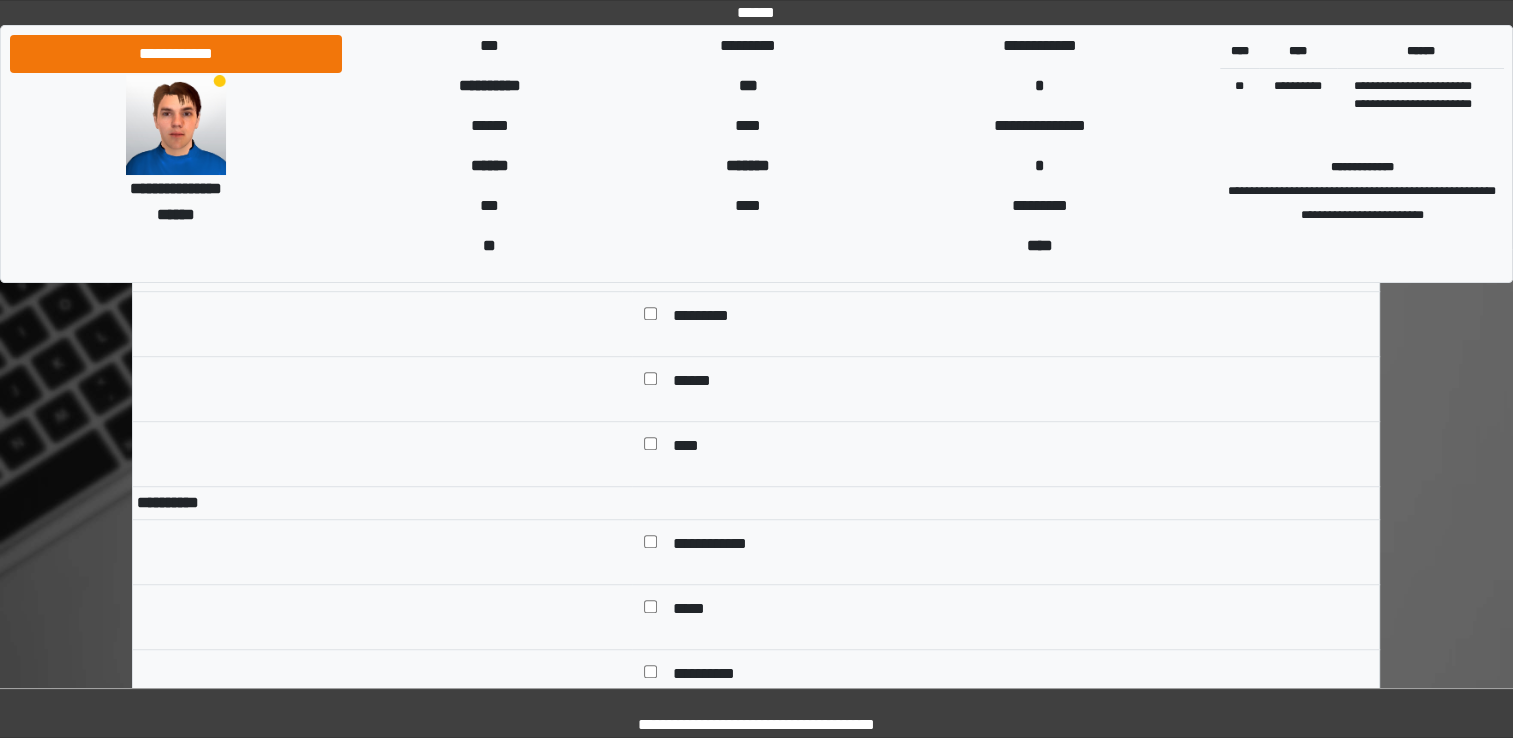 scroll, scrollTop: 8706, scrollLeft: 0, axis: vertical 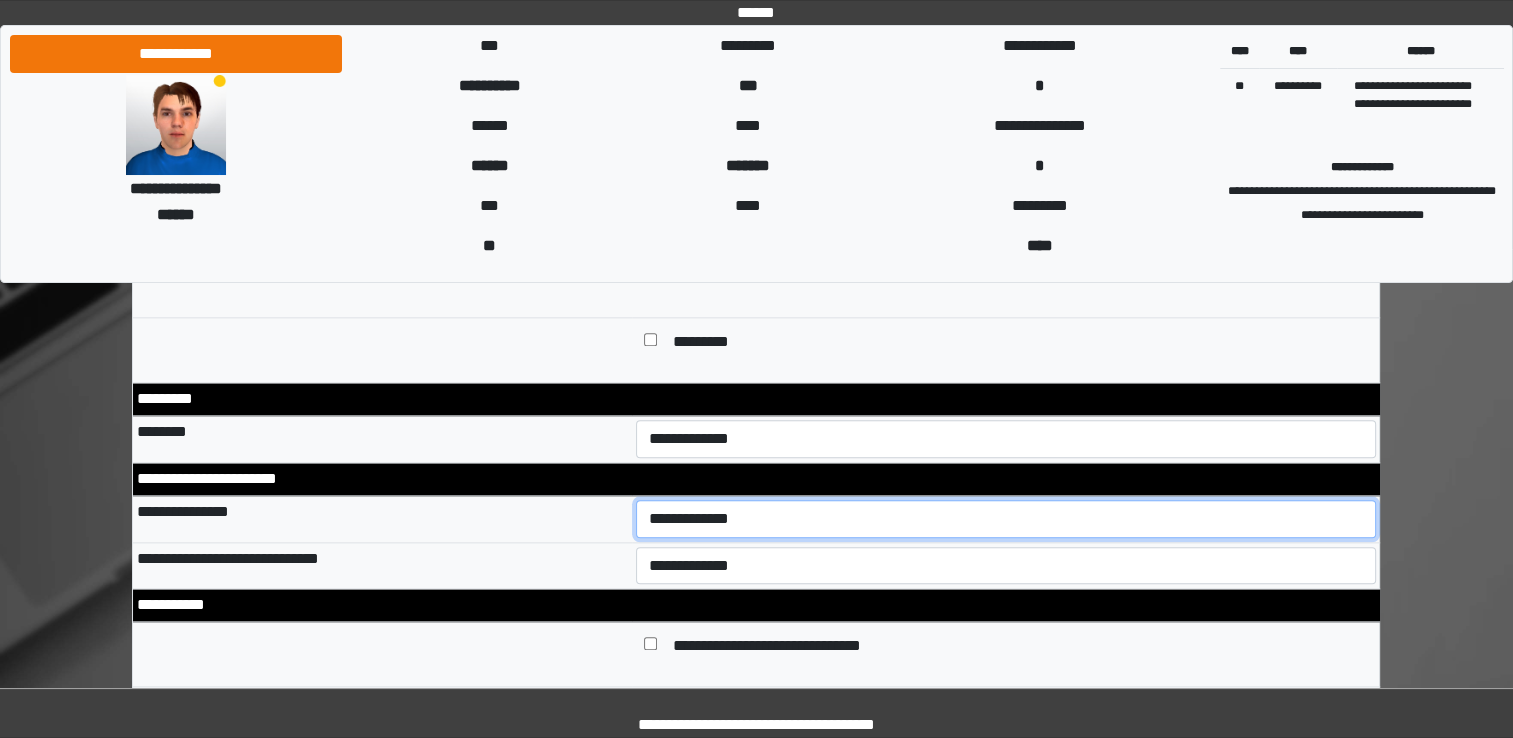 click on "**********" at bounding box center [1006, 519] 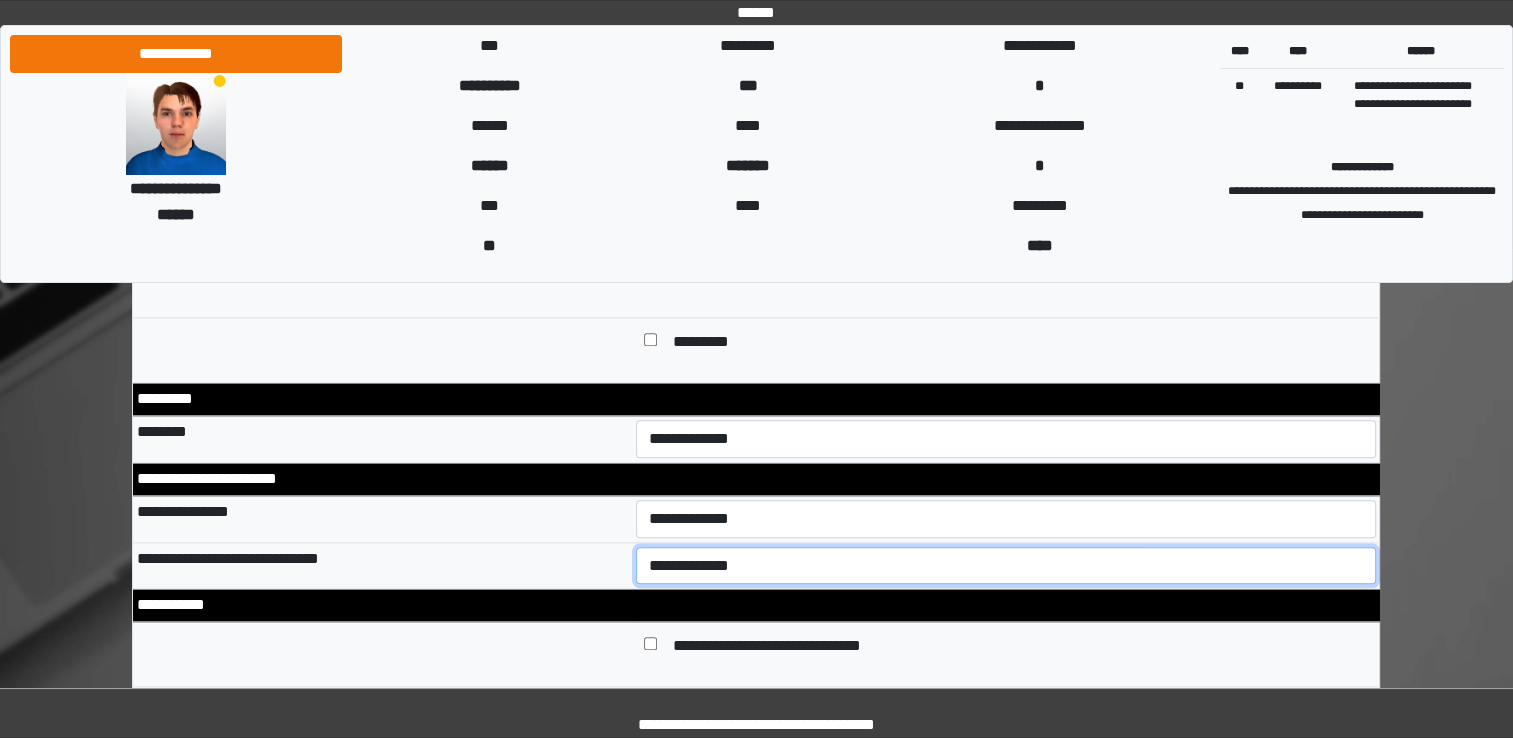 click on "**********" at bounding box center (1006, 566) 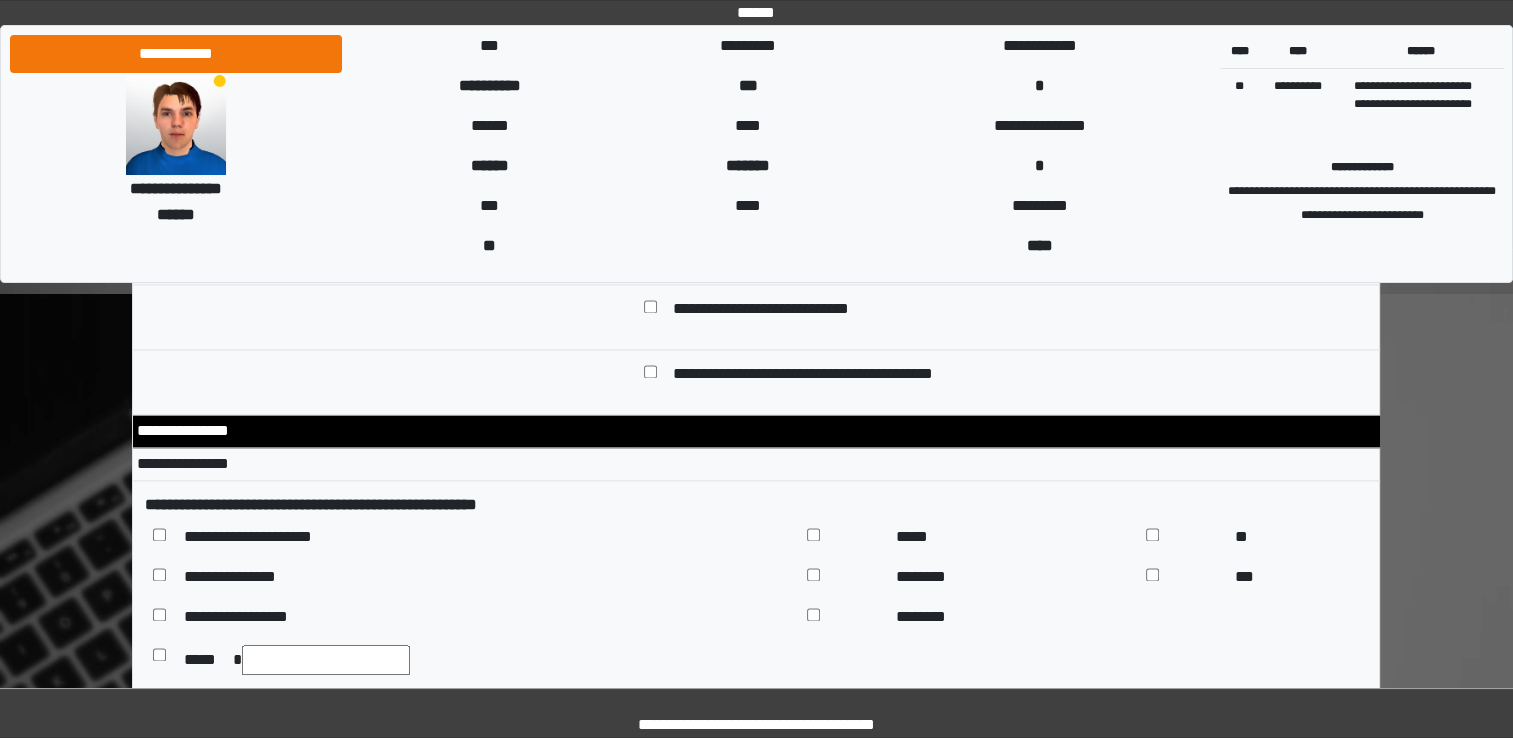 scroll, scrollTop: 10306, scrollLeft: 0, axis: vertical 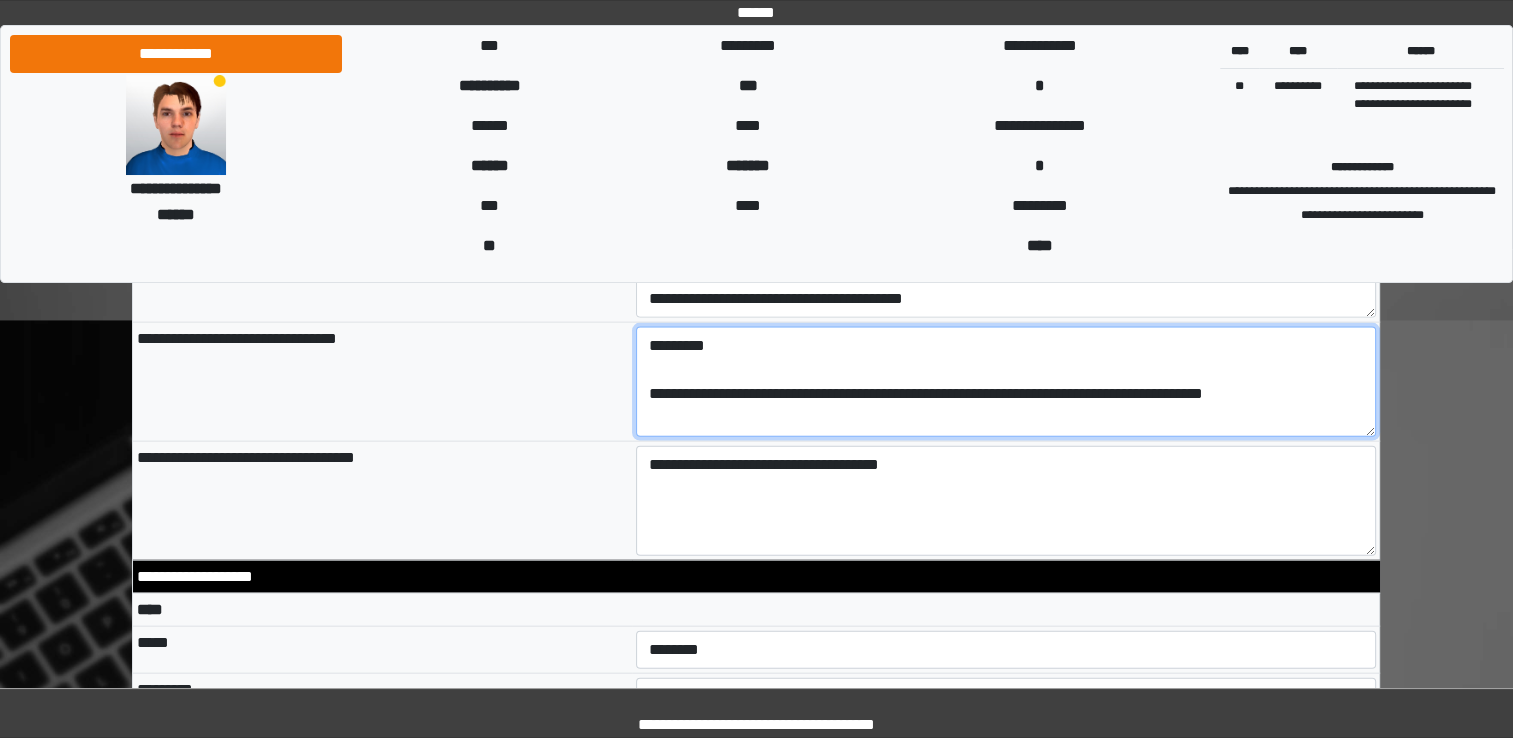 click on "**********" at bounding box center [1006, 382] 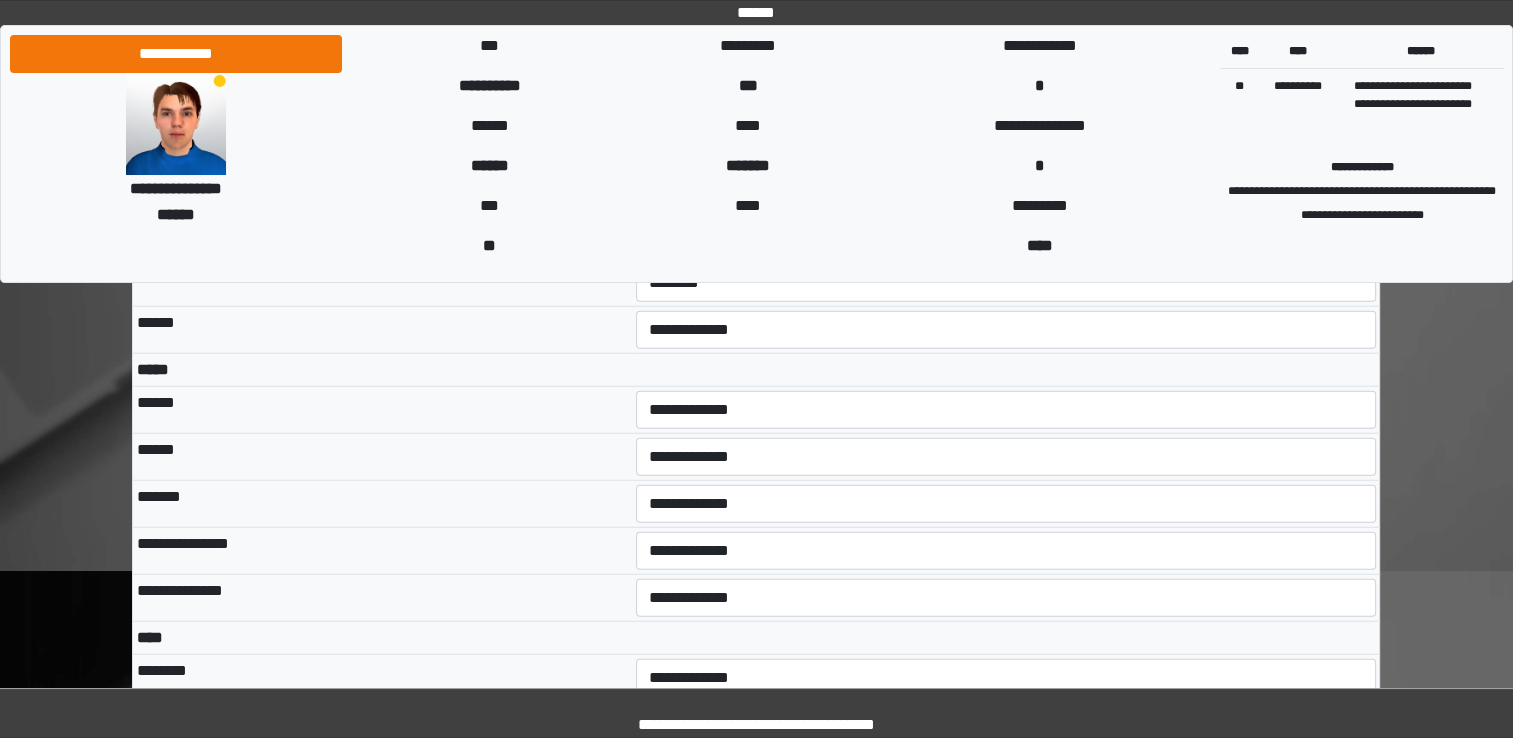 scroll, scrollTop: 5120, scrollLeft: 0, axis: vertical 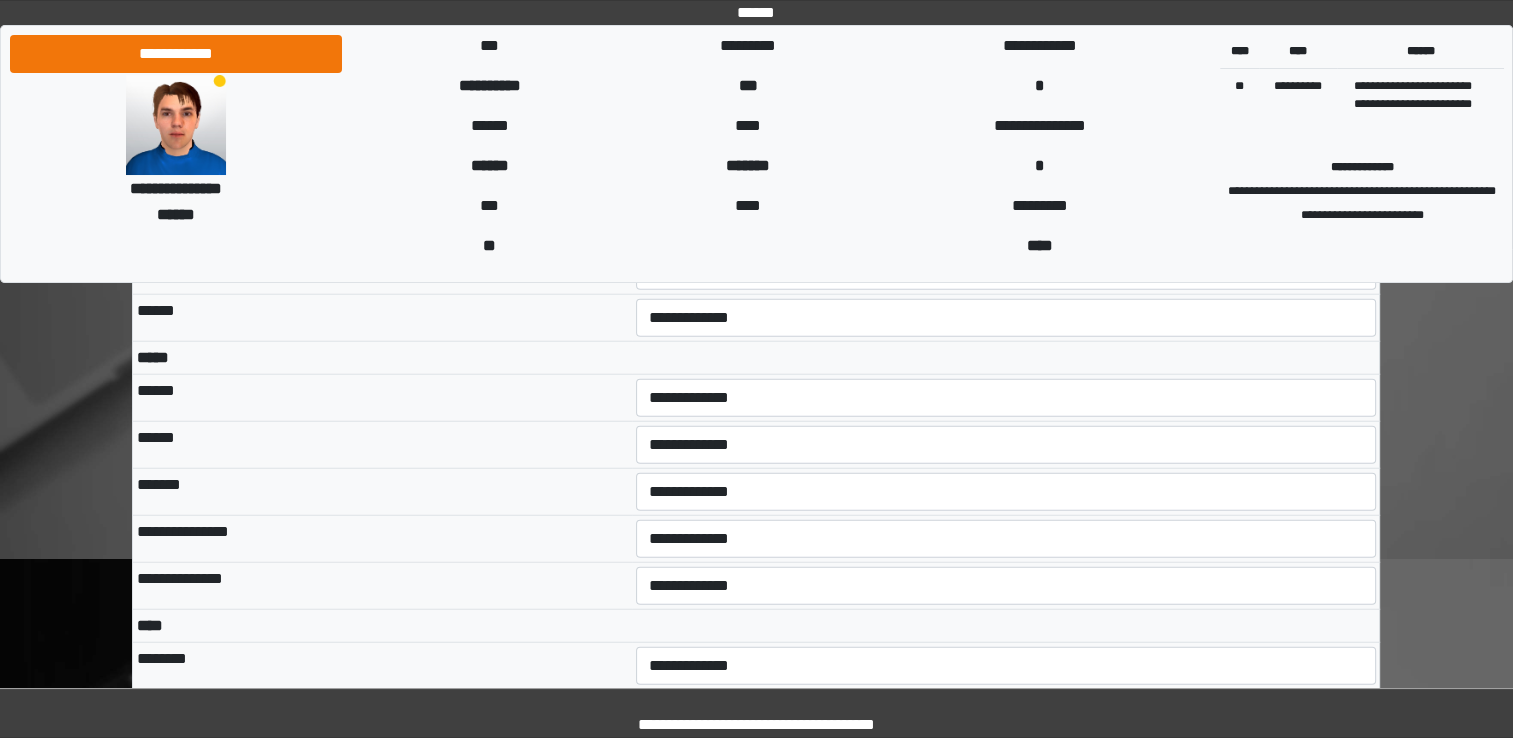 type on "**********" 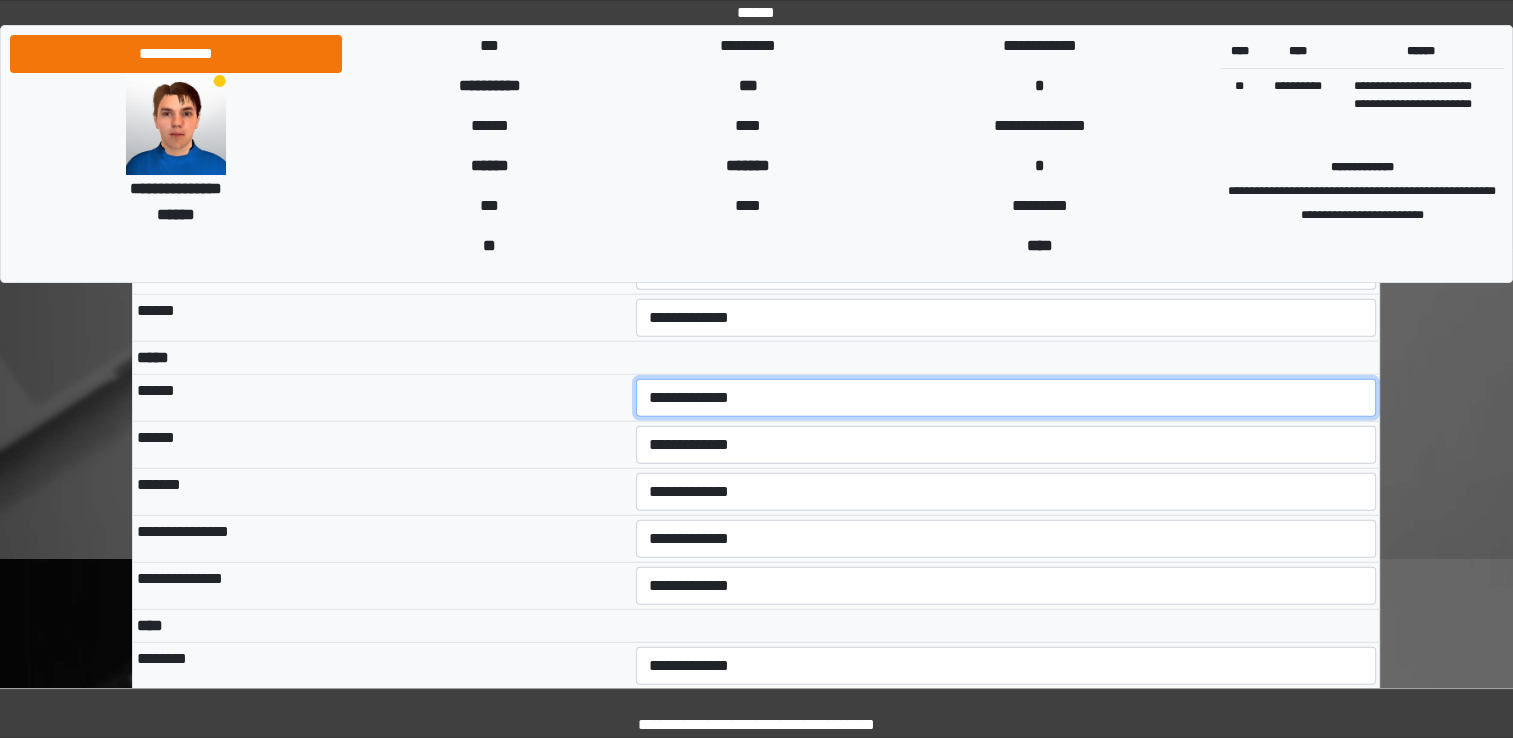 click on "**********" at bounding box center (1006, 398) 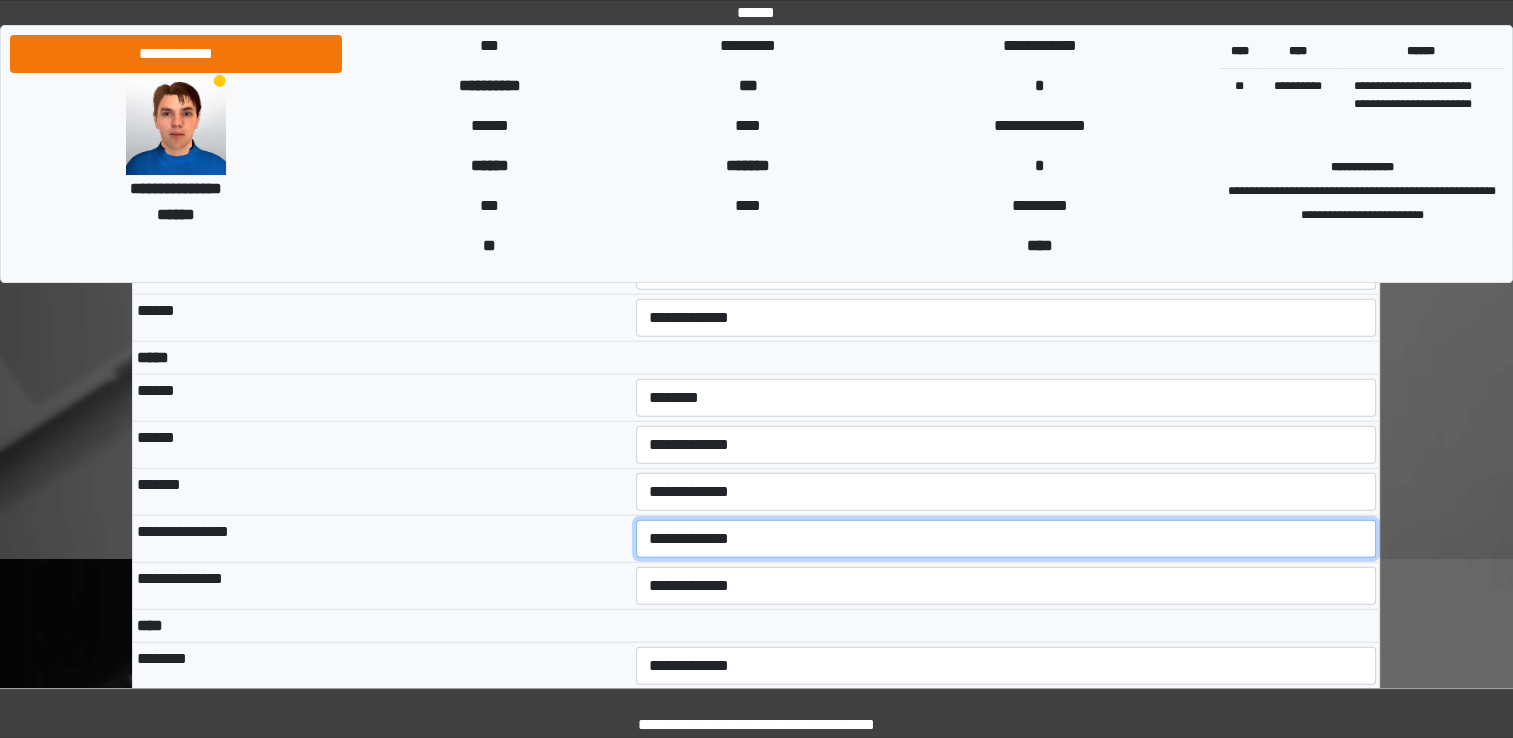 click on "**********" at bounding box center [1006, 539] 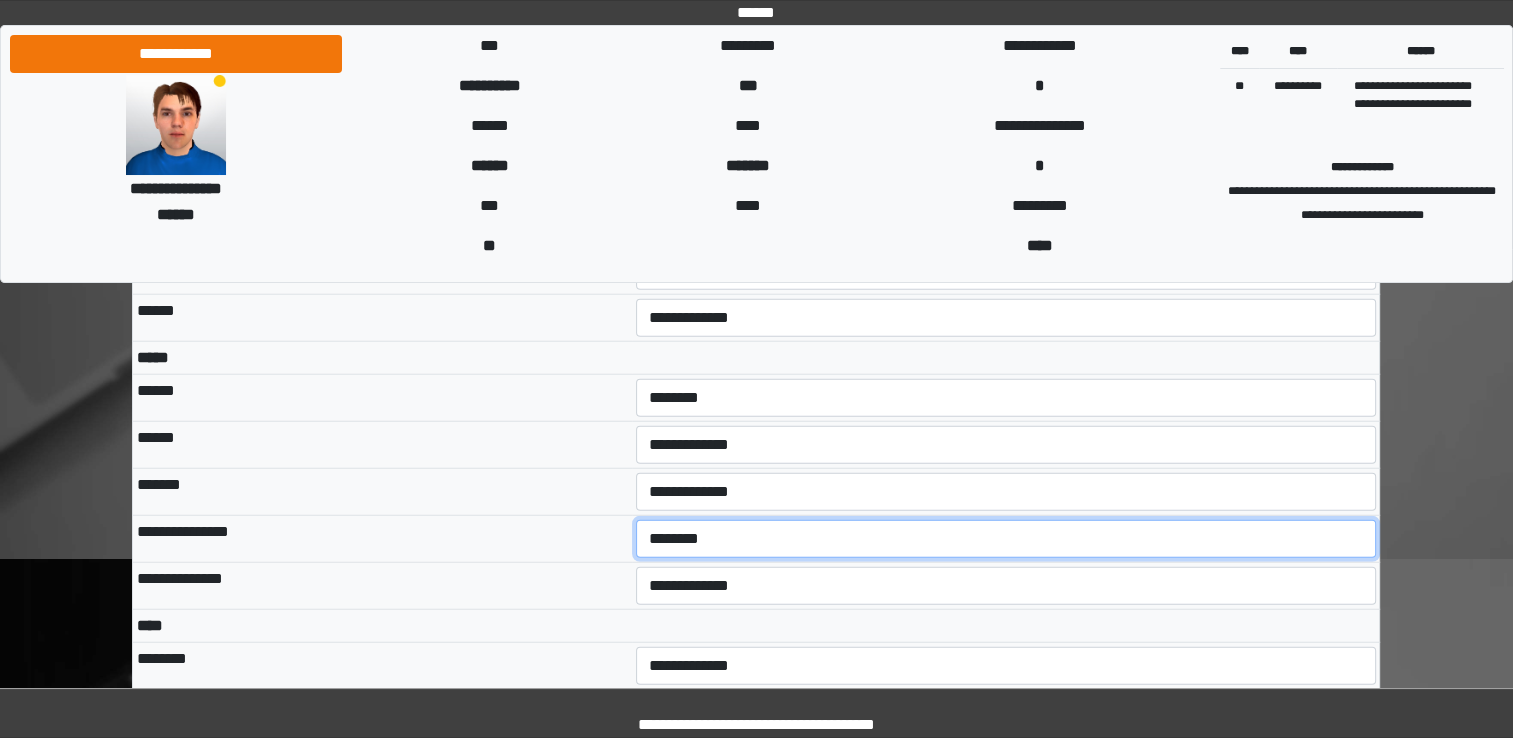 click on "**********" at bounding box center (1006, 539) 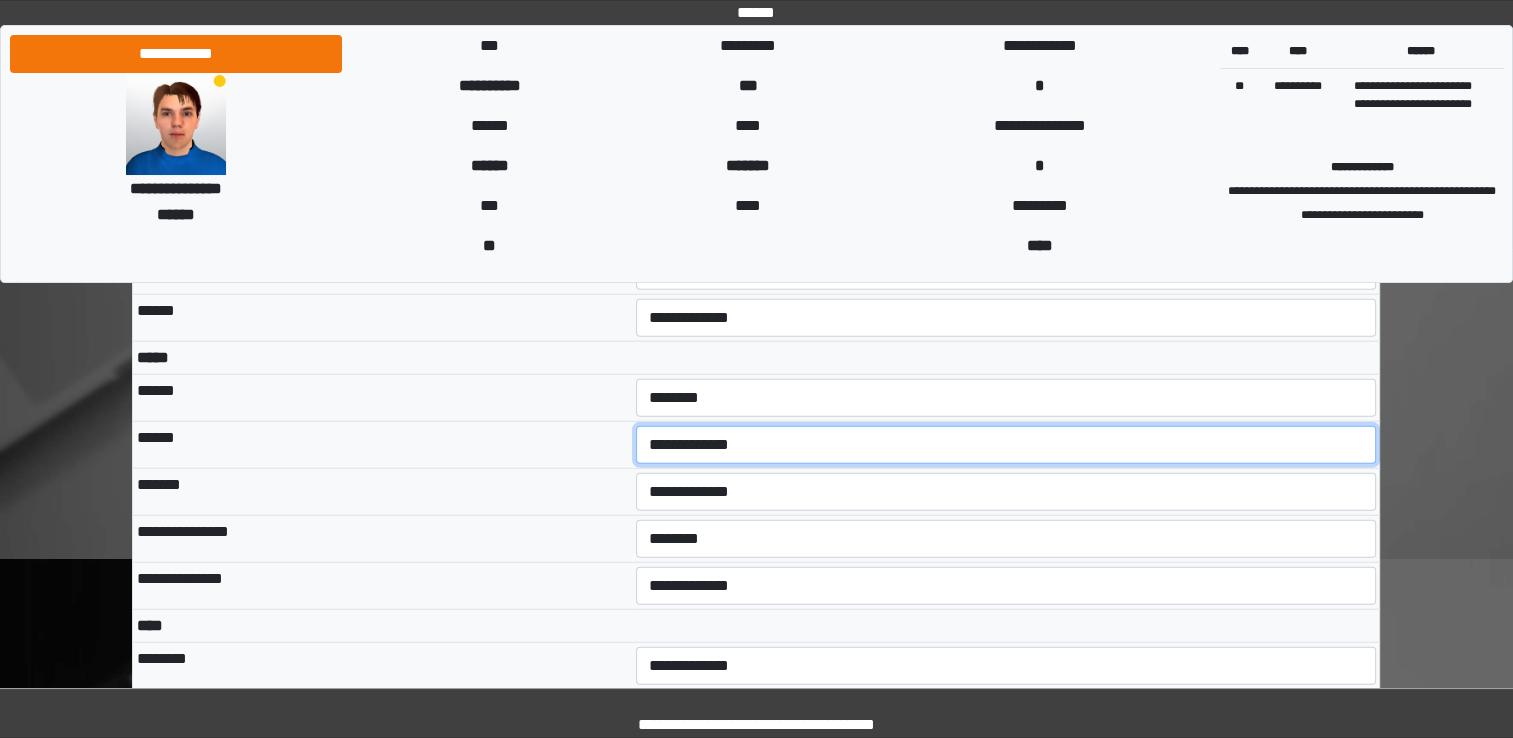click on "**********" at bounding box center [1006, 445] 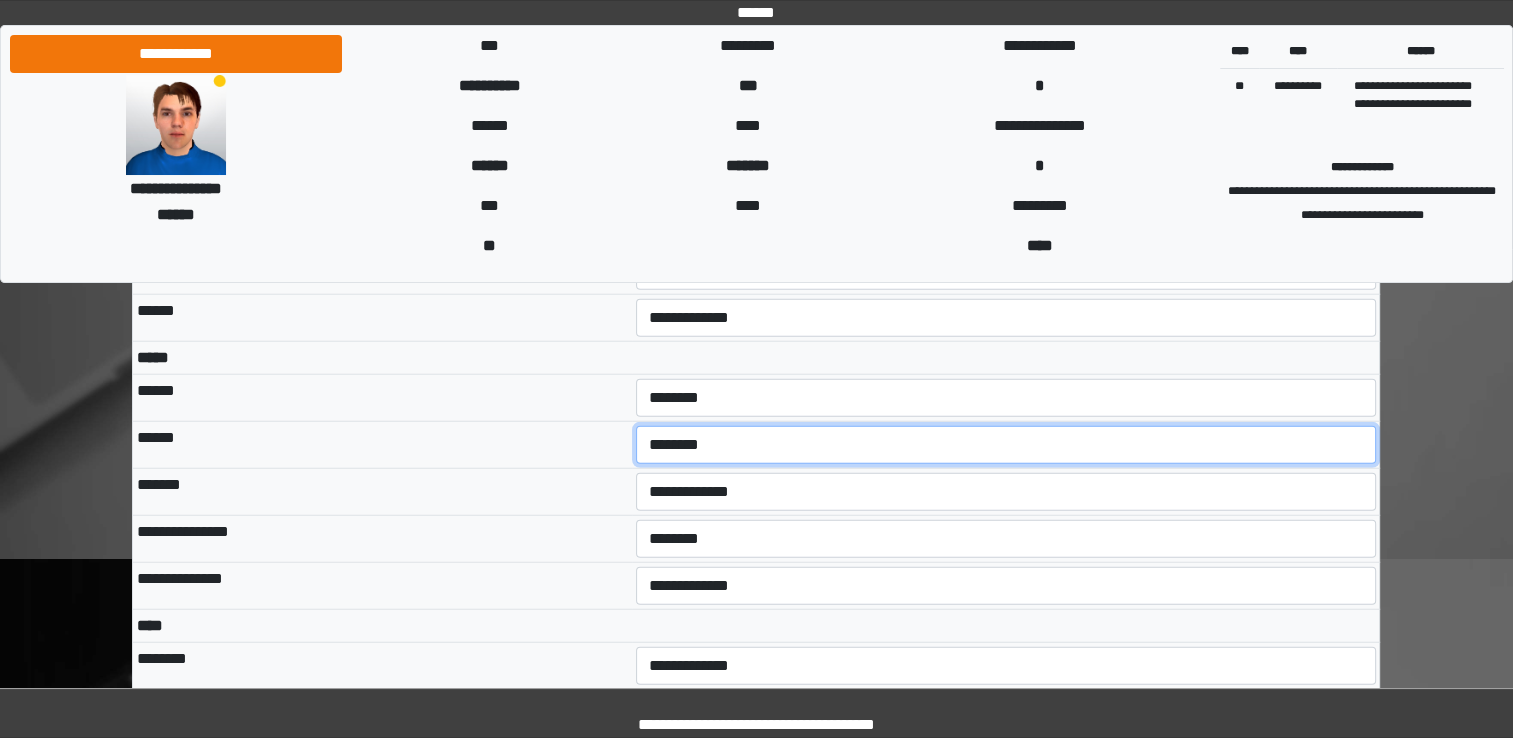 click on "**********" at bounding box center [1006, 445] 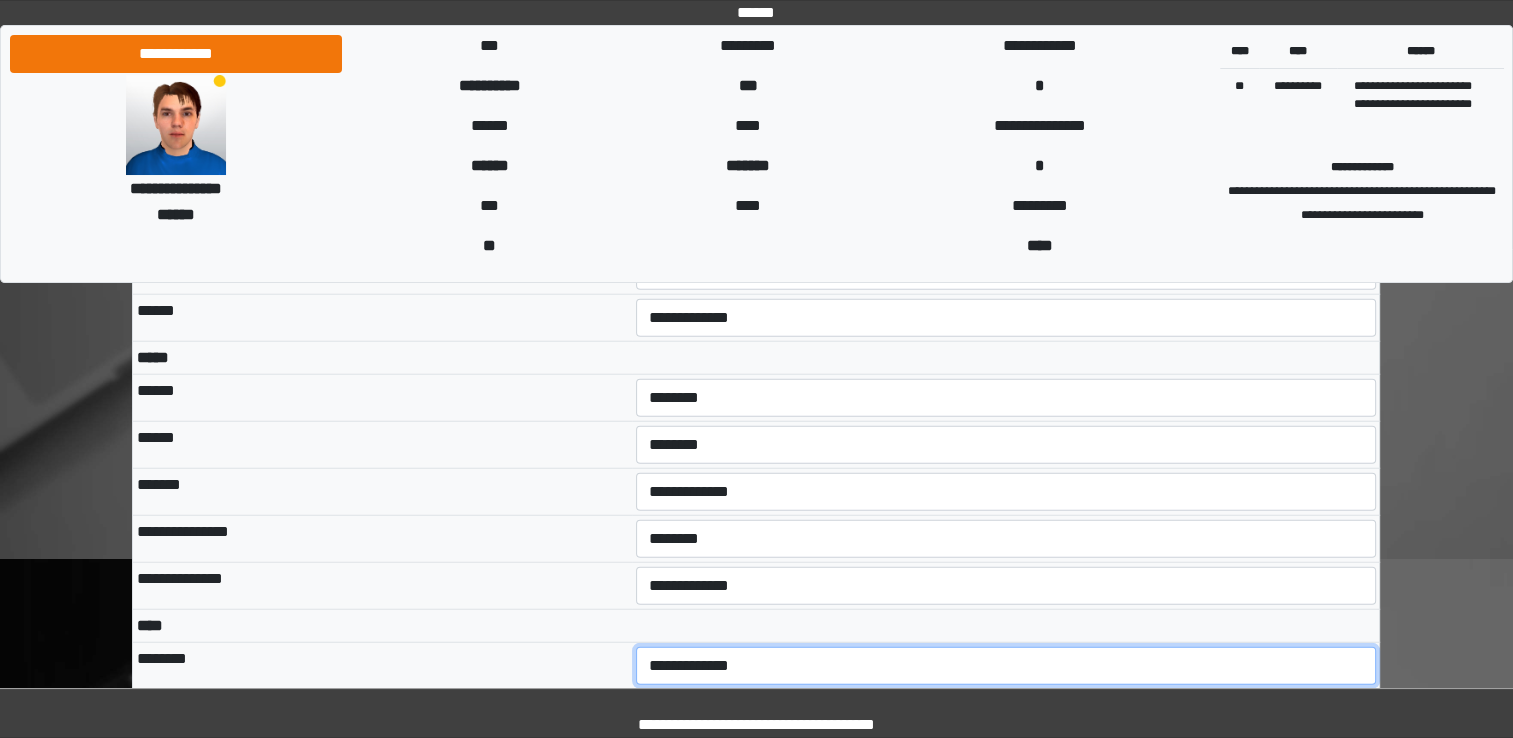 click on "**********" at bounding box center (1006, 666) 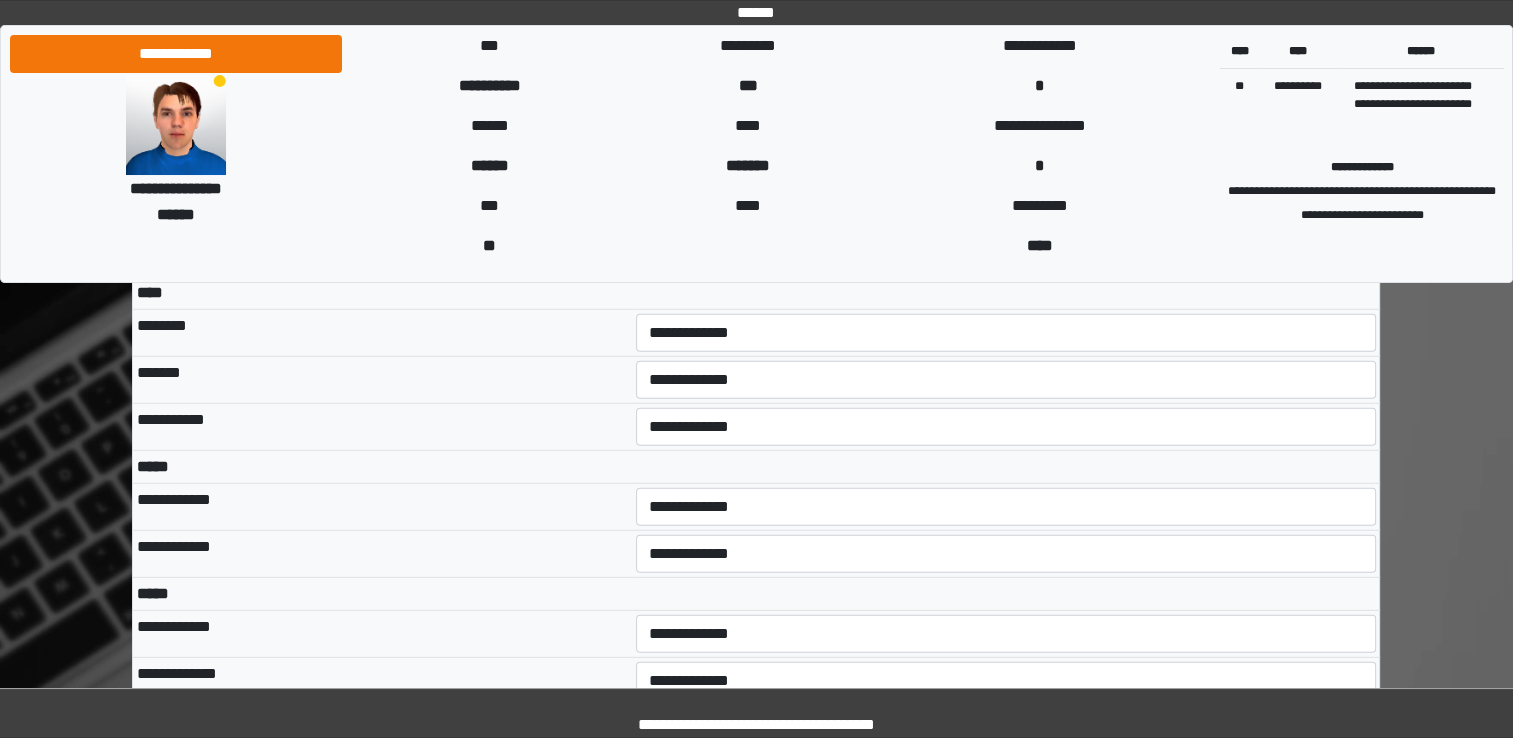 scroll, scrollTop: 5560, scrollLeft: 0, axis: vertical 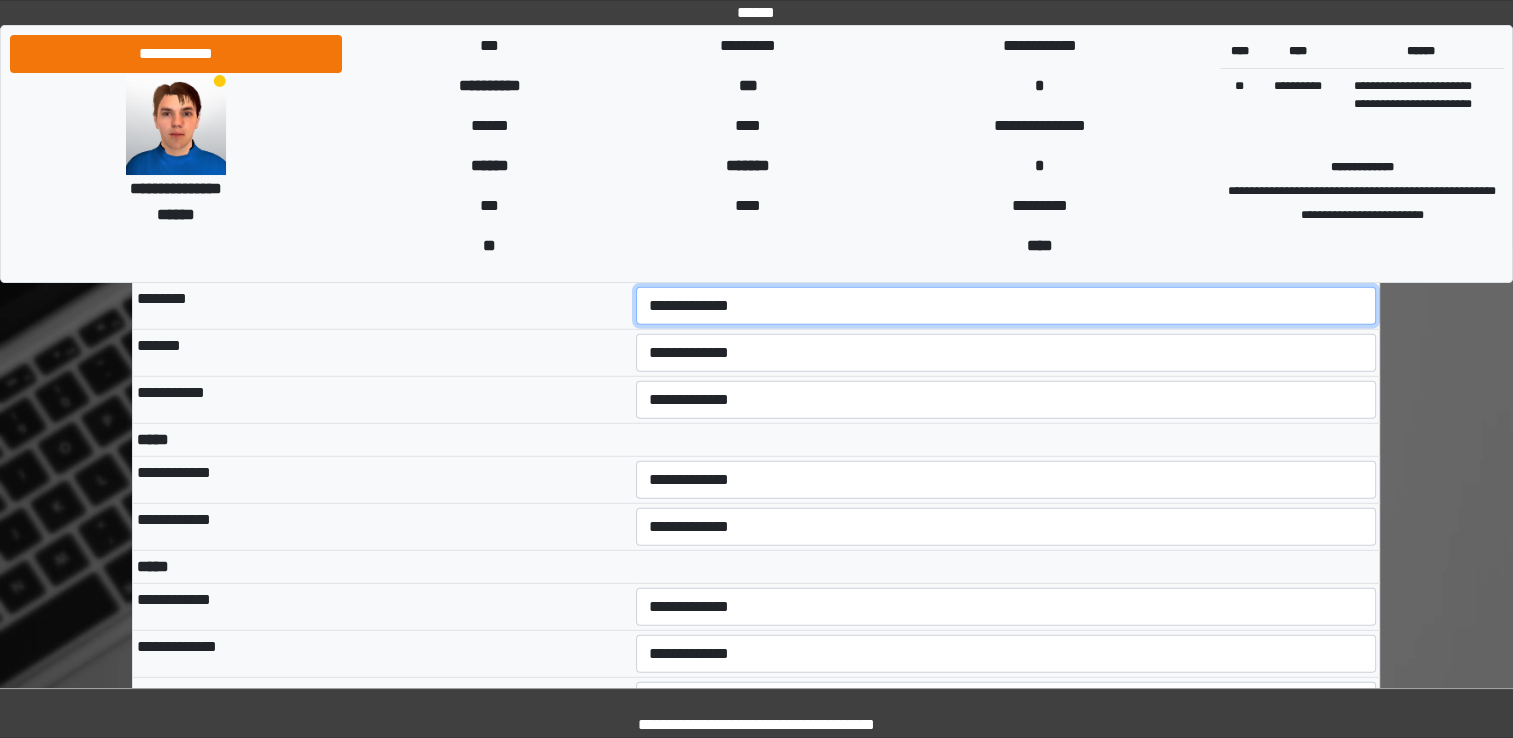 click on "**********" at bounding box center [1006, 306] 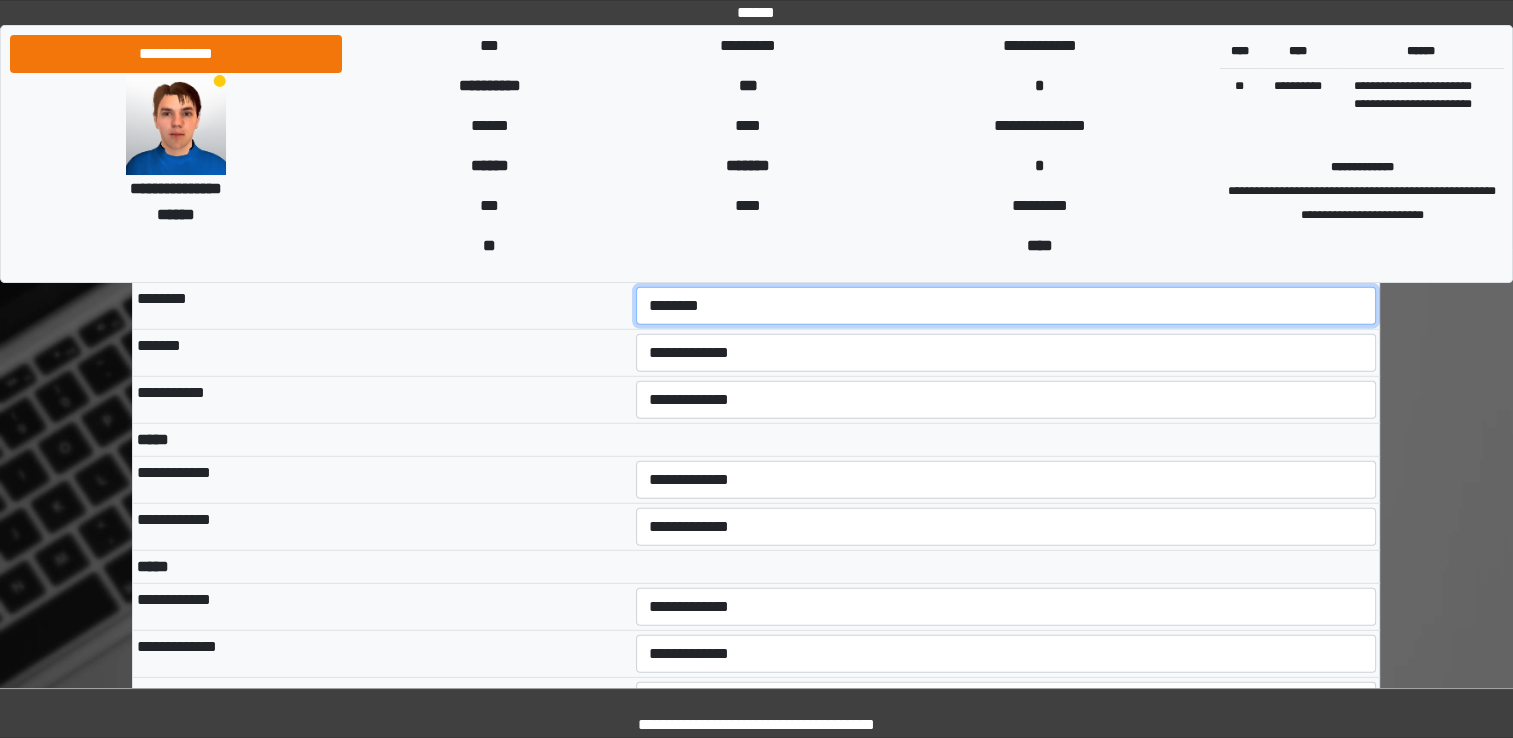 click on "**********" at bounding box center (1006, 306) 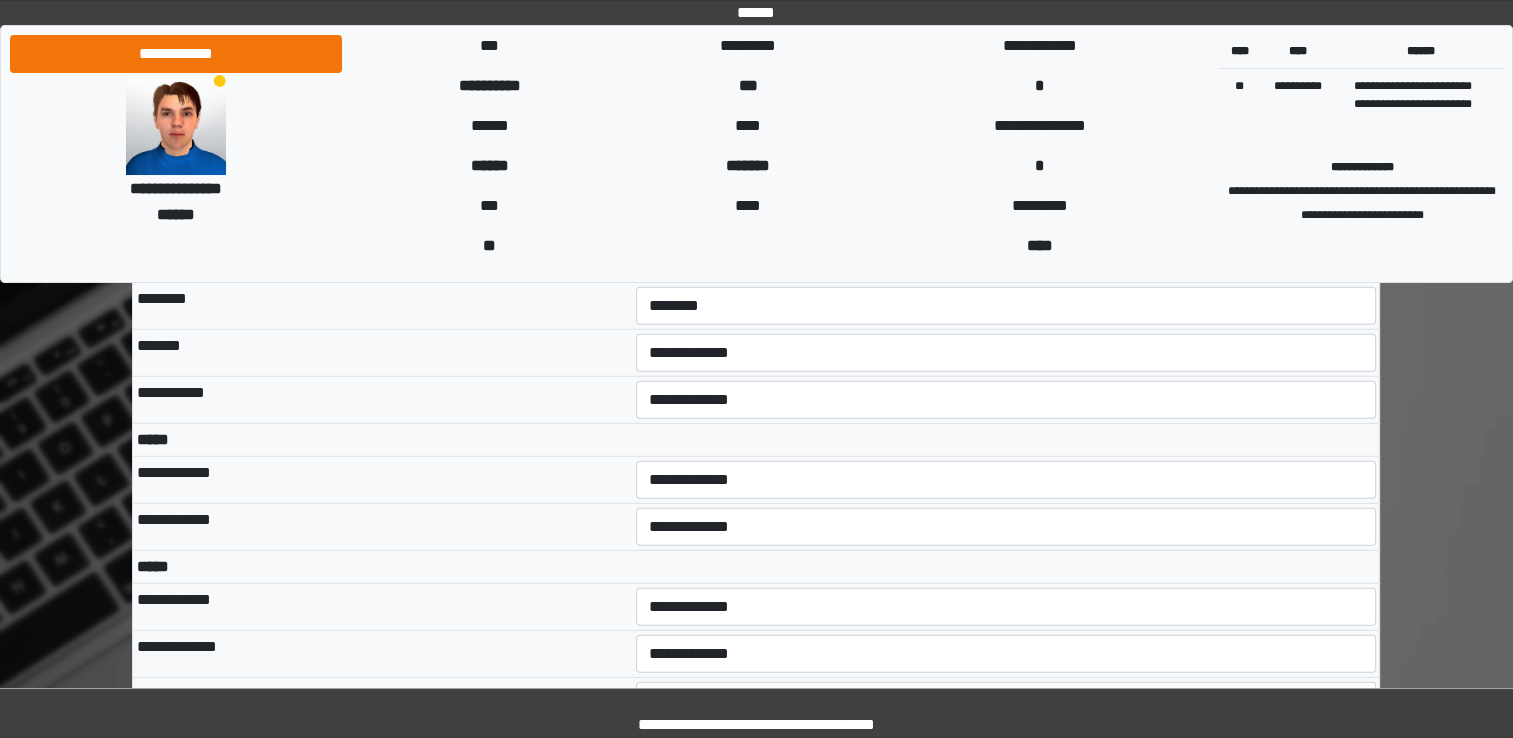 click on "**********" at bounding box center (1006, 352) 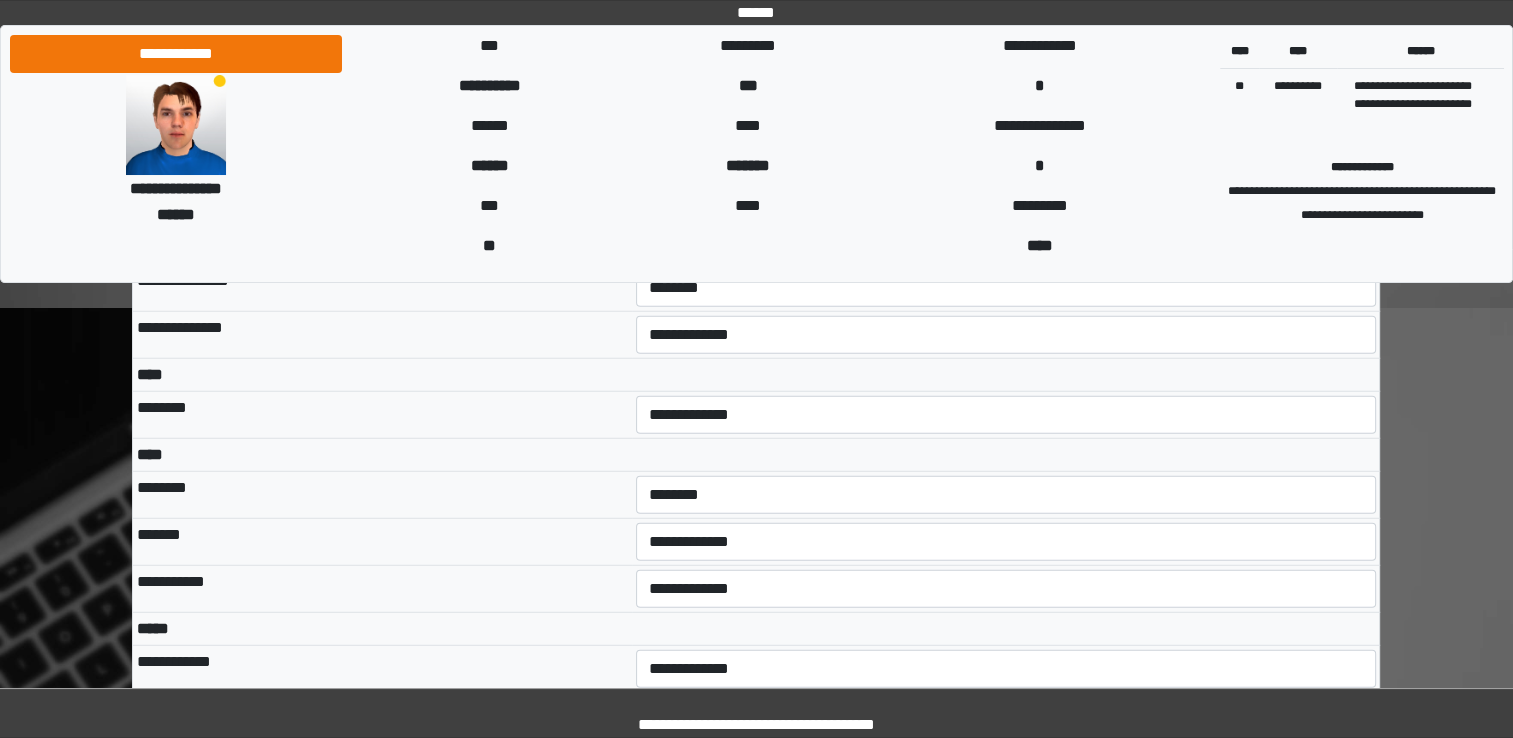 scroll, scrollTop: 5358, scrollLeft: 0, axis: vertical 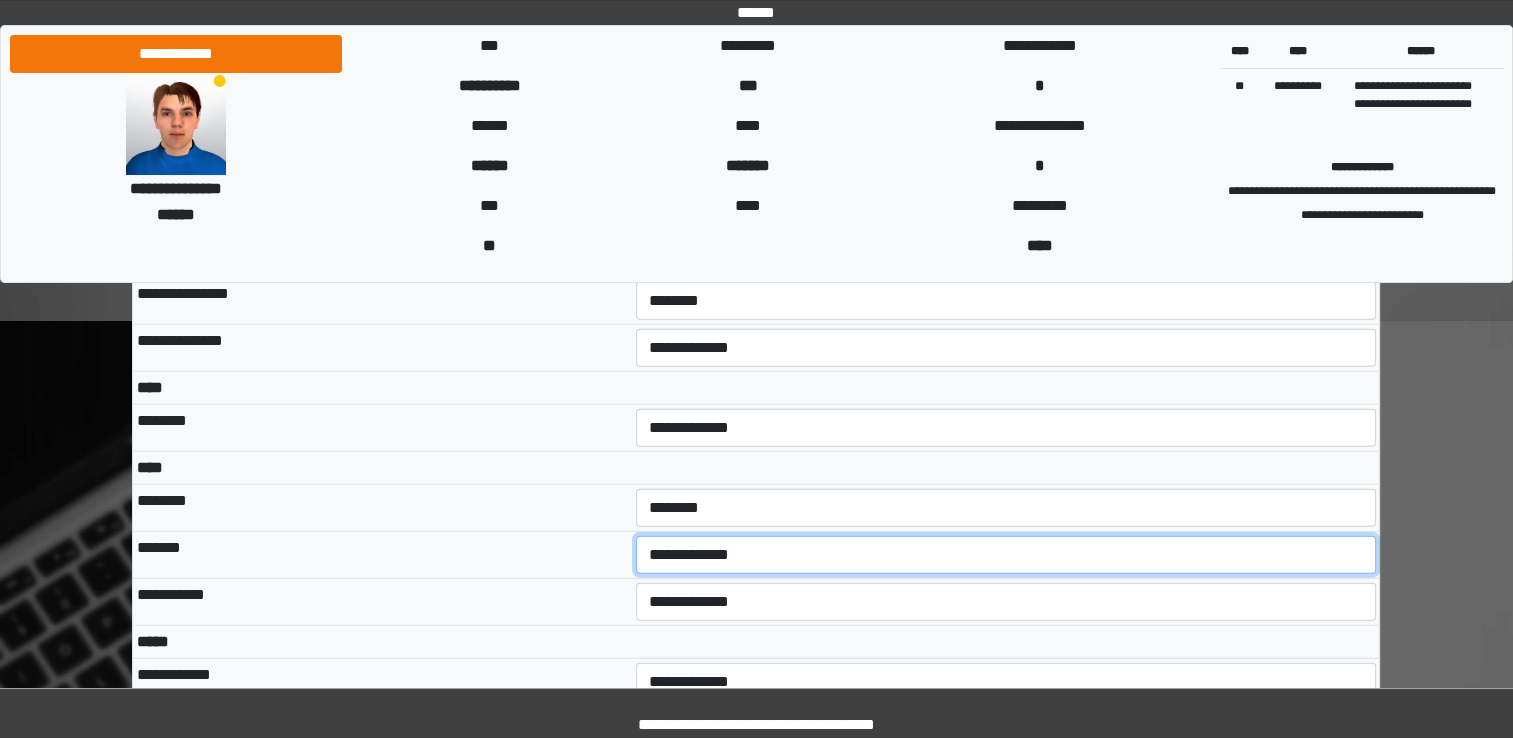 click on "**********" at bounding box center (1006, 555) 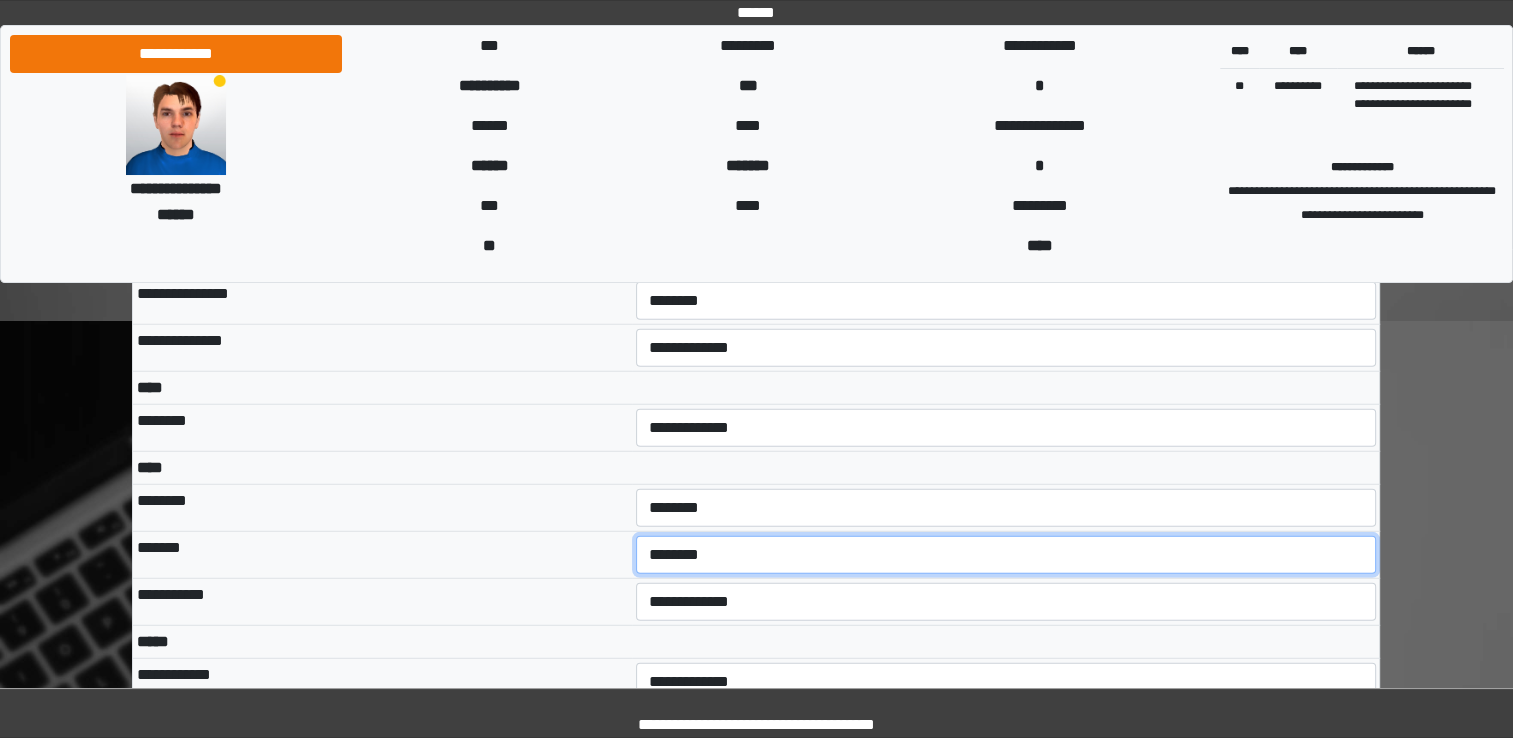click on "**********" at bounding box center [1006, 555] 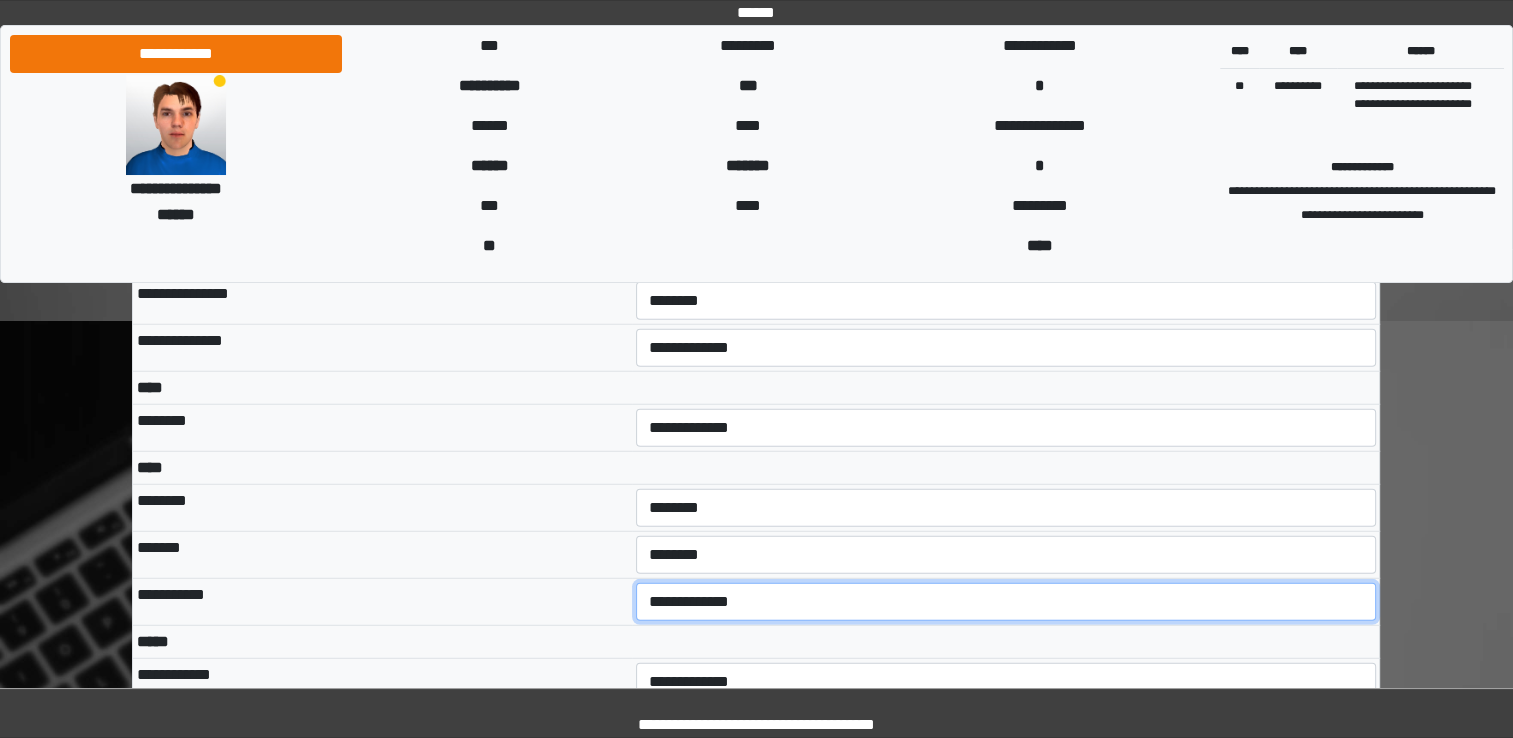 click on "**********" at bounding box center [1006, 602] 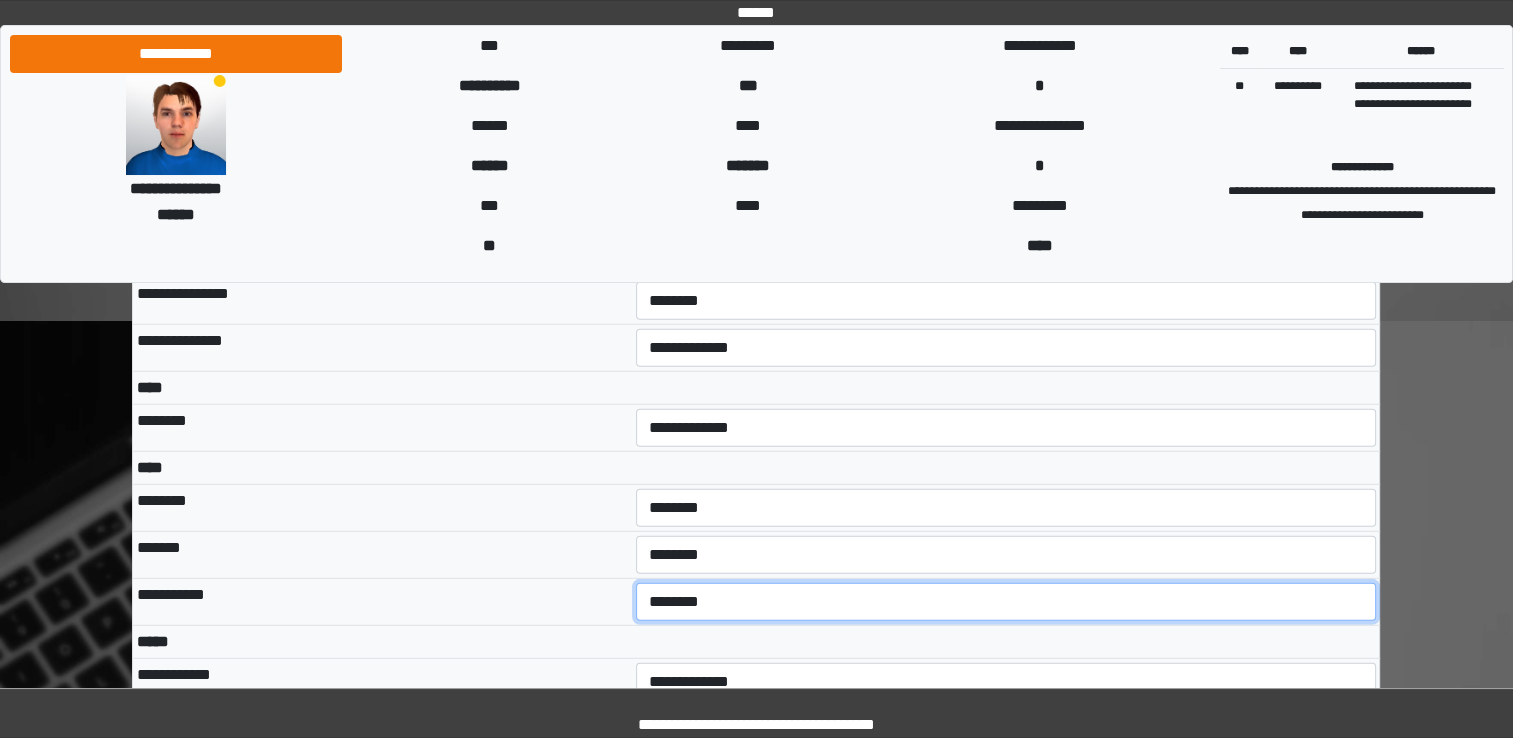 click on "**********" at bounding box center (1006, 602) 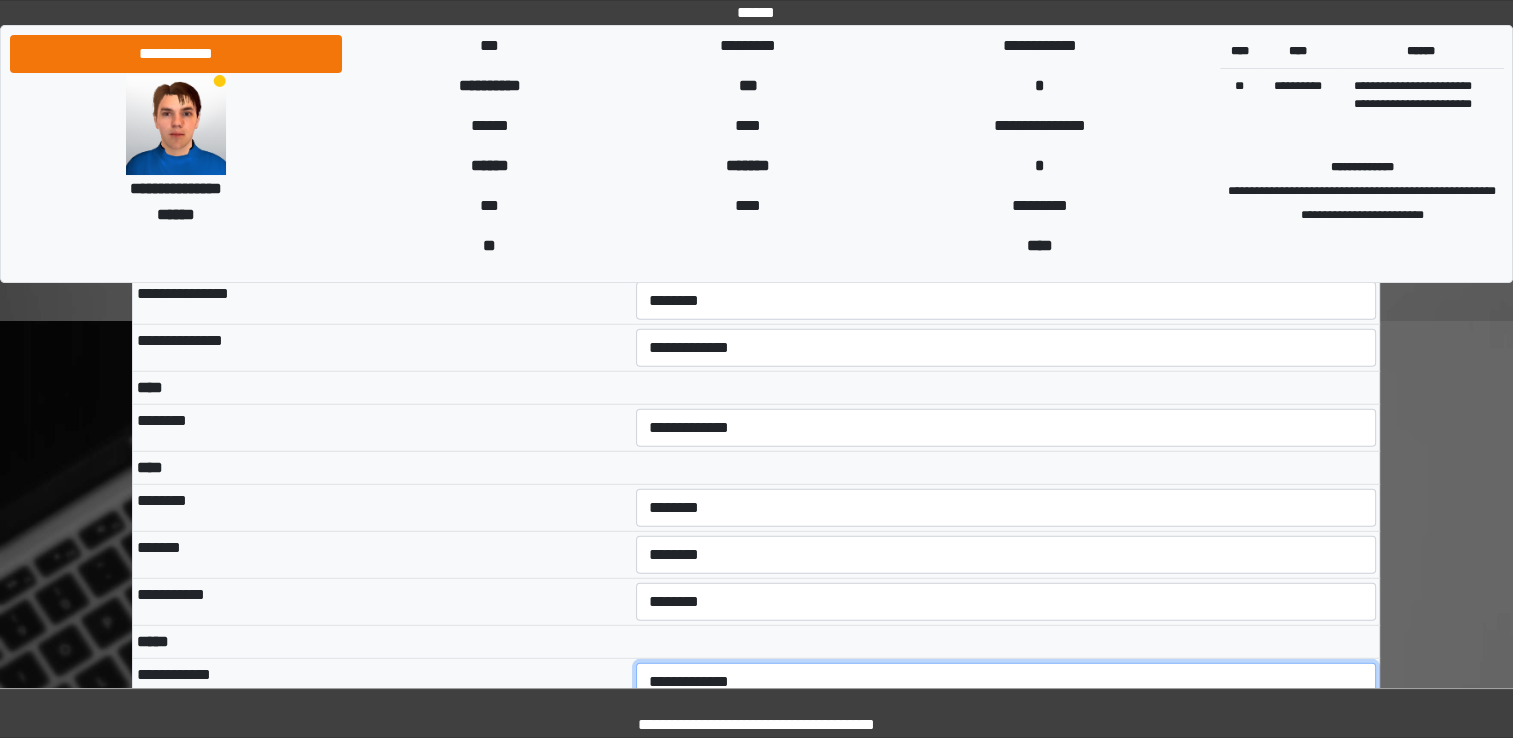 click on "**********" at bounding box center [1006, 682] 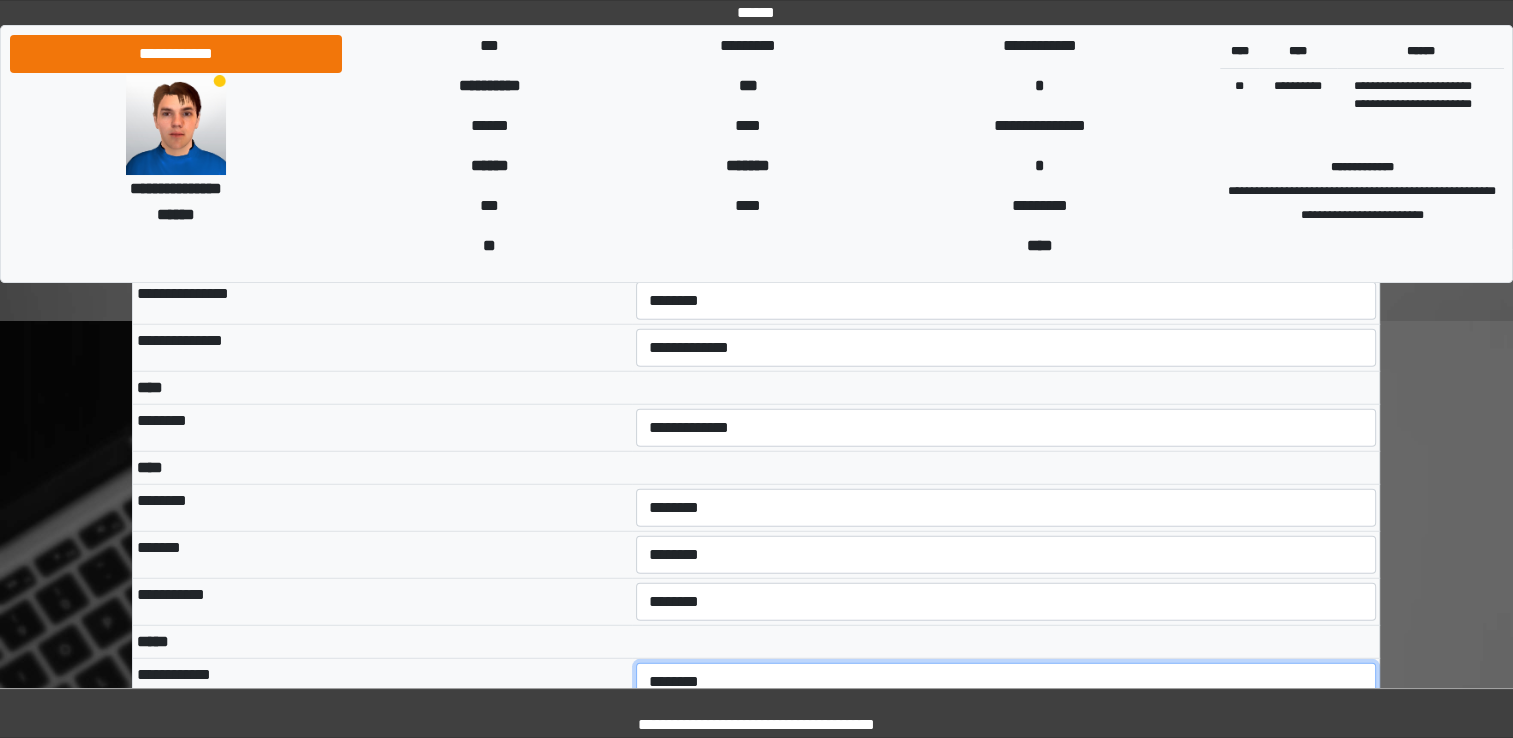 click on "**********" at bounding box center [1006, 682] 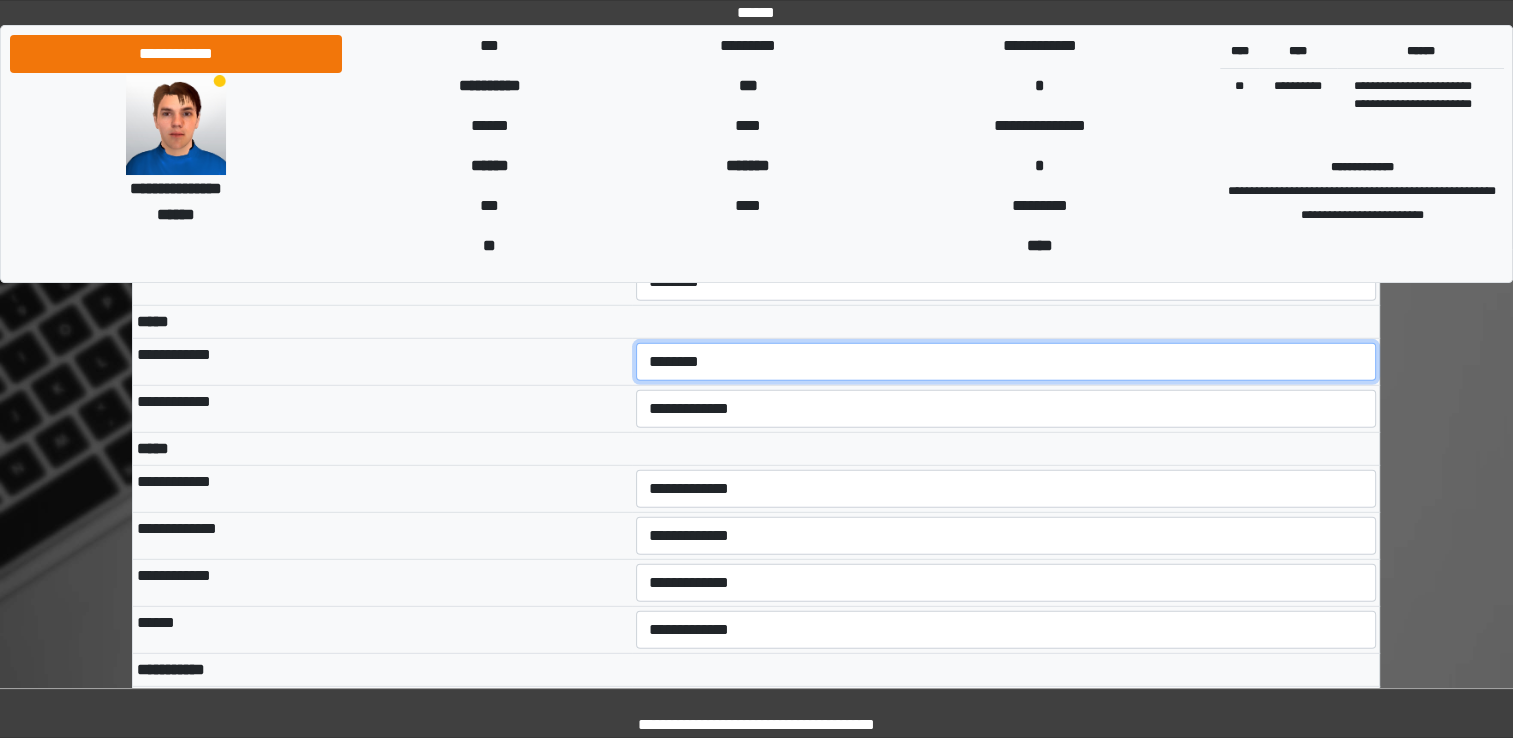 scroll, scrollTop: 5731, scrollLeft: 0, axis: vertical 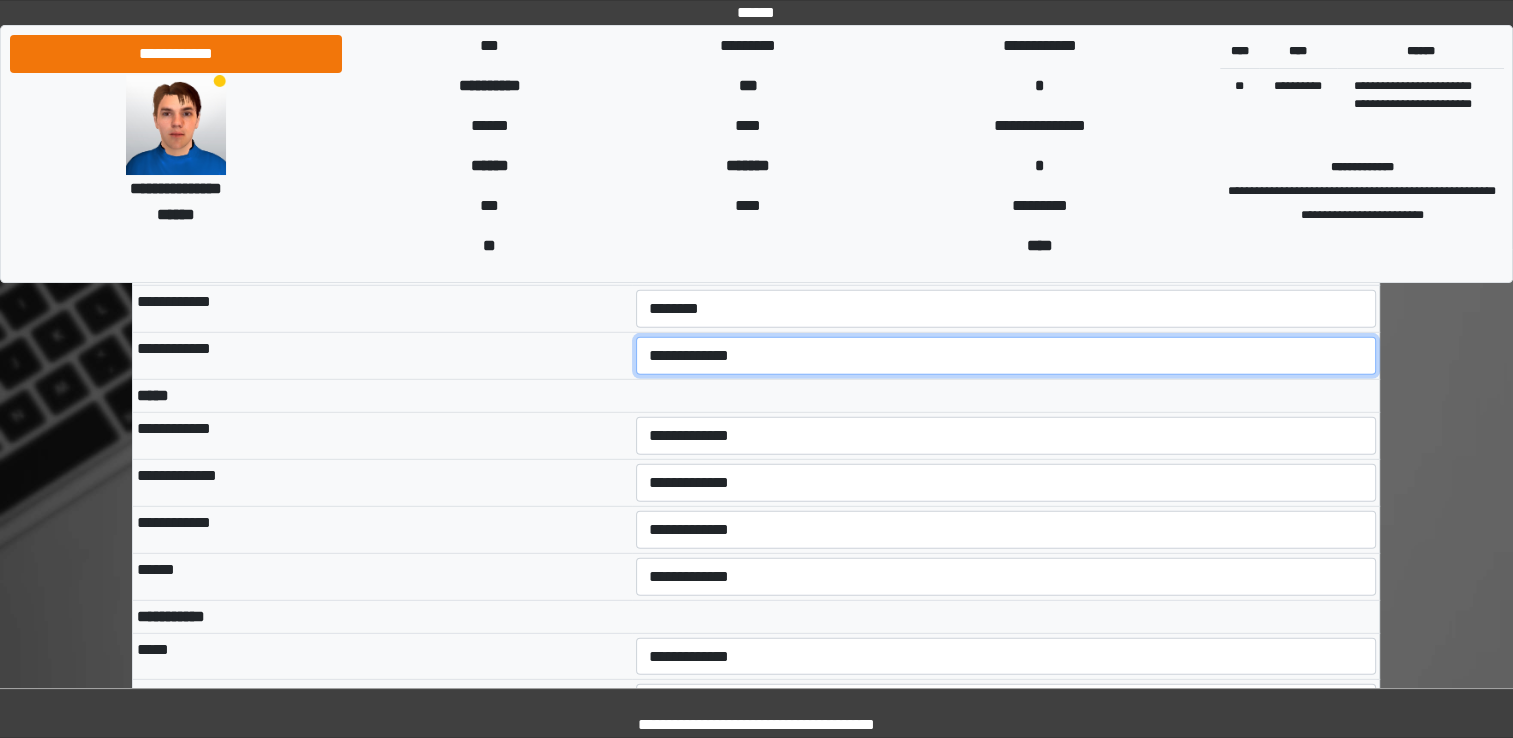 click on "**********" at bounding box center [1006, 356] 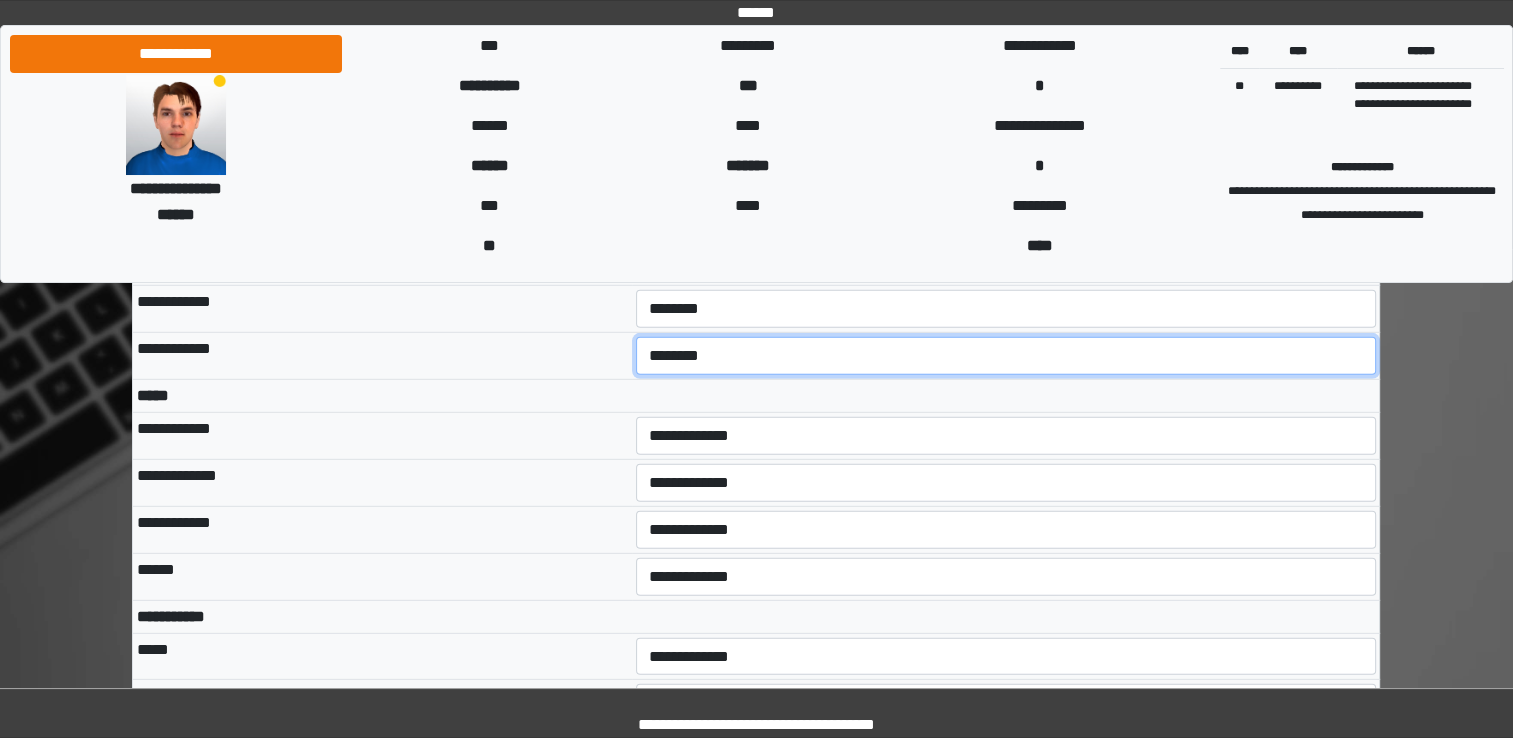 click on "**********" at bounding box center [1006, 356] 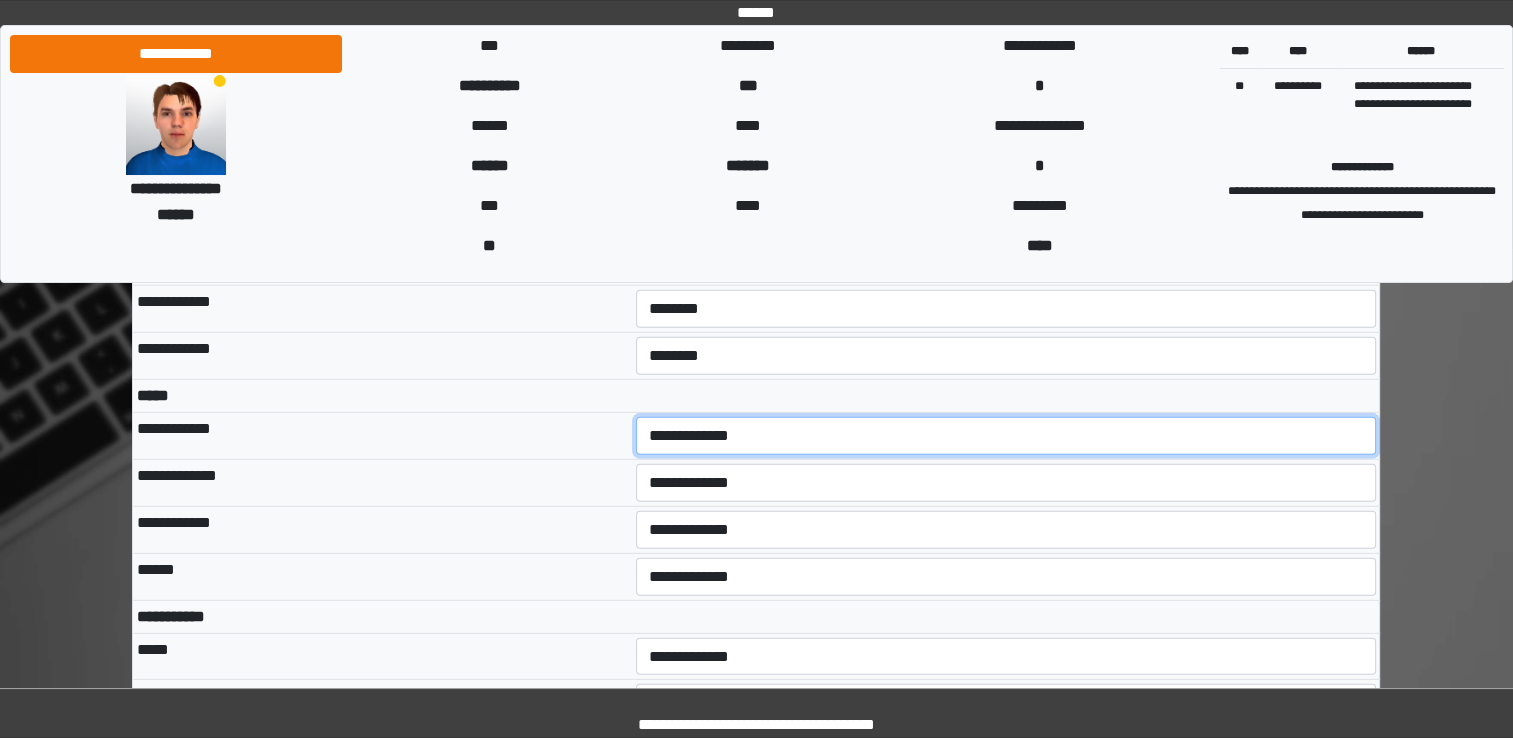 click on "**********" at bounding box center [1006, 436] 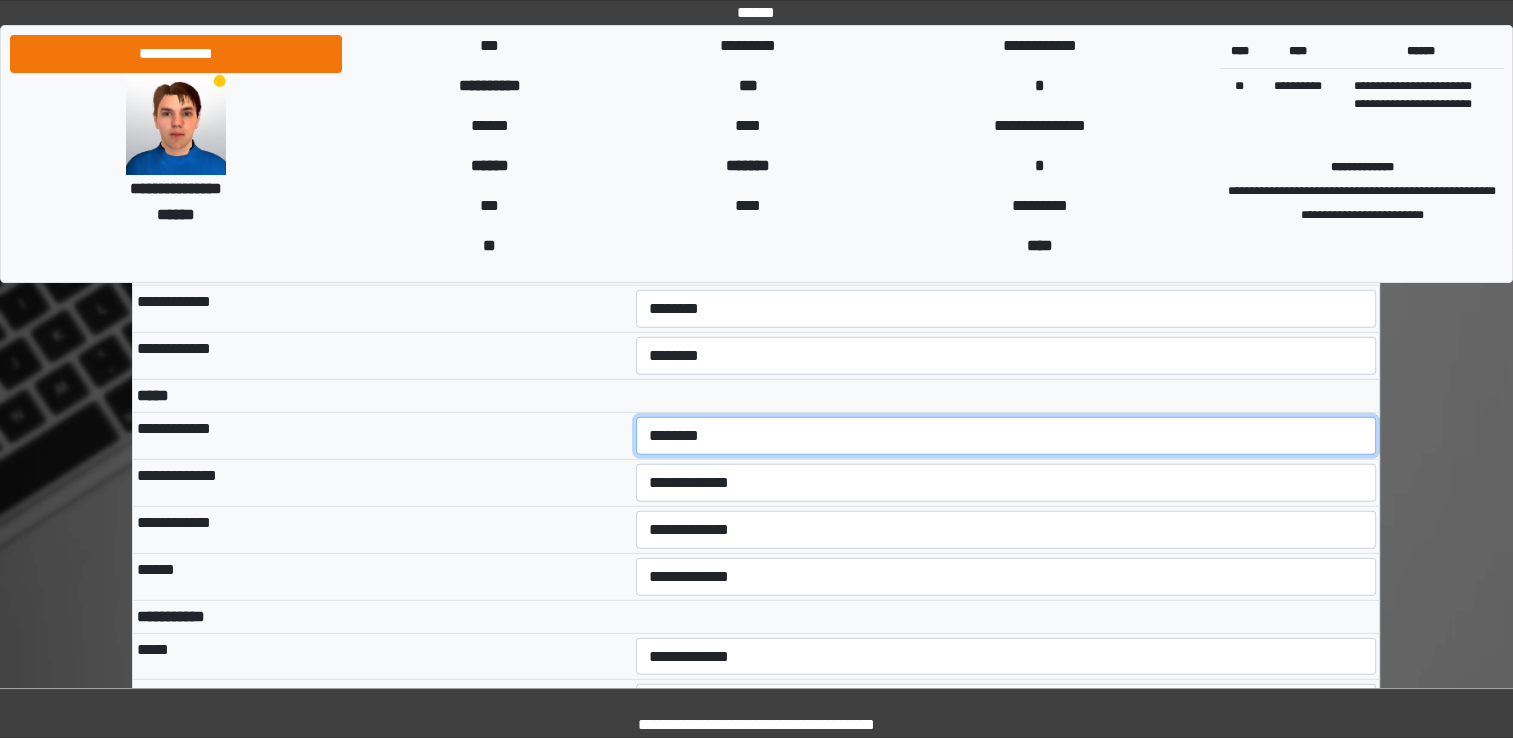 click on "**********" at bounding box center [1006, 436] 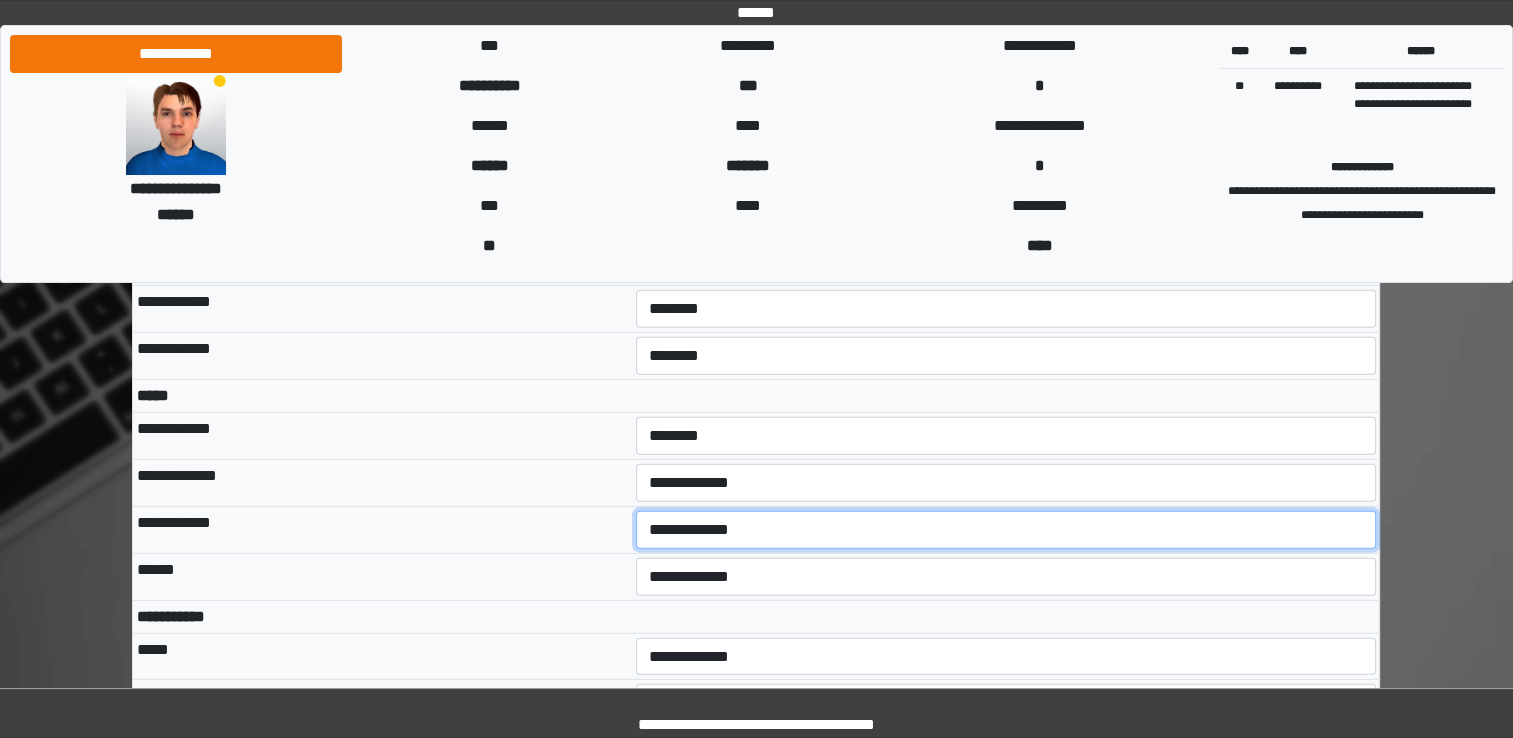 click on "**********" at bounding box center [1006, 530] 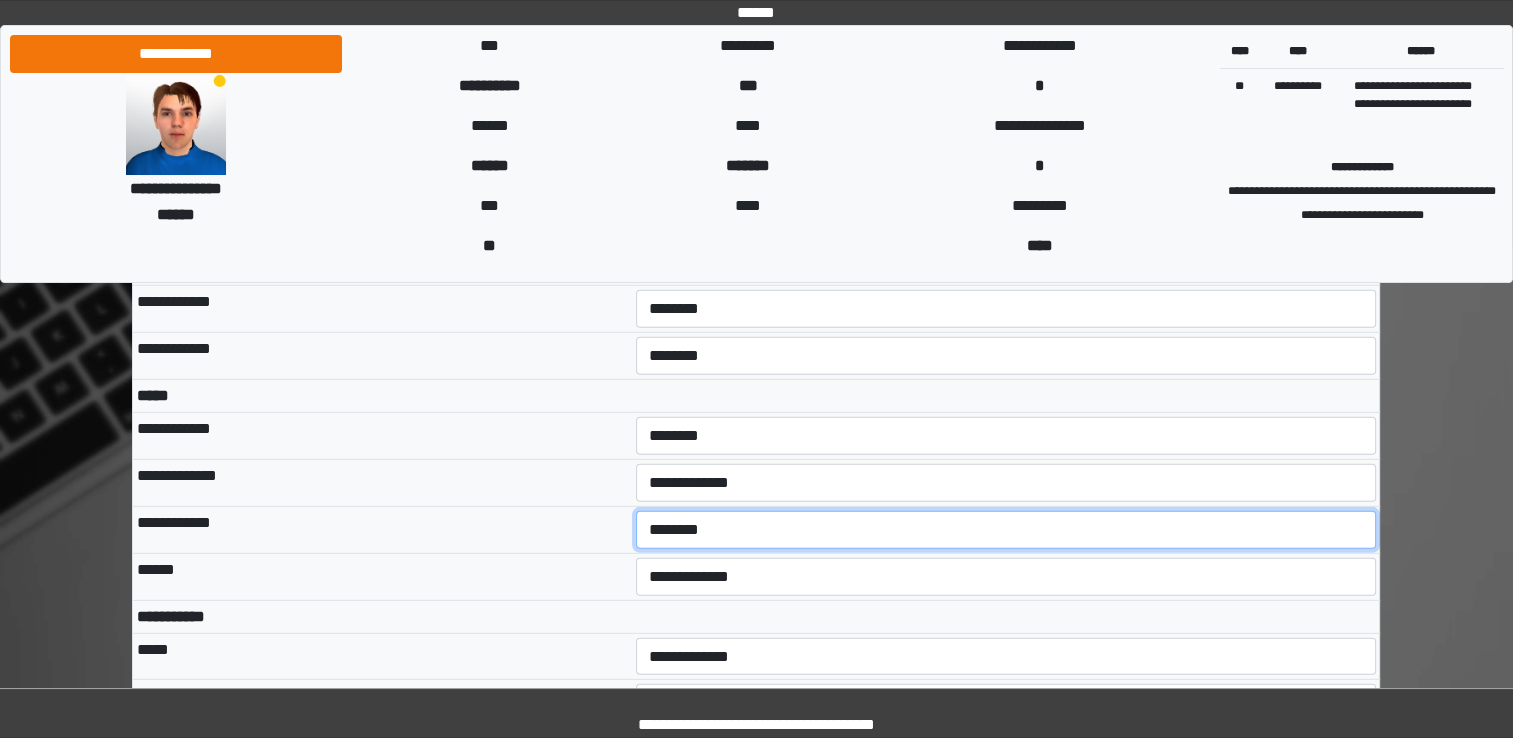 click on "**********" at bounding box center [1006, 530] 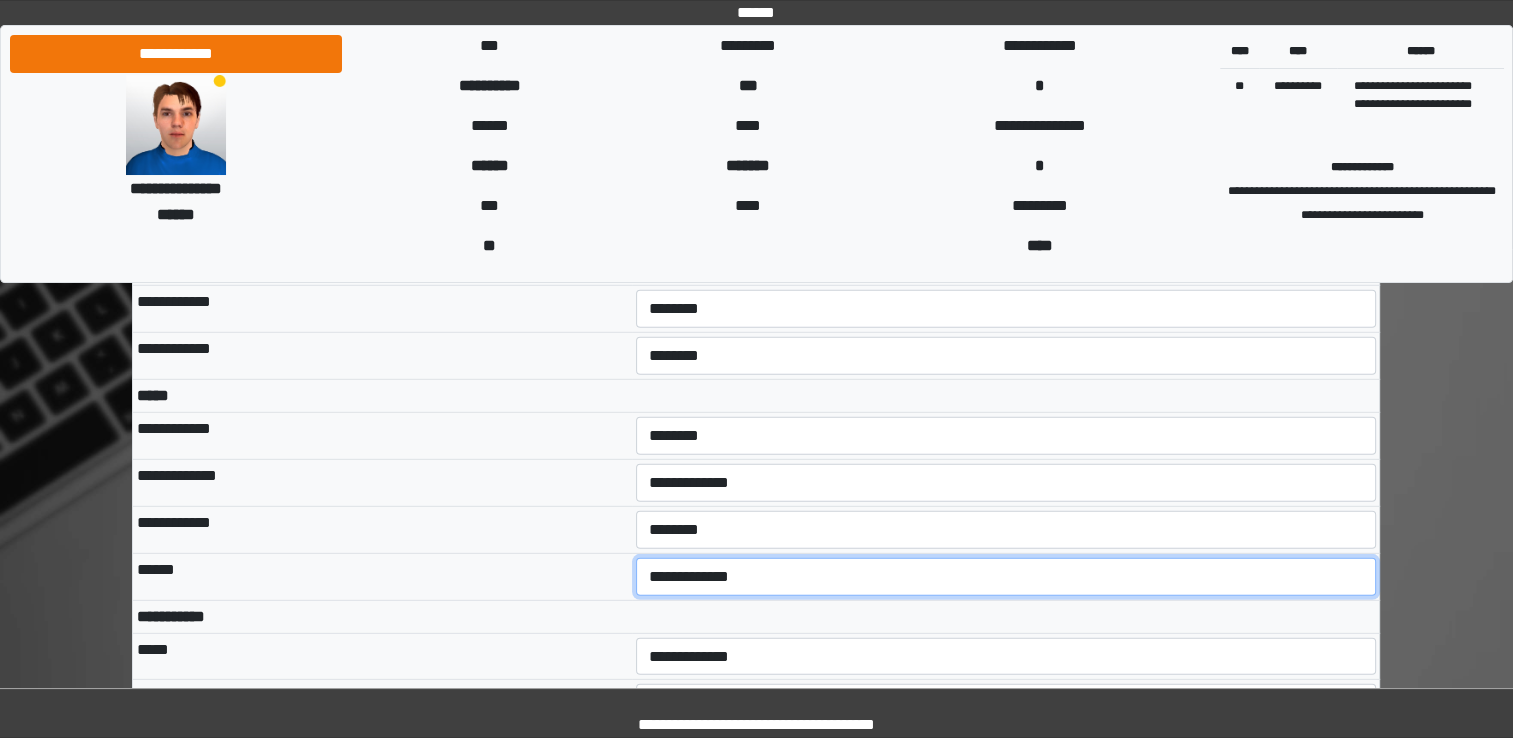 click on "**********" at bounding box center [1006, 577] 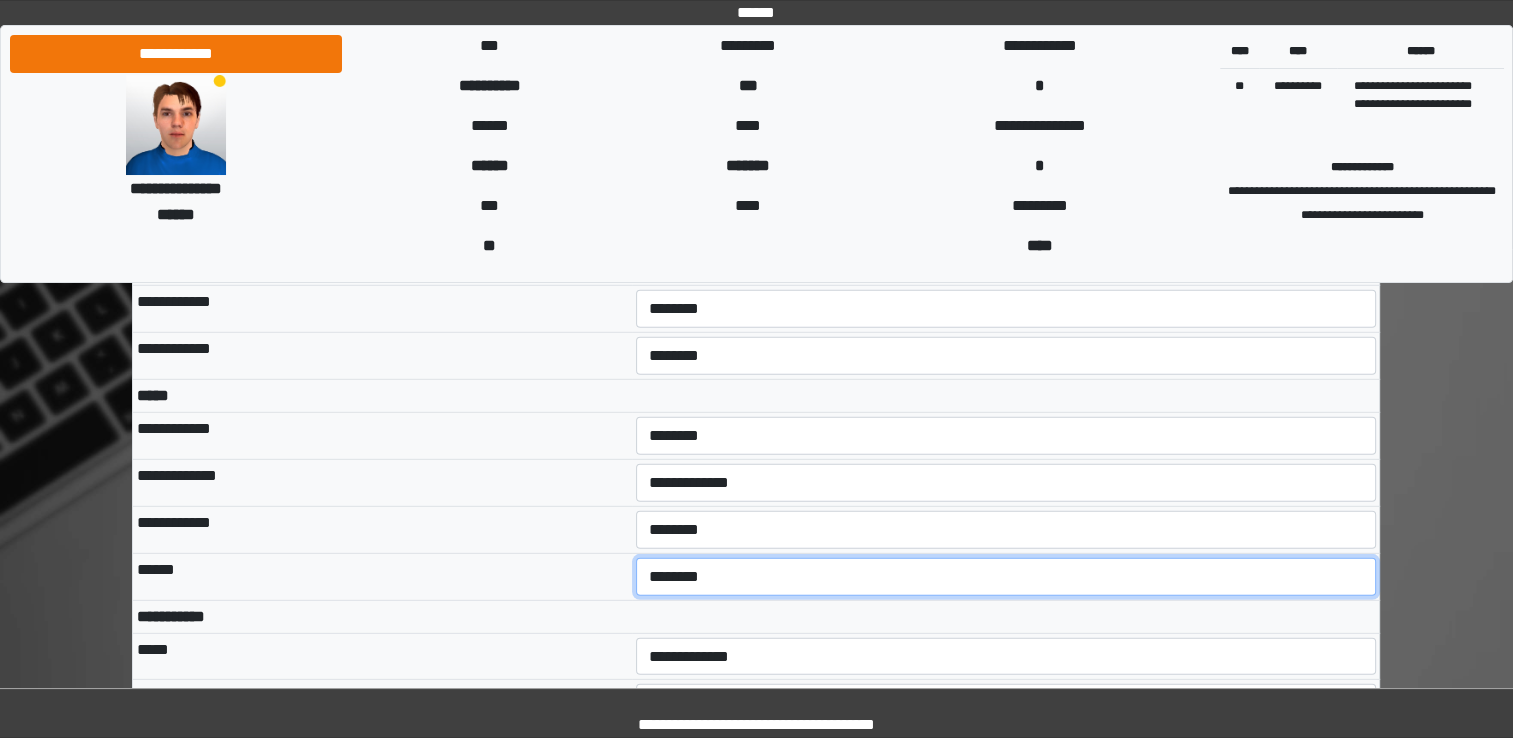 click on "**********" at bounding box center [1006, 577] 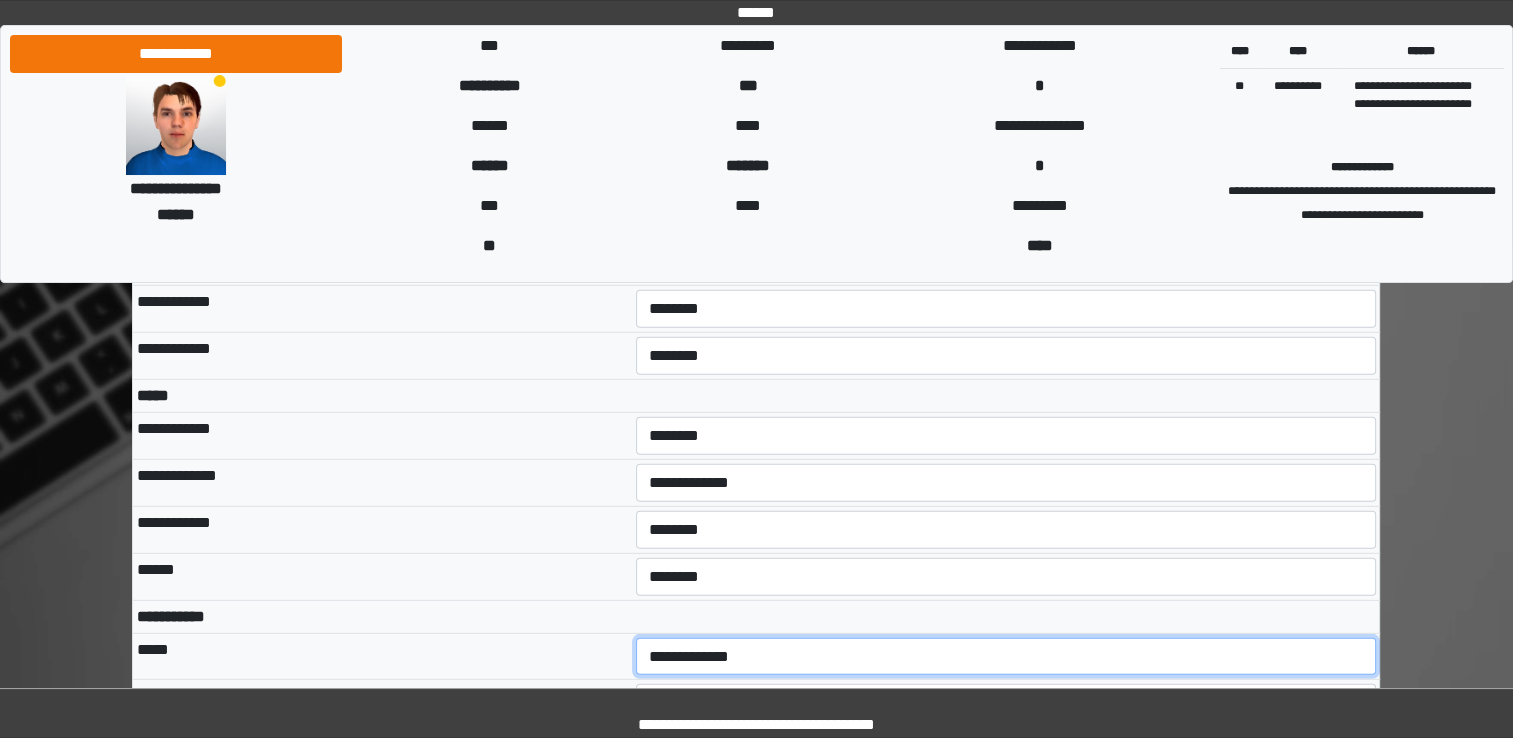 click on "**********" at bounding box center [1006, 657] 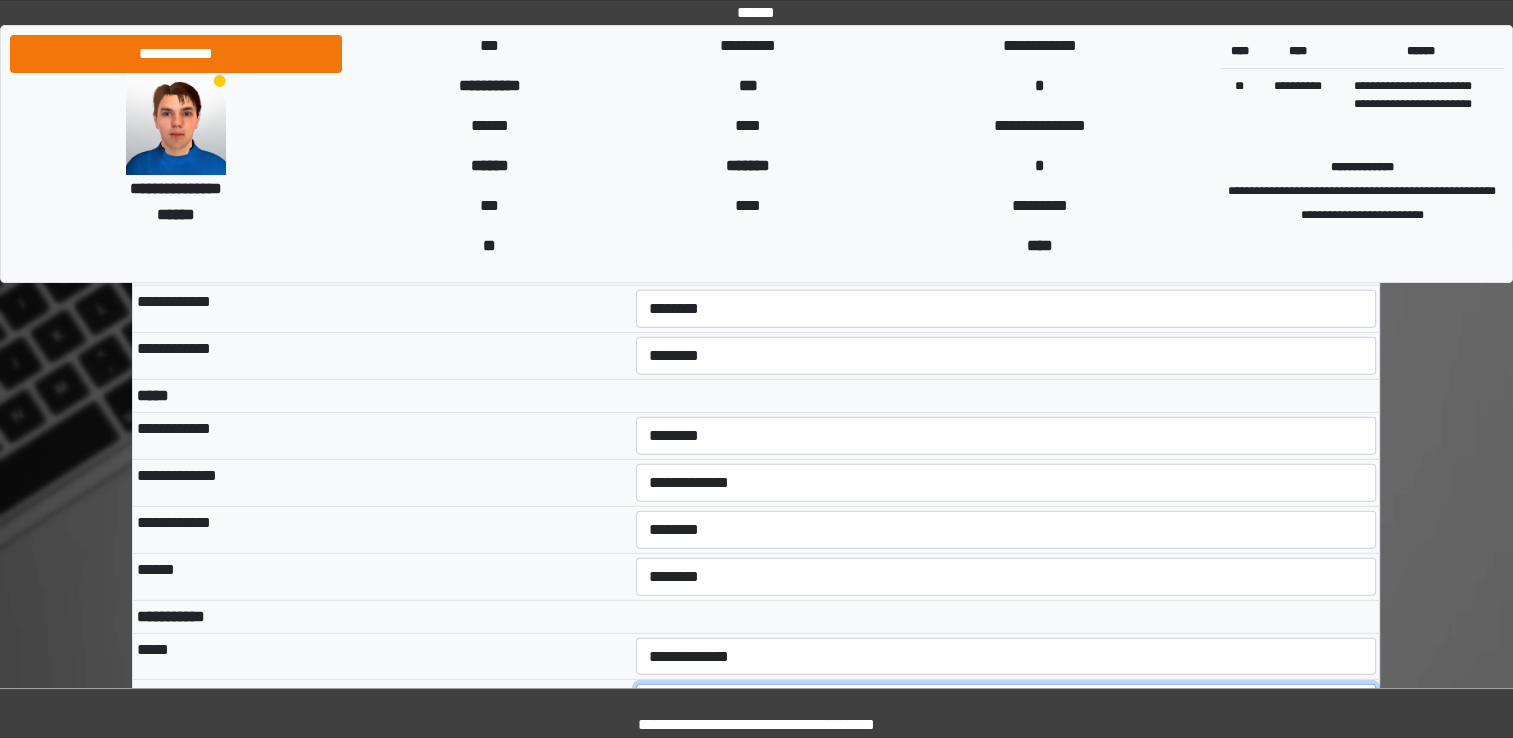 click on "**********" at bounding box center (1006, 703) 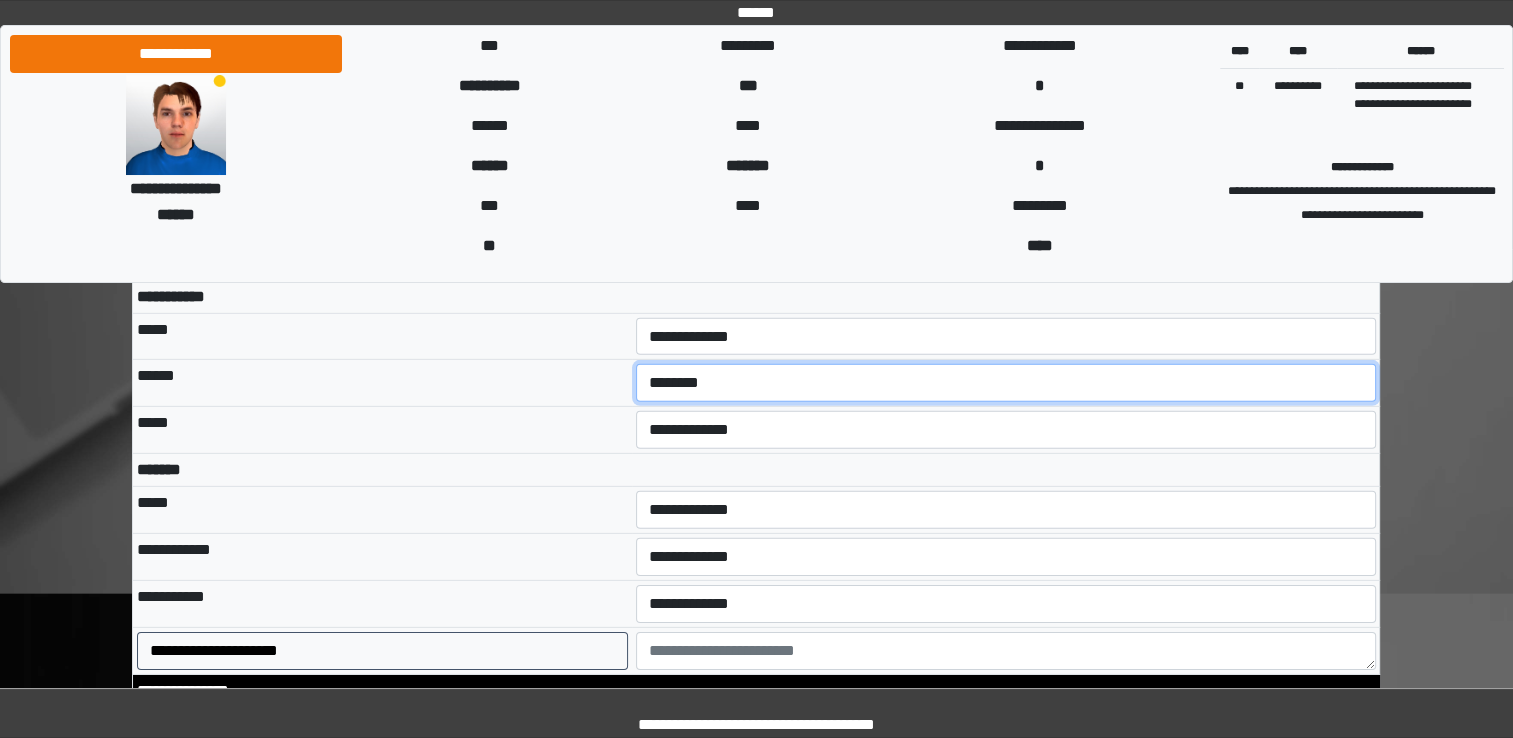 scroll, scrollTop: 6091, scrollLeft: 0, axis: vertical 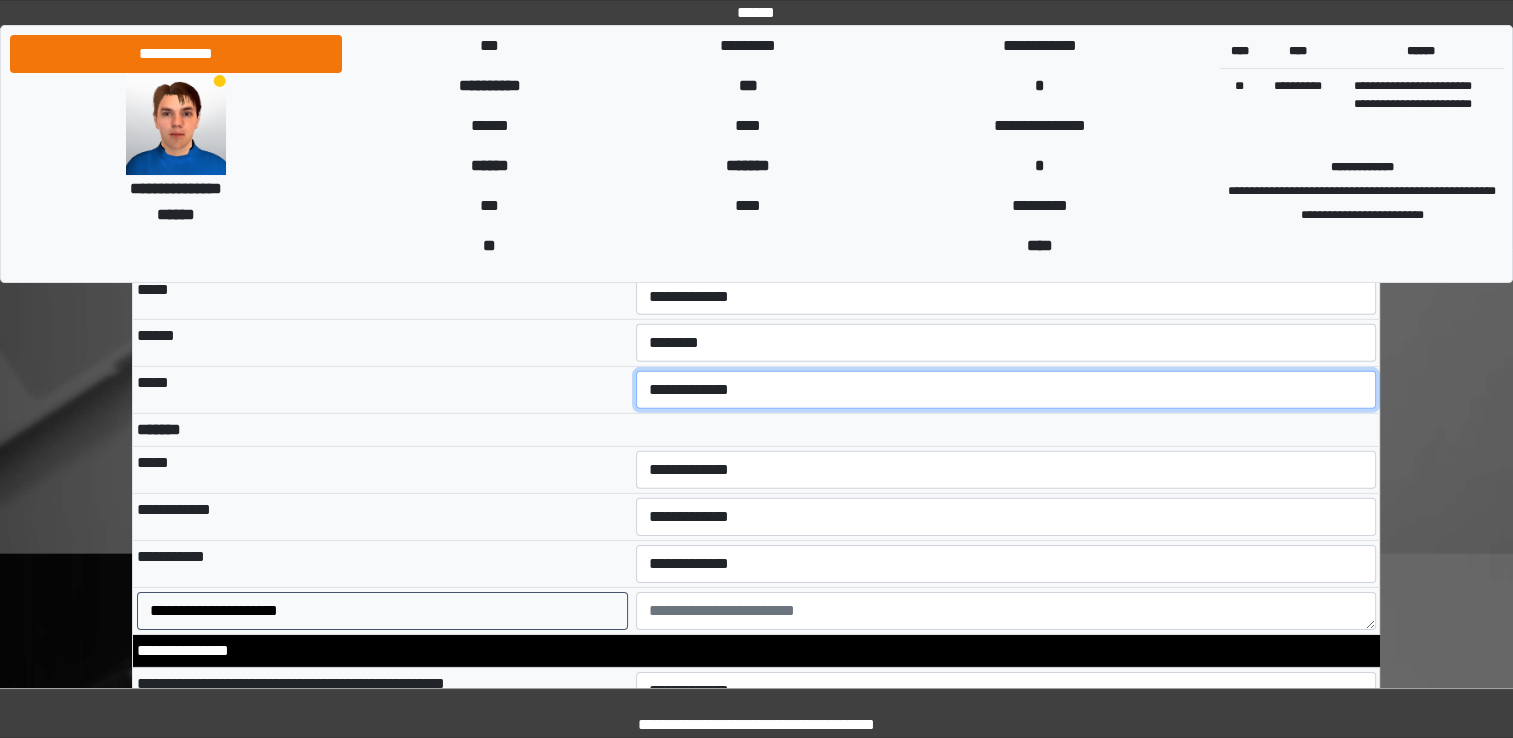 click on "**********" at bounding box center (1006, 390) 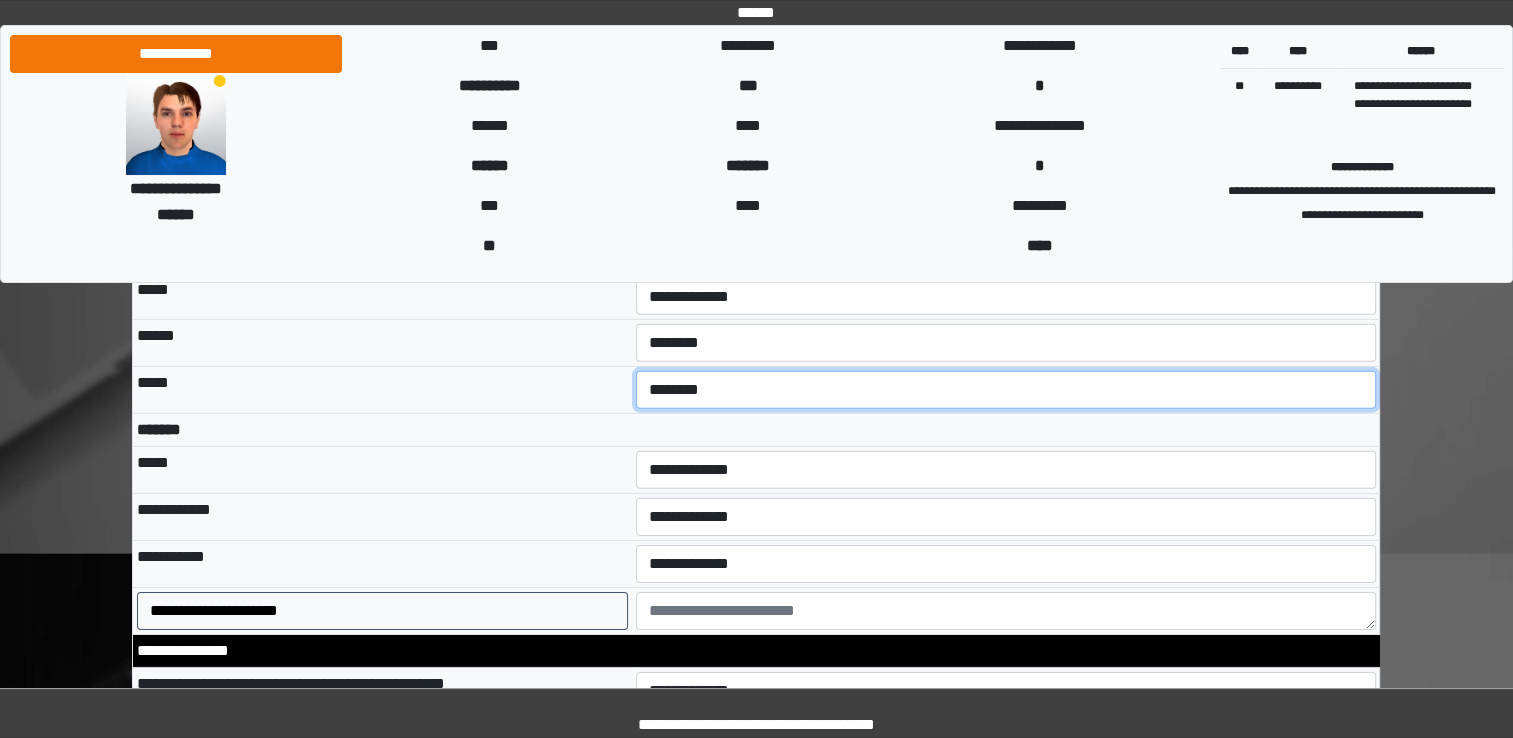click on "**********" at bounding box center (1006, 390) 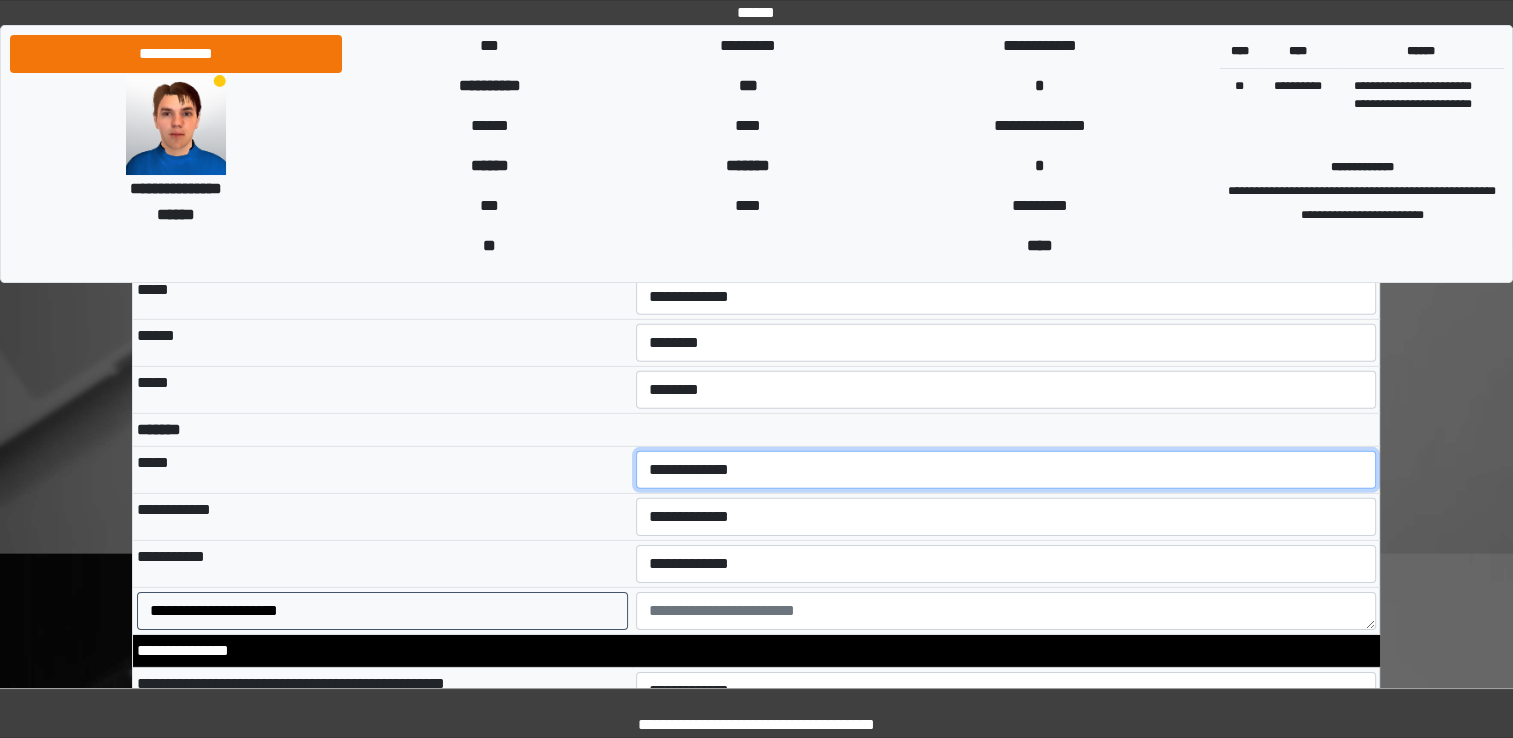 click on "**********" at bounding box center [1006, 470] 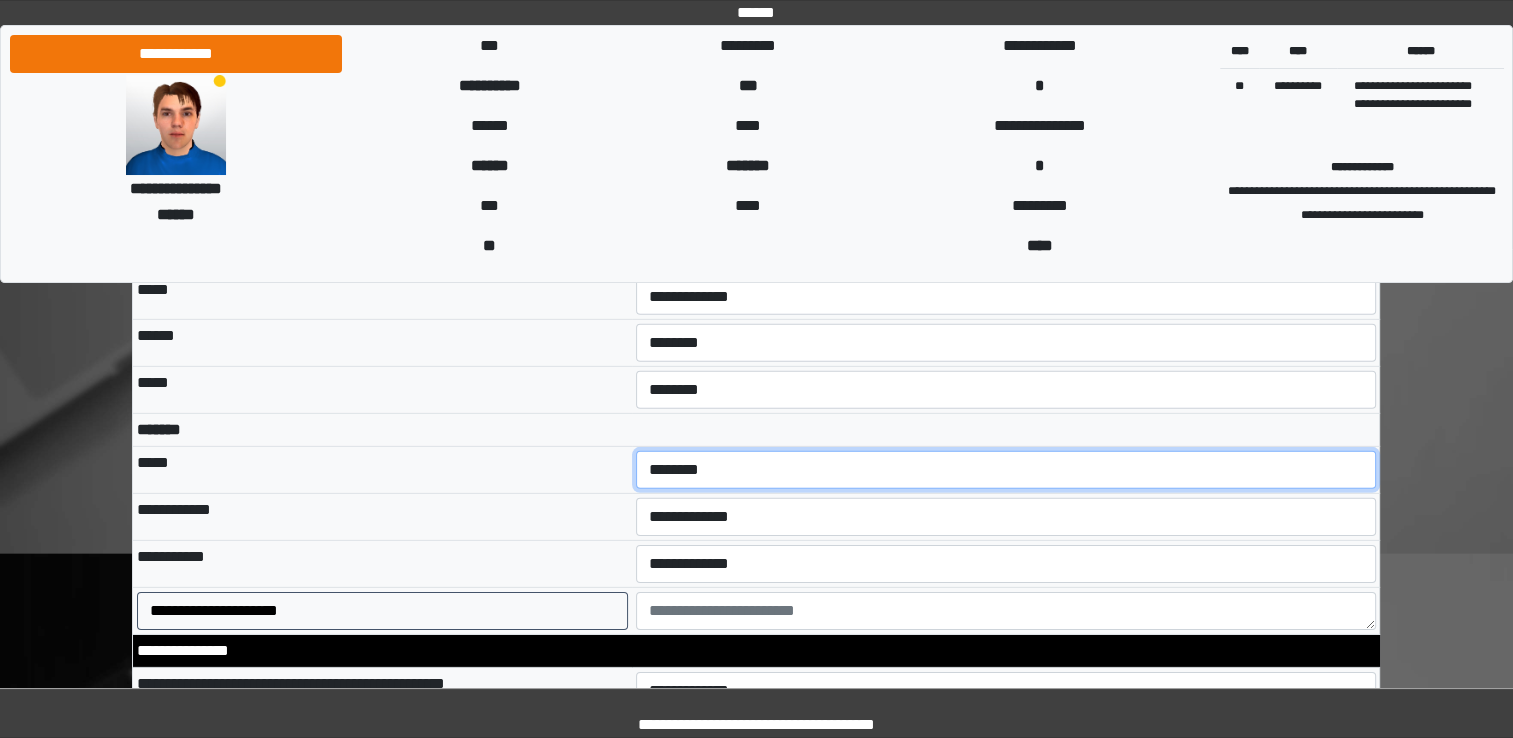 click on "**********" at bounding box center (1006, 470) 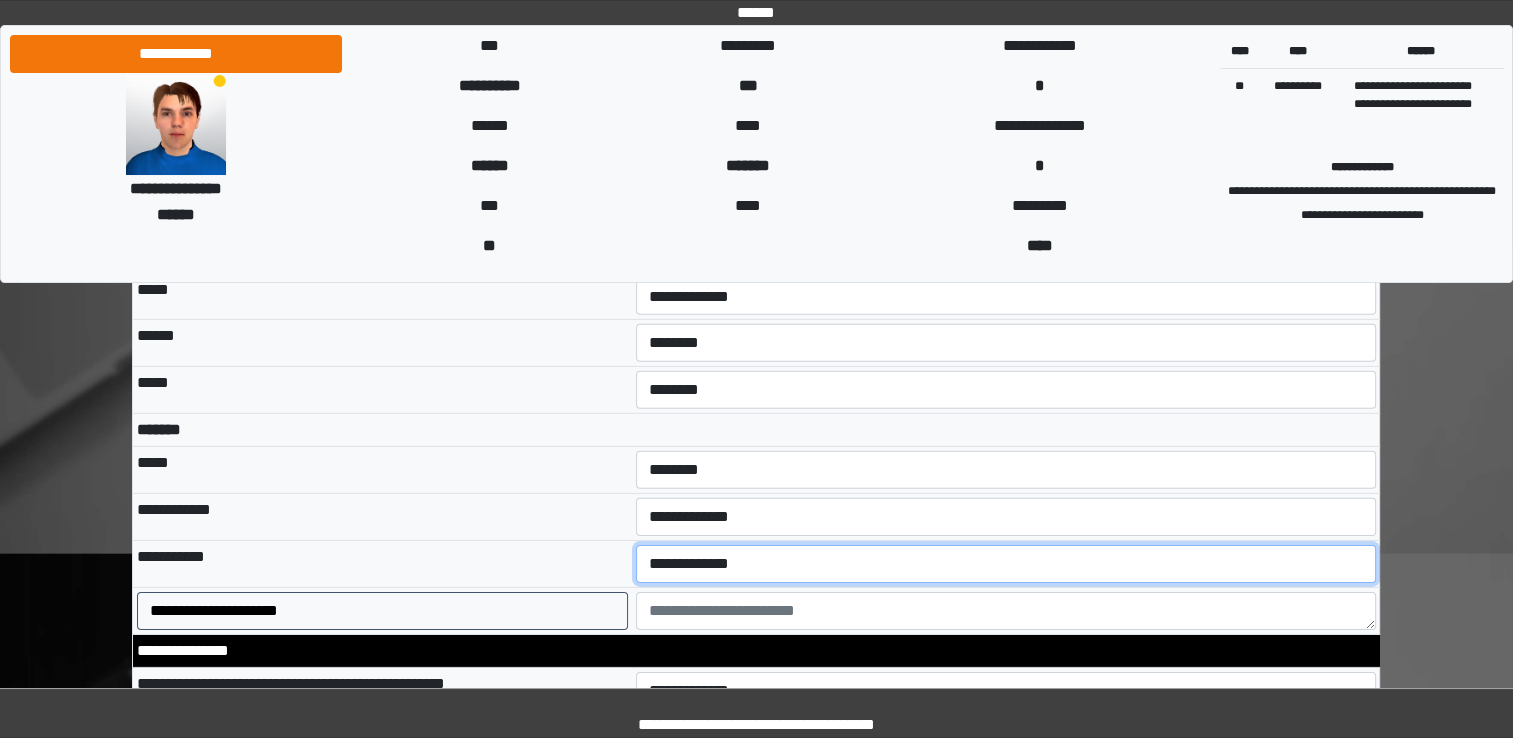 click on "**********" at bounding box center [1006, 564] 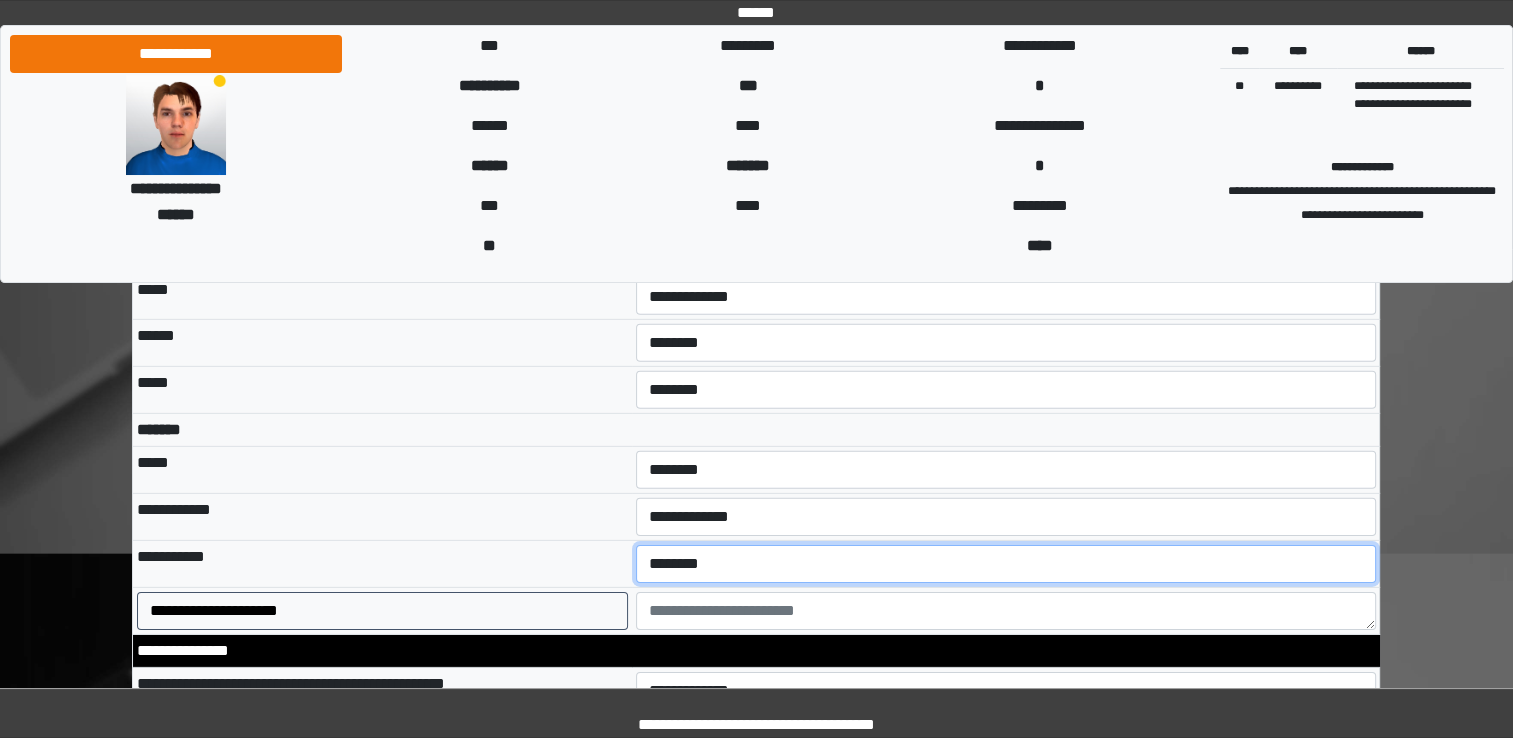 click on "**********" at bounding box center [1006, 564] 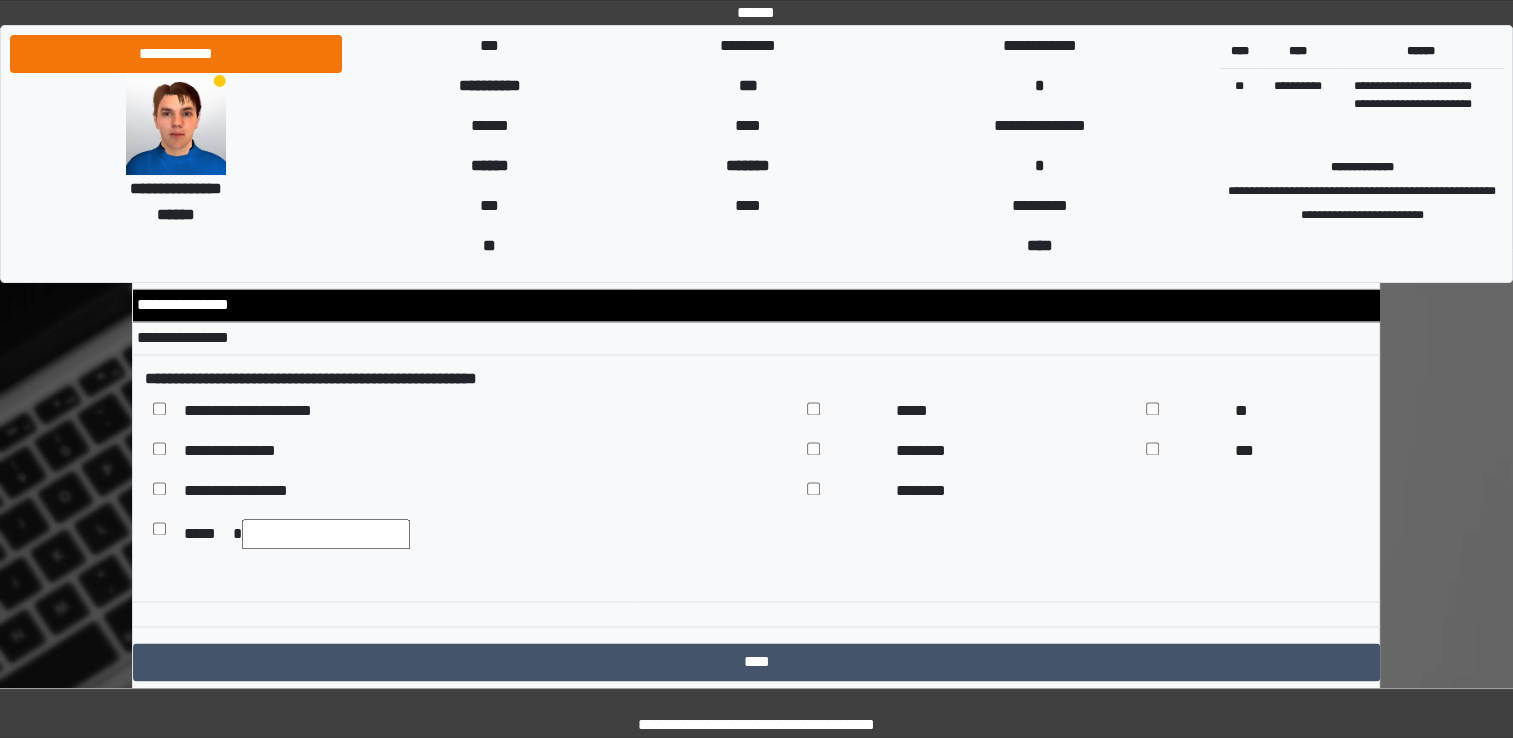 scroll, scrollTop: 10356, scrollLeft: 0, axis: vertical 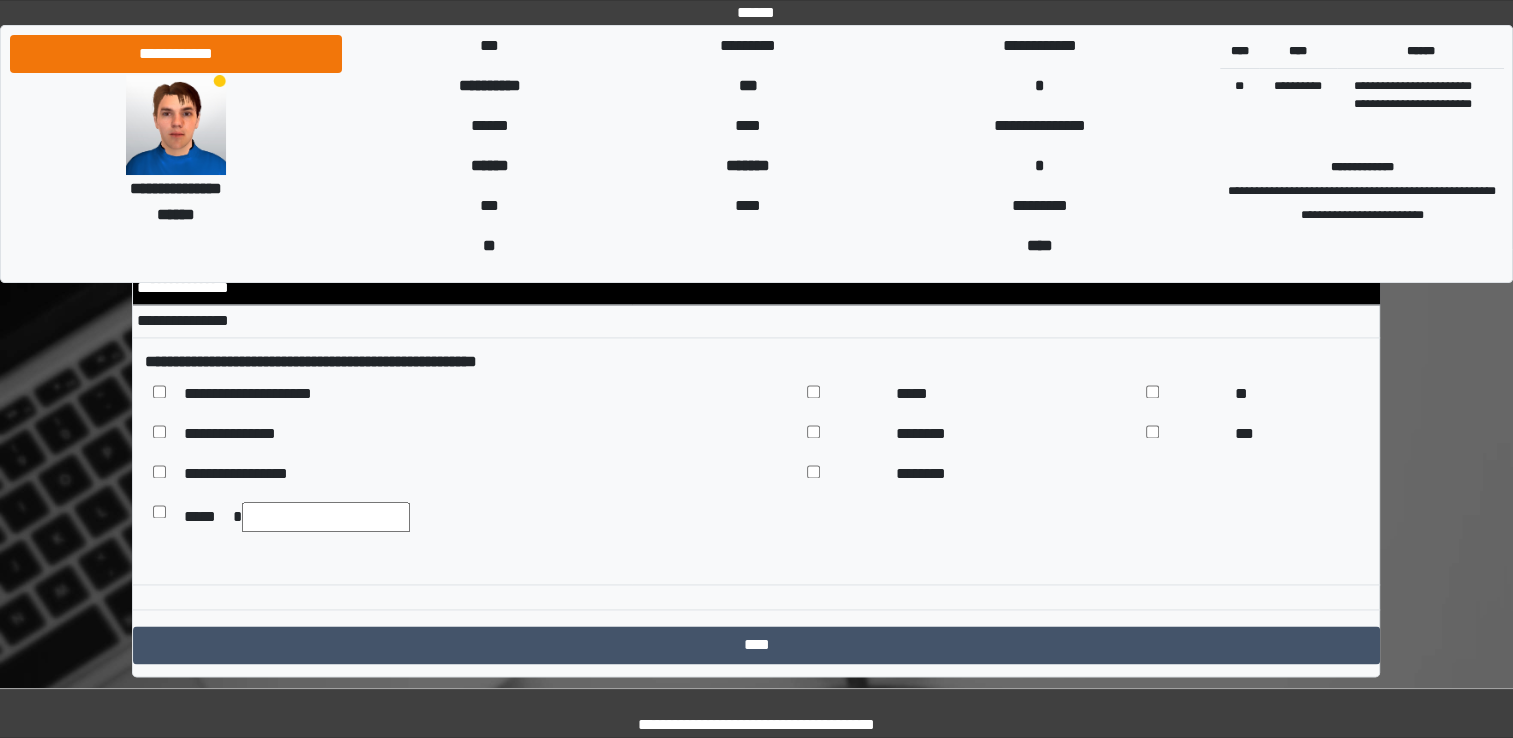 click at bounding box center [326, 517] 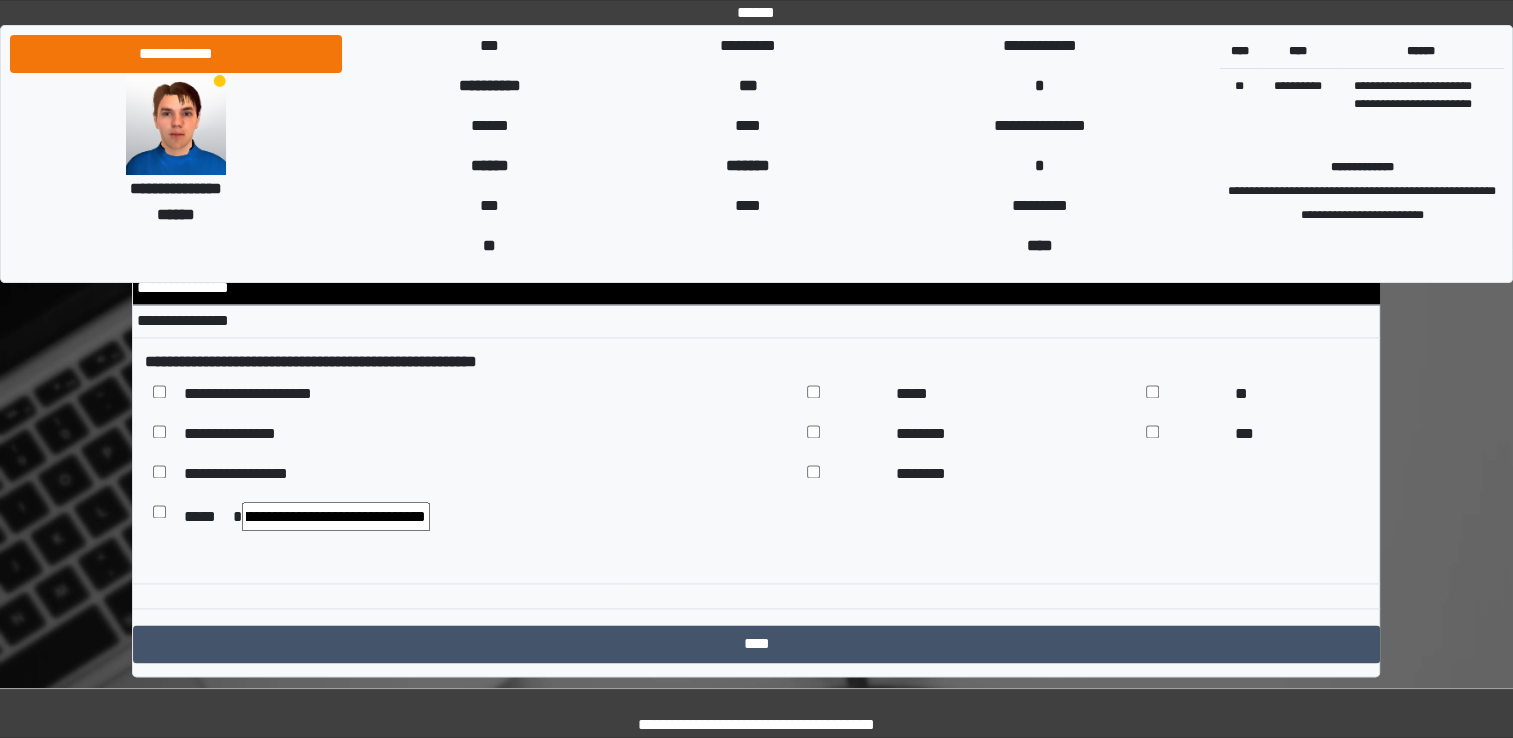 scroll, scrollTop: 0, scrollLeft: 674, axis: horizontal 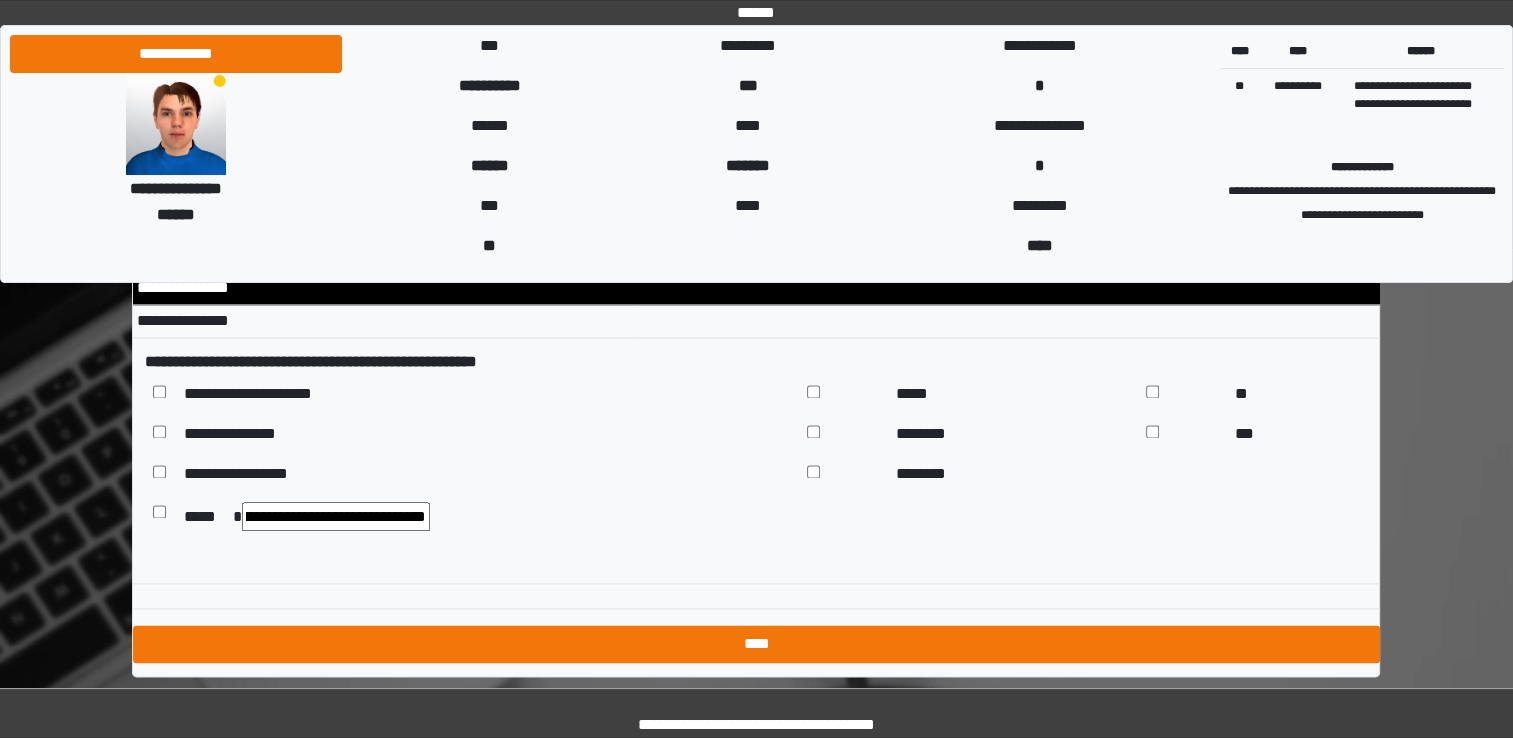 type on "**********" 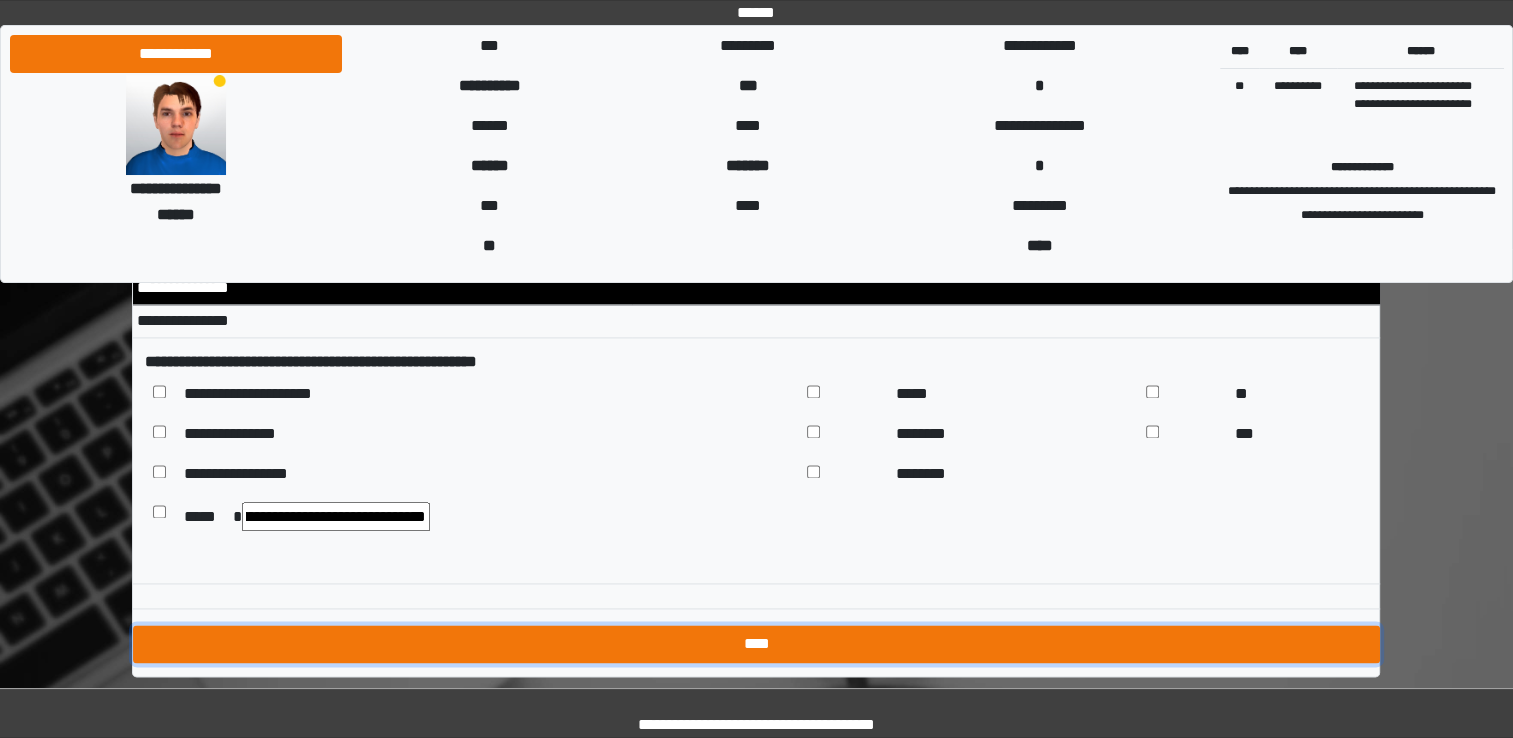 click on "****" at bounding box center (756, 644) 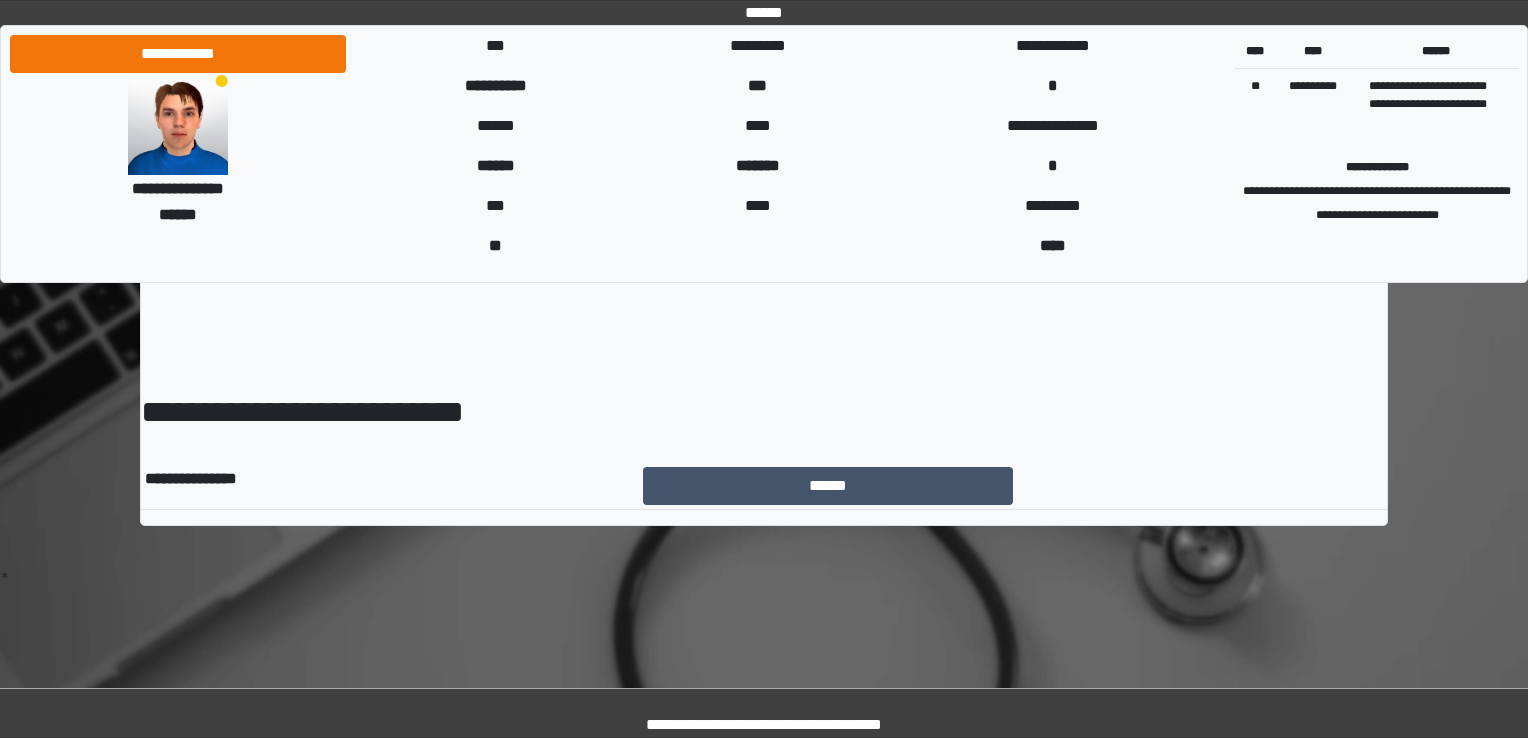 scroll, scrollTop: 0, scrollLeft: 0, axis: both 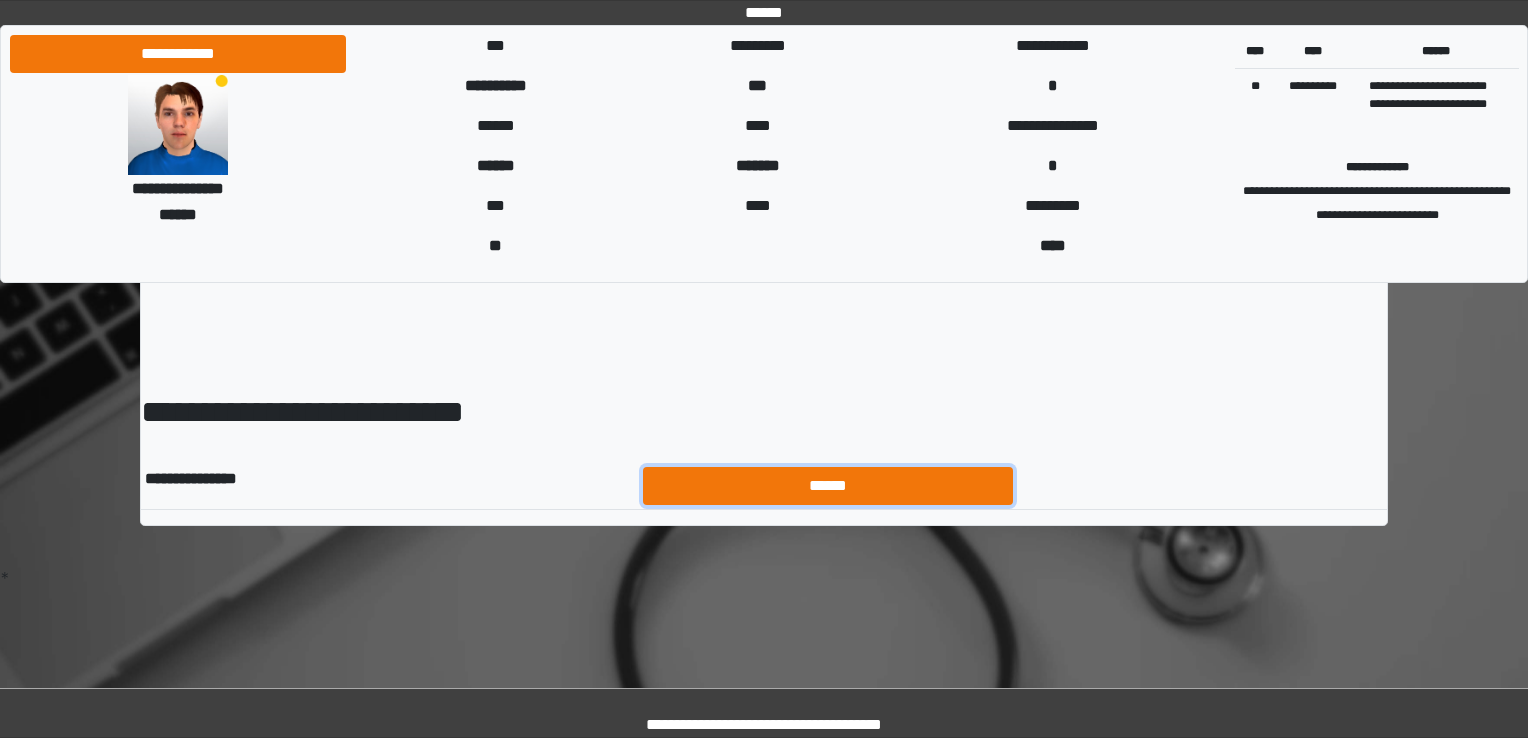 click on "******" at bounding box center [828, 486] 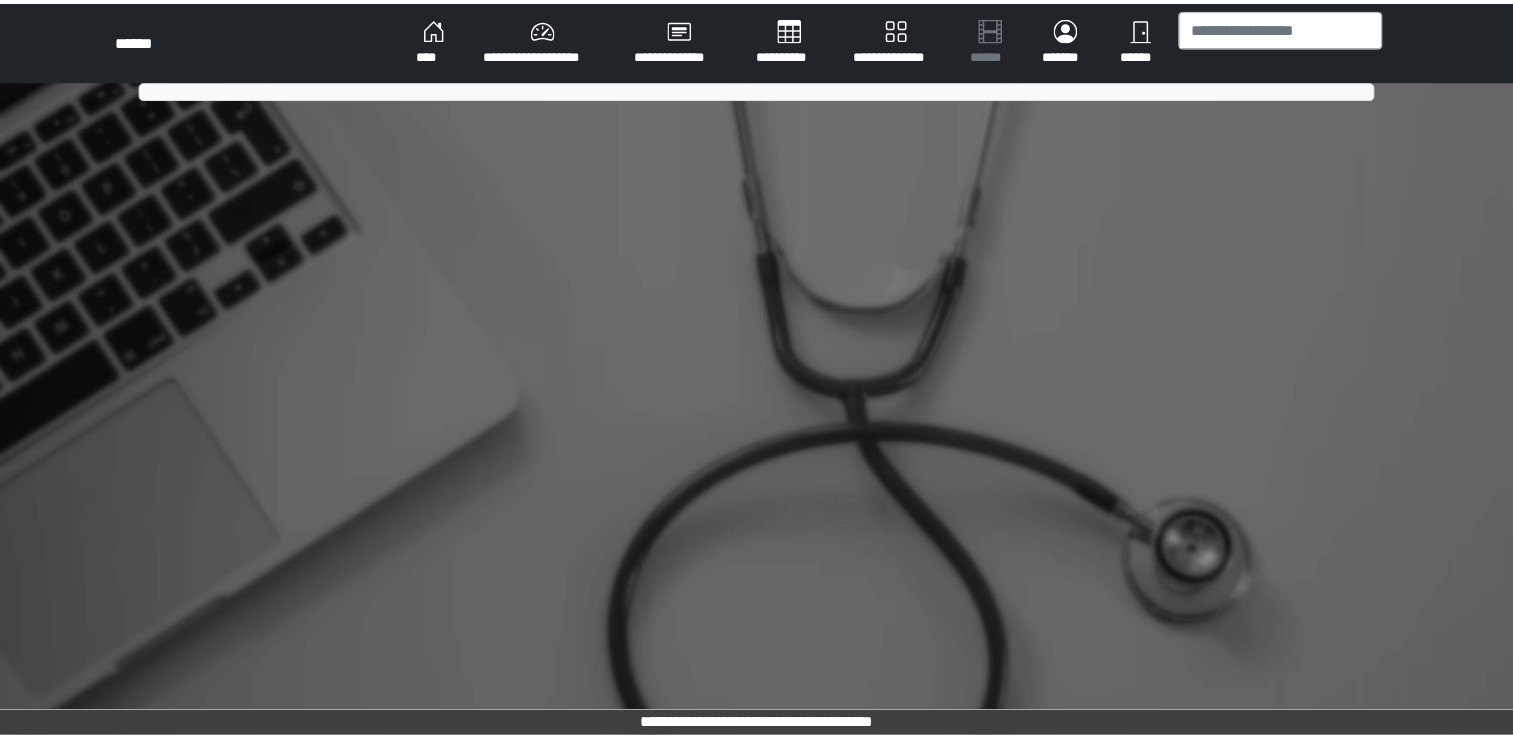 scroll, scrollTop: 0, scrollLeft: 0, axis: both 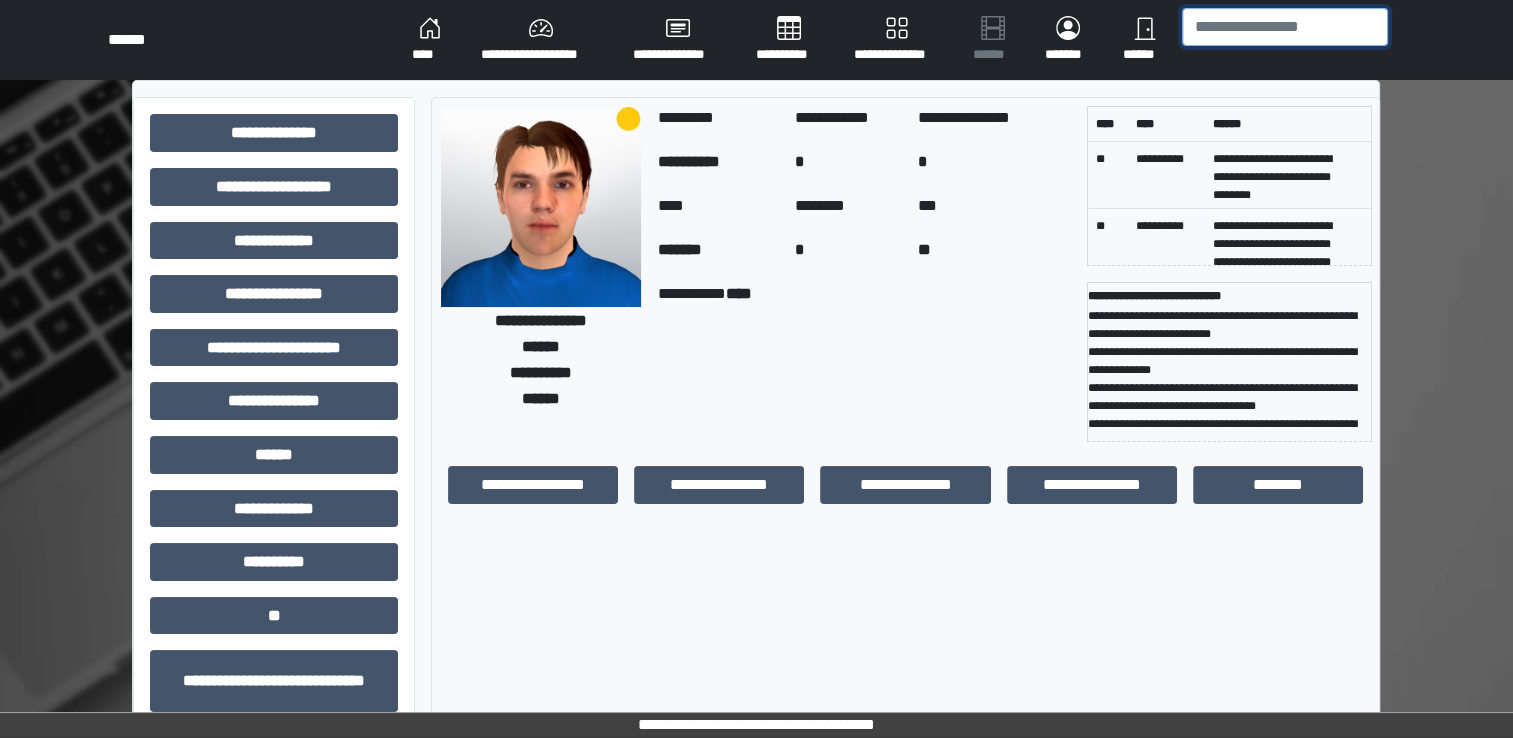 click at bounding box center (1285, 27) 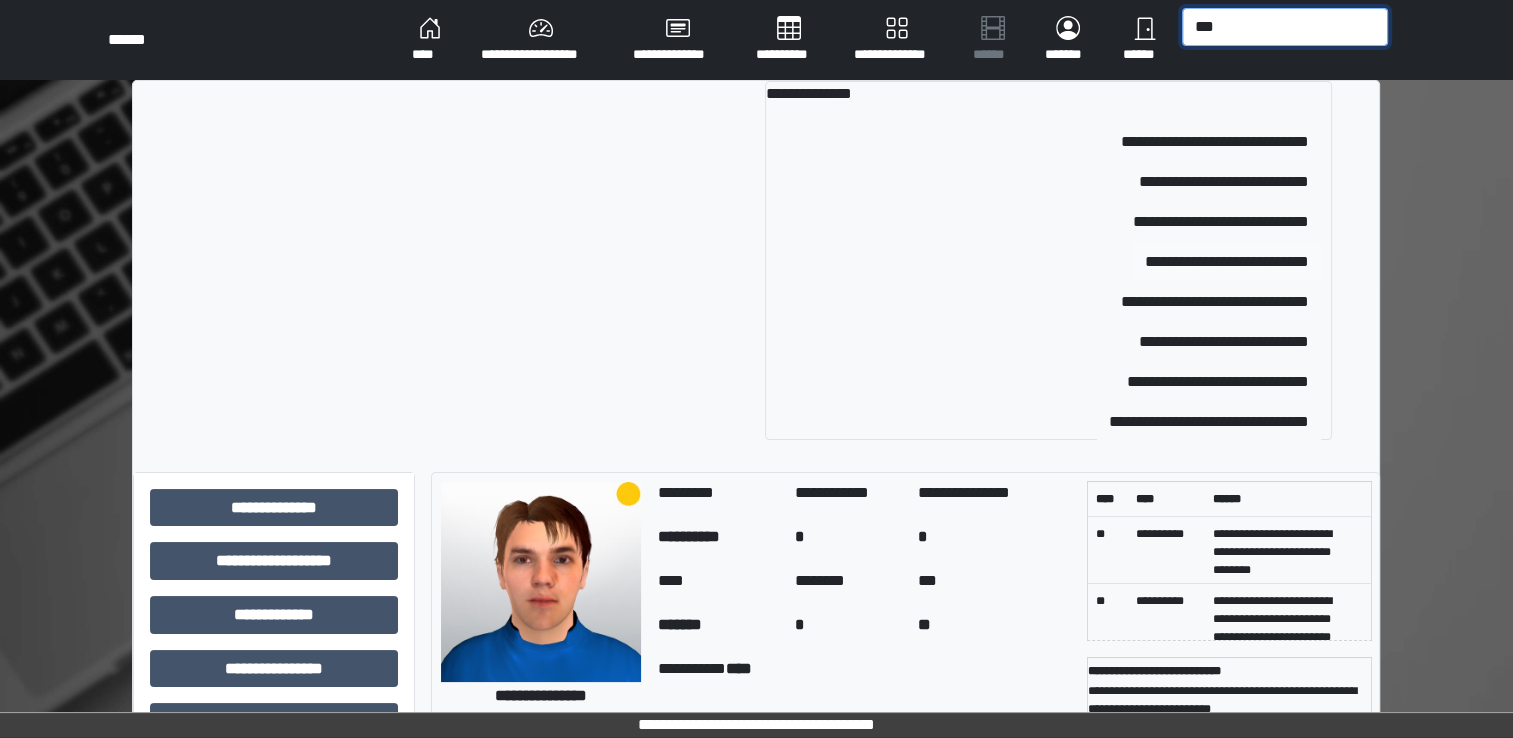 type on "***" 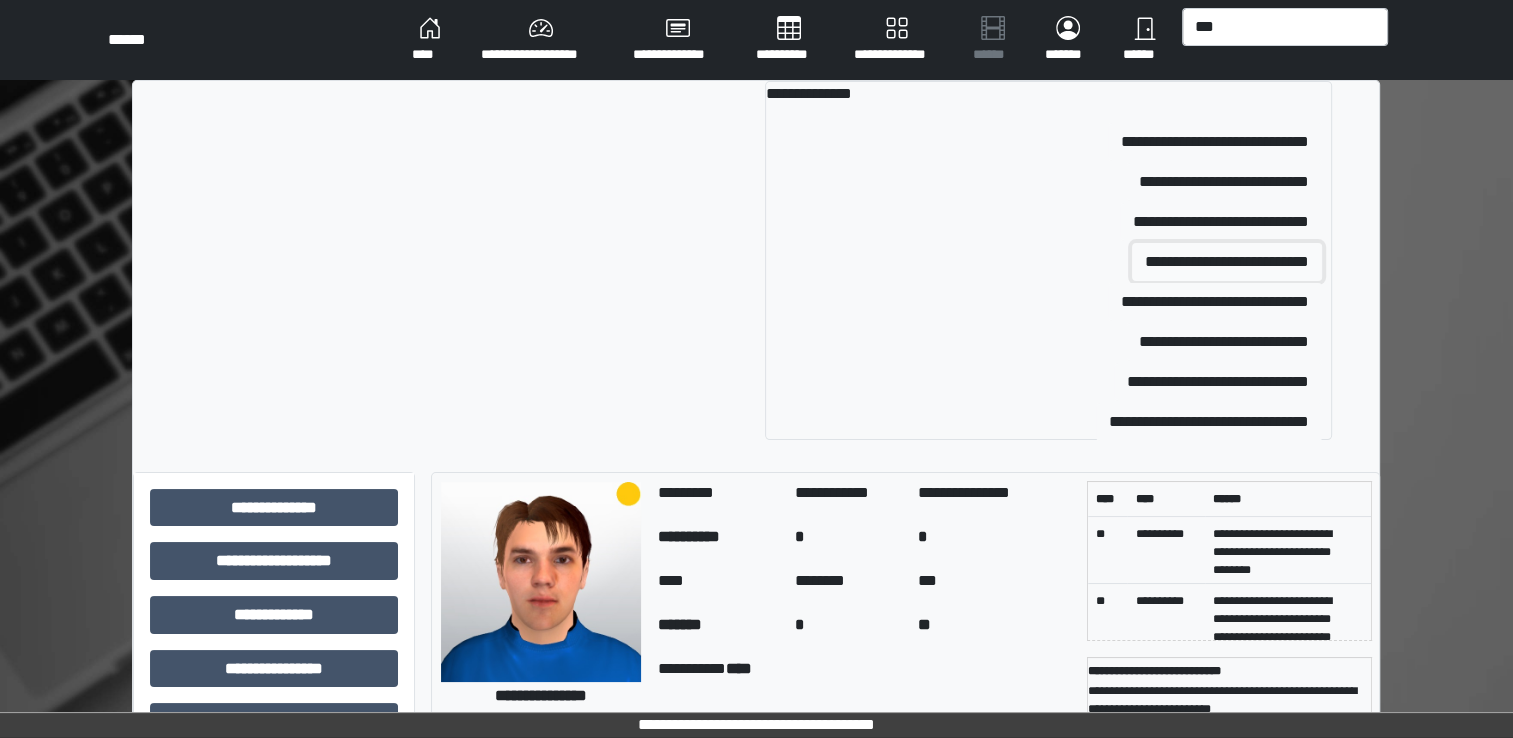 click on "**********" at bounding box center (1227, 262) 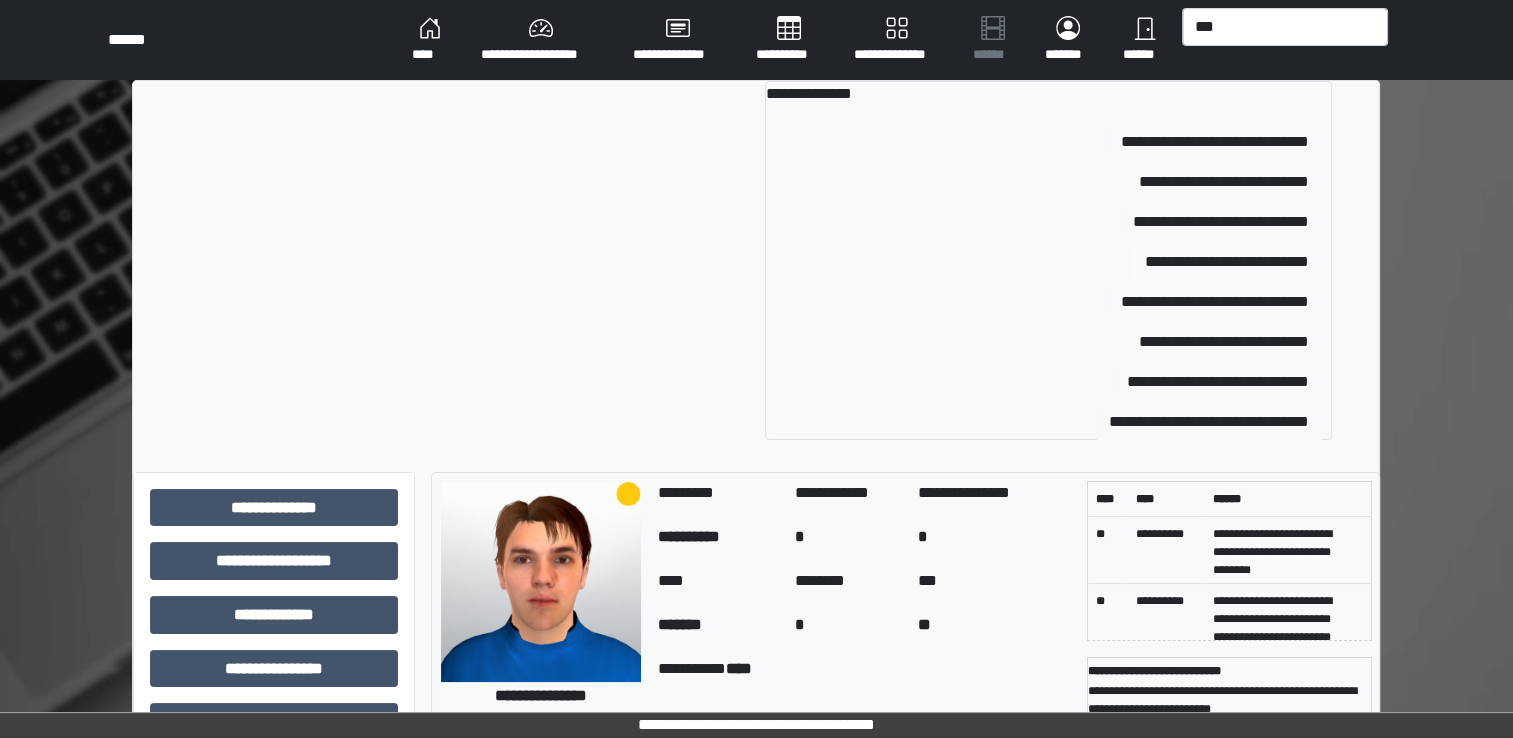 type 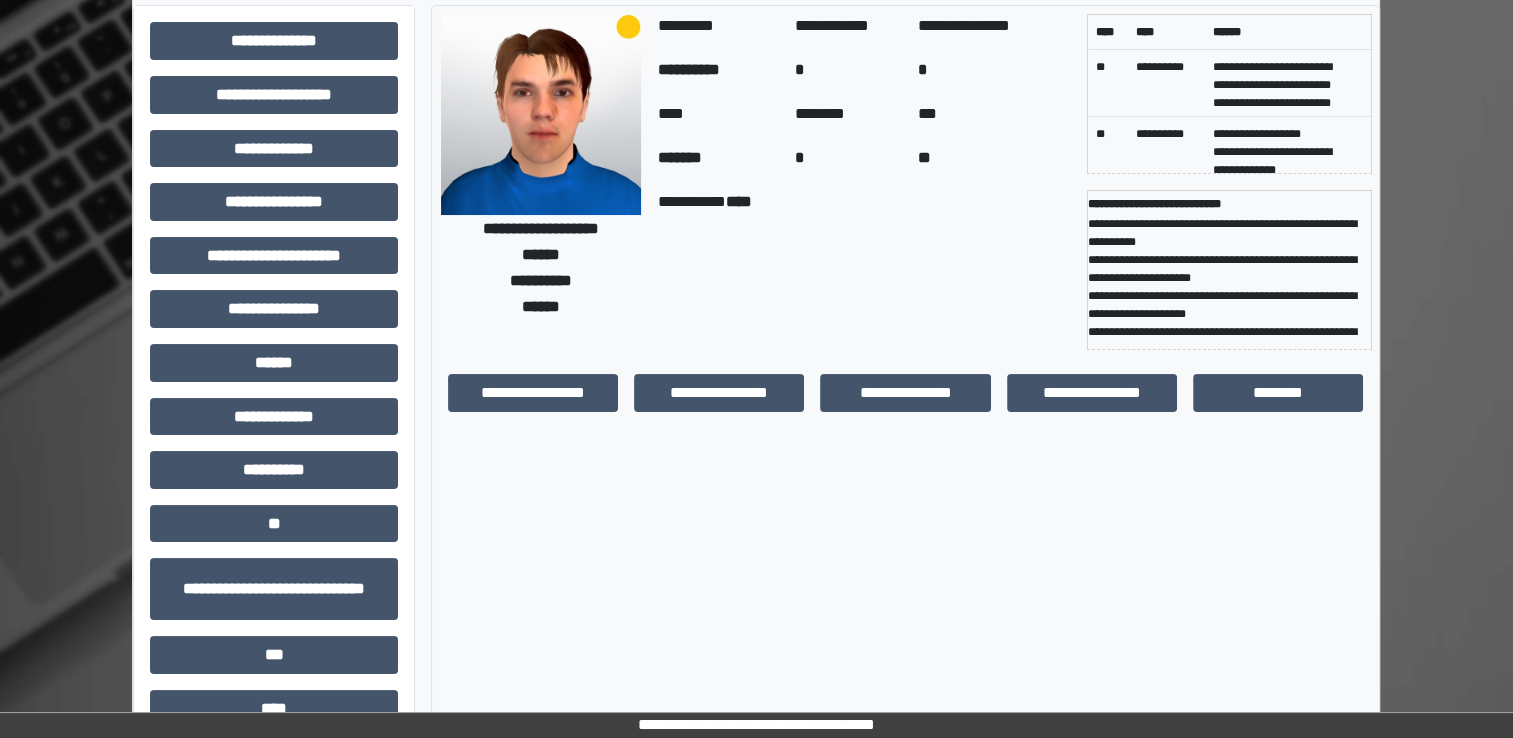 scroll, scrollTop: 94, scrollLeft: 0, axis: vertical 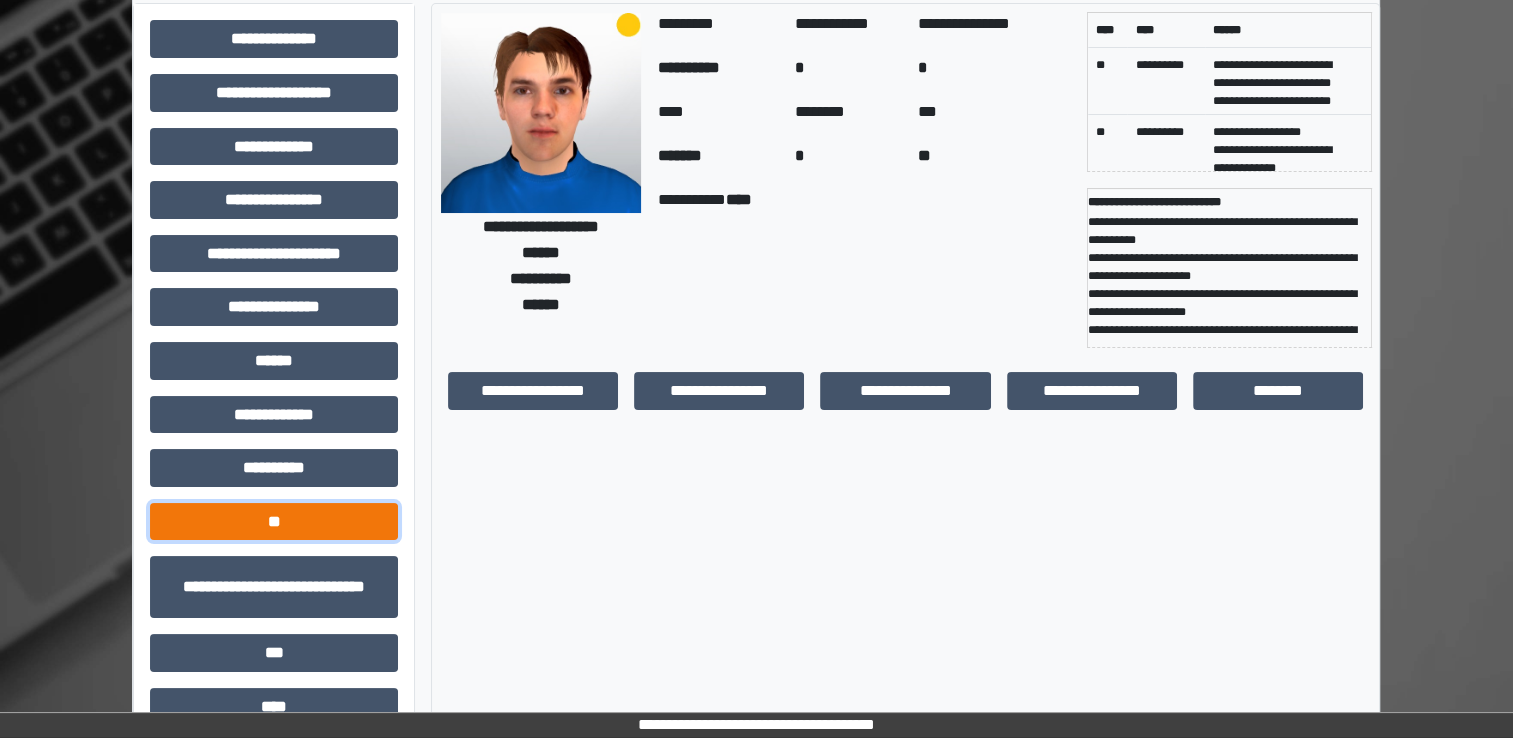 click on "**" at bounding box center [274, 522] 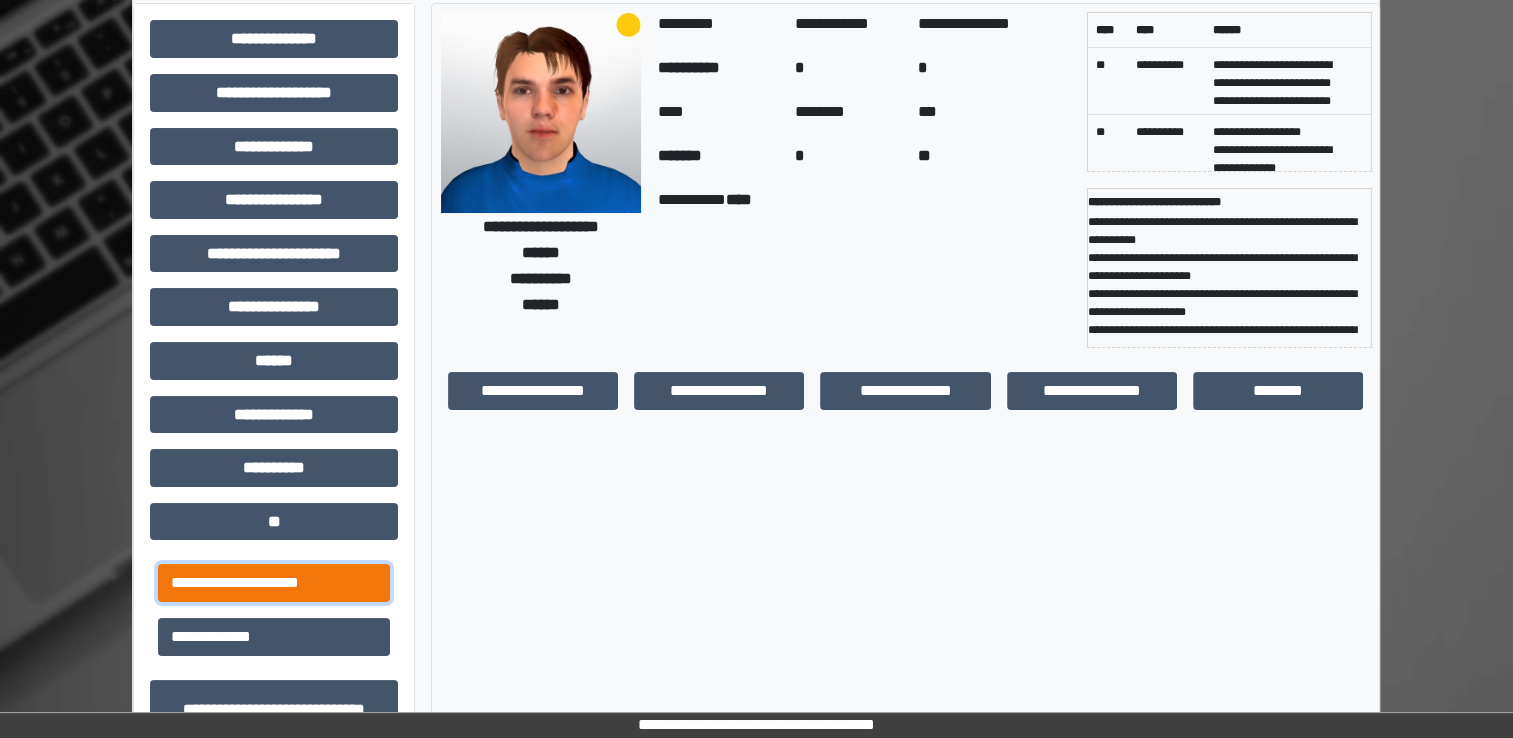 click on "**********" at bounding box center [274, 583] 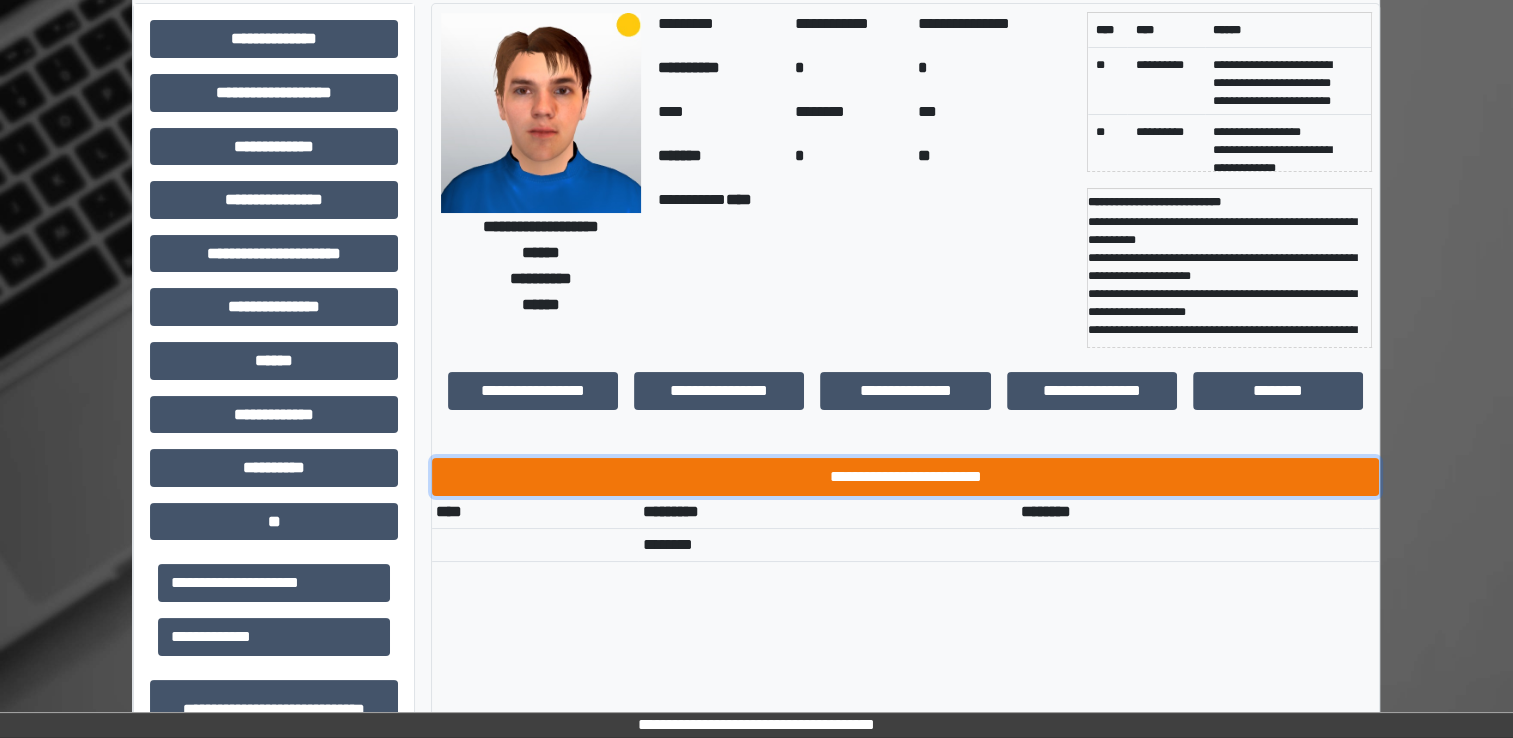click on "**********" at bounding box center [905, 477] 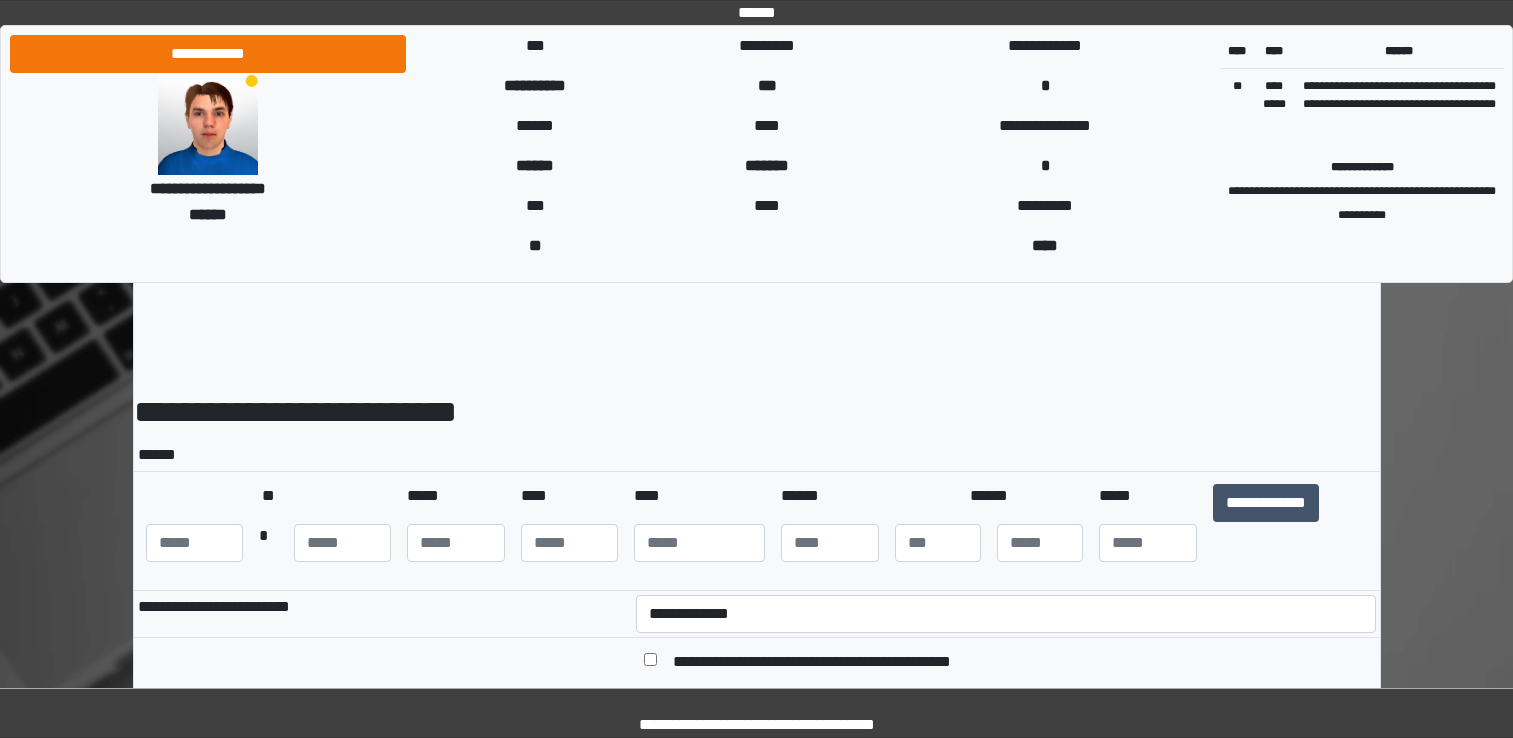 scroll, scrollTop: 0, scrollLeft: 0, axis: both 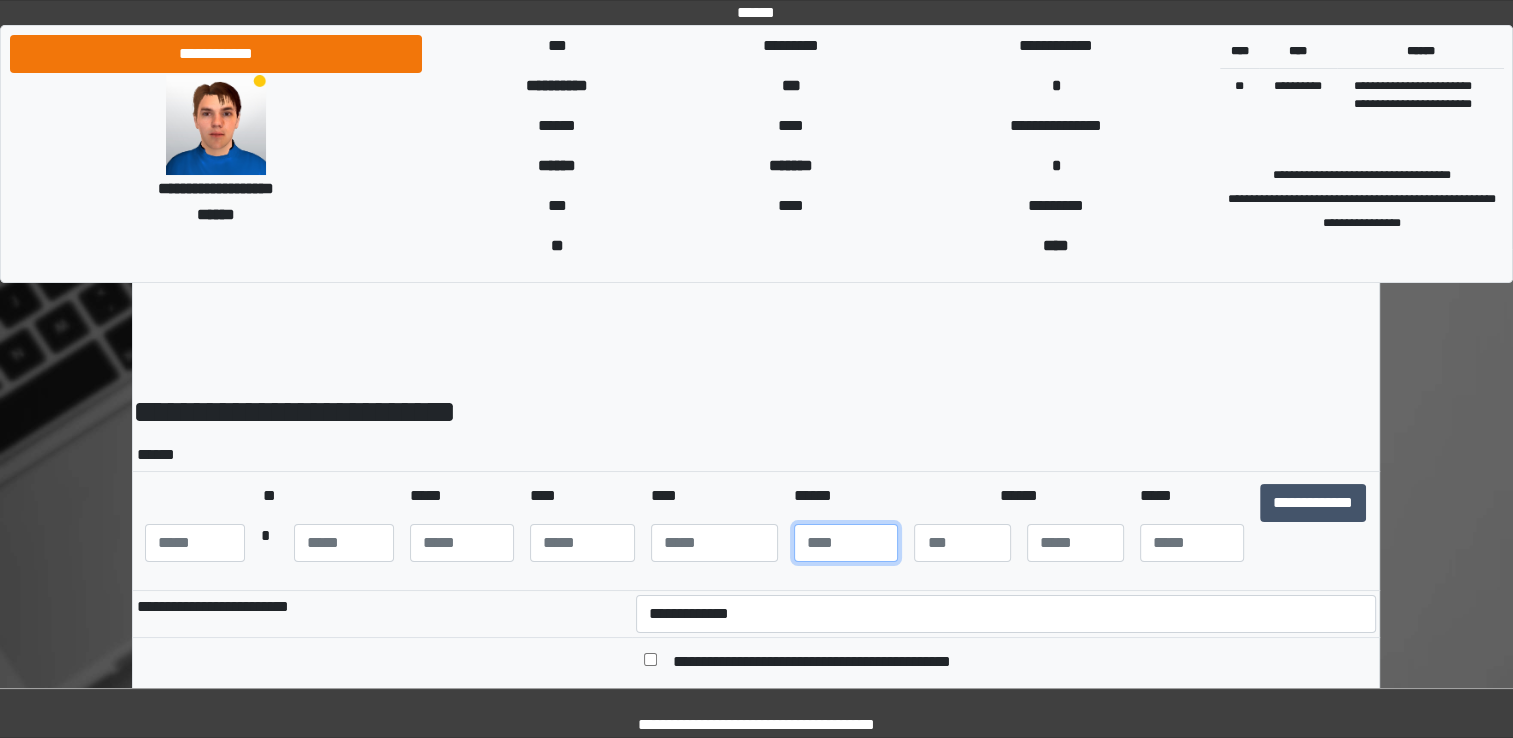 click at bounding box center [846, 543] 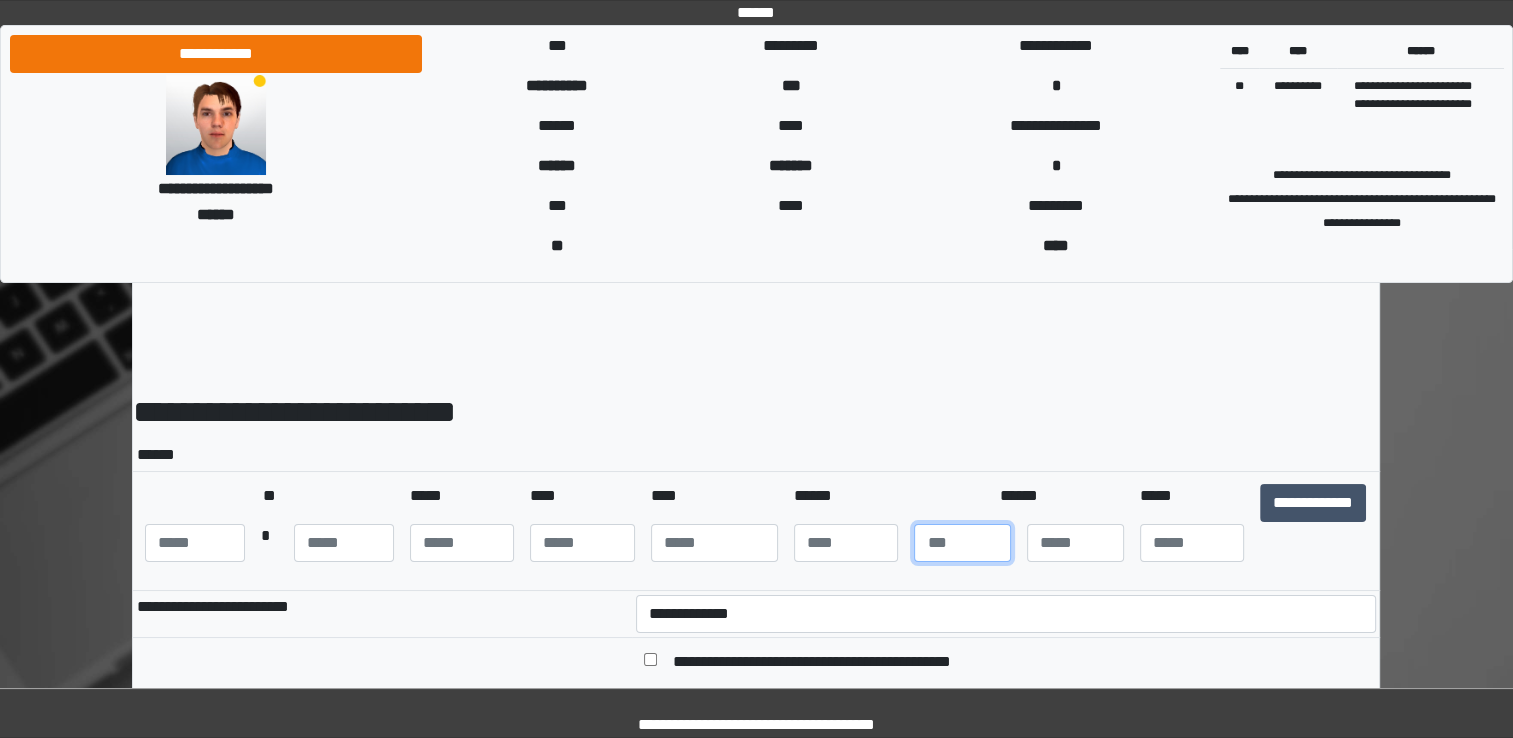 click at bounding box center (962, 543) 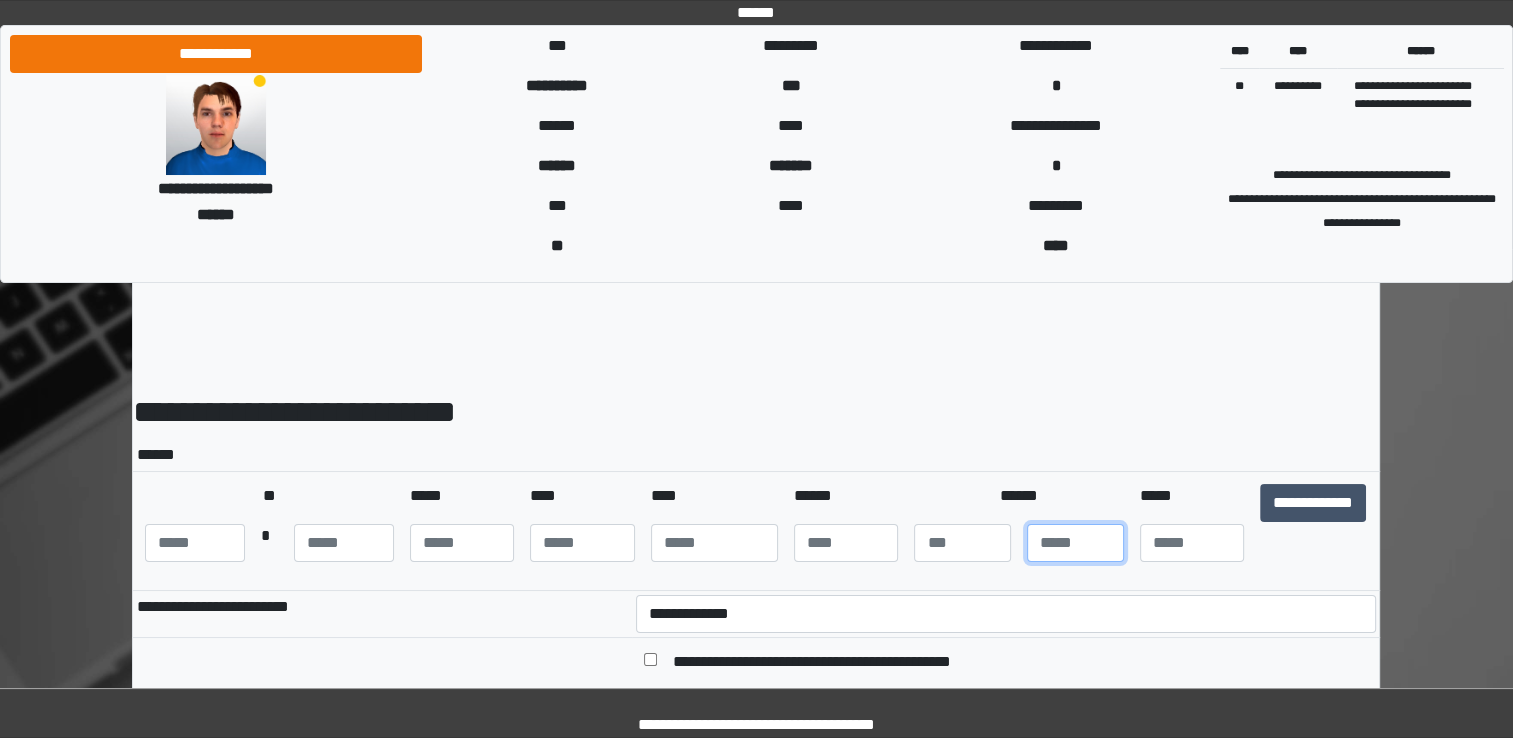 type on "*" 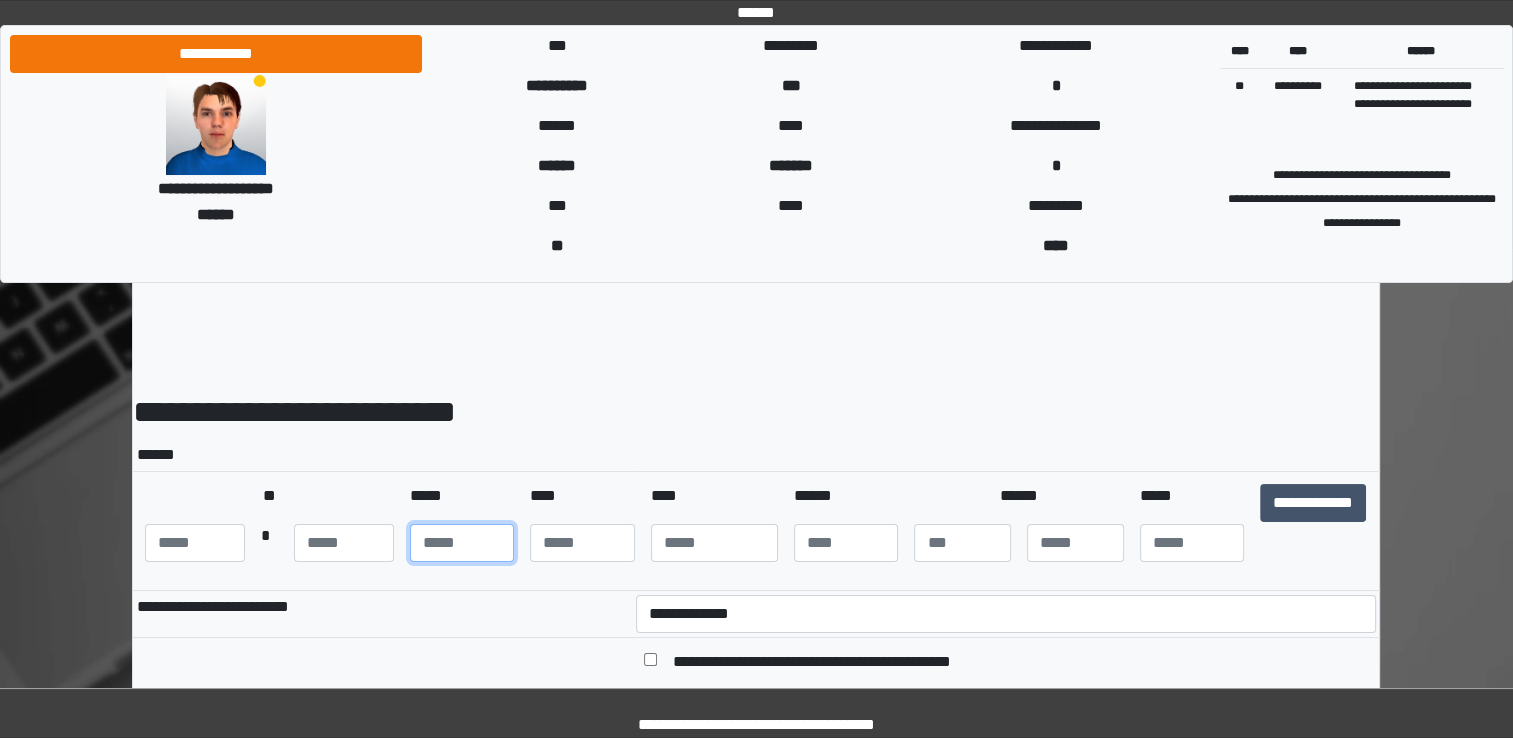 click at bounding box center [462, 543] 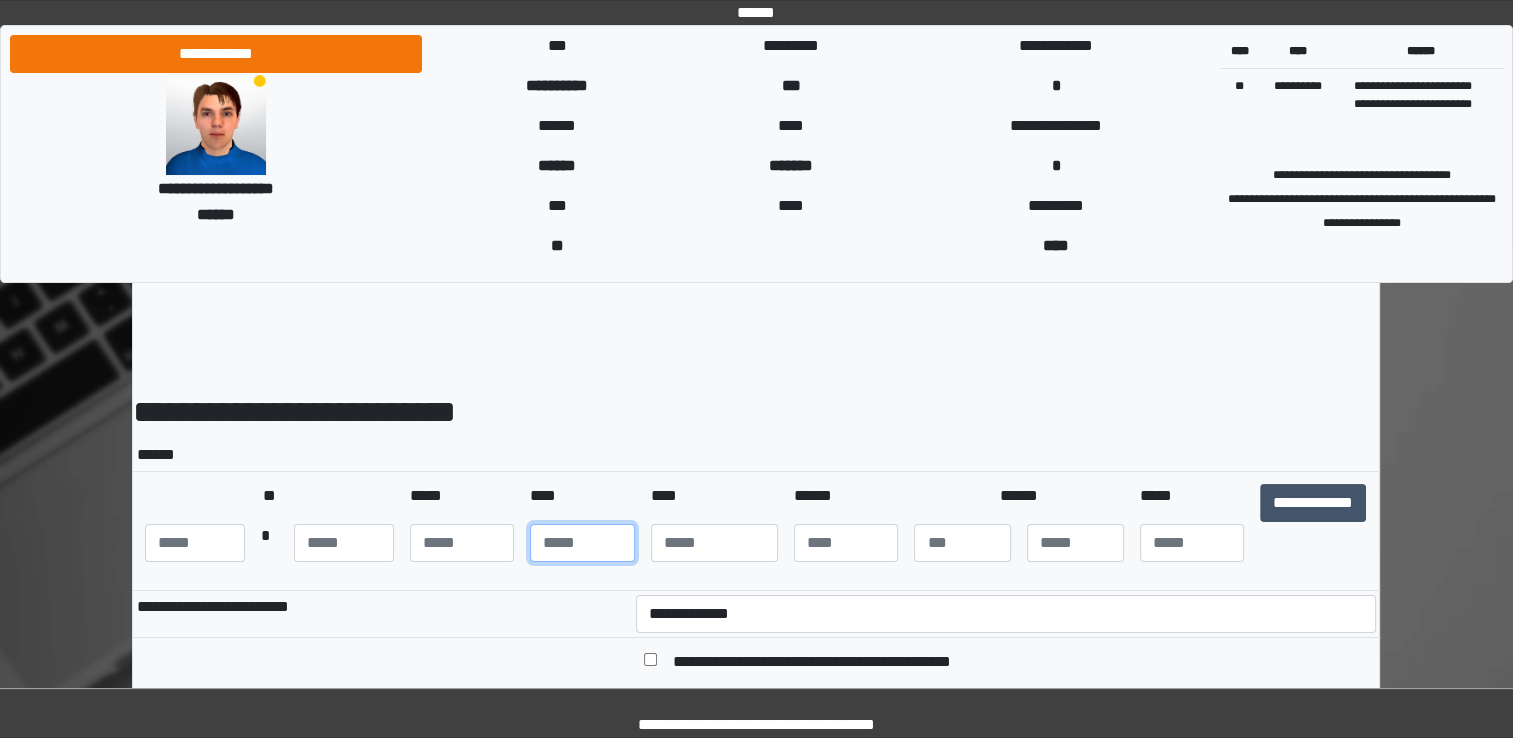 type on "*" 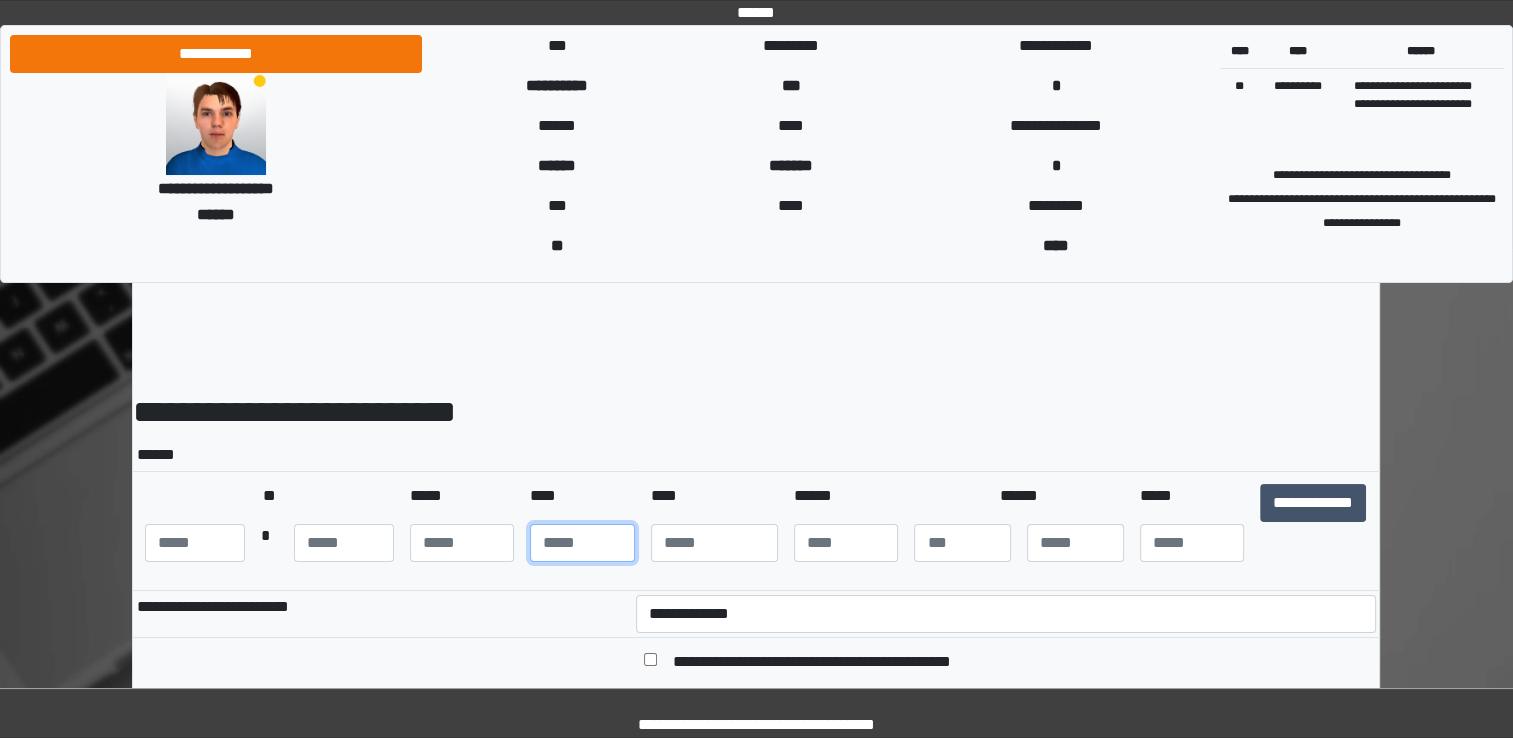 type on "**" 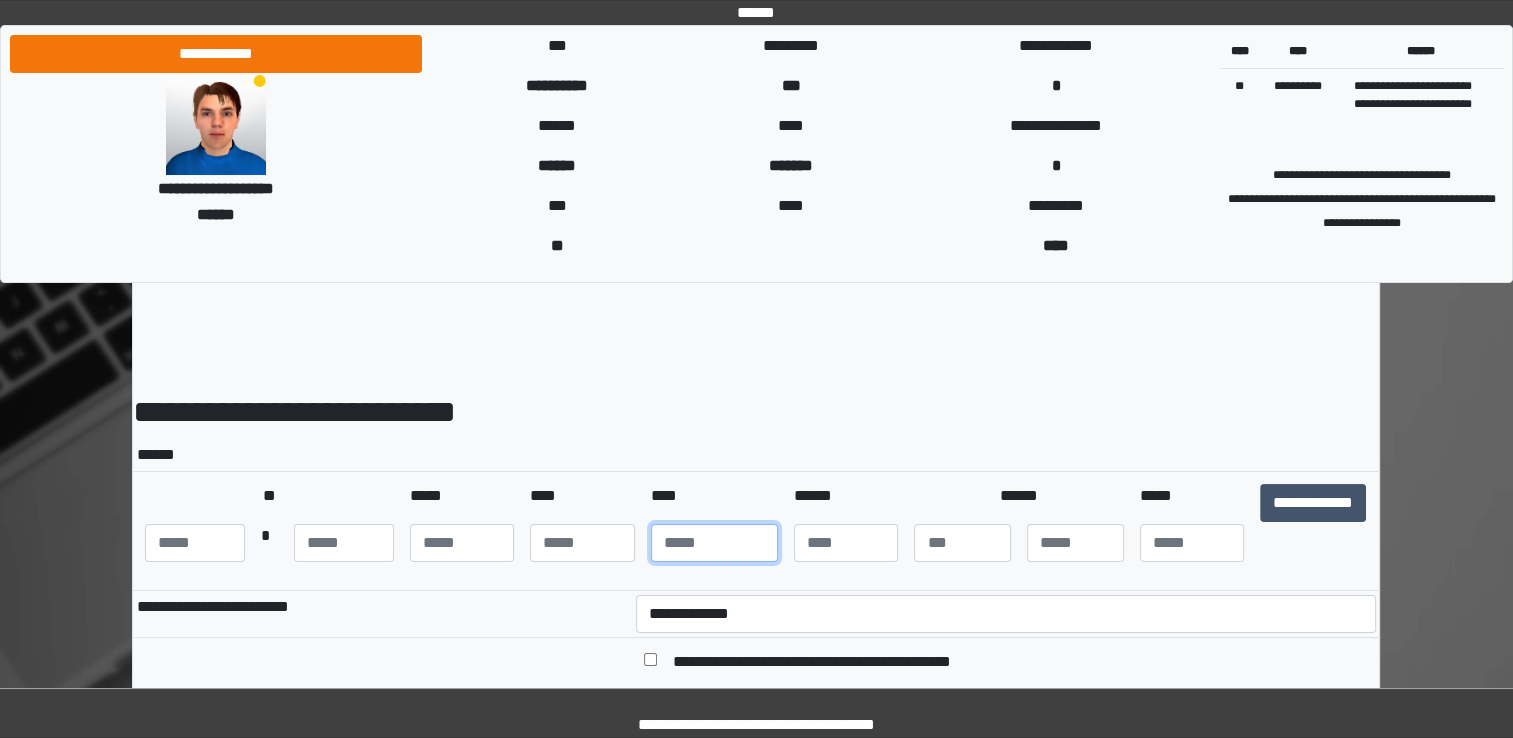 click at bounding box center (714, 543) 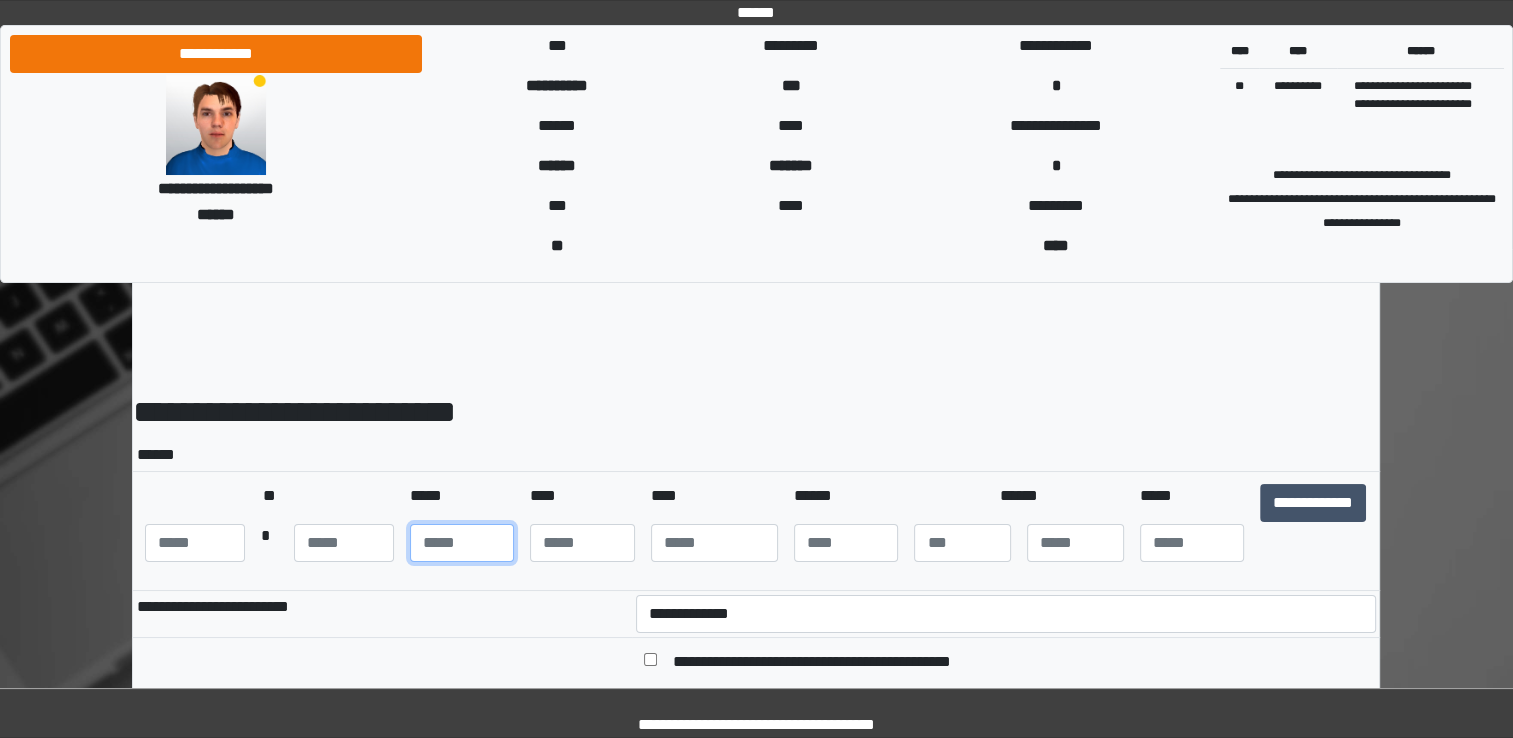 click on "***" at bounding box center (462, 543) 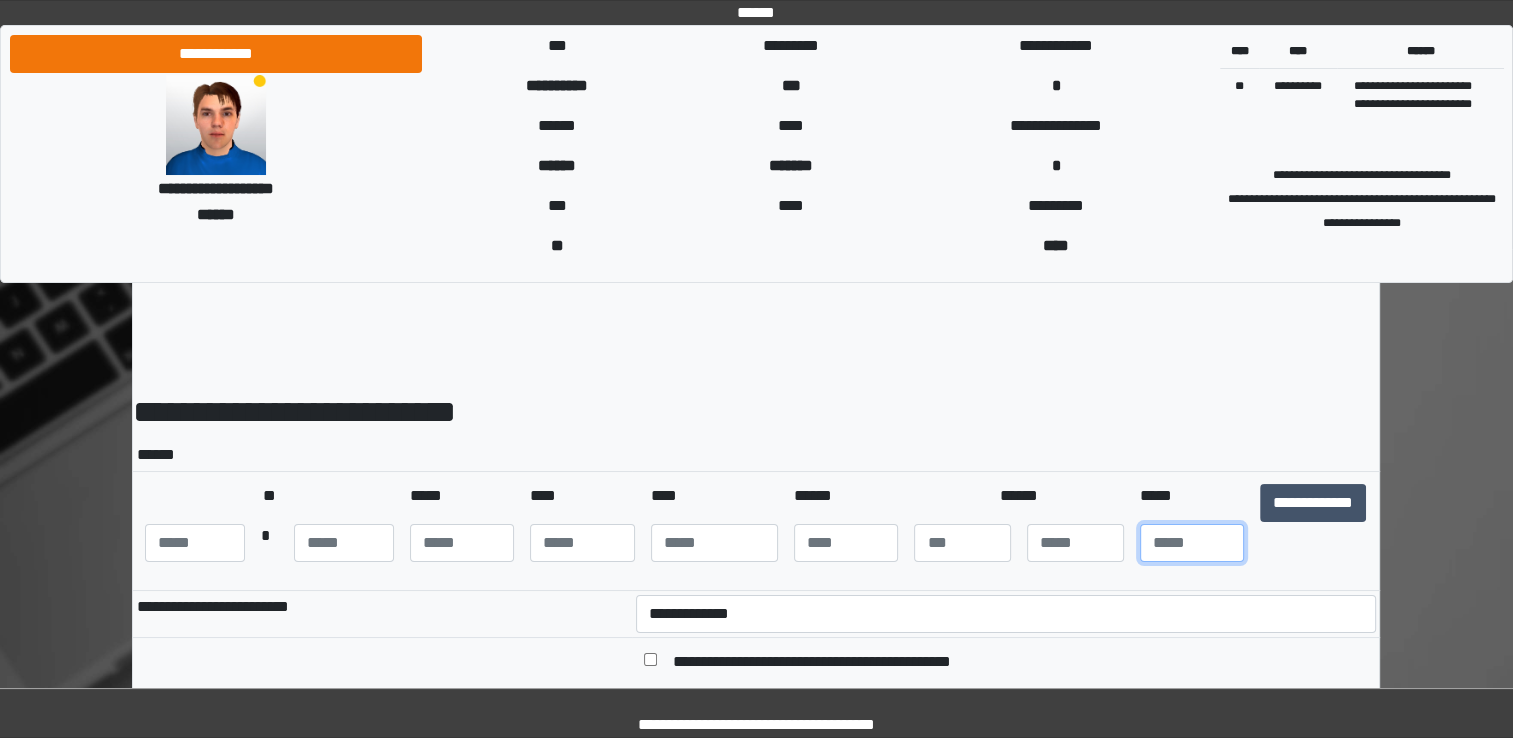 click at bounding box center (1192, 543) 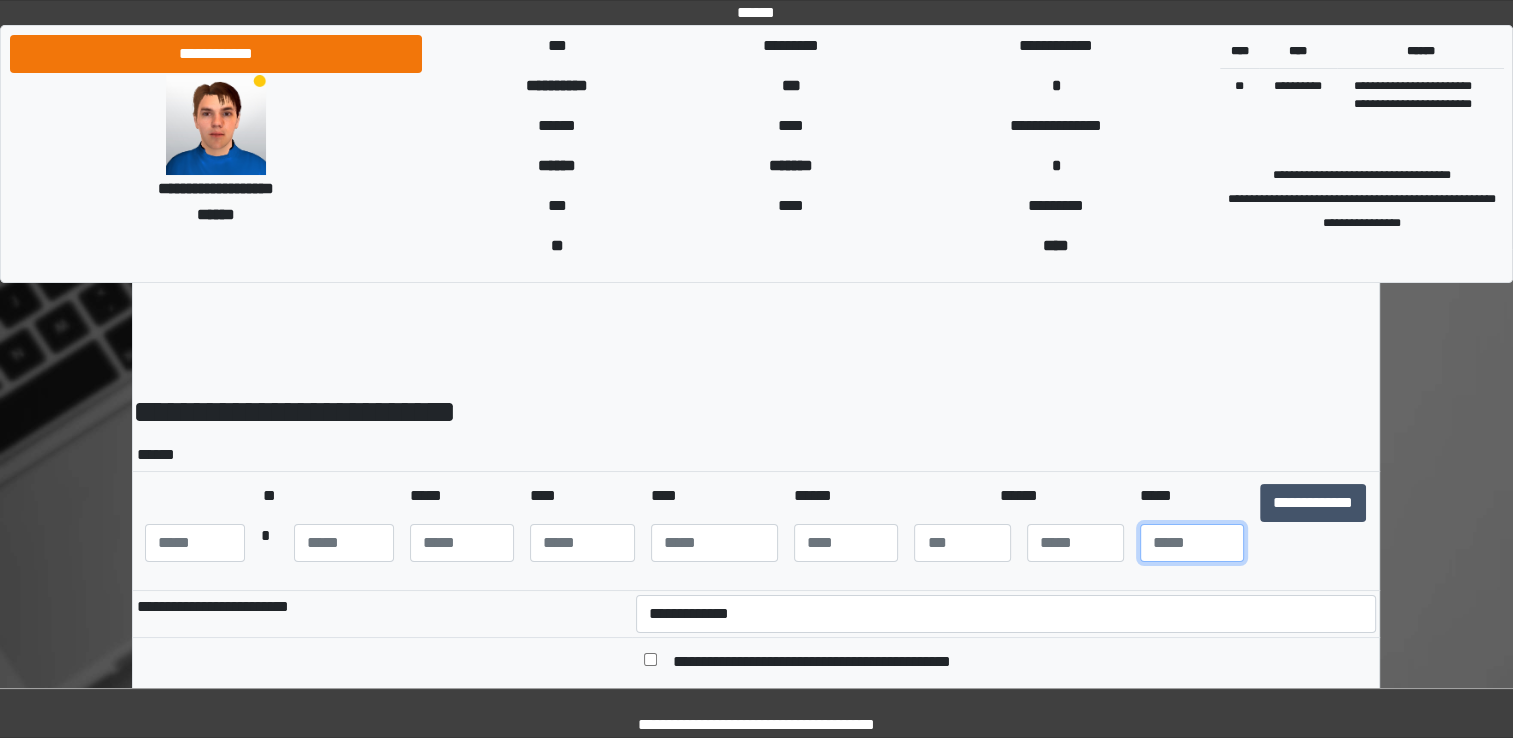 type on "**" 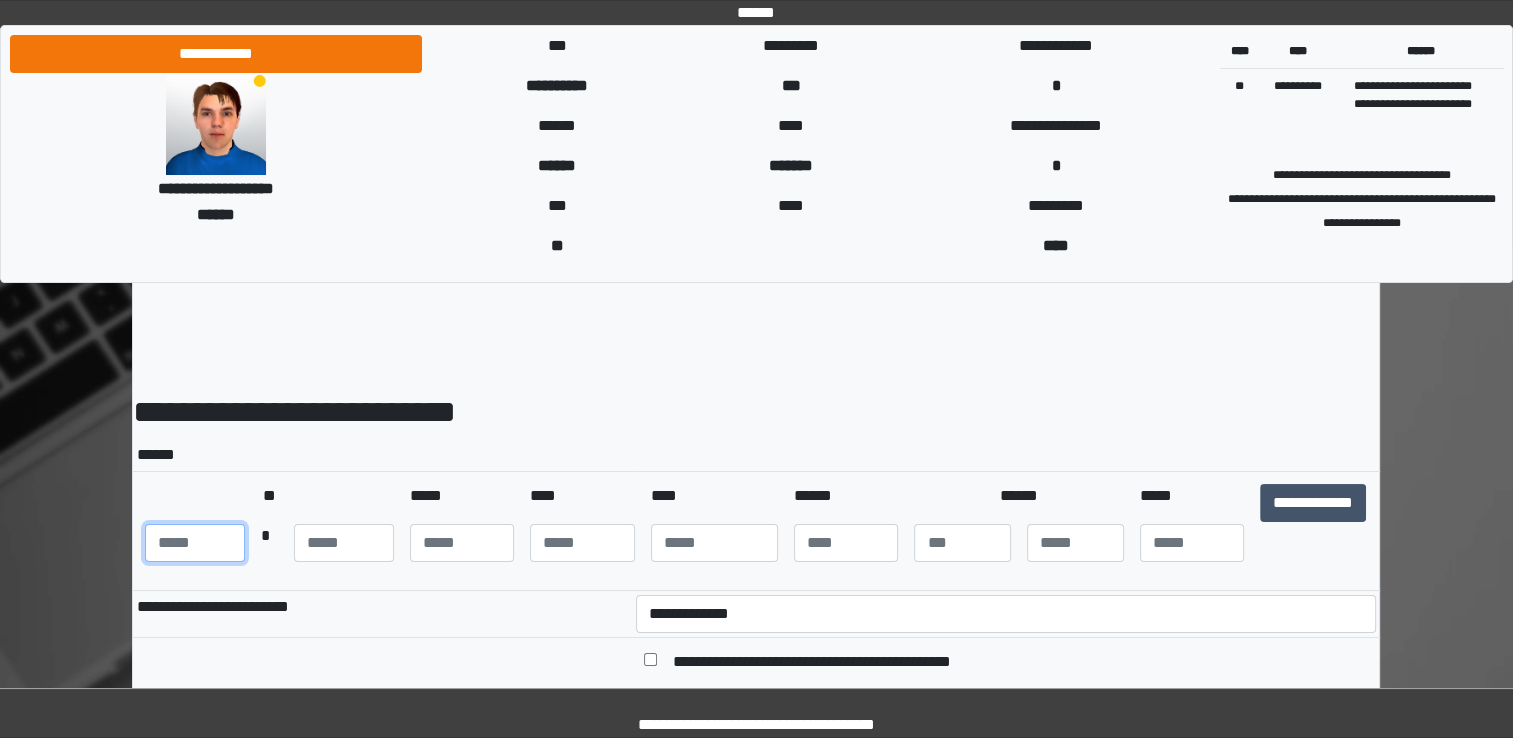 click at bounding box center [195, 543] 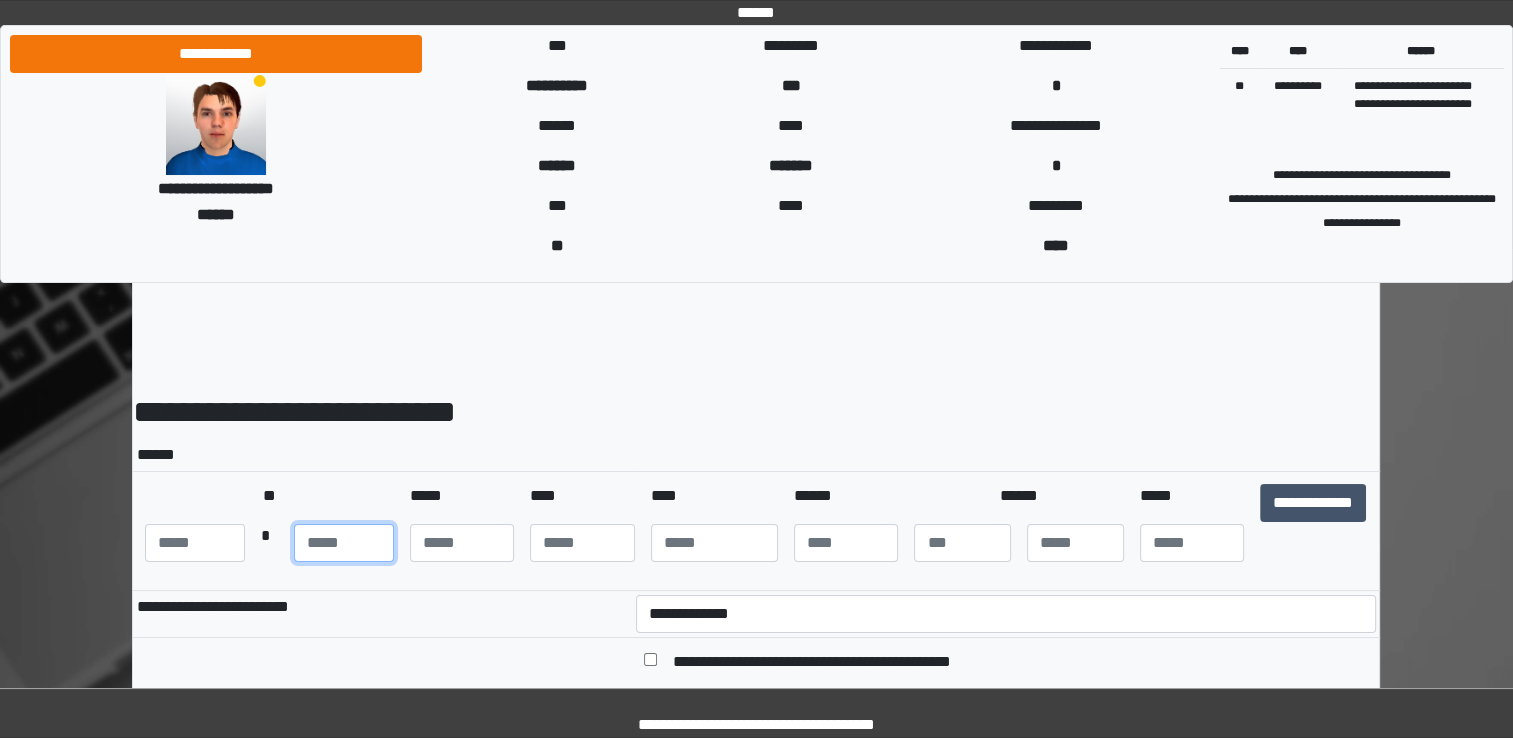 type on "**" 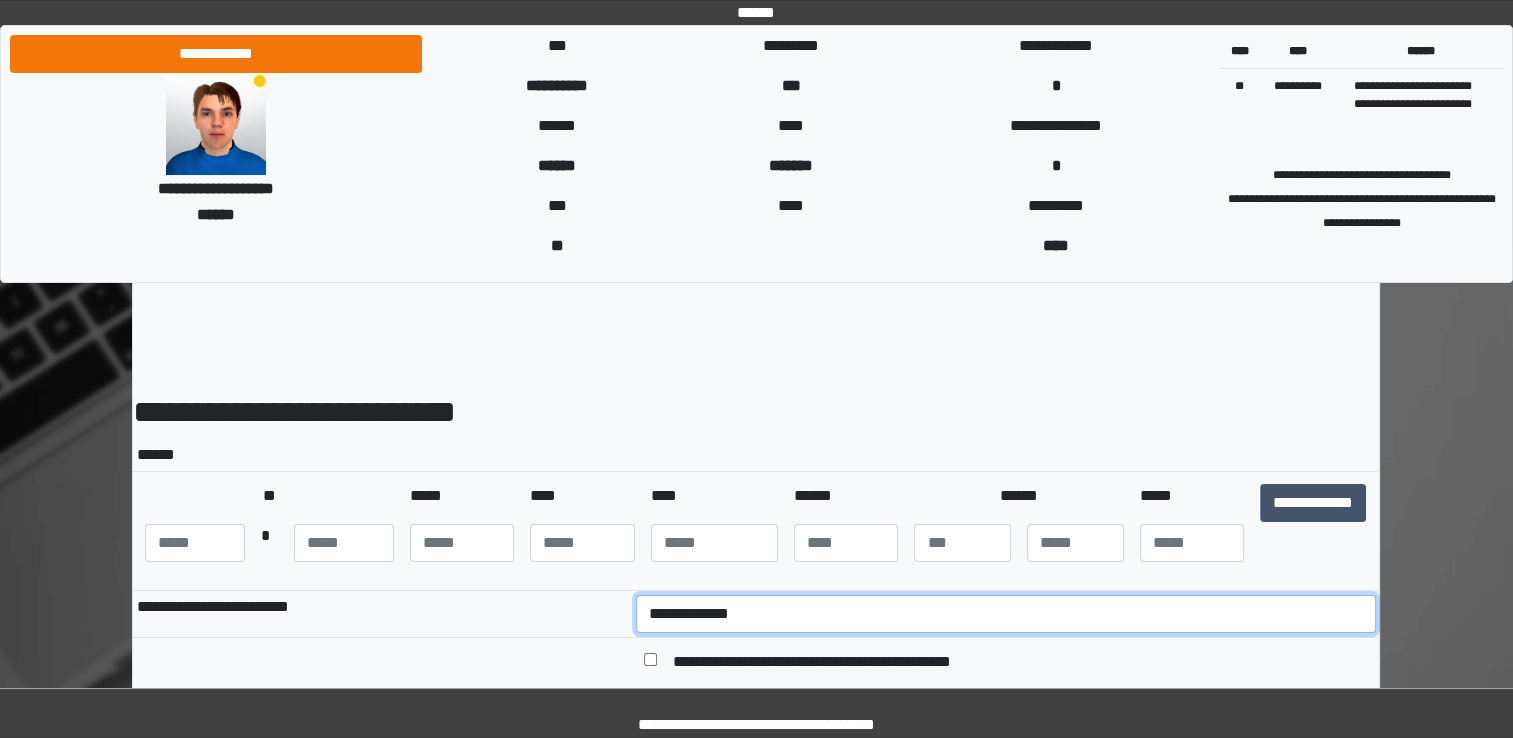 click on "**********" at bounding box center [1006, 614] 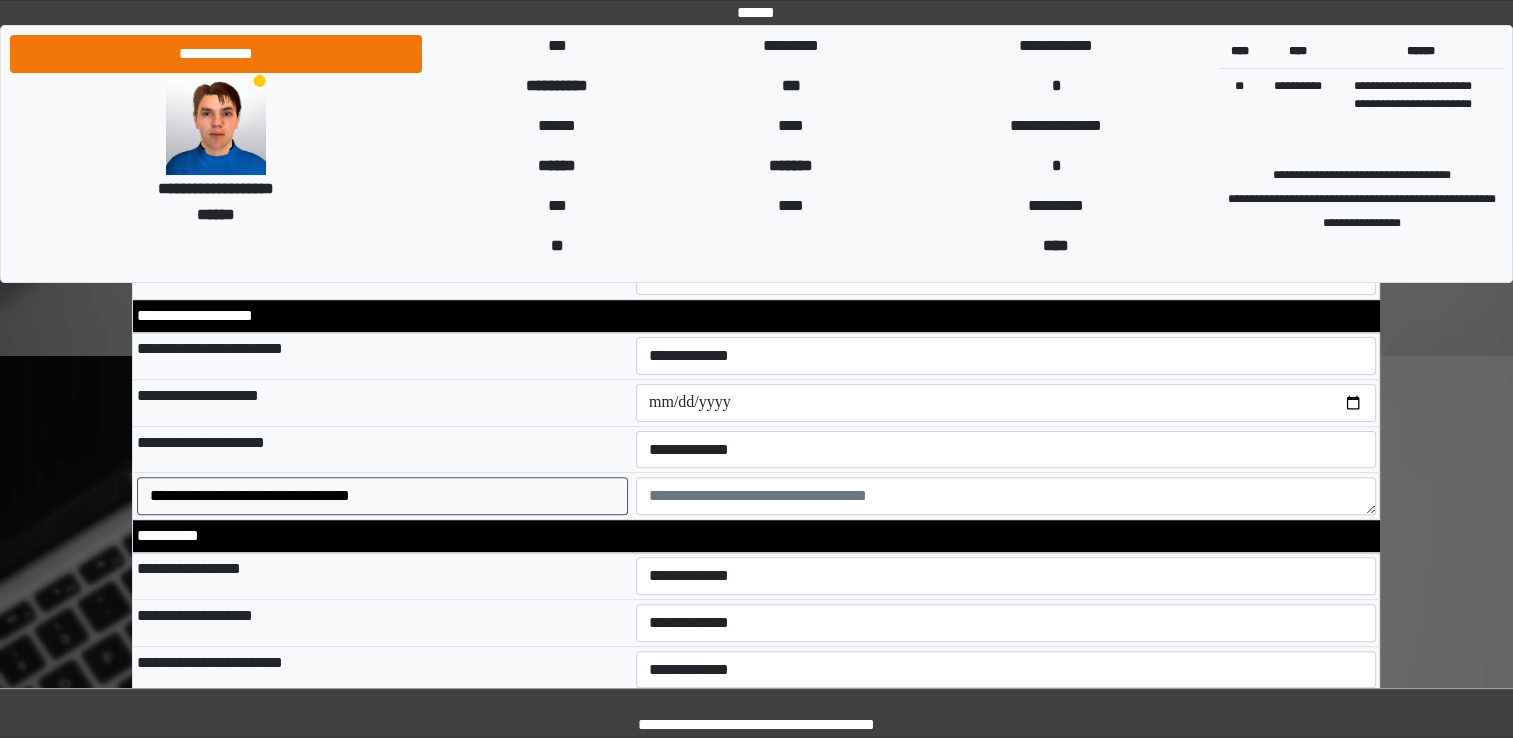 scroll, scrollTop: 520, scrollLeft: 0, axis: vertical 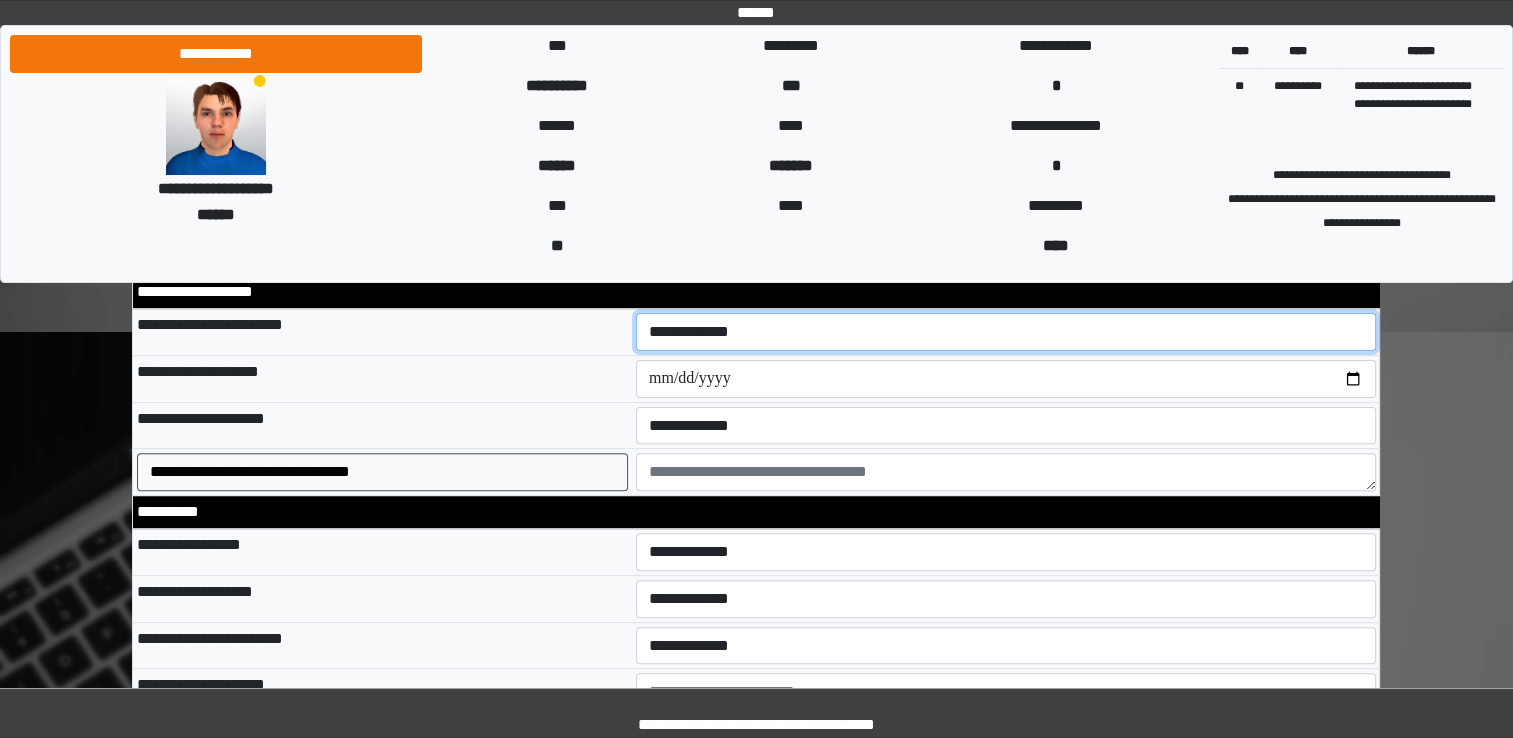 click on "**********" at bounding box center (1006, 332) 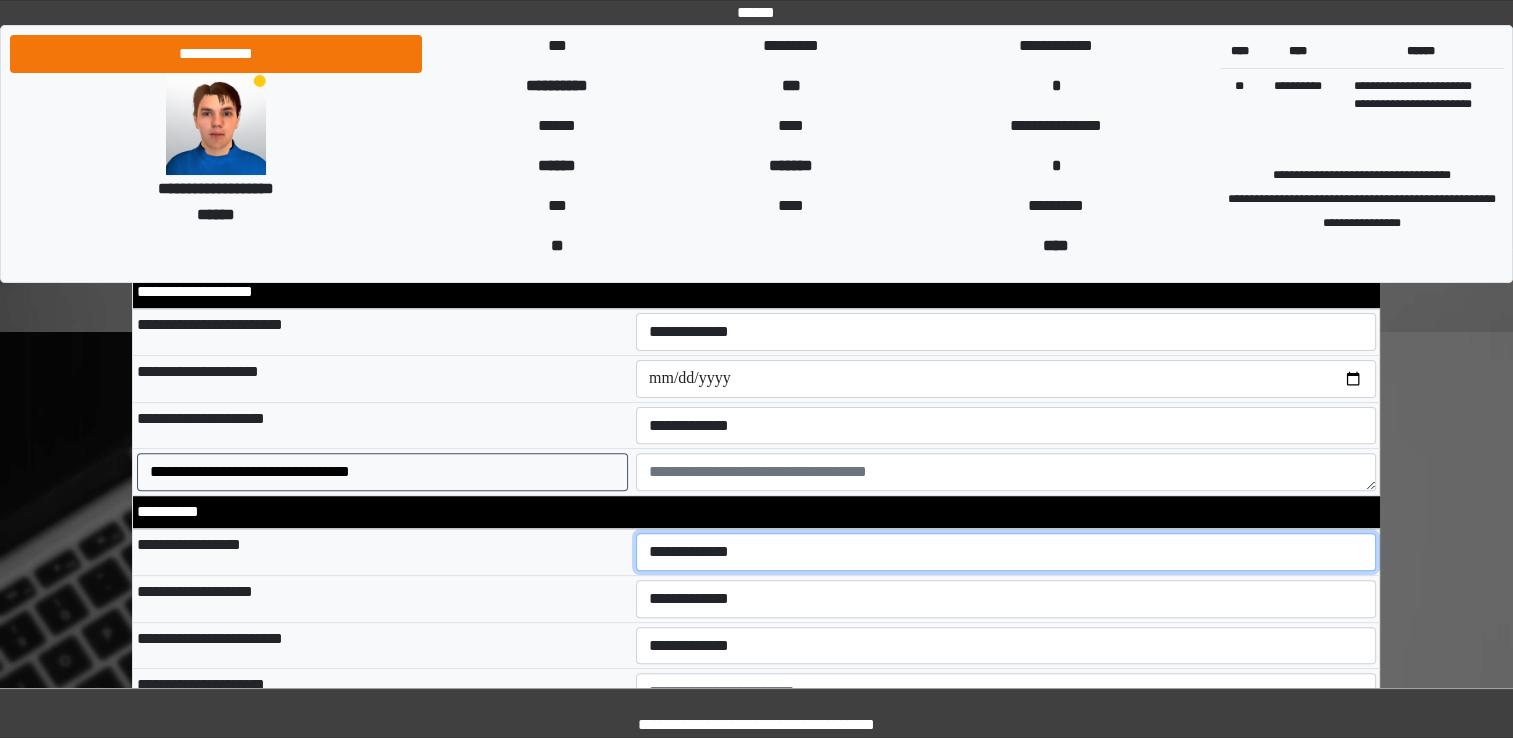 click on "**********" at bounding box center (1006, 552) 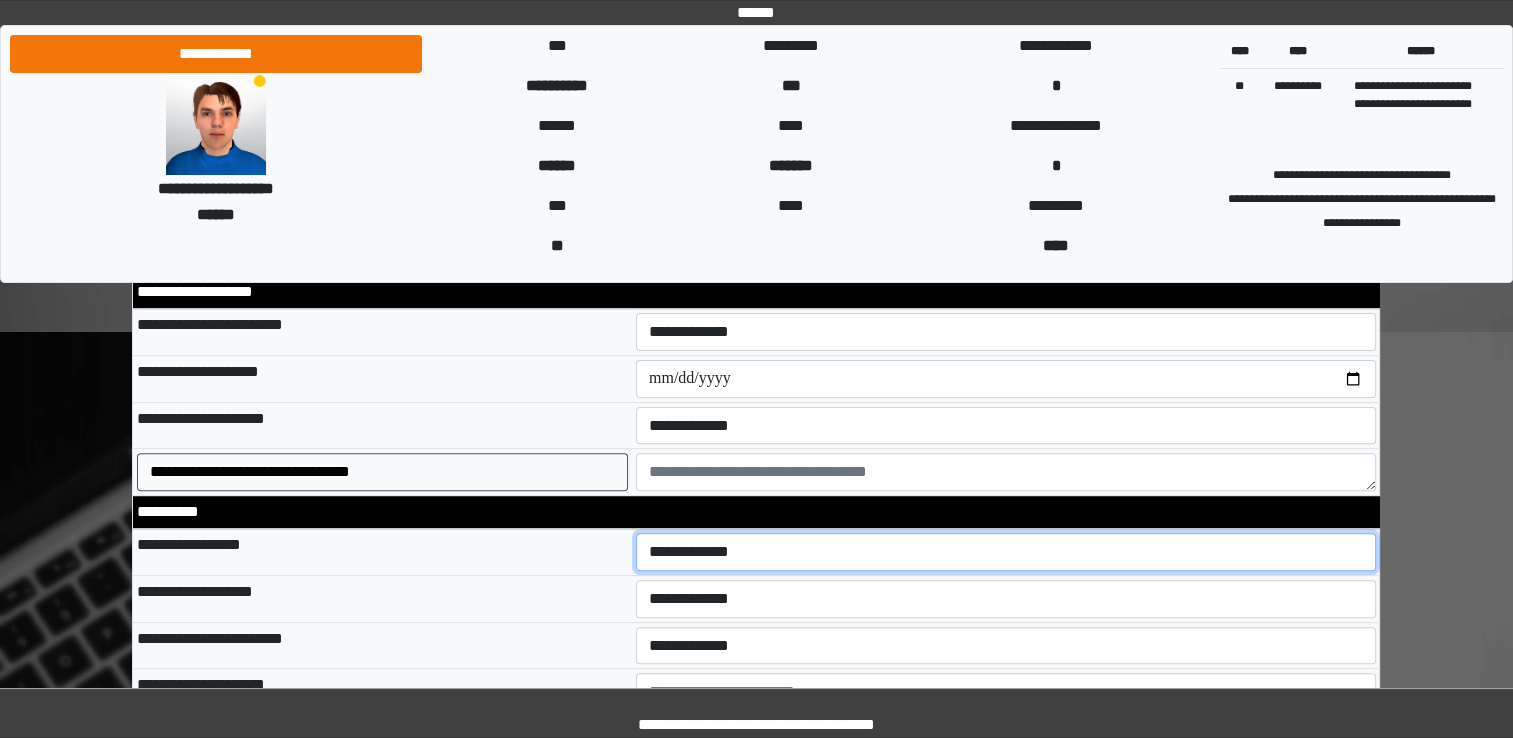 select on "*" 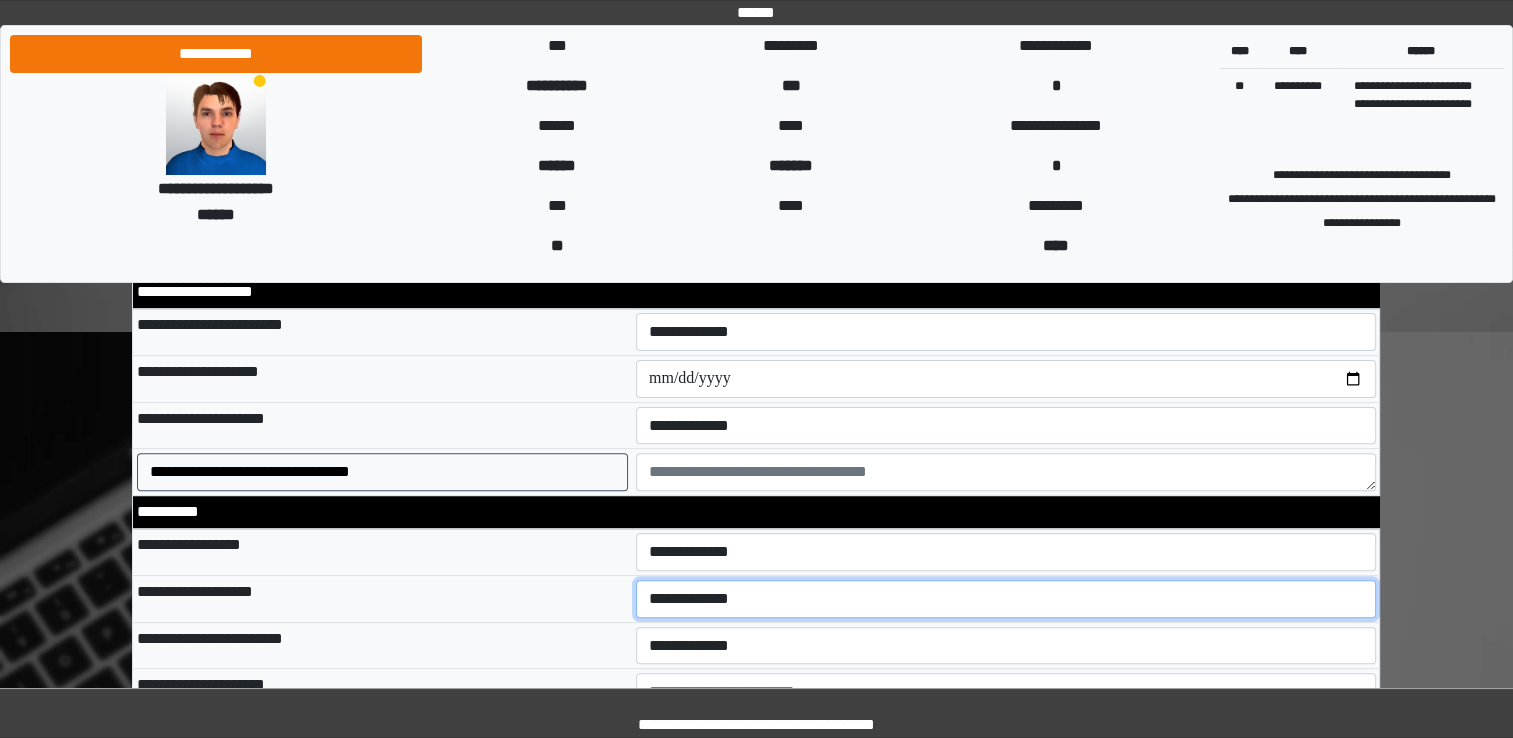 click on "**********" at bounding box center (1006, 599) 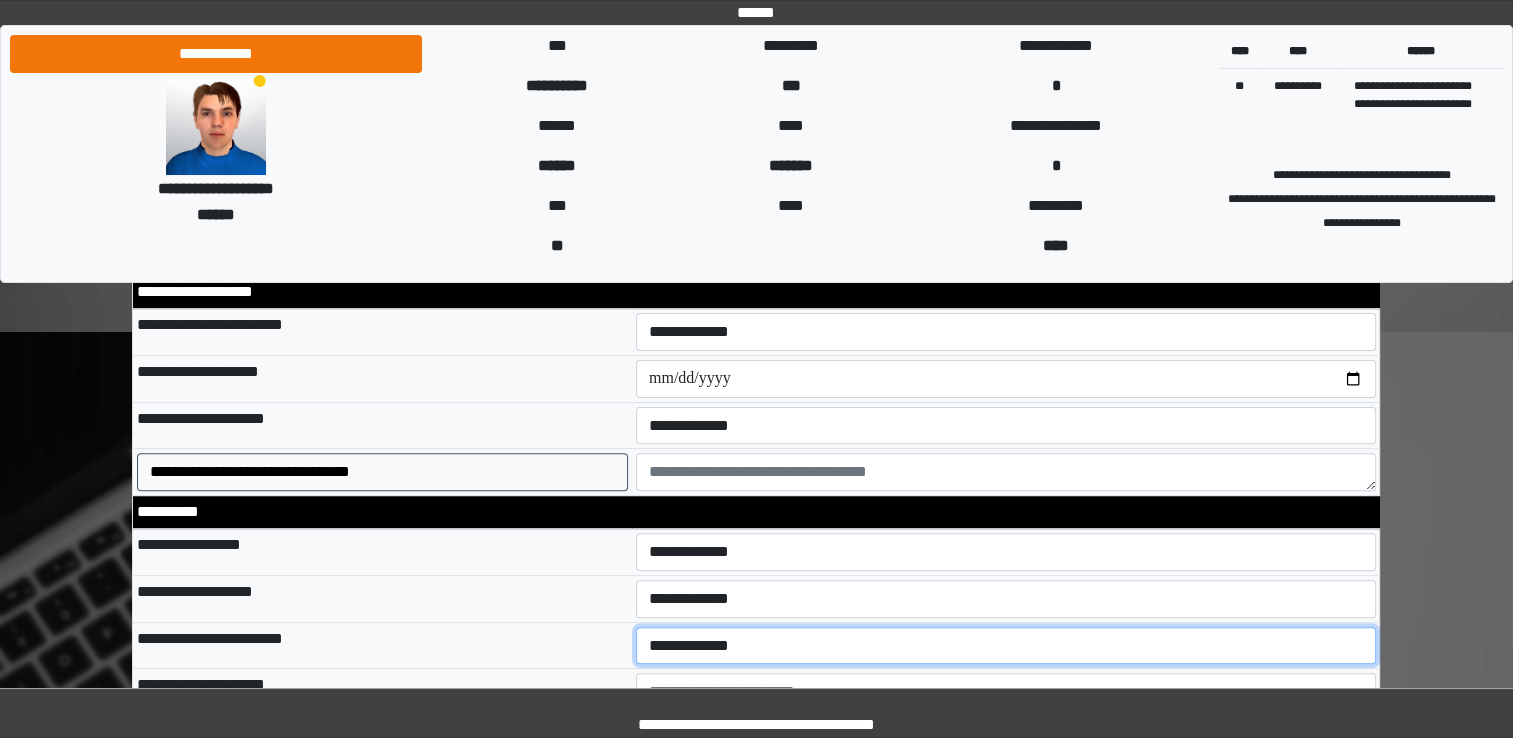 click on "**********" at bounding box center (1006, 646) 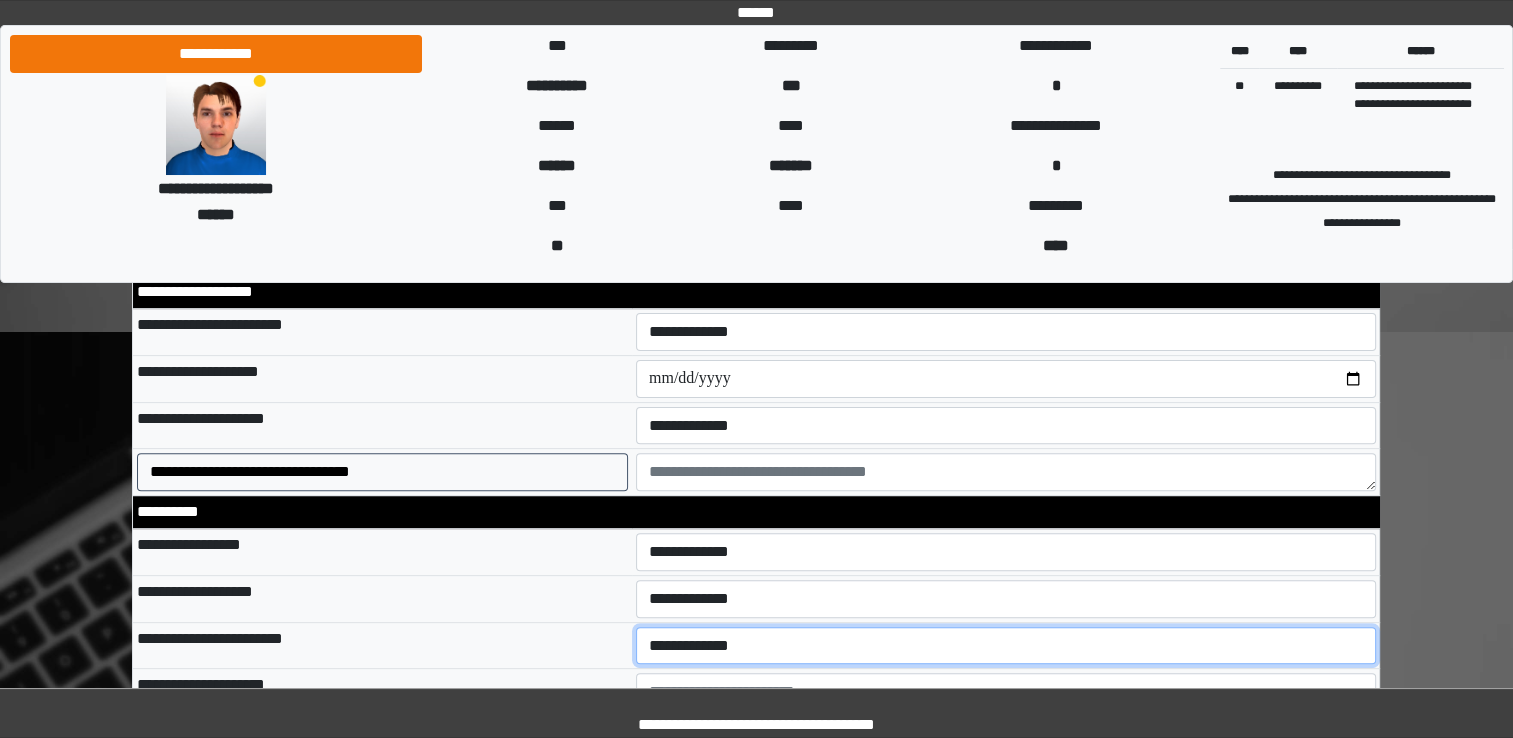 click on "**********" at bounding box center [1006, 646] 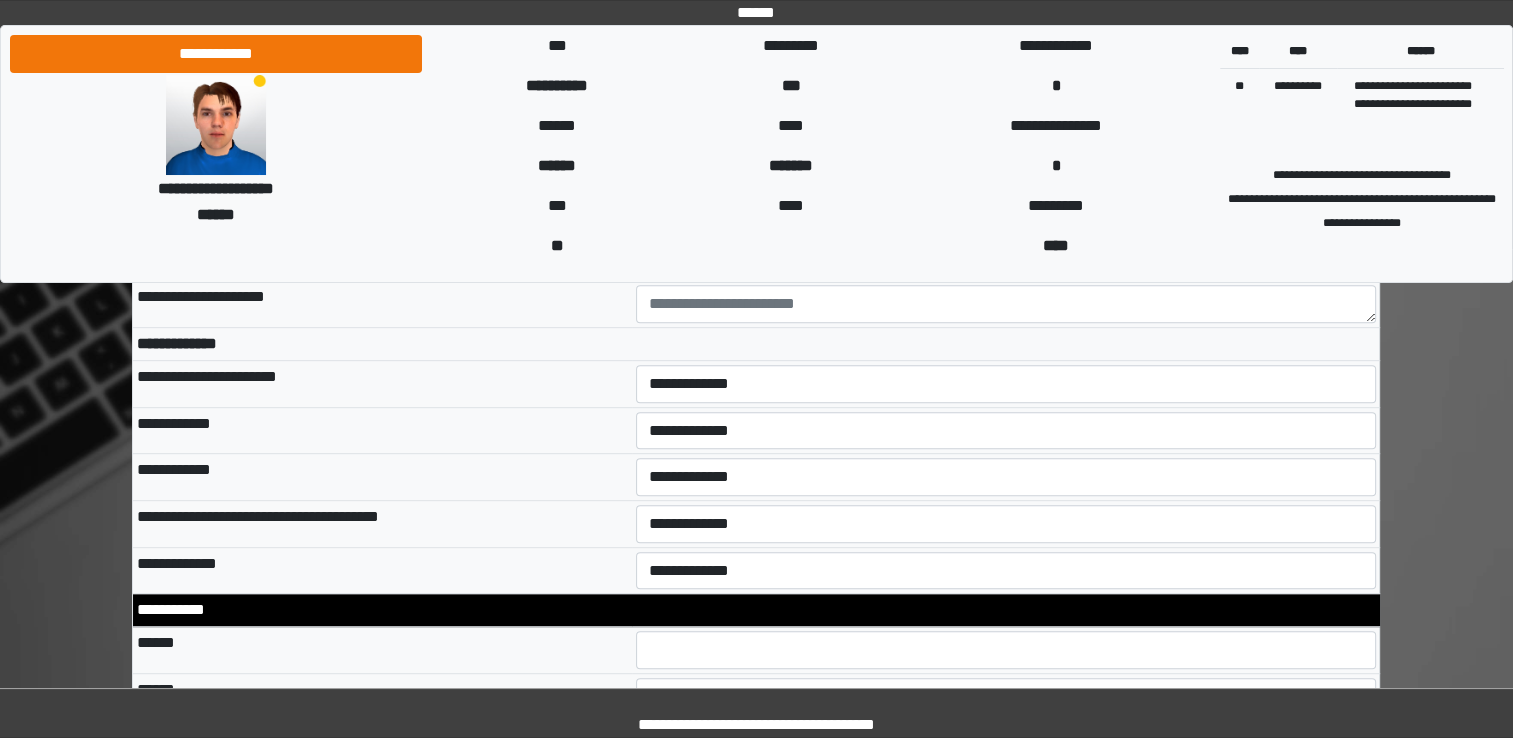 scroll, scrollTop: 920, scrollLeft: 0, axis: vertical 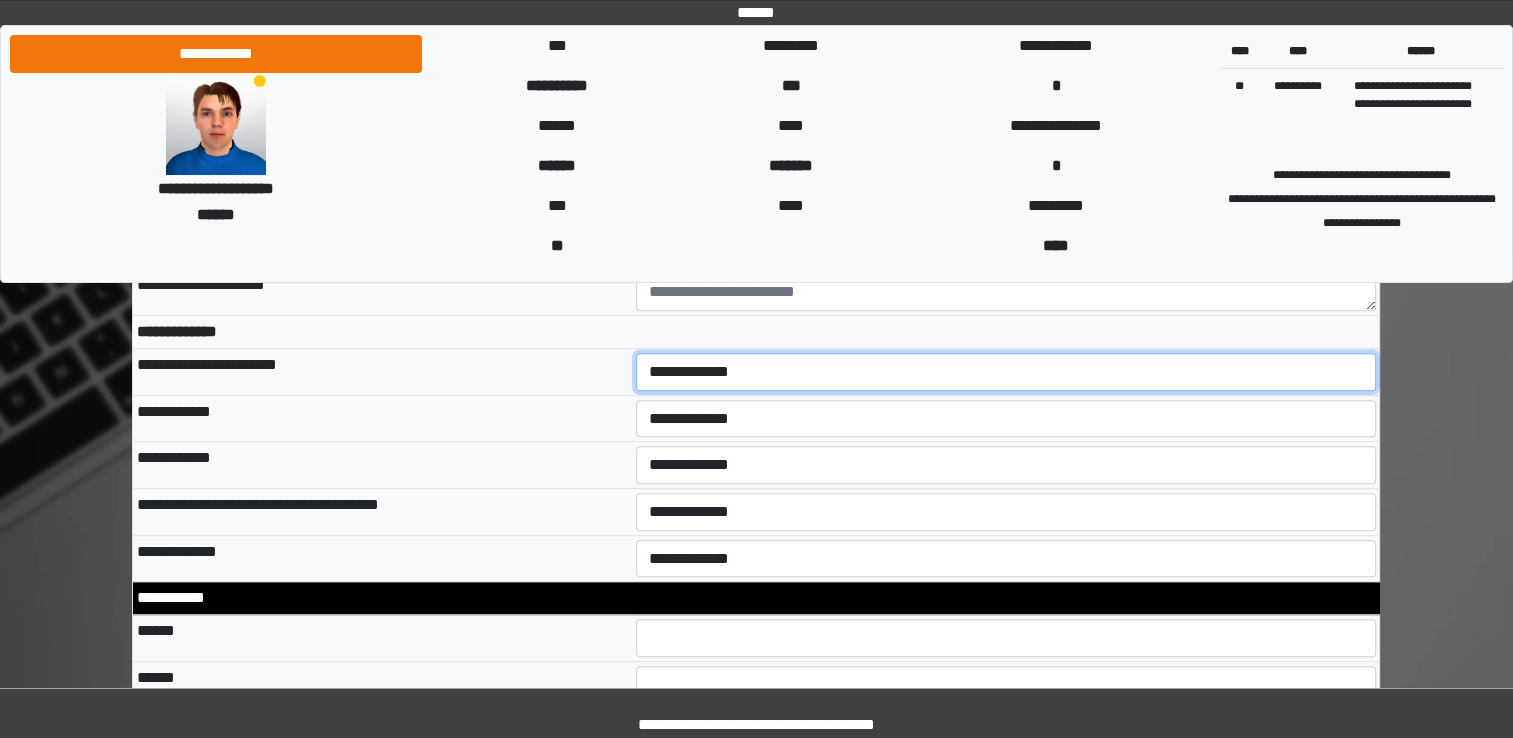 click on "**********" at bounding box center (1006, 372) 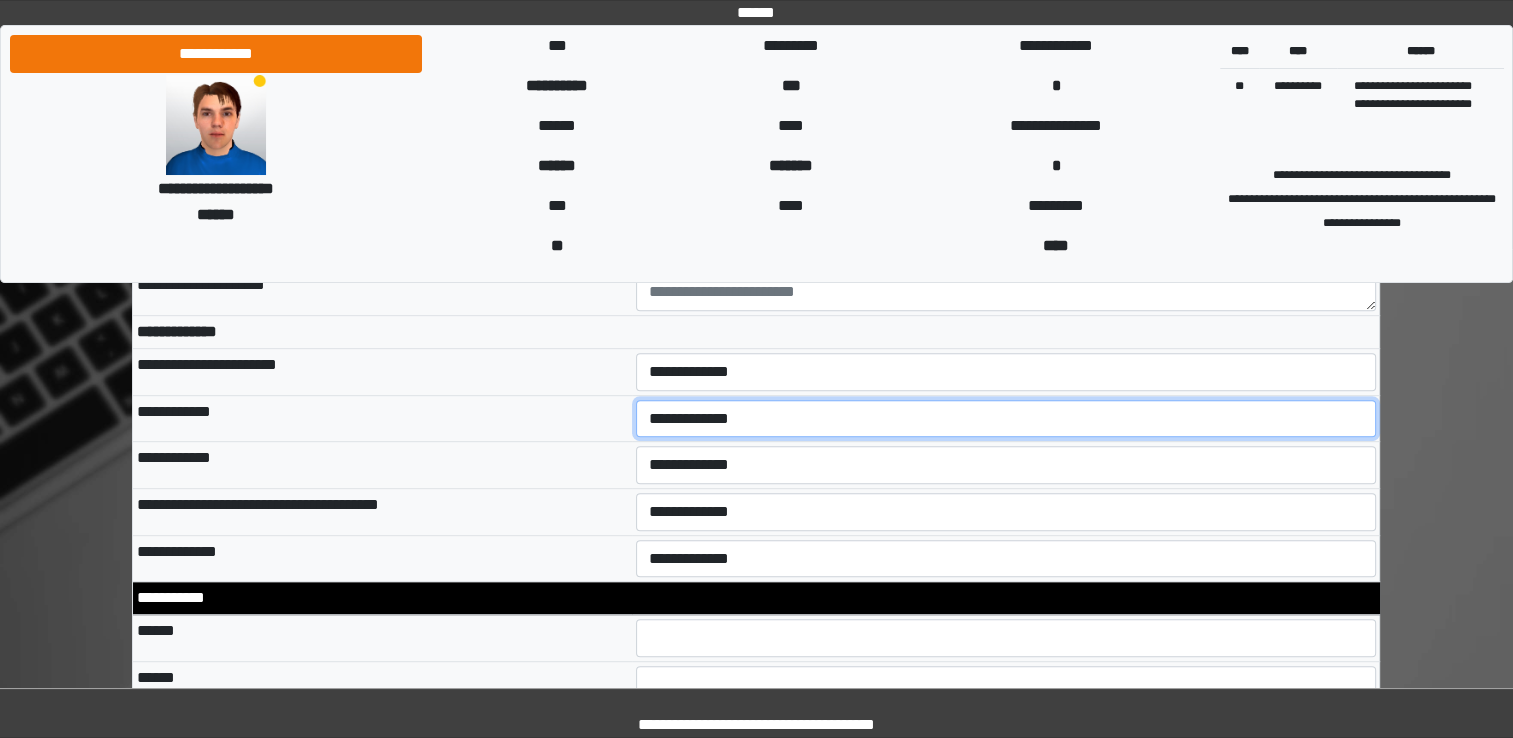 drag, startPoint x: 683, startPoint y: 422, endPoint x: 683, endPoint y: 434, distance: 12 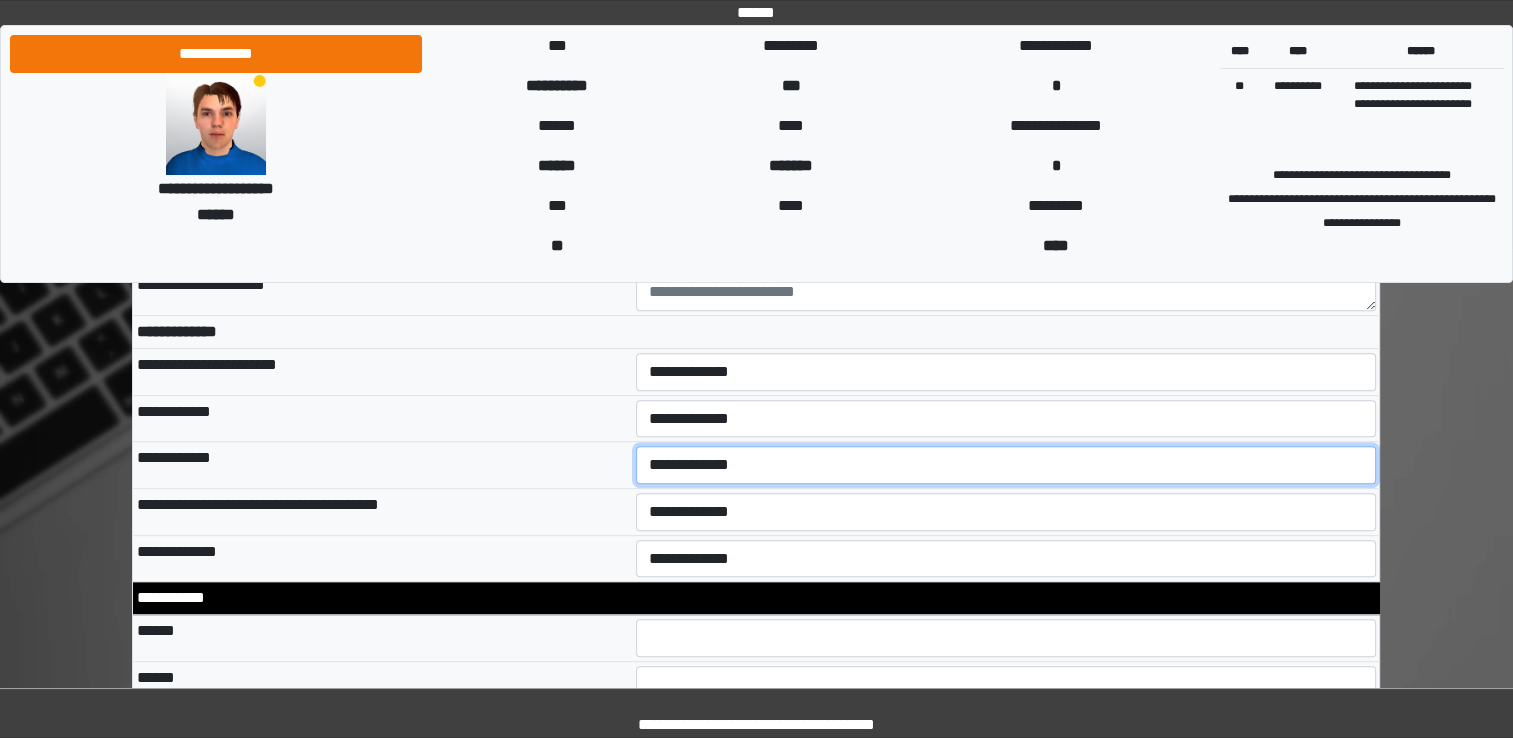 click on "**********" at bounding box center (1006, 465) 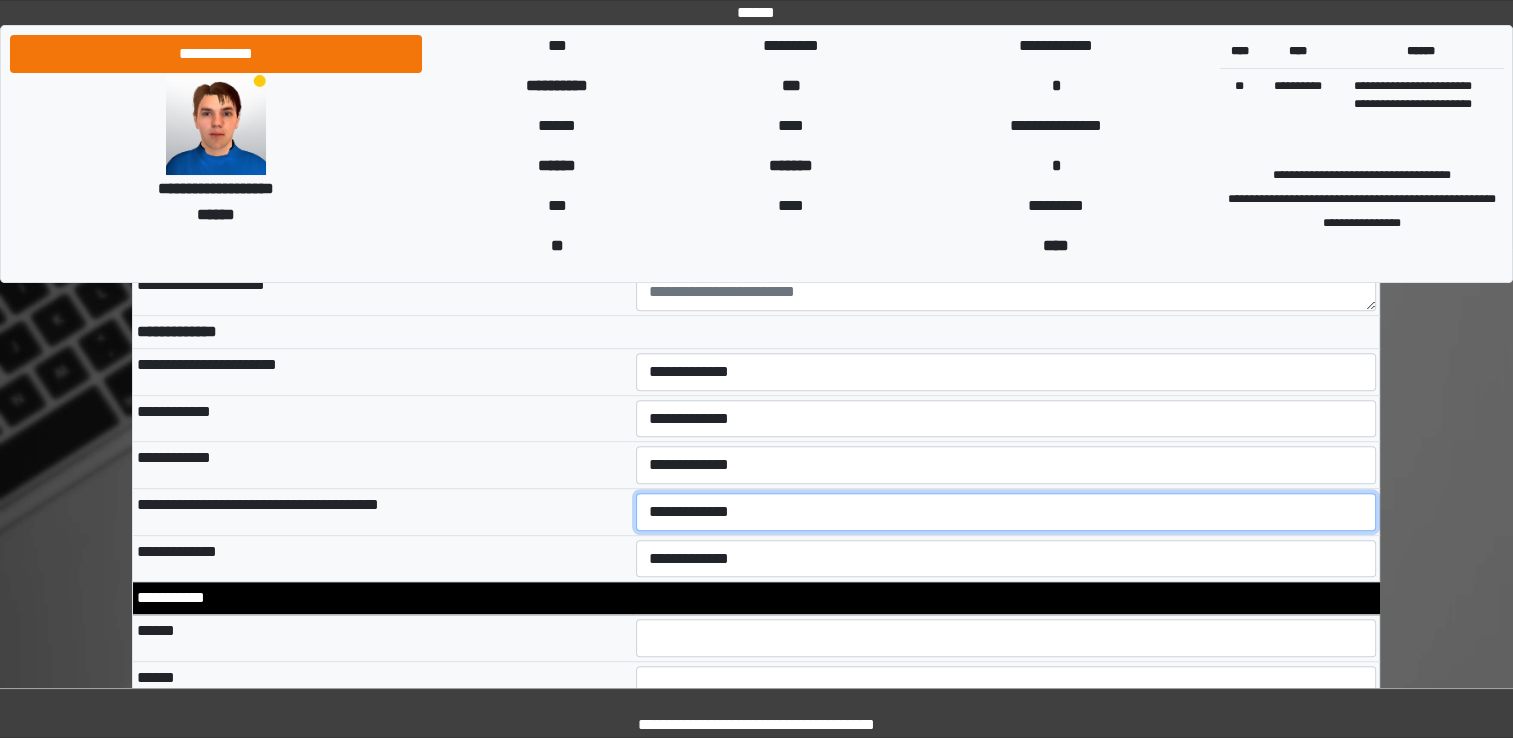 click on "**********" at bounding box center (1006, 512) 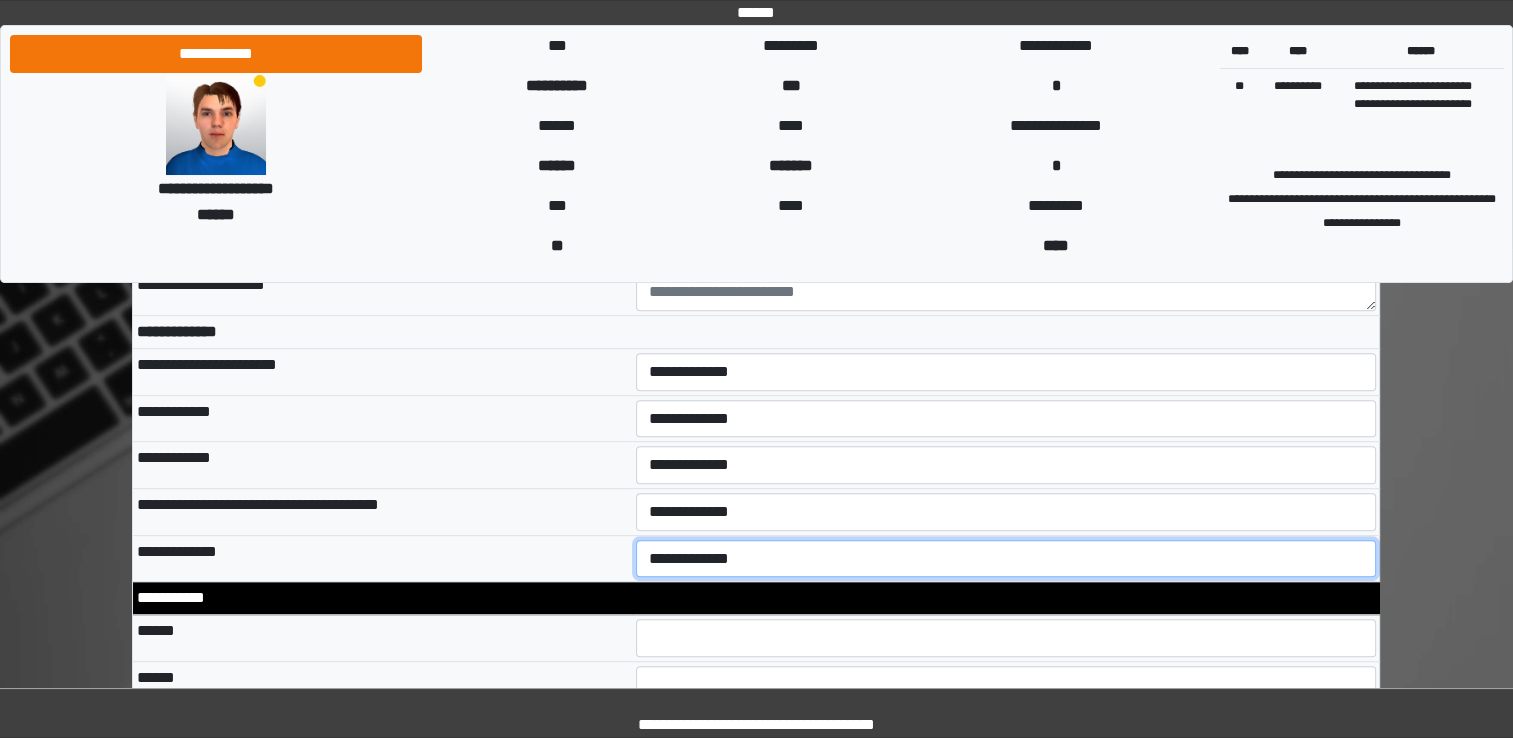 click on "**********" at bounding box center (1006, 559) 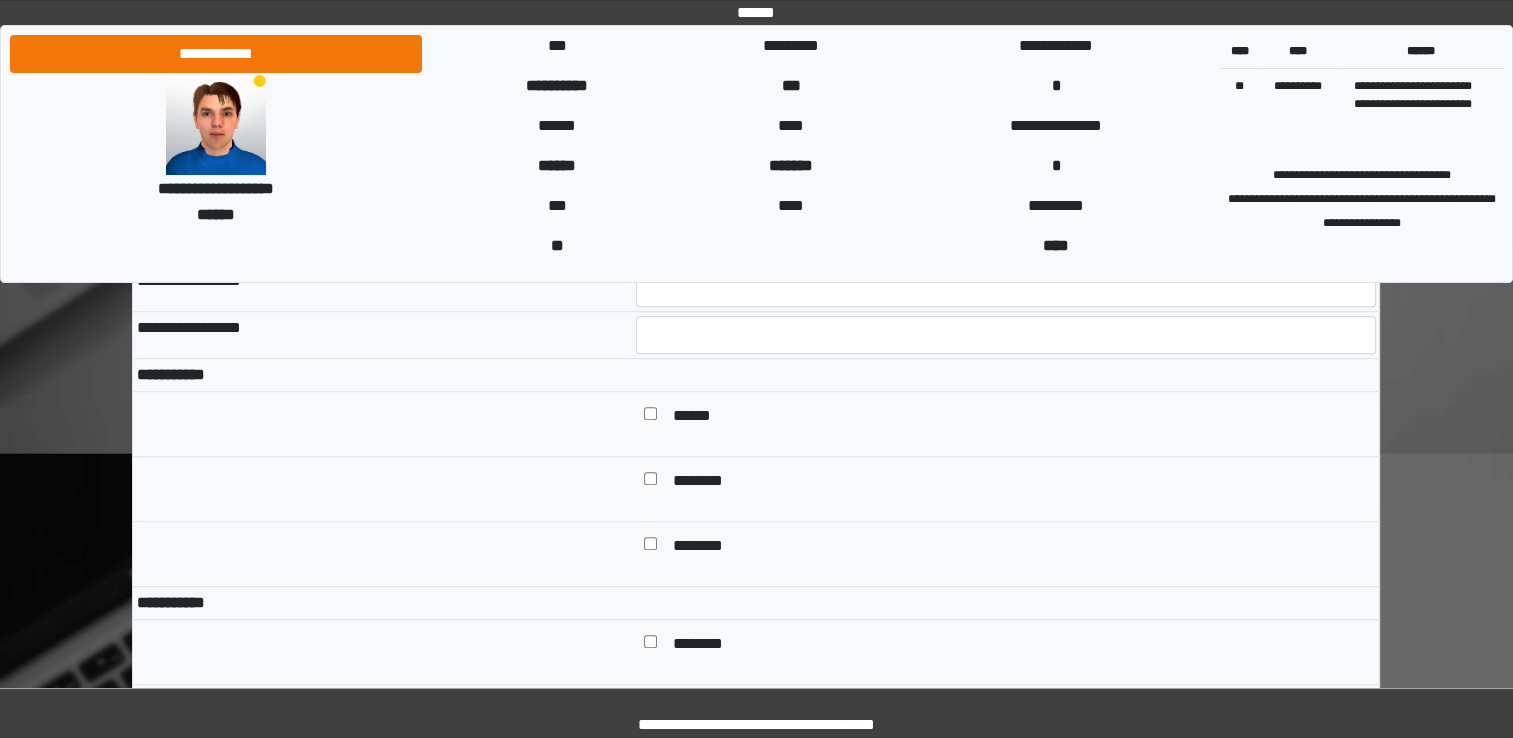 scroll, scrollTop: 1372, scrollLeft: 0, axis: vertical 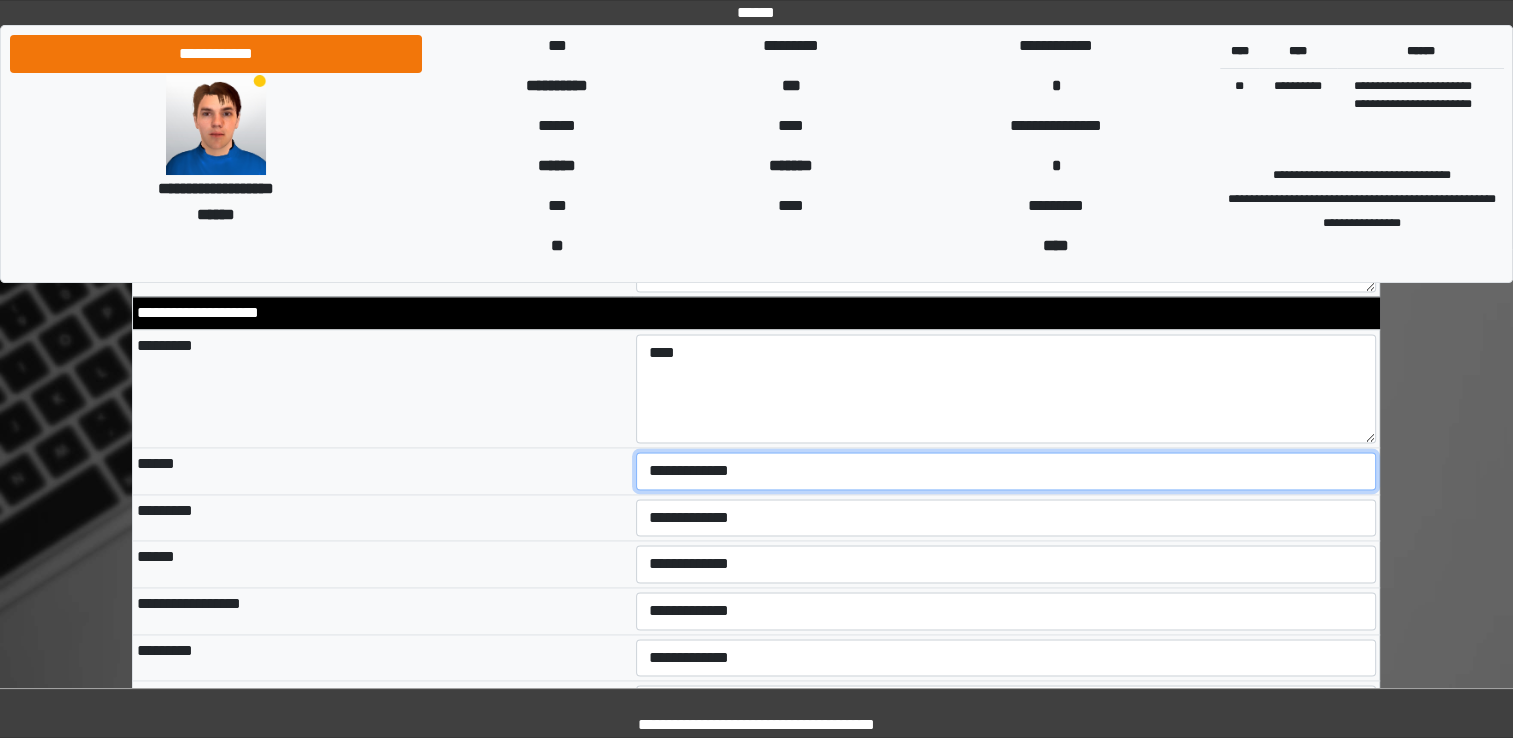 click on "**********" at bounding box center [1006, 471] 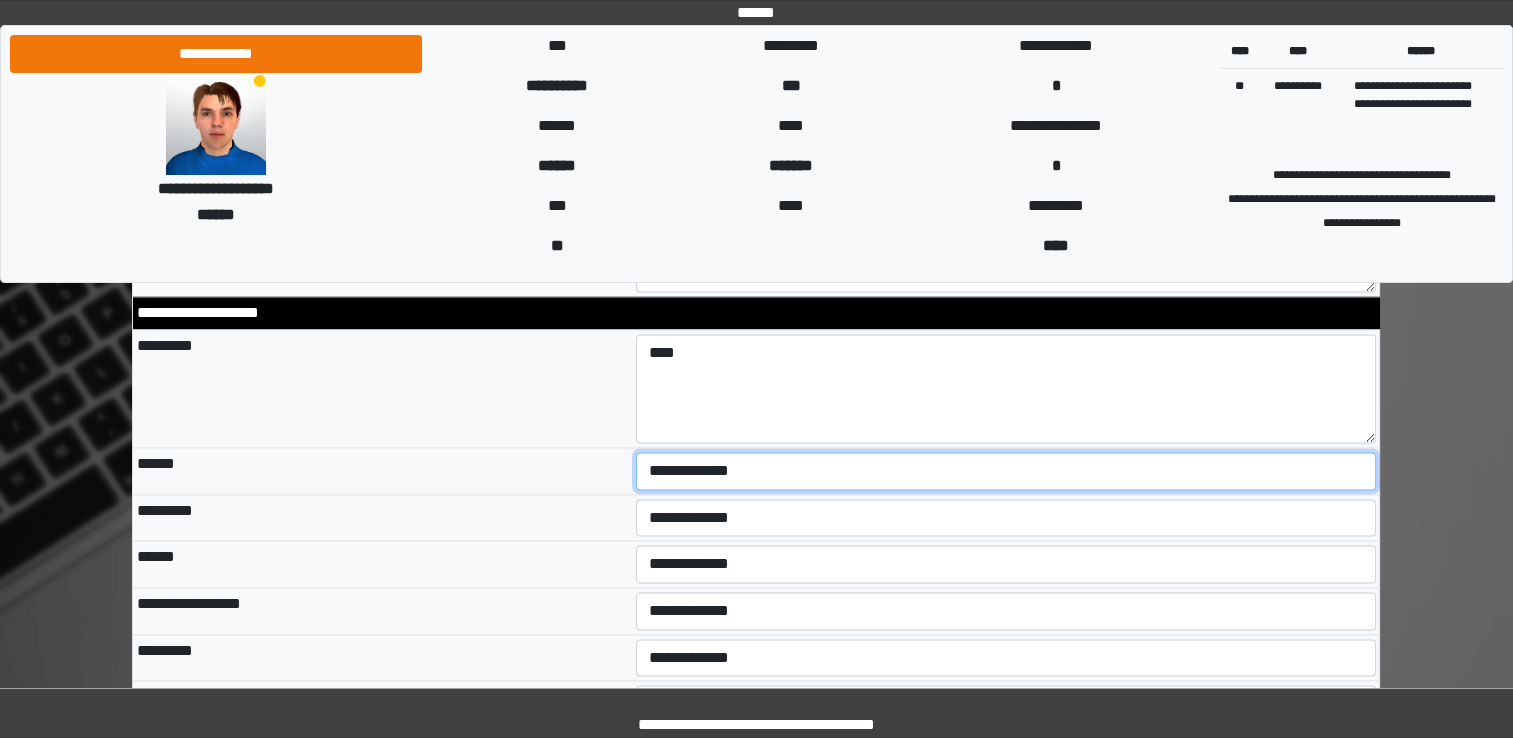 select on "*" 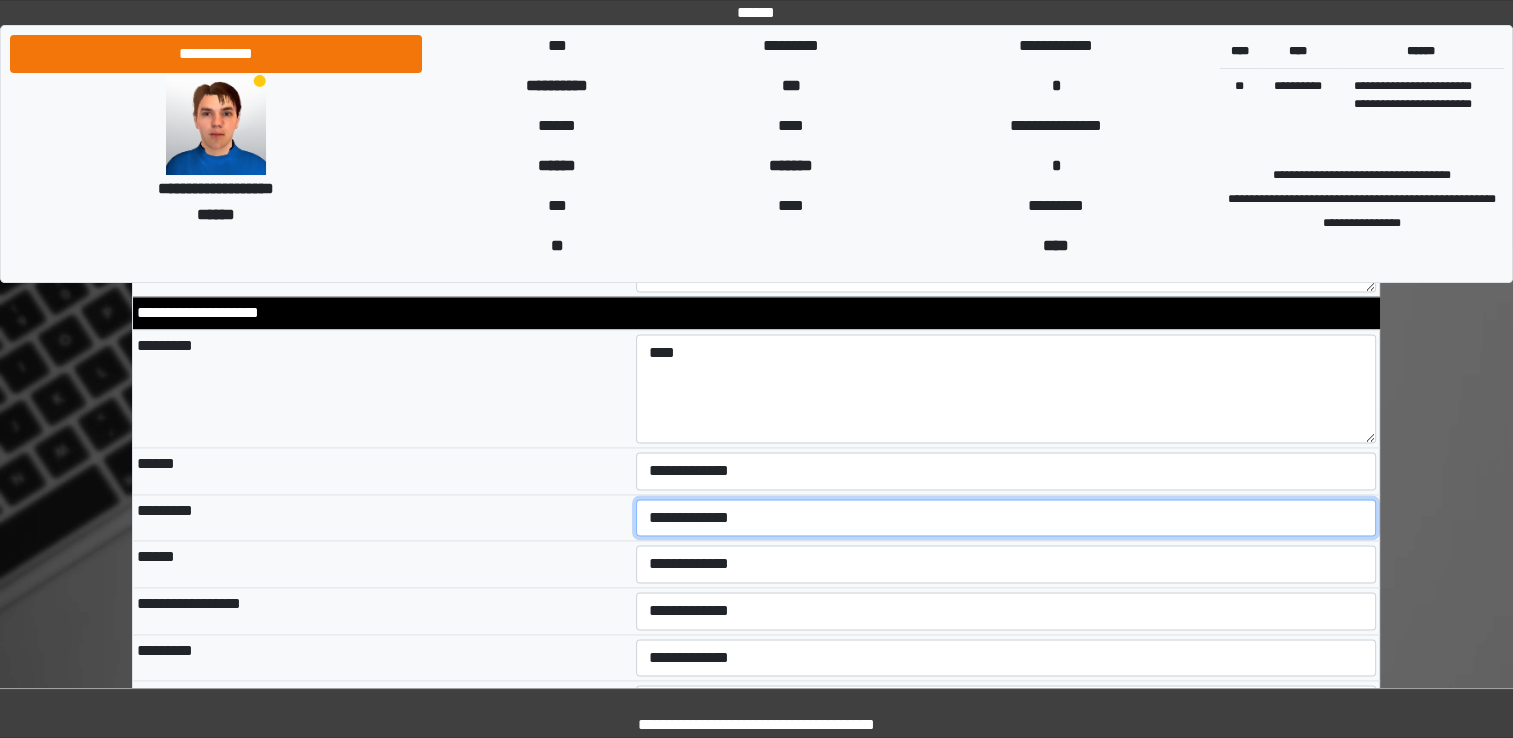 click on "**********" at bounding box center [1006, 518] 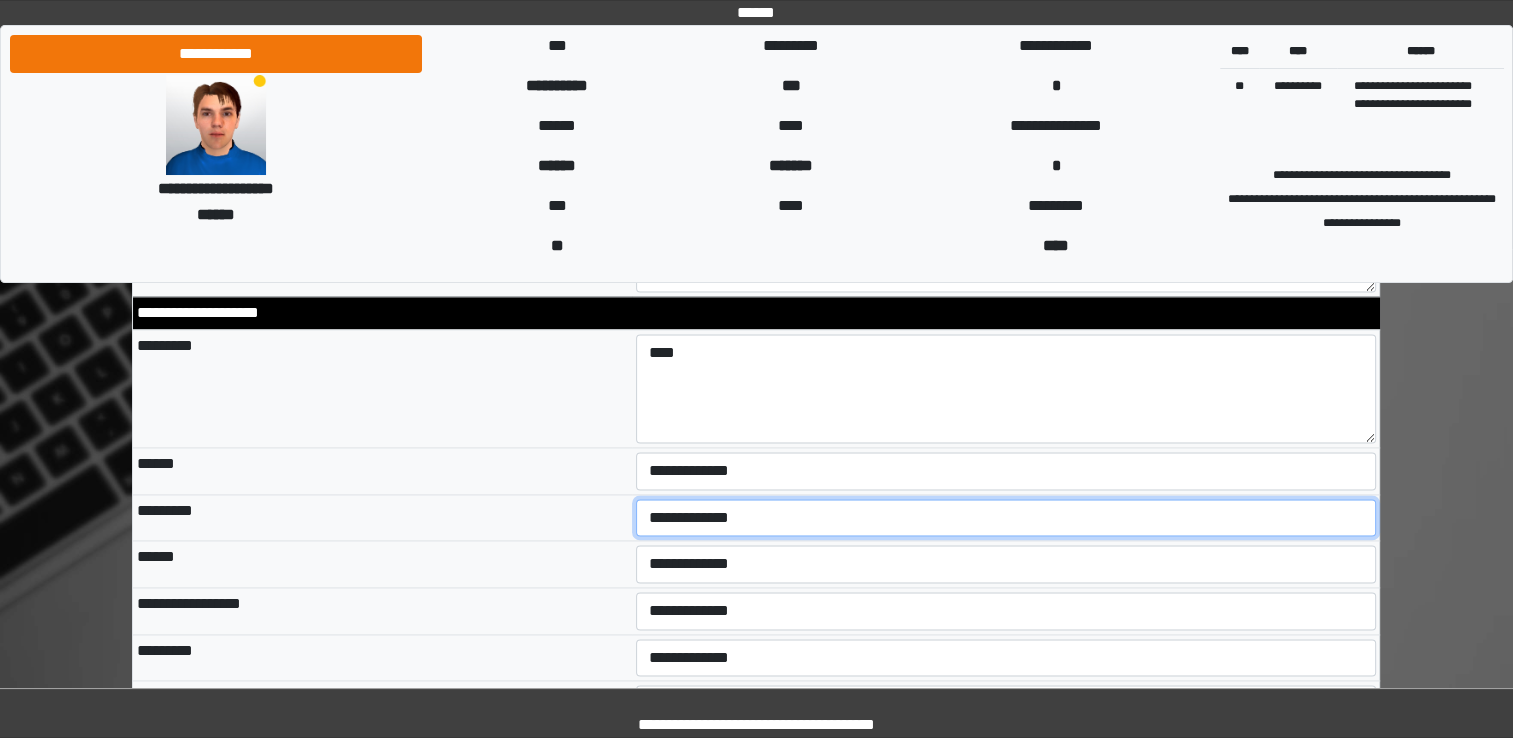 select on "*" 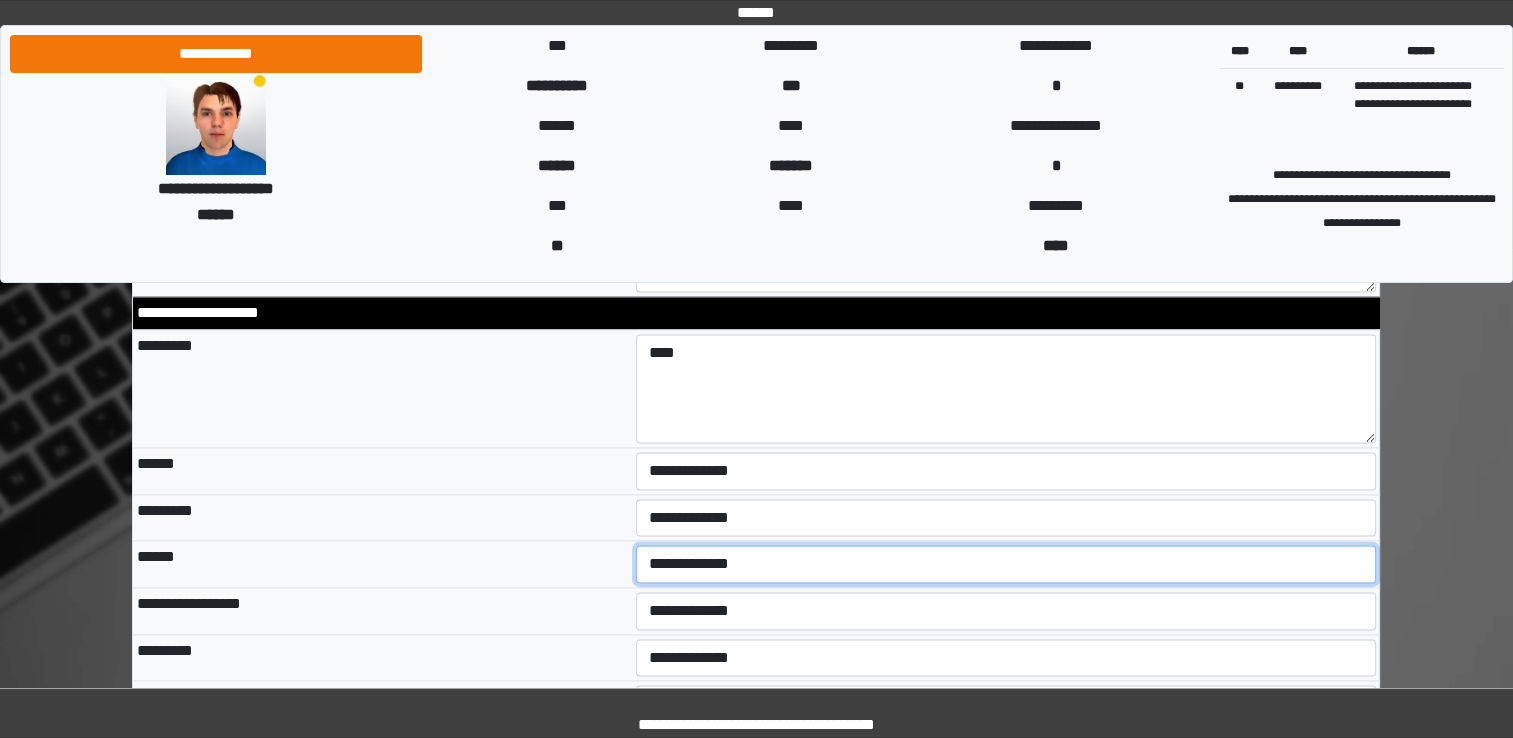 click on "**********" at bounding box center (1006, 564) 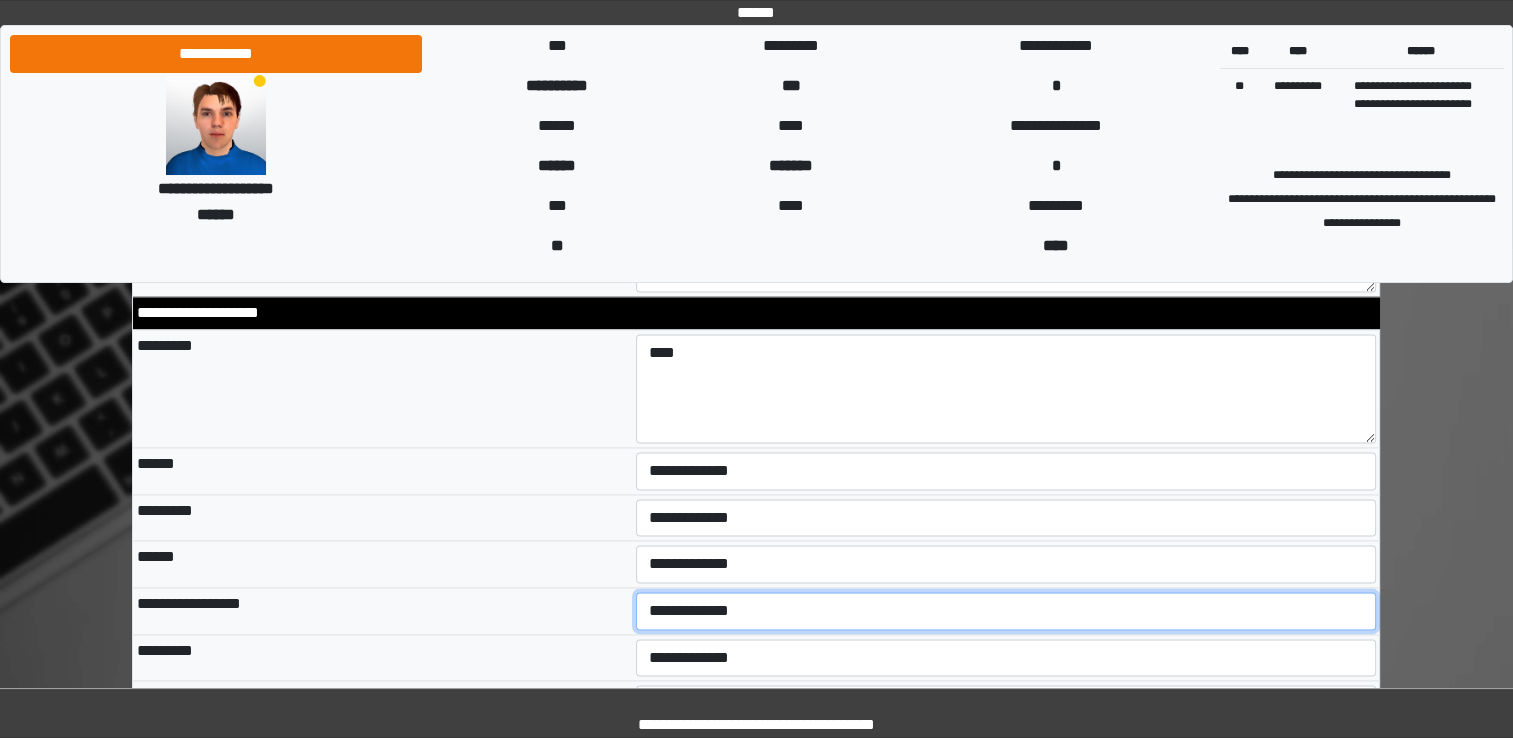 drag, startPoint x: 679, startPoint y: 597, endPoint x: 679, endPoint y: 611, distance: 14 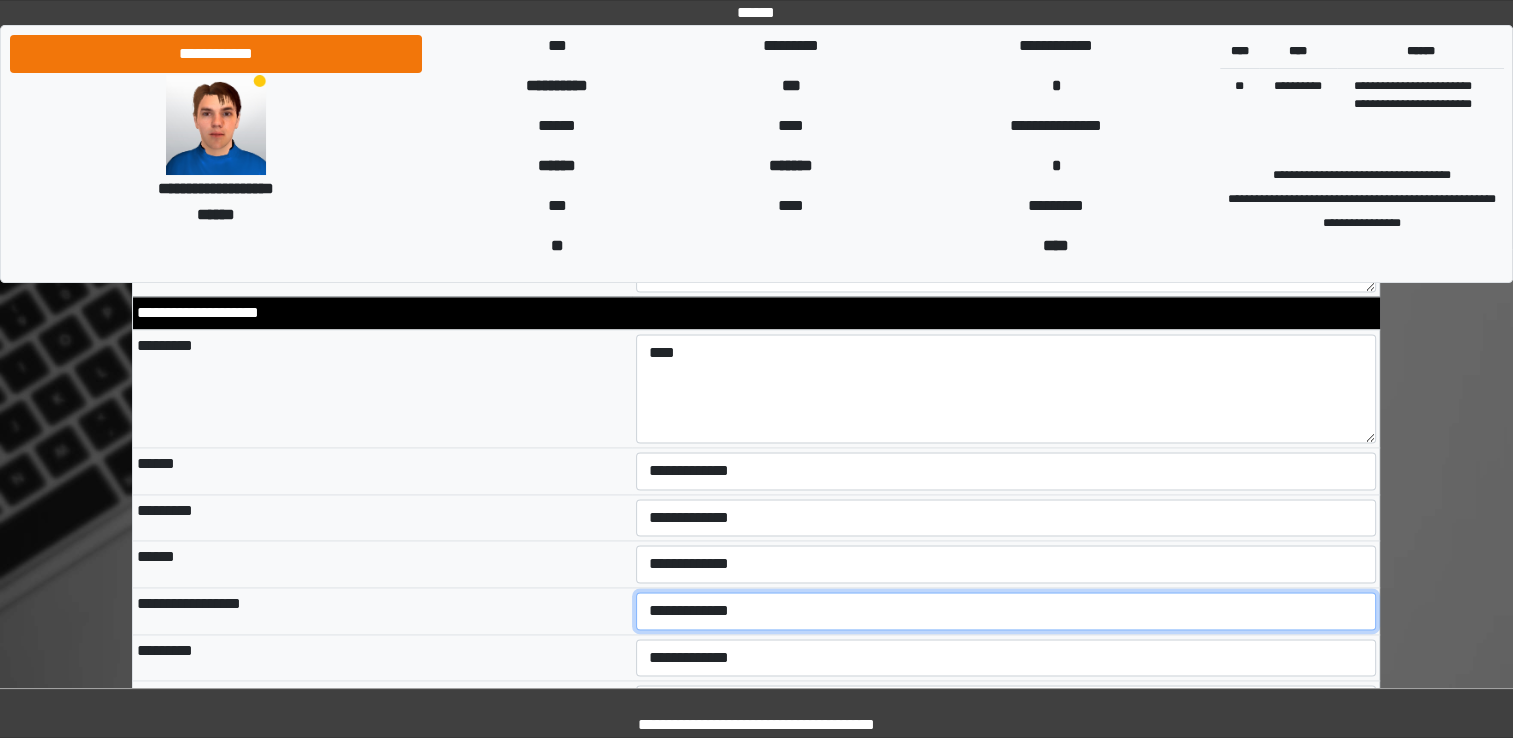 select on "*" 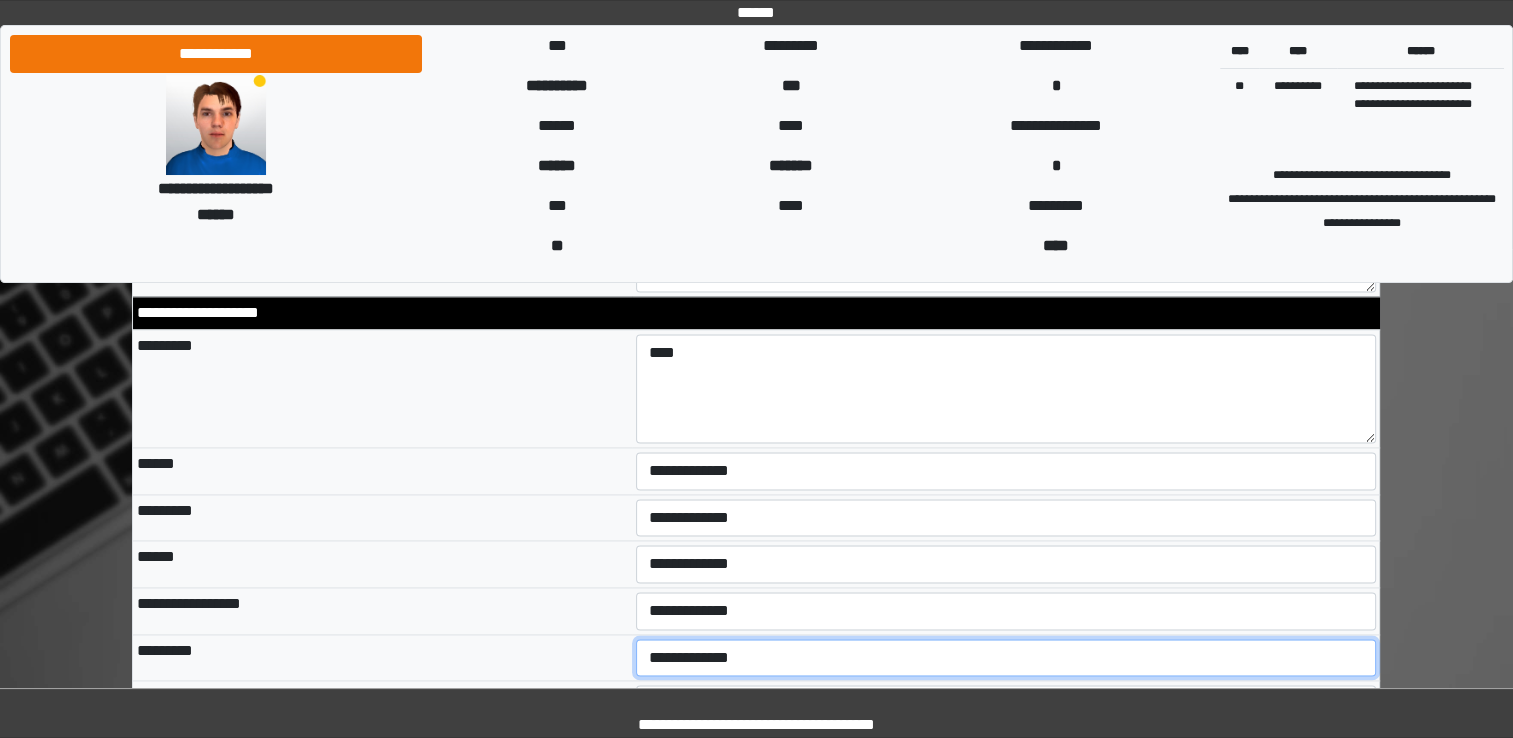 click on "**********" at bounding box center [1006, 658] 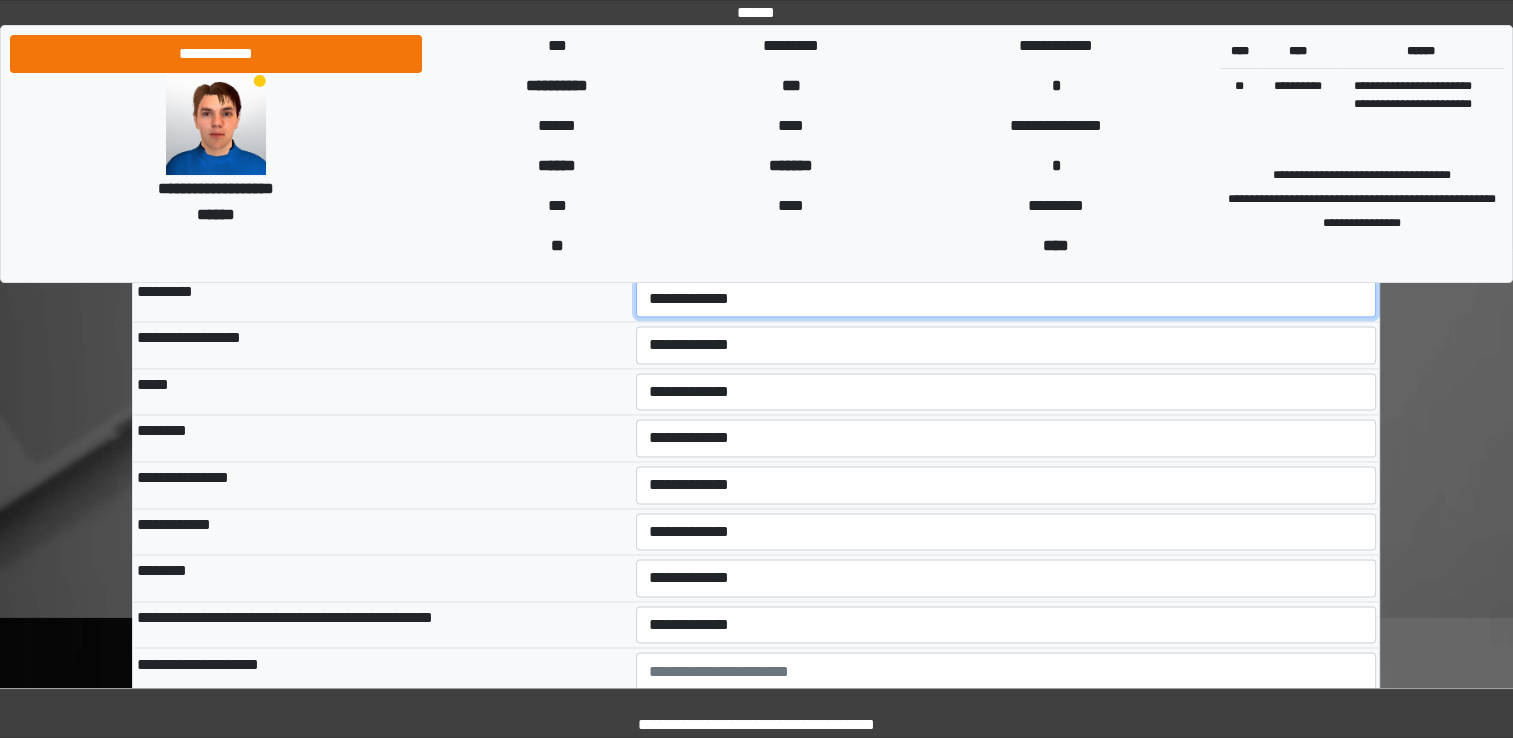 scroll, scrollTop: 3145, scrollLeft: 0, axis: vertical 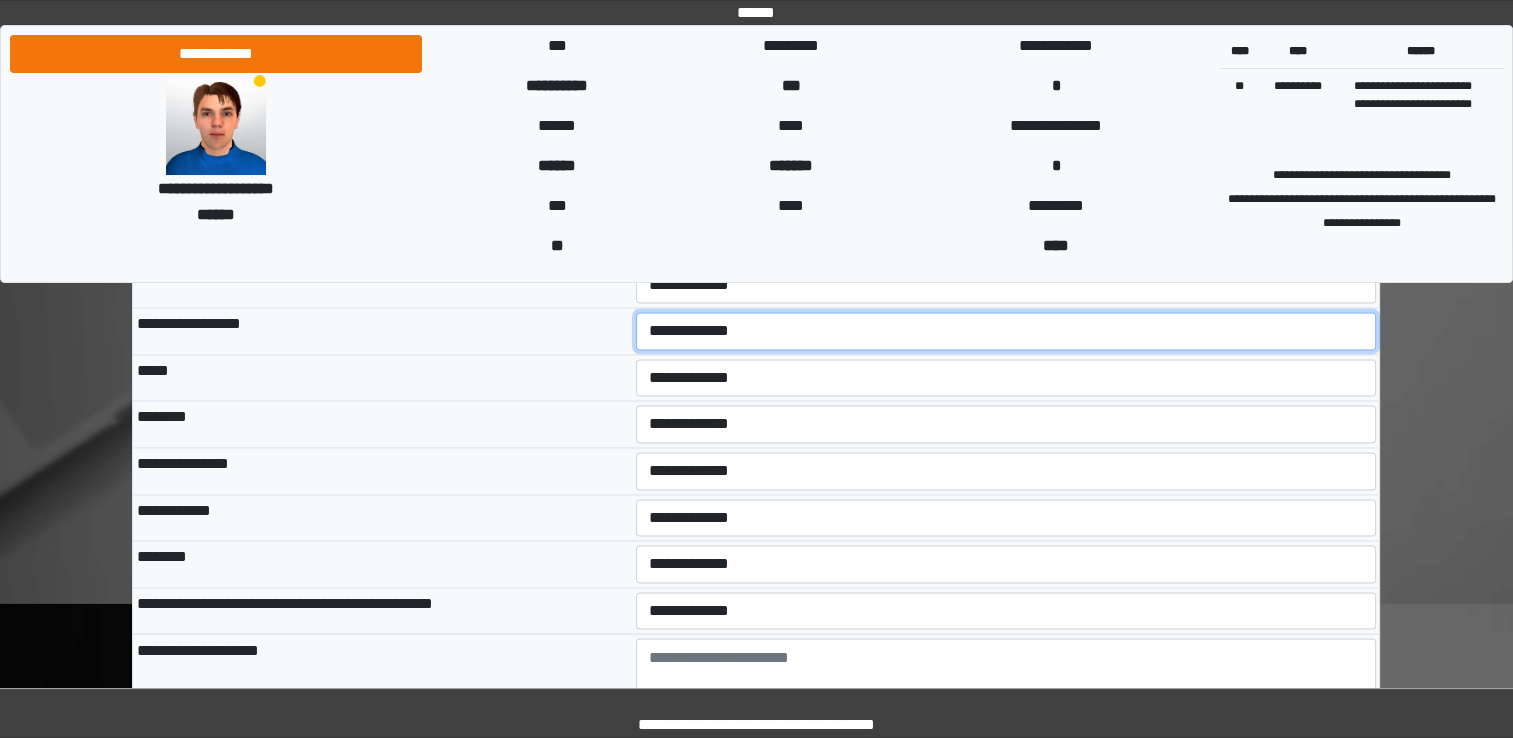 click on "**********" at bounding box center [1006, 331] 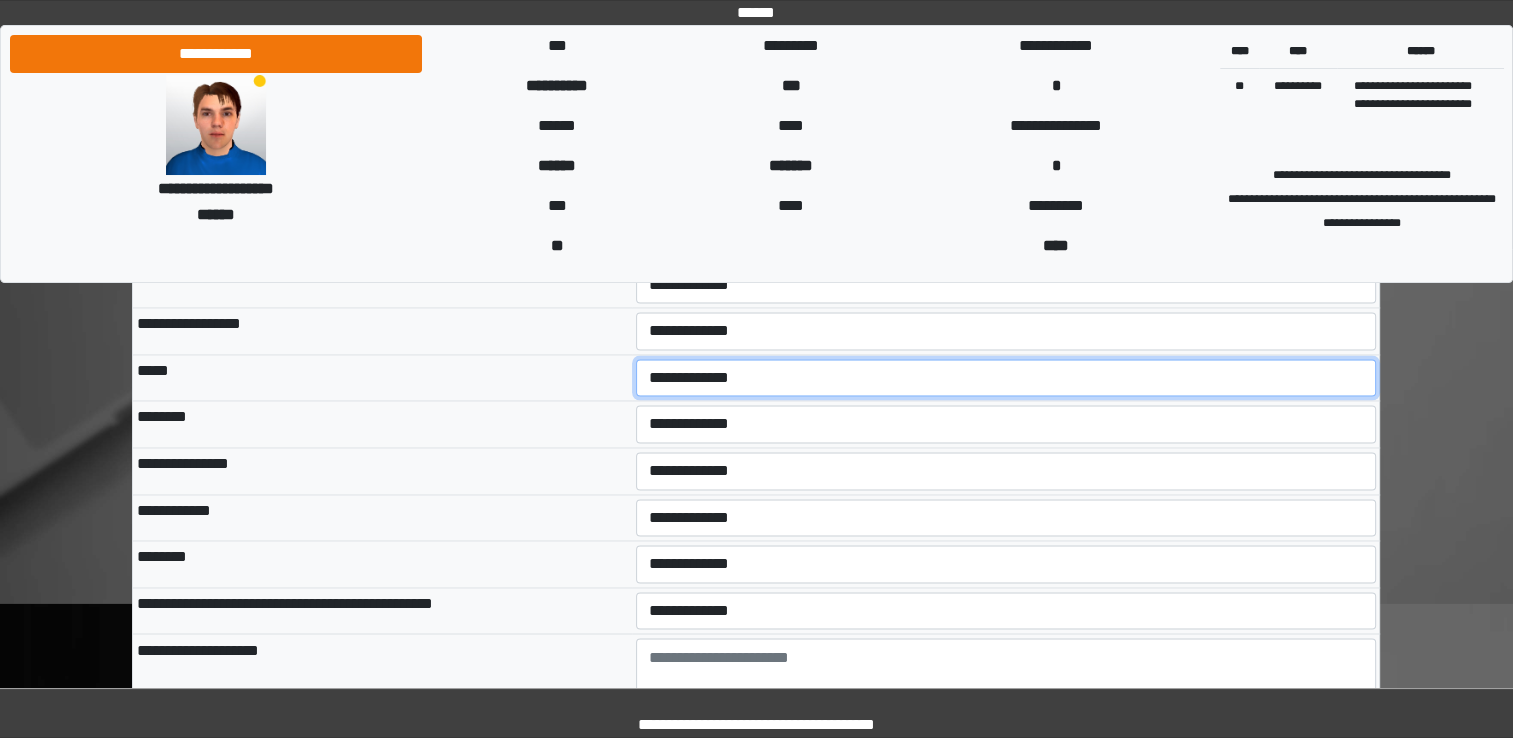drag, startPoint x: 701, startPoint y: 359, endPoint x: 703, endPoint y: 383, distance: 24.083189 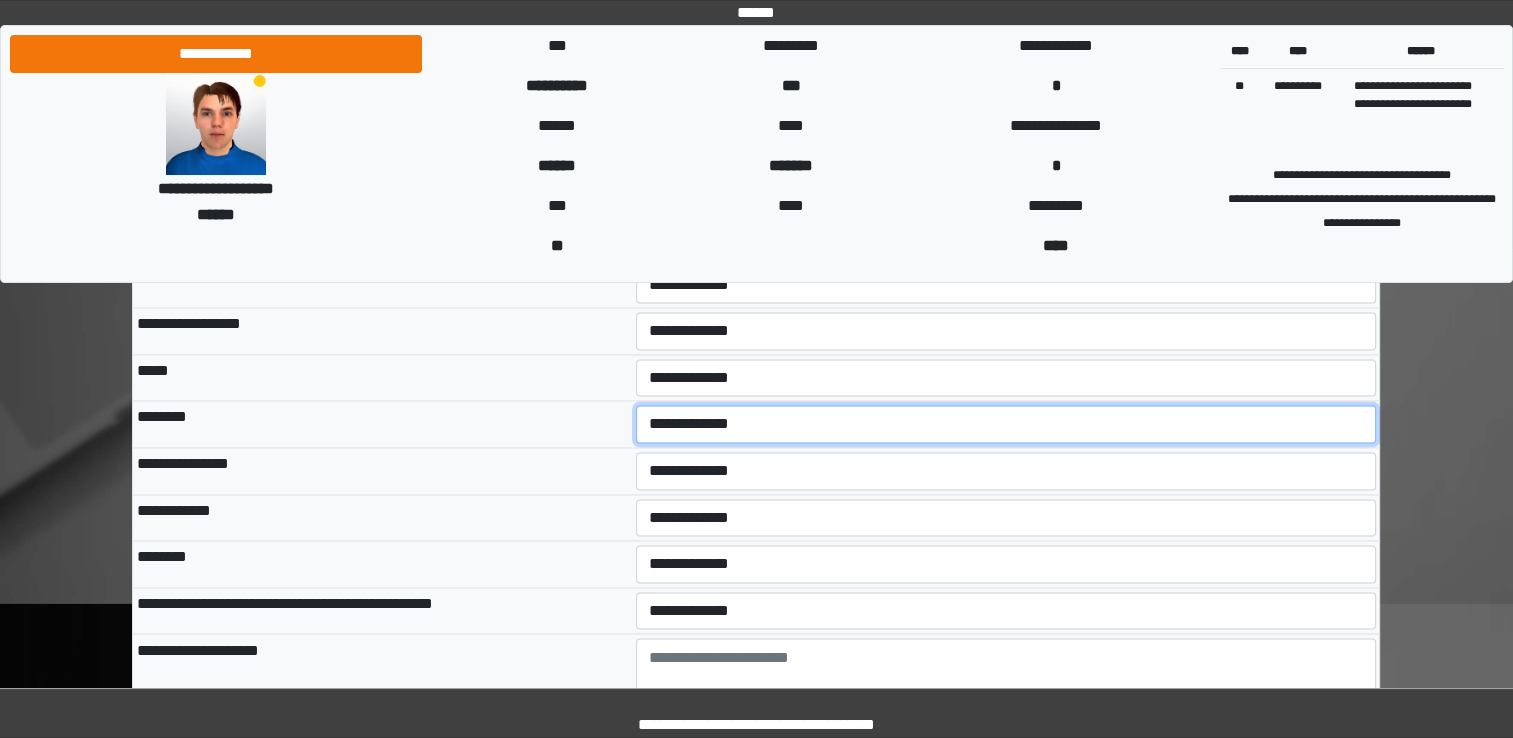 click on "**********" at bounding box center (1006, 424) 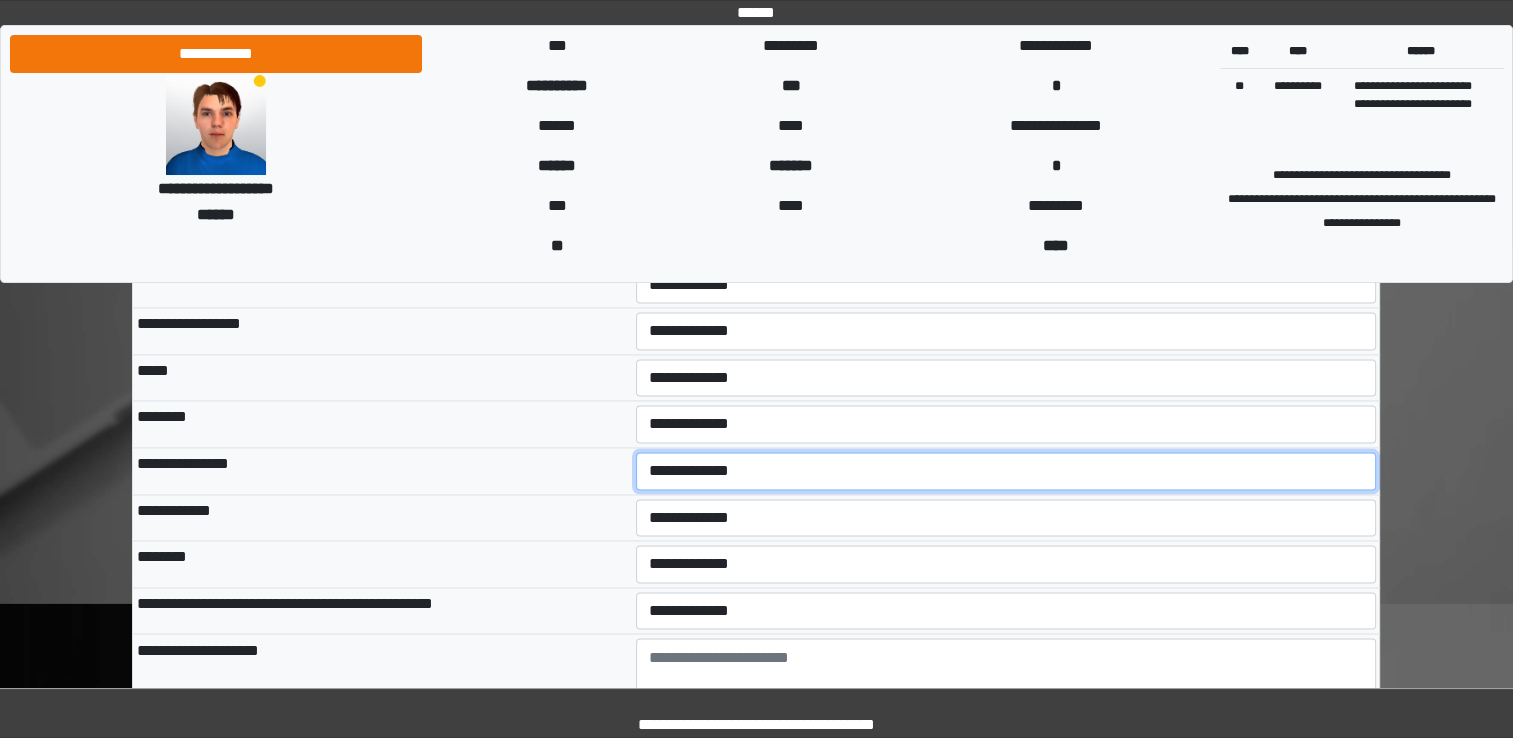 click on "**********" at bounding box center (1006, 471) 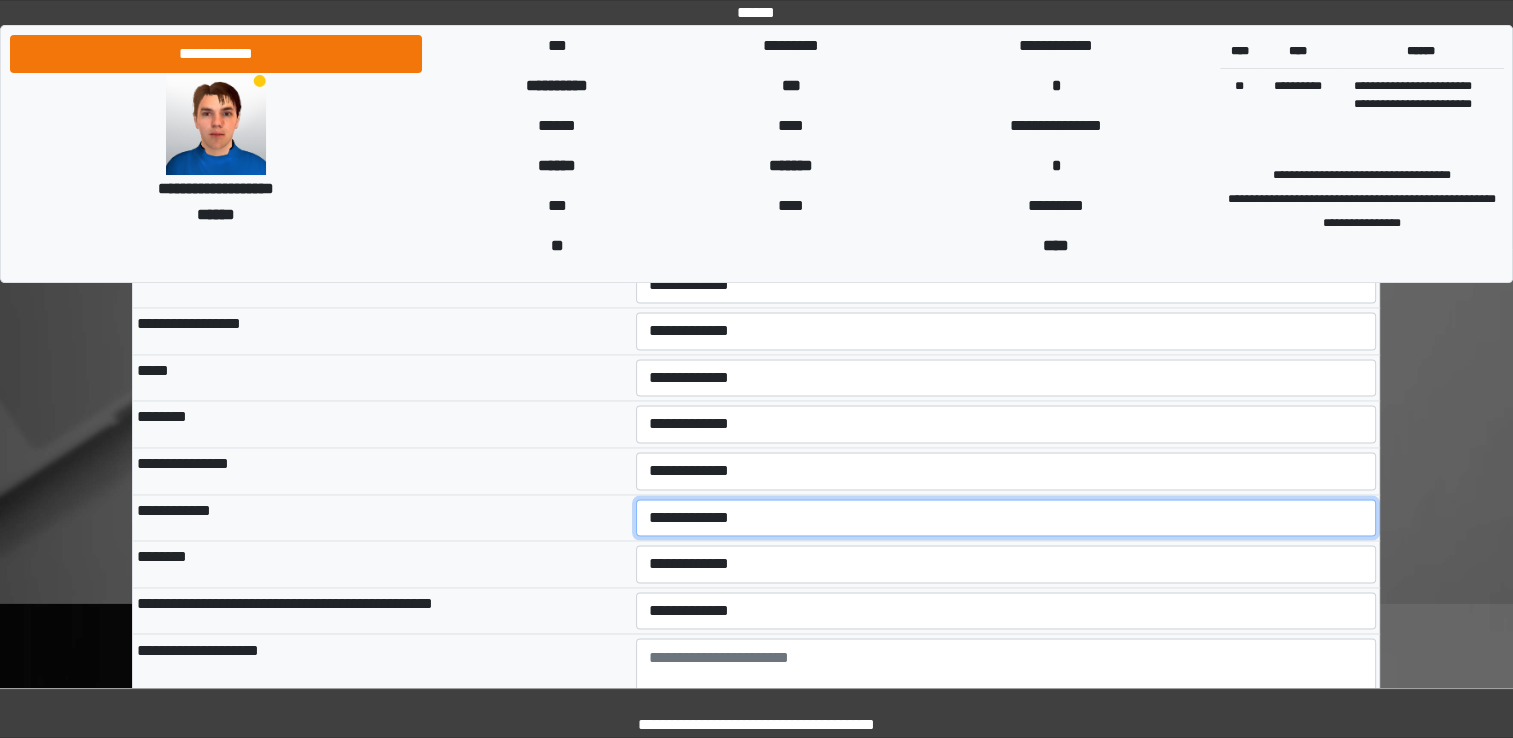 drag, startPoint x: 696, startPoint y: 499, endPoint x: 693, endPoint y: 512, distance: 13.341664 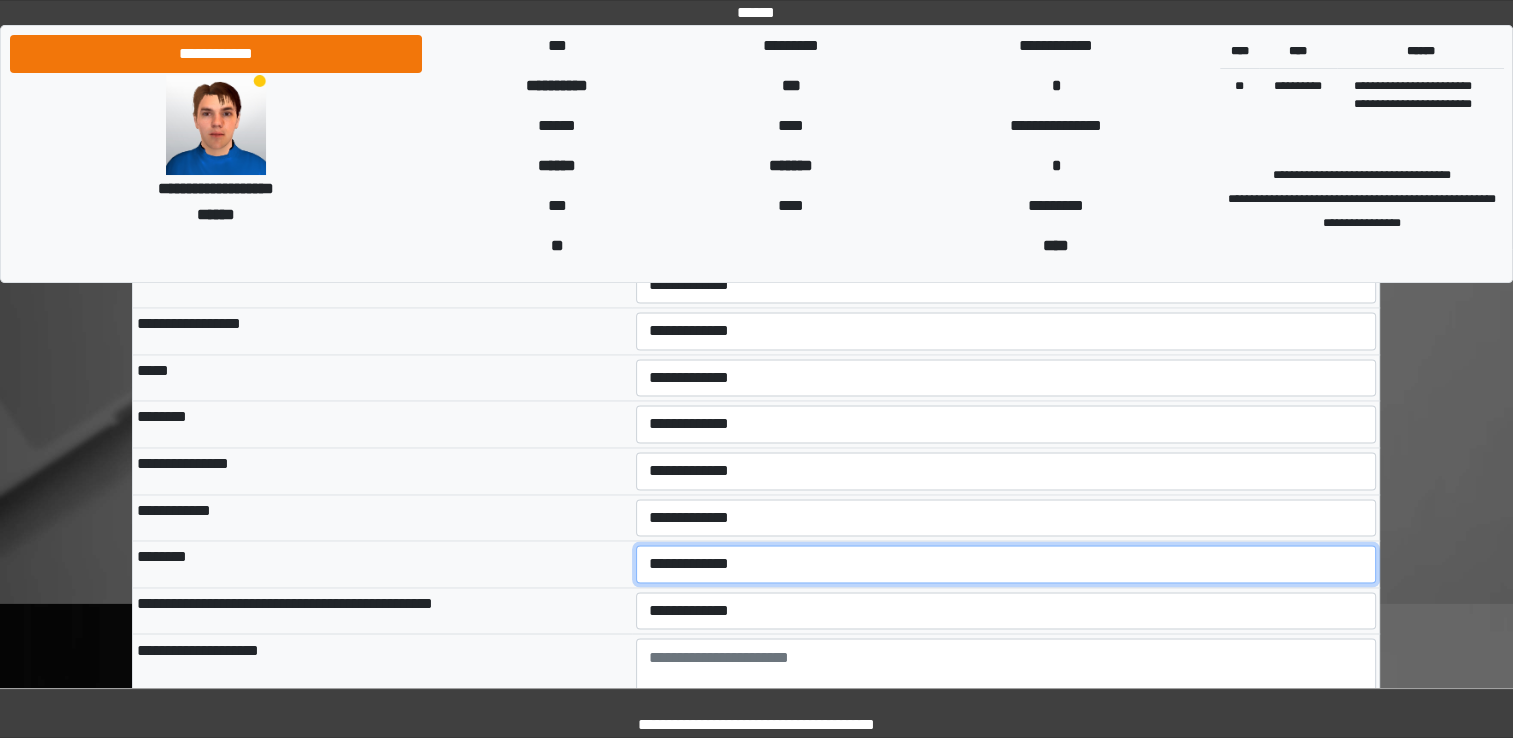 click on "**********" at bounding box center (1006, 564) 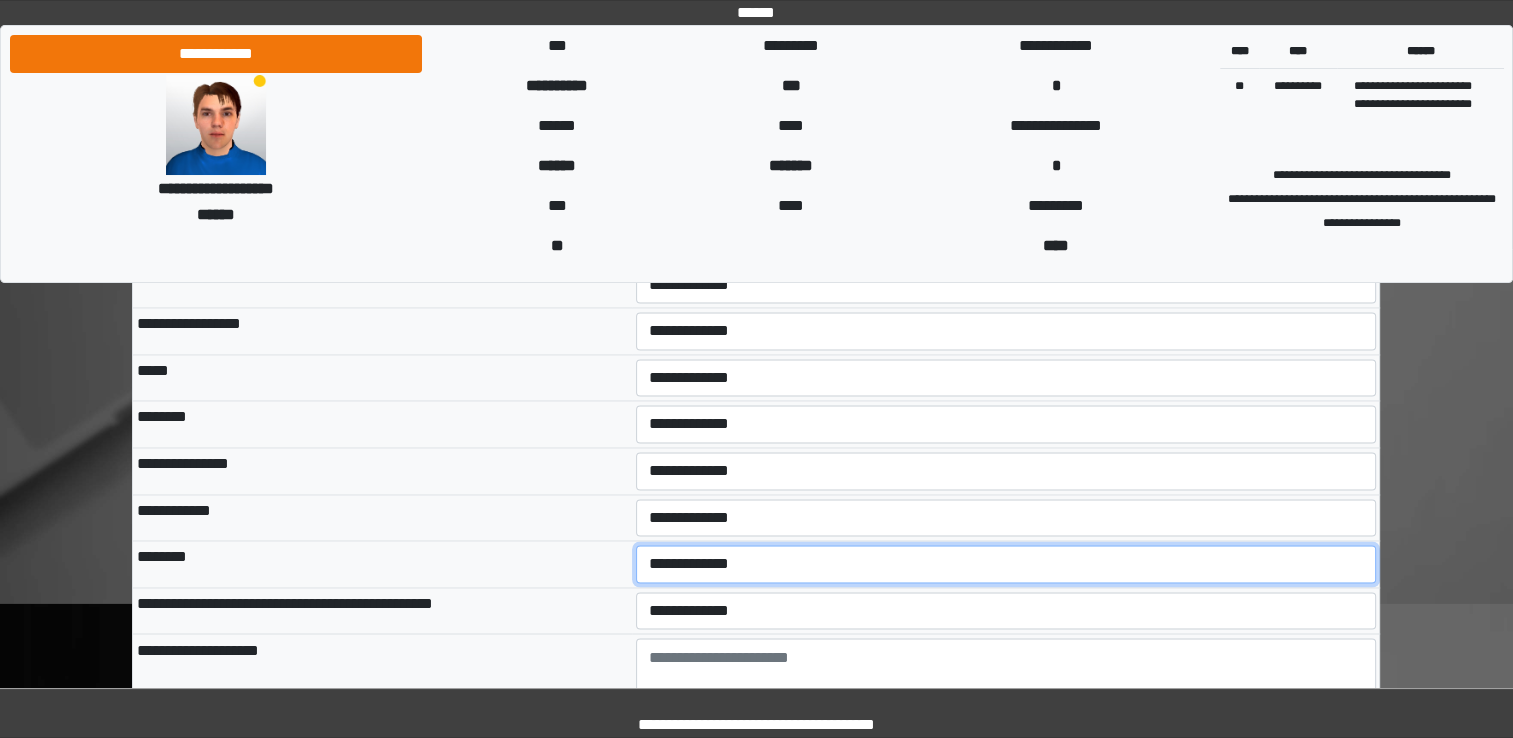 select on "*" 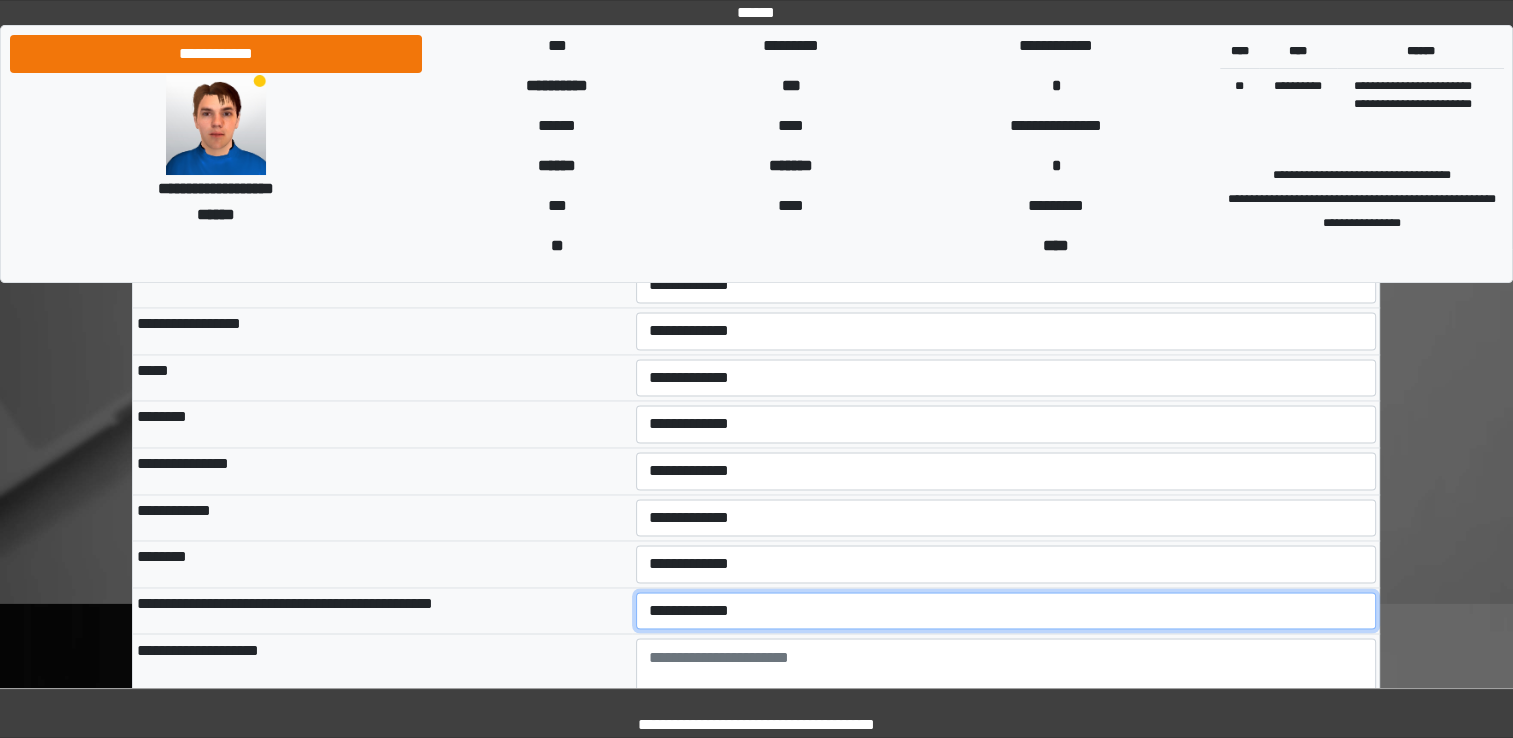 click on "**********" at bounding box center [1006, 611] 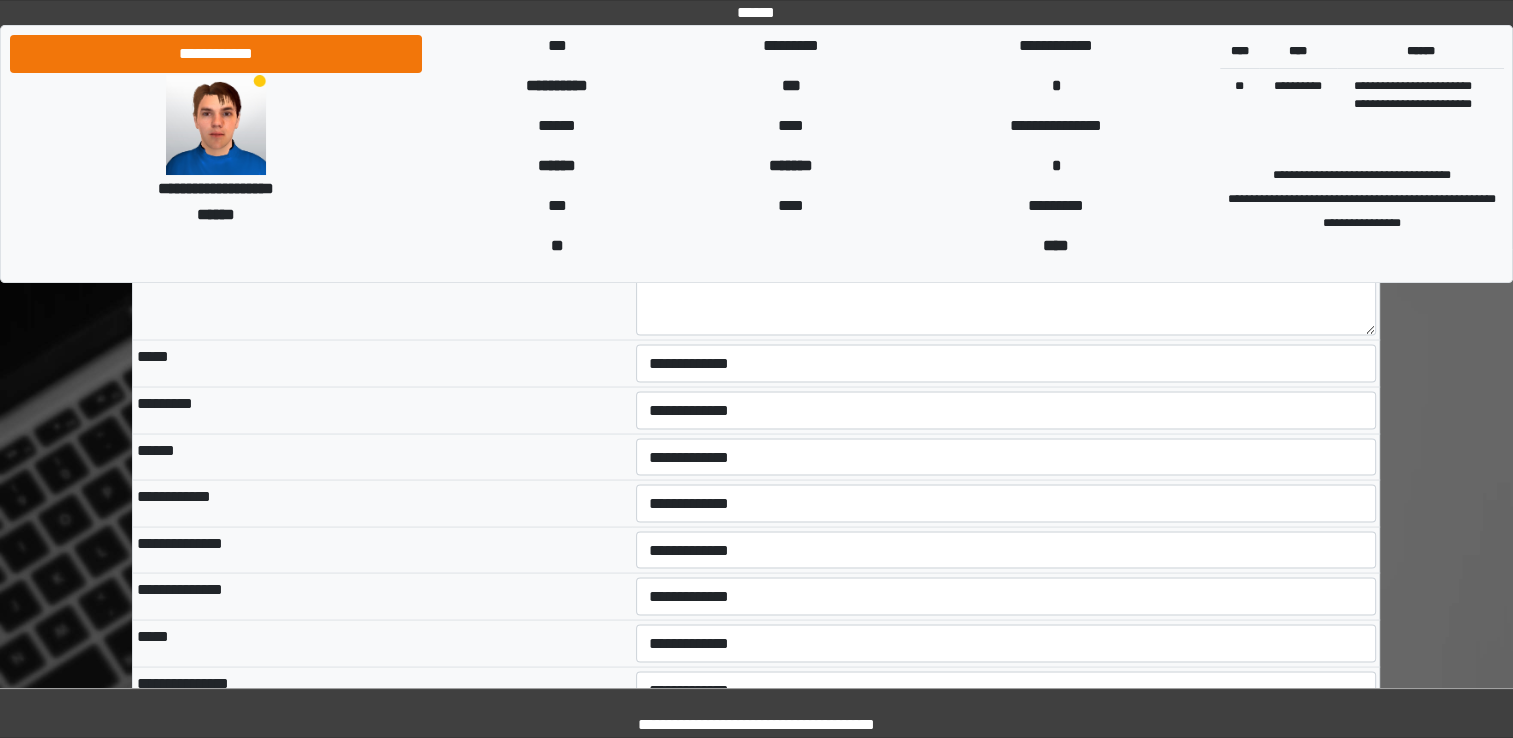 scroll, scrollTop: 3572, scrollLeft: 0, axis: vertical 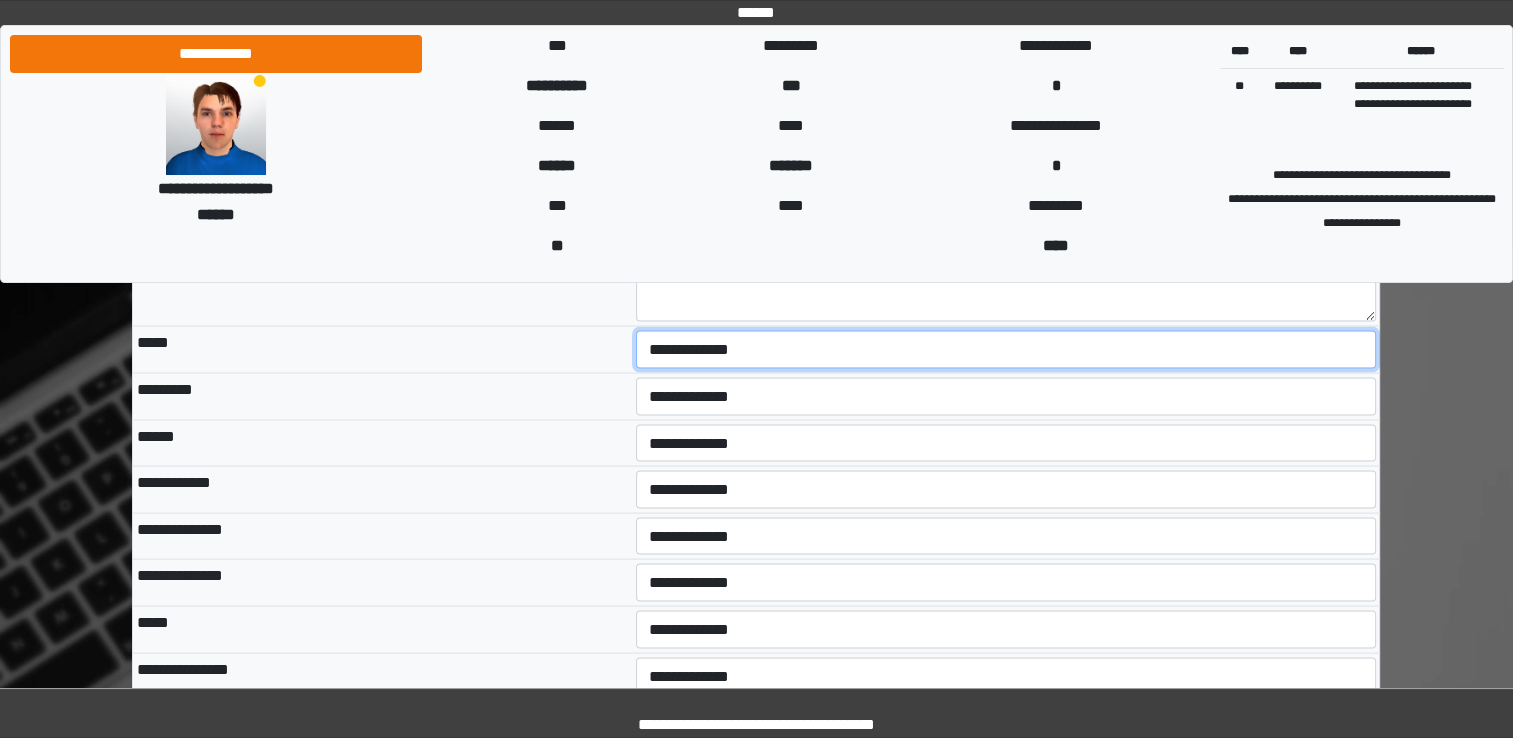 click on "**********" at bounding box center [1006, 349] 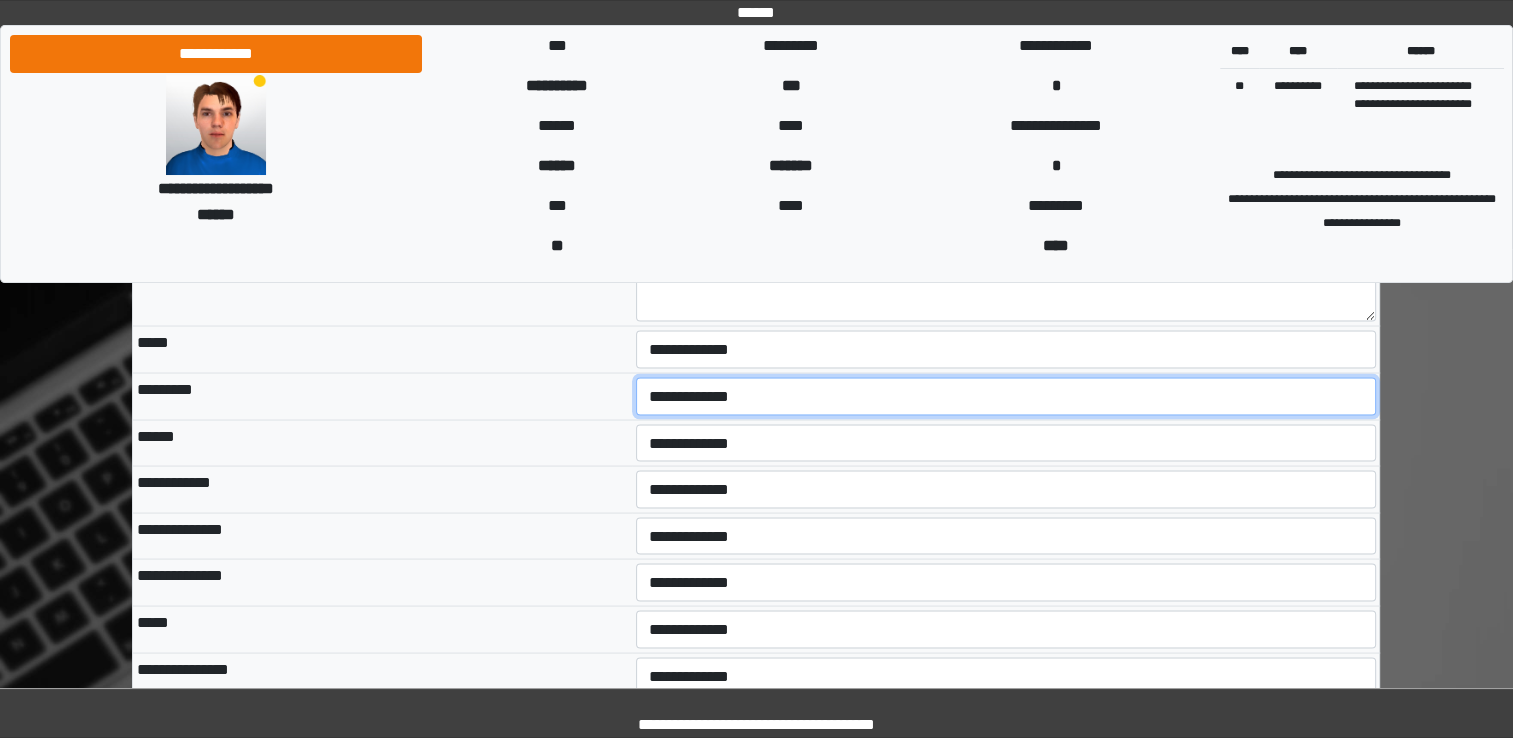 click on "**********" at bounding box center [1006, 396] 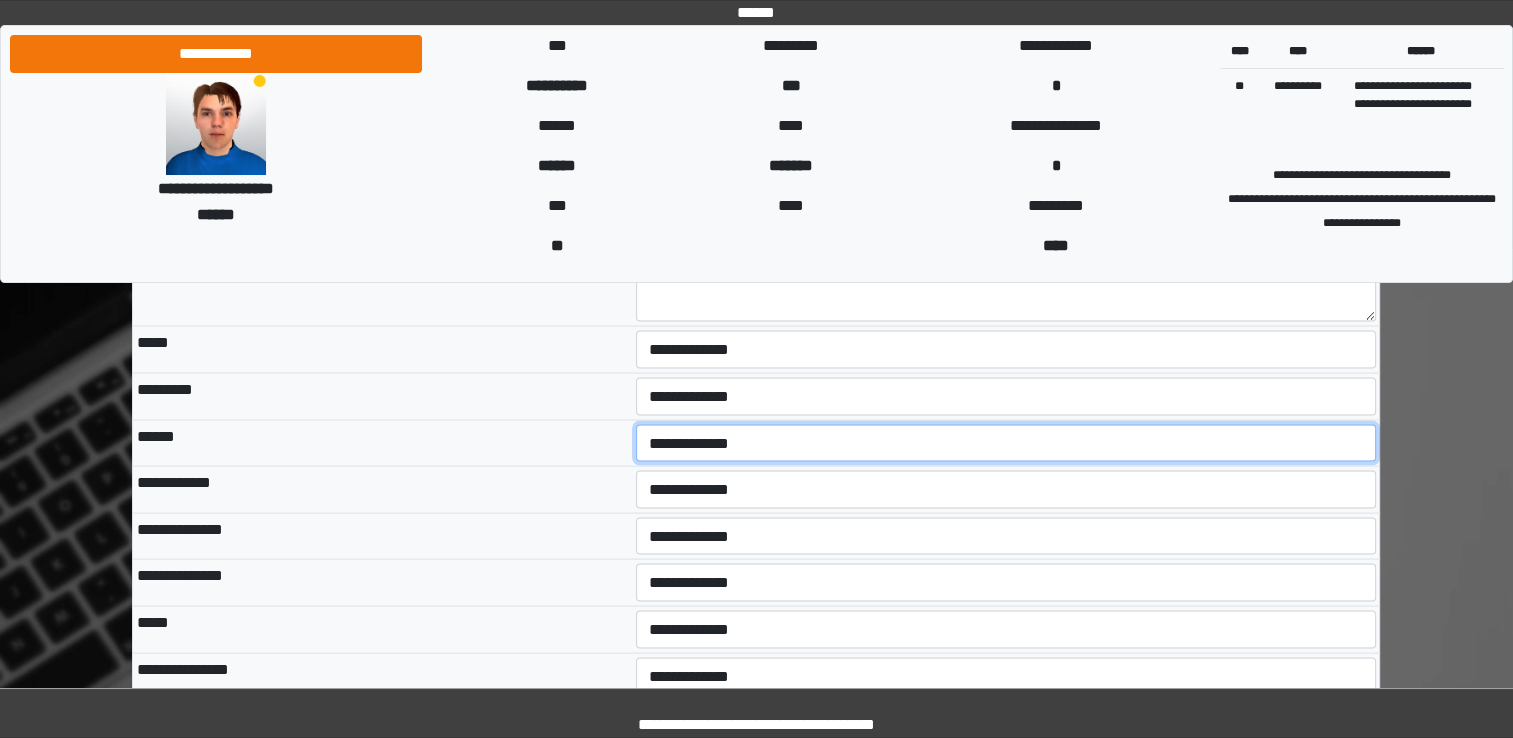 drag, startPoint x: 692, startPoint y: 426, endPoint x: 690, endPoint y: 442, distance: 16.124516 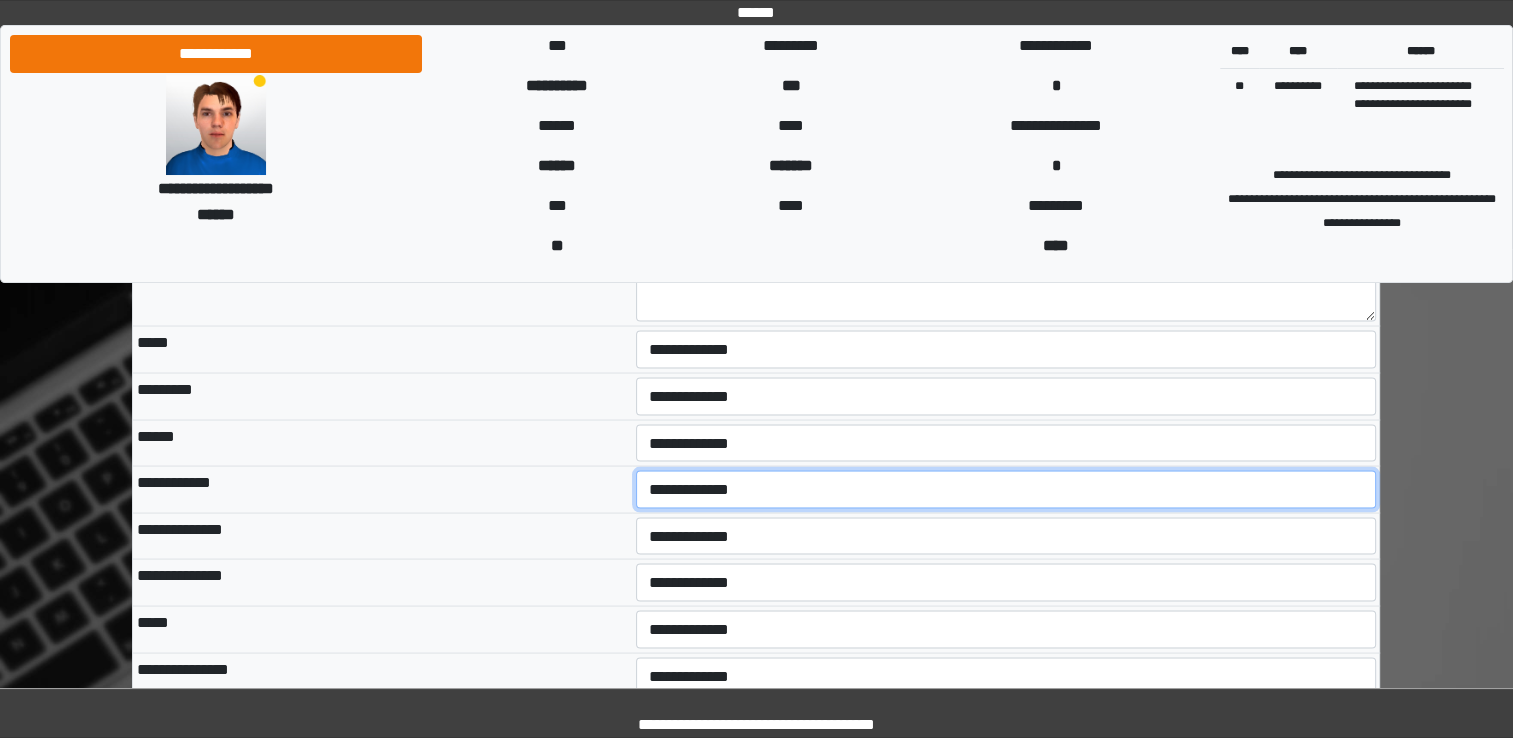 click on "**********" at bounding box center [1006, 489] 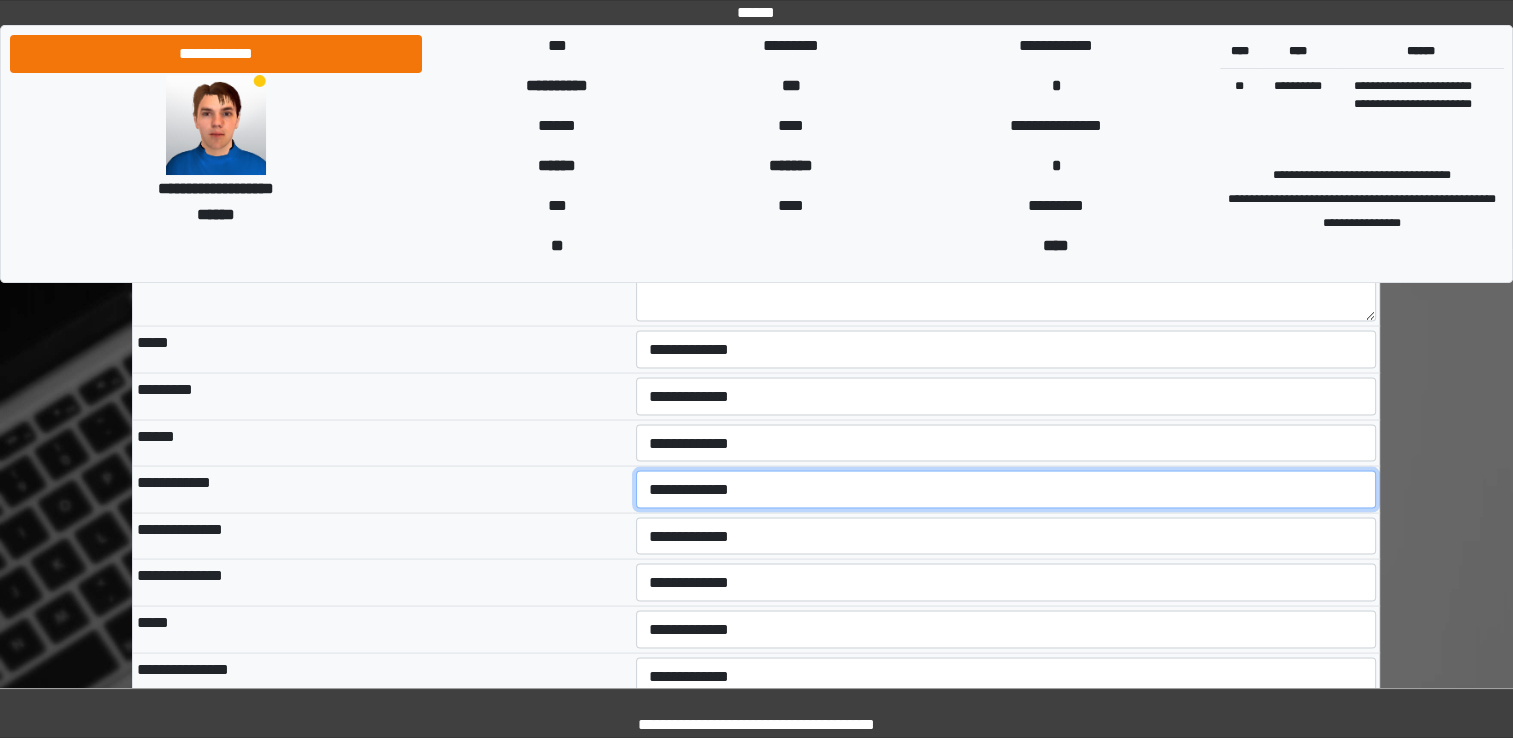 select on "*" 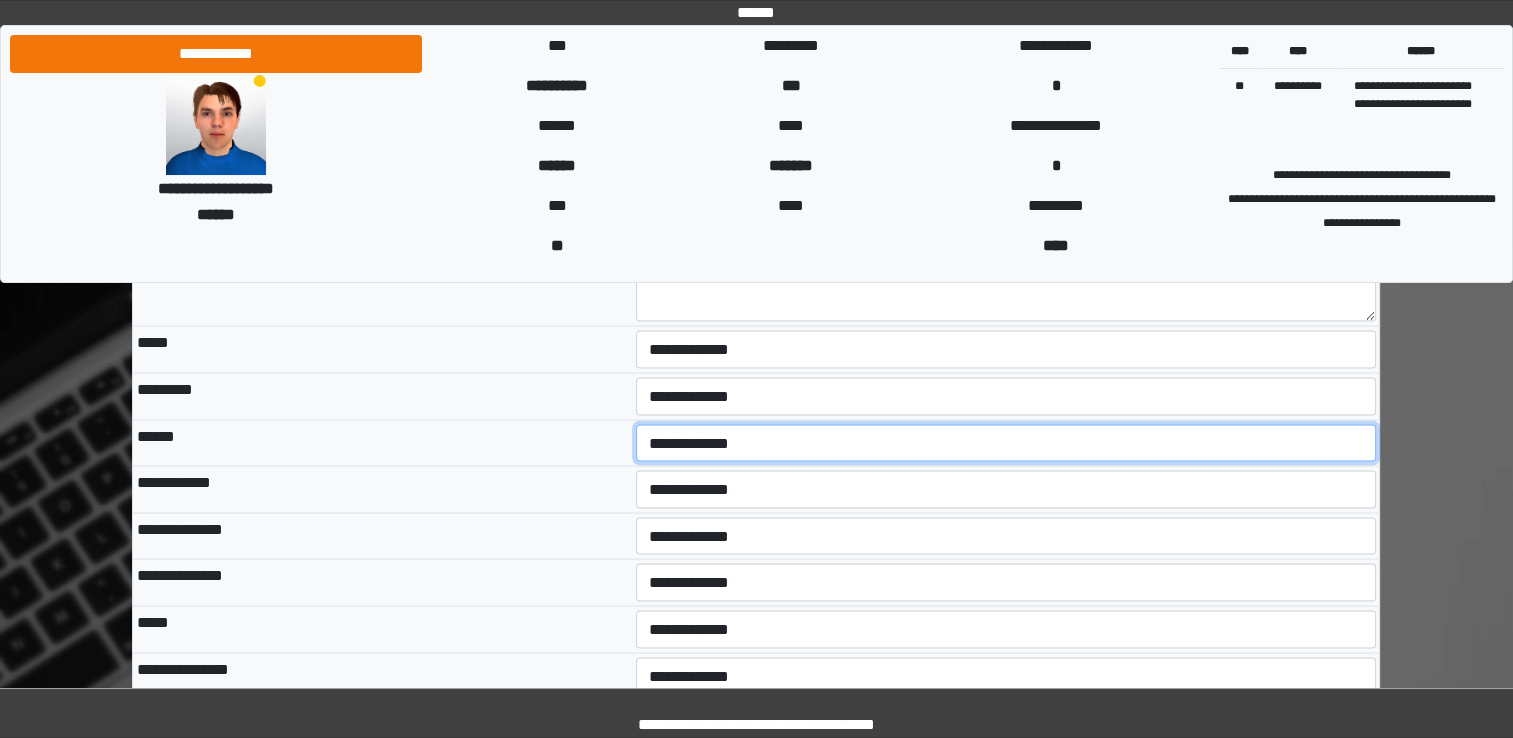 click on "**********" at bounding box center [1006, 443] 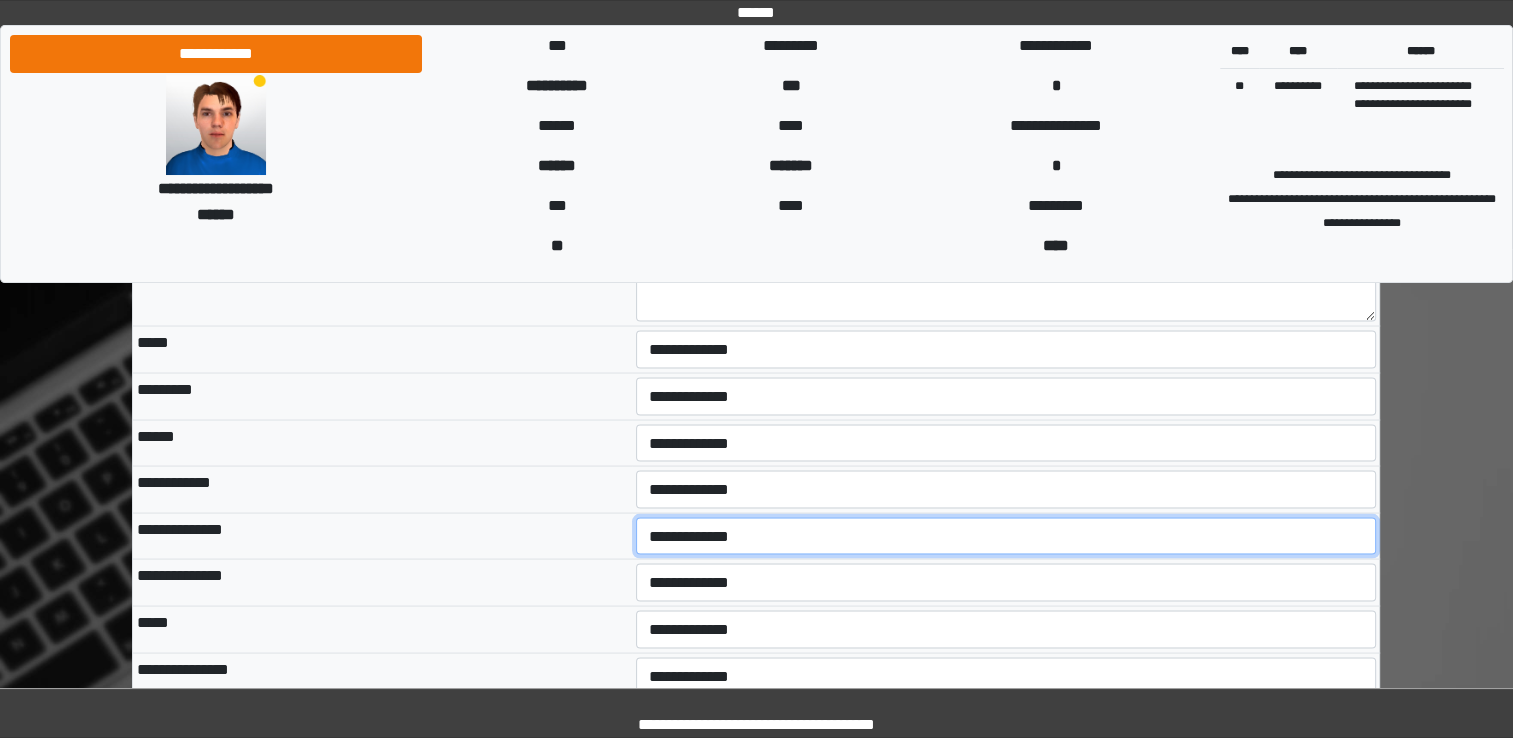 click on "**********" at bounding box center (1006, 536) 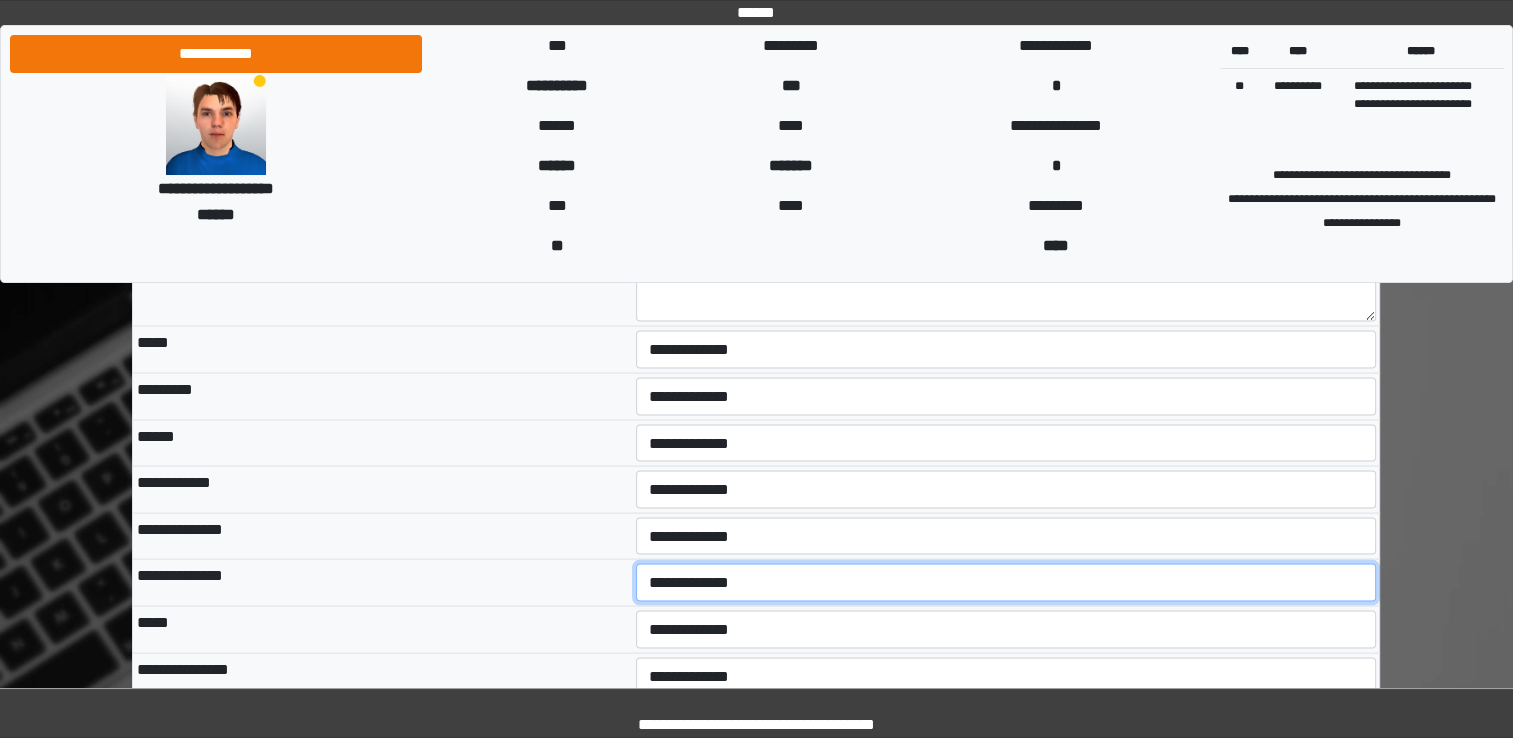 click on "**********" at bounding box center [1006, 582] 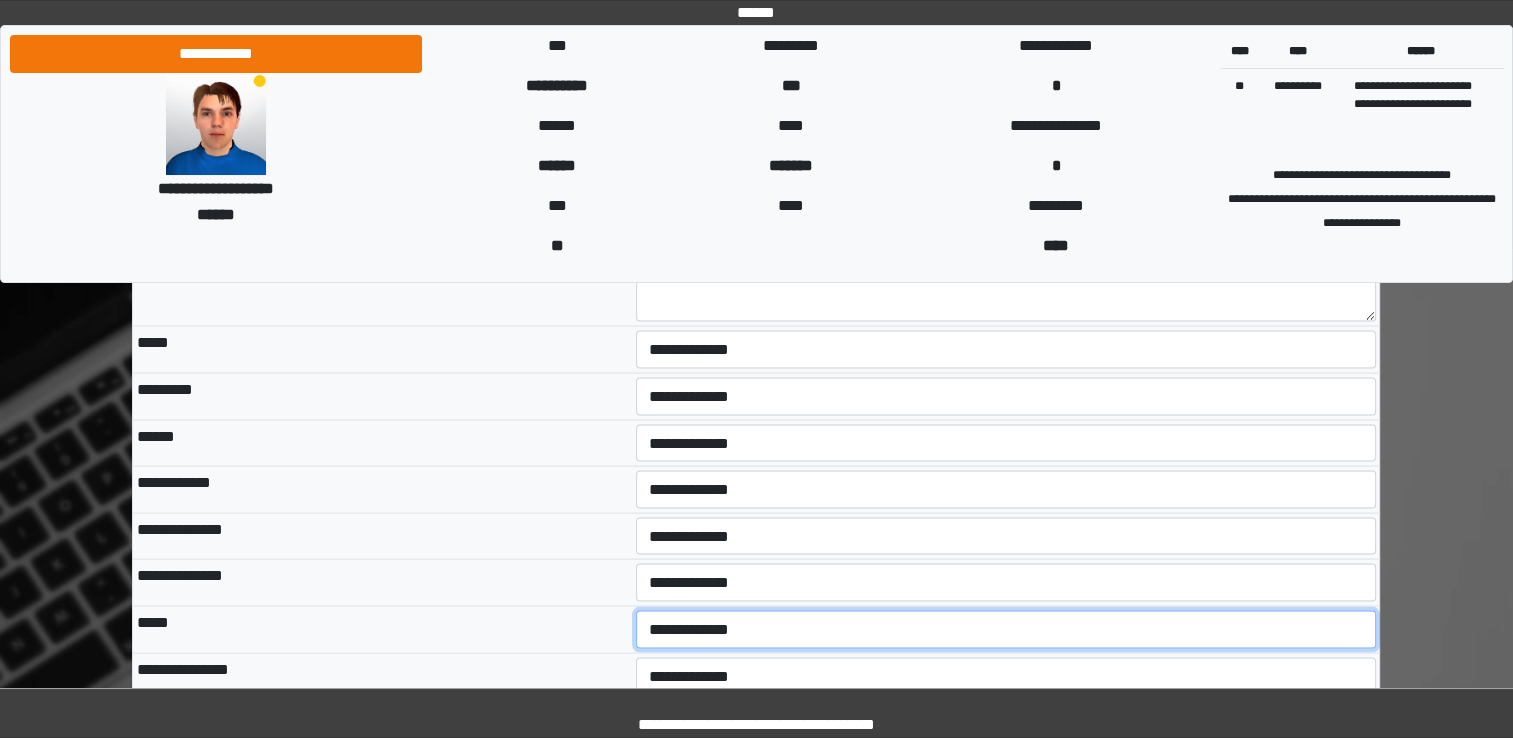 click on "**********" at bounding box center [1006, 629] 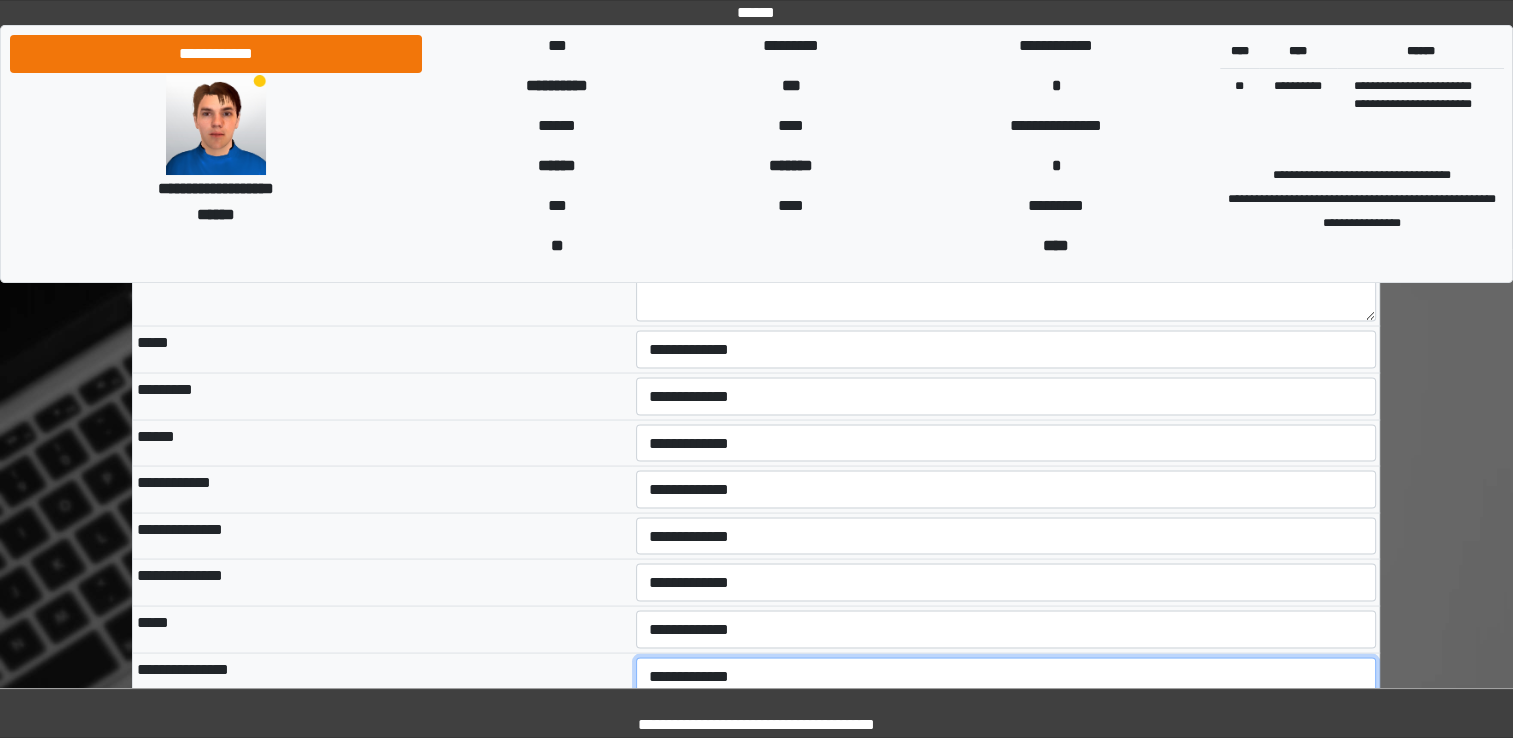 click on "**********" at bounding box center (1006, 676) 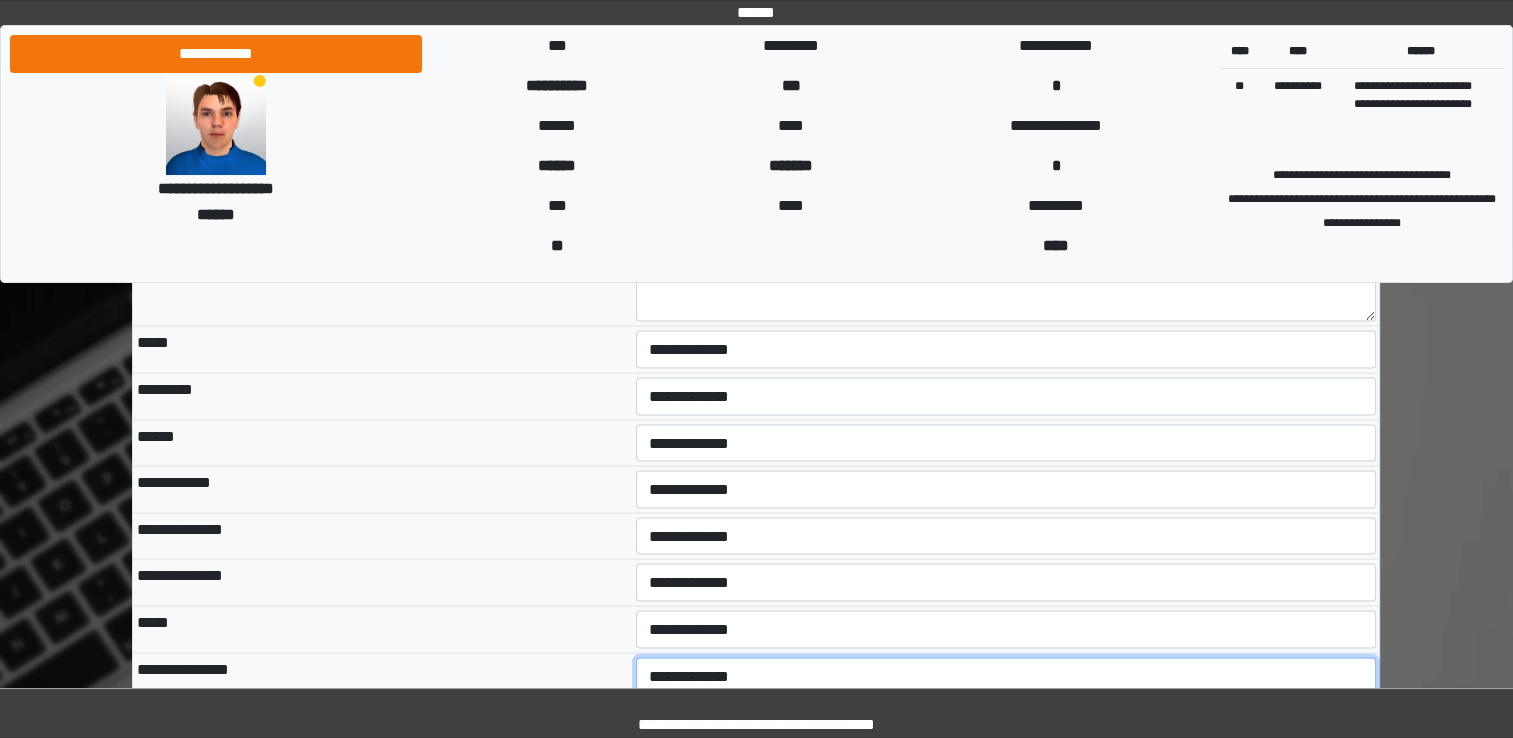 select on "*" 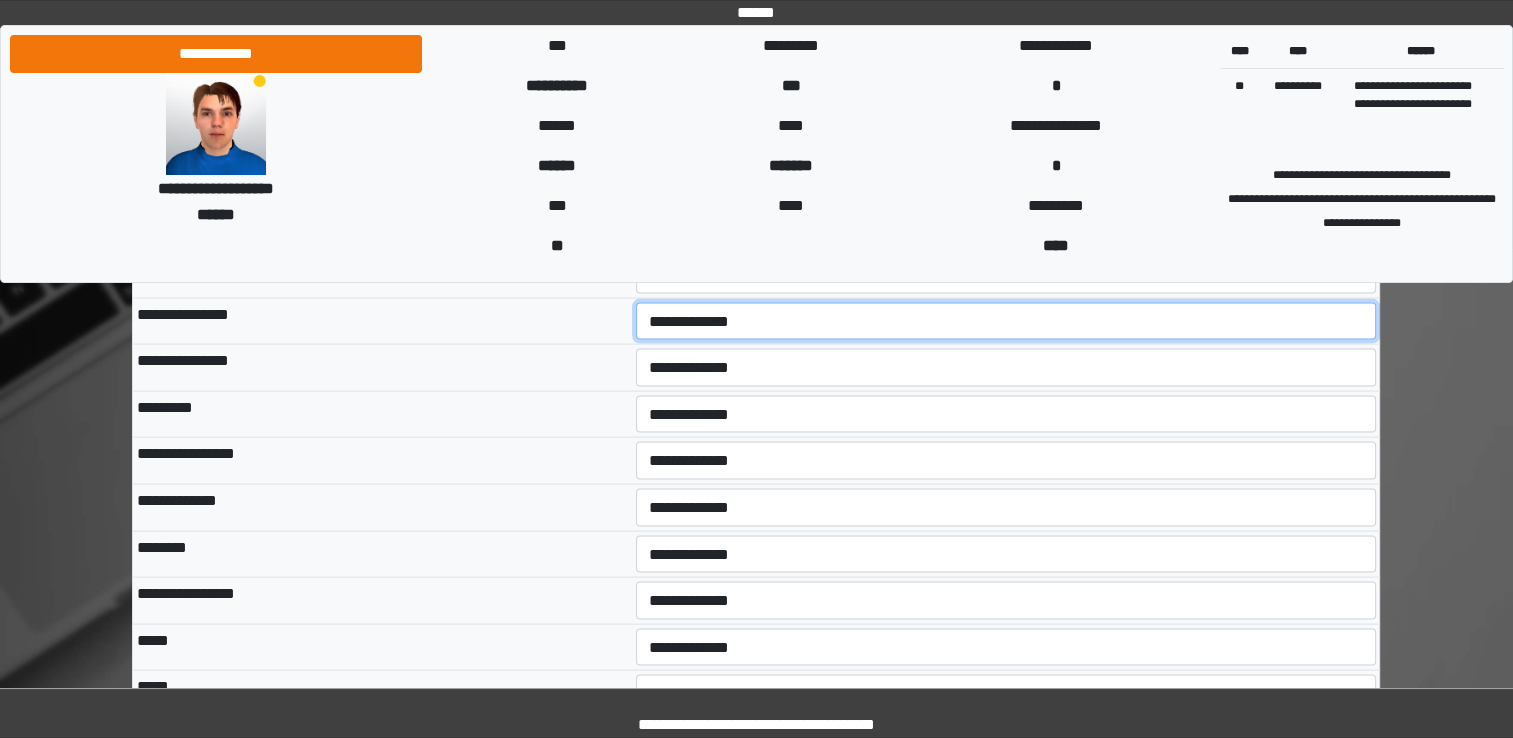 scroll, scrollTop: 3944, scrollLeft: 0, axis: vertical 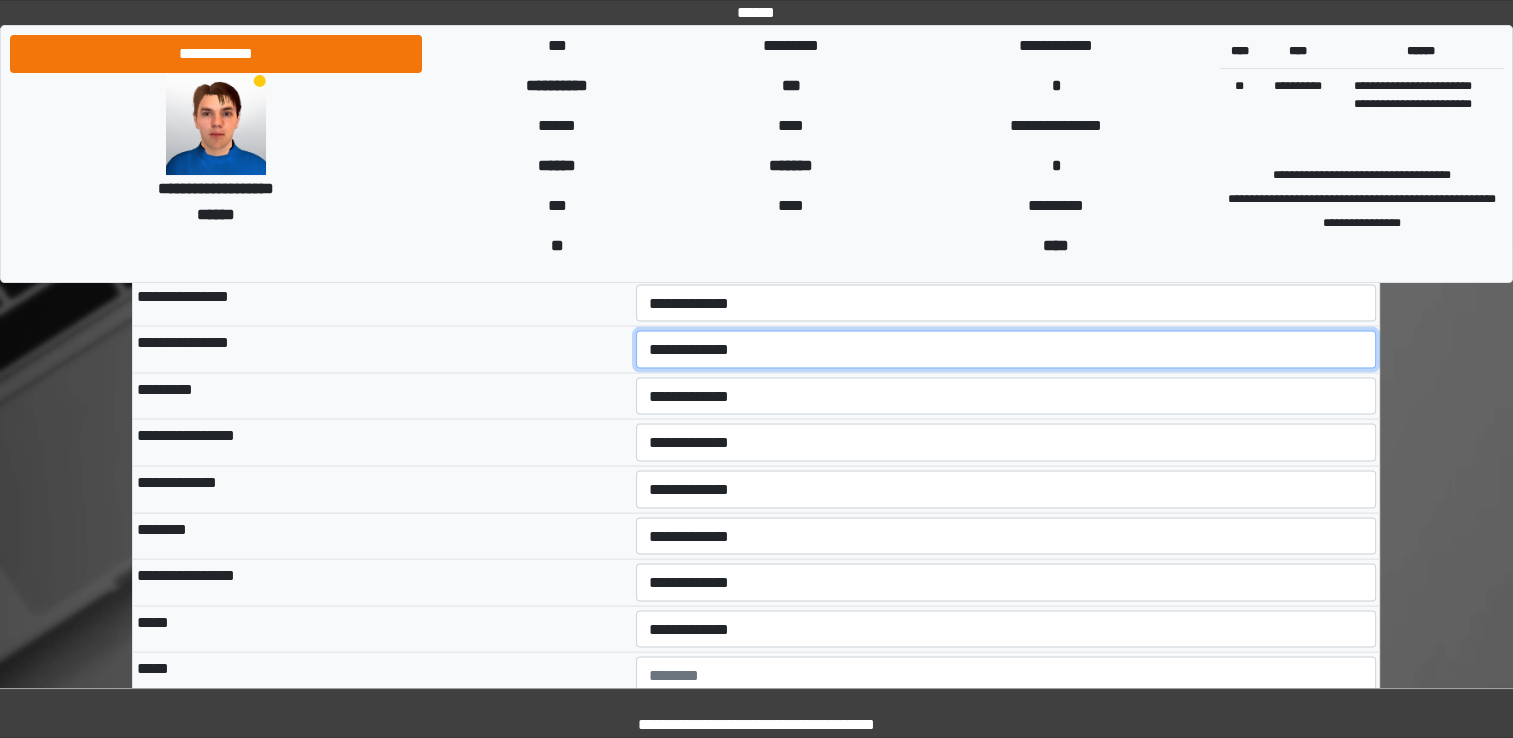 click on "**********" at bounding box center (1006, 350) 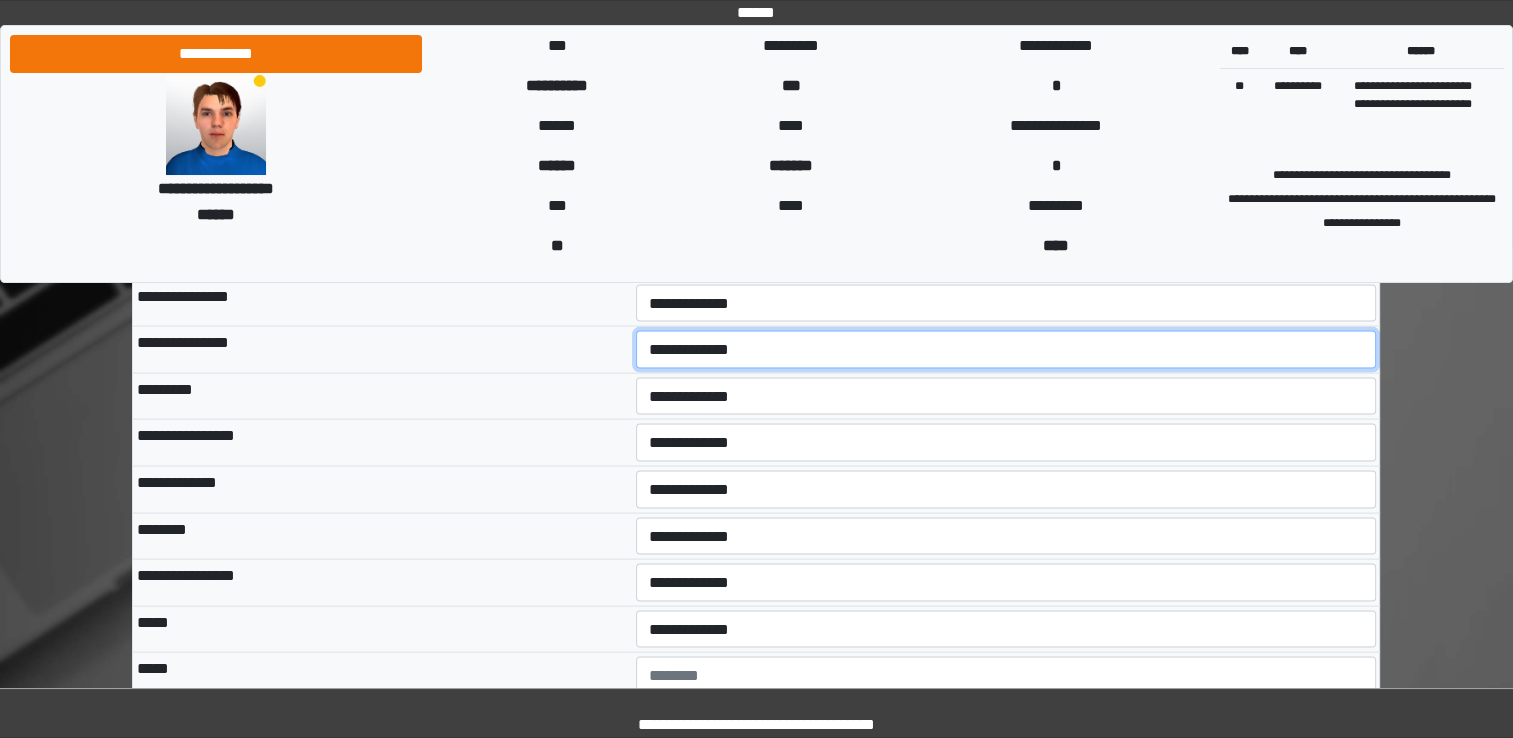select on "*" 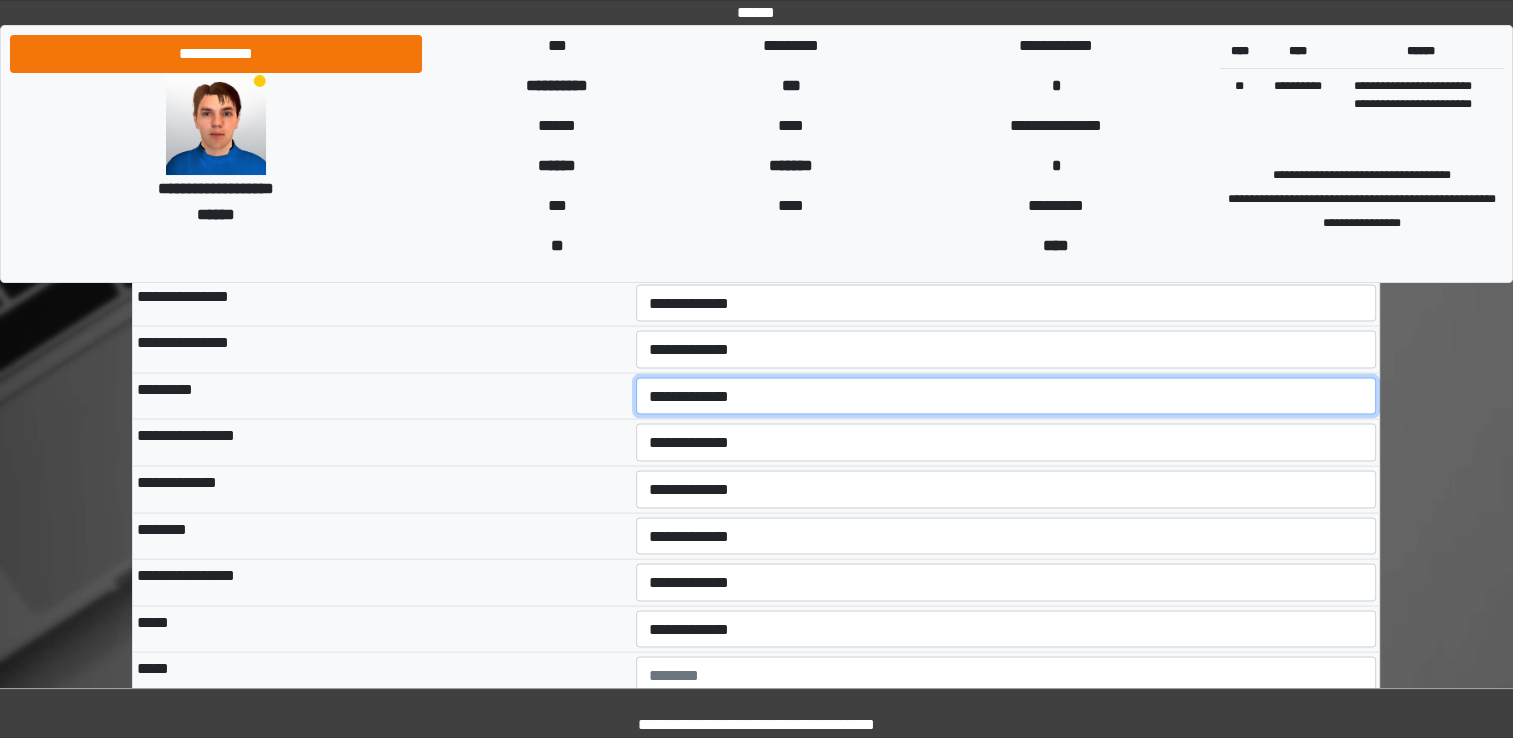 drag, startPoint x: 691, startPoint y: 379, endPoint x: 691, endPoint y: 395, distance: 16 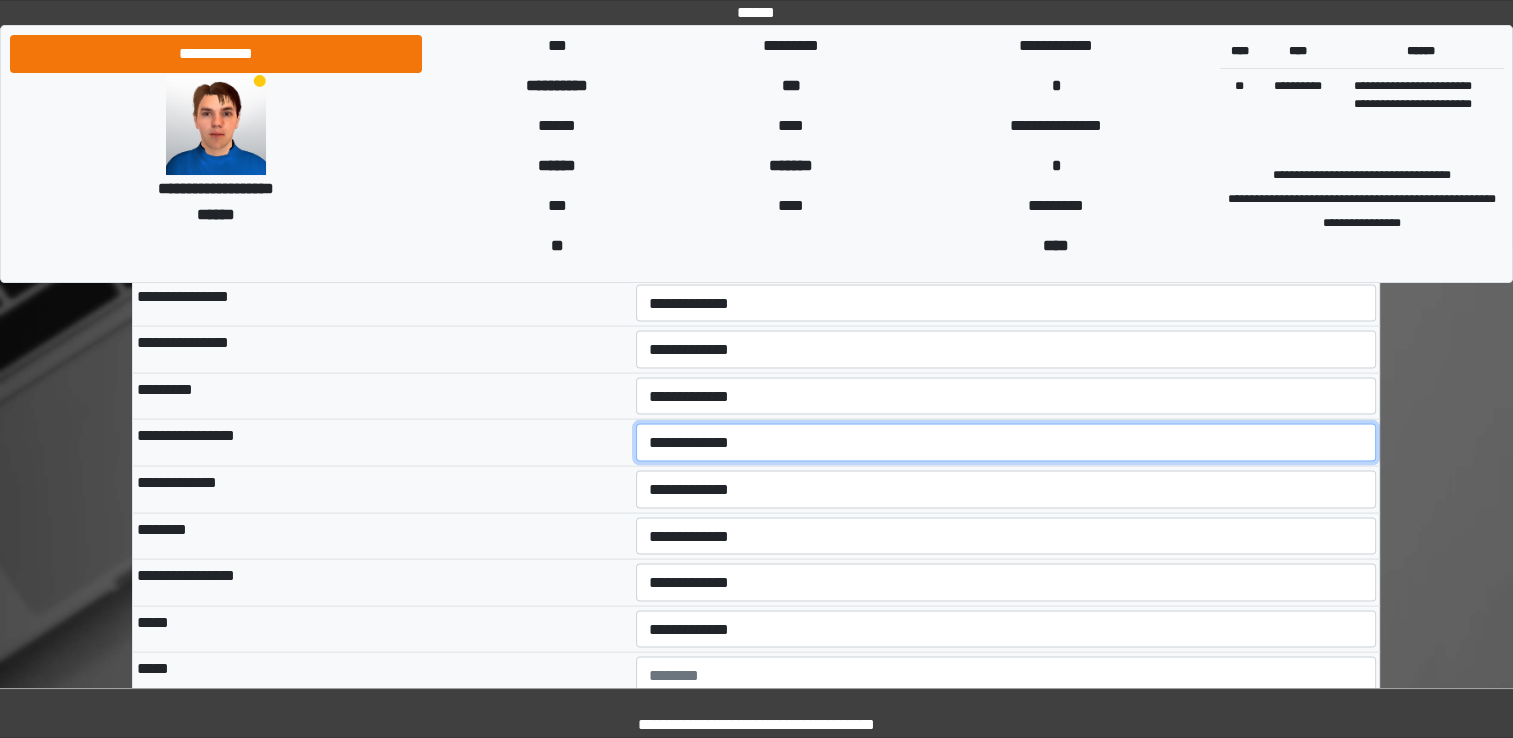 click on "**********" at bounding box center [1006, 443] 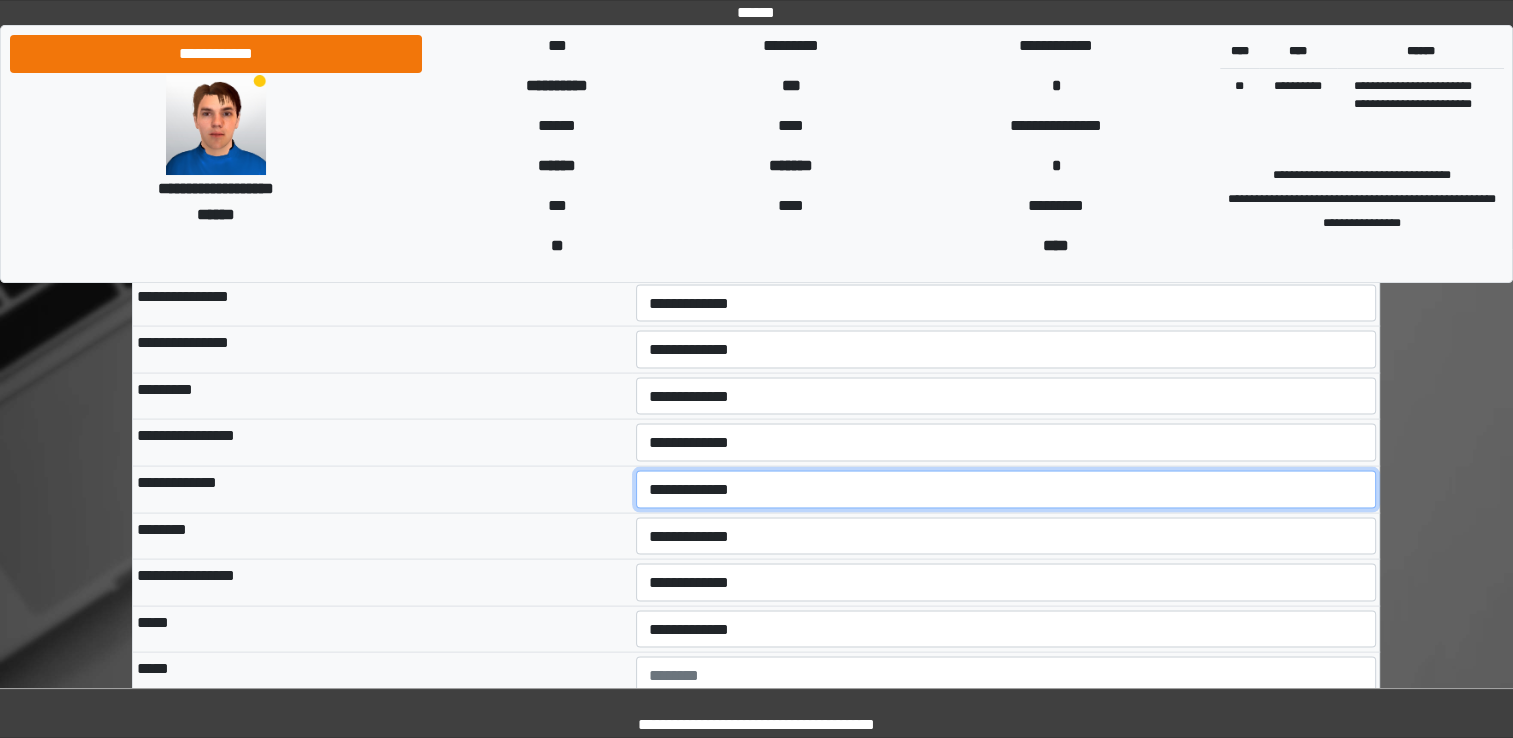 click on "**********" at bounding box center (1006, 490) 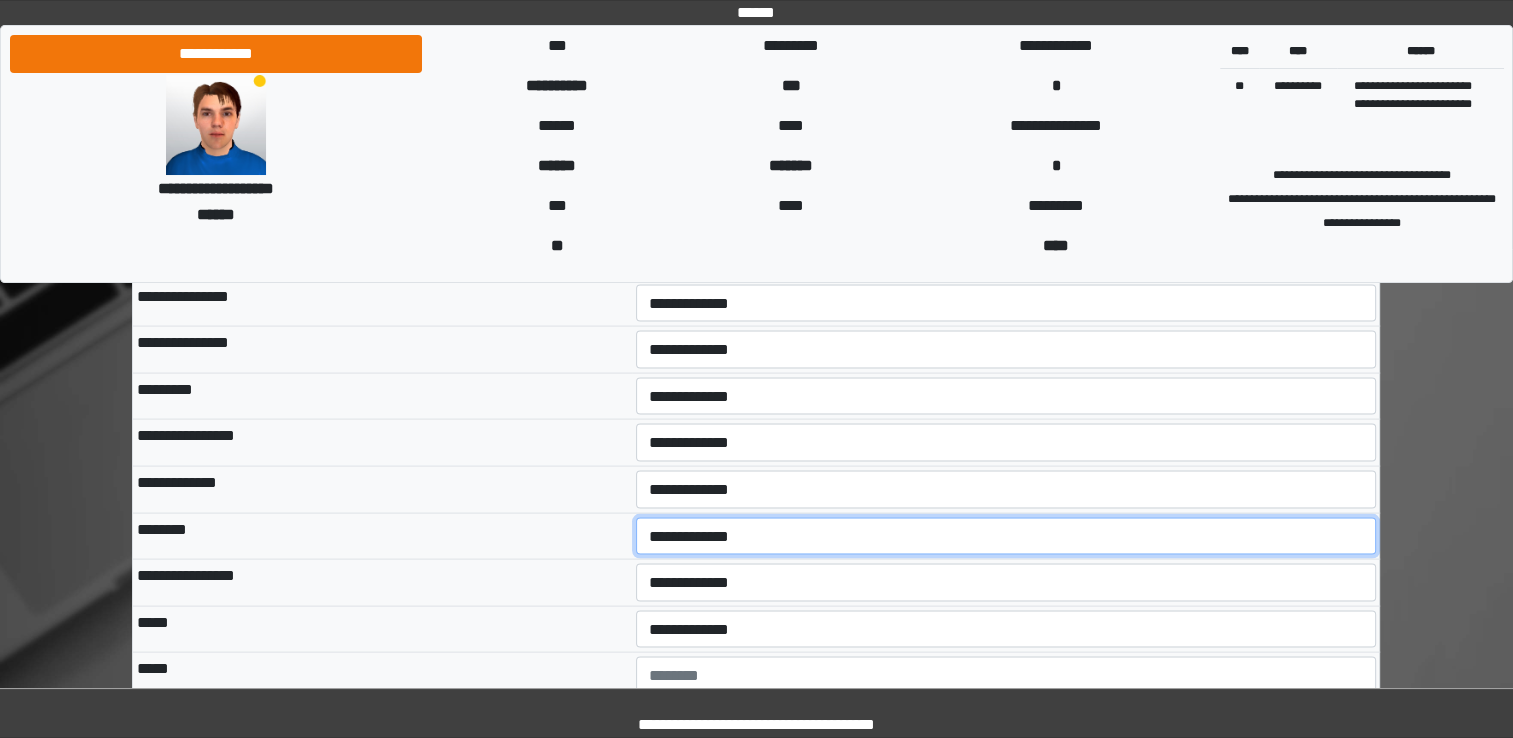click on "**********" at bounding box center [1006, 537] 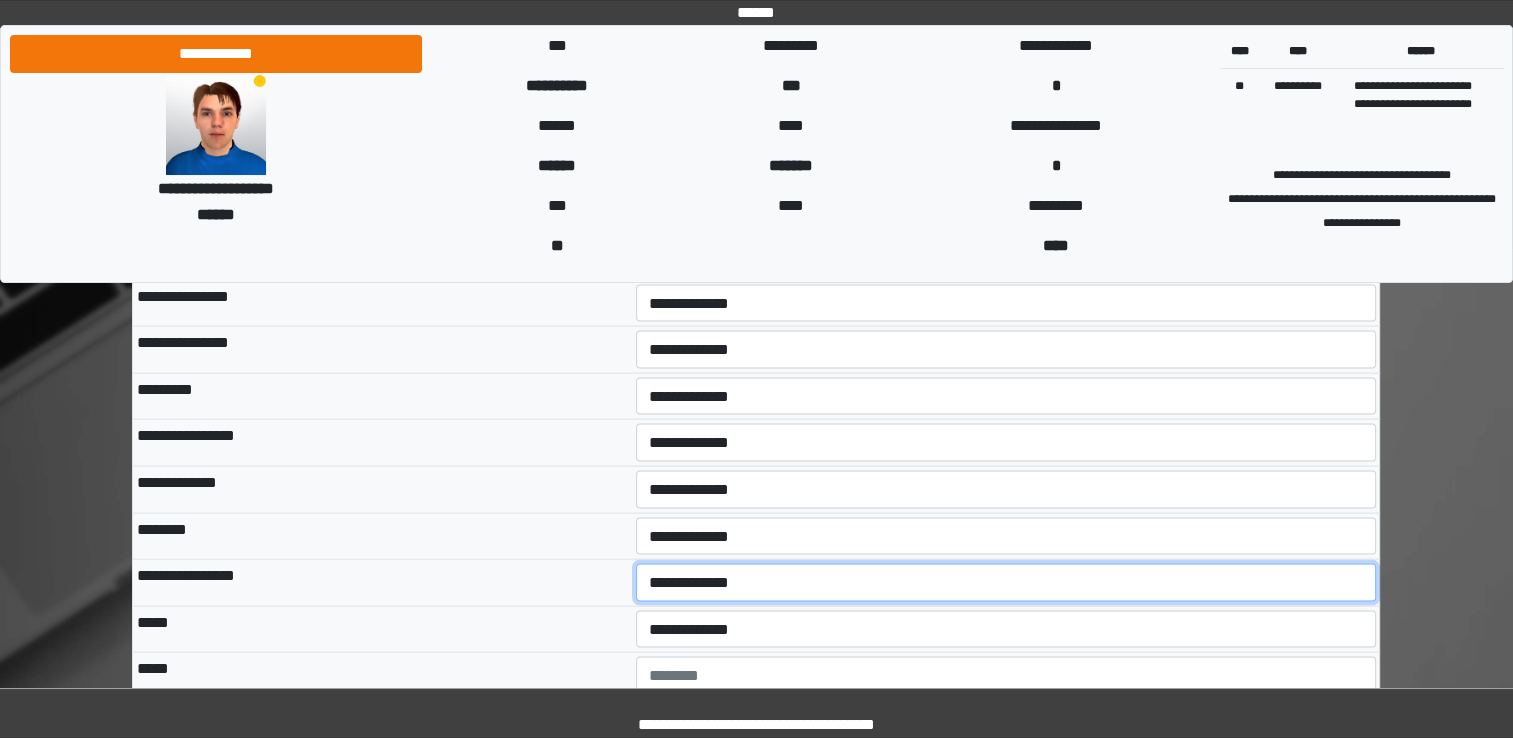 click on "**********" at bounding box center (1006, 583) 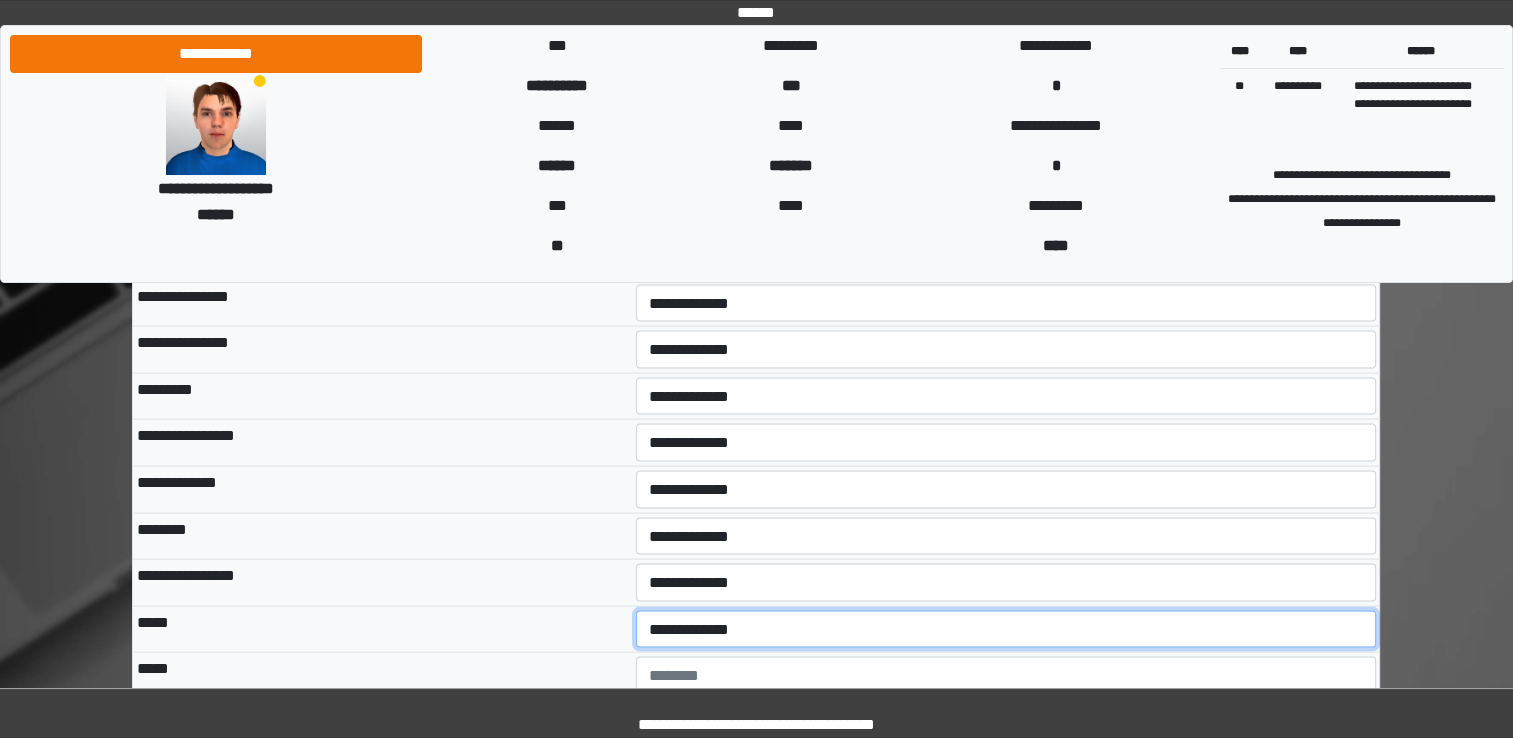 click on "**********" at bounding box center (1006, 630) 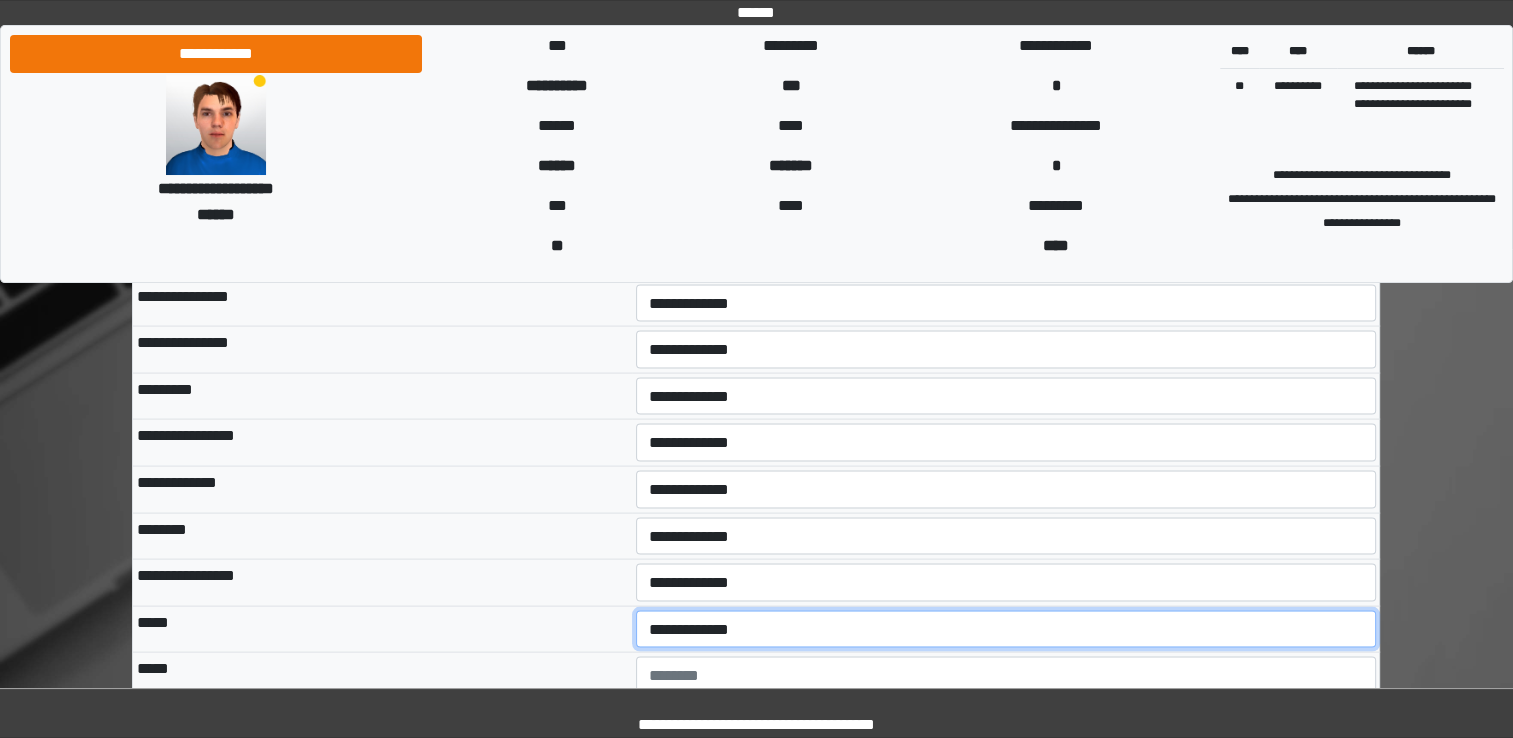 select on "*" 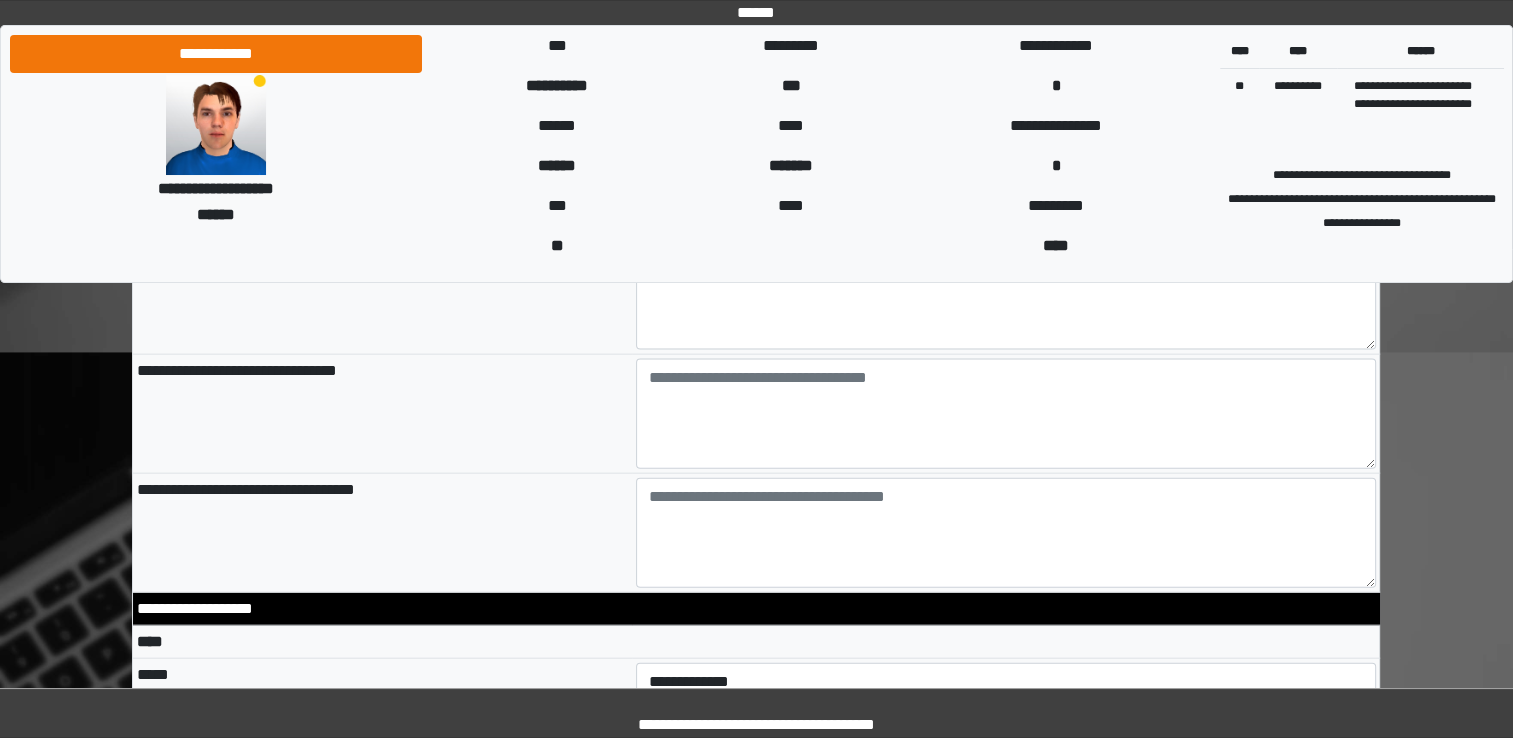 scroll, scrollTop: 4384, scrollLeft: 0, axis: vertical 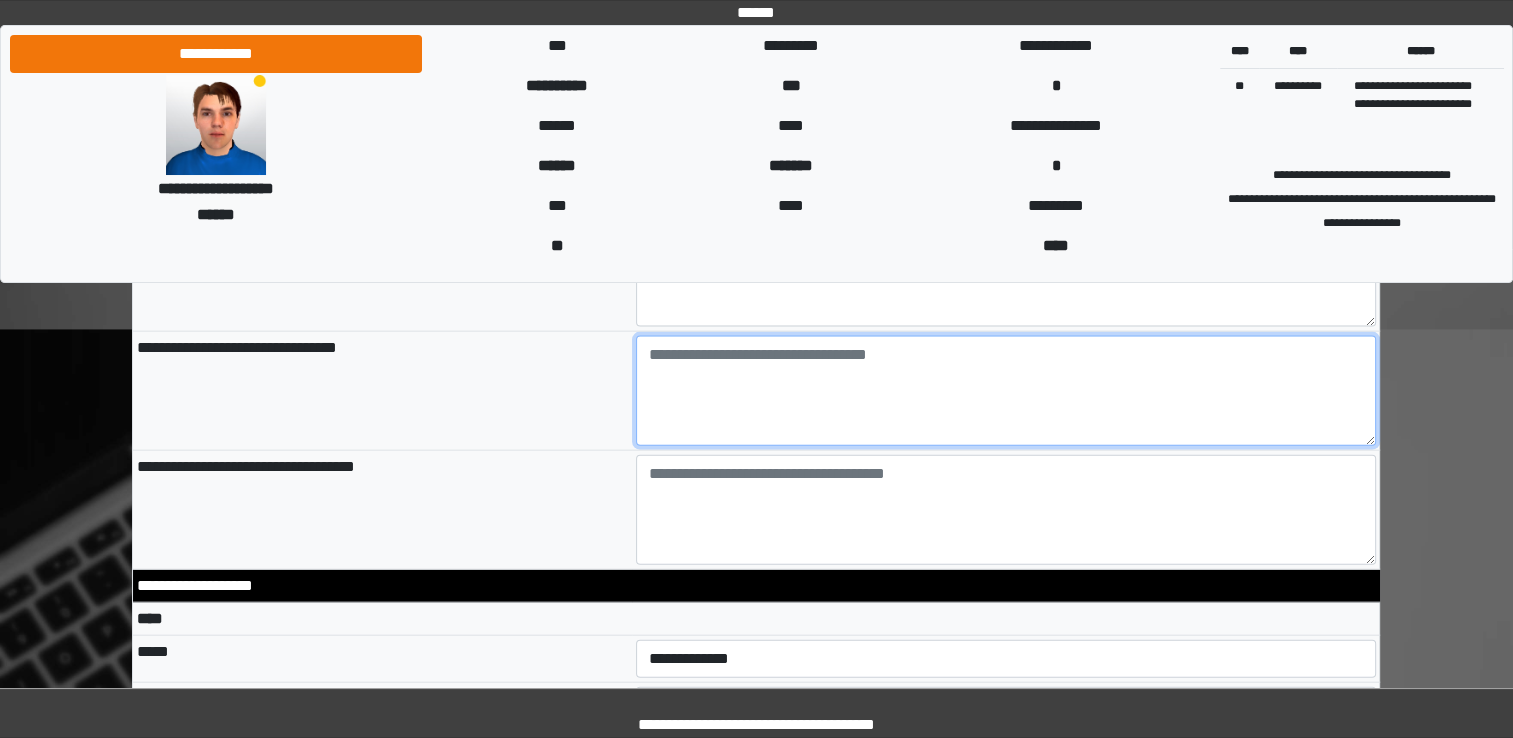 click at bounding box center [1006, 391] 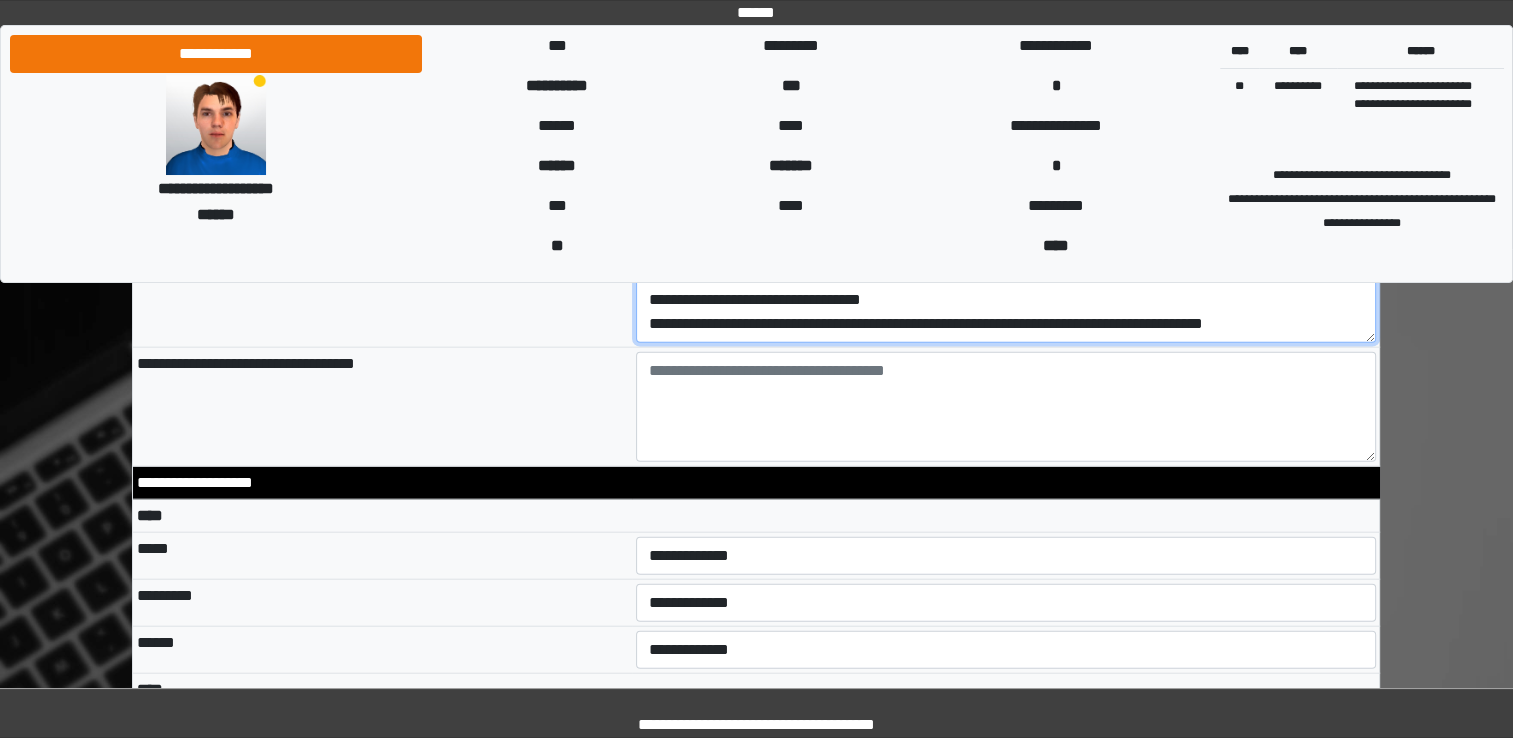 scroll, scrollTop: 4504, scrollLeft: 0, axis: vertical 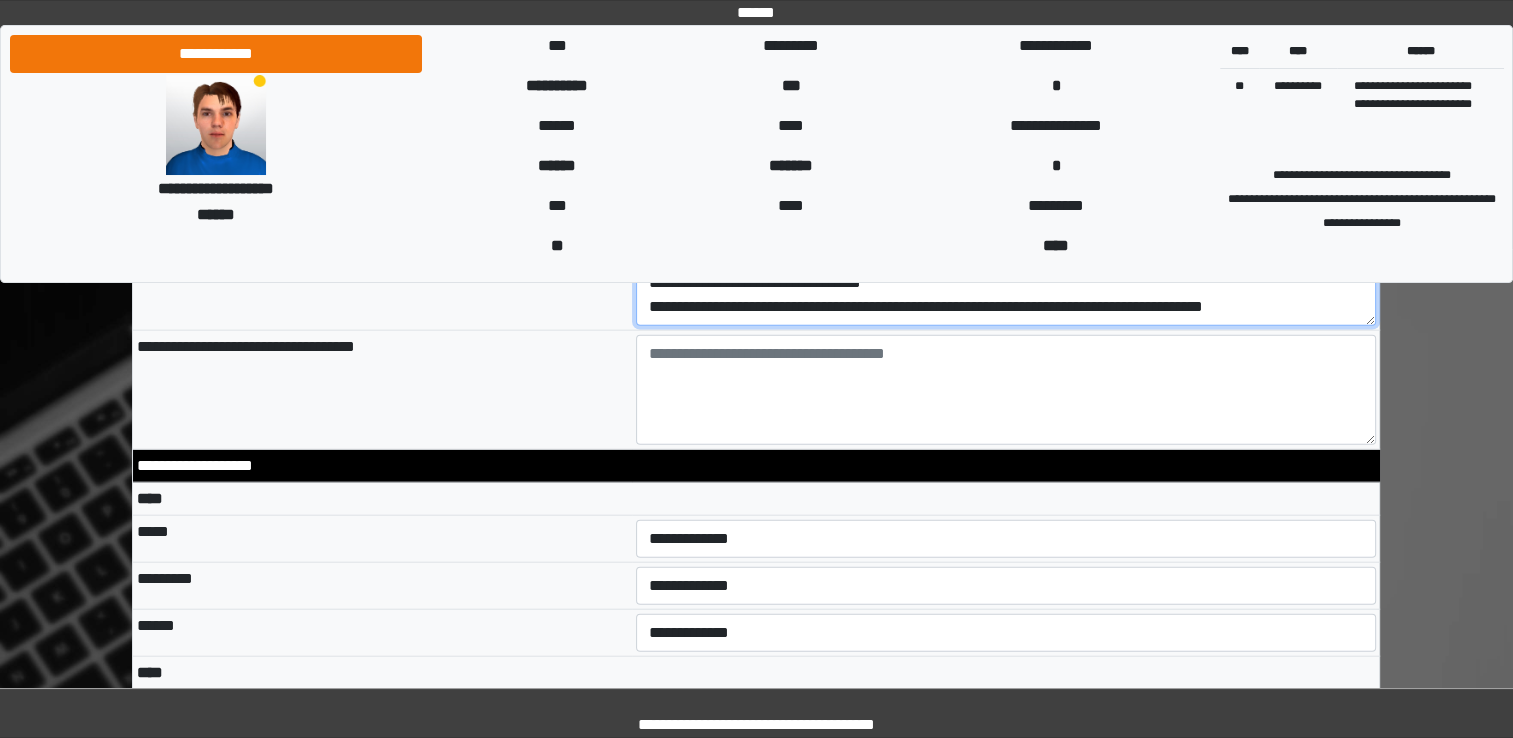 type on "**********" 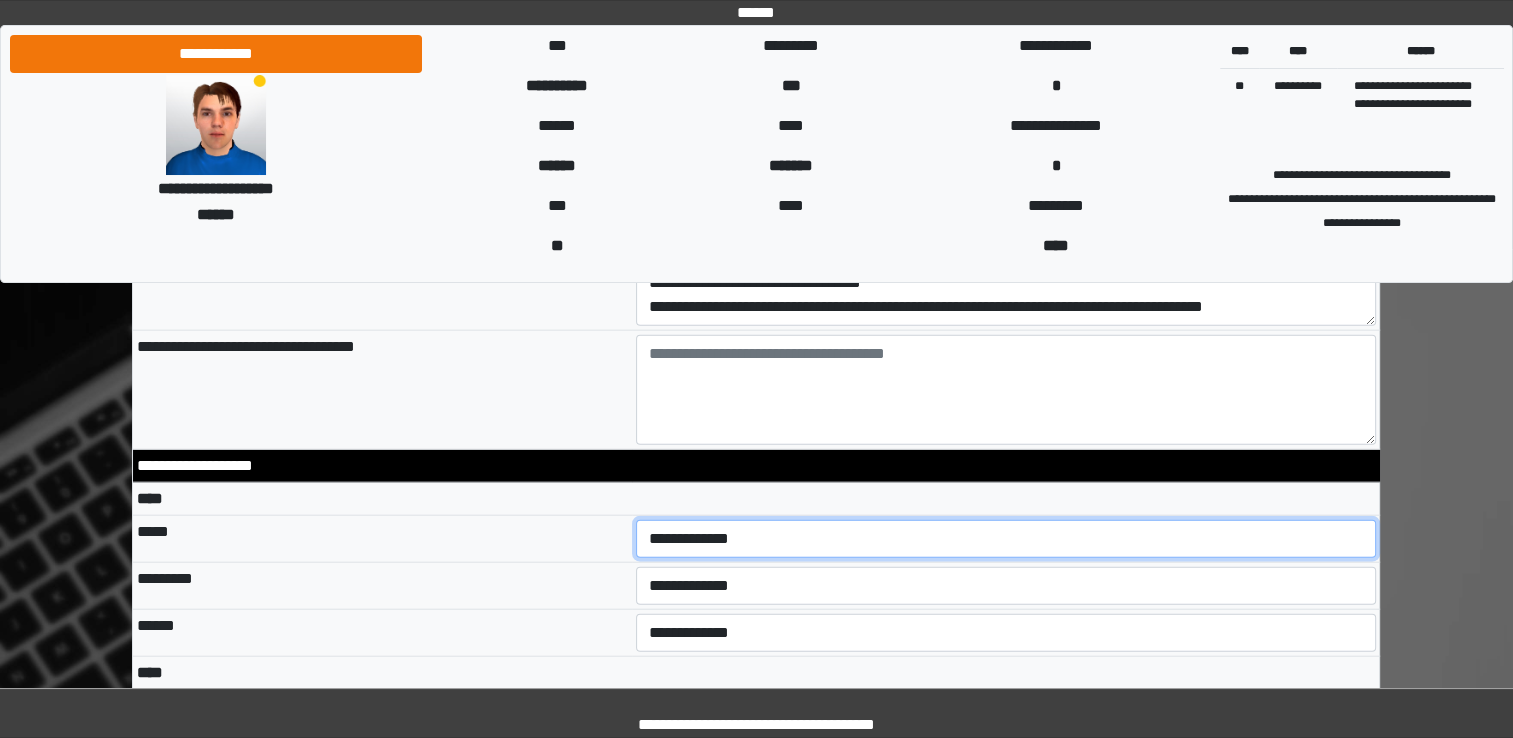 click on "**********" at bounding box center [1006, 539] 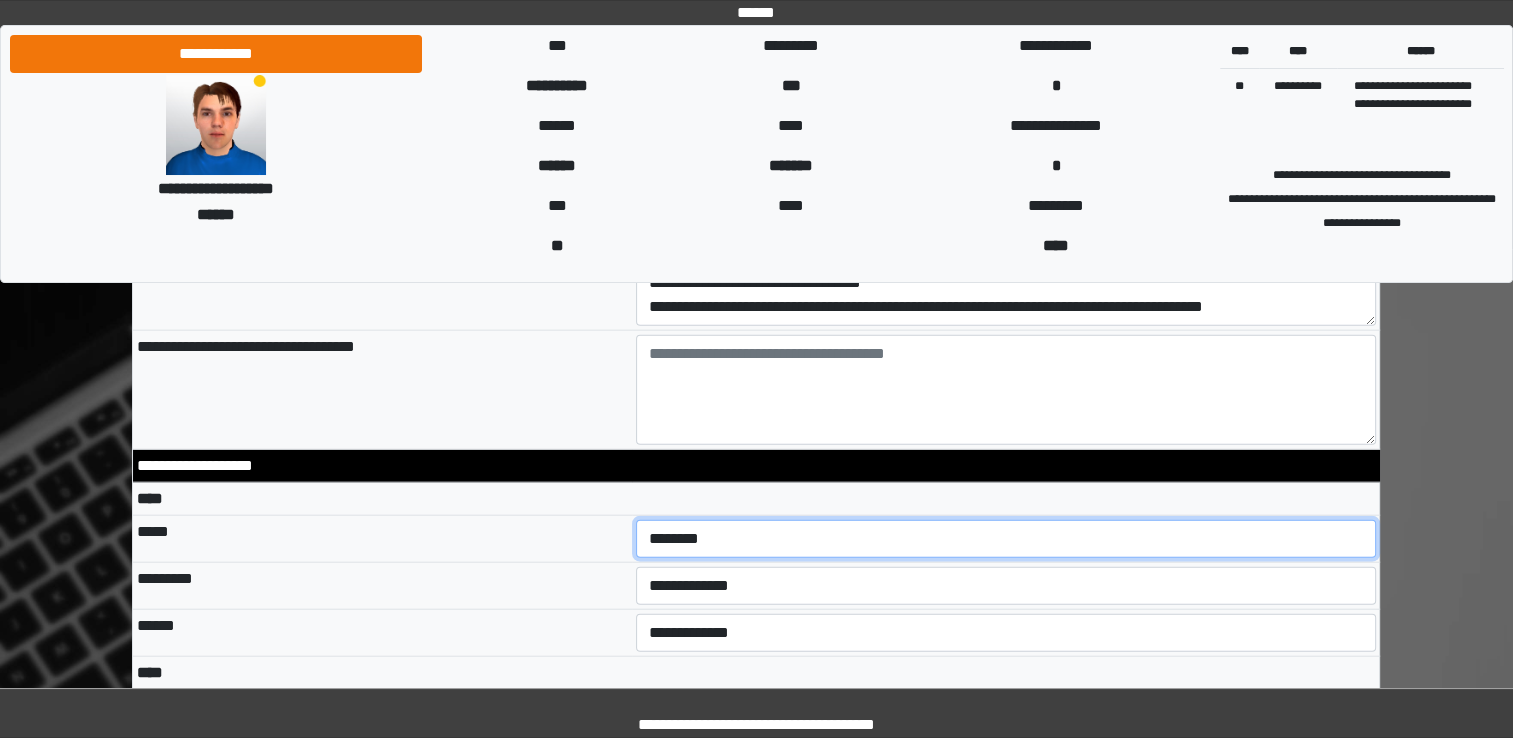 click on "**********" at bounding box center (1006, 539) 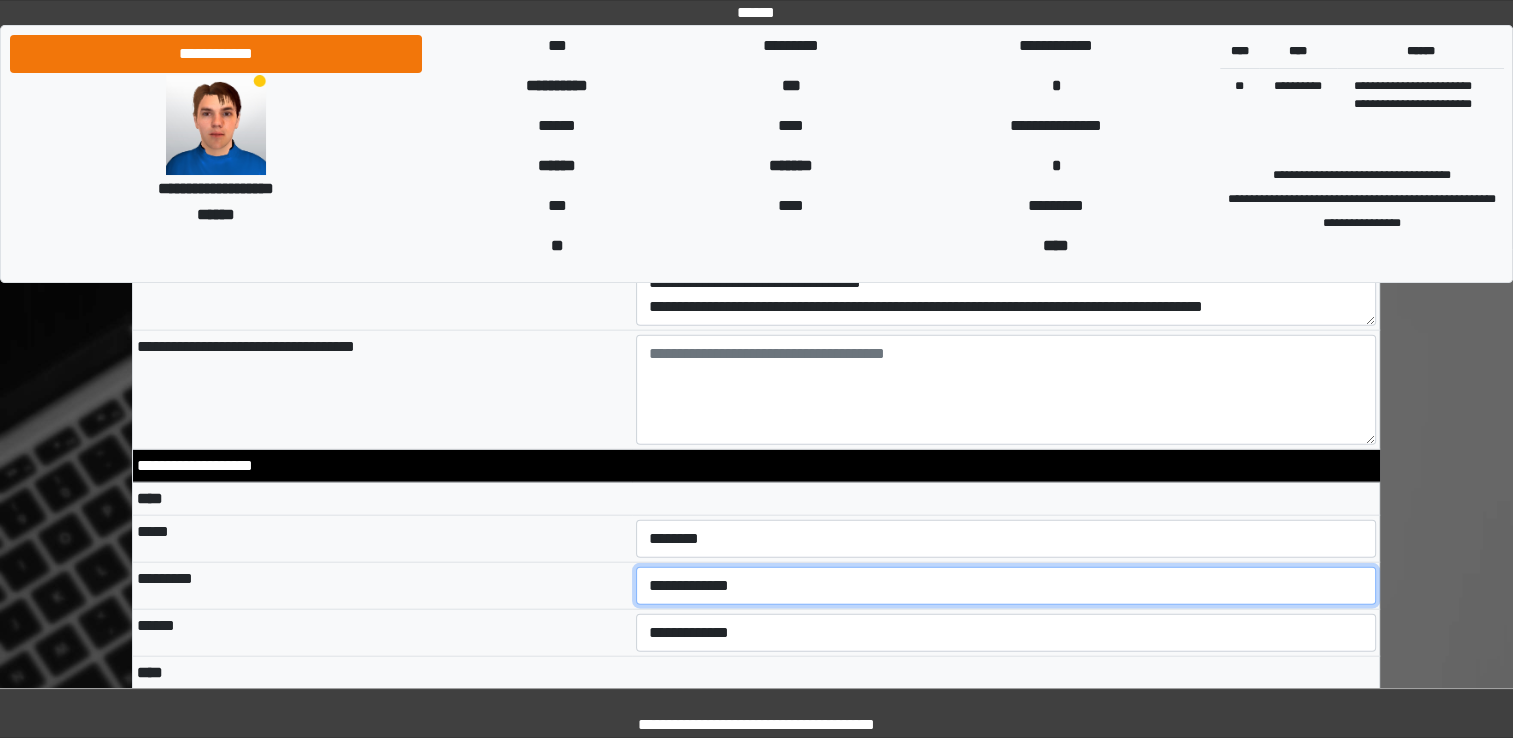 click on "**********" at bounding box center [1006, 586] 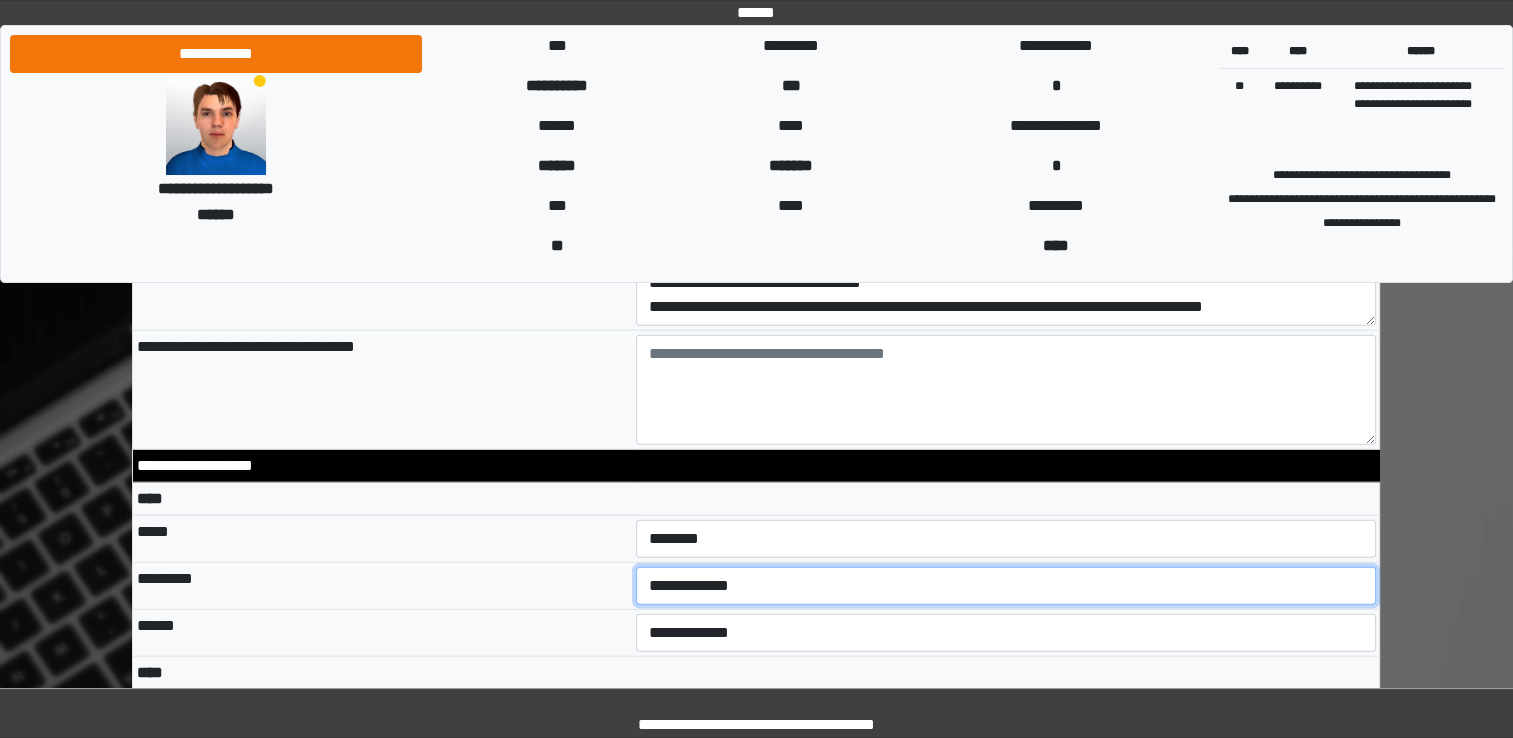 select on "***" 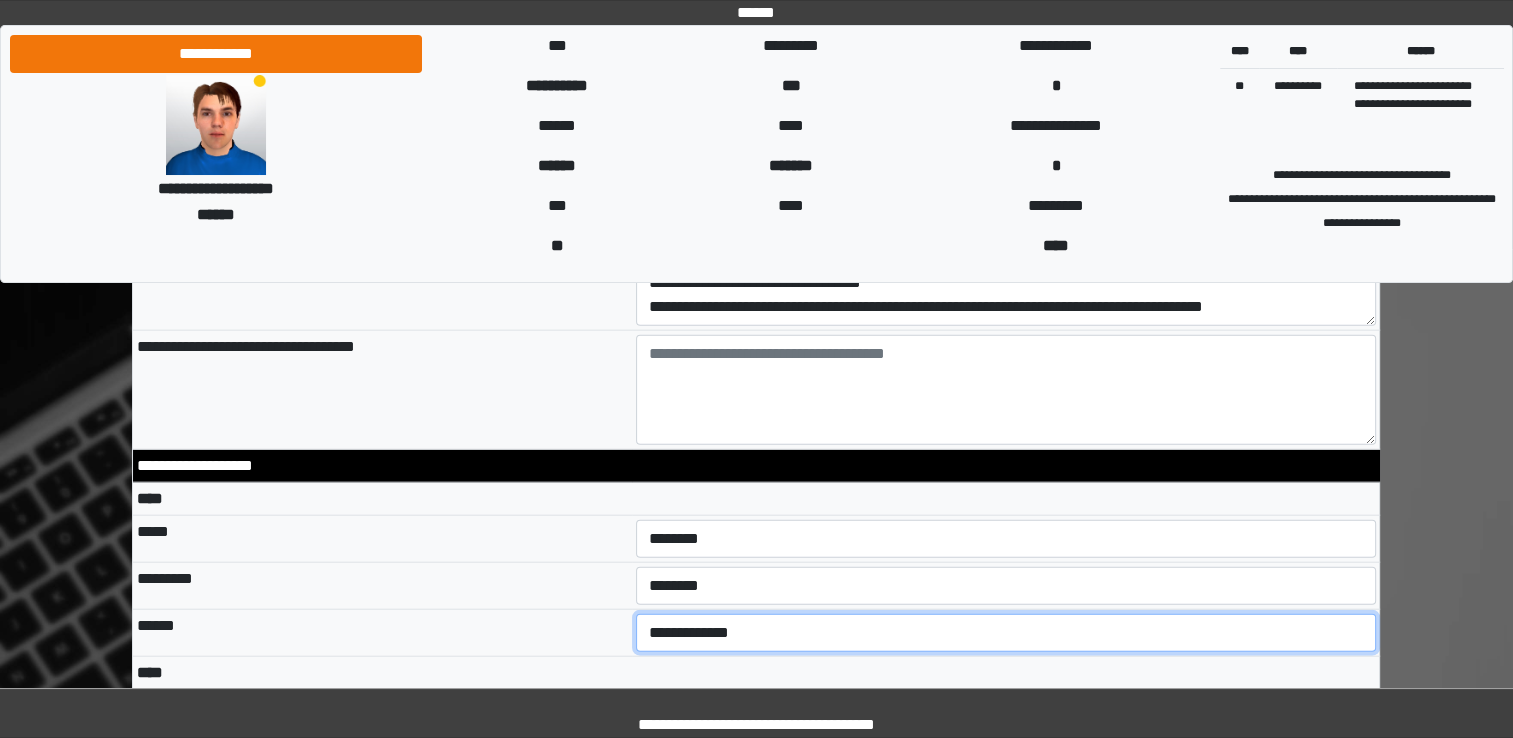 click on "**********" at bounding box center (1006, 633) 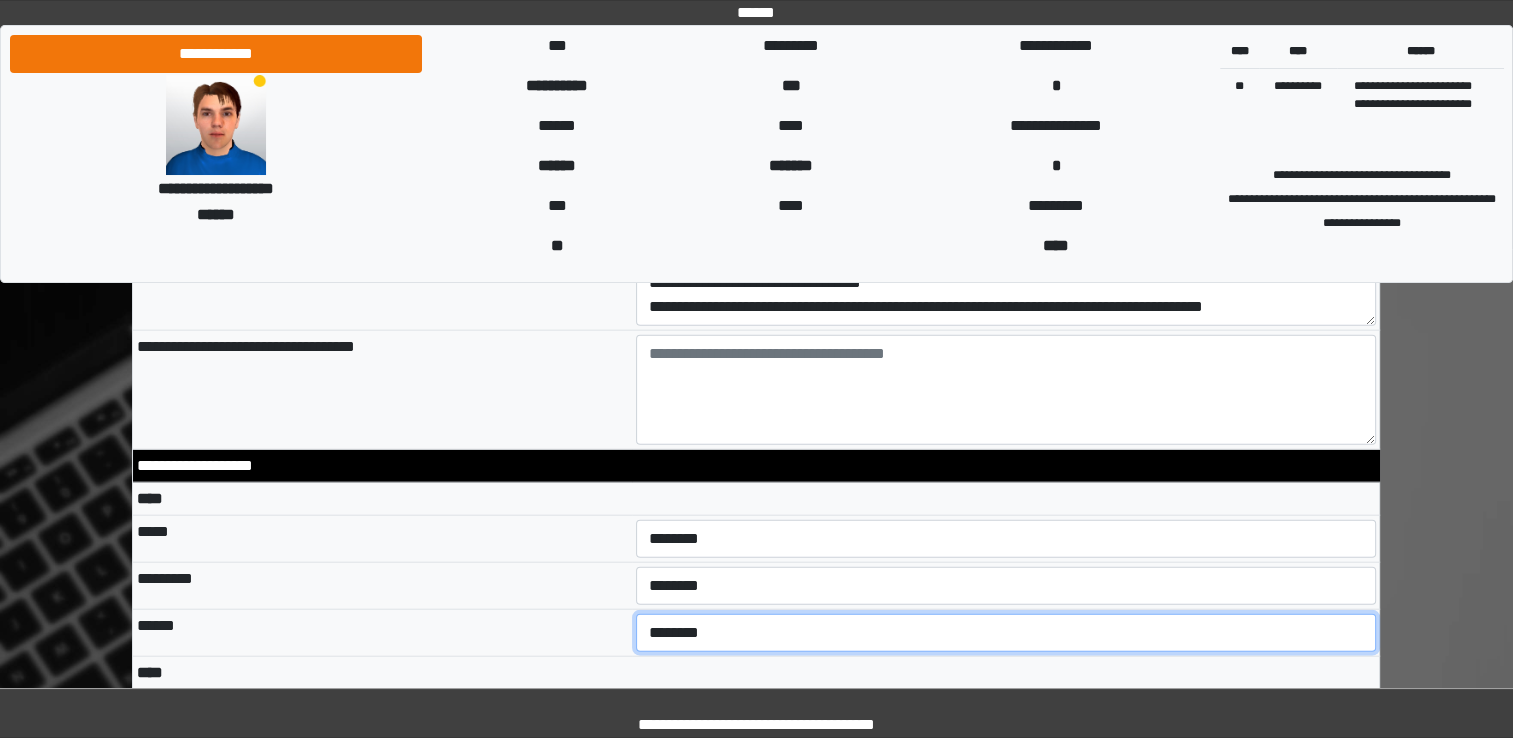 click on "**********" at bounding box center [1006, 633] 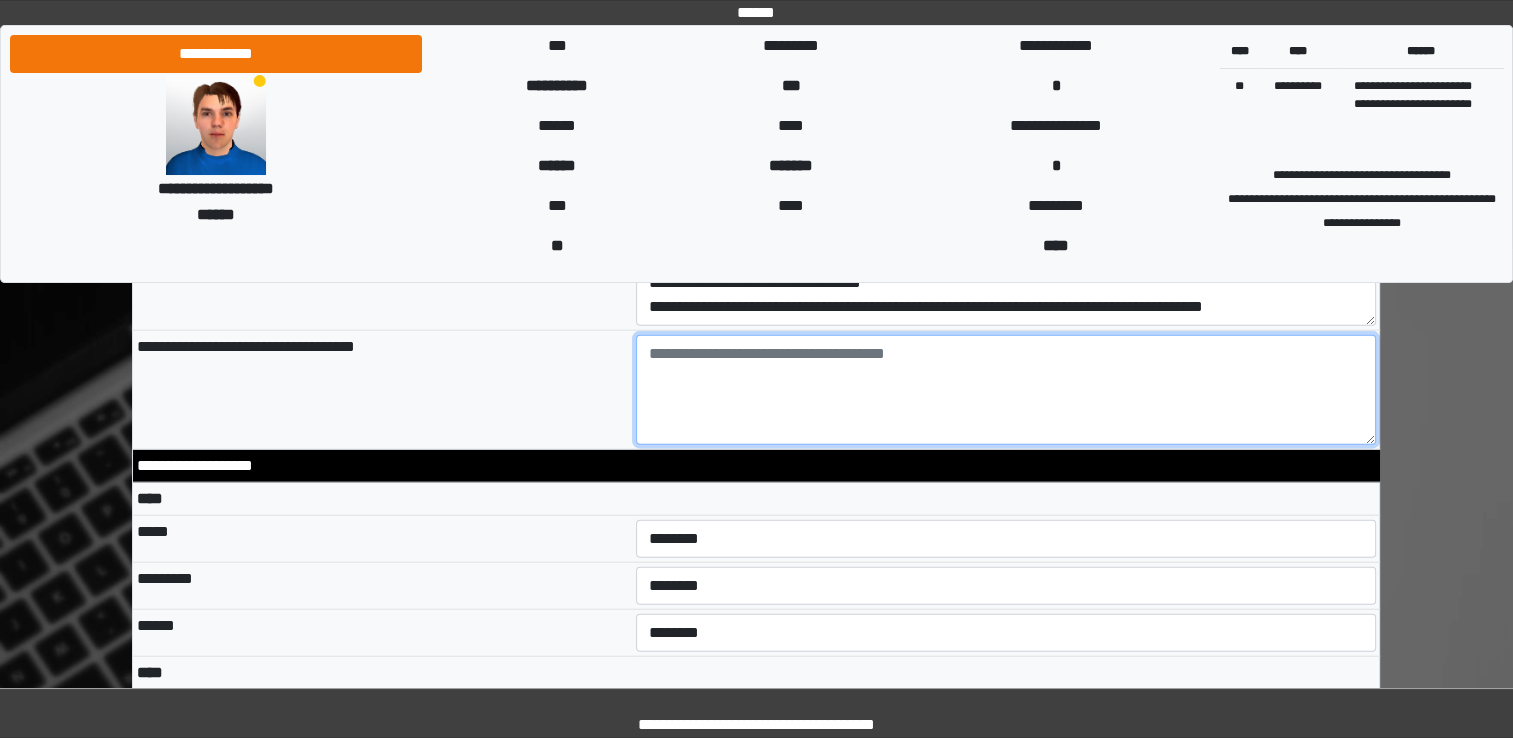 click at bounding box center (1006, 390) 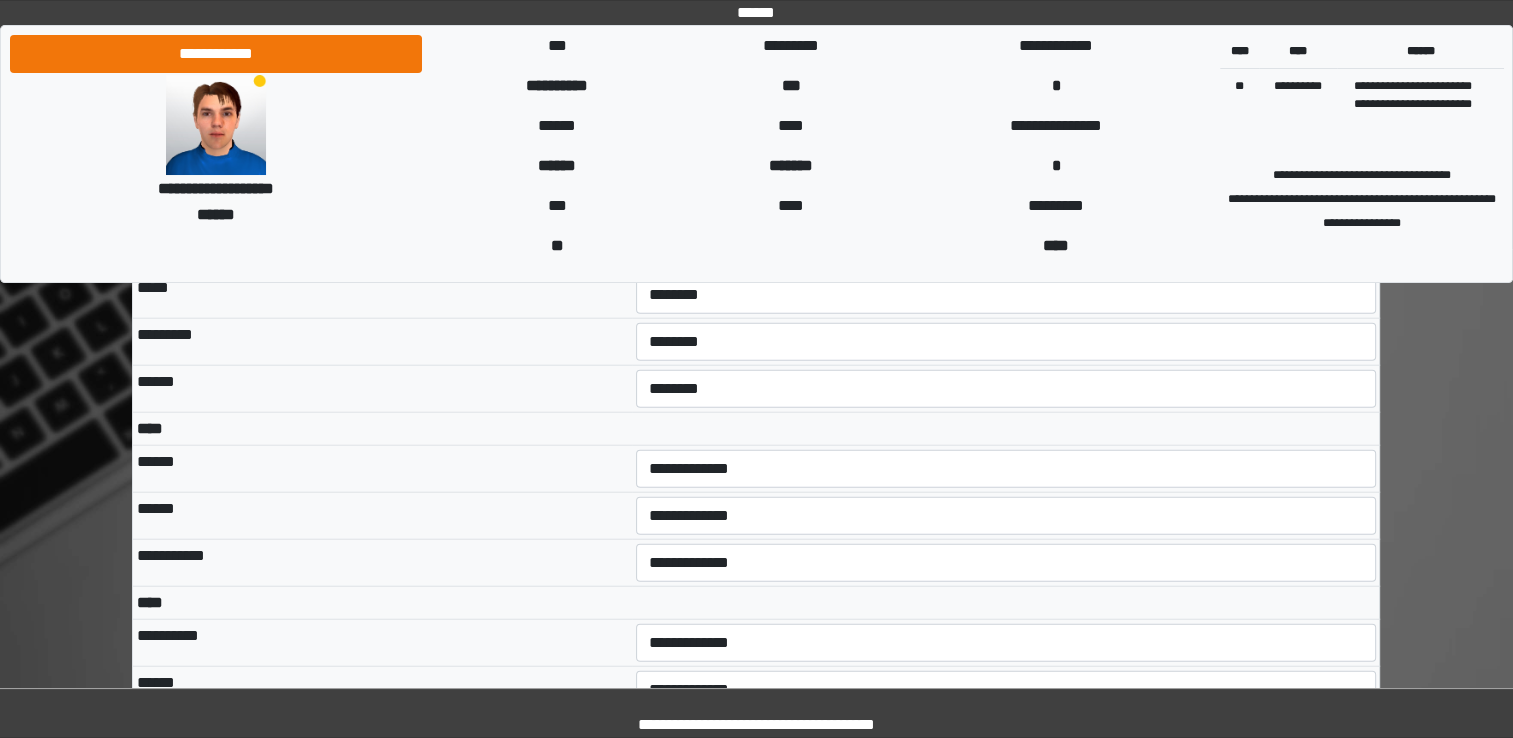 scroll, scrollTop: 4758, scrollLeft: 0, axis: vertical 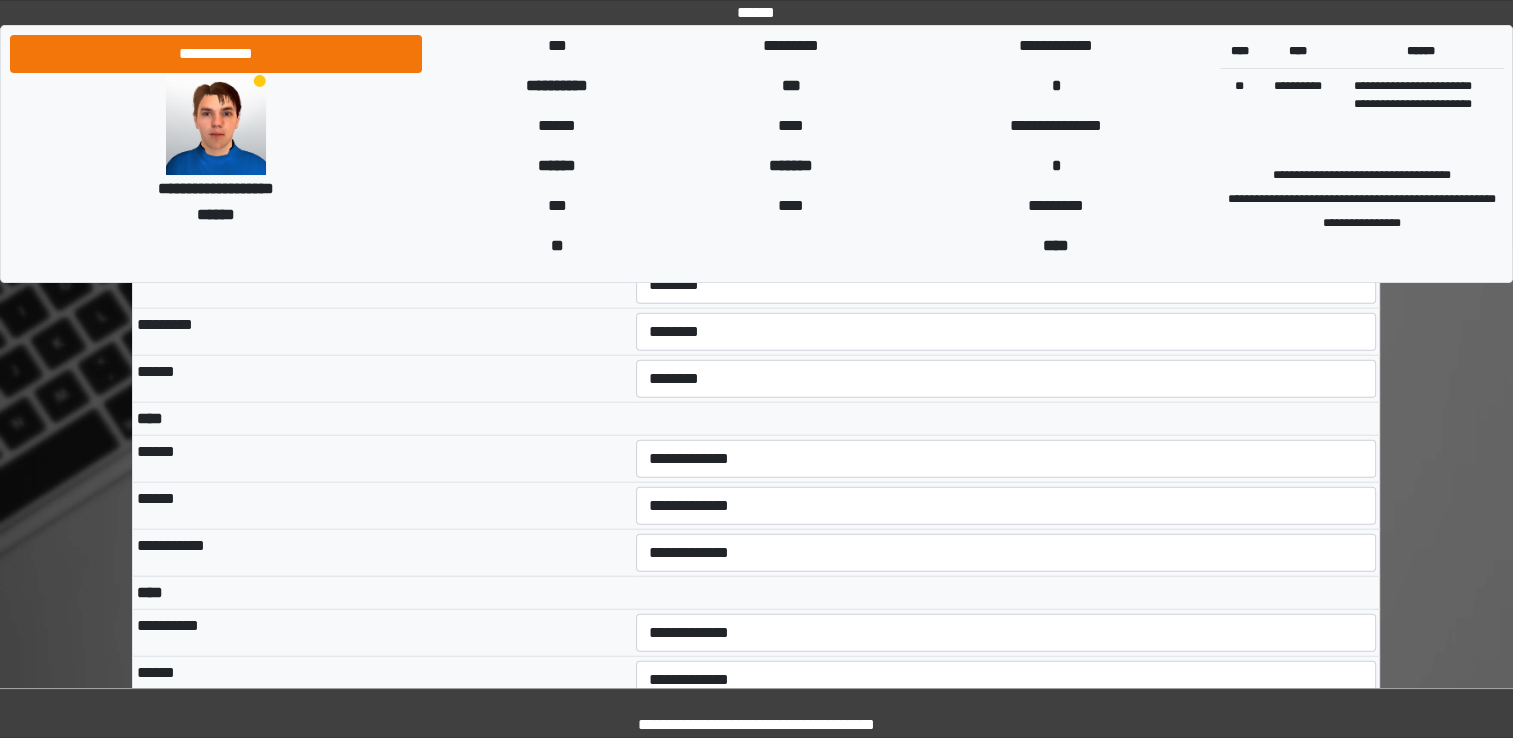 type on "**********" 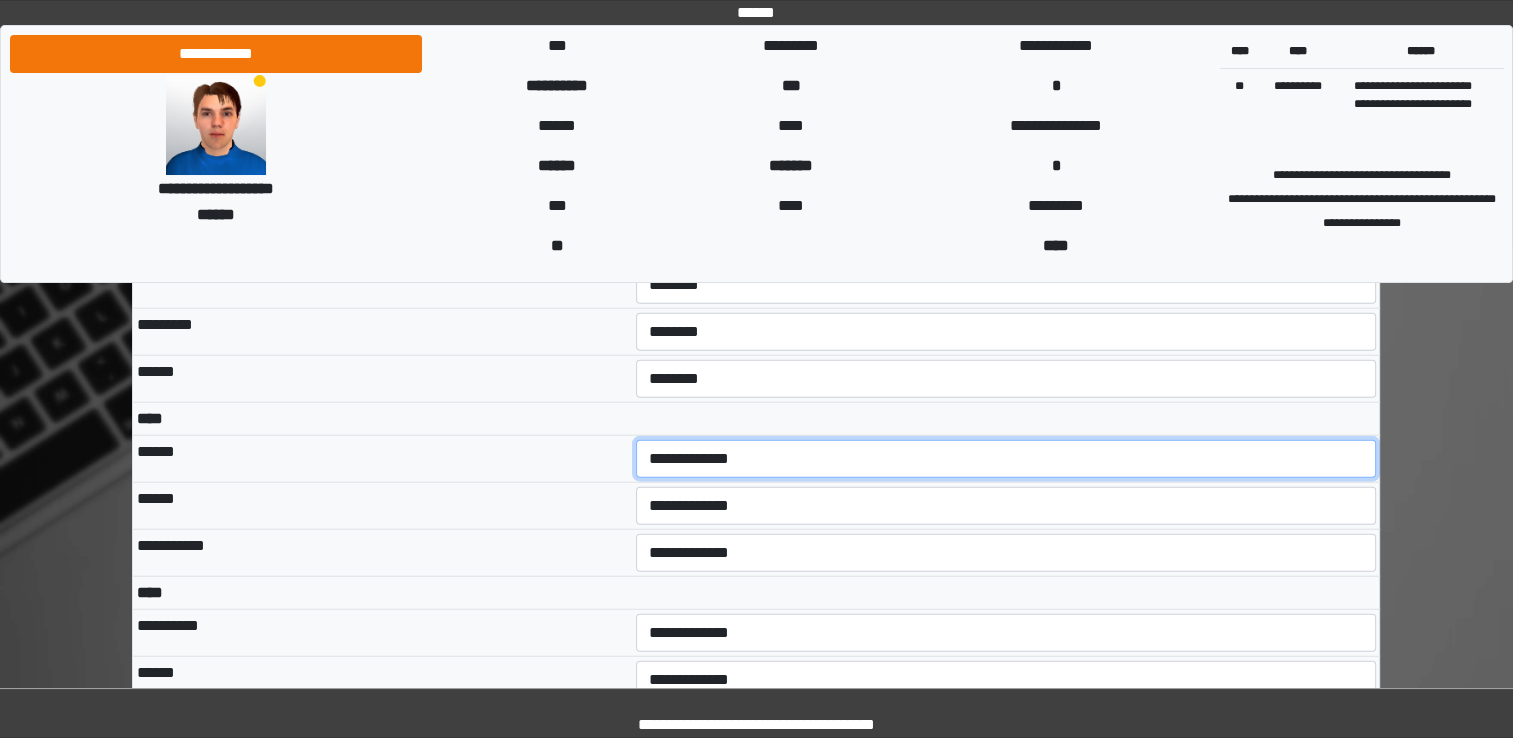 click on "**********" at bounding box center (1006, 459) 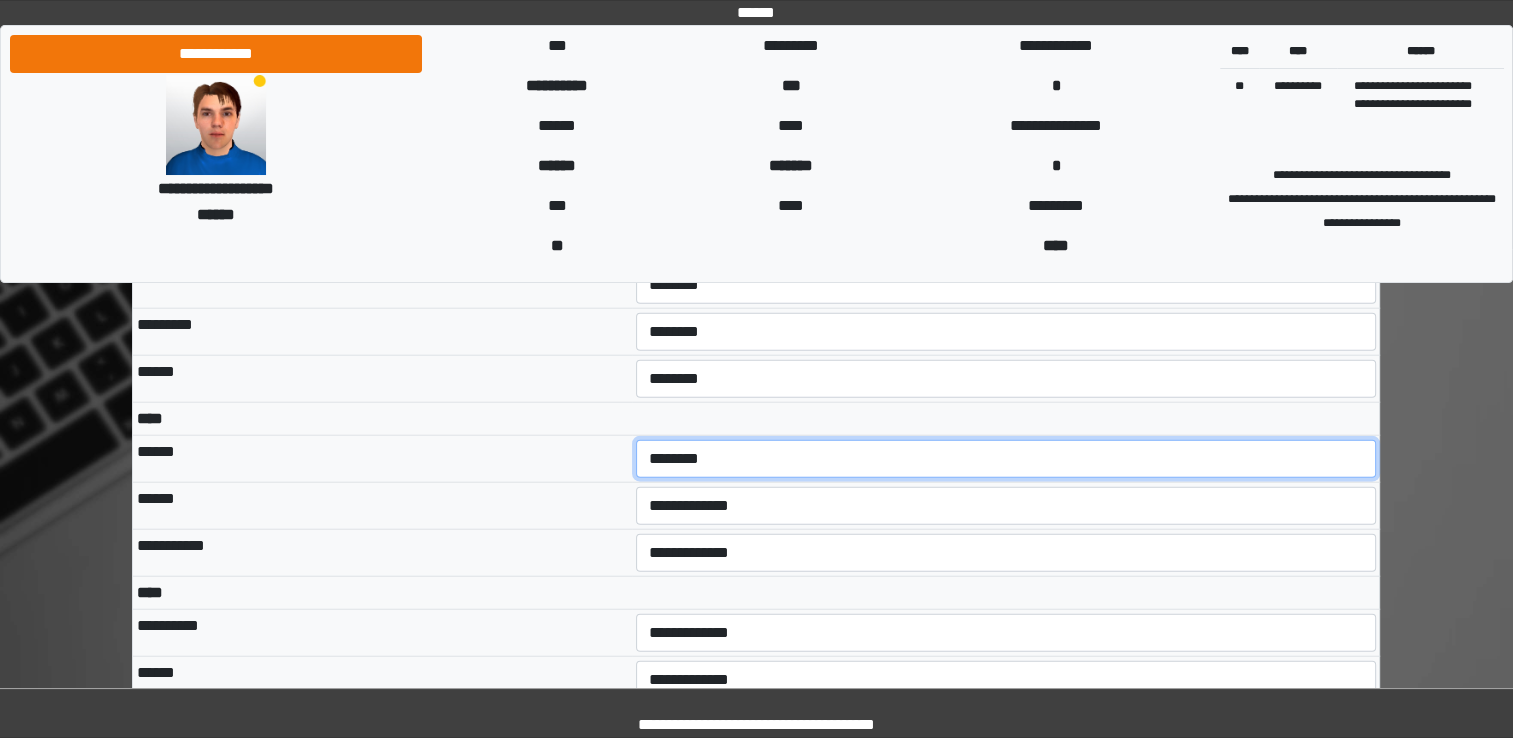 click on "**********" at bounding box center (1006, 459) 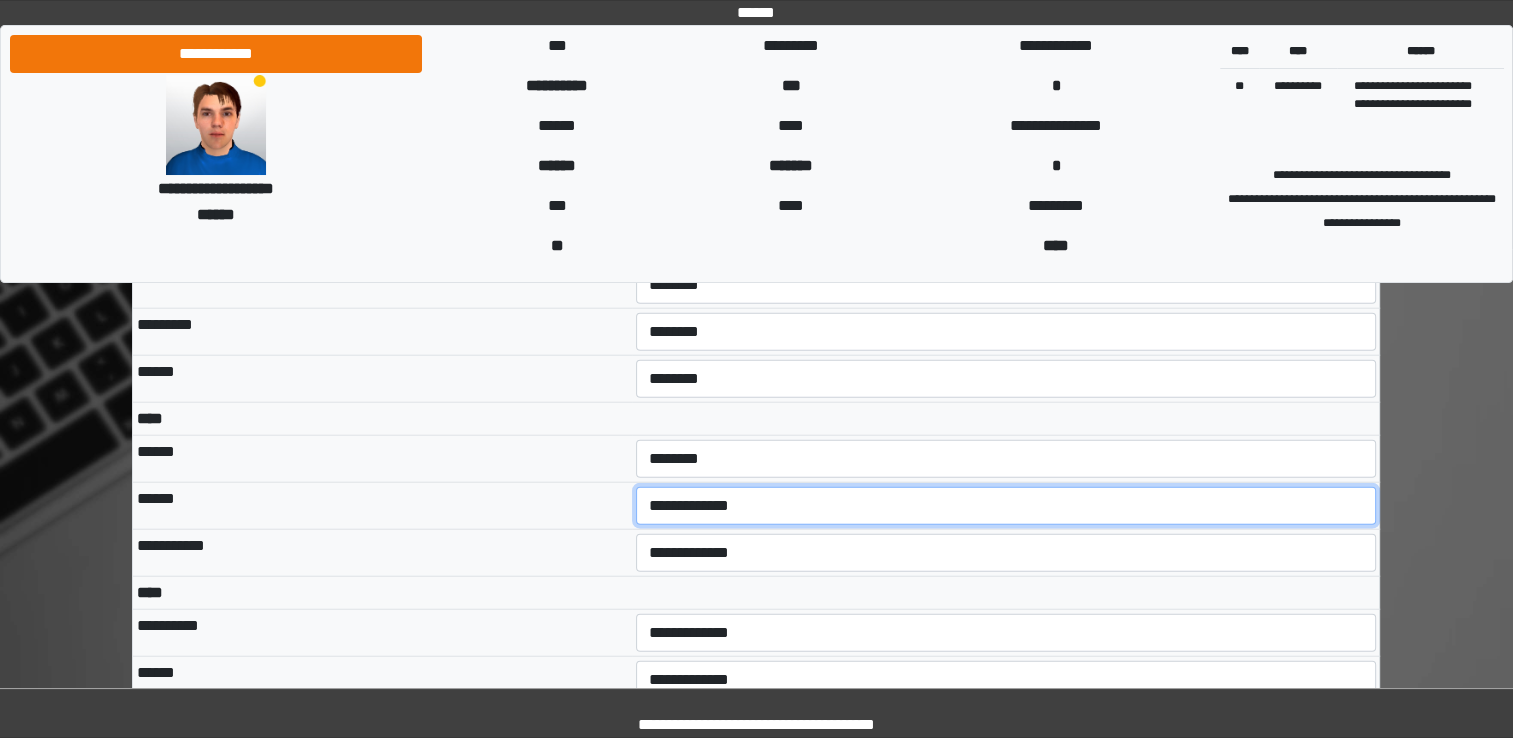 click on "**********" at bounding box center [1006, 506] 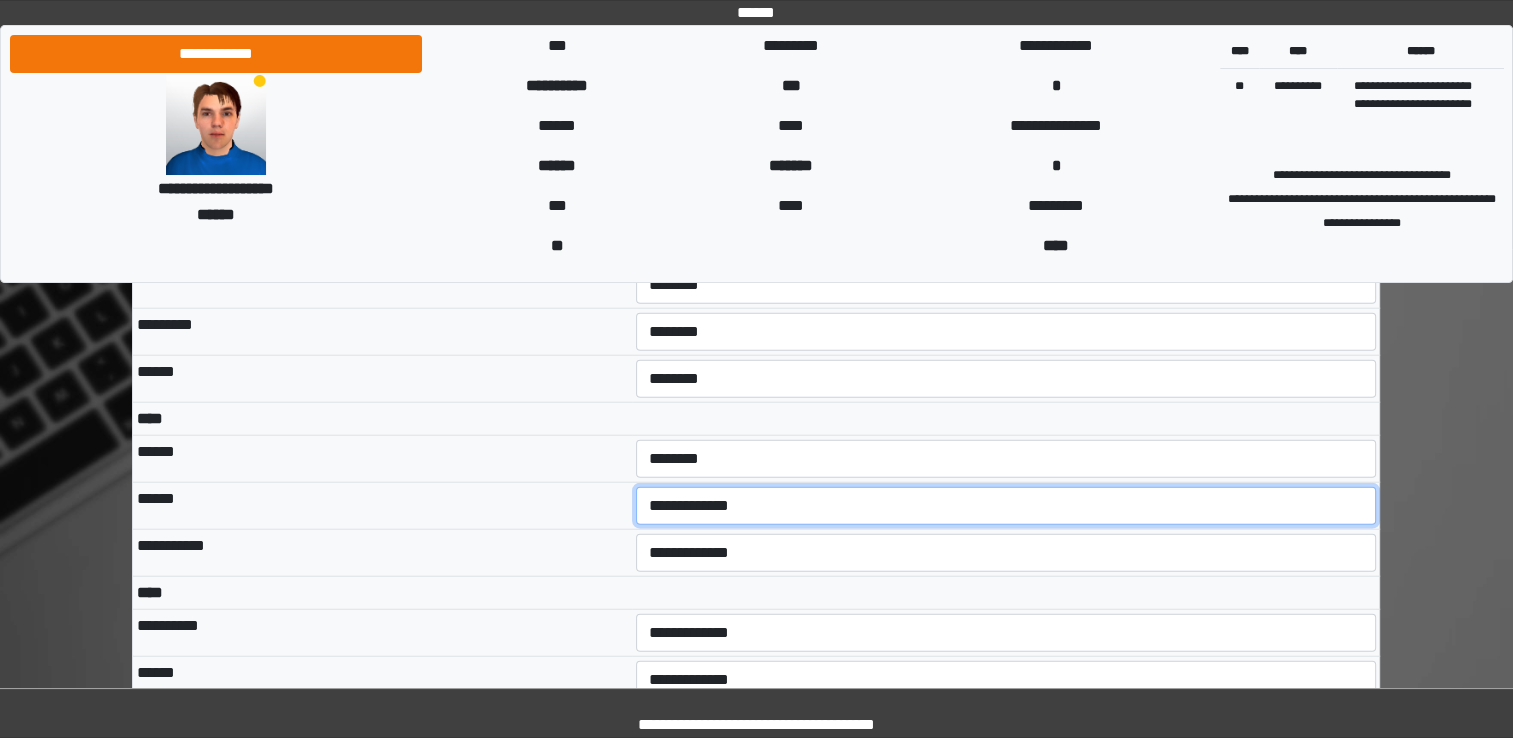 select on "***" 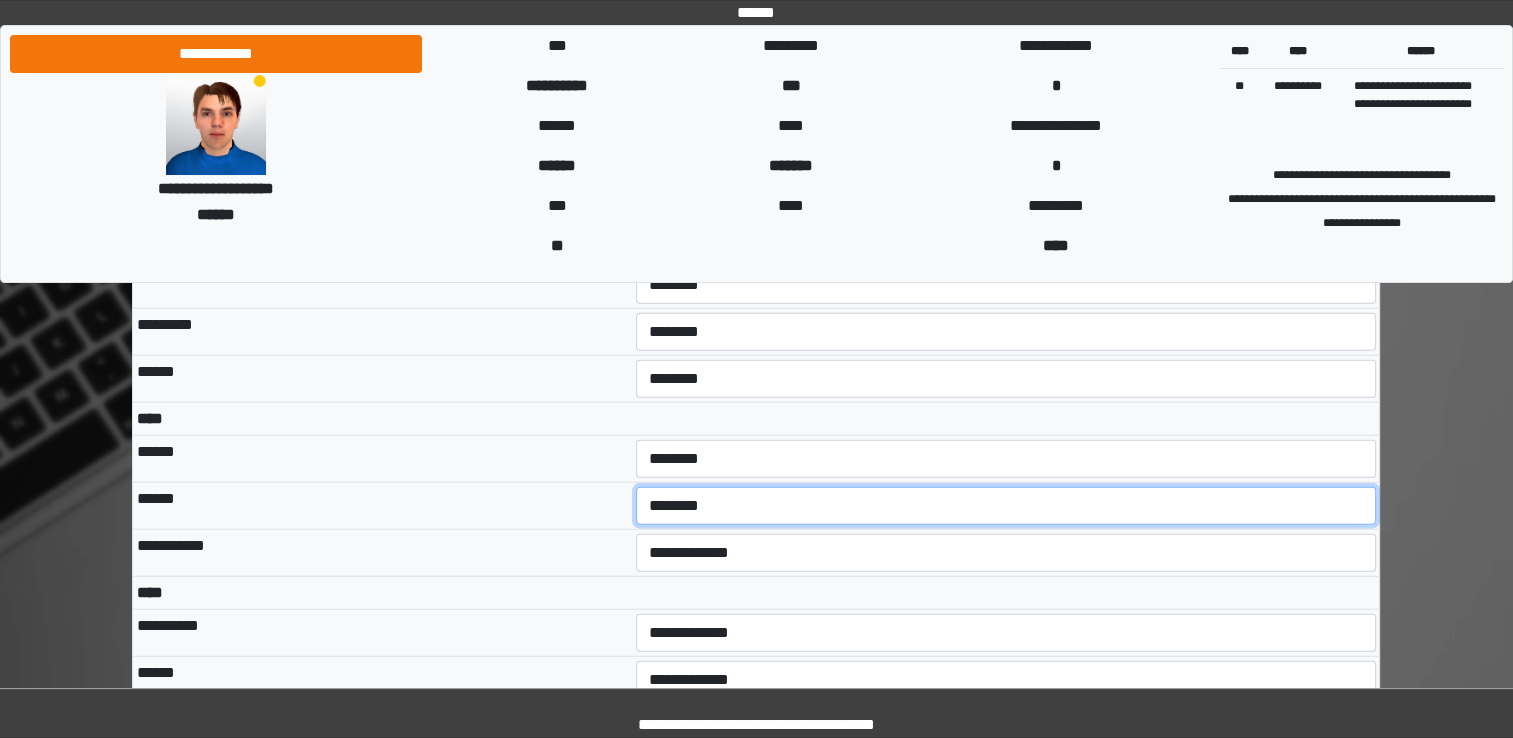 click on "**********" at bounding box center [1006, 506] 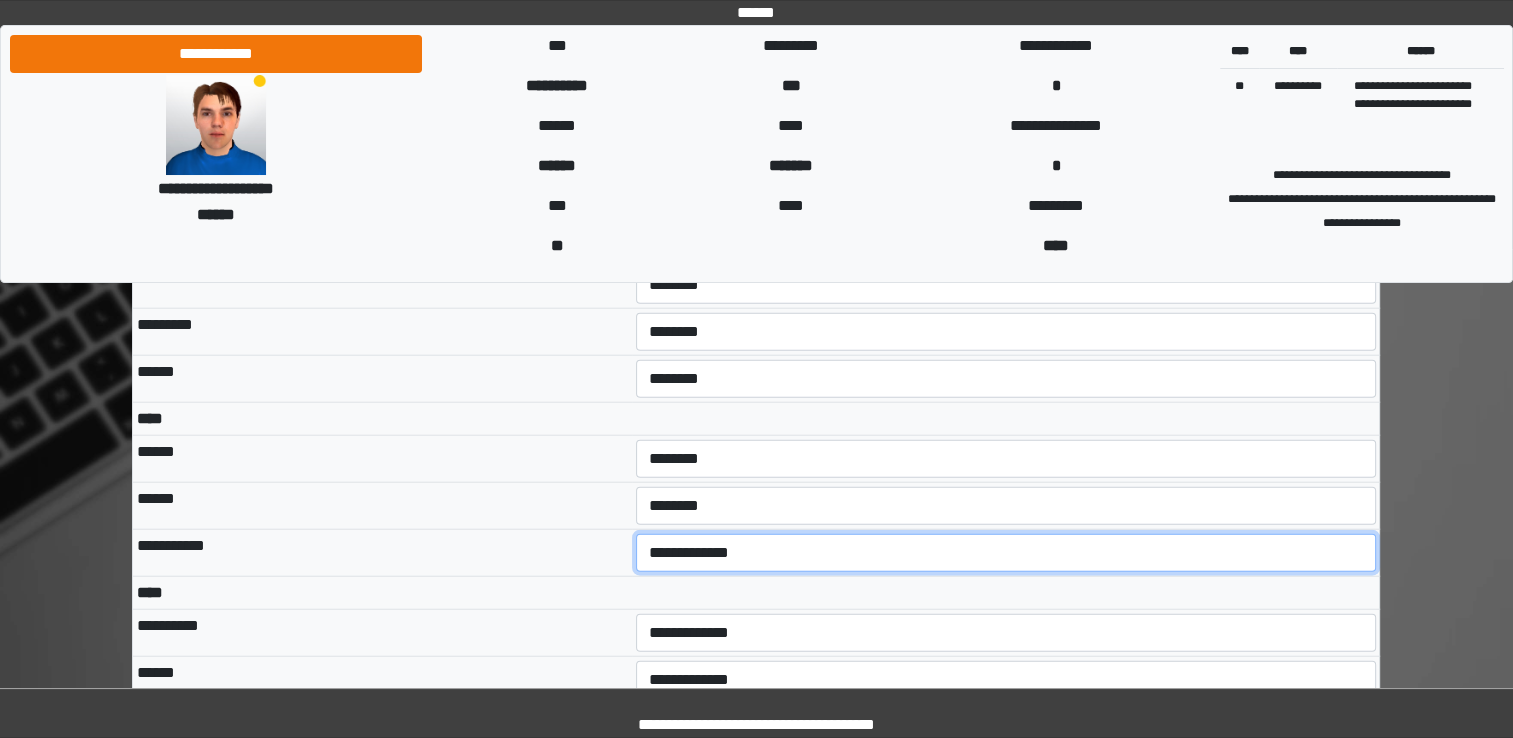 click on "**********" at bounding box center [1006, 553] 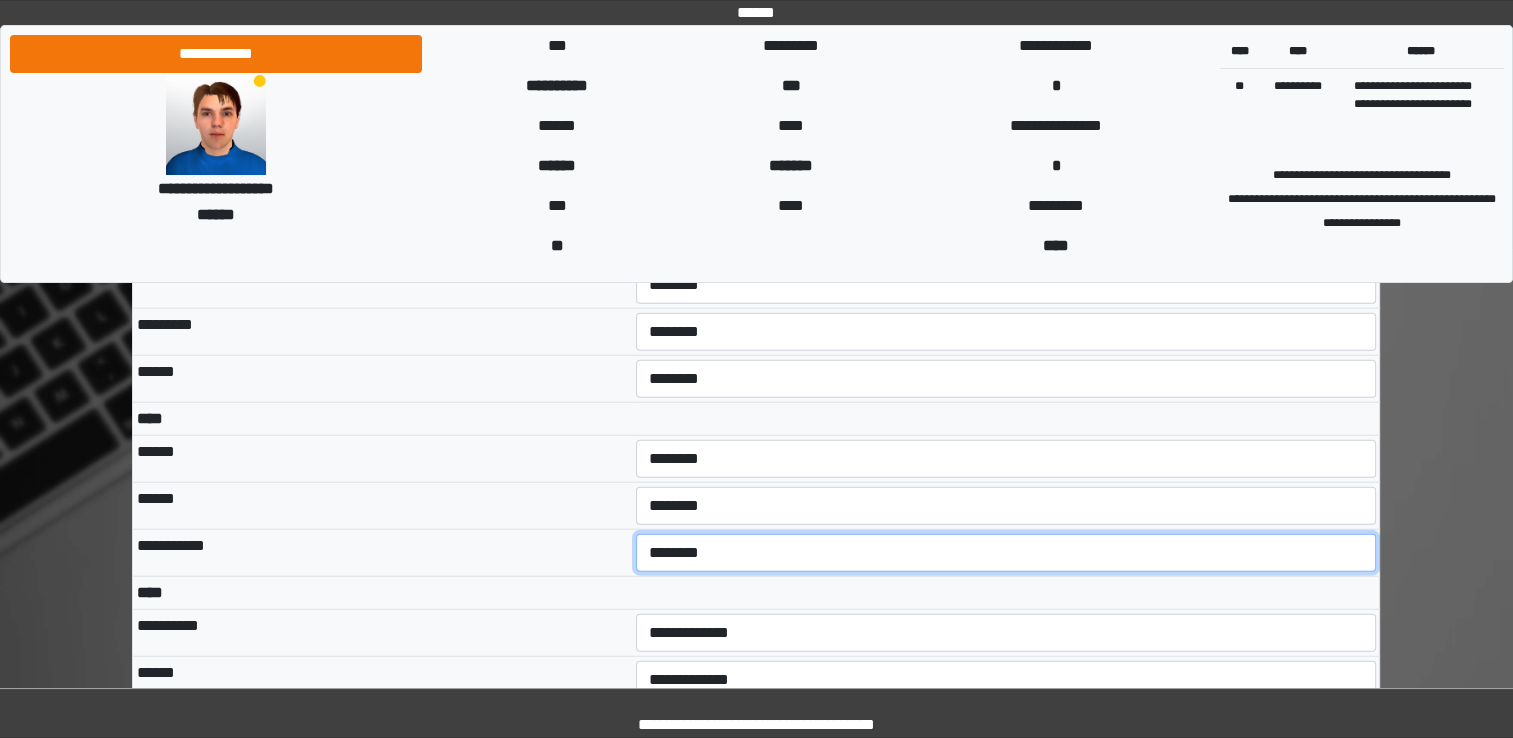 click on "**********" at bounding box center (1006, 553) 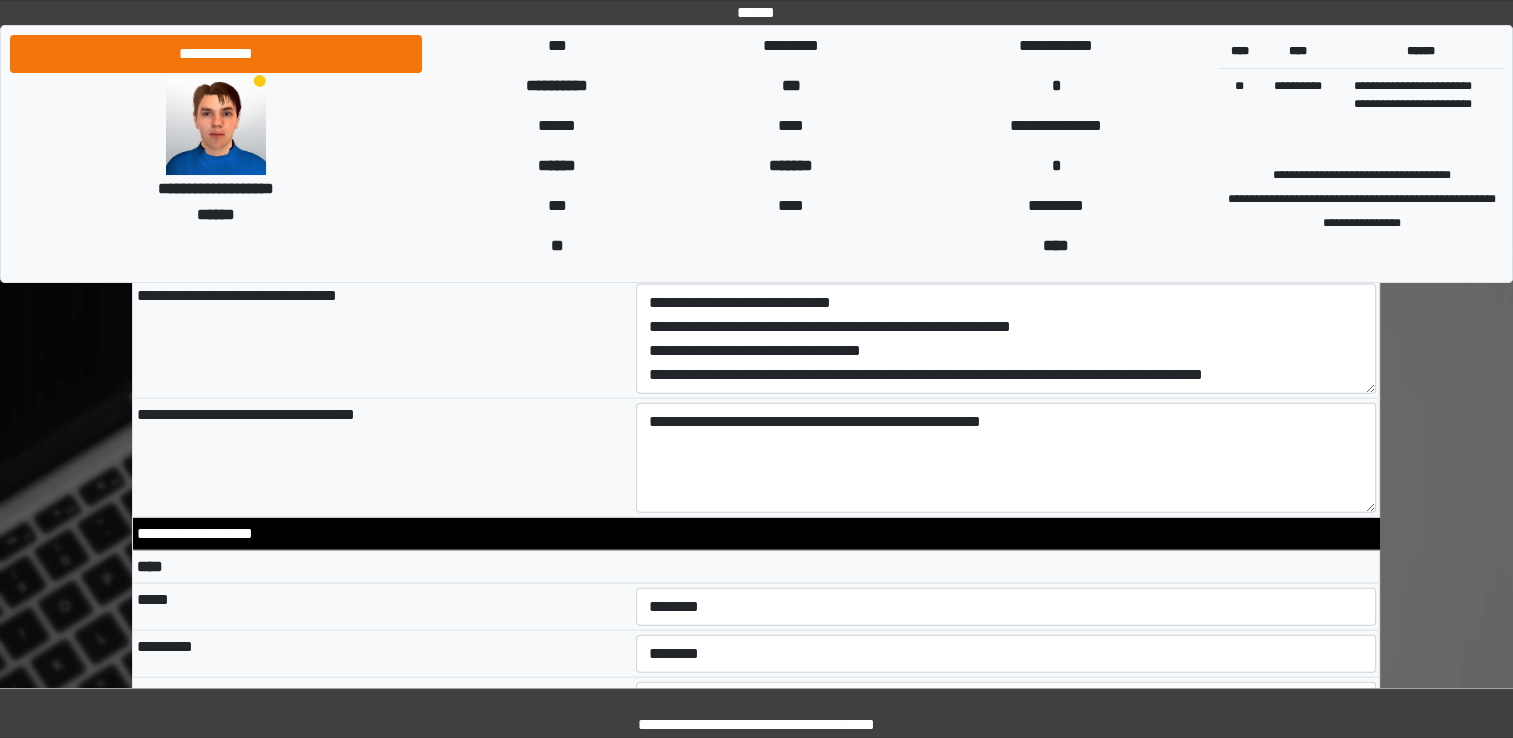 scroll, scrollTop: 4410, scrollLeft: 0, axis: vertical 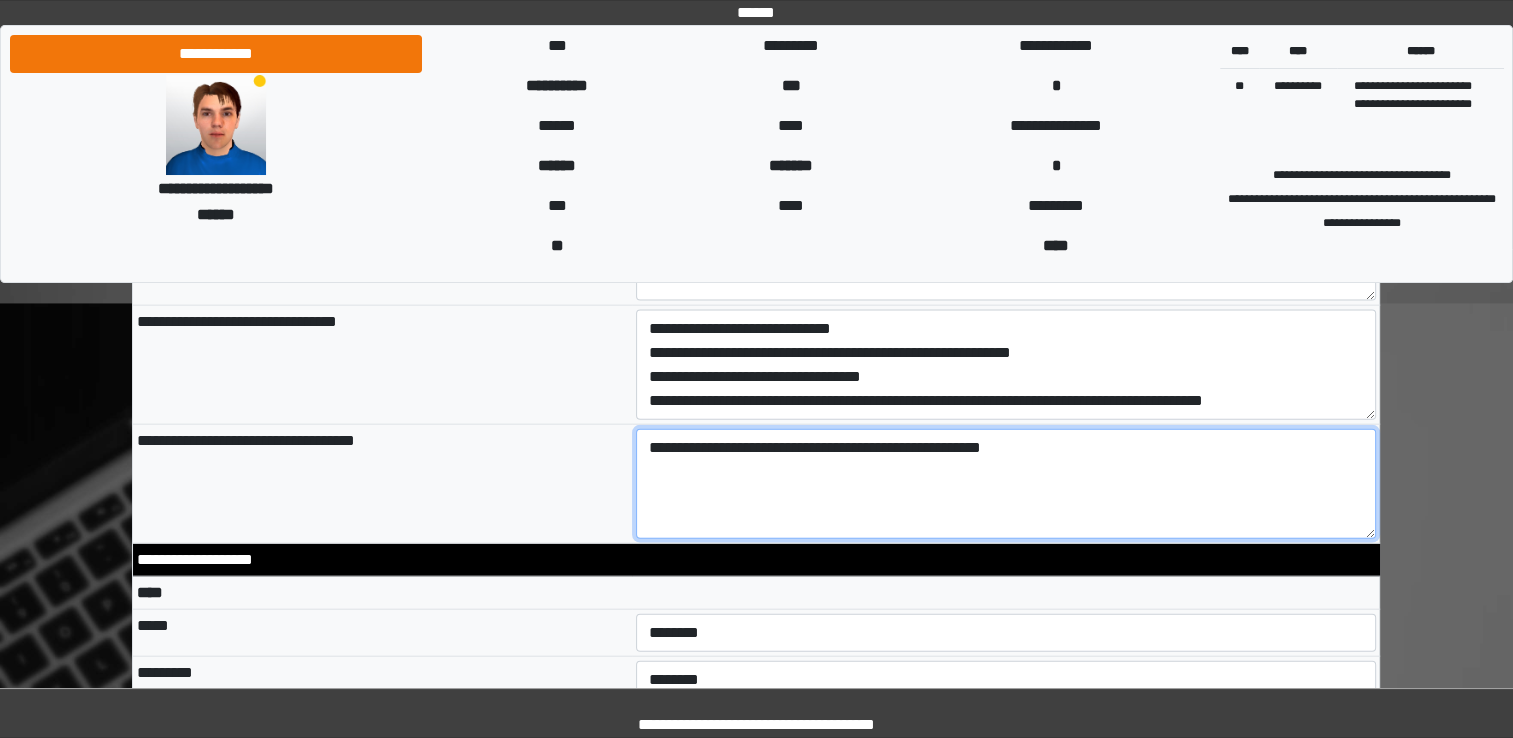 click on "**********" at bounding box center (1006, 484) 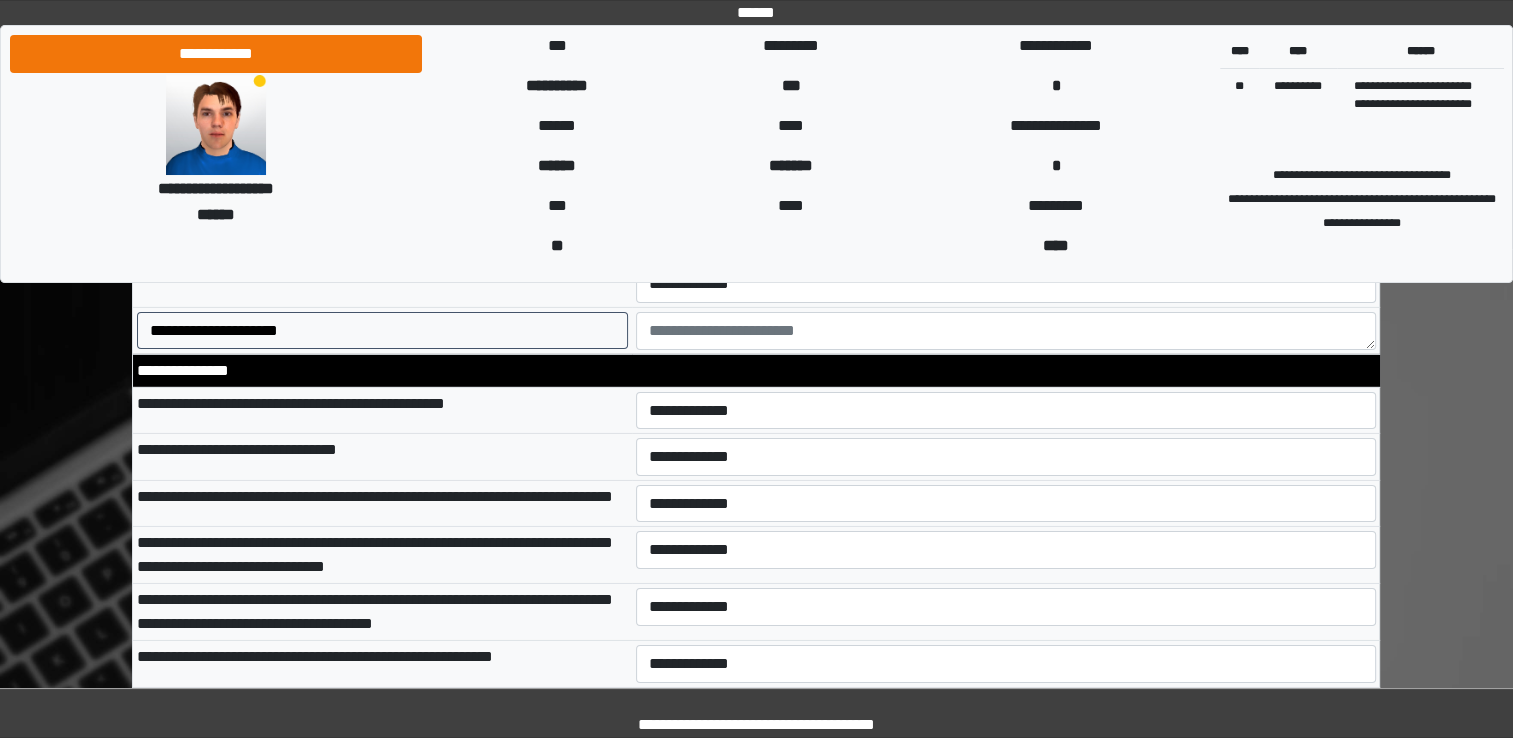 scroll, scrollTop: 6396, scrollLeft: 0, axis: vertical 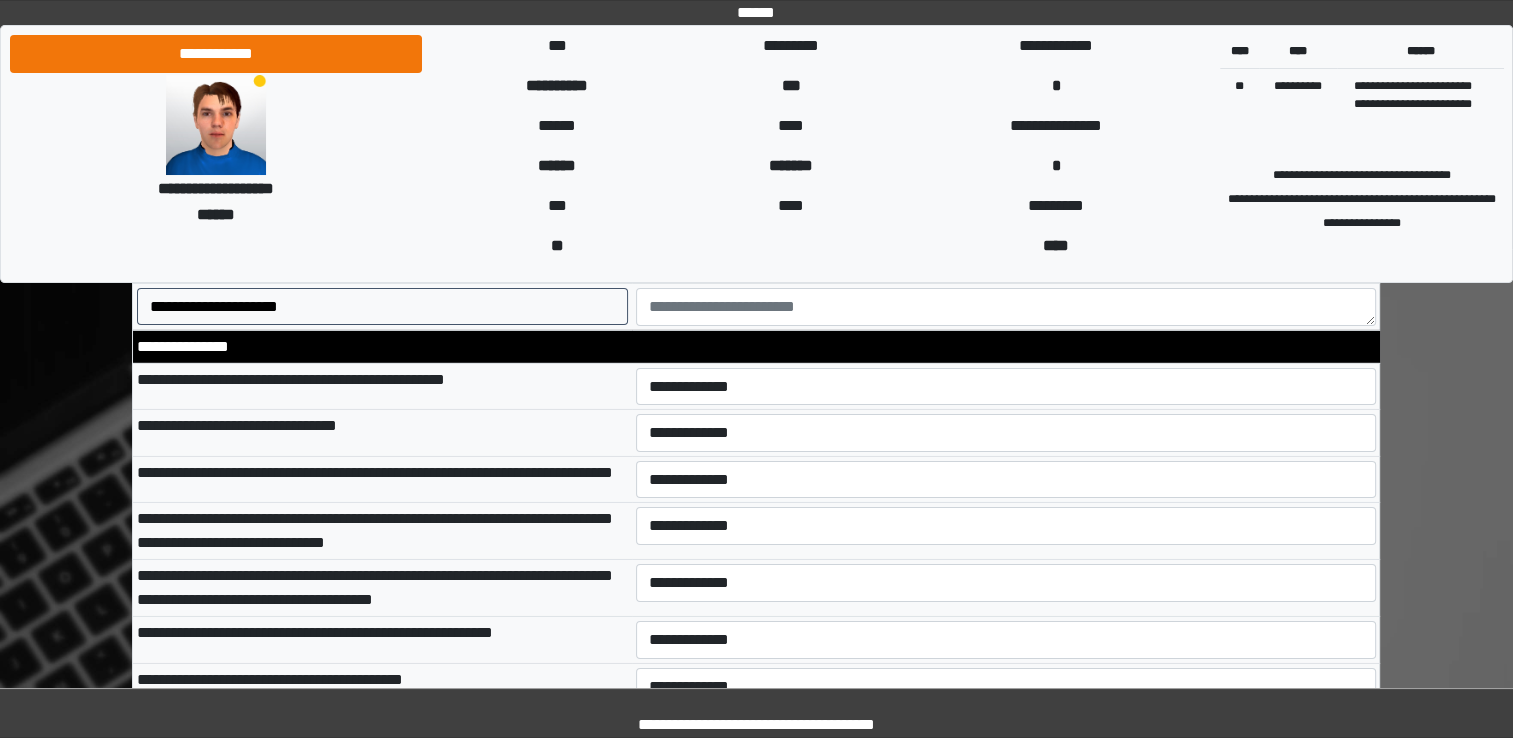 type on "**********" 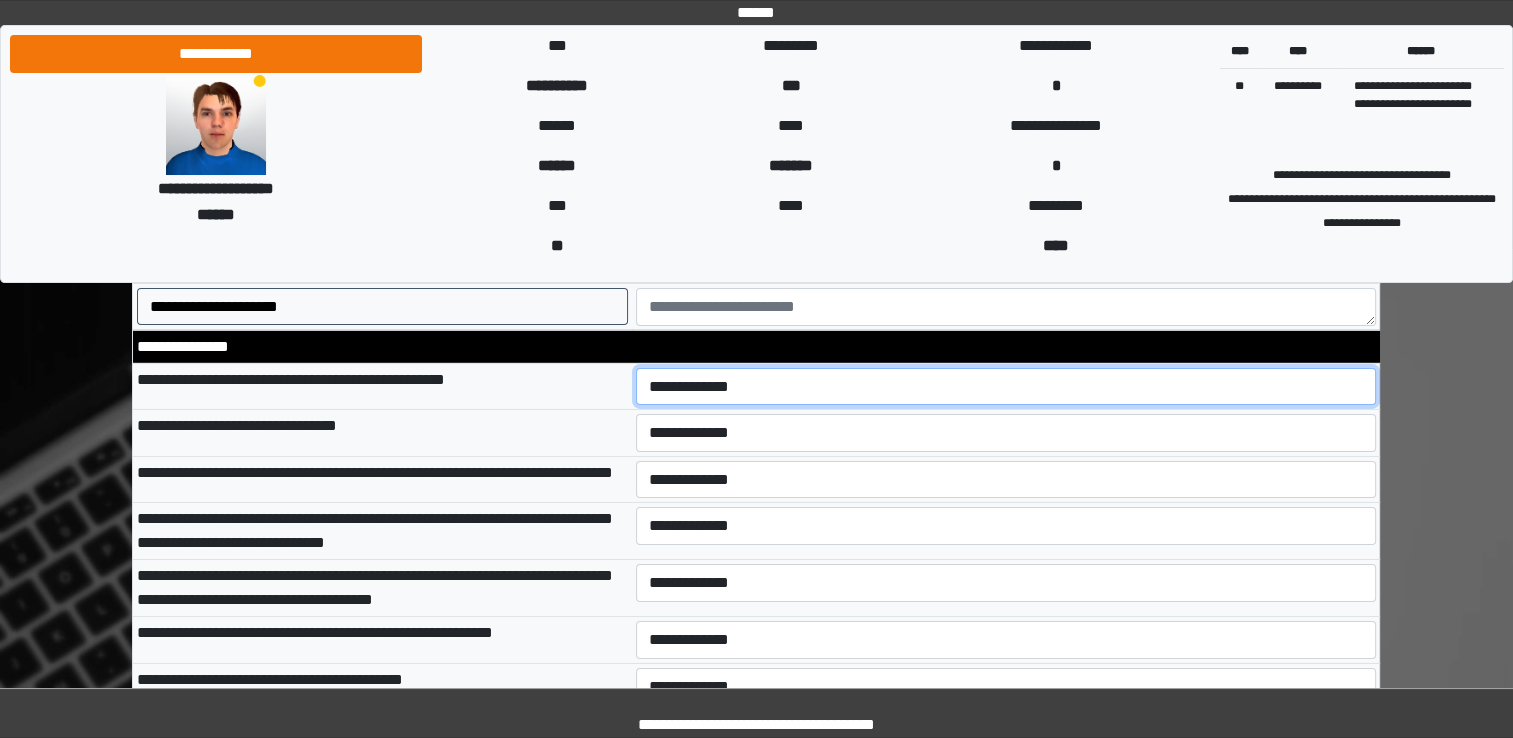 click on "**********" at bounding box center [1006, 387] 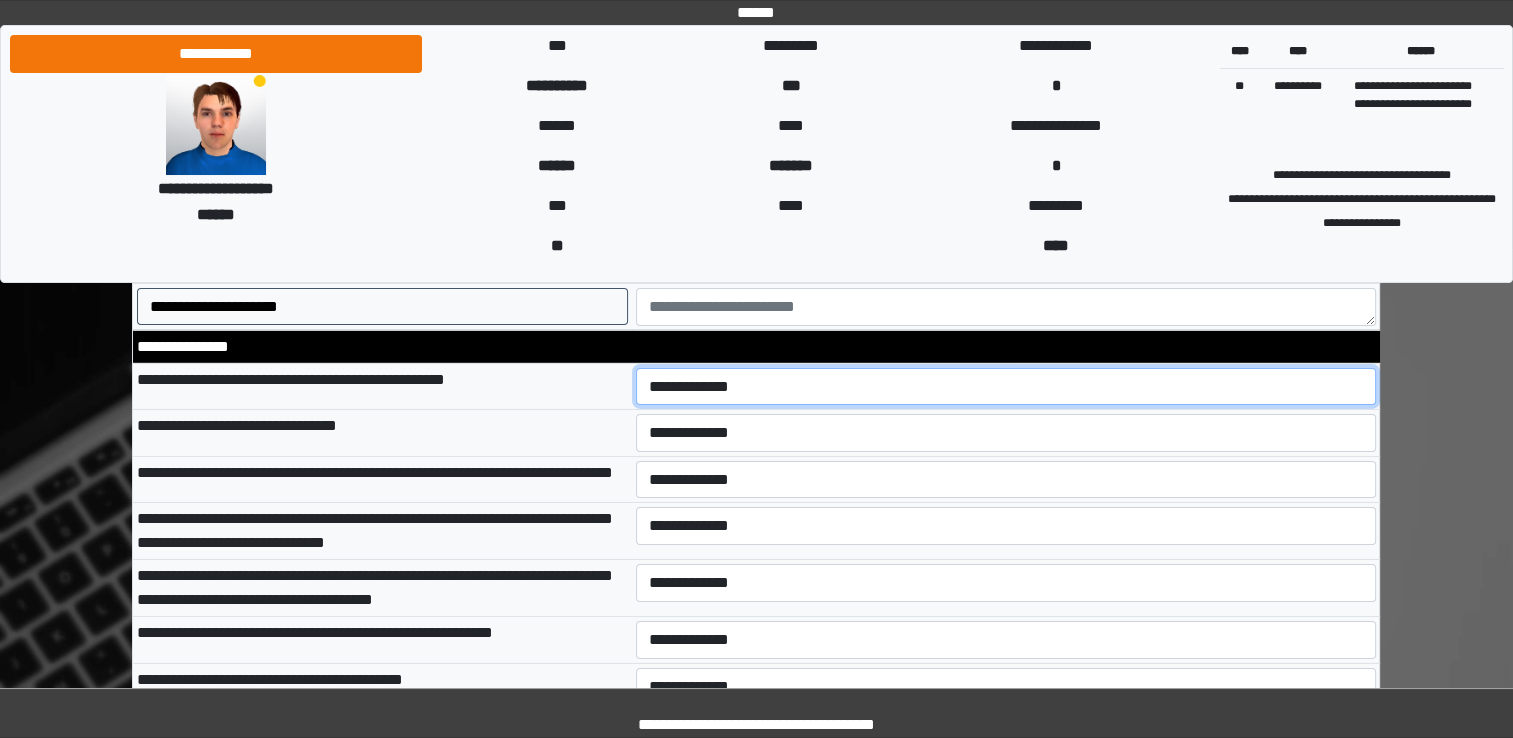 select on "*" 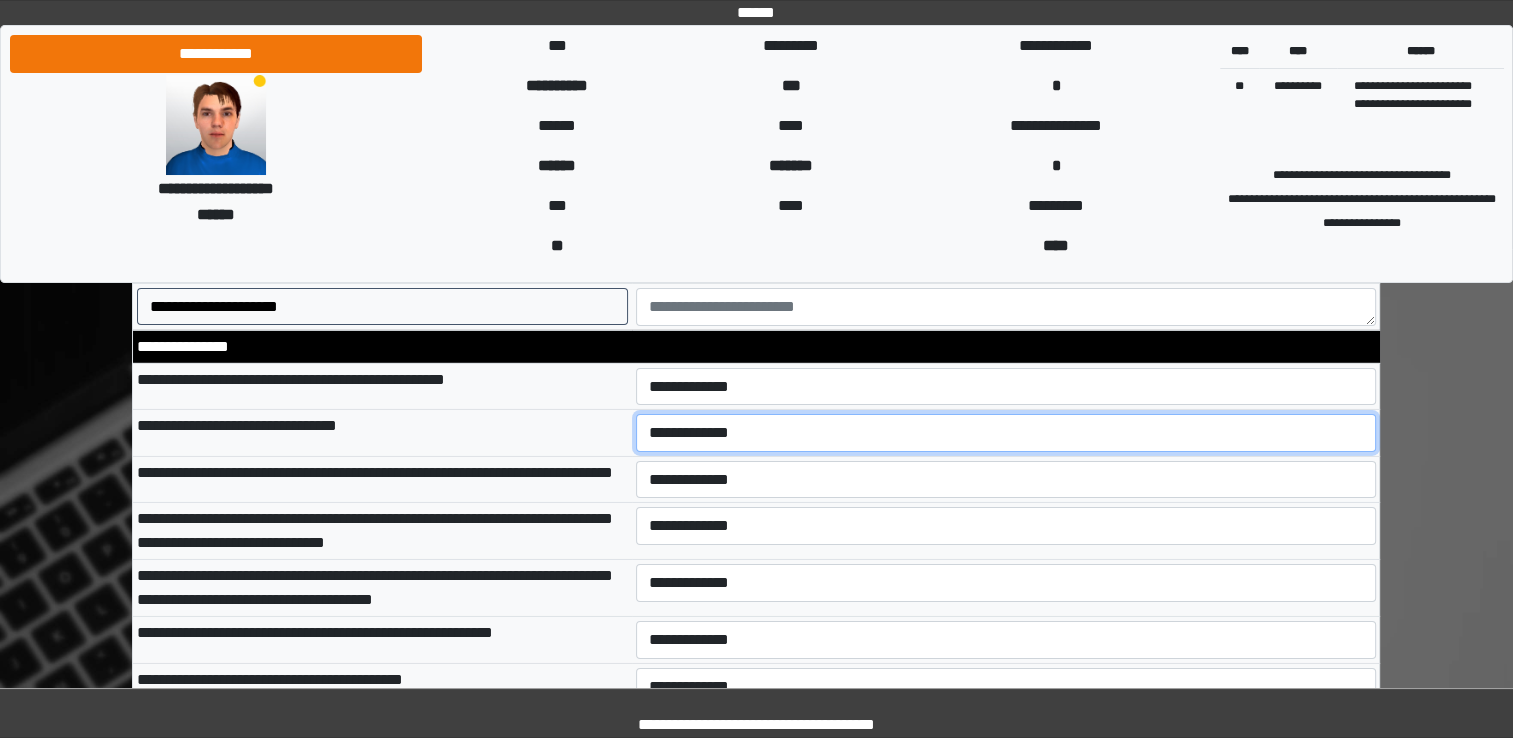 click on "**********" at bounding box center [1006, 433] 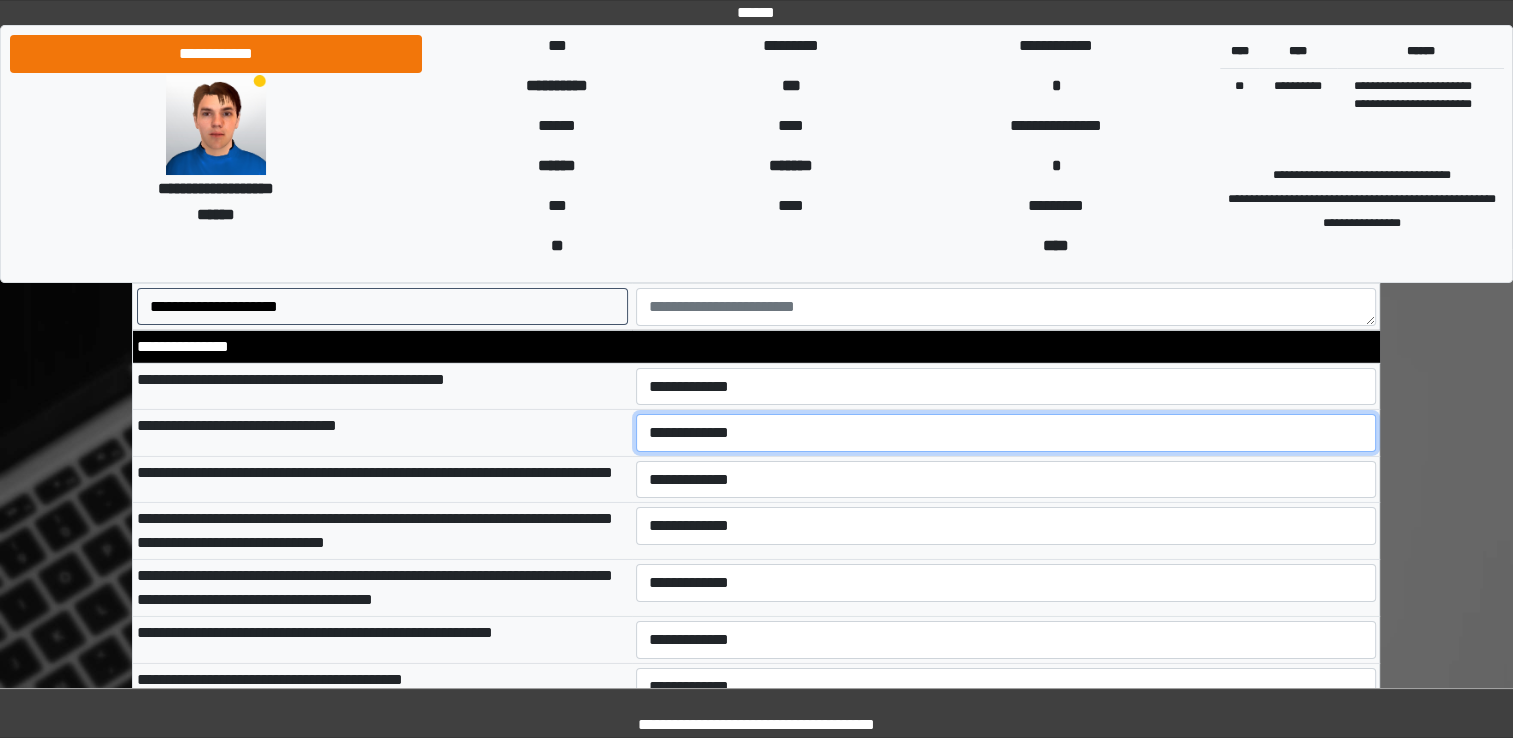 select on "*" 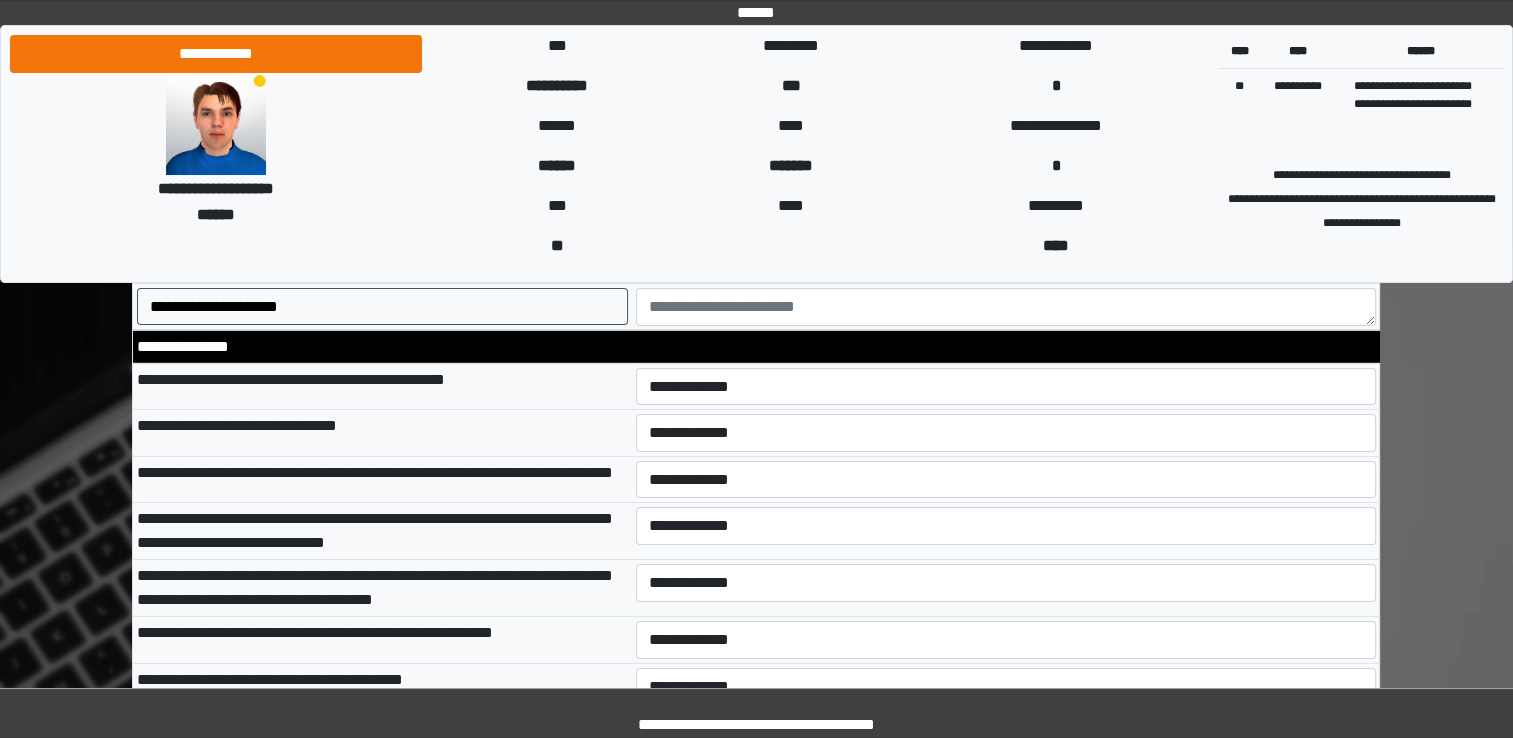 click on "**********" at bounding box center (1006, 479) 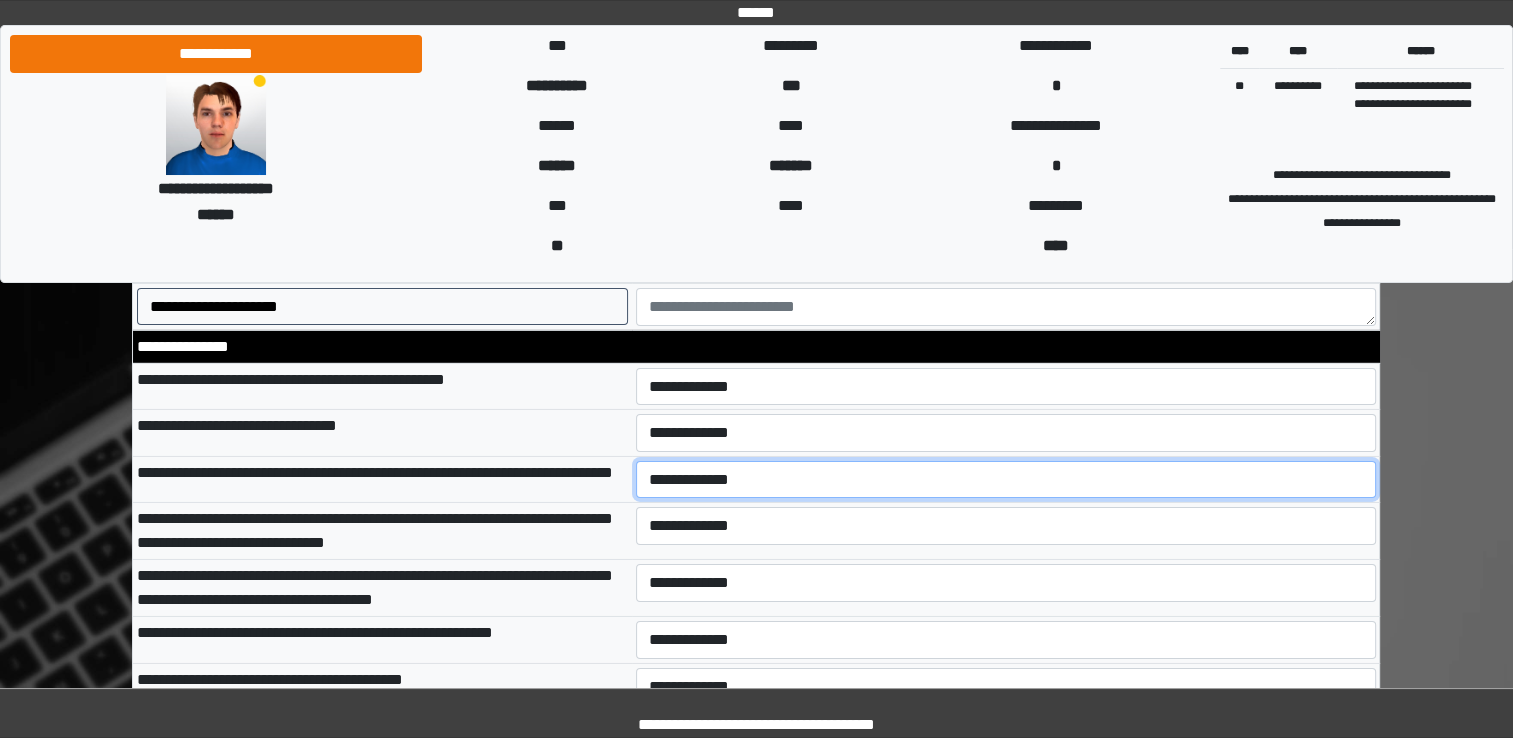 click on "**********" at bounding box center [1006, 480] 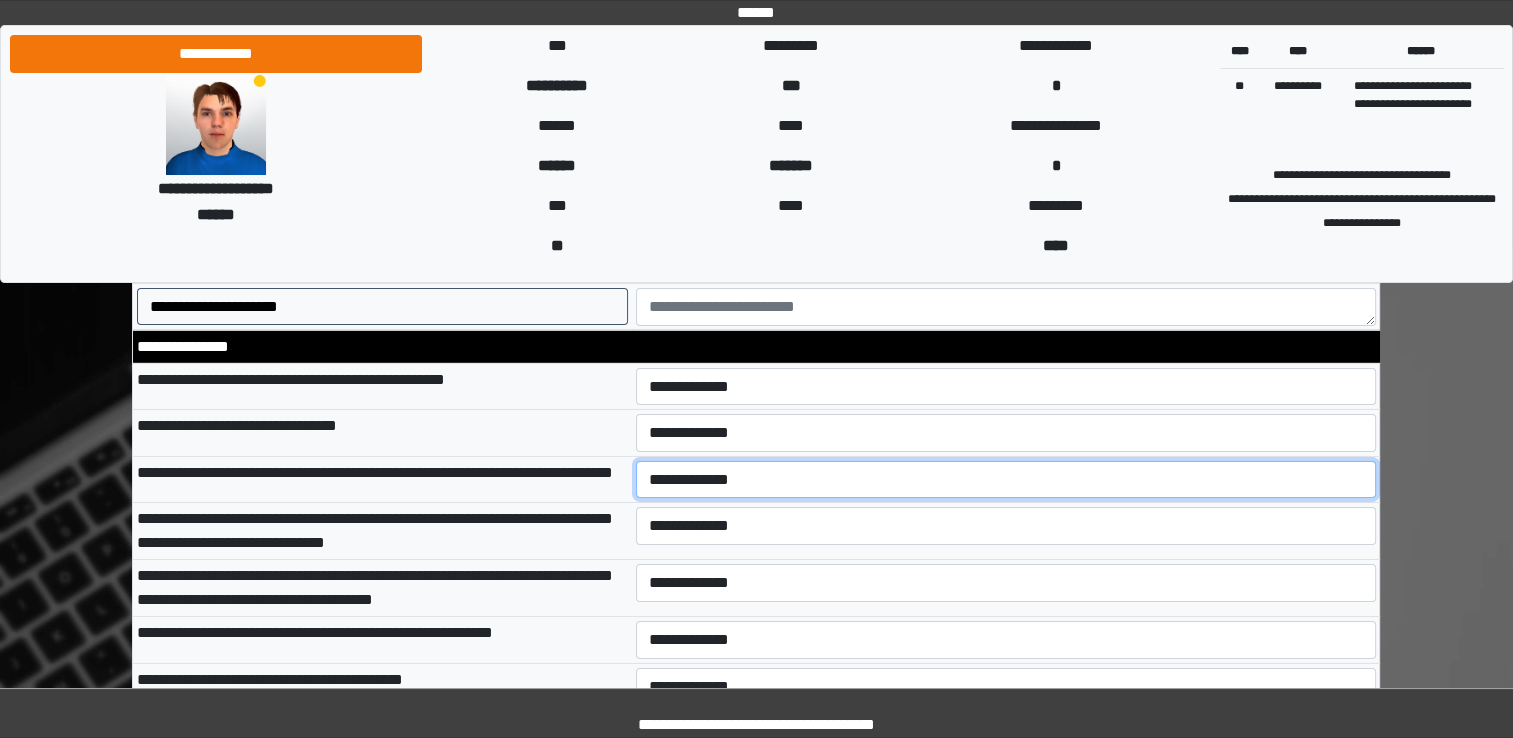 select on "*" 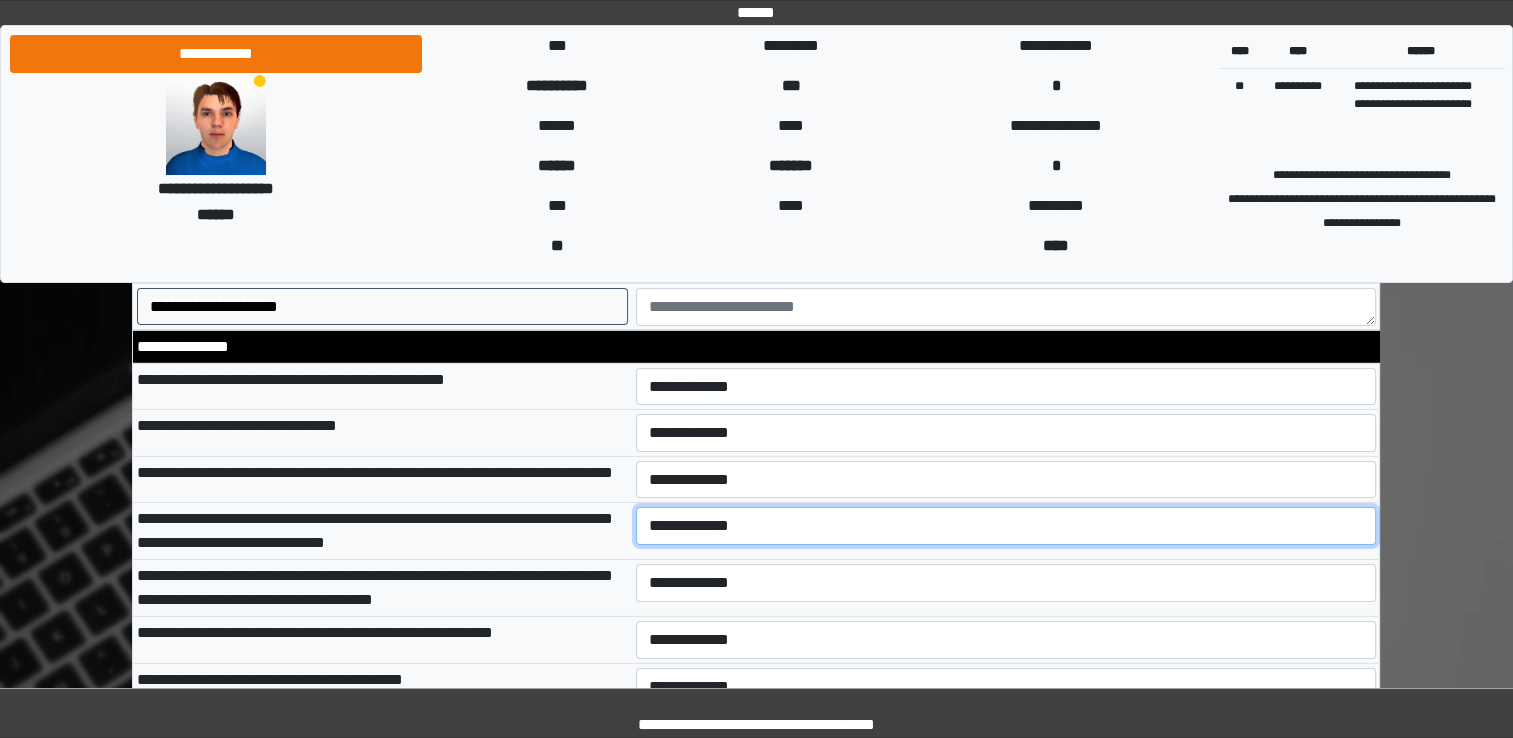 click on "**********" at bounding box center [1006, 526] 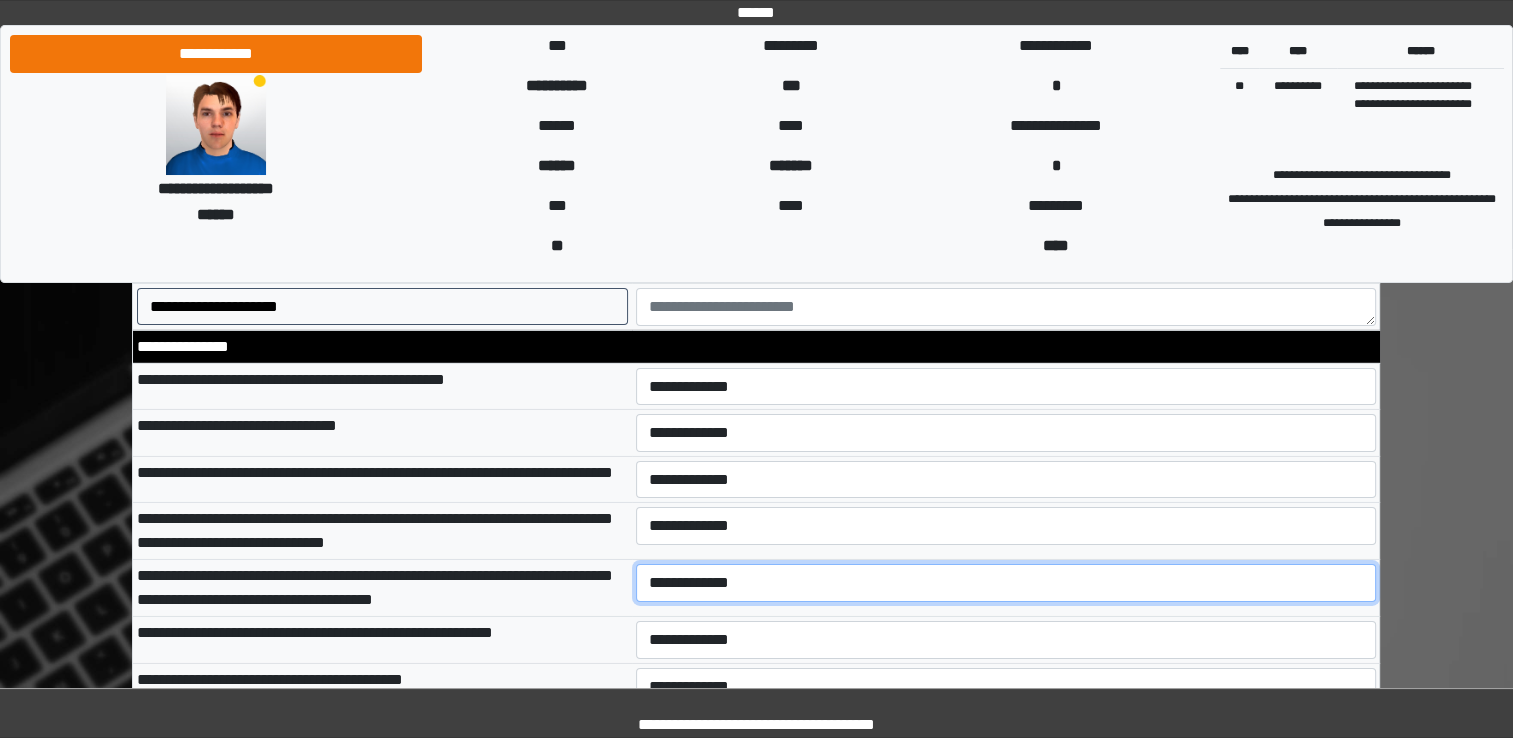click on "**********" at bounding box center (1006, 583) 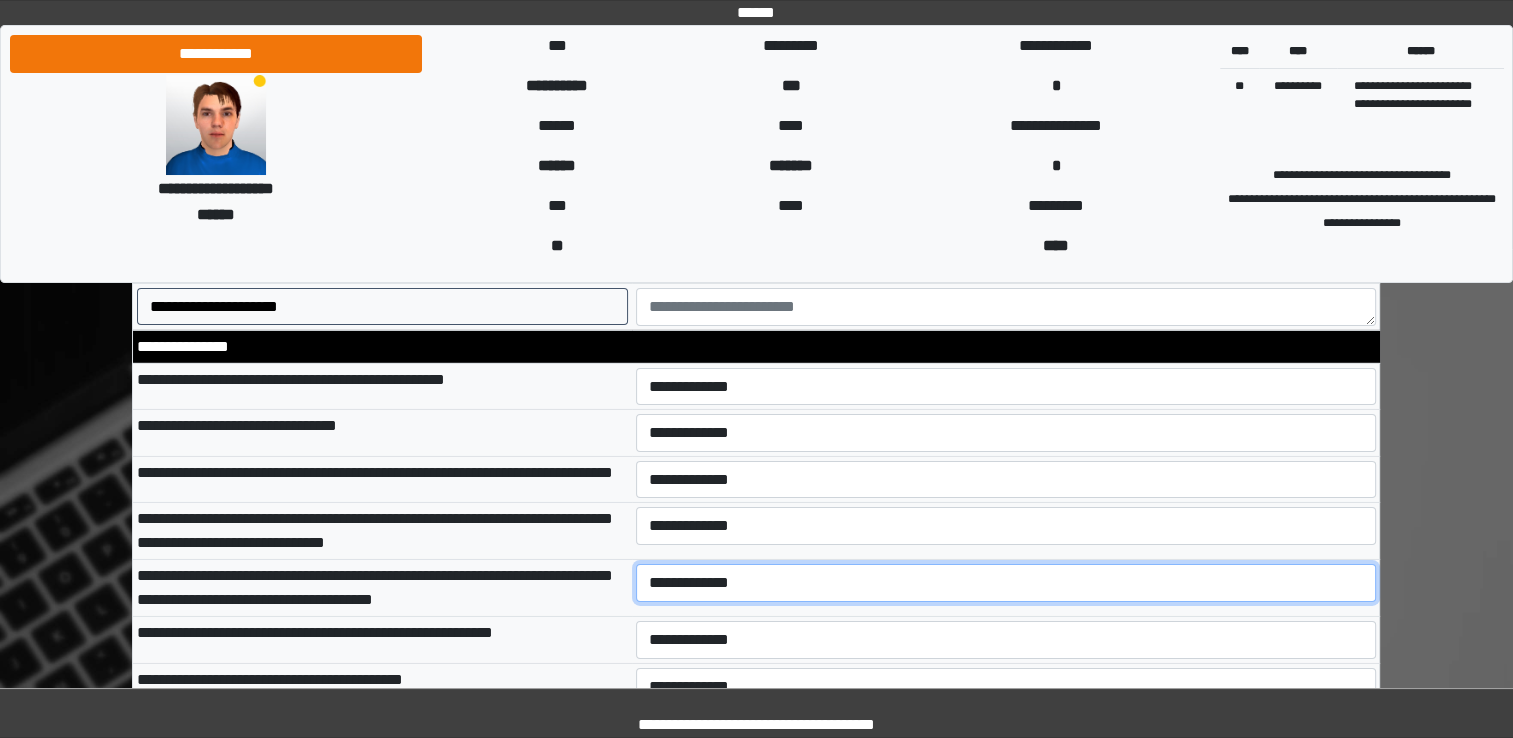 select on "*" 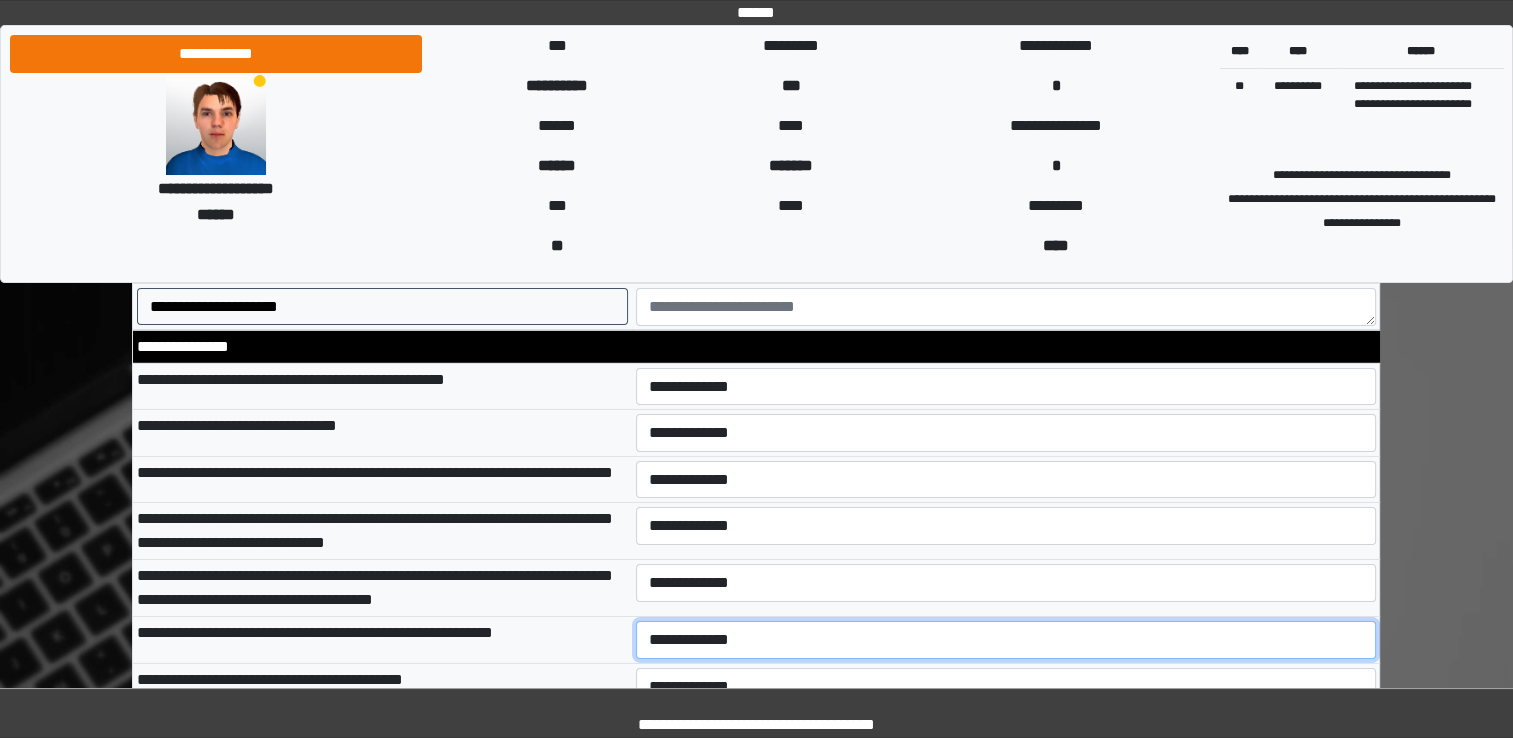 click on "**********" at bounding box center [1006, 640] 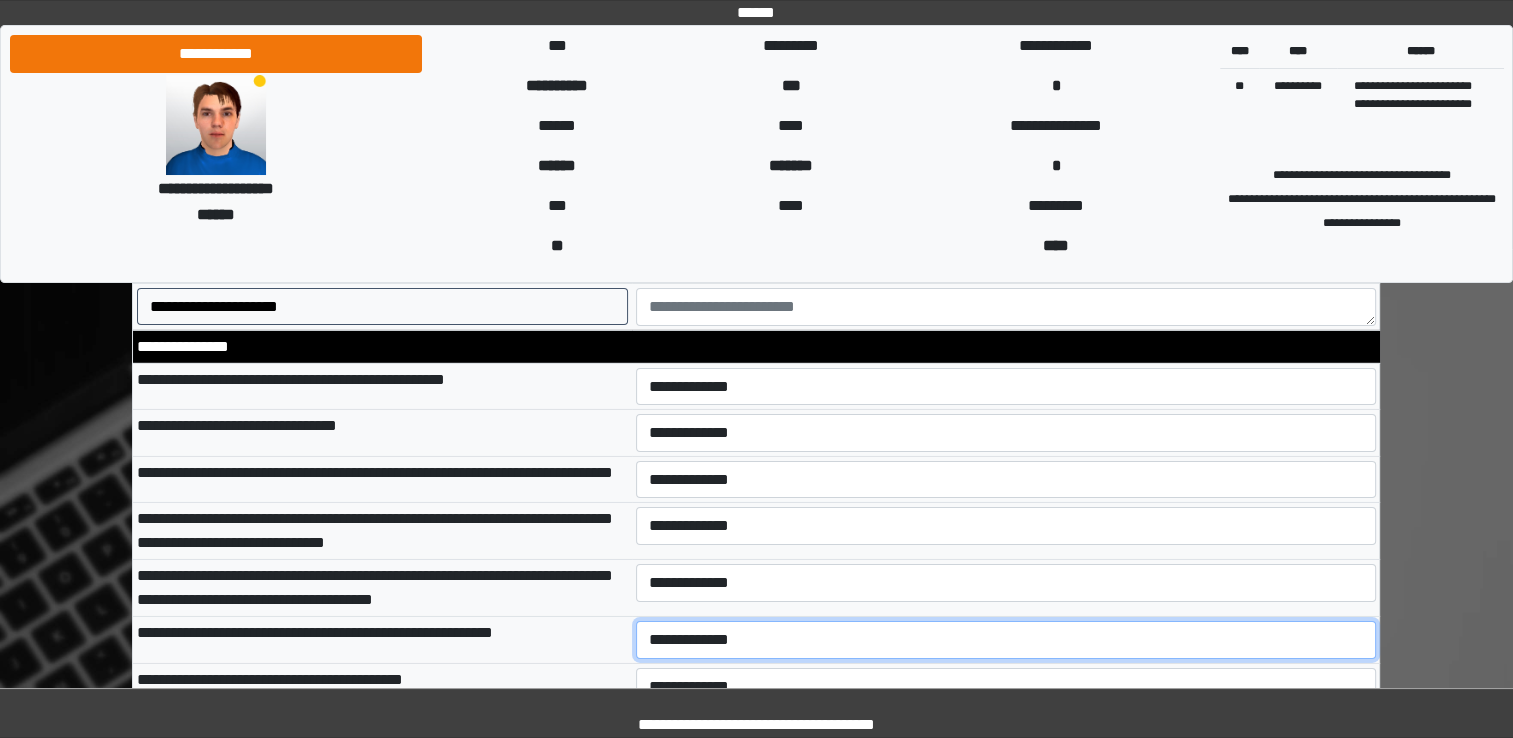 select on "*" 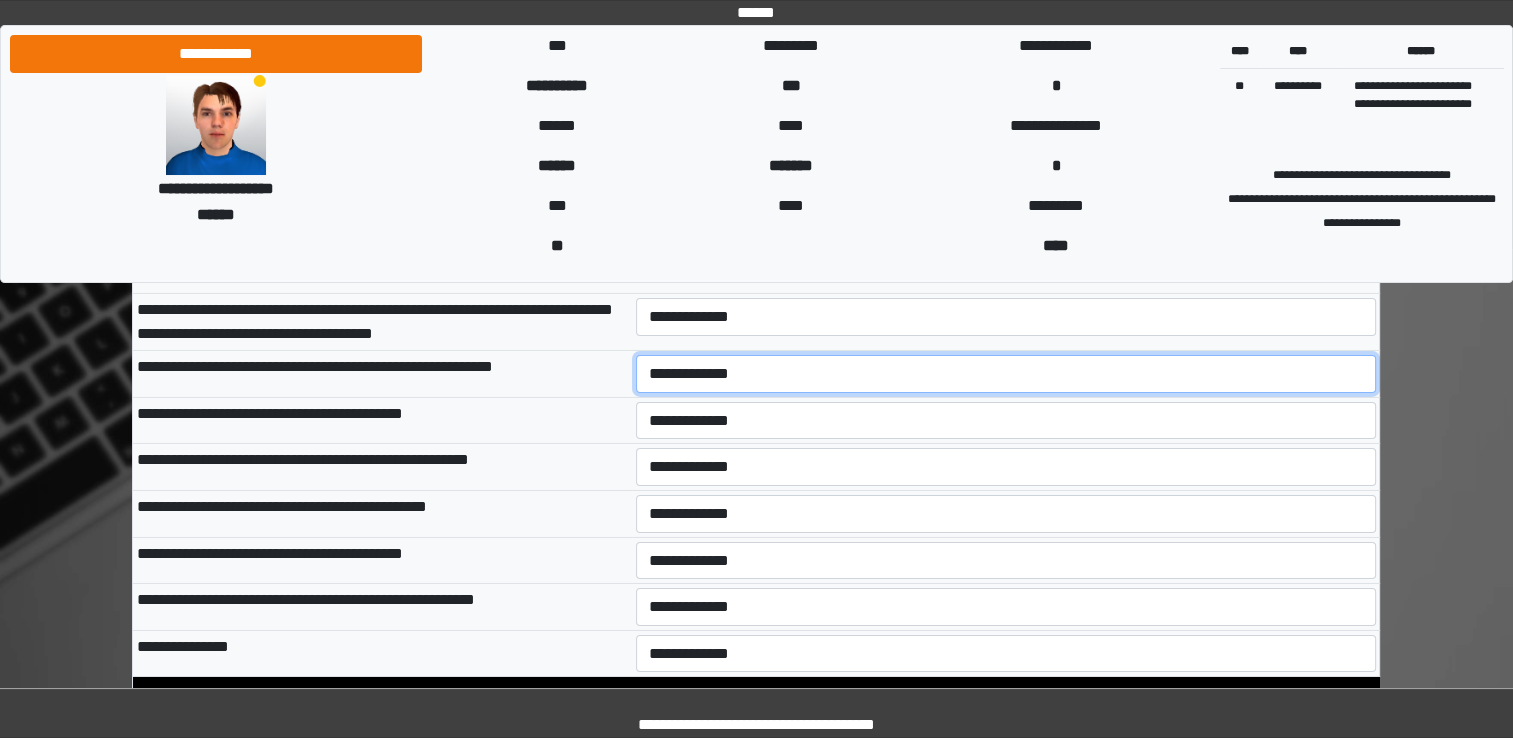 scroll, scrollTop: 6676, scrollLeft: 0, axis: vertical 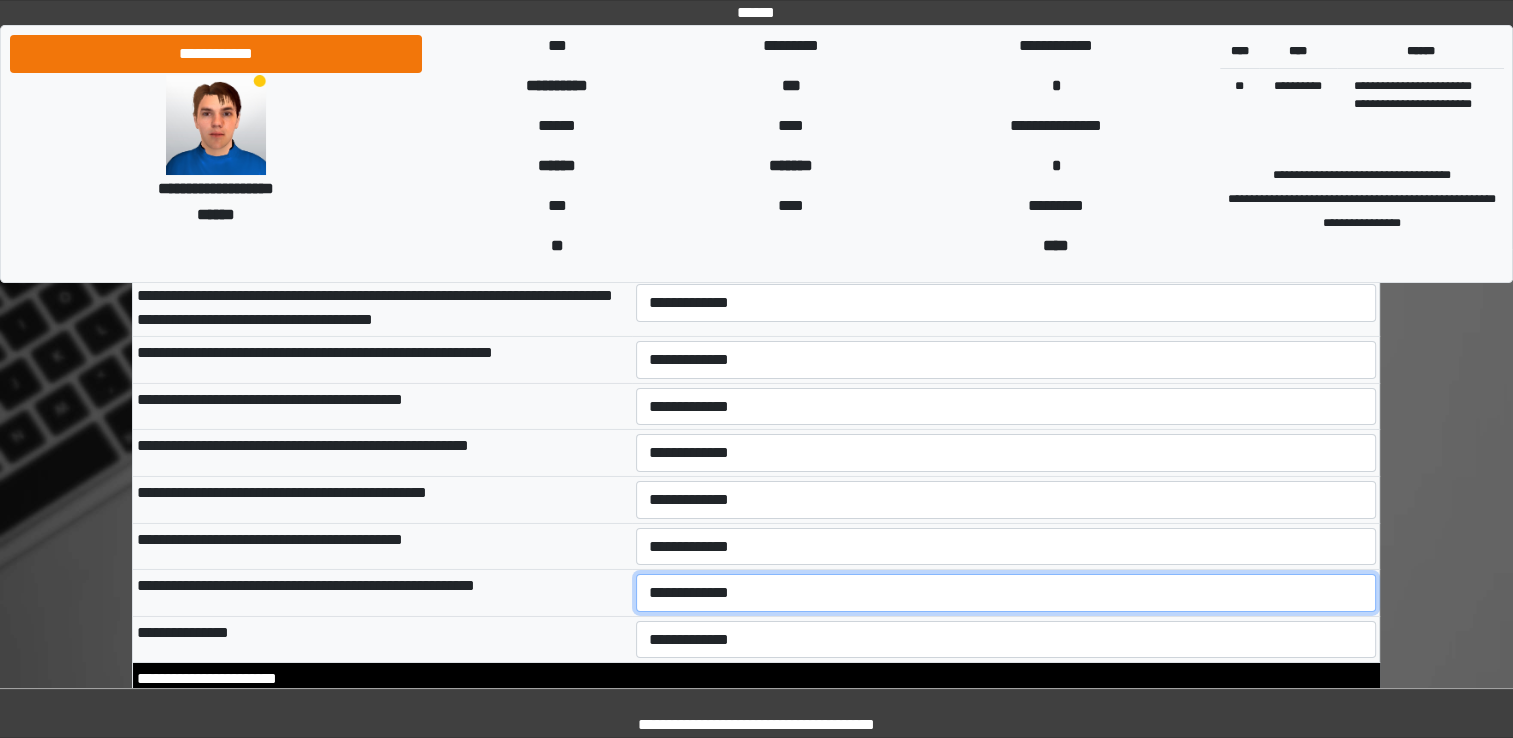 click on "**********" at bounding box center (1006, 593) 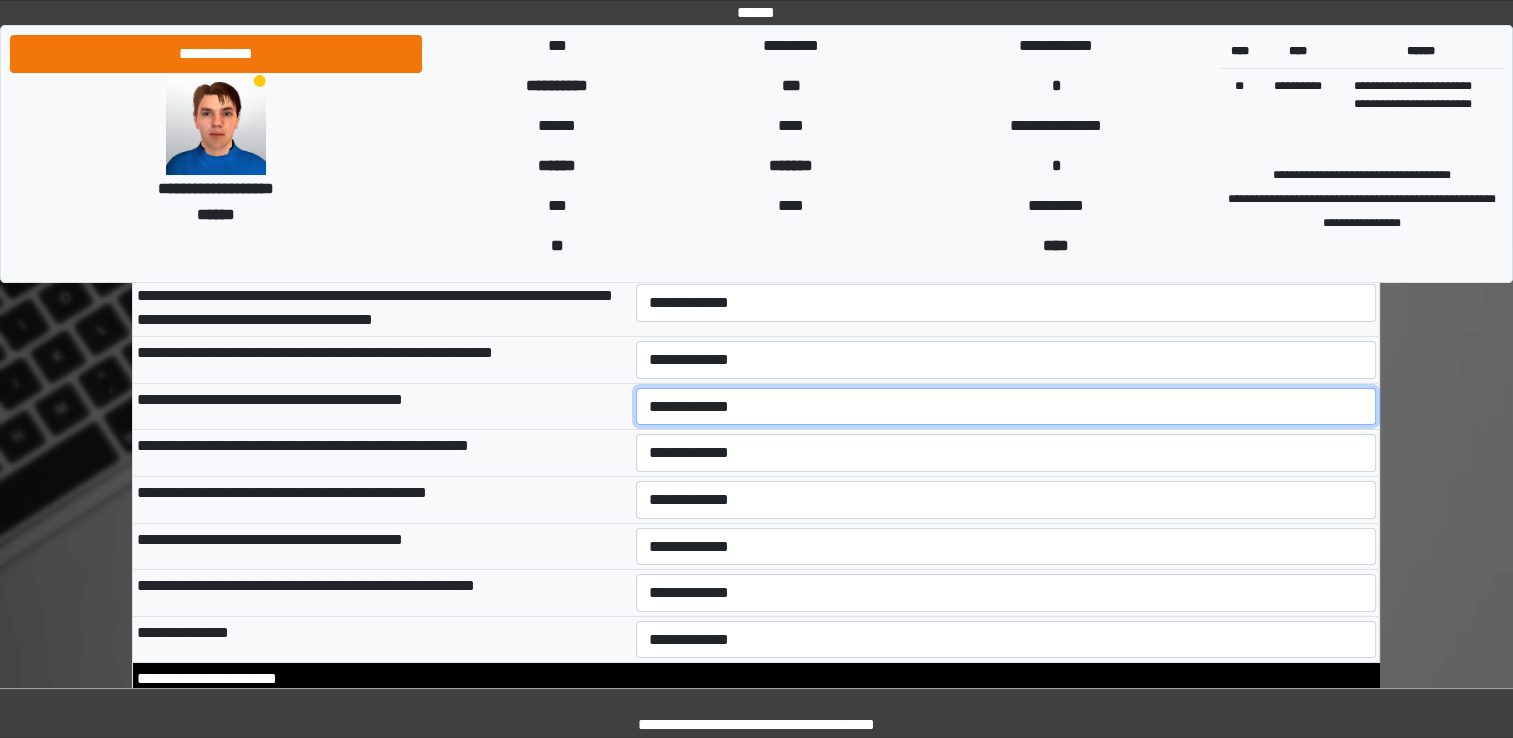 click on "**********" at bounding box center (1006, 407) 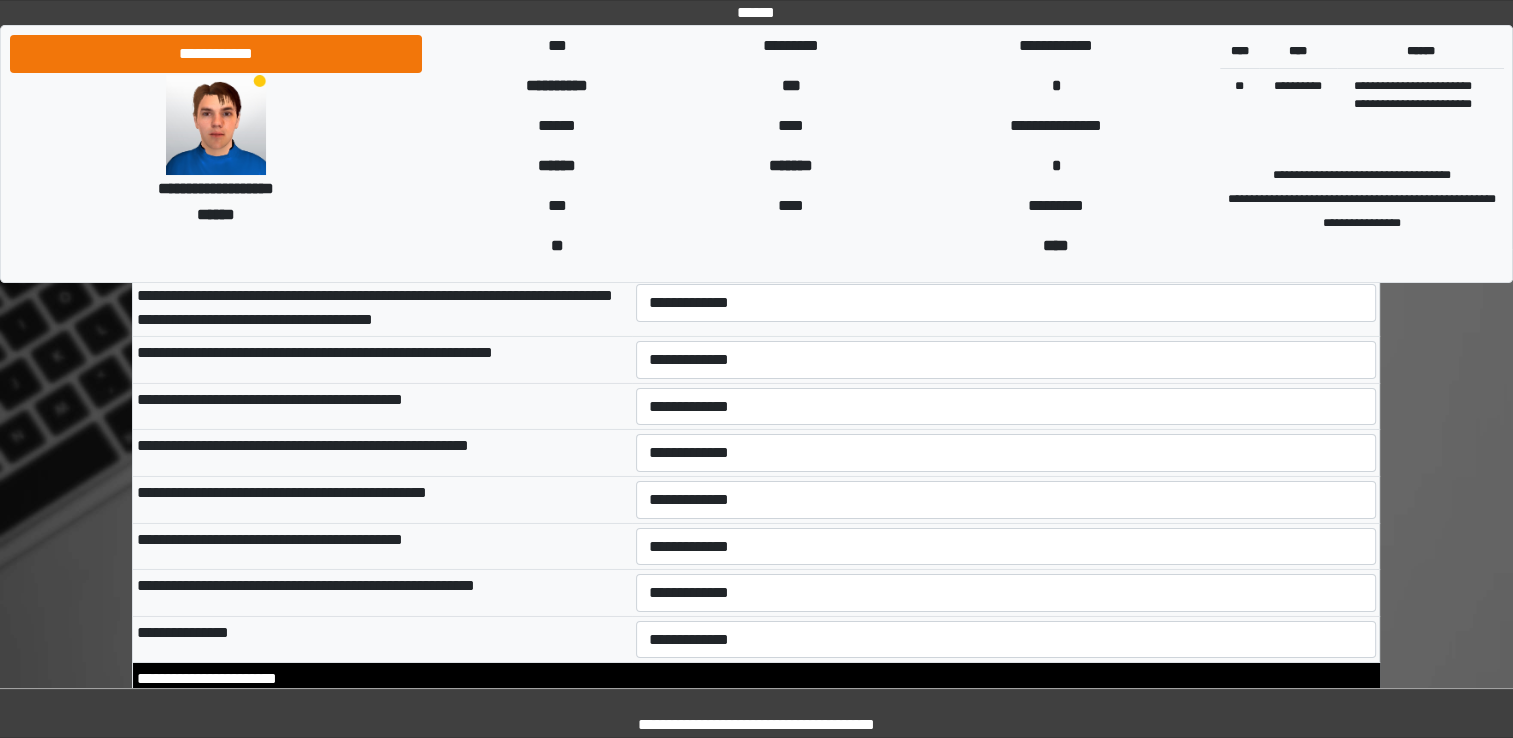drag, startPoint x: 709, startPoint y: 406, endPoint x: 698, endPoint y: 444, distance: 39.56008 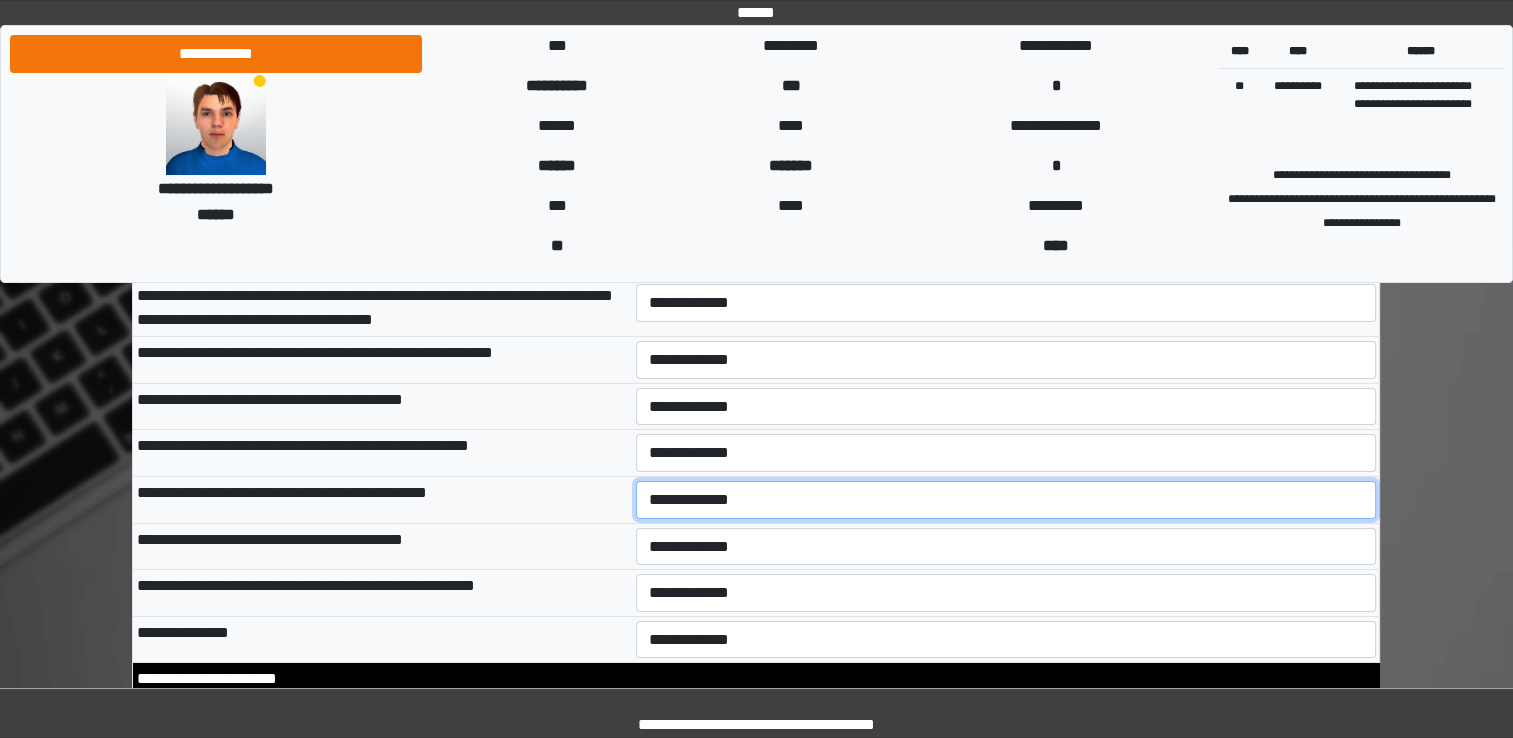 click on "**********" at bounding box center [1006, 500] 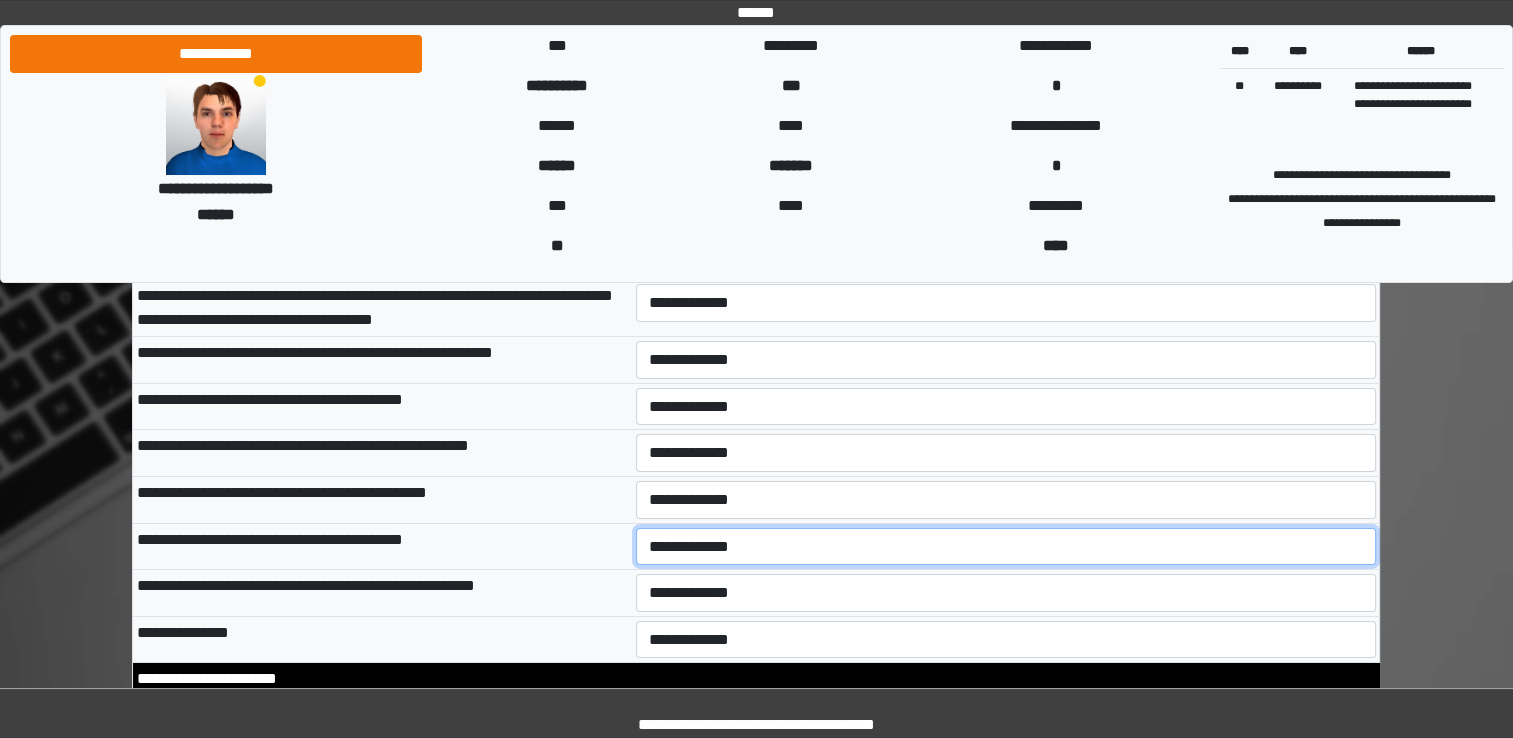 click on "**********" at bounding box center (1006, 547) 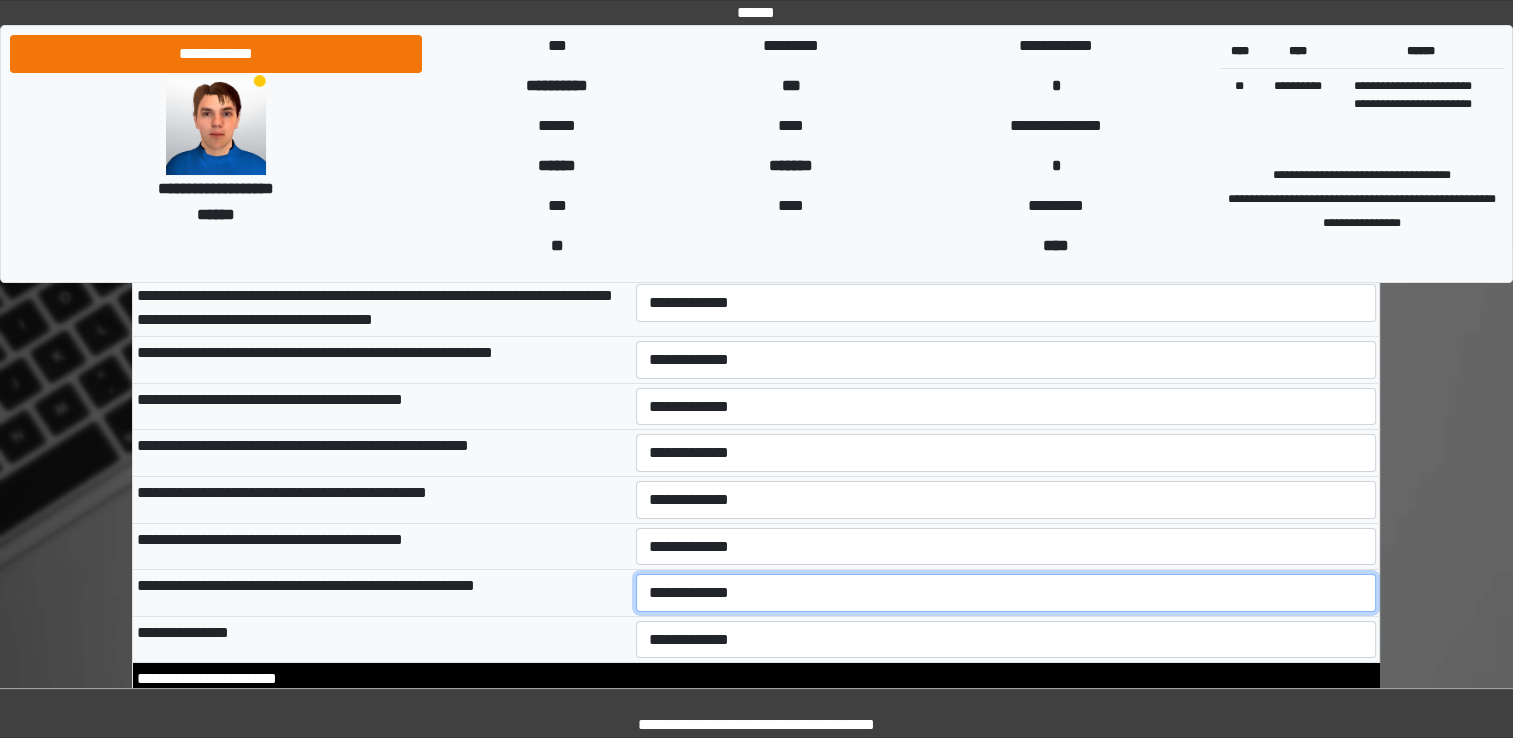 click on "**********" at bounding box center [1006, 593] 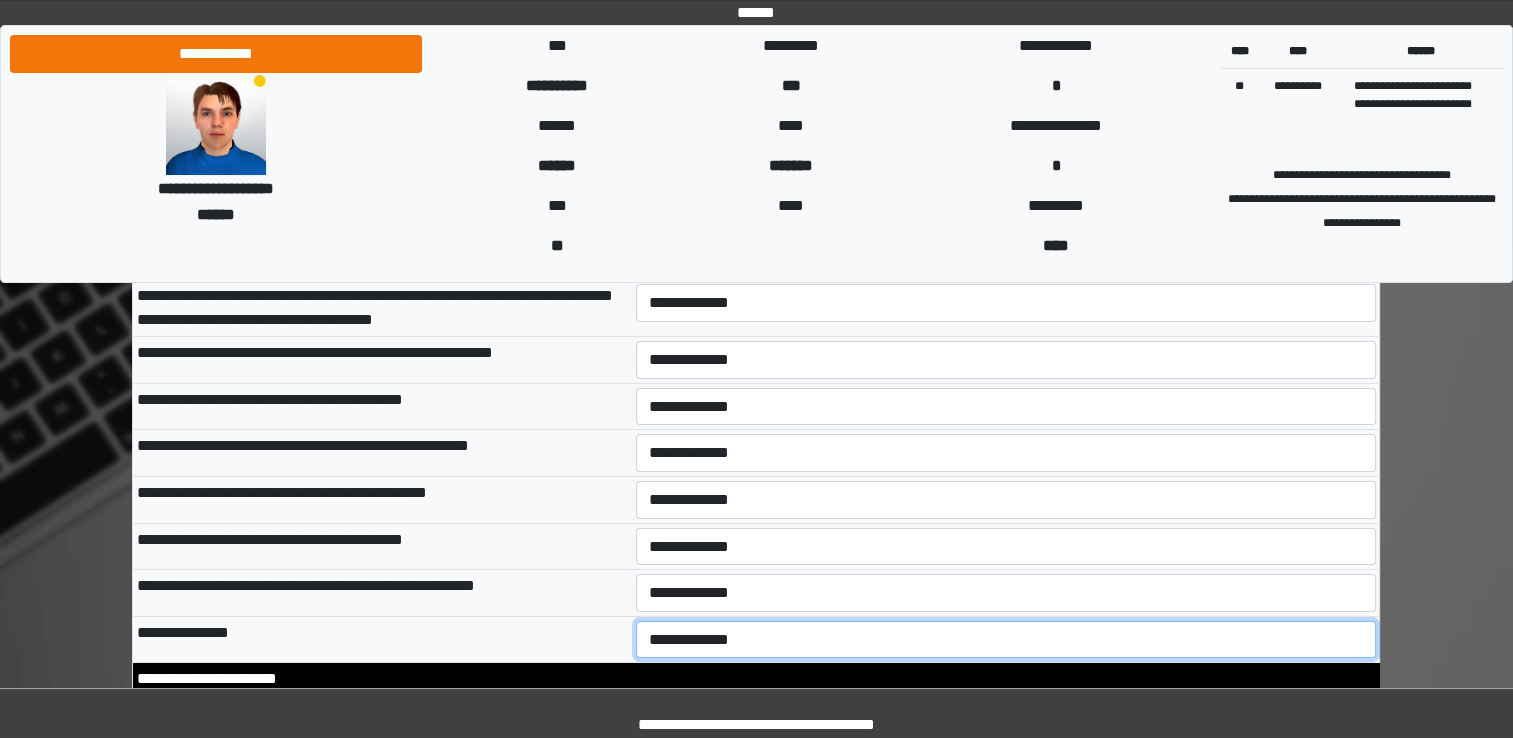 click on "**********" at bounding box center (1006, 640) 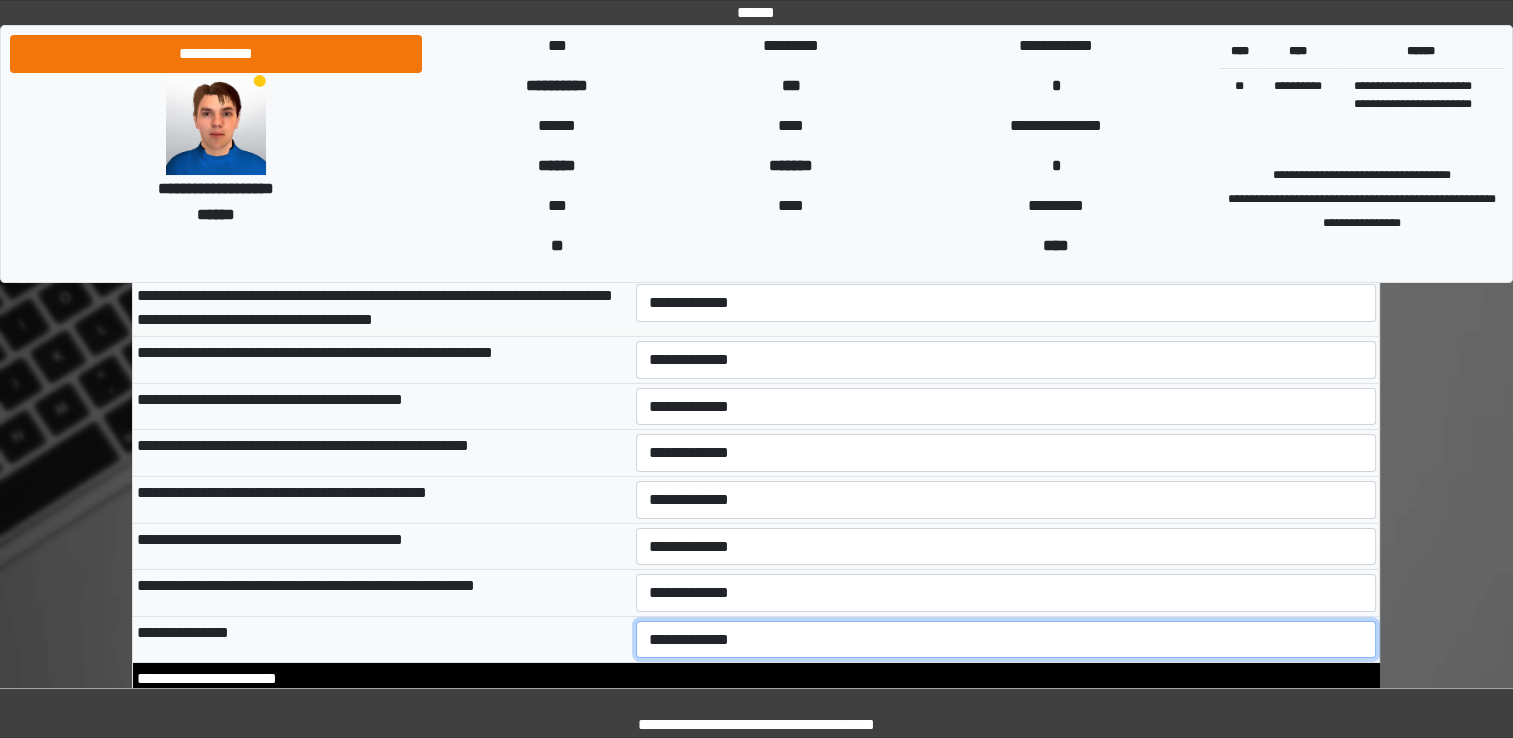 select on "*" 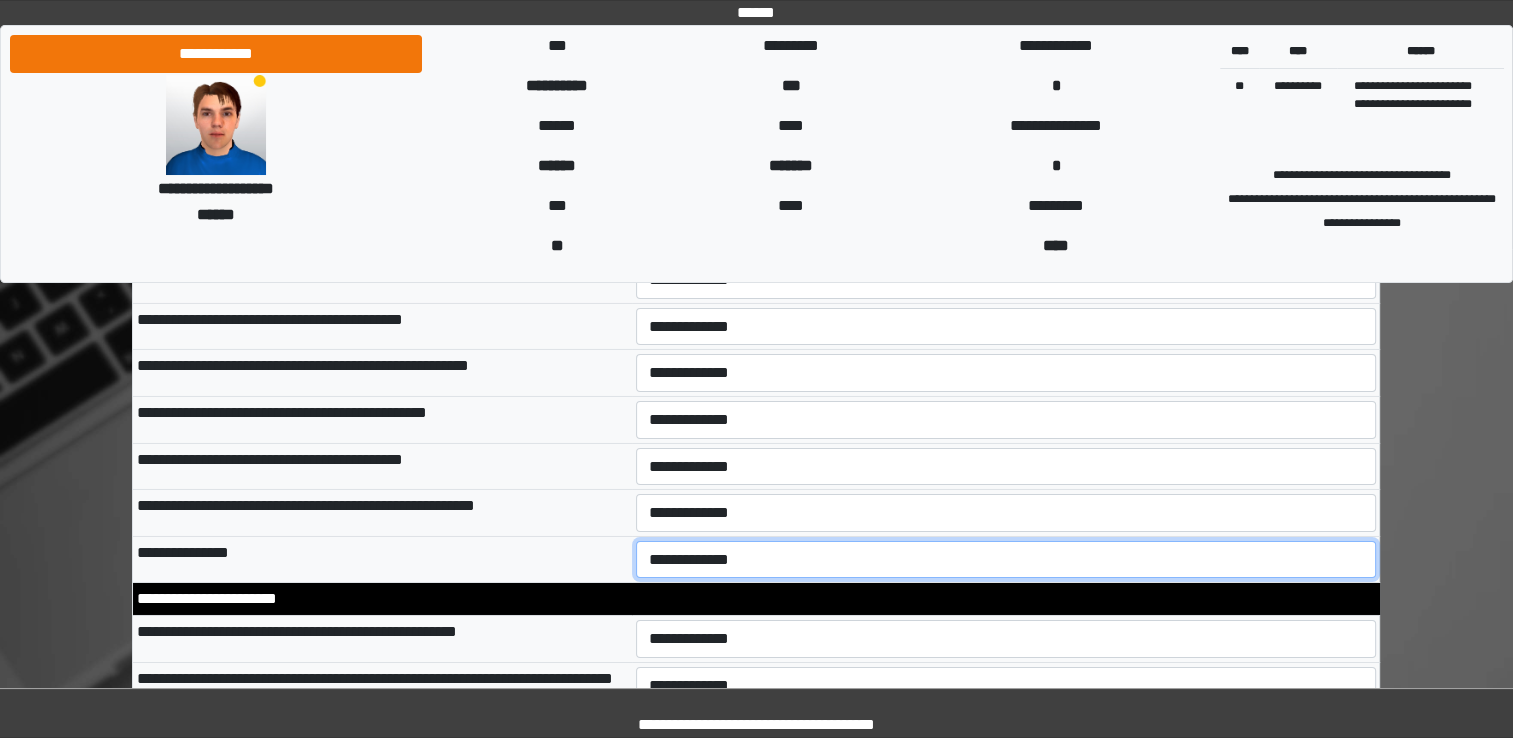 scroll, scrollTop: 6796, scrollLeft: 0, axis: vertical 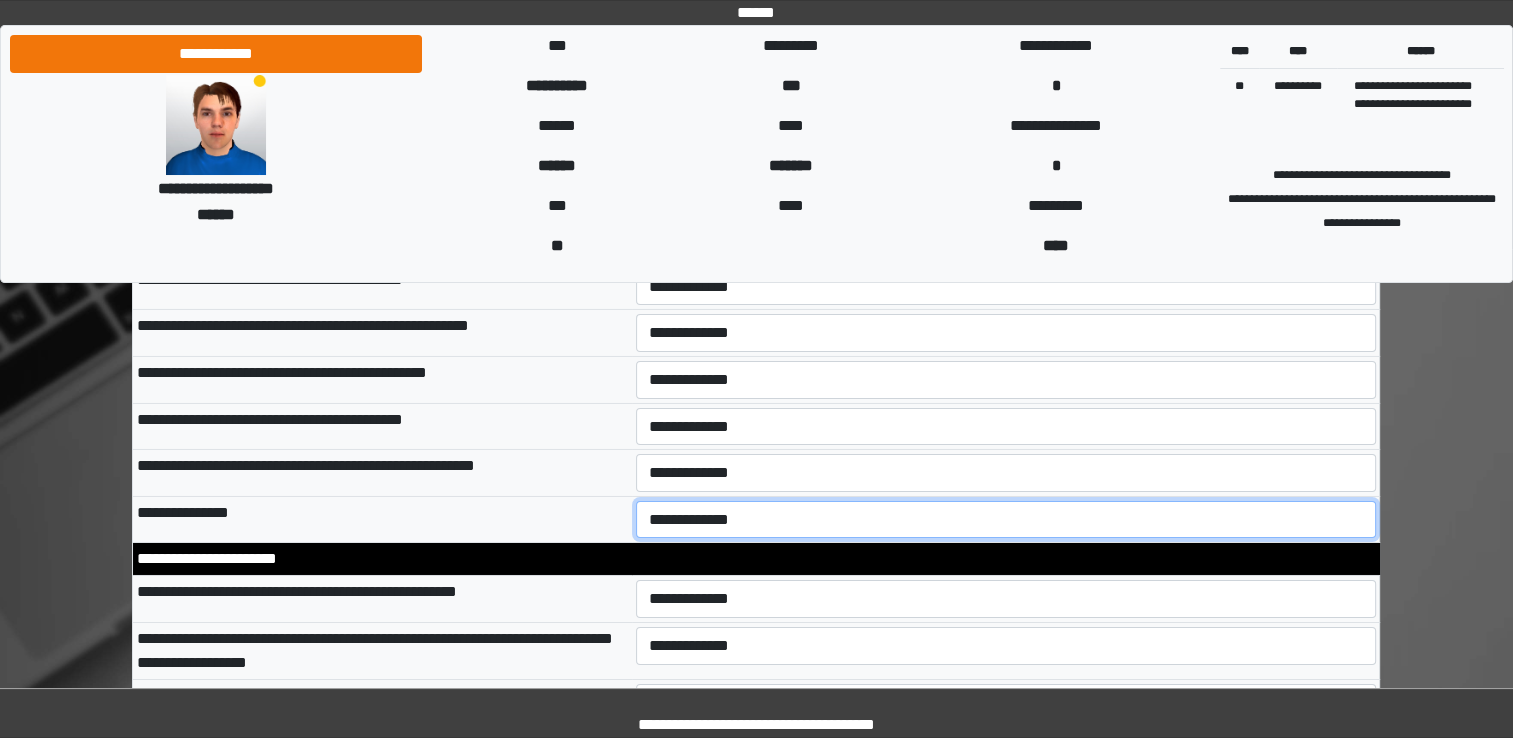 click on "**********" at bounding box center [1006, 520] 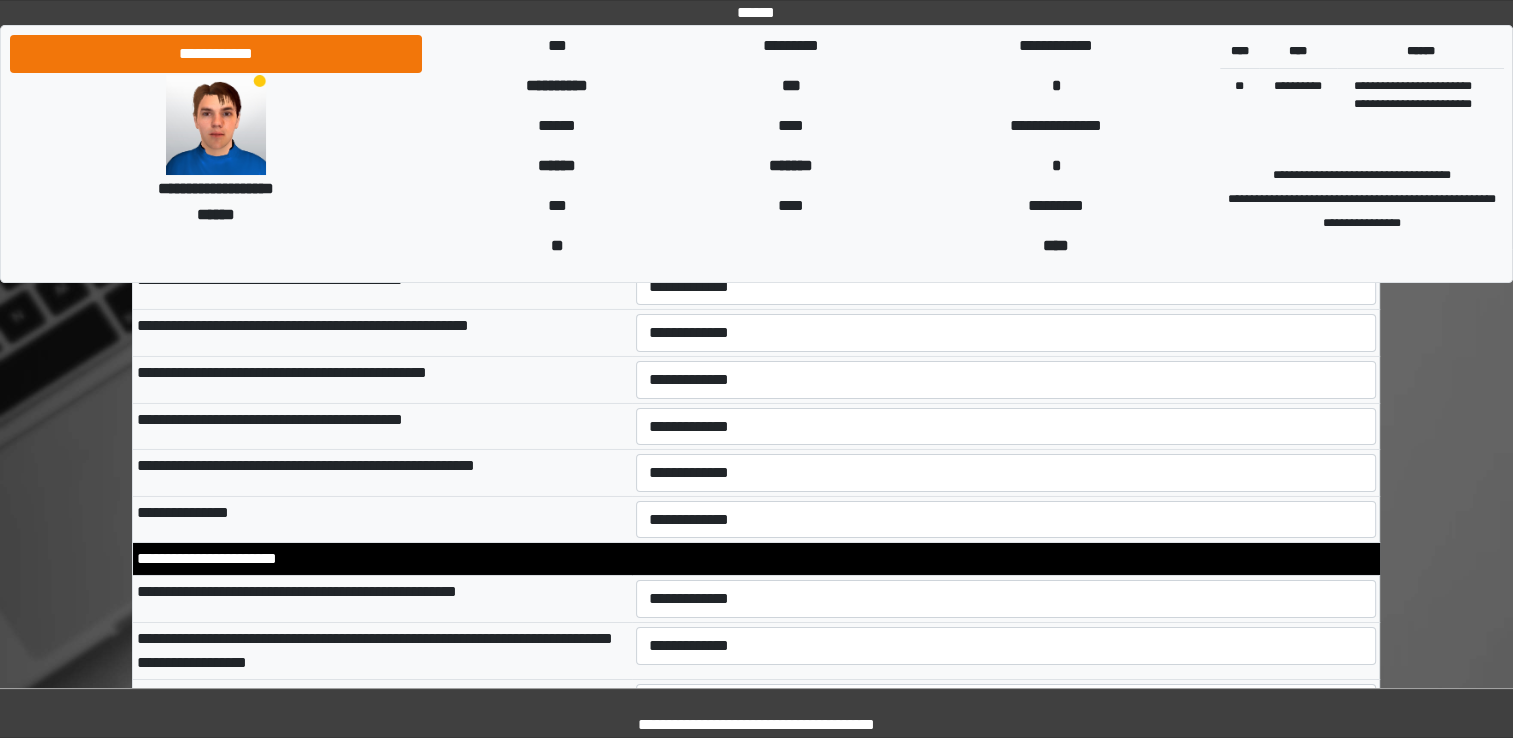 click on "**********" at bounding box center (756, -1260) 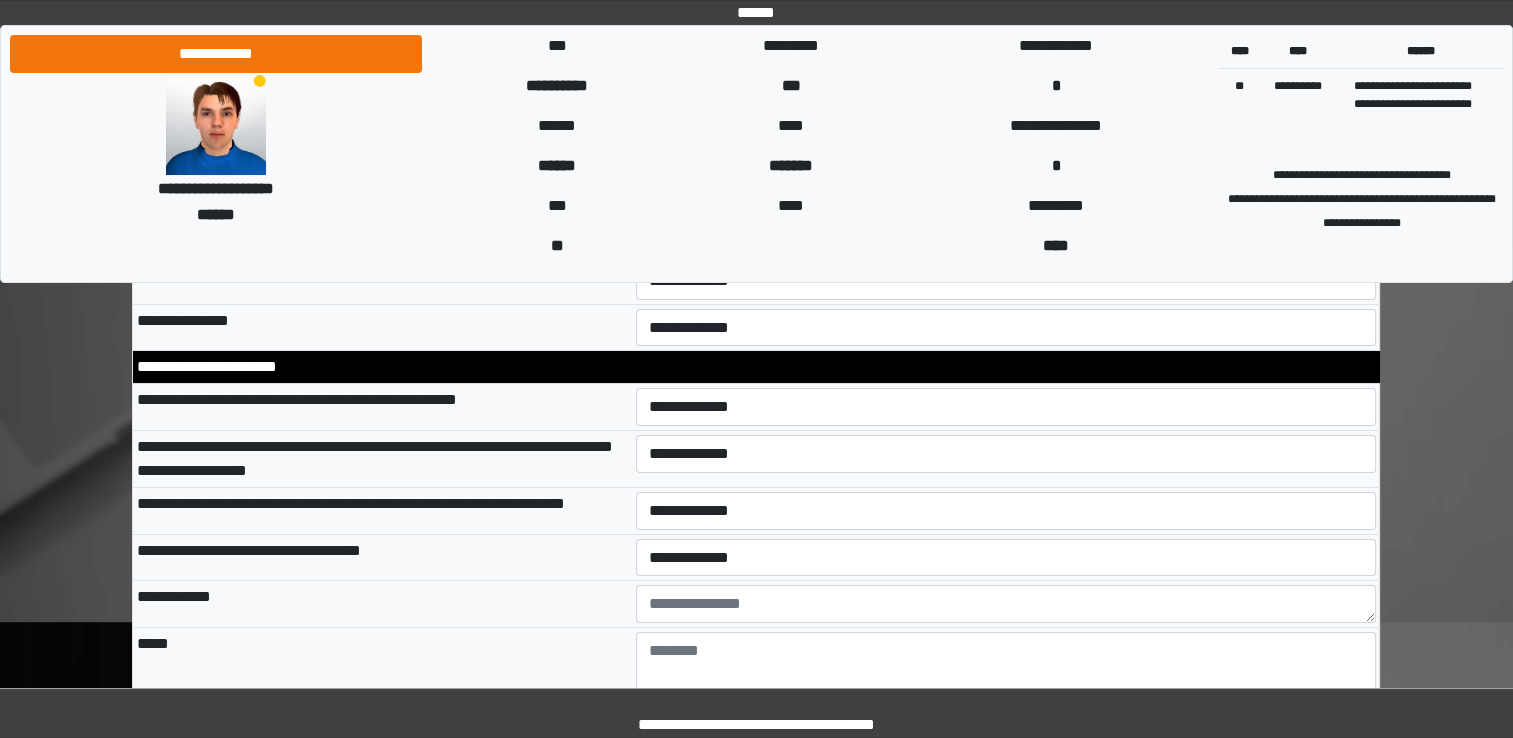 scroll, scrollTop: 6996, scrollLeft: 0, axis: vertical 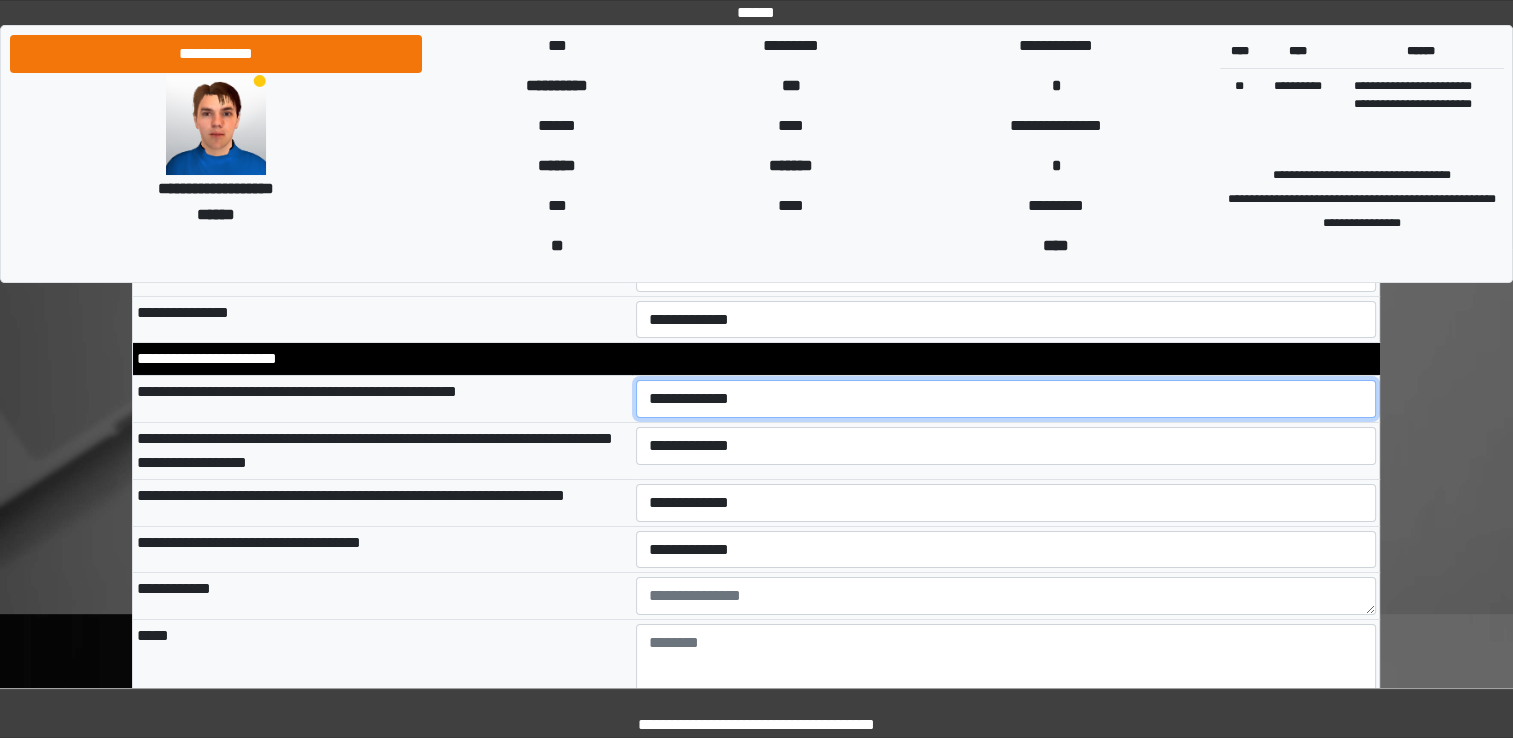 click on "**********" at bounding box center [1006, 399] 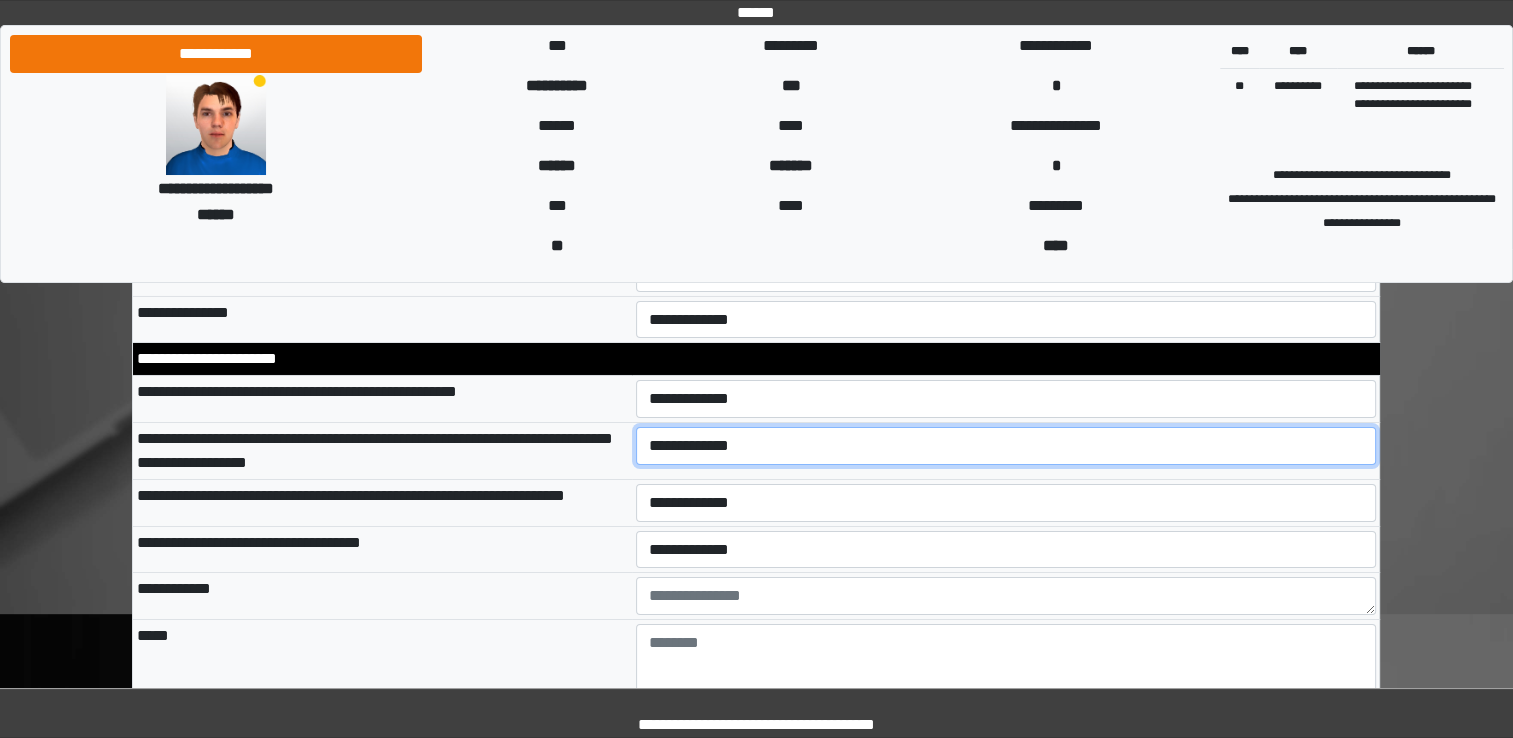 click on "**********" at bounding box center (1006, 446) 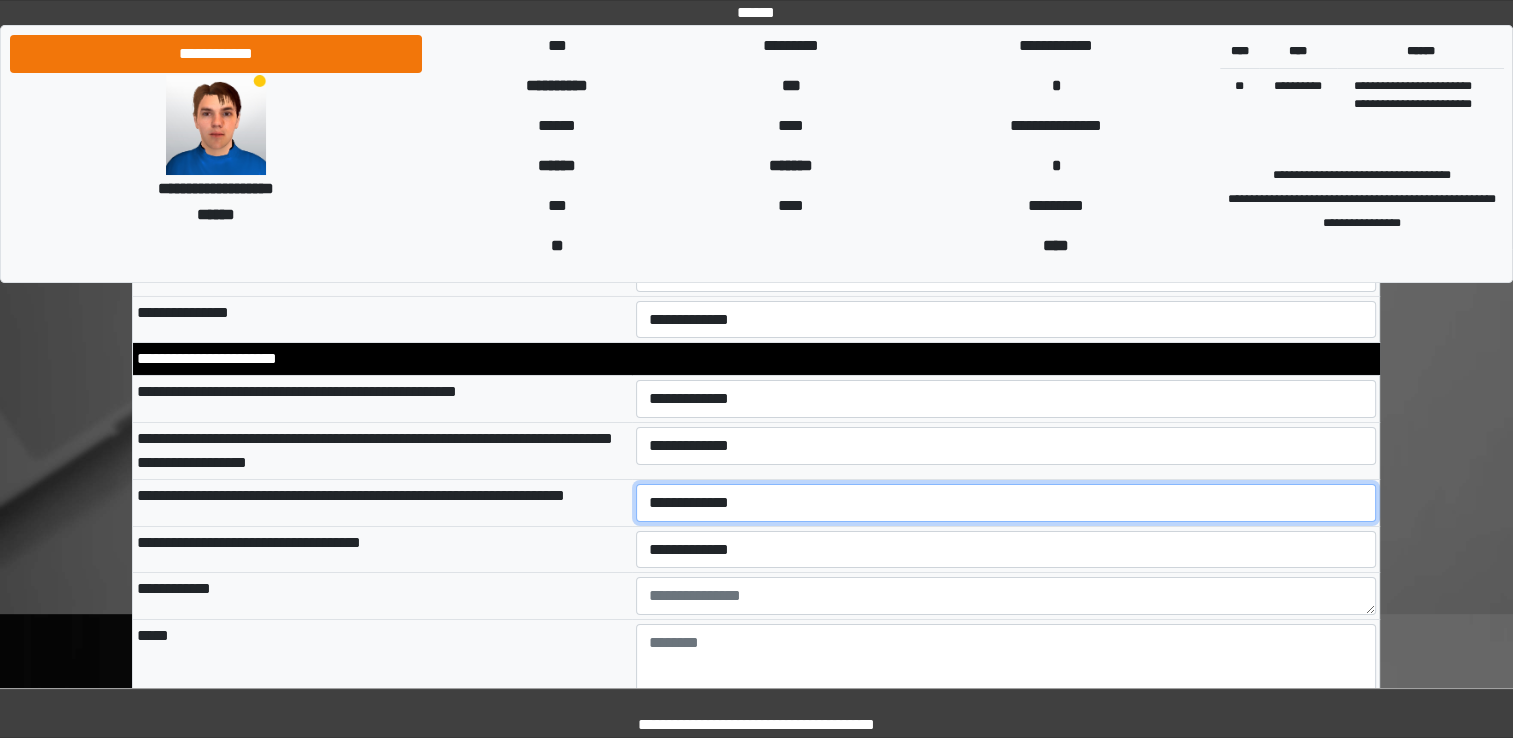 click on "**********" at bounding box center (1006, 503) 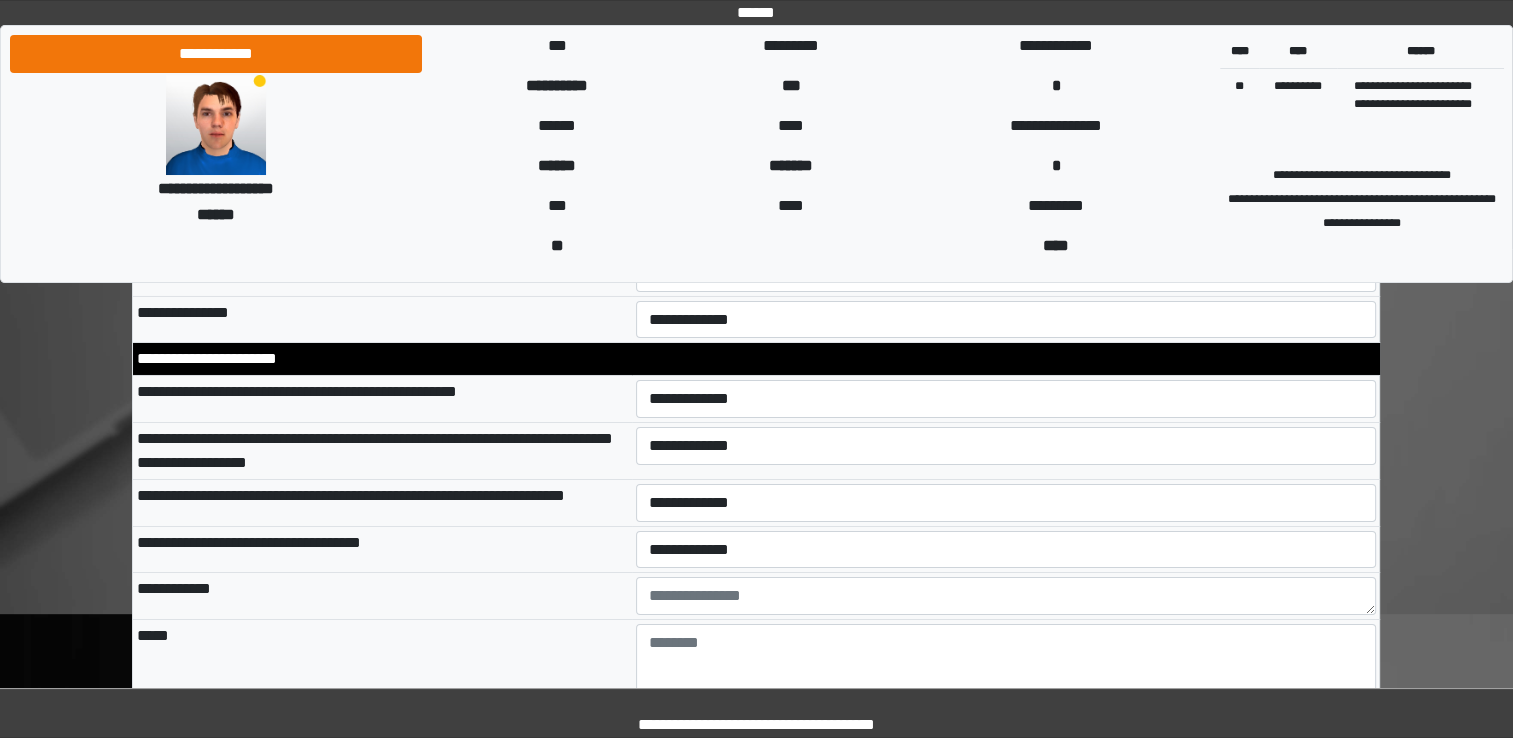 click on "**********" at bounding box center [1006, 549] 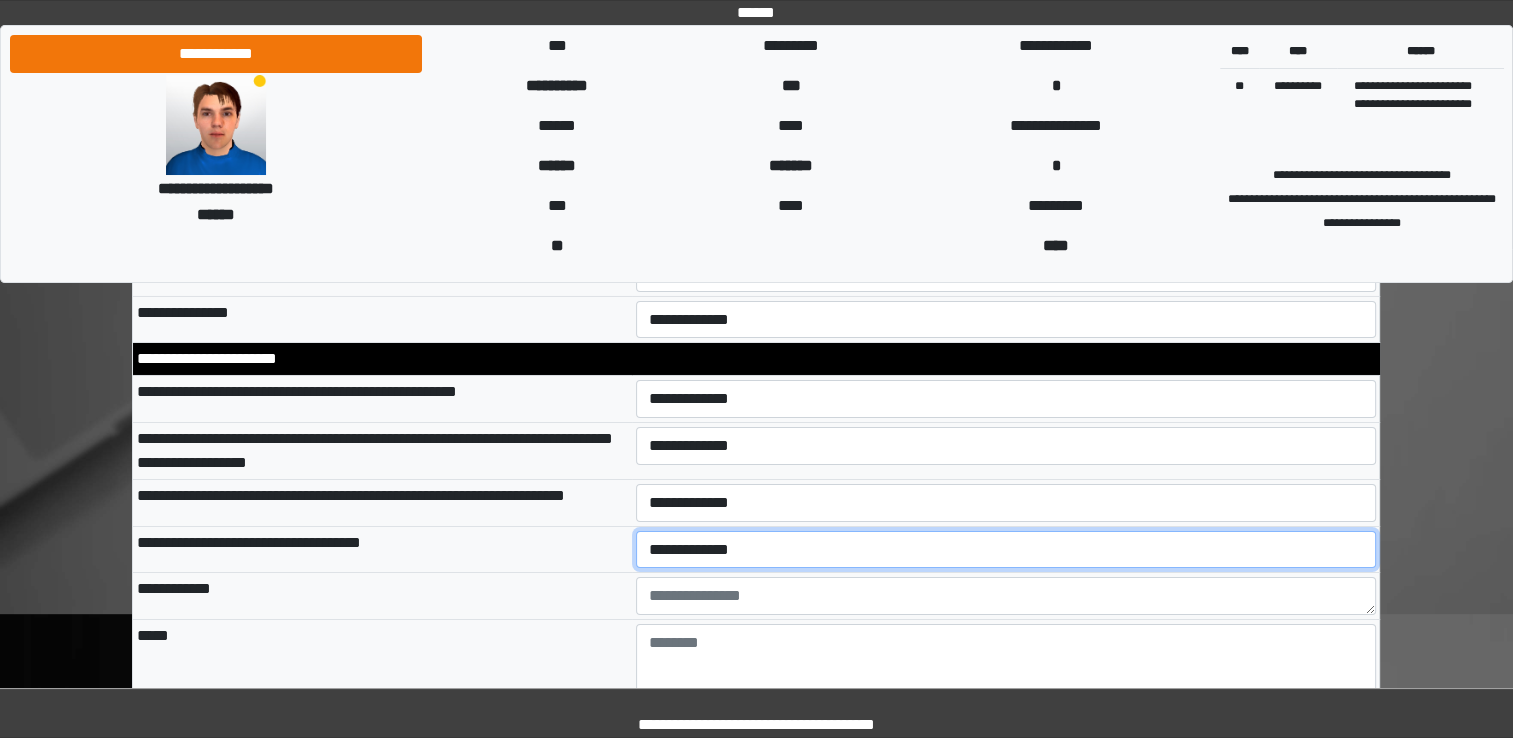 click on "**********" at bounding box center [1006, 550] 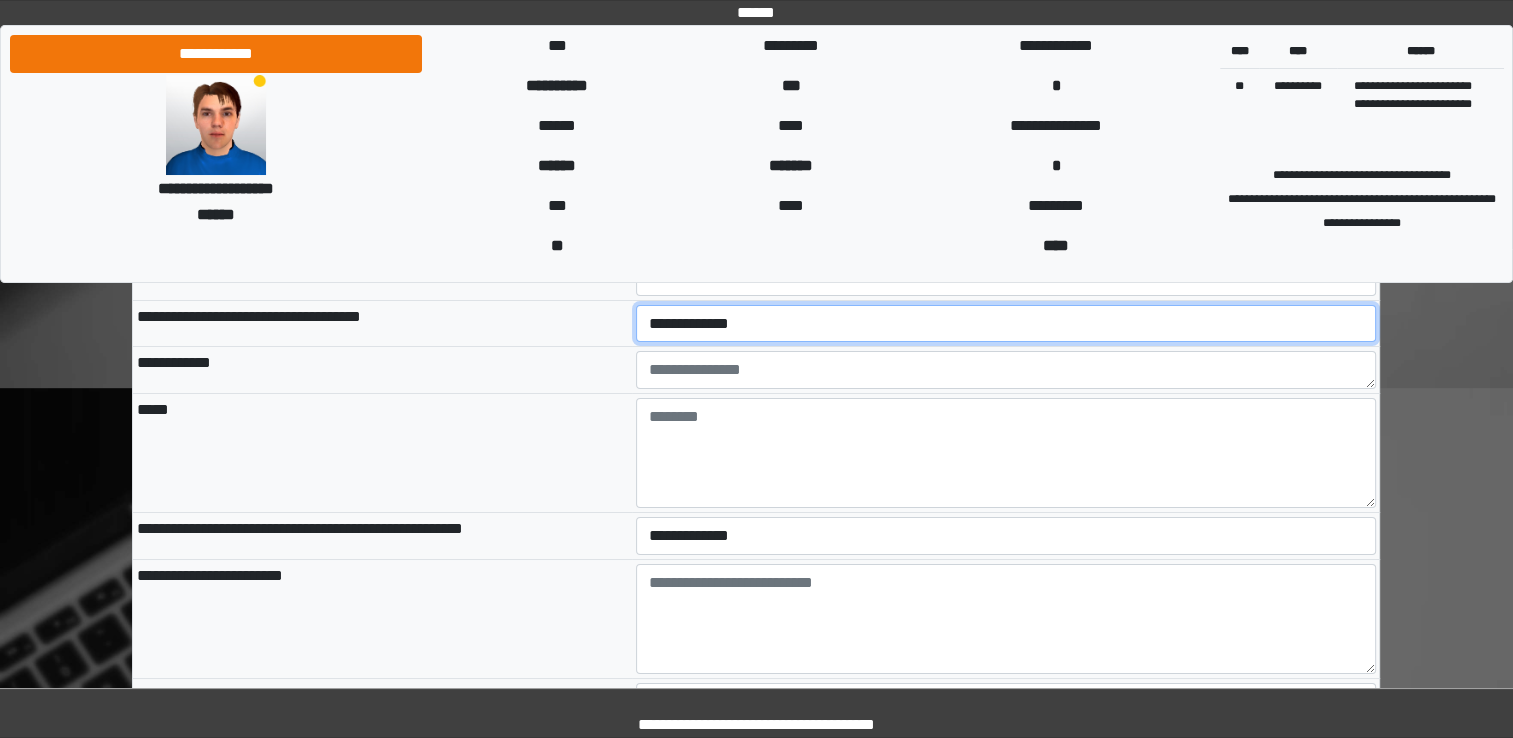 scroll, scrollTop: 7342, scrollLeft: 0, axis: vertical 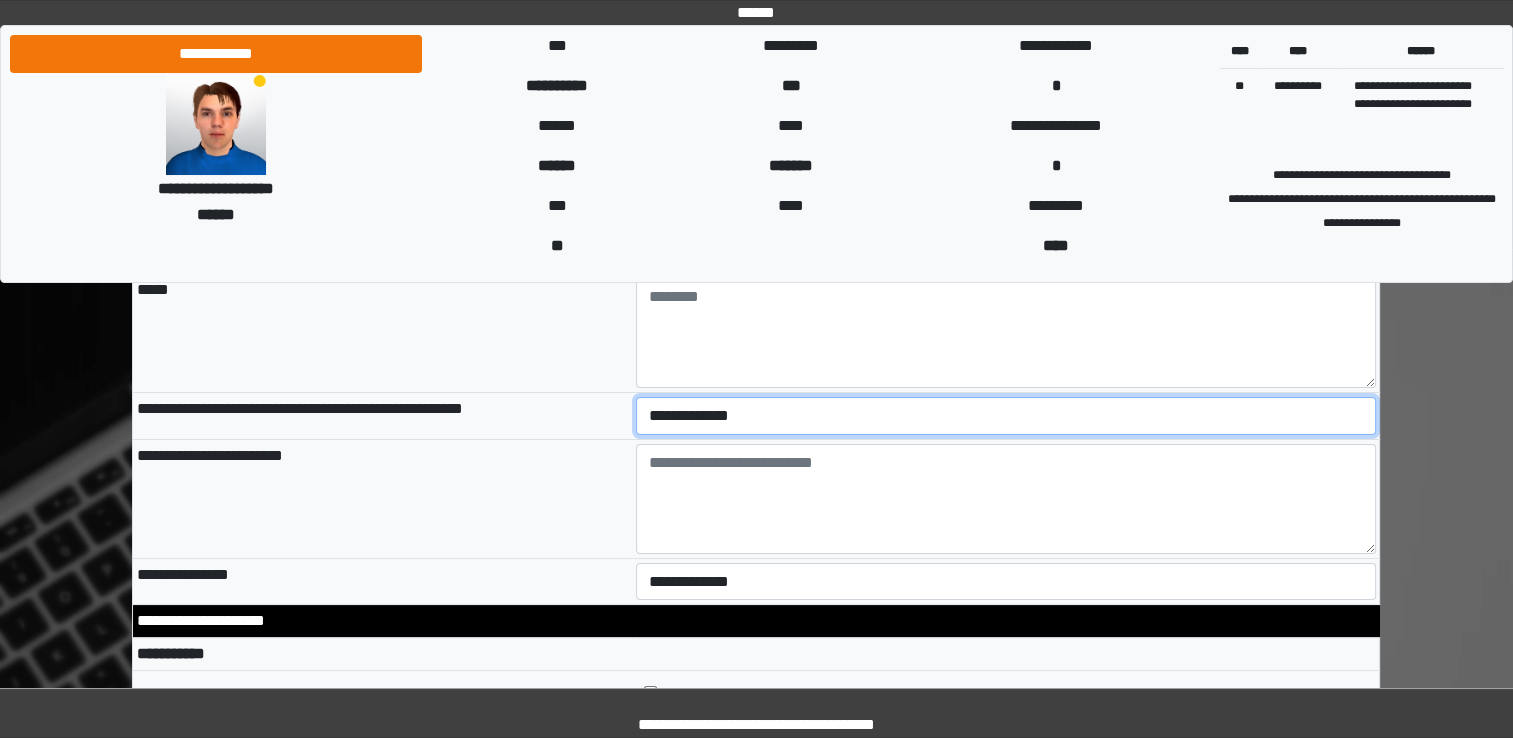 click on "**********" at bounding box center [1006, 416] 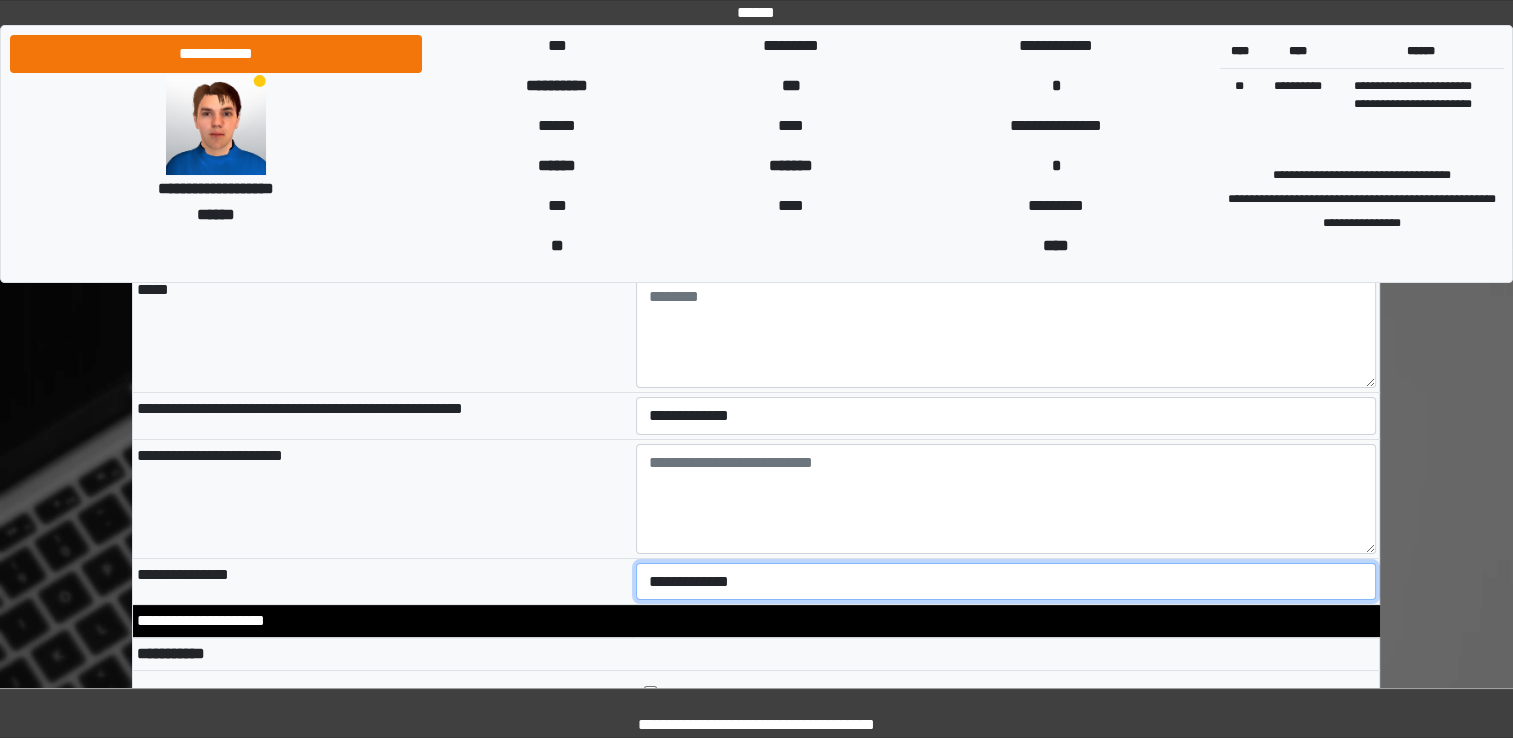 click on "**********" at bounding box center (1006, 582) 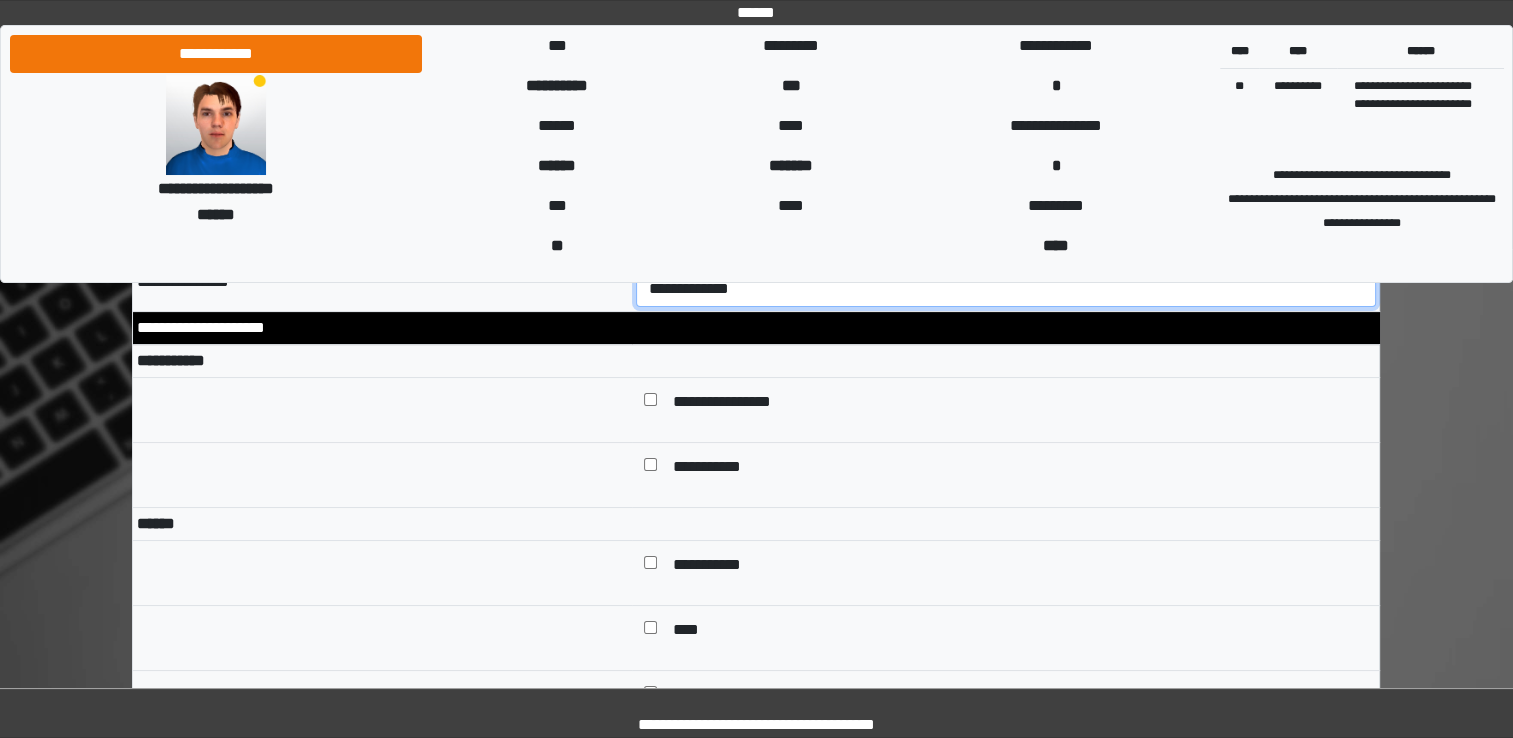 scroll, scrollTop: 7742, scrollLeft: 0, axis: vertical 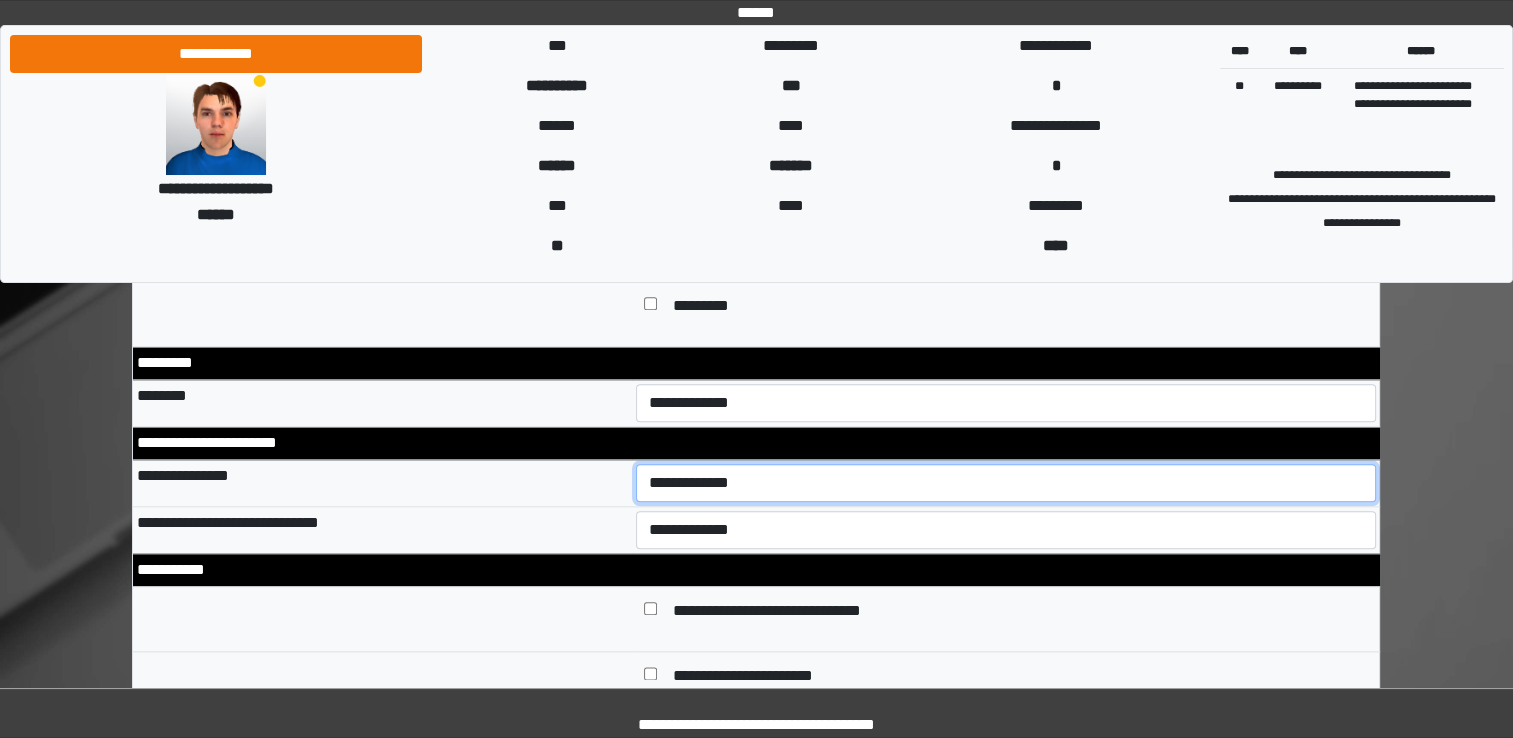 click on "**********" at bounding box center (1006, 483) 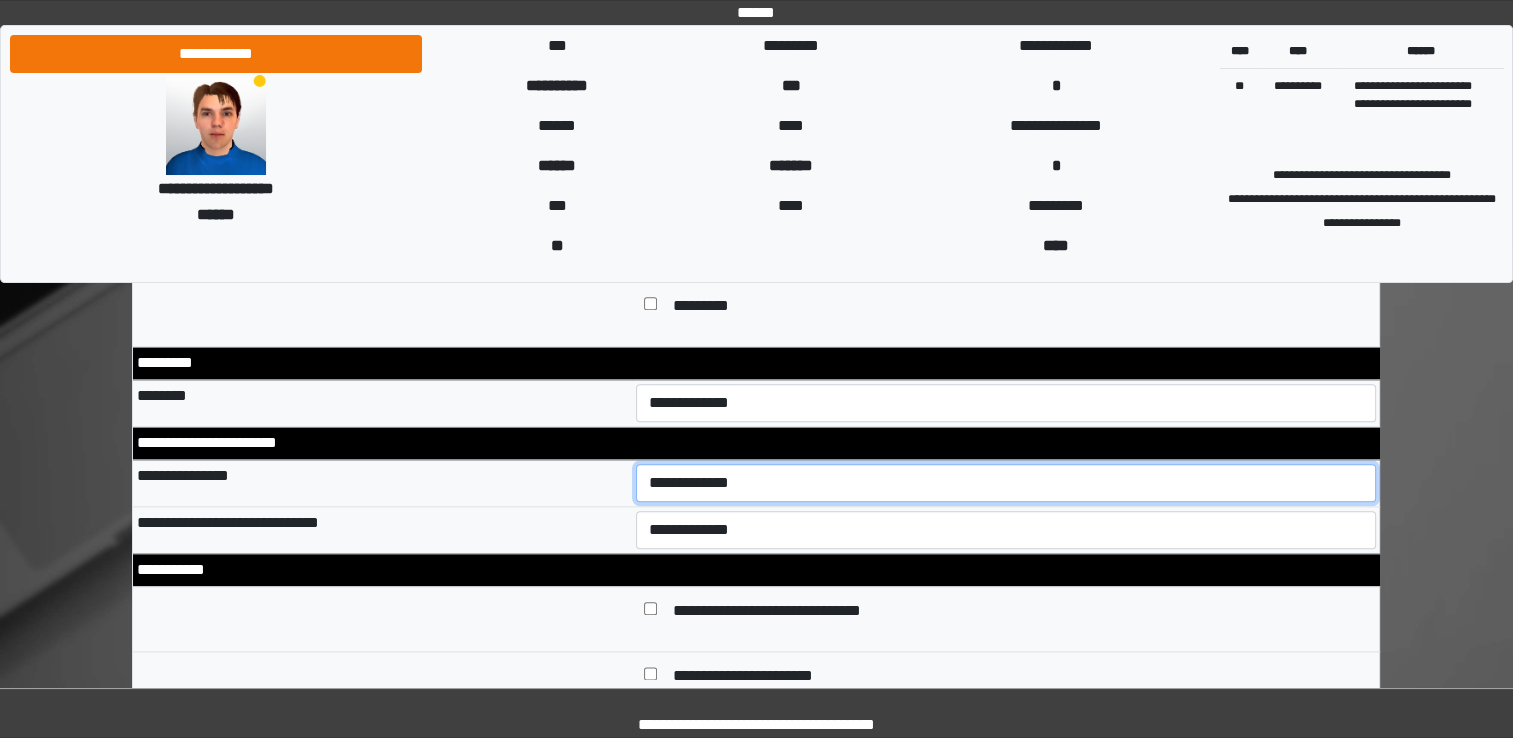 select on "*" 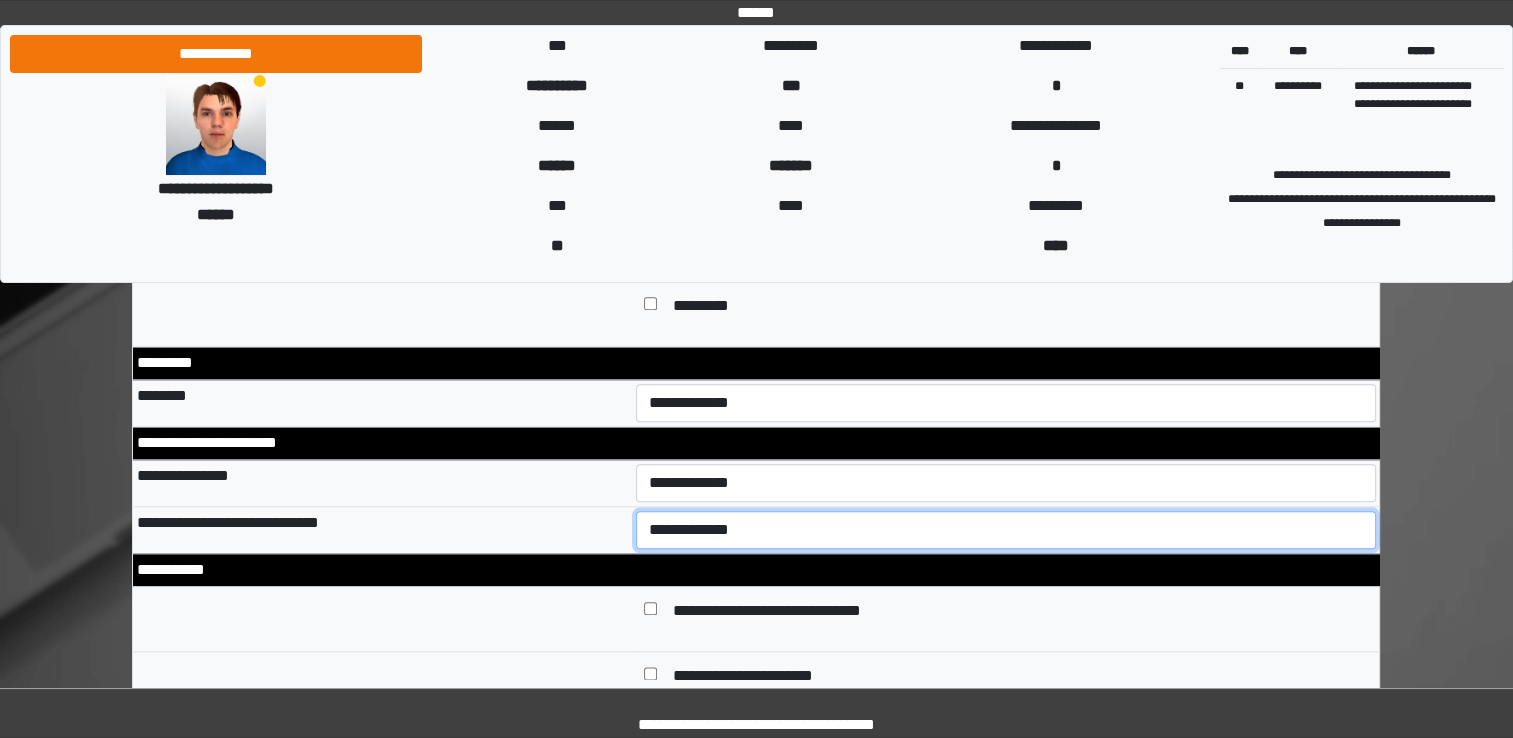 click on "**********" at bounding box center (1006, 530) 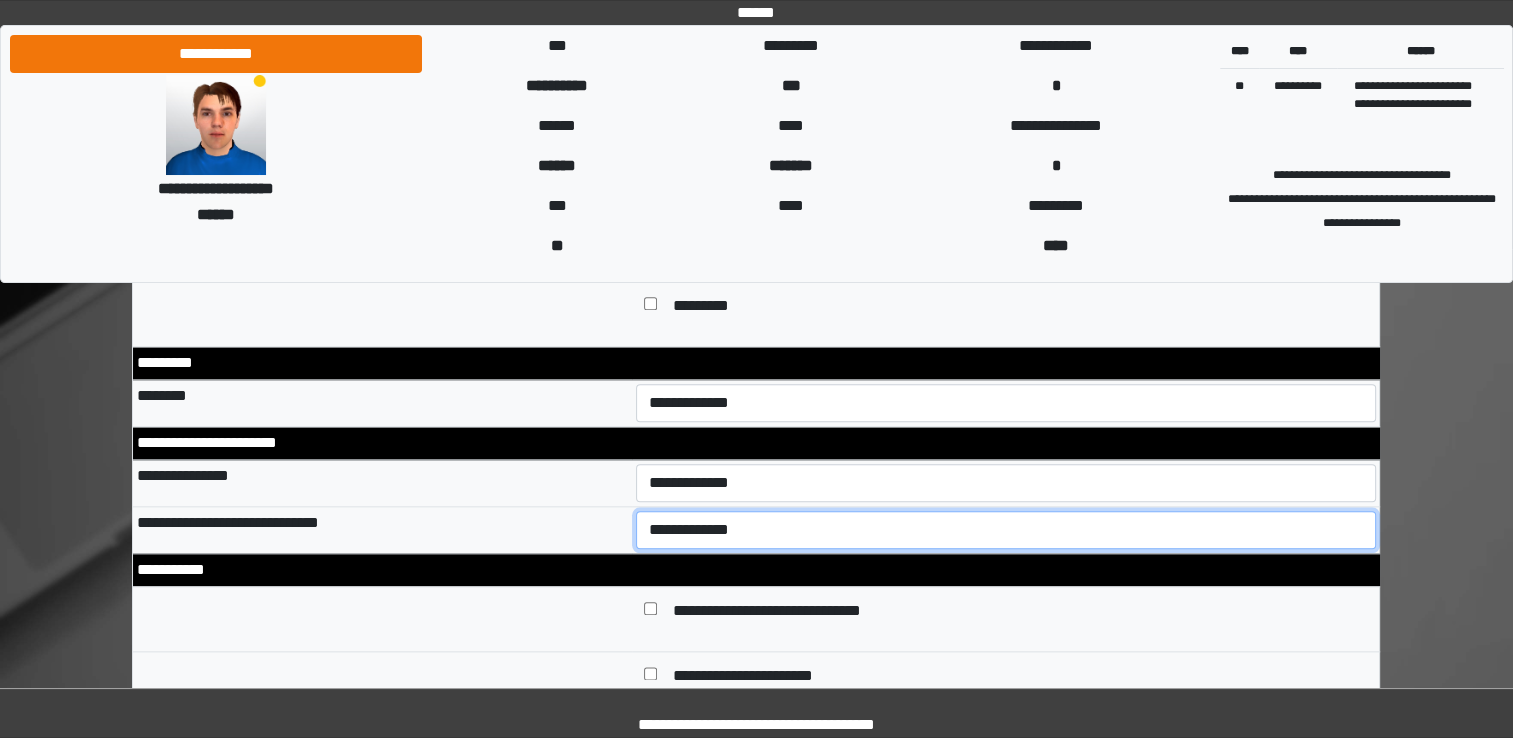 select on "*" 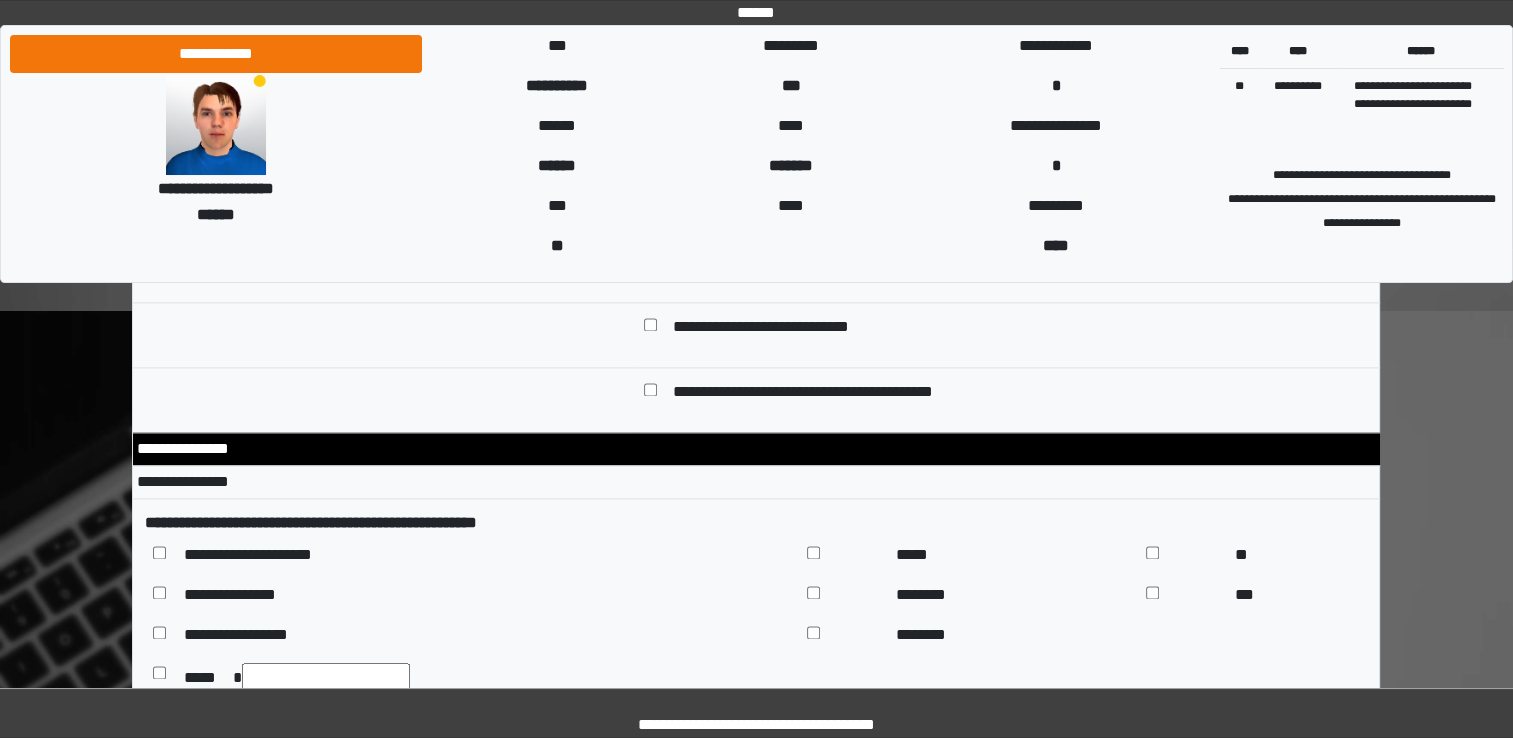 scroll, scrollTop: 10276, scrollLeft: 0, axis: vertical 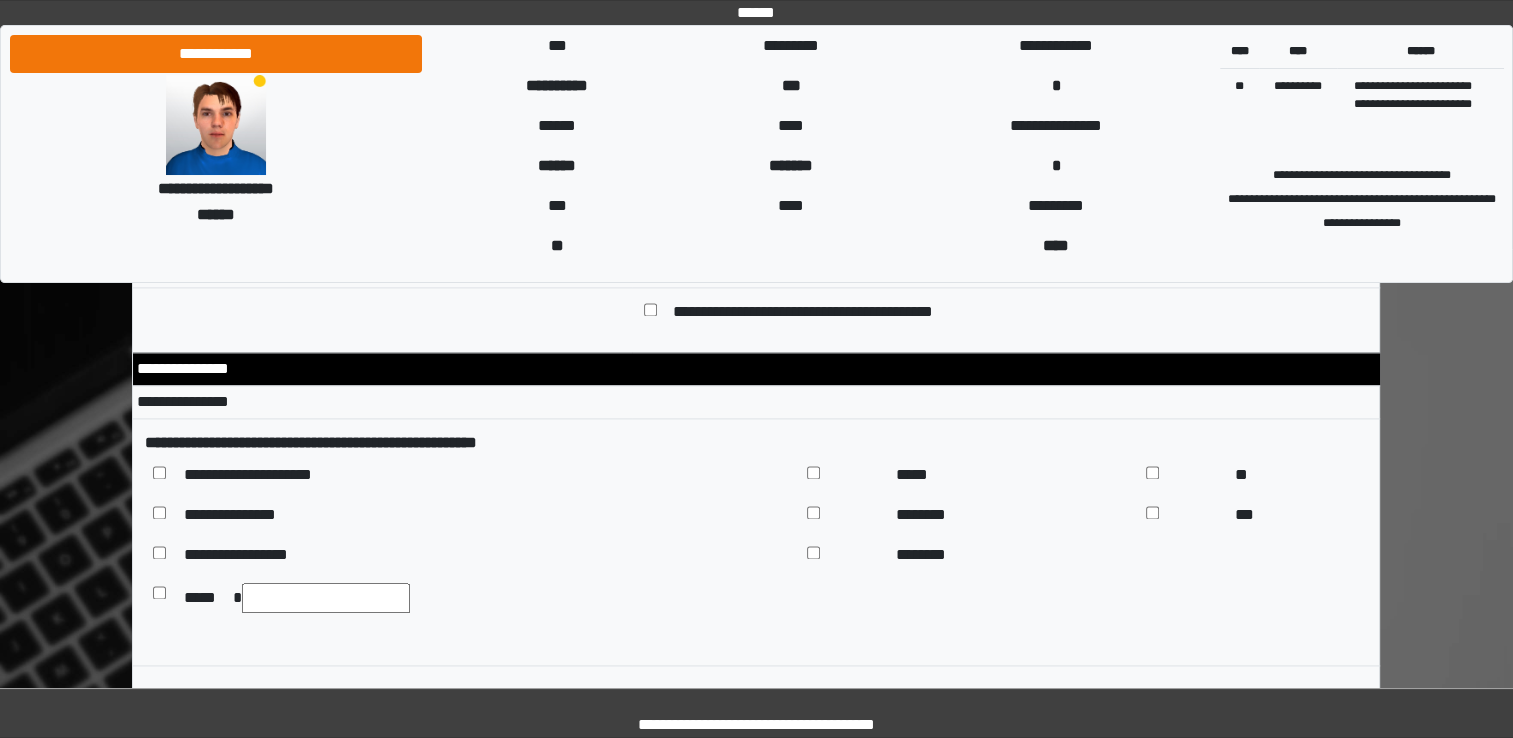 click at bounding box center (326, 598) 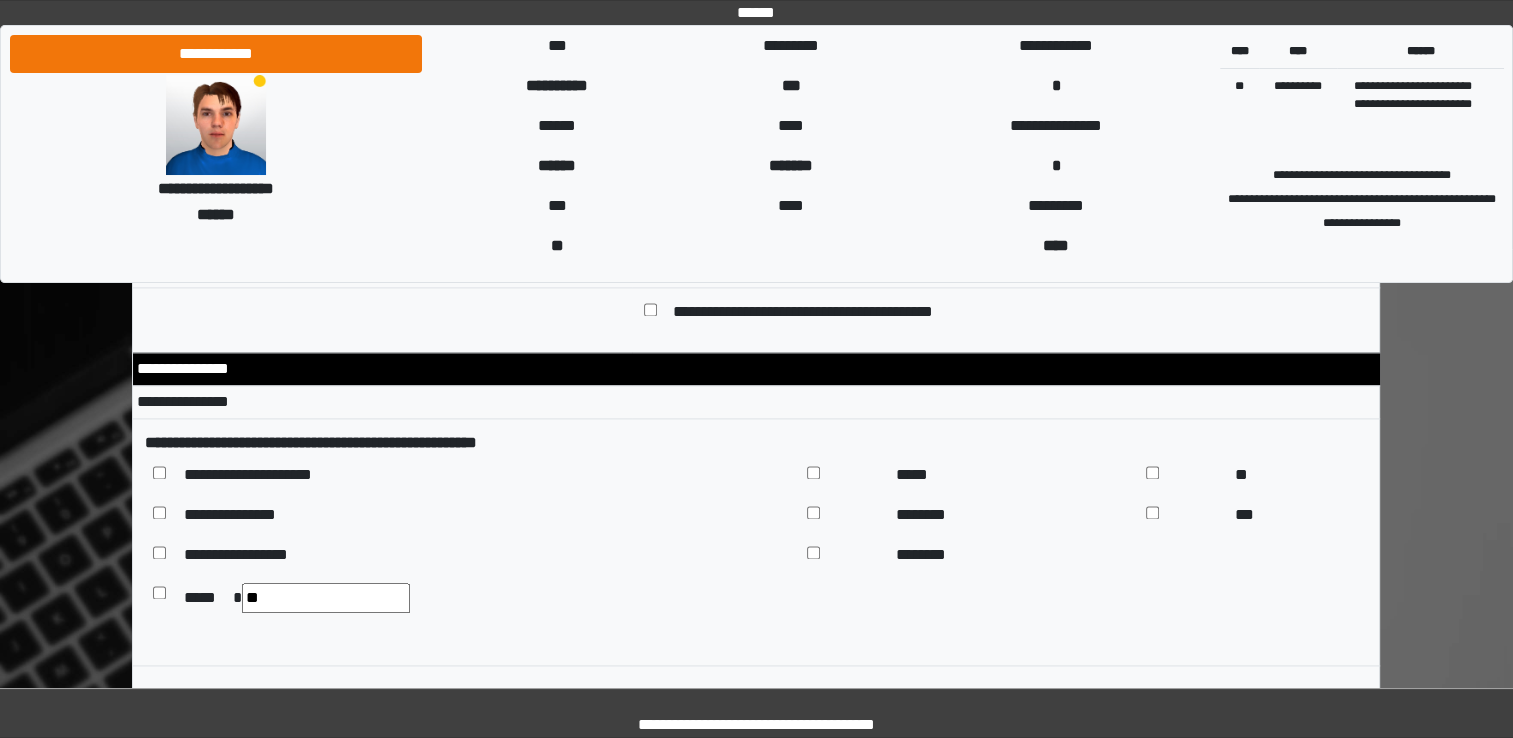 type on "*" 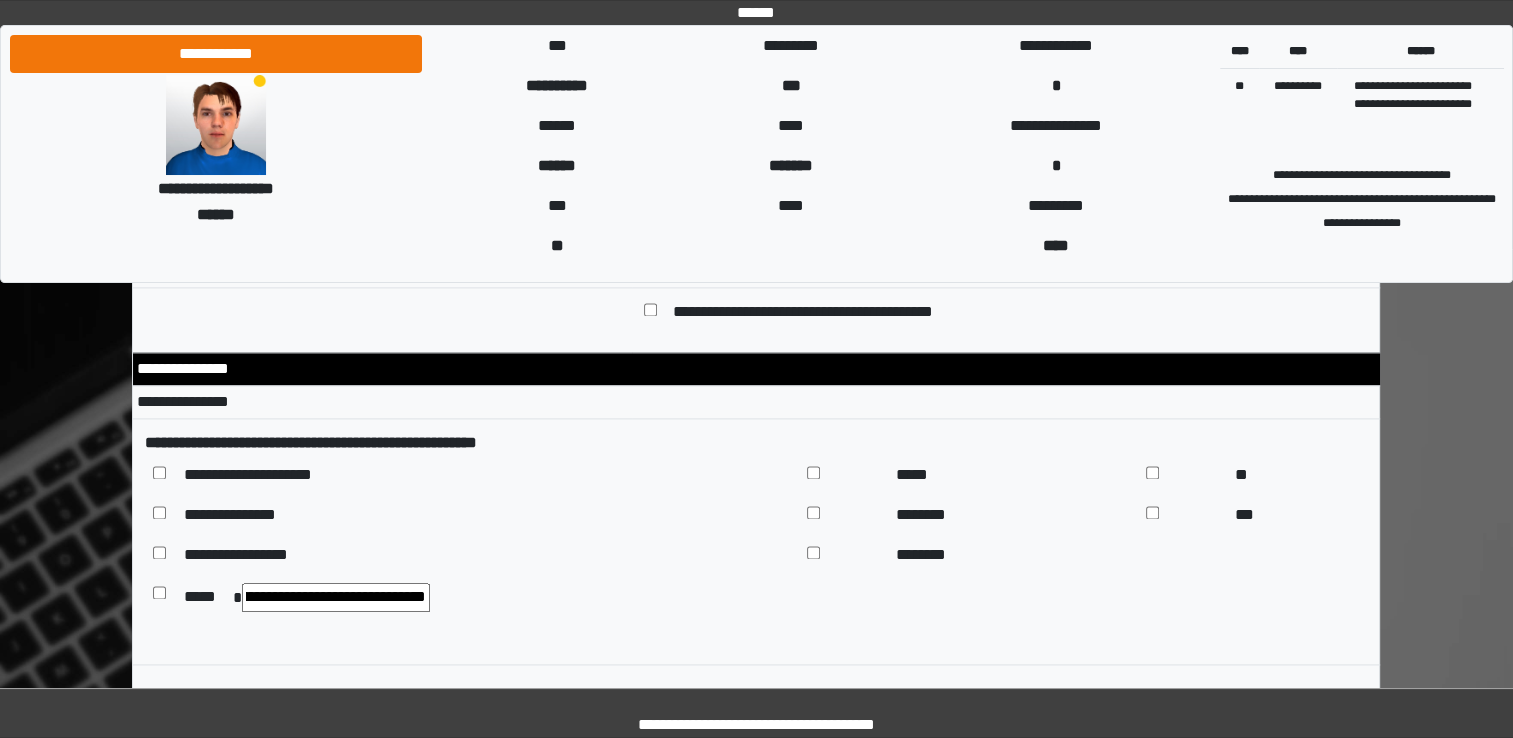 scroll, scrollTop: 0, scrollLeft: 1443, axis: horizontal 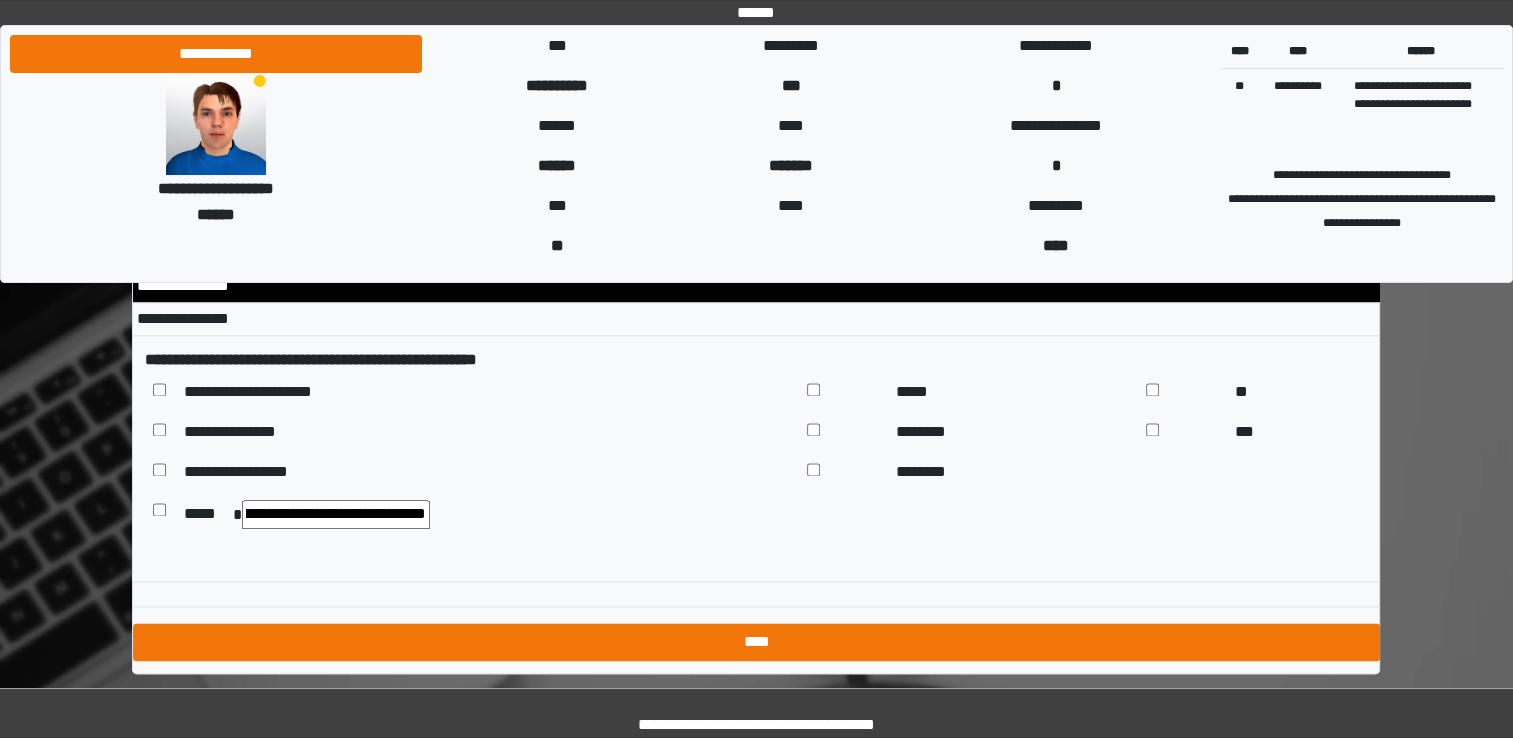 type on "**********" 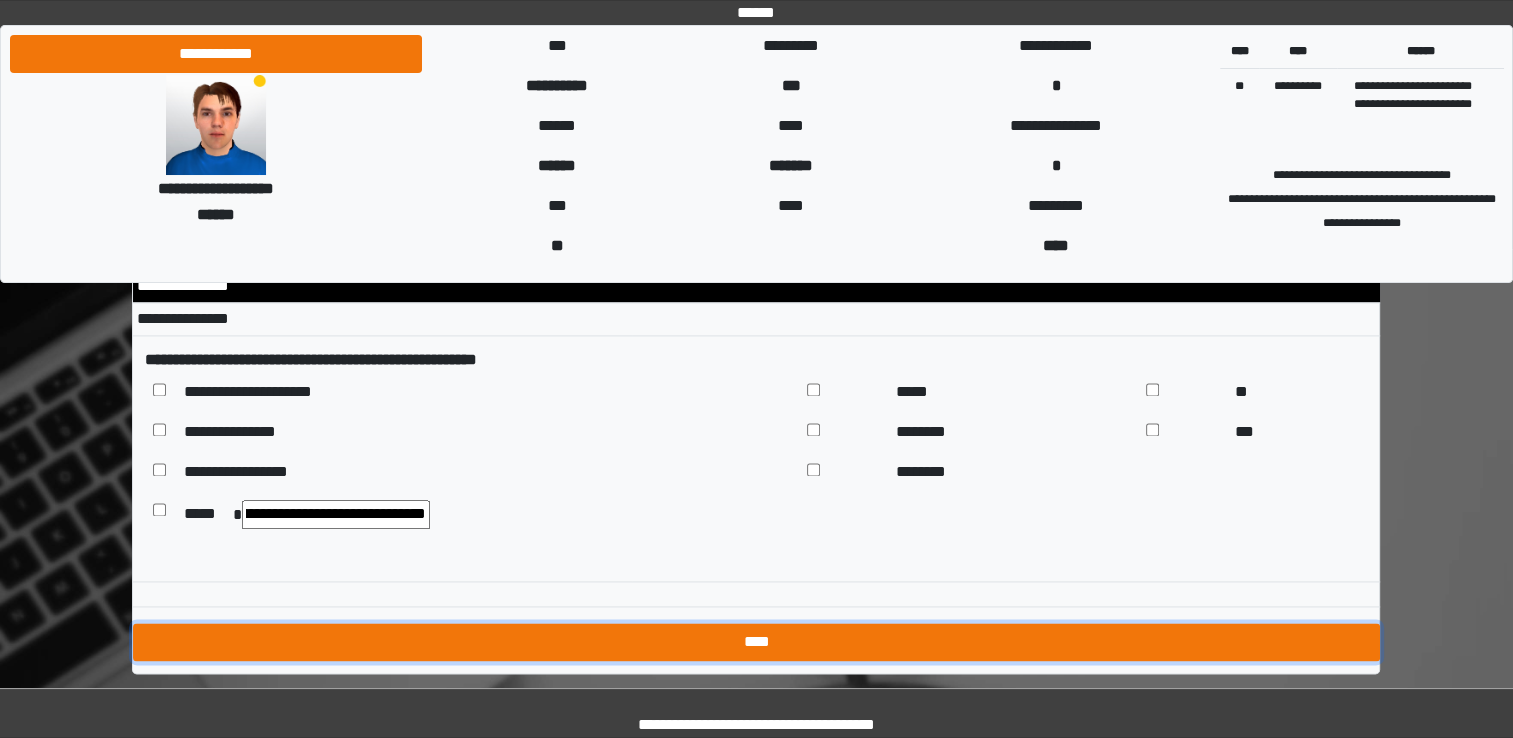 scroll, scrollTop: 0, scrollLeft: 0, axis: both 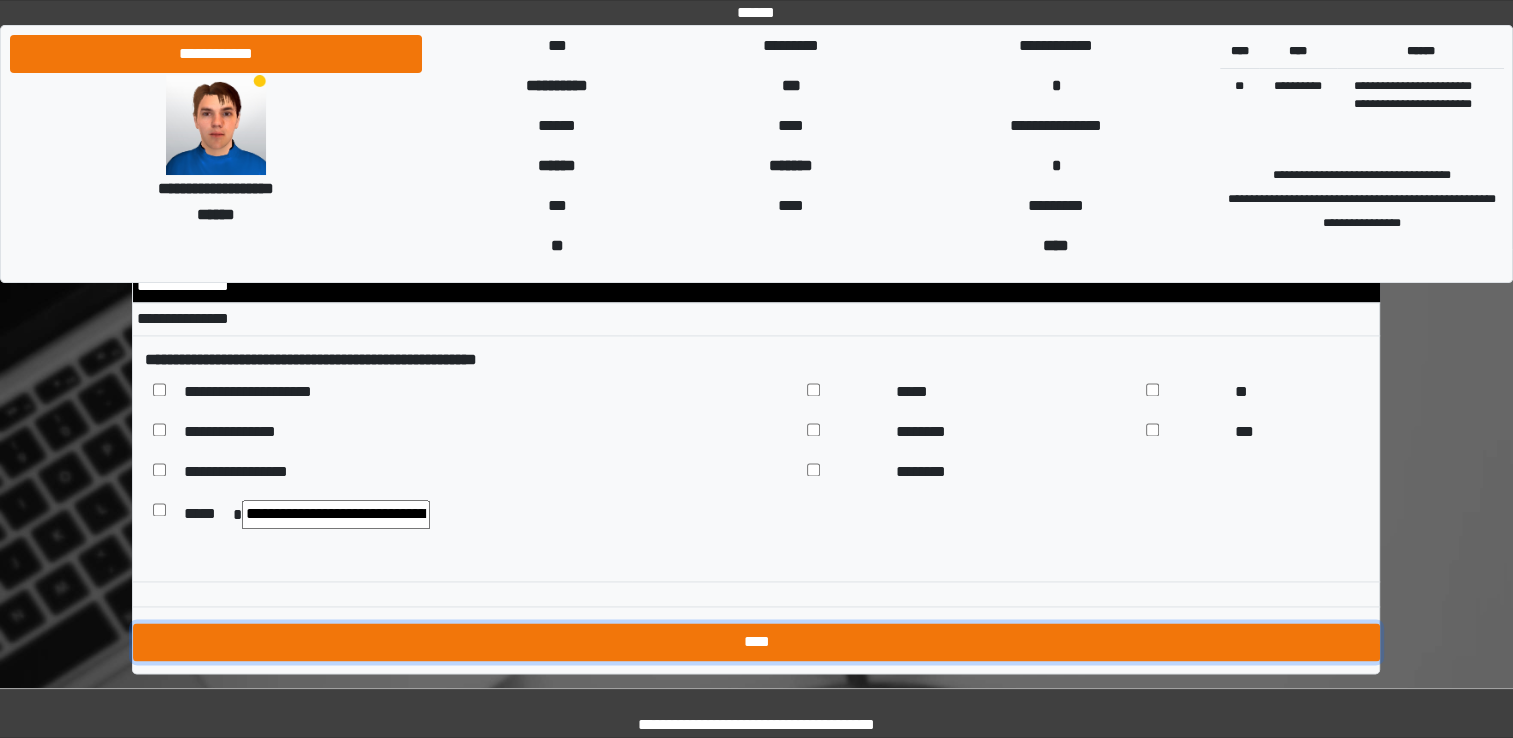 click on "****" at bounding box center (756, 642) 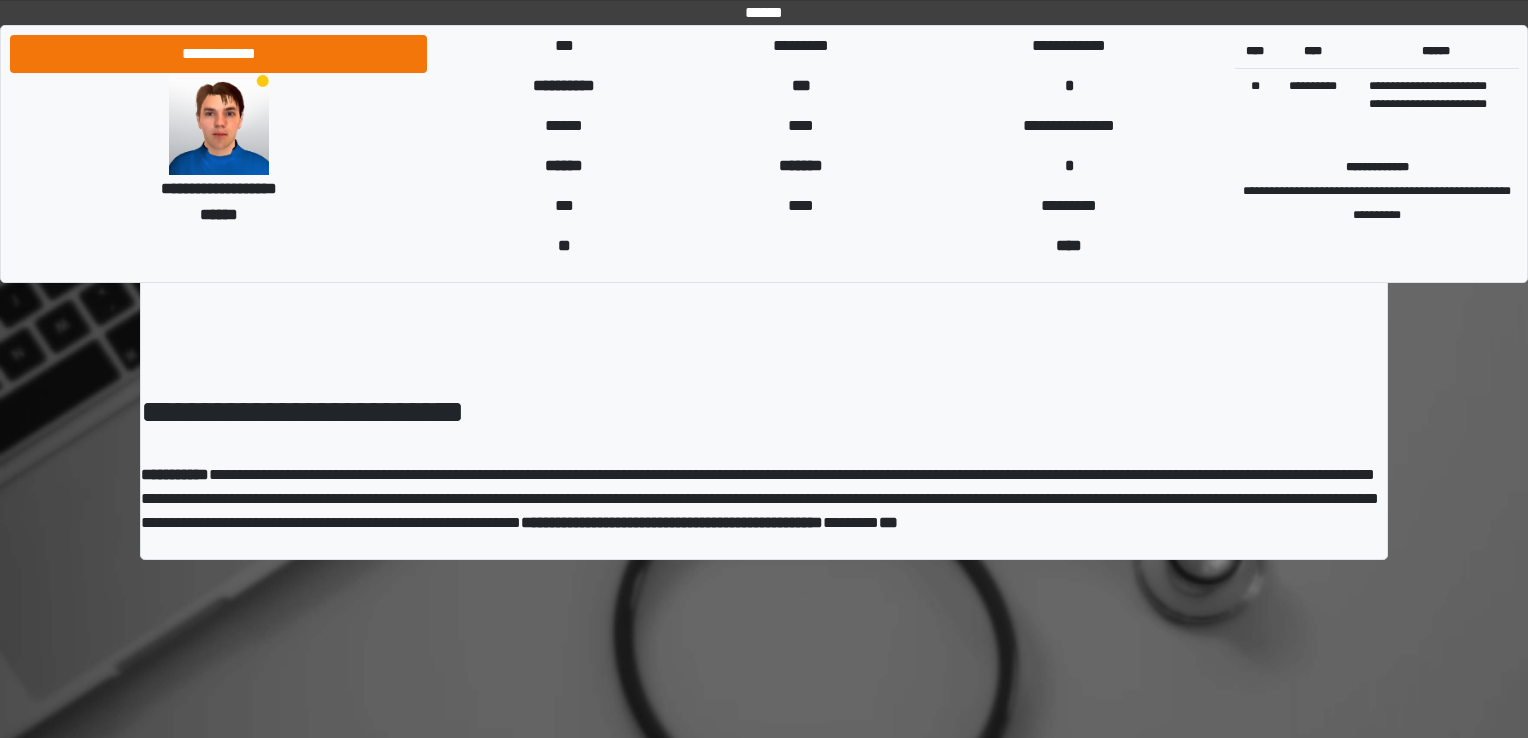 scroll, scrollTop: 0, scrollLeft: 0, axis: both 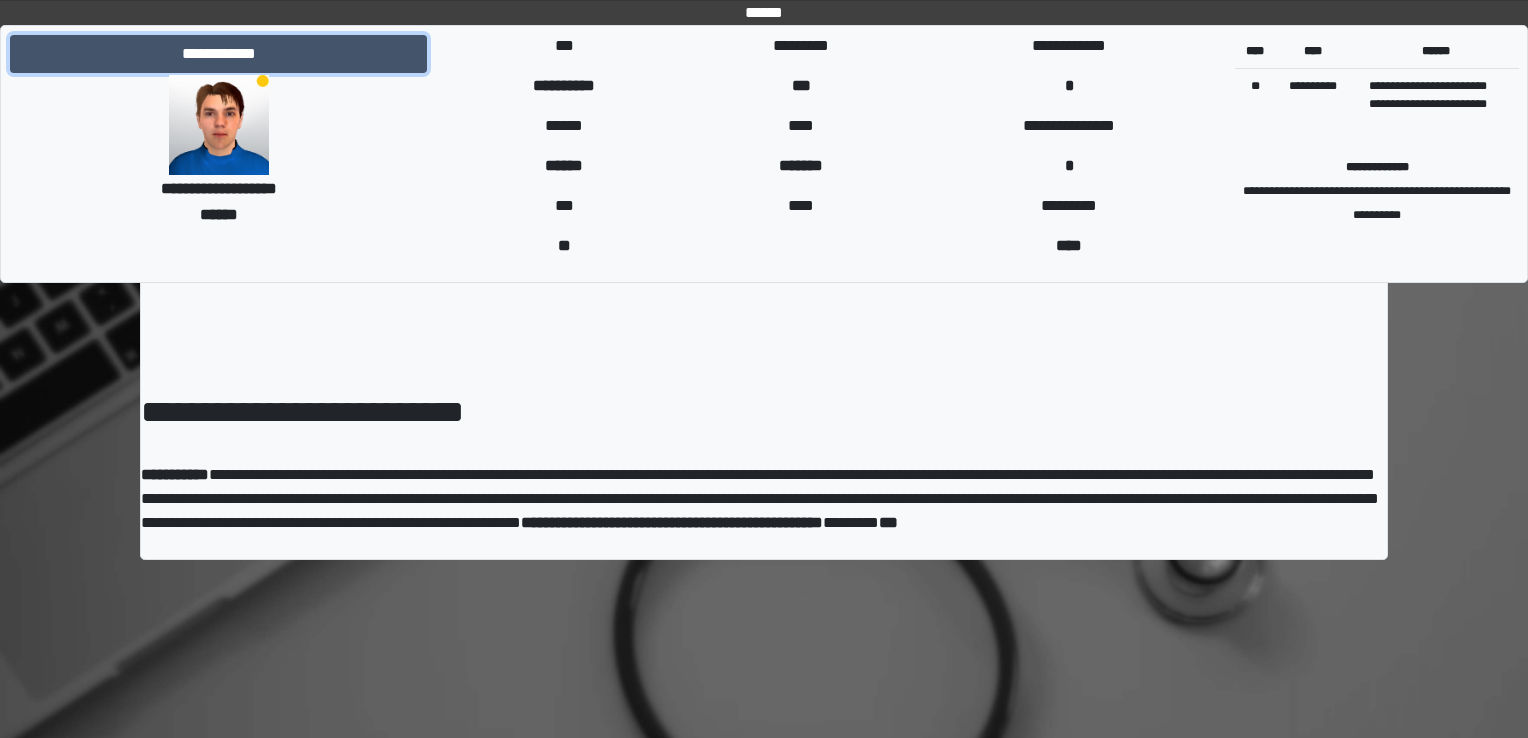 click on "**********" at bounding box center [218, 54] 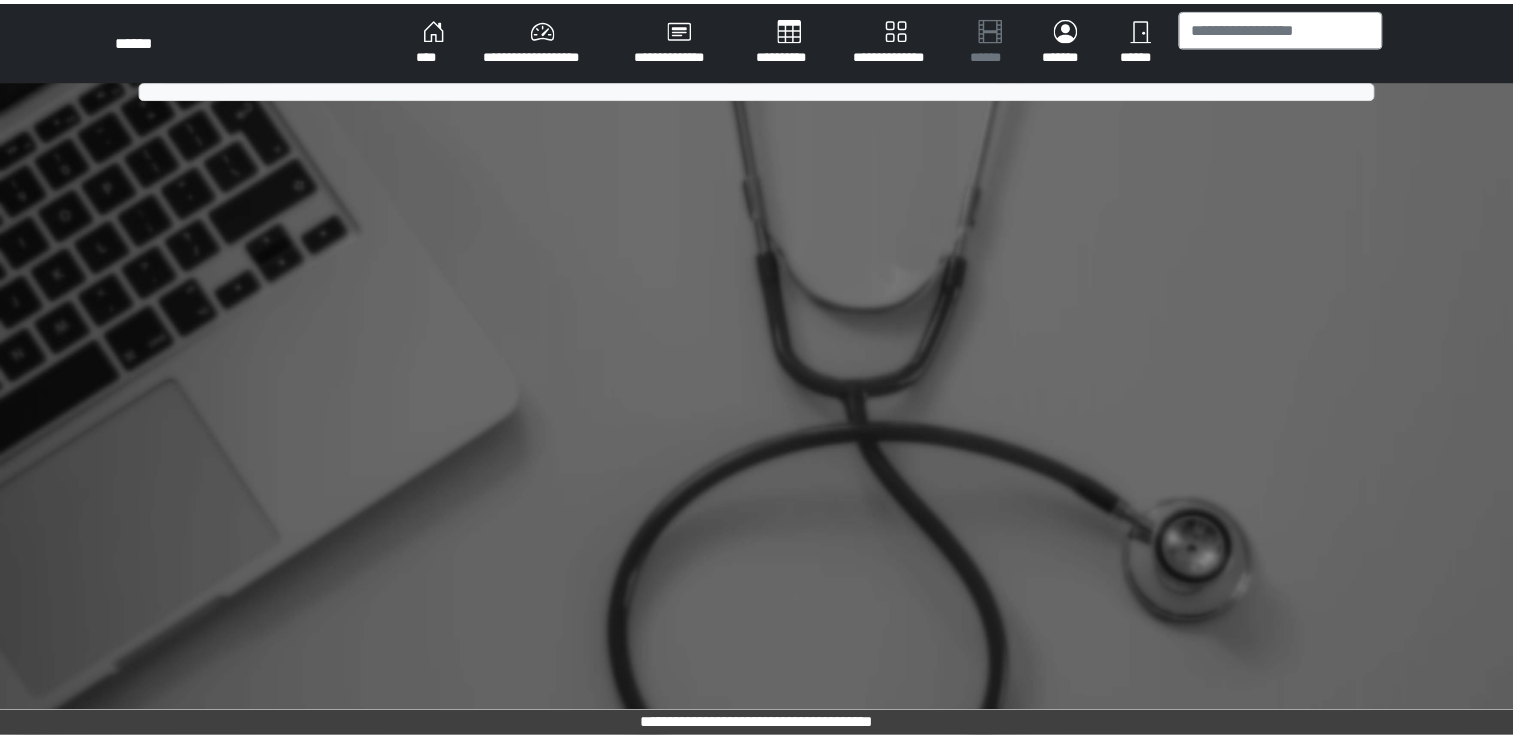 scroll, scrollTop: 0, scrollLeft: 0, axis: both 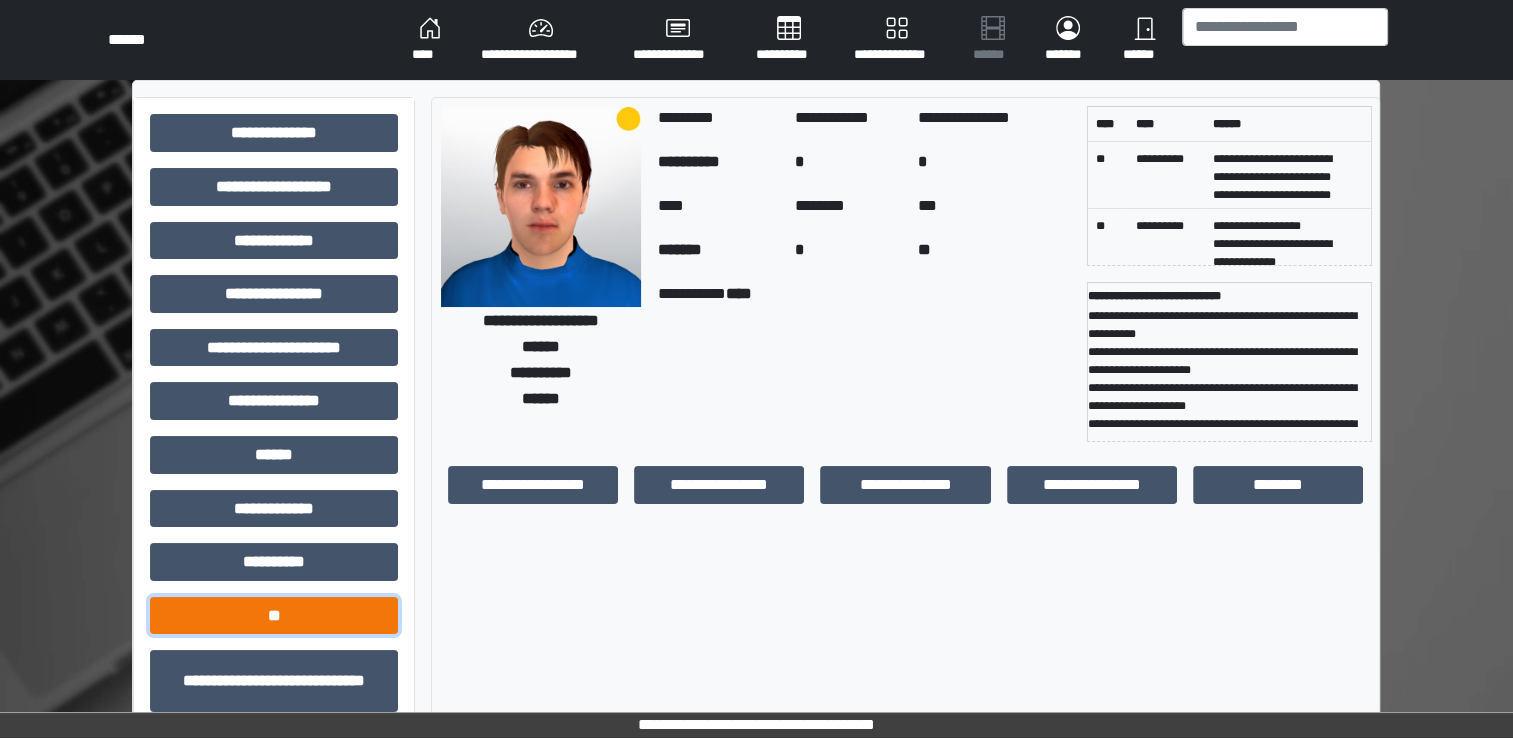 click on "**" at bounding box center [274, 616] 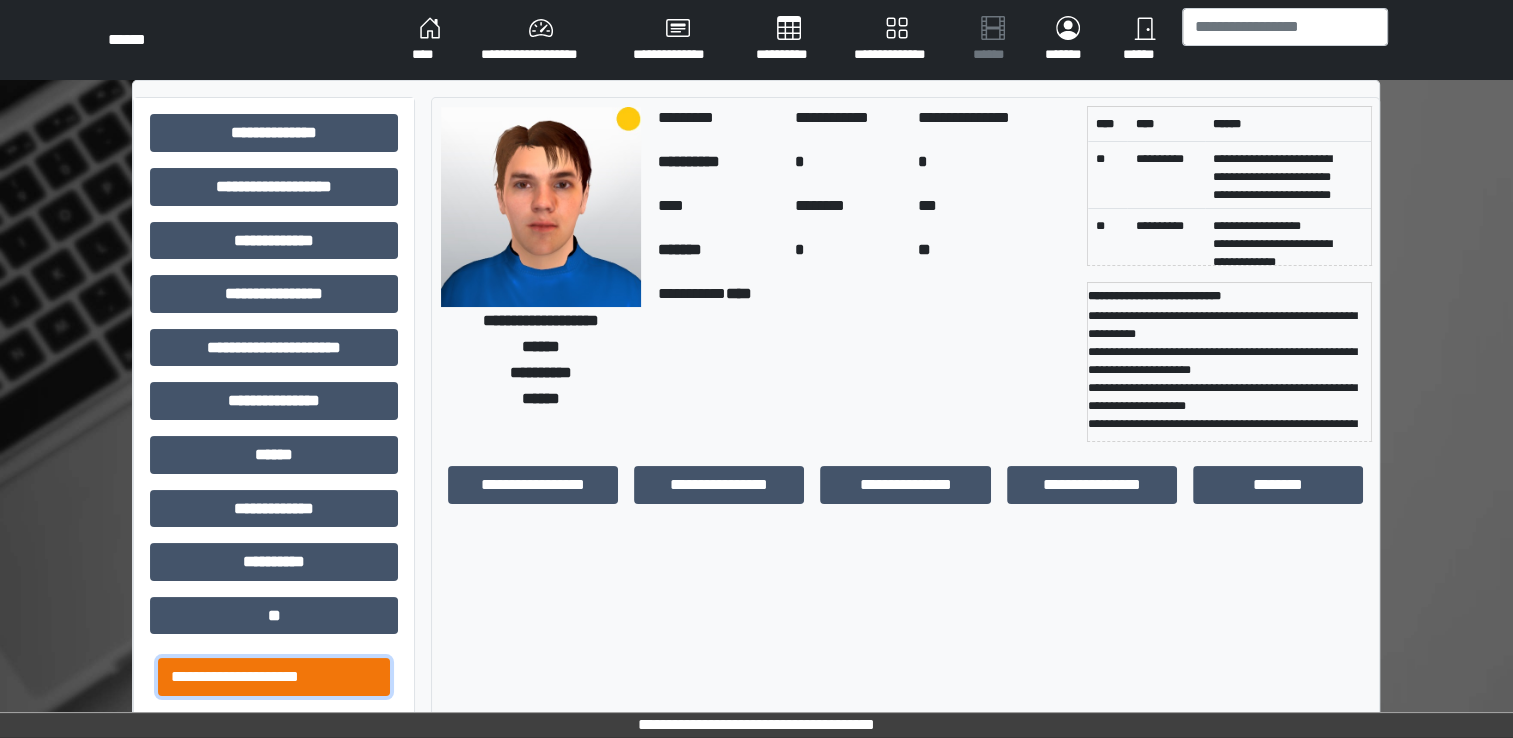 click on "**********" at bounding box center (274, 677) 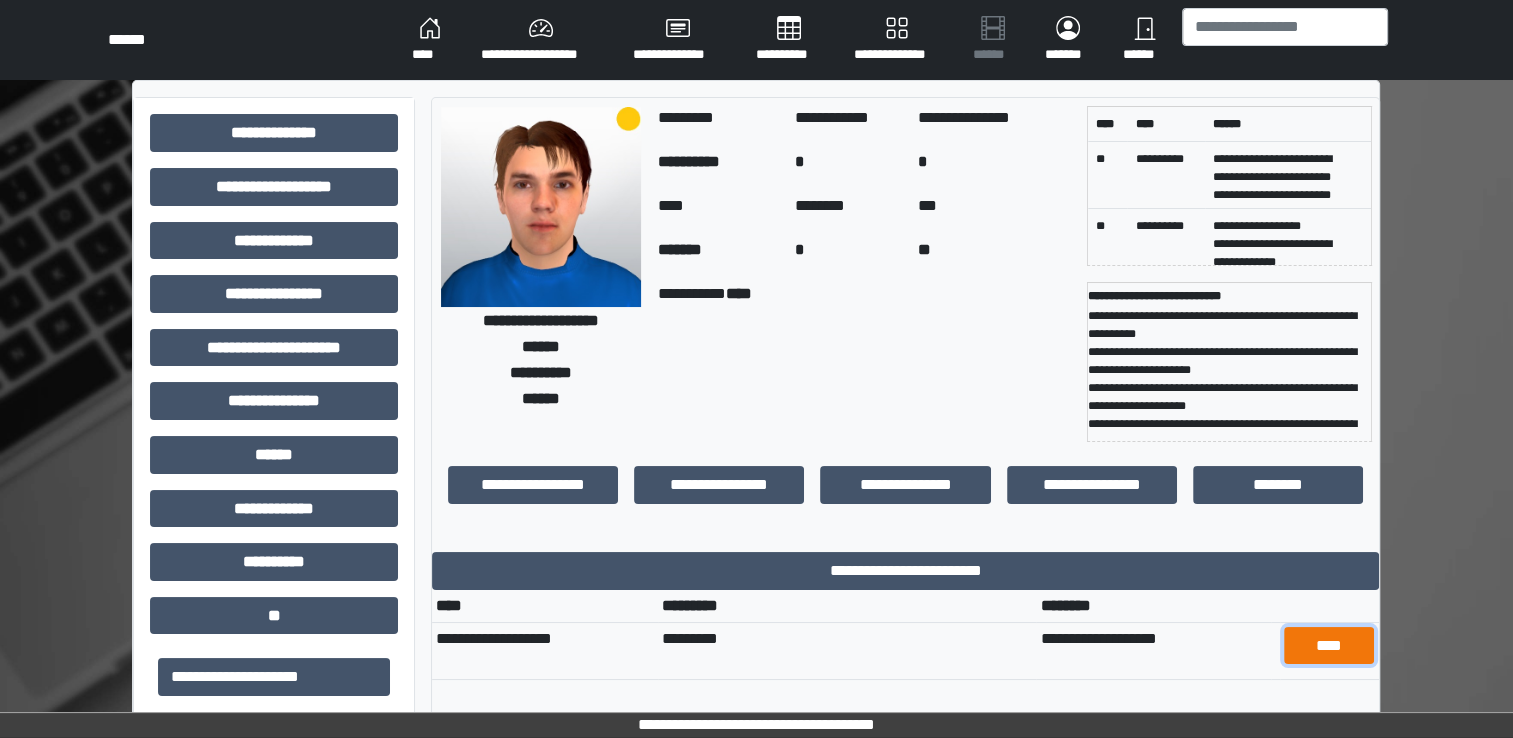 click on "****" at bounding box center [1329, 646] 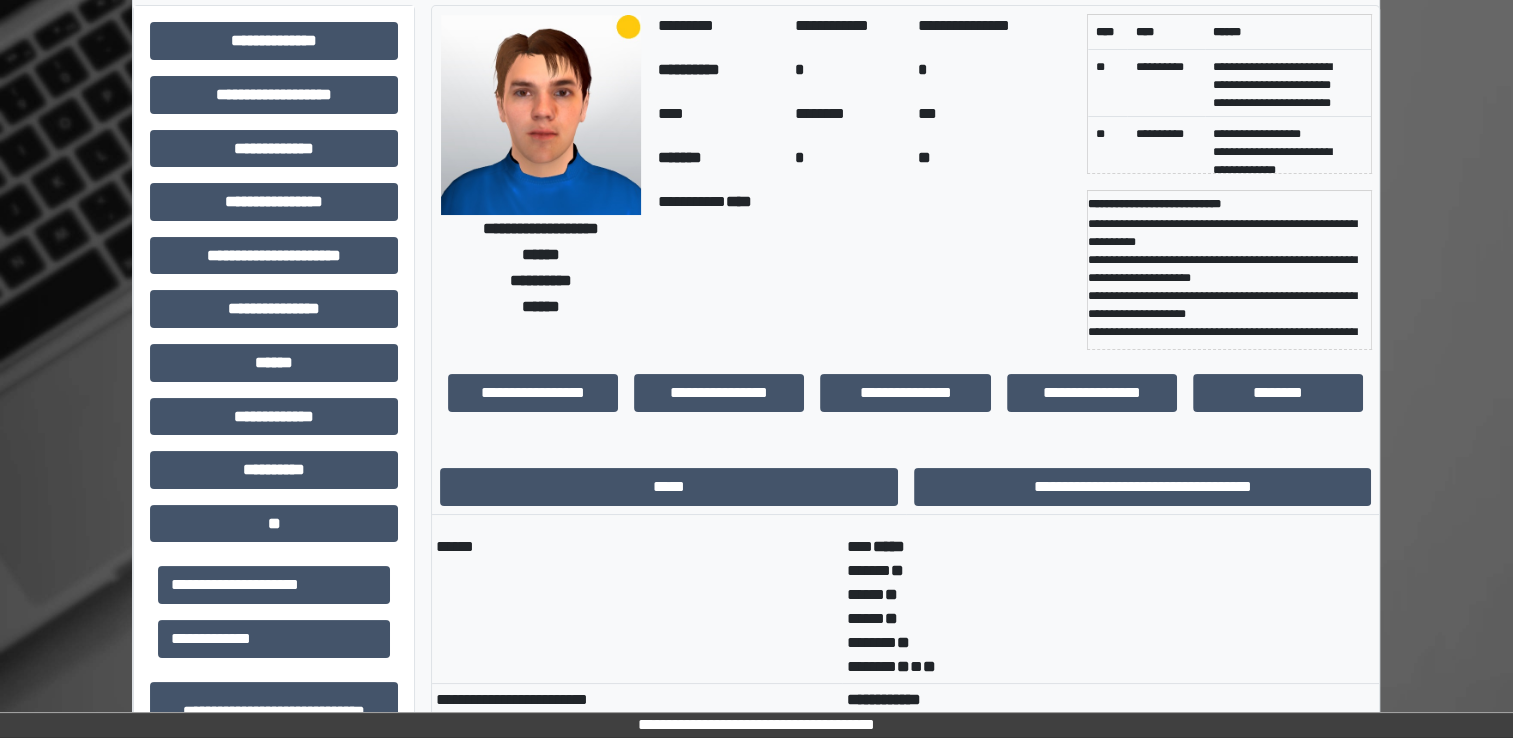 scroll, scrollTop: 0, scrollLeft: 0, axis: both 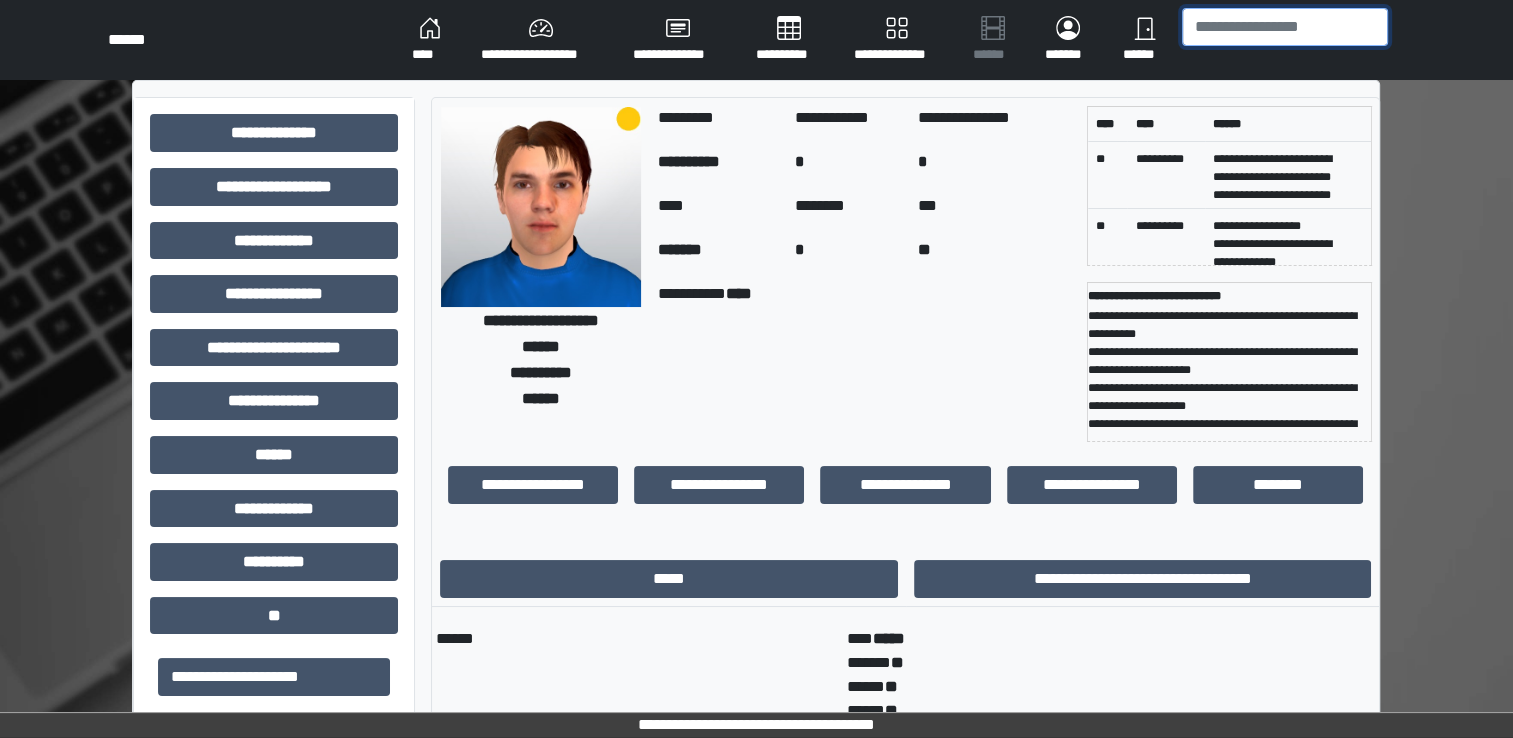 click at bounding box center [1285, 27] 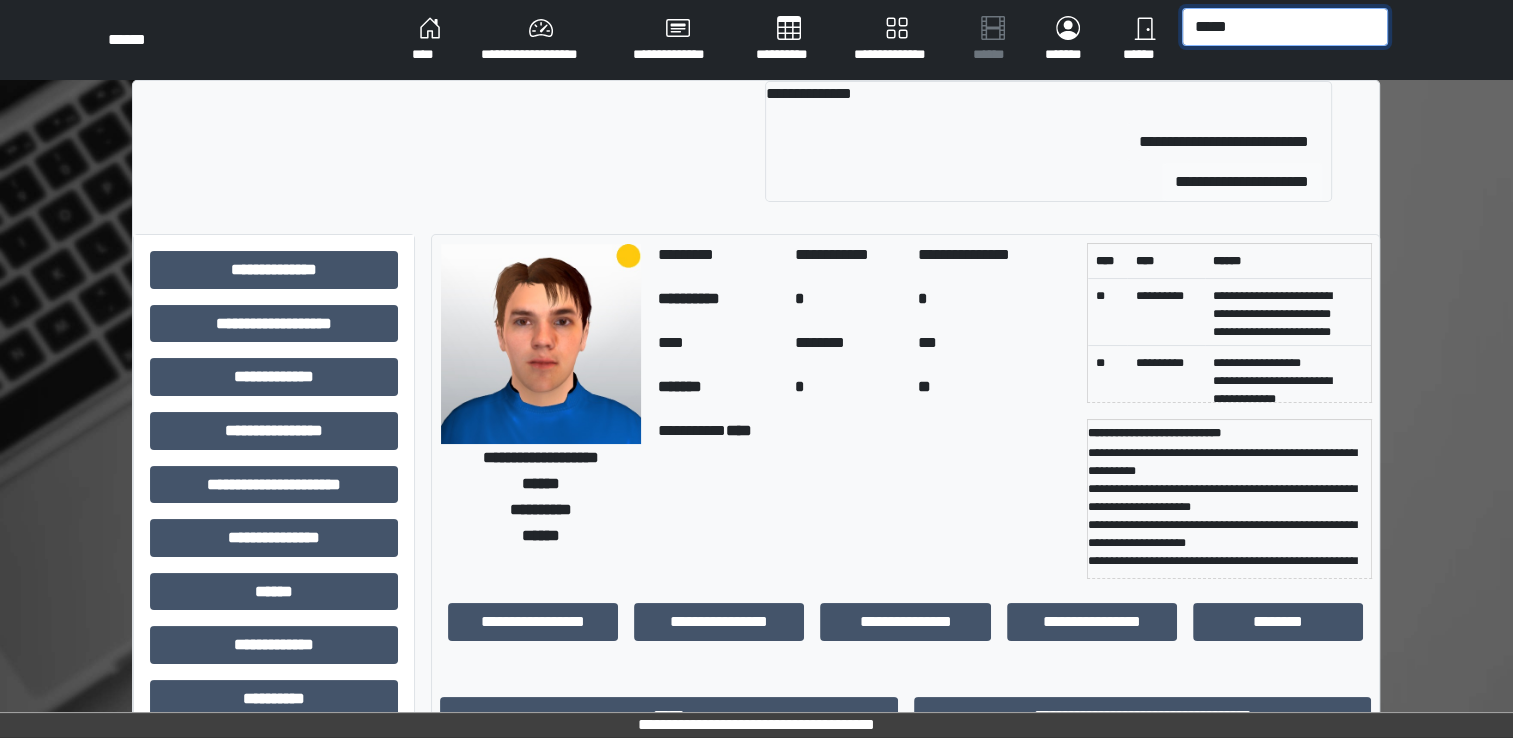 type on "*****" 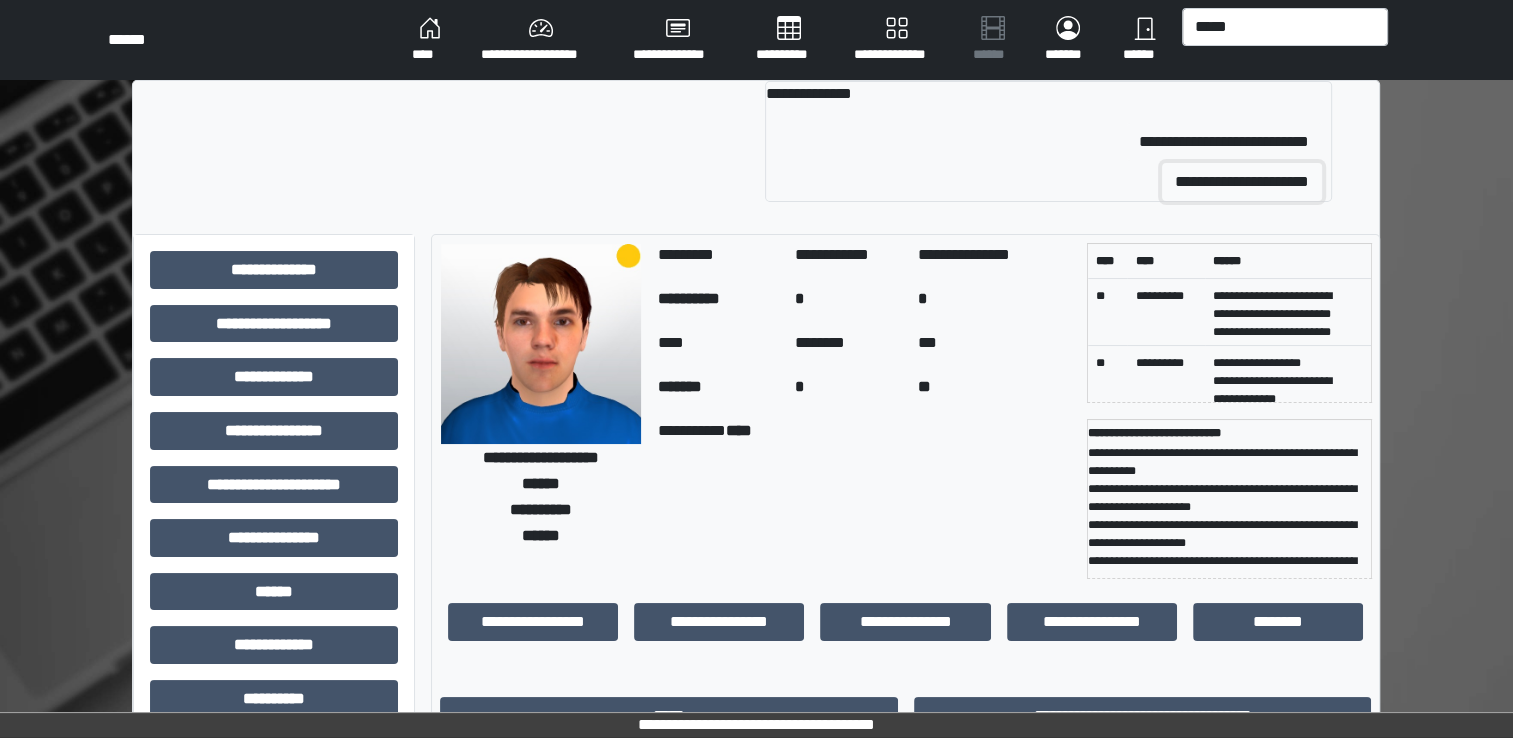 click on "**********" at bounding box center [1242, 182] 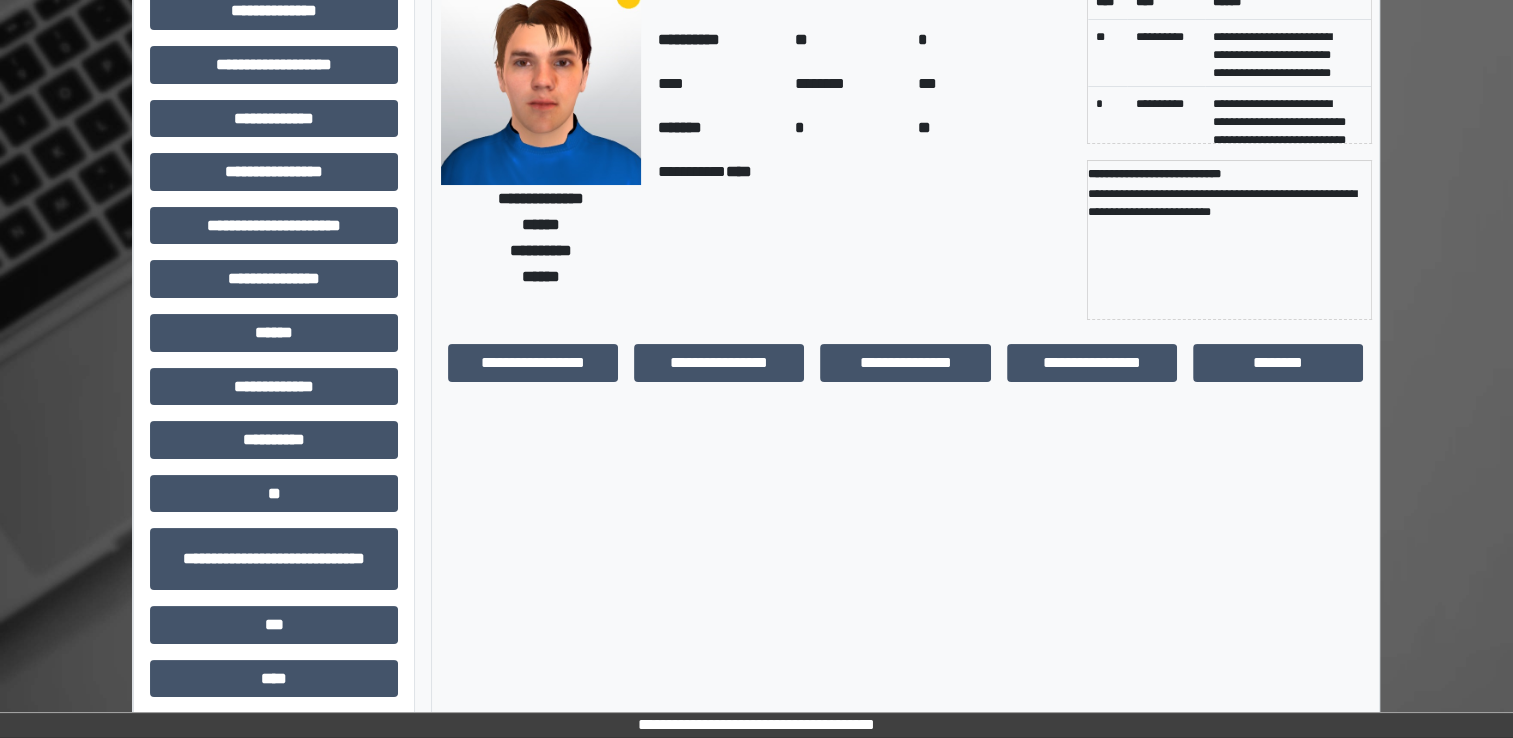 scroll, scrollTop: 0, scrollLeft: 0, axis: both 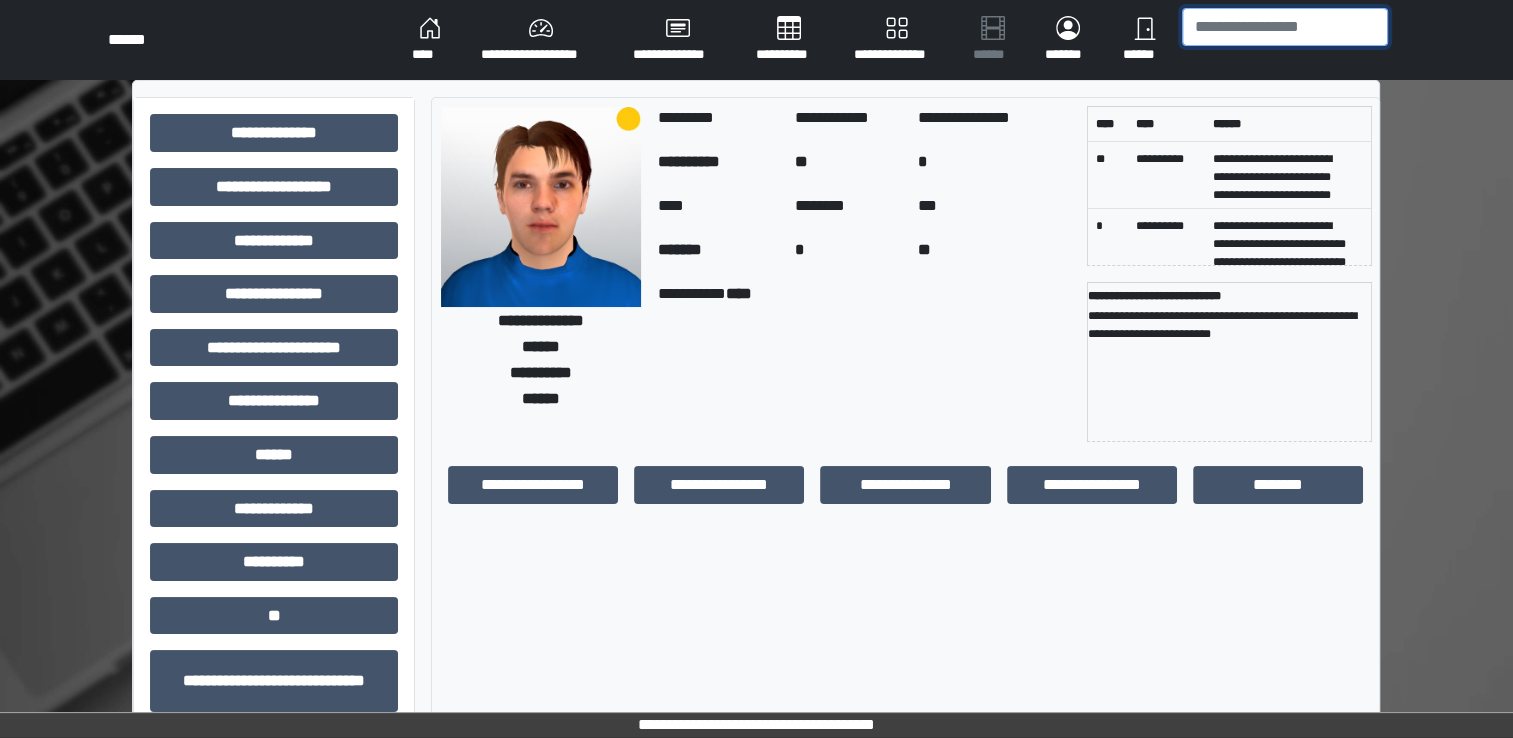 click at bounding box center [1285, 27] 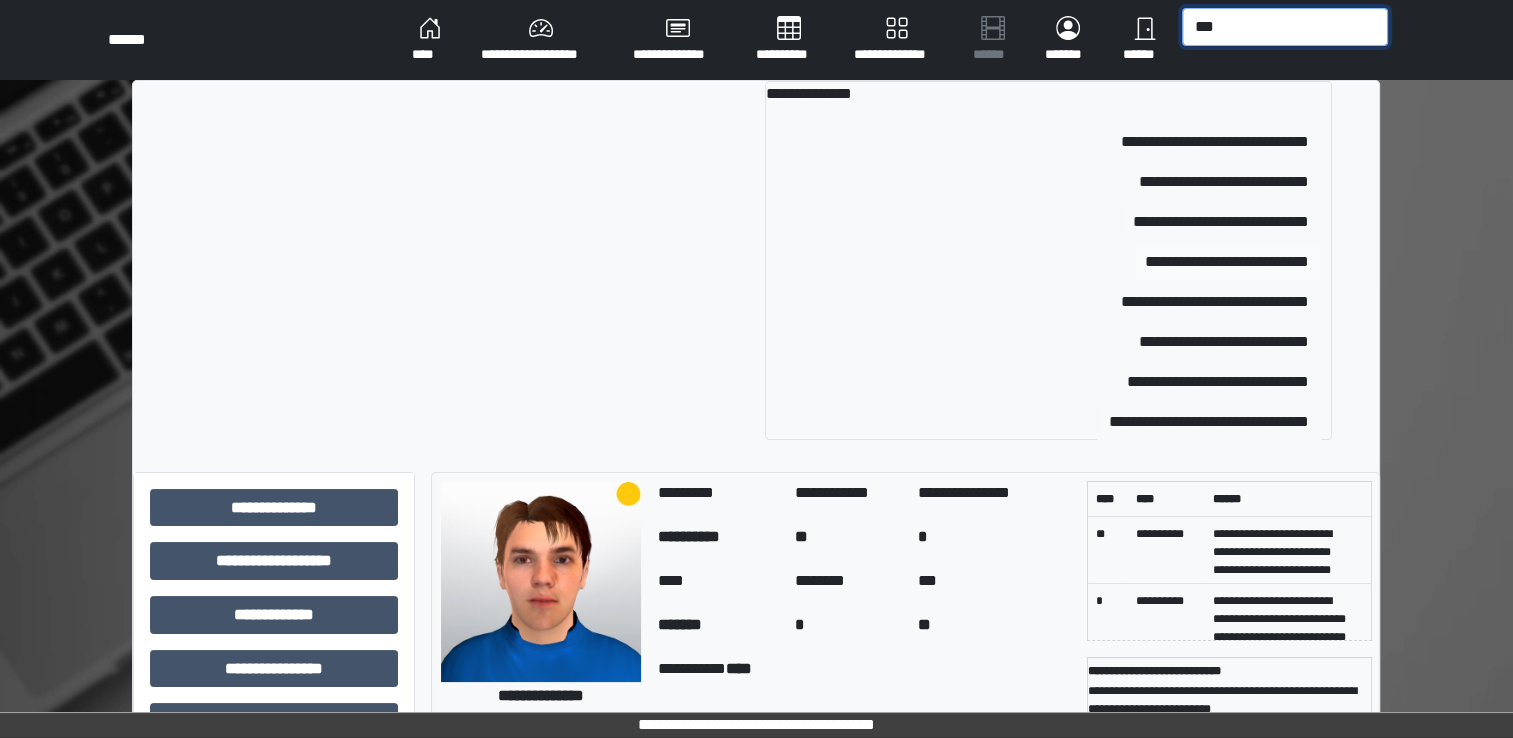 type on "***" 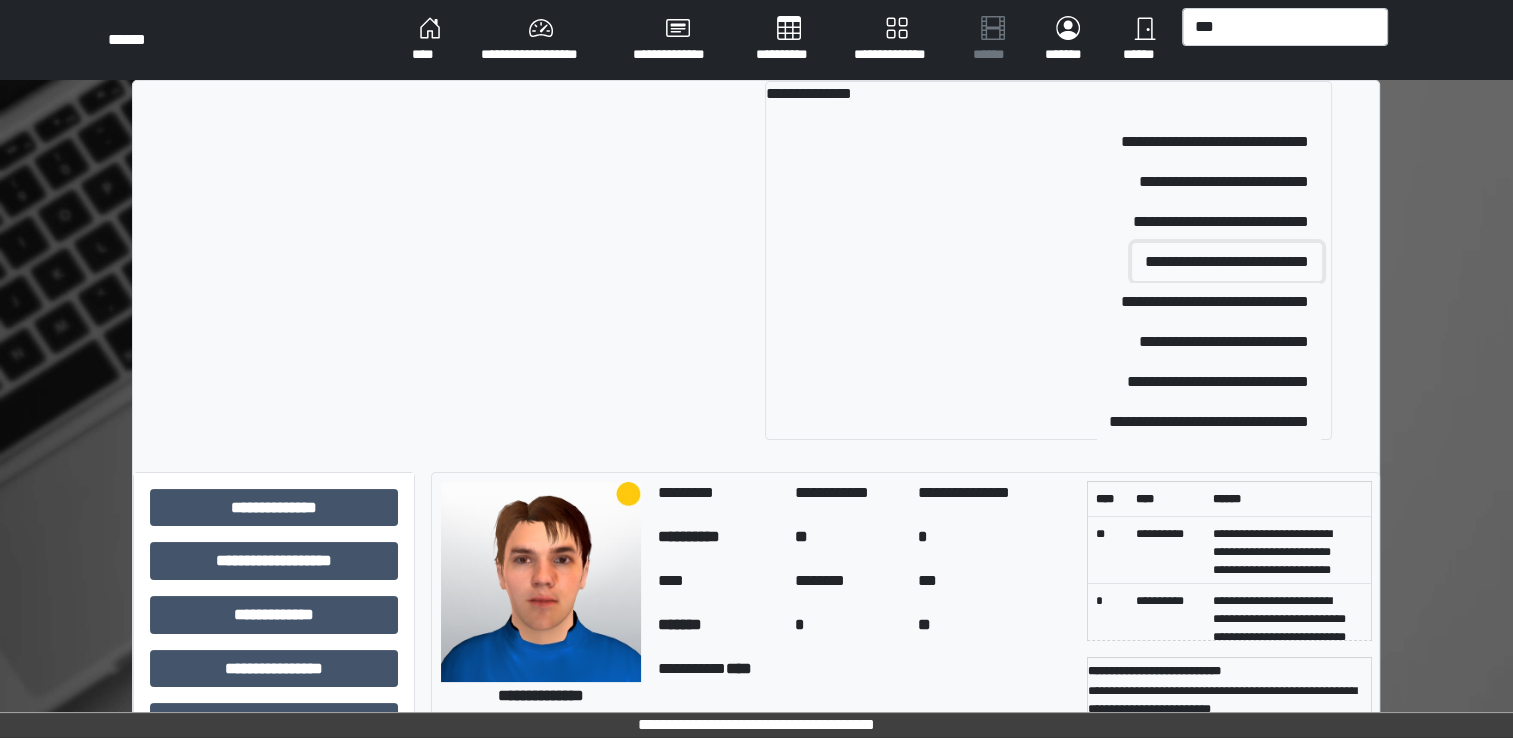 click on "**********" at bounding box center (1227, 262) 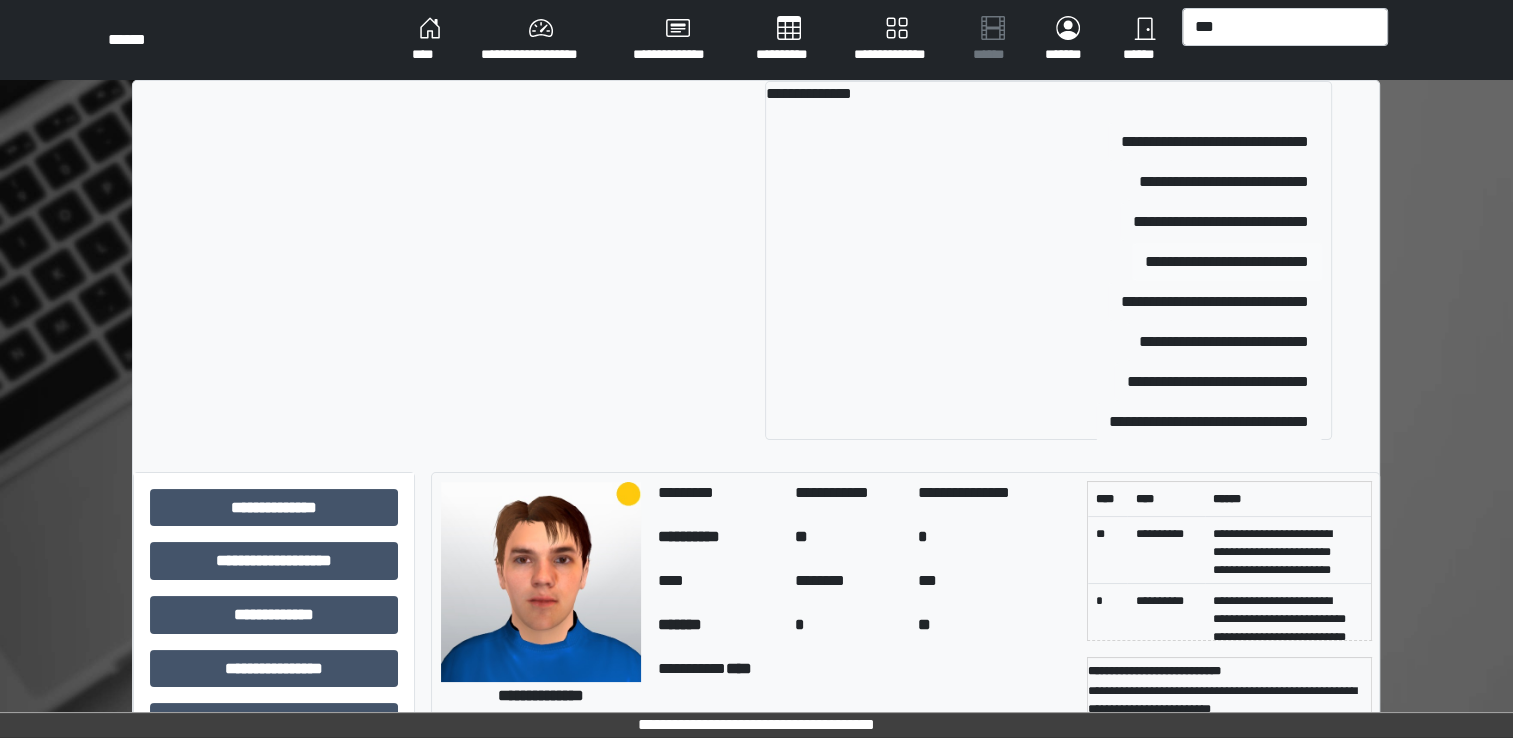 type 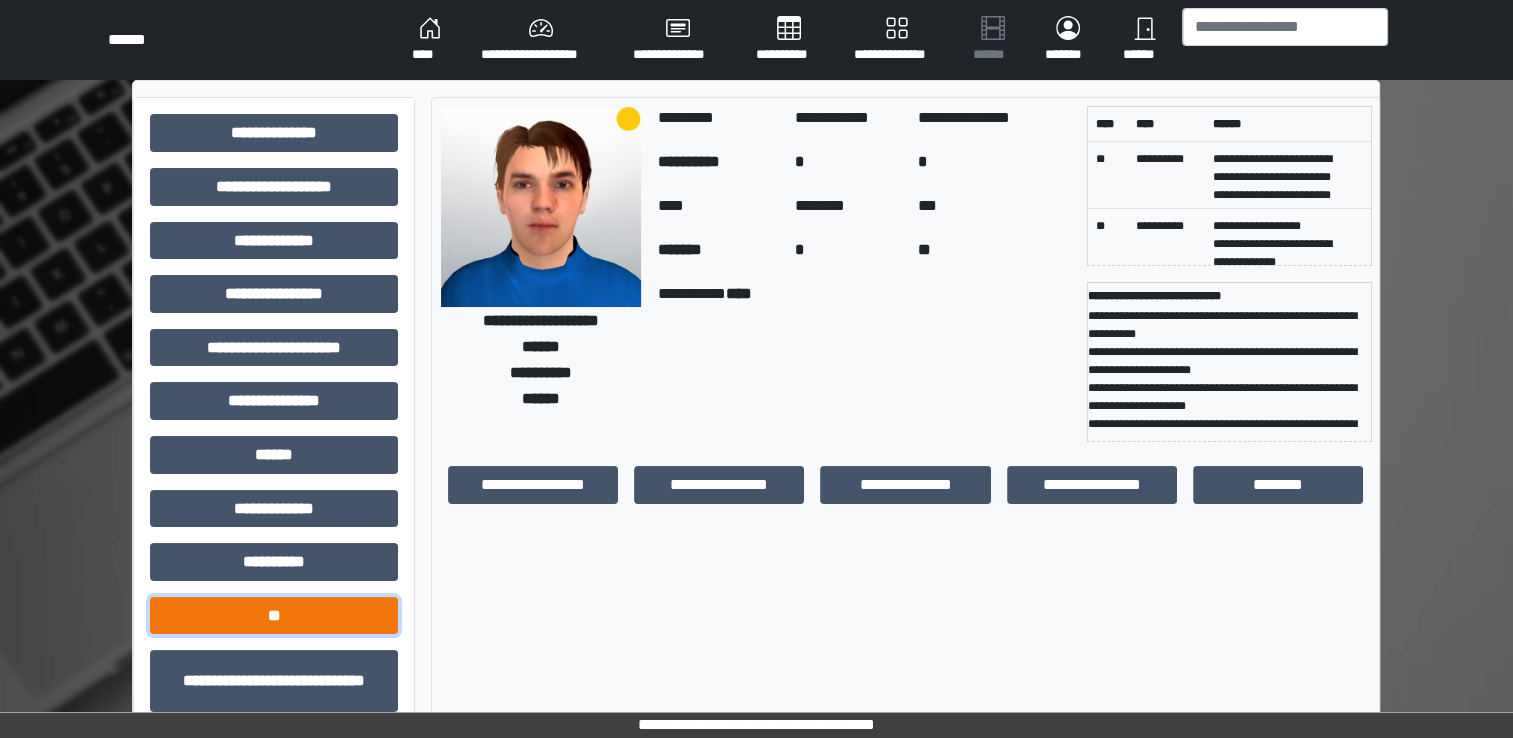 click on "**" at bounding box center (274, 616) 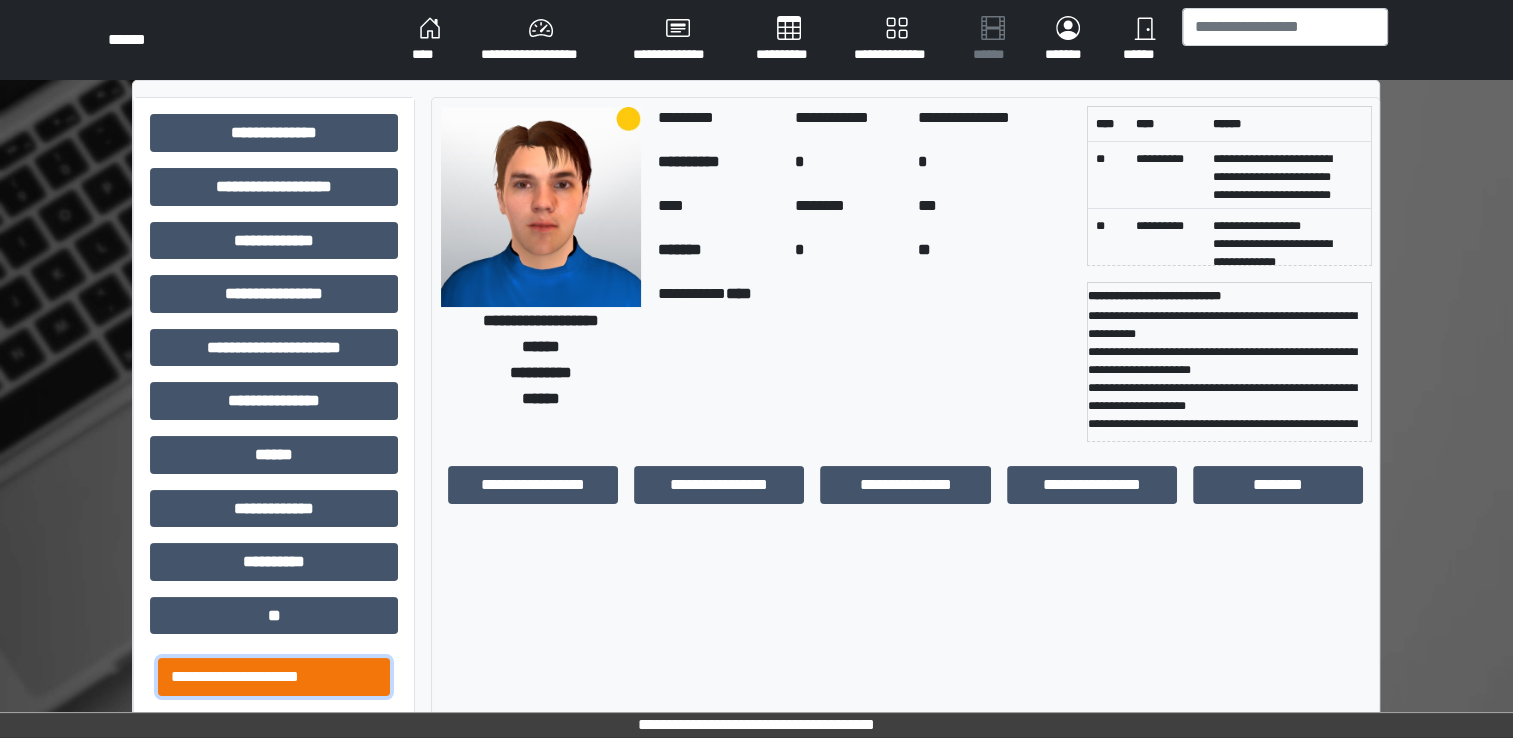 click on "**********" at bounding box center [274, 677] 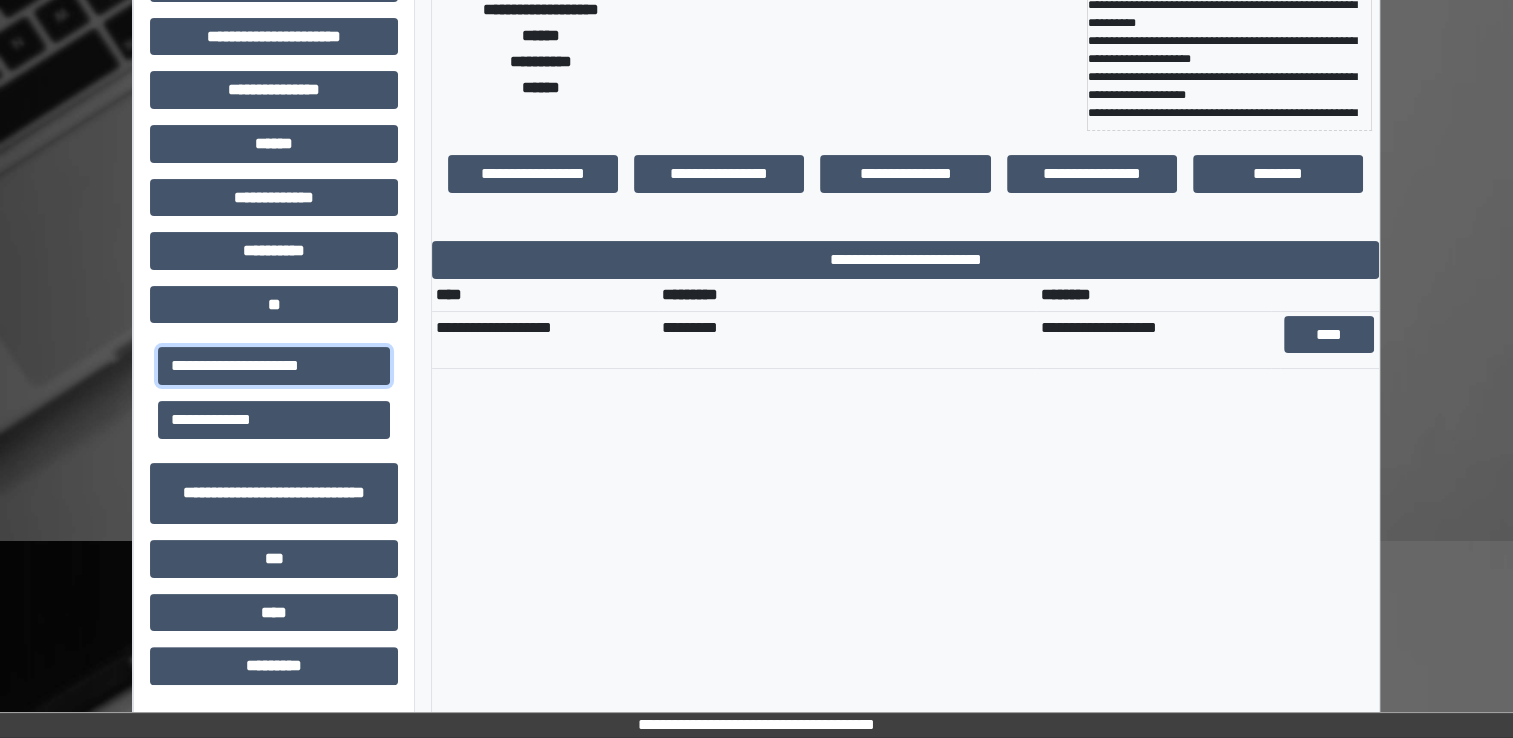 scroll, scrollTop: 319, scrollLeft: 0, axis: vertical 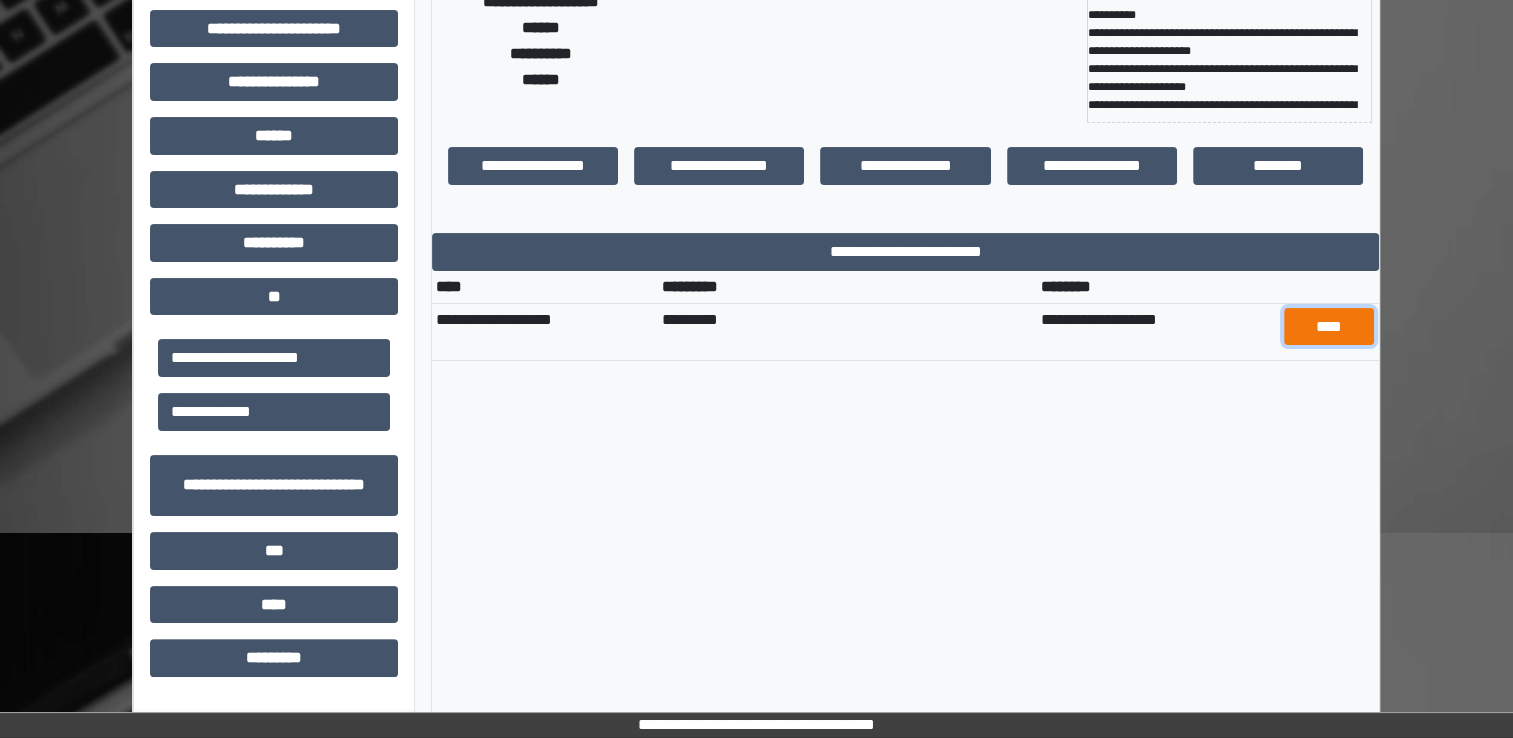 click on "****" at bounding box center (1329, 327) 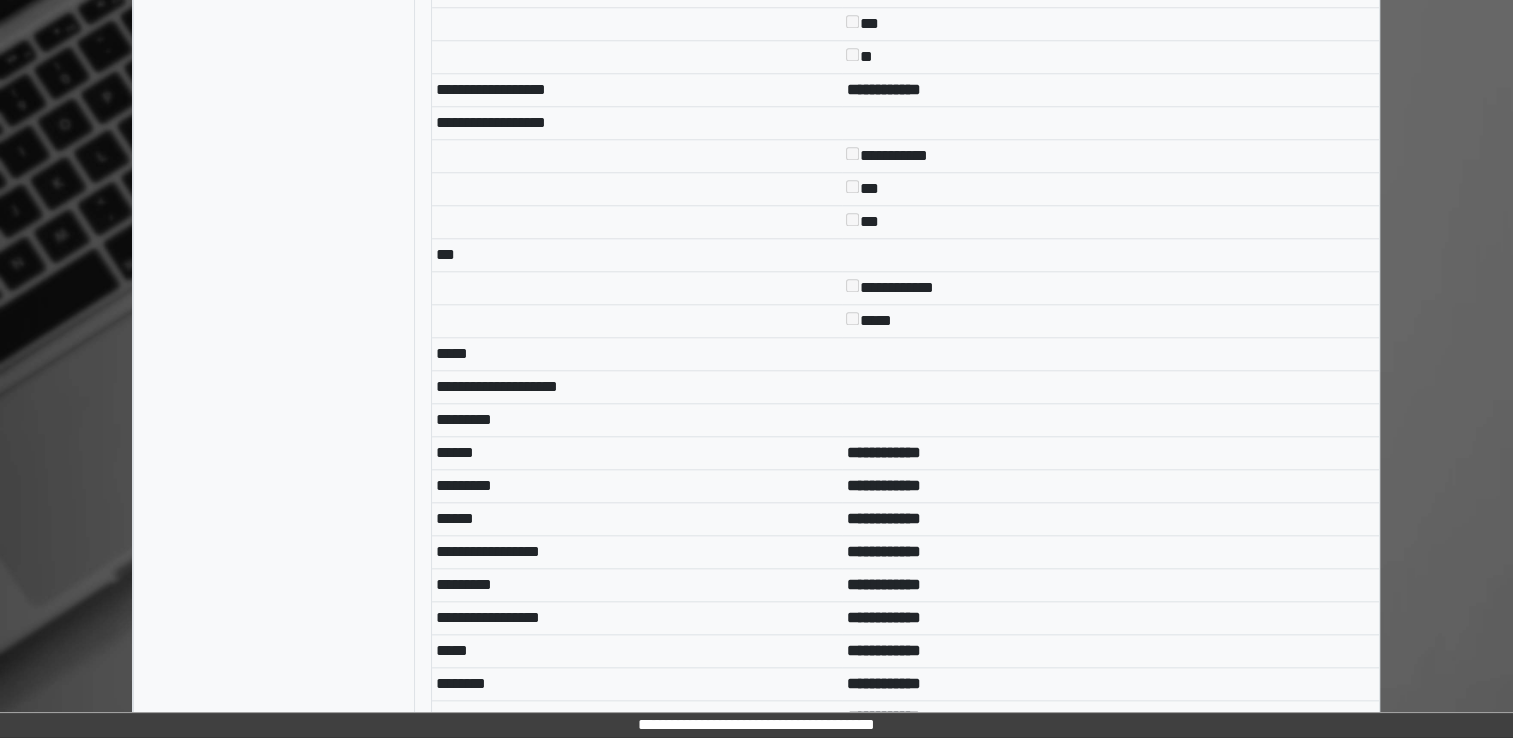 scroll, scrollTop: 0, scrollLeft: 0, axis: both 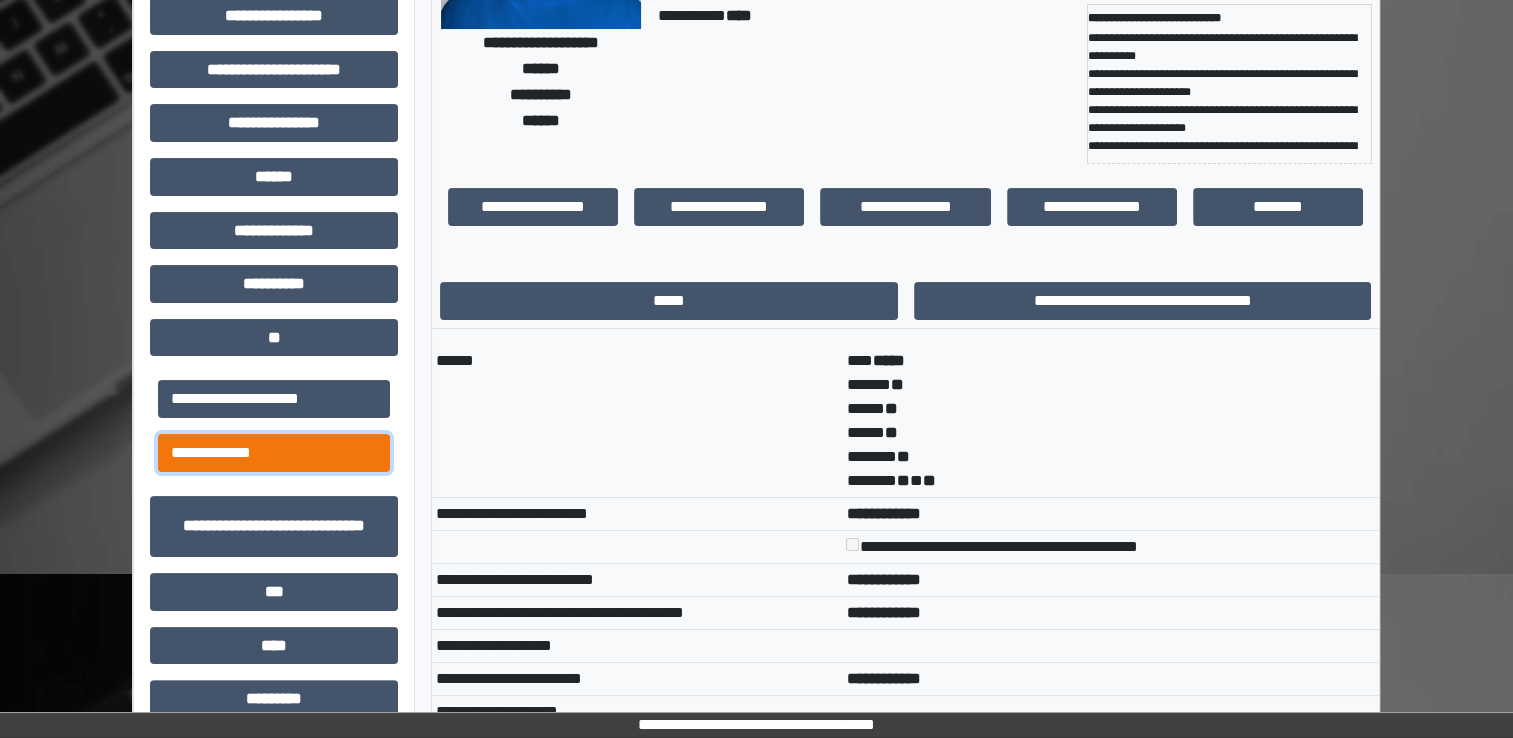 click on "**********" at bounding box center [274, 453] 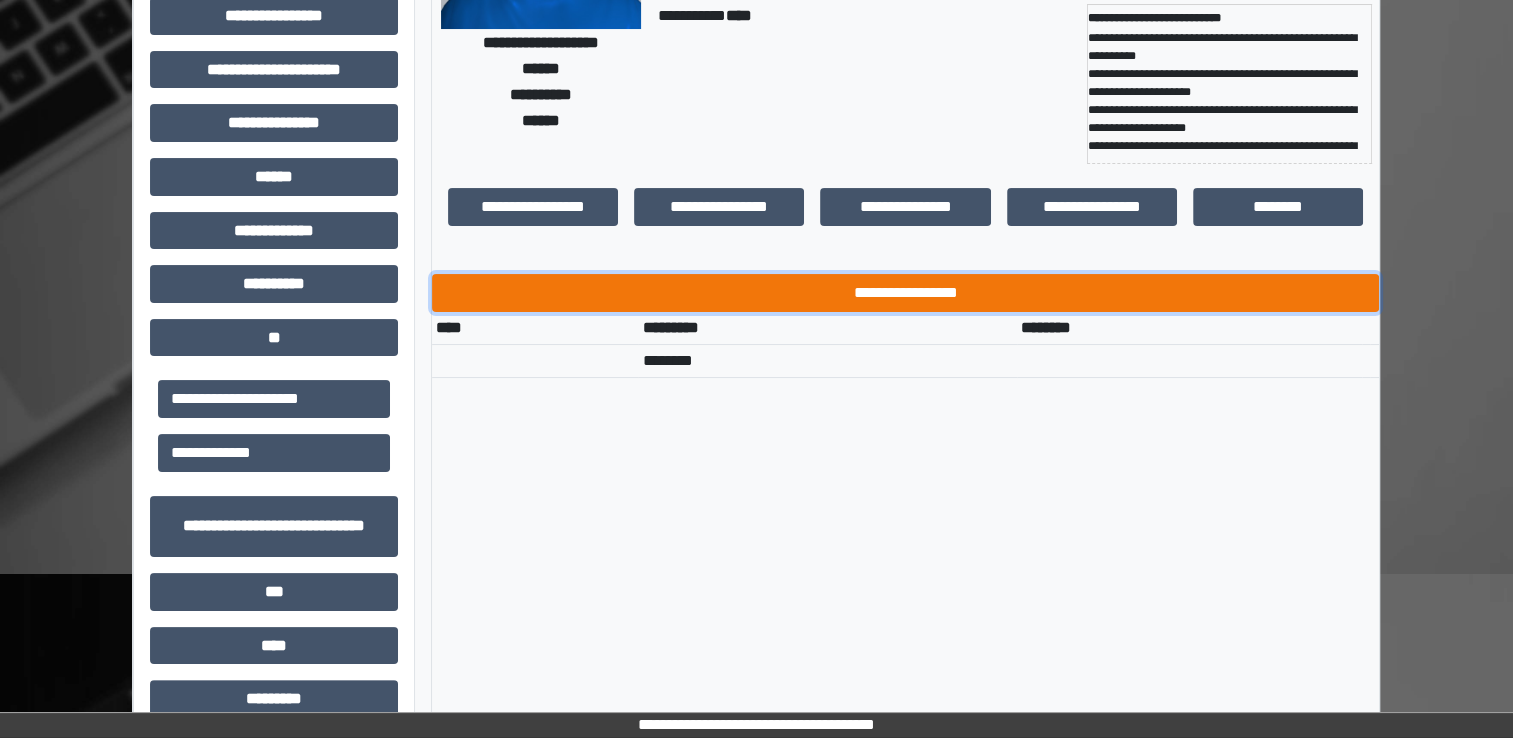 click on "**********" at bounding box center (905, 293) 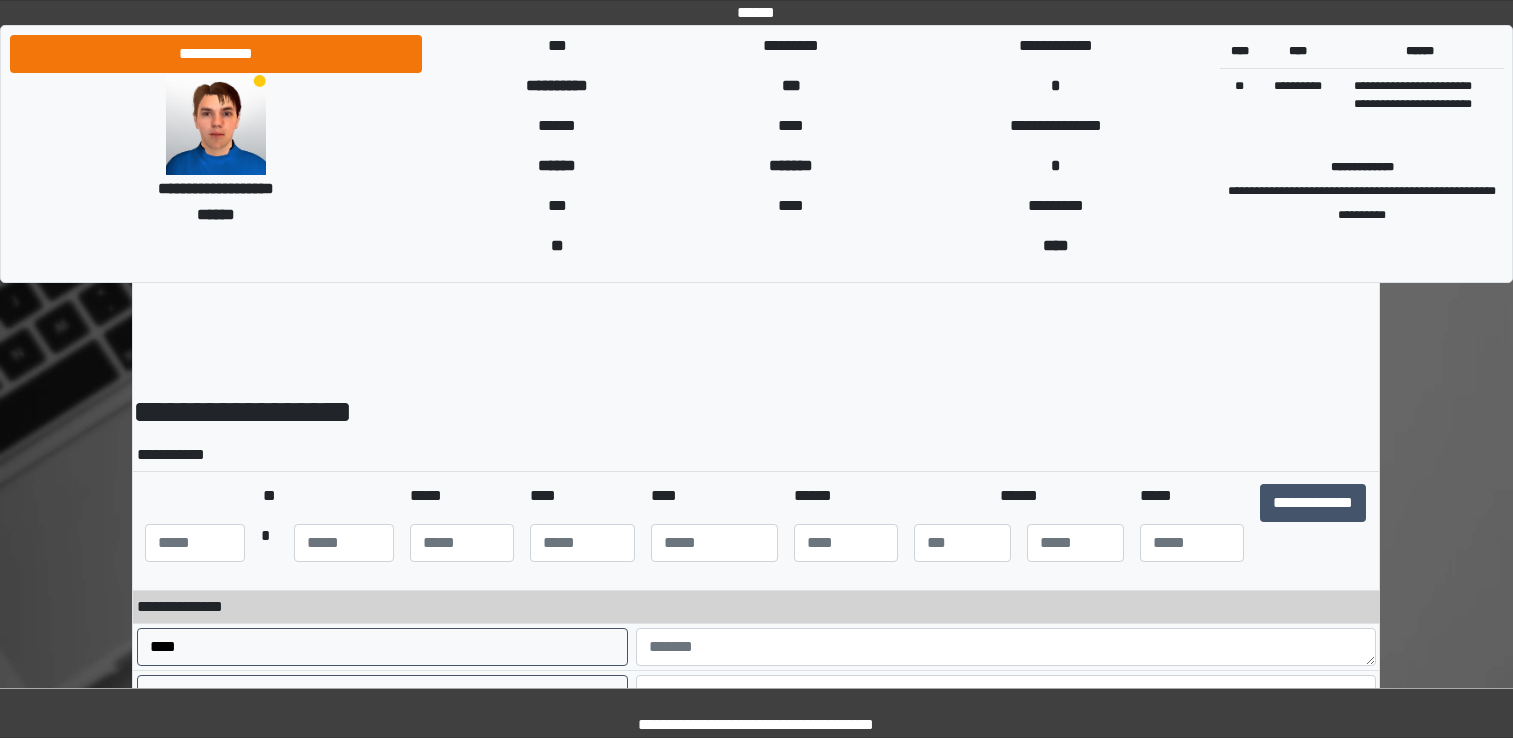 scroll, scrollTop: 0, scrollLeft: 0, axis: both 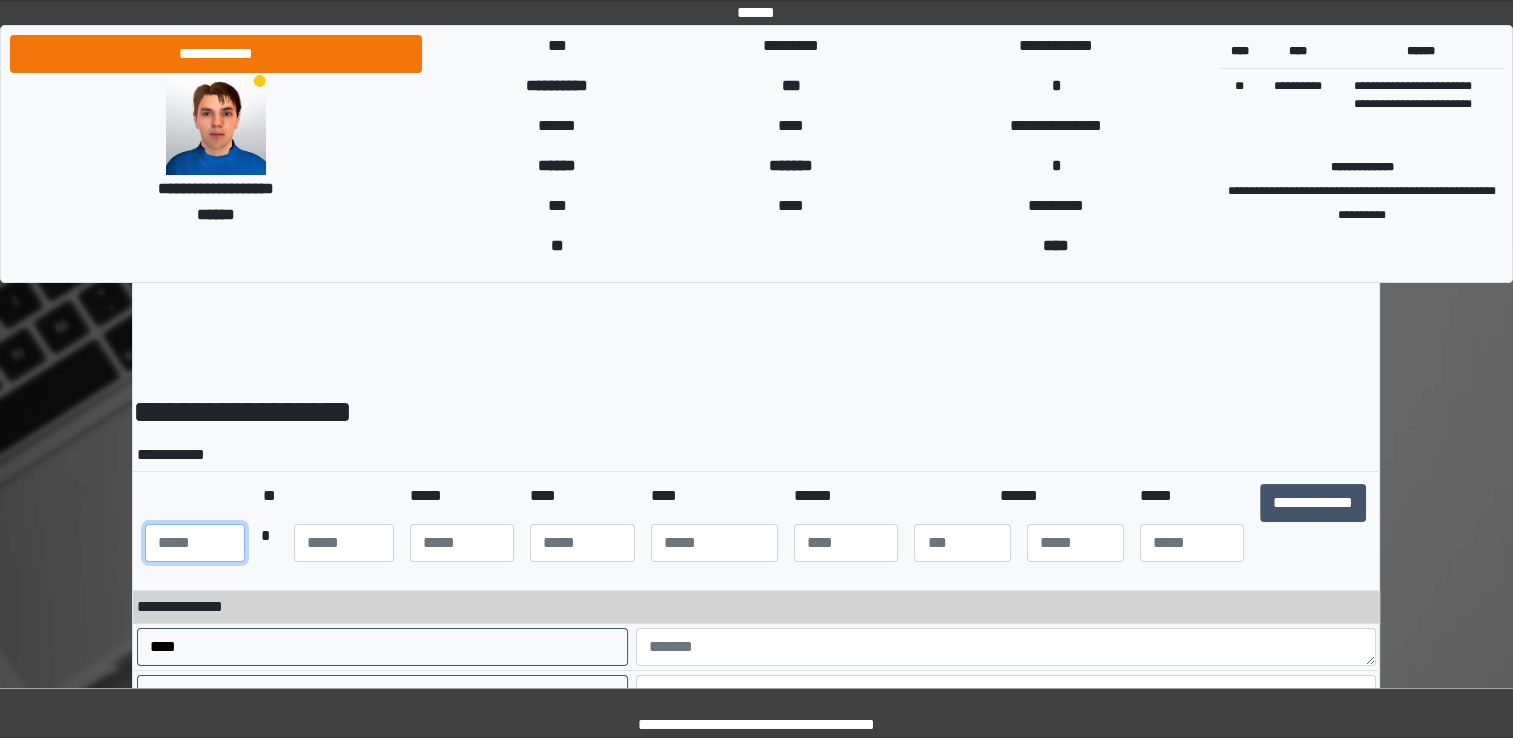 click at bounding box center [195, 543] 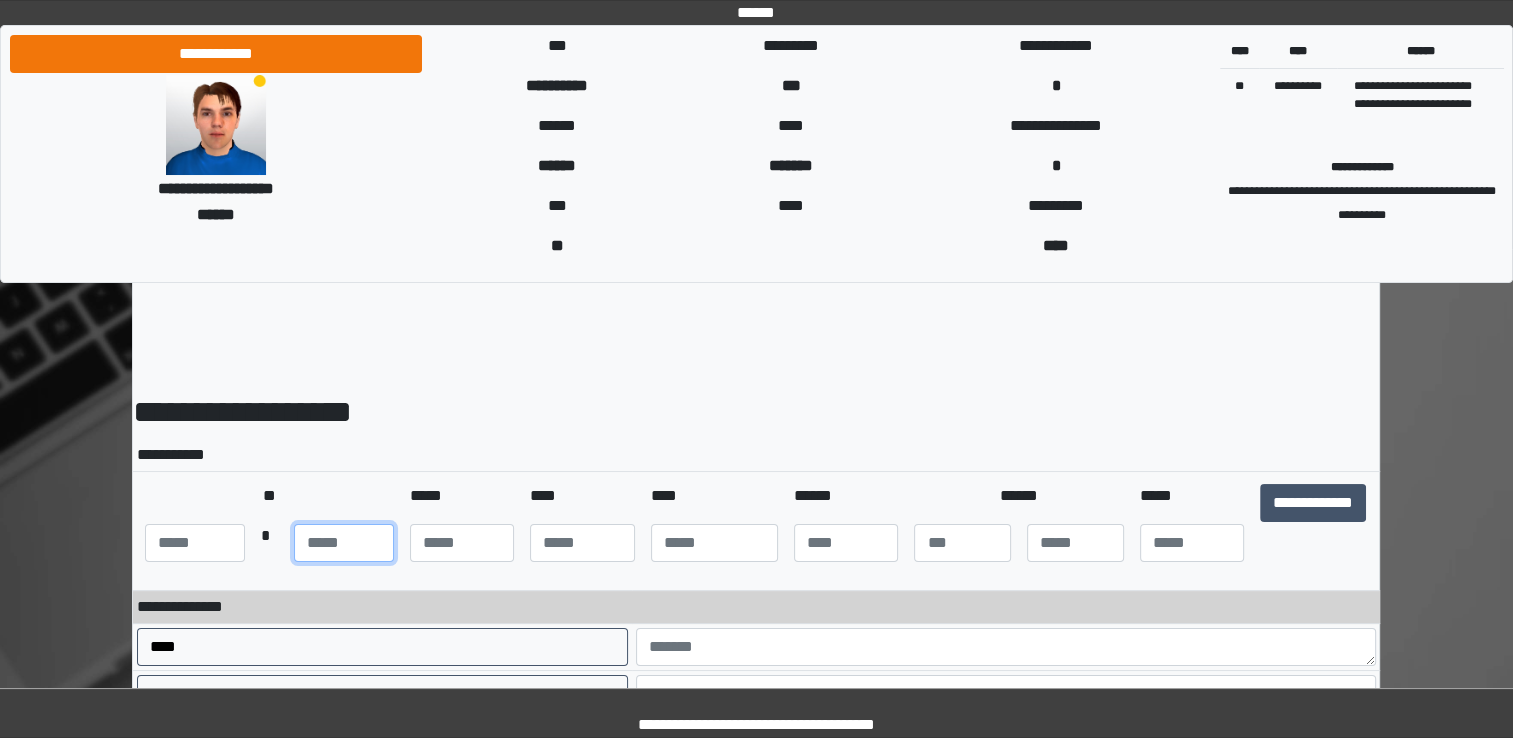 type on "**" 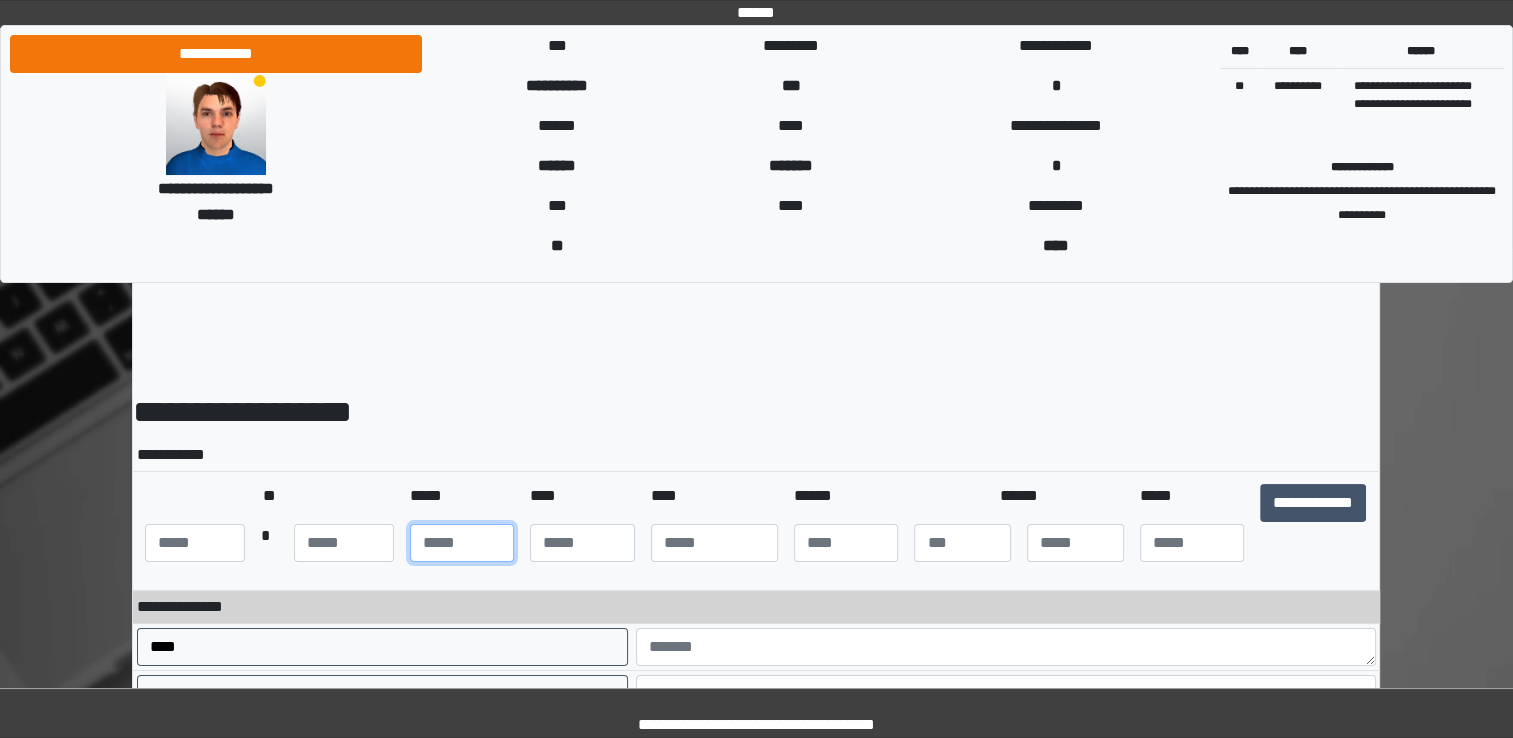 type on "**" 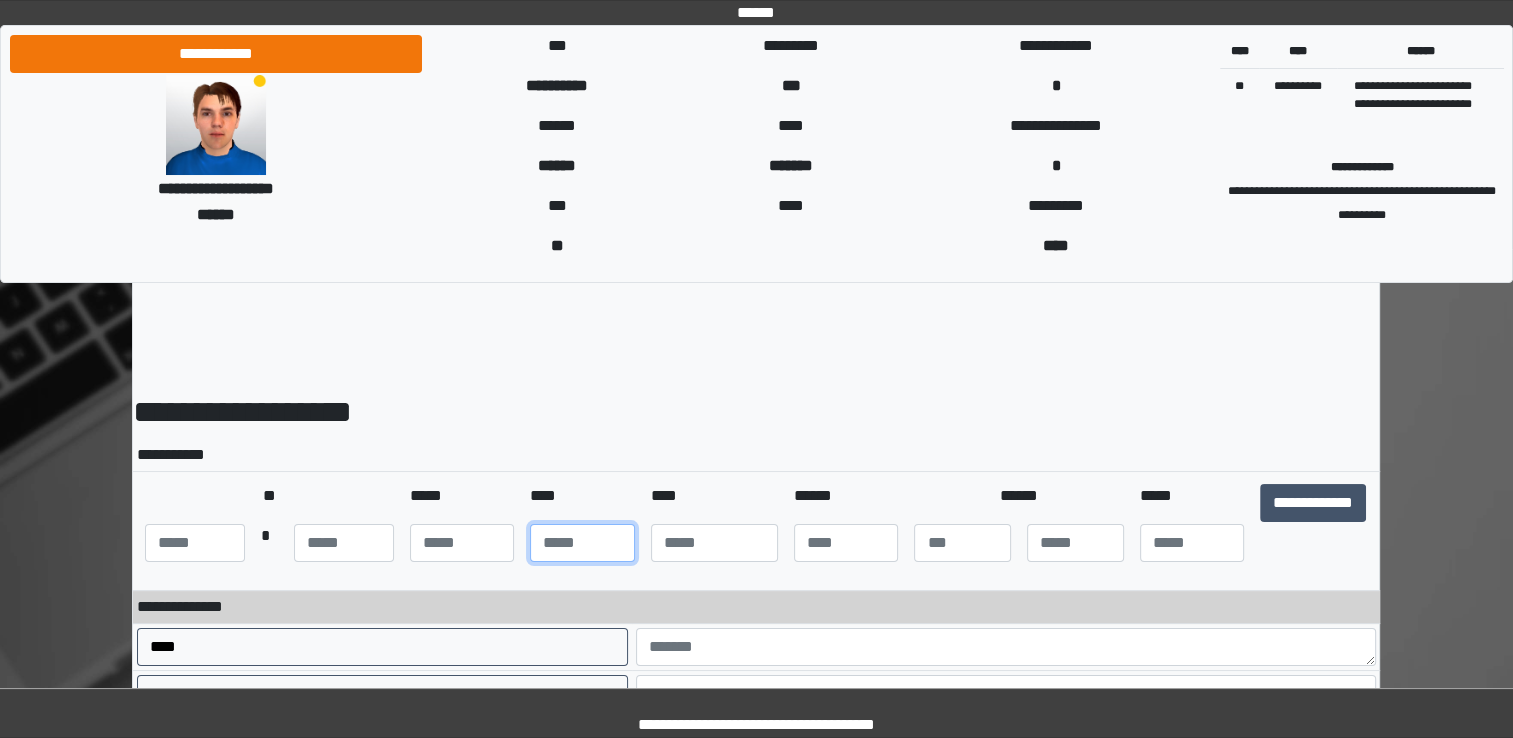 type on "**" 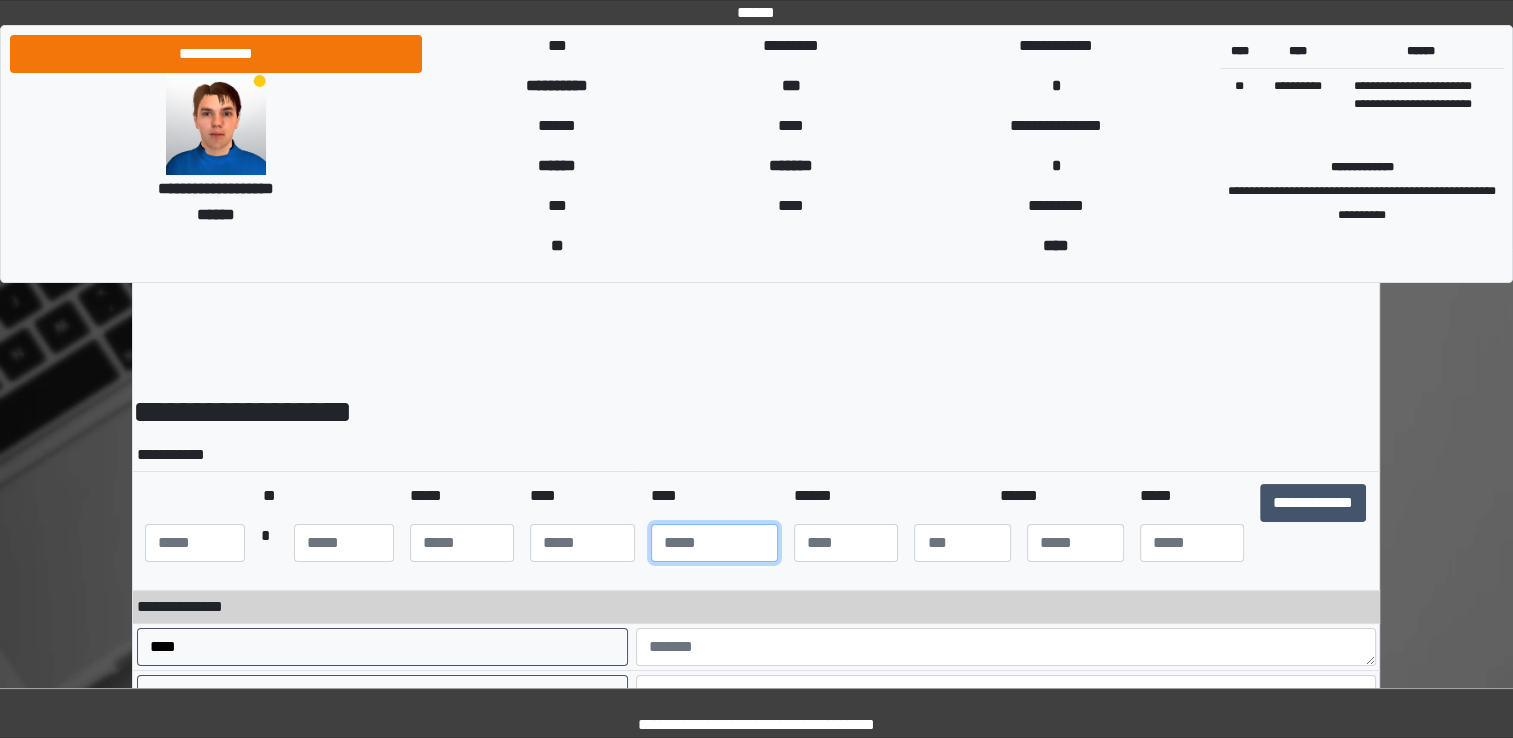 type on "****" 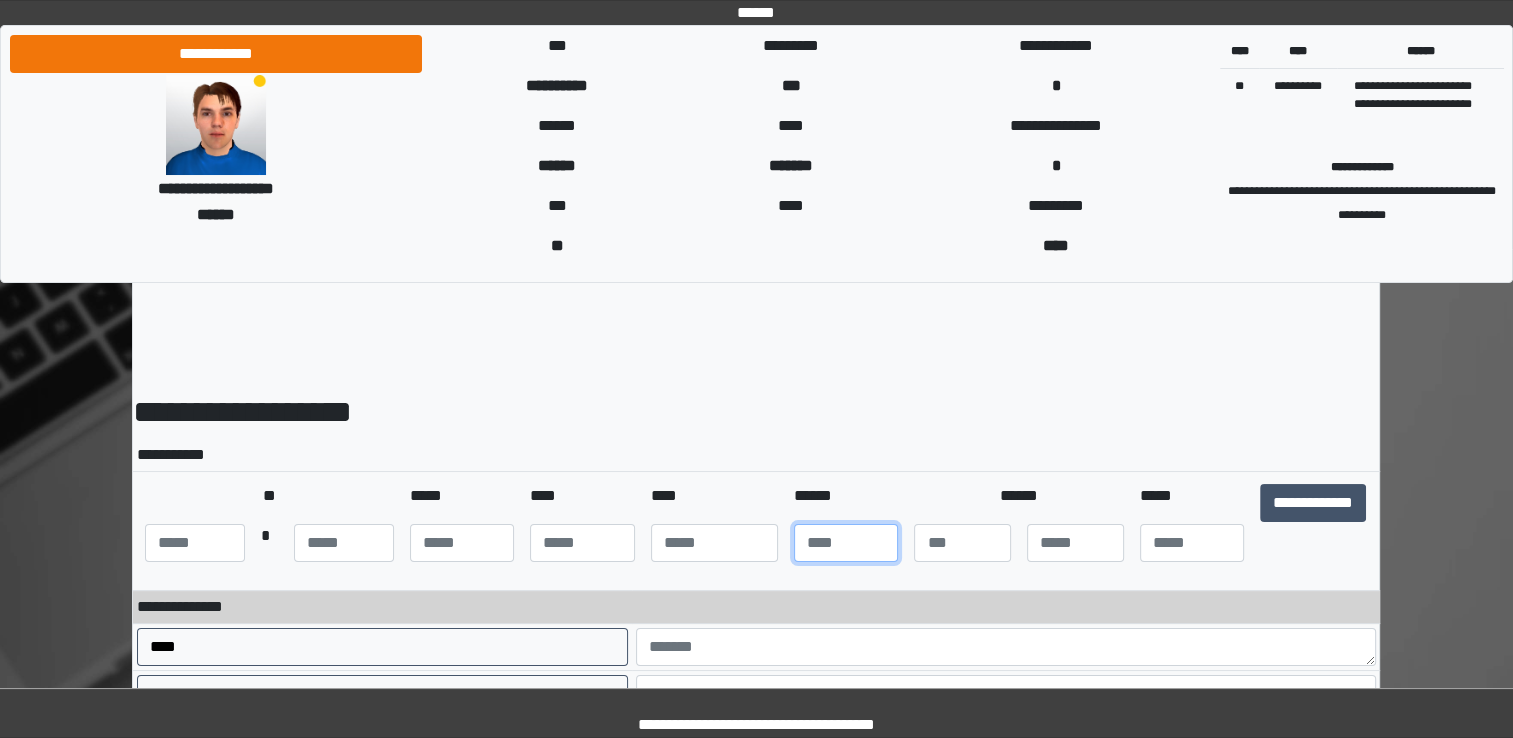 type on "***" 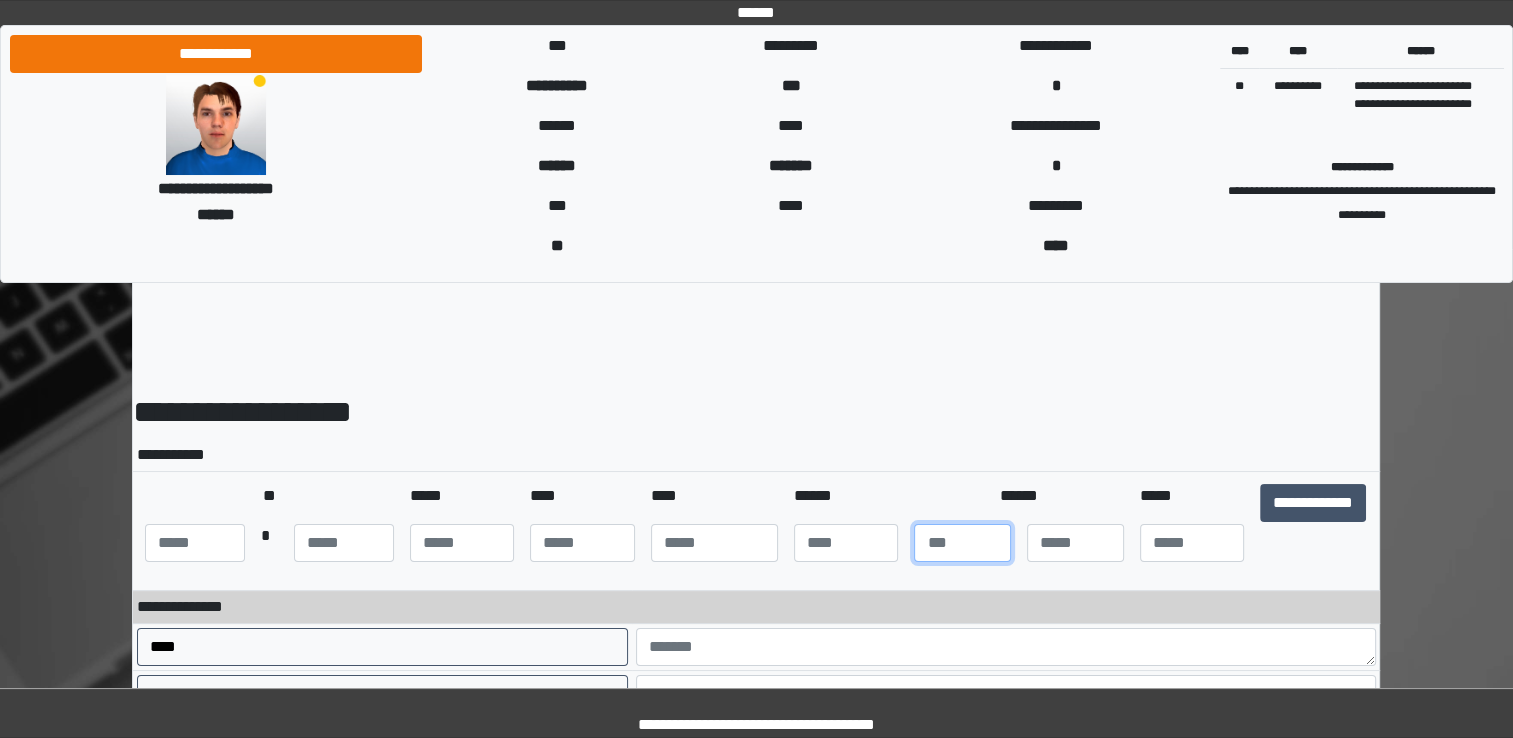 click at bounding box center [962, 543] 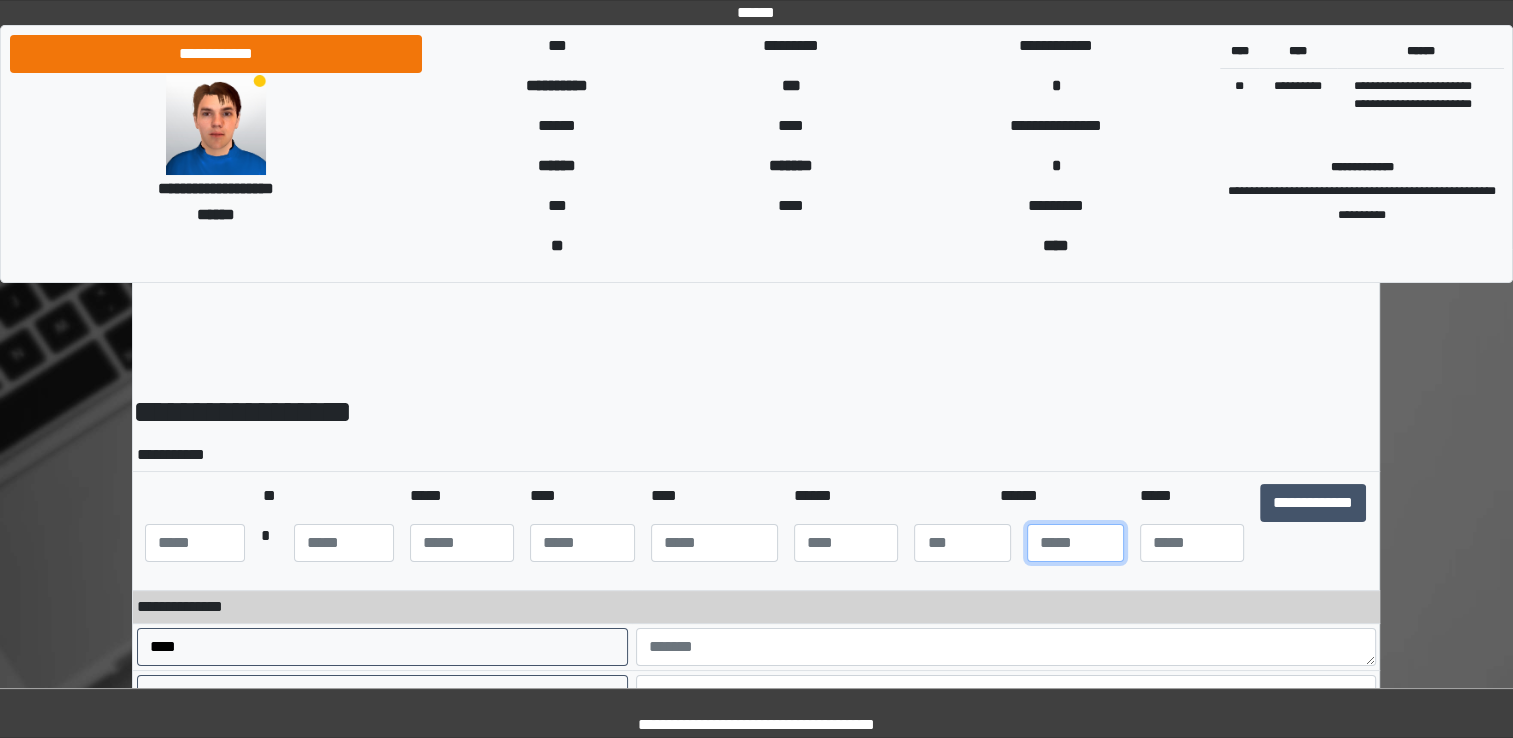 type on "*" 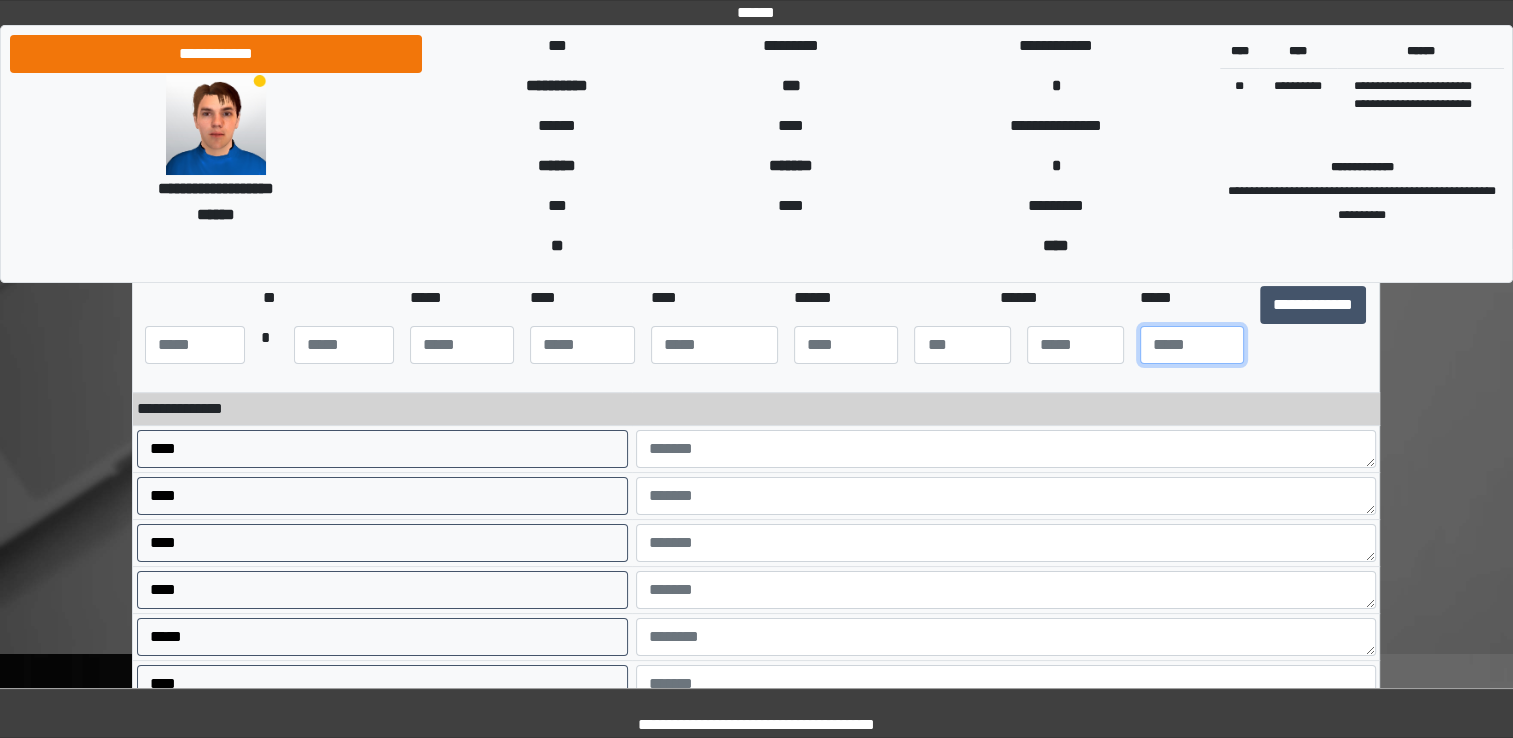 scroll, scrollTop: 200, scrollLeft: 0, axis: vertical 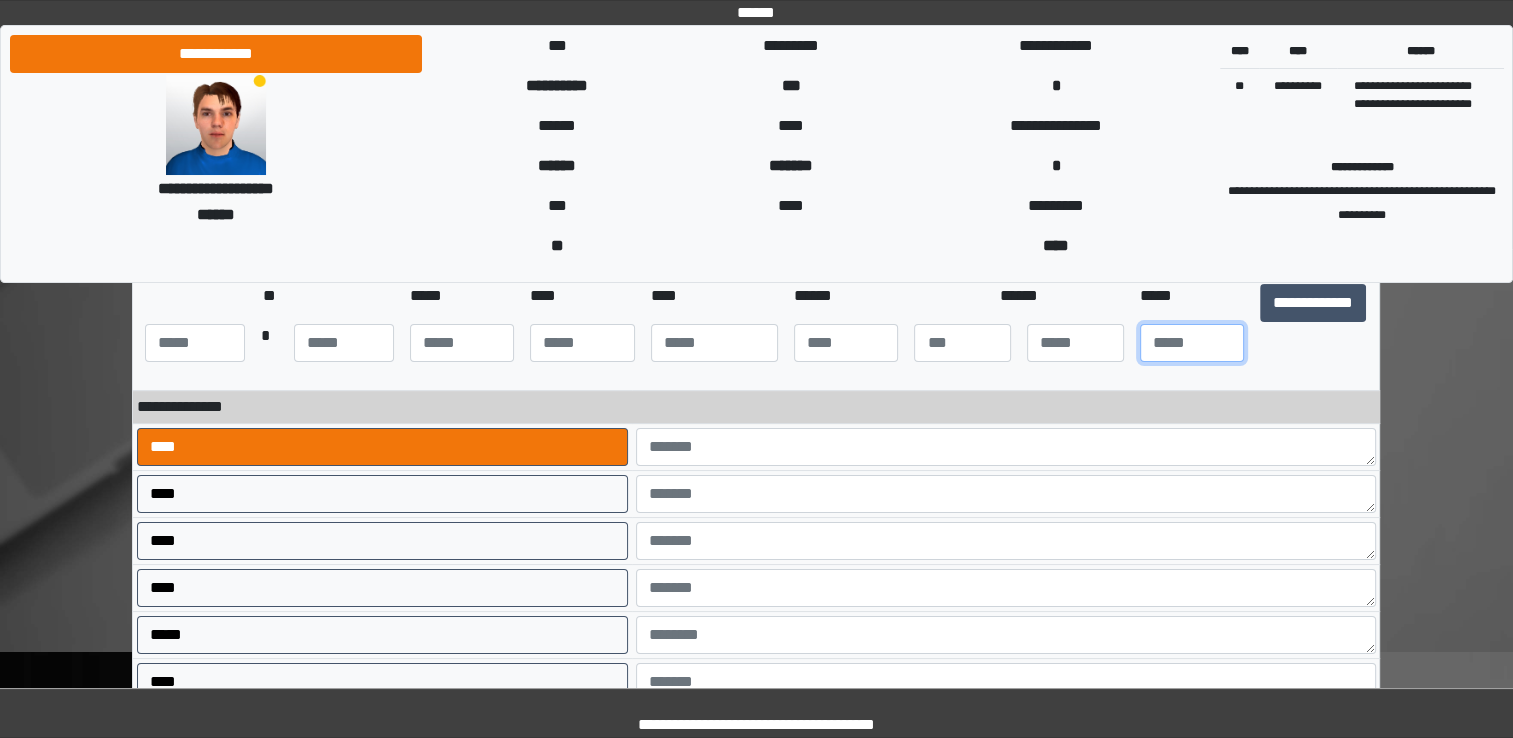 type on "**" 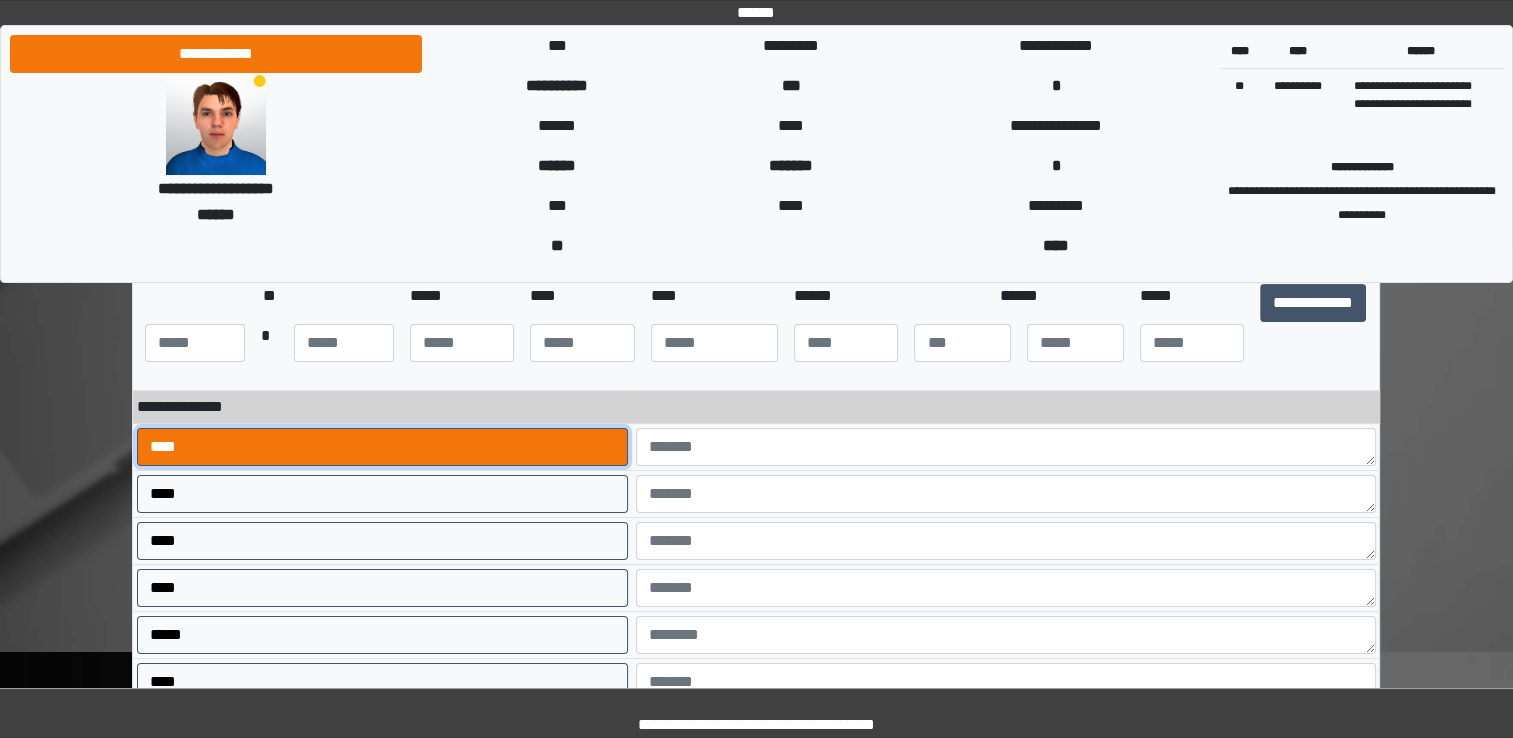 click on "****" at bounding box center (382, 447) 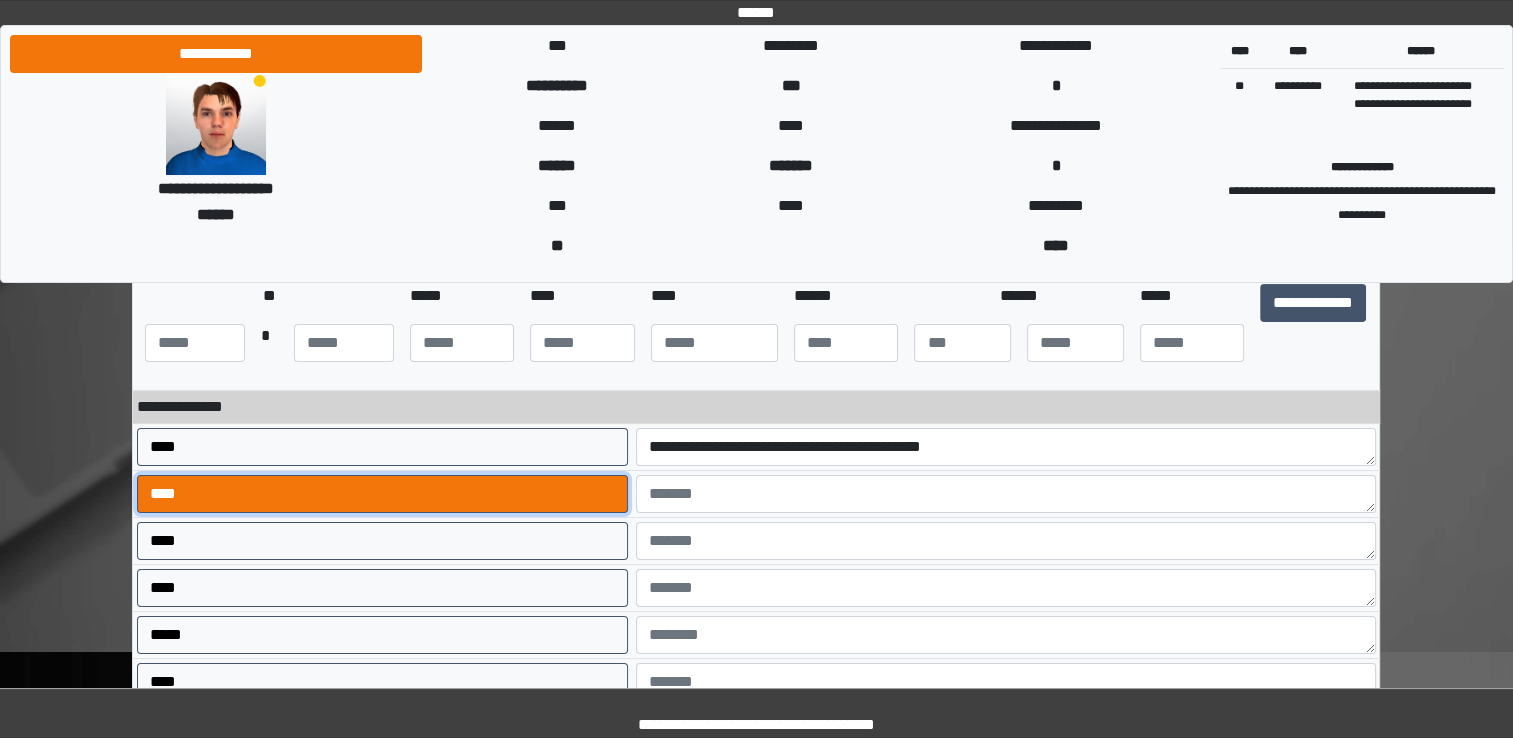 click on "****" at bounding box center (382, 494) 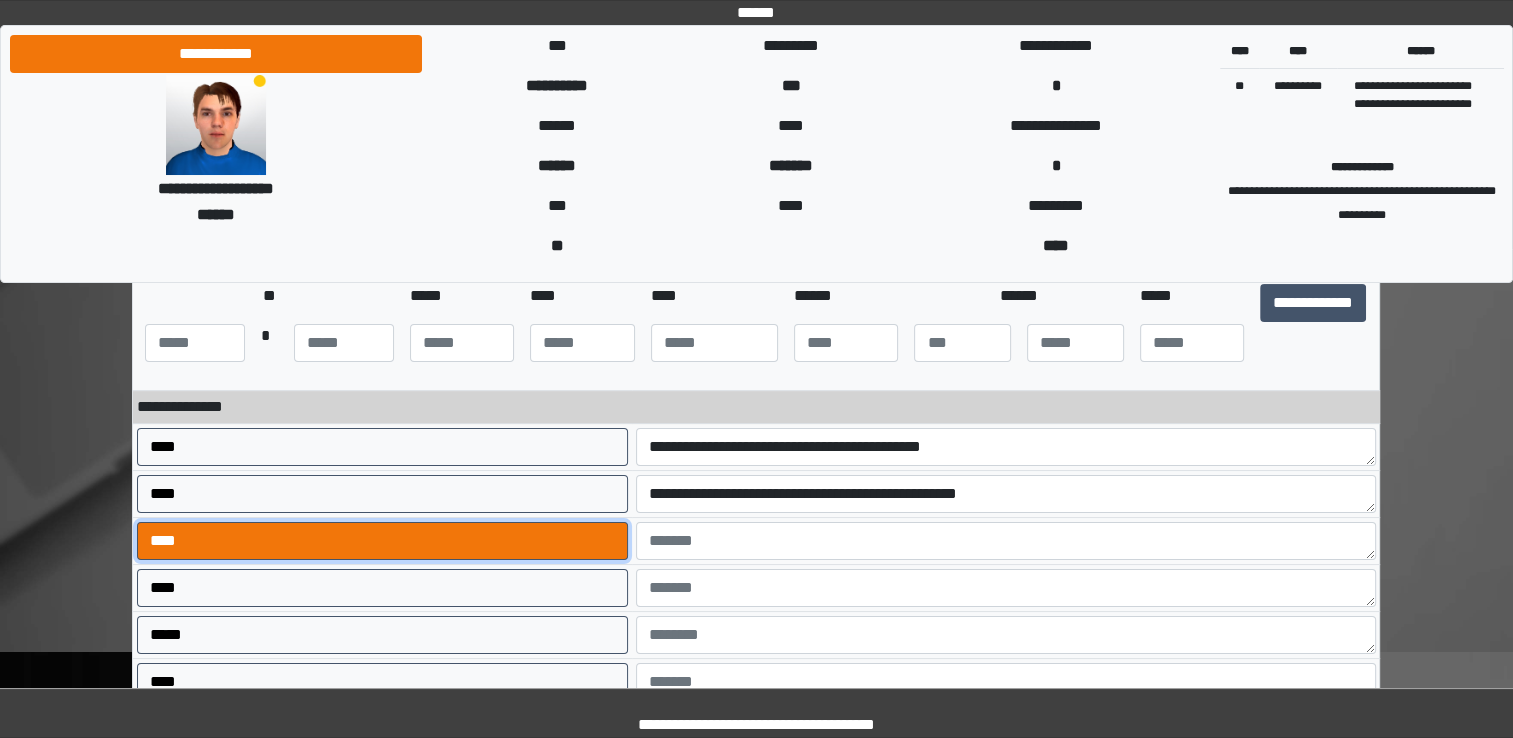 click on "****" at bounding box center (382, 541) 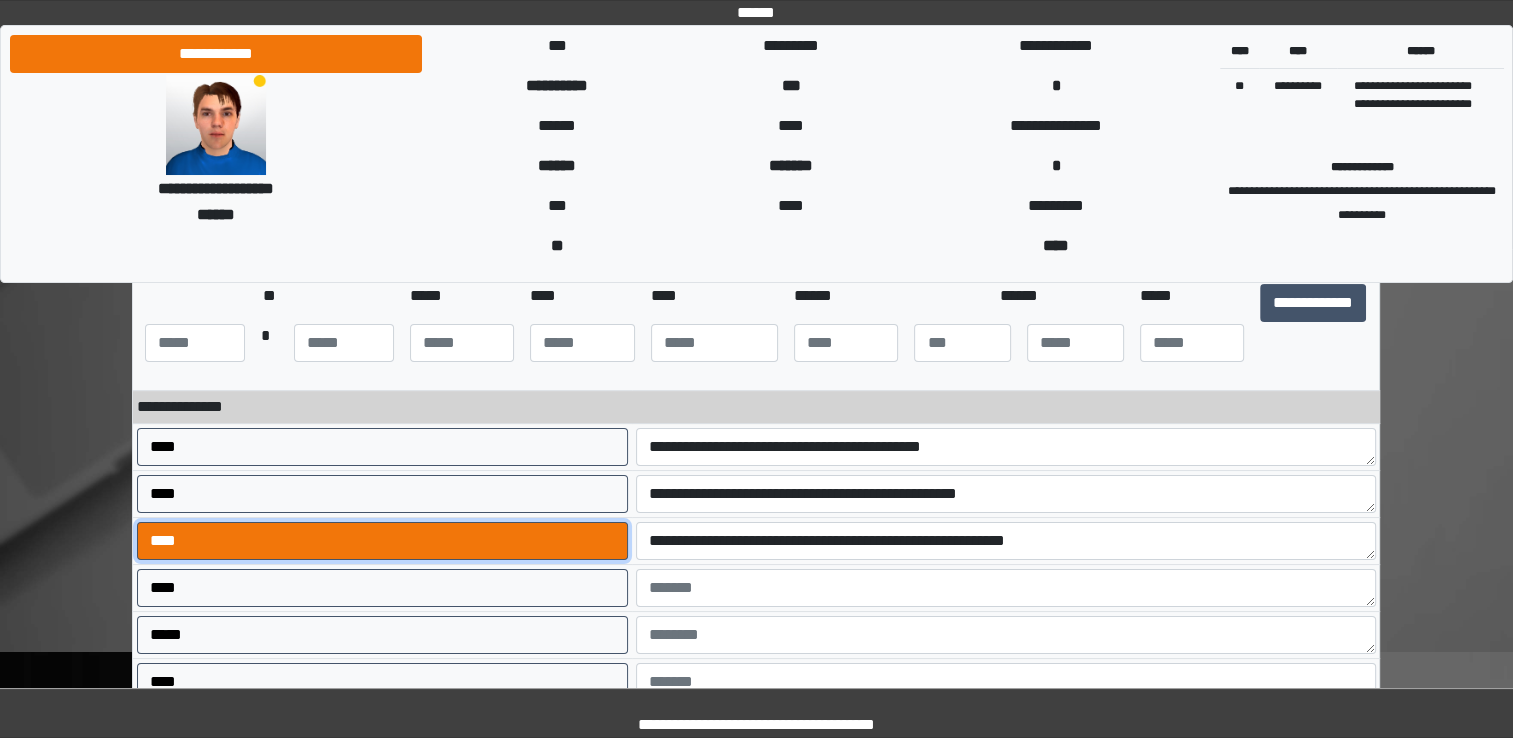 click on "****" at bounding box center [382, 541] 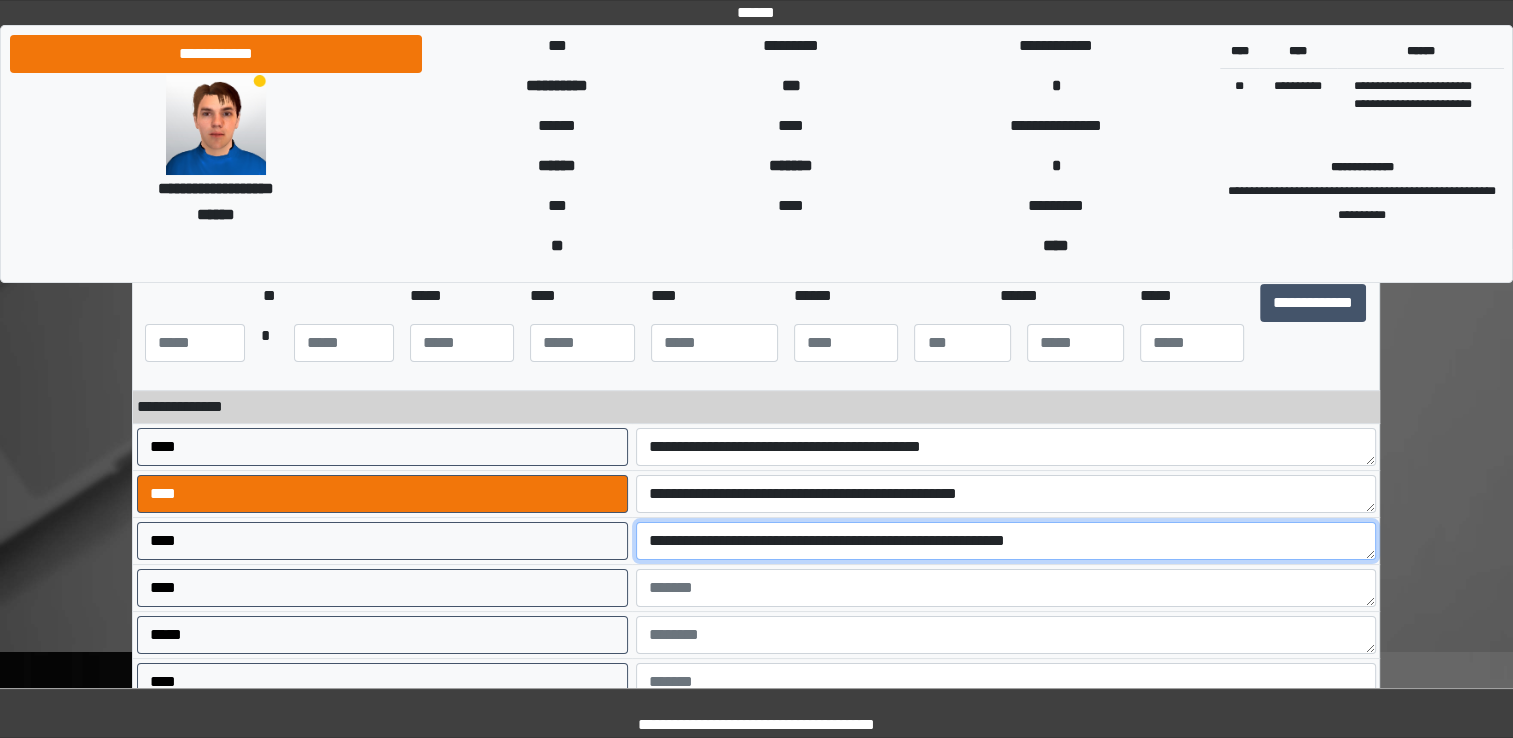 drag, startPoint x: 832, startPoint y: 542, endPoint x: 600, endPoint y: 508, distance: 234.47815 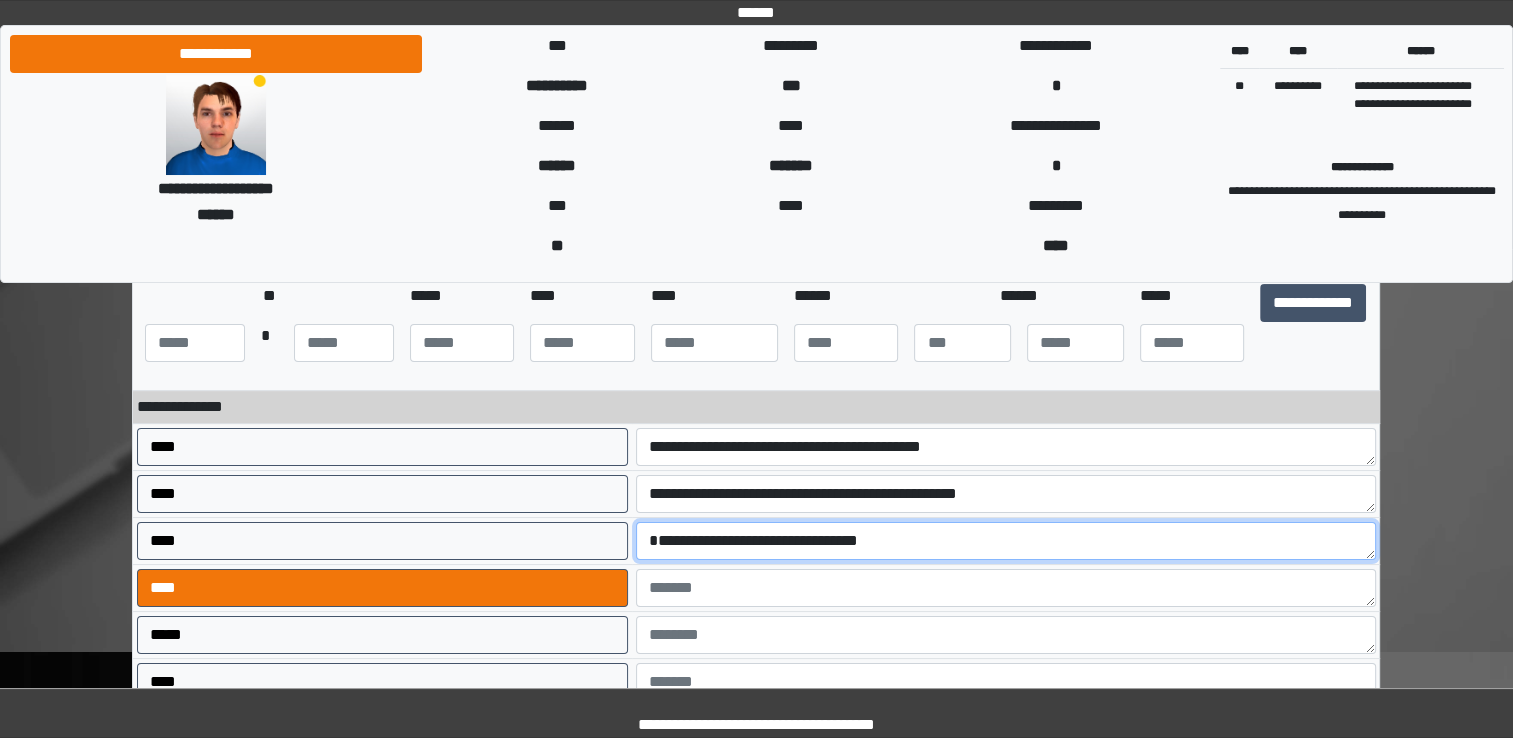 type on "**********" 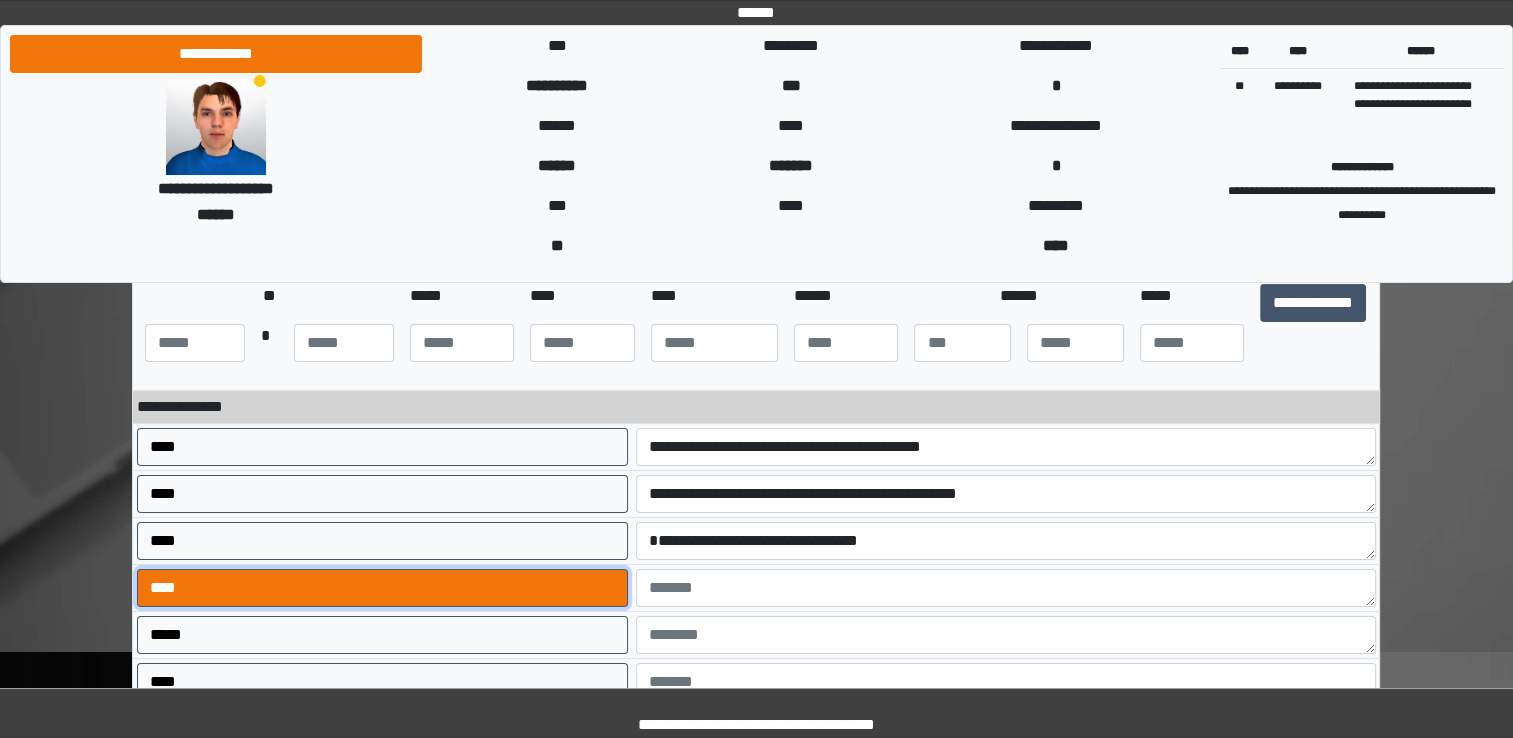 click on "****" at bounding box center [382, 588] 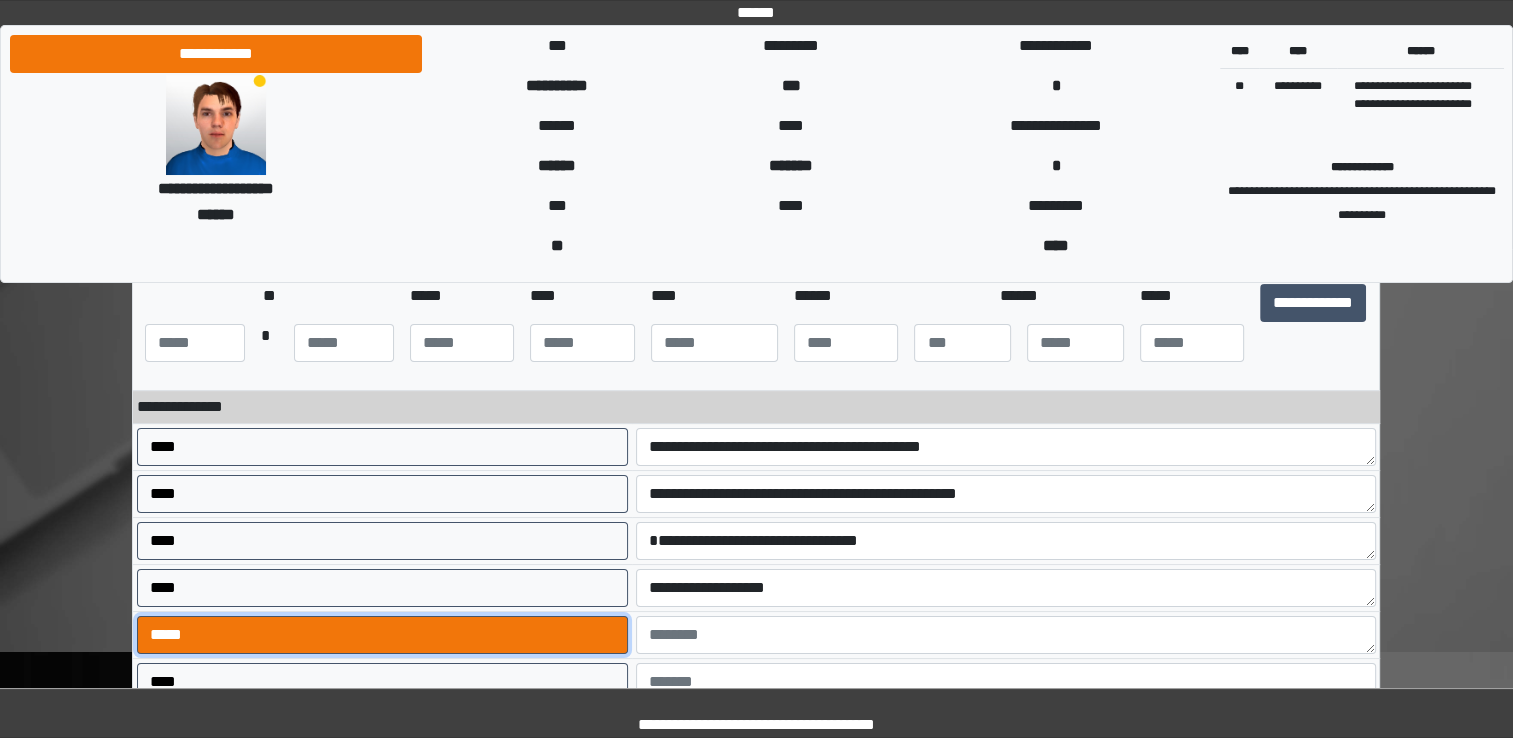 click on "*****" at bounding box center (382, 635) 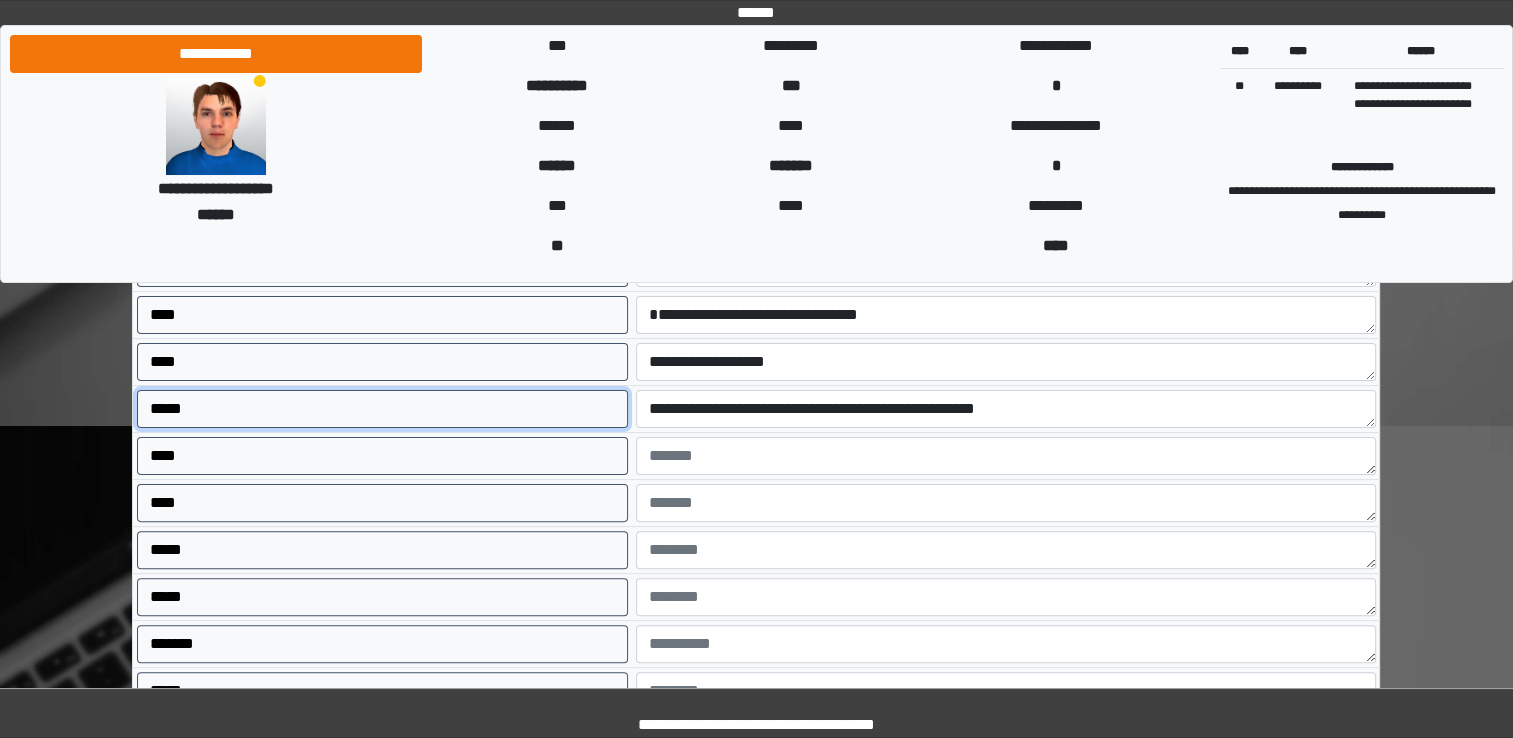 scroll, scrollTop: 492, scrollLeft: 0, axis: vertical 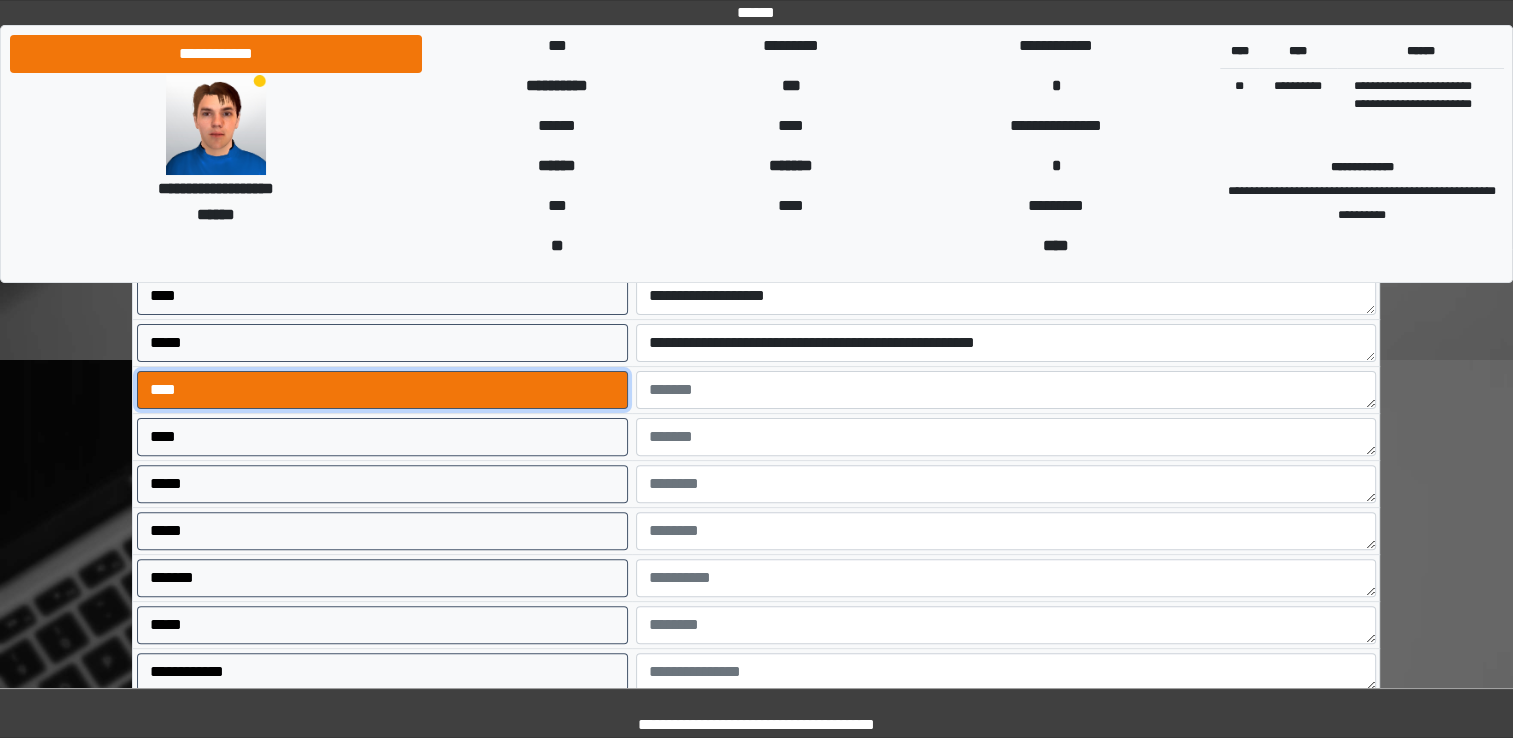 click on "****" at bounding box center [382, 390] 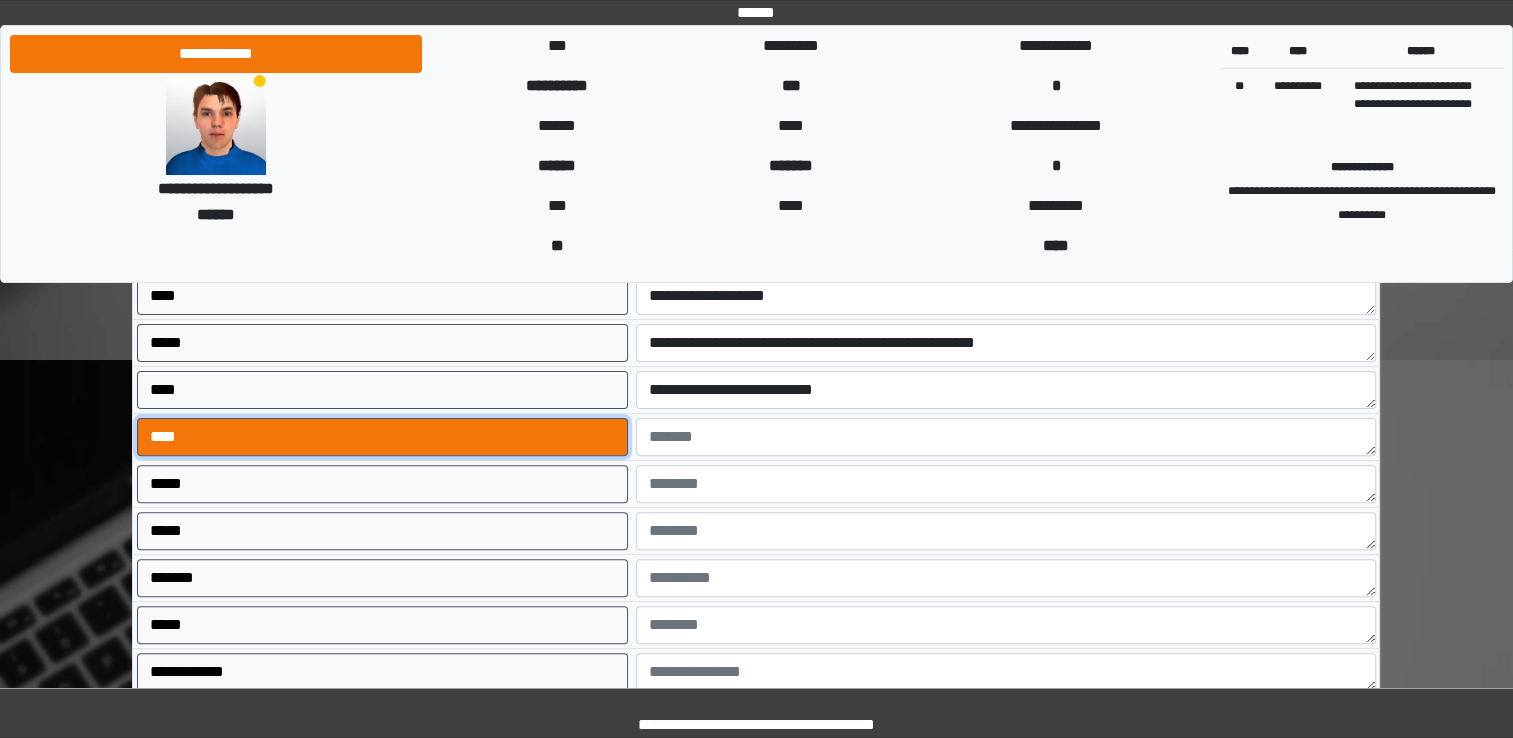 click on "****" at bounding box center (382, 437) 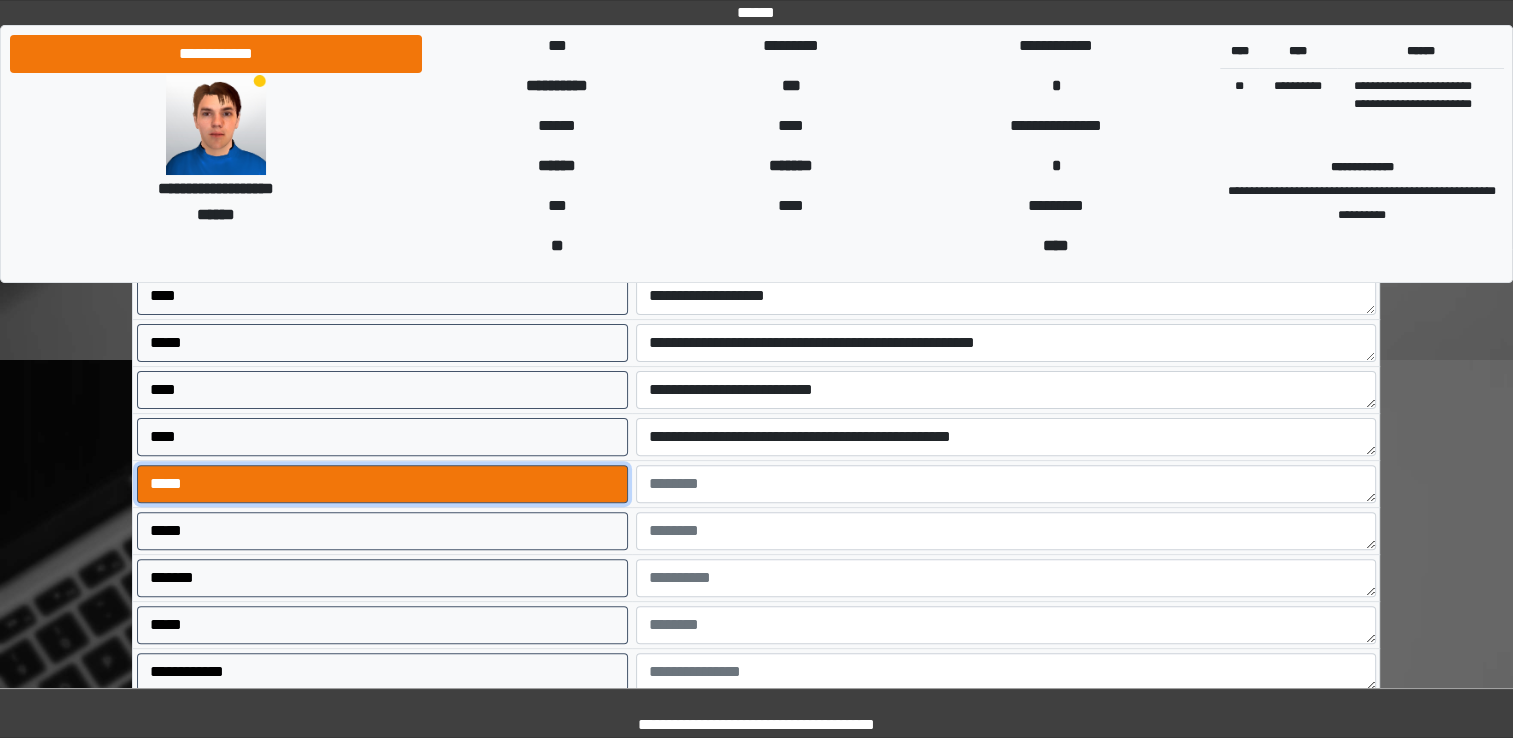 click on "*****" at bounding box center [382, 484] 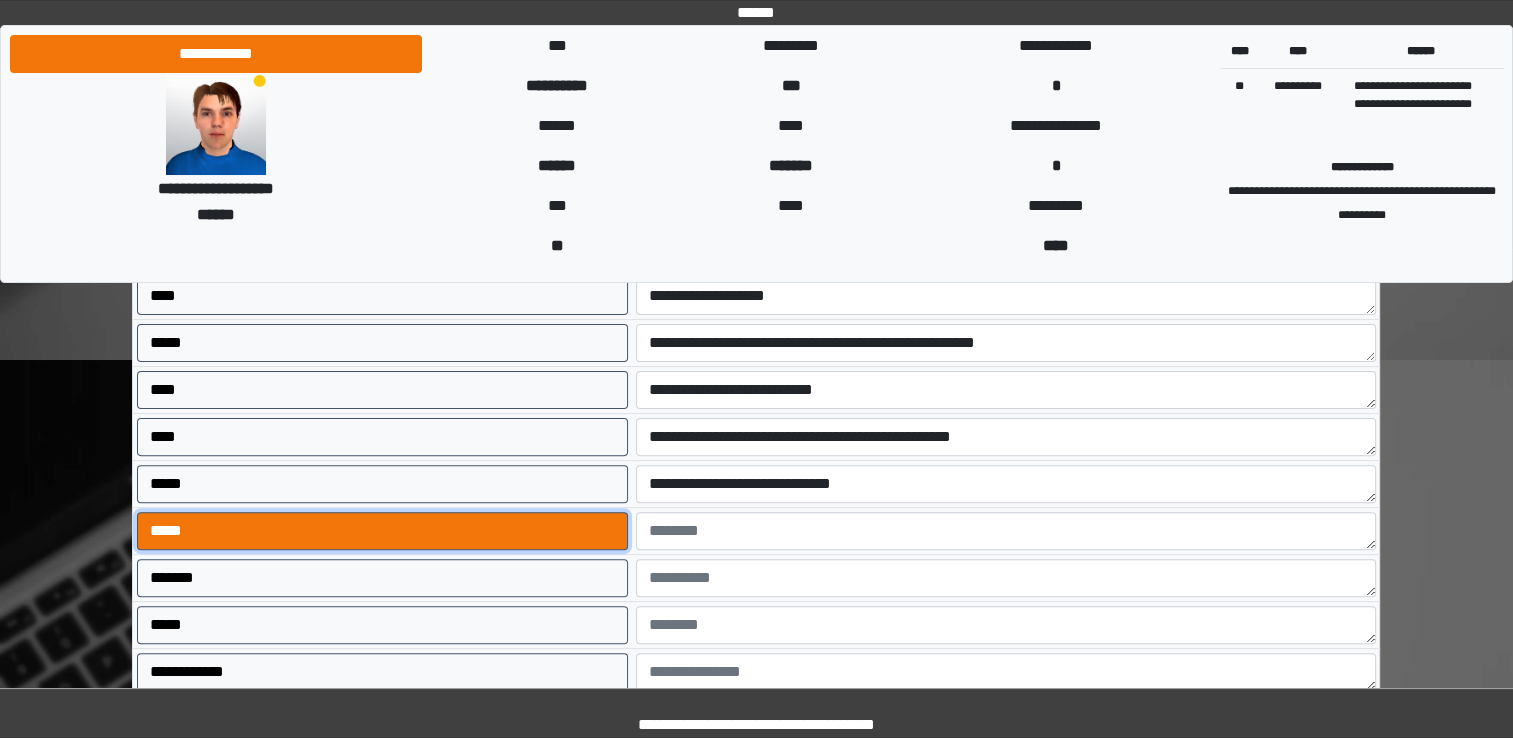 click on "*****" at bounding box center [382, 531] 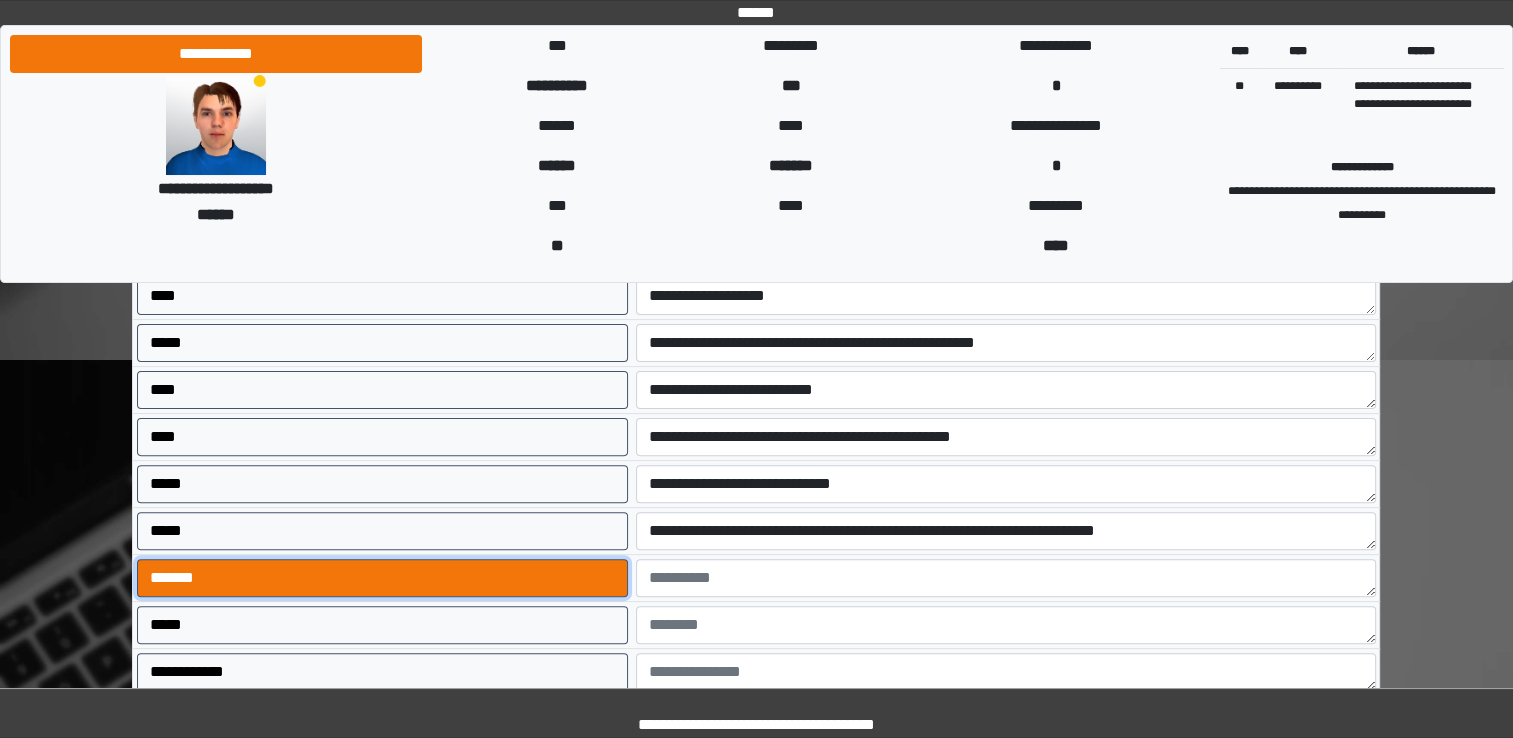 click on "*******" at bounding box center [382, 578] 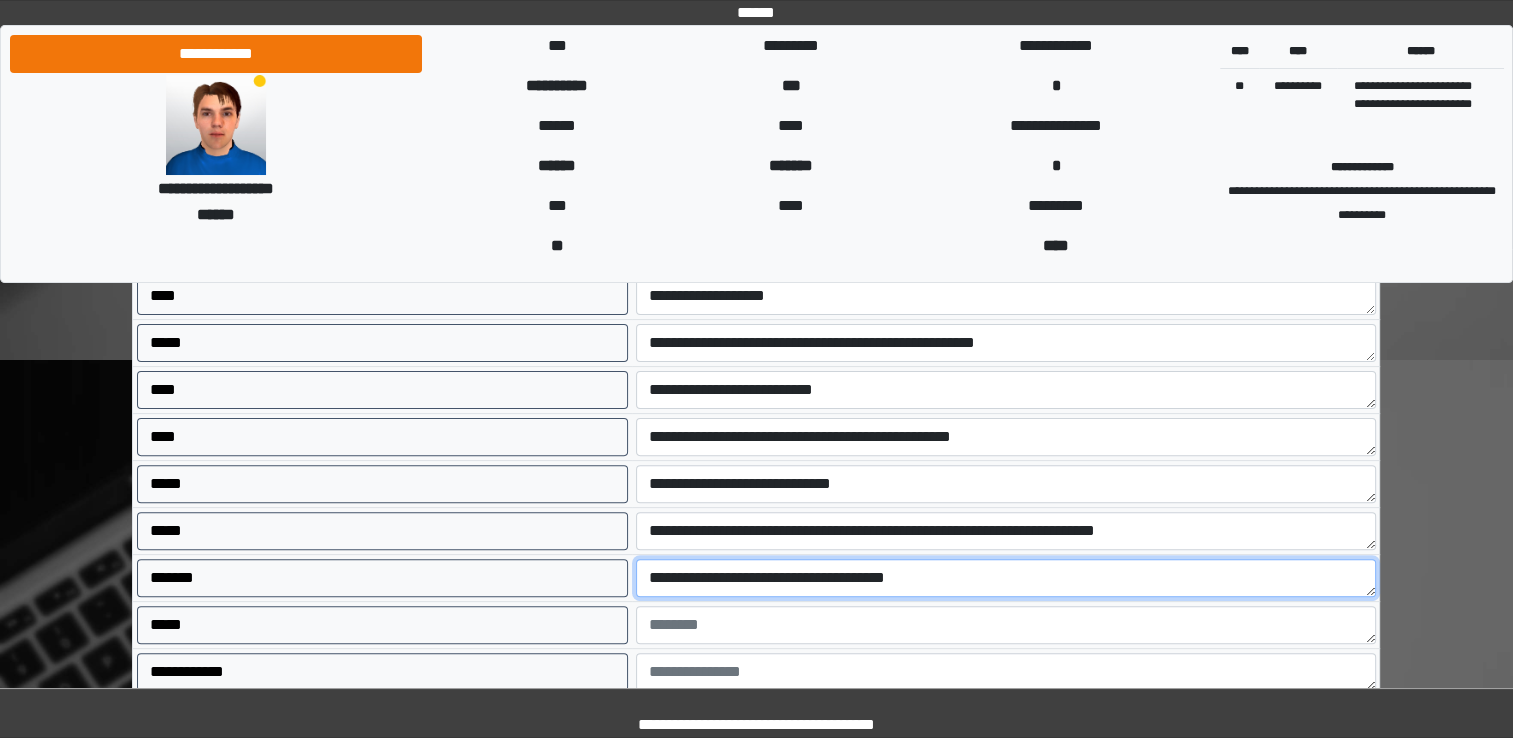 click on "**********" at bounding box center [1006, 578] 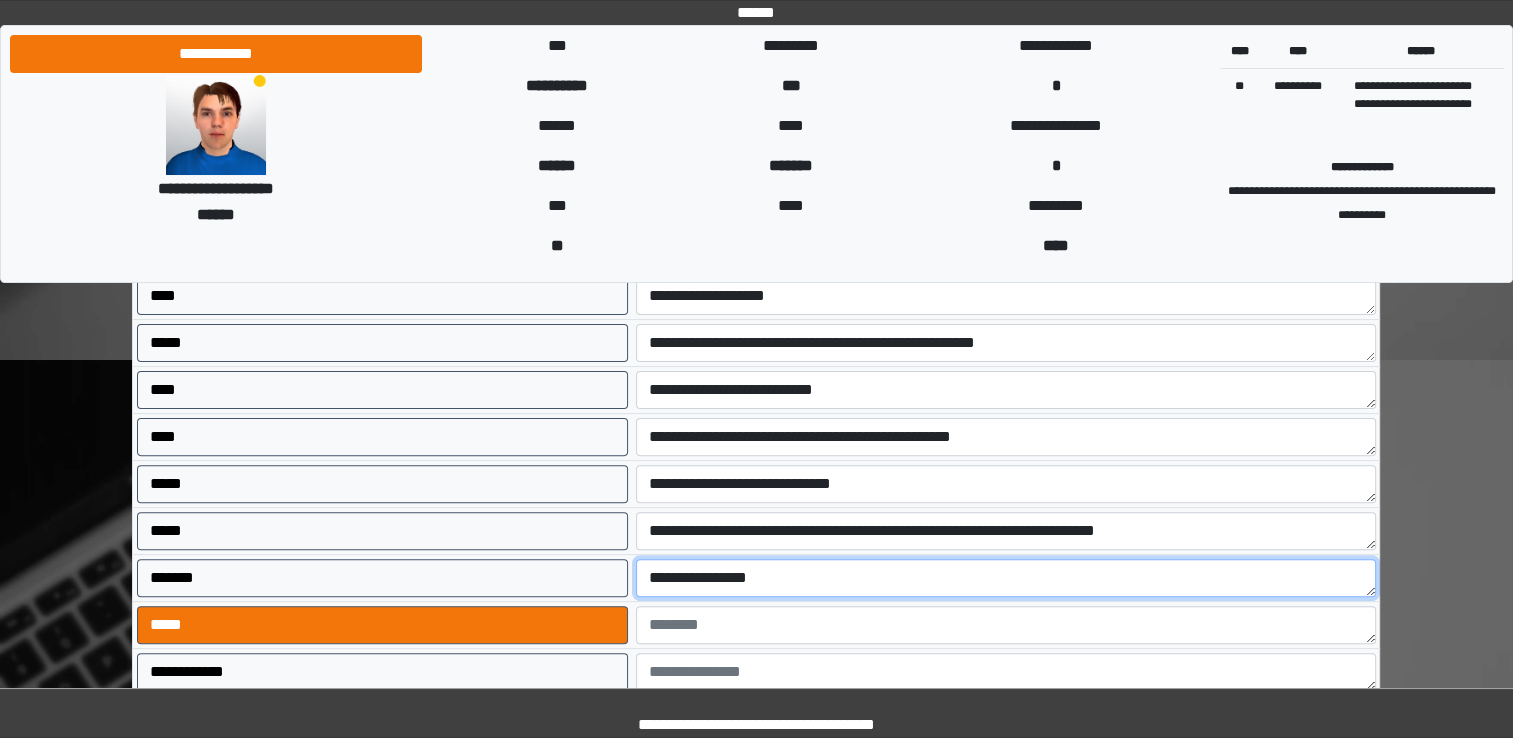 type on "**********" 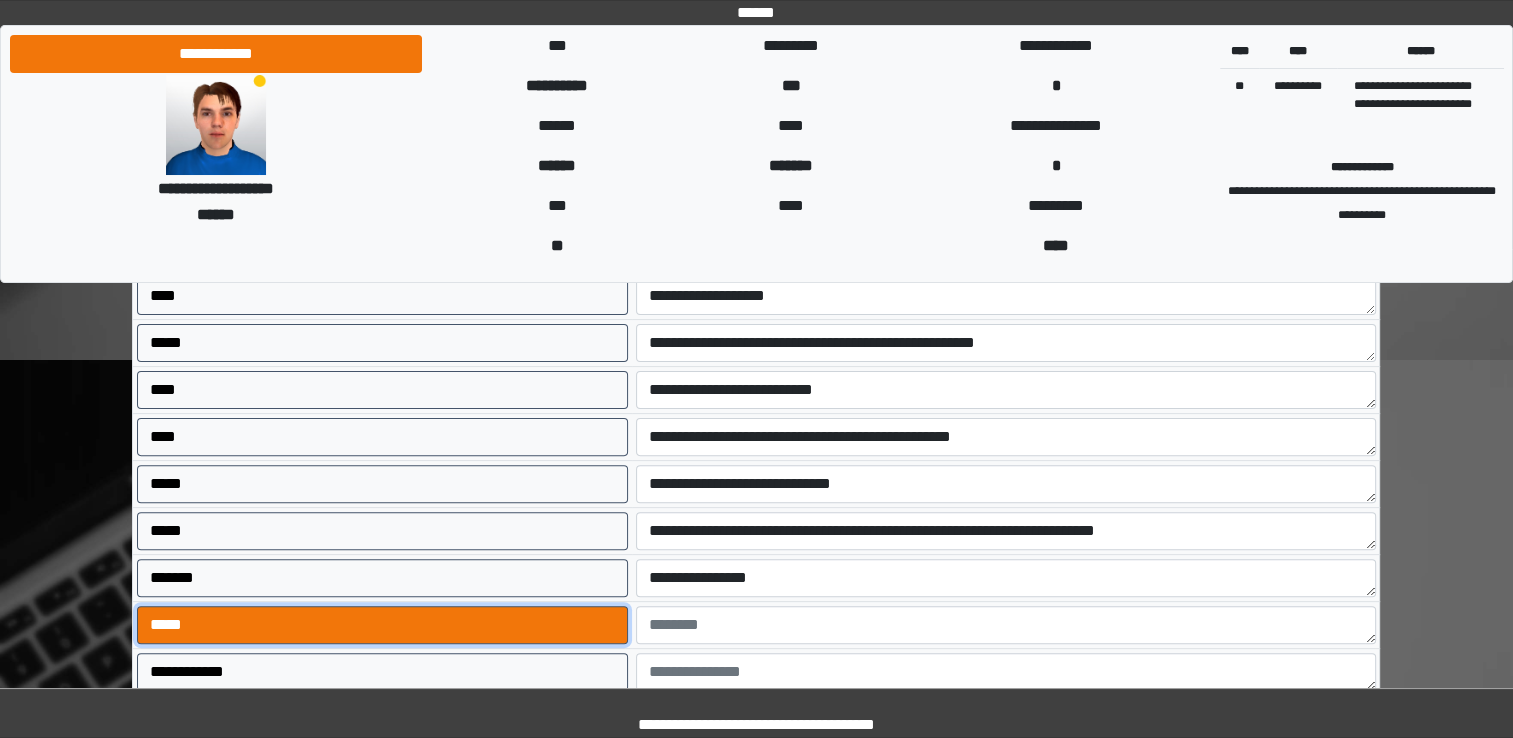 click on "*****" at bounding box center (382, 625) 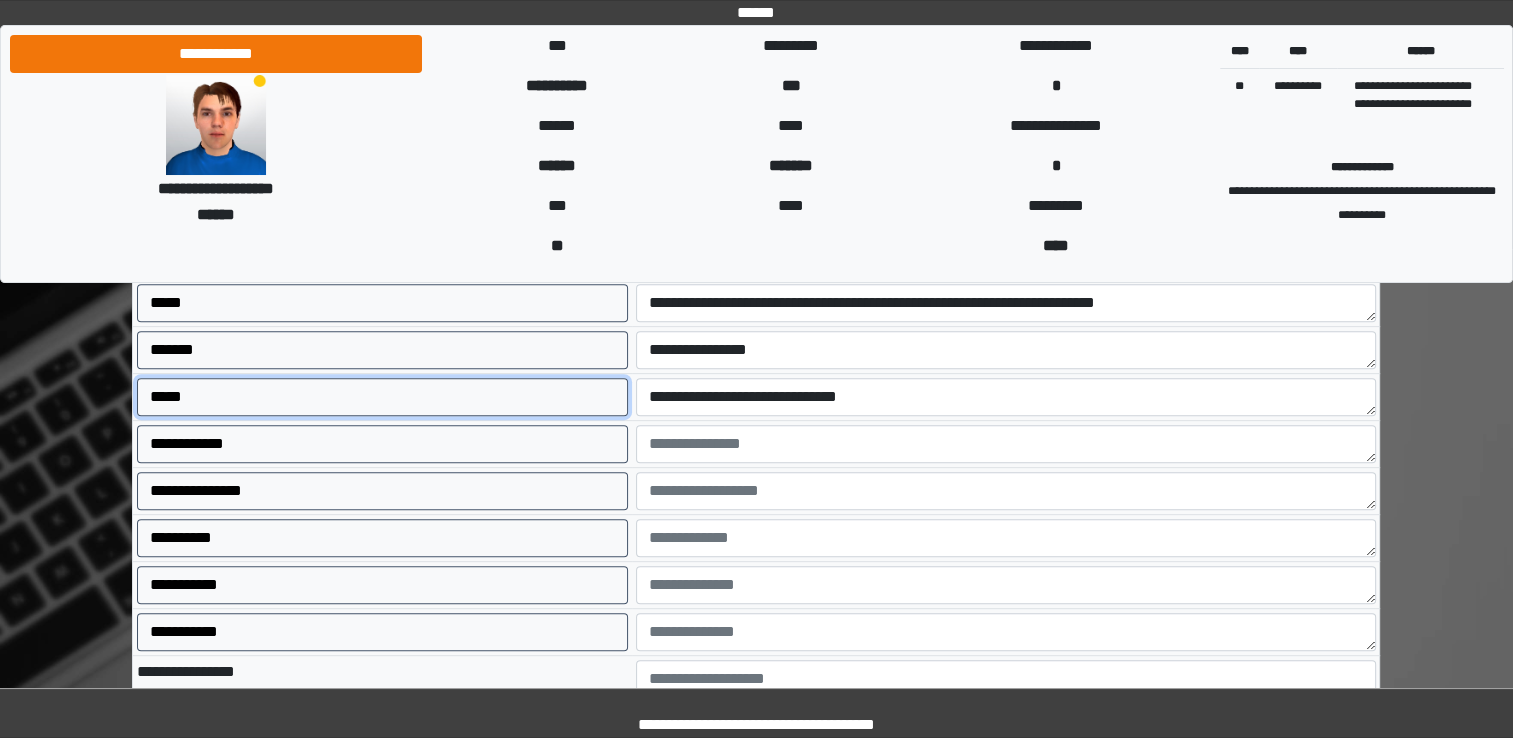 scroll, scrollTop: 812, scrollLeft: 0, axis: vertical 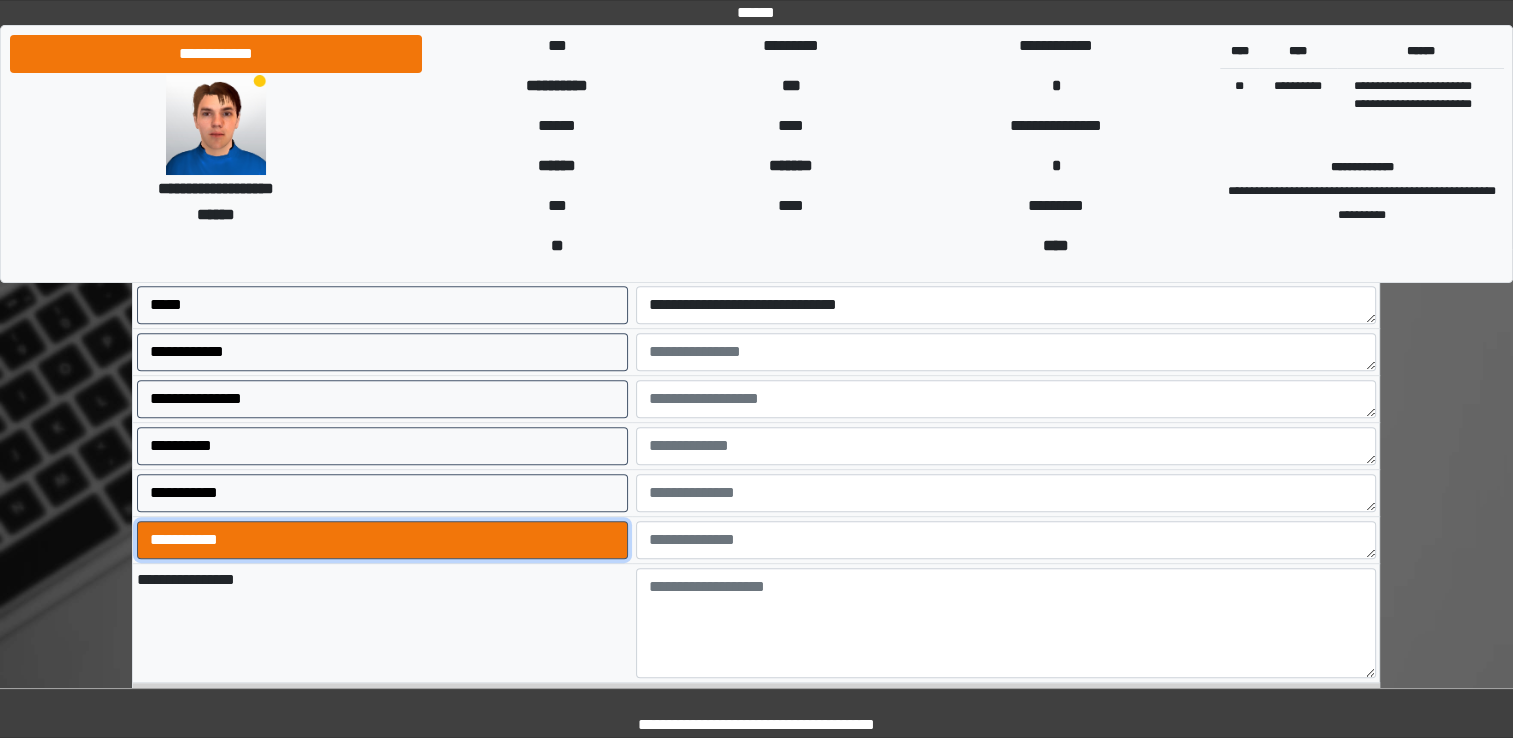 click on "**********" at bounding box center [382, 540] 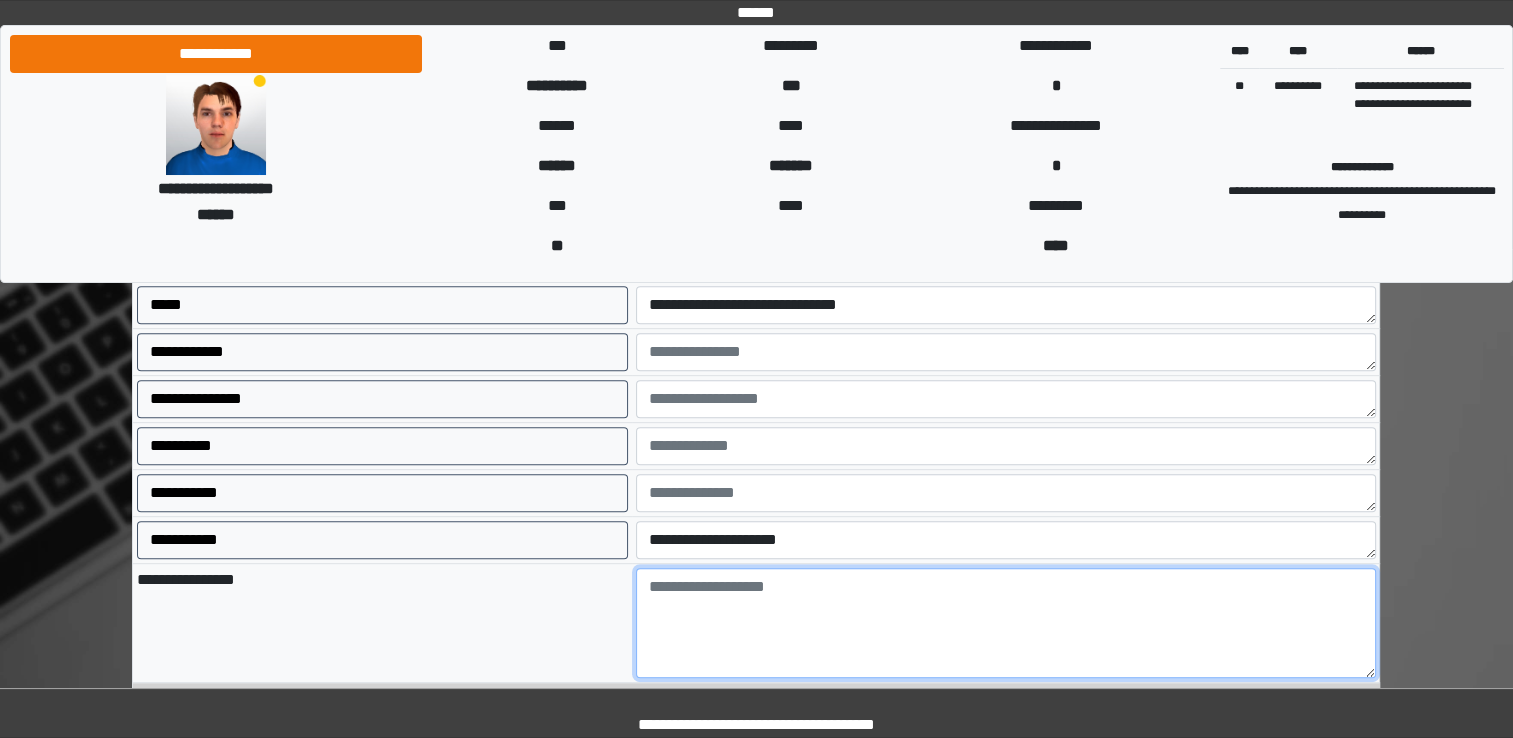 click at bounding box center [1006, 623] 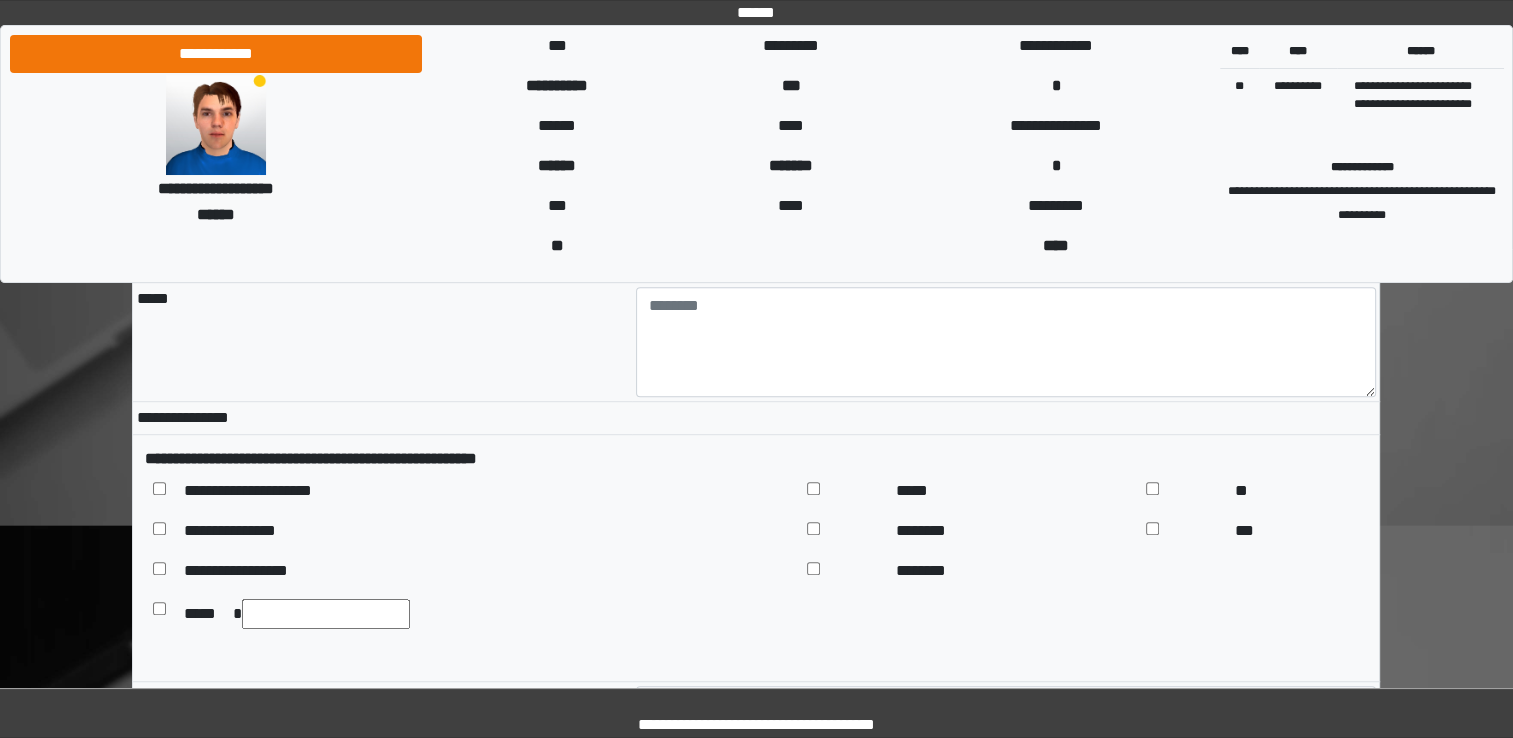 scroll, scrollTop: 1359, scrollLeft: 0, axis: vertical 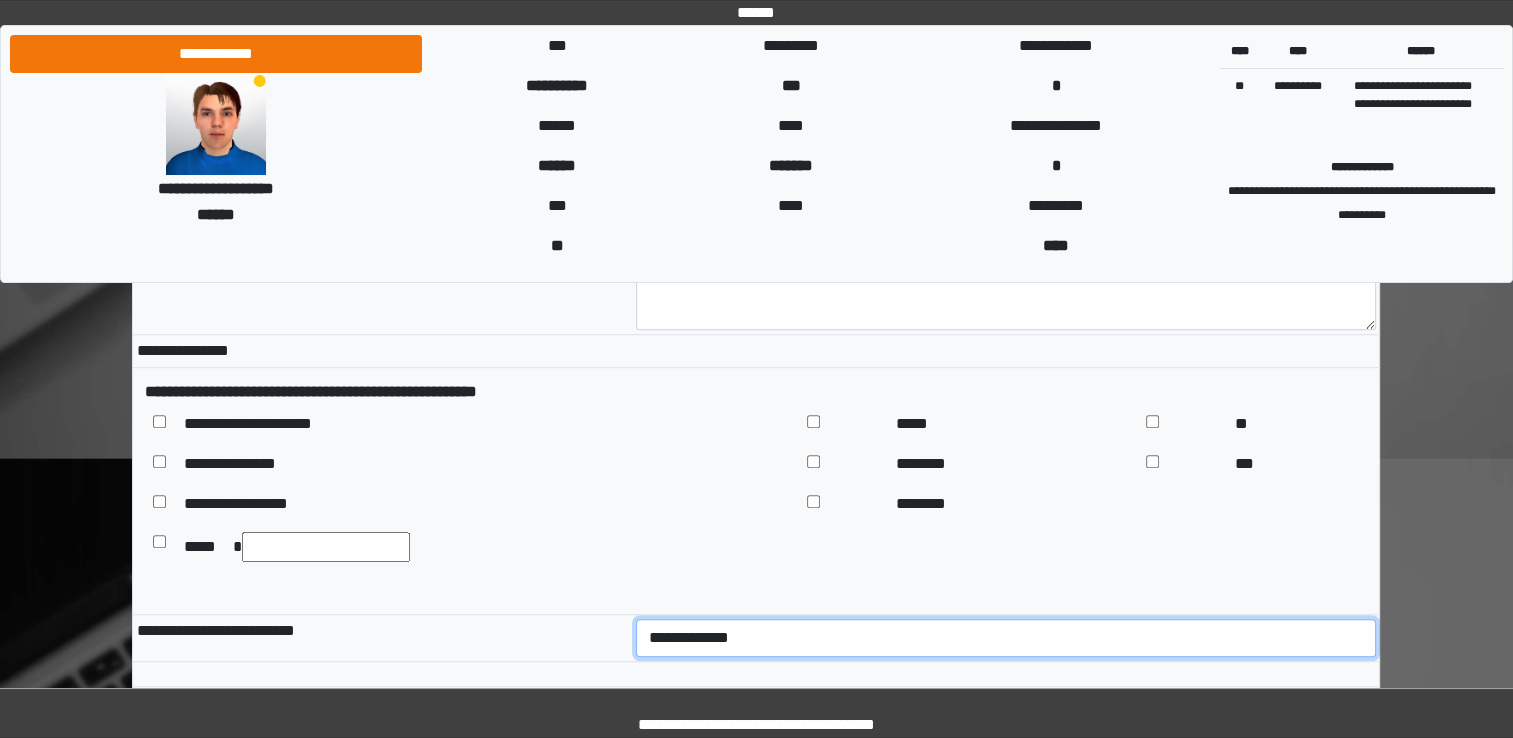 click on "**********" at bounding box center (1006, 638) 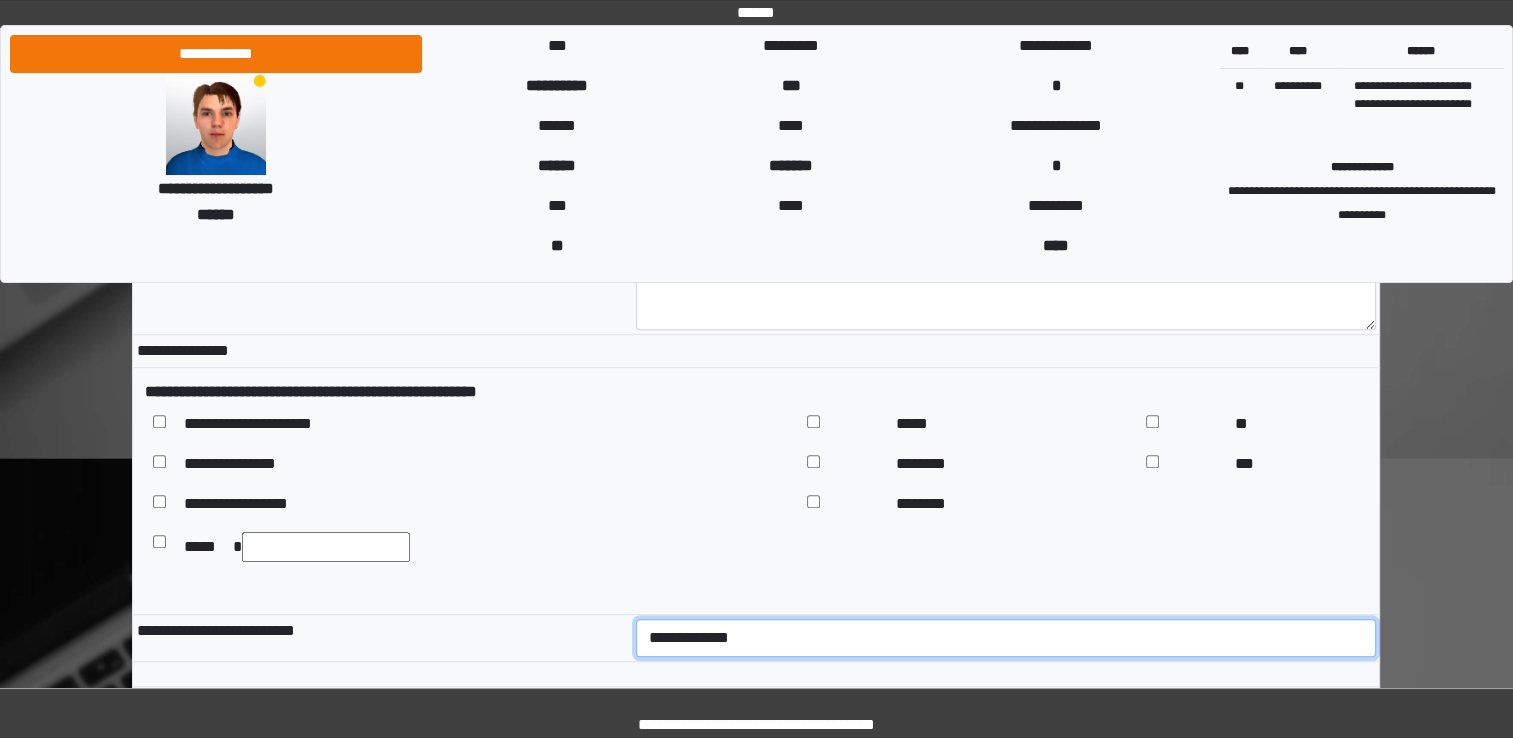 select on "*" 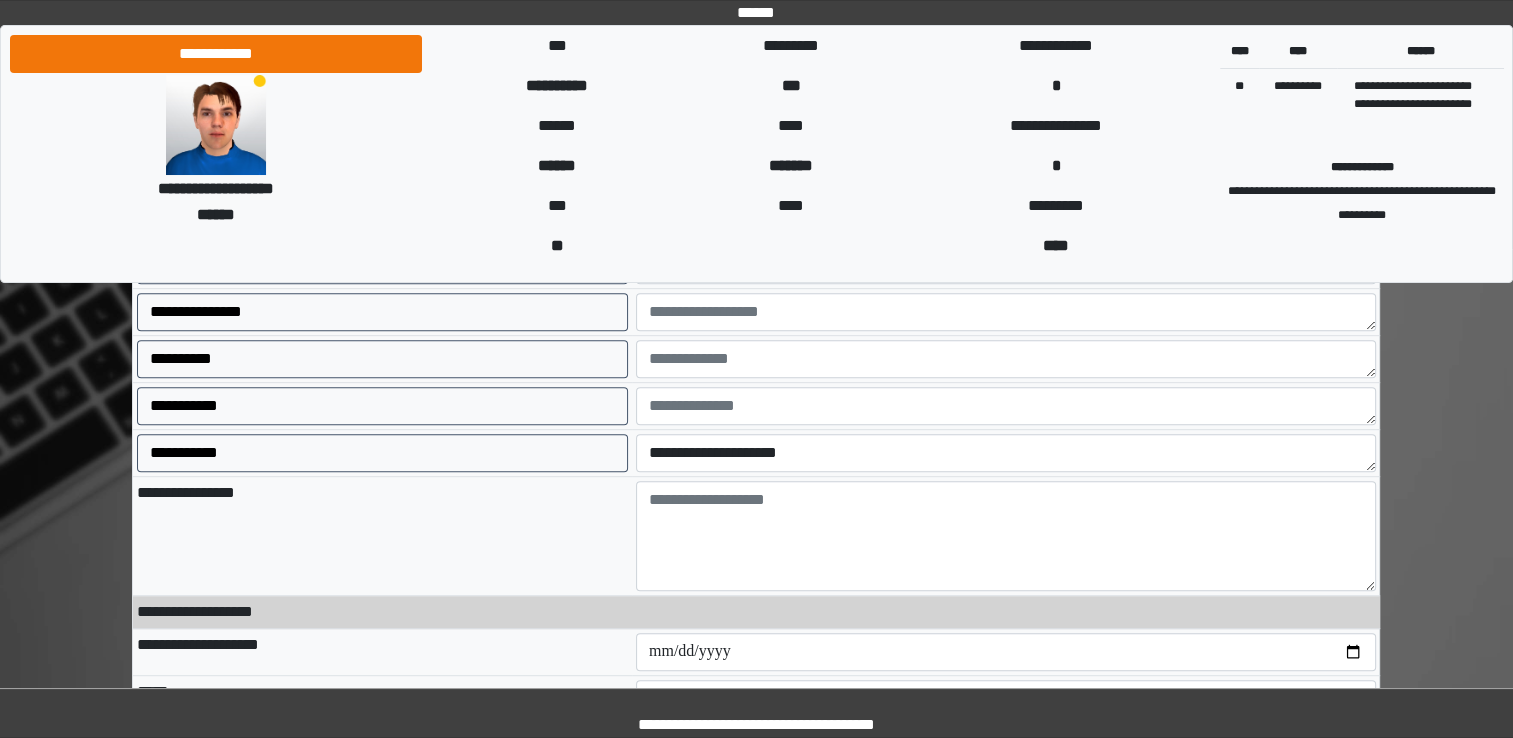 scroll, scrollTop: 896, scrollLeft: 0, axis: vertical 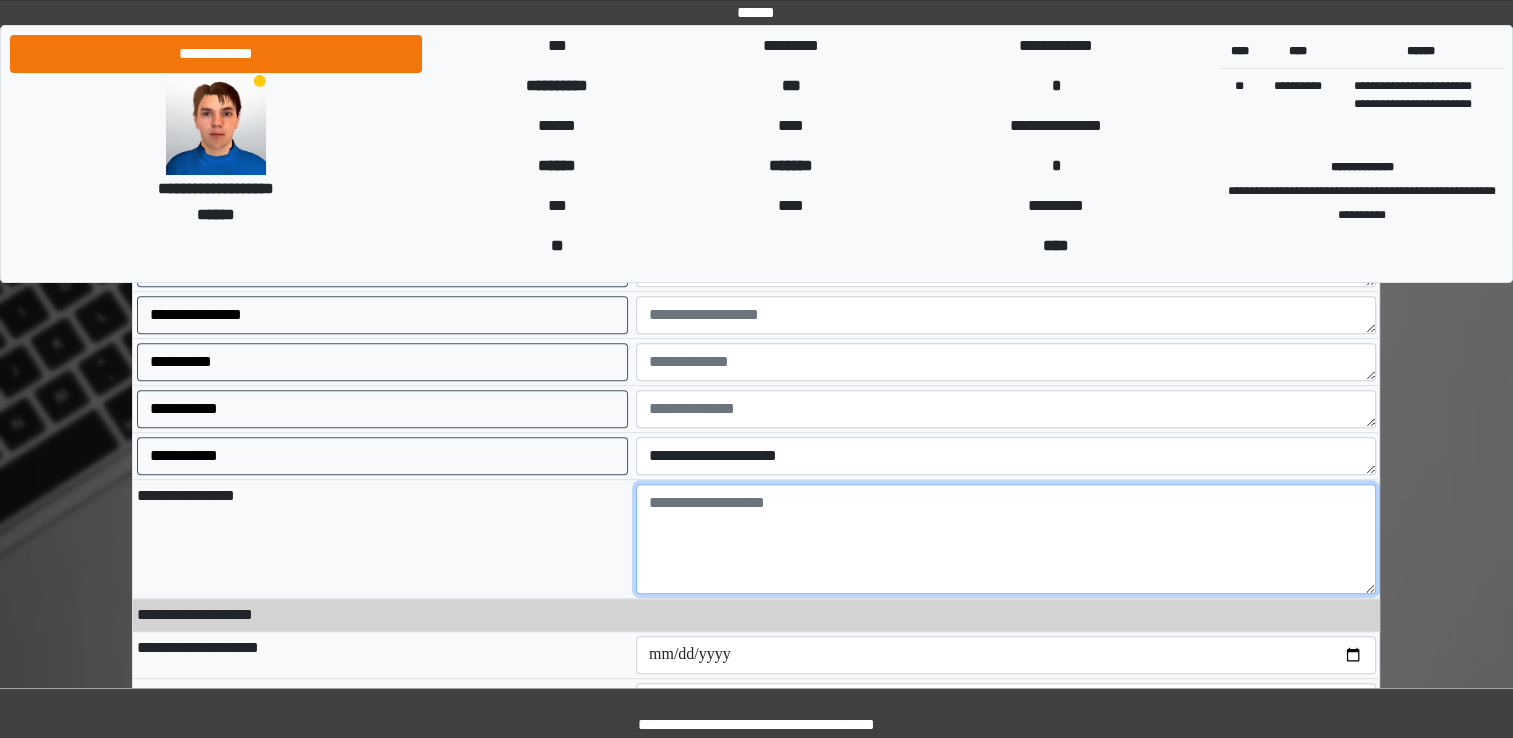 click at bounding box center (1006, 539) 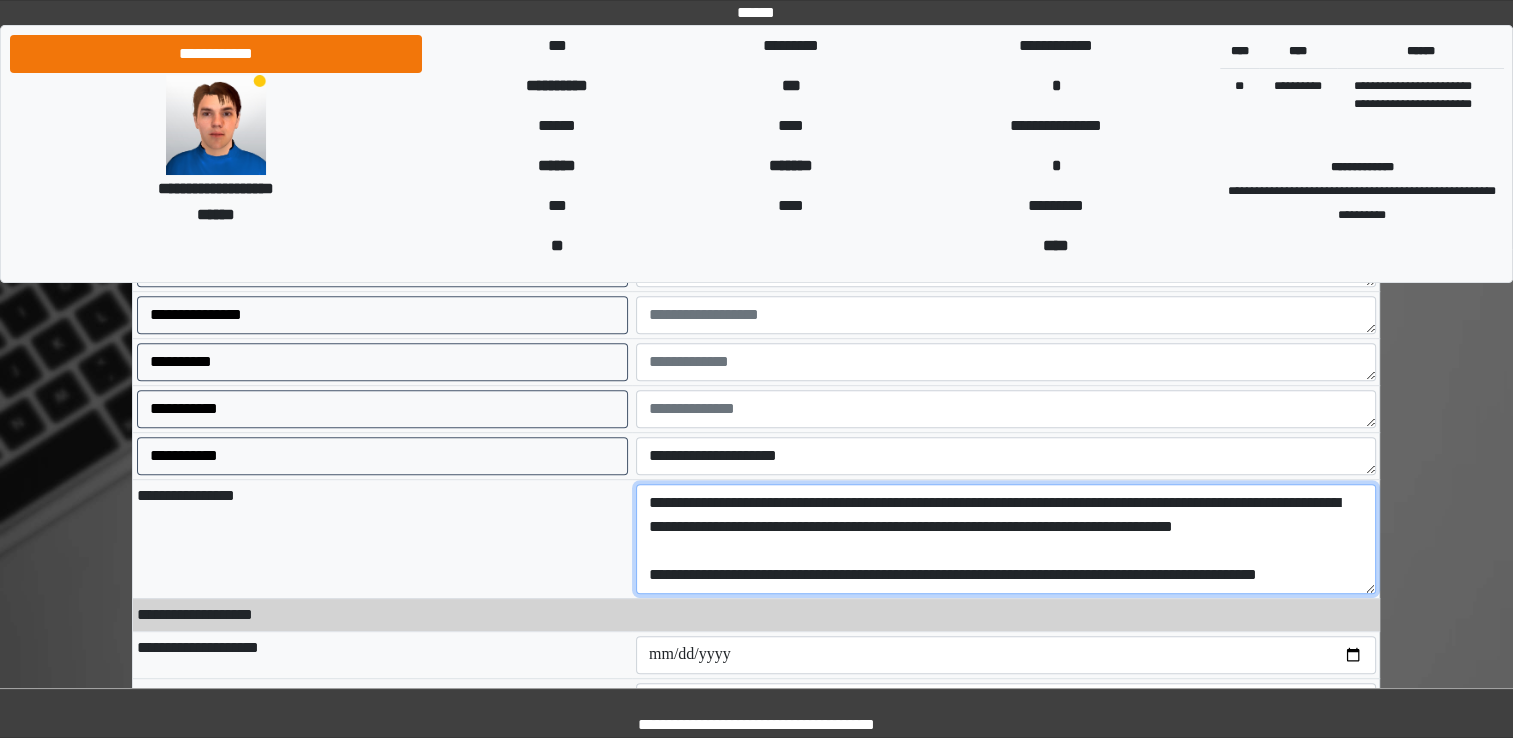 scroll, scrollTop: 40, scrollLeft: 0, axis: vertical 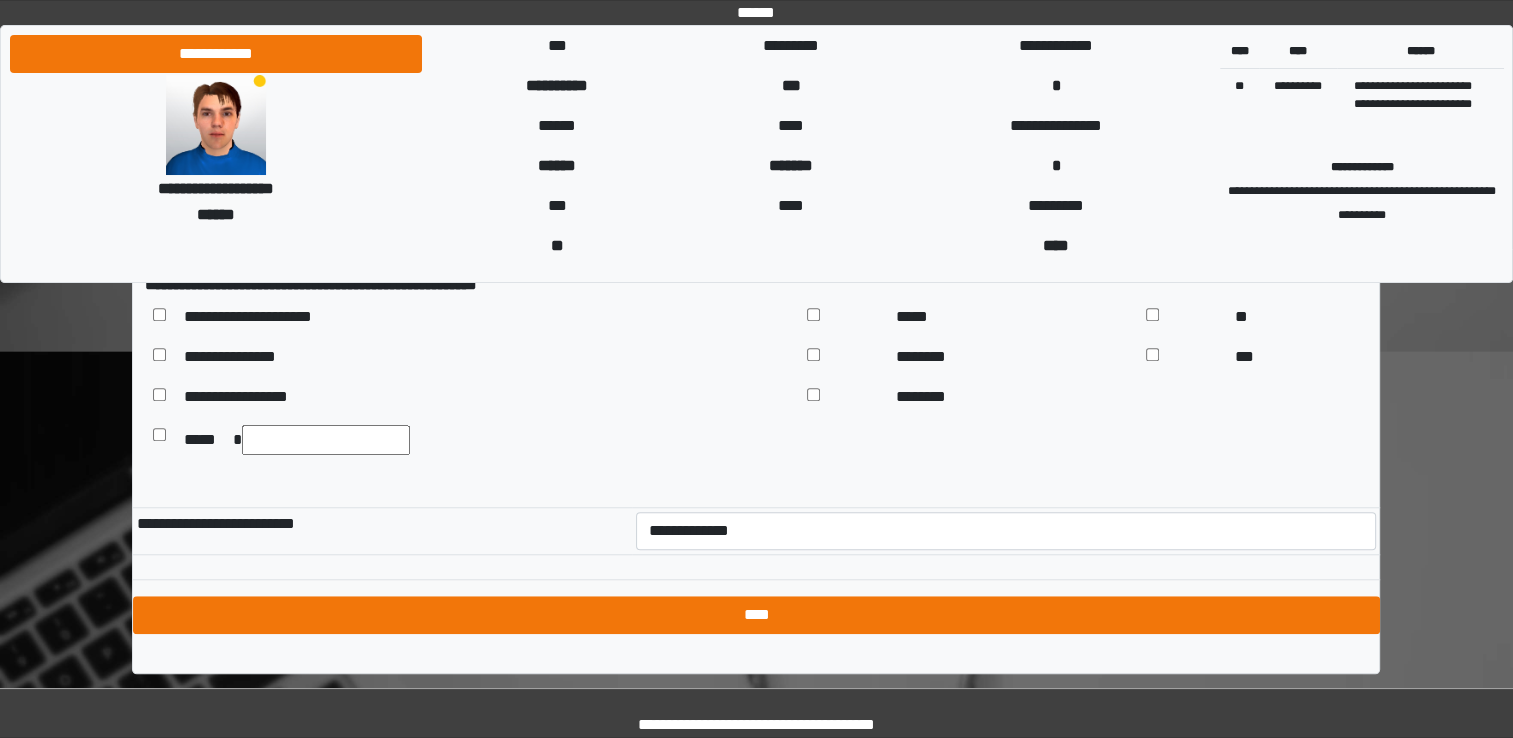 type on "**********" 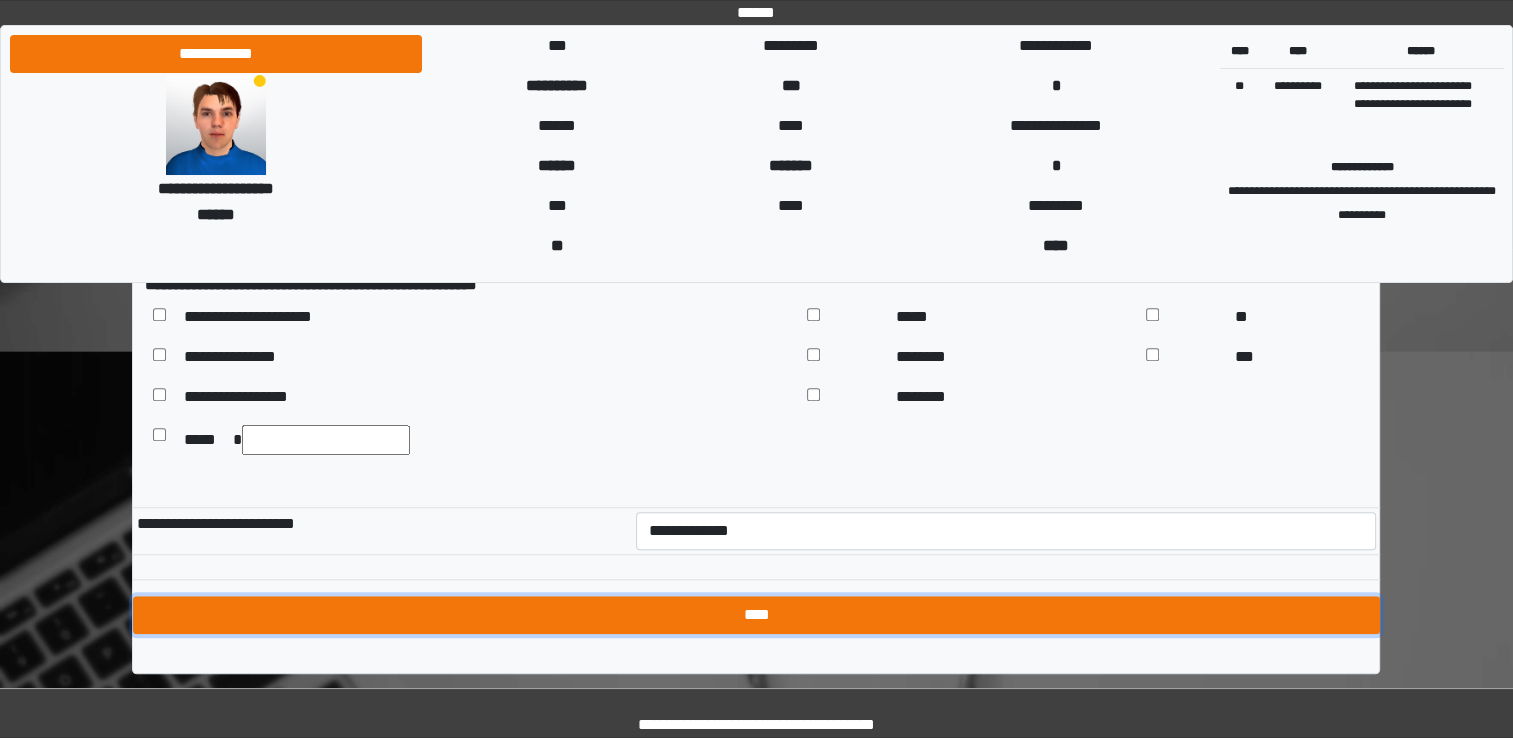 click on "****" at bounding box center (756, 615) 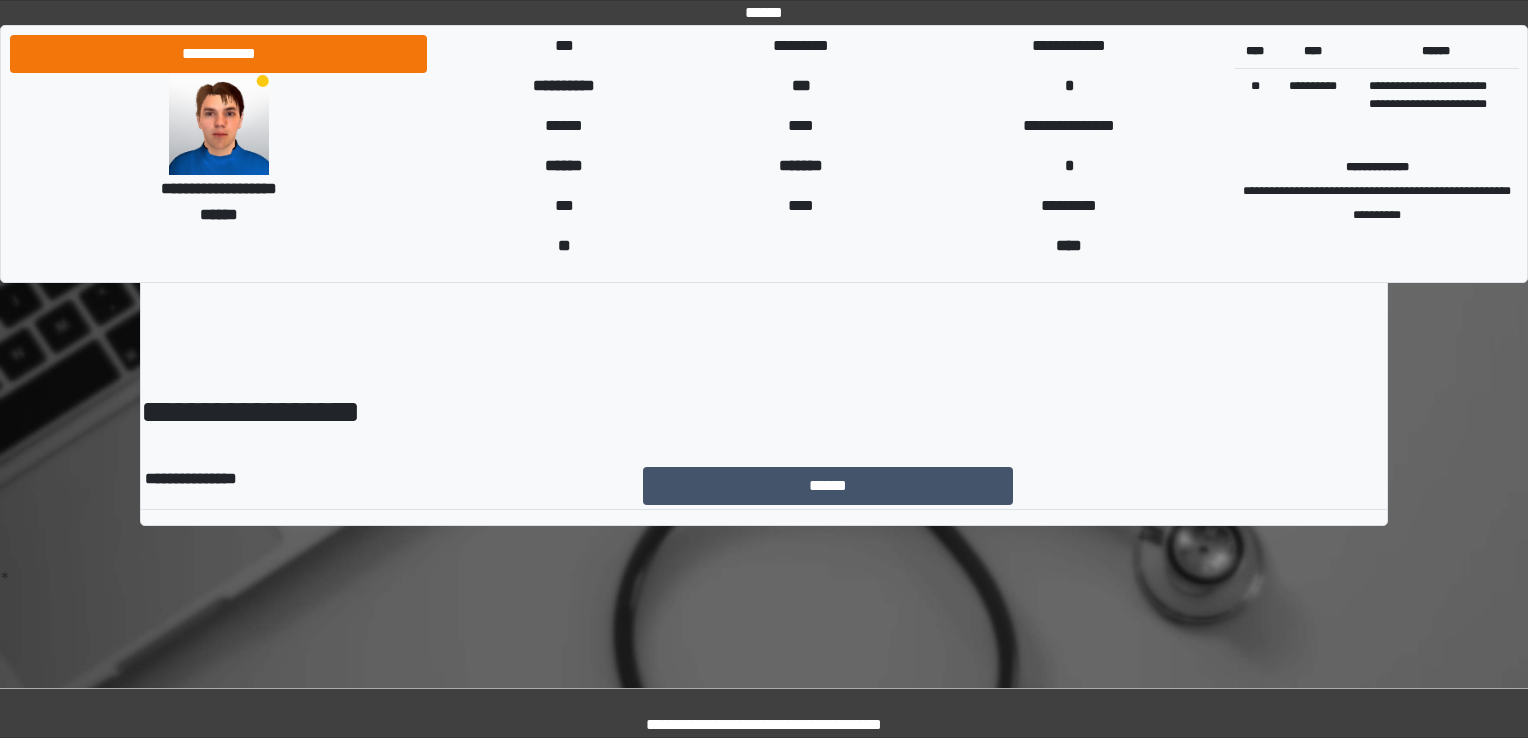 scroll, scrollTop: 0, scrollLeft: 0, axis: both 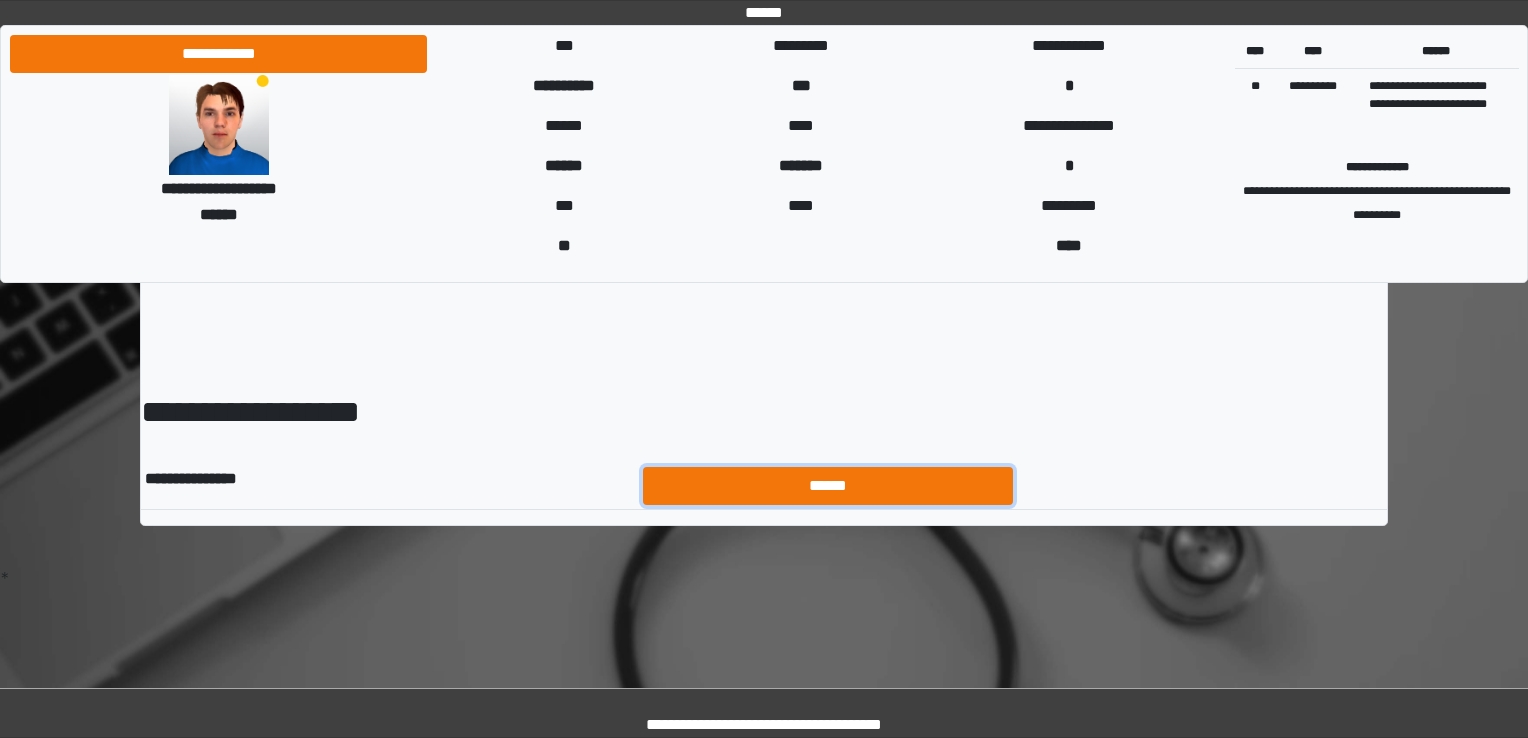click on "******" at bounding box center [828, 486] 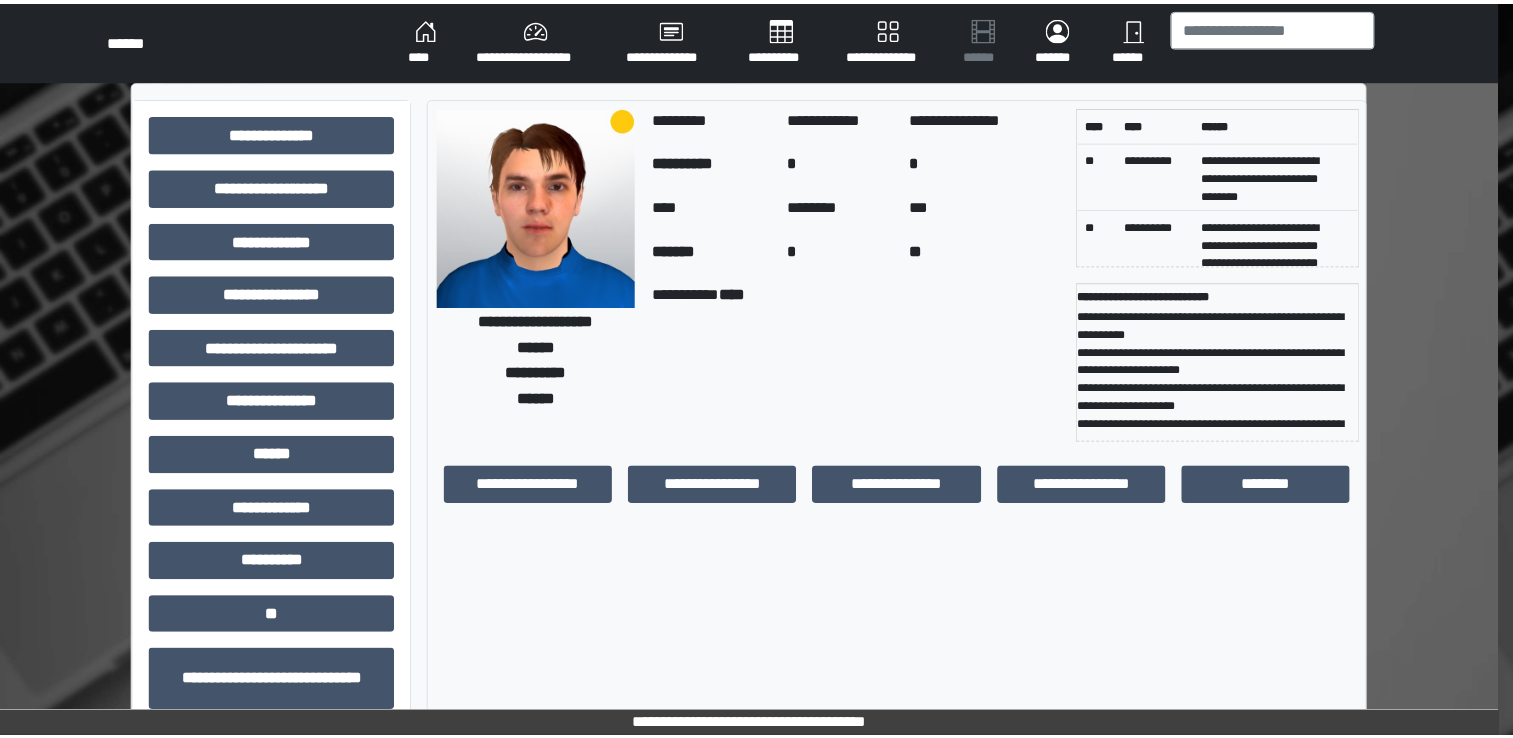 scroll, scrollTop: 0, scrollLeft: 0, axis: both 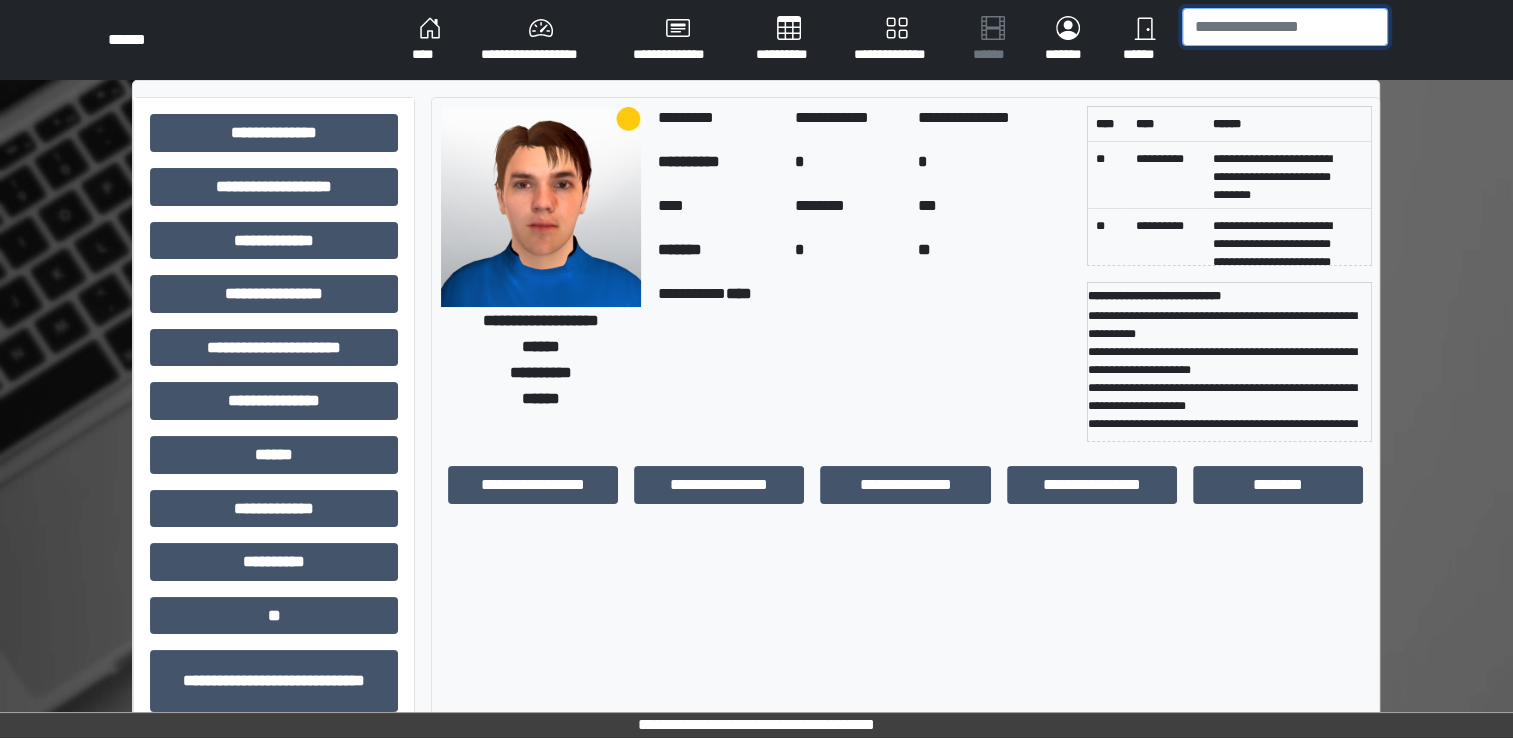 click at bounding box center [1285, 27] 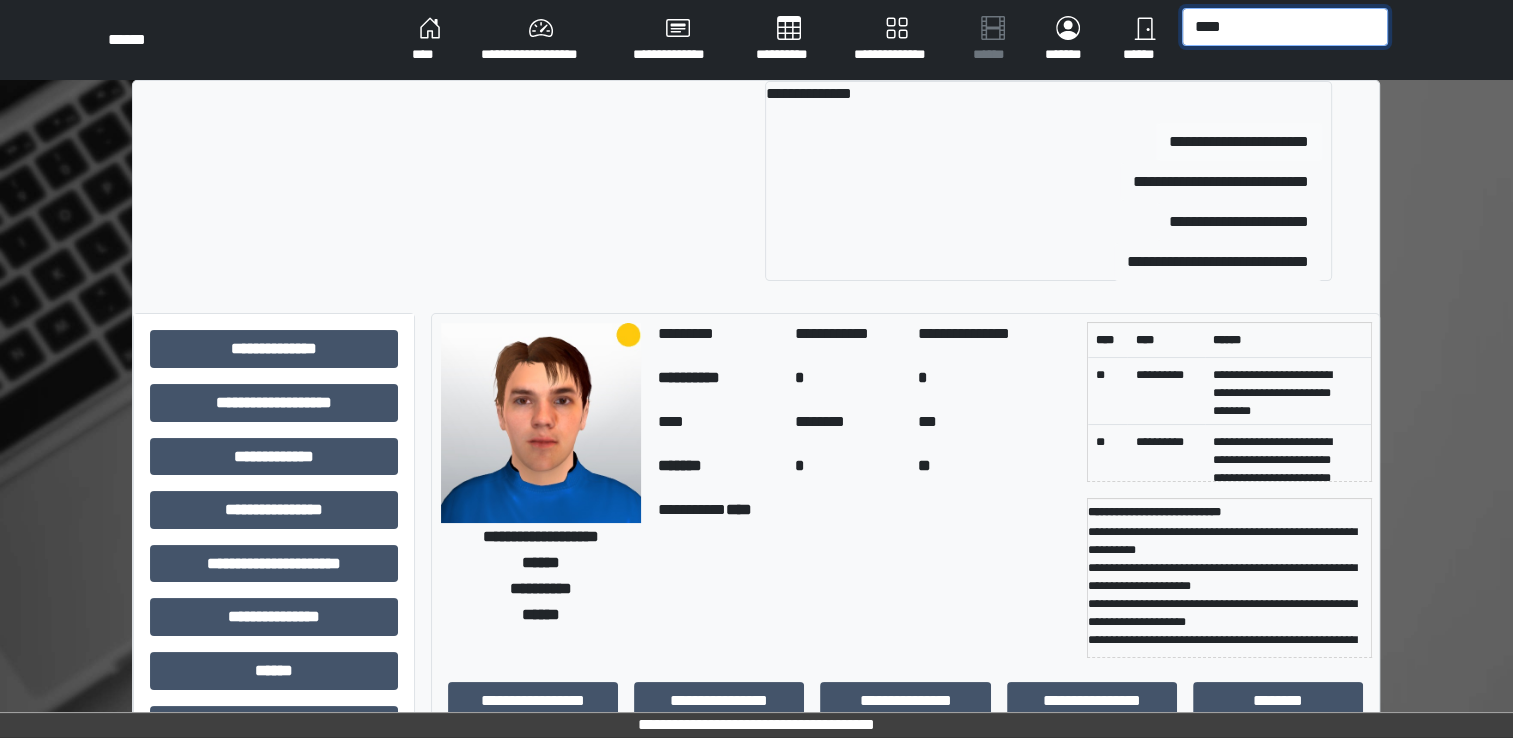 type on "****" 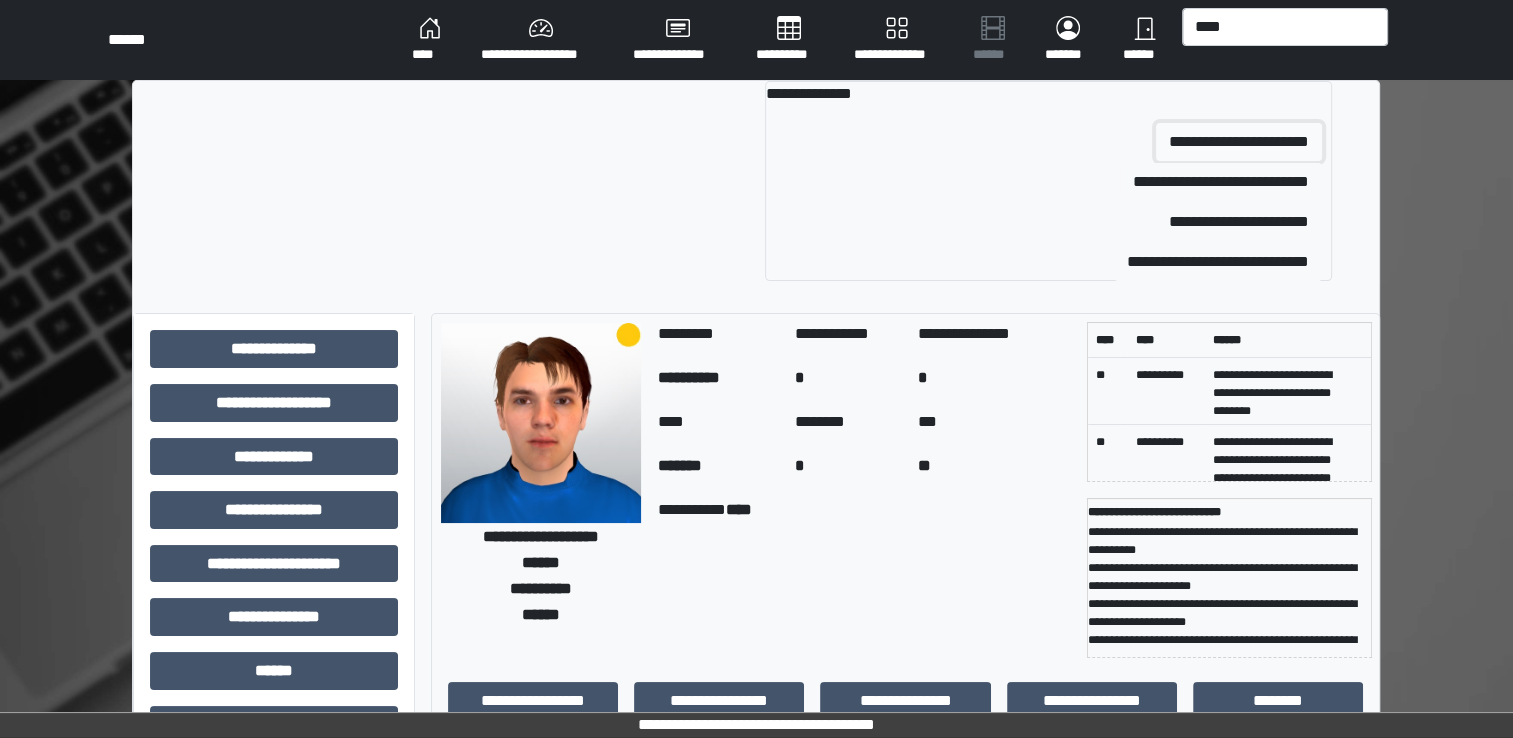 click on "**********" at bounding box center (1239, 142) 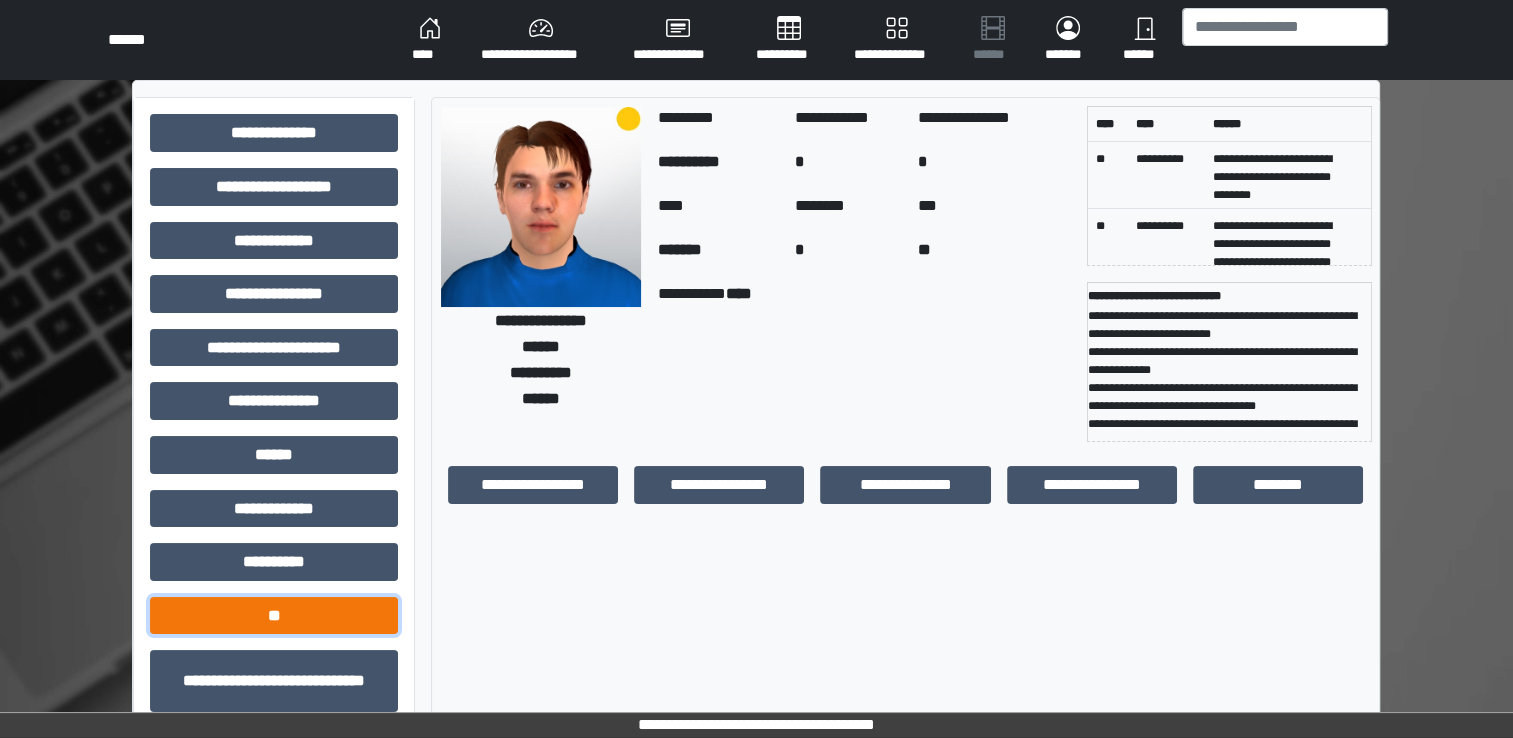 click on "**" at bounding box center (274, 616) 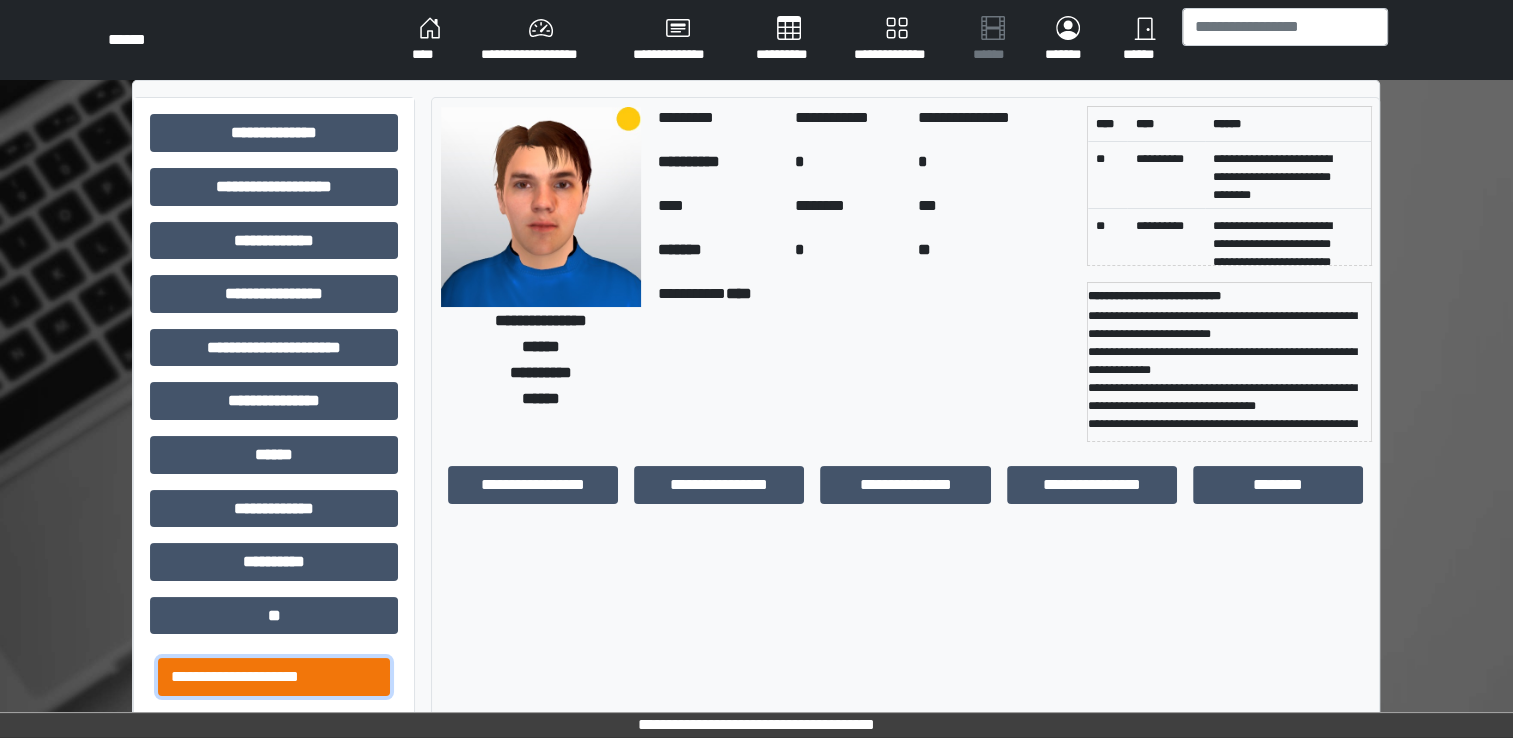 click on "**********" at bounding box center (274, 677) 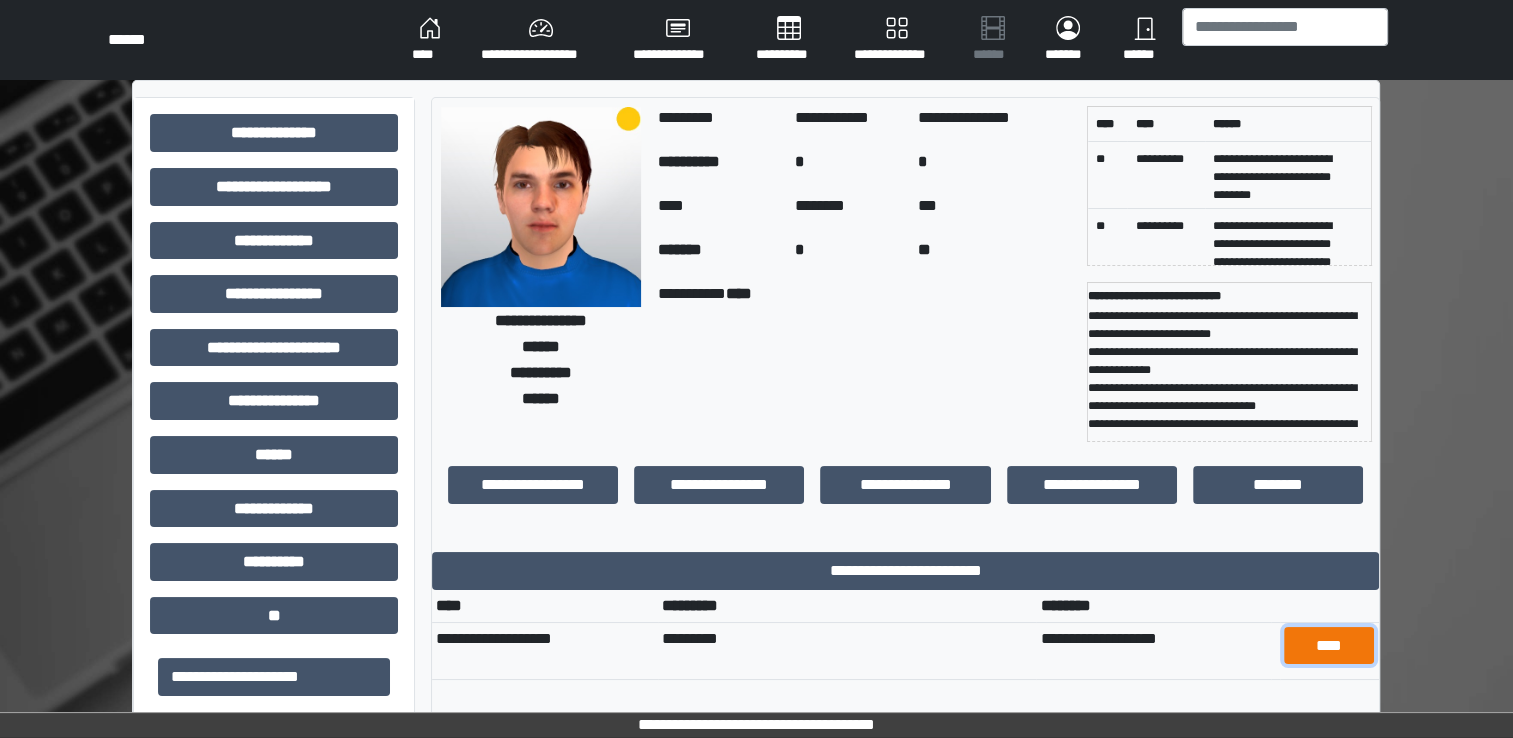 click on "****" at bounding box center [1329, 646] 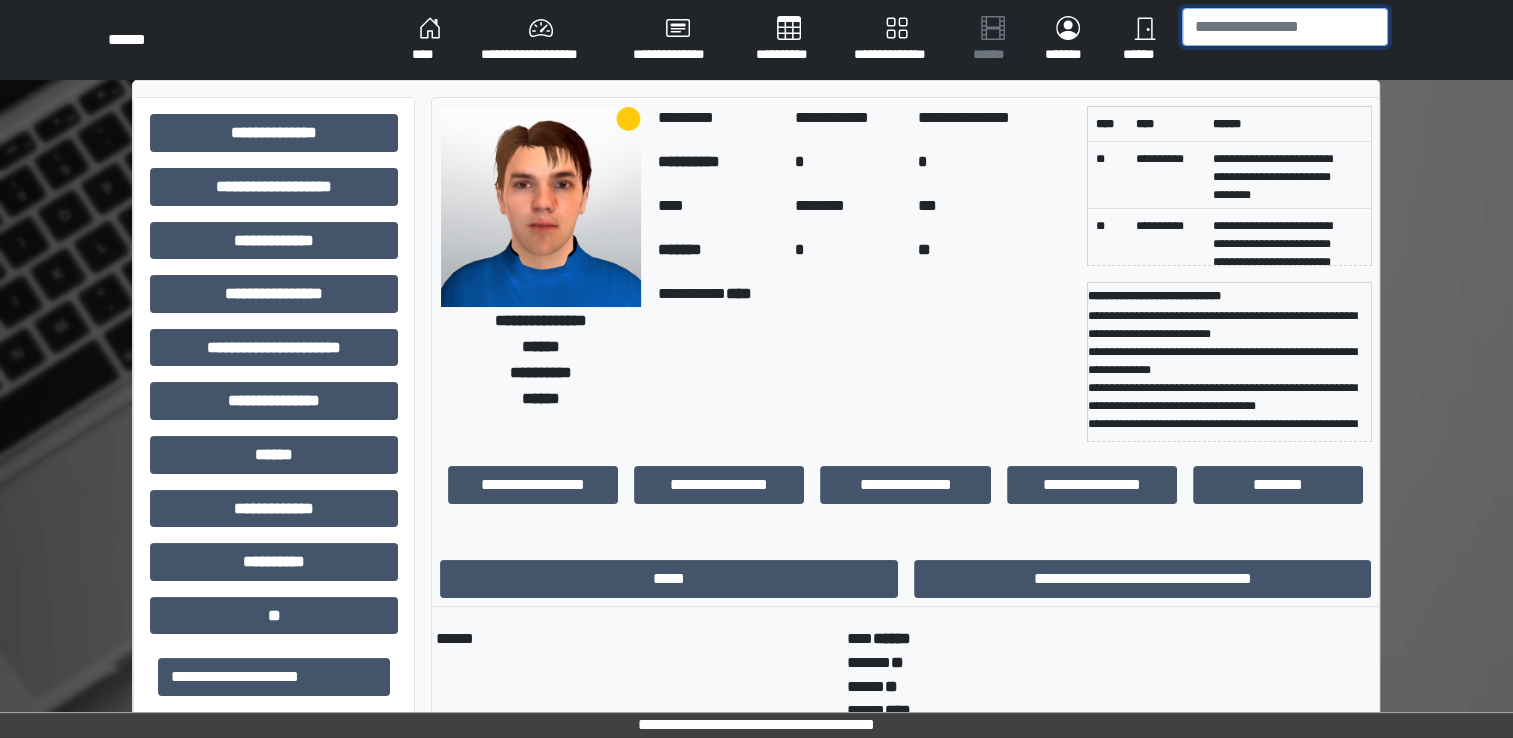 click at bounding box center [1285, 27] 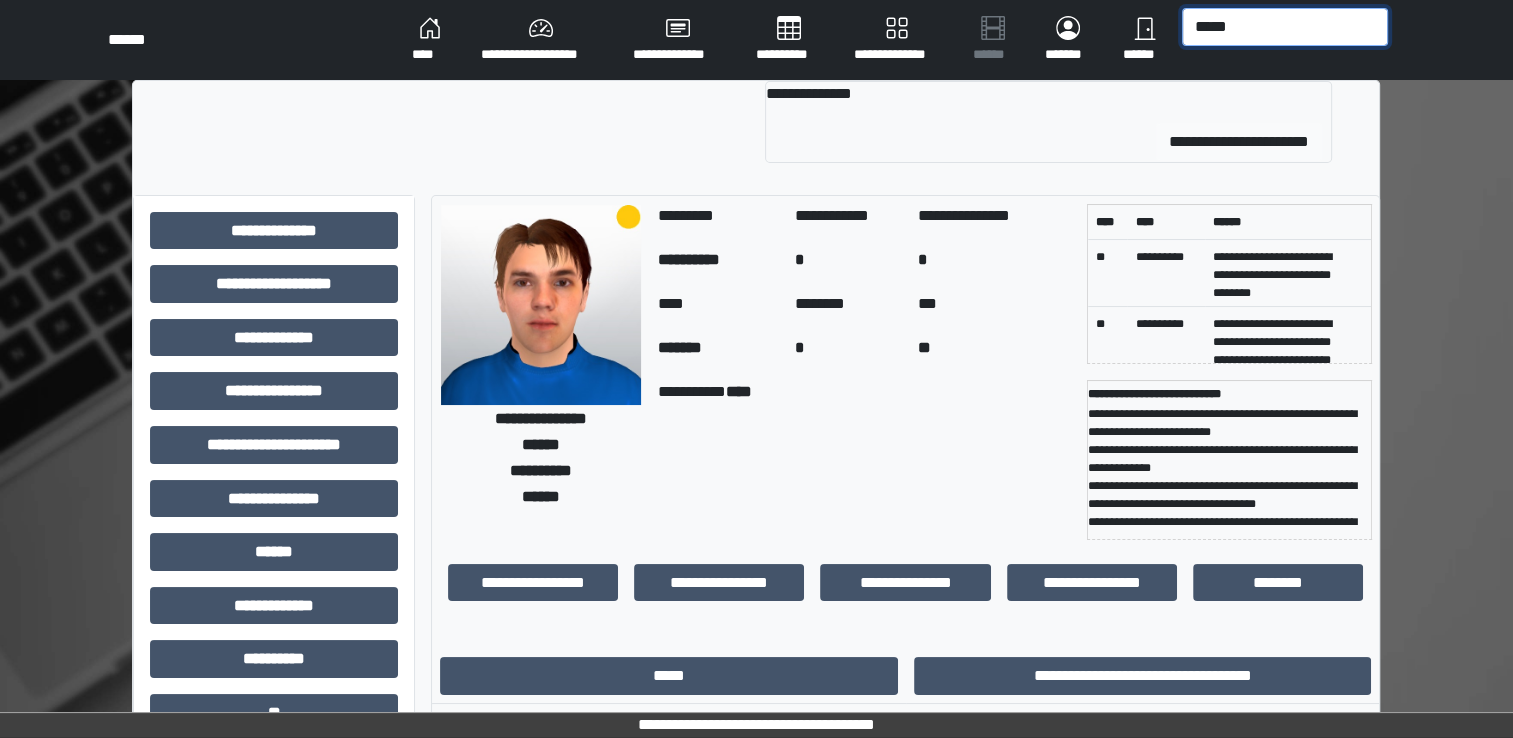 type on "*****" 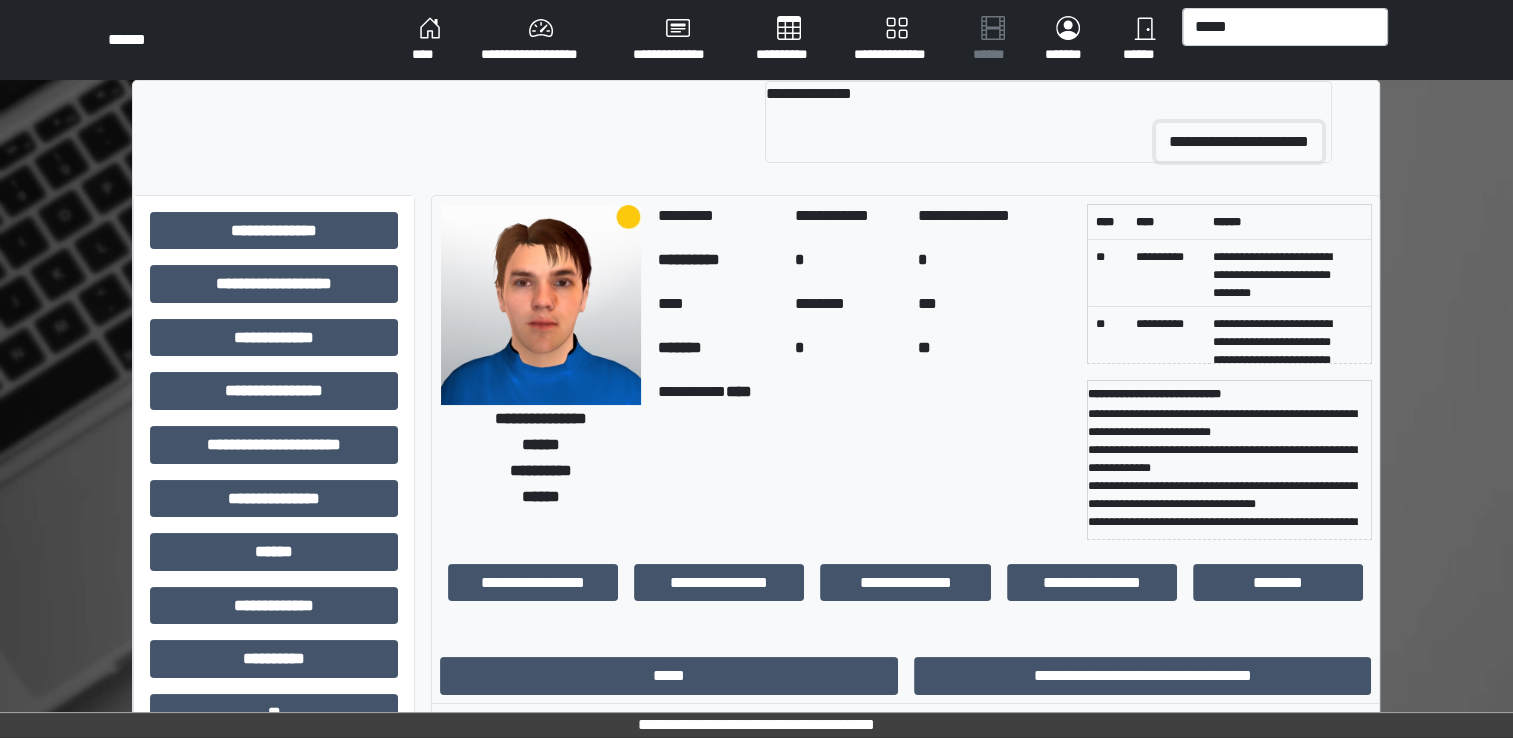 click on "**********" at bounding box center (1239, 142) 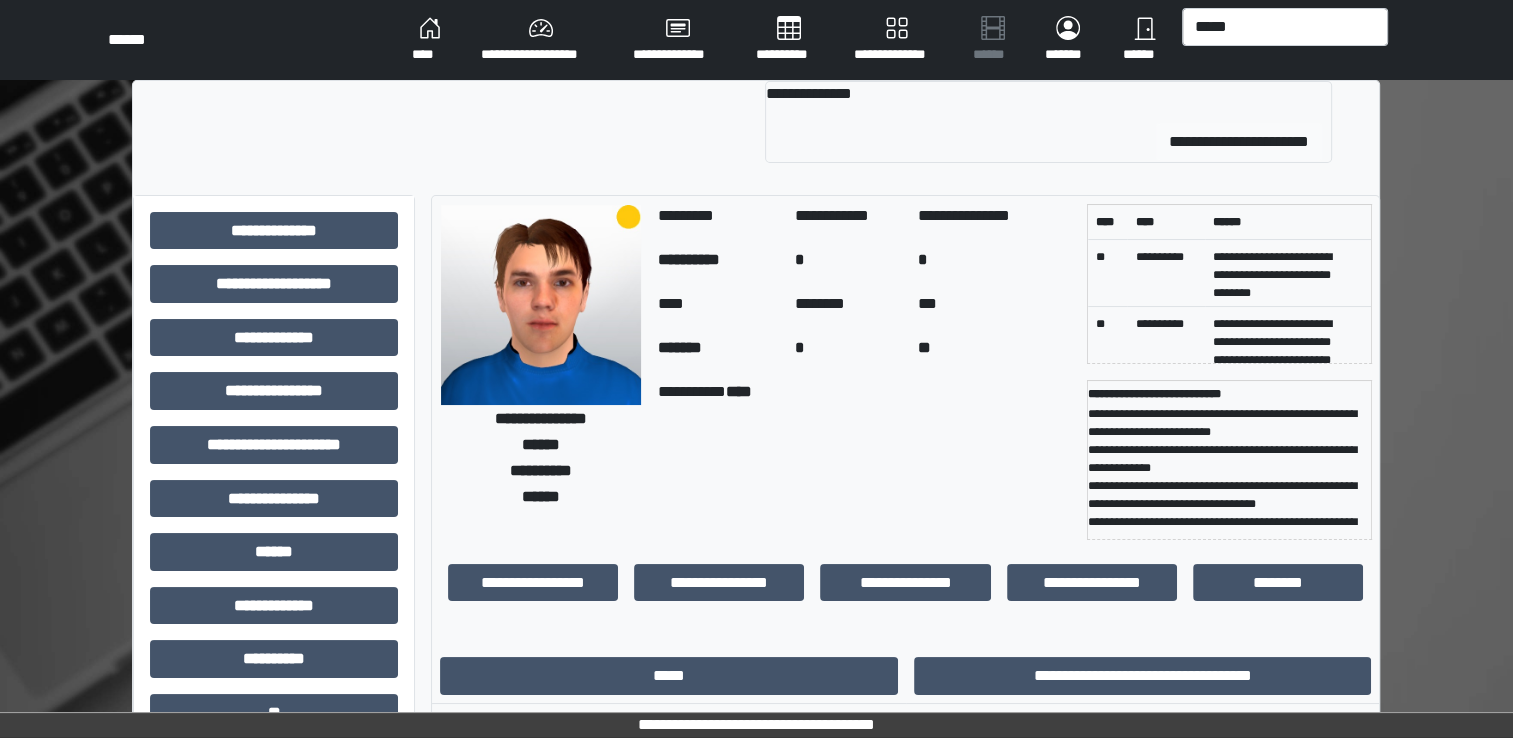 type 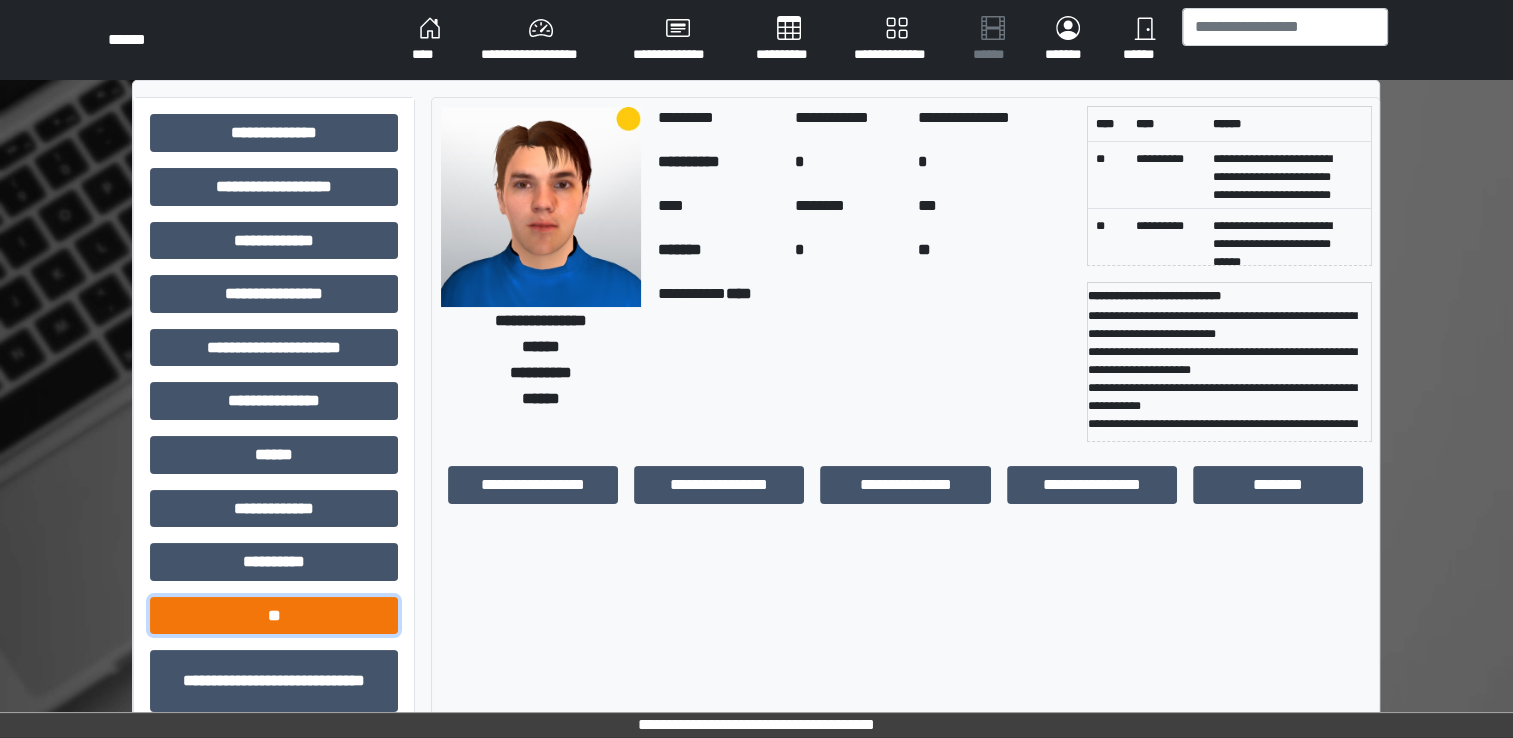 click on "**" at bounding box center [274, 616] 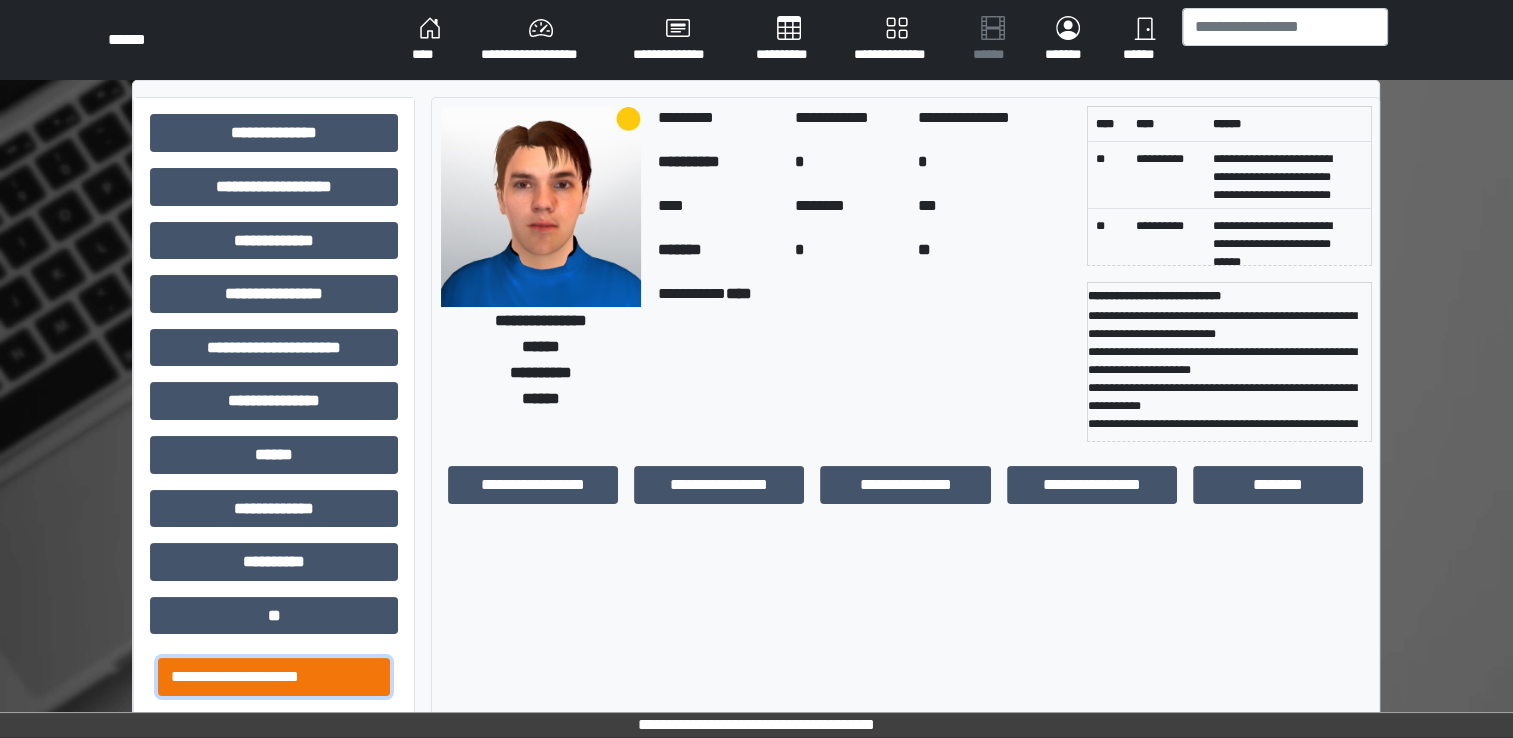 click on "**********" at bounding box center (274, 677) 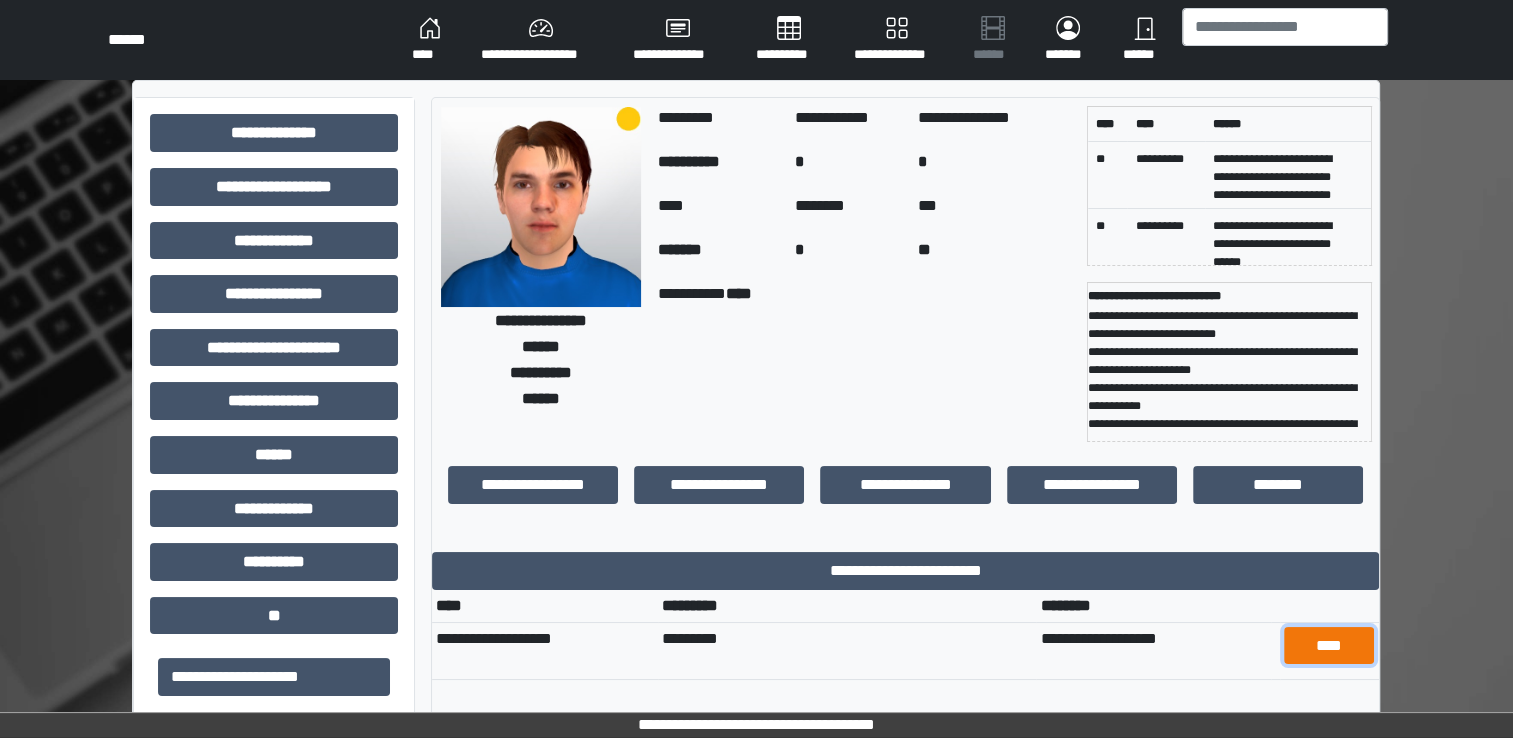 click on "****" at bounding box center (1329, 646) 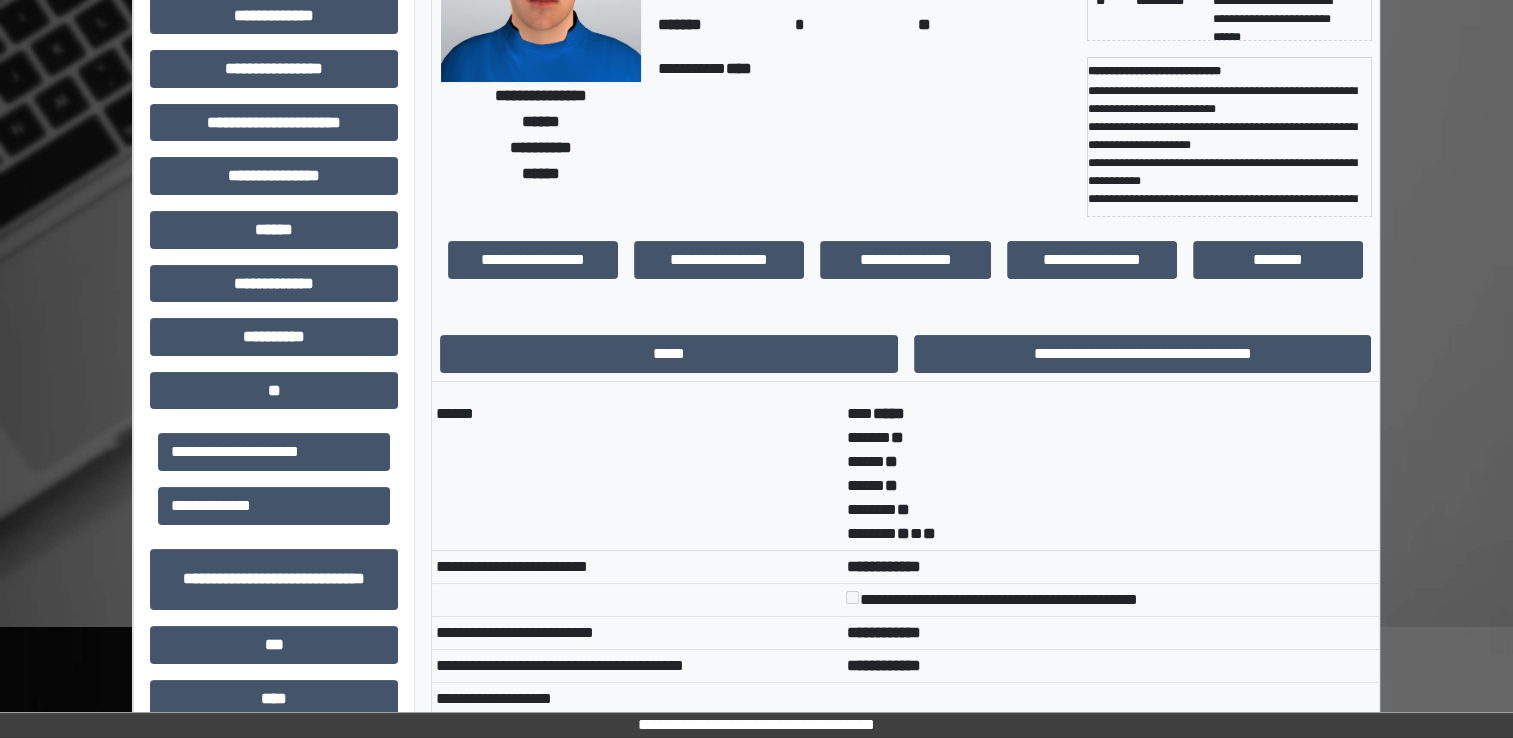 scroll, scrollTop: 323, scrollLeft: 0, axis: vertical 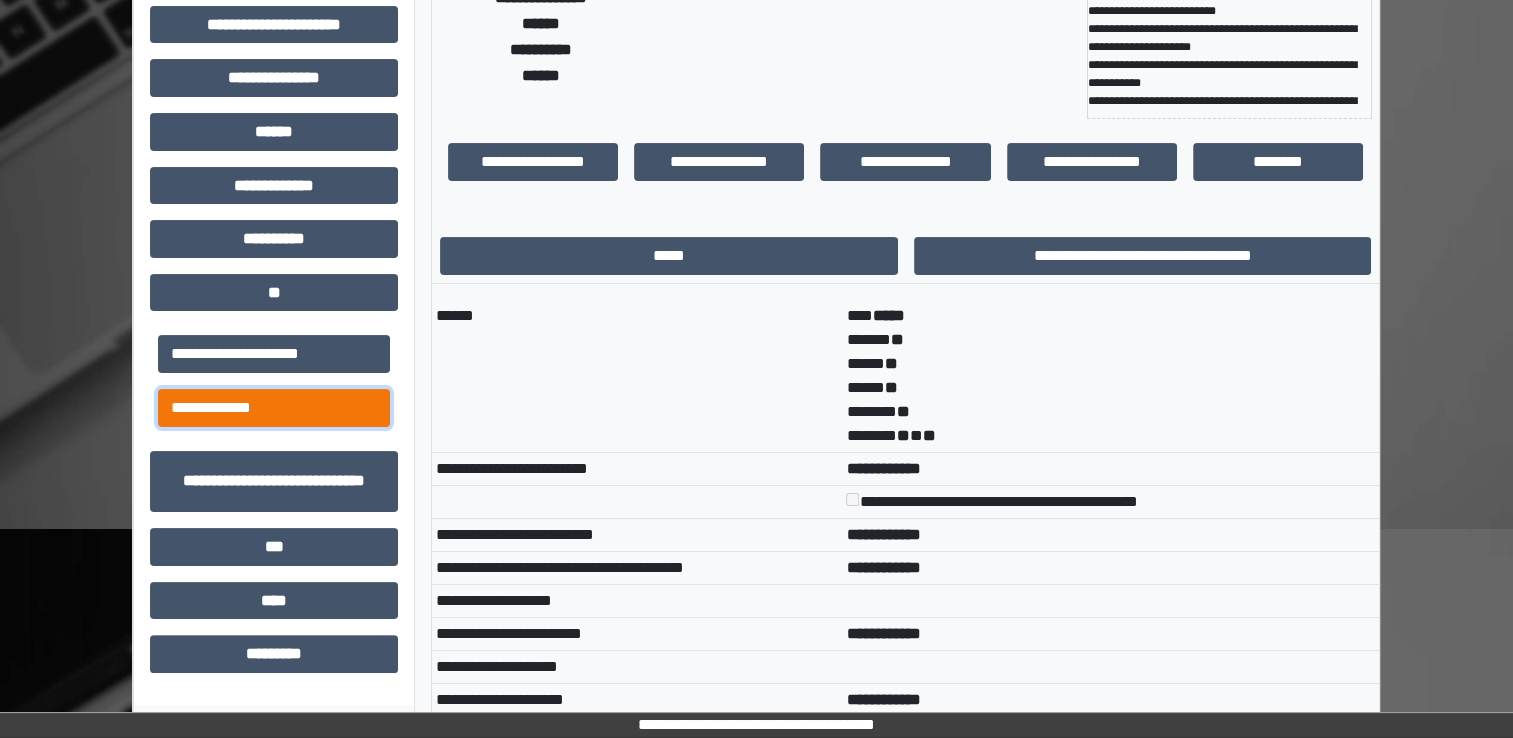 click on "**********" at bounding box center [274, 408] 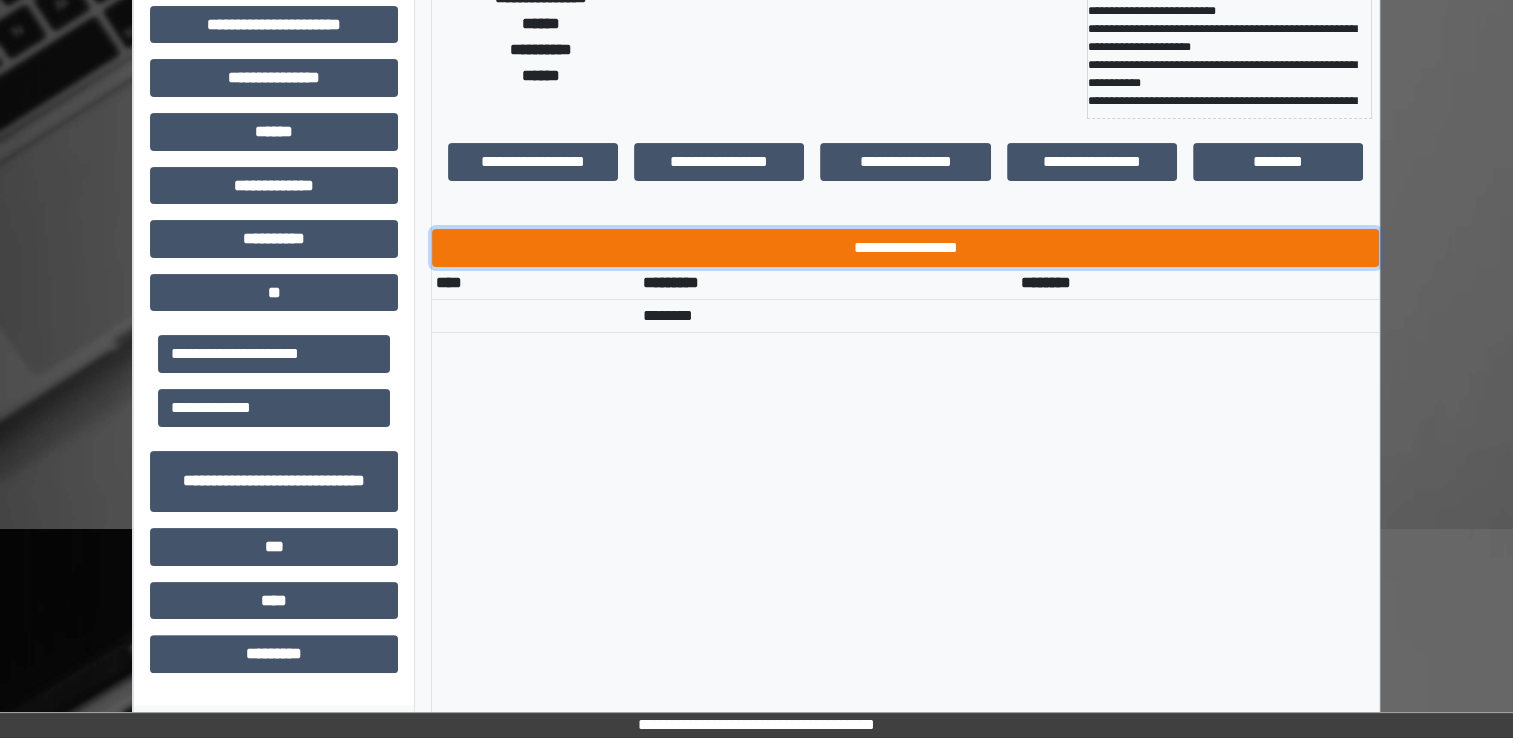 click on "**********" at bounding box center [905, 248] 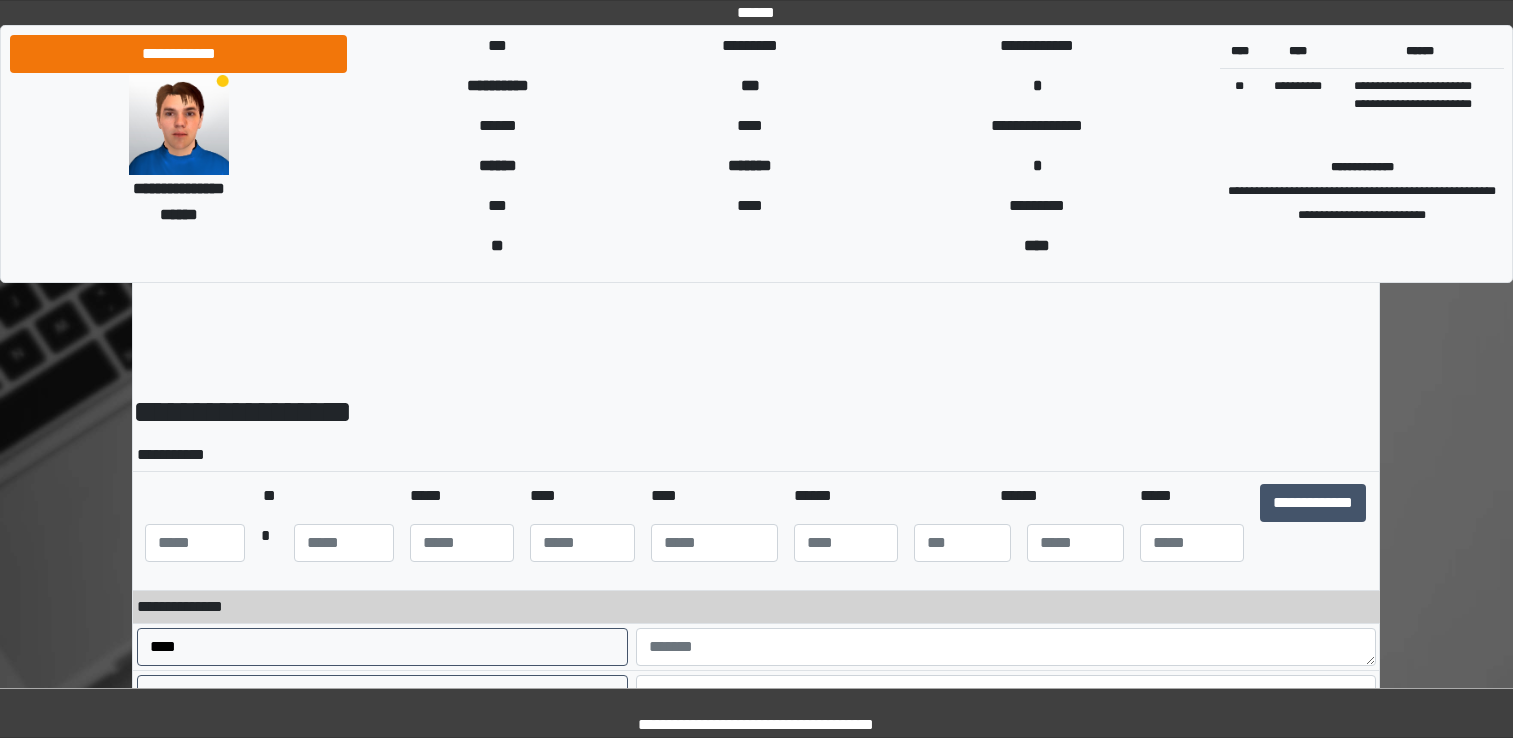 scroll, scrollTop: 0, scrollLeft: 0, axis: both 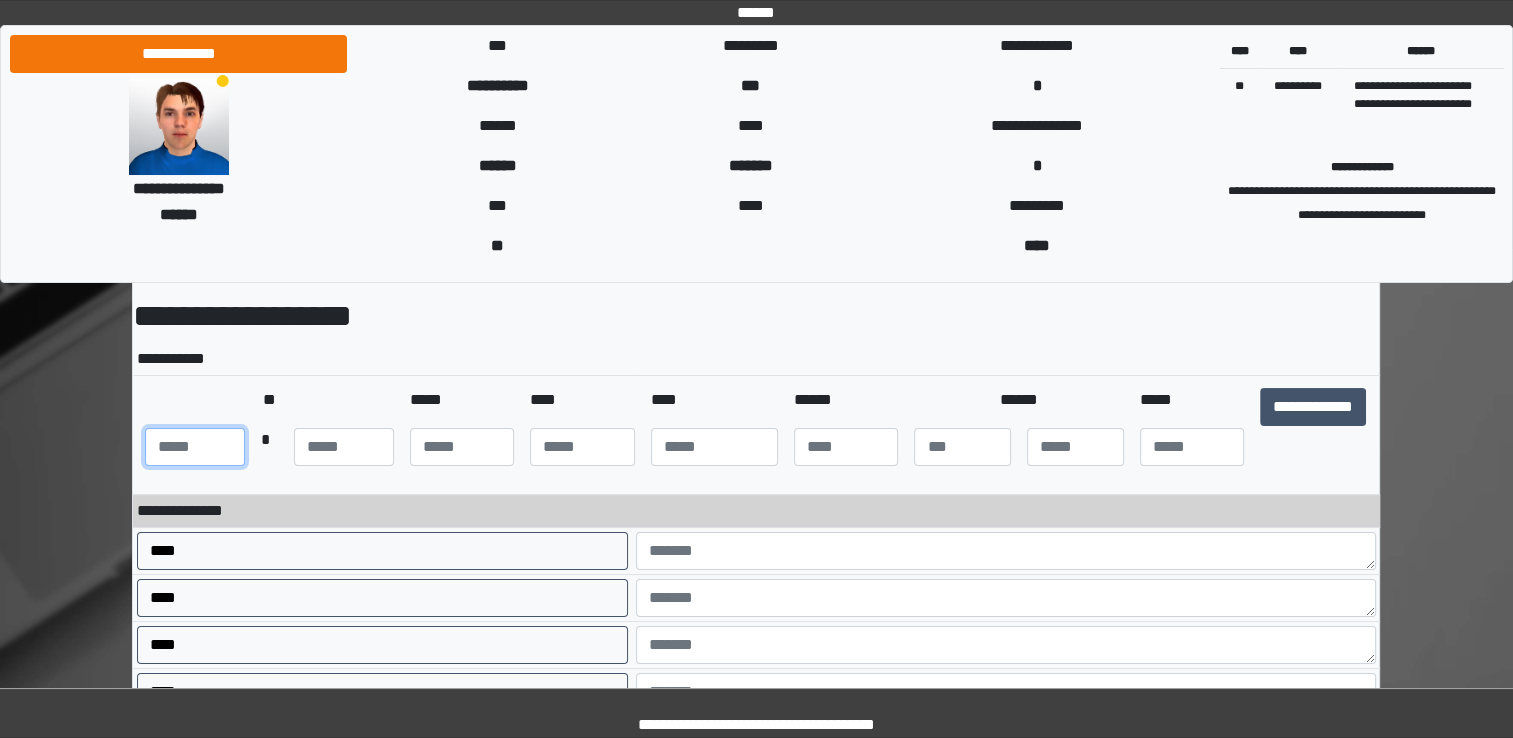 click at bounding box center [195, 447] 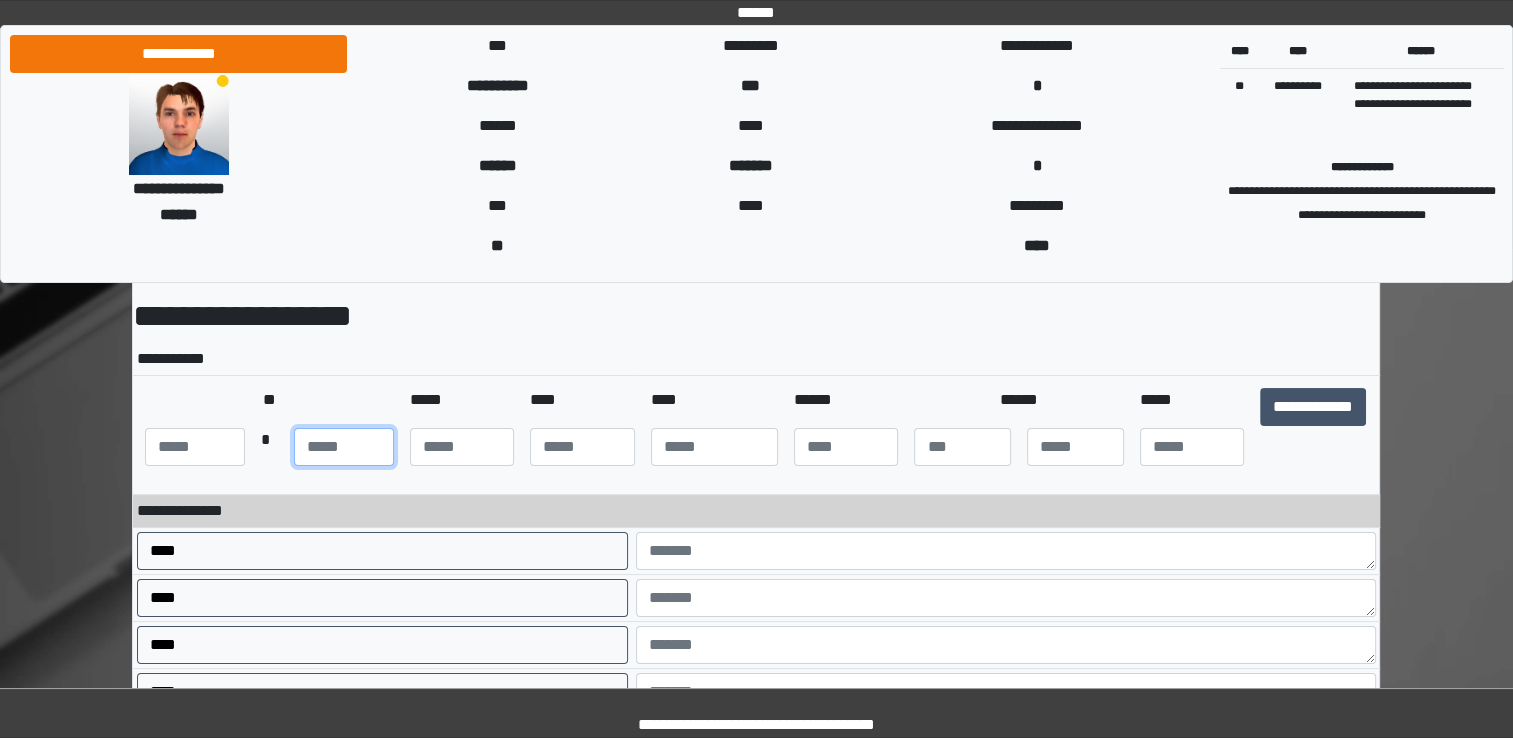 type on "***" 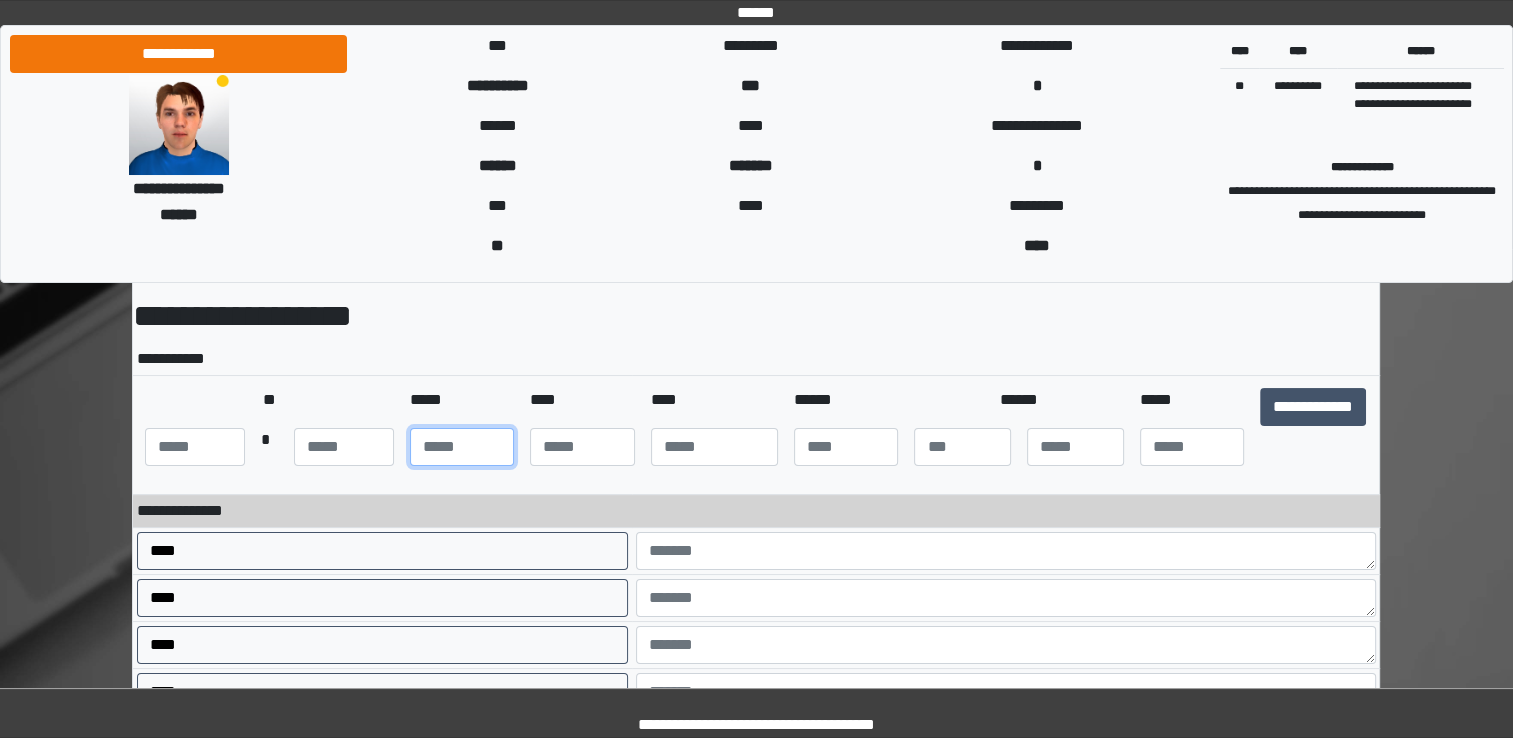 type on "**" 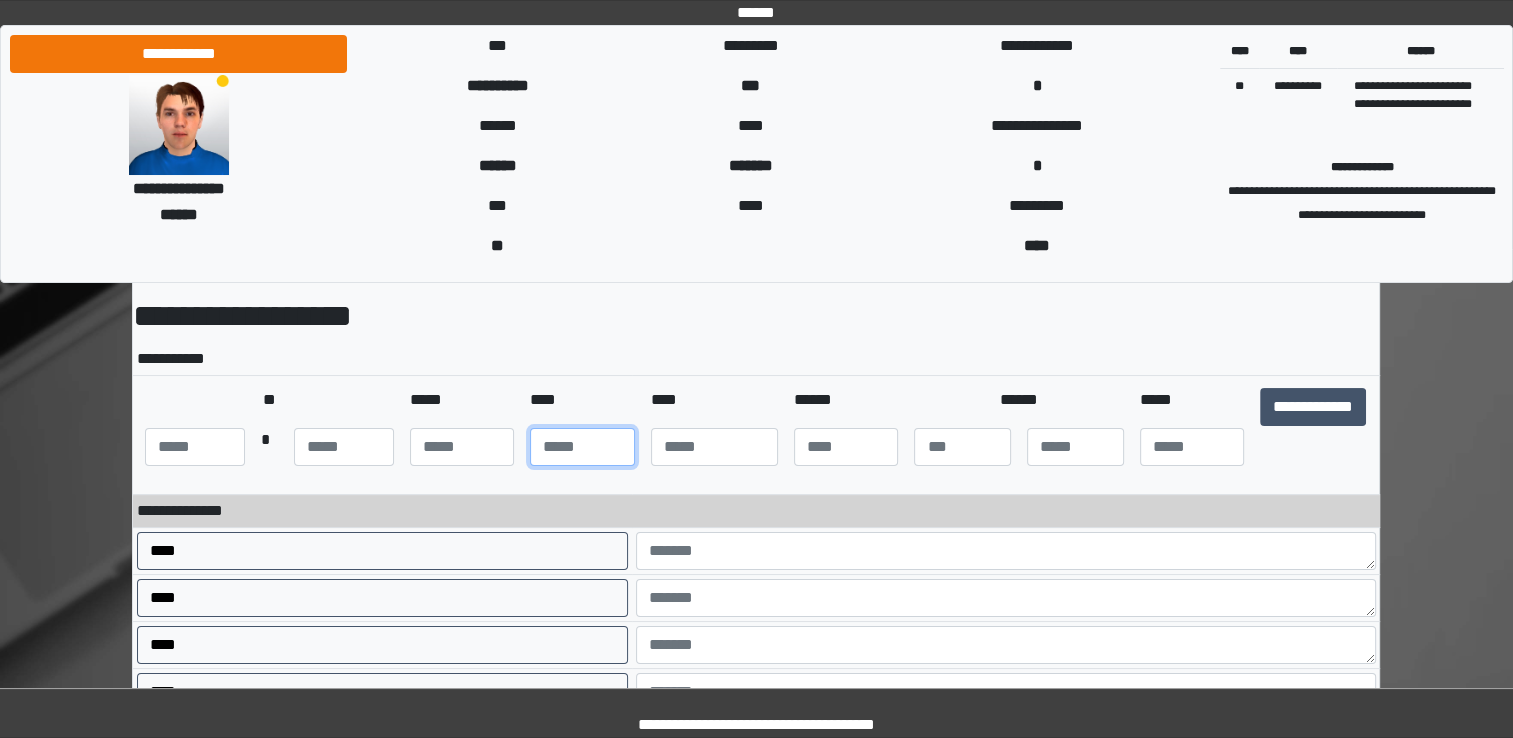 type on "**" 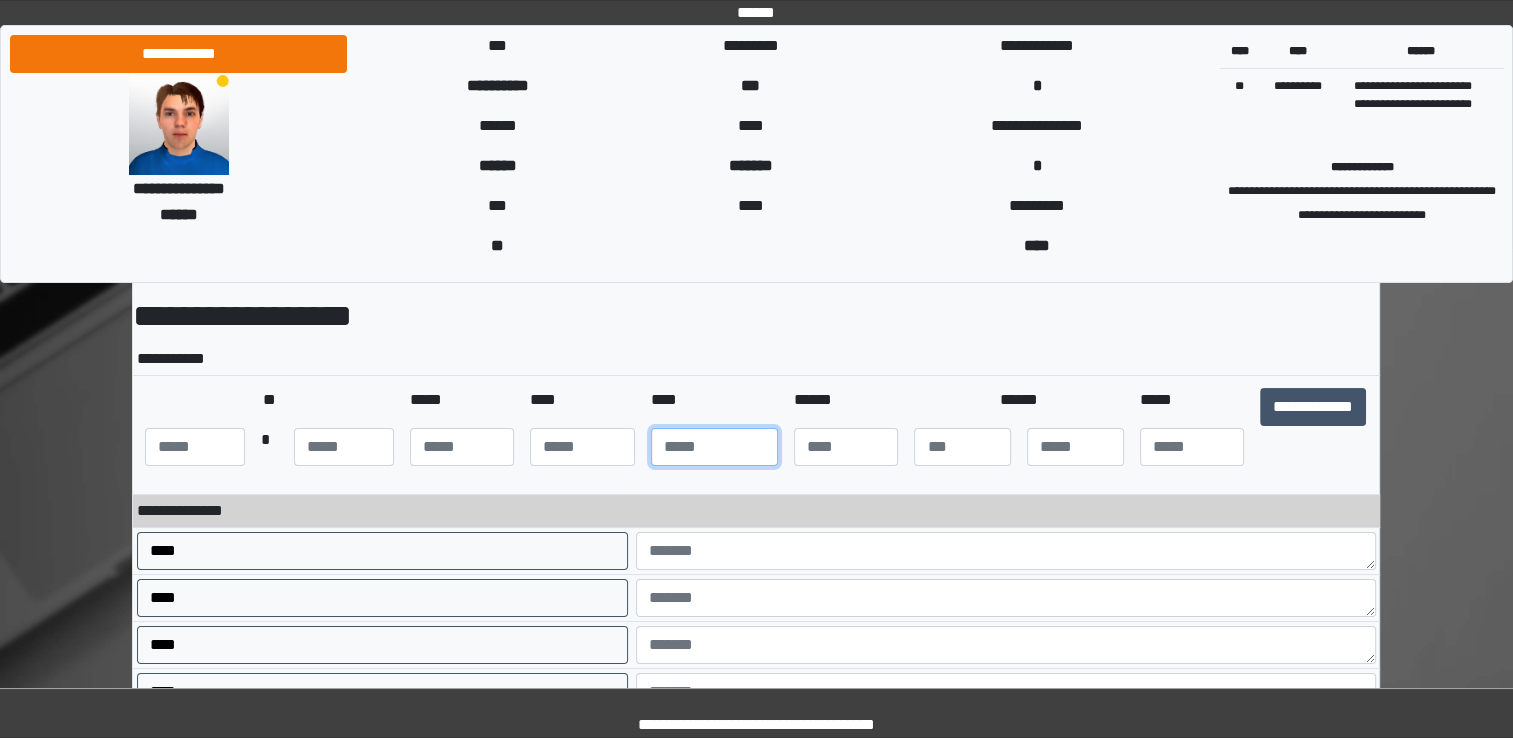 type on "****" 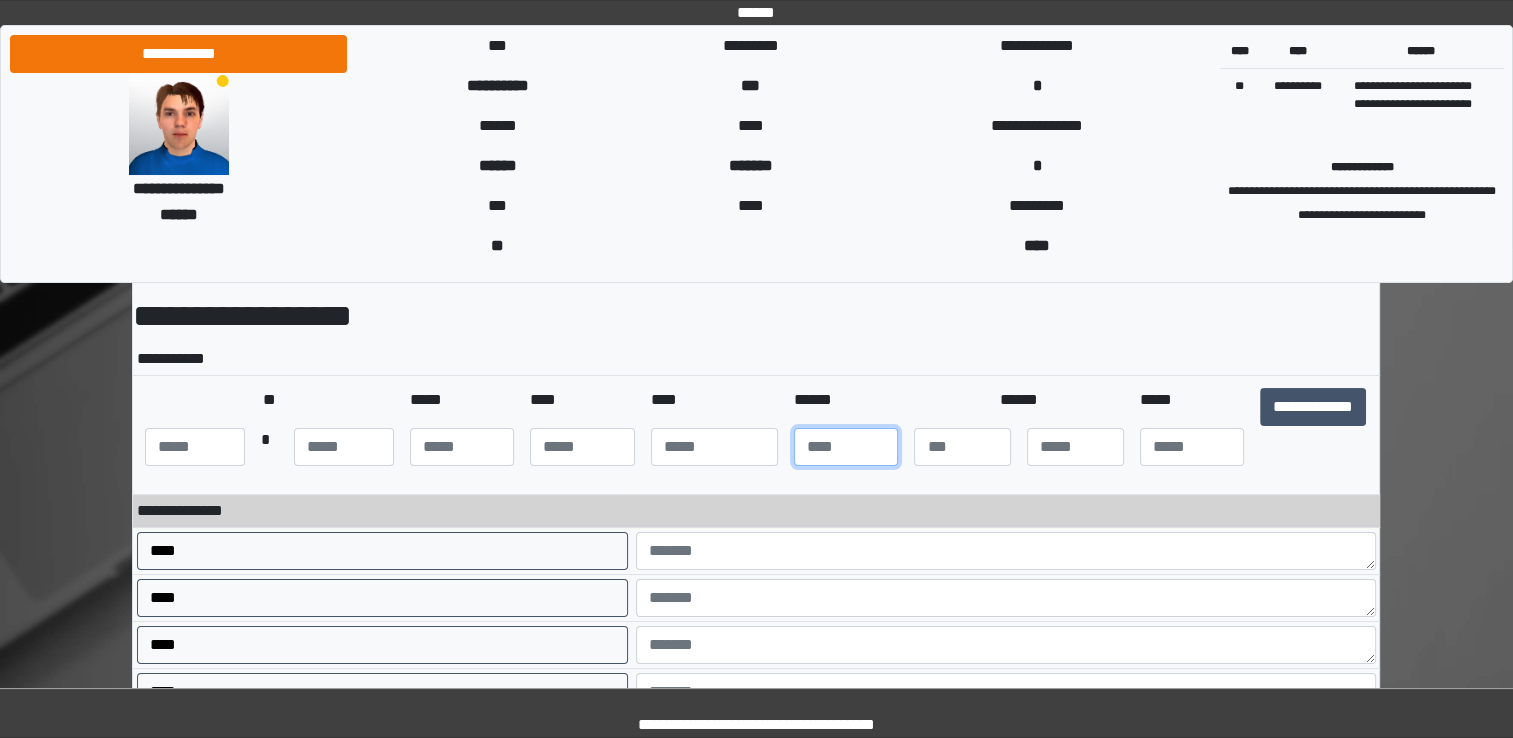 type on "***" 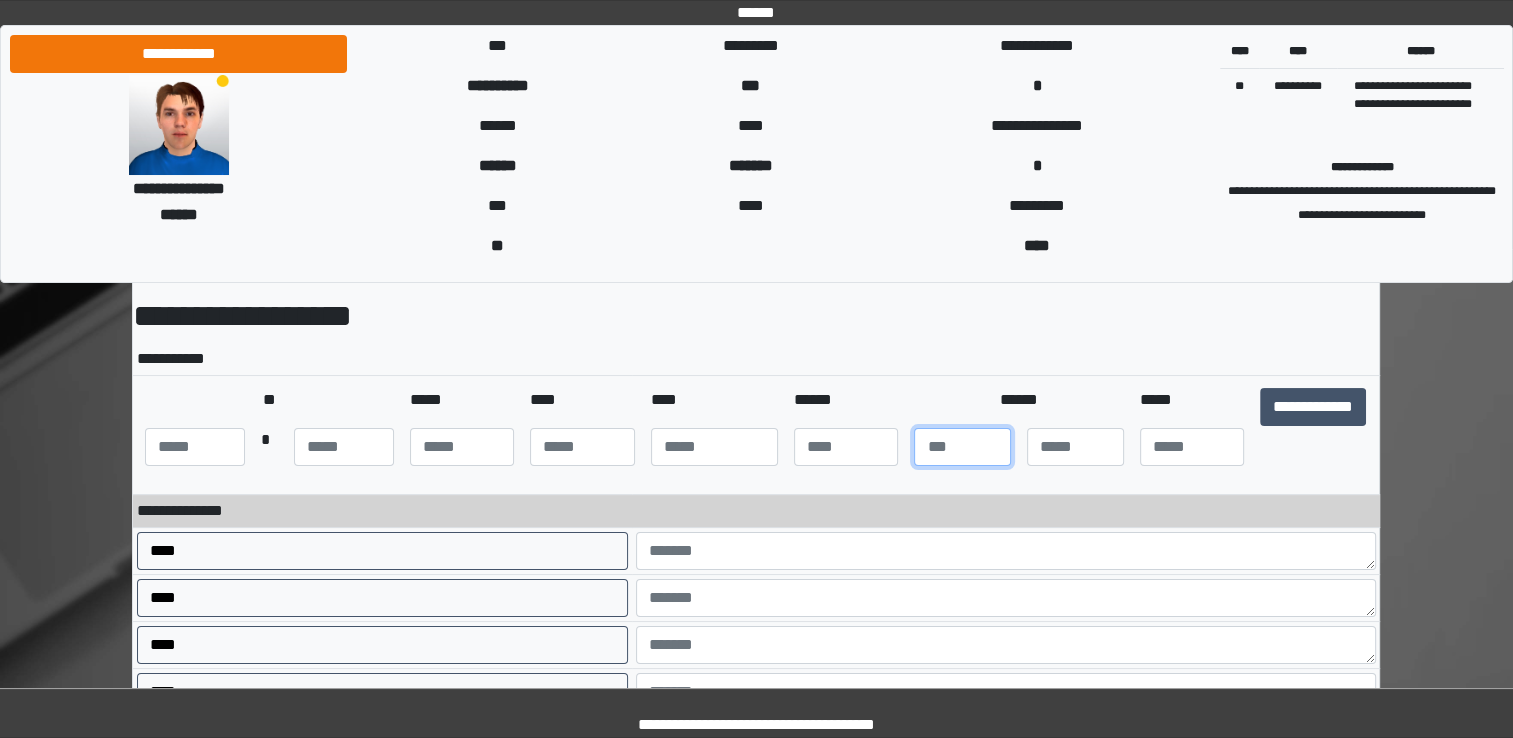 type on "*" 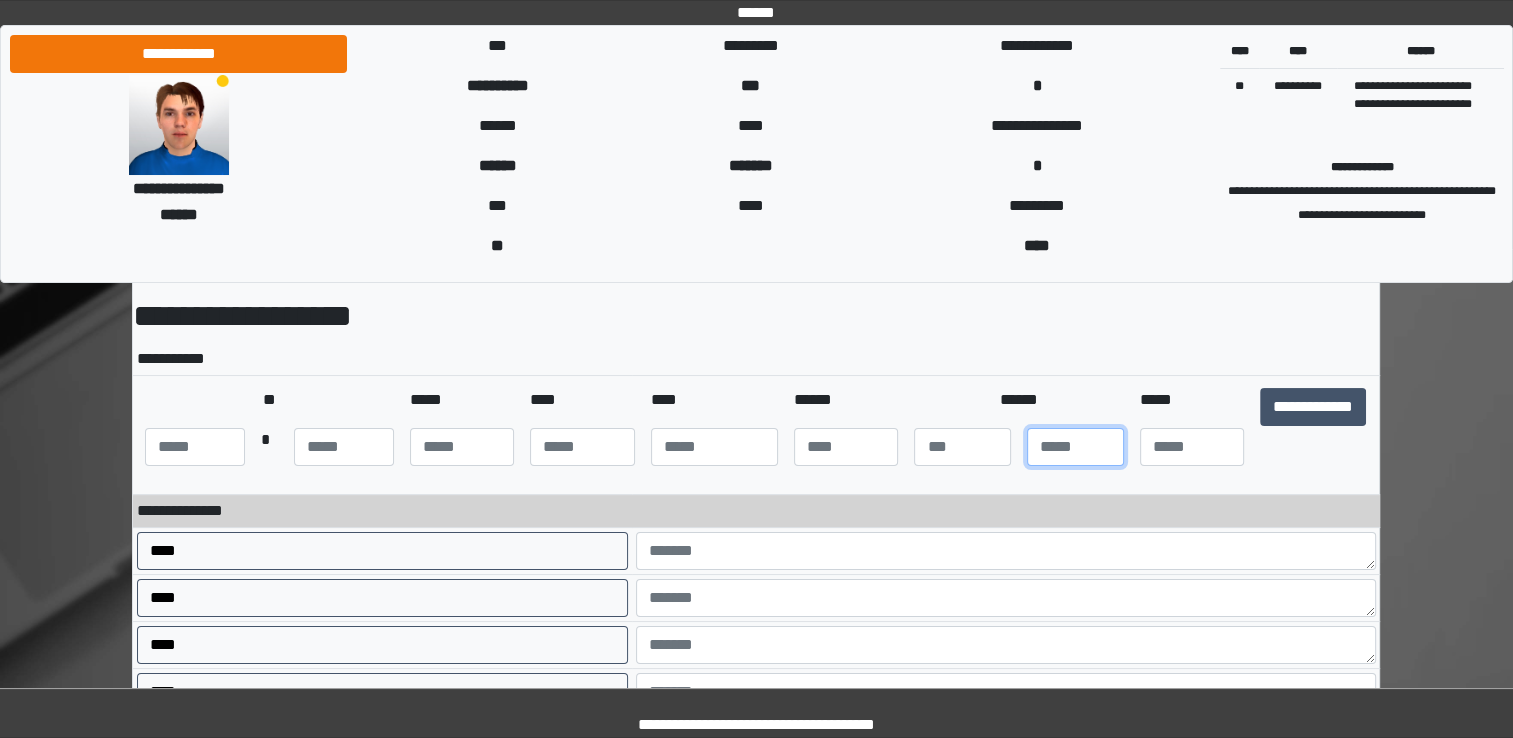 type on "*" 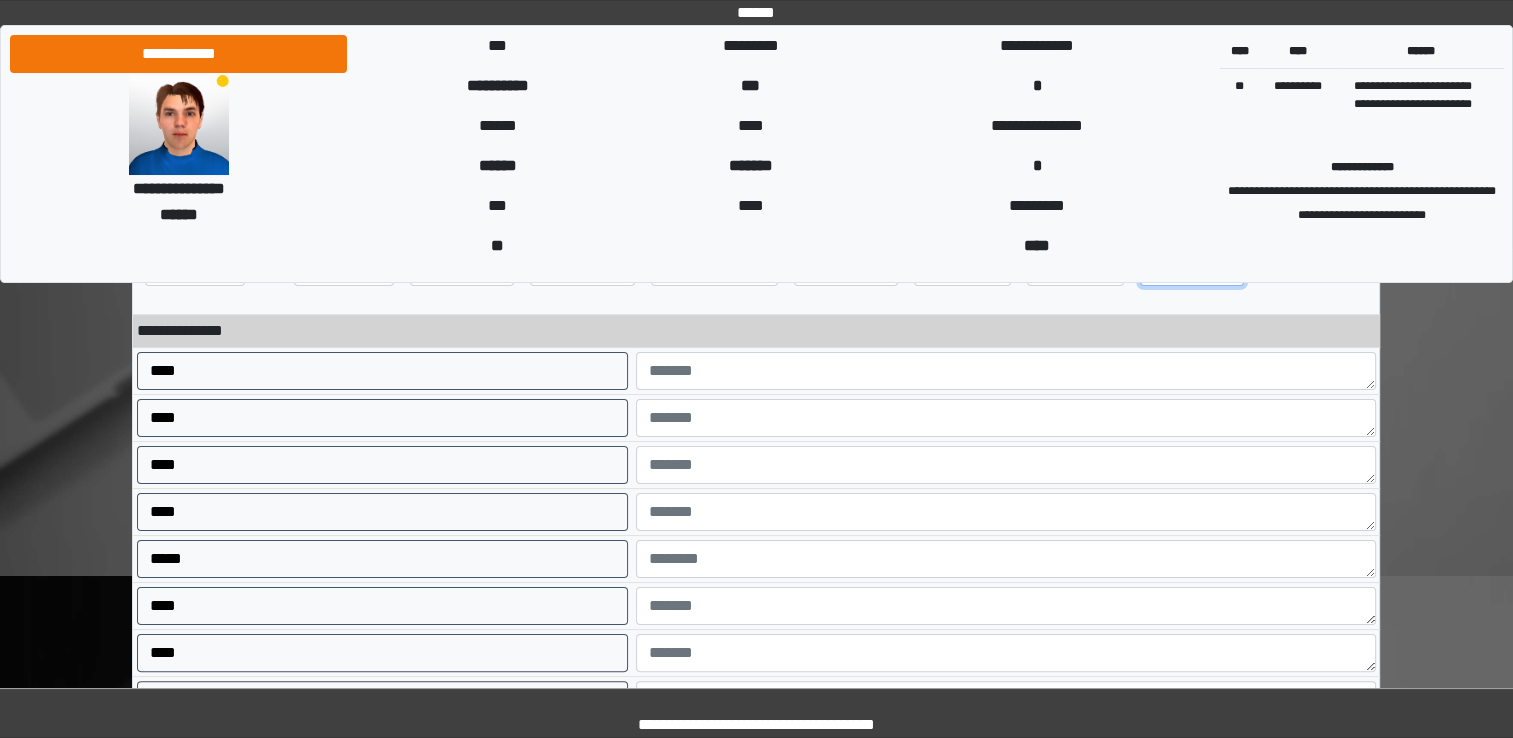 scroll, scrollTop: 296, scrollLeft: 0, axis: vertical 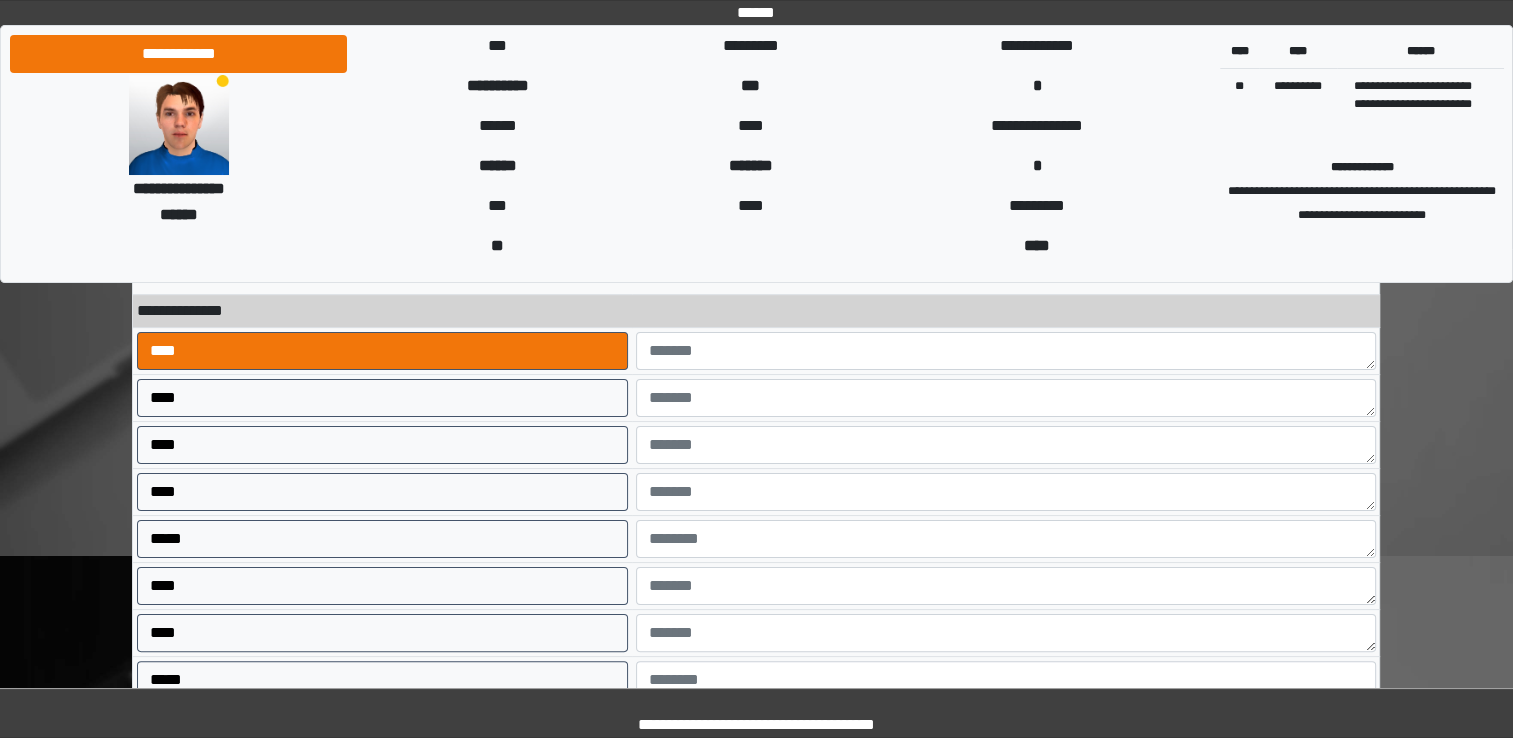 type on "**" 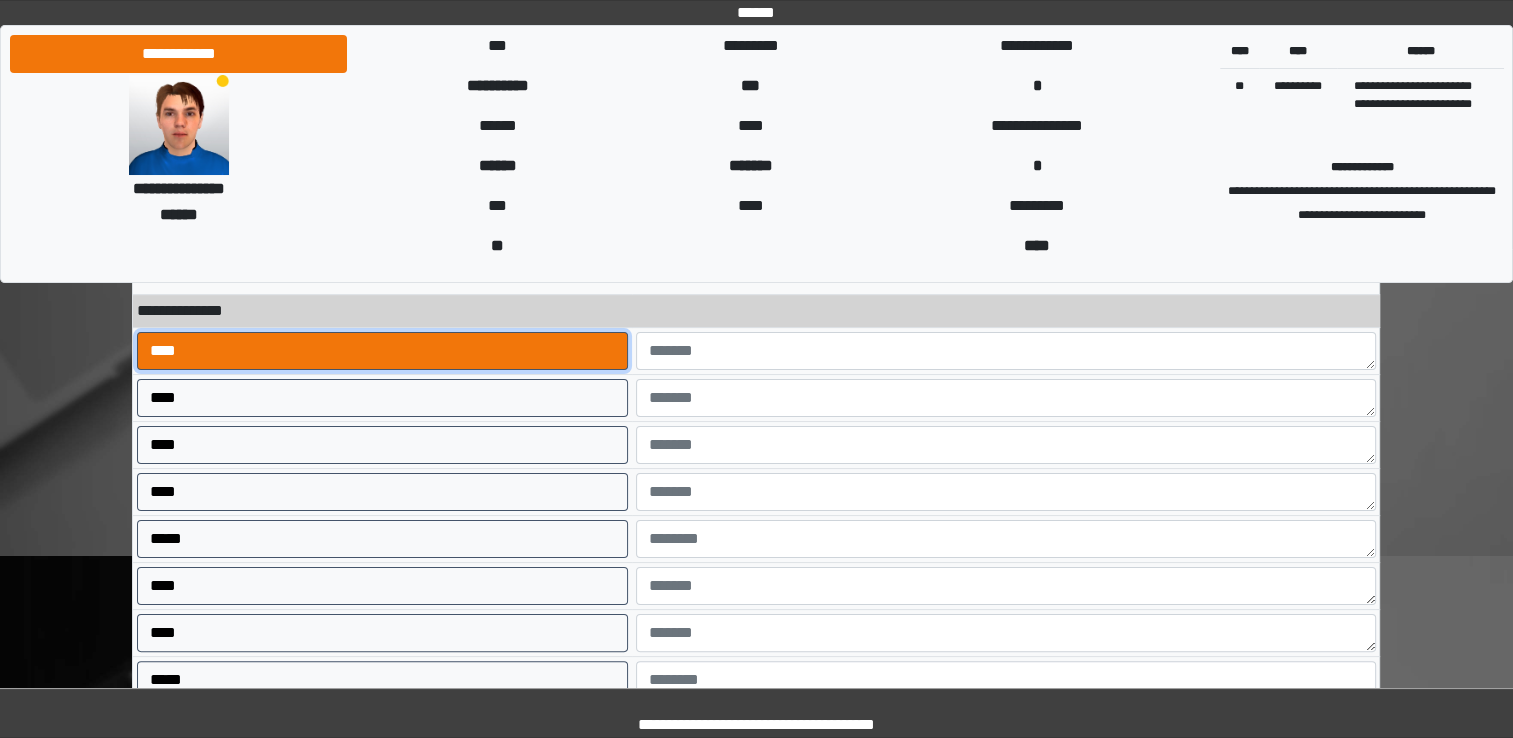 click on "****" at bounding box center [382, 351] 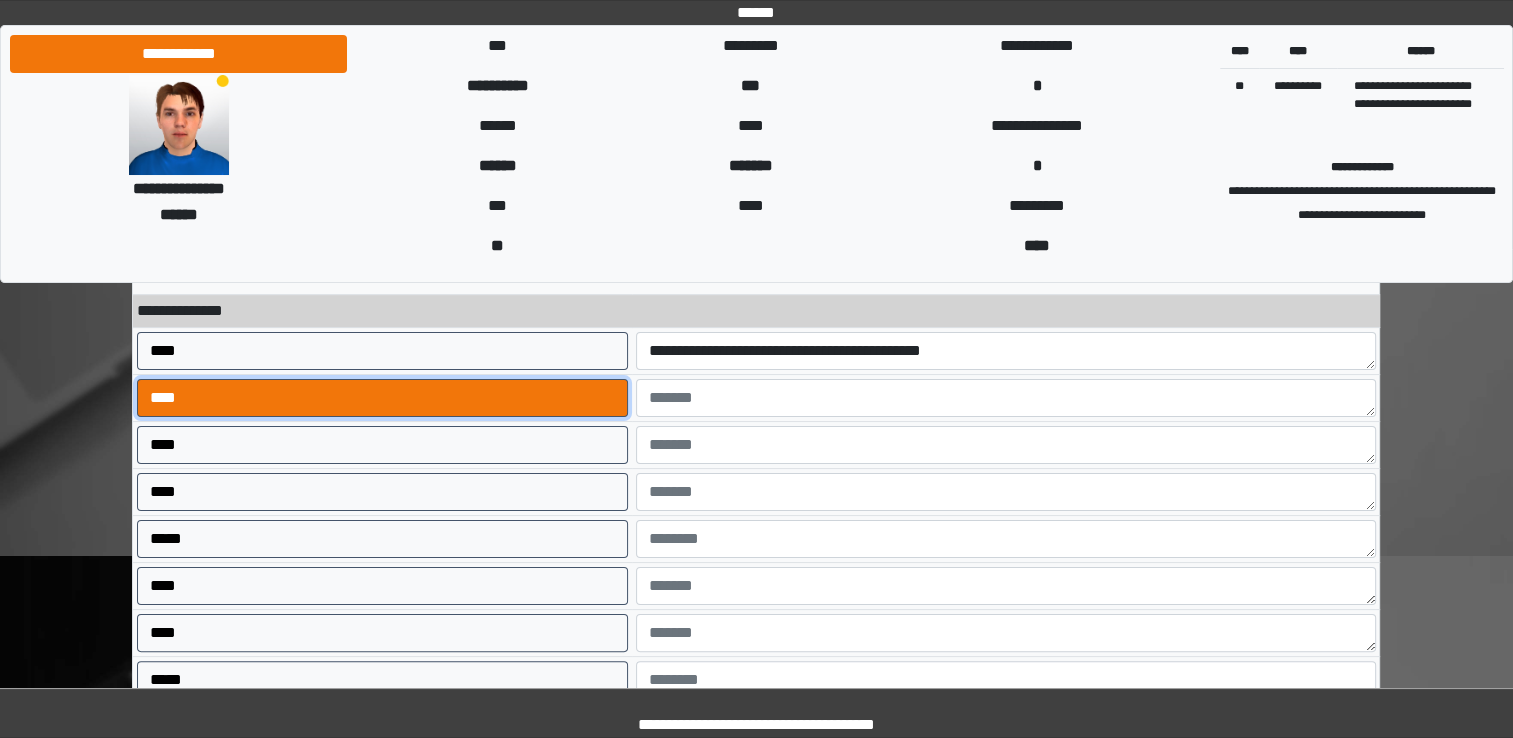 click on "****" at bounding box center (382, 398) 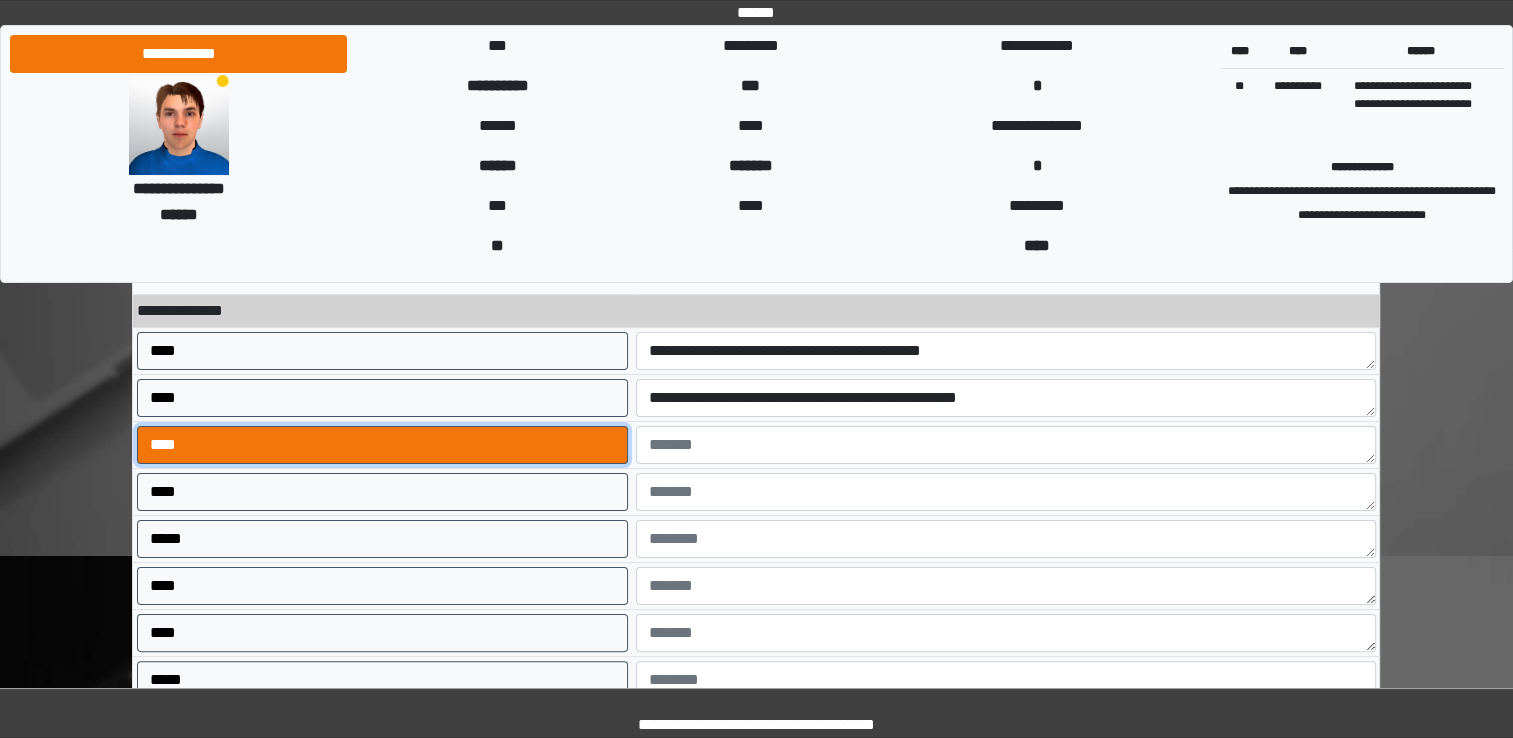 click on "****" at bounding box center (382, 445) 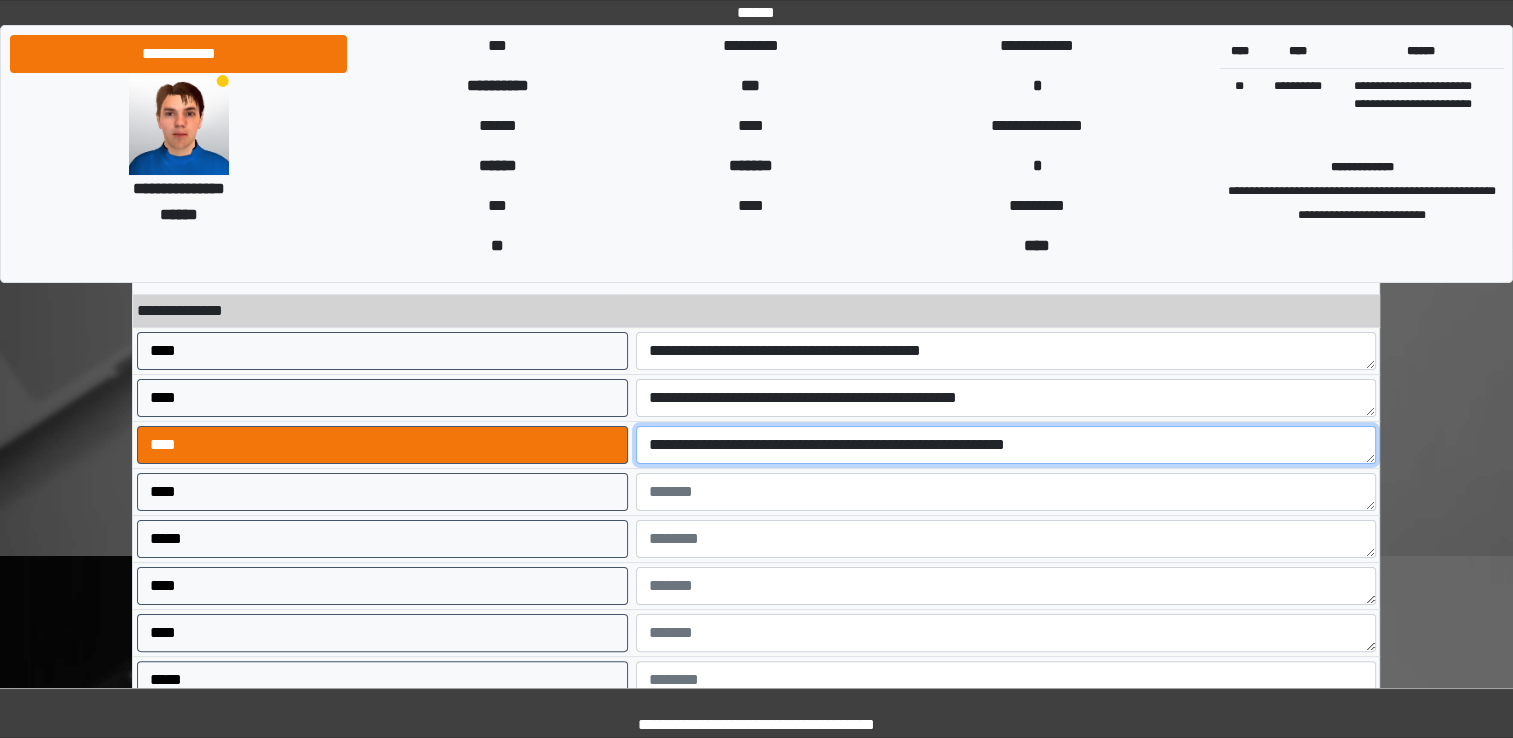 drag, startPoint x: 830, startPoint y: 446, endPoint x: 617, endPoint y: 435, distance: 213.28384 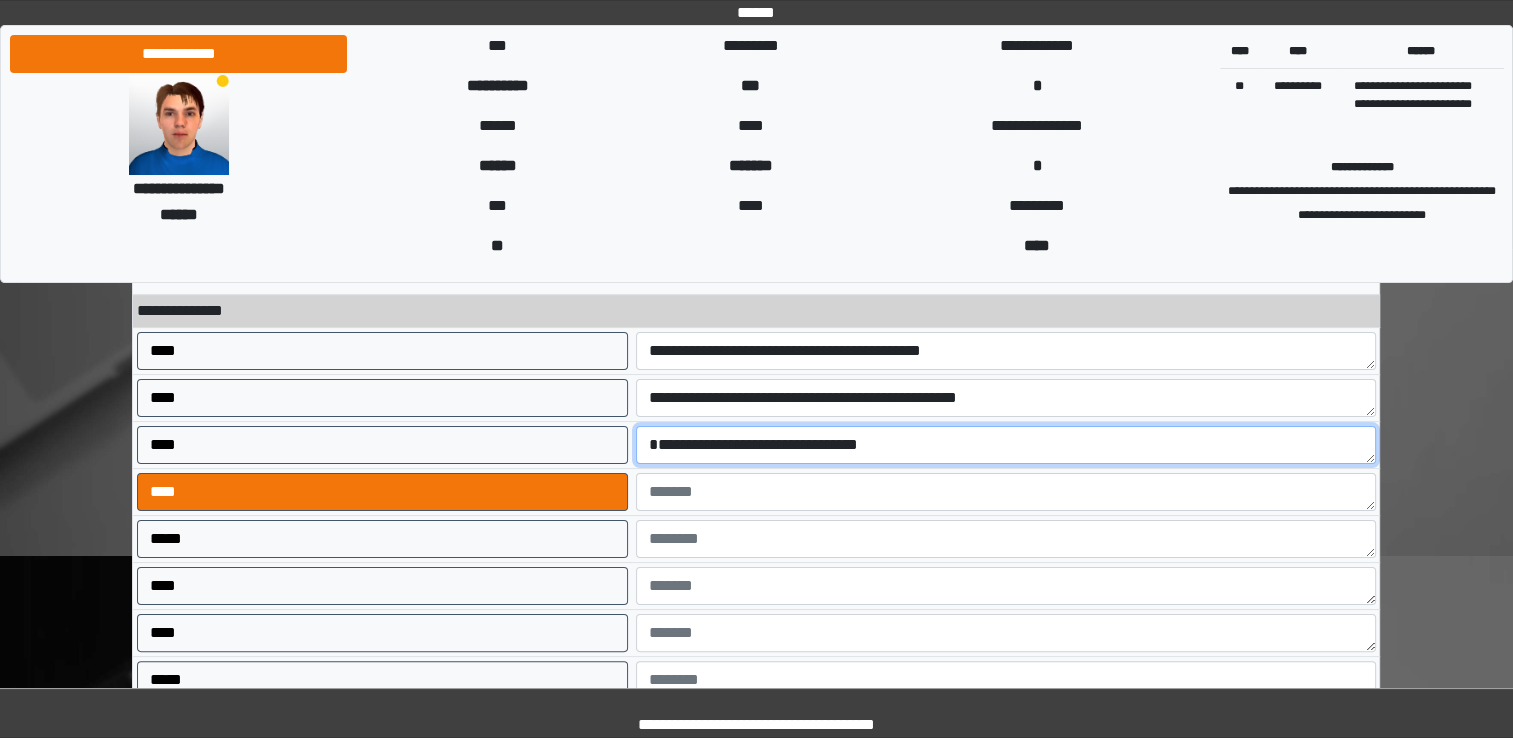 type on "**********" 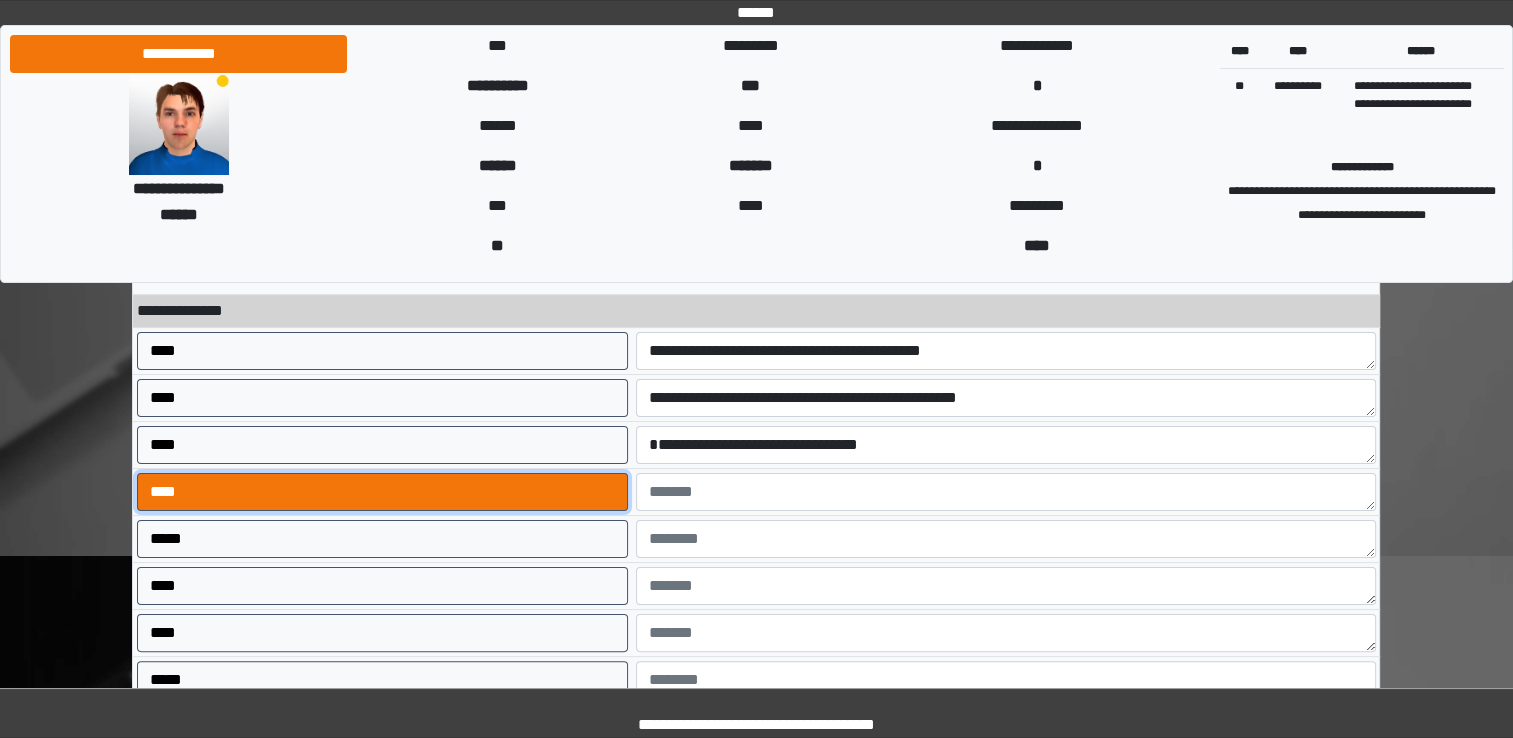 click on "****" at bounding box center [382, 492] 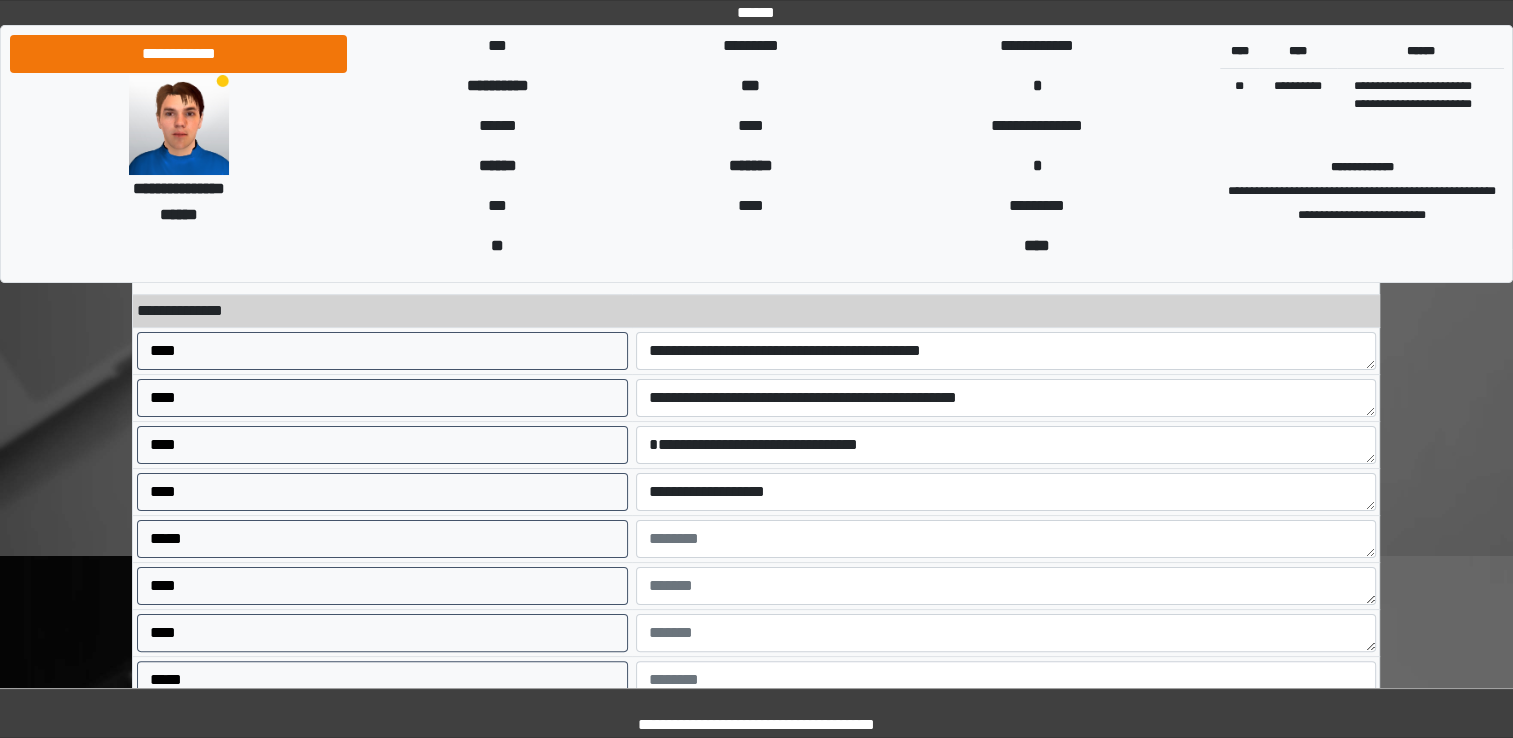 click on "*****" at bounding box center (382, 539) 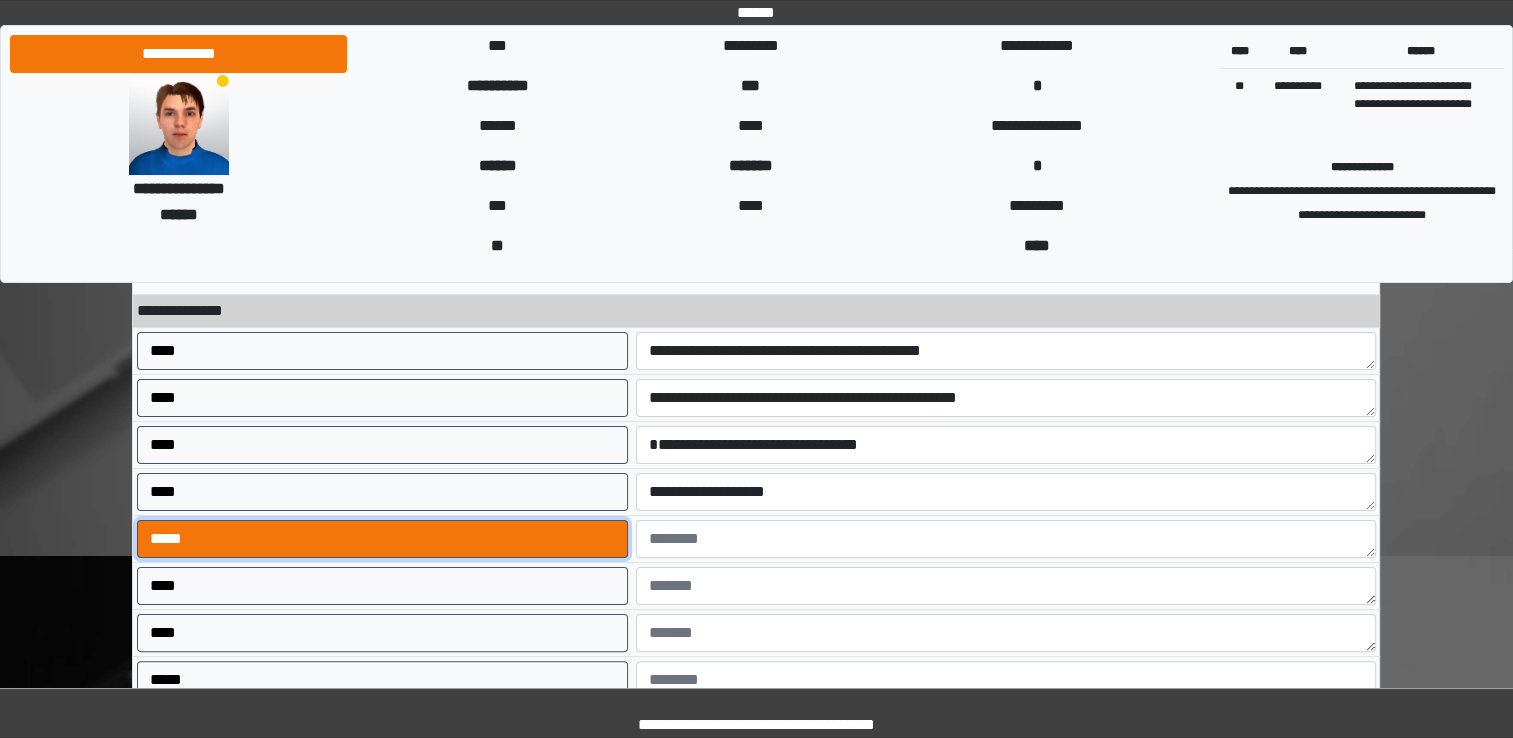 click on "*****" at bounding box center (382, 539) 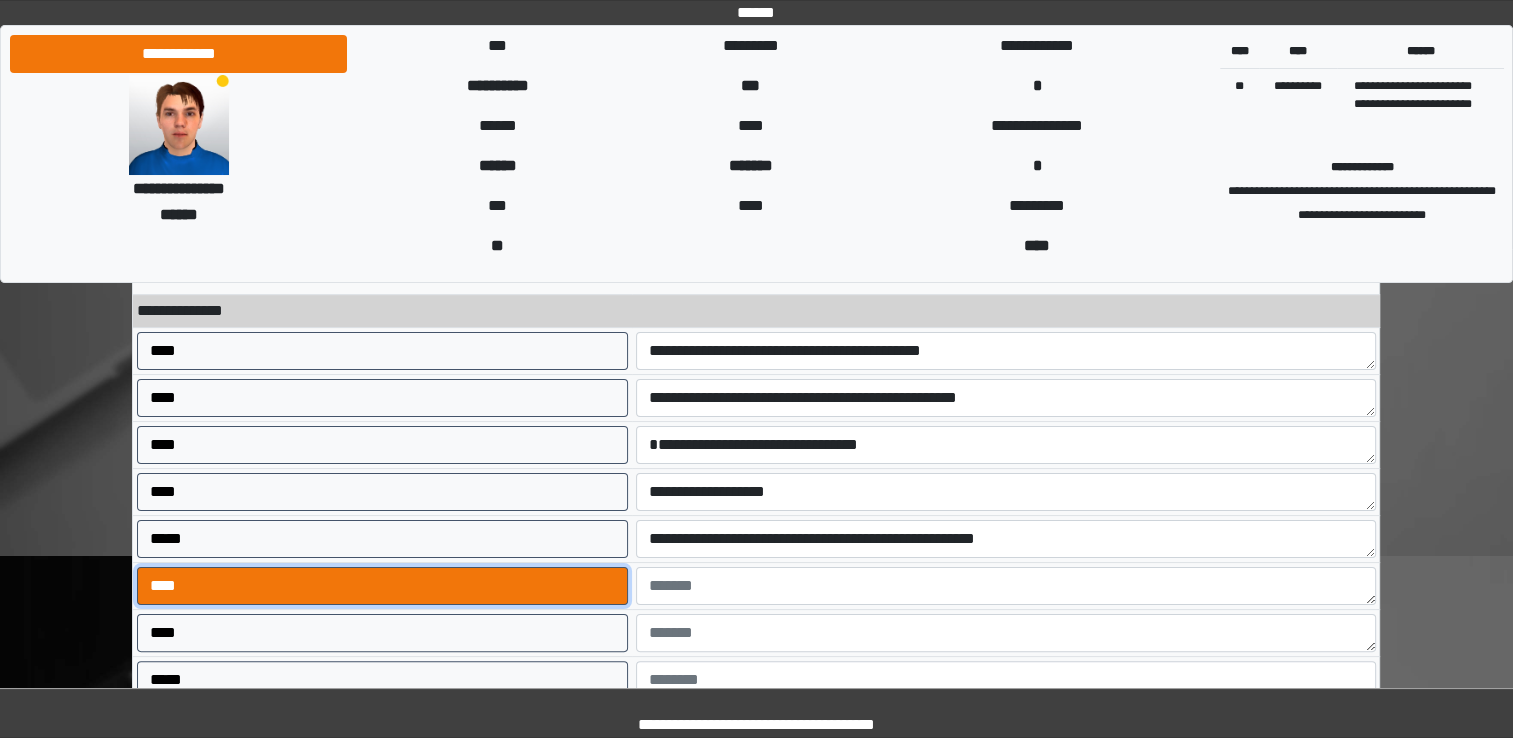 click on "****" at bounding box center [382, 586] 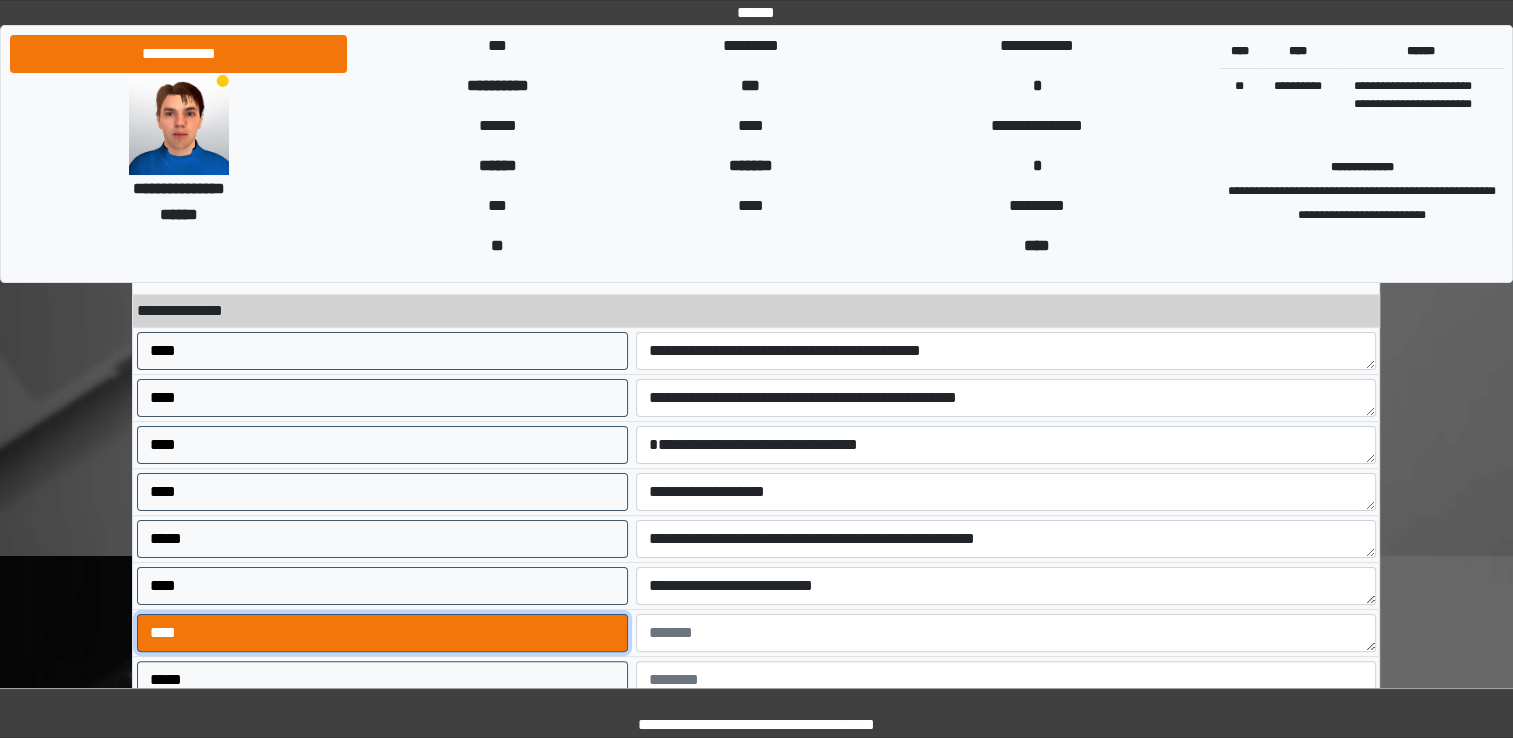 click on "****" at bounding box center [382, 633] 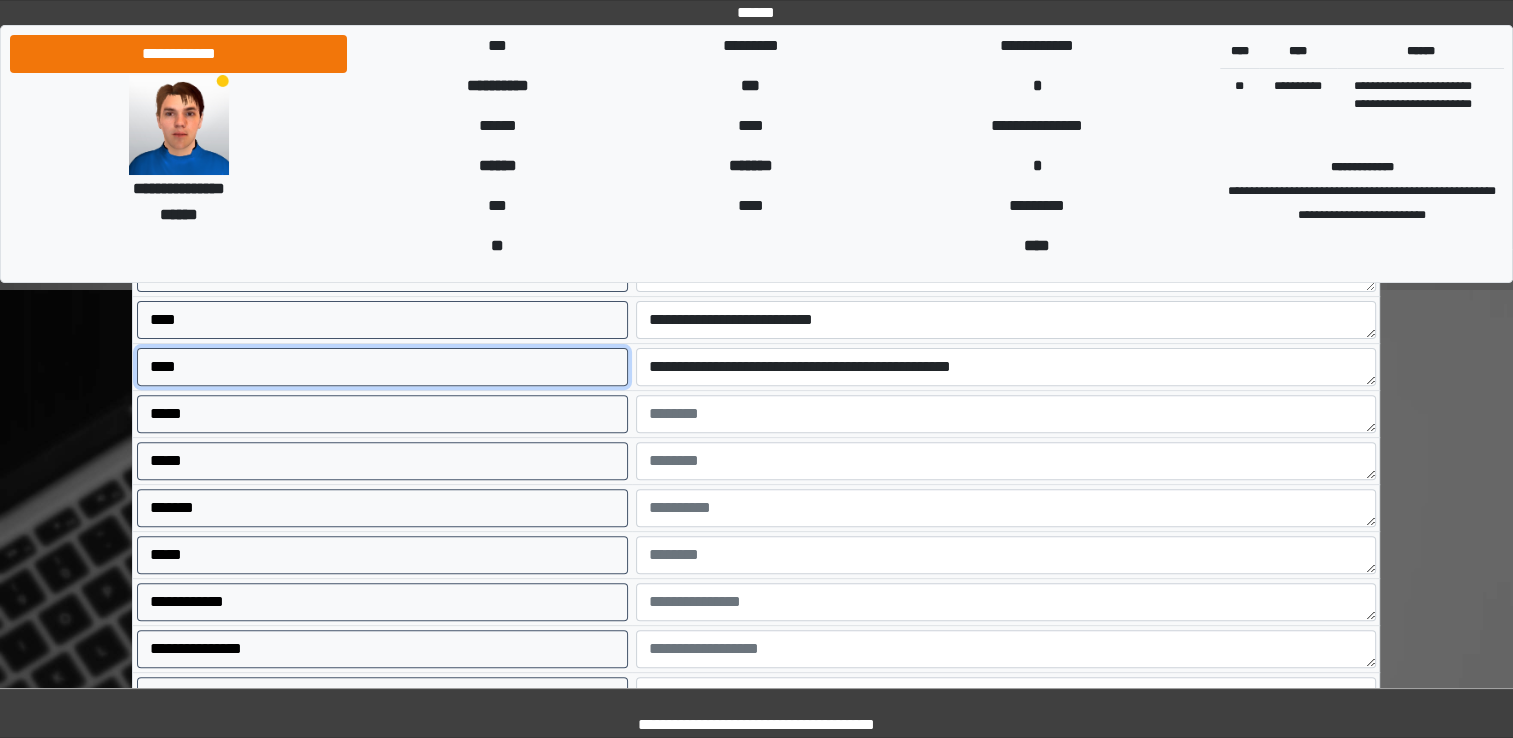 scroll, scrollTop: 576, scrollLeft: 0, axis: vertical 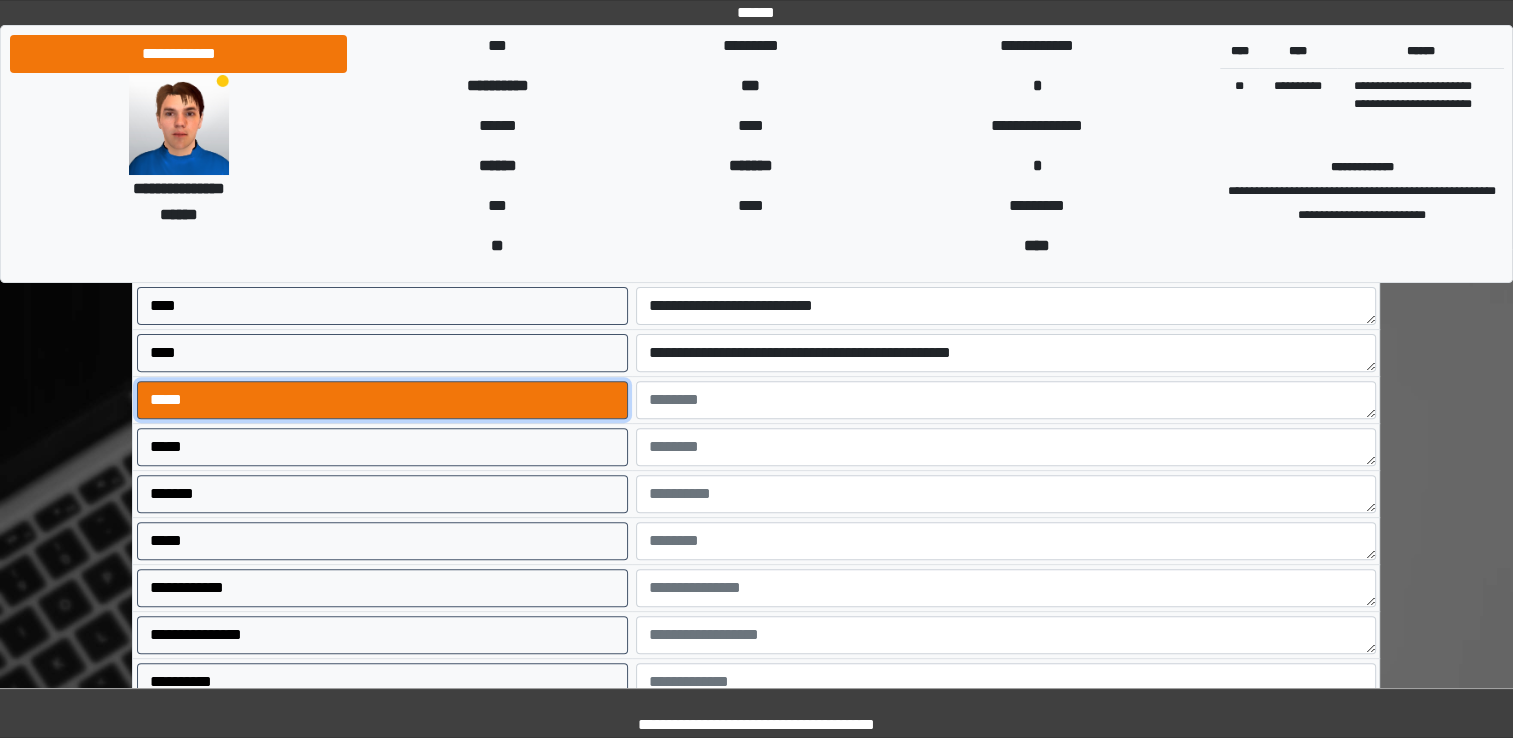 click on "*****" at bounding box center [382, 400] 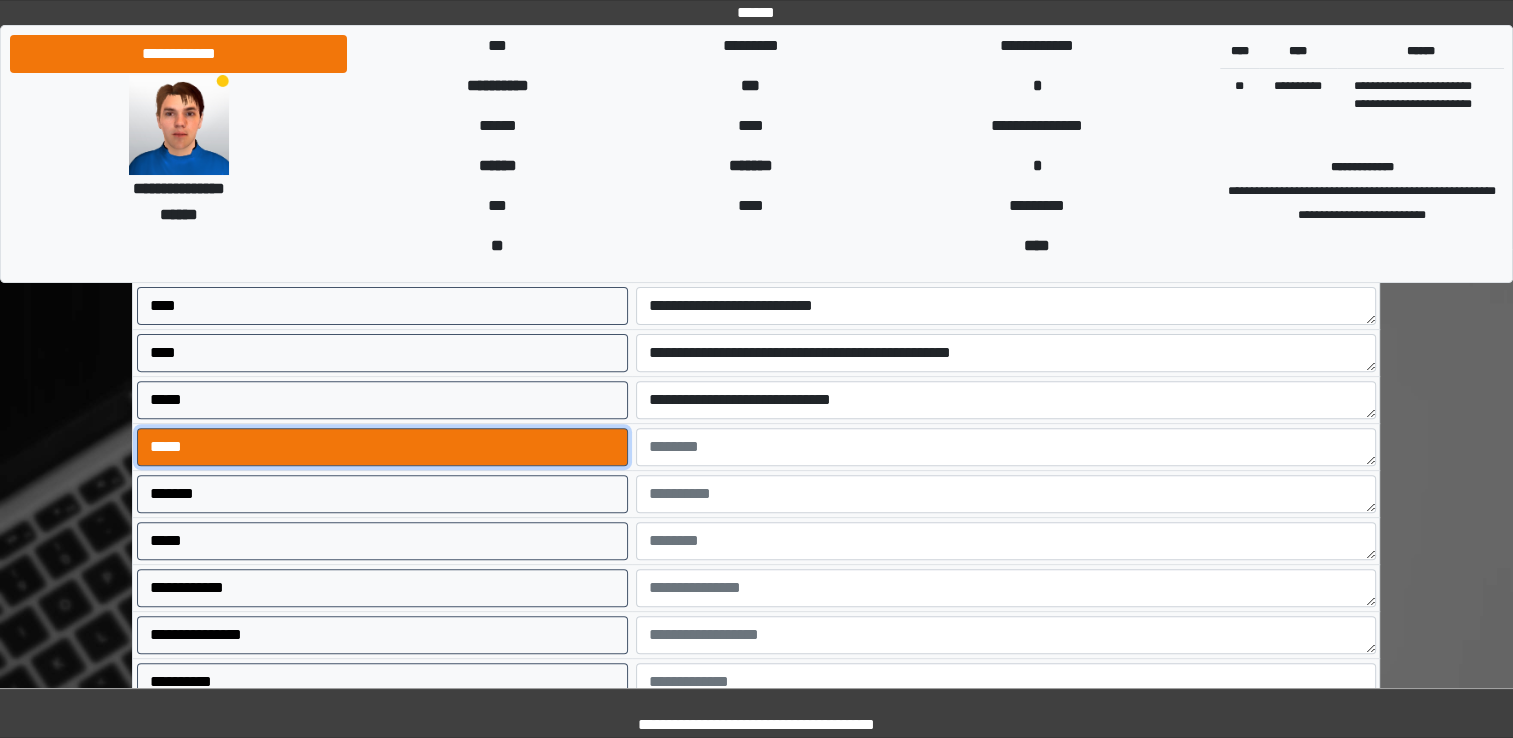 click on "*****" at bounding box center [382, 447] 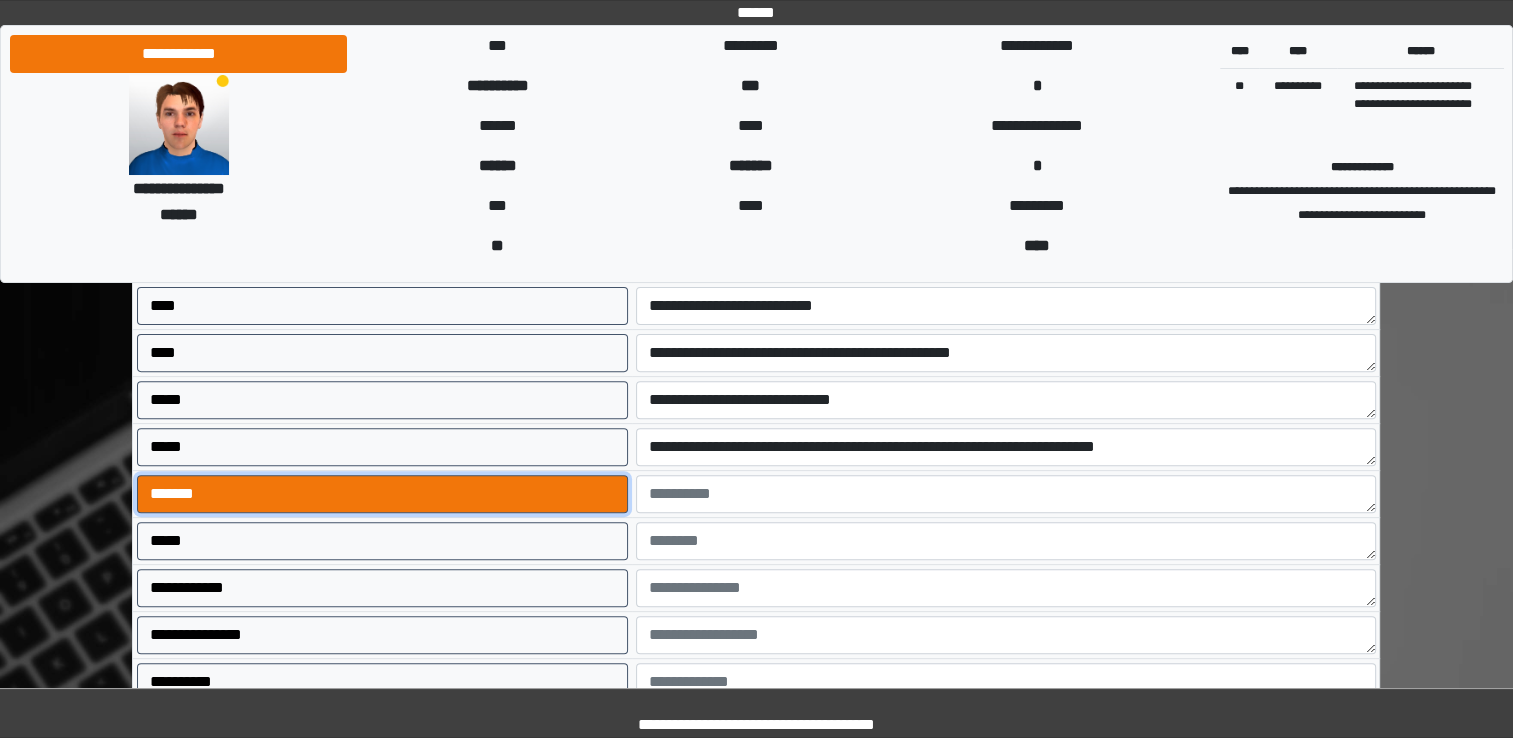 click on "*******" at bounding box center [382, 494] 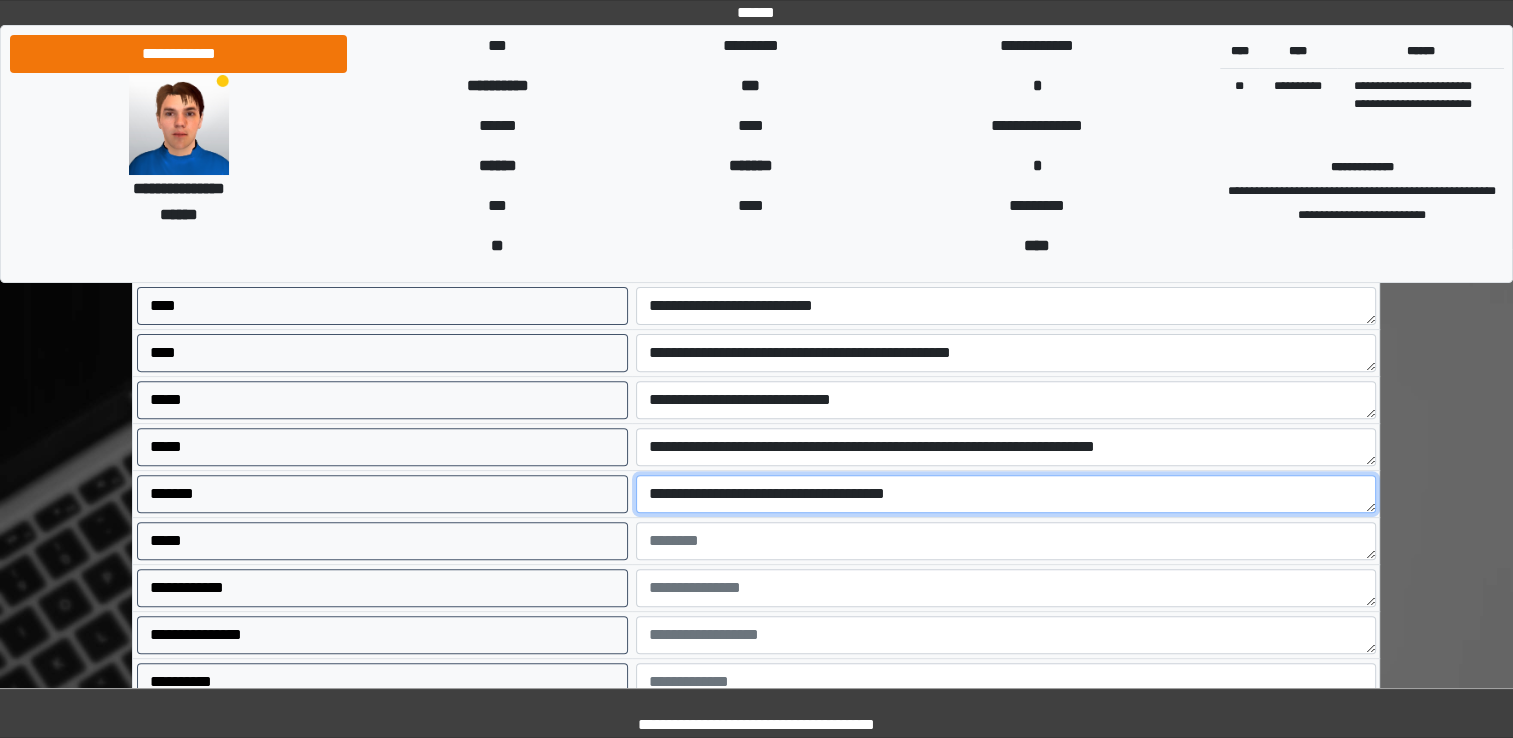 drag, startPoint x: 941, startPoint y: 482, endPoint x: 776, endPoint y: 487, distance: 165.07574 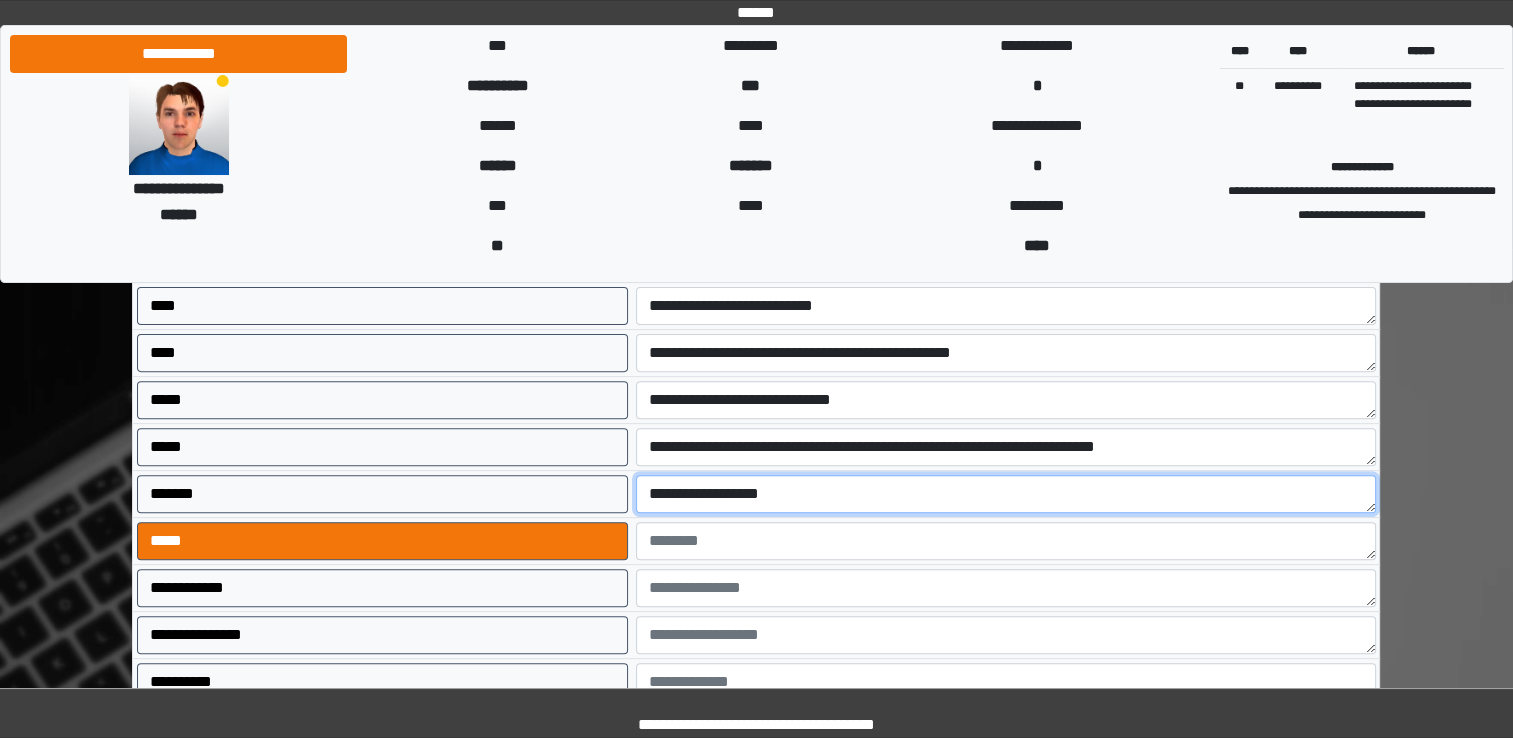 type on "**********" 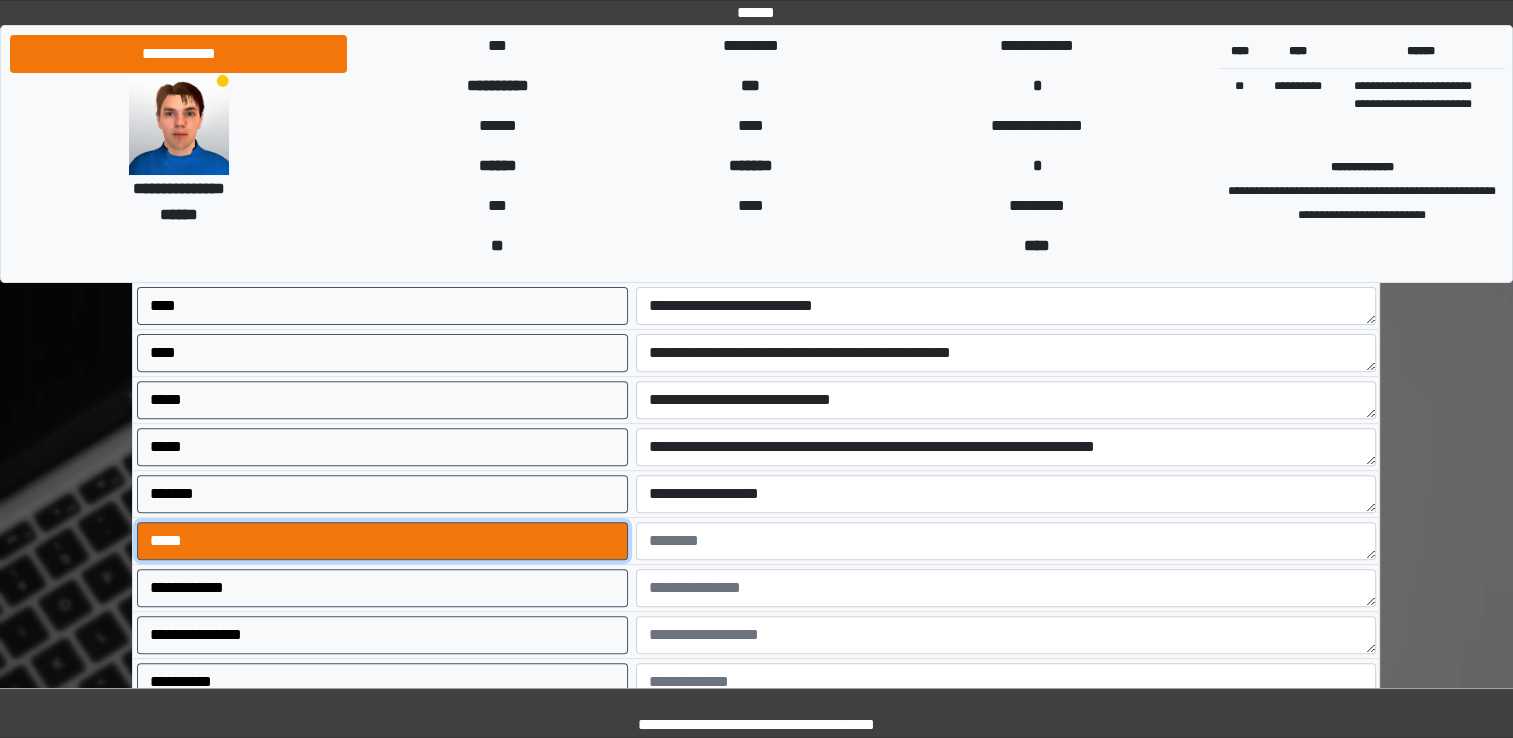click on "*****" at bounding box center (382, 541) 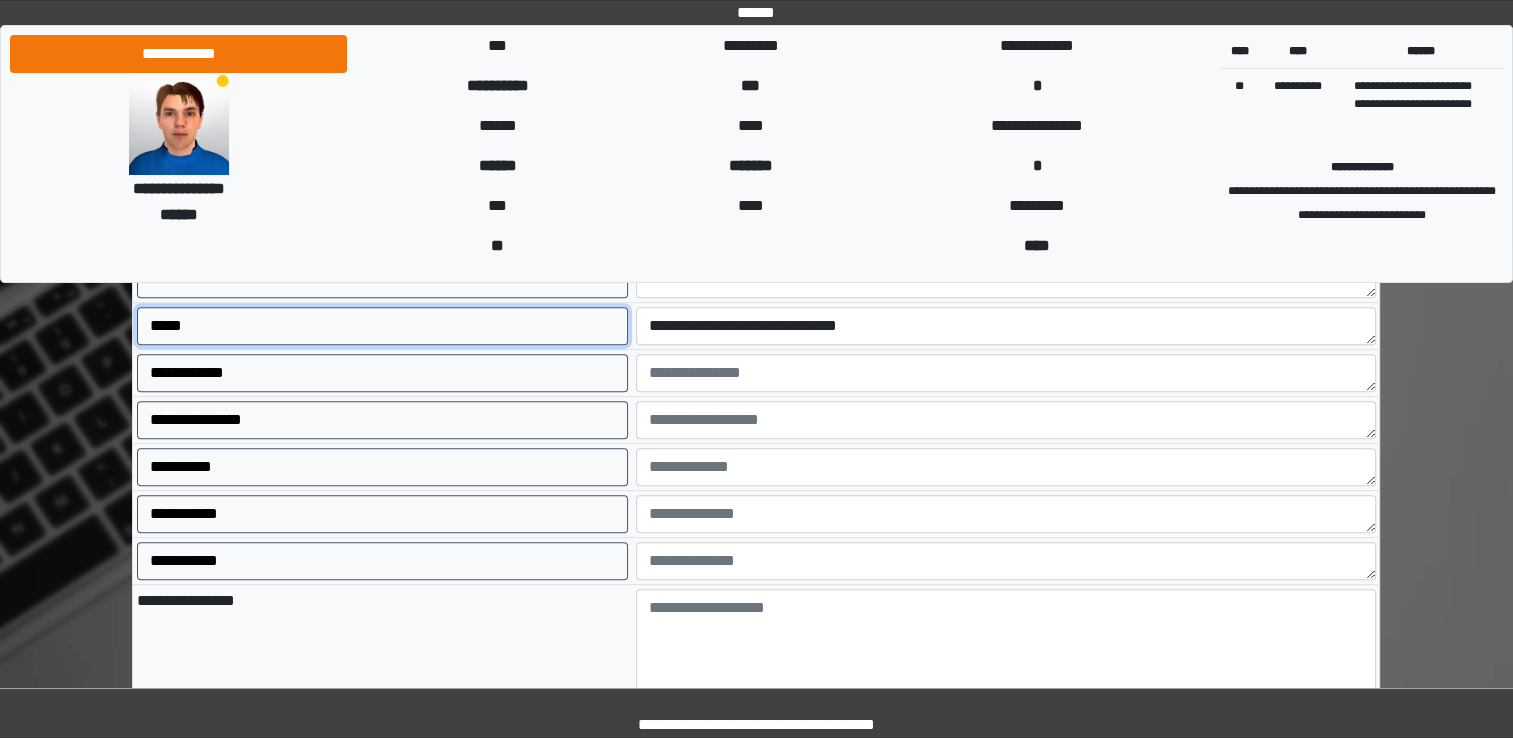 scroll, scrollTop: 816, scrollLeft: 0, axis: vertical 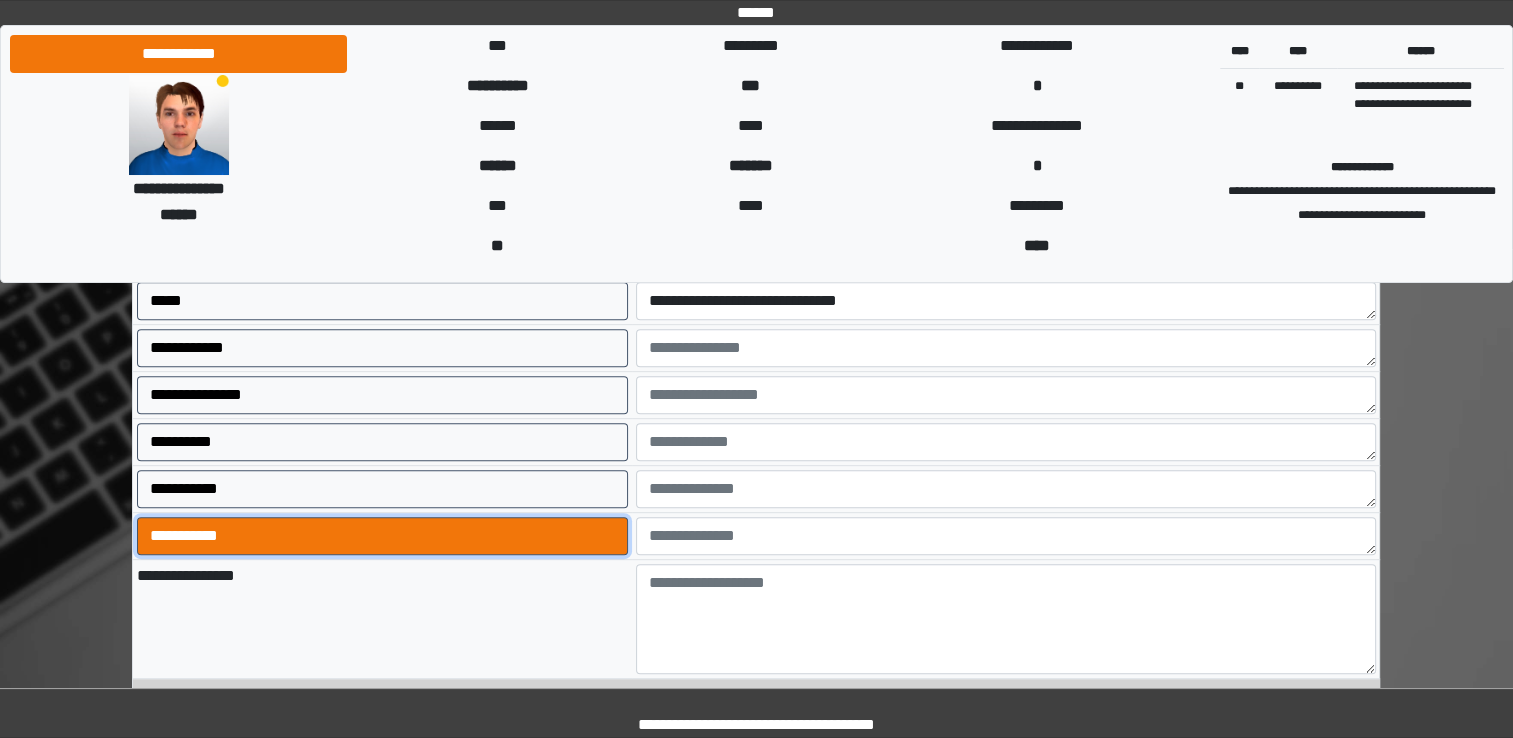 click on "**********" at bounding box center [382, 536] 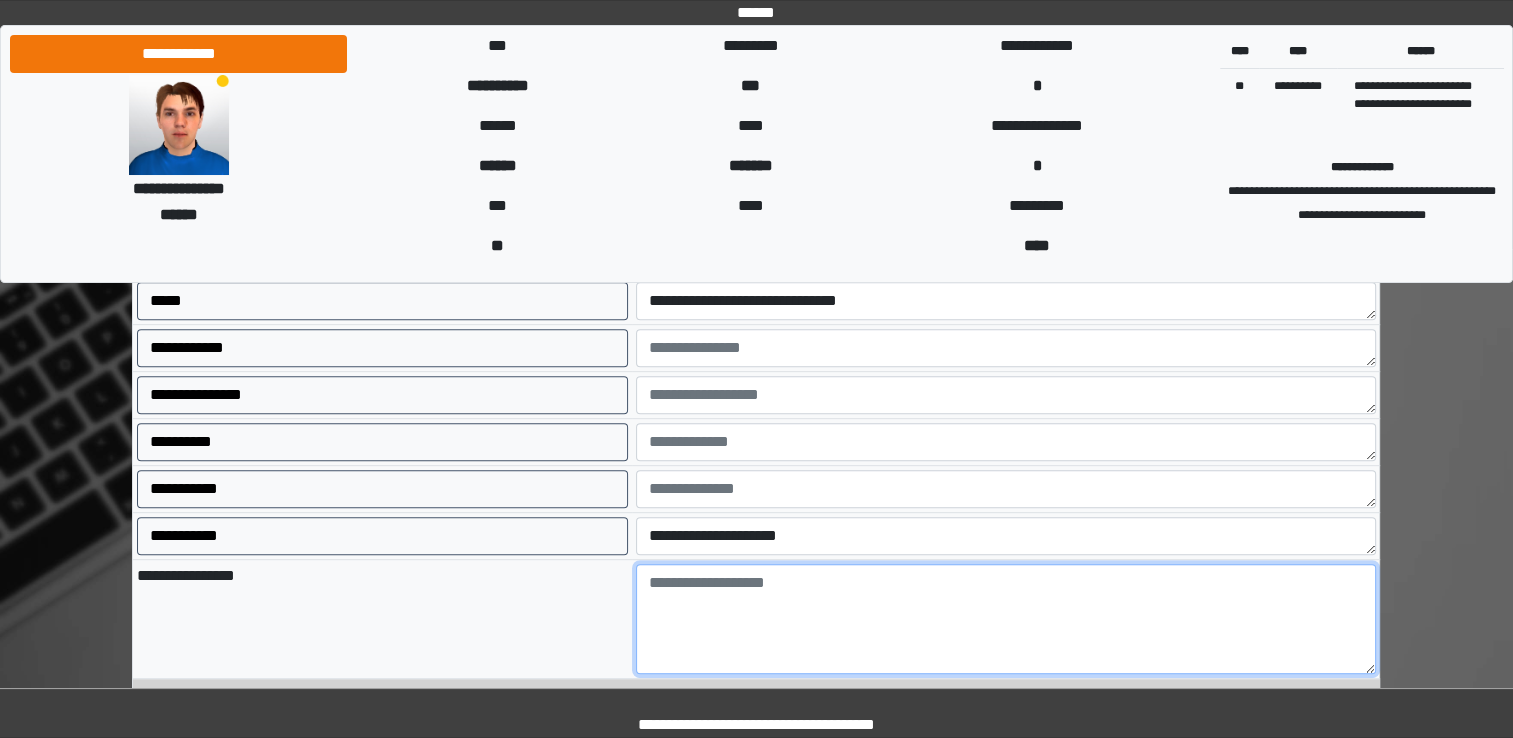 click at bounding box center [1006, 619] 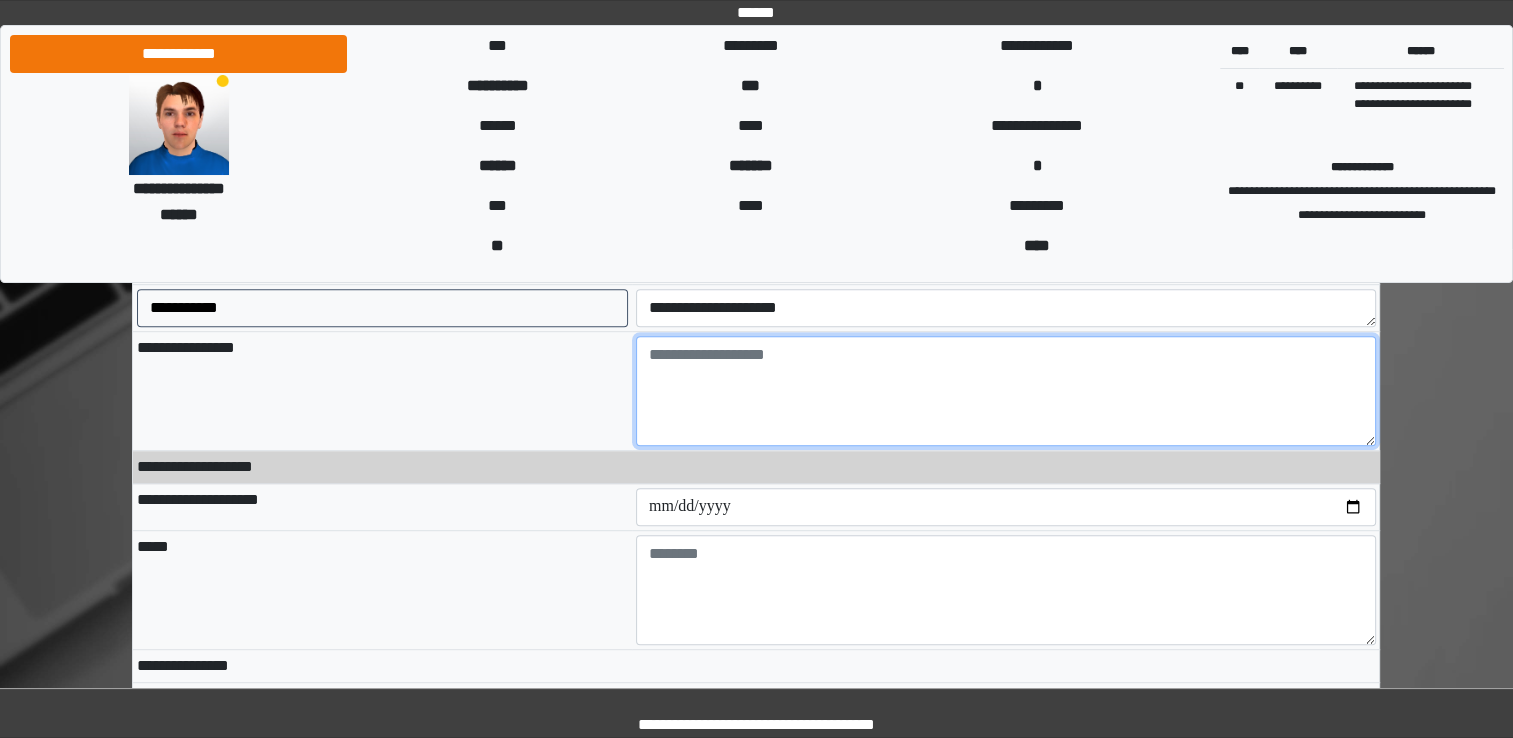scroll, scrollTop: 1056, scrollLeft: 0, axis: vertical 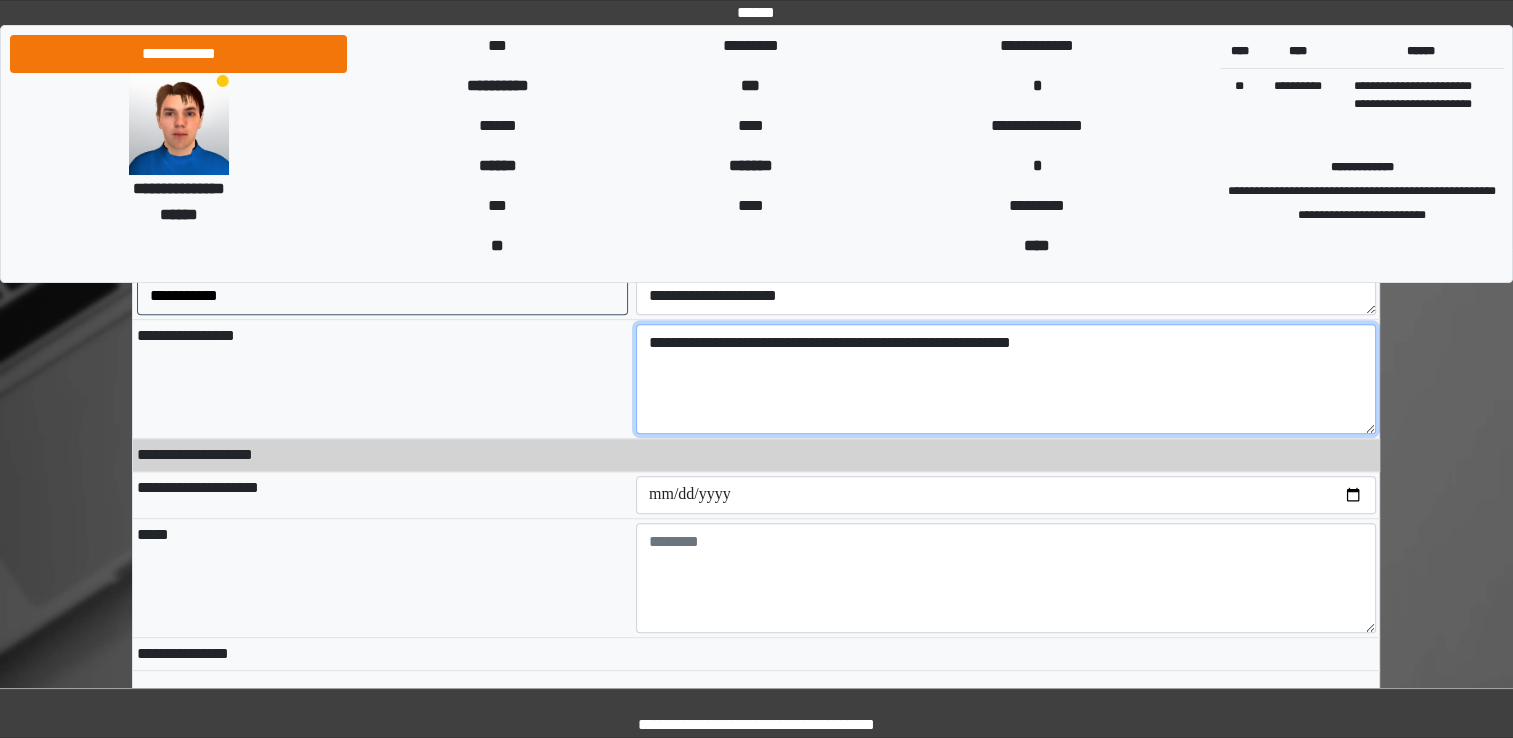 click on "**********" at bounding box center (1006, 379) 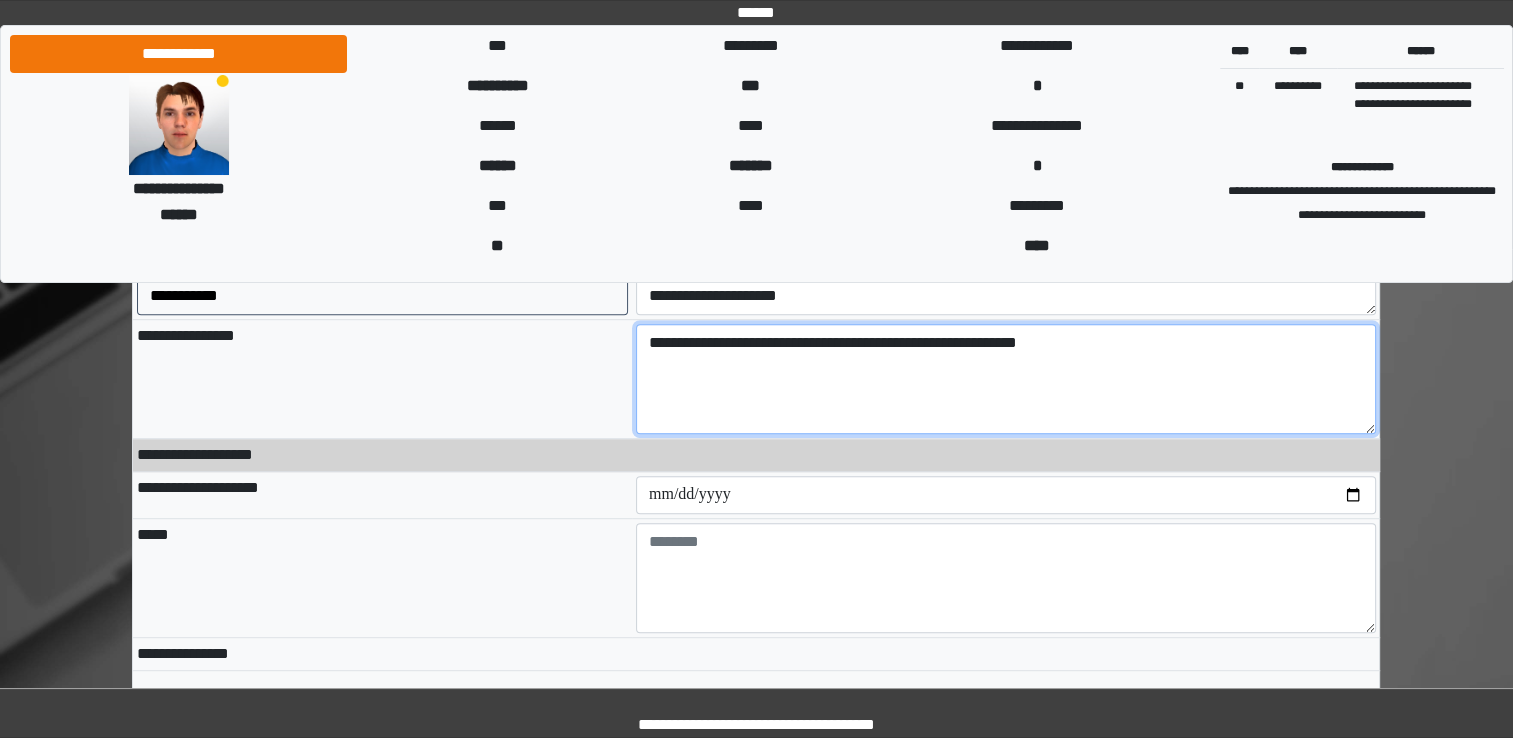 click on "**********" at bounding box center (1006, 379) 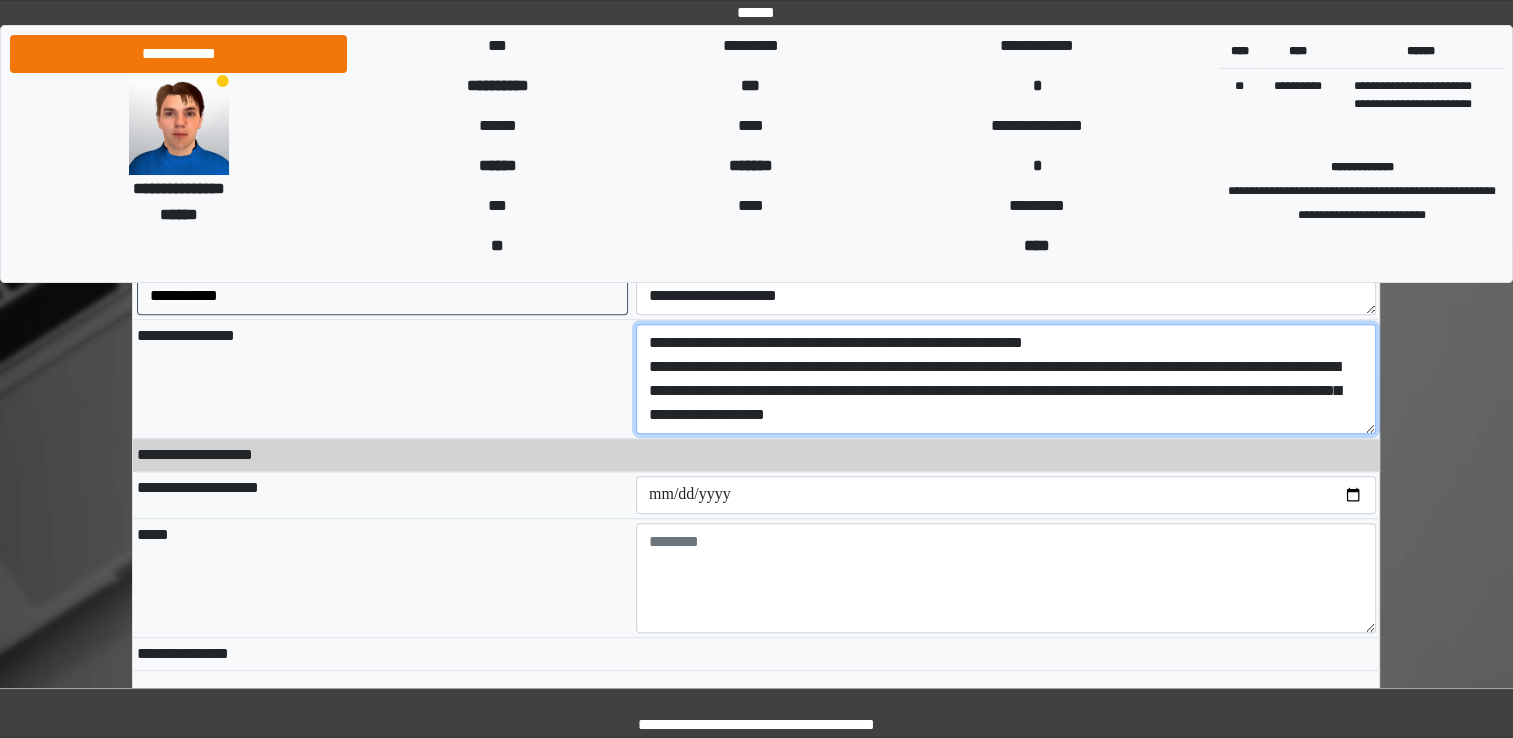 type on "**********" 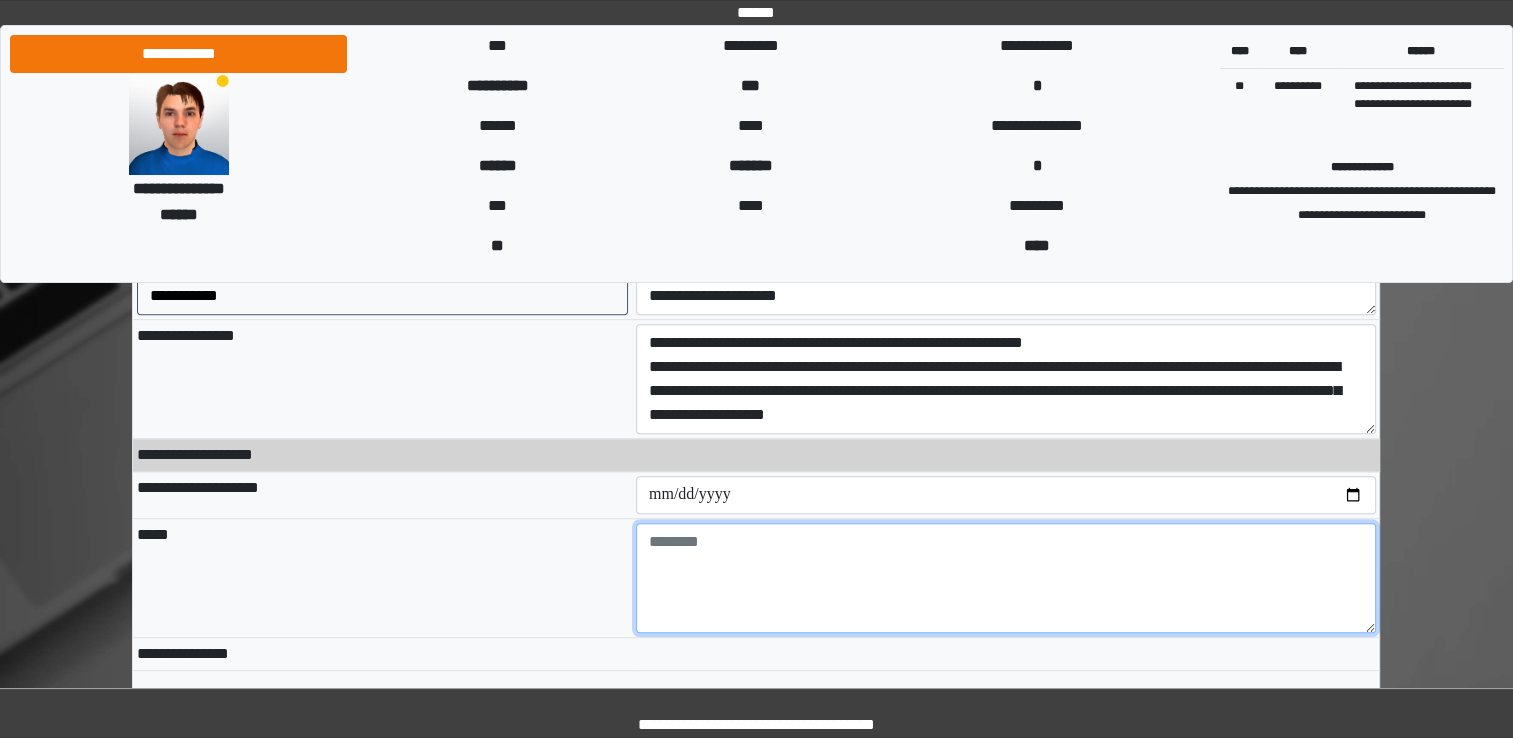 click at bounding box center (1006, 578) 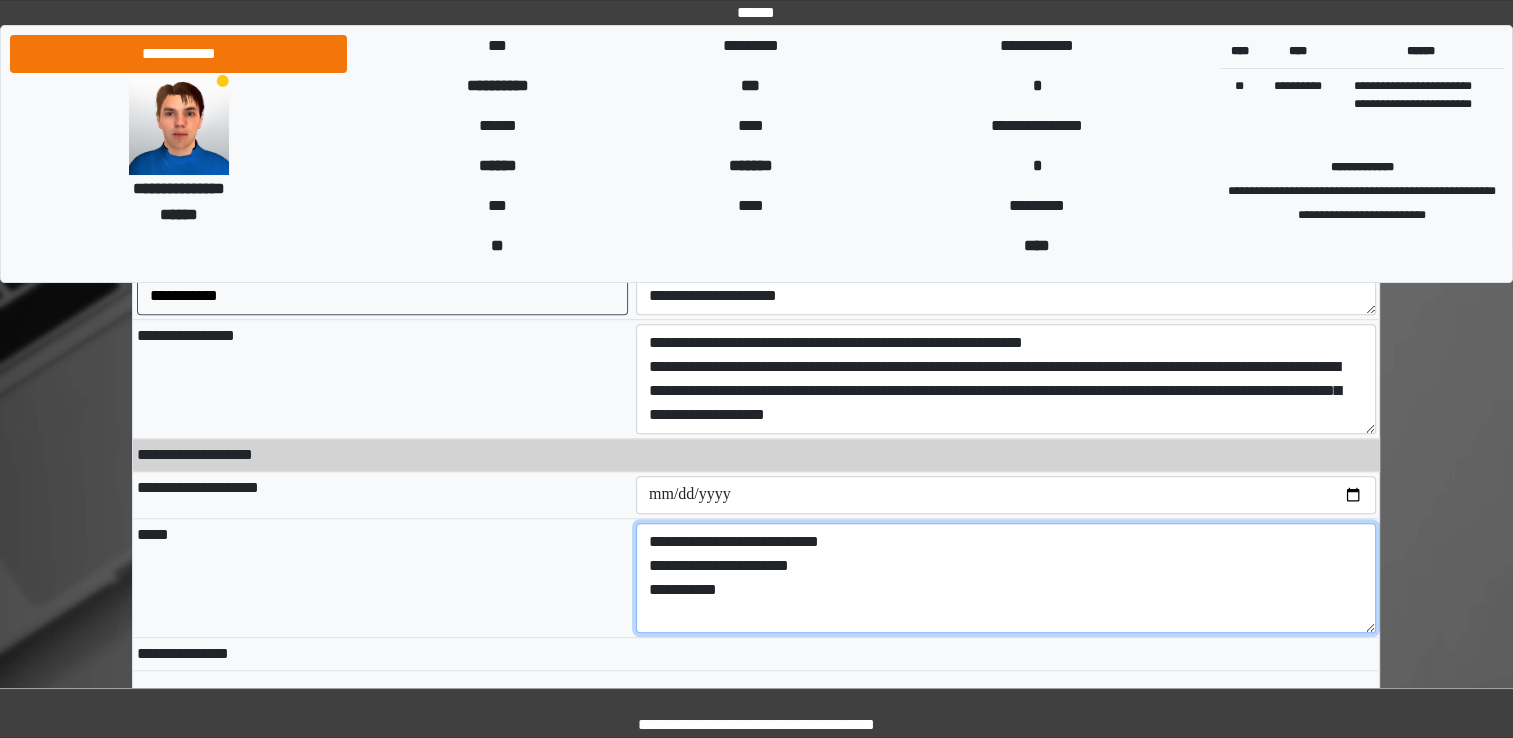 click on "**********" at bounding box center (1006, 578) 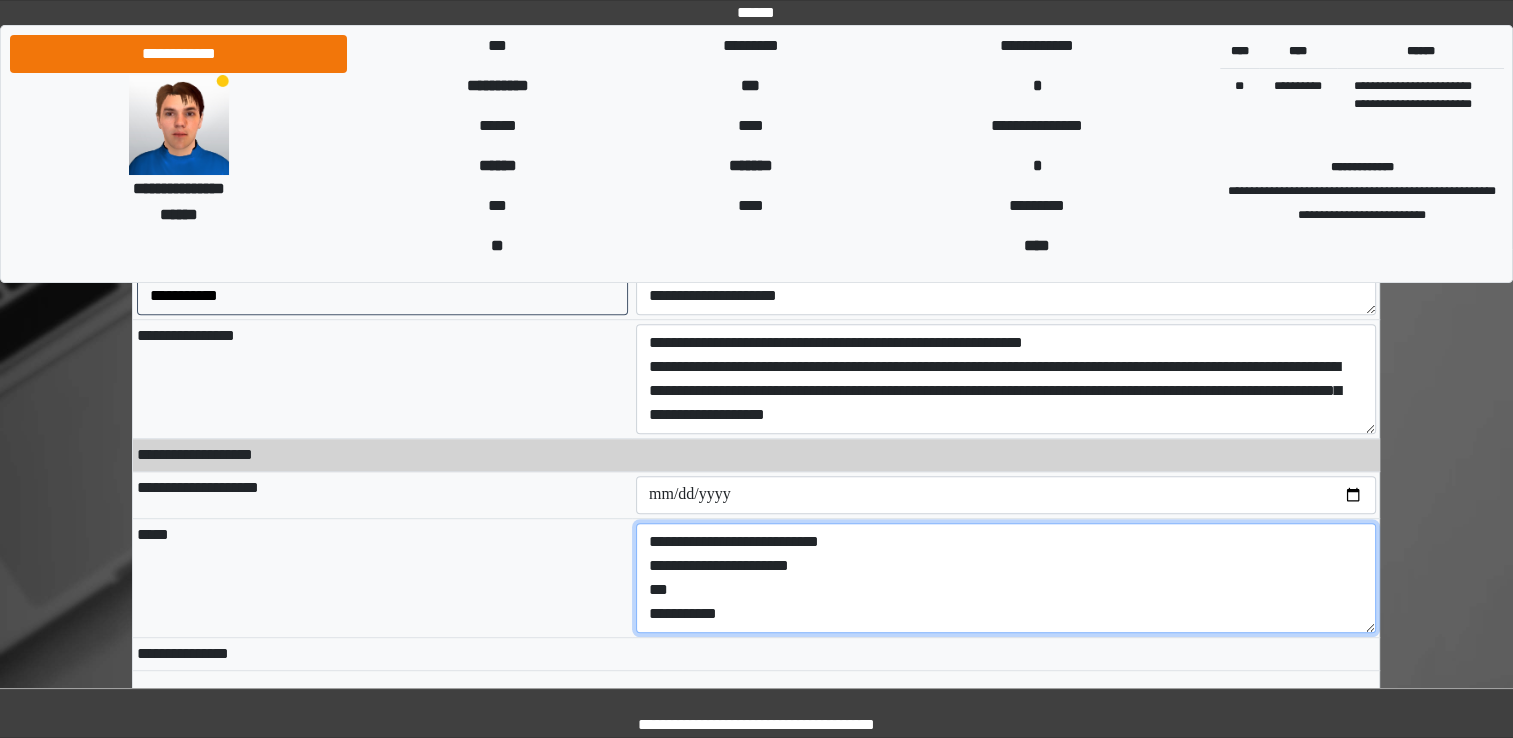 click on "**********" at bounding box center [1006, 578] 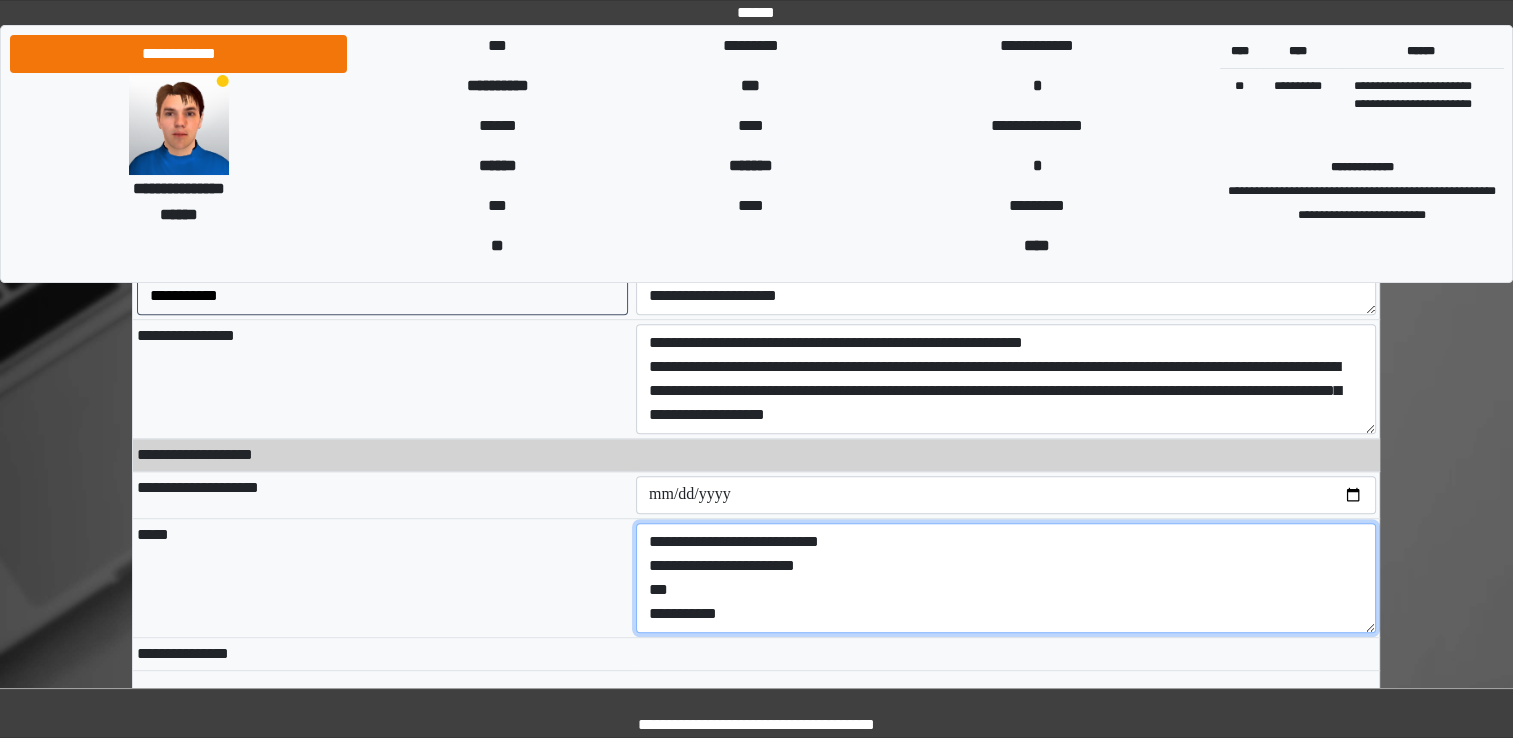 click on "**********" at bounding box center [1006, 578] 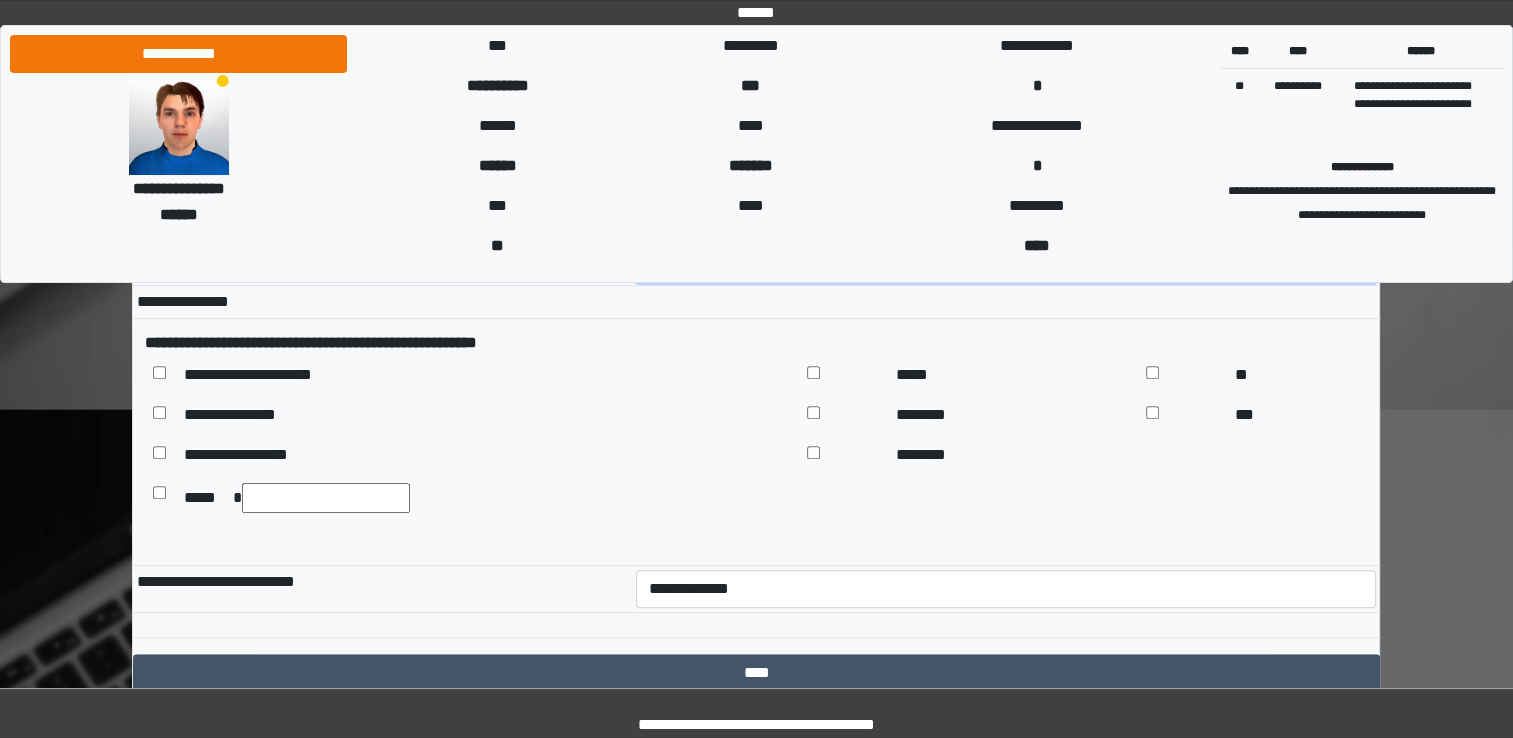 scroll, scrollTop: 1327, scrollLeft: 0, axis: vertical 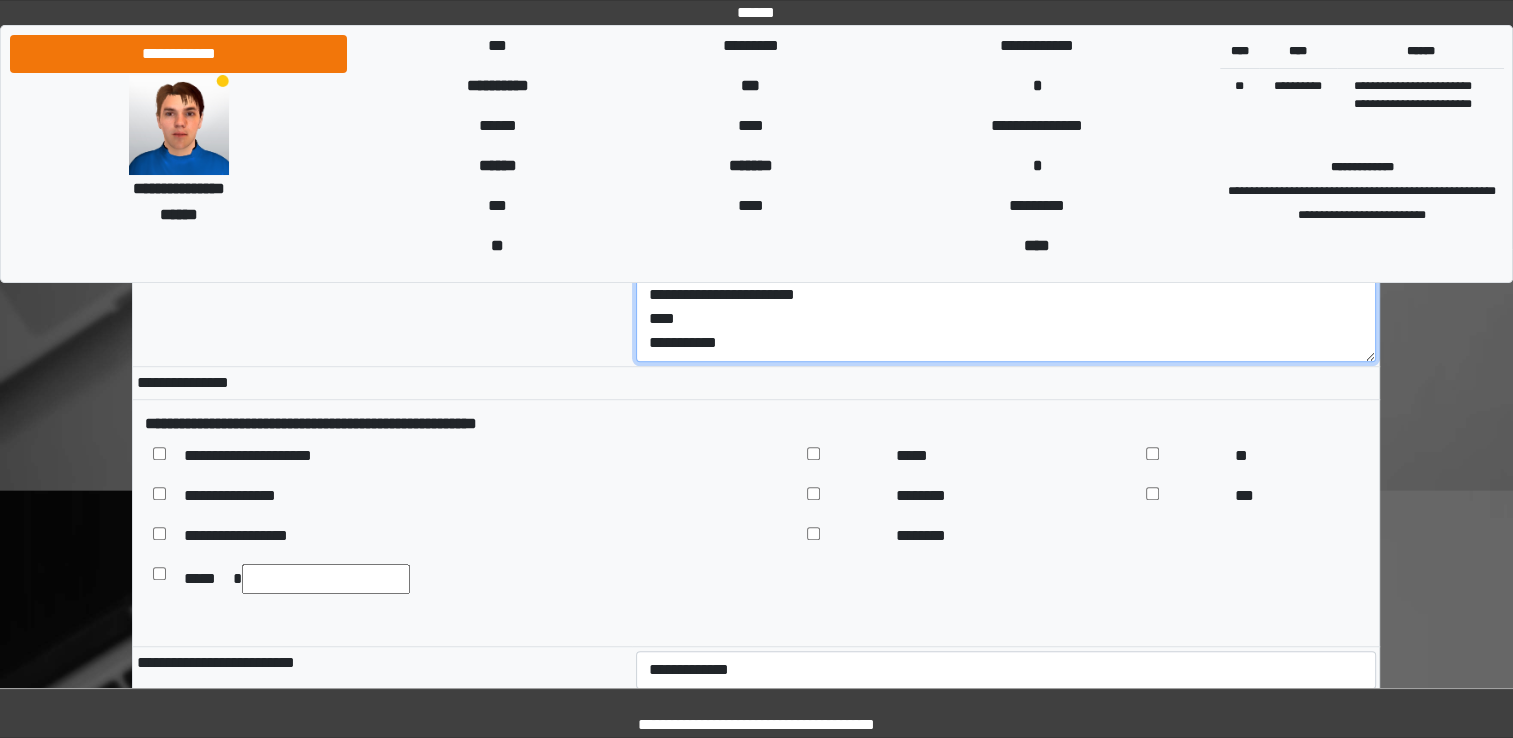 type on "**********" 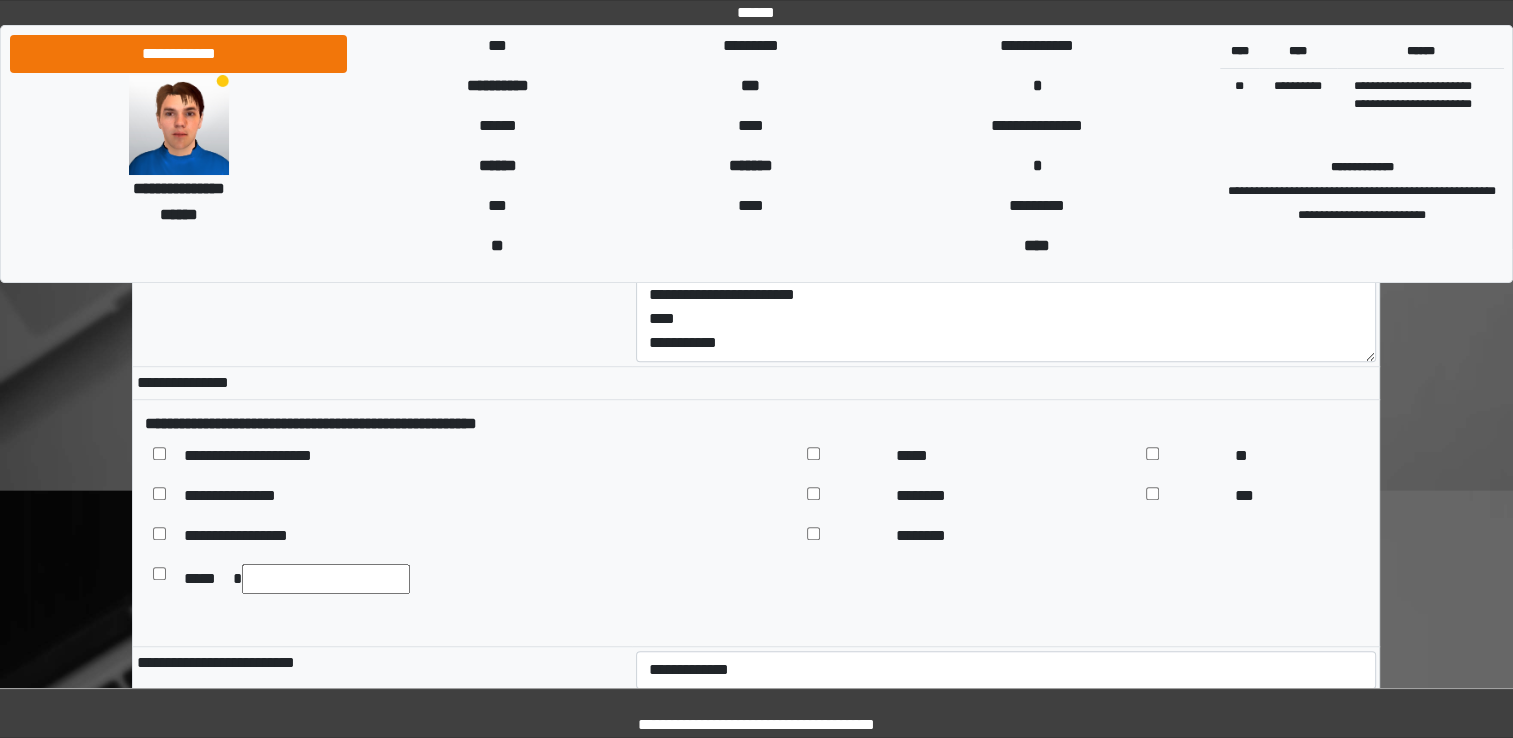 click at bounding box center (843, 456) 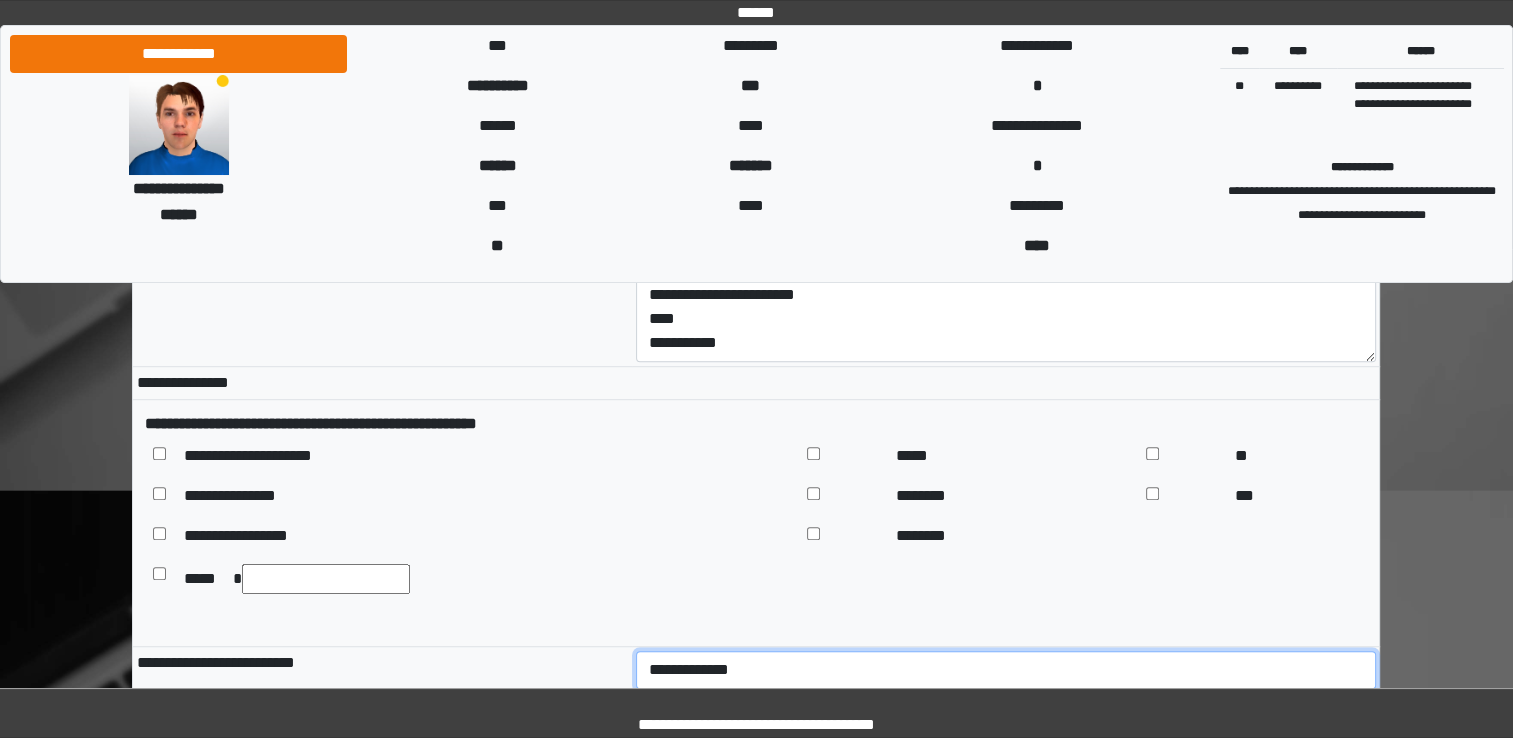 click on "**********" at bounding box center [1006, 670] 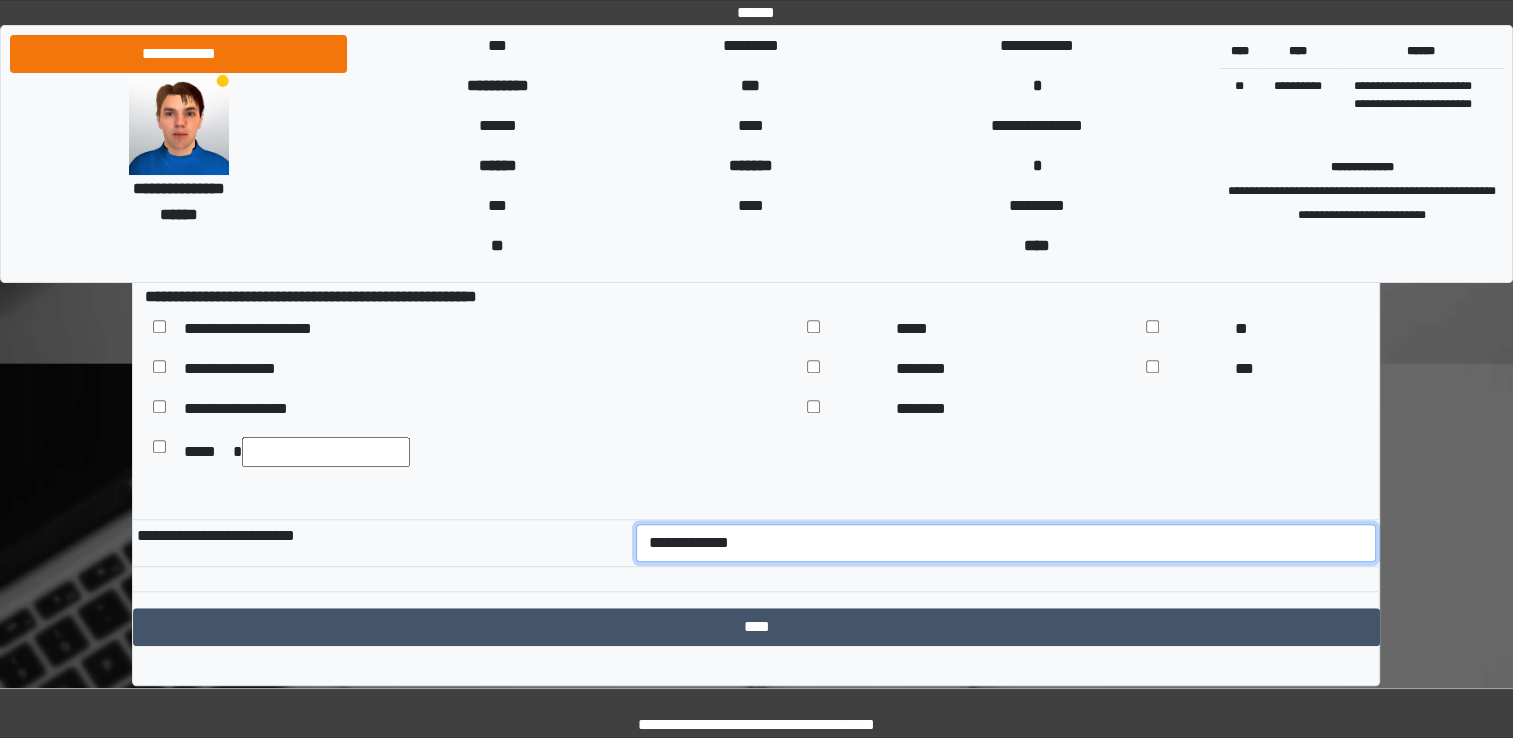 scroll, scrollTop: 1466, scrollLeft: 0, axis: vertical 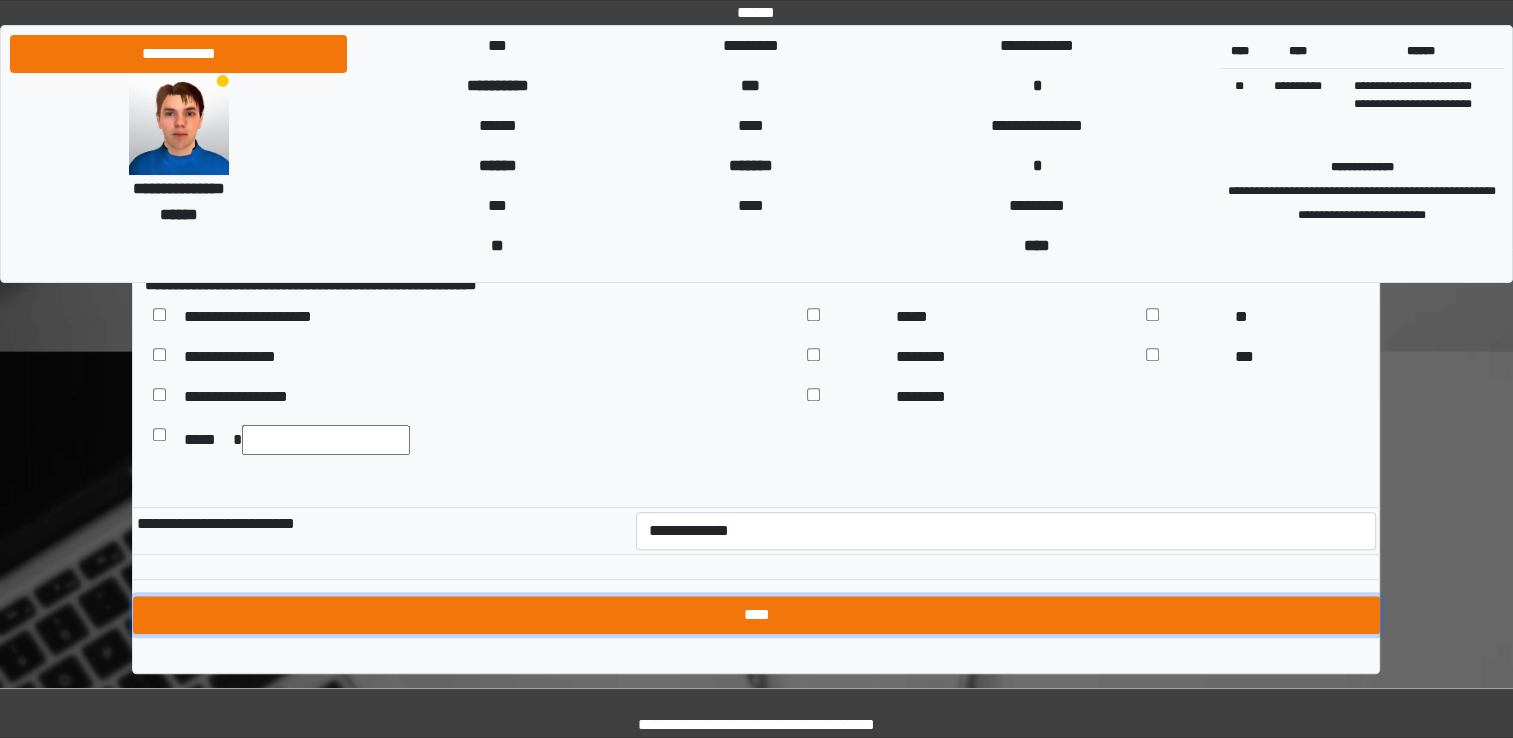 click on "****" at bounding box center (756, 615) 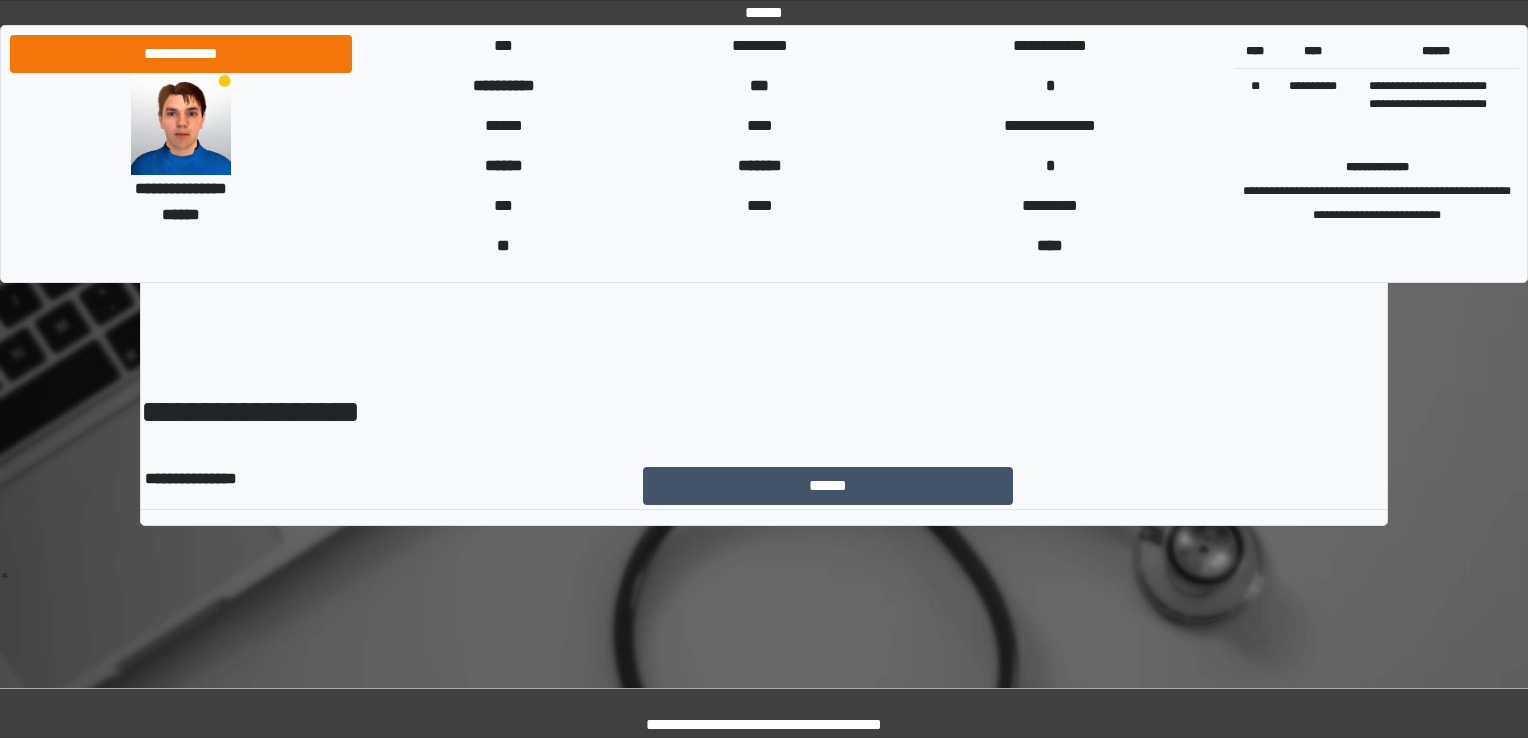 scroll, scrollTop: 0, scrollLeft: 0, axis: both 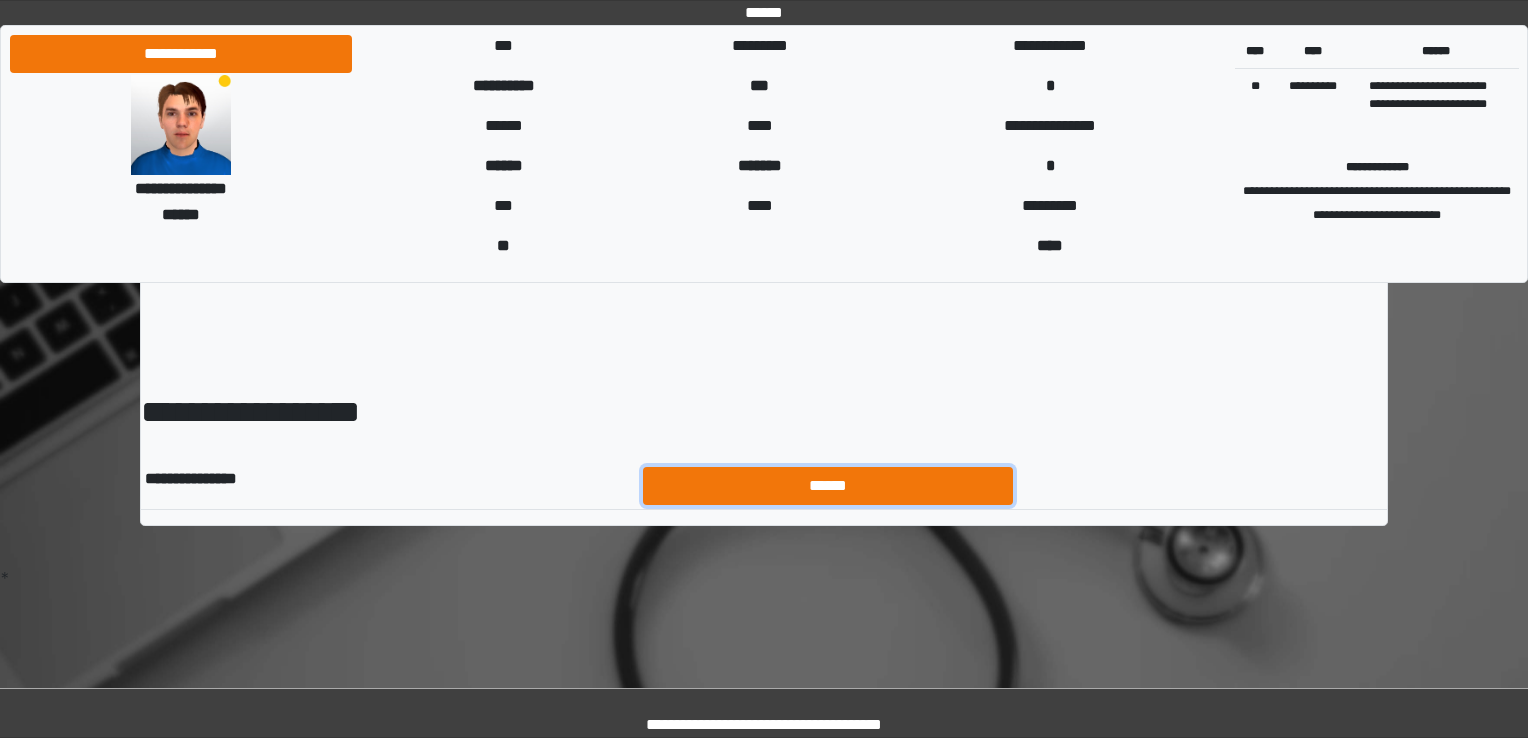 click on "******" at bounding box center (828, 486) 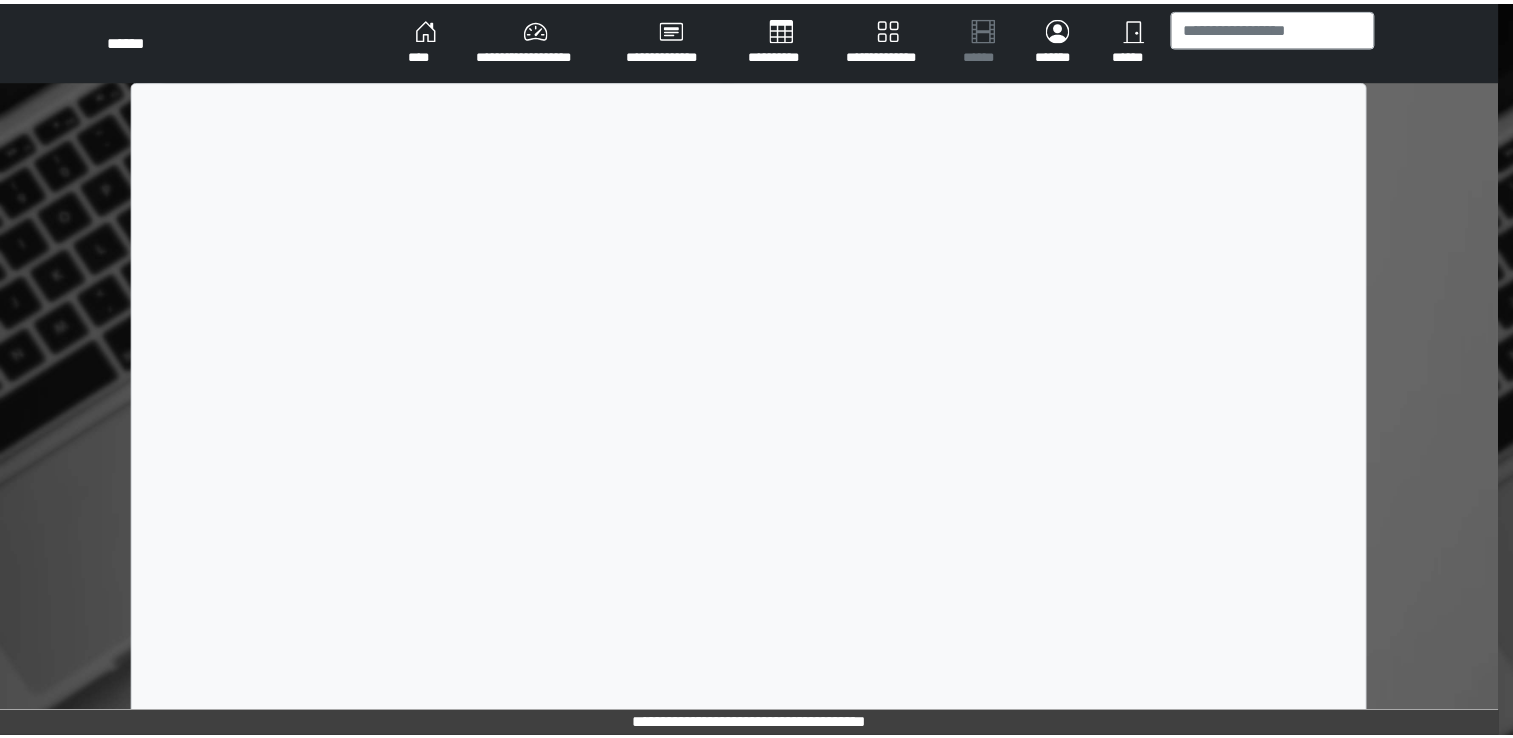 scroll, scrollTop: 0, scrollLeft: 0, axis: both 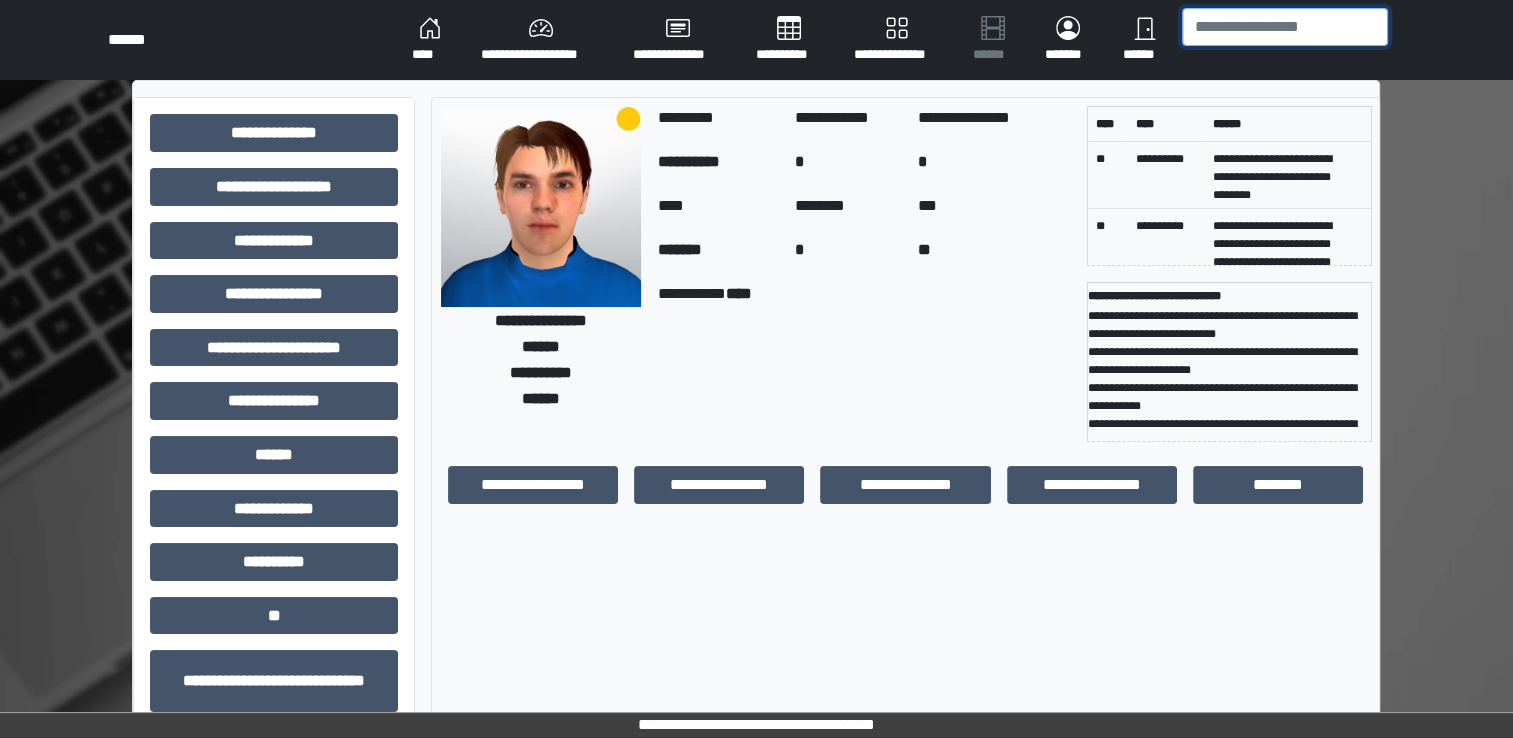 click at bounding box center [1285, 27] 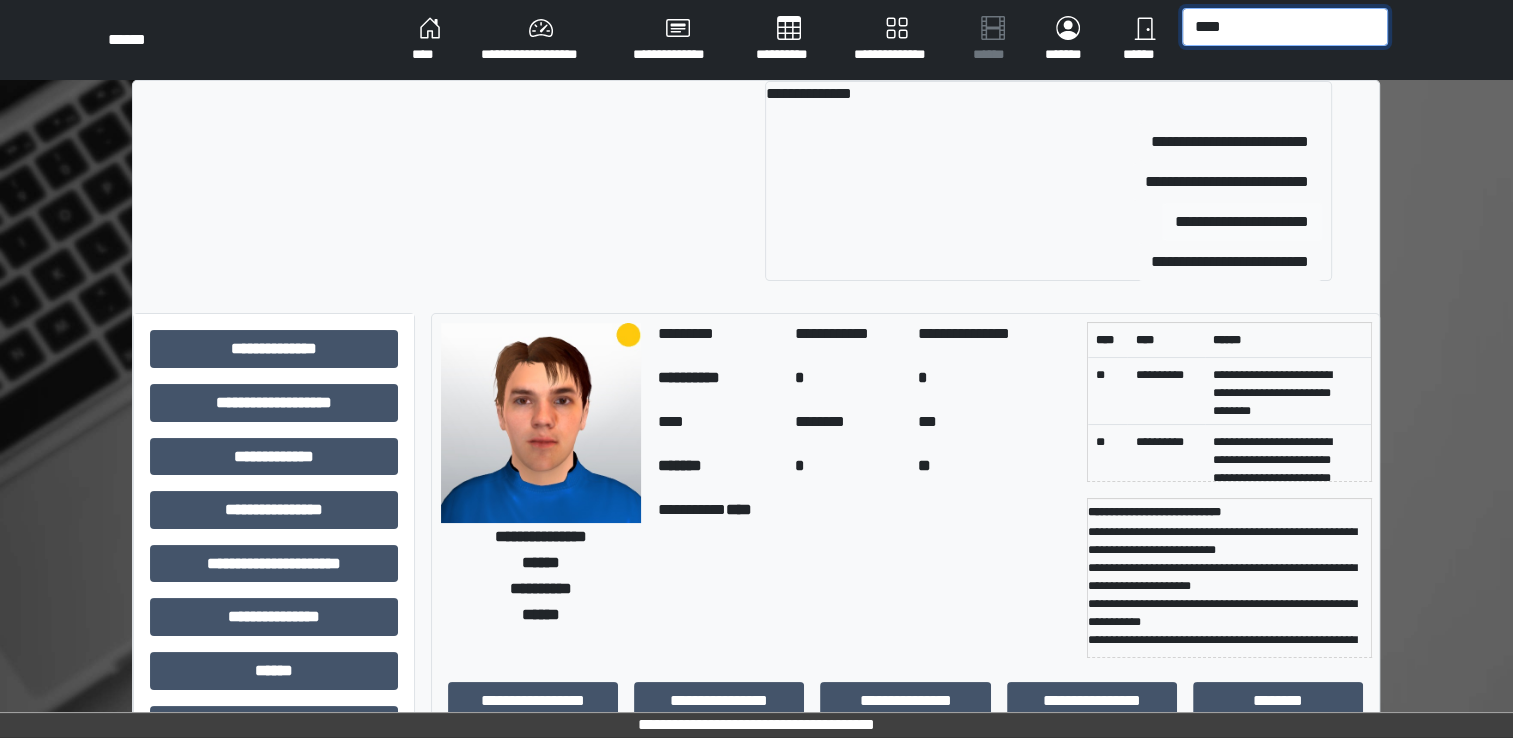type on "****" 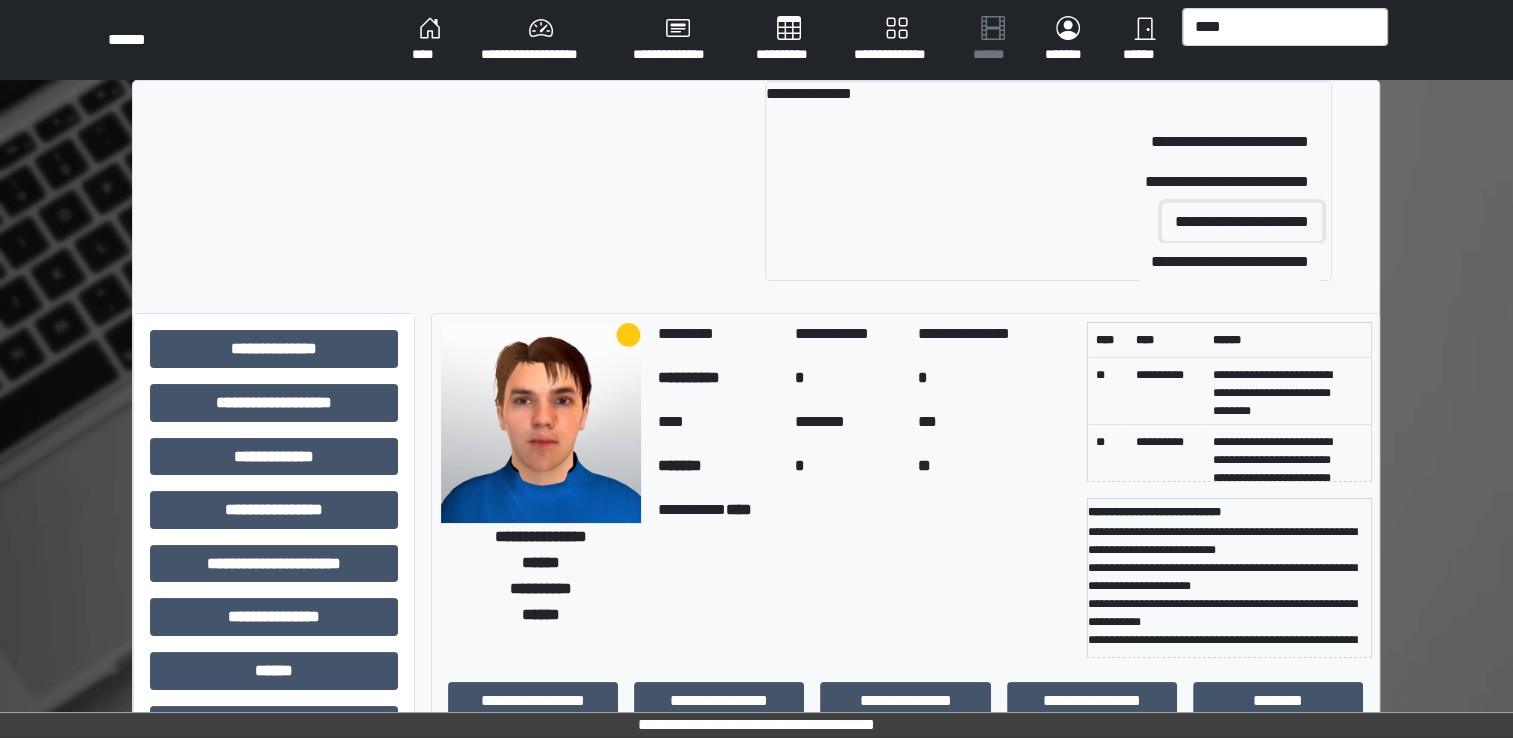 click on "**********" at bounding box center (1242, 222) 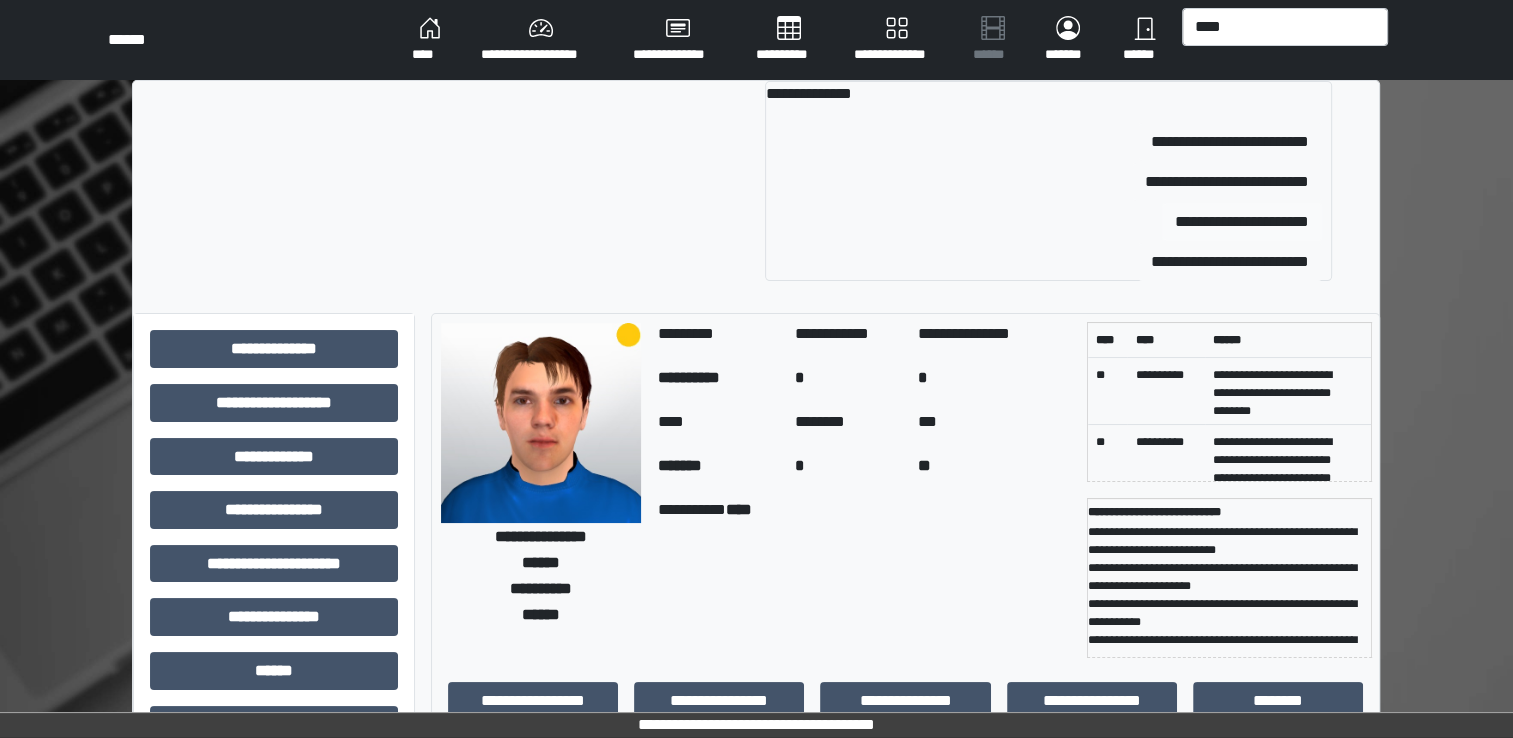 type 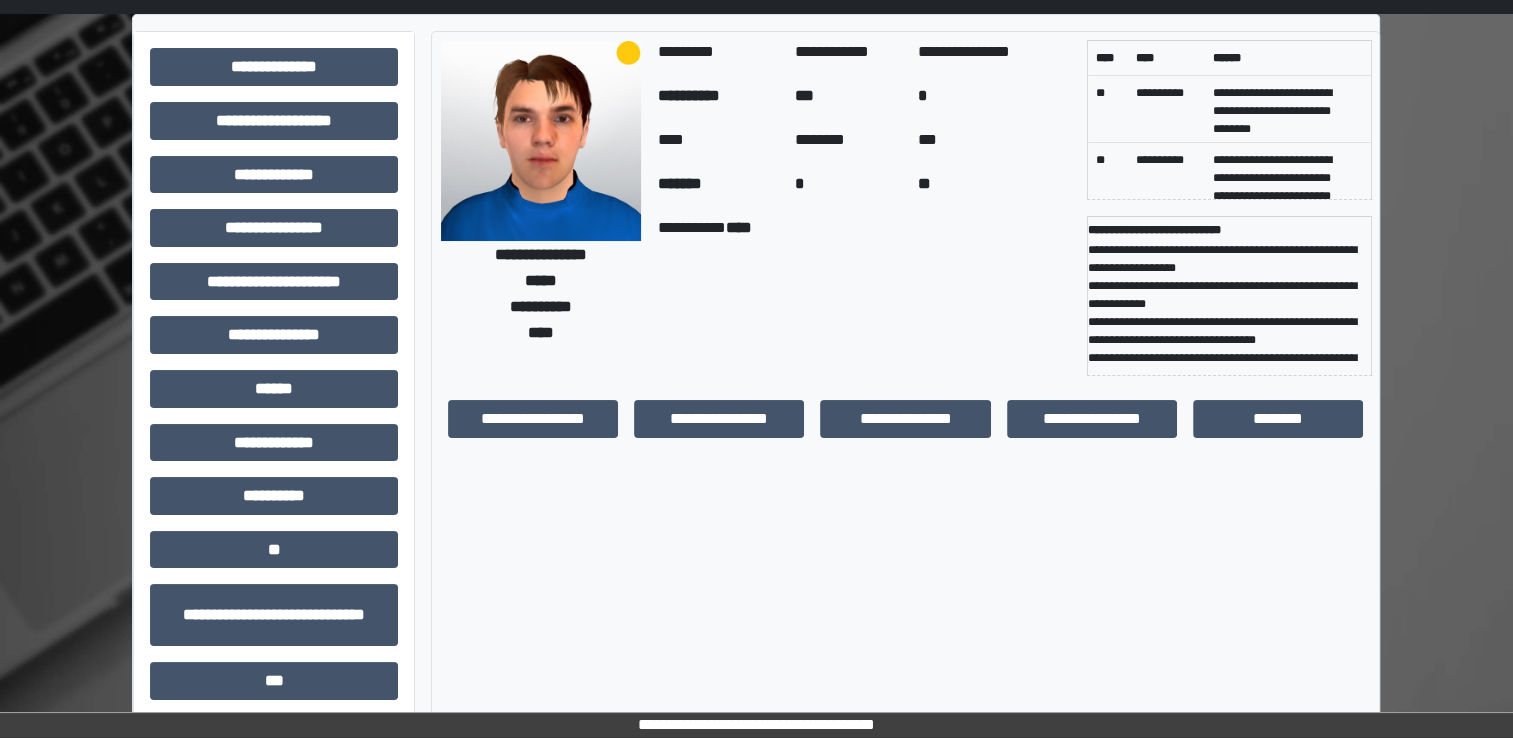 scroll, scrollTop: 68, scrollLeft: 0, axis: vertical 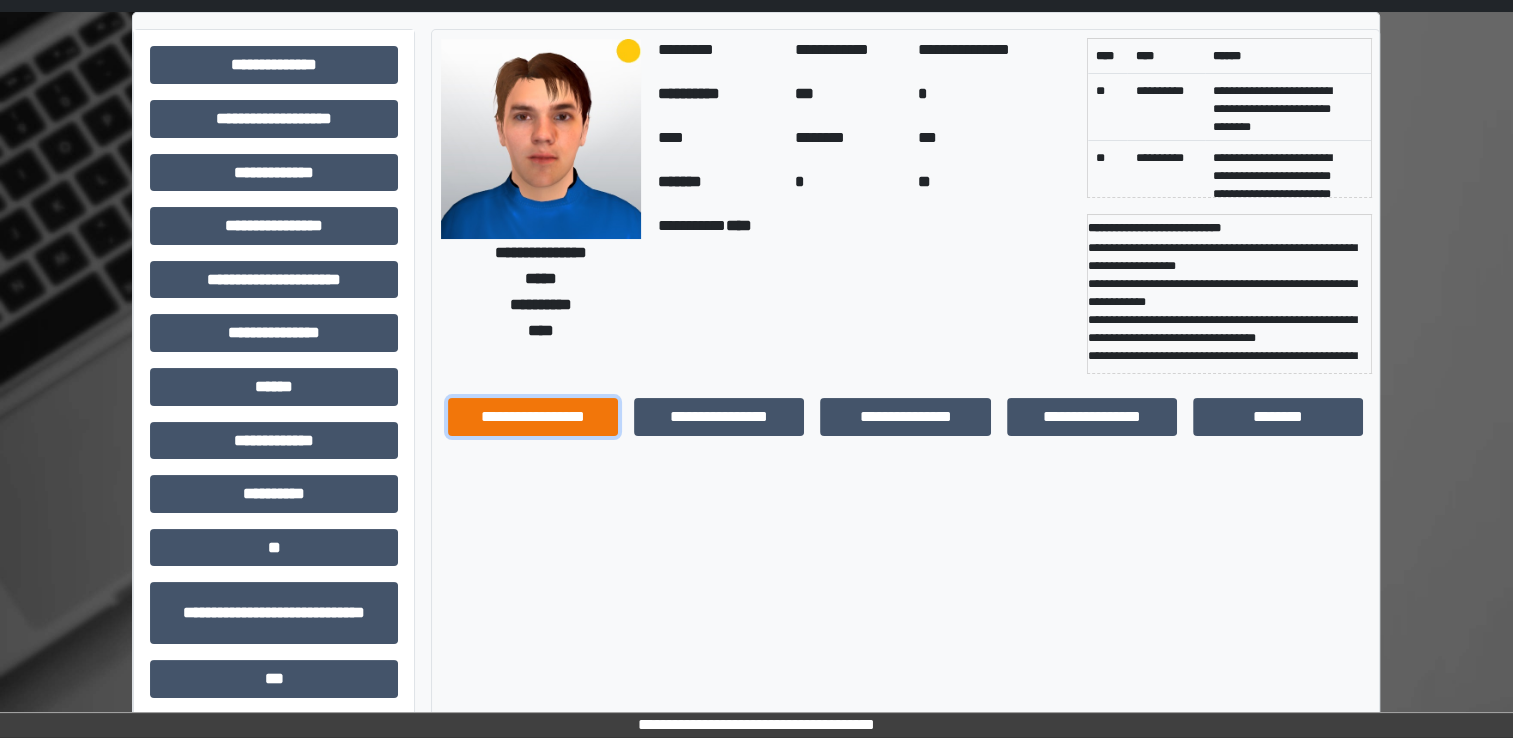 click on "**********" at bounding box center (533, 417) 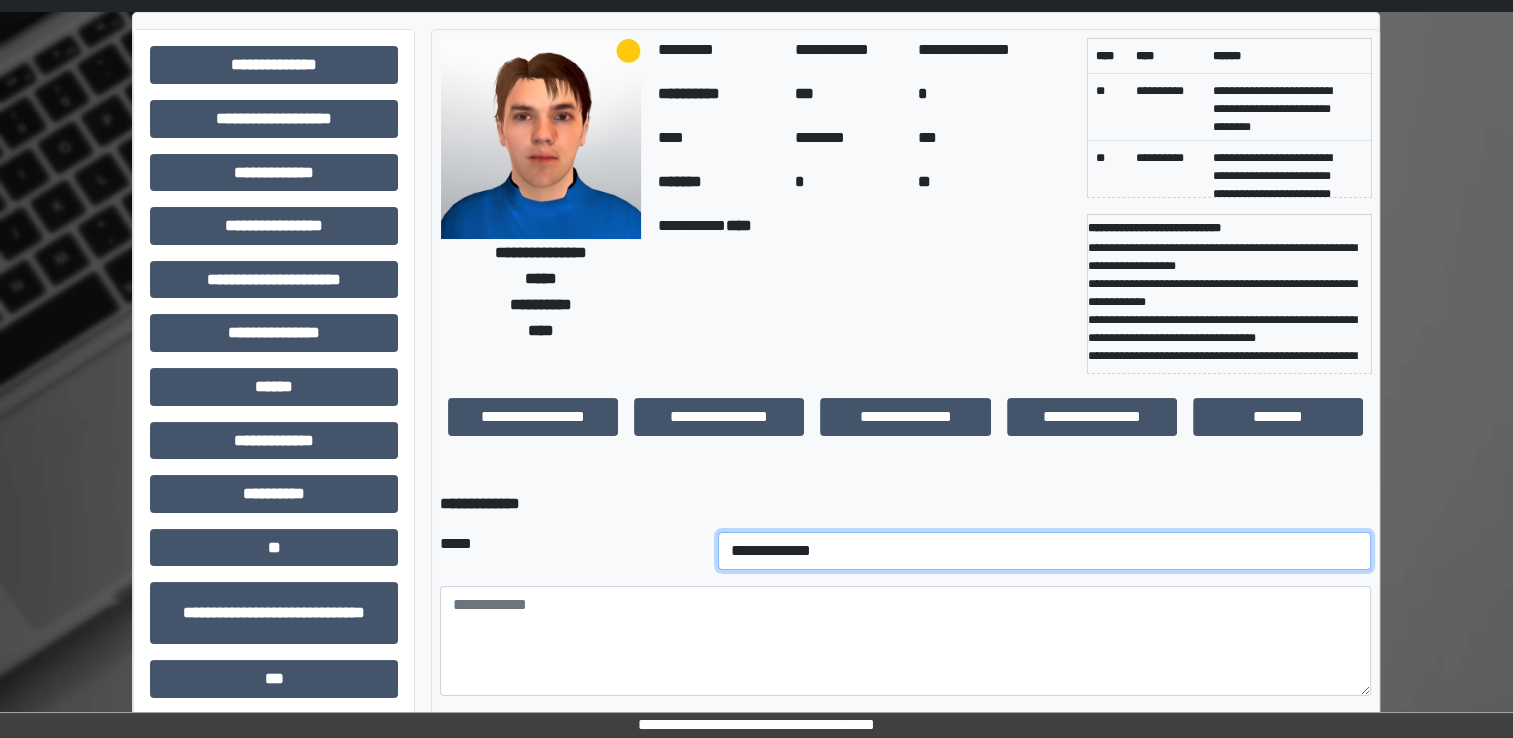 click on "**********" at bounding box center (1045, 551) 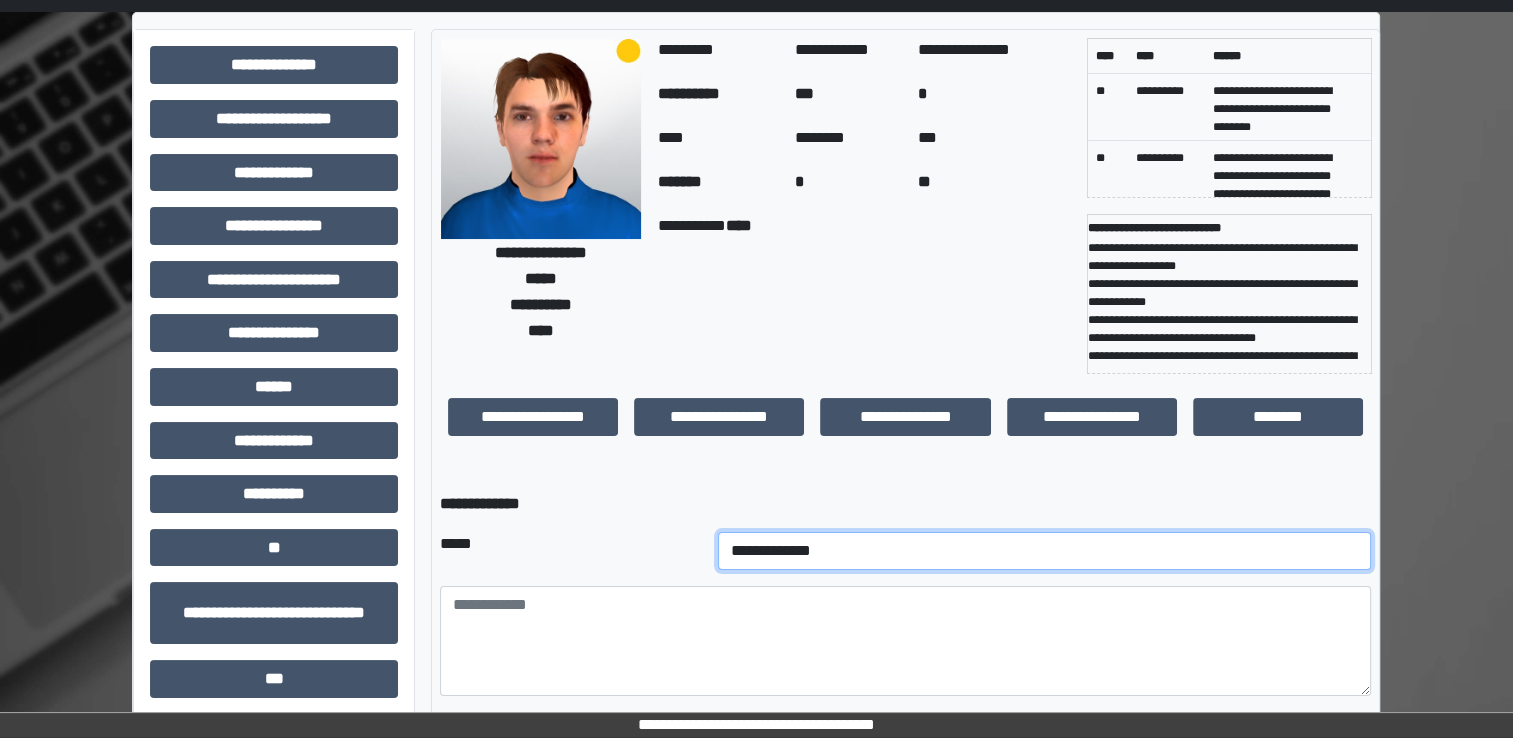 select on "*" 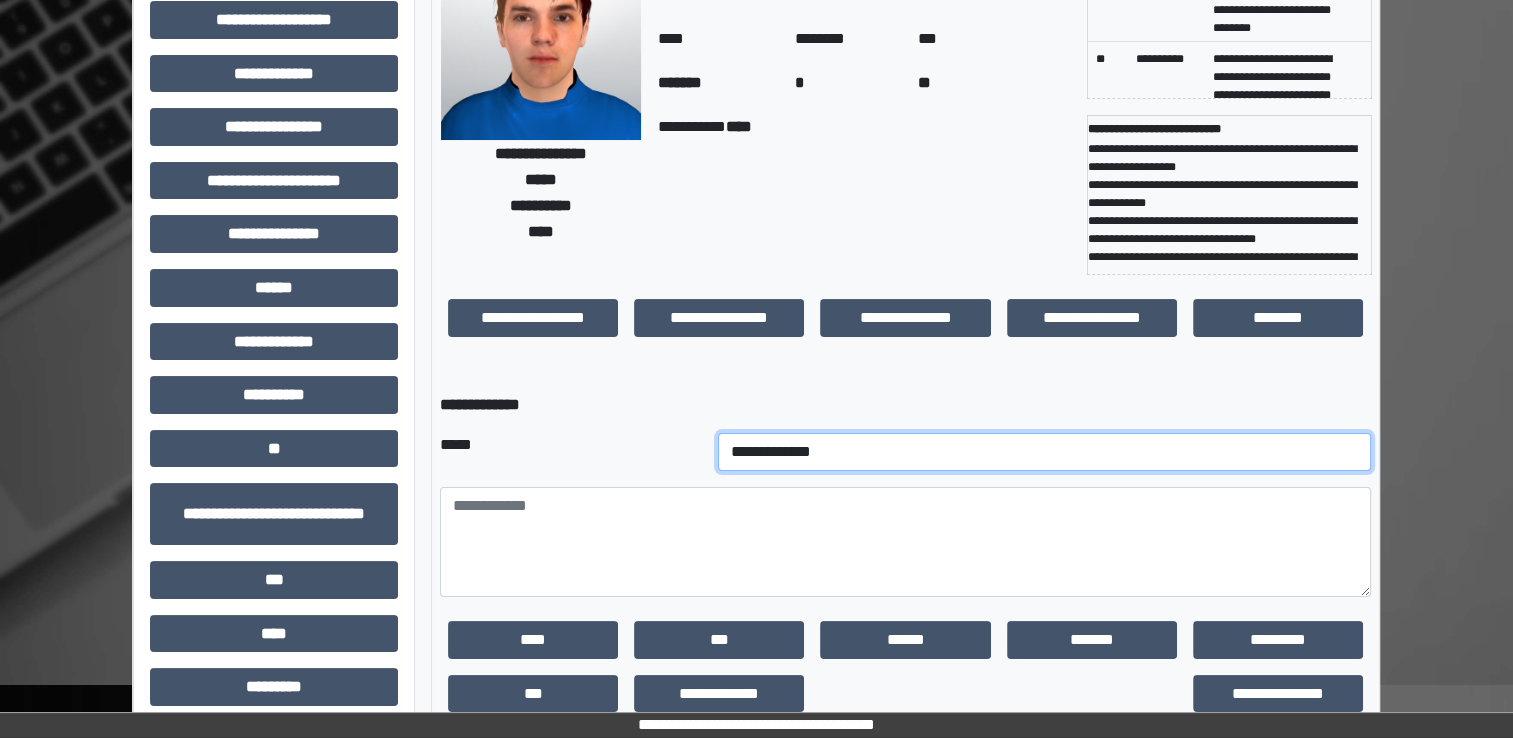 scroll, scrollTop: 168, scrollLeft: 0, axis: vertical 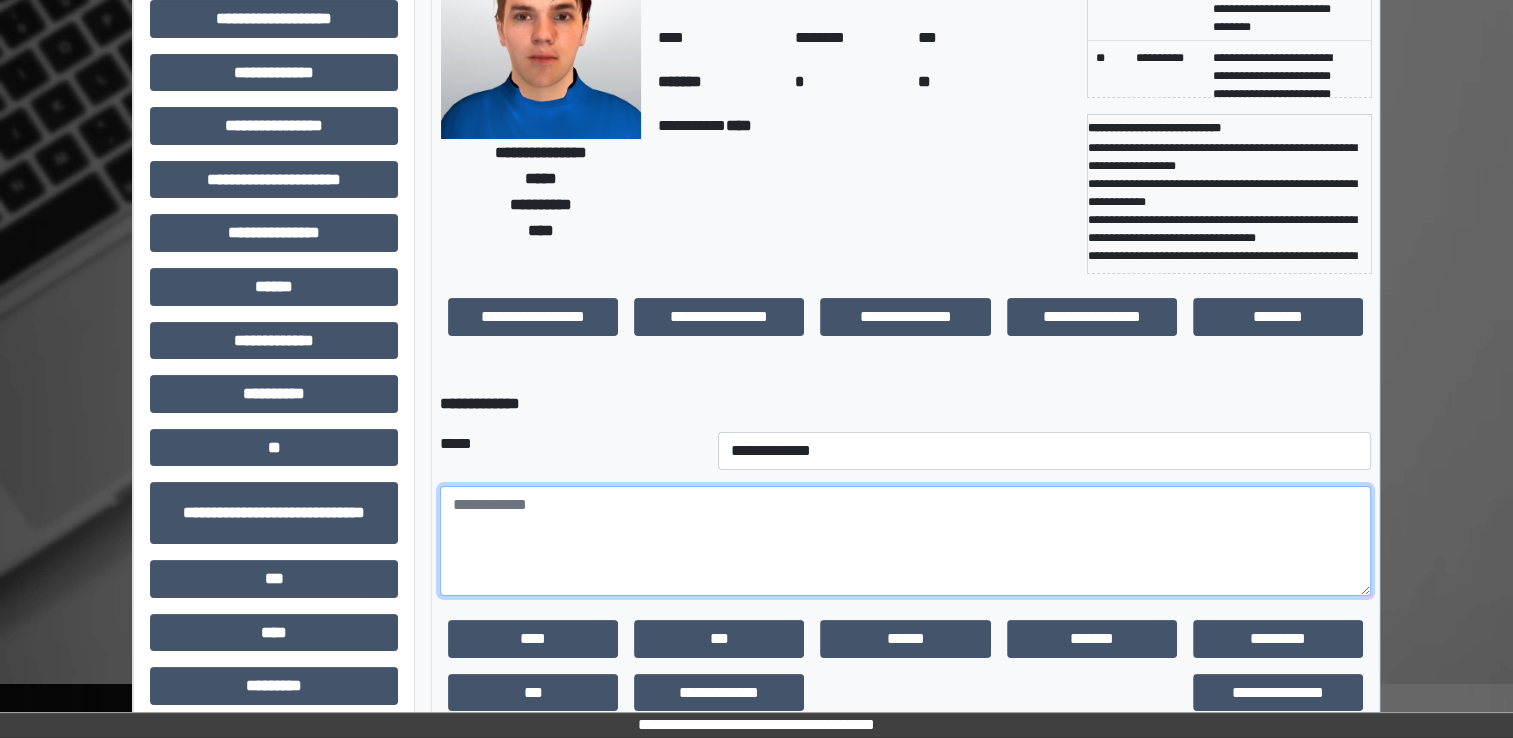 click at bounding box center (905, 541) 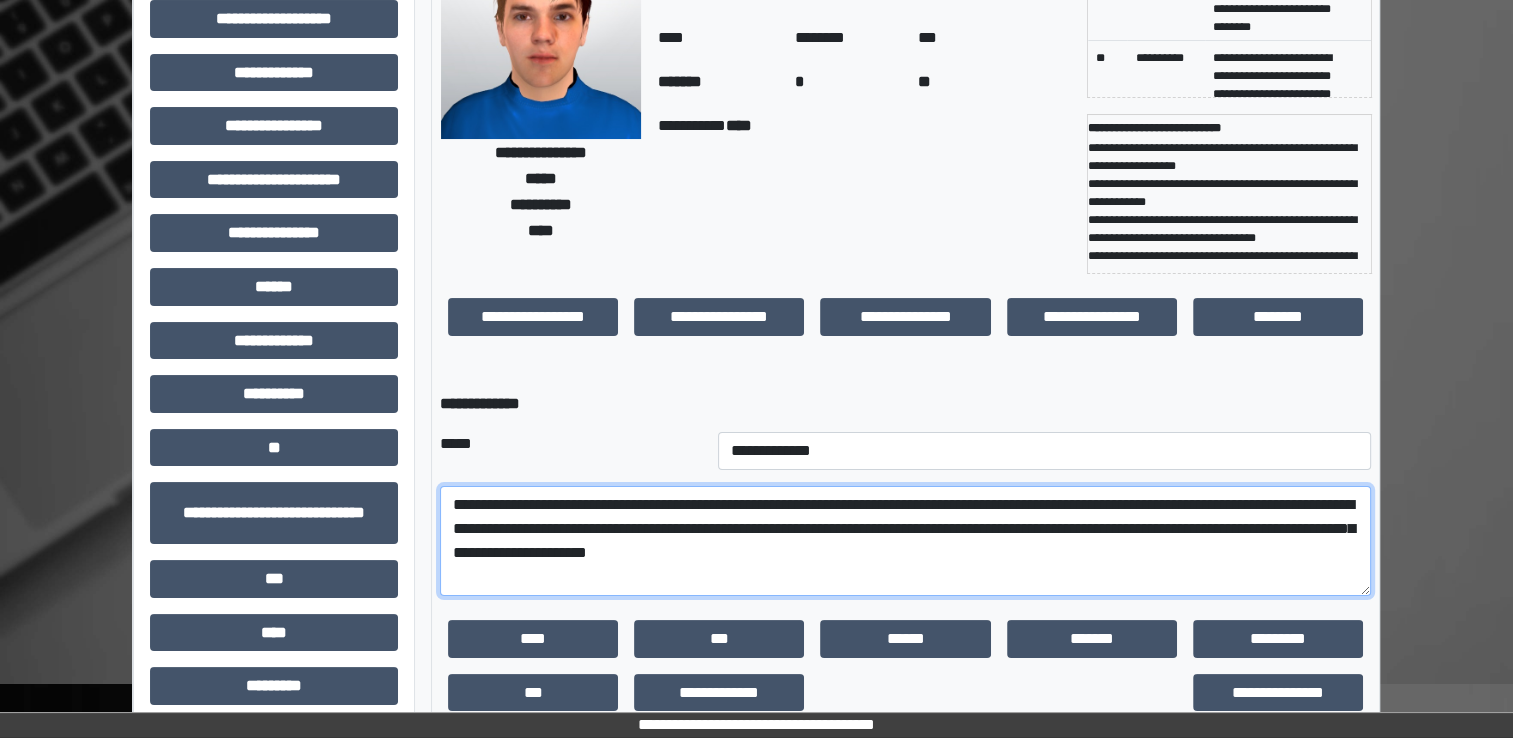 scroll, scrollTop: 16, scrollLeft: 0, axis: vertical 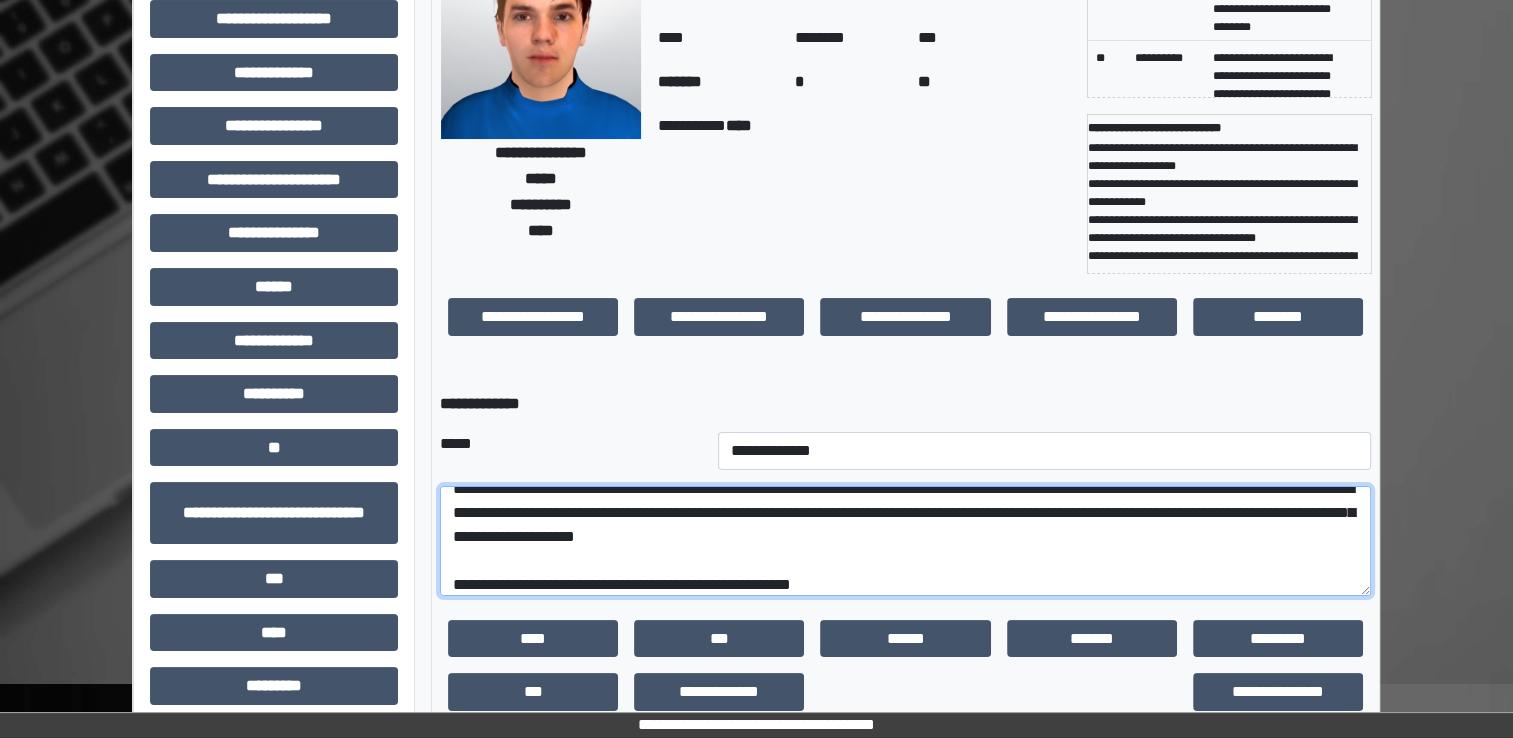click on "**********" at bounding box center (905, 541) 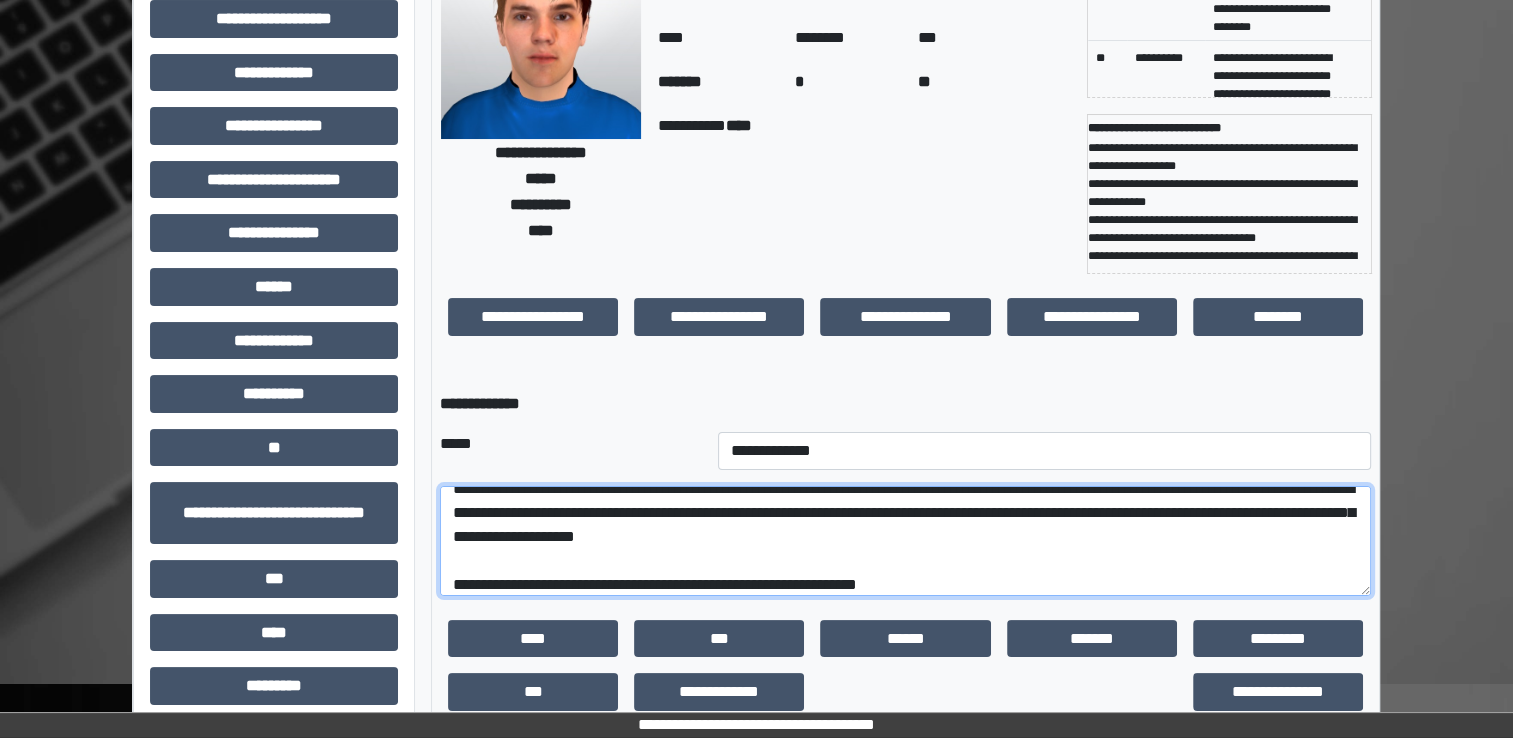 click on "**********" at bounding box center (905, 541) 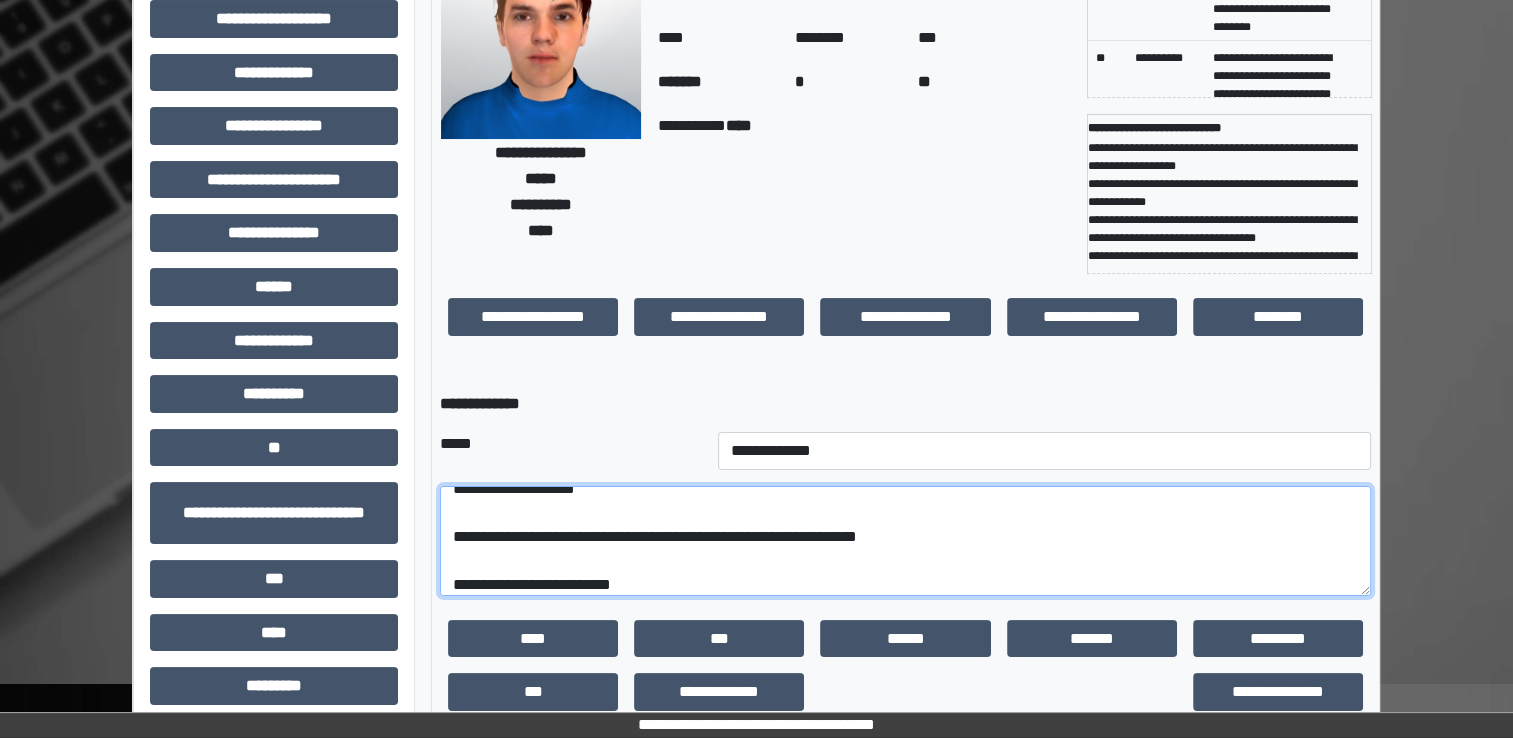 scroll, scrollTop: 88, scrollLeft: 0, axis: vertical 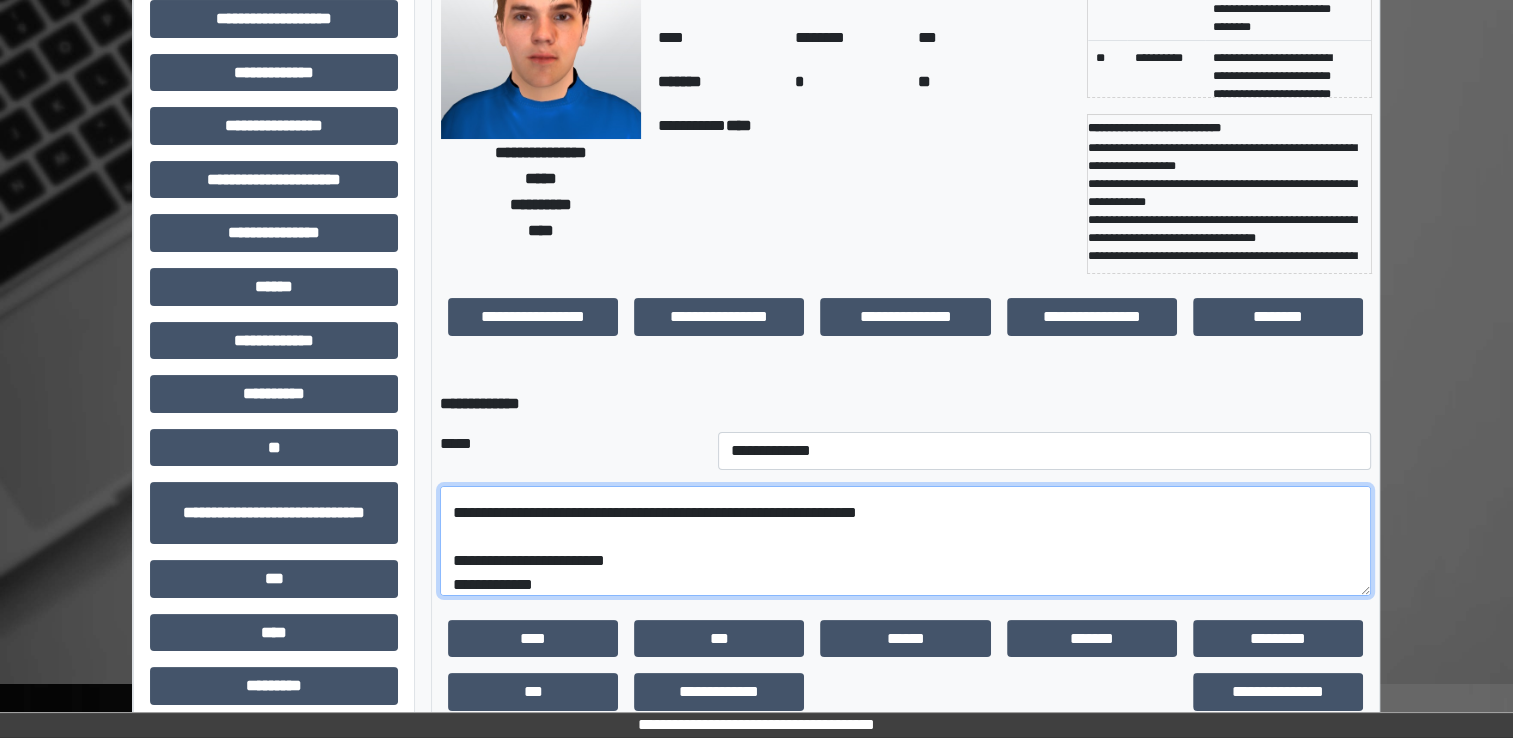click on "**********" at bounding box center [905, 541] 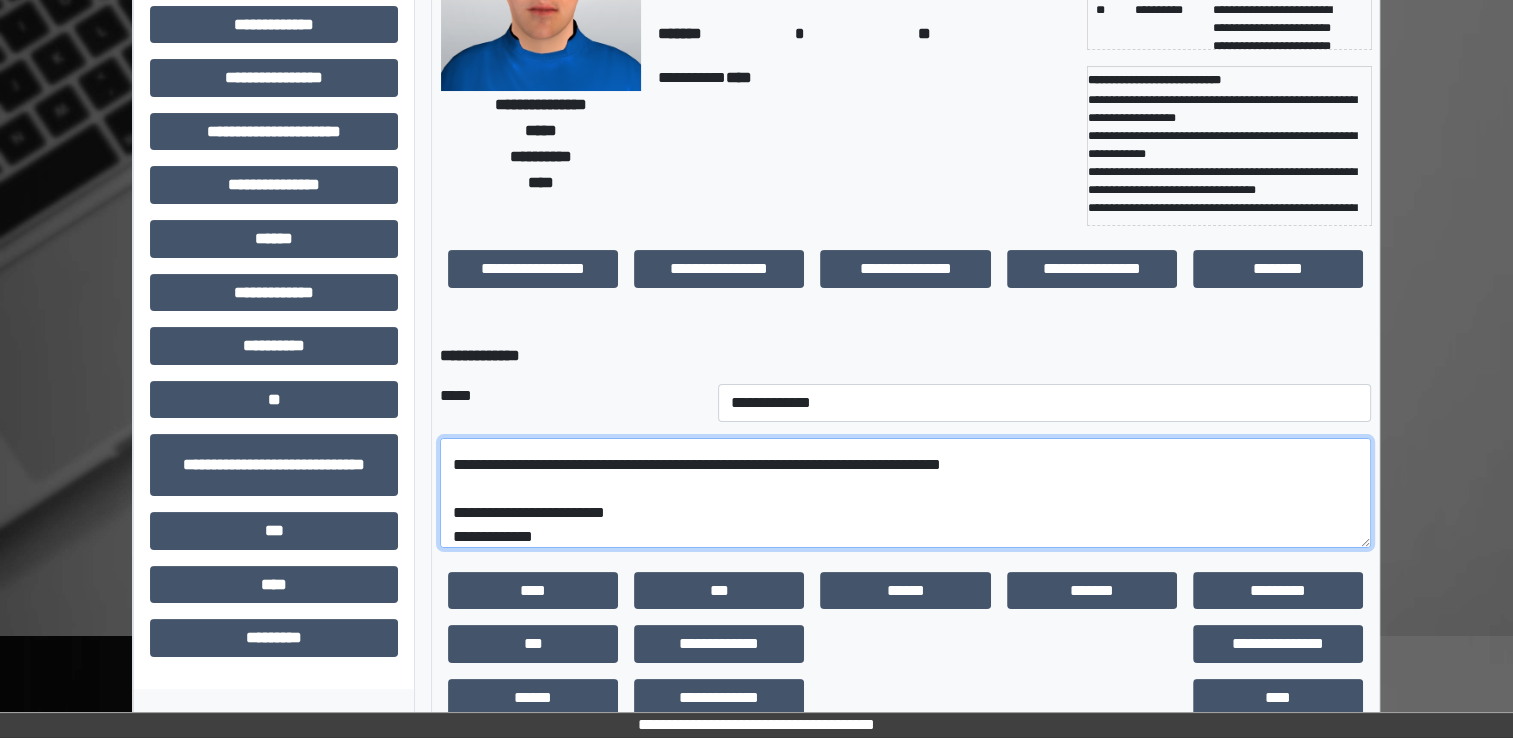 scroll, scrollTop: 259, scrollLeft: 0, axis: vertical 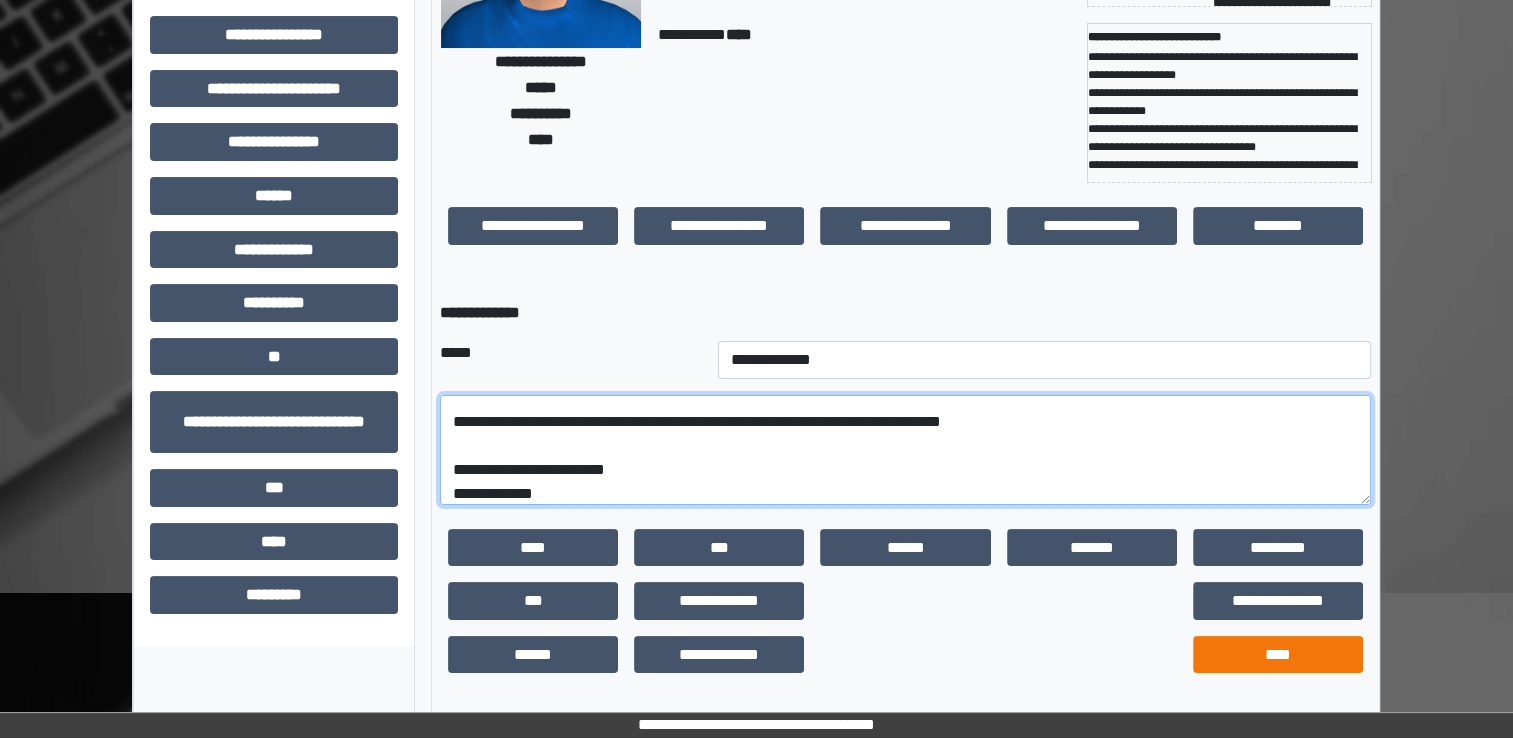 type on "**********" 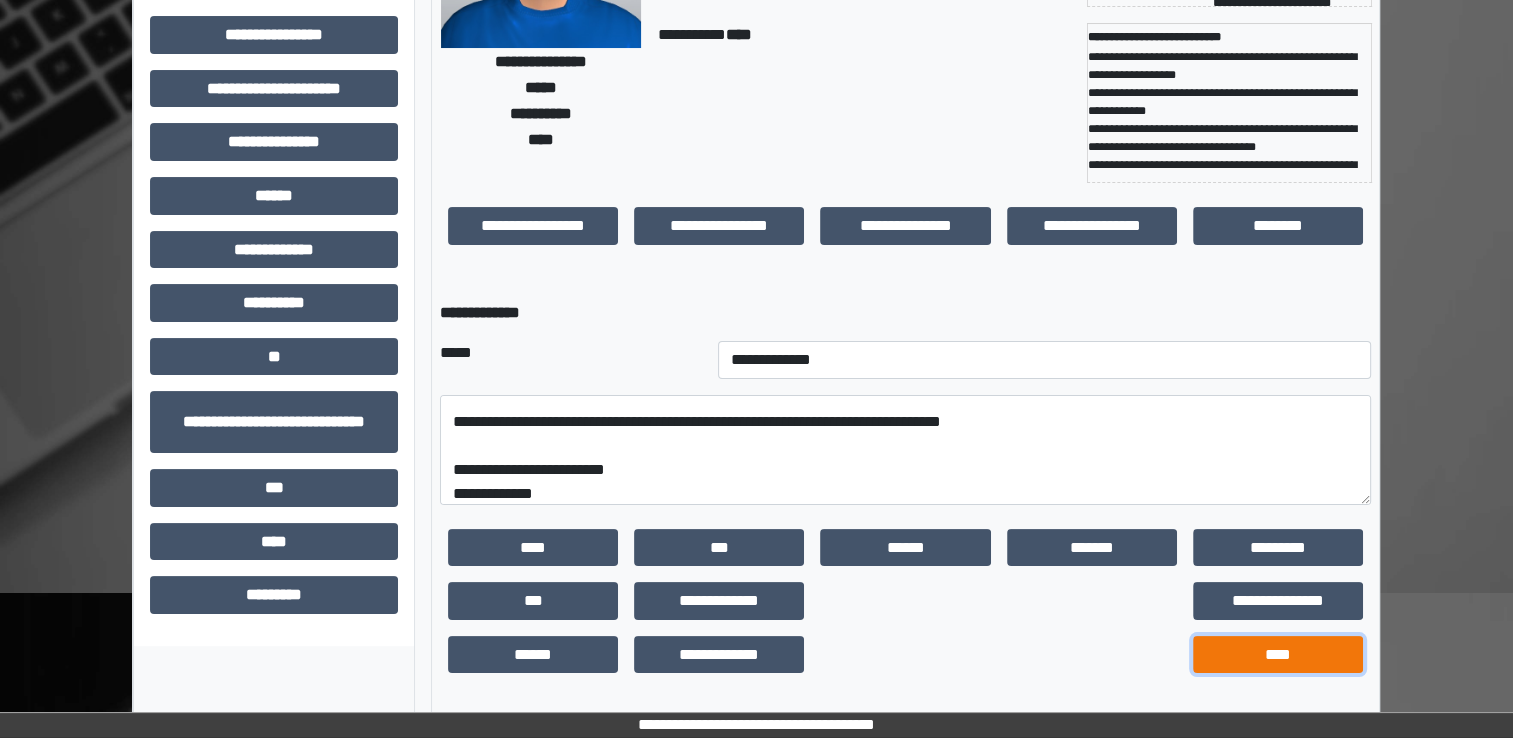 click on "****" at bounding box center (1278, 655) 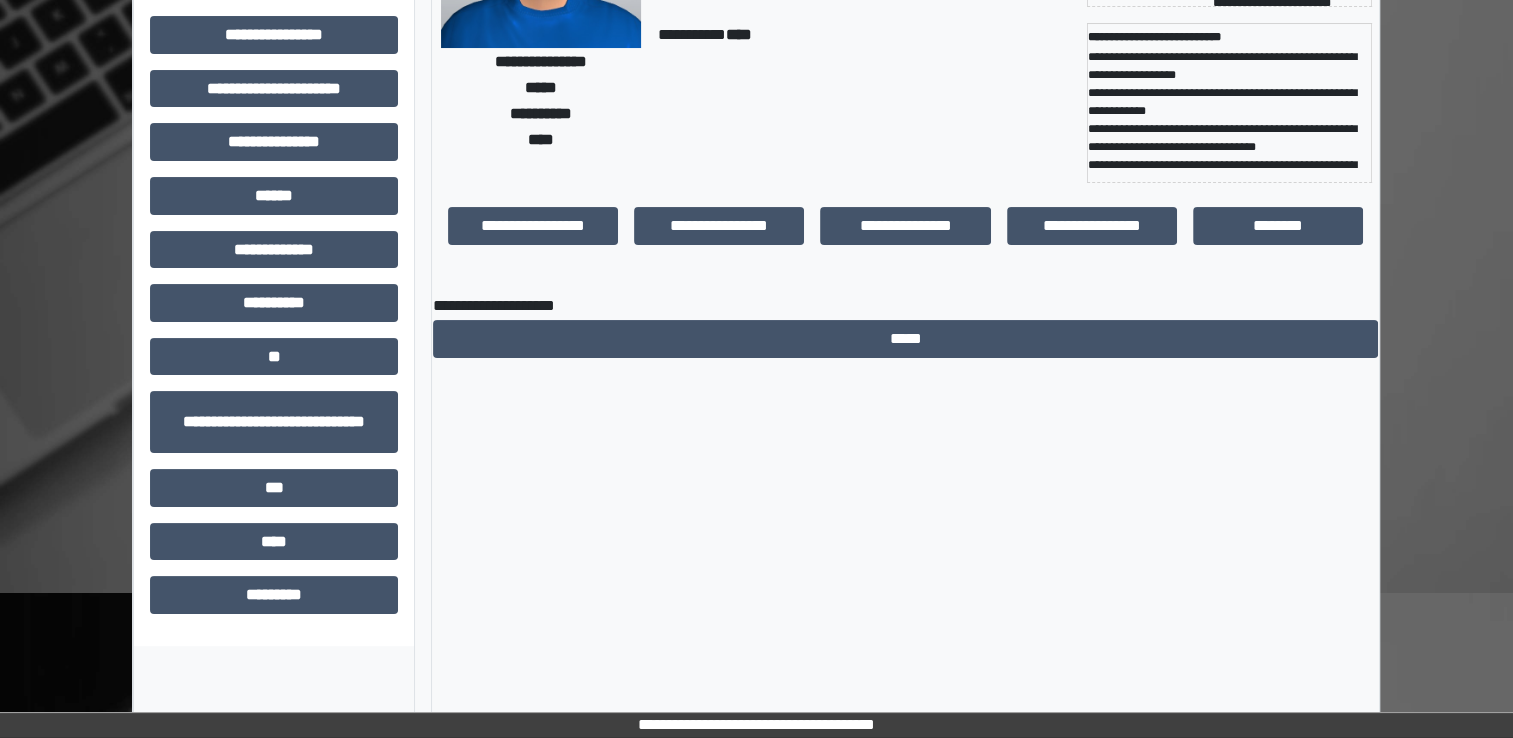 scroll, scrollTop: 184, scrollLeft: 0, axis: vertical 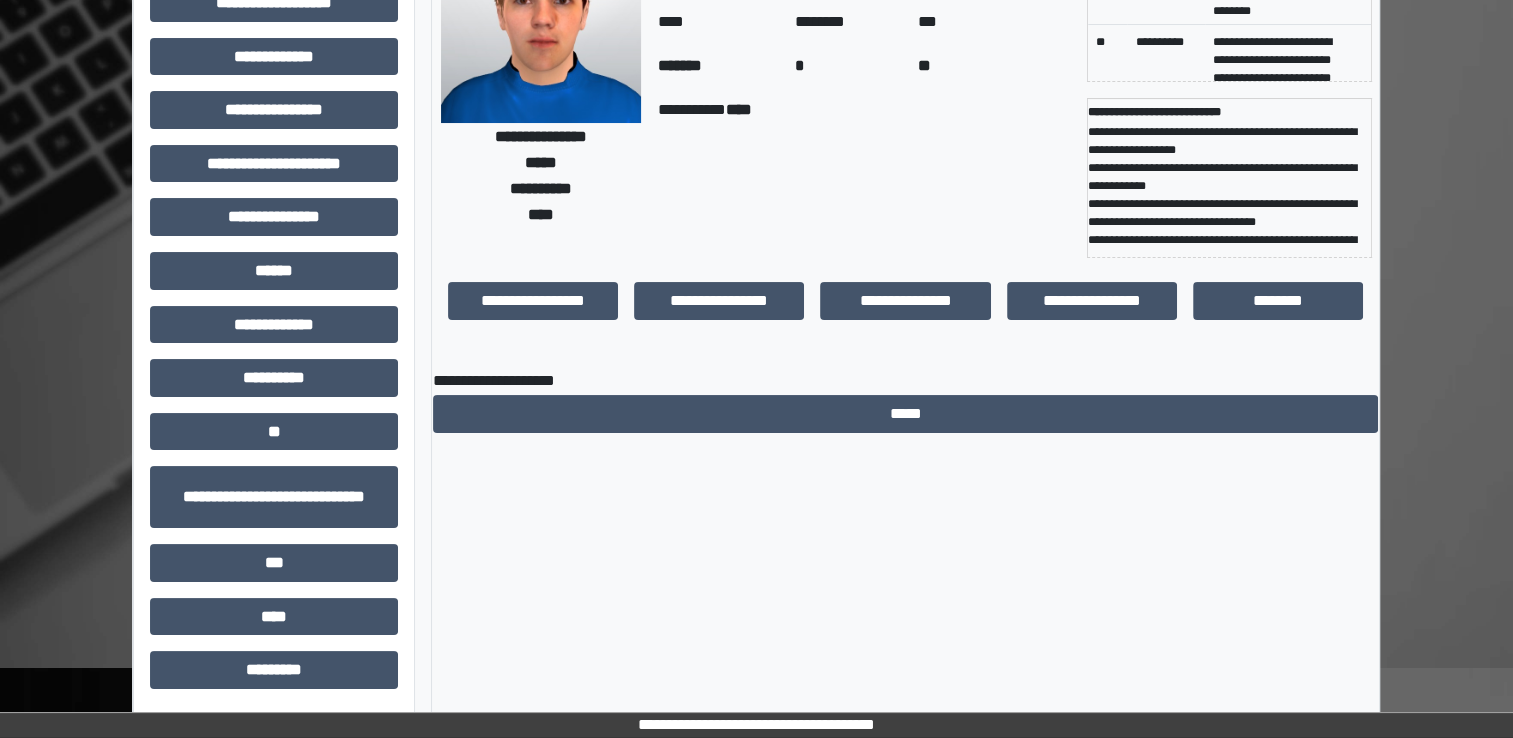click on "*****" at bounding box center [905, 414] 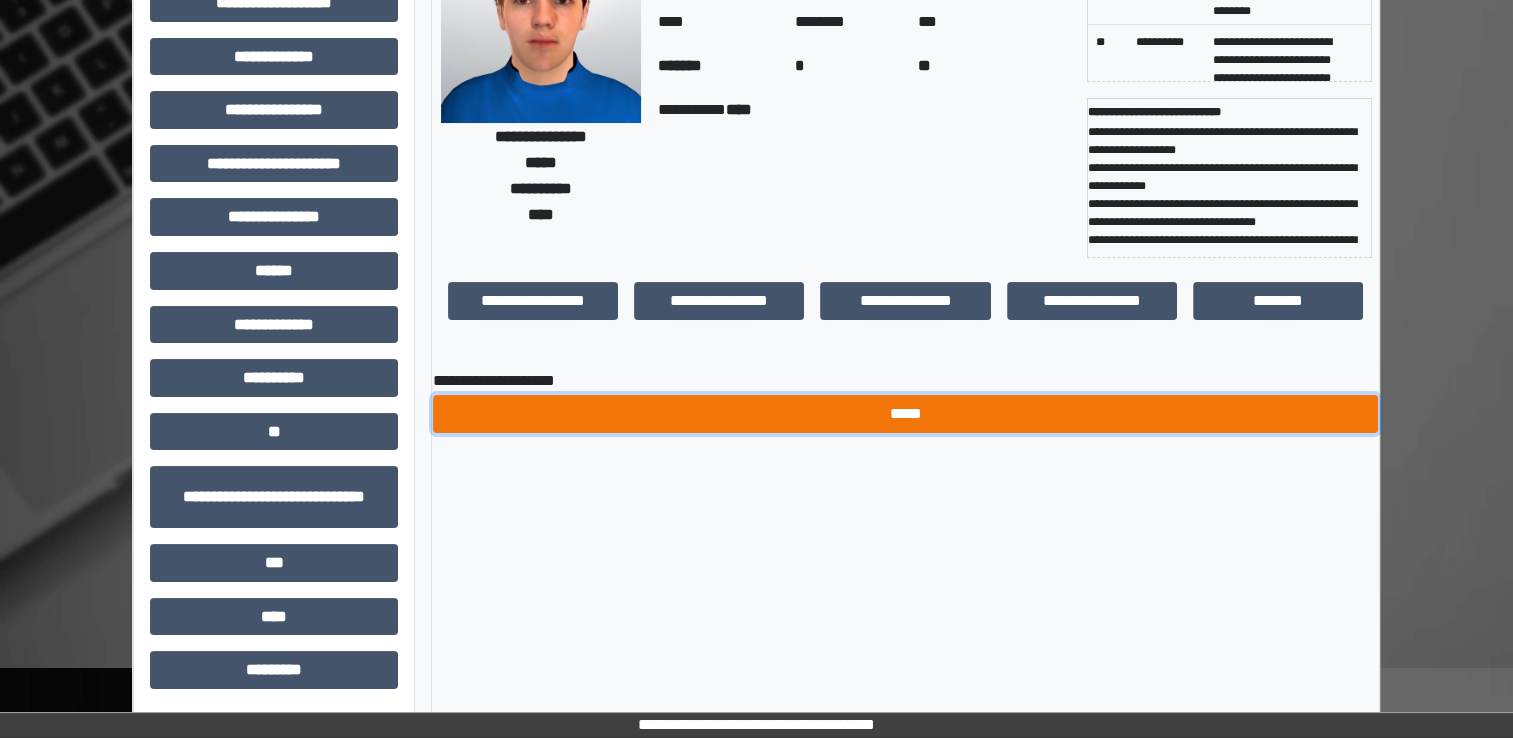 click on "*****" at bounding box center [905, 414] 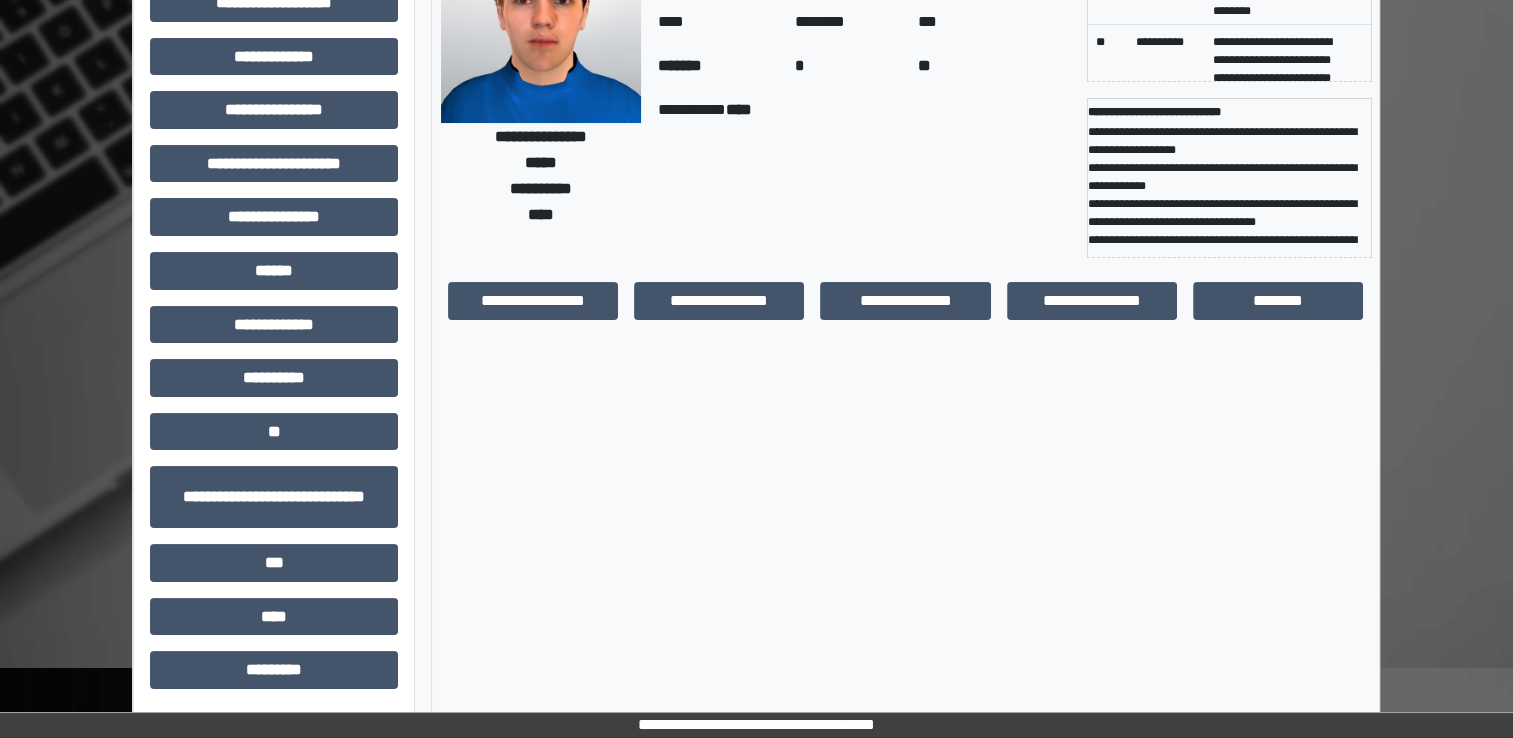 scroll, scrollTop: 0, scrollLeft: 0, axis: both 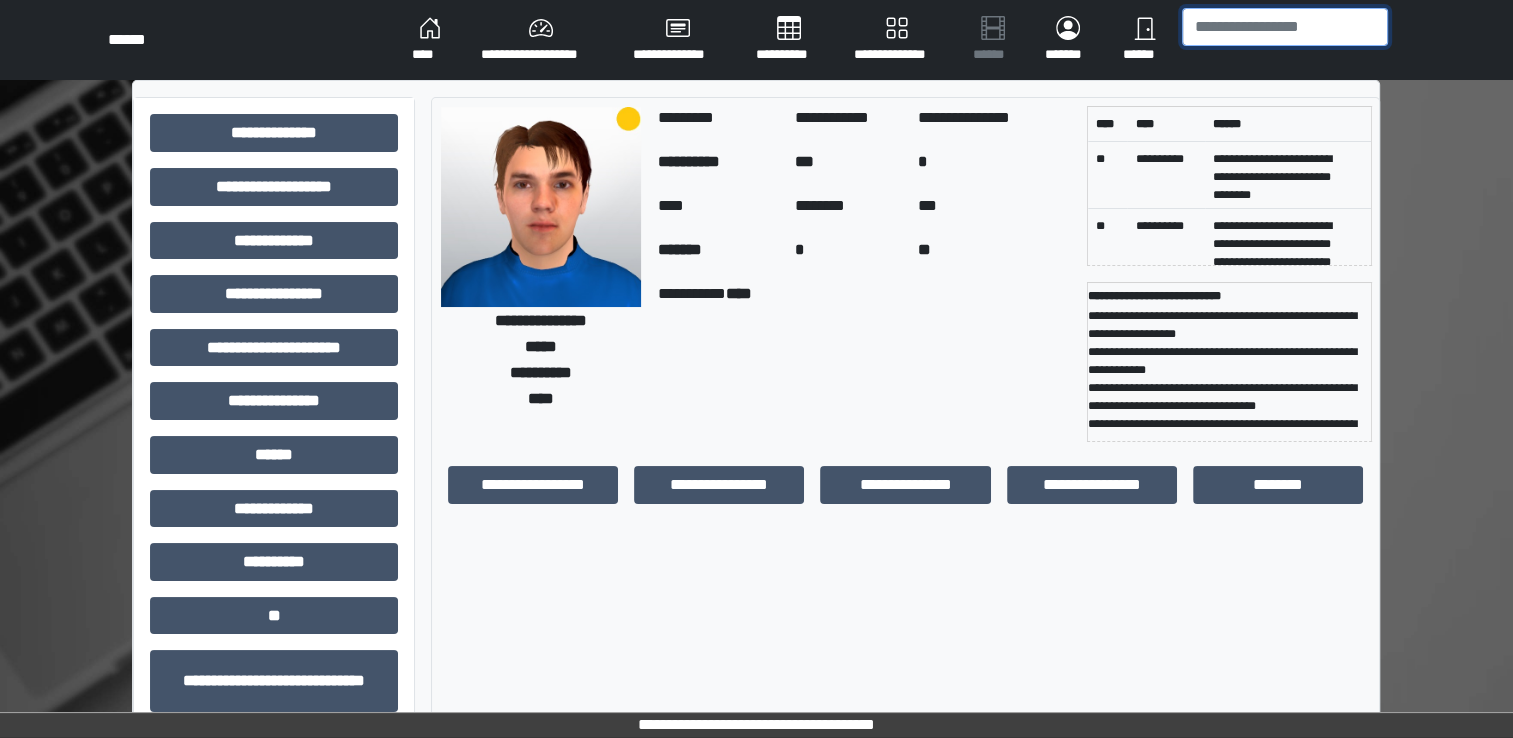 click at bounding box center [1285, 27] 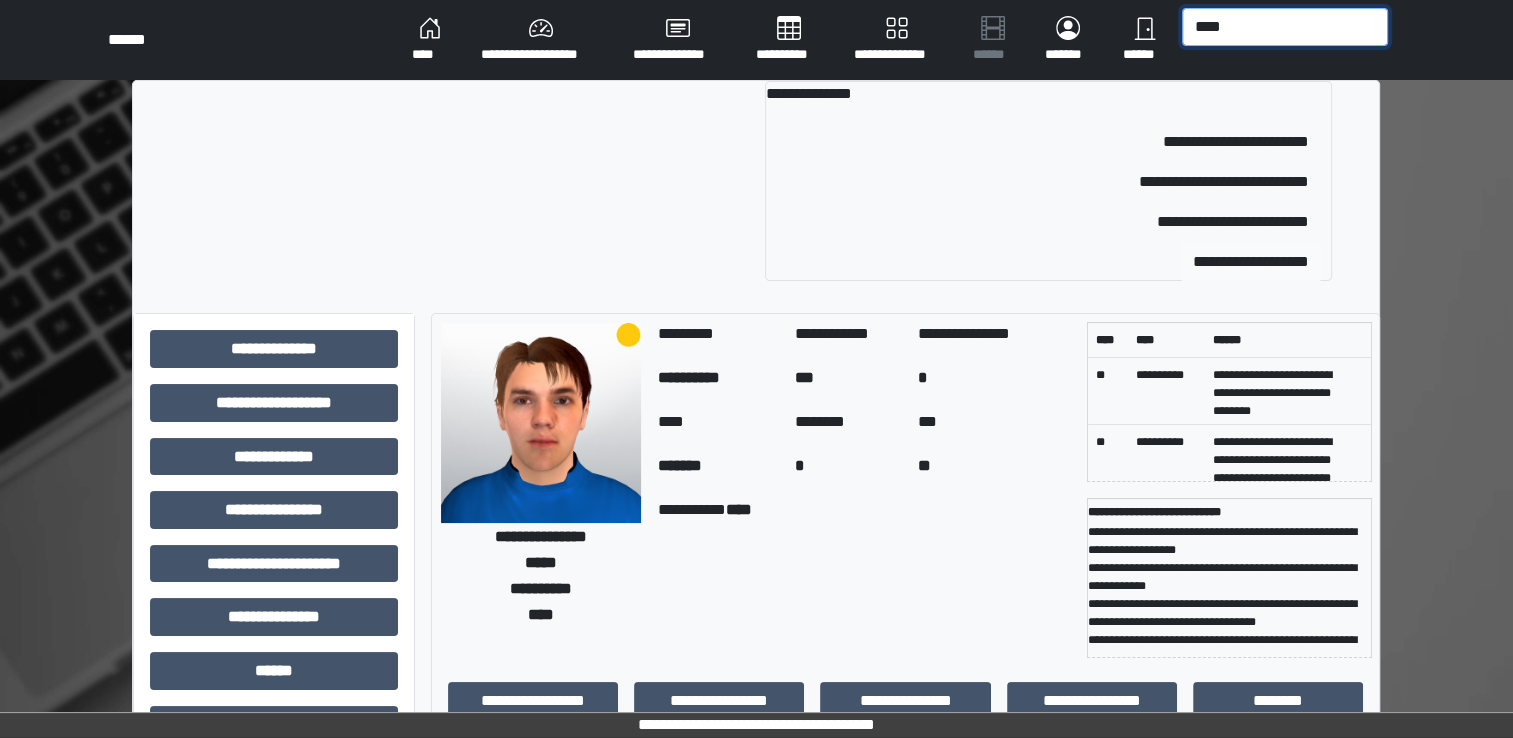type on "****" 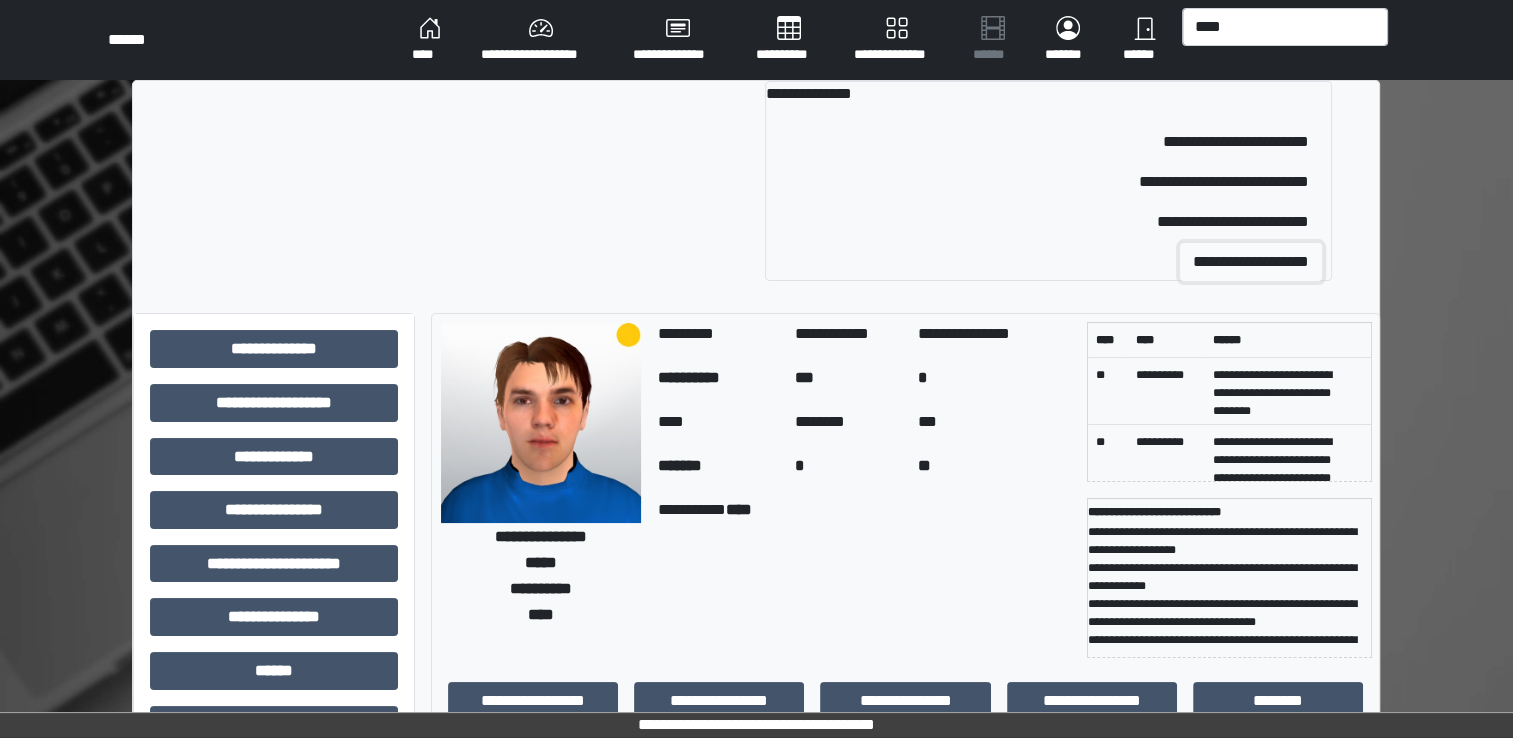 click on "**********" at bounding box center (1251, 262) 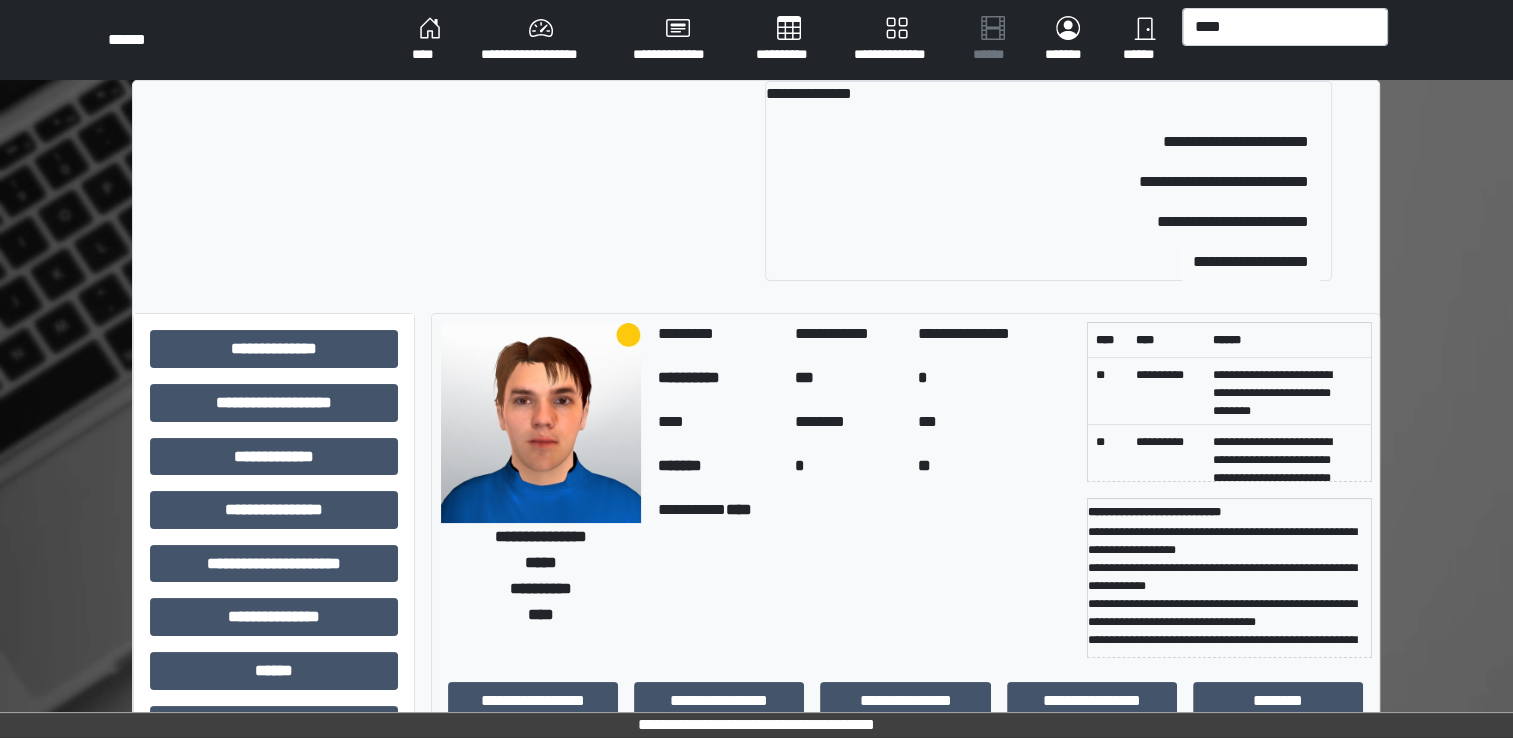 type 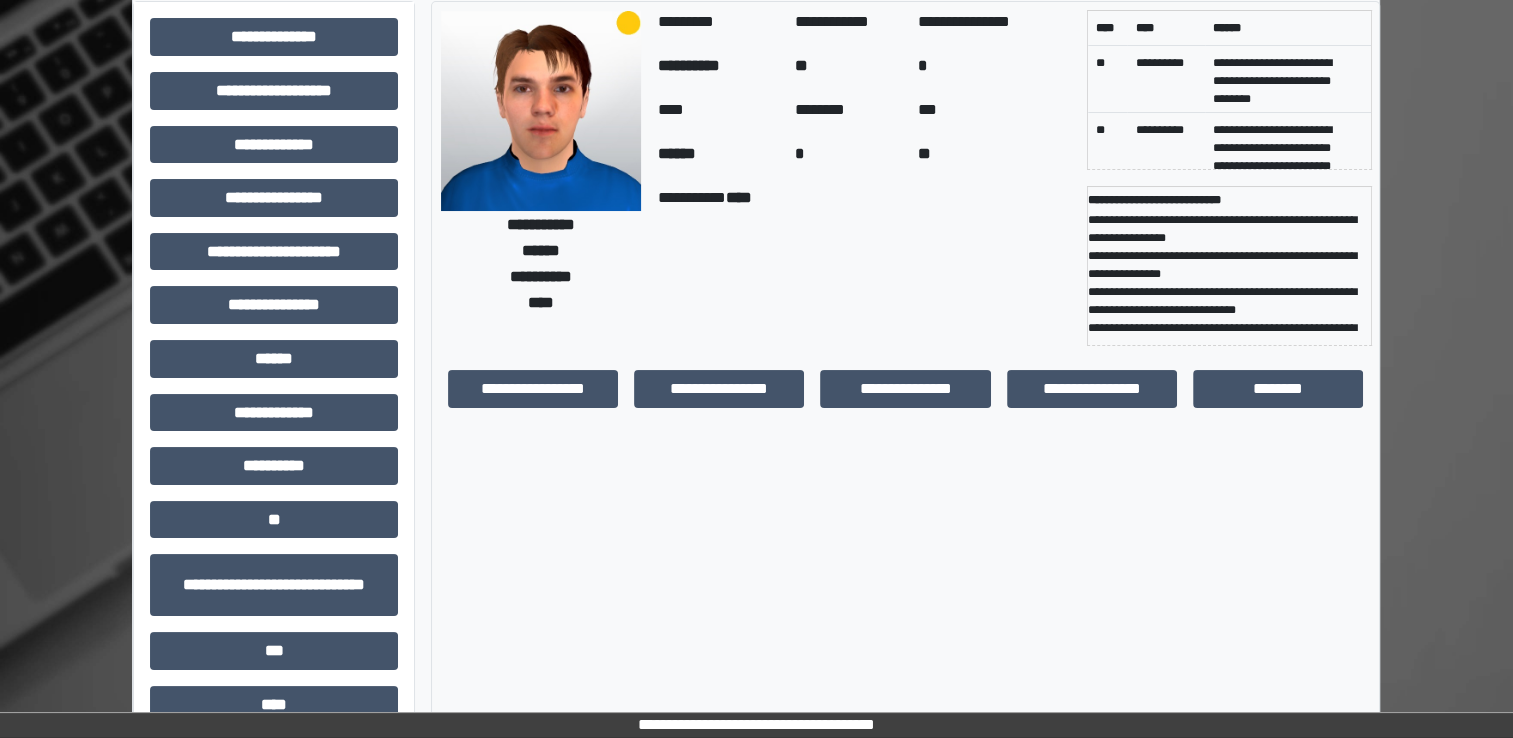 scroll, scrollTop: 98, scrollLeft: 0, axis: vertical 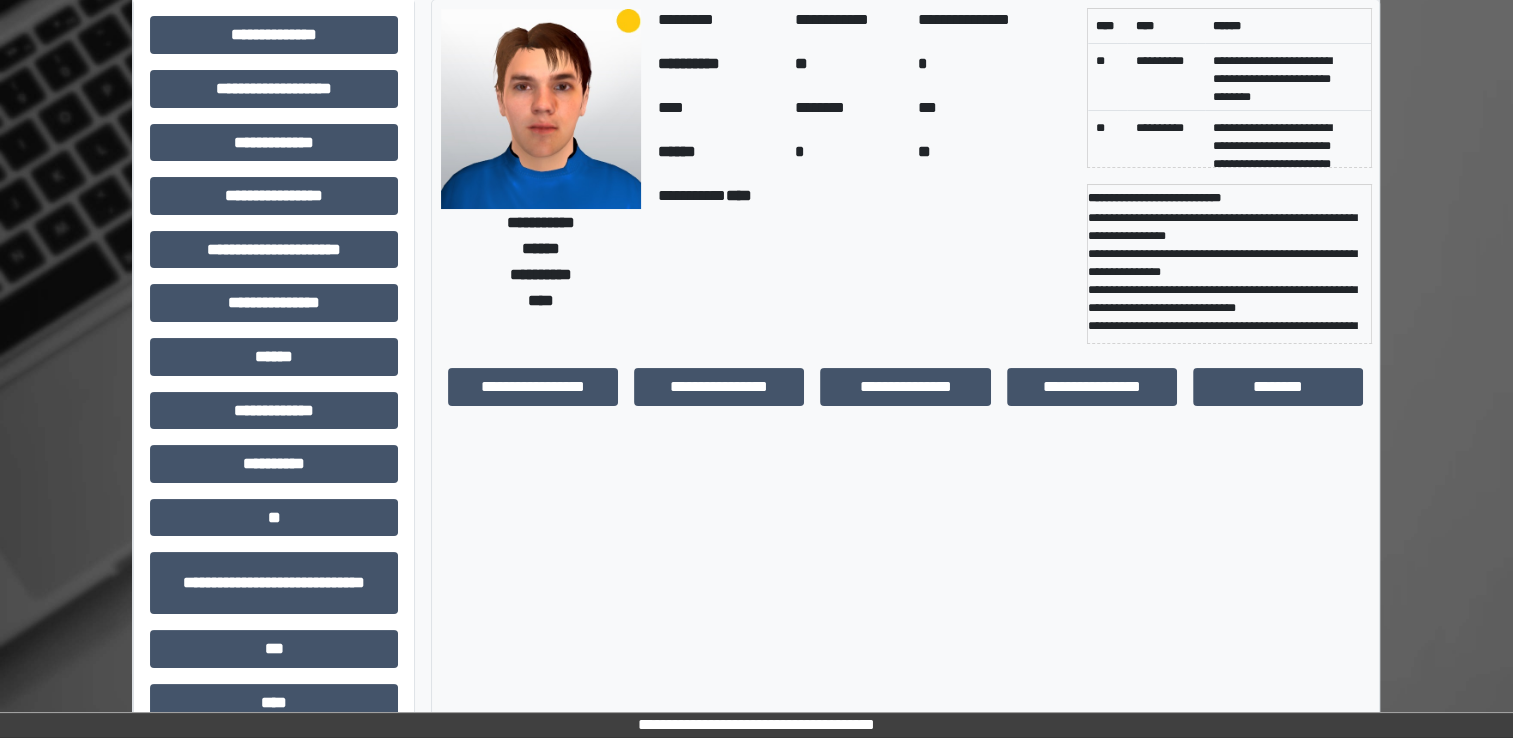 click on "**********" at bounding box center [533, 387] 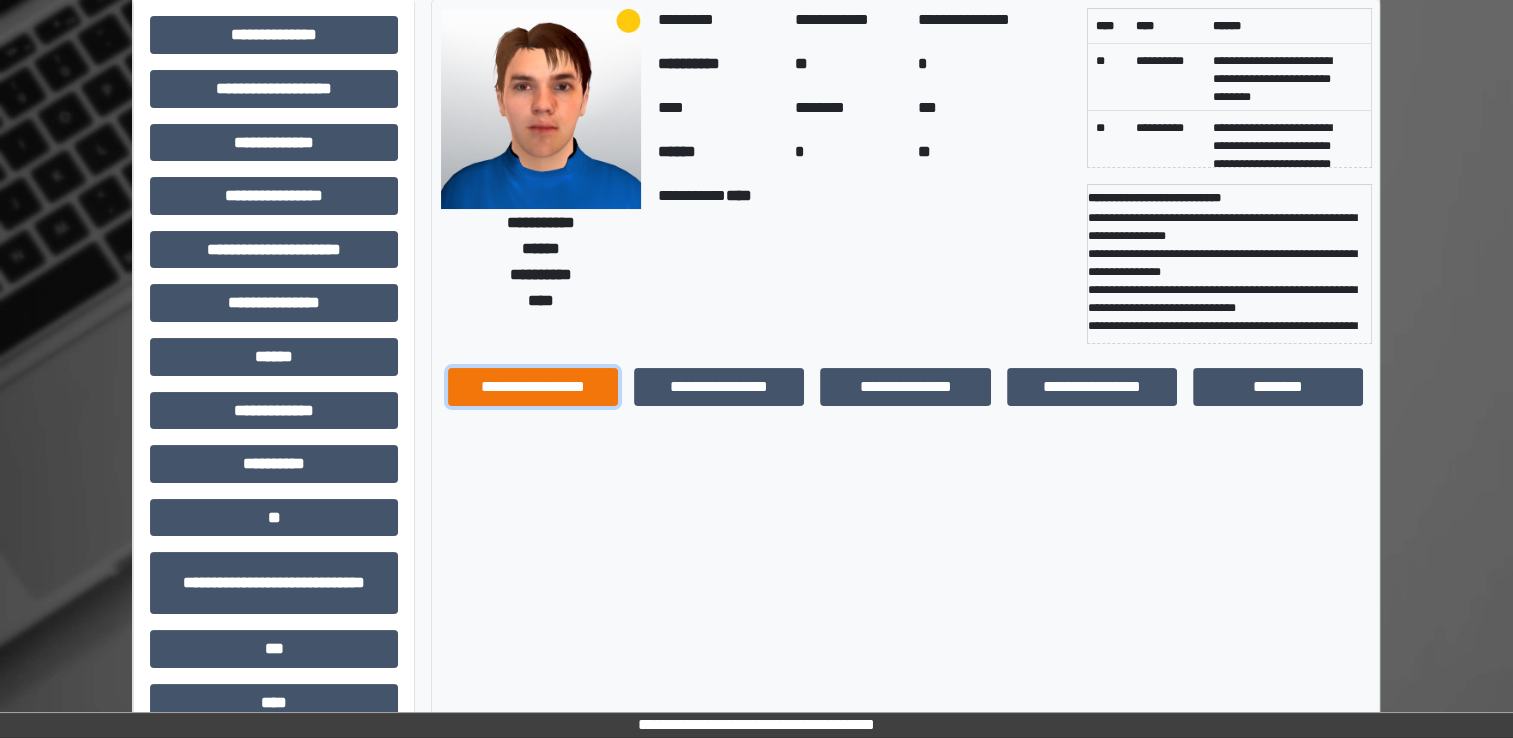 click on "**********" at bounding box center [533, 387] 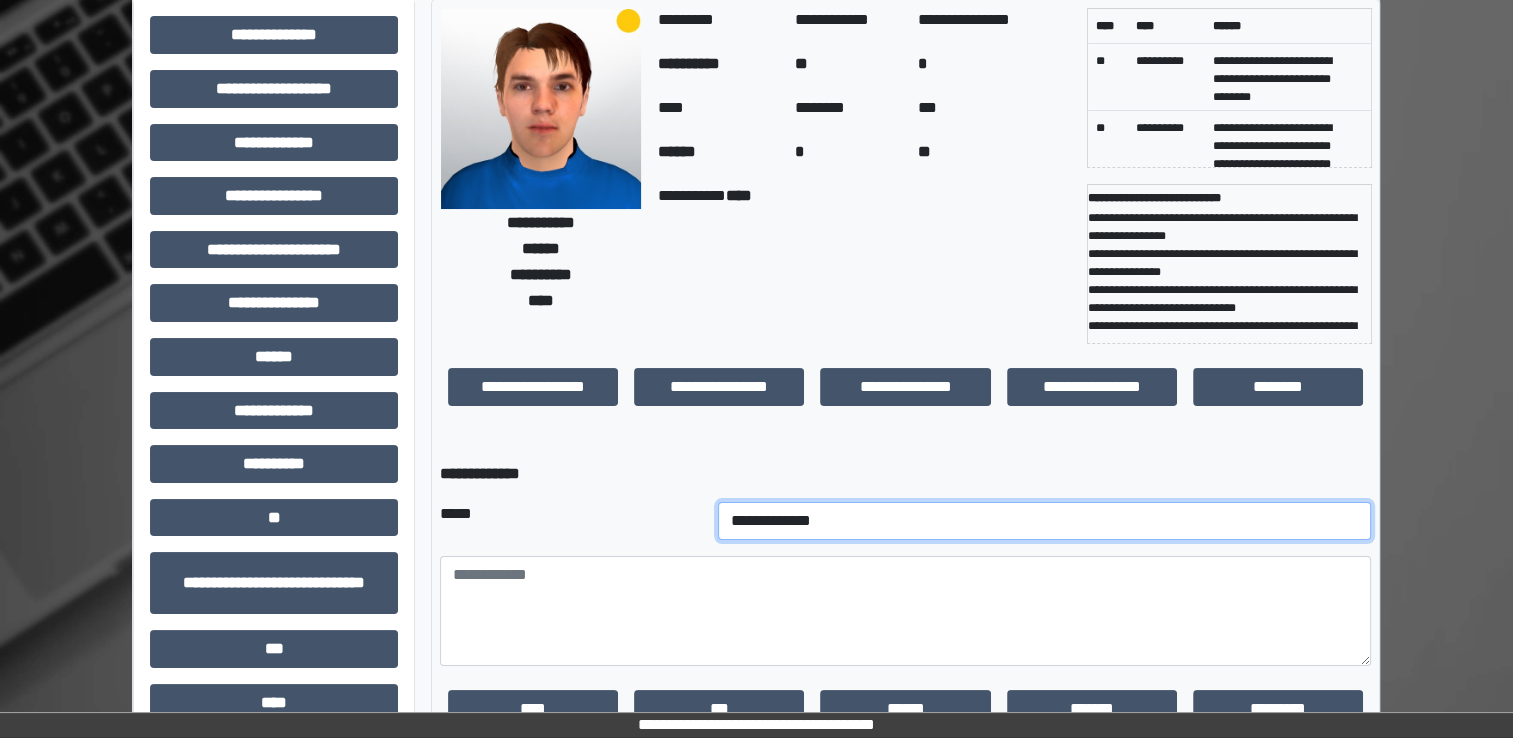 click on "**********" at bounding box center (1045, 521) 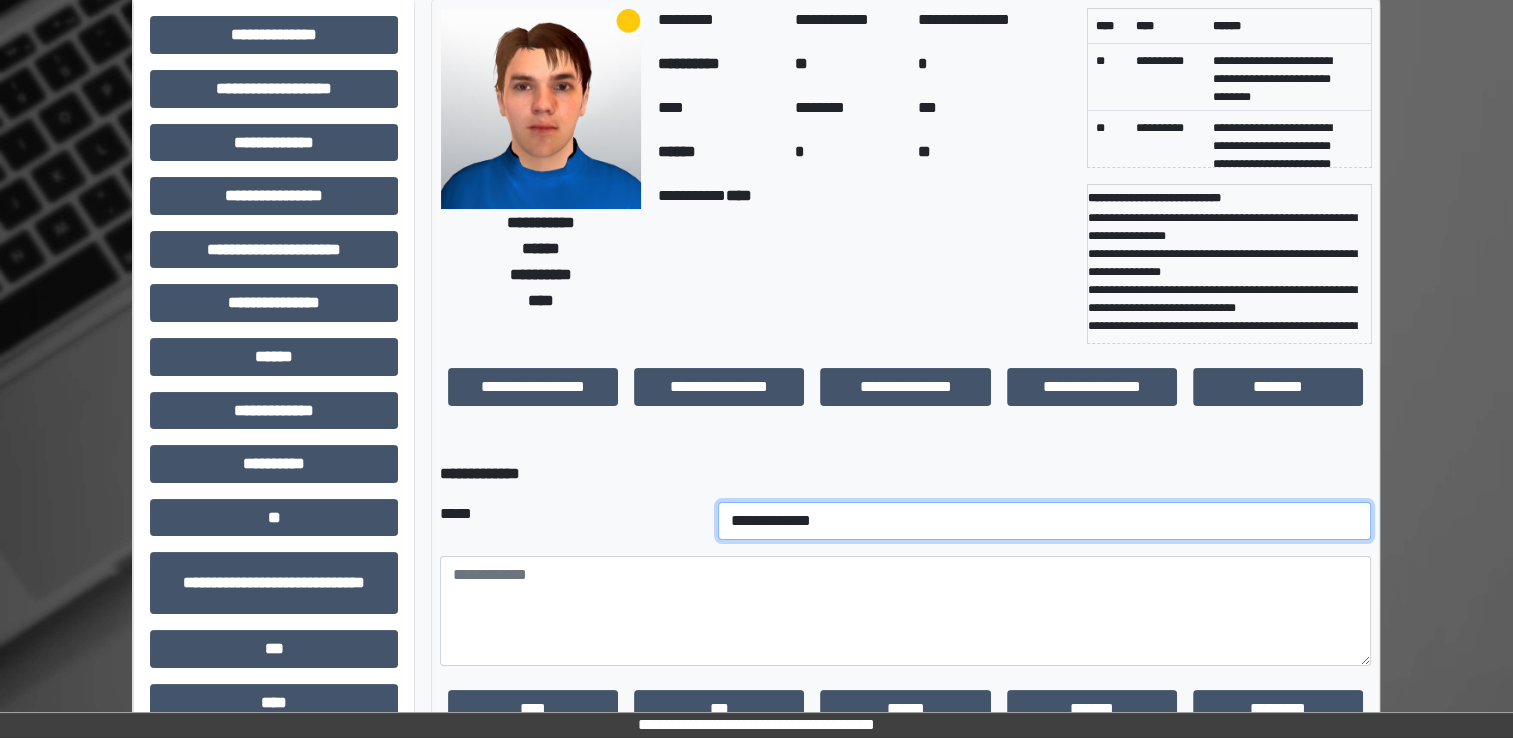 select on "*" 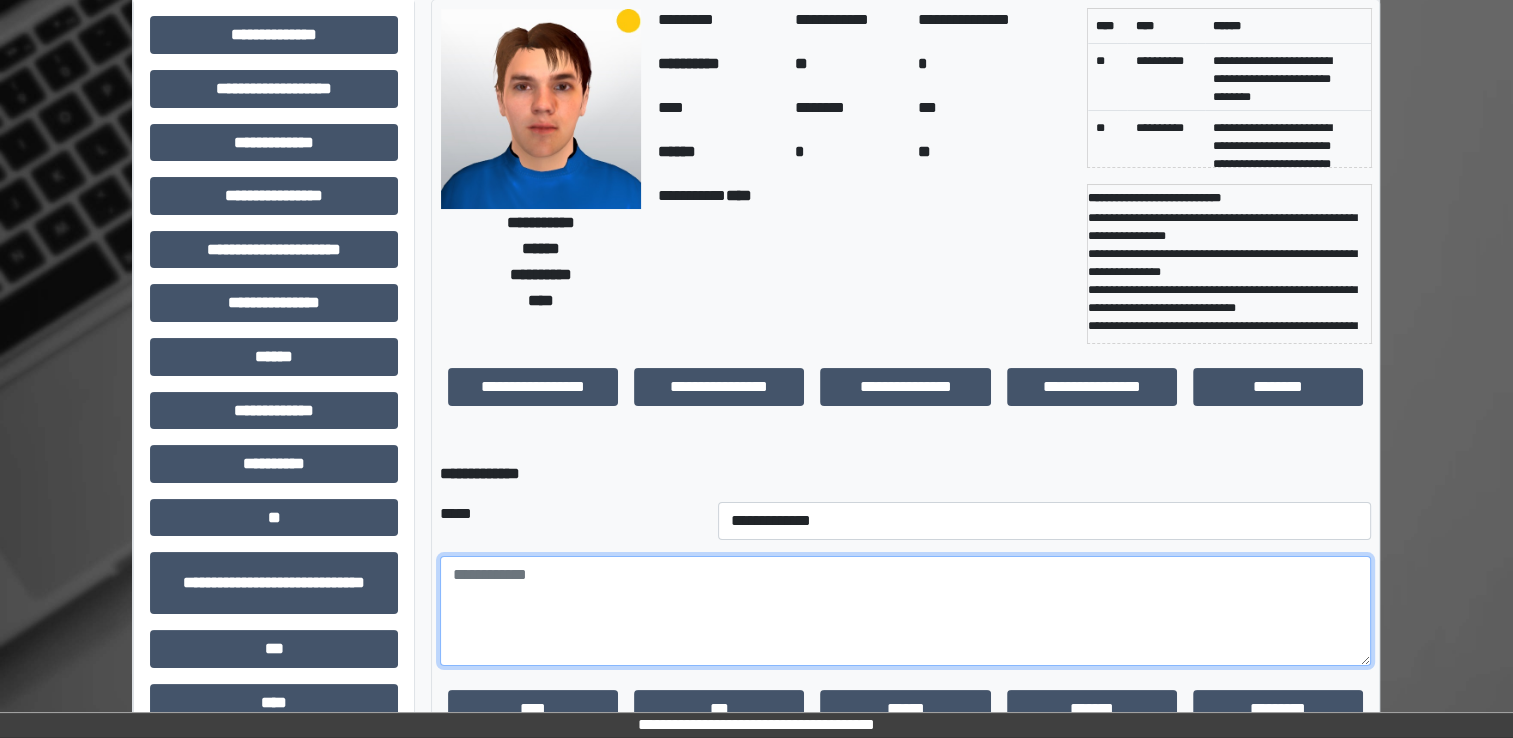 click at bounding box center [905, 611] 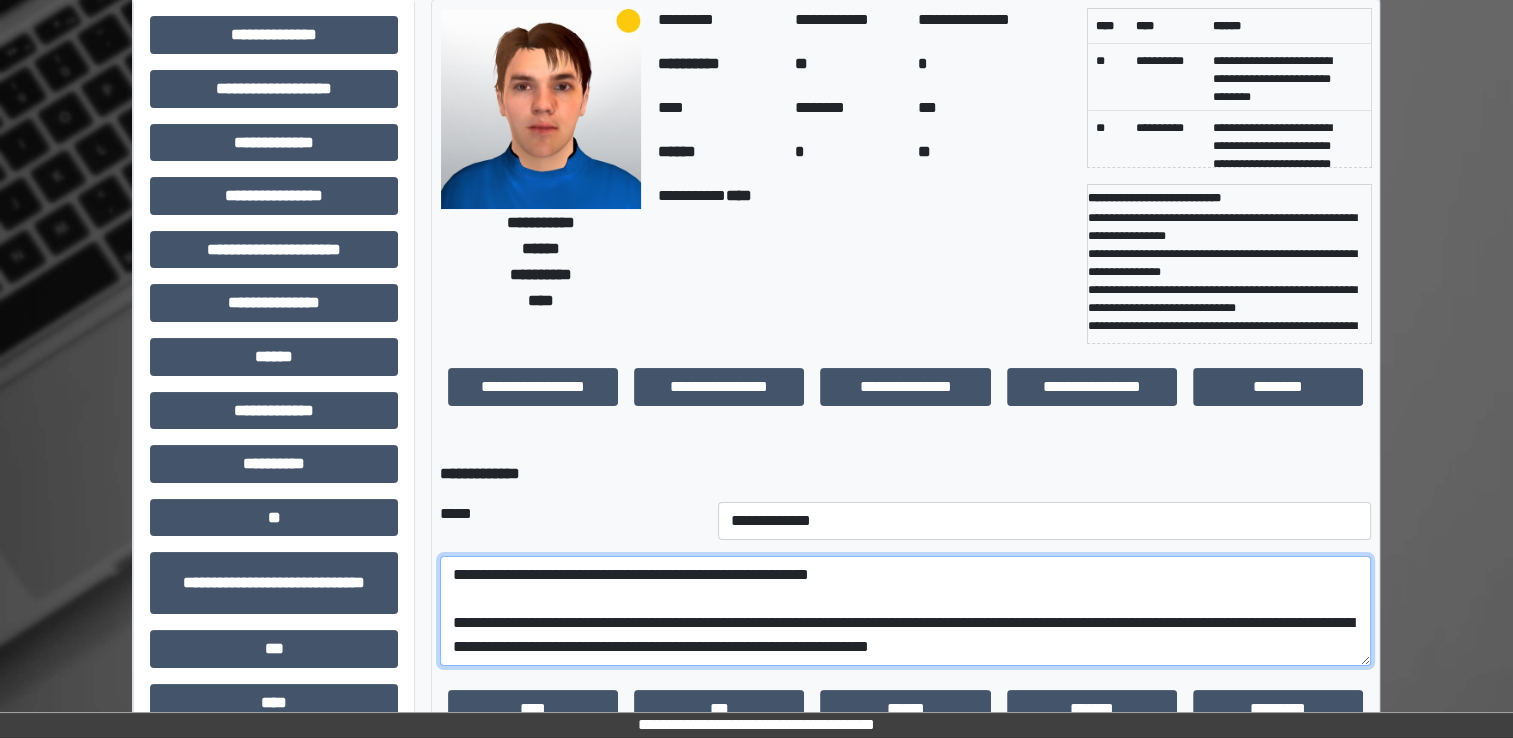 scroll, scrollTop: 16, scrollLeft: 0, axis: vertical 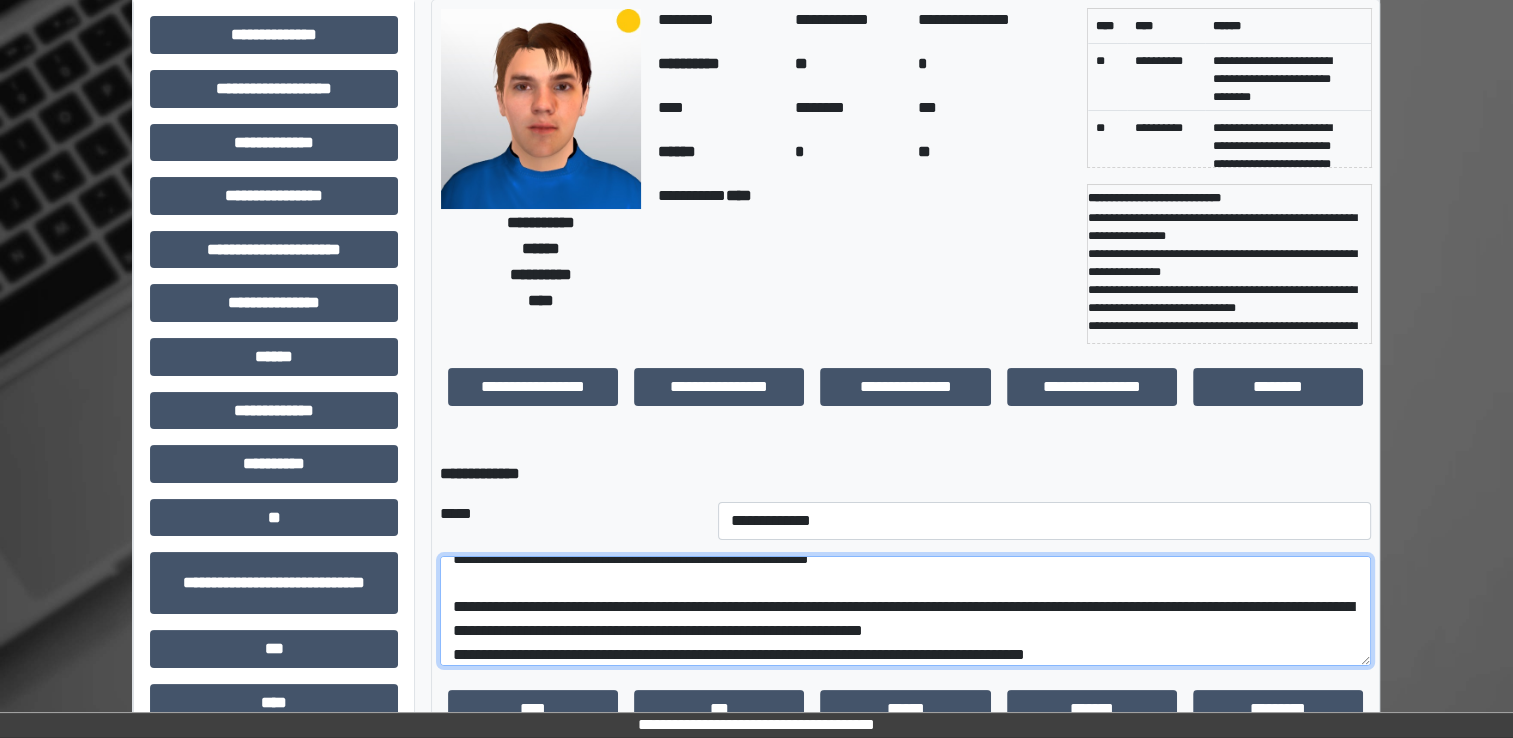 drag, startPoint x: 620, startPoint y: 620, endPoint x: 1124, endPoint y: 650, distance: 504.89206 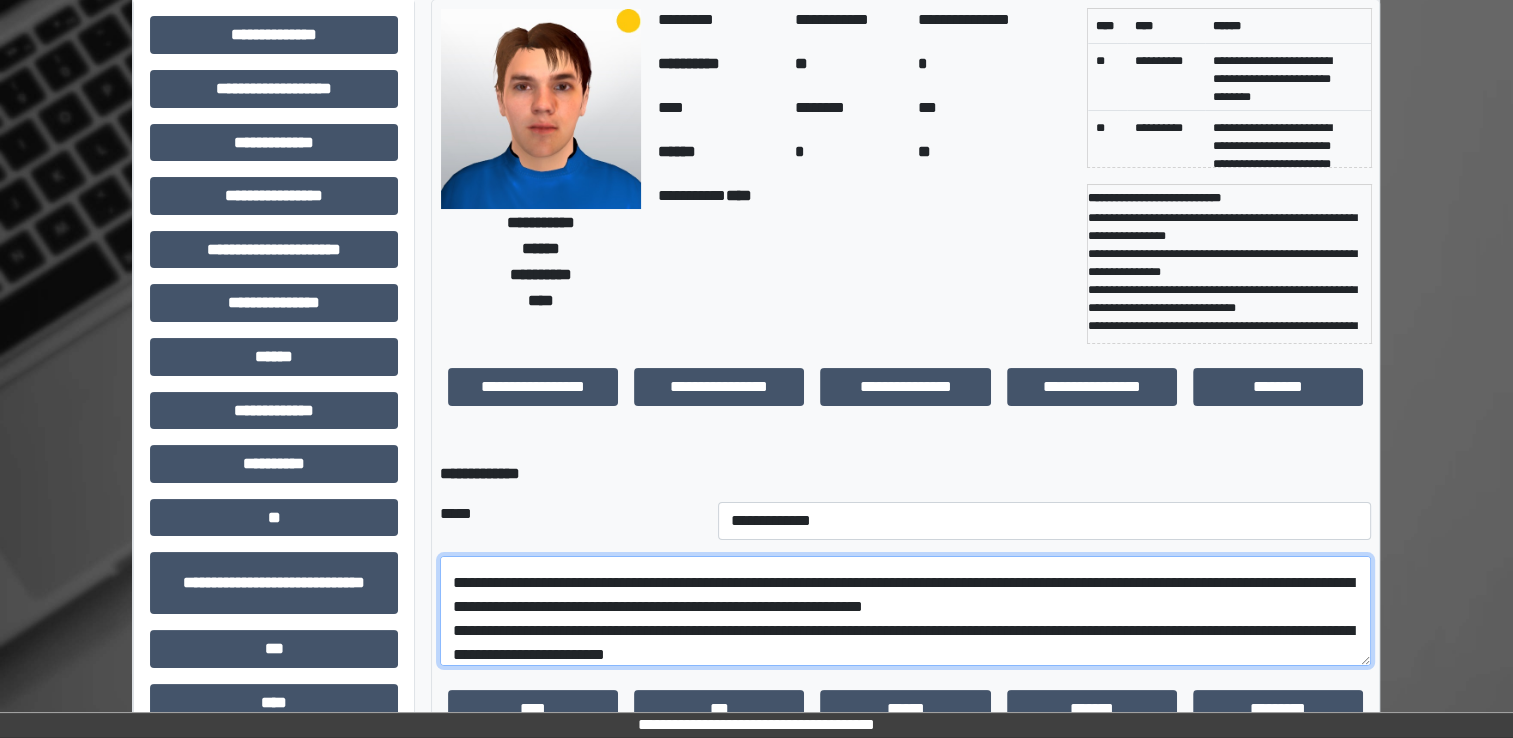scroll, scrollTop: 88, scrollLeft: 0, axis: vertical 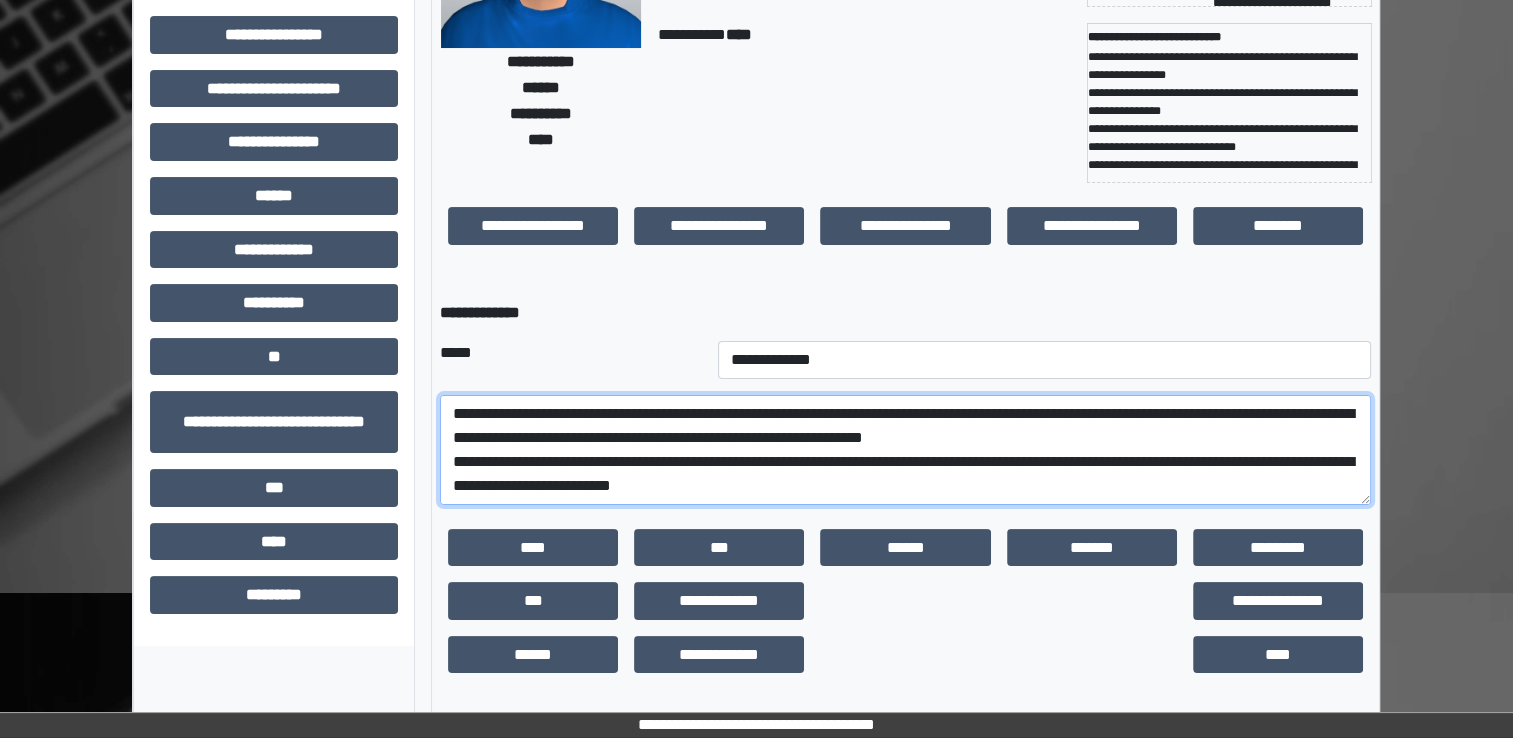 click on "**********" at bounding box center [905, 450] 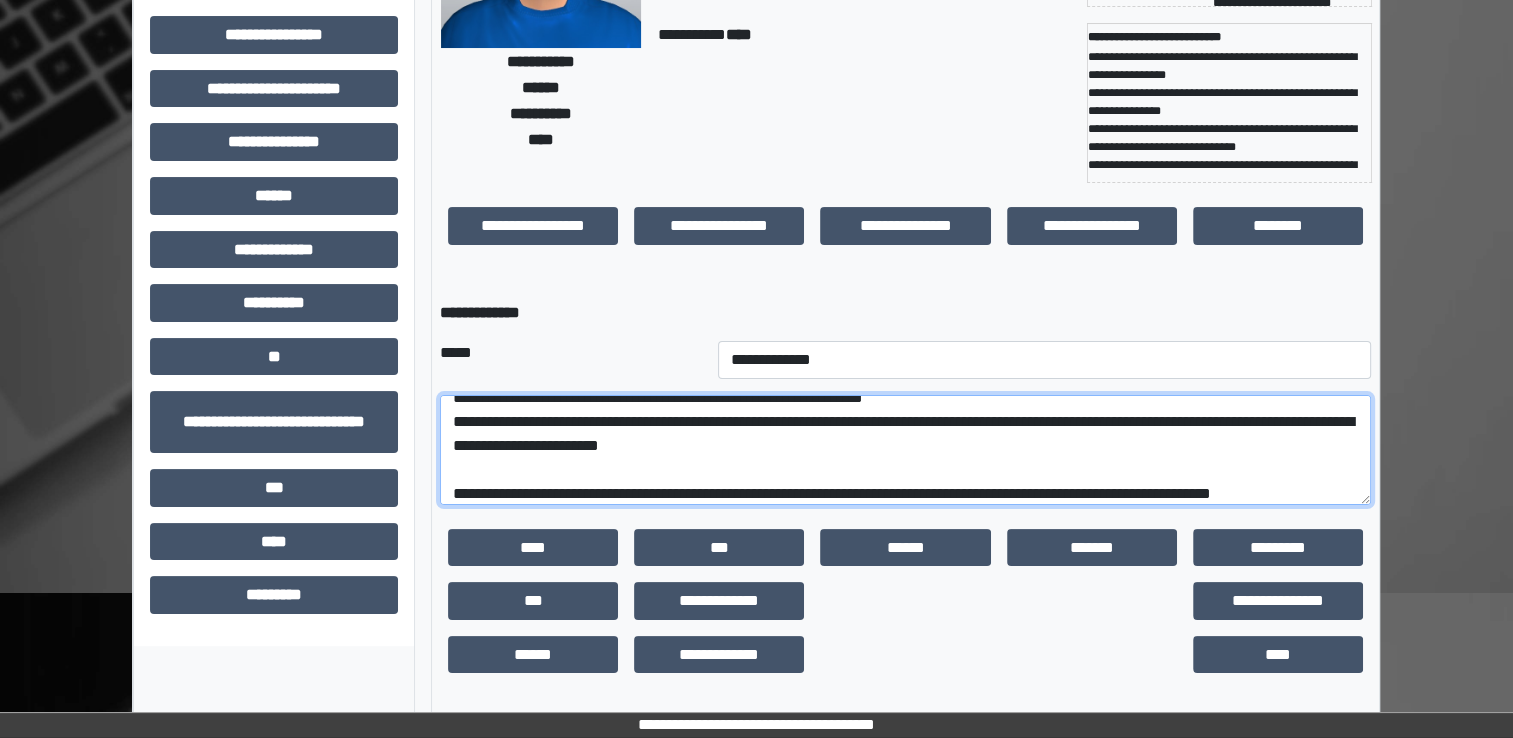 scroll, scrollTop: 112, scrollLeft: 0, axis: vertical 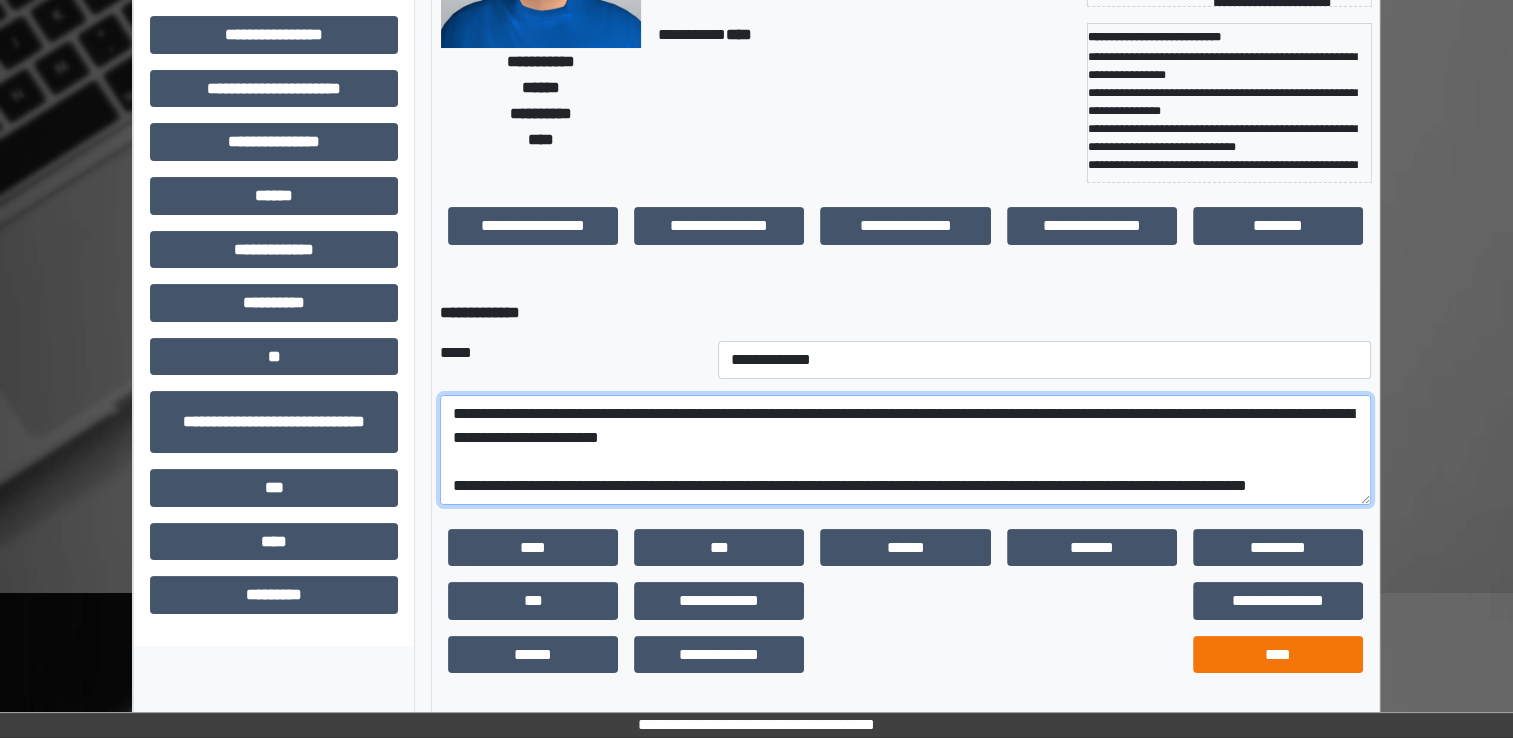 type on "**********" 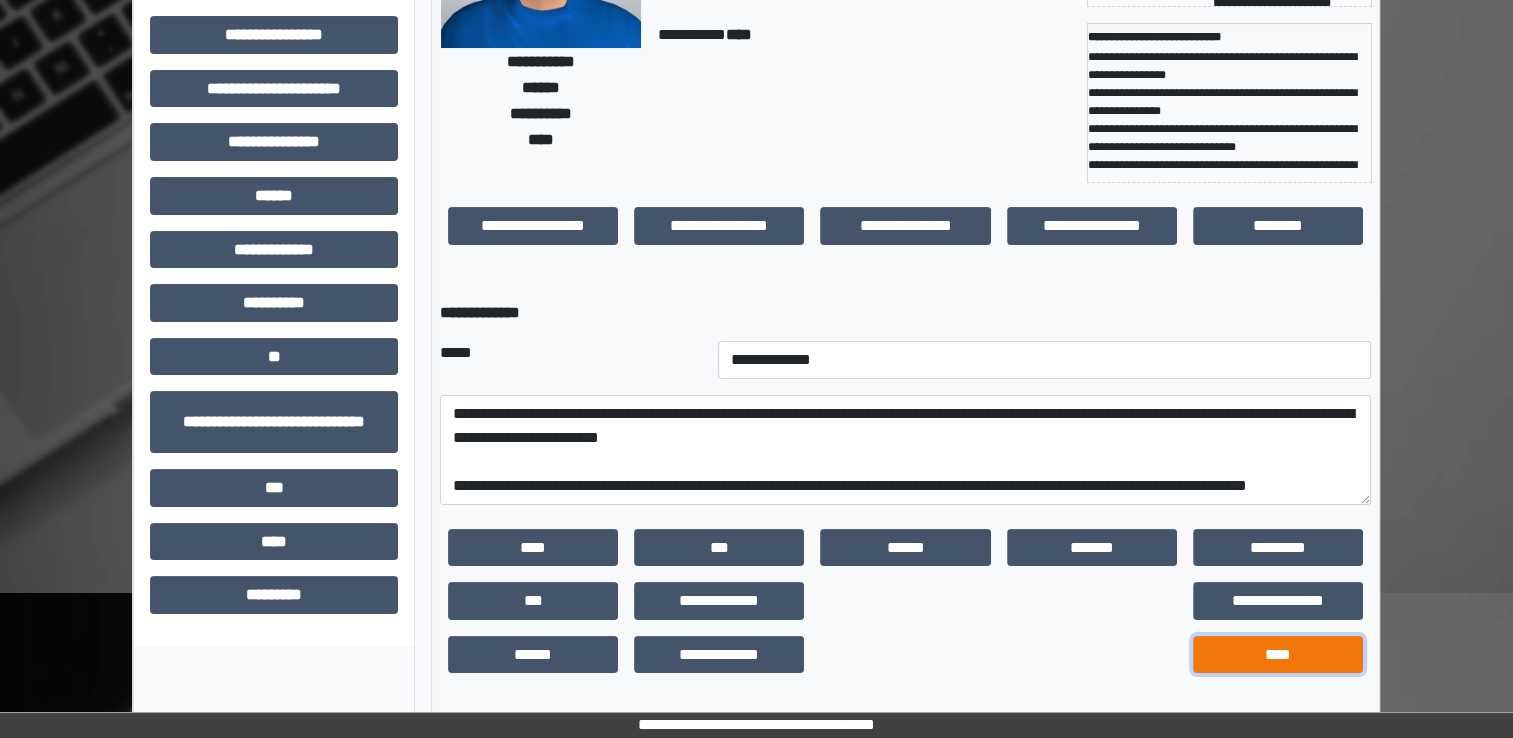 click on "****" at bounding box center (1278, 655) 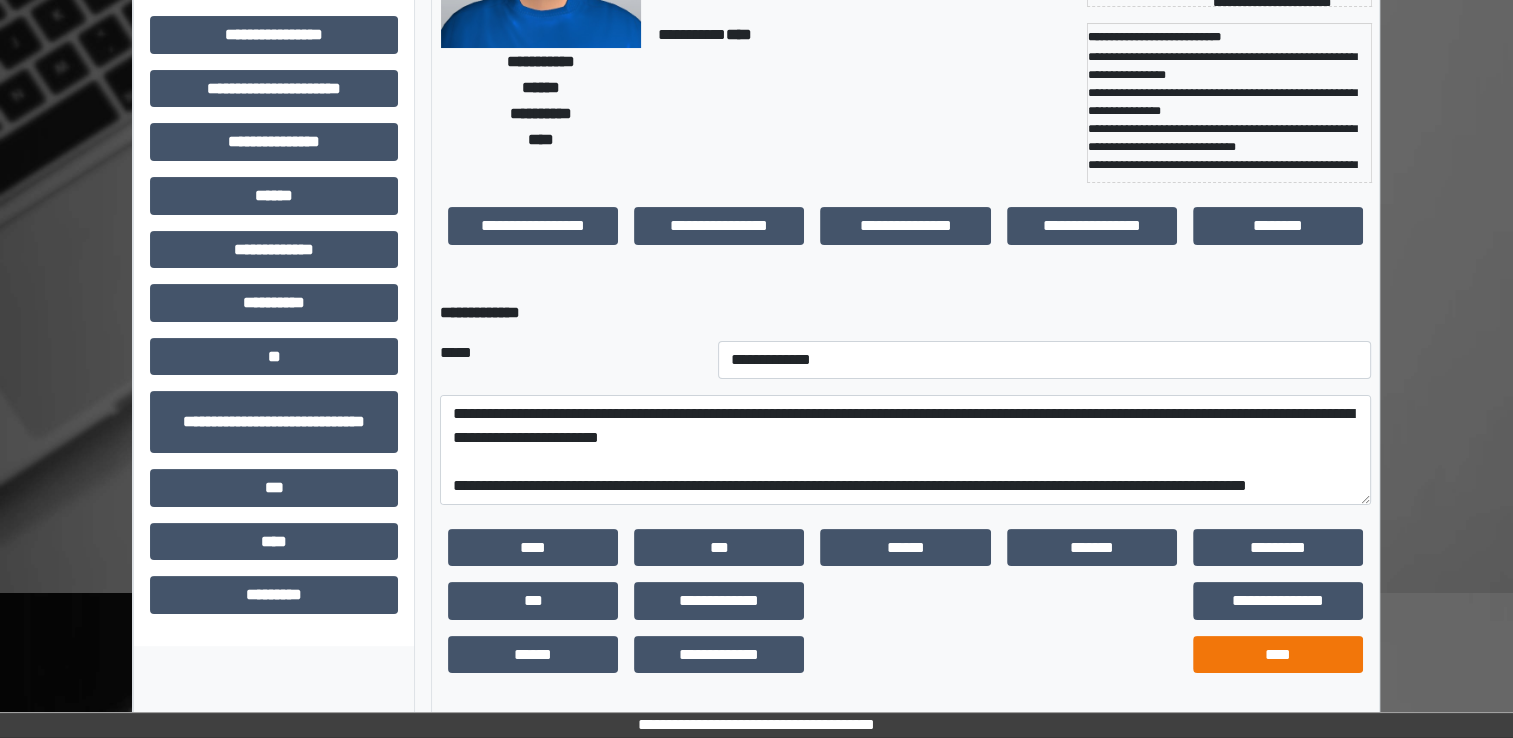 scroll, scrollTop: 184, scrollLeft: 0, axis: vertical 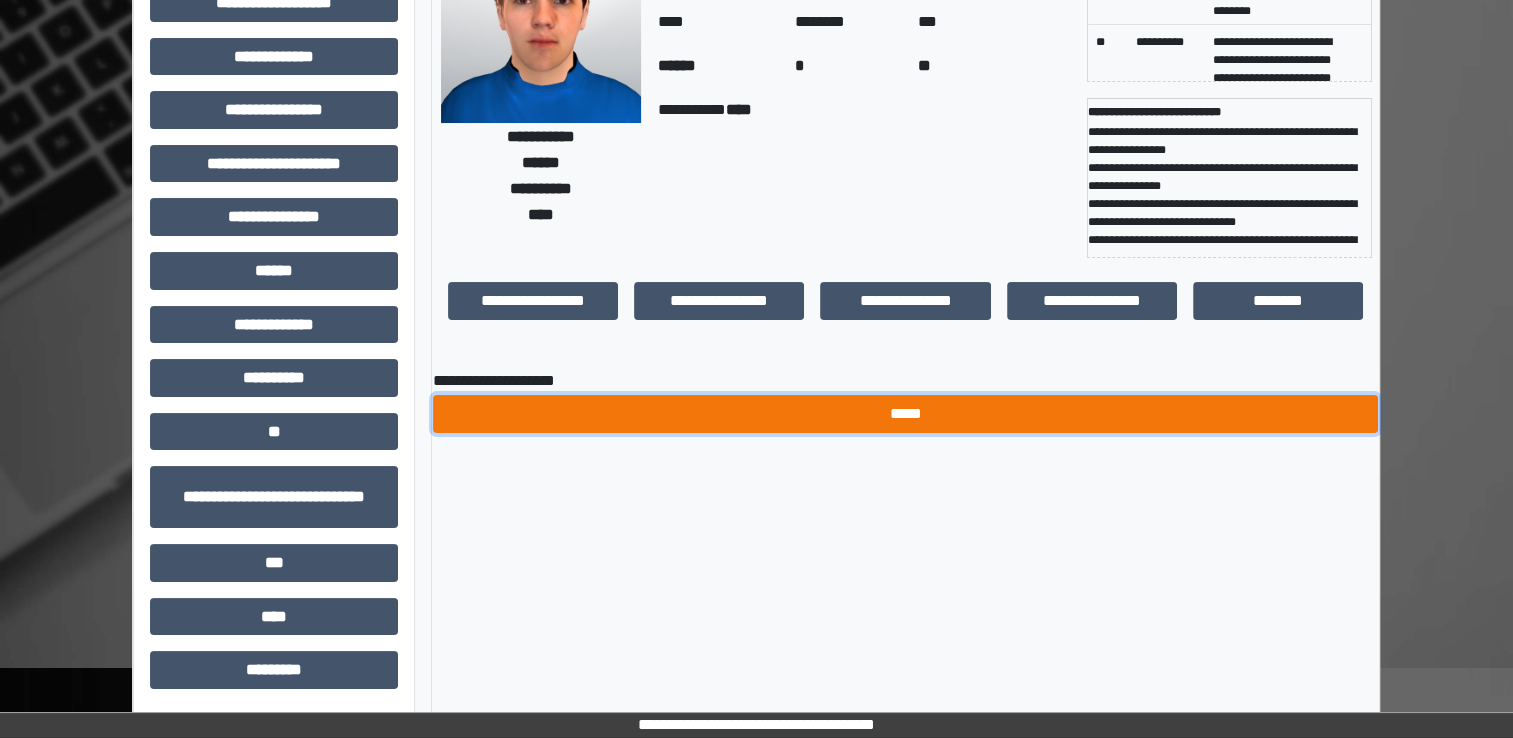click on "*****" at bounding box center (905, 414) 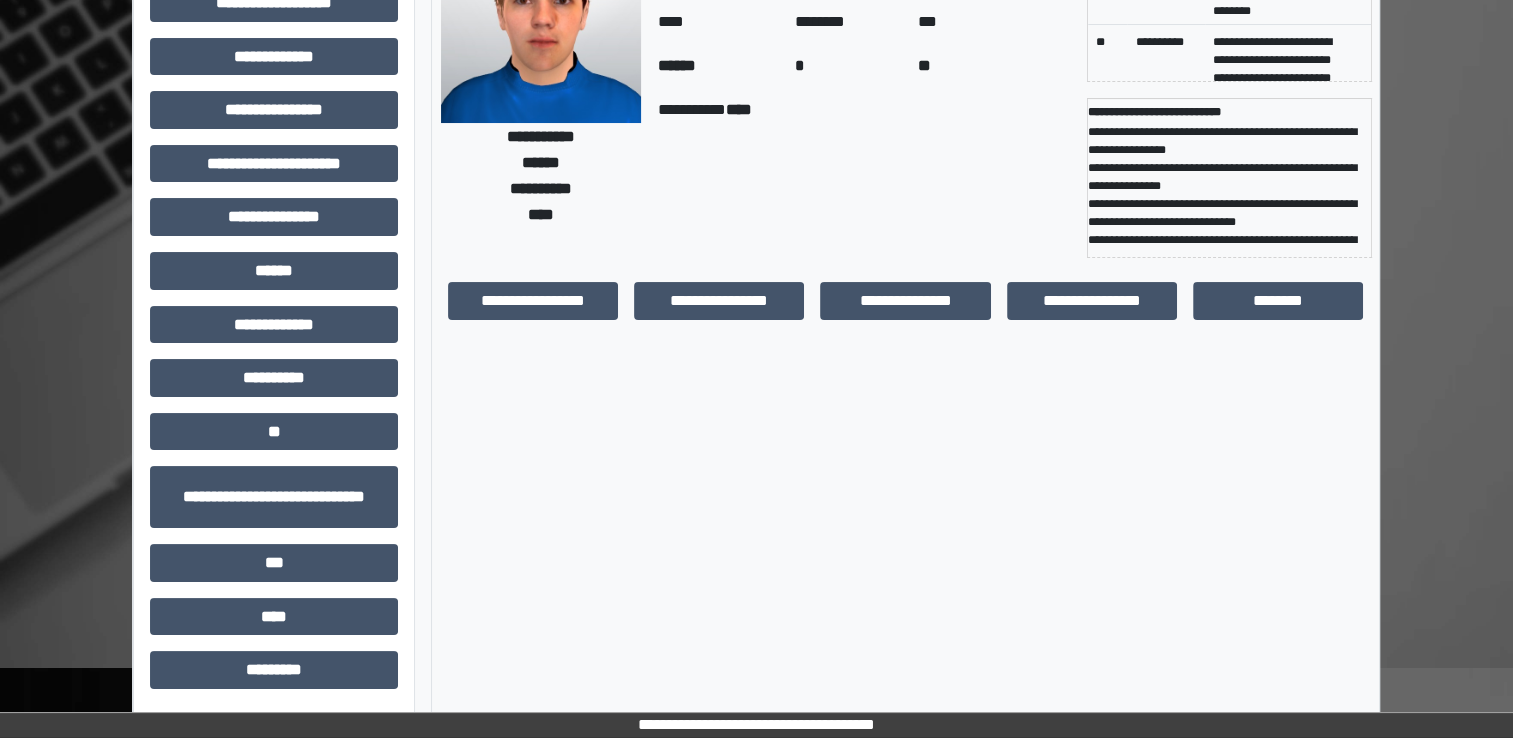 scroll, scrollTop: 0, scrollLeft: 0, axis: both 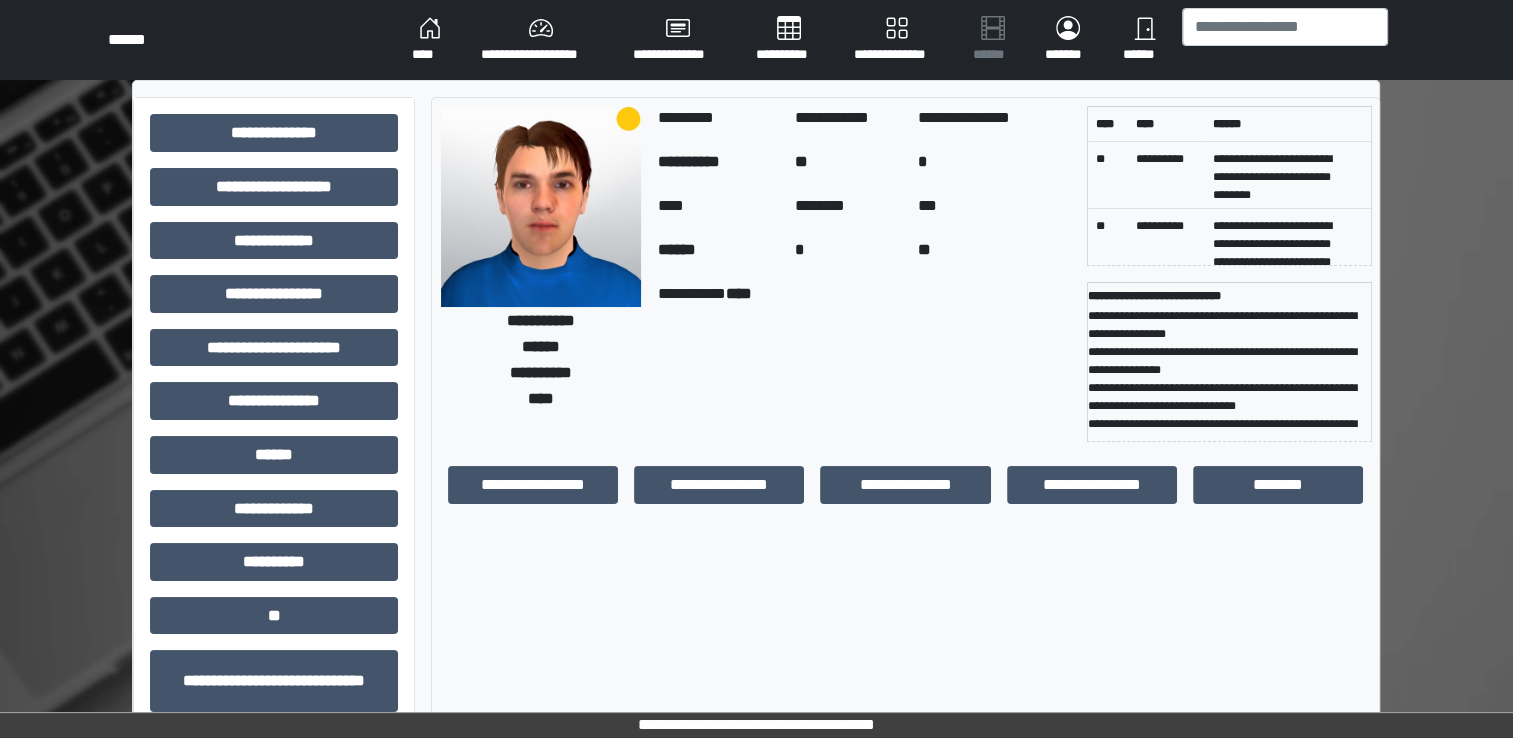click on "******" at bounding box center [1144, 40] 